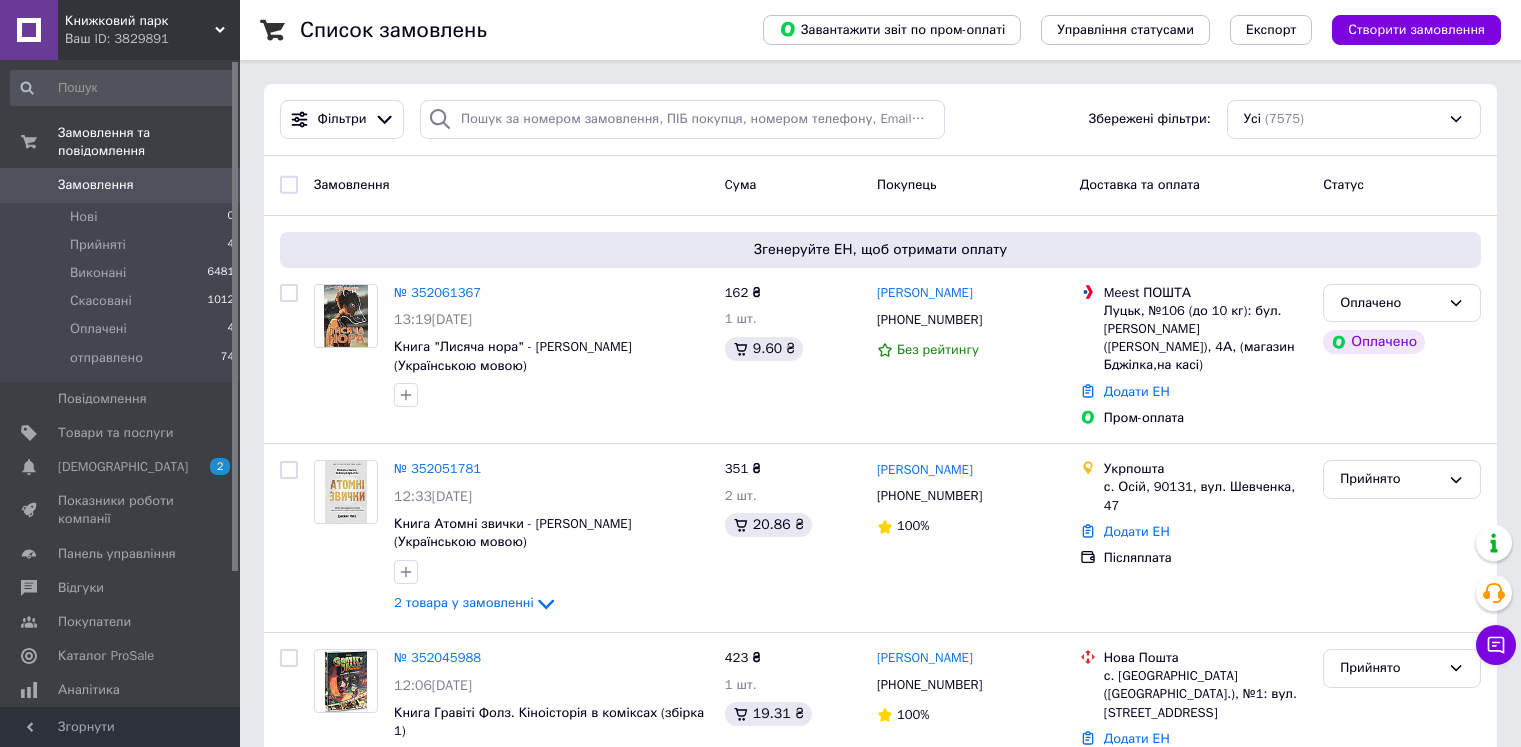 scroll, scrollTop: 0, scrollLeft: 0, axis: both 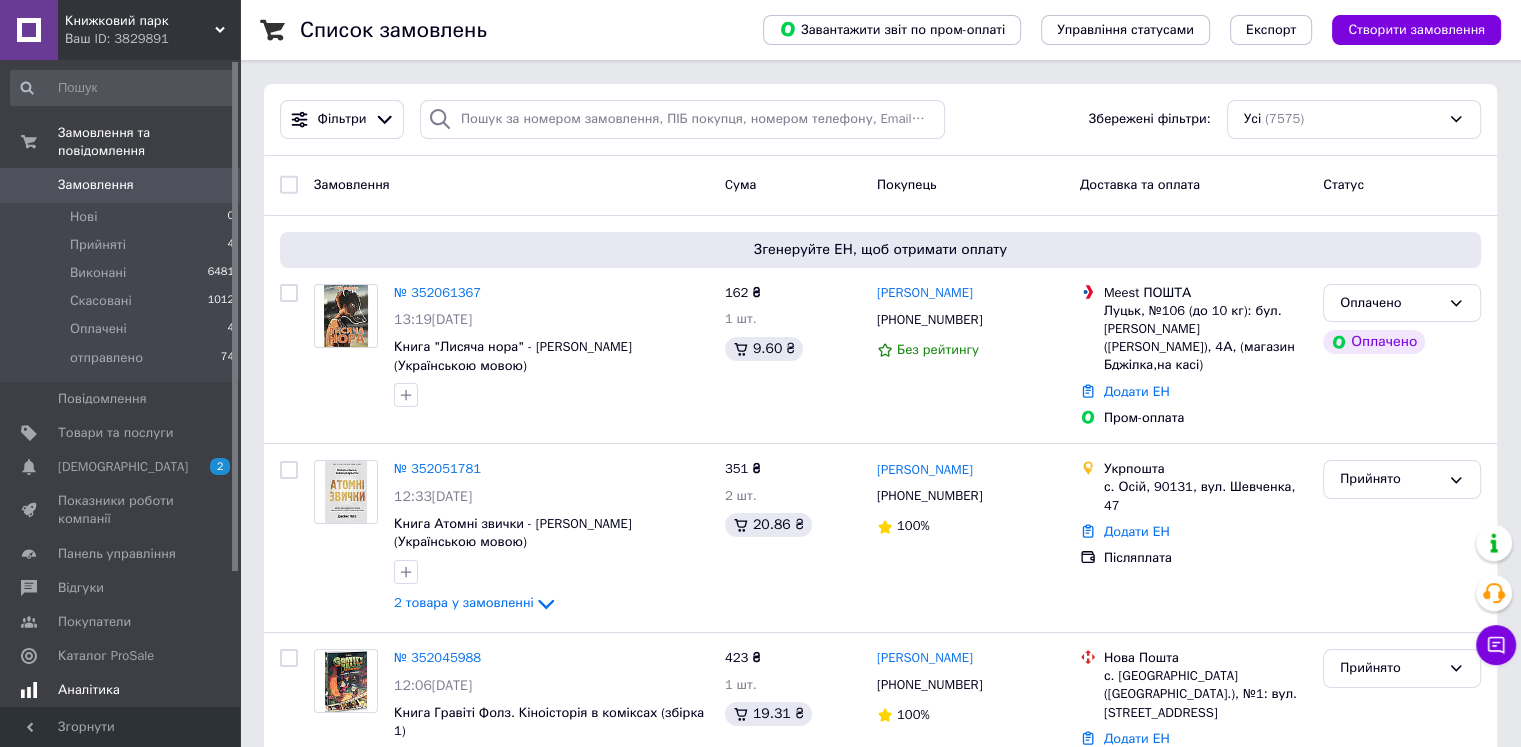 click on "Аналітика" at bounding box center (89, 690) 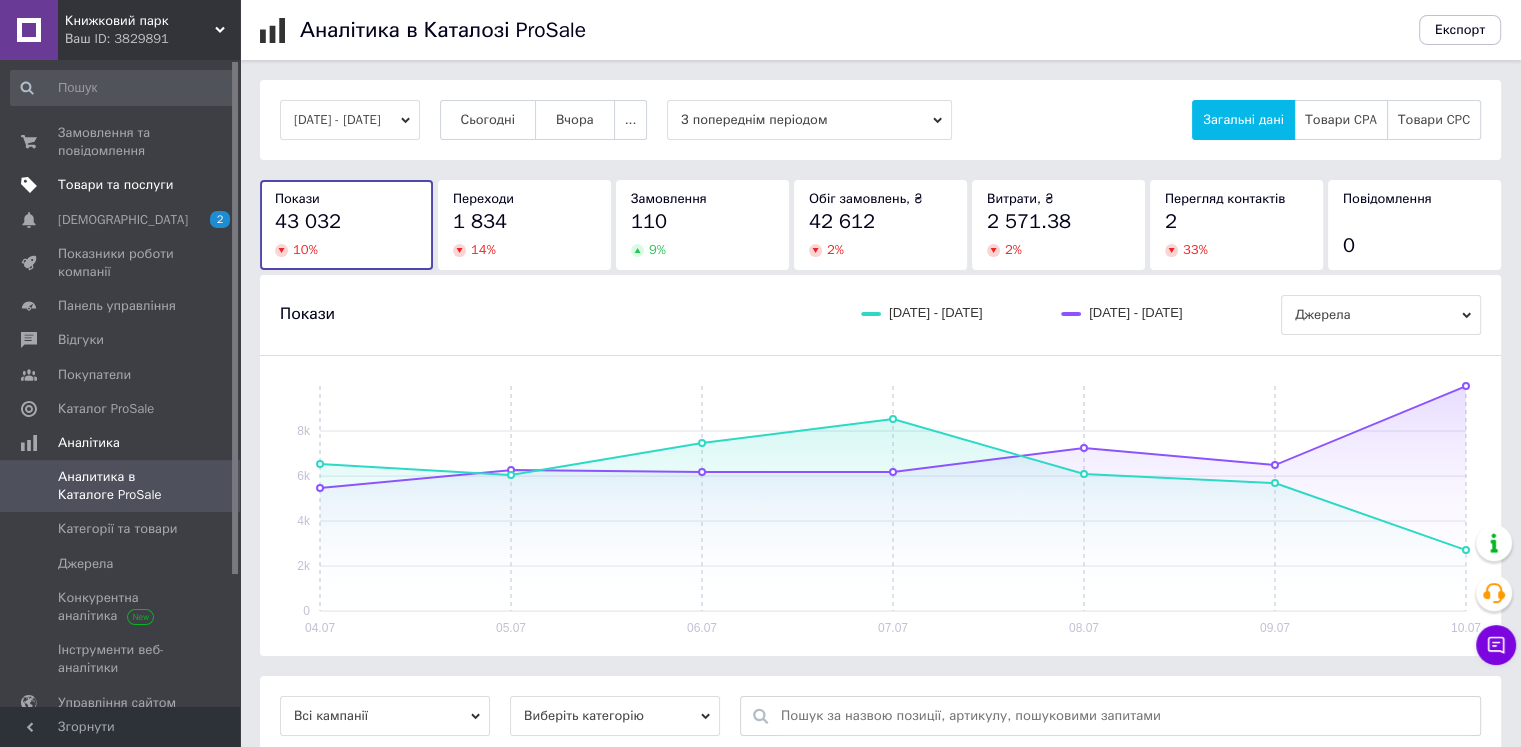 click on "Товари та послуги" at bounding box center [115, 185] 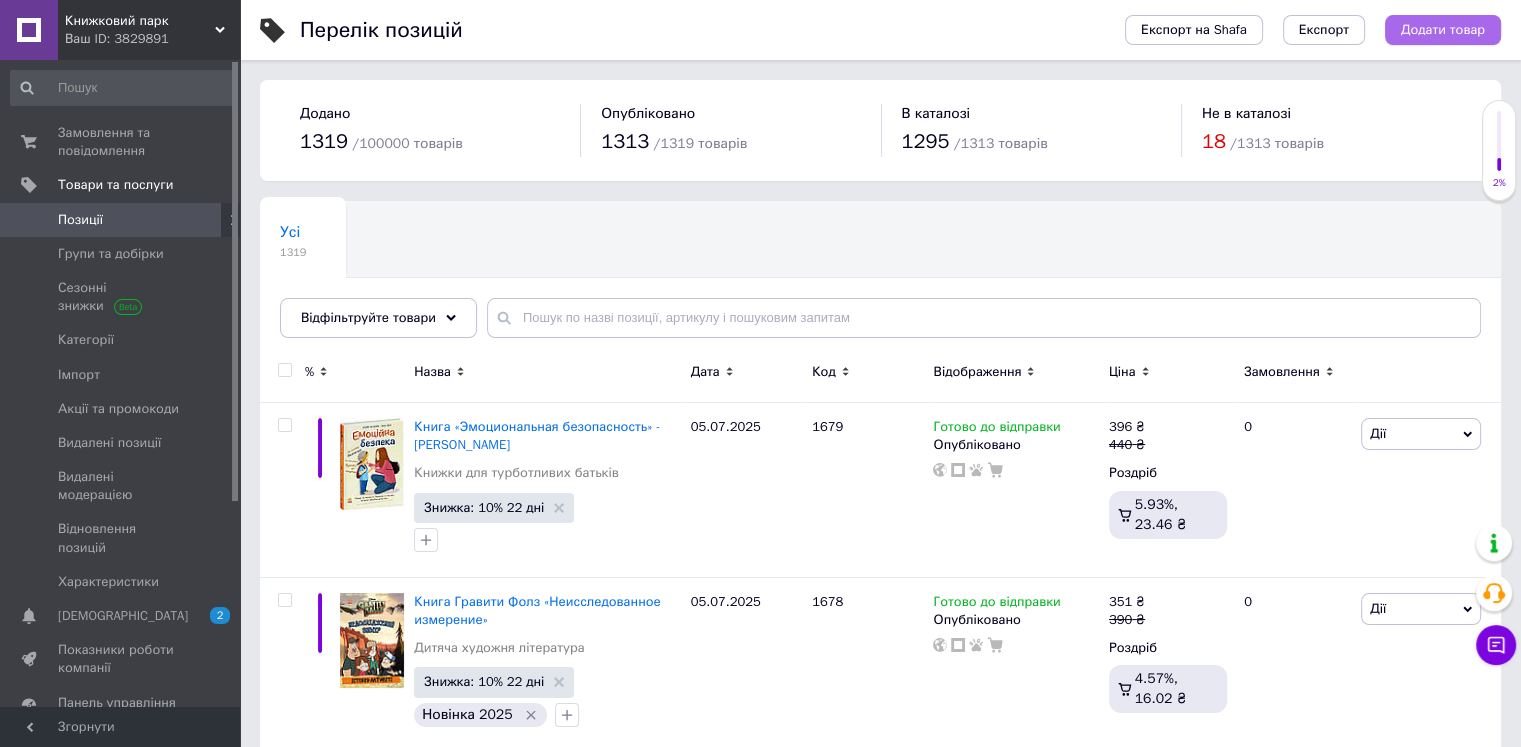 click on "Додати товар" at bounding box center [1443, 30] 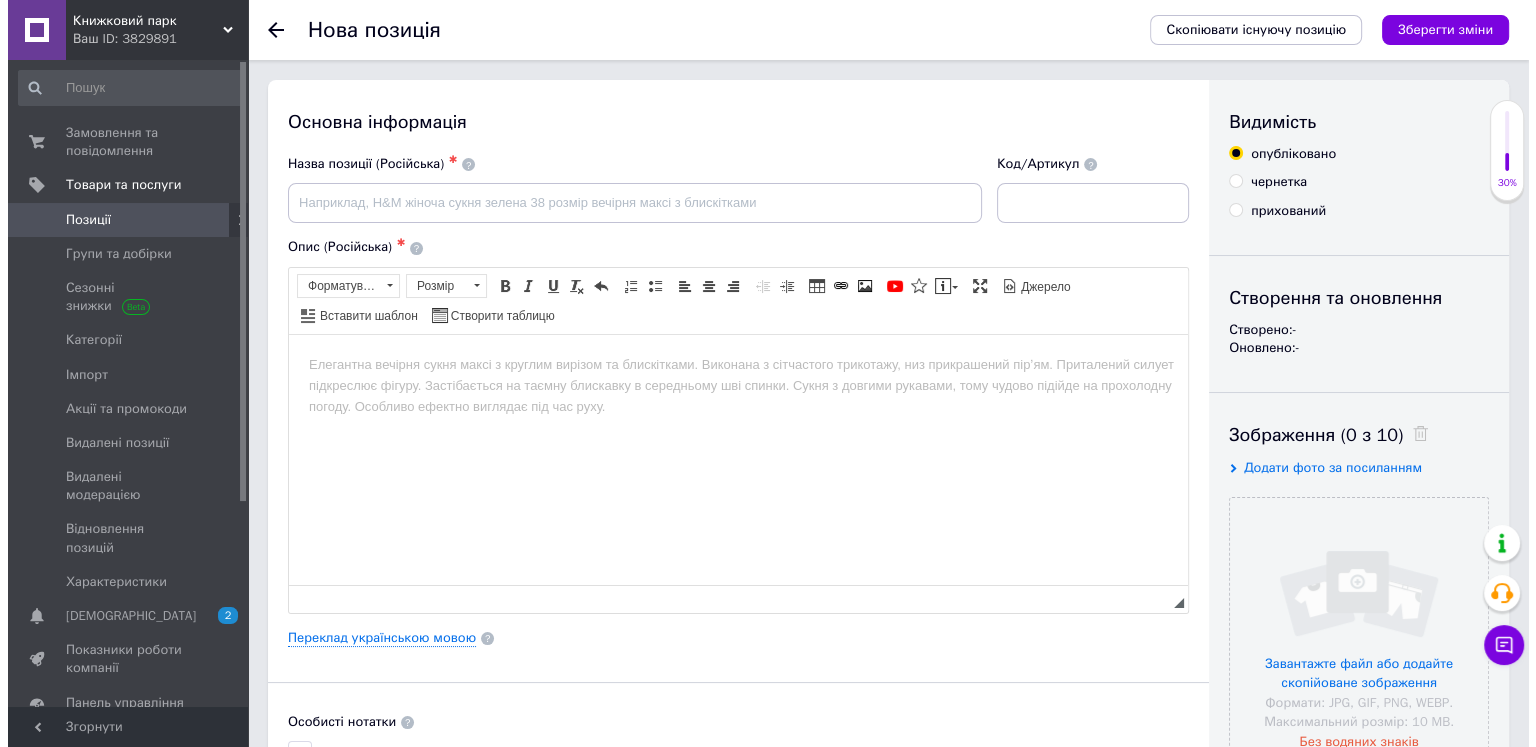 scroll, scrollTop: 0, scrollLeft: 0, axis: both 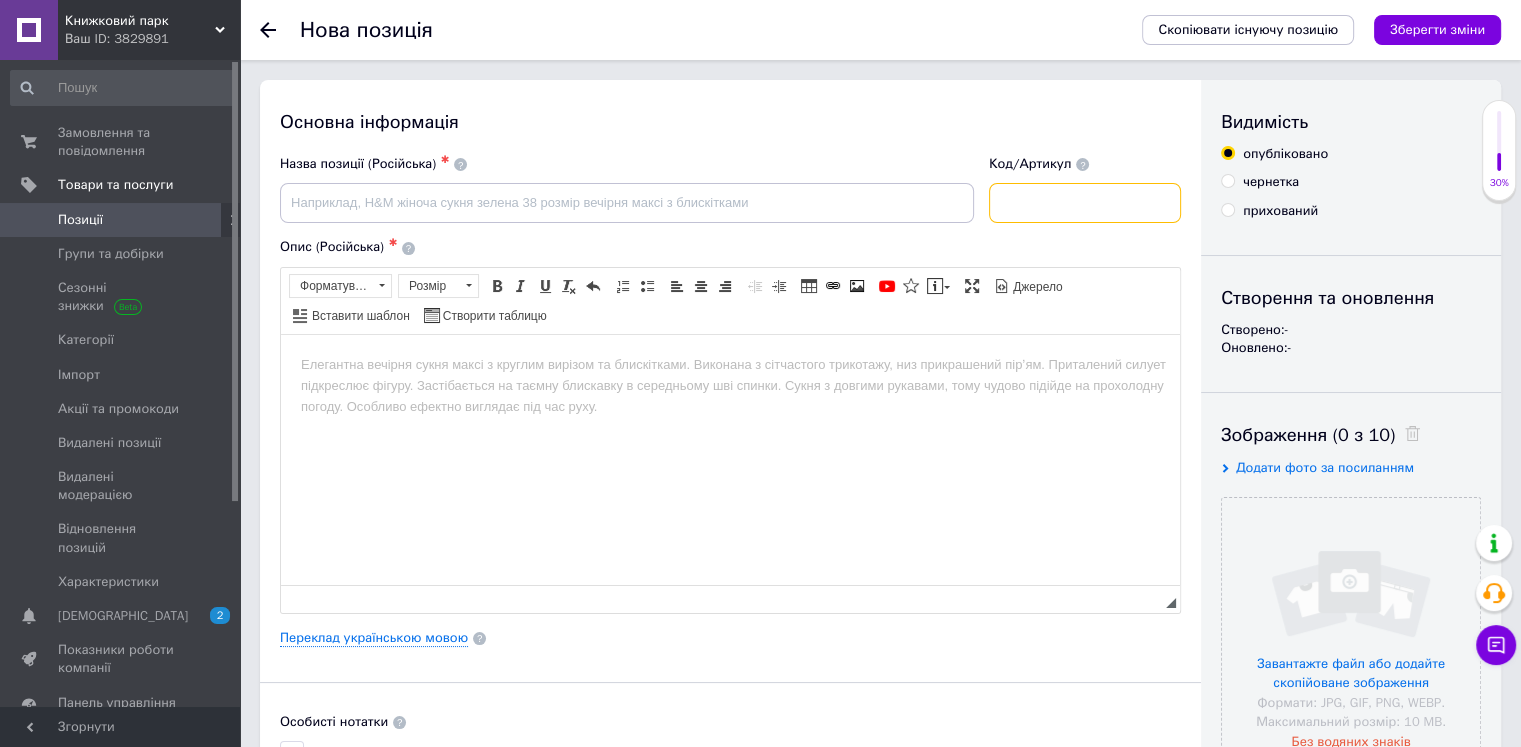 click at bounding box center [1085, 203] 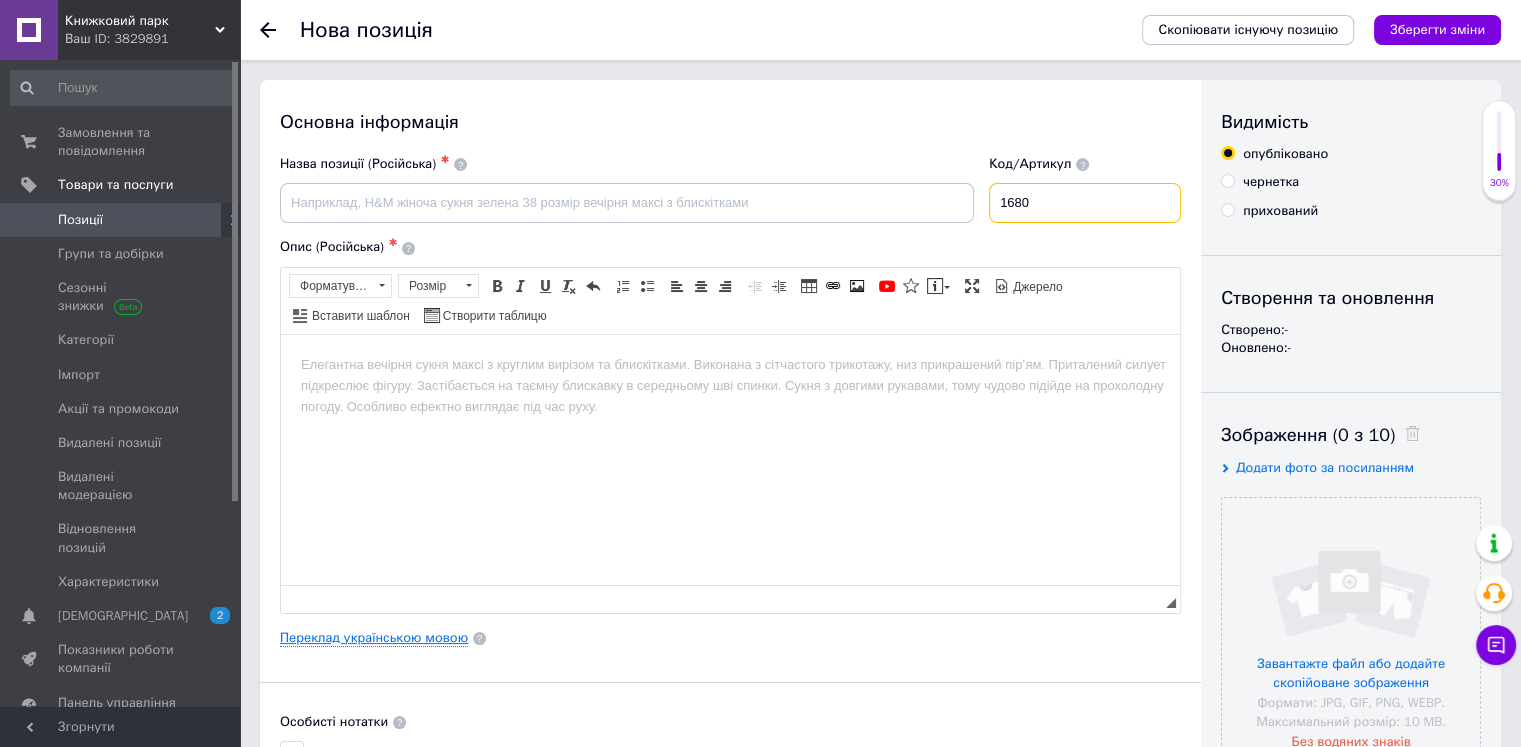 type on "1680" 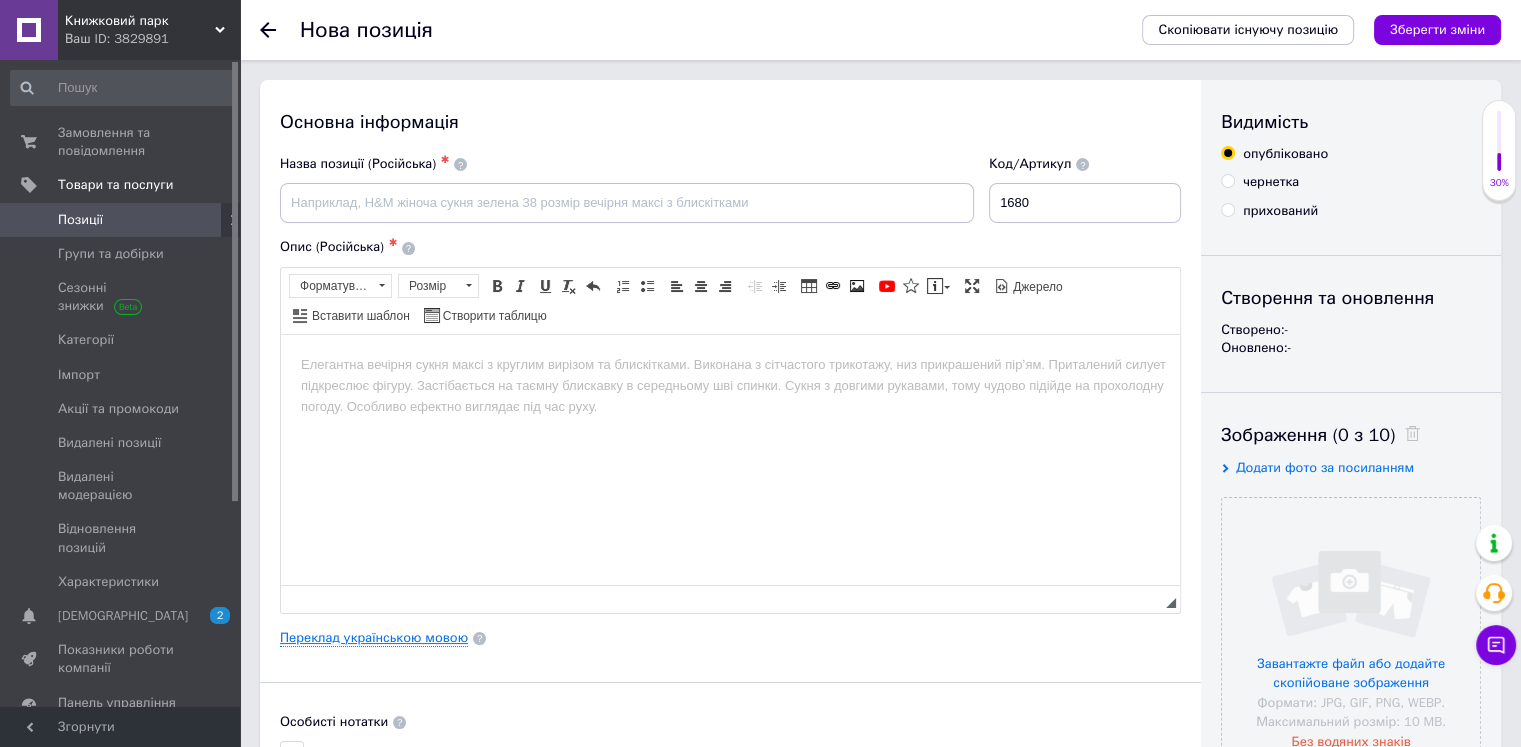 click on "Переклад українською мовою" at bounding box center [374, 638] 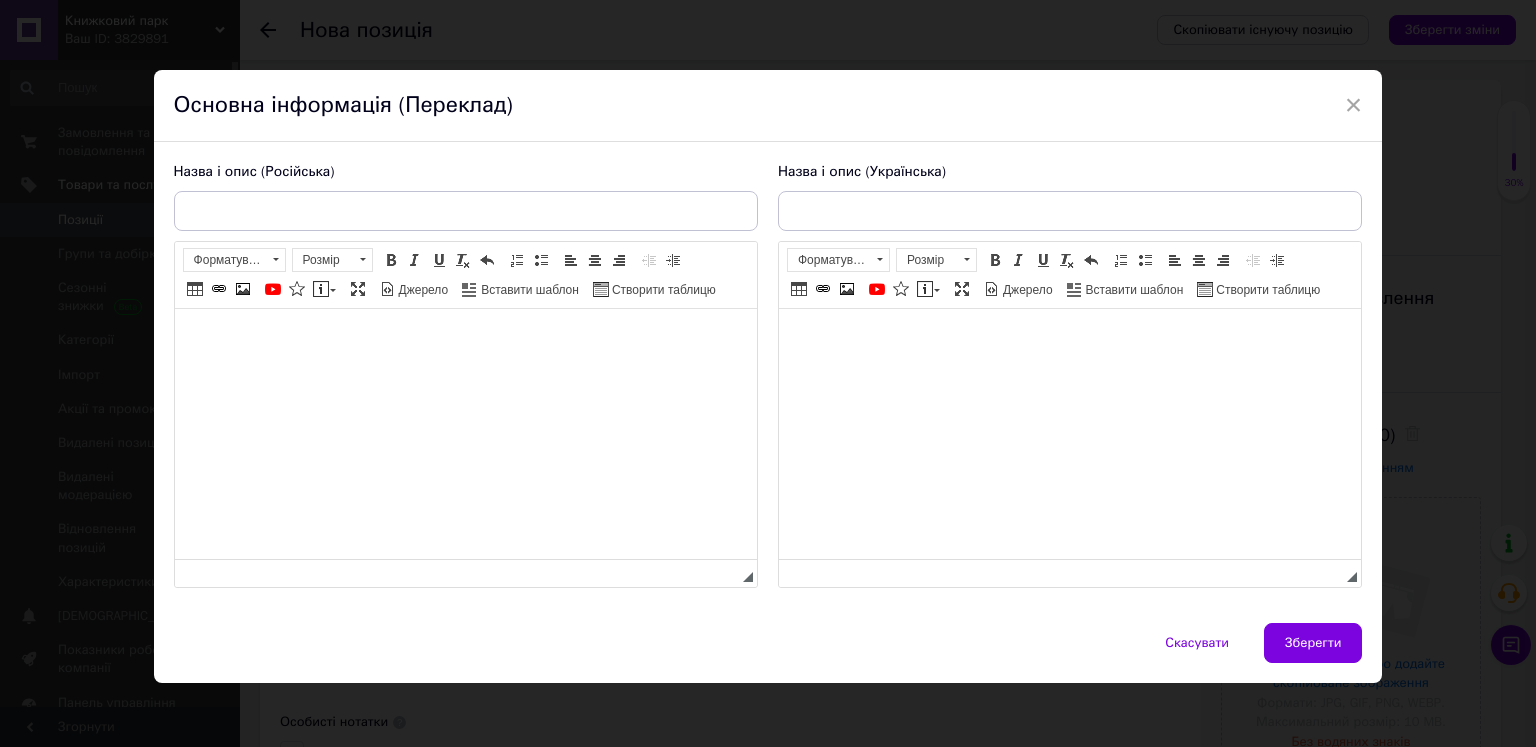 scroll, scrollTop: 0, scrollLeft: 0, axis: both 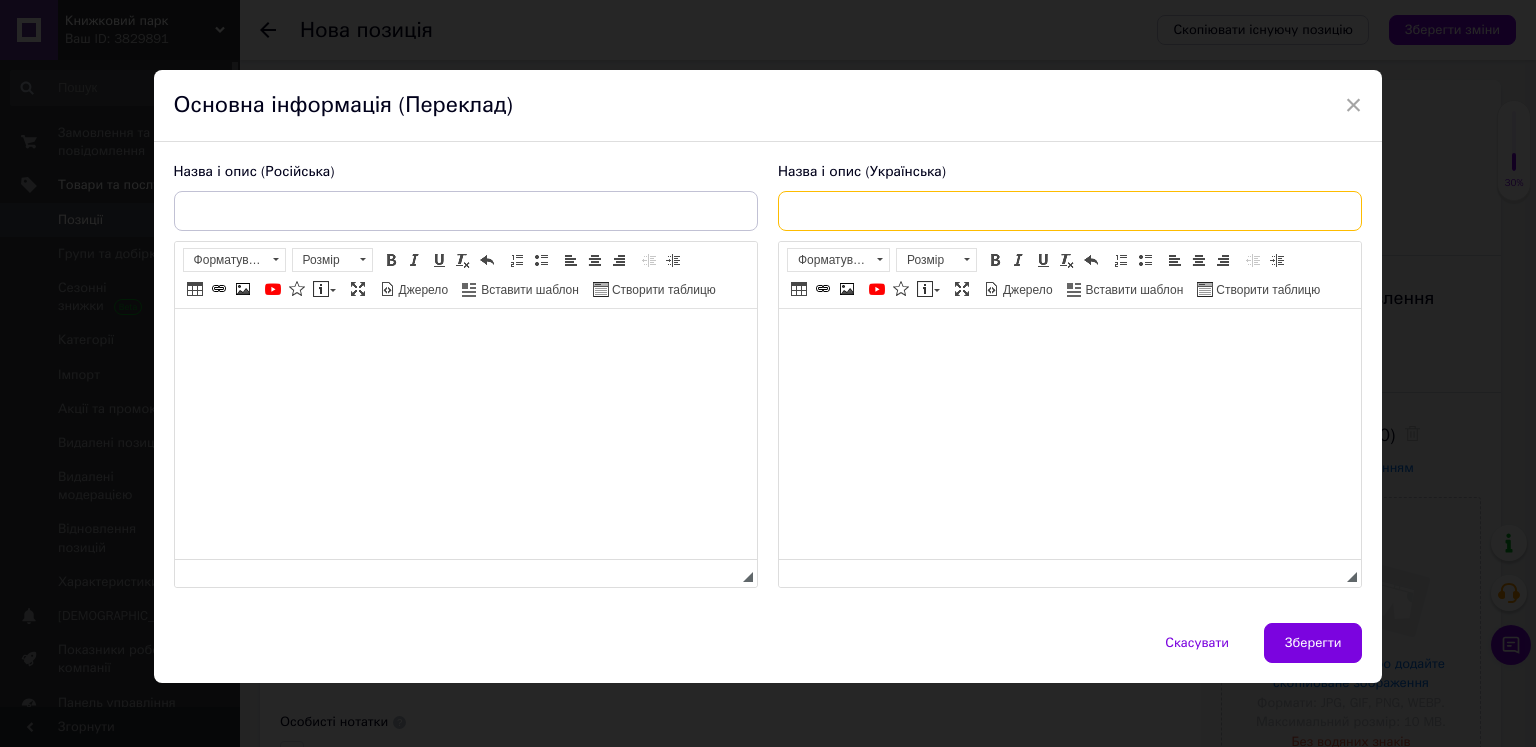 paste on "Книга "Голос Арчера" - [PERSON_NAME]" 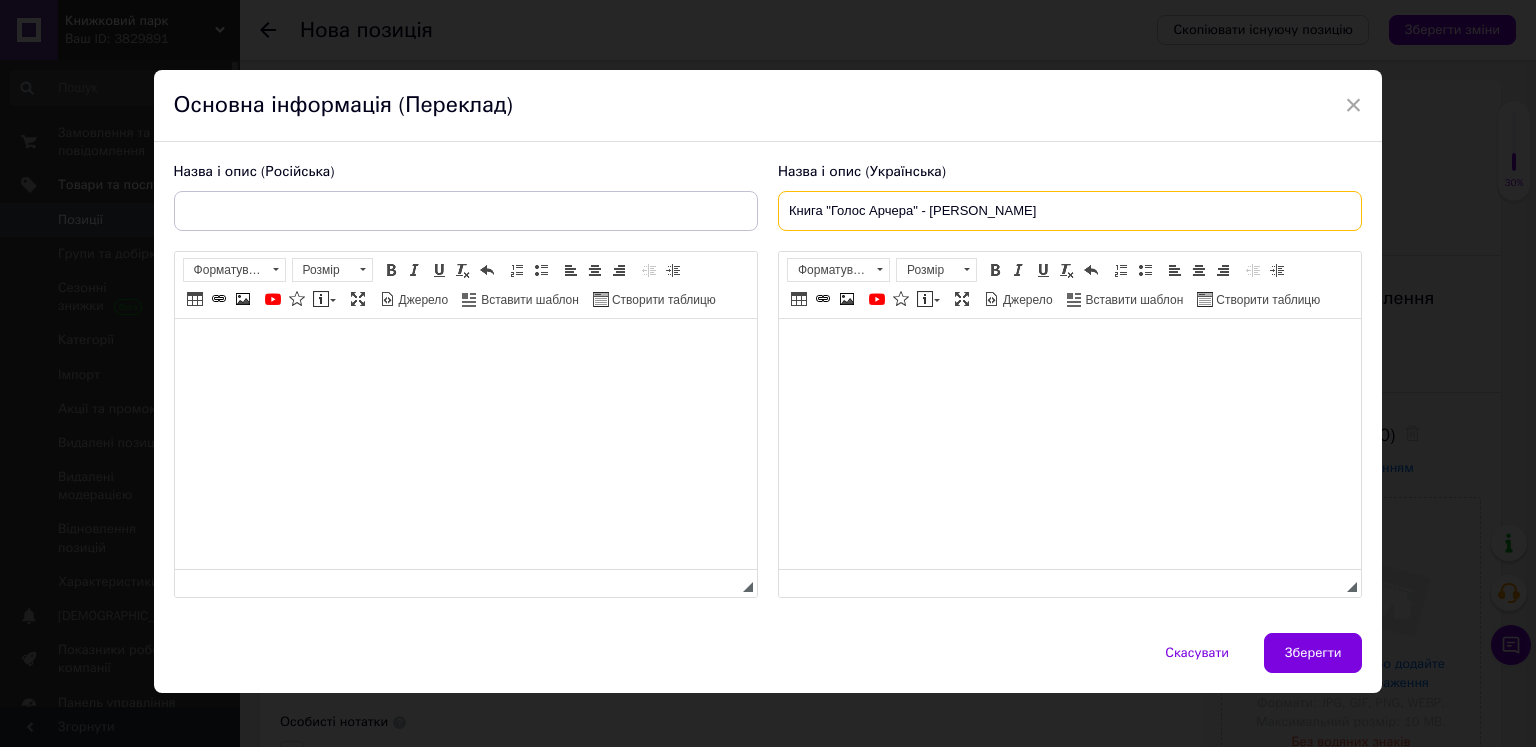 type on "Книга "Голос Арчера" - [PERSON_NAME]" 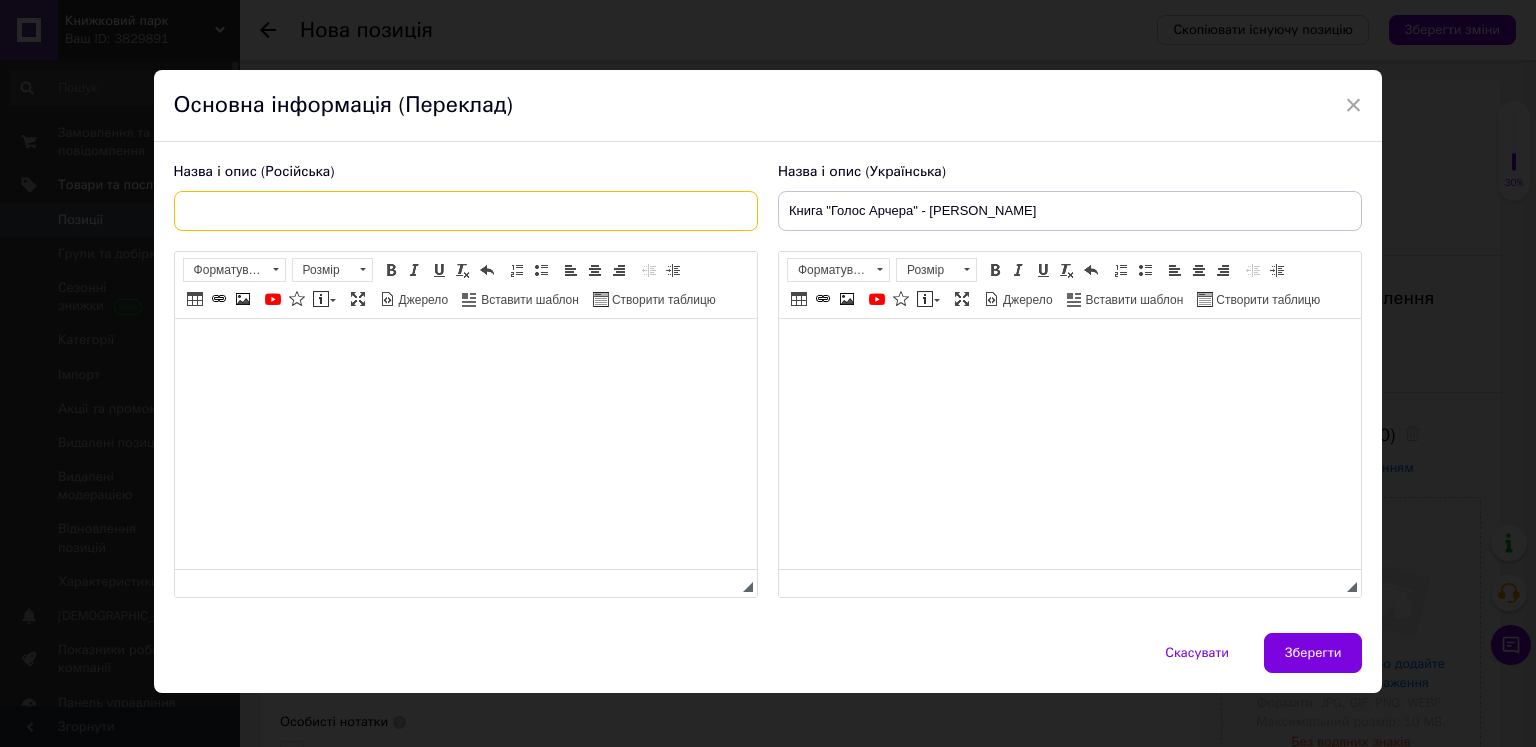 paste on "Книга «Голос Арчера» - [PERSON_NAME]" 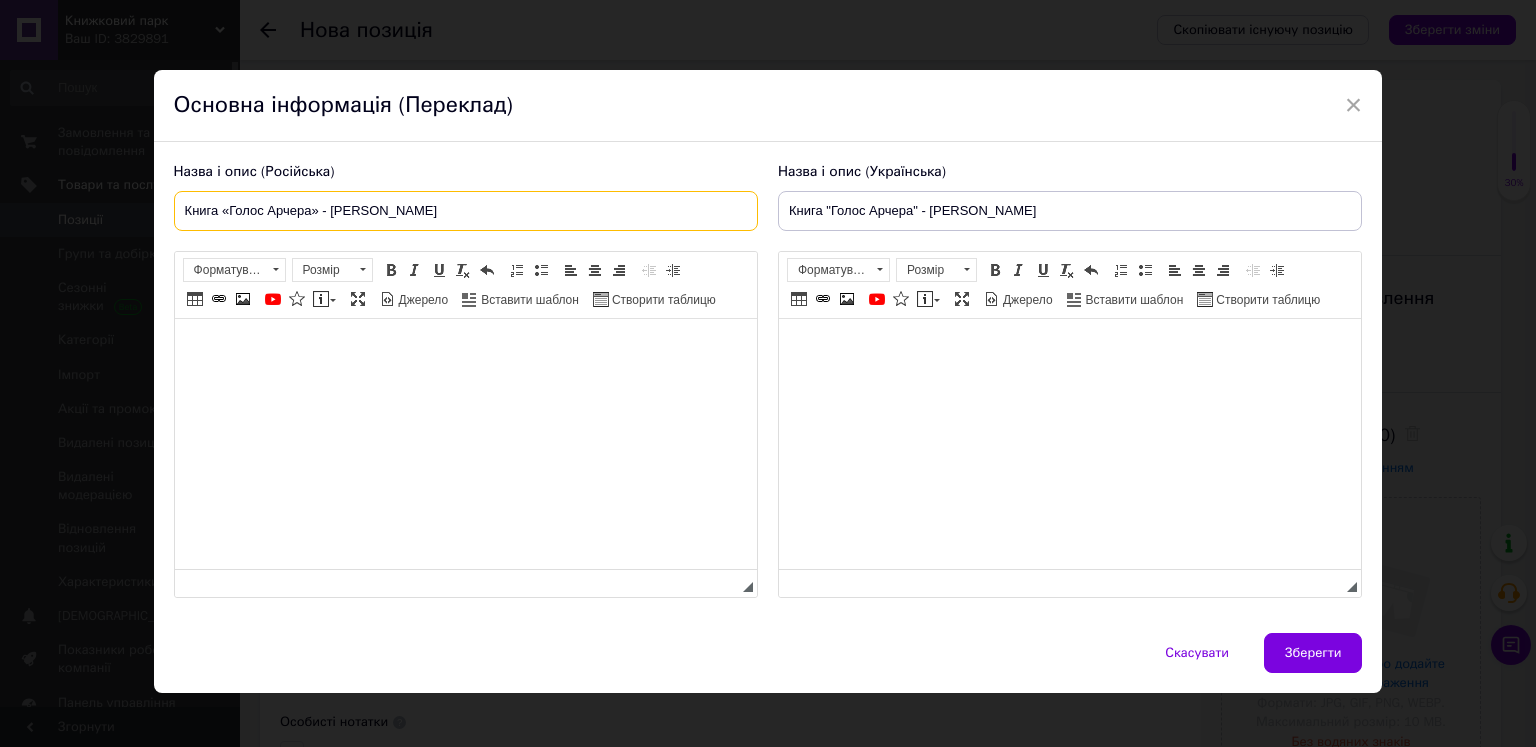 type on "Книга «Голос Арчера» - [PERSON_NAME]" 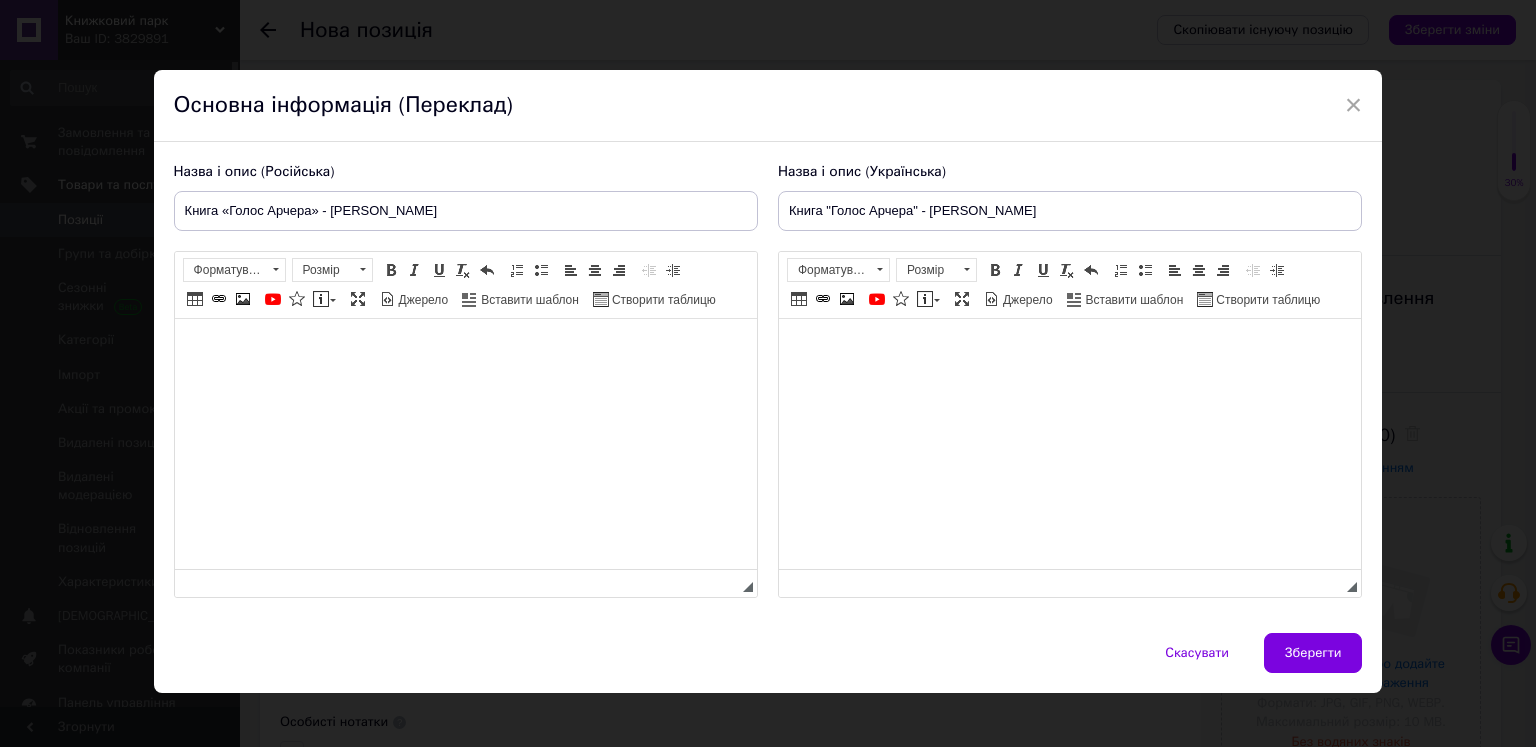 click at bounding box center (1069, 349) 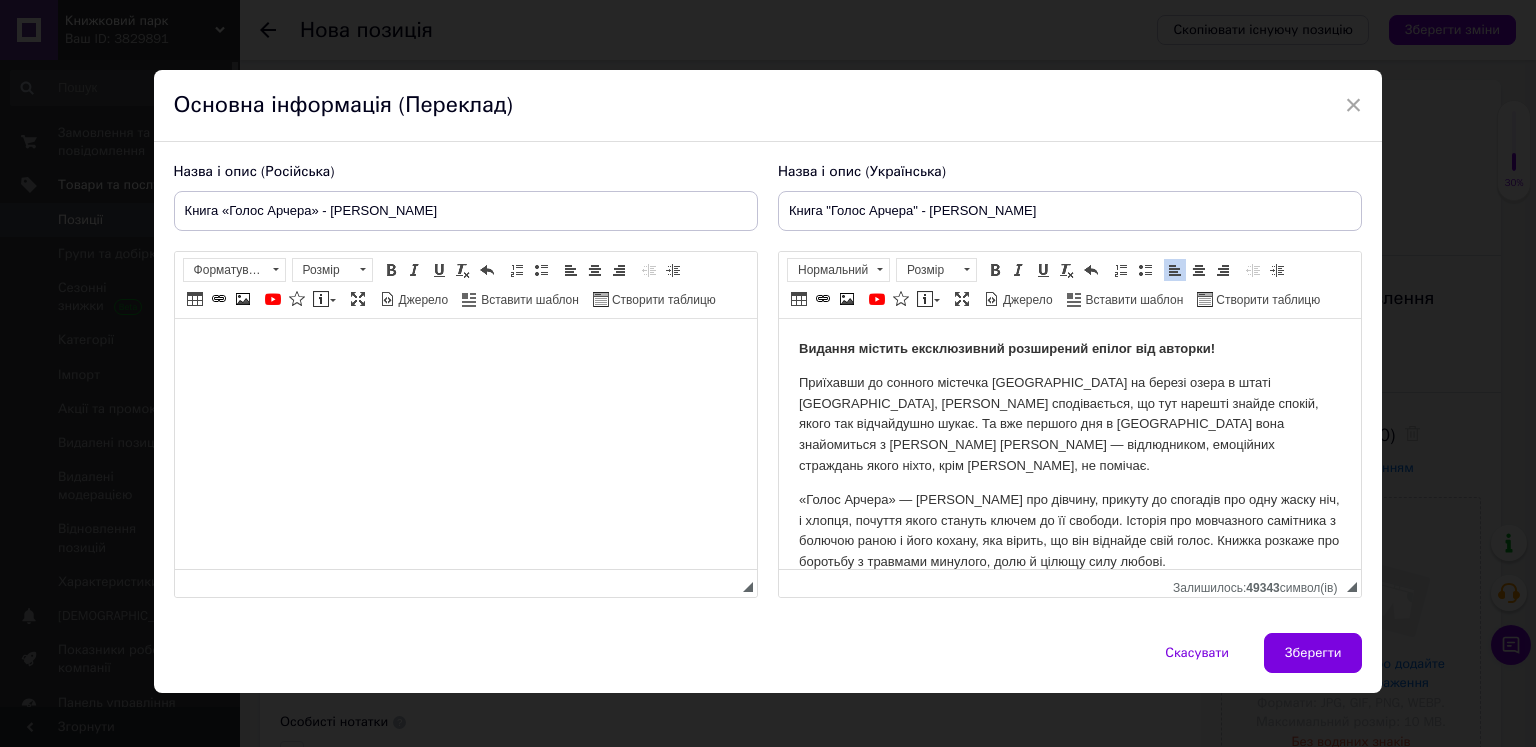 click at bounding box center (465, 349) 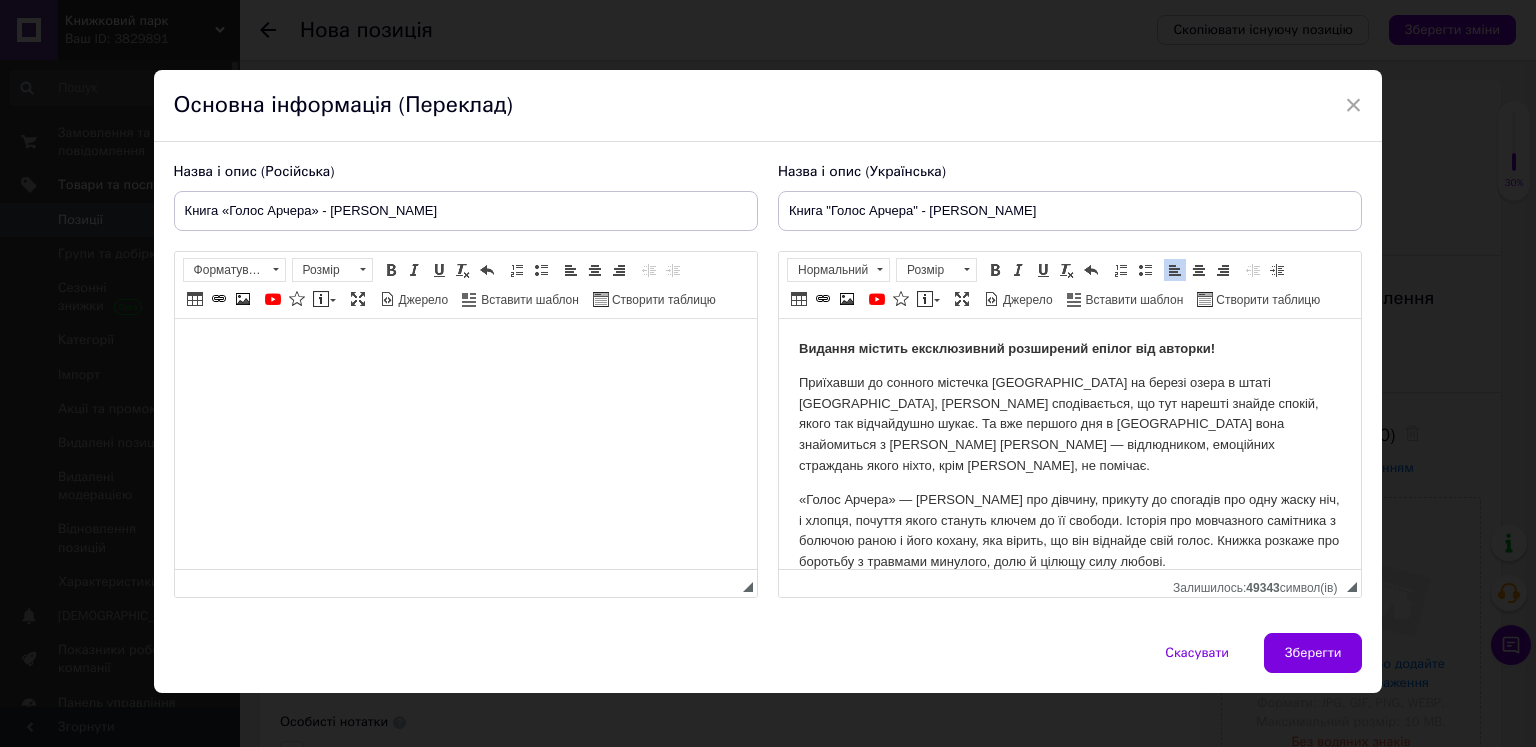 scroll, scrollTop: 0, scrollLeft: 0, axis: both 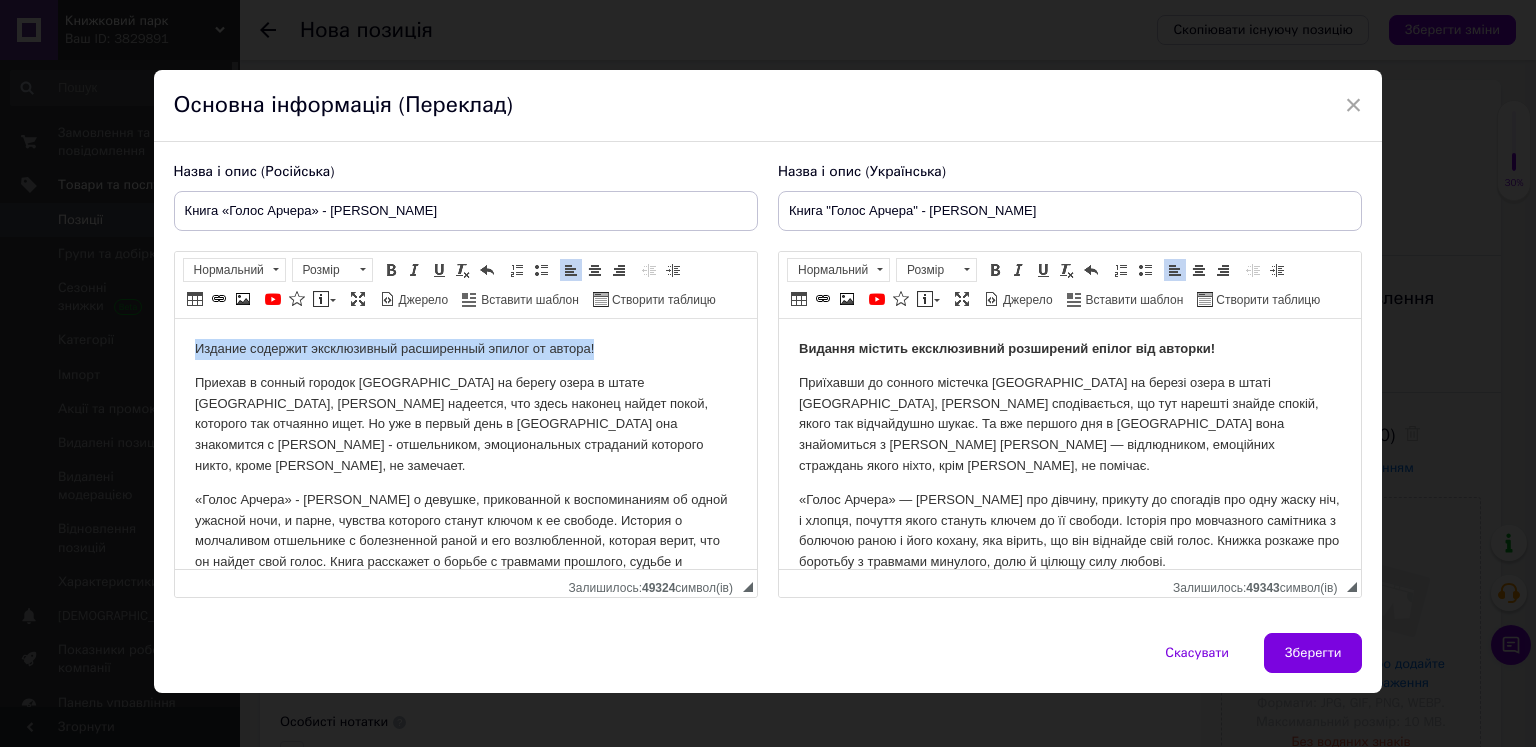 drag, startPoint x: 603, startPoint y: 349, endPoint x: 185, endPoint y: 343, distance: 418.04306 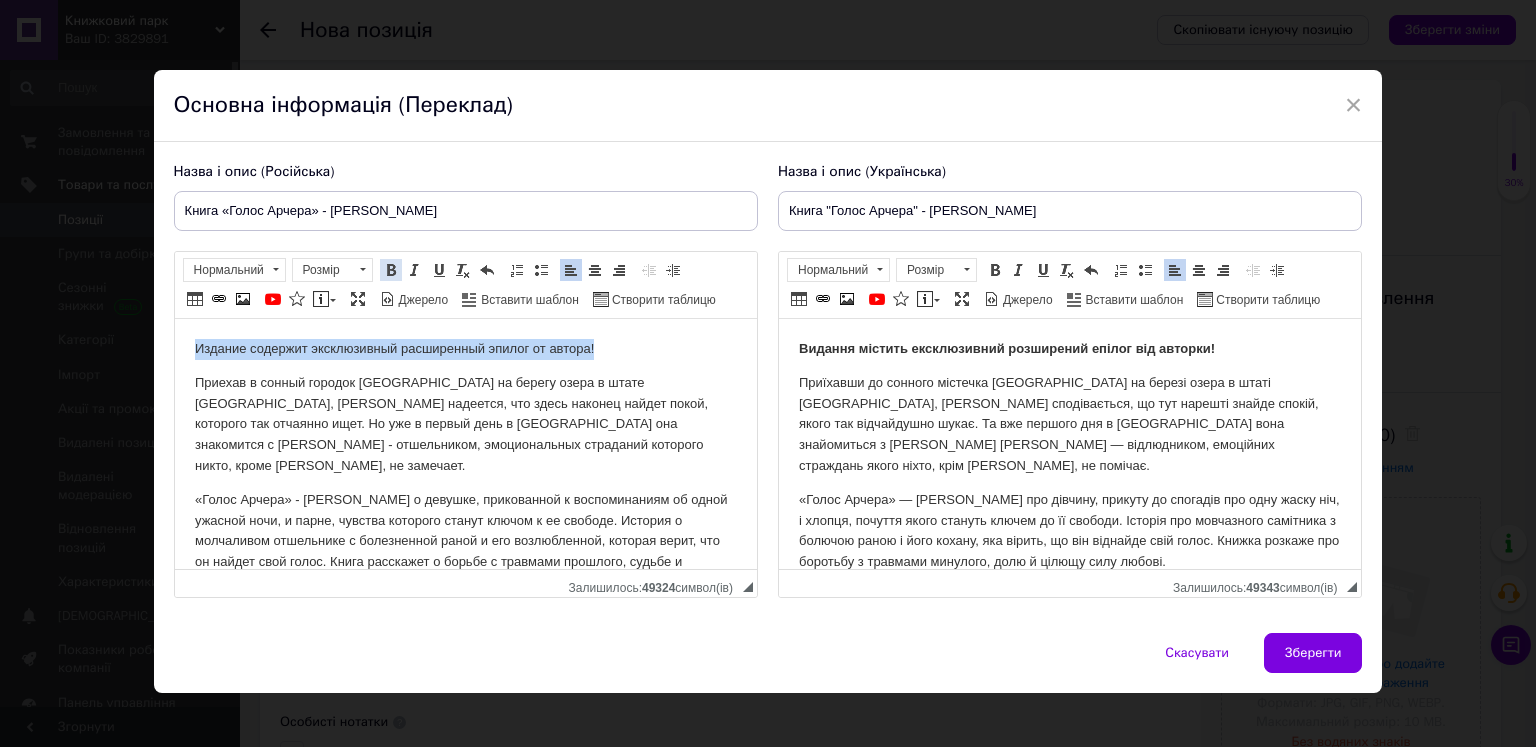 click at bounding box center [391, 270] 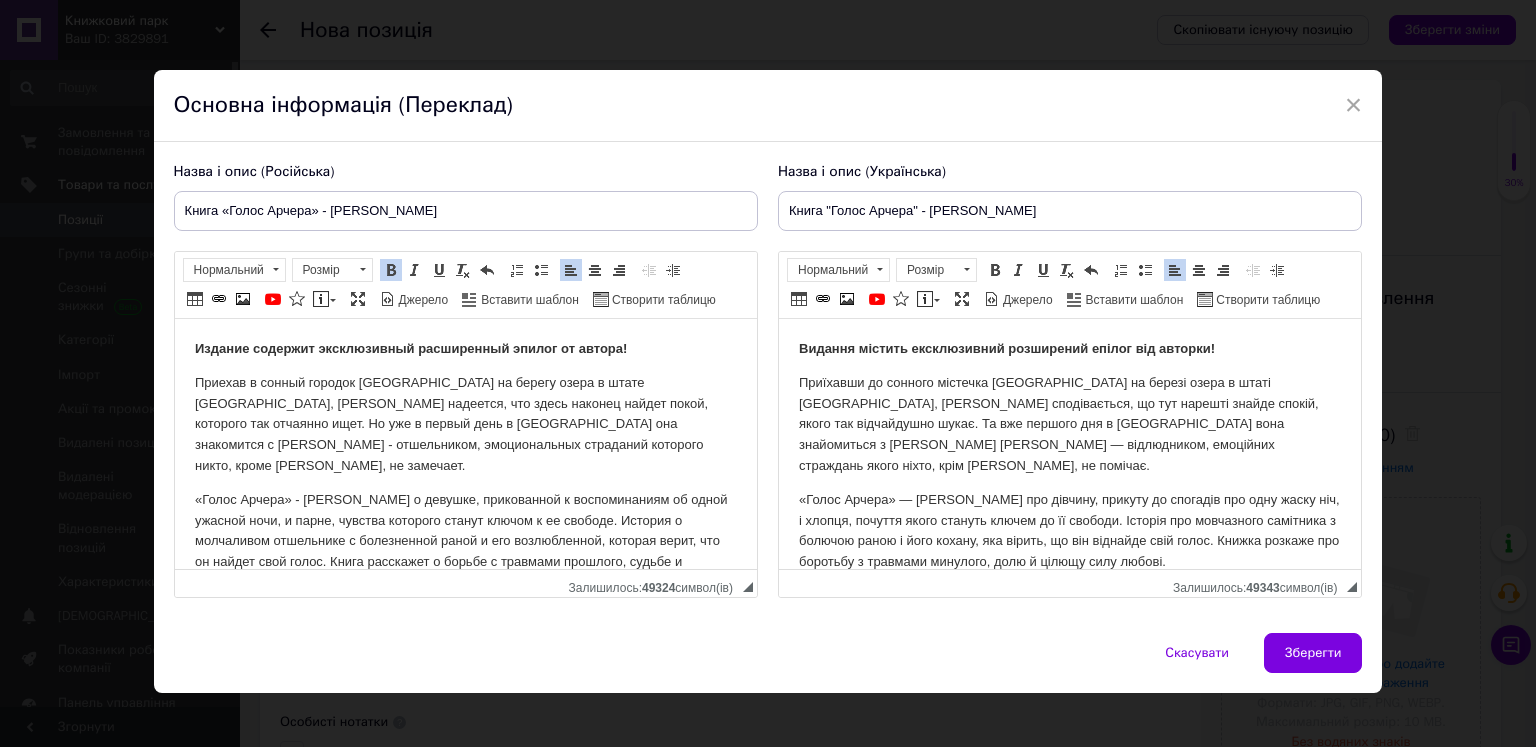click on "Приехав в сонный городок [GEOGRAPHIC_DATA] на берегу озера в штате [GEOGRAPHIC_DATA], [PERSON_NAME] надеется, что здесь наконец найдет покой, которого так отчаянно ищет. Но уже в первый день в [GEOGRAPHIC_DATA] она знакомится с [PERSON_NAME] - отшельником, эмоциональных страданий которого никто, кроме [PERSON_NAME], не замечает." at bounding box center [465, 425] 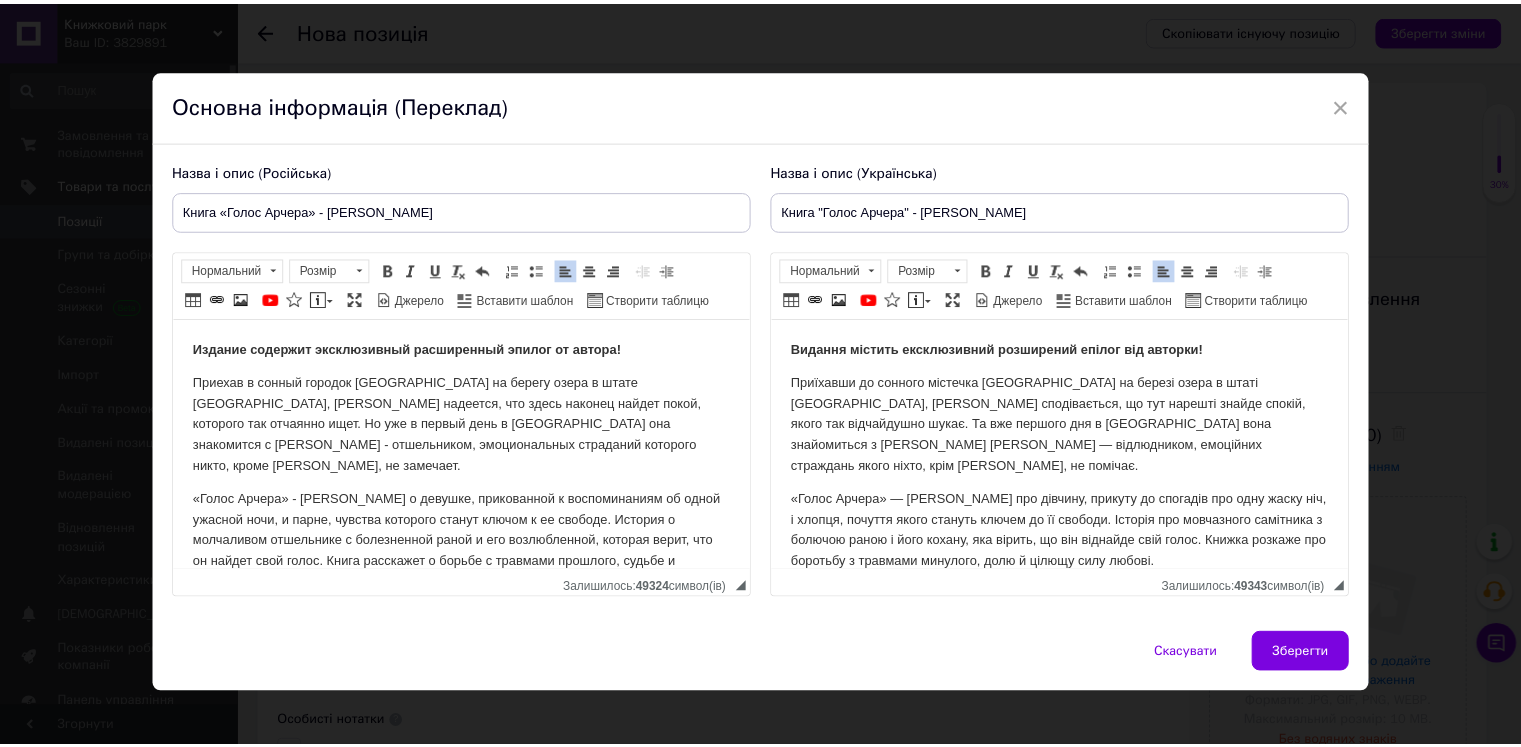 scroll, scrollTop: 24, scrollLeft: 0, axis: vertical 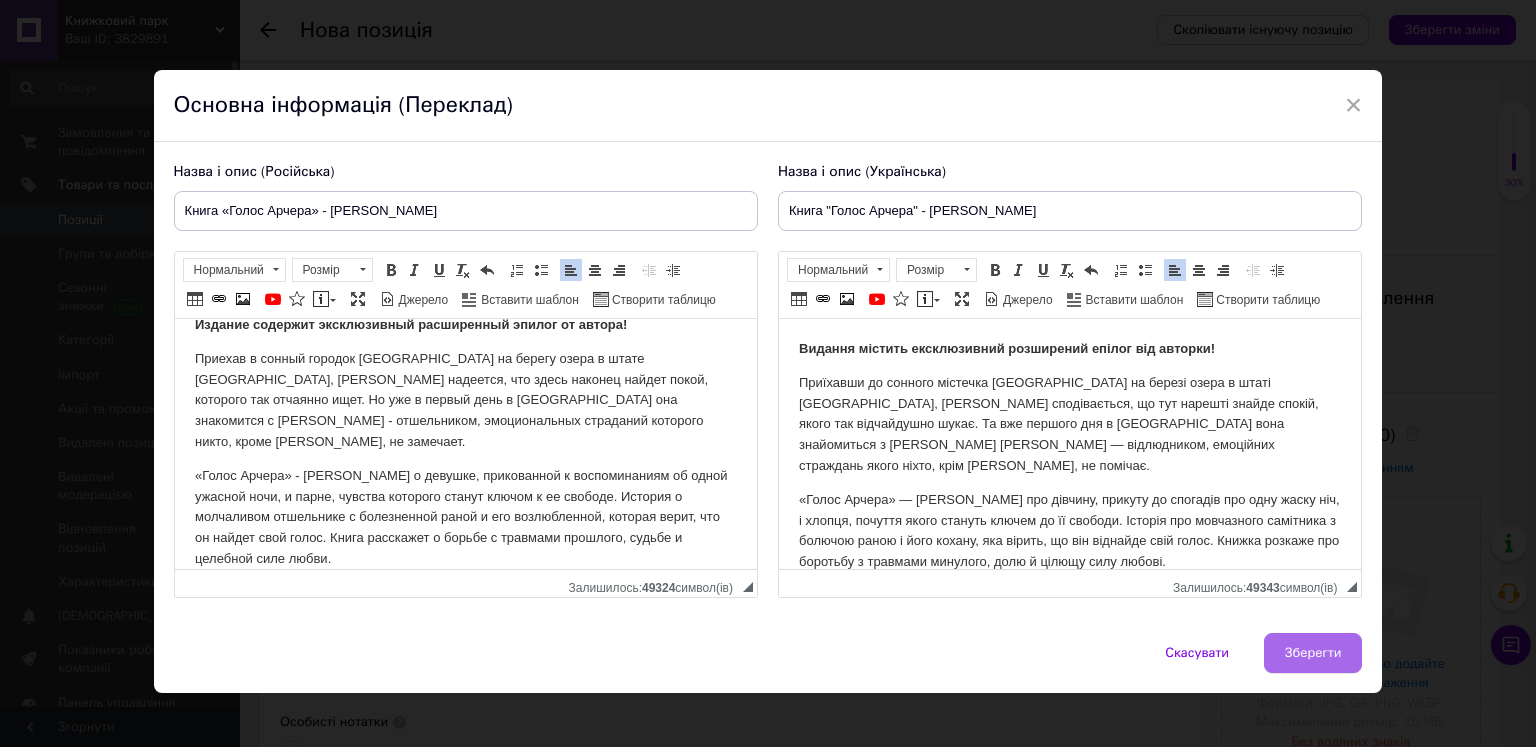click on "Зберегти" at bounding box center [1313, 653] 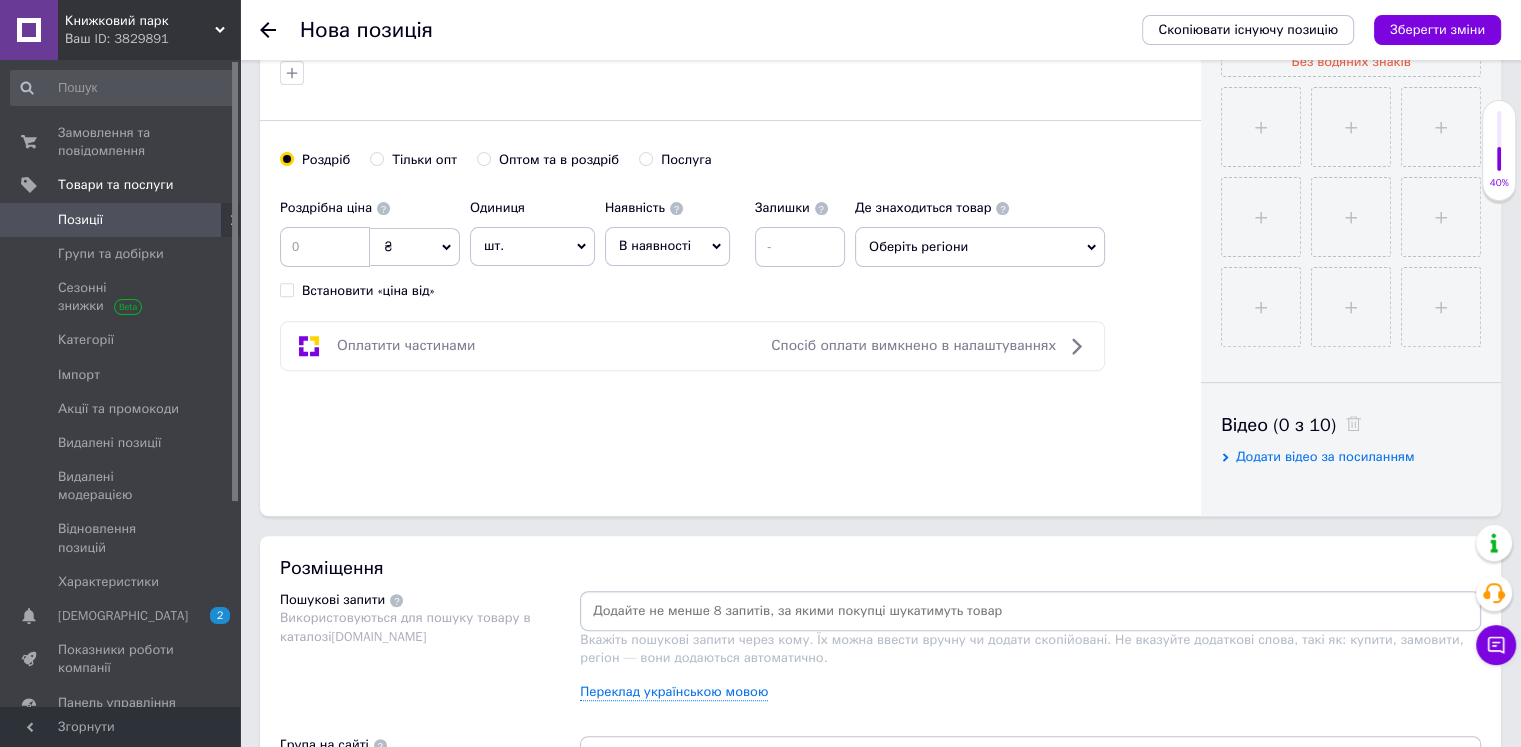 scroll, scrollTop: 700, scrollLeft: 0, axis: vertical 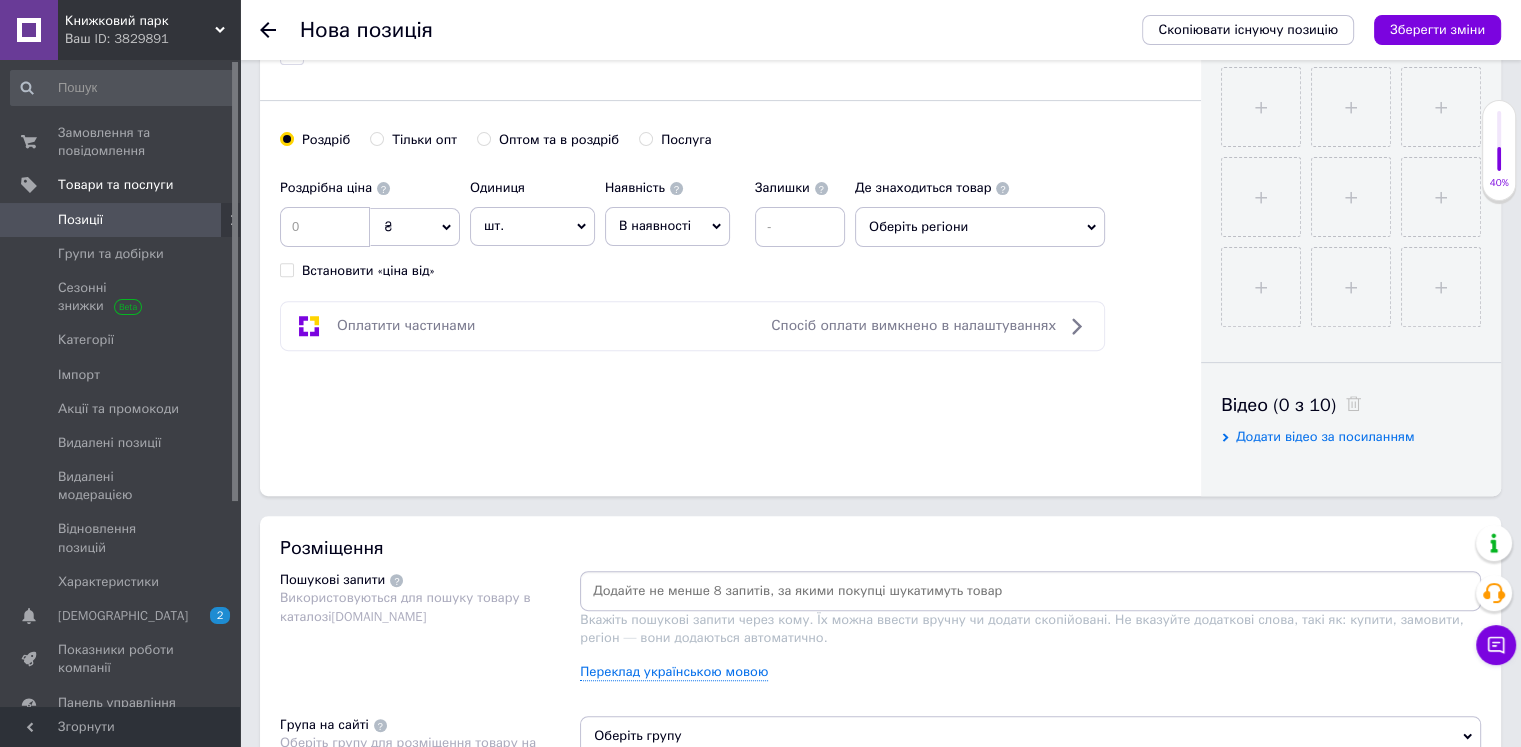 click on "В наявності" at bounding box center (655, 225) 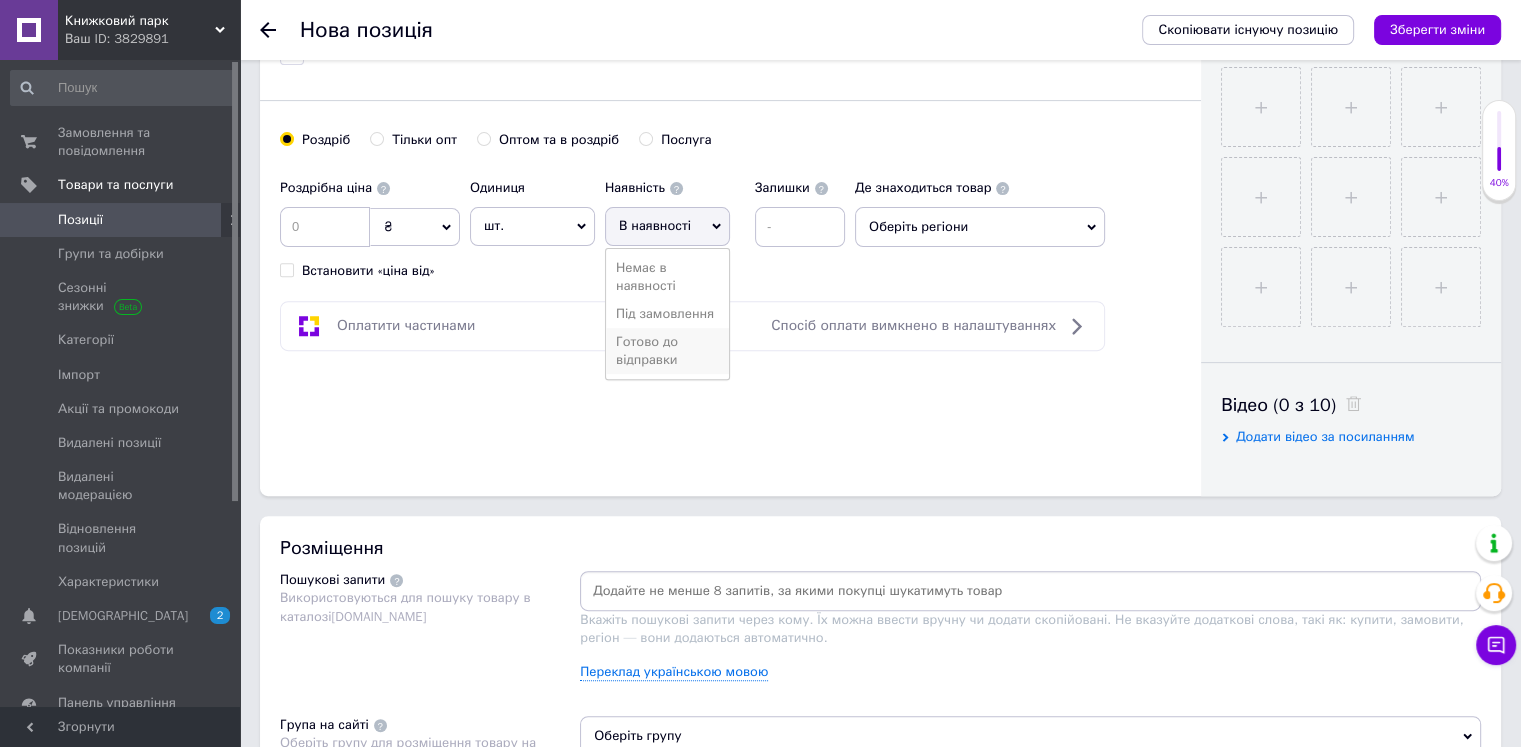 click on "Готово до відправки" at bounding box center (667, 351) 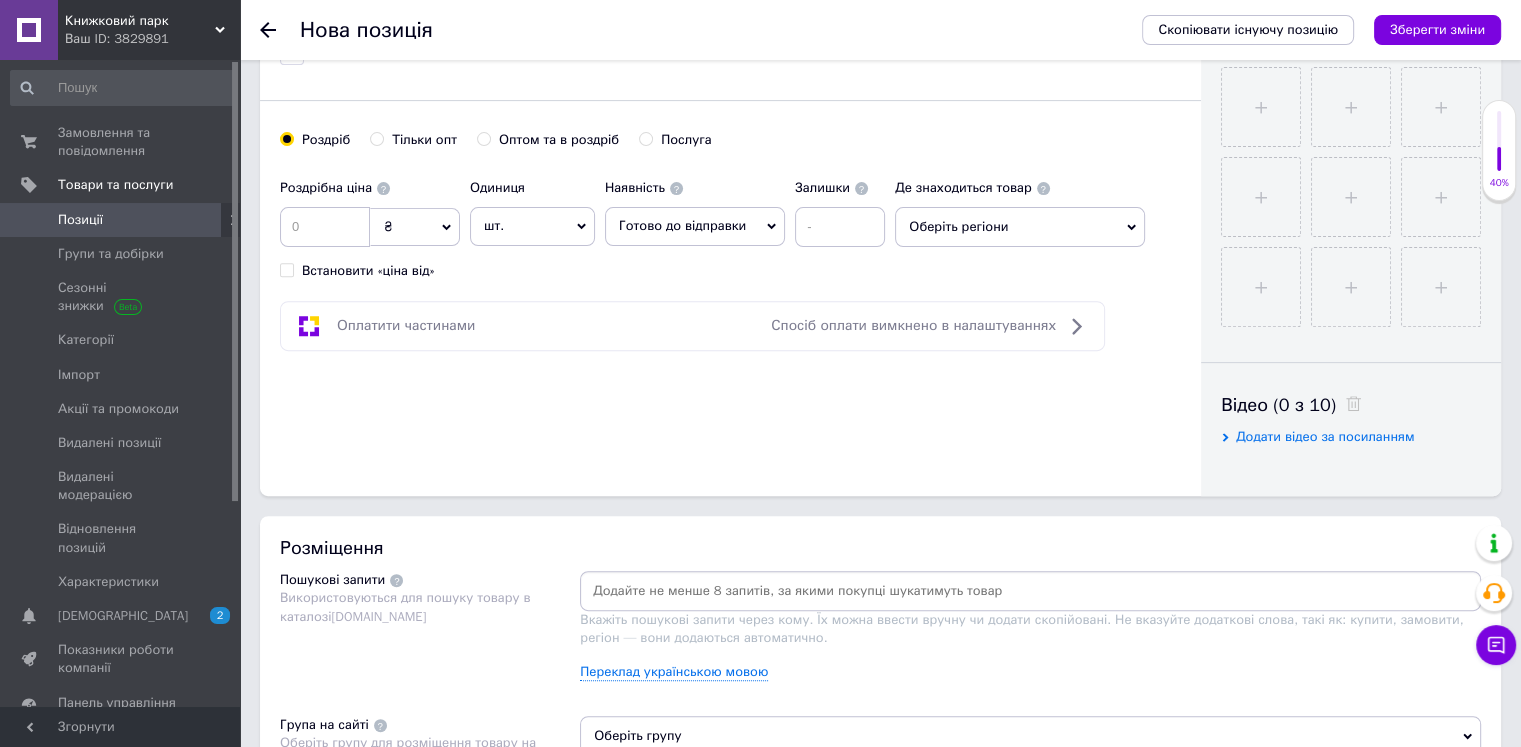 click on "Оберіть регіони" at bounding box center [1020, 227] 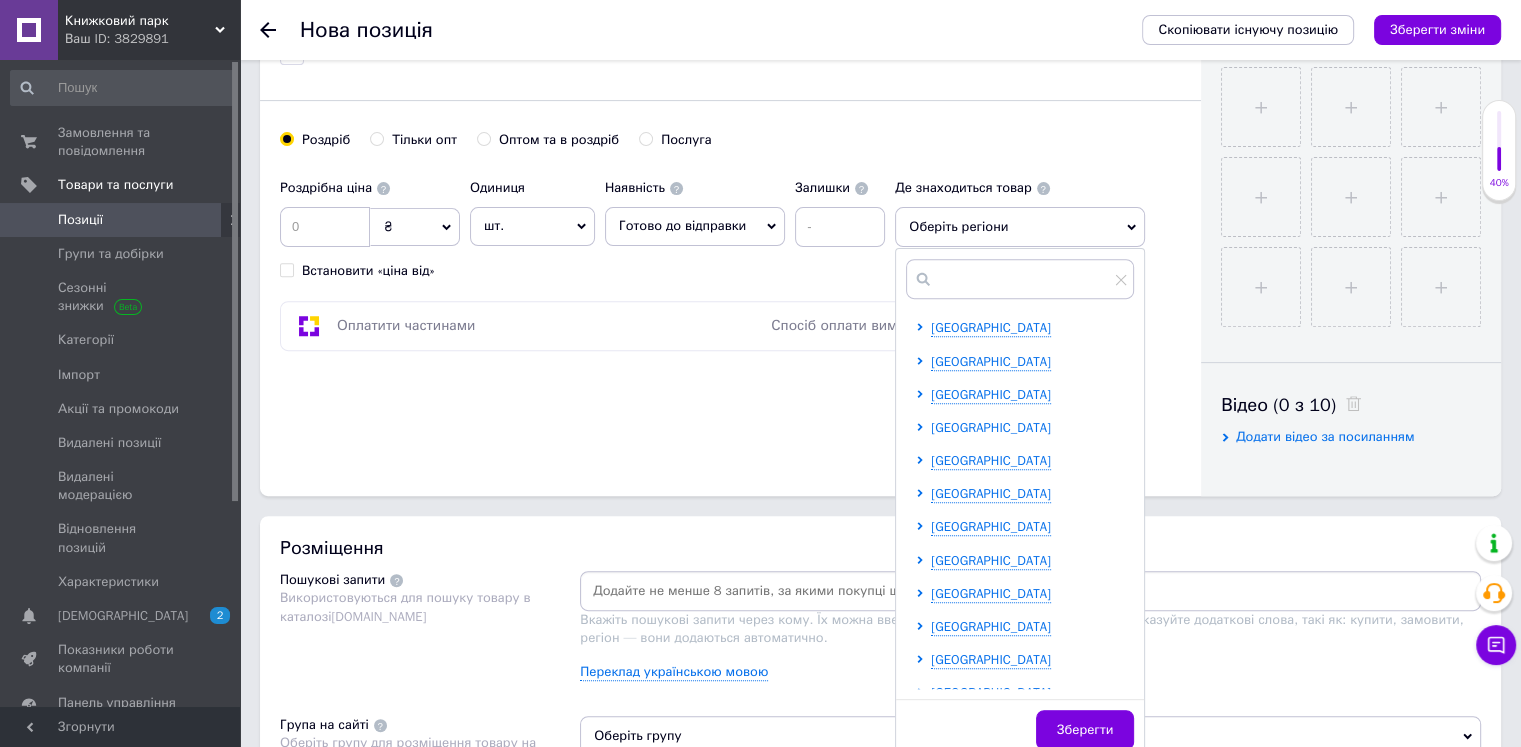 click on "[GEOGRAPHIC_DATA]" at bounding box center [991, 427] 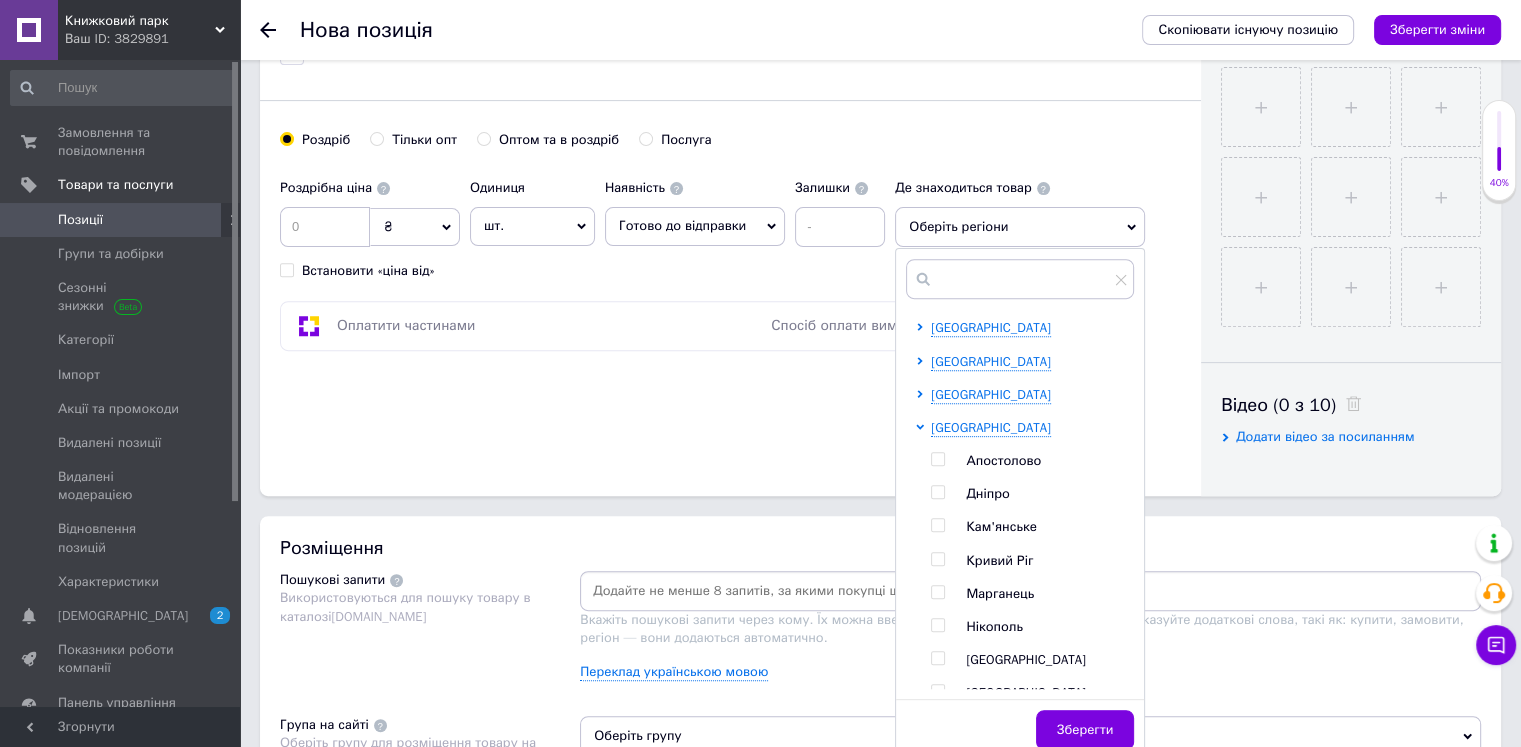 click at bounding box center (937, 492) 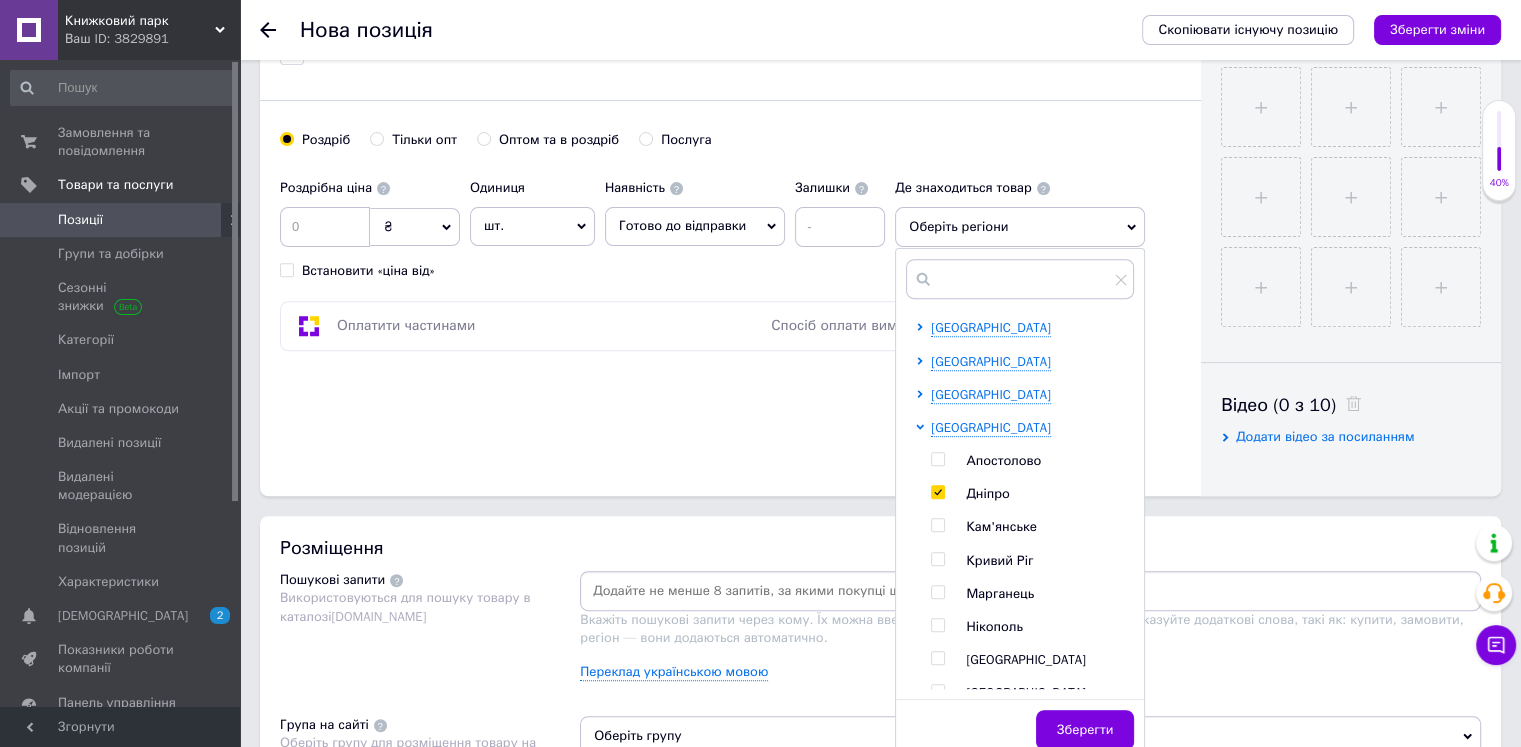 checkbox on "true" 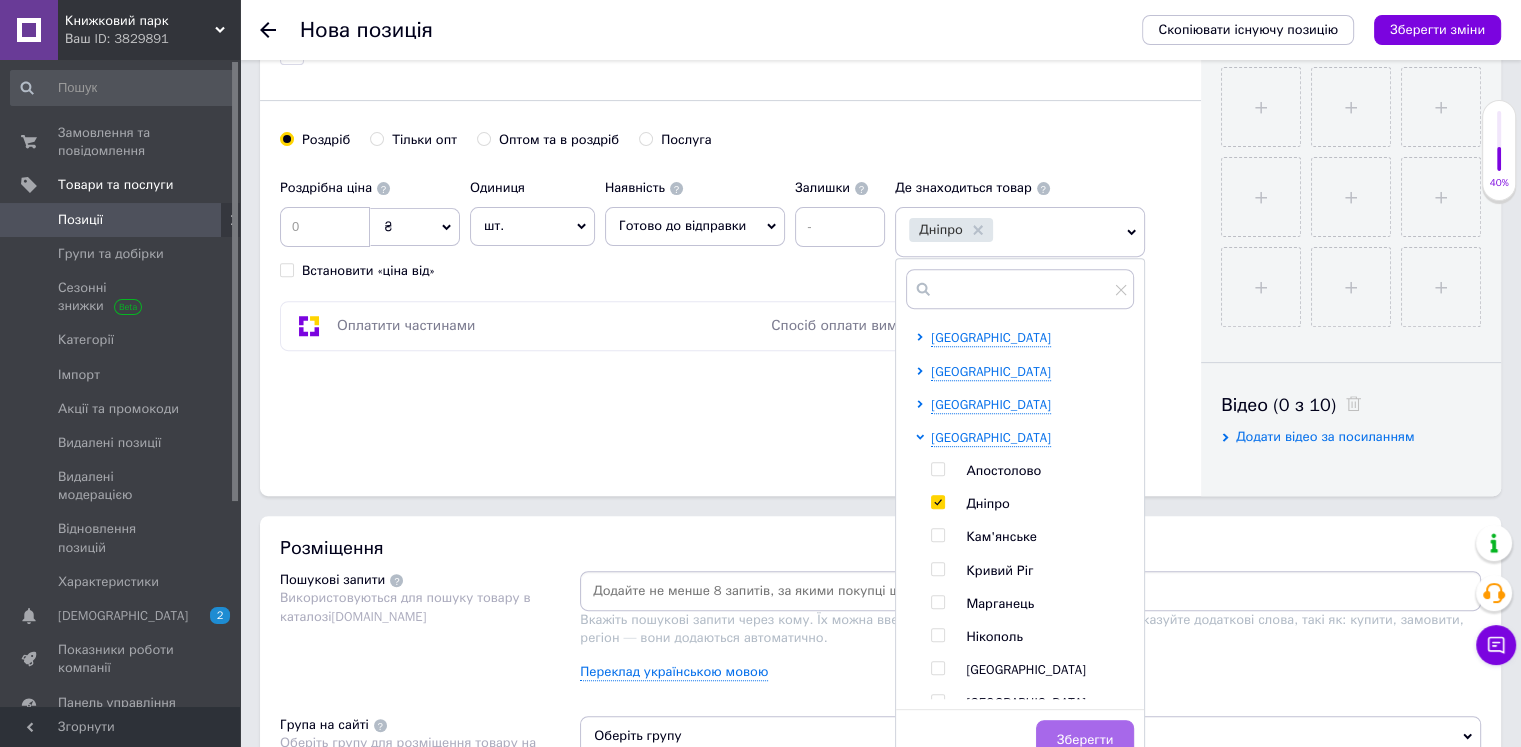 click on "Зберегти" at bounding box center [1085, 740] 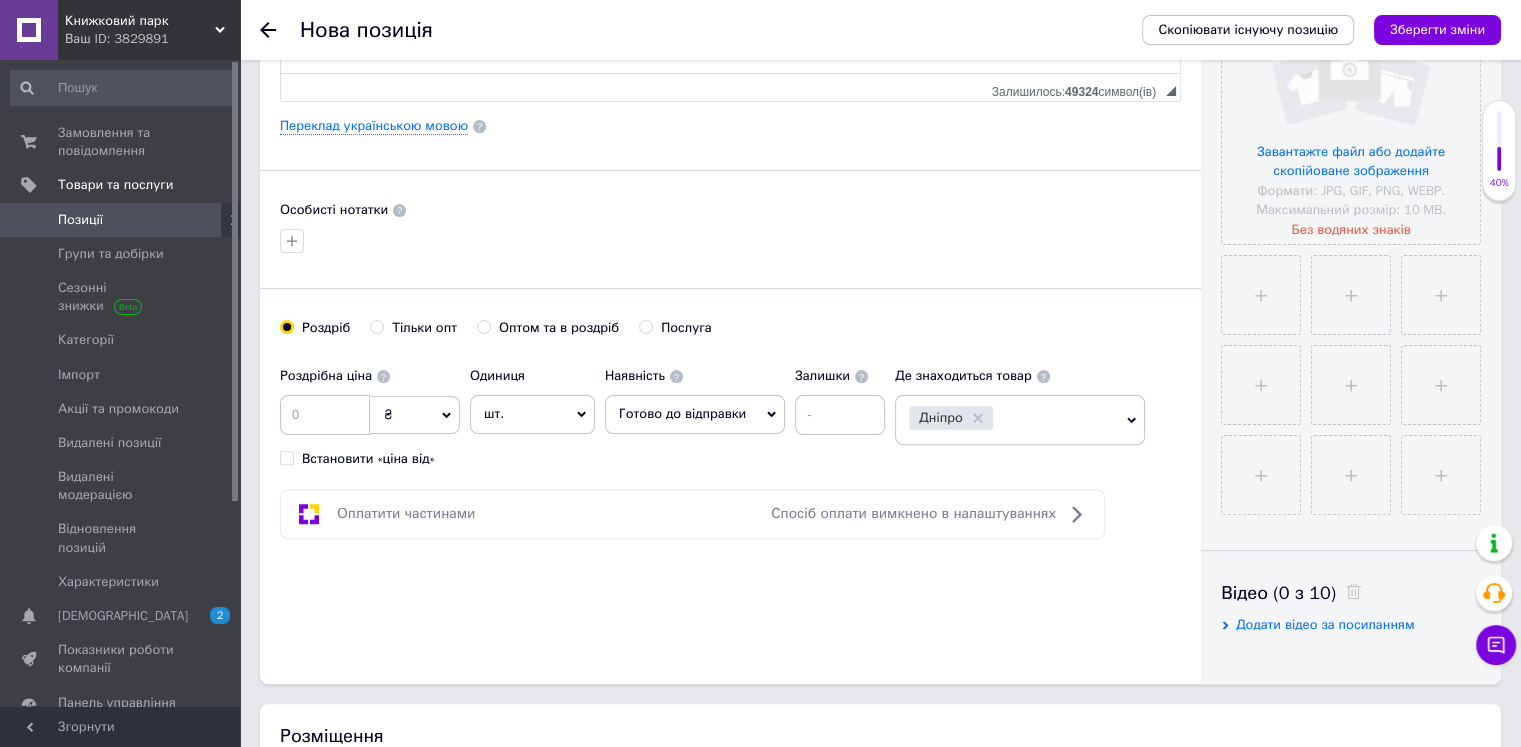 scroll, scrollTop: 500, scrollLeft: 0, axis: vertical 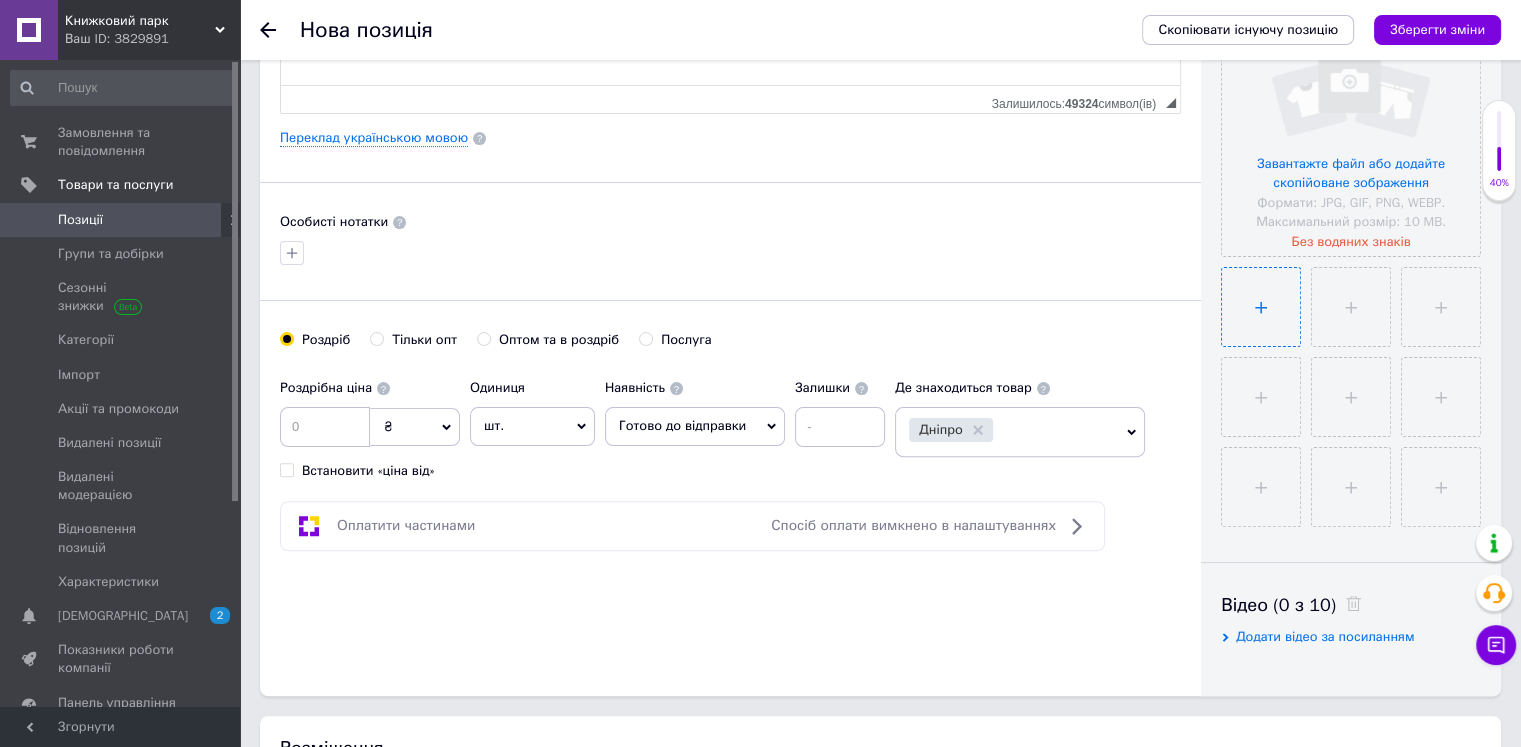 click at bounding box center [1261, 307] 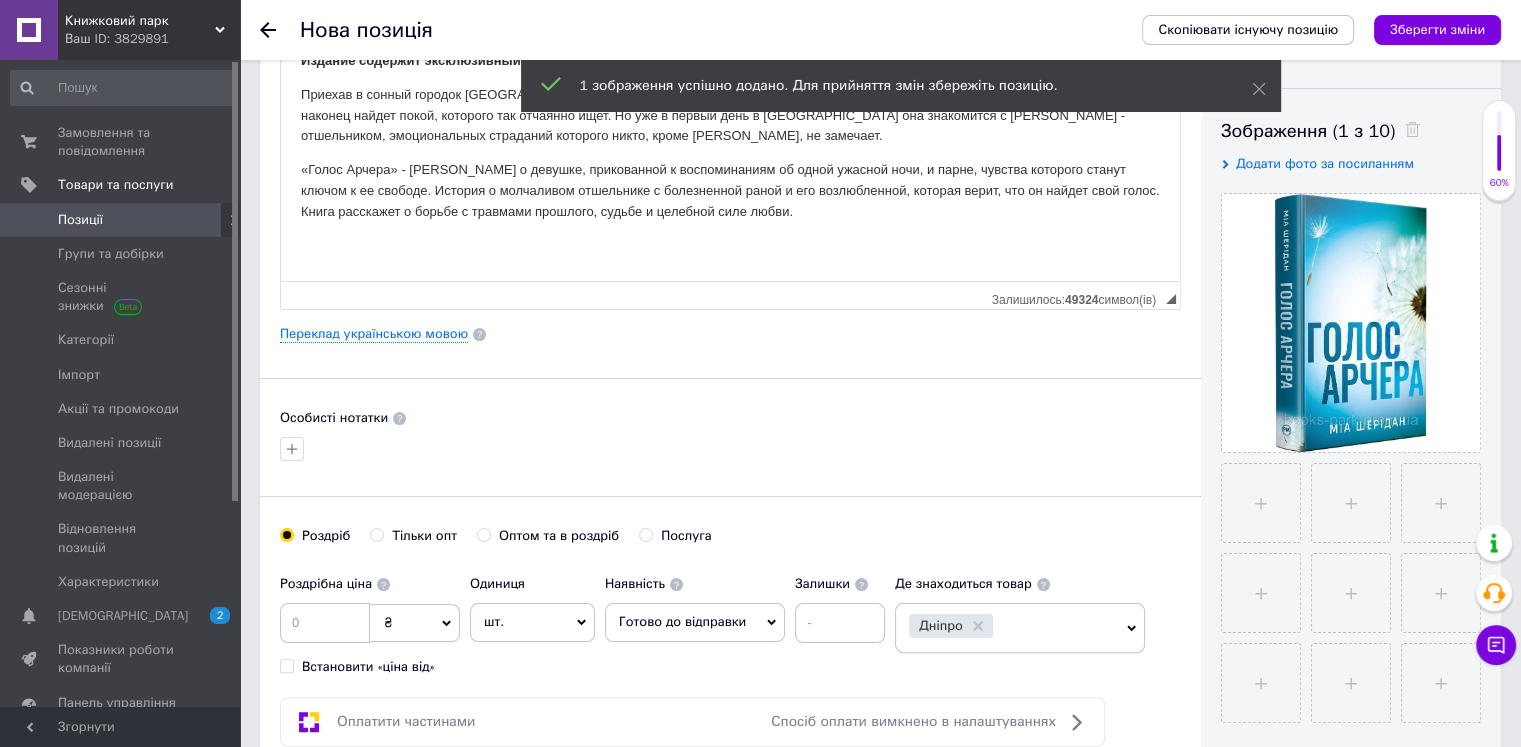 scroll, scrollTop: 300, scrollLeft: 0, axis: vertical 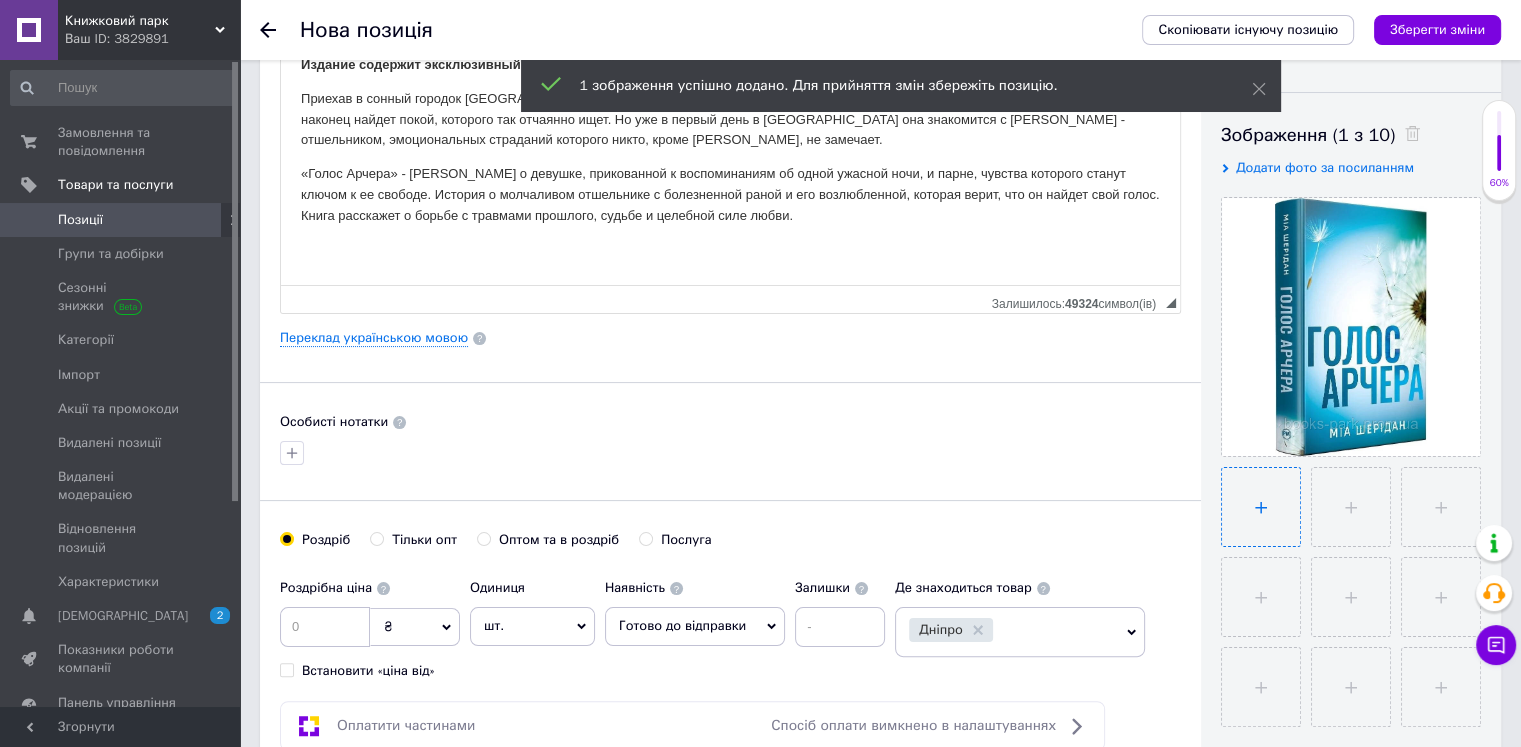 click at bounding box center (1261, 507) 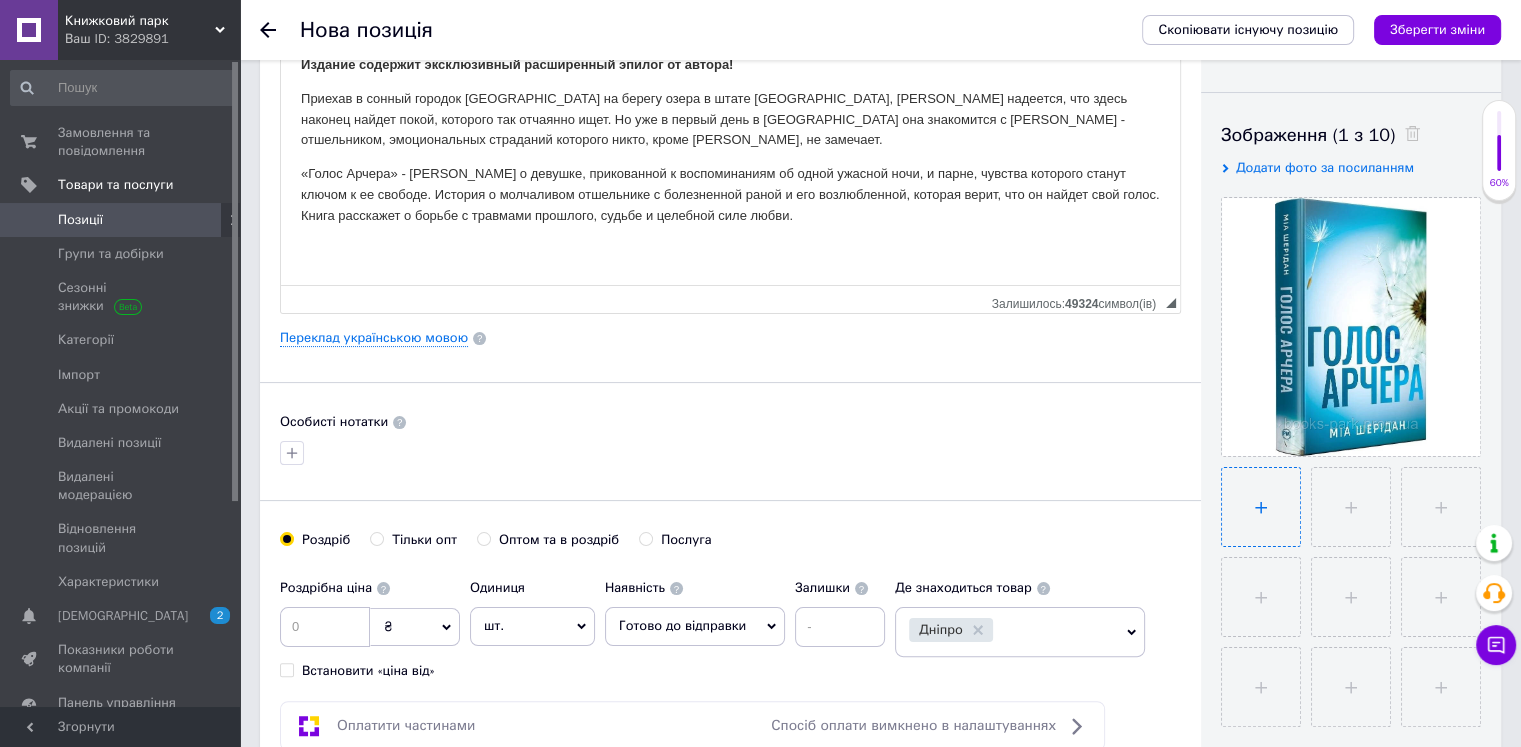 type on "C:\fakepath\голос3.jpg" 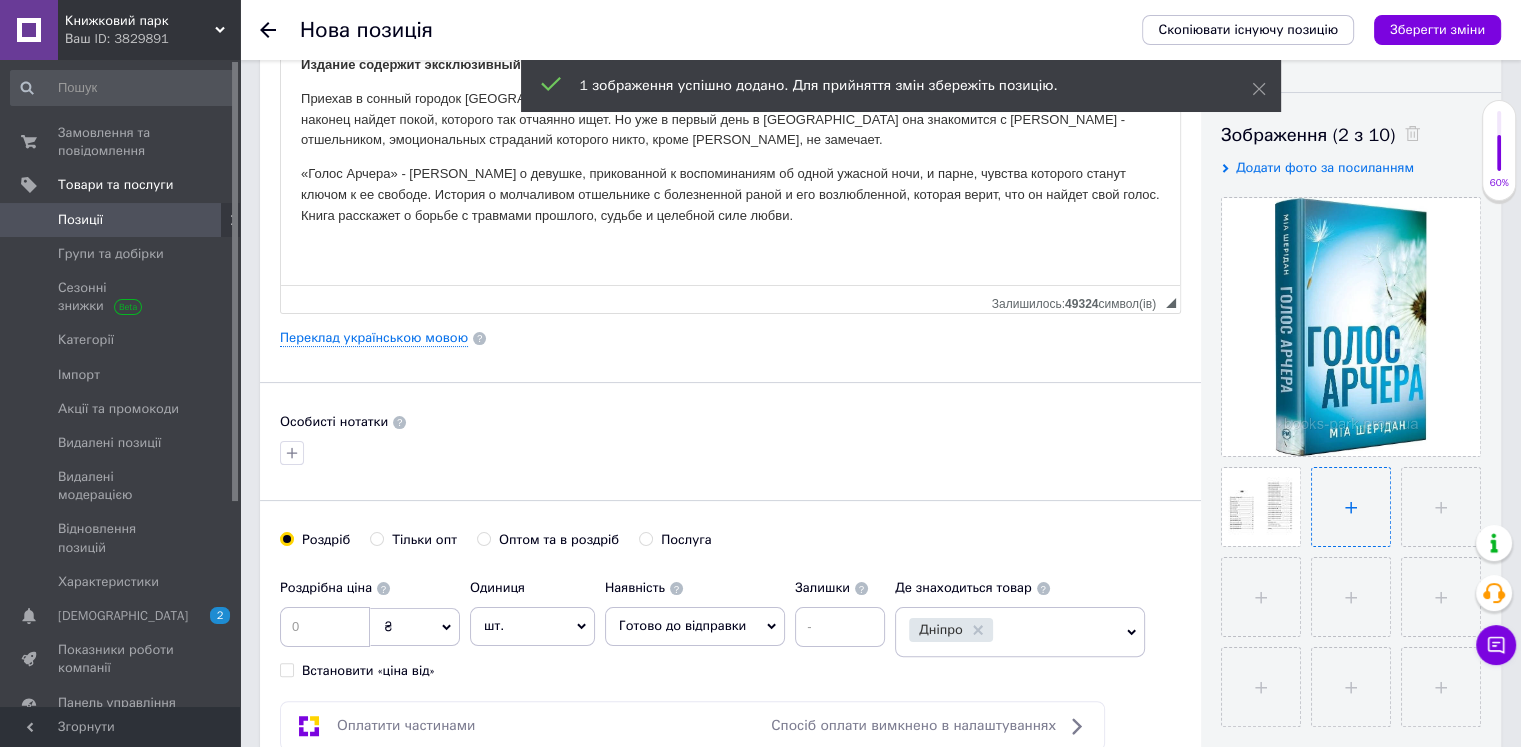 click at bounding box center [1351, 507] 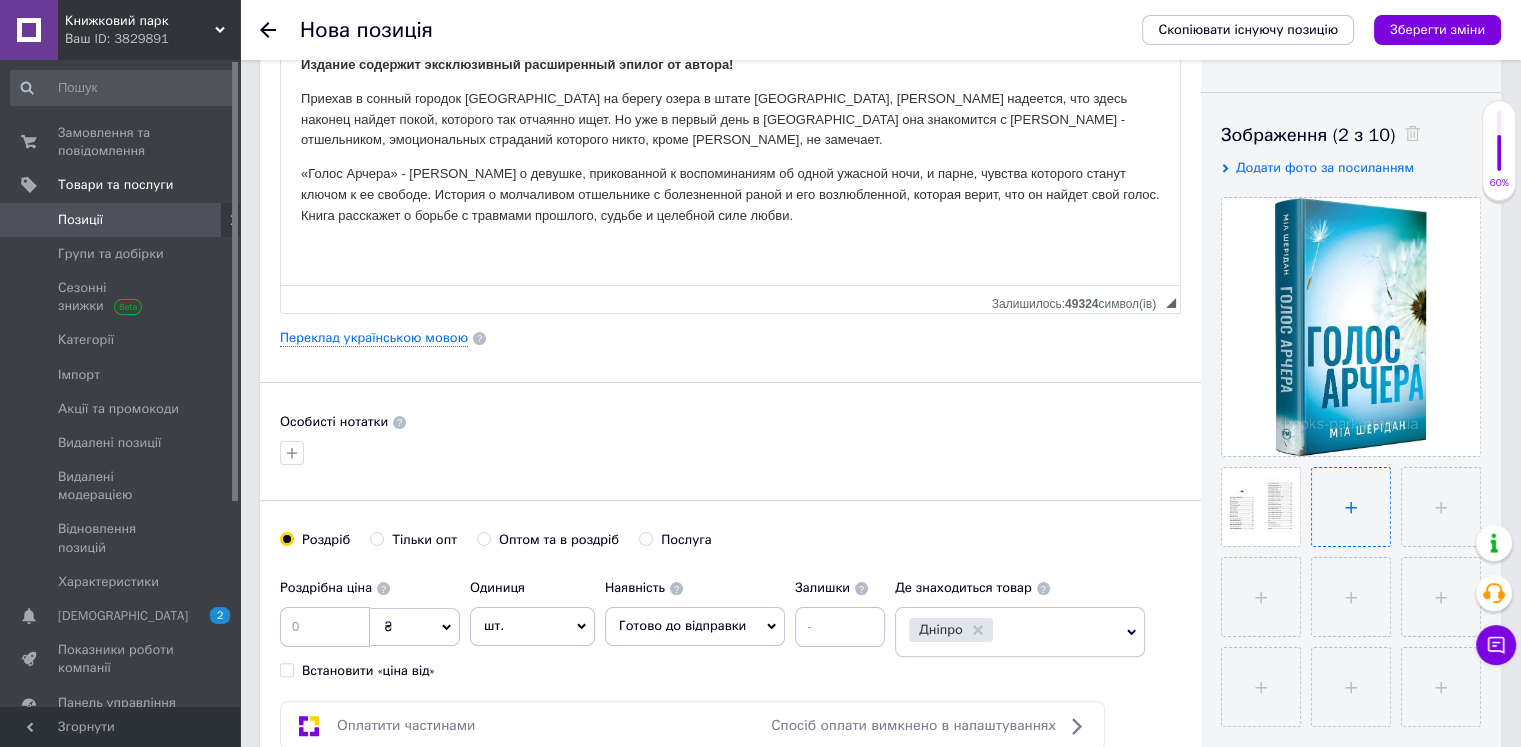 type on "C:\fakepath\голос.webp" 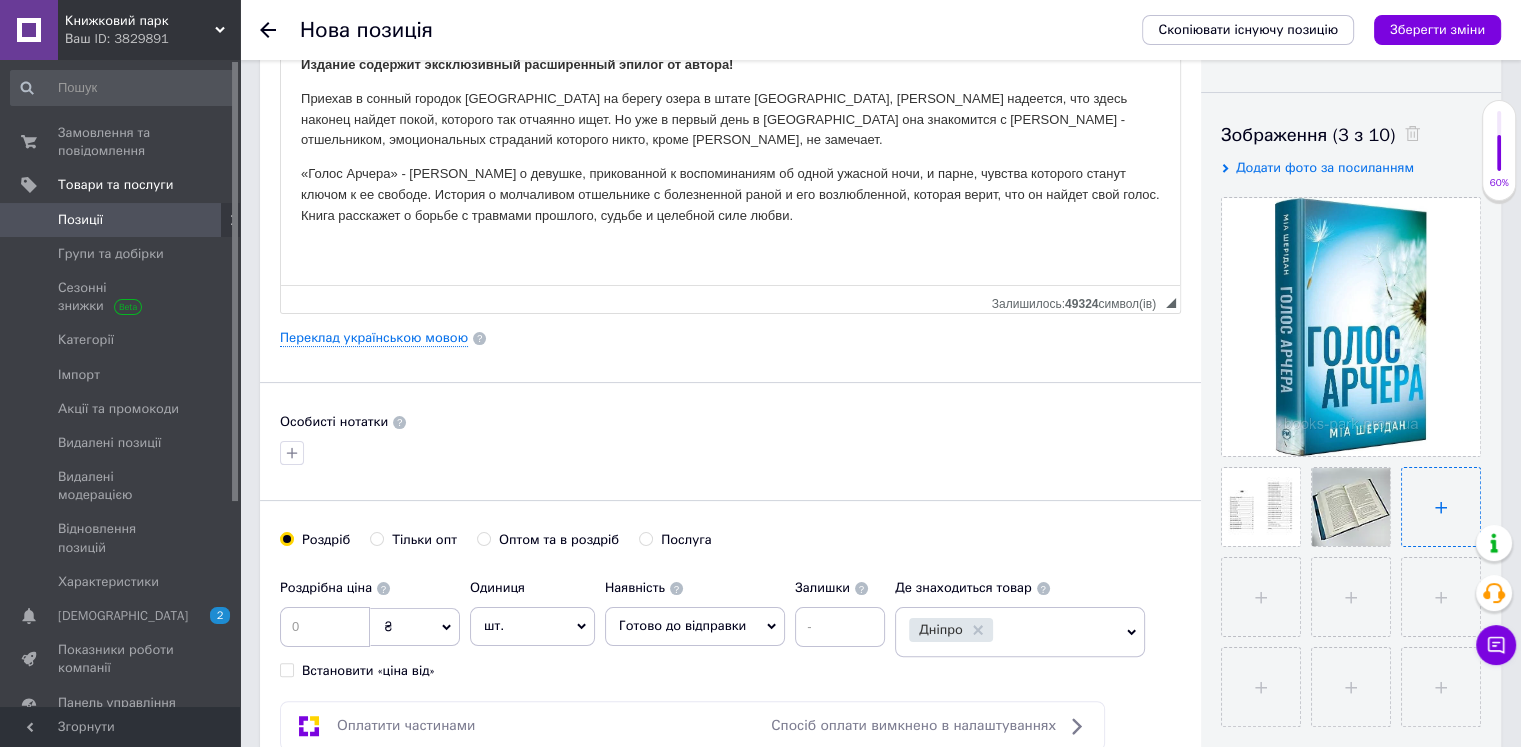 click at bounding box center (1441, 507) 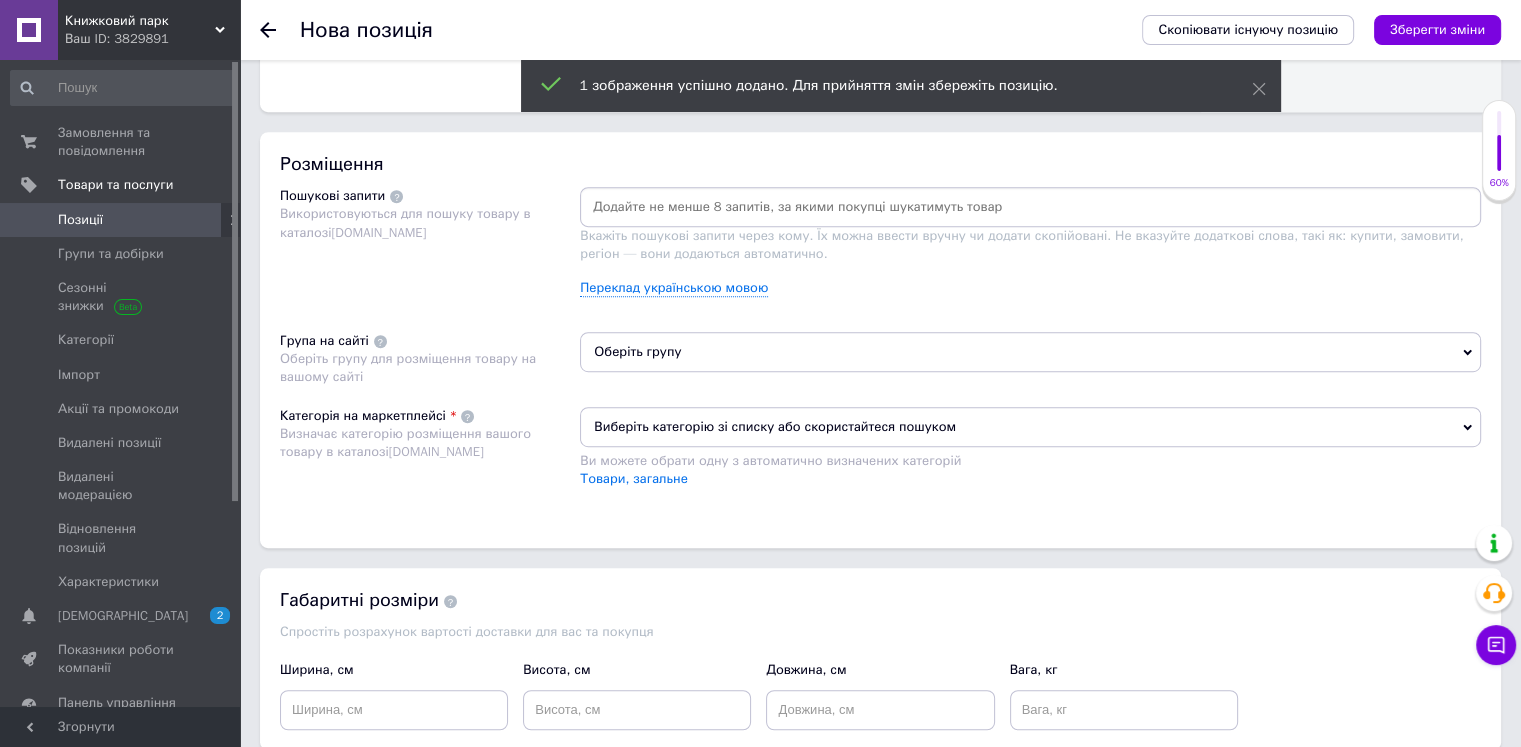 scroll, scrollTop: 1100, scrollLeft: 0, axis: vertical 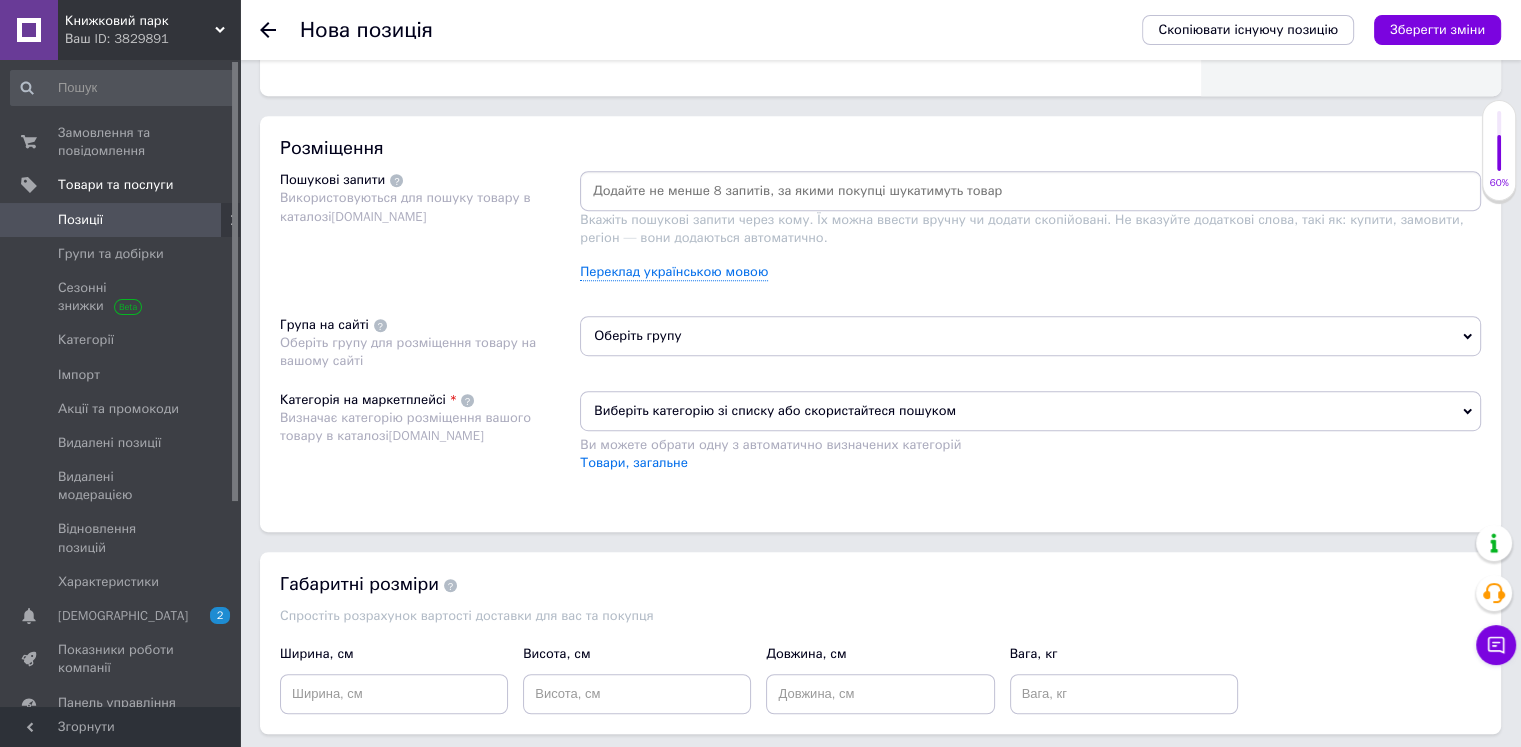 click on "Оберіть групу" at bounding box center (1030, 336) 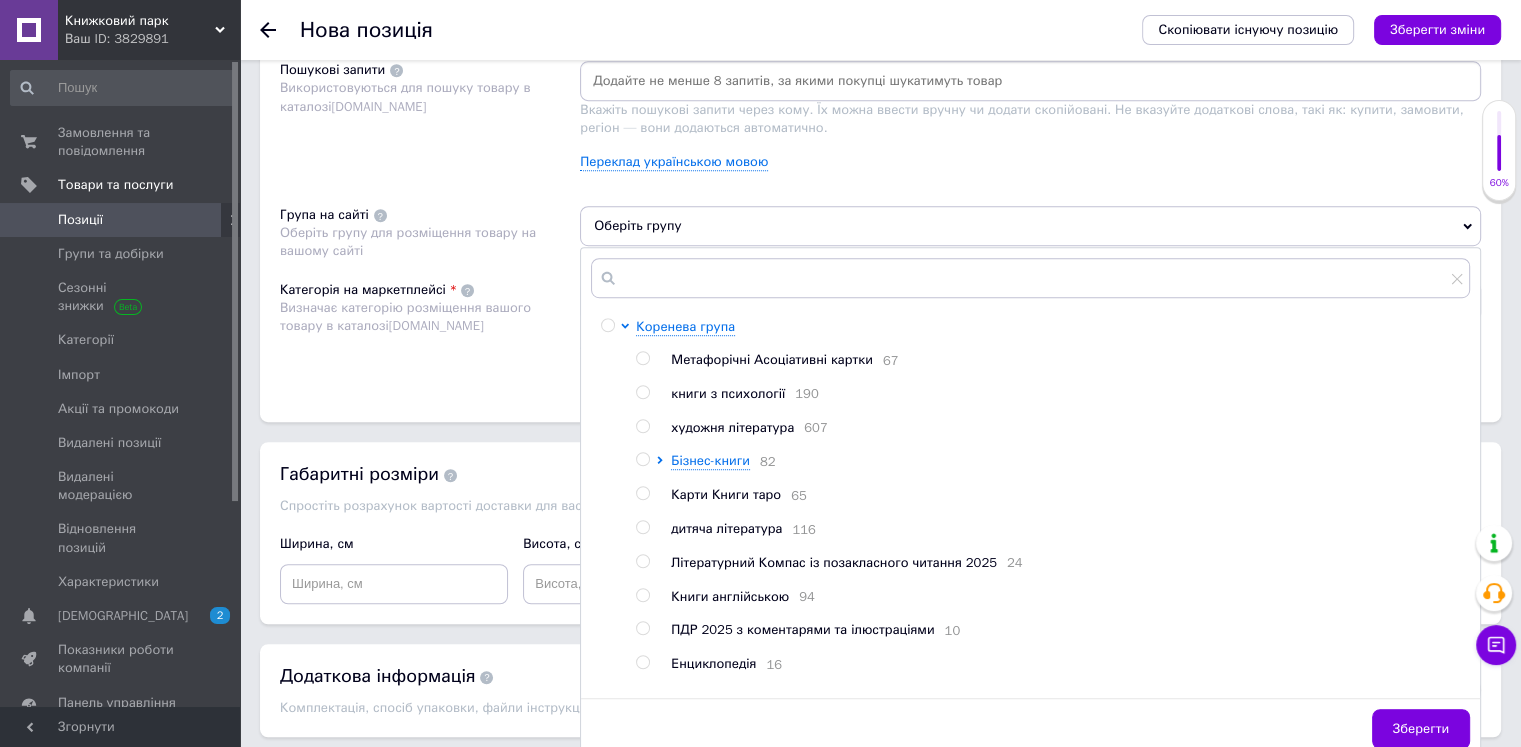 scroll, scrollTop: 1275, scrollLeft: 0, axis: vertical 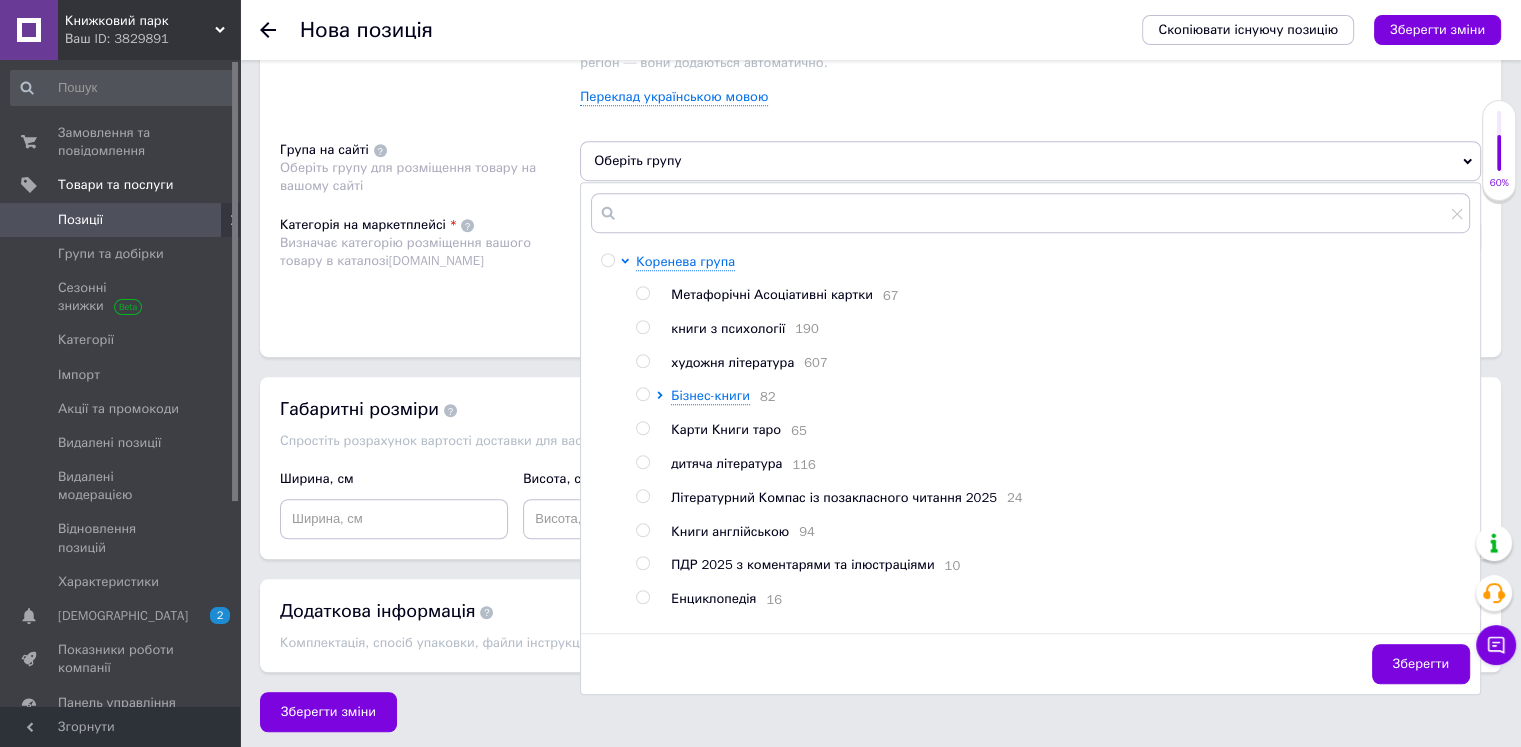 click at bounding box center [642, 361] 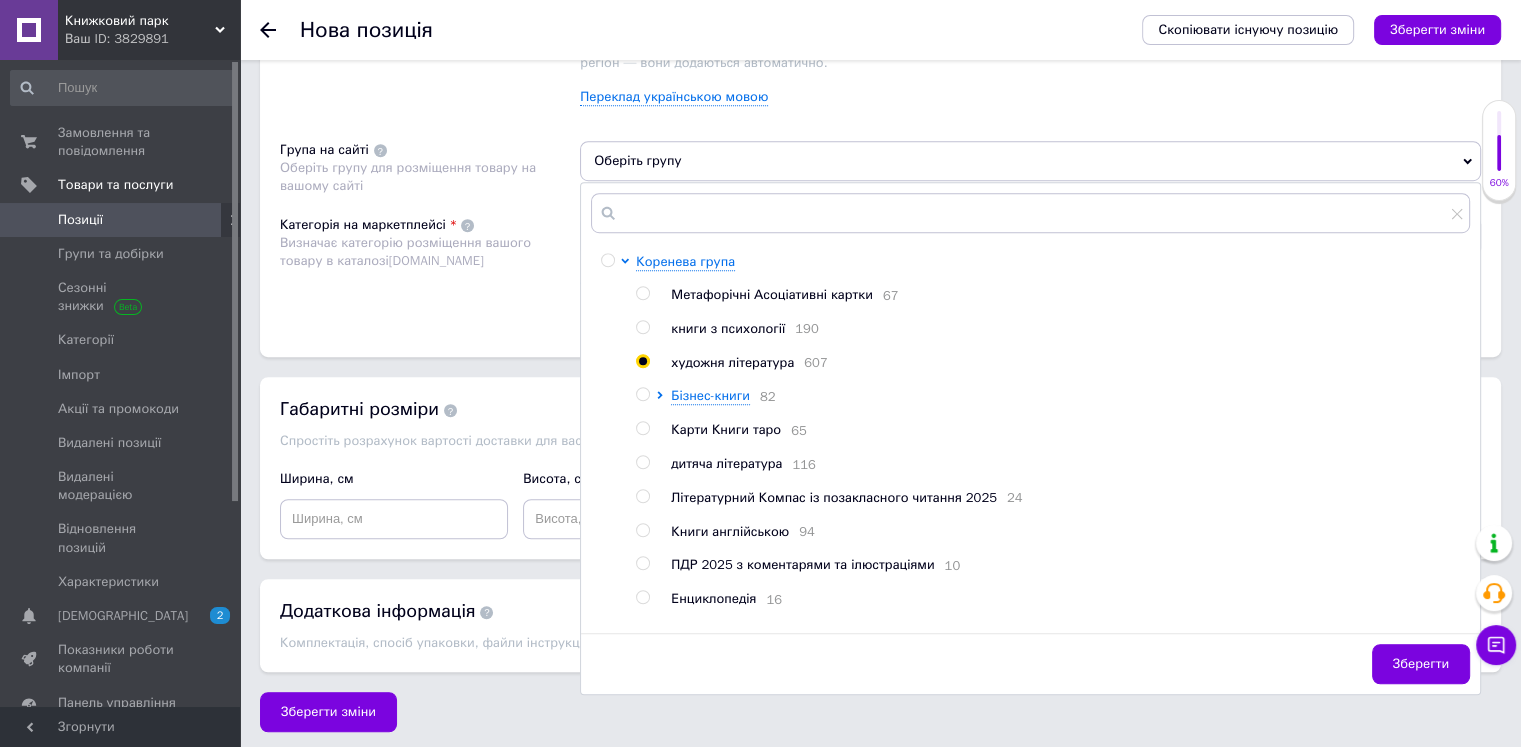 radio on "true" 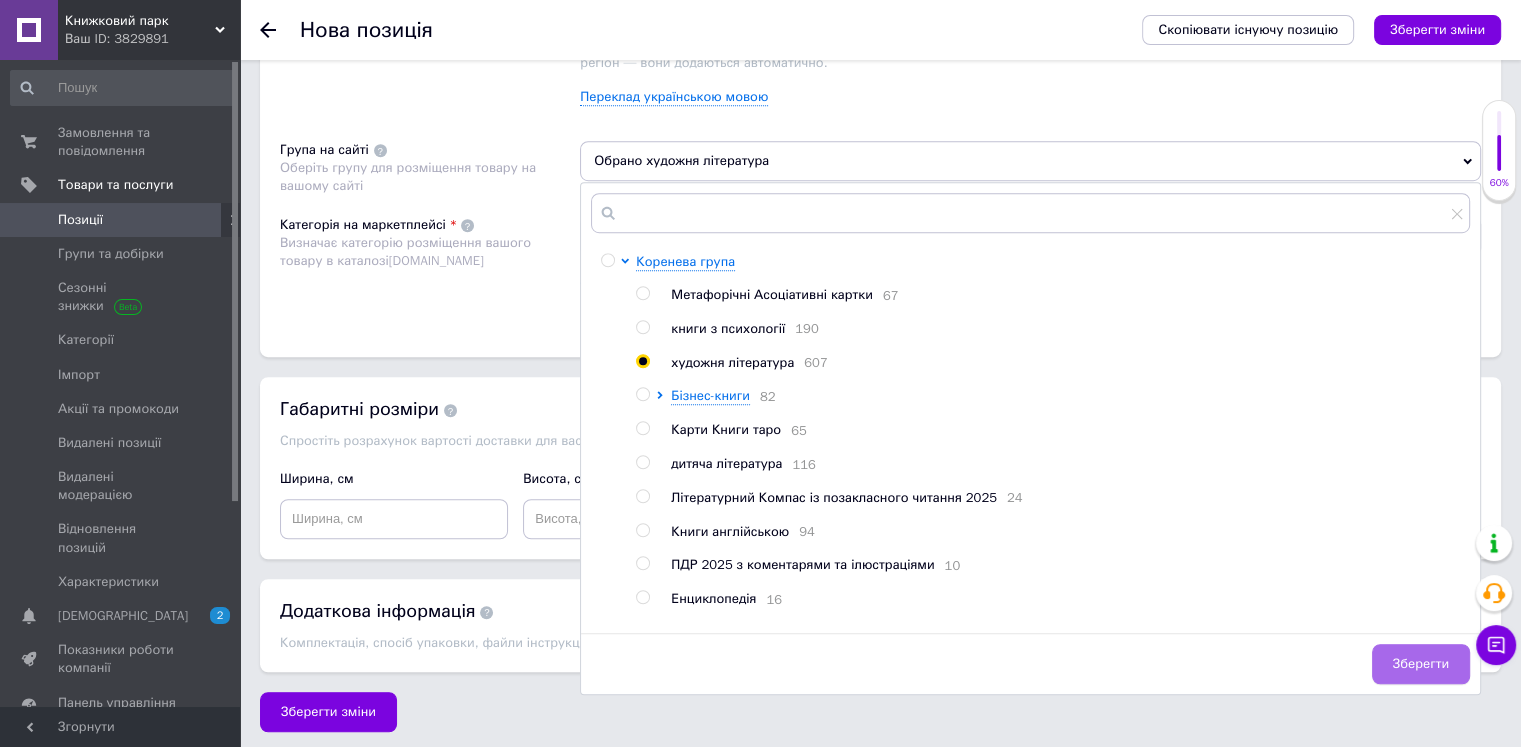 click on "Зберегти" at bounding box center (1421, 664) 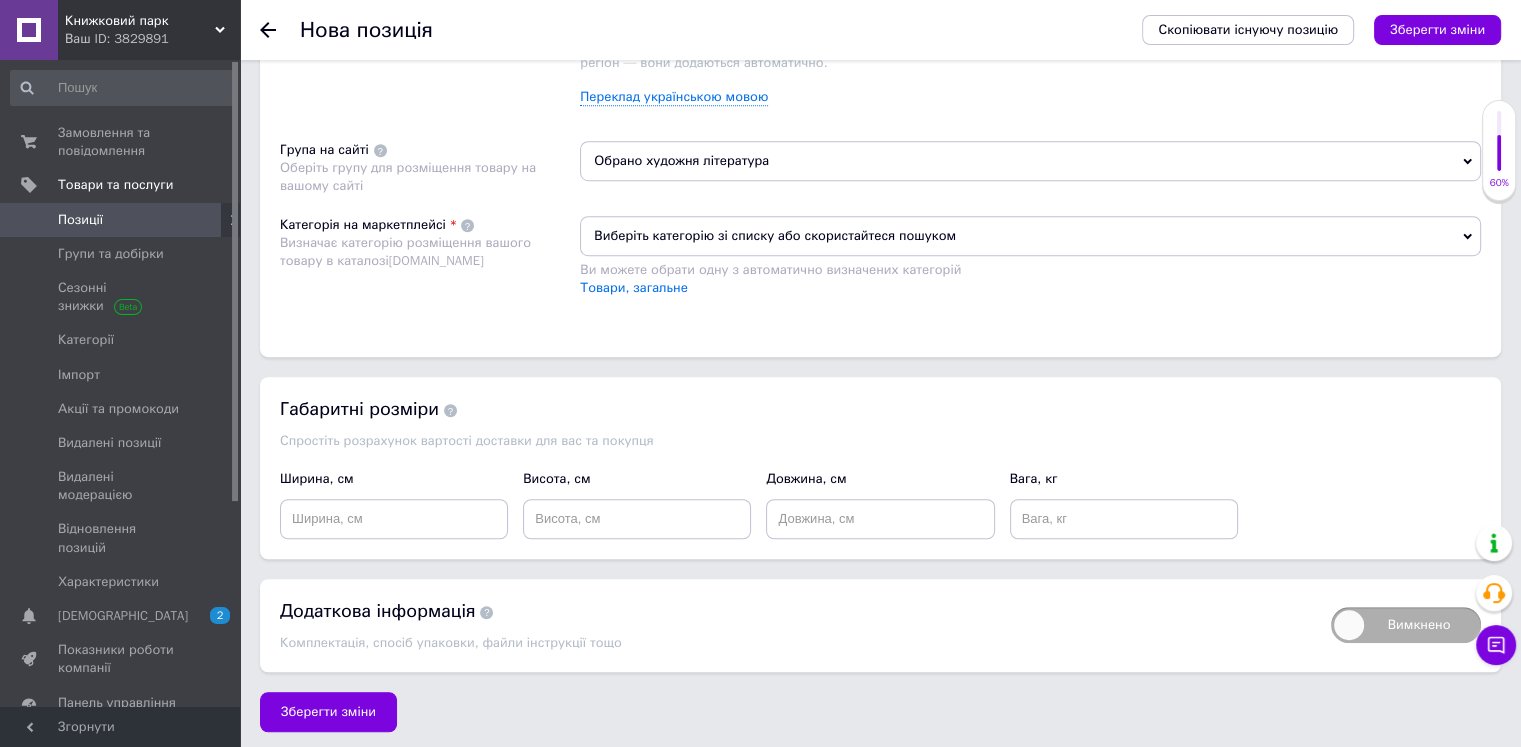 click on "Виберіть категорію зі списку або скористайтеся пошуком" at bounding box center [1030, 236] 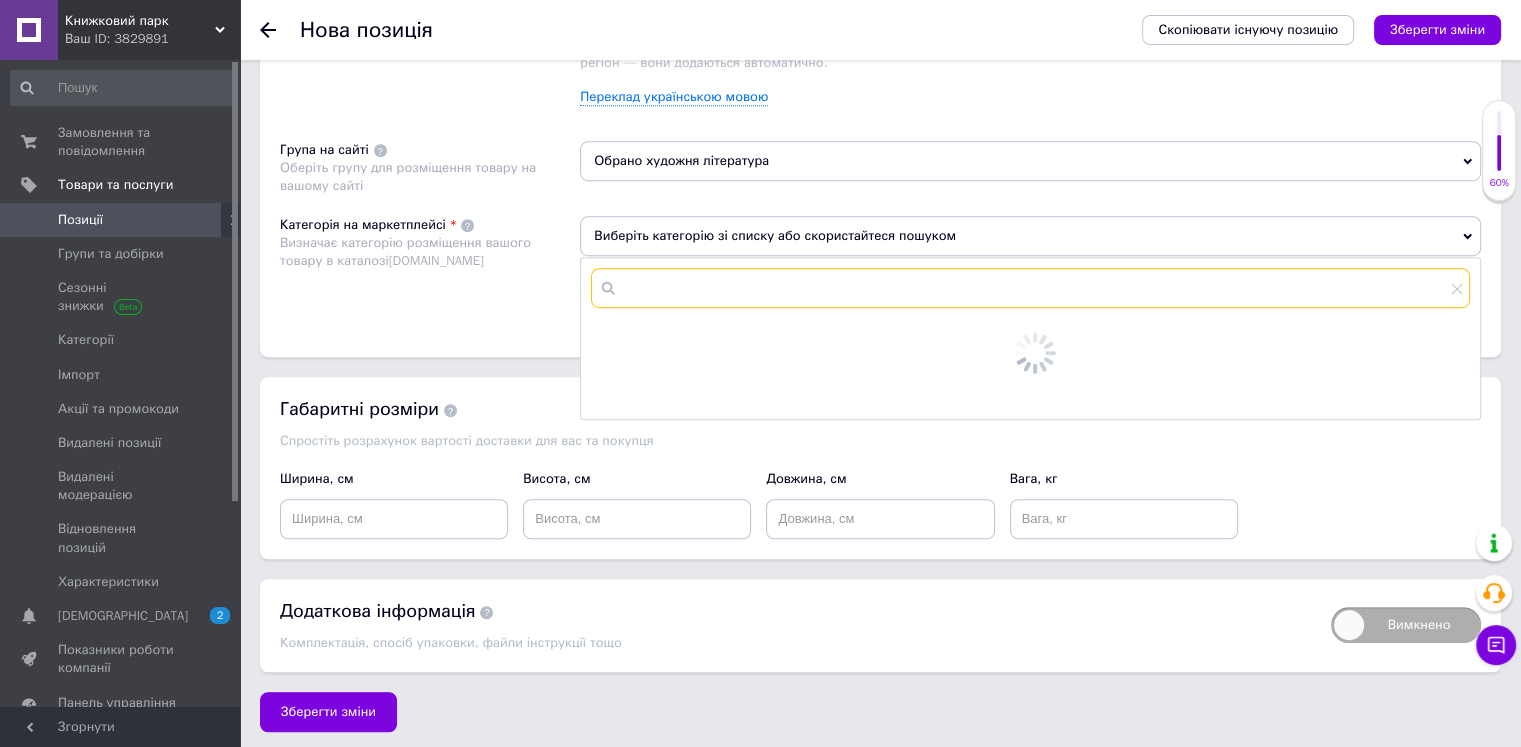click at bounding box center (1030, 288) 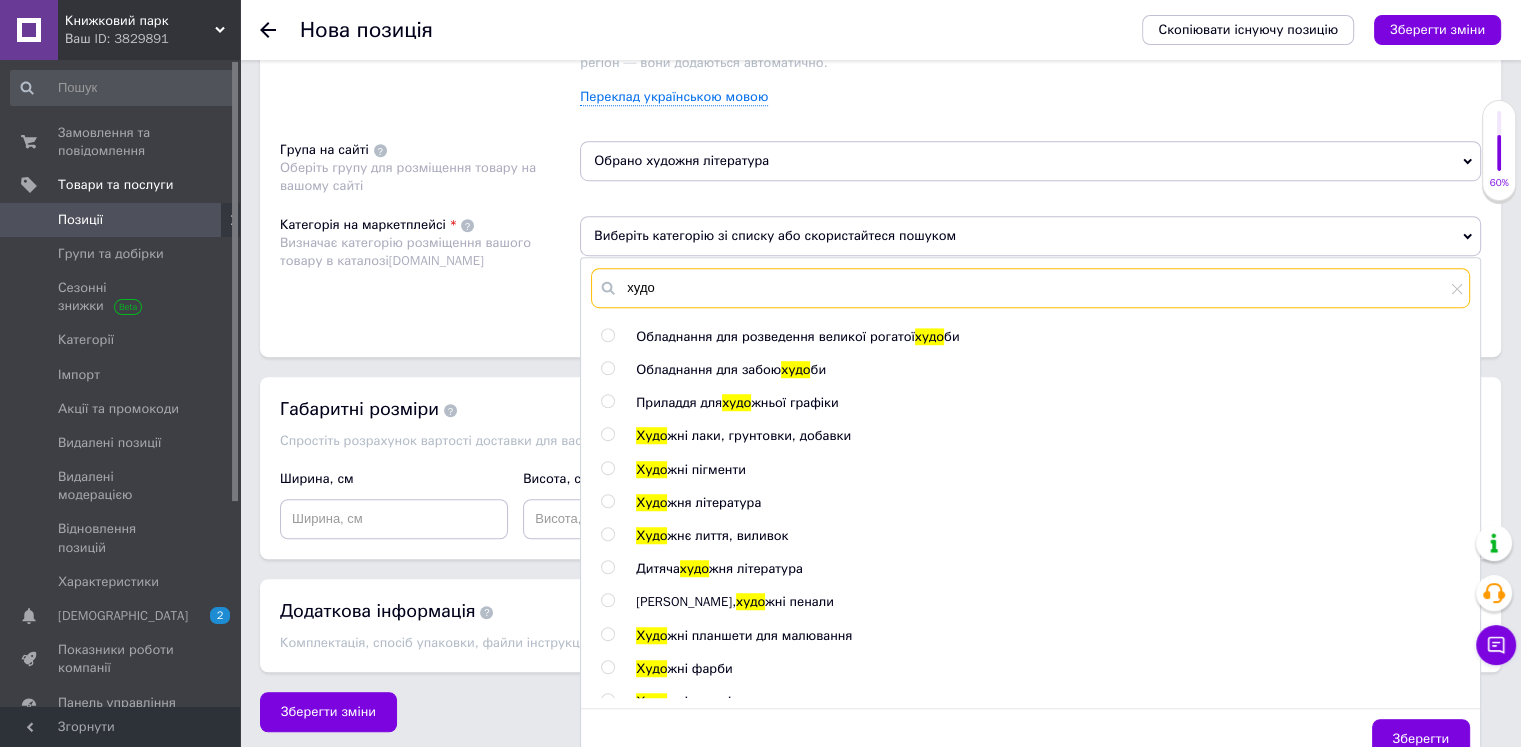 type on "худо" 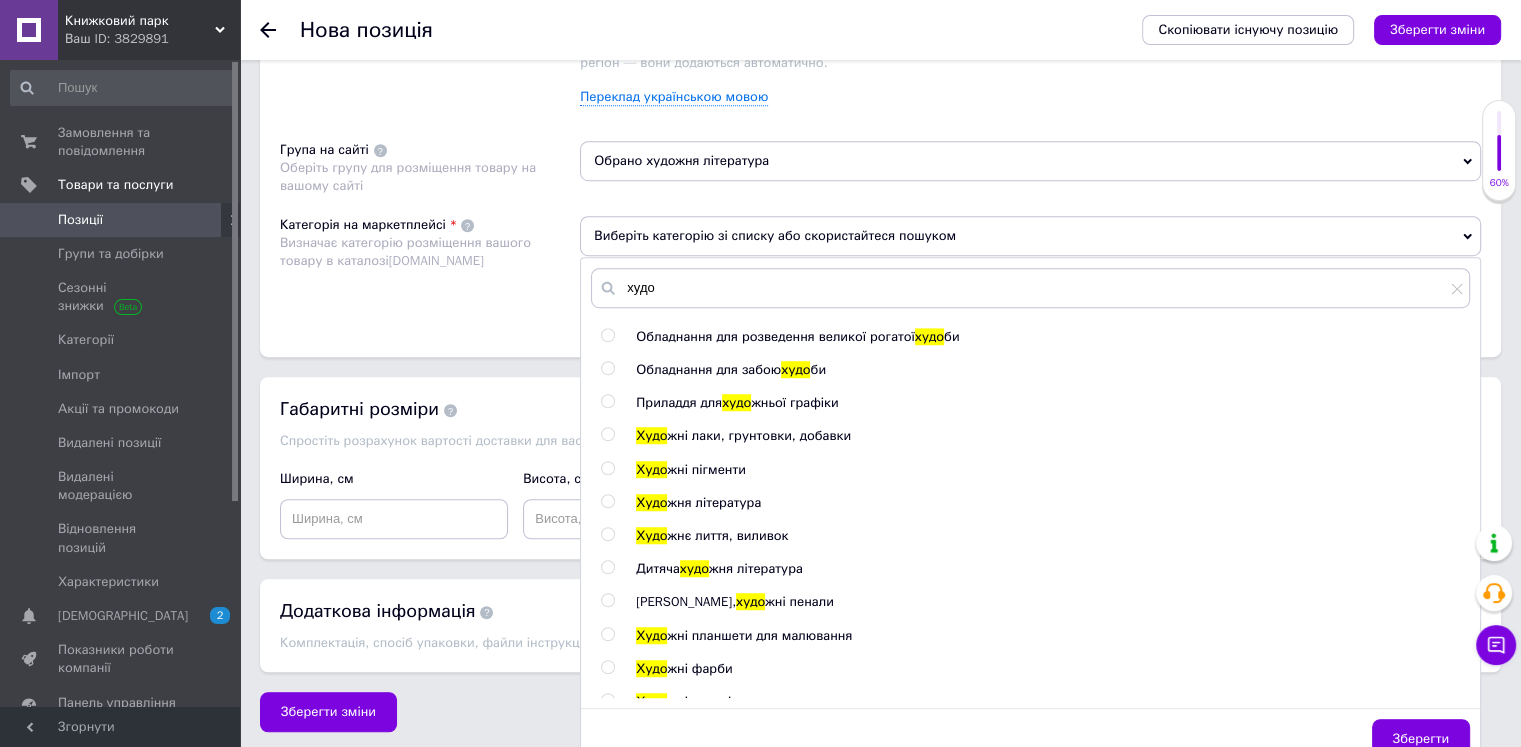click at bounding box center [607, 501] 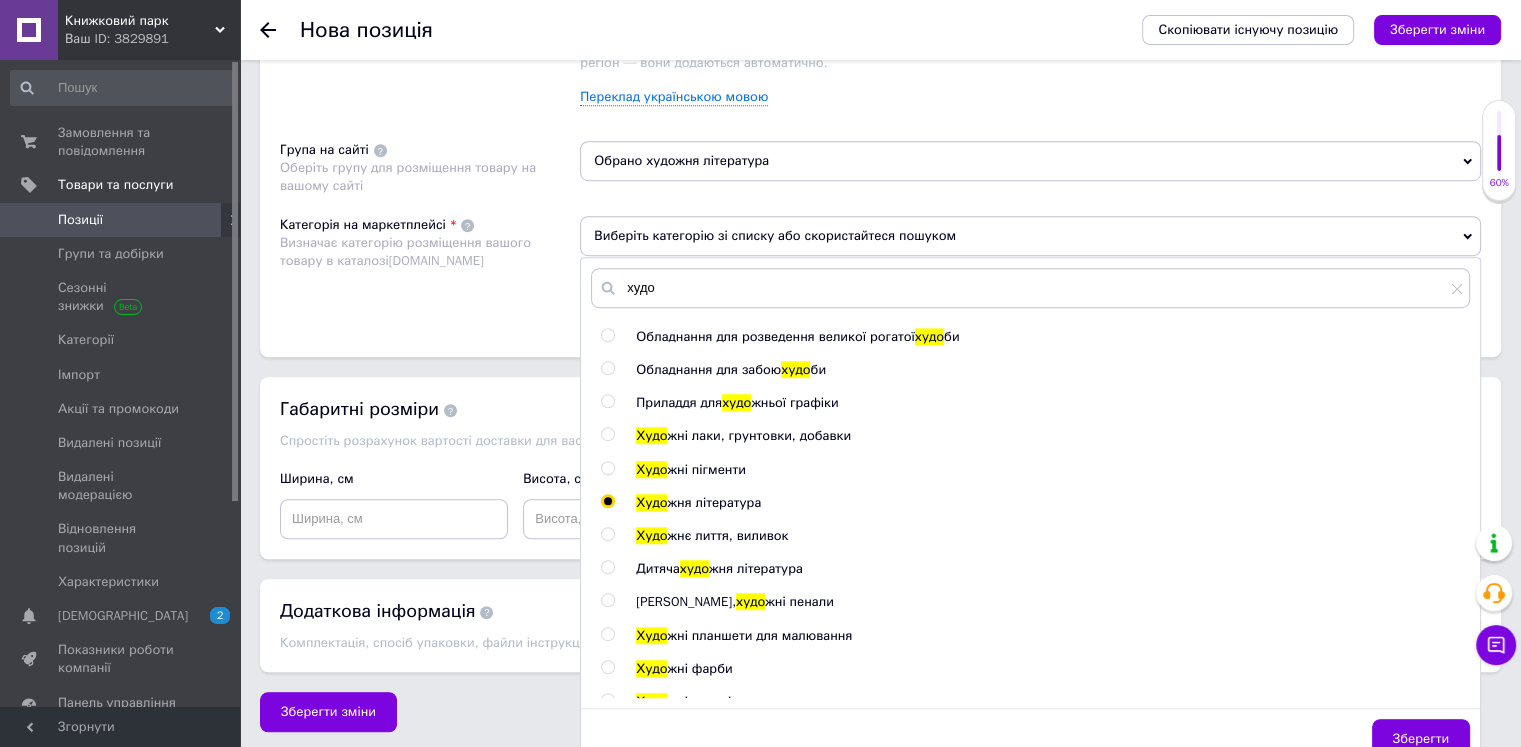 radio on "true" 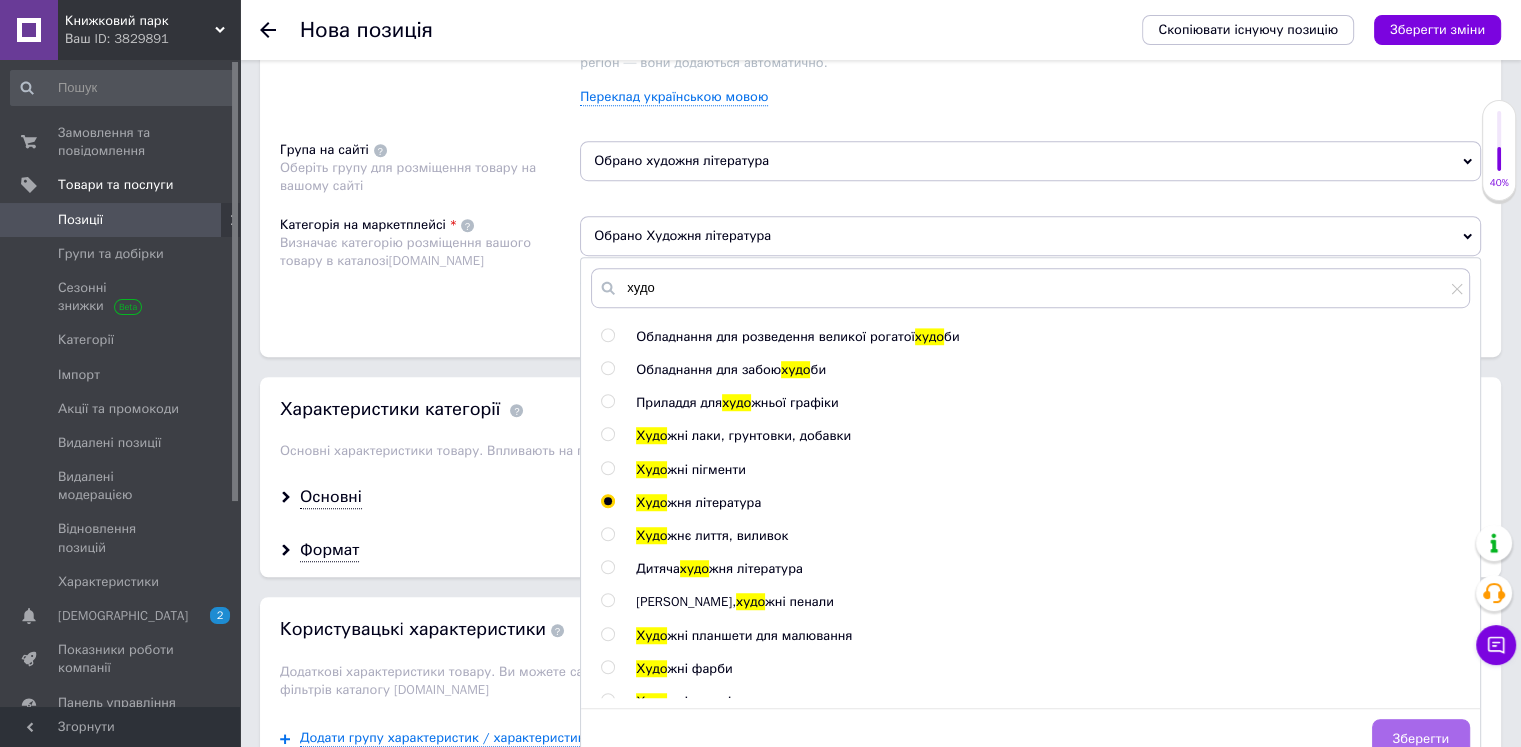 click on "Зберегти" at bounding box center [1421, 739] 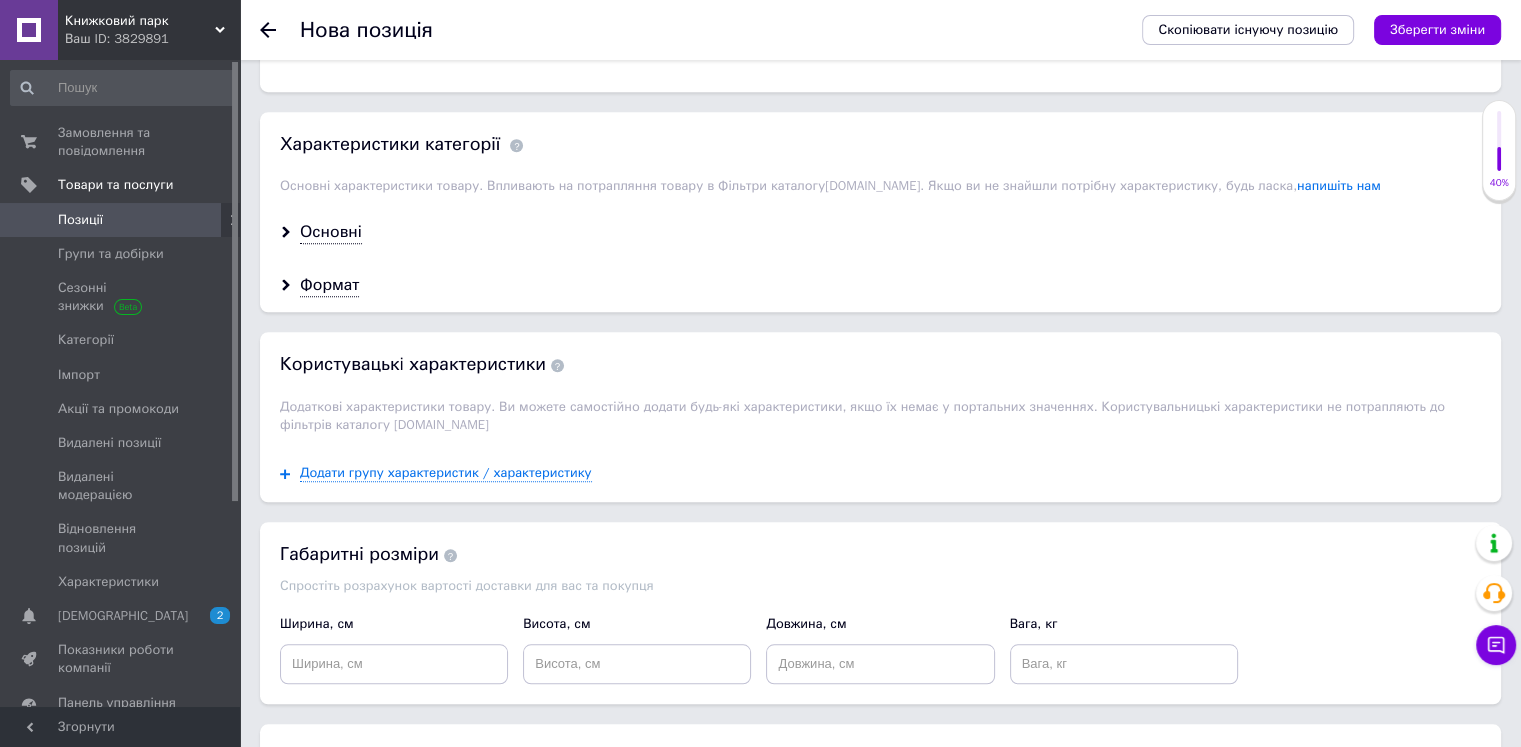 scroll, scrollTop: 1575, scrollLeft: 0, axis: vertical 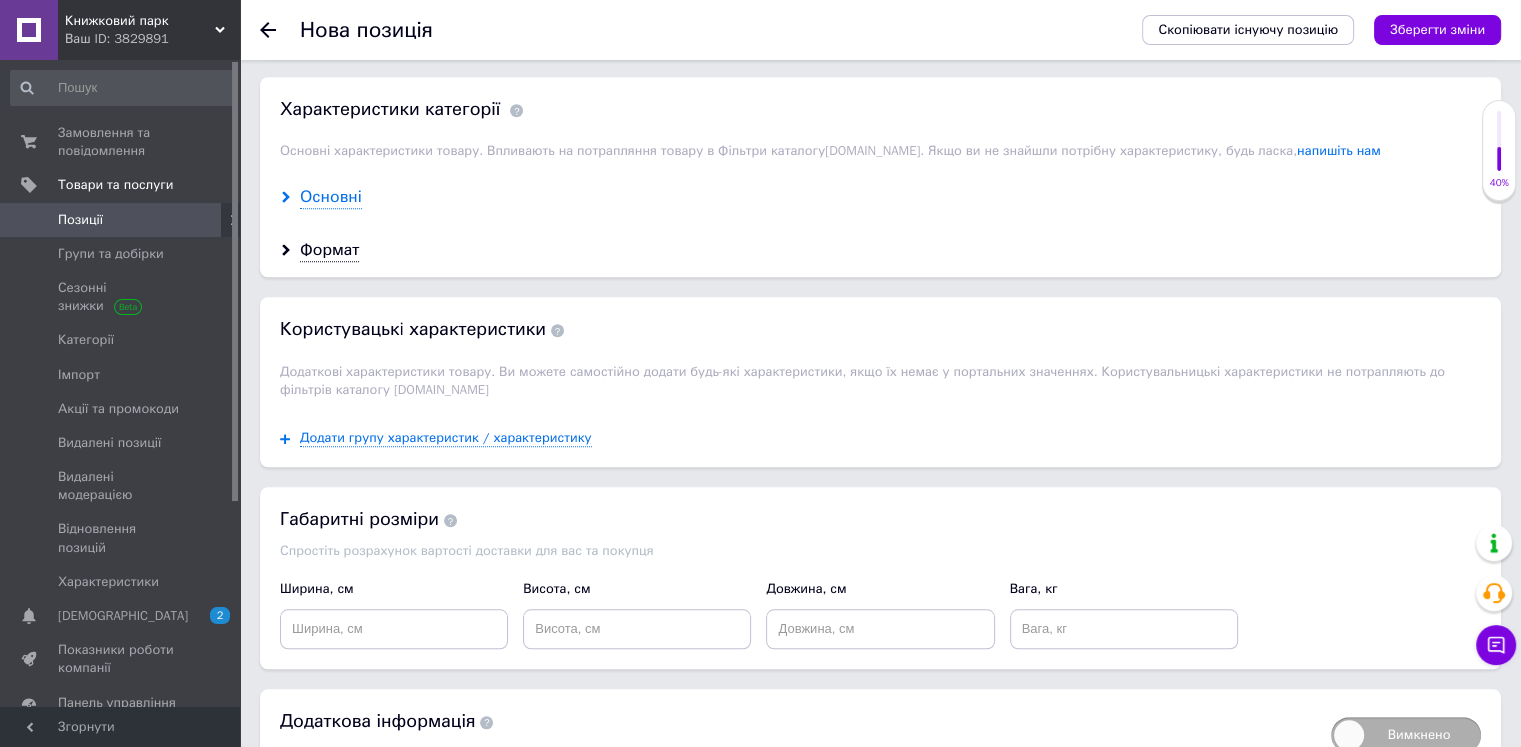 click on "Основні" at bounding box center (331, 197) 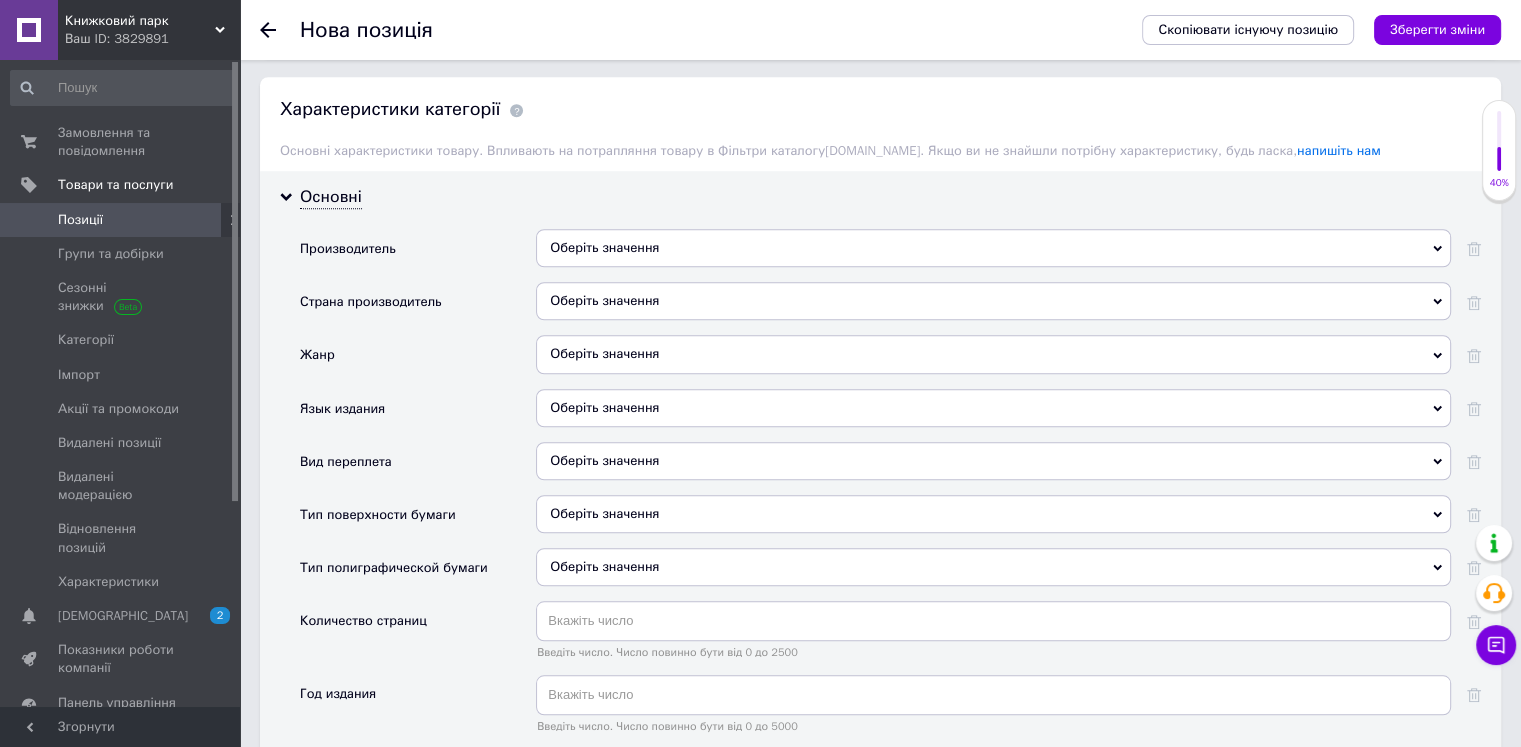 click on "Оберіть значення" at bounding box center (993, 248) 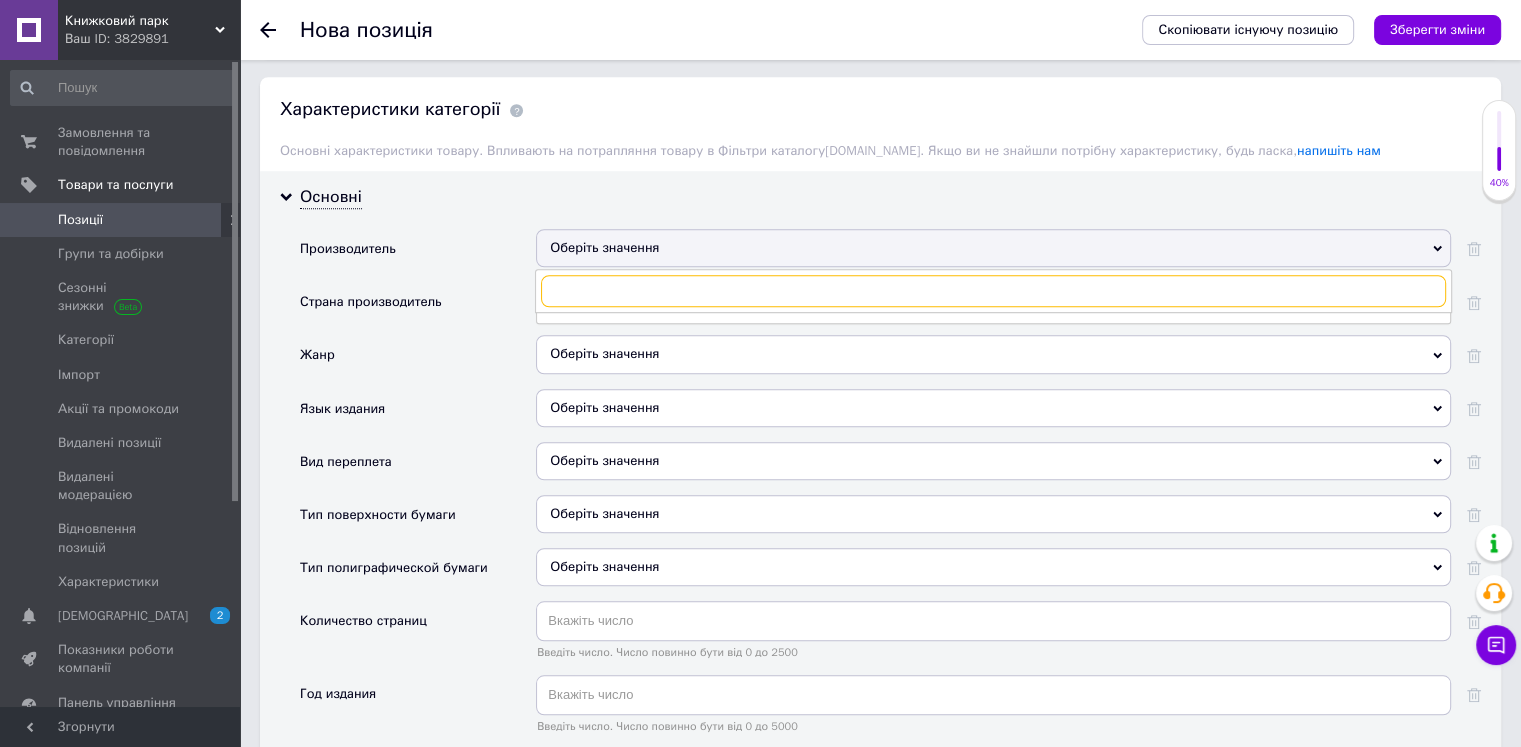 click at bounding box center (993, 291) 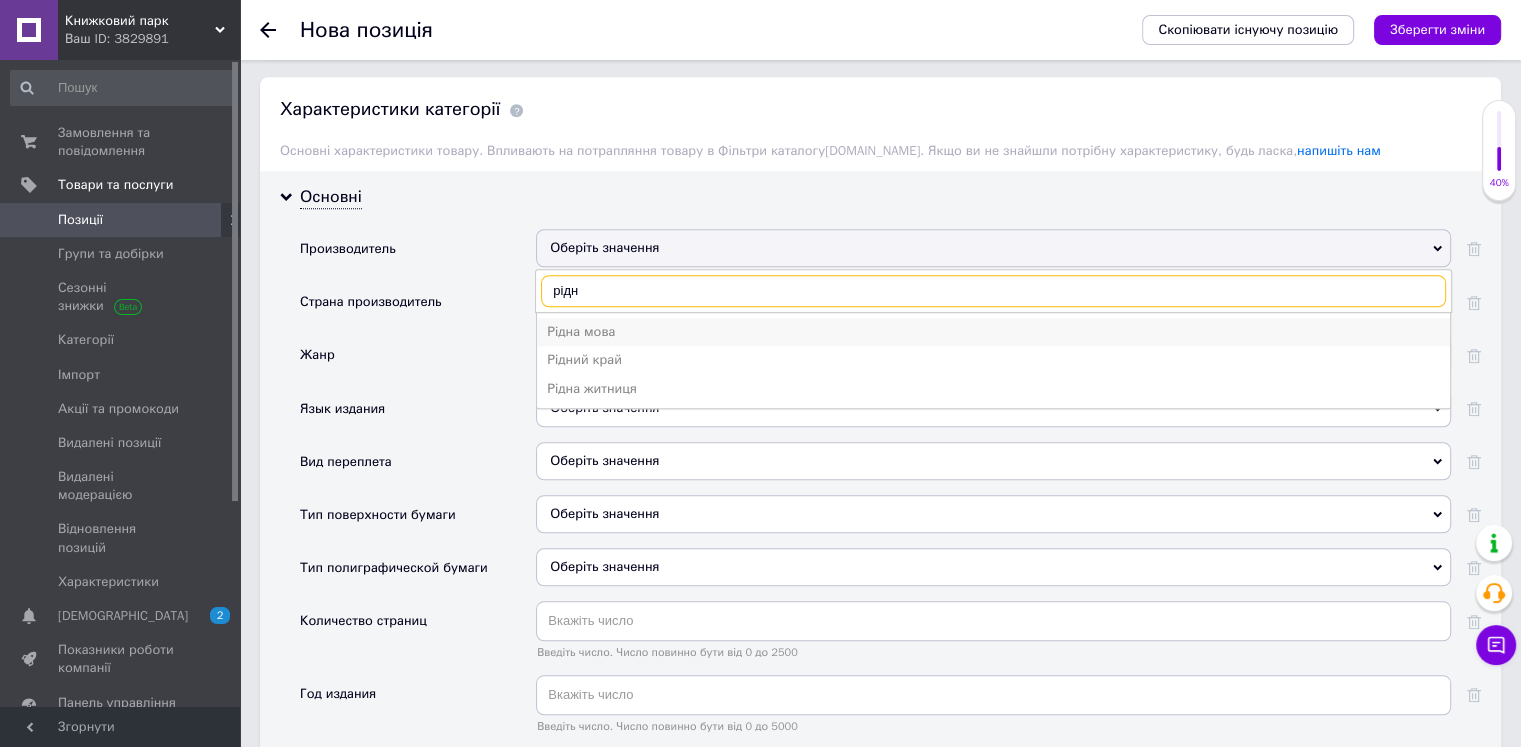 type on "рідн" 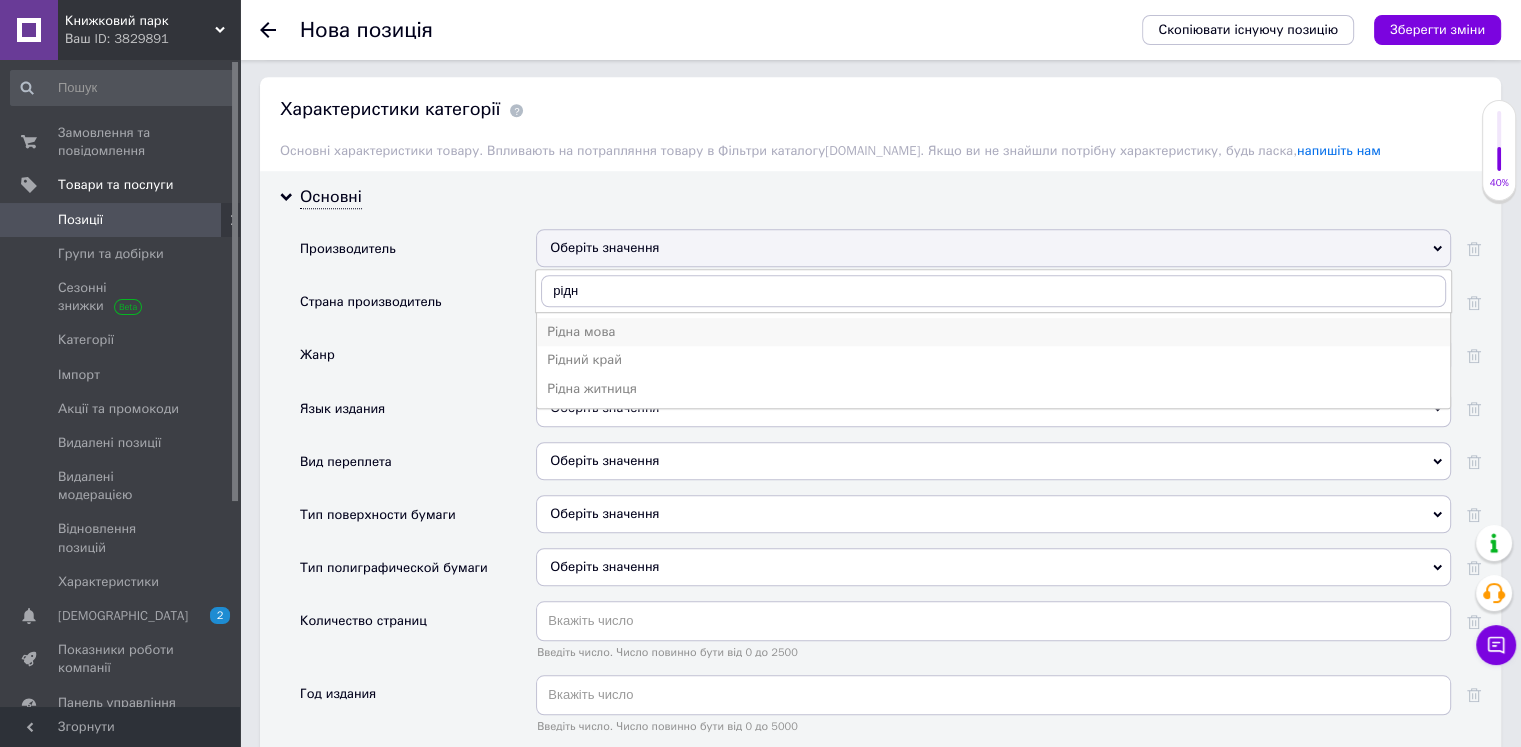 click on "Рідна мова" at bounding box center [993, 332] 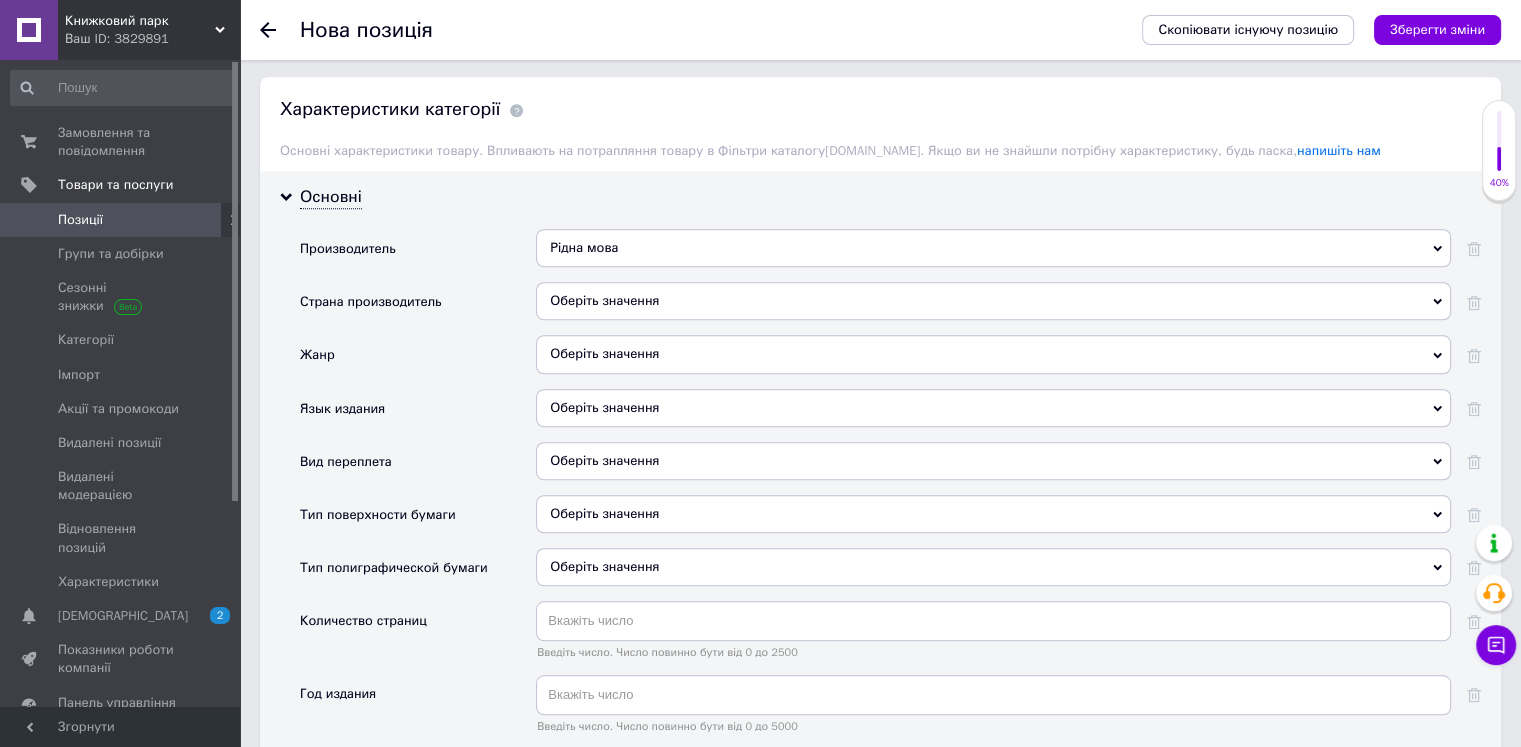 click on "Оберіть значення" at bounding box center (993, 301) 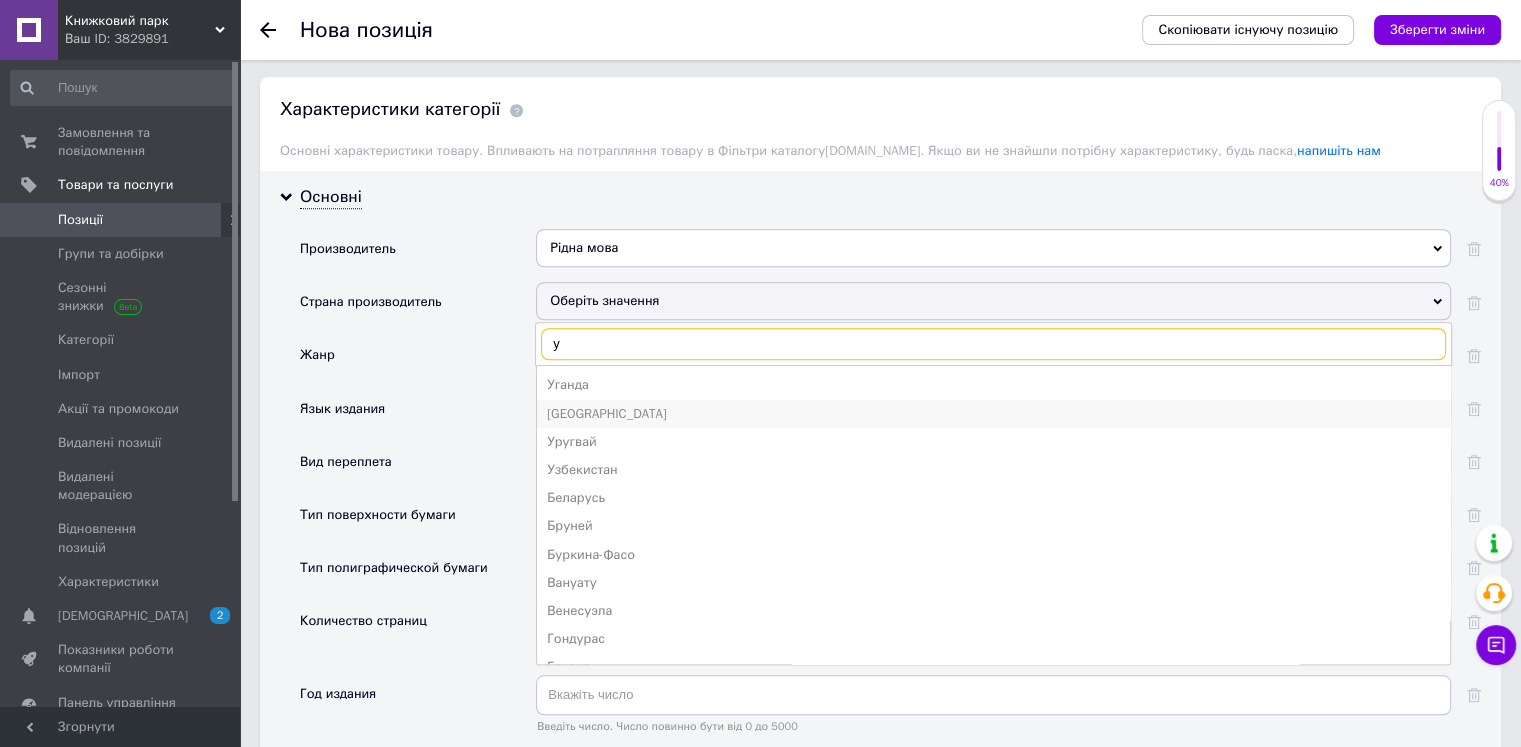 type on "у" 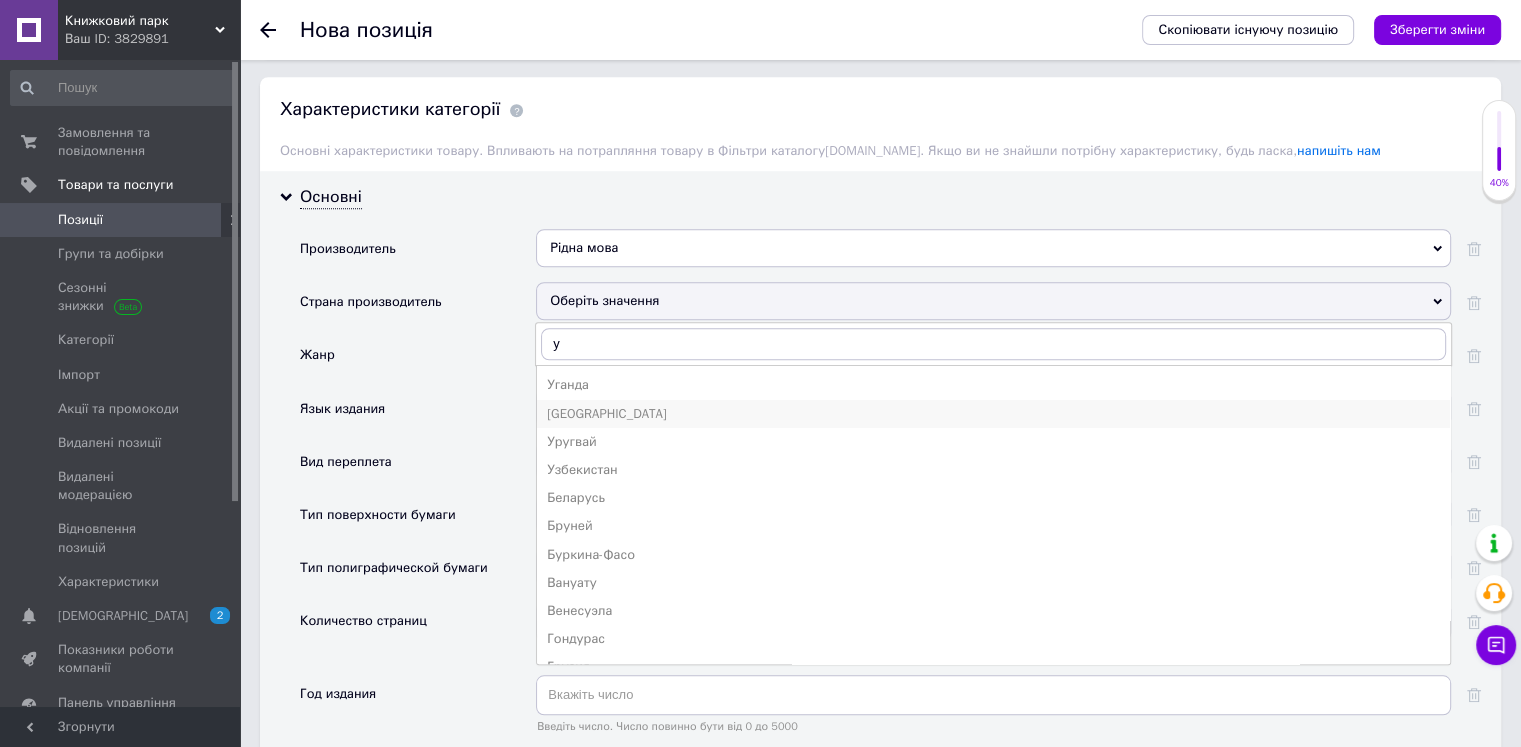 click on "[GEOGRAPHIC_DATA]" at bounding box center [993, 414] 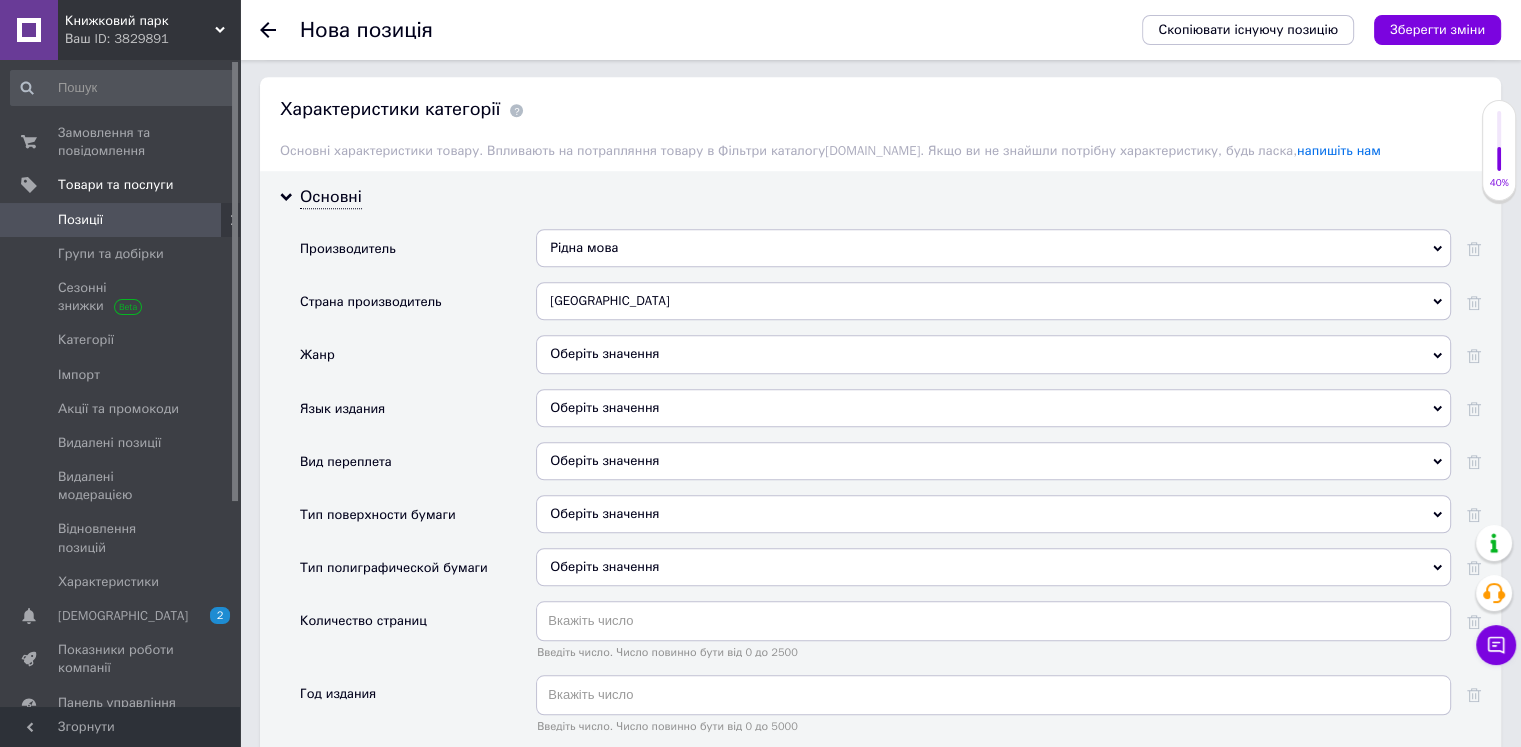 click on "Оберіть значення" at bounding box center [993, 354] 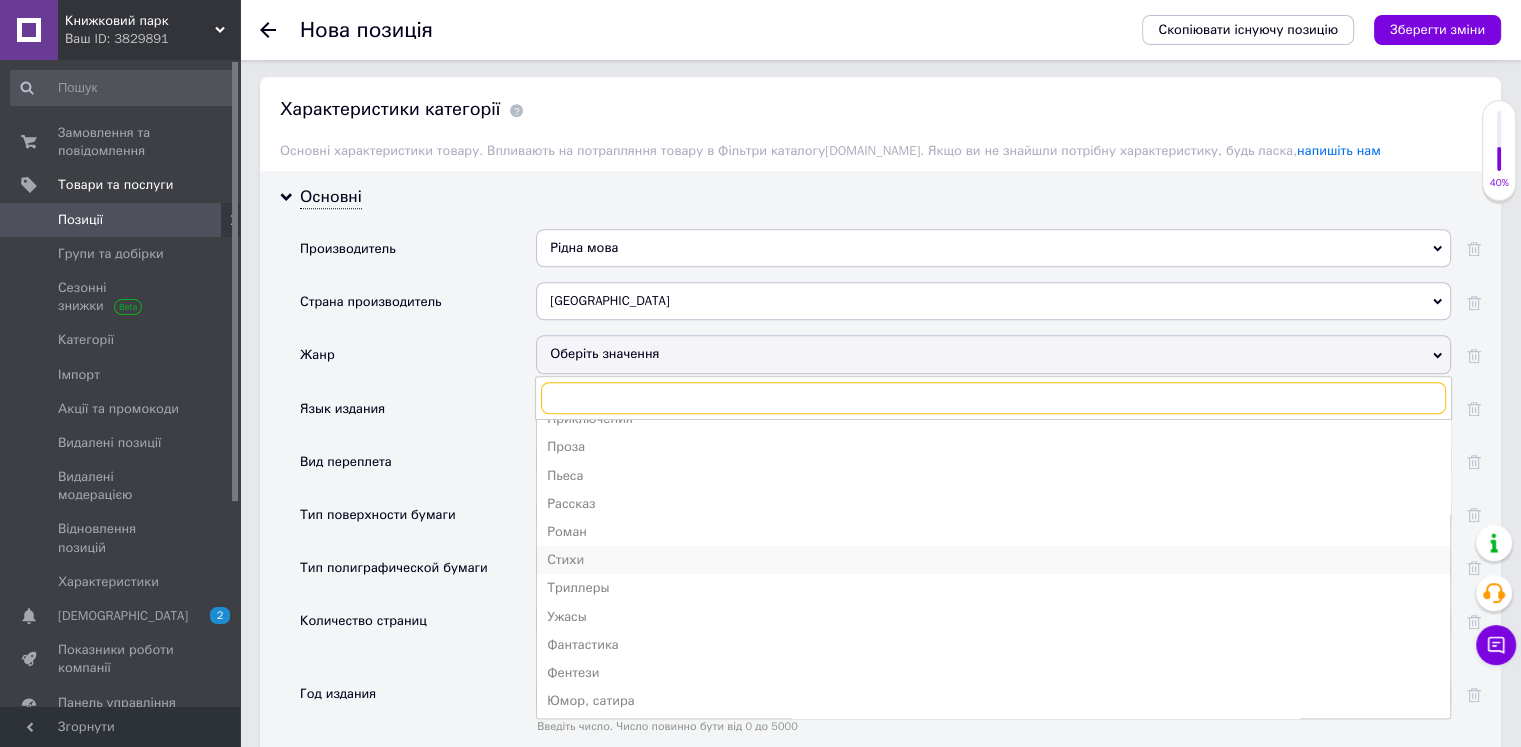 scroll, scrollTop: 416, scrollLeft: 0, axis: vertical 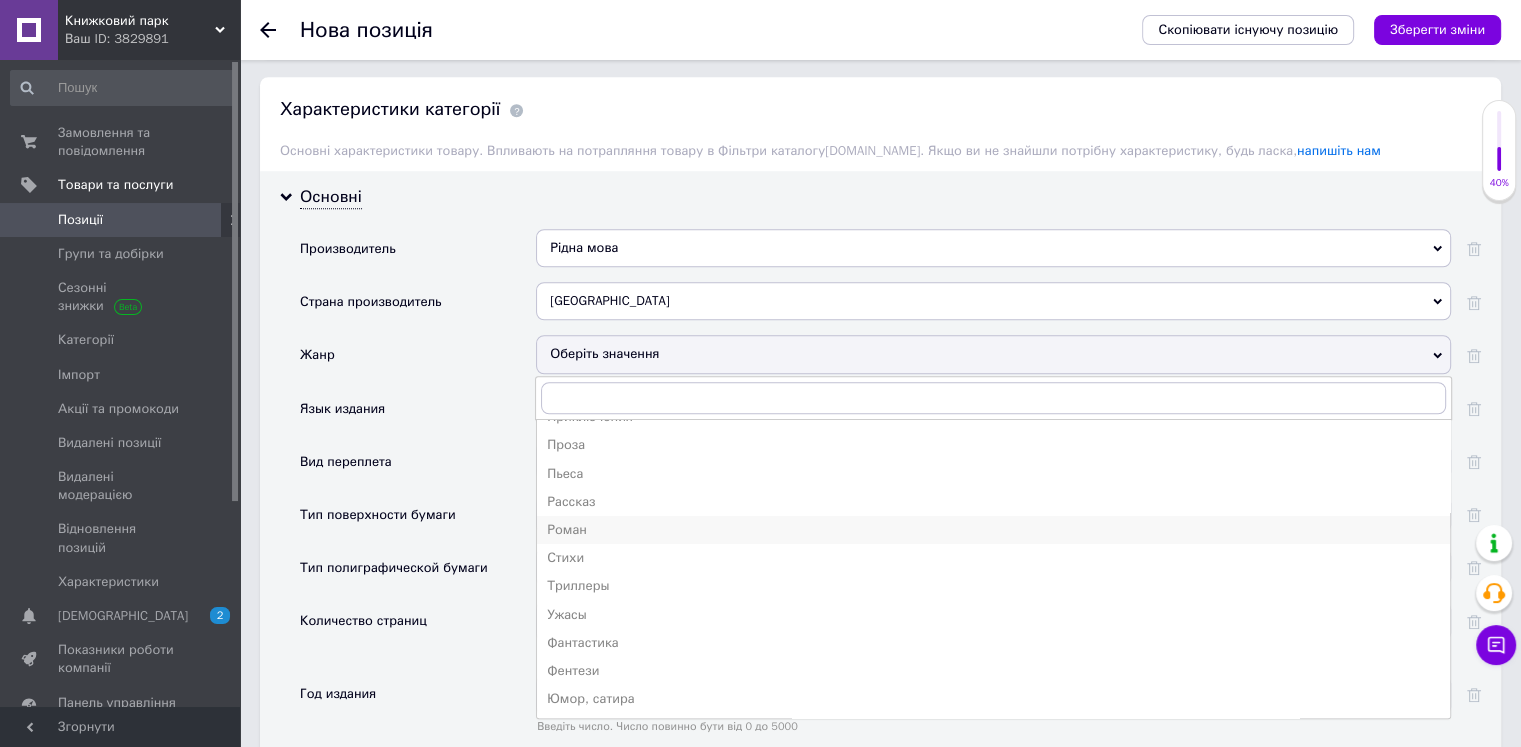 click on "Роман" at bounding box center [993, 530] 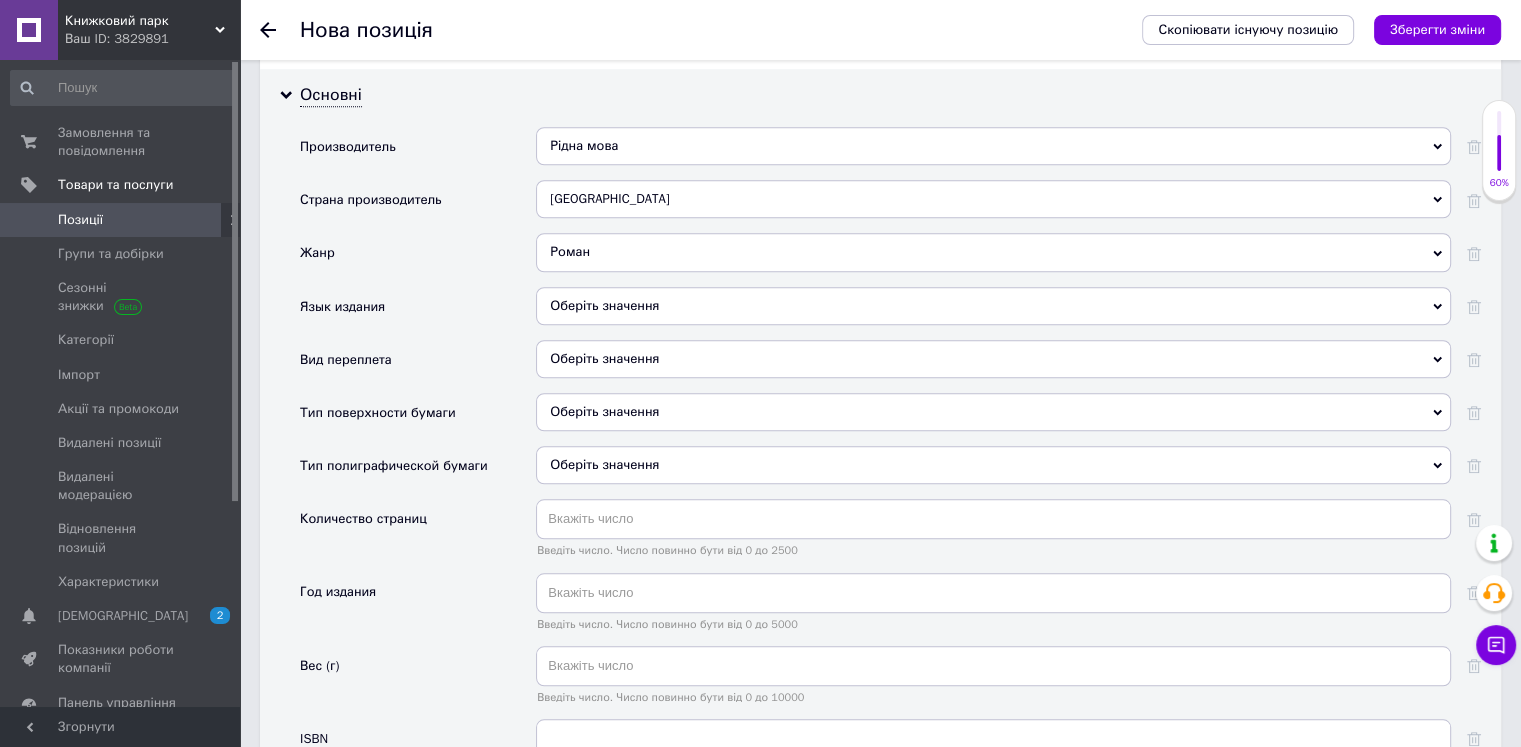 scroll, scrollTop: 1775, scrollLeft: 0, axis: vertical 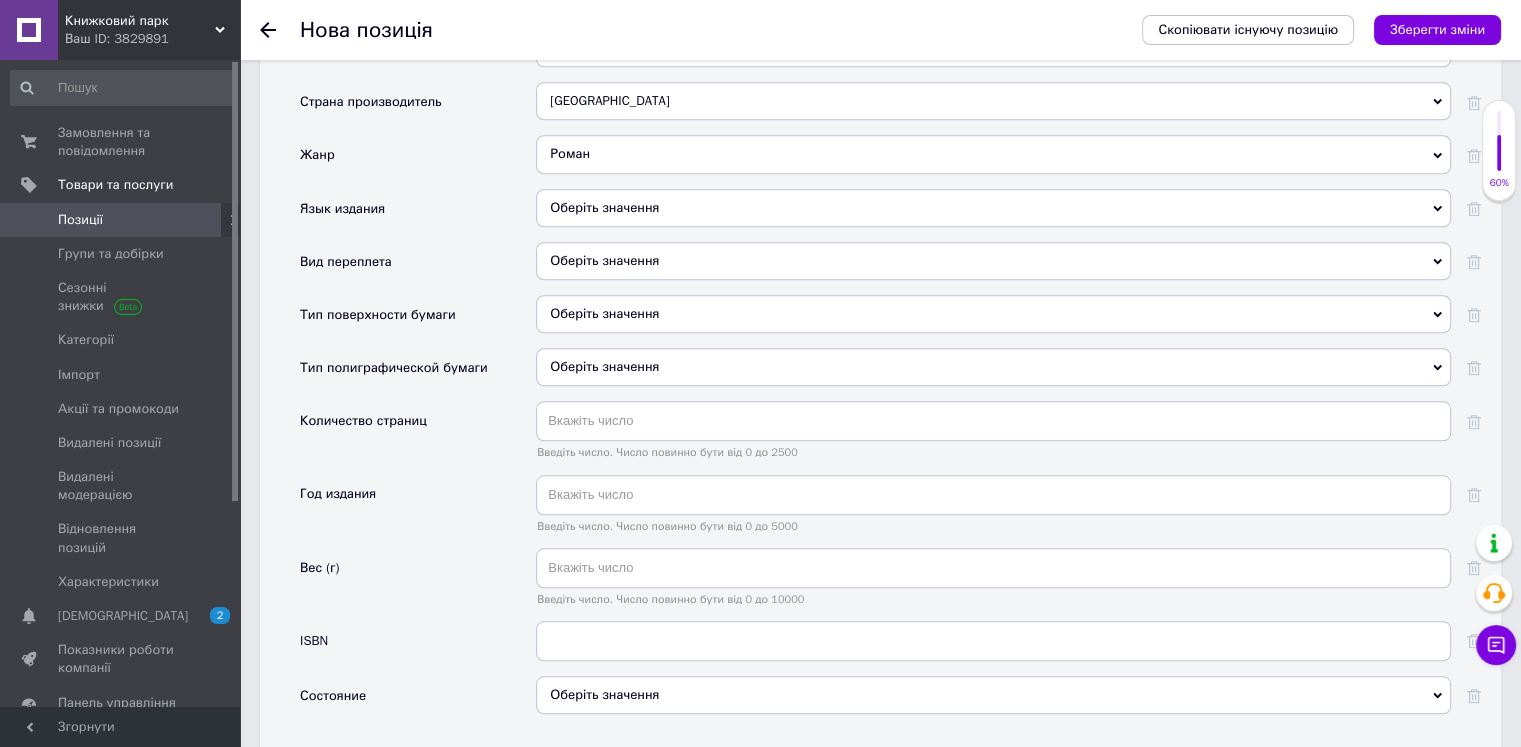 click on "Оберіть значення" at bounding box center (993, 208) 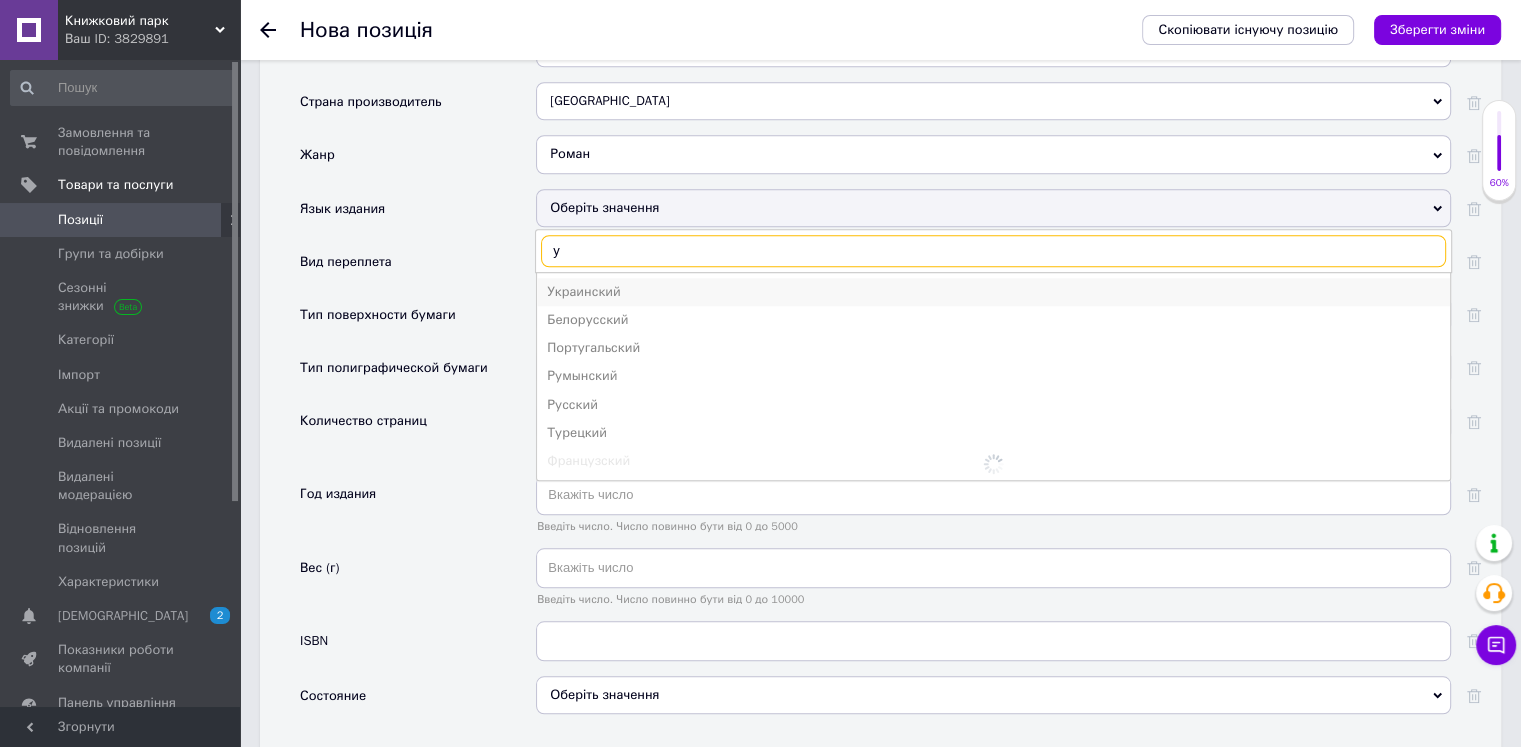type on "у" 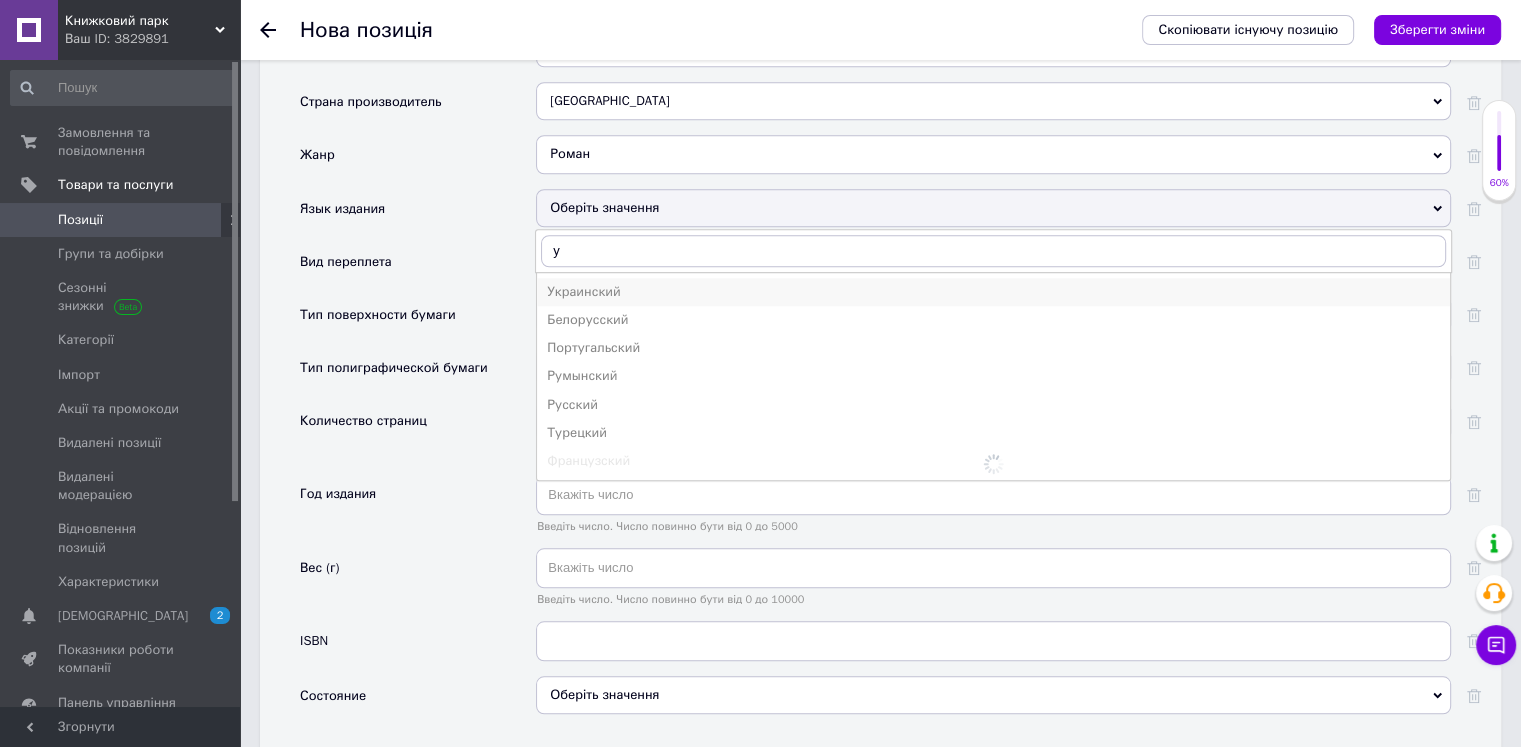 click on "Украинский" at bounding box center (993, 292) 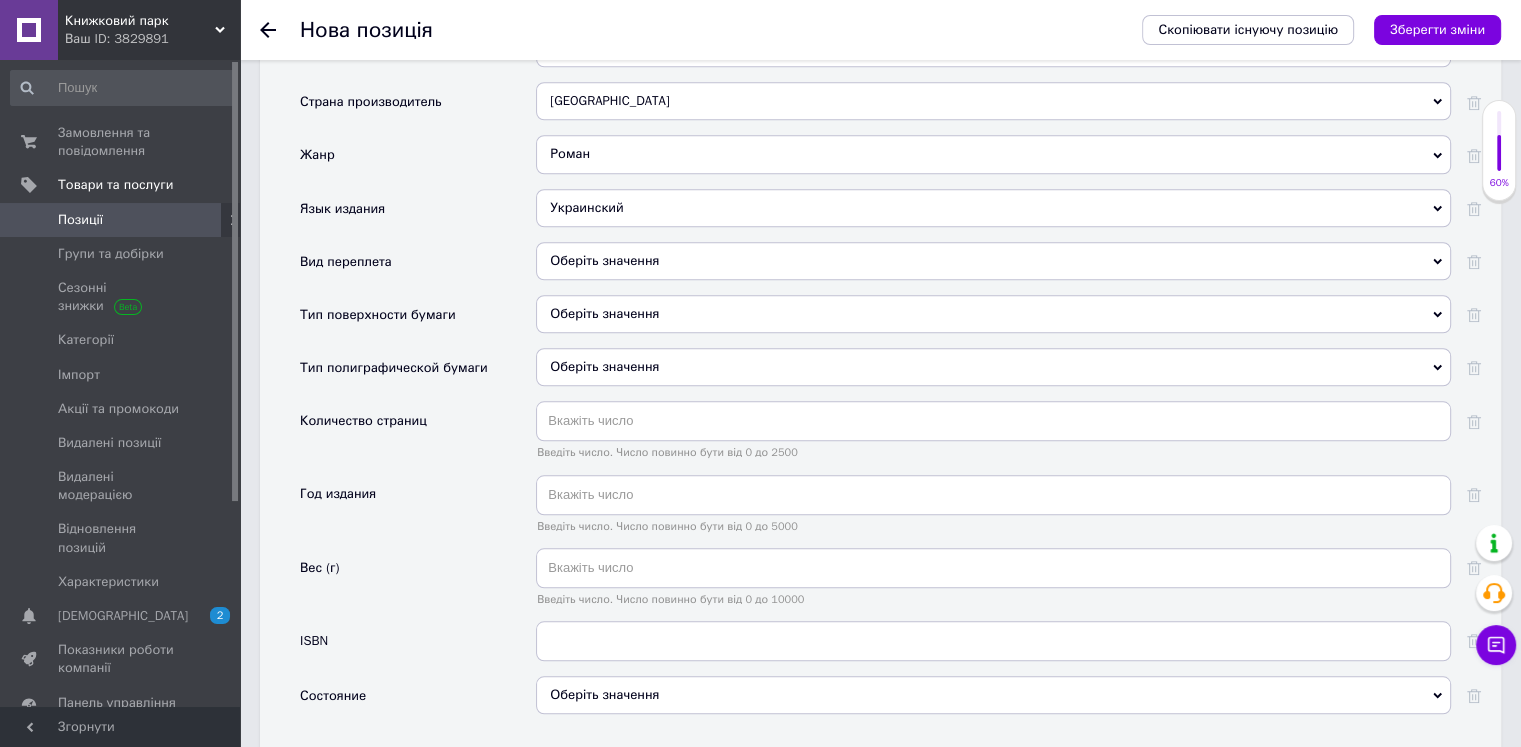click on "Оберіть значення" at bounding box center (993, 261) 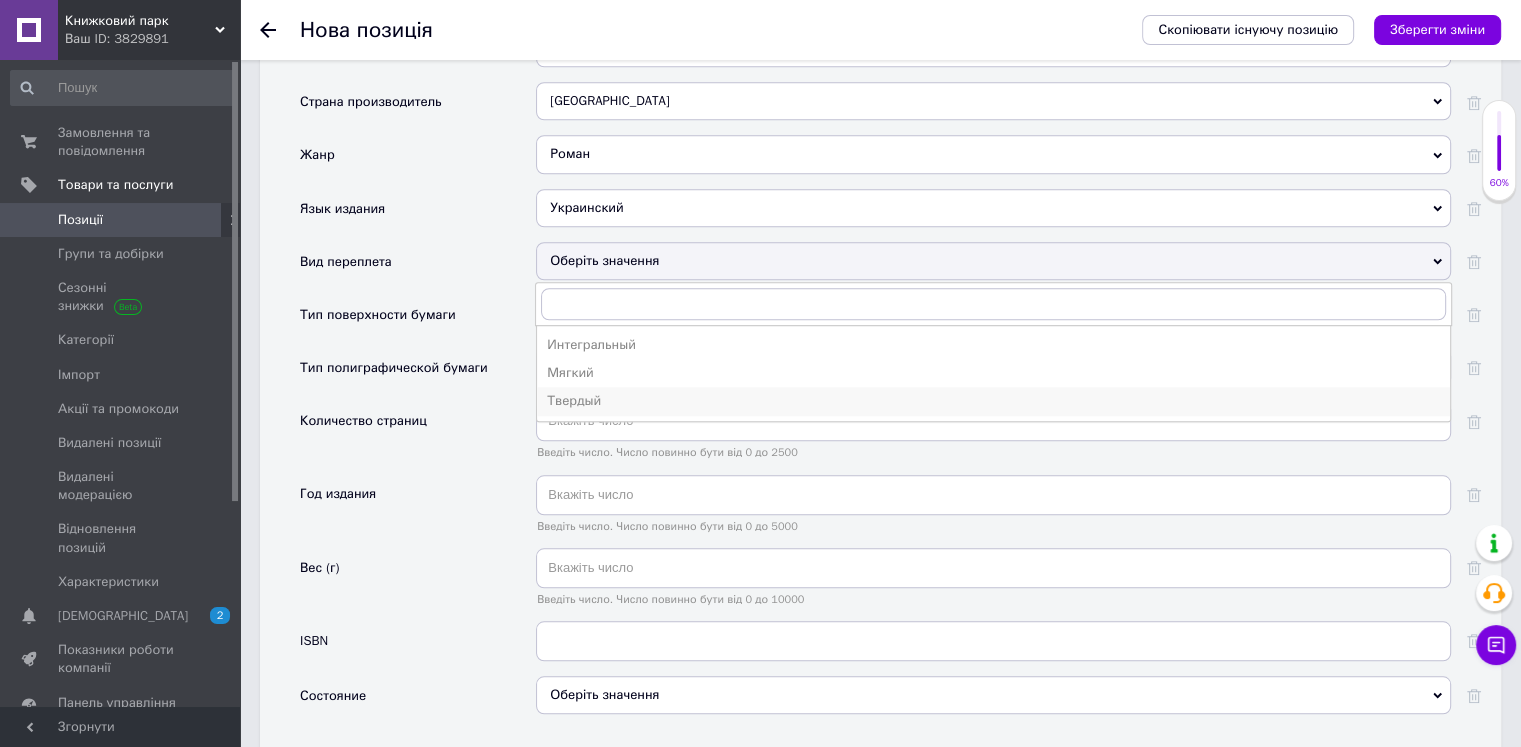 click on "Твердый" at bounding box center (993, 401) 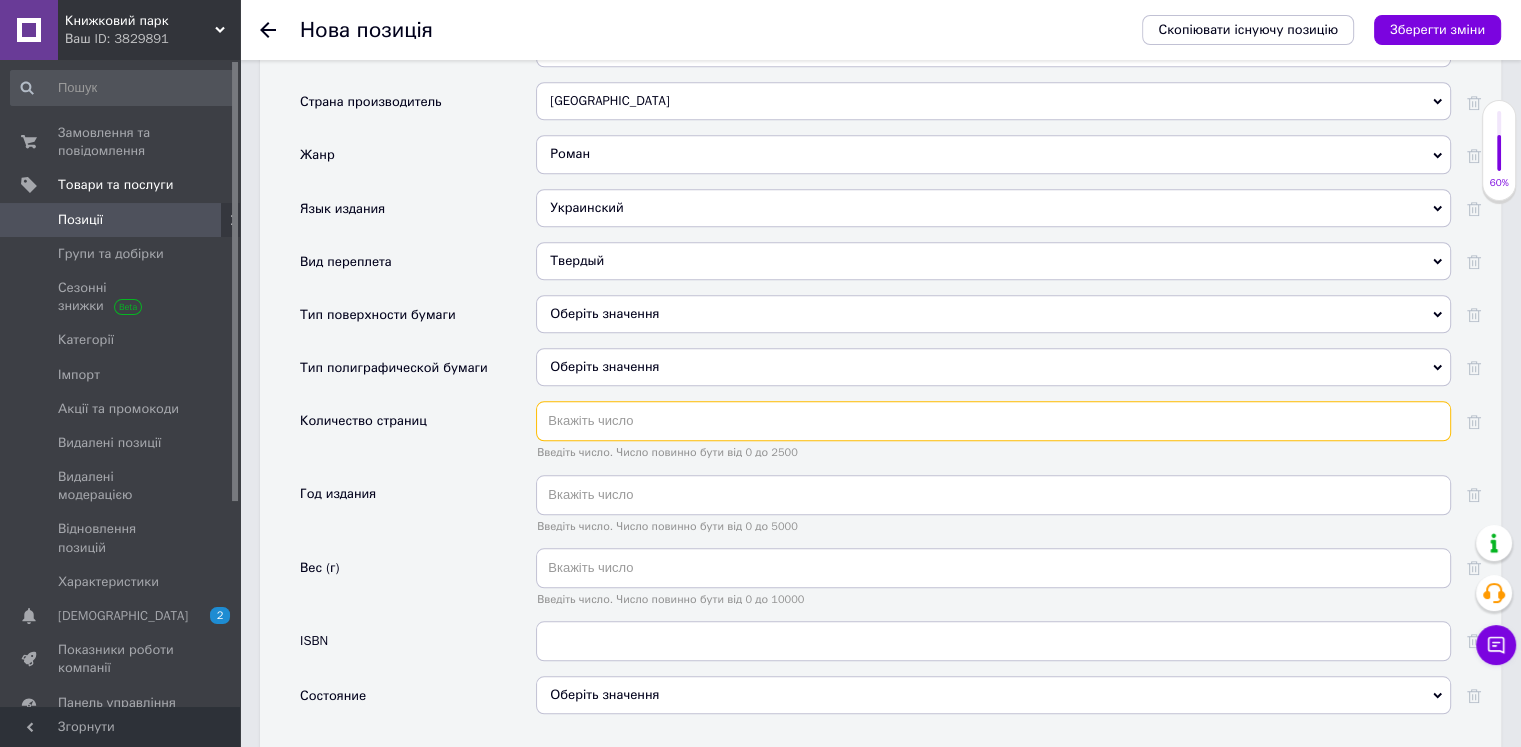 click at bounding box center (993, 421) 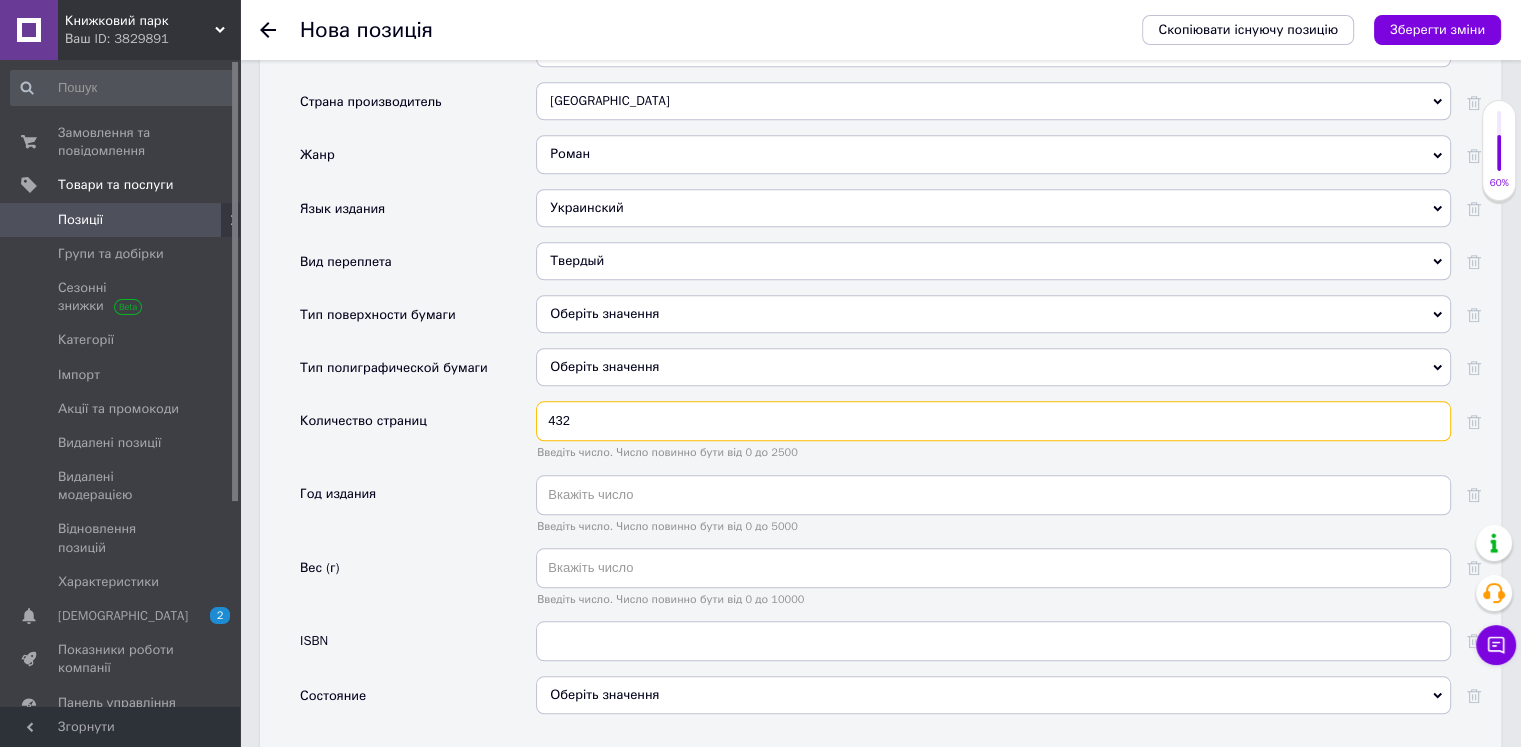 type on "432" 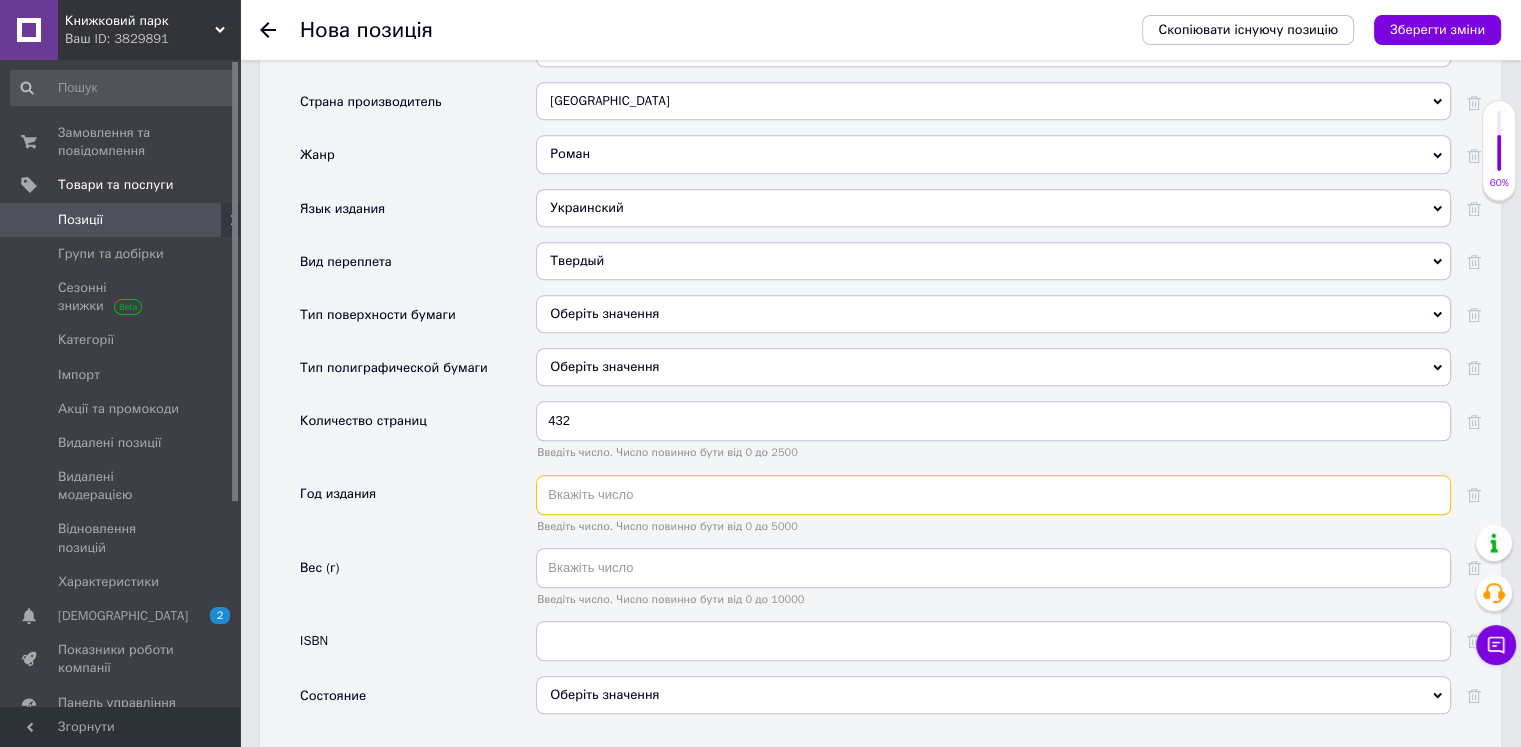 click at bounding box center [993, 495] 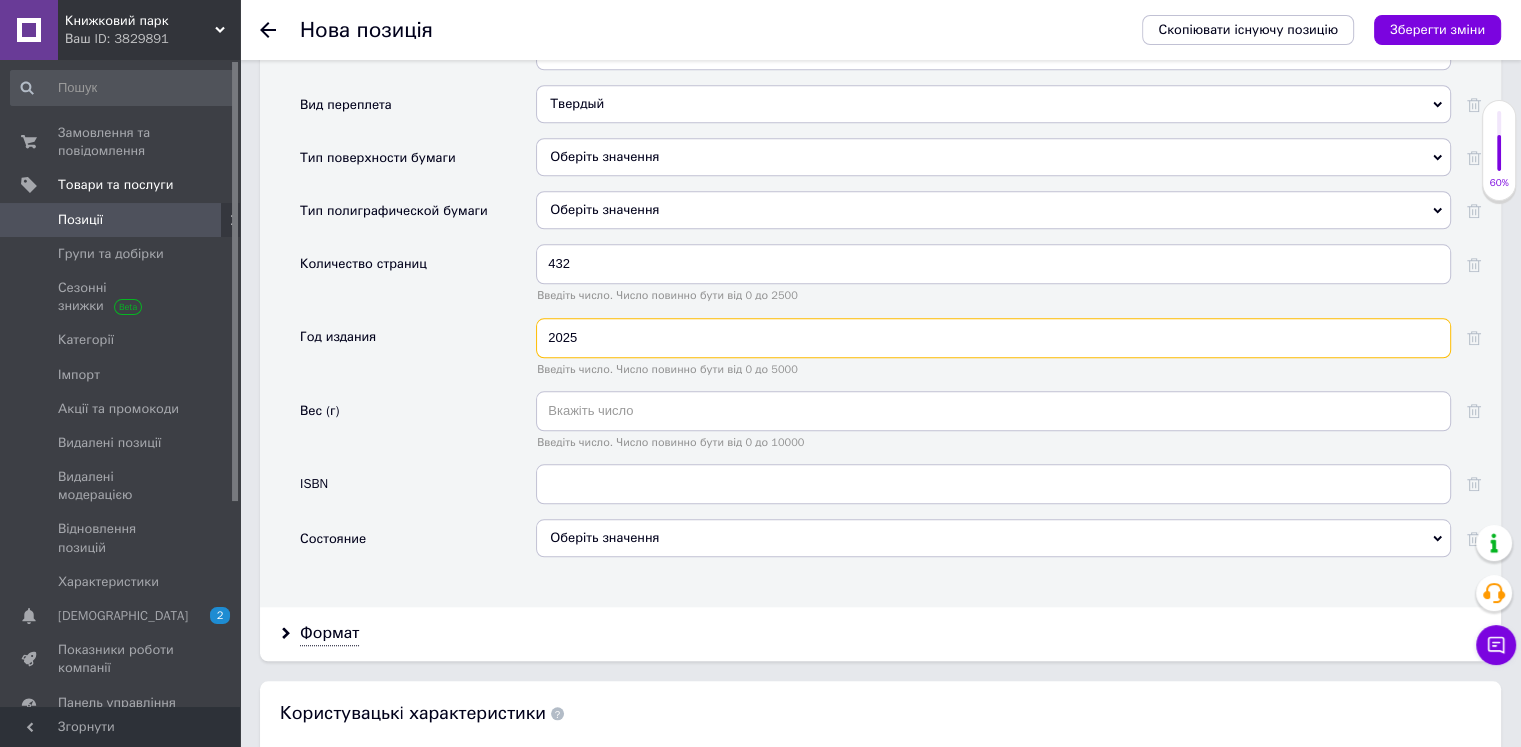 scroll, scrollTop: 1975, scrollLeft: 0, axis: vertical 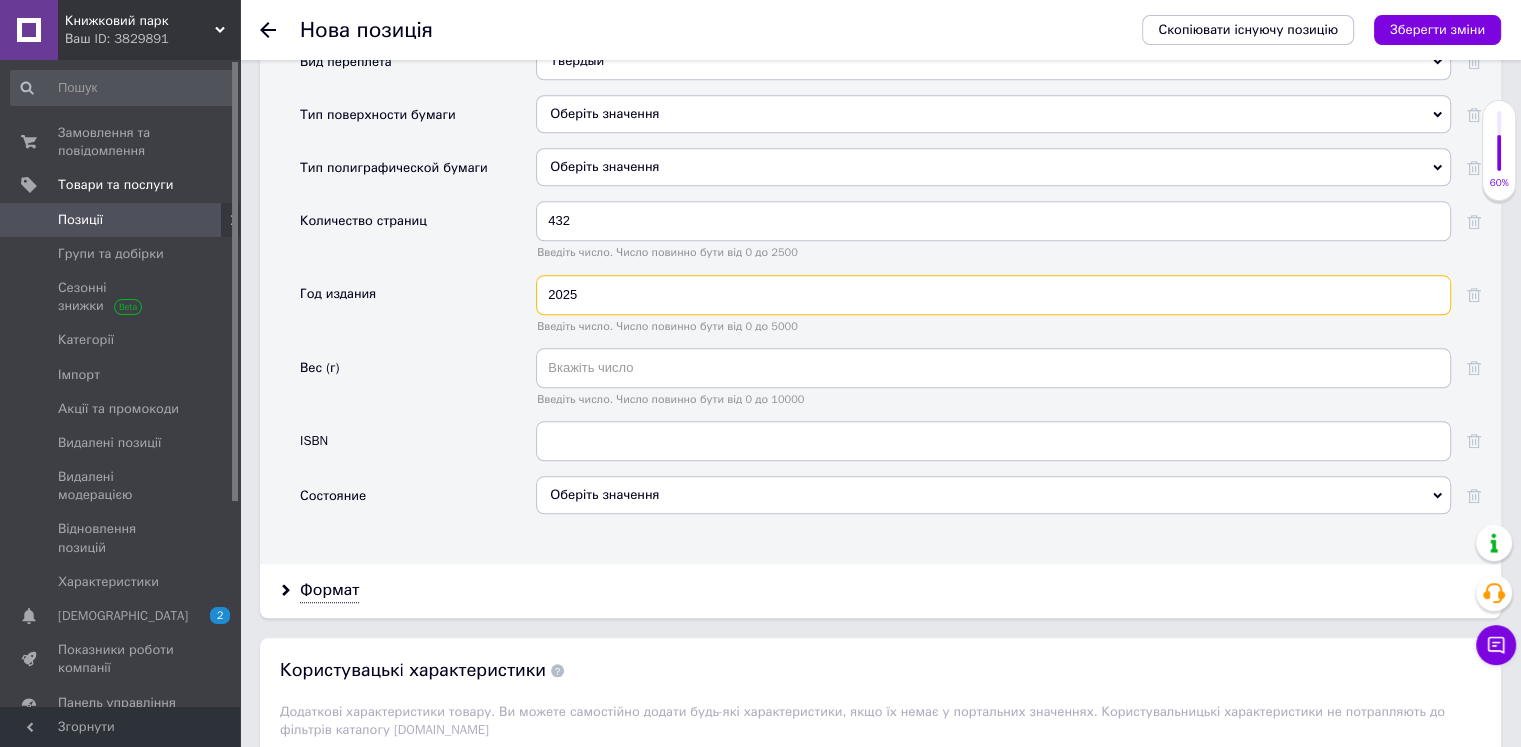 type on "2025" 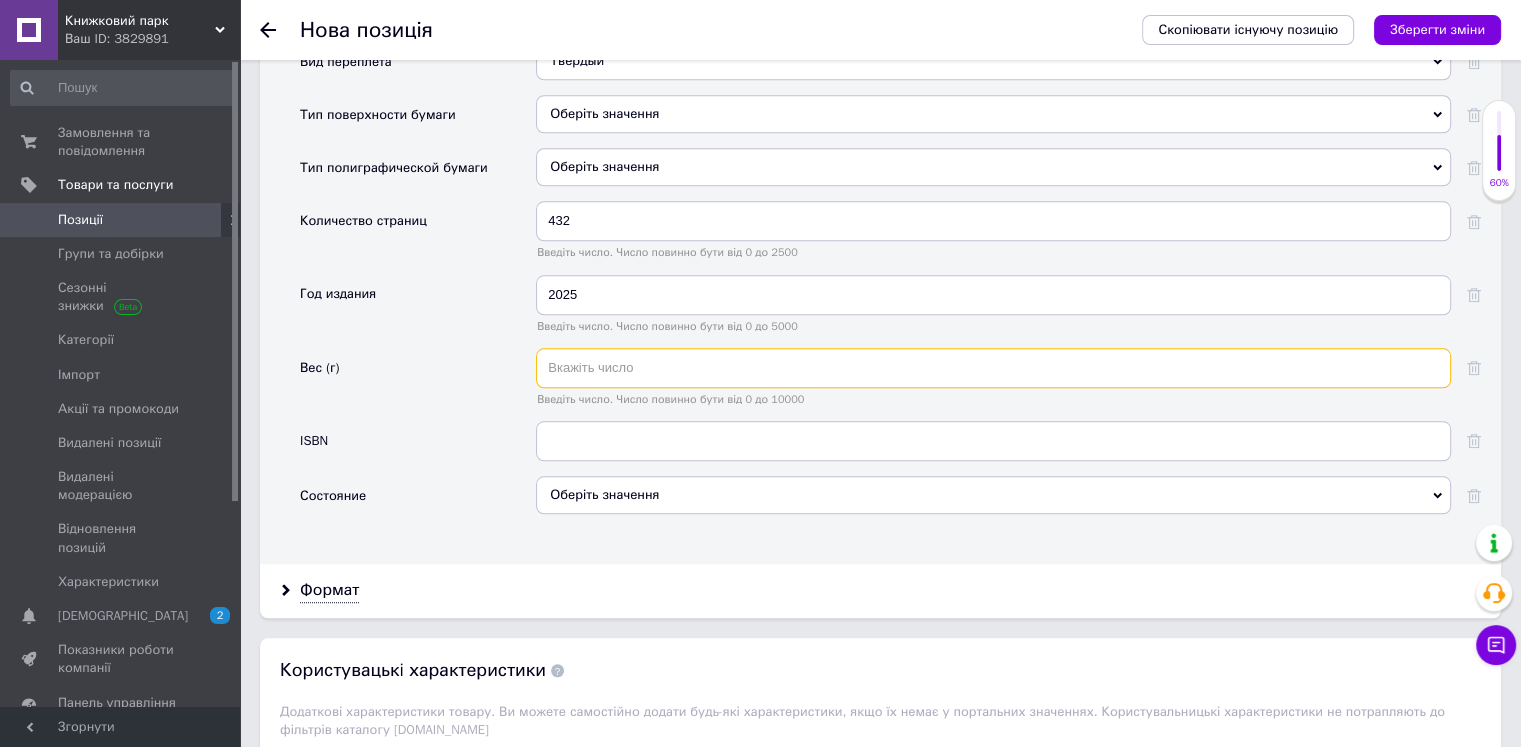 click at bounding box center (993, 368) 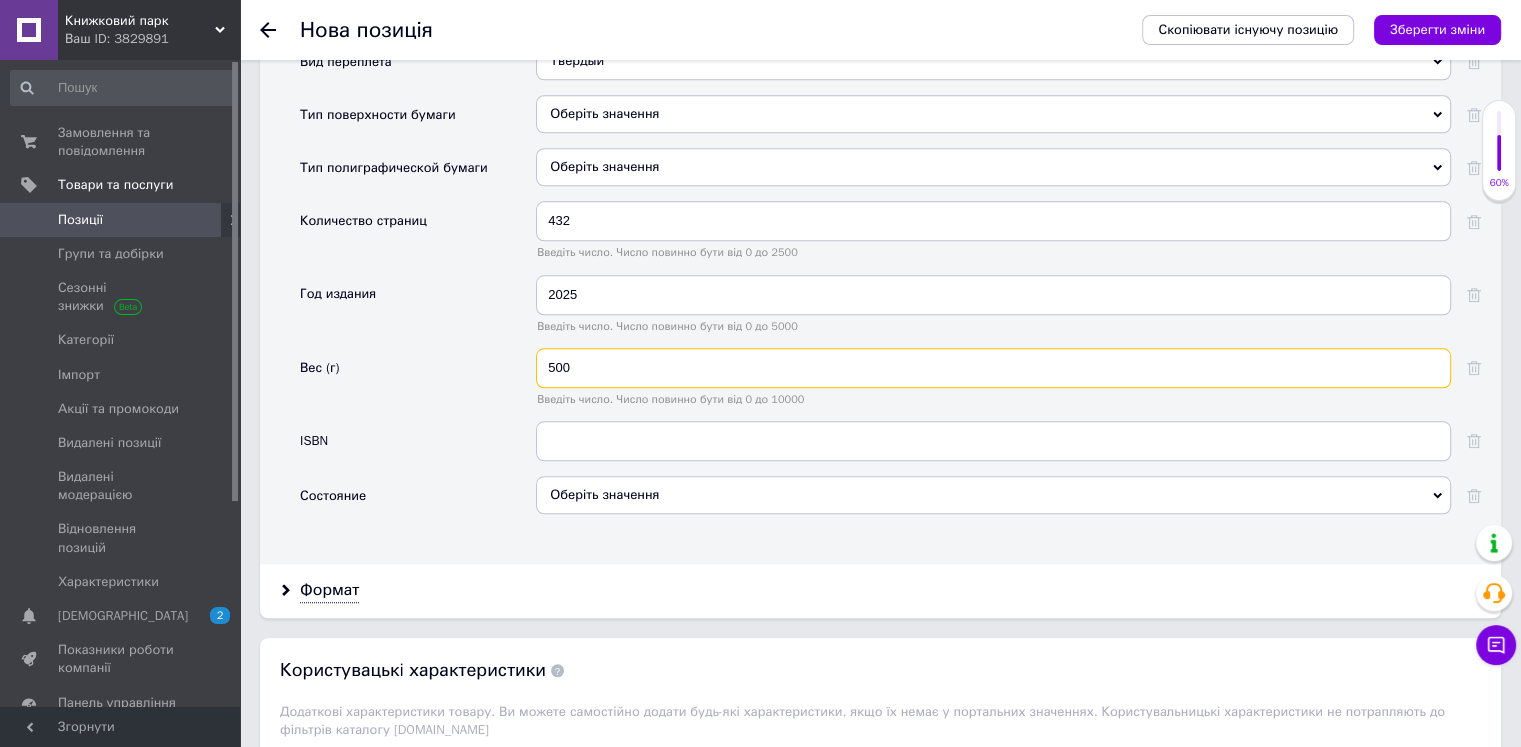 type on "500" 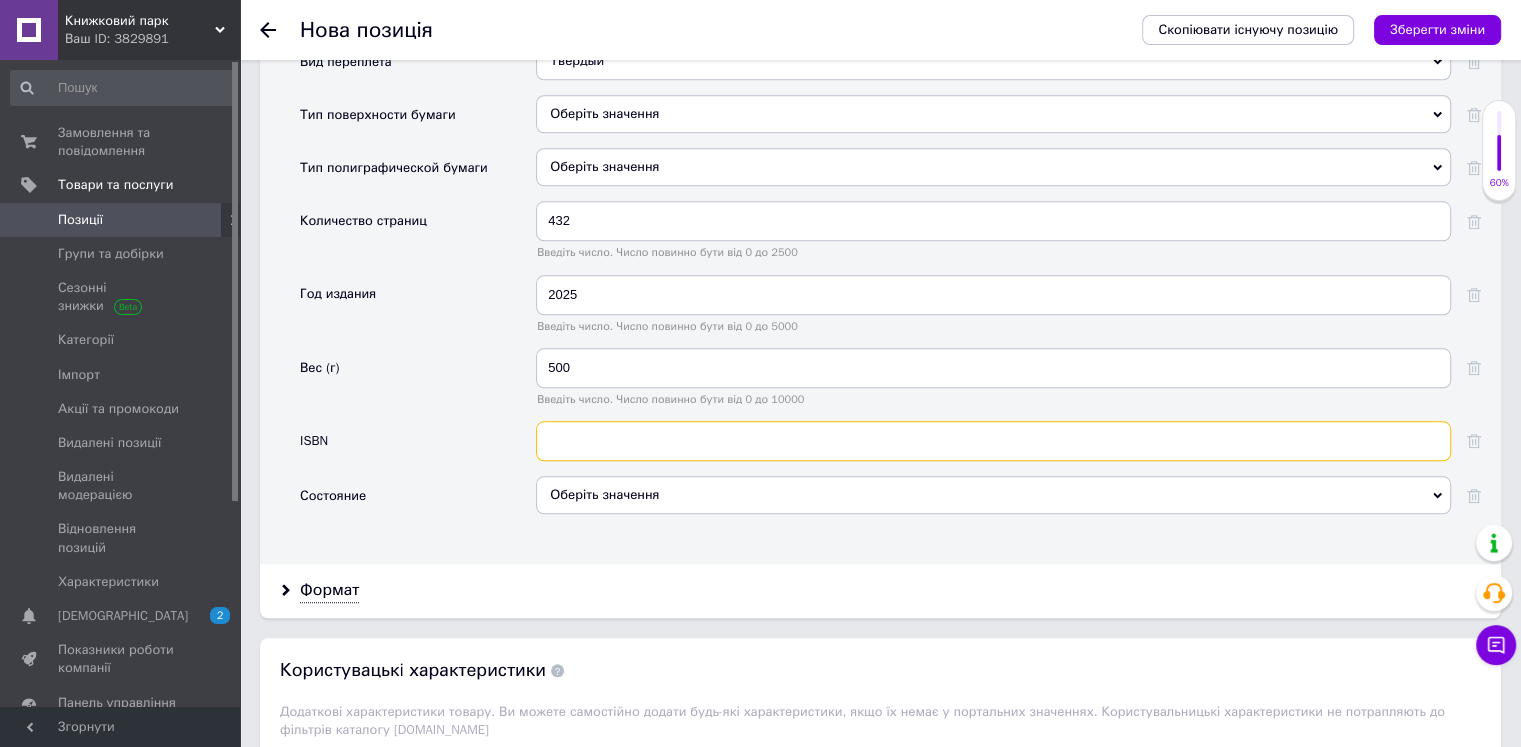 click at bounding box center [993, 441] 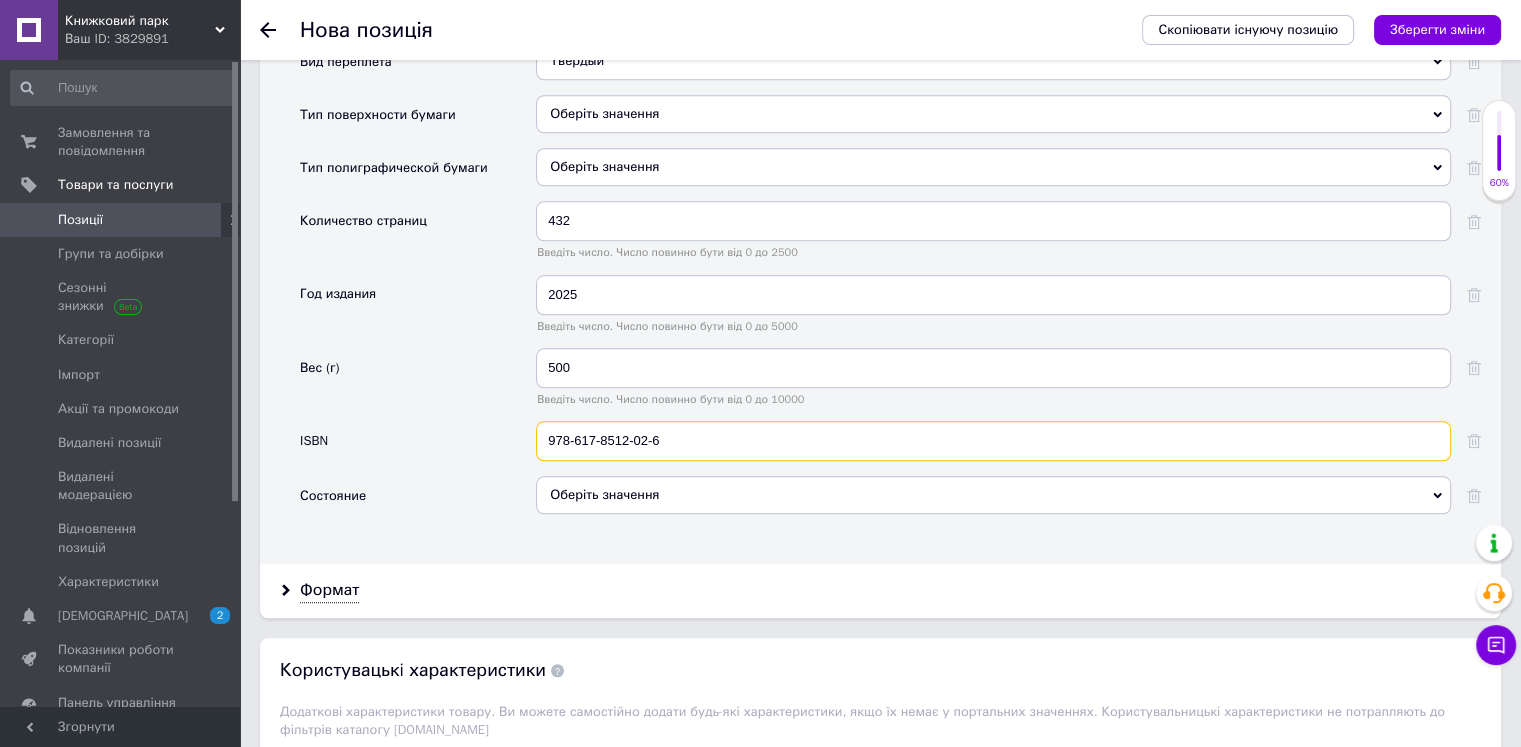 type on "978-617-8512-02-6" 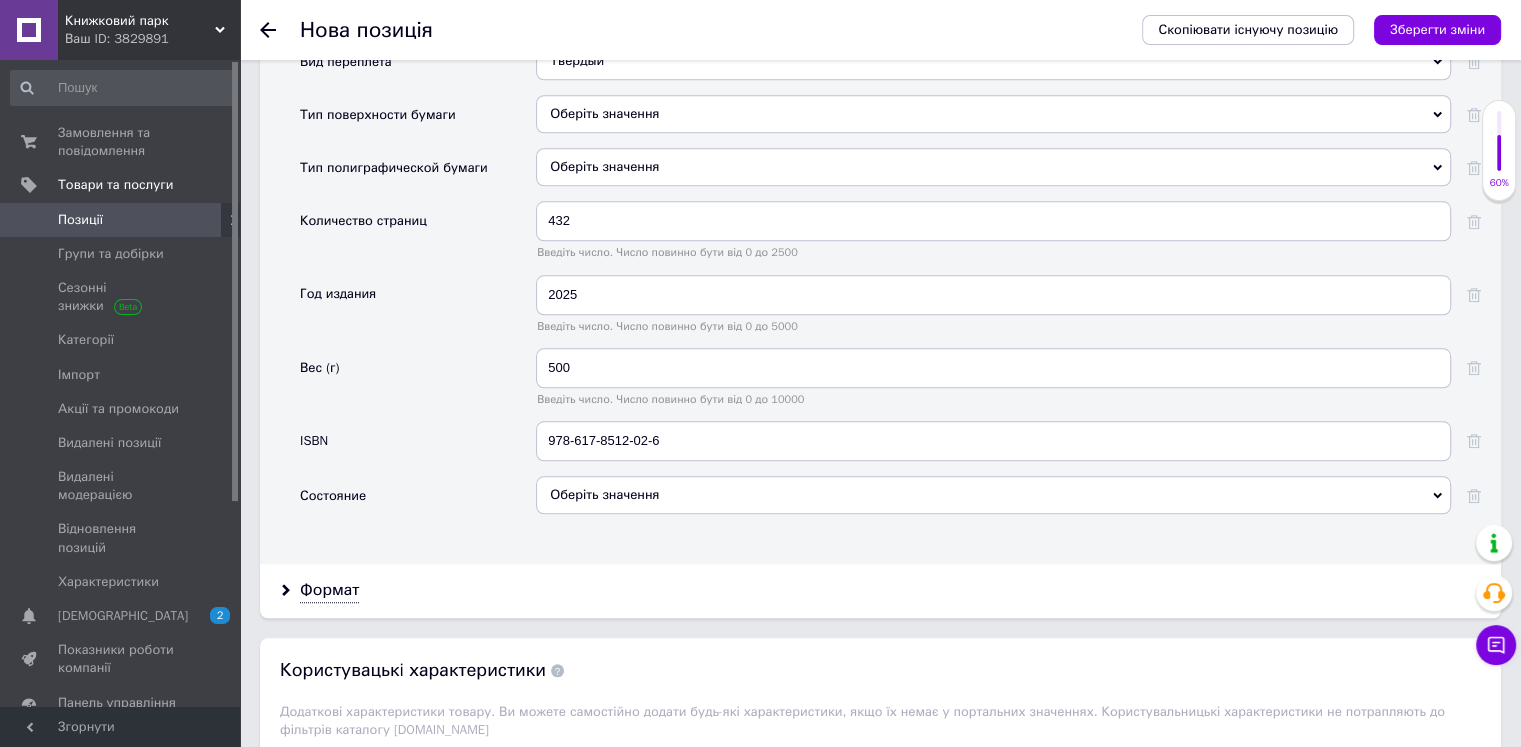click on "Оберіть значення" at bounding box center (993, 495) 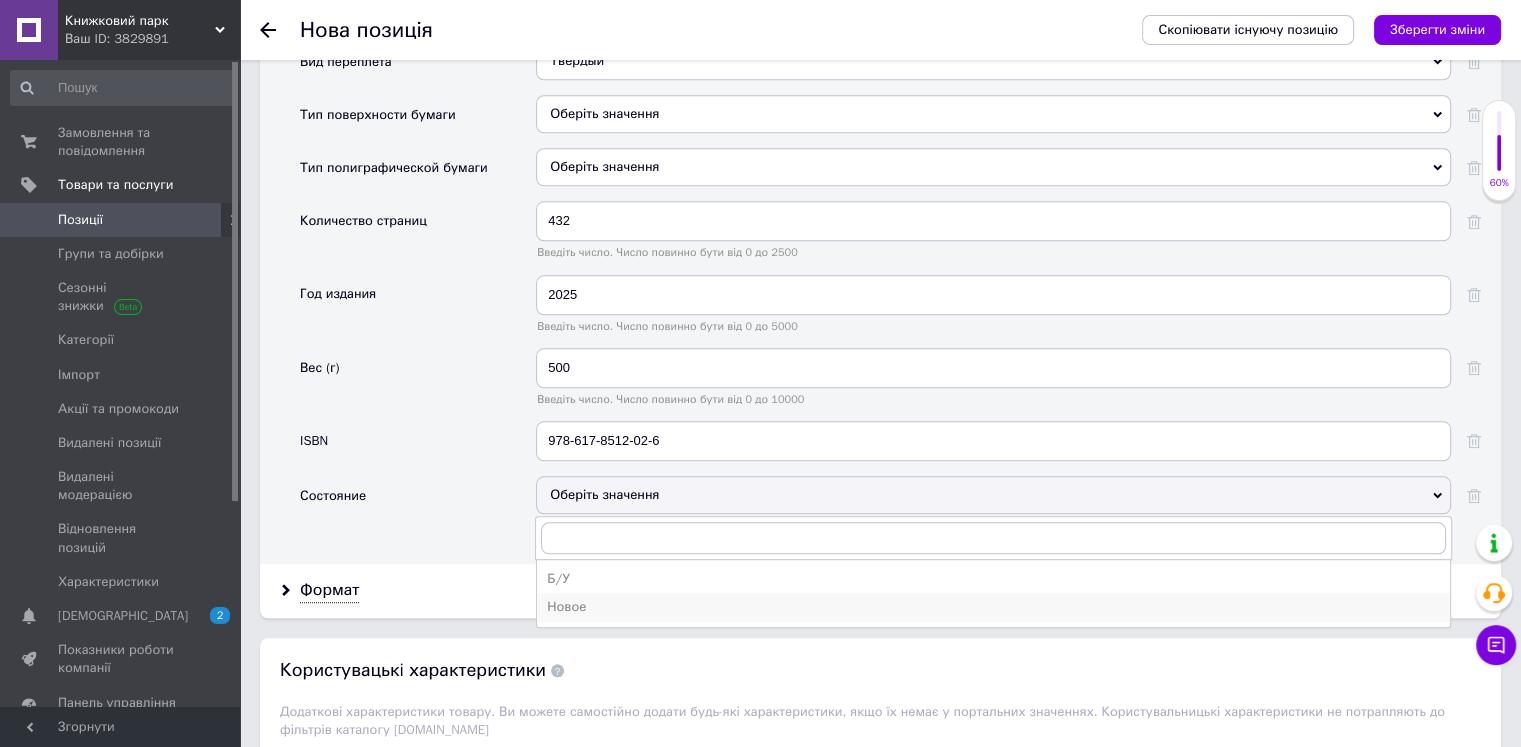 click on "Новое" at bounding box center (993, 607) 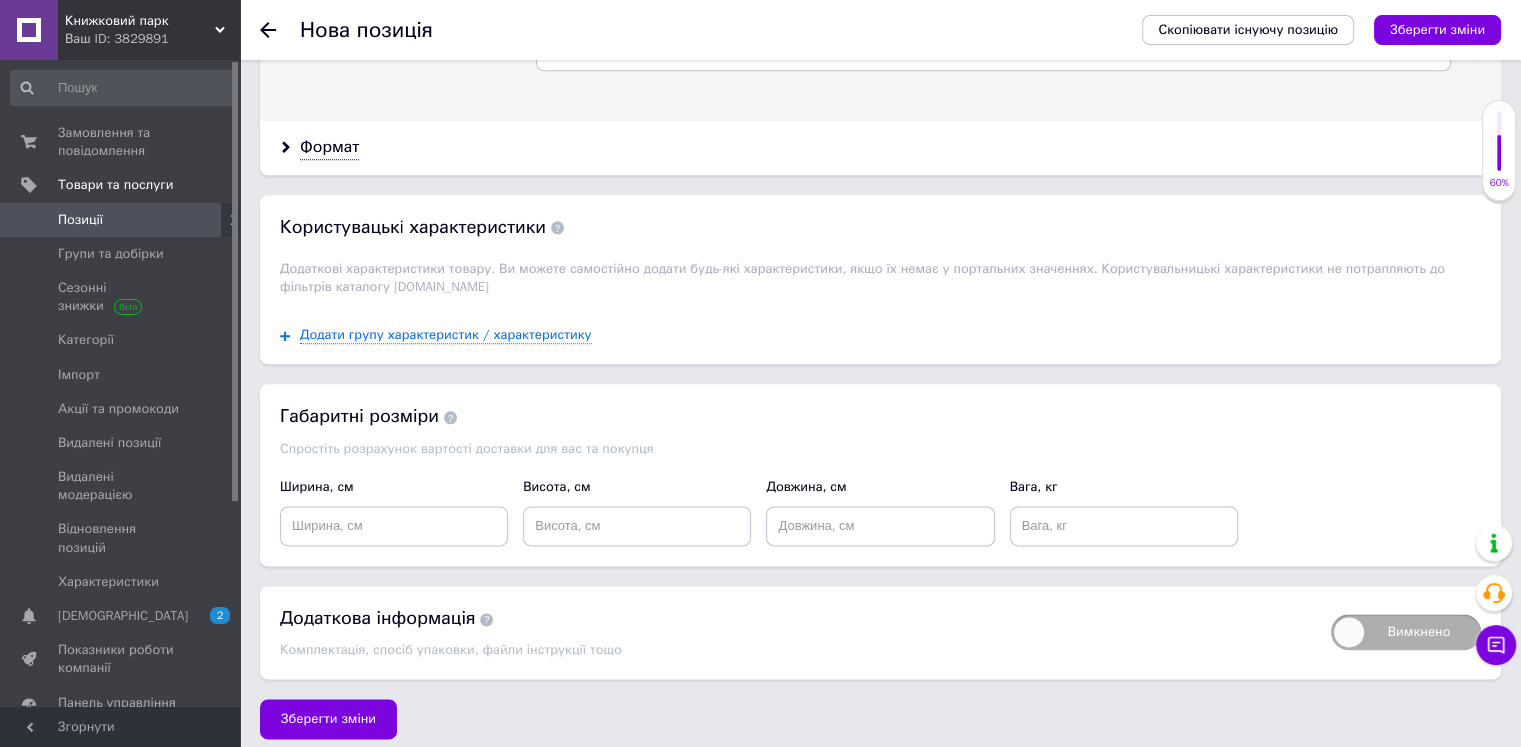 scroll, scrollTop: 2420, scrollLeft: 0, axis: vertical 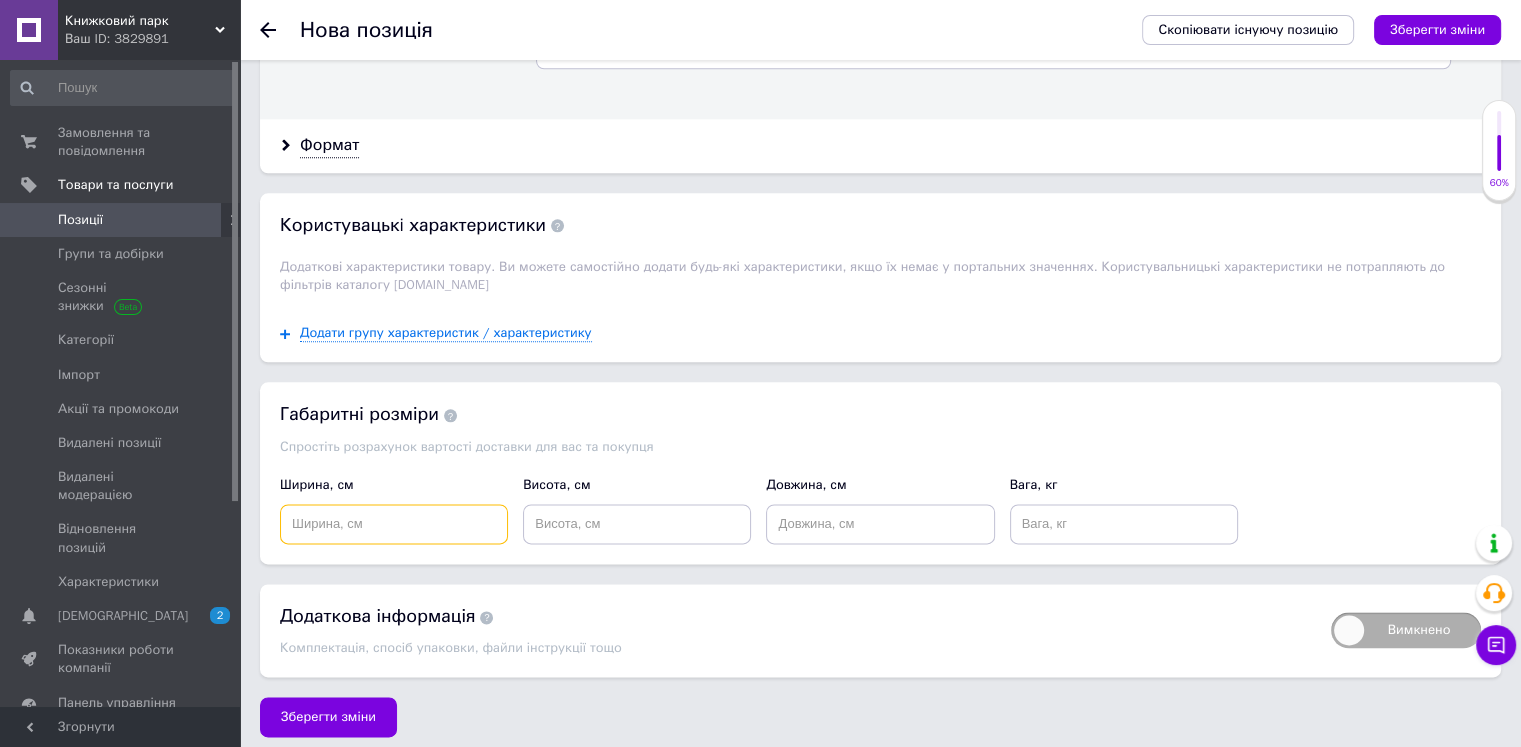 click at bounding box center [394, 524] 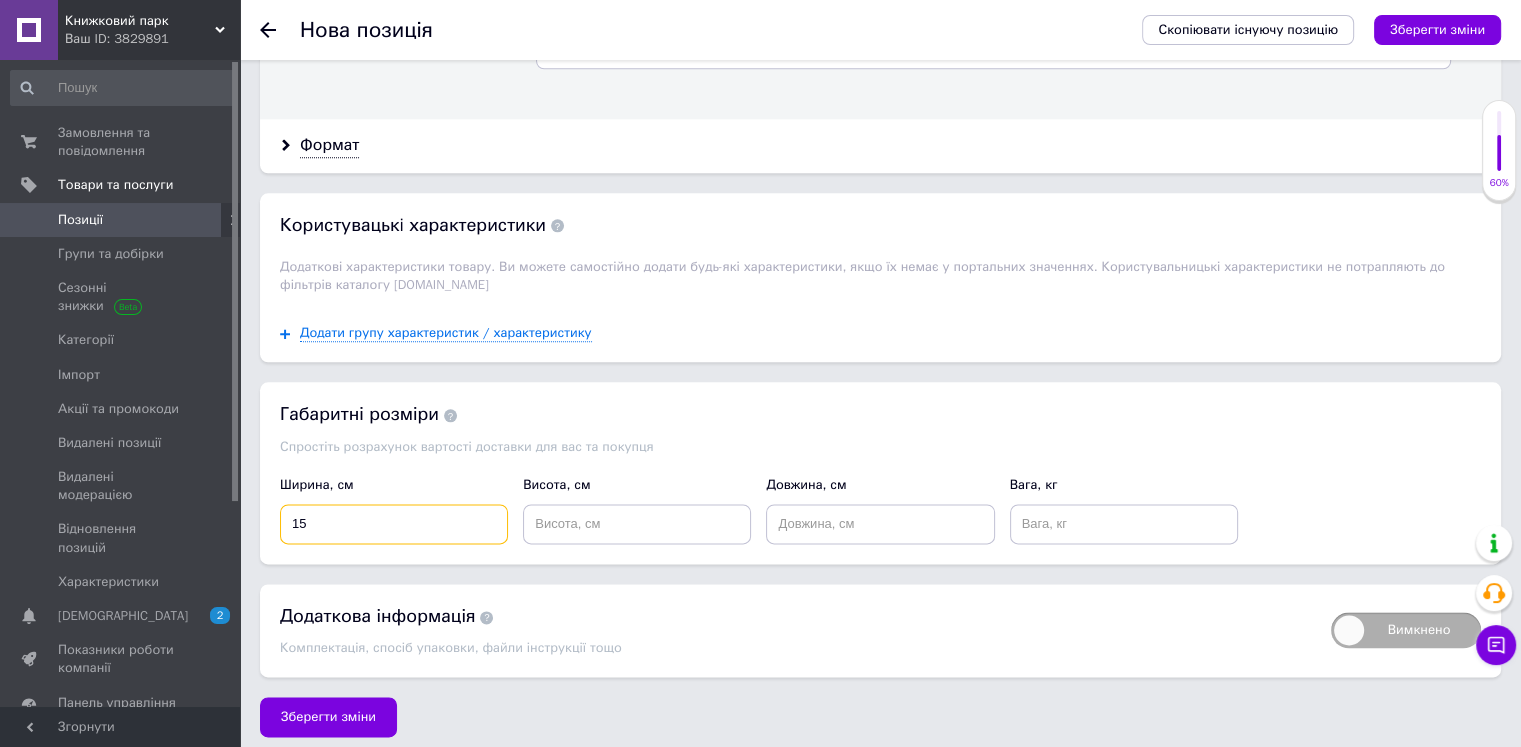 type on "15" 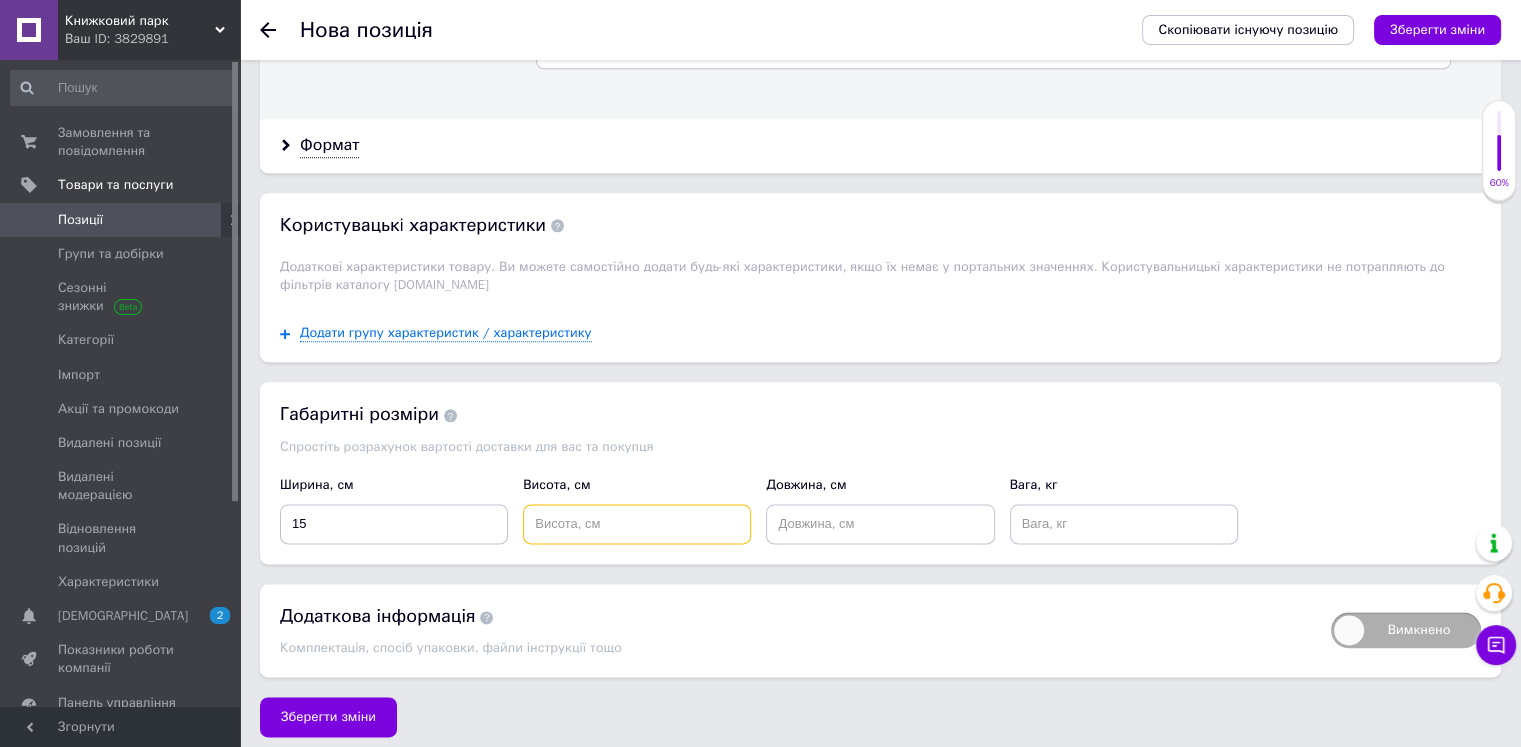 click at bounding box center [637, 524] 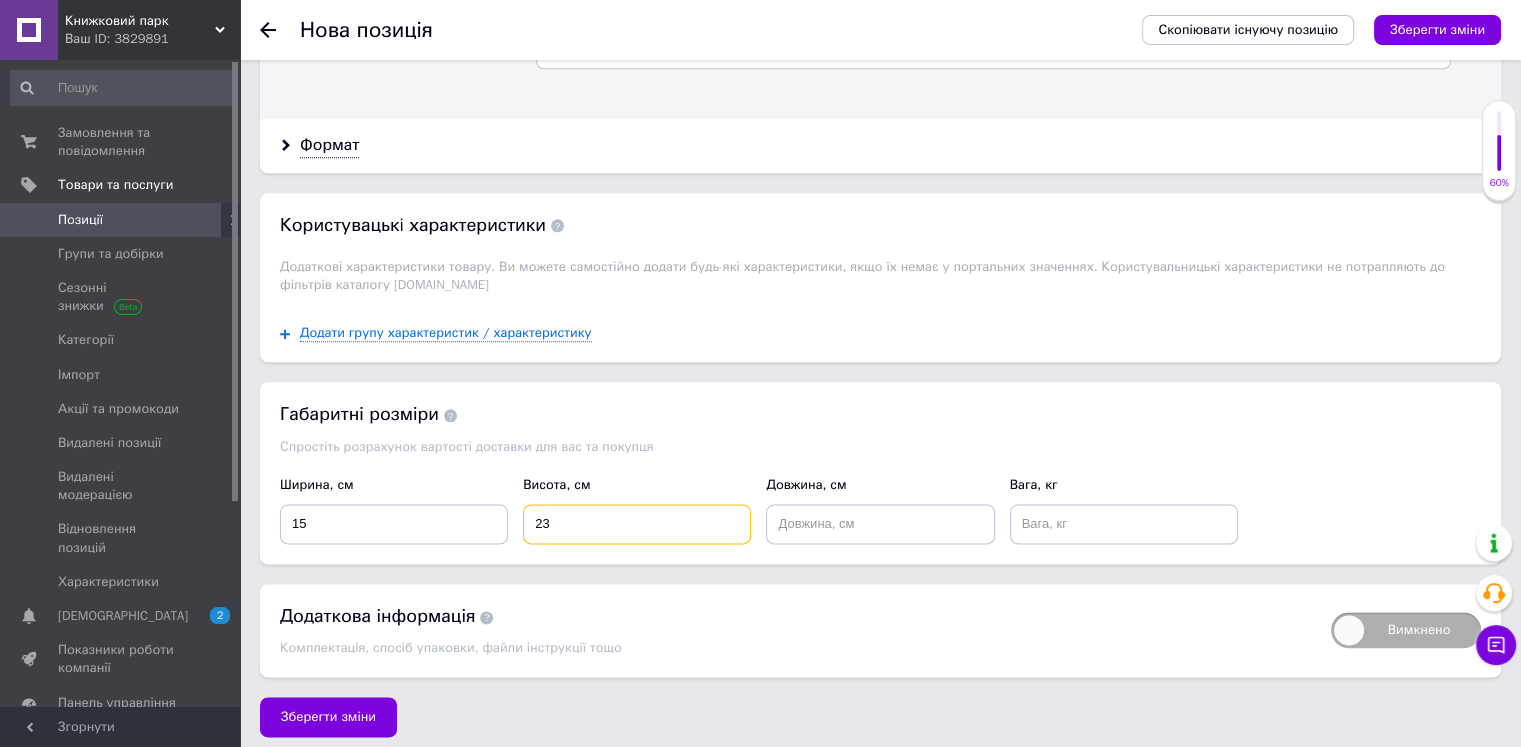 type on "23" 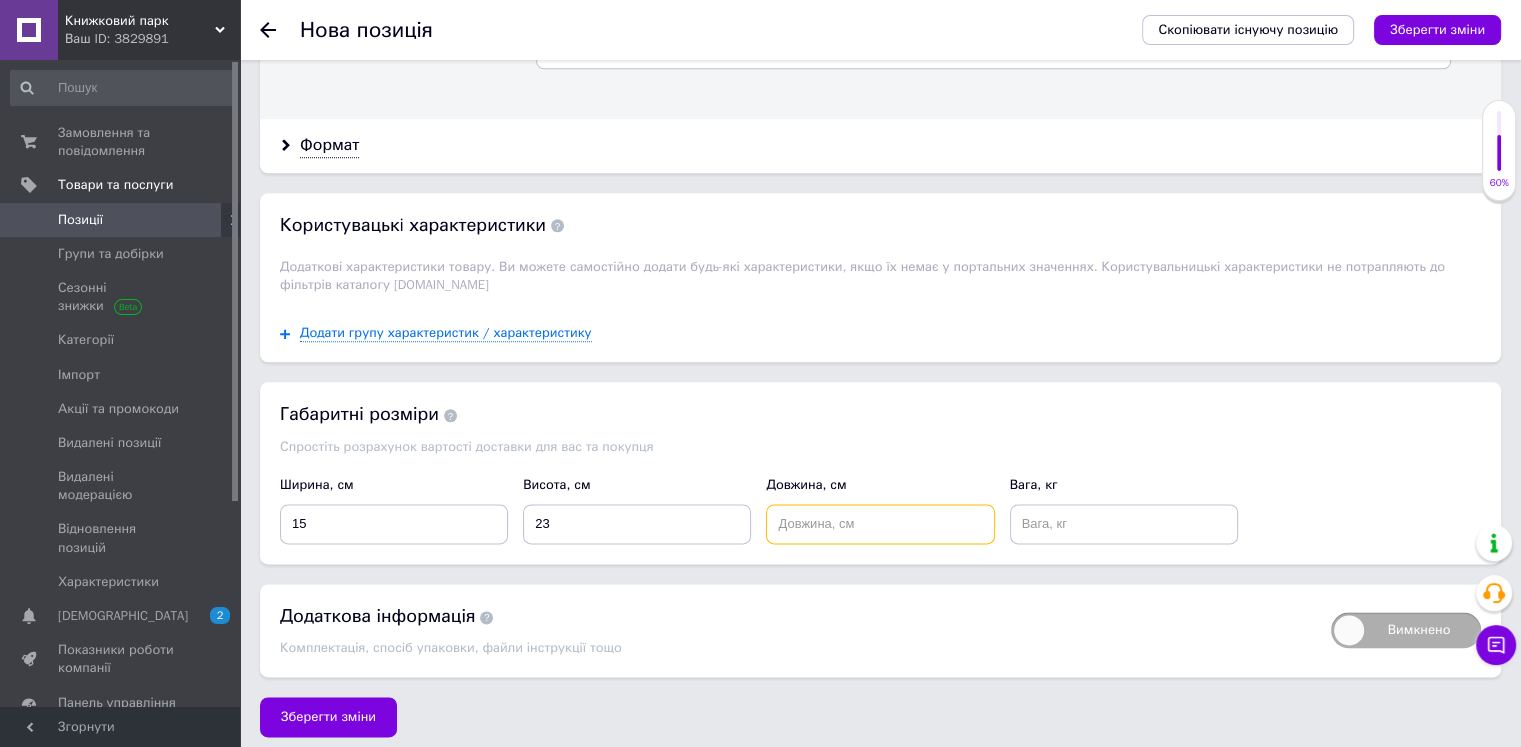 click at bounding box center (880, 524) 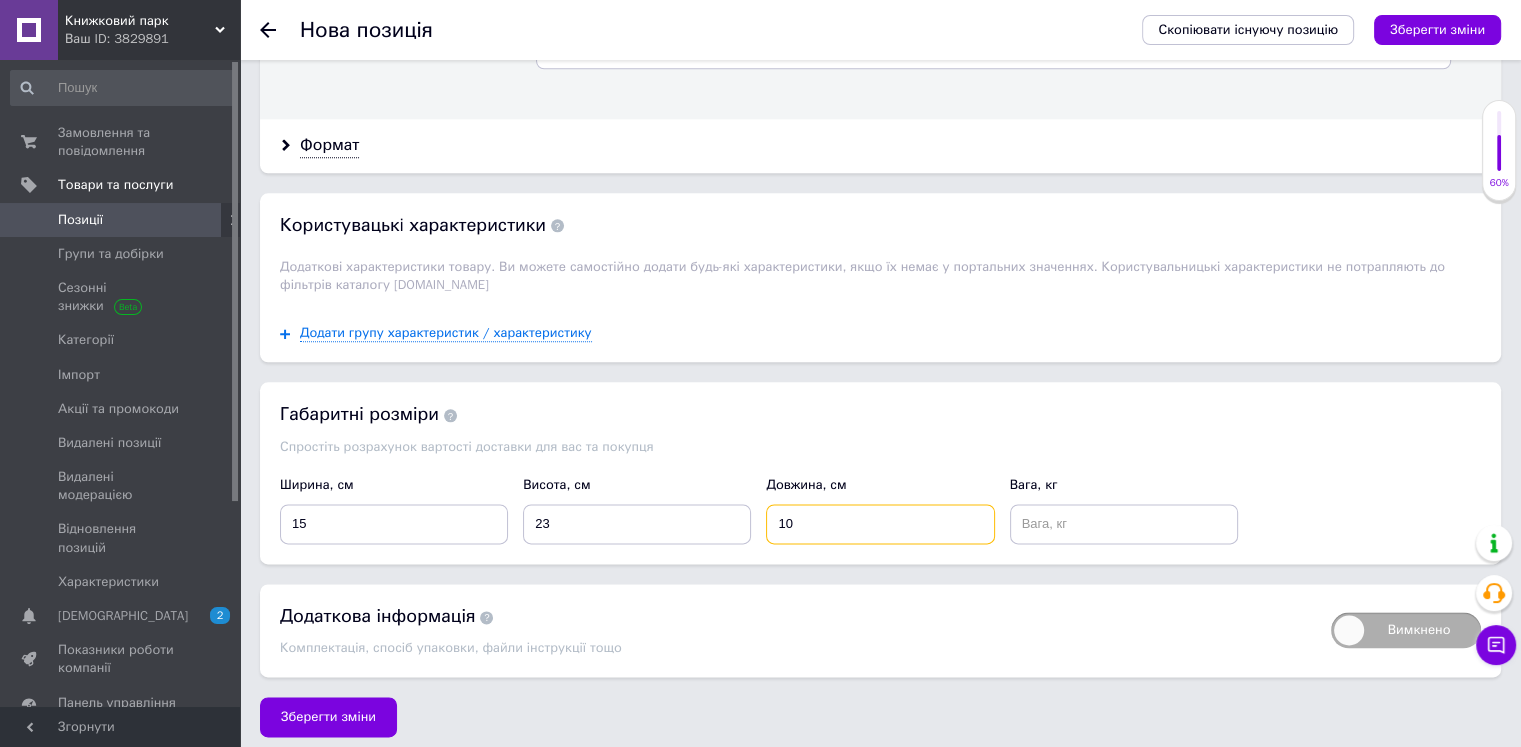 type on "10" 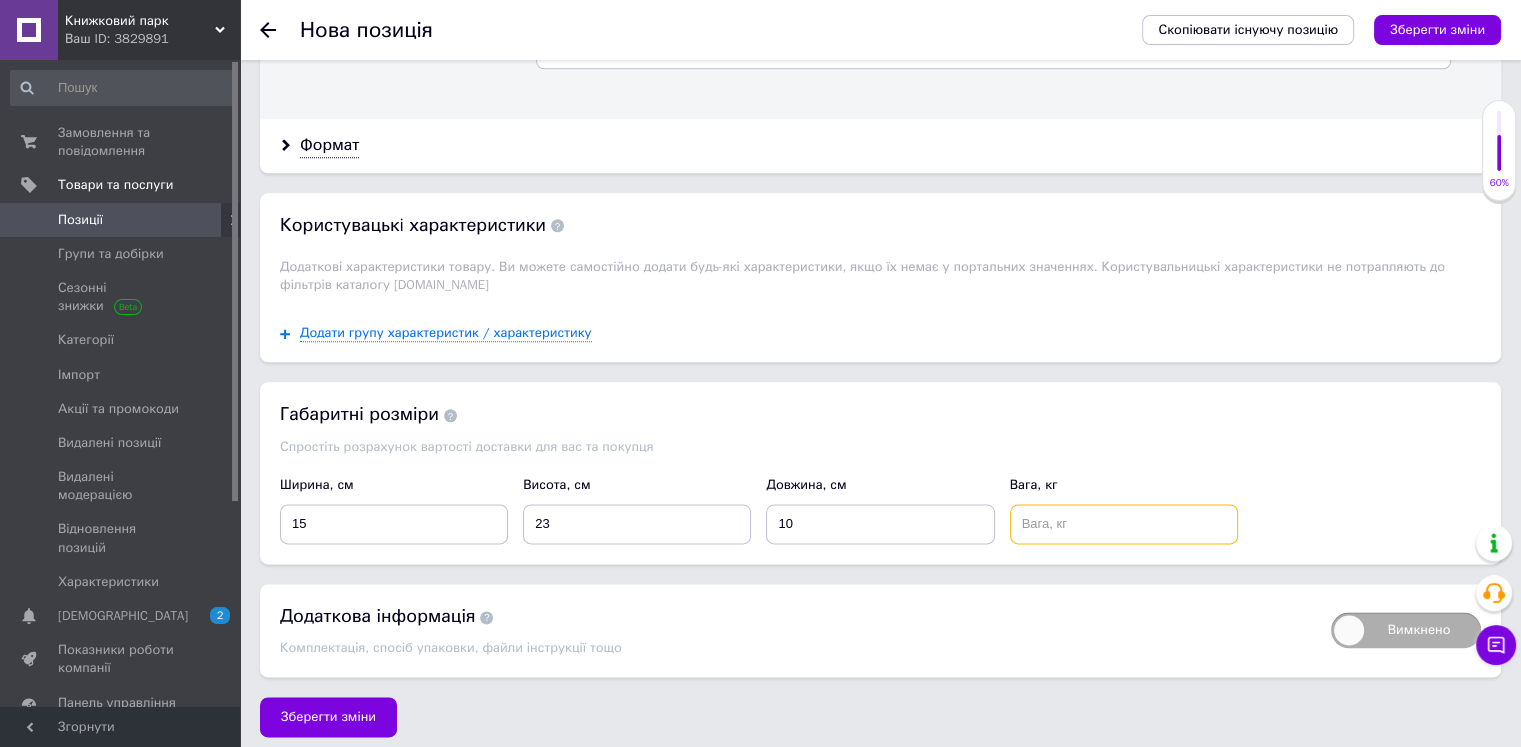 click at bounding box center [1124, 524] 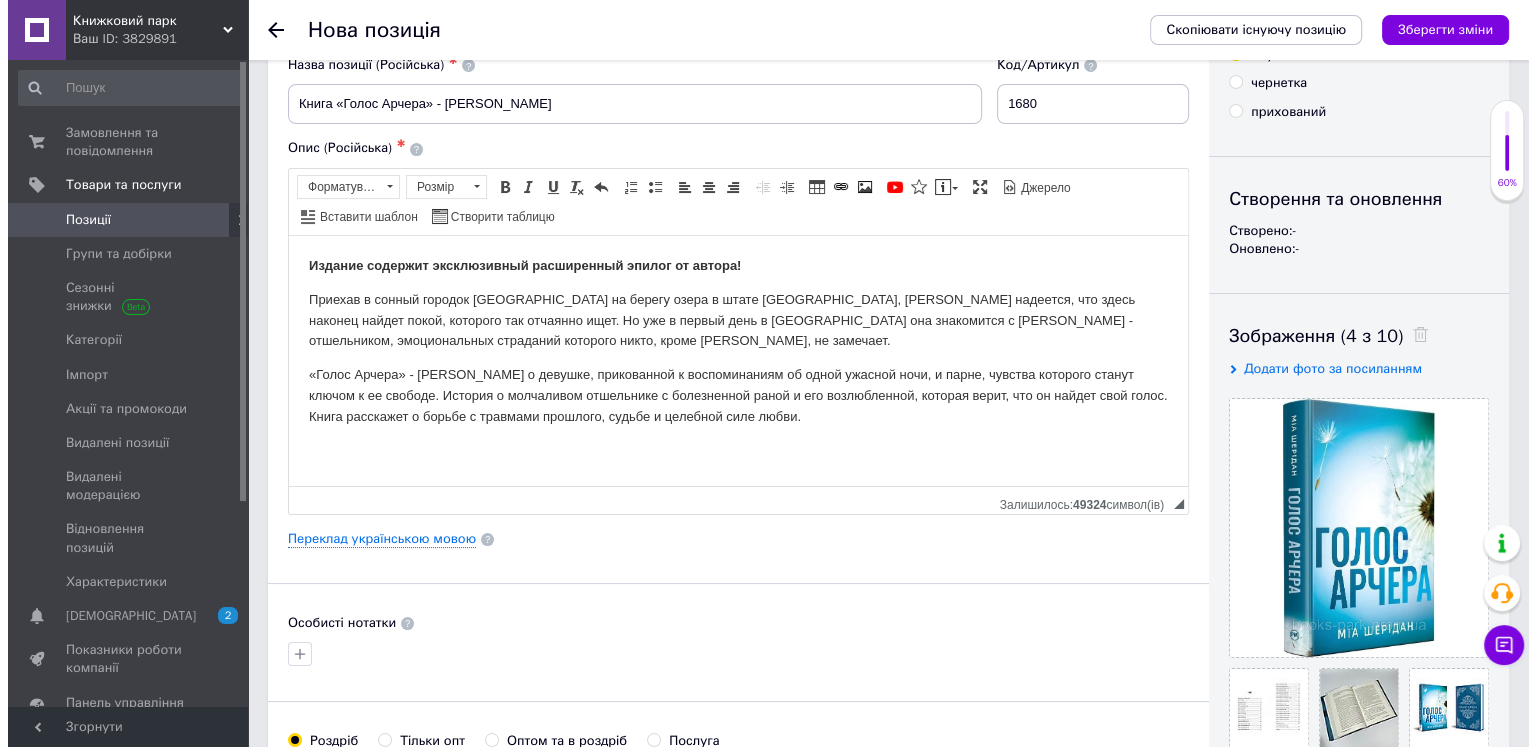 scroll, scrollTop: 0, scrollLeft: 0, axis: both 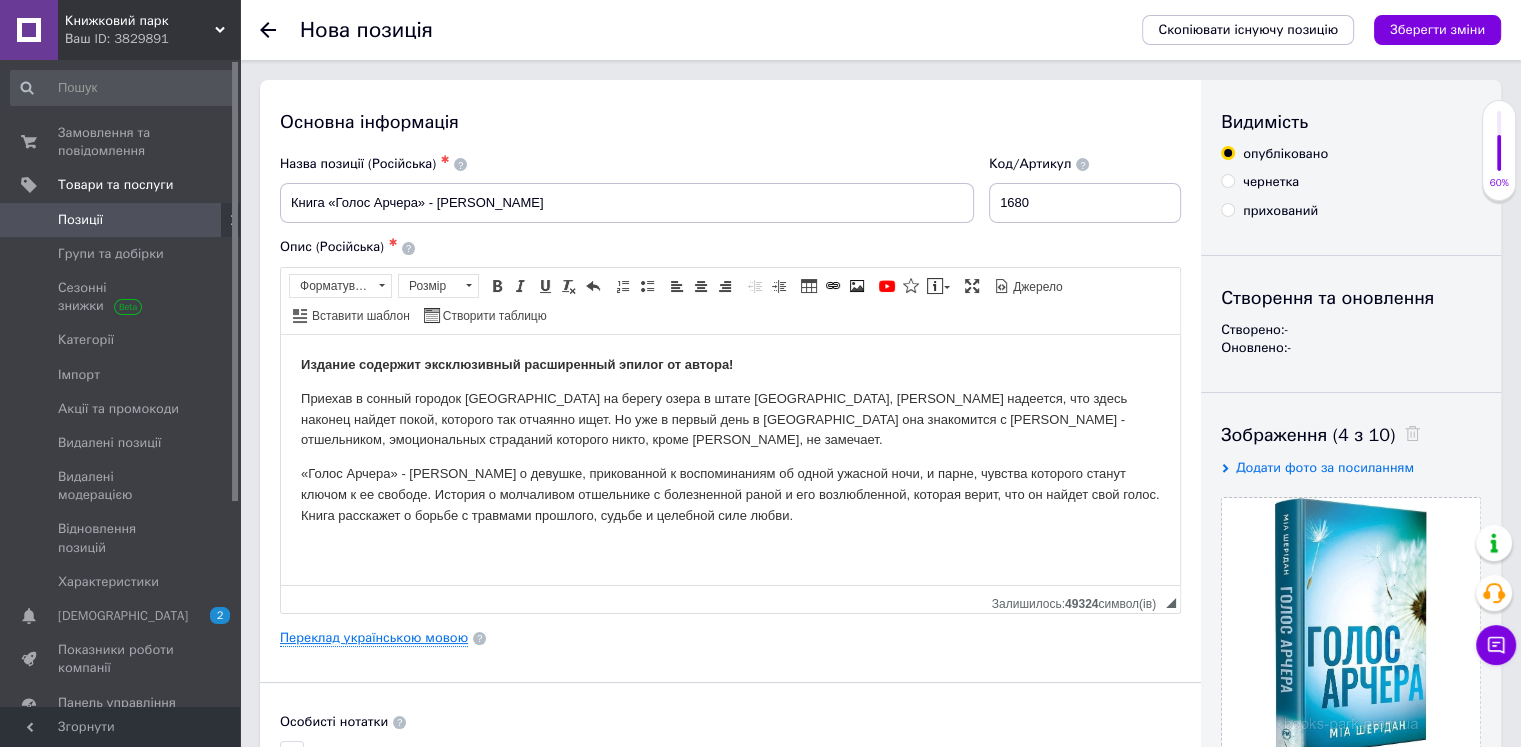 type on "0.5" 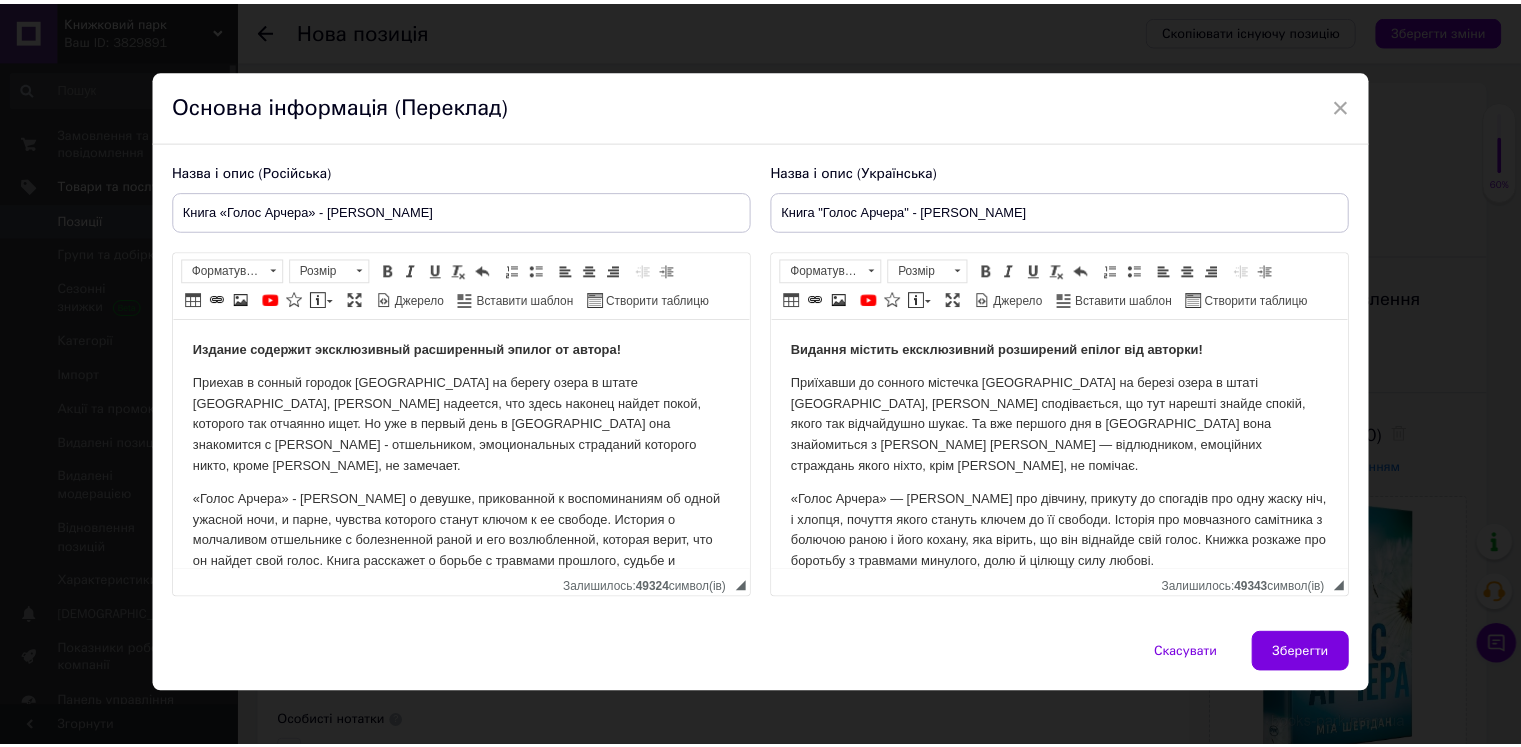 scroll, scrollTop: 0, scrollLeft: 0, axis: both 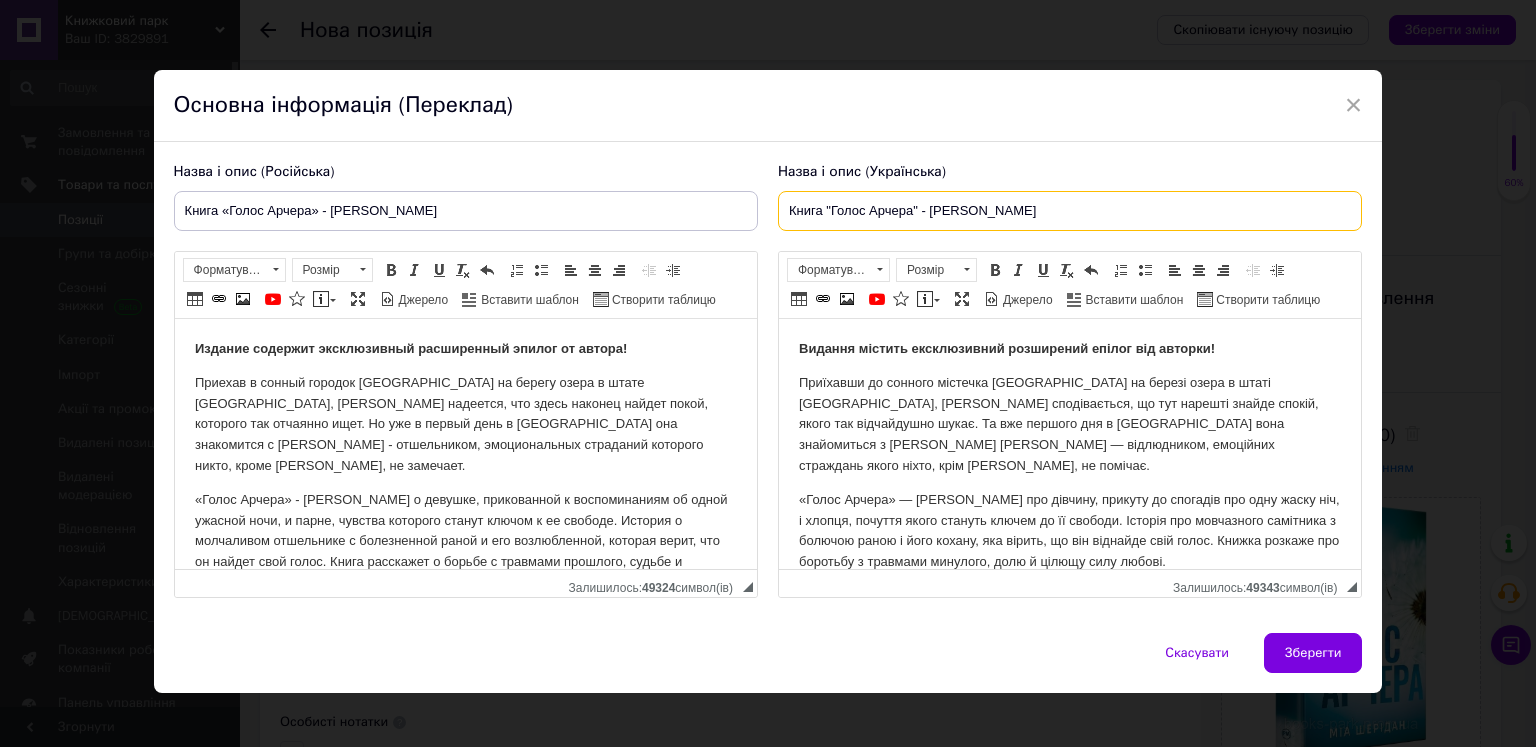 drag, startPoint x: 1032, startPoint y: 212, endPoint x: 787, endPoint y: 212, distance: 245 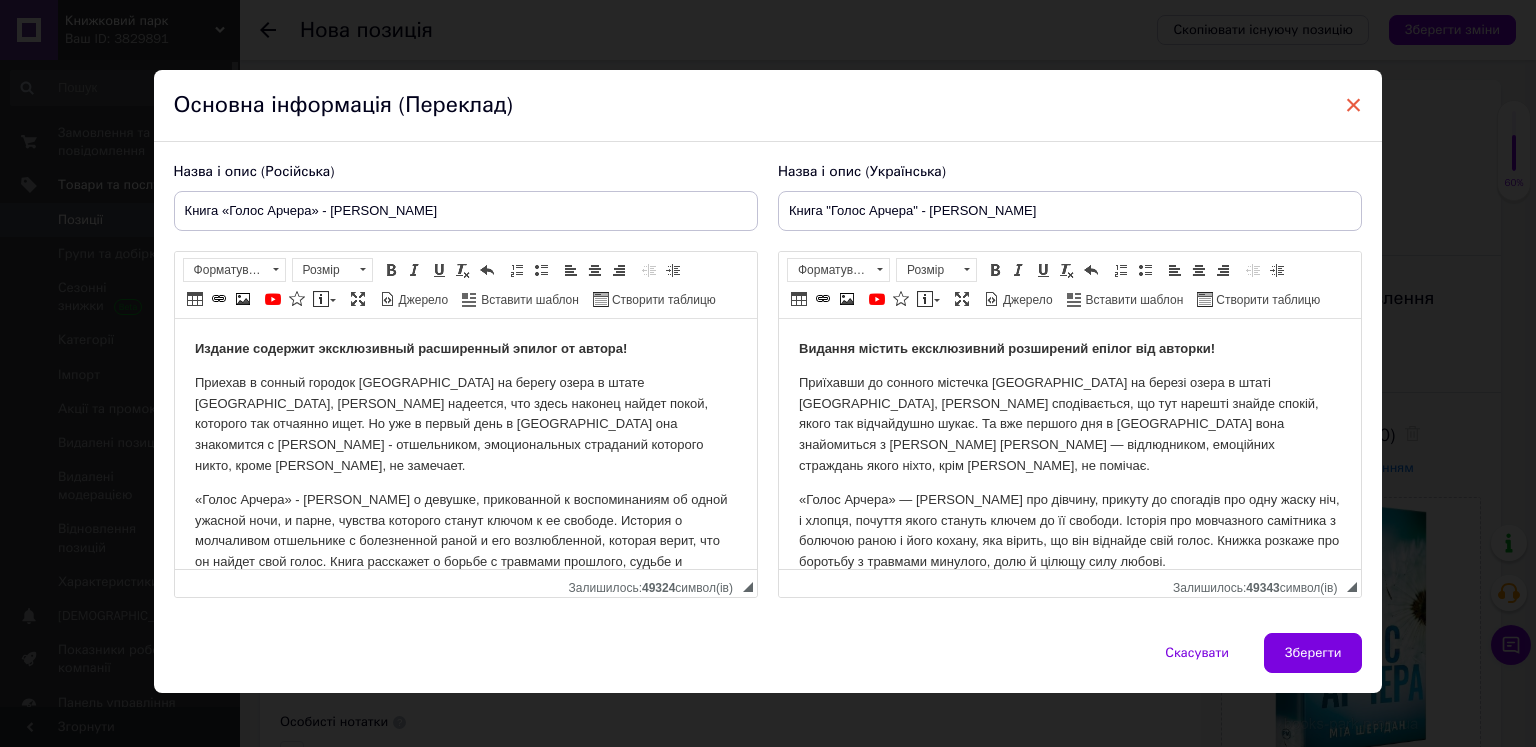 click on "×" at bounding box center (1354, 105) 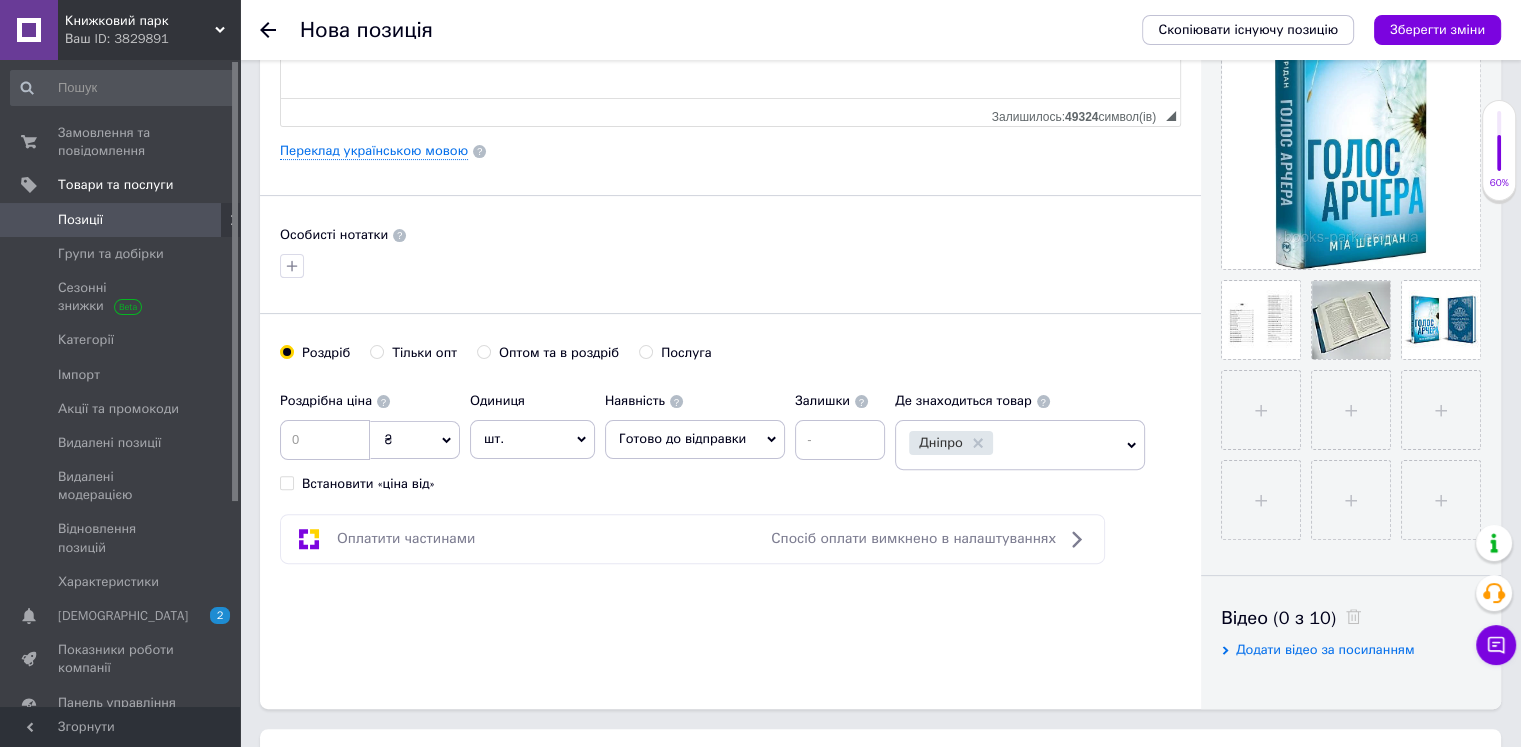 scroll, scrollTop: 500, scrollLeft: 0, axis: vertical 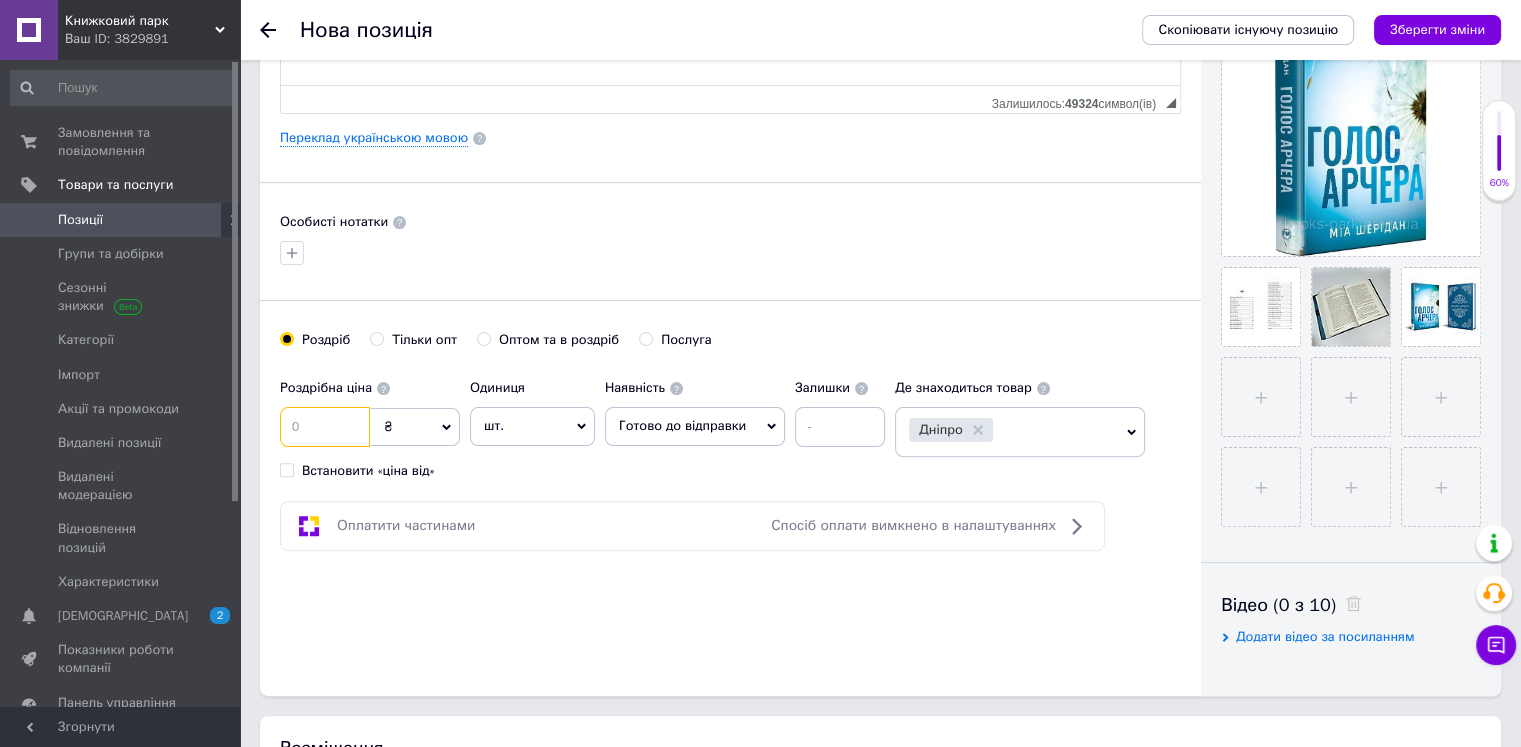 click at bounding box center [325, 427] 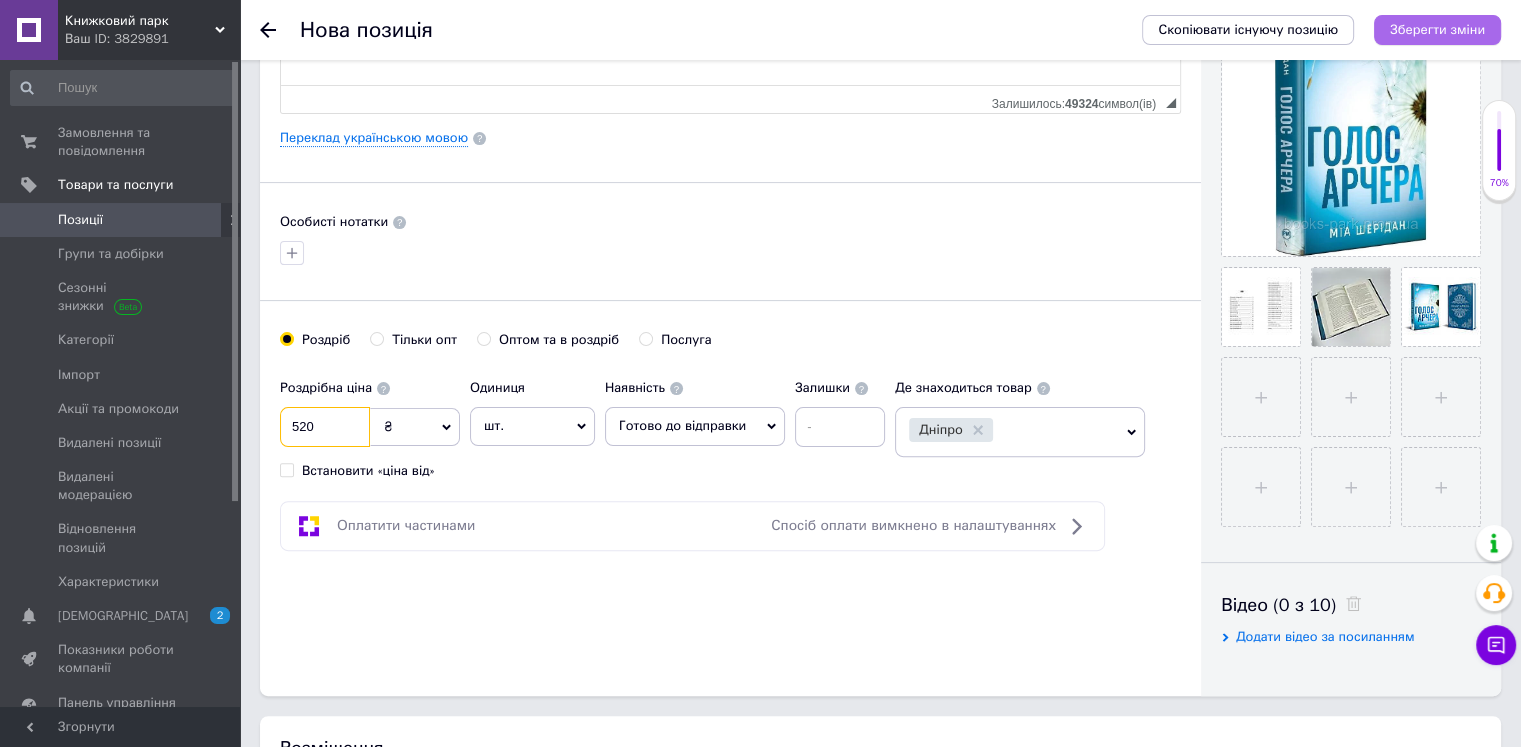 type on "520" 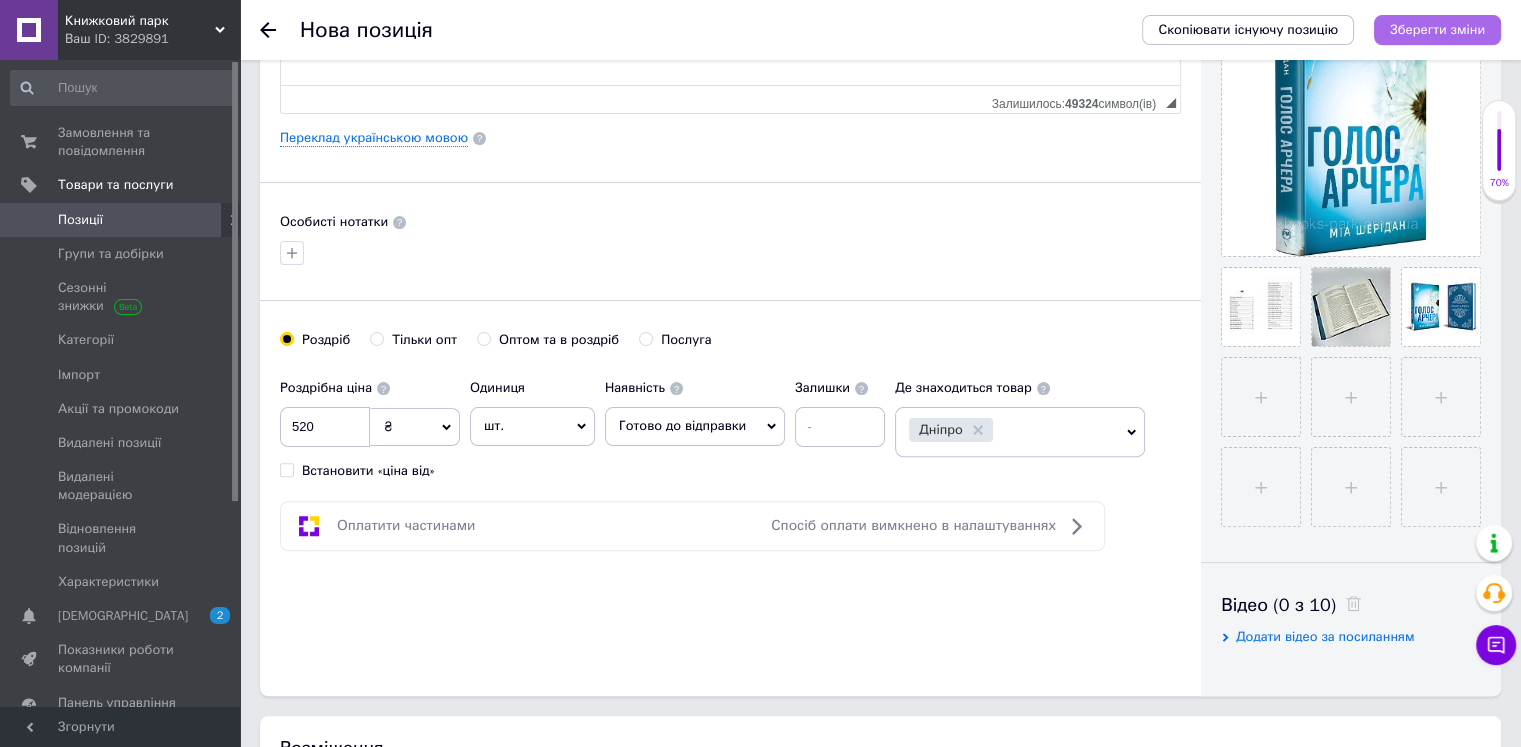 click on "Зберегти зміни" at bounding box center [1437, 29] 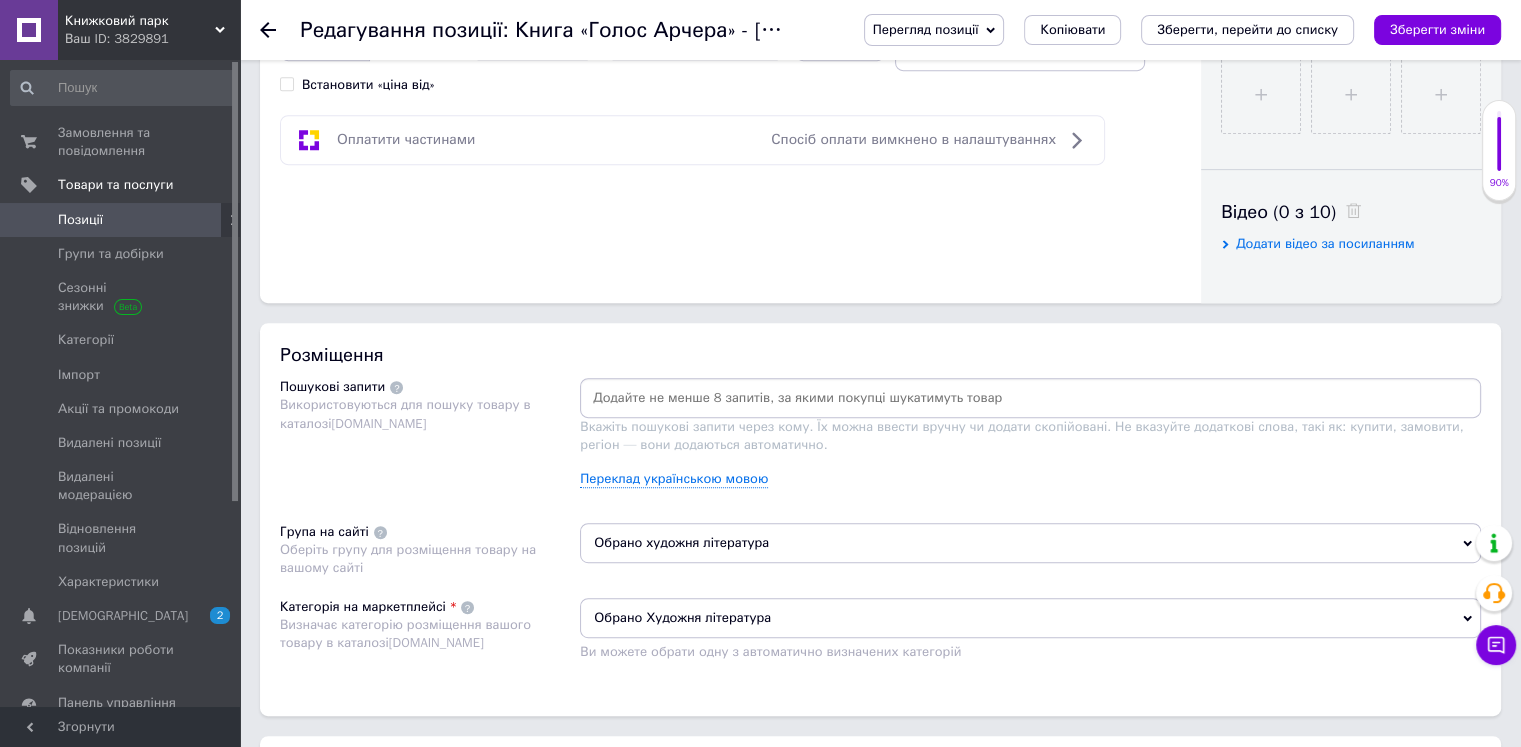 scroll, scrollTop: 900, scrollLeft: 0, axis: vertical 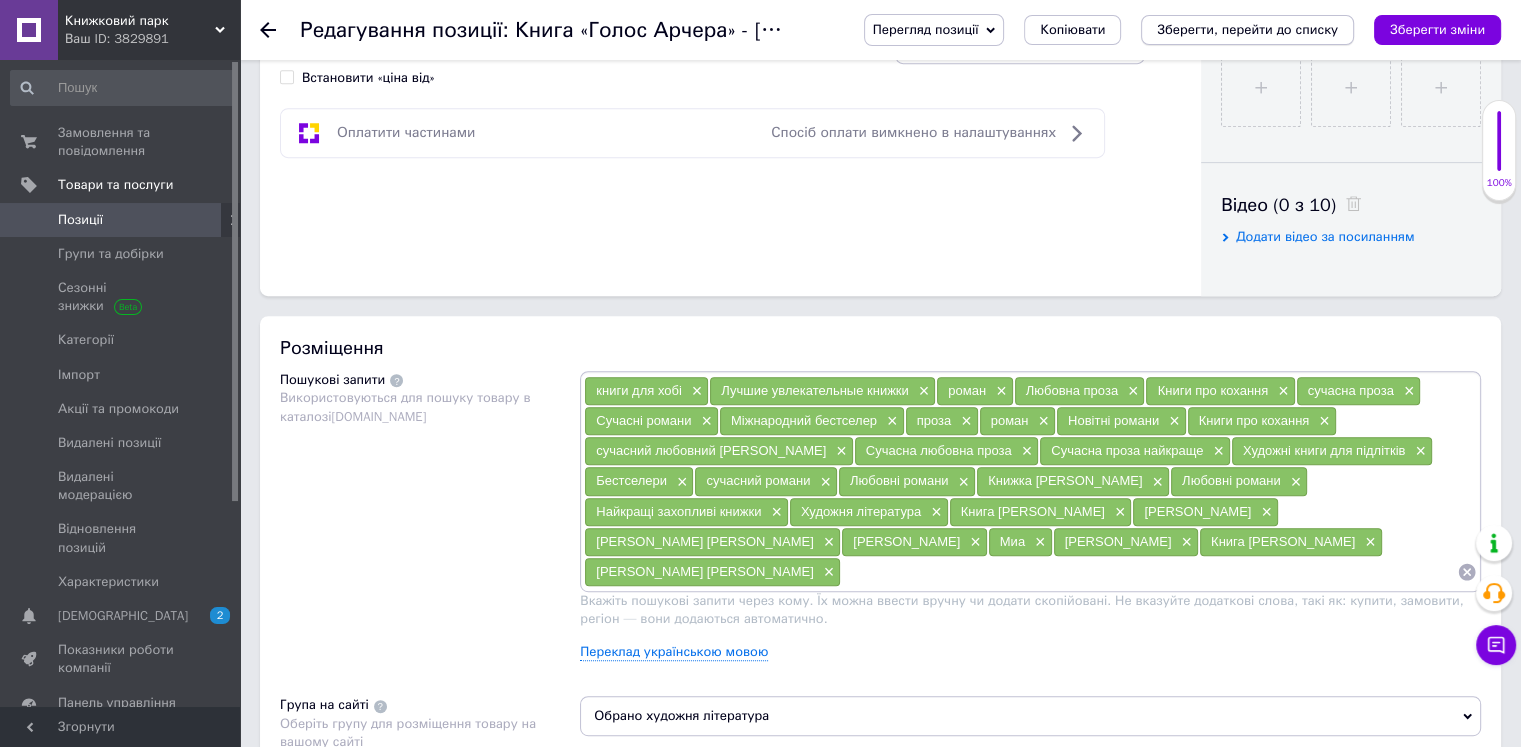 click on "Зберегти, перейти до списку" at bounding box center (1247, 30) 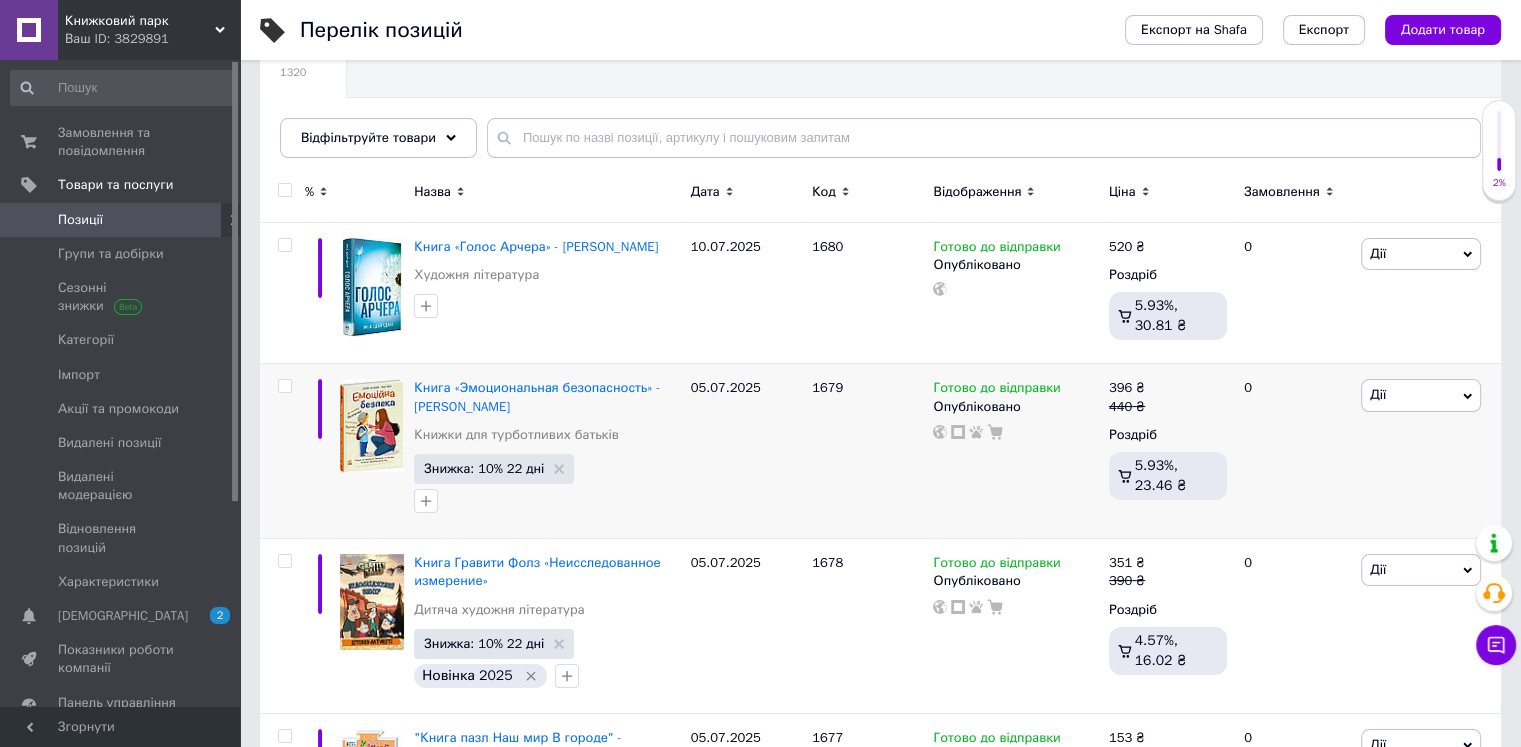 scroll, scrollTop: 200, scrollLeft: 0, axis: vertical 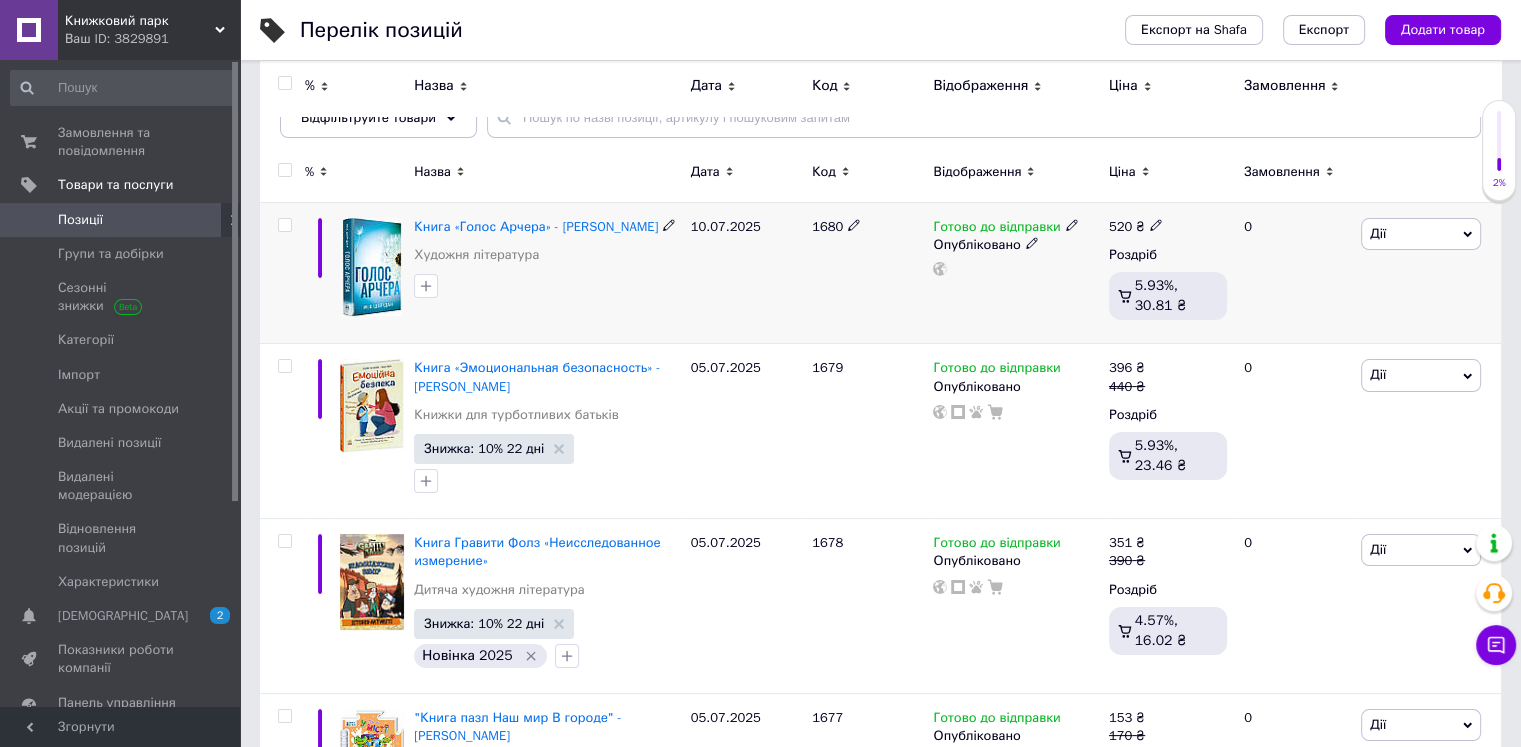 click on "Дії" at bounding box center [1421, 234] 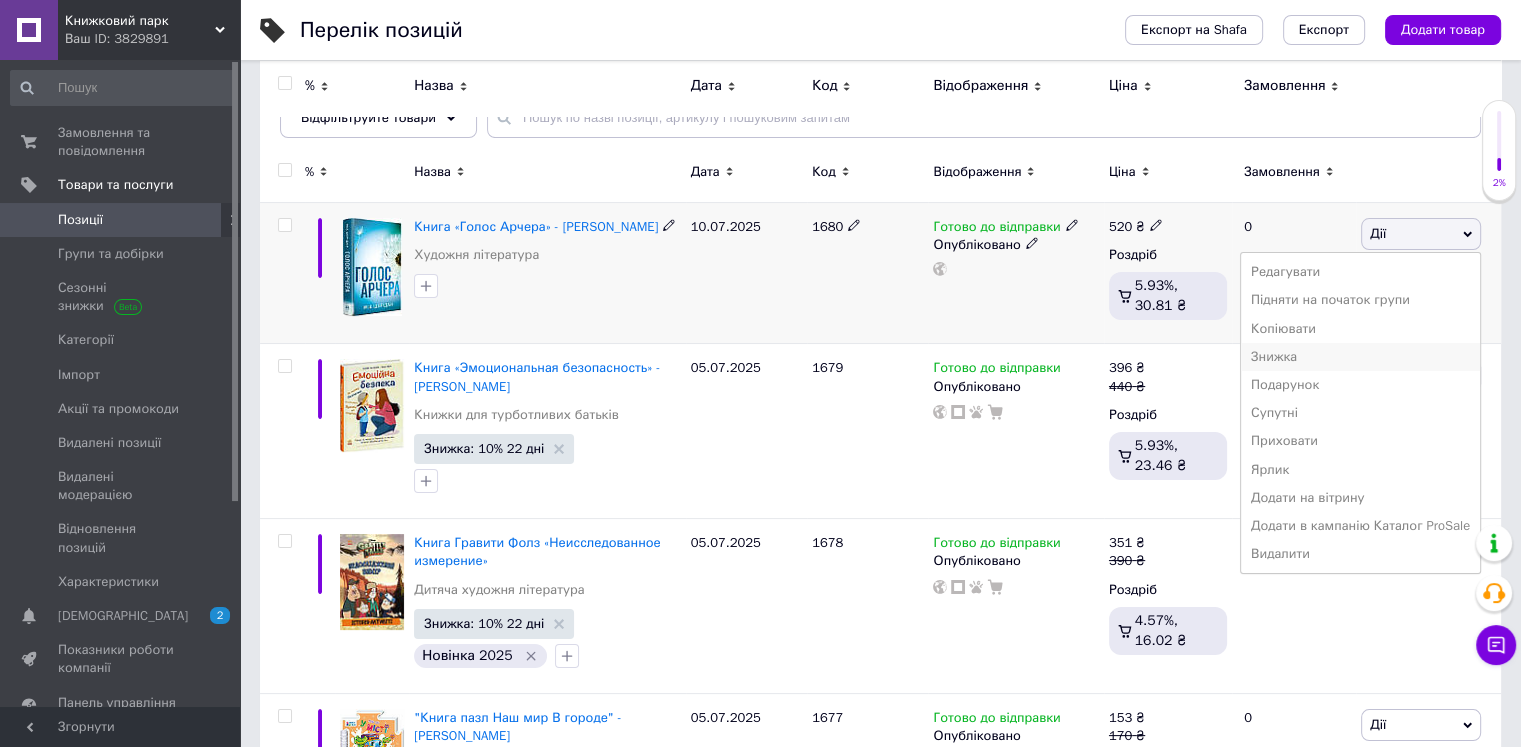 click on "Знижка" at bounding box center (1360, 357) 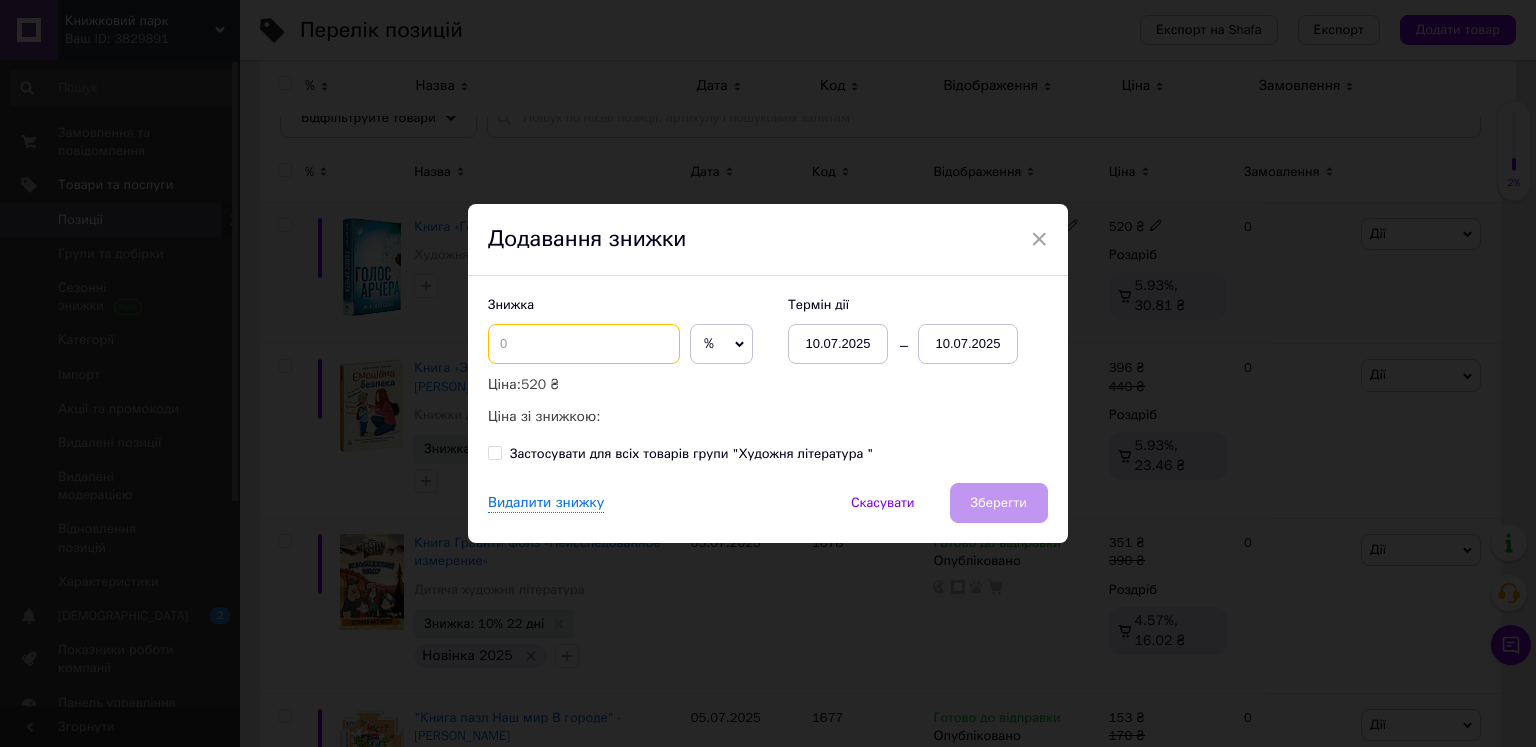 click at bounding box center [584, 344] 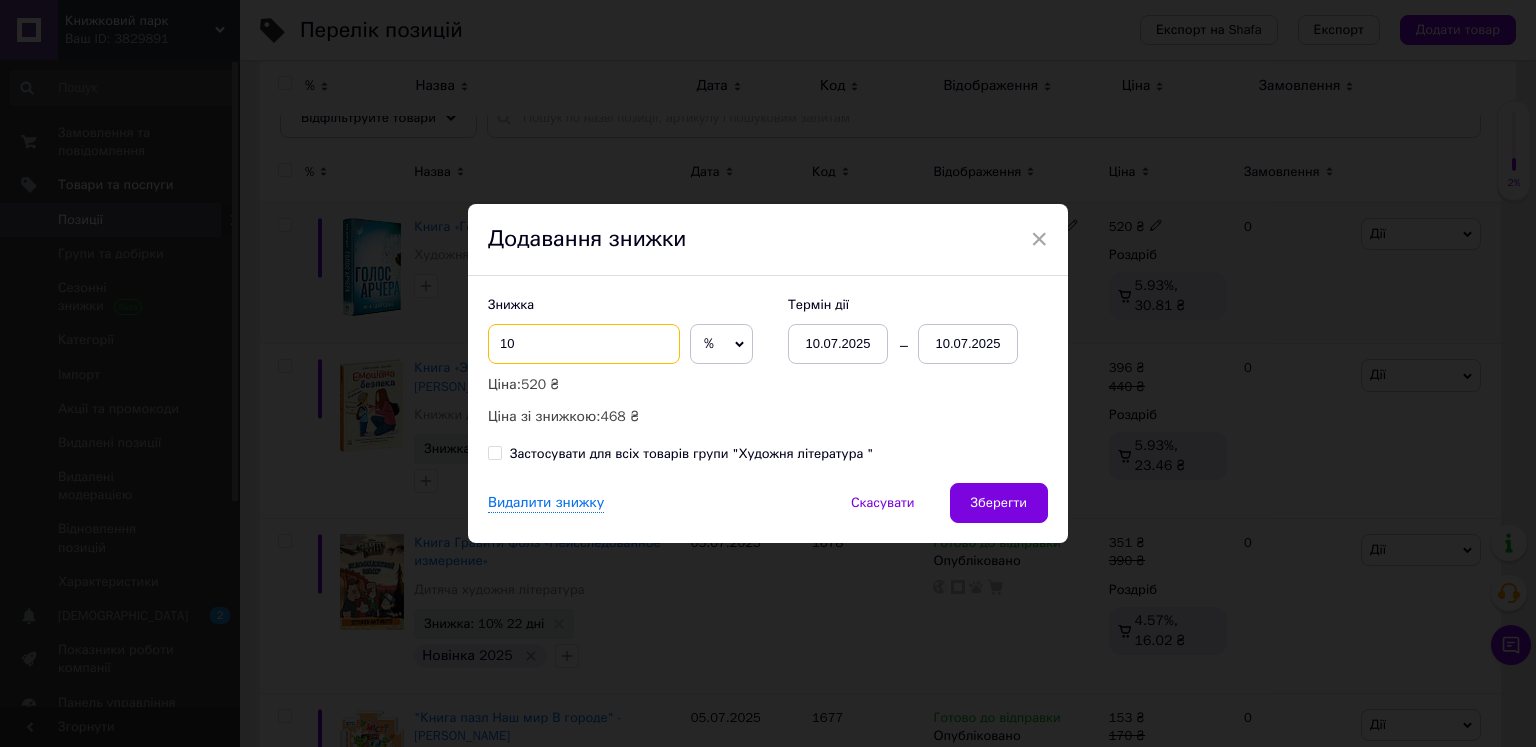 type on "10" 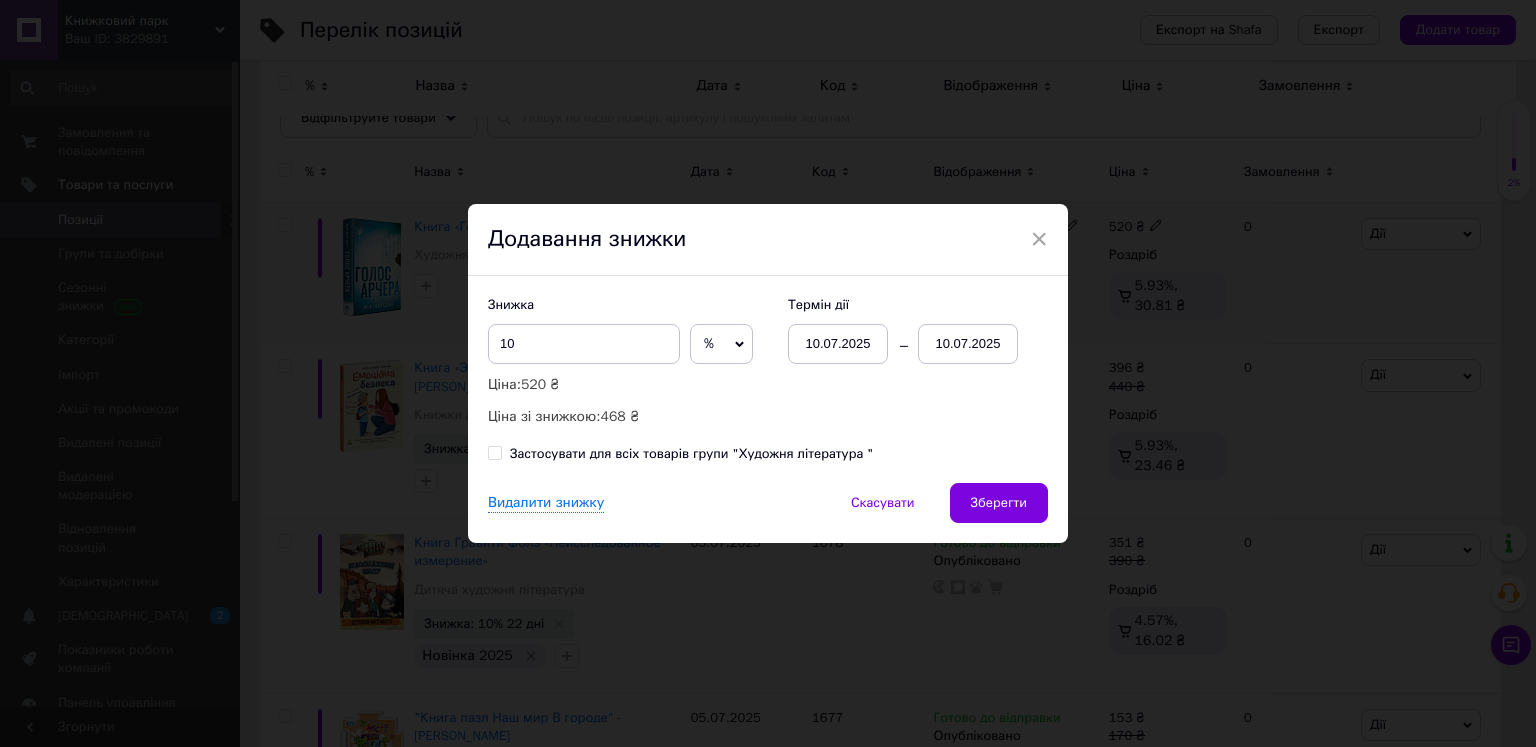 click on "10.07.2025" at bounding box center [968, 344] 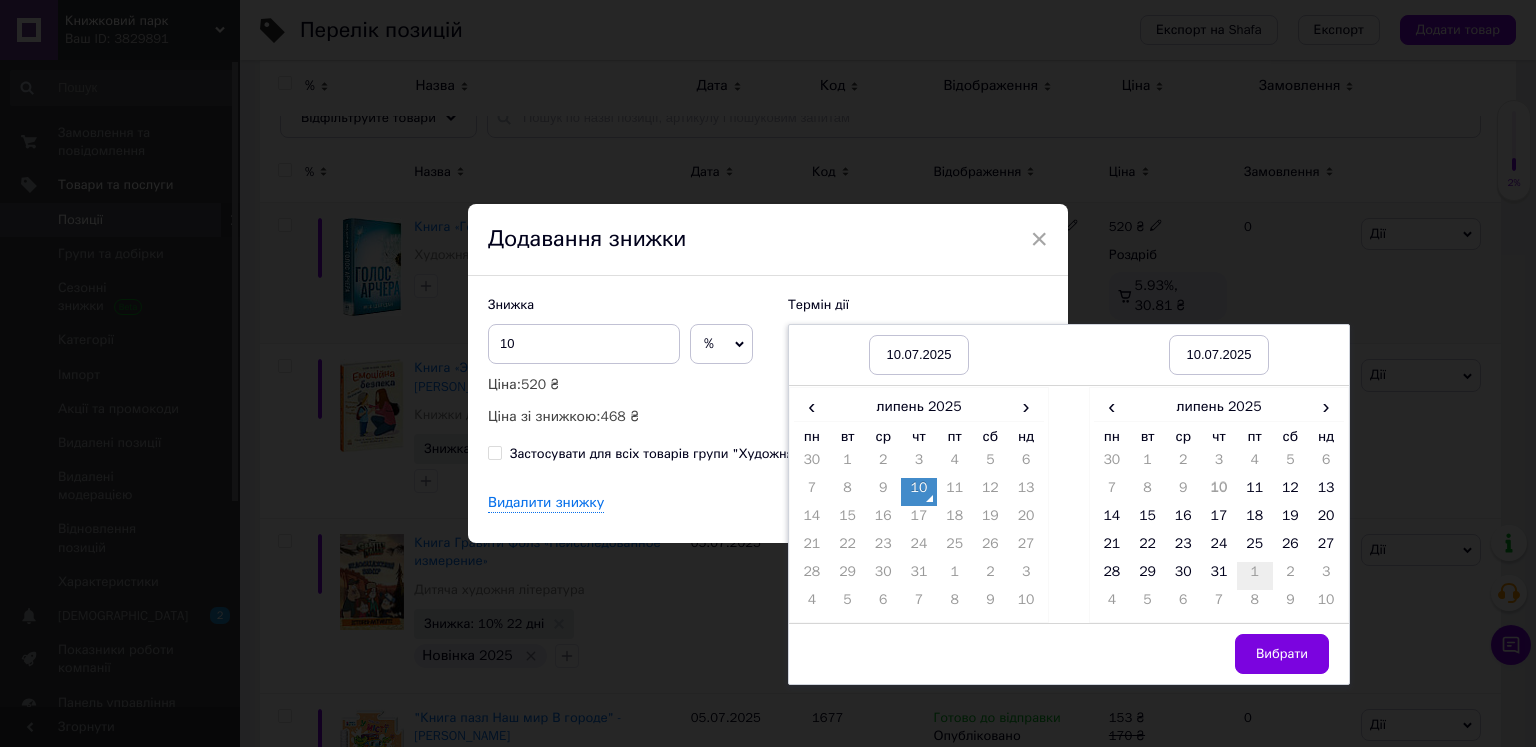 click on "1" at bounding box center (1255, 576) 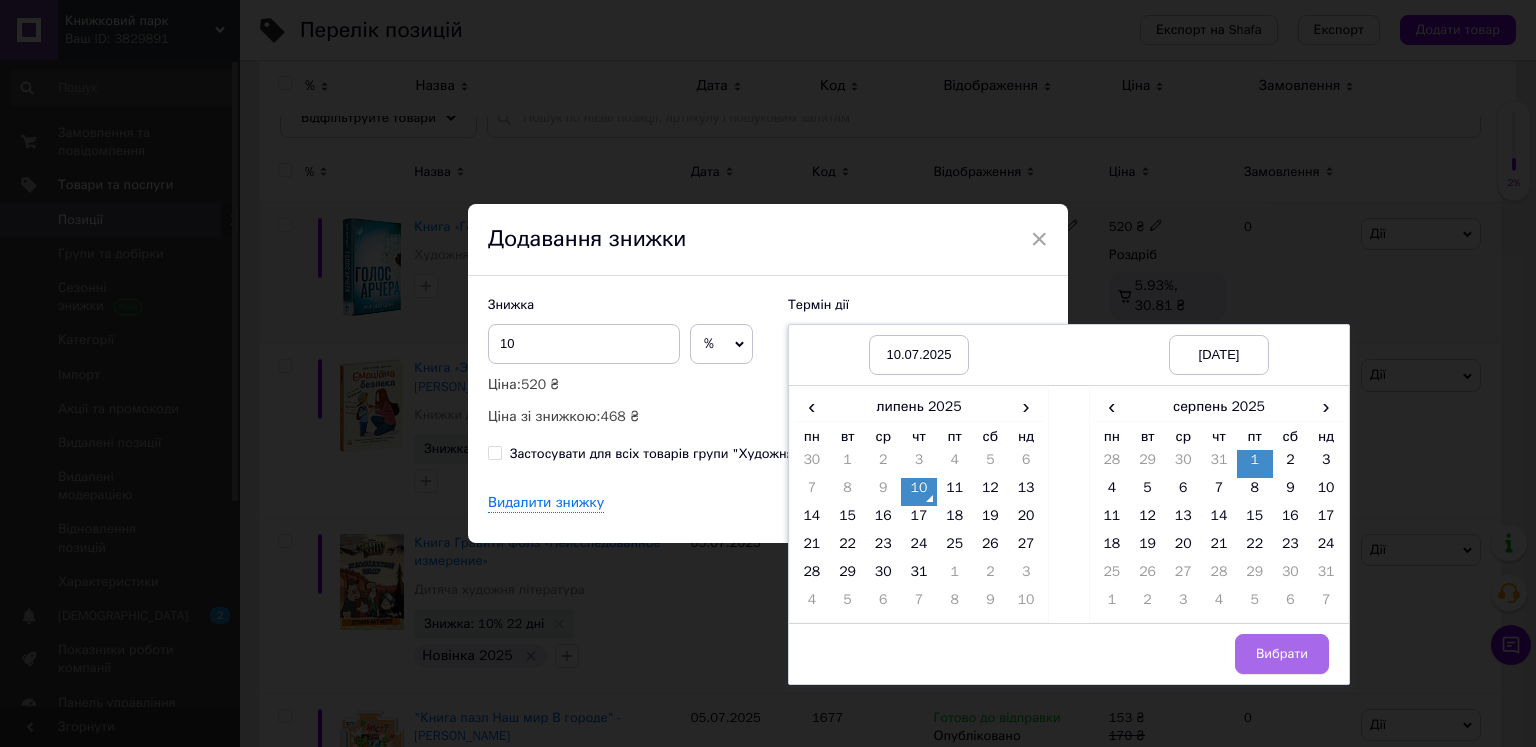 click on "Вибрати" at bounding box center (1282, 654) 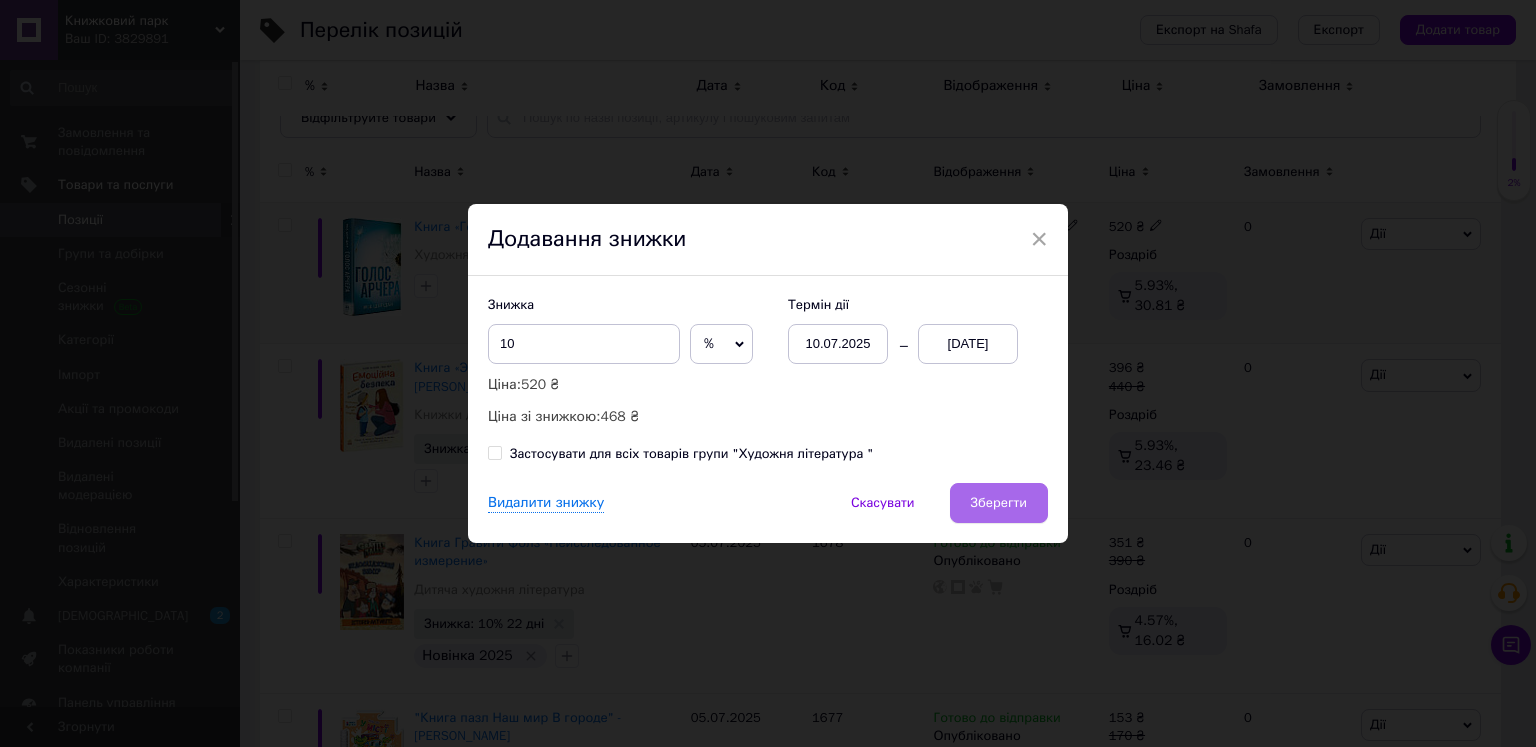 click on "Зберегти" at bounding box center (999, 503) 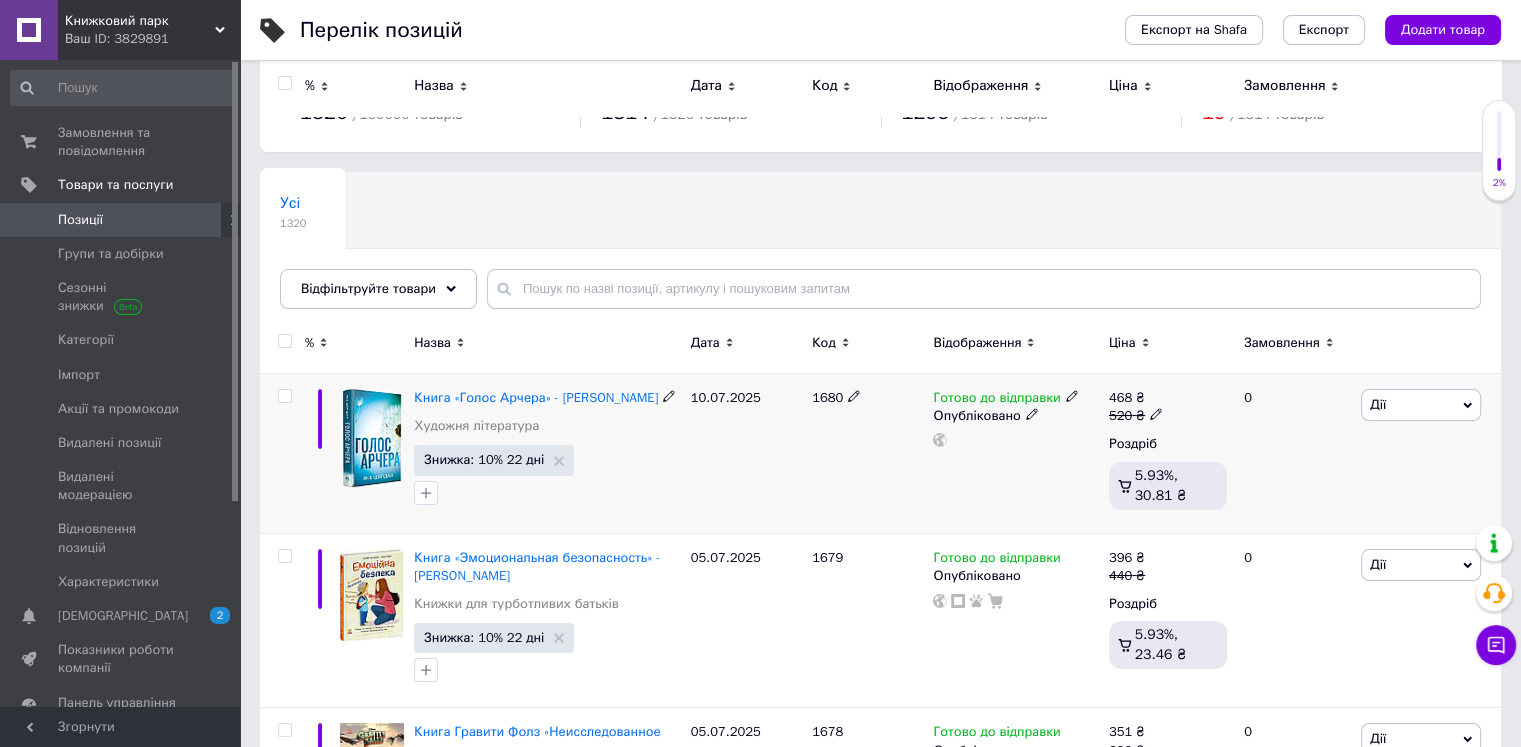 scroll, scrollTop: 0, scrollLeft: 0, axis: both 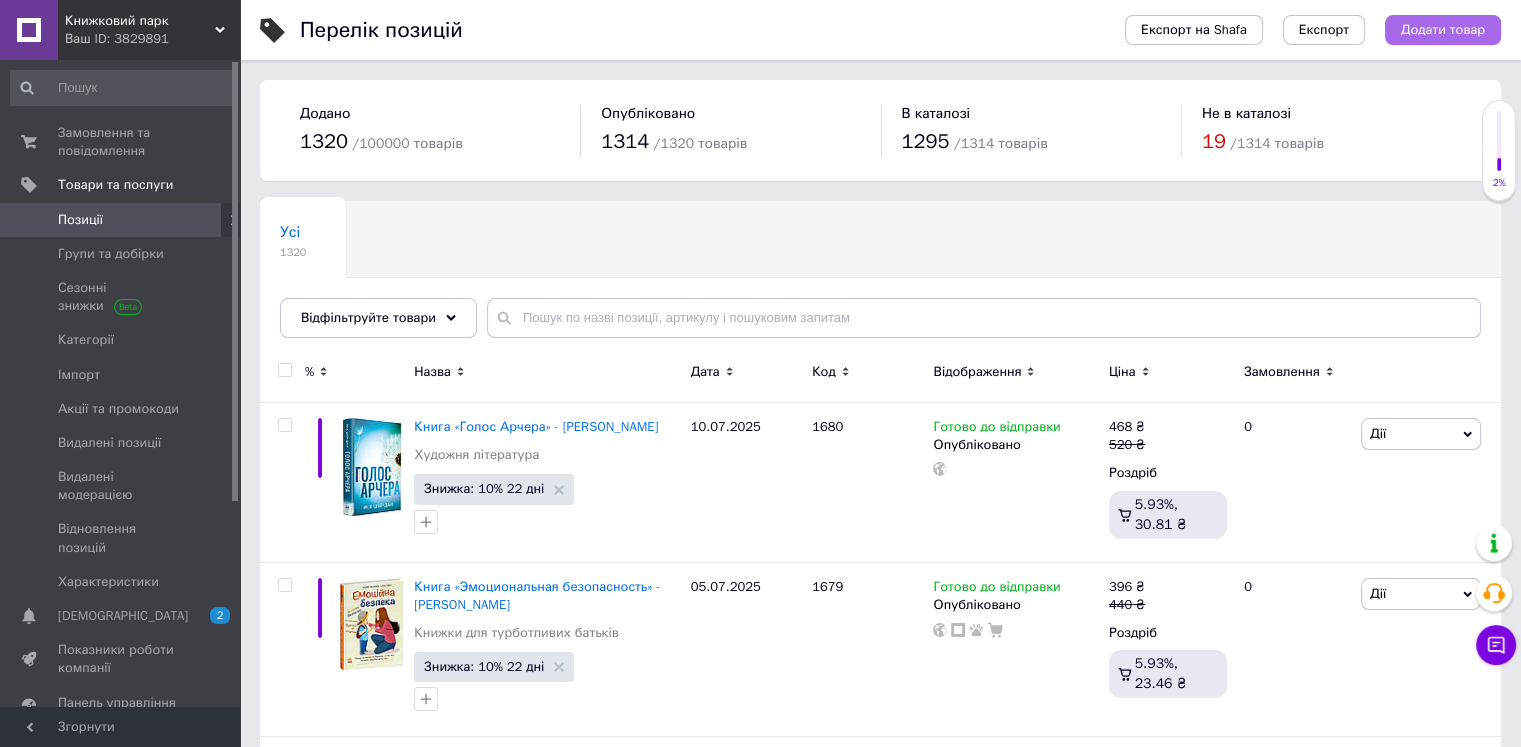 click on "Додати товар" at bounding box center (1443, 30) 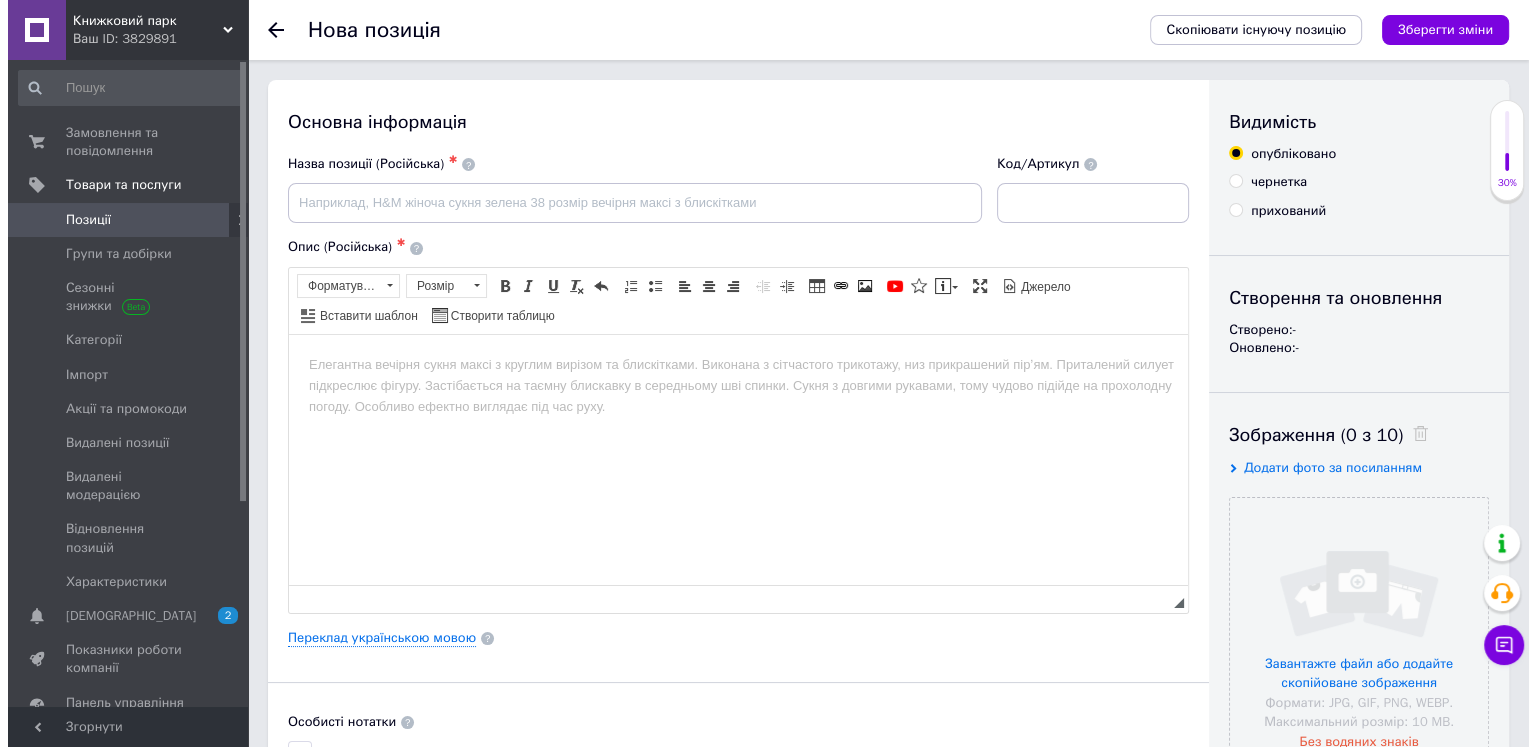 scroll, scrollTop: 0, scrollLeft: 0, axis: both 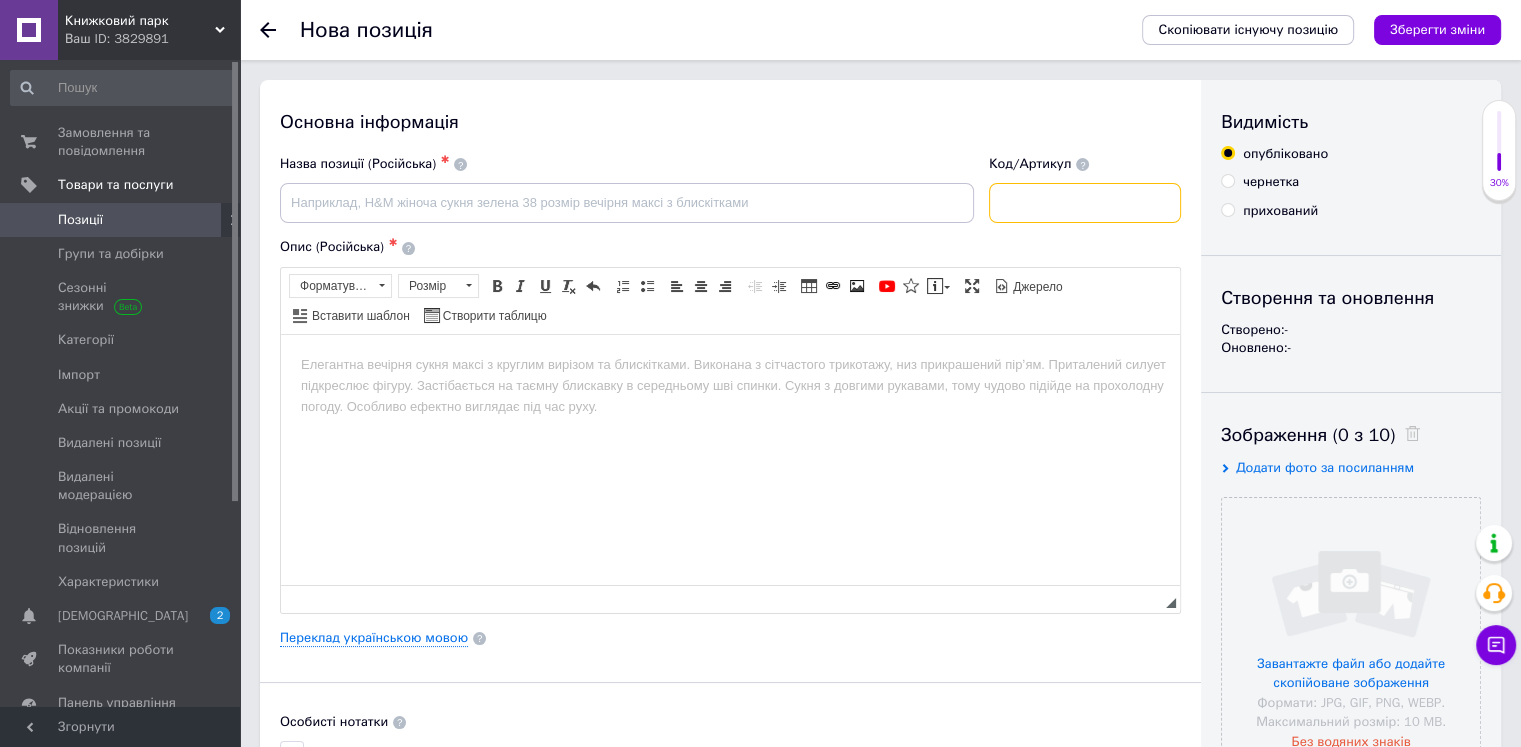 click at bounding box center (1085, 203) 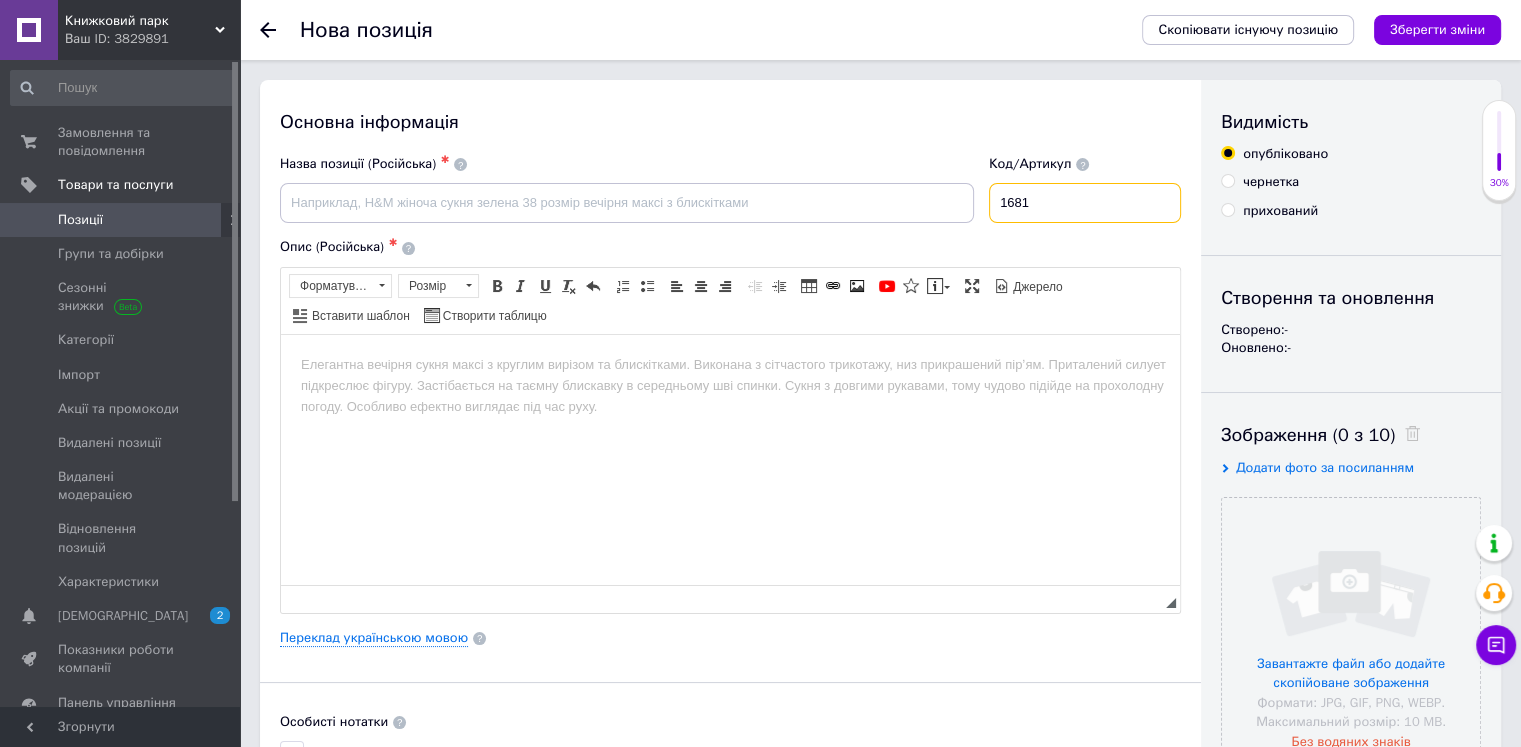 type on "1681" 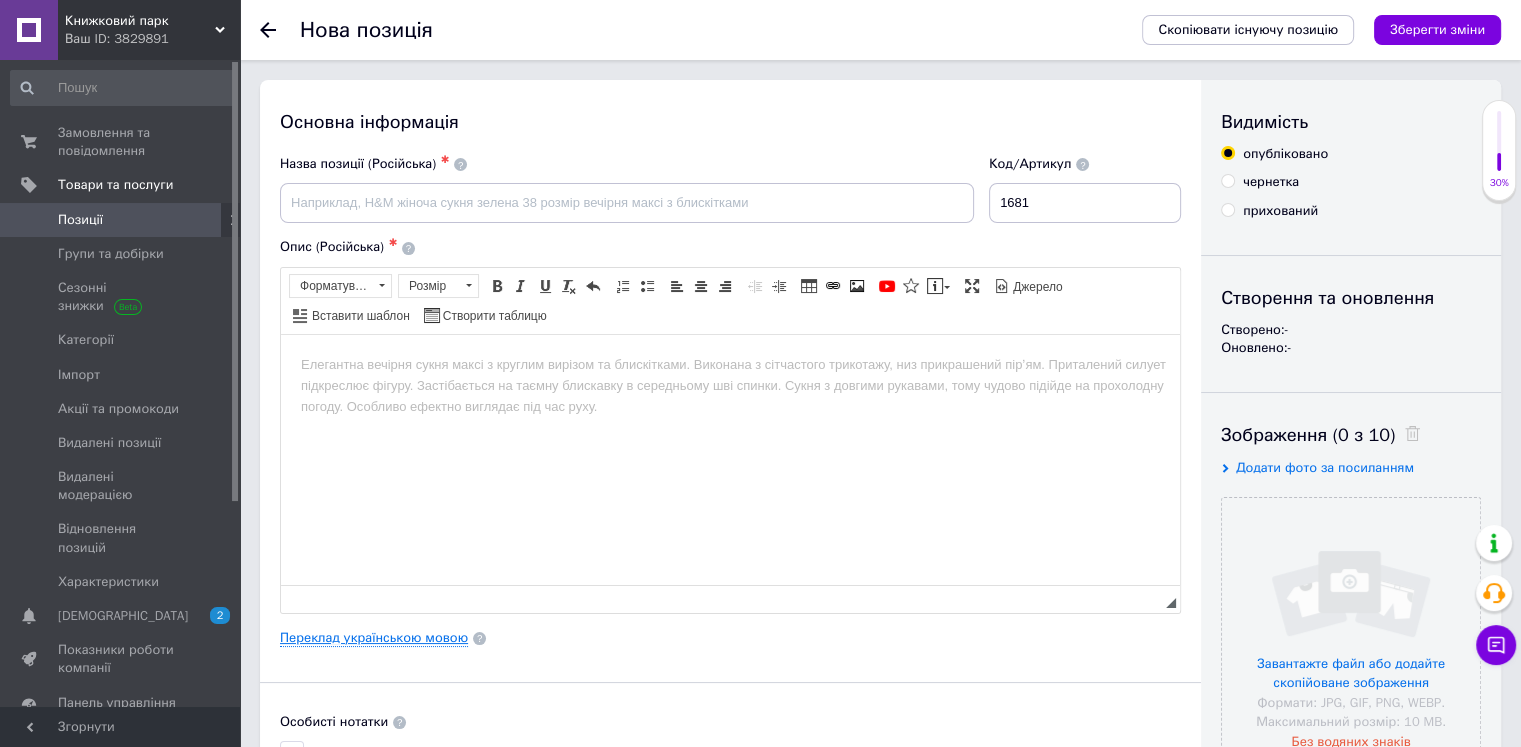 click on "Переклад українською мовою" at bounding box center (374, 638) 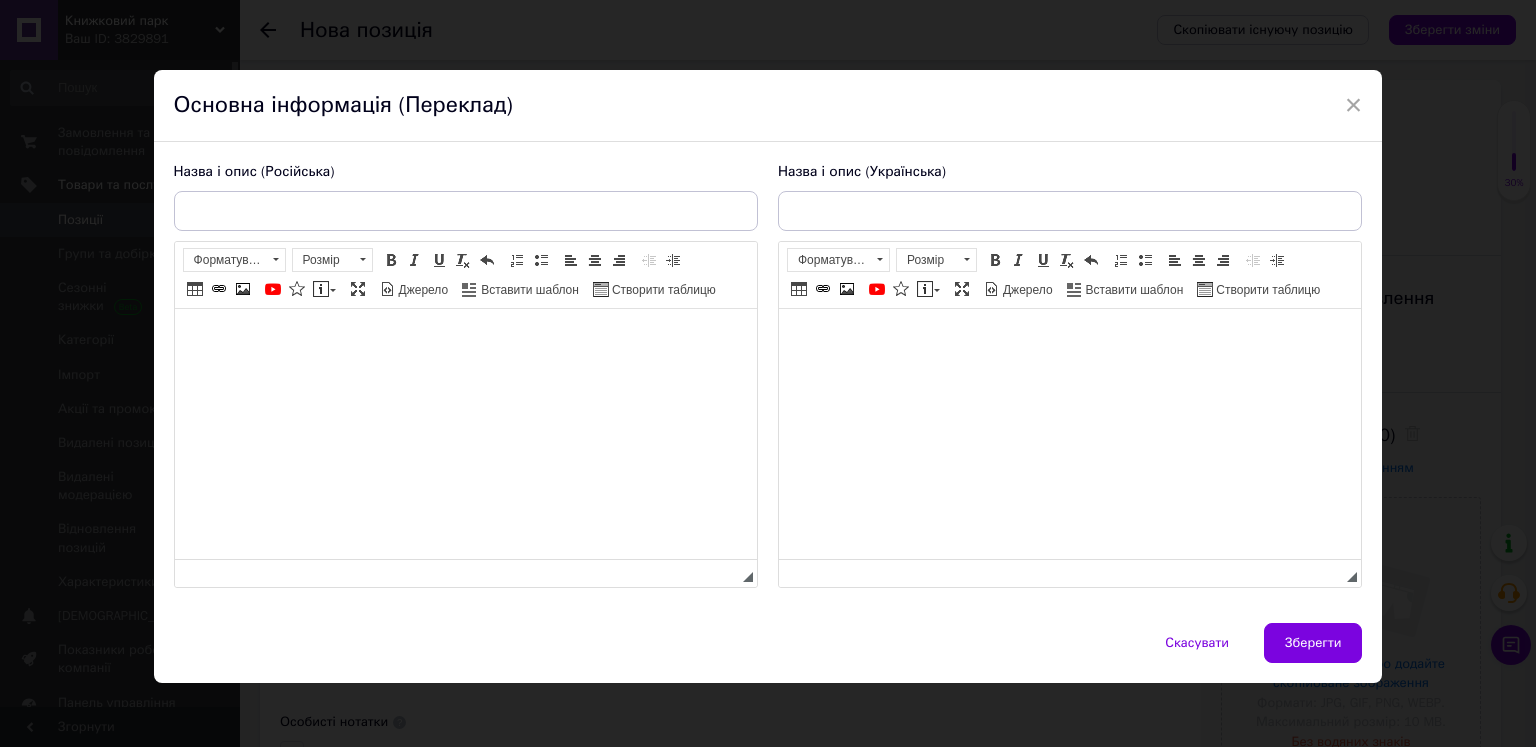 scroll, scrollTop: 0, scrollLeft: 0, axis: both 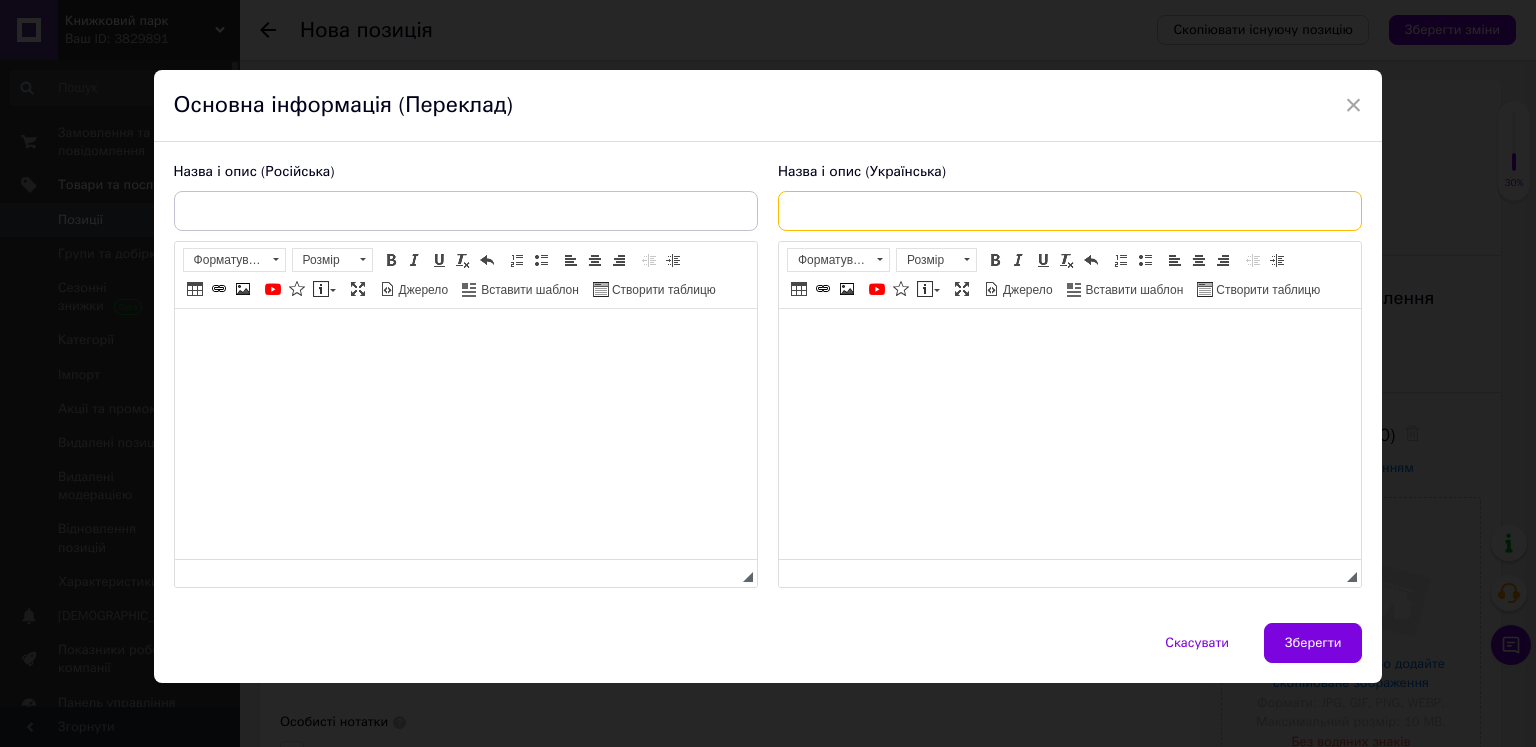 paste on "По сліду [PERSON_NAME]-Різника "Втеча від Гудіні" - [PERSON_NAME] (книга 3)" 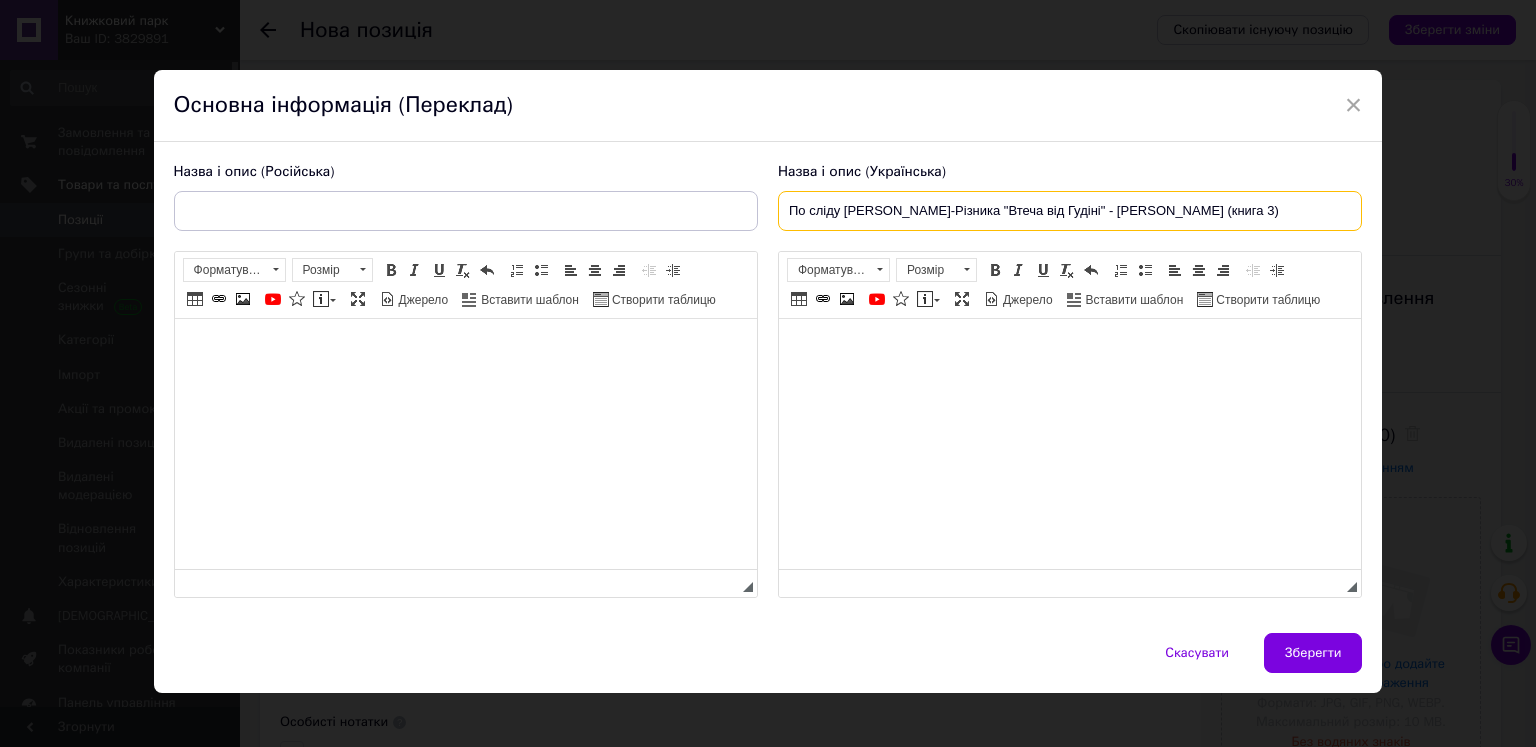 type on "По сліду [PERSON_NAME]-Різника "Втеча від Гудіні" - [PERSON_NAME] (книга 3)" 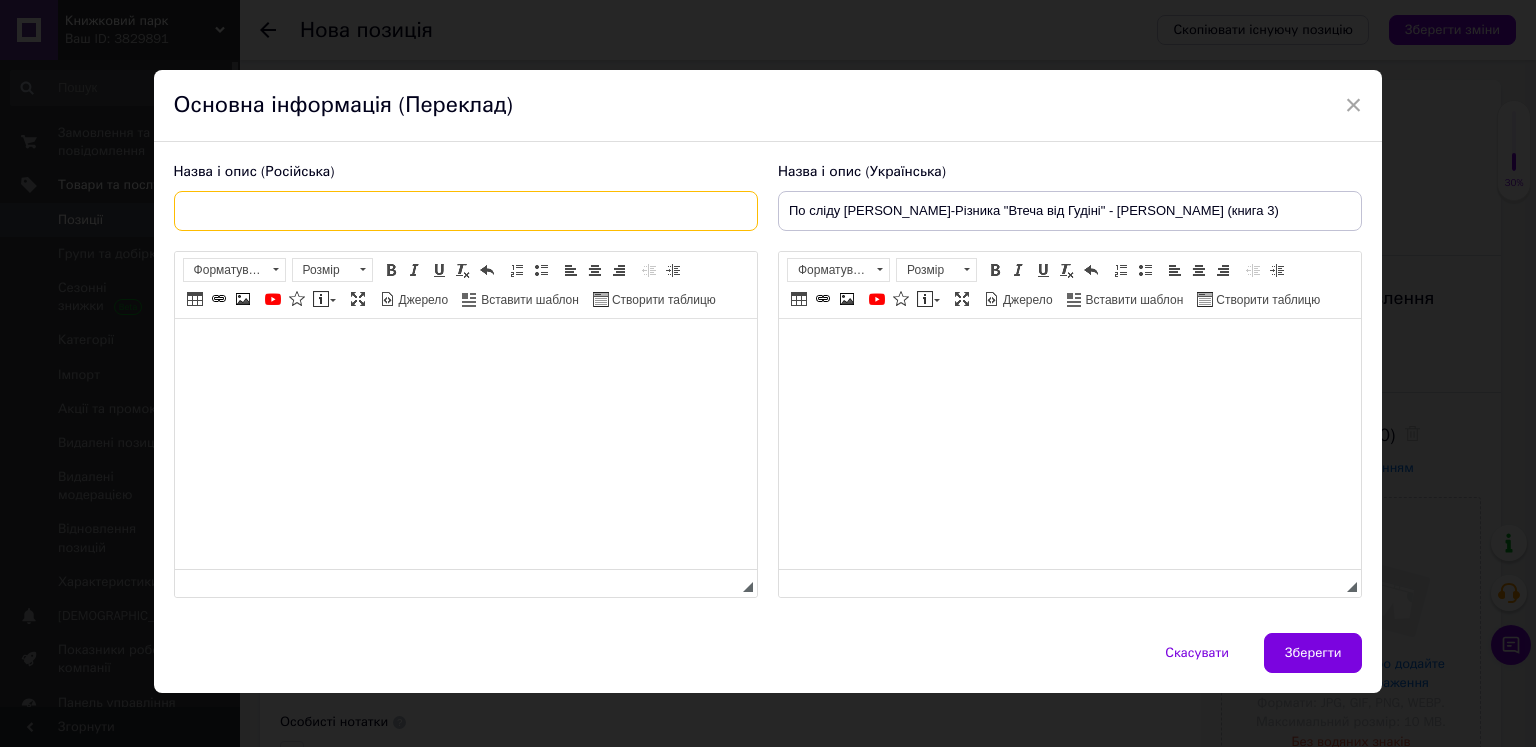 paste on "По следу [PERSON_NAME] «Побег от Гудини» - [PERSON_NAME] (книга 3)" 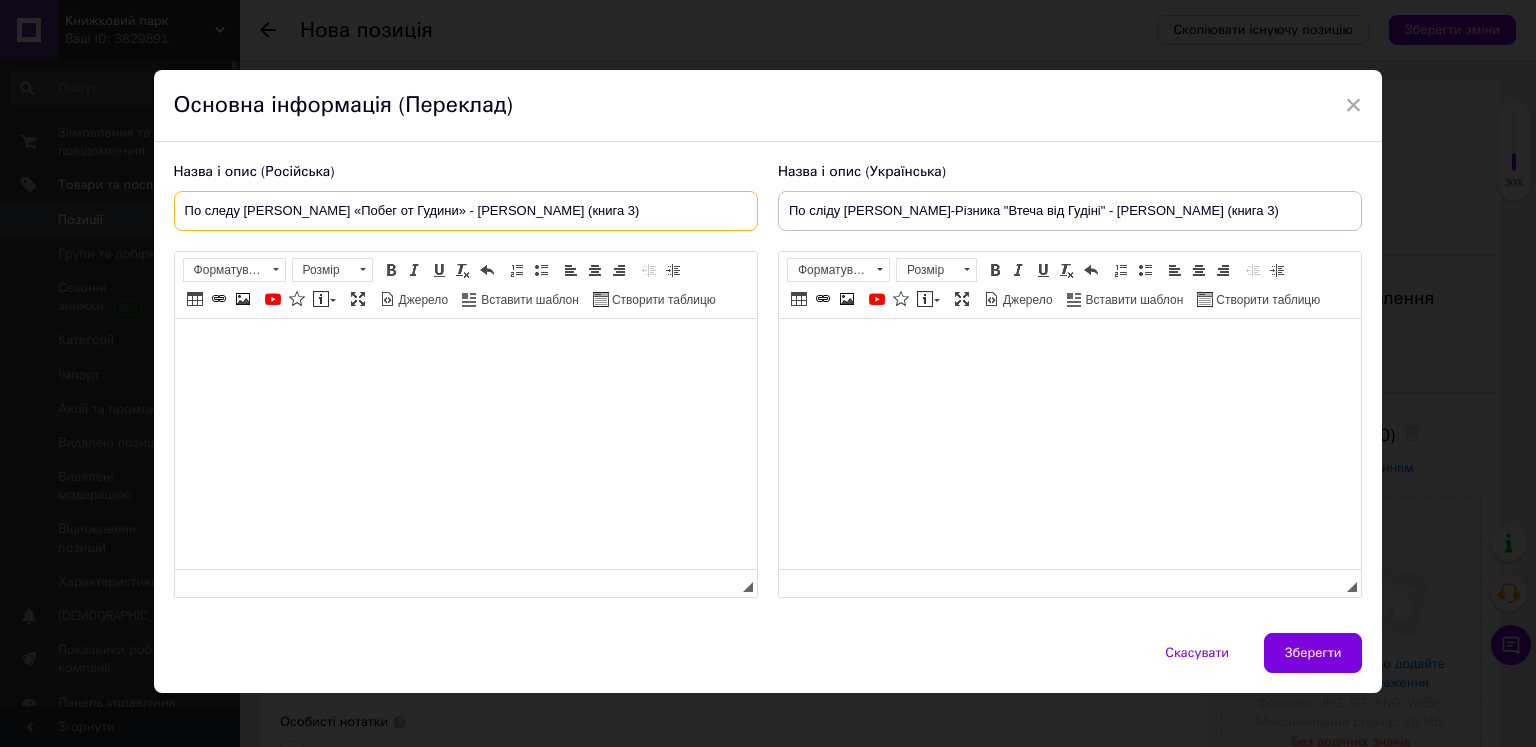 type on "По следу [PERSON_NAME] «Побег от Гудини» - [PERSON_NAME] (книга 3)" 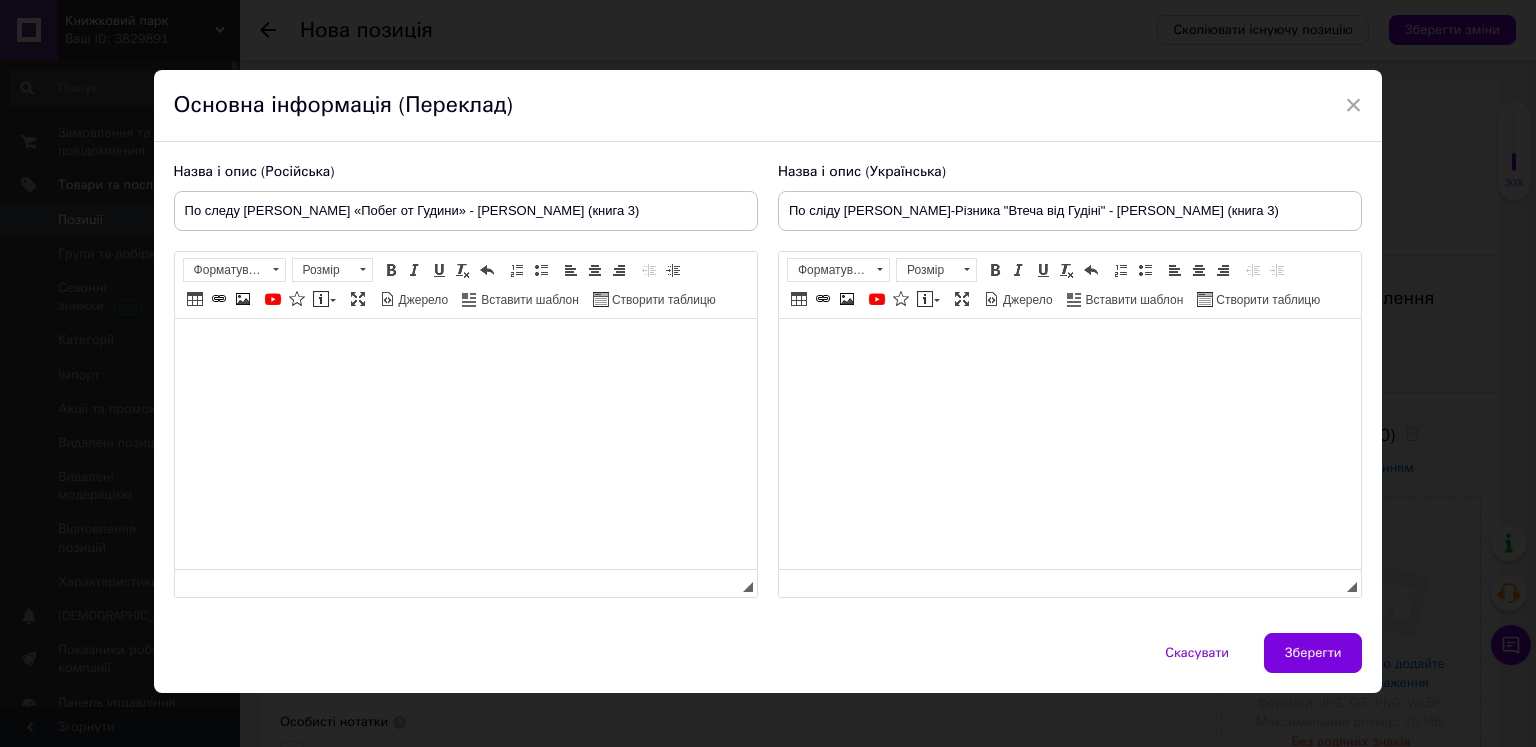 click at bounding box center [1069, 349] 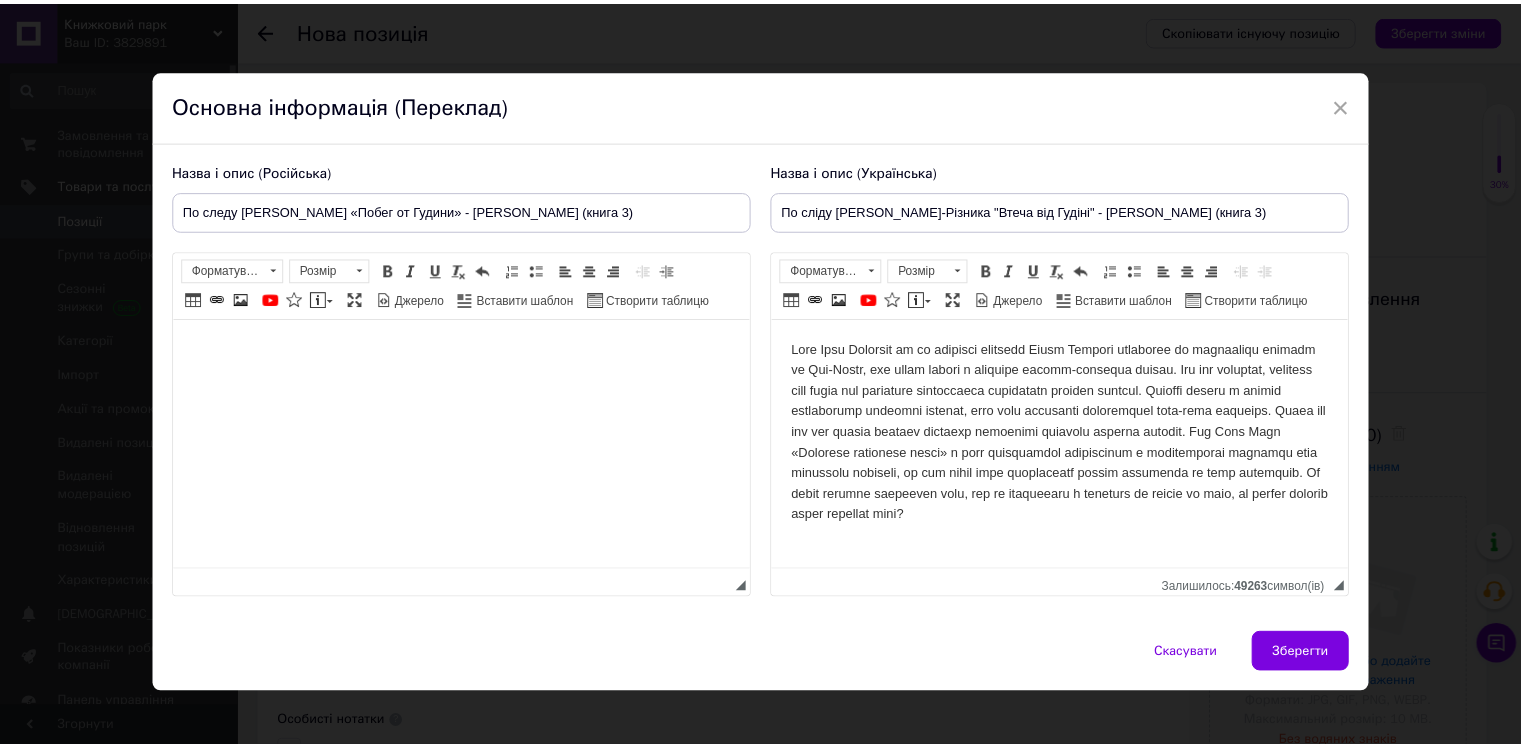 scroll, scrollTop: 13, scrollLeft: 0, axis: vertical 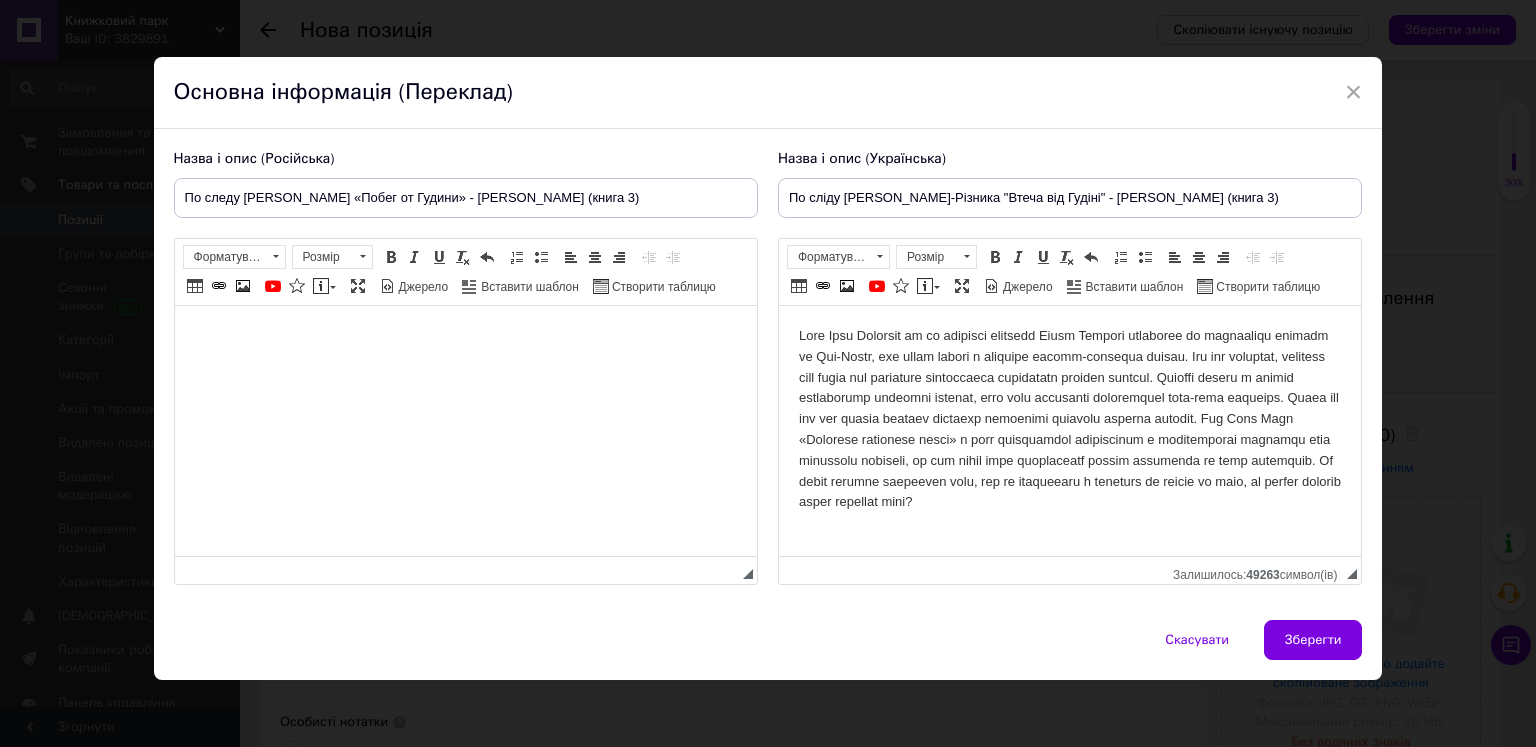 click at bounding box center [465, 336] 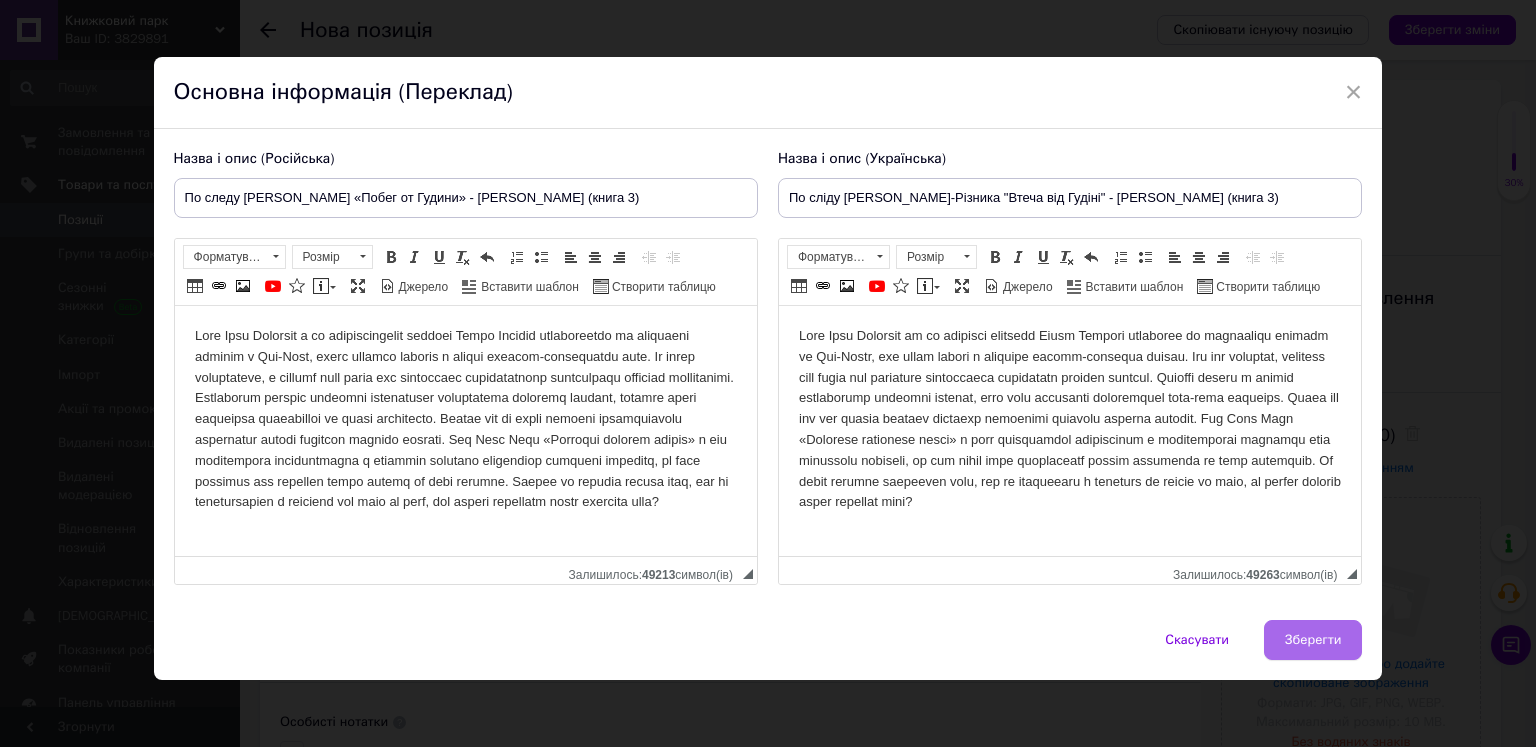 click on "Зберегти" at bounding box center (1313, 640) 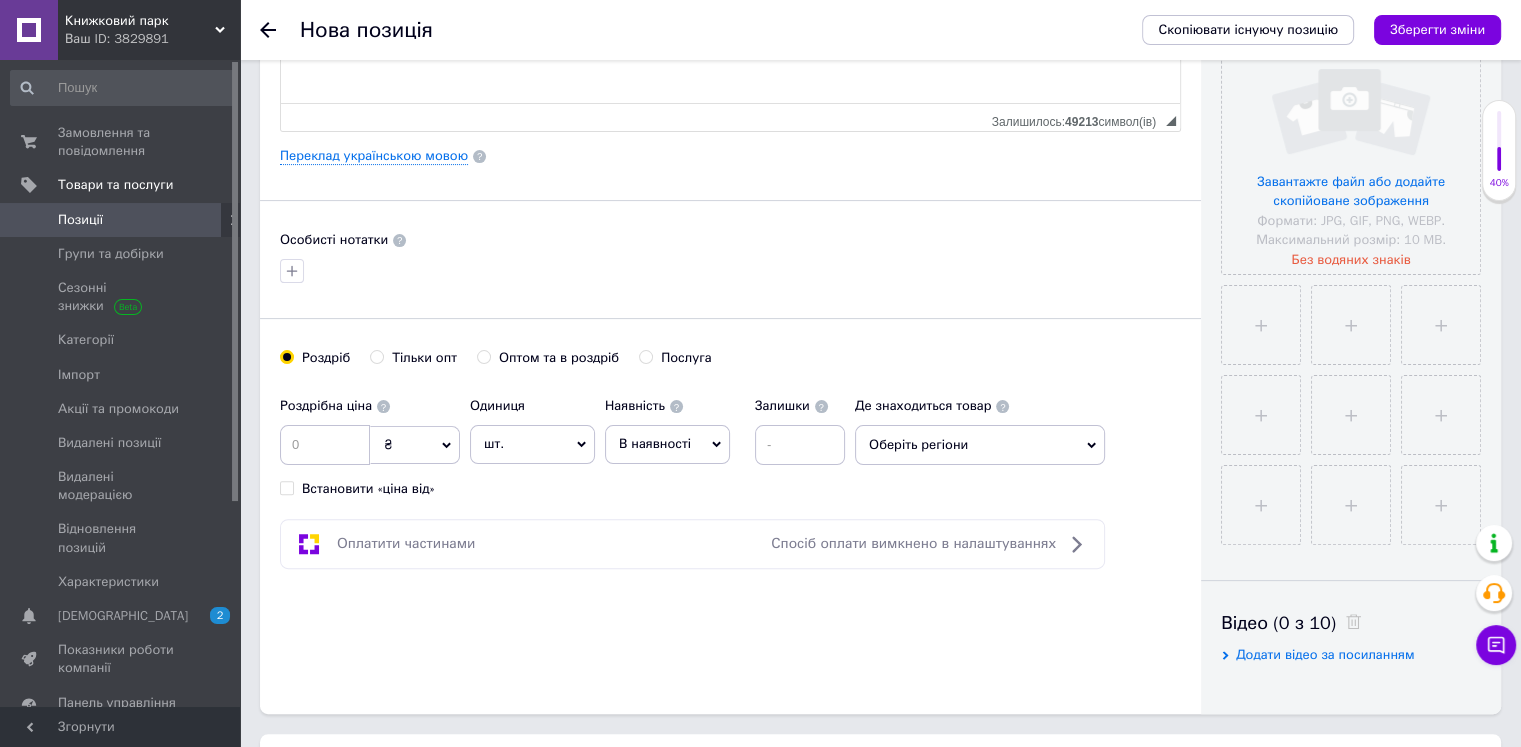 scroll, scrollTop: 500, scrollLeft: 0, axis: vertical 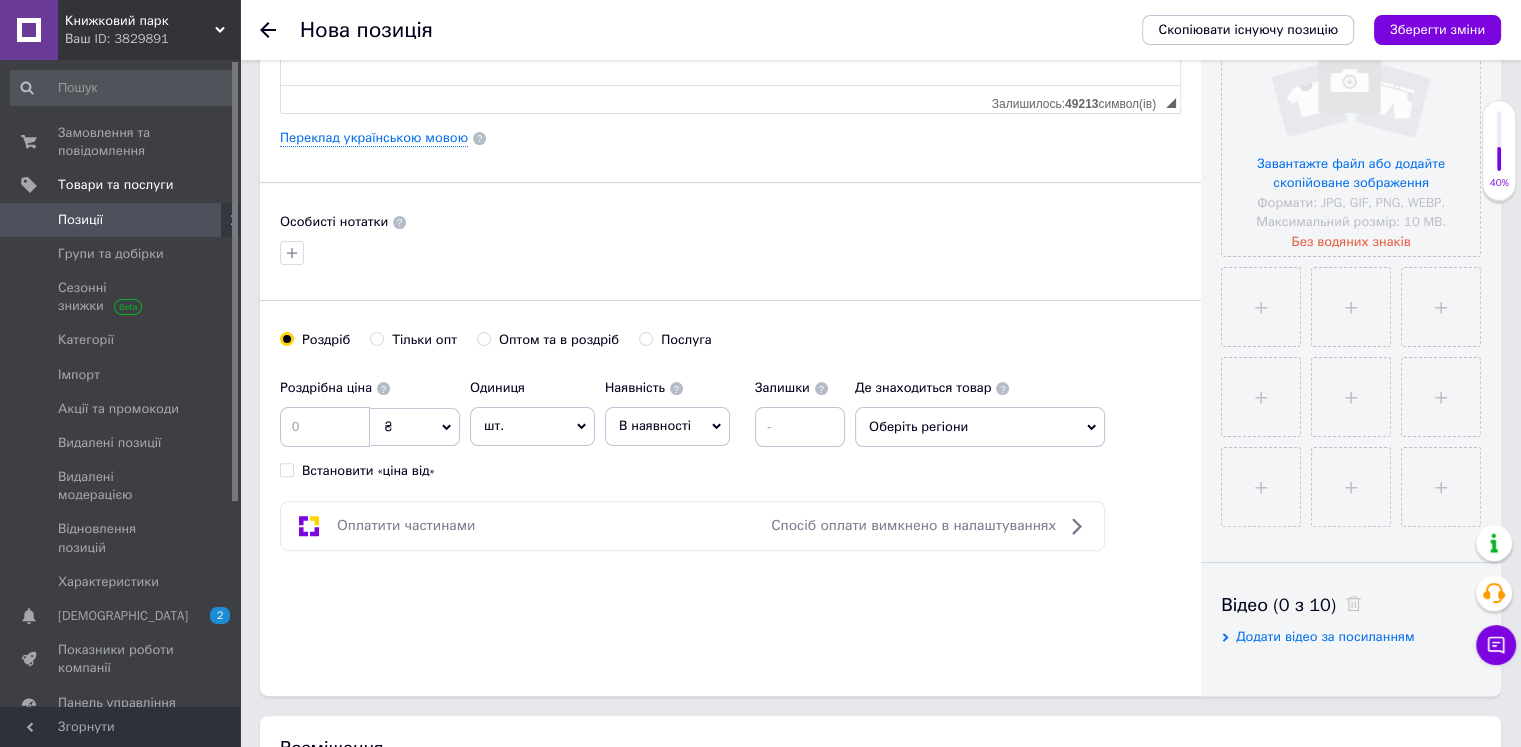 click on "Роздрібна ціна ₴ $ EUR CHF GBP ¥ PLN ₸ MDL HUF KGS CNY TRY KRW lei Встановити «ціна від» Одиниця шт. Популярне комплект упаковка кв.м пара м кг пог.м послуга т а автоцистерна ампула б балон банка блістер бобіна бочка бут бухта в ват виїзд відро г г га година гр/кв.м гігакалорія д дав два місяці день доба доза є єврокуб з зміна к кВт каністра карат кв.дм кв.м кв.см кв.фут квартал кг кг/кв.м км колесо комплект коробка куб.дм куб.м л л лист м м мВт мл мм моток місяць мішок н набір номер о об'єкт од. п палетомісце пара партія пач пог.м послуга посівна одиниця птахомісце півроку пігулка р 1" at bounding box center (567, 424) 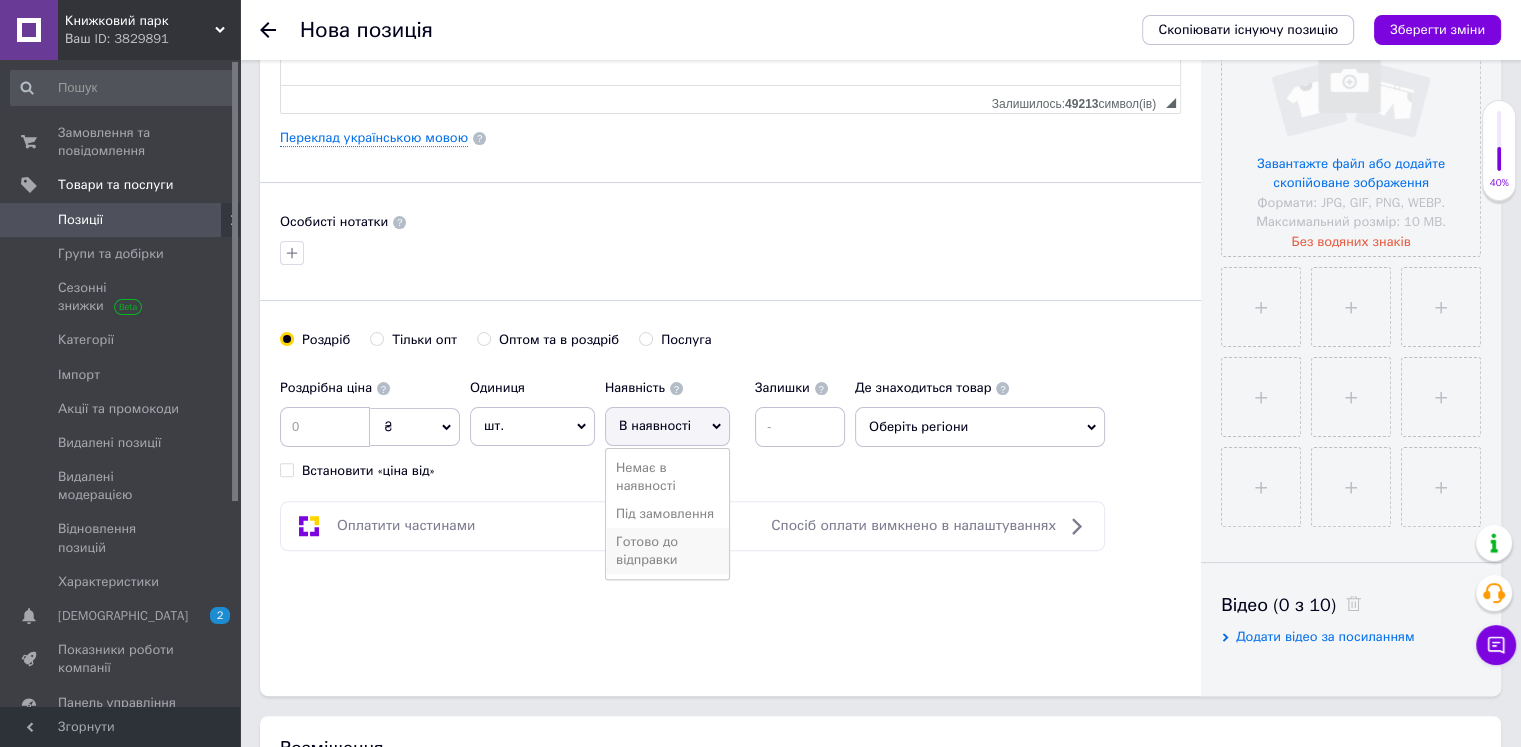 click on "Готово до відправки" at bounding box center [667, 551] 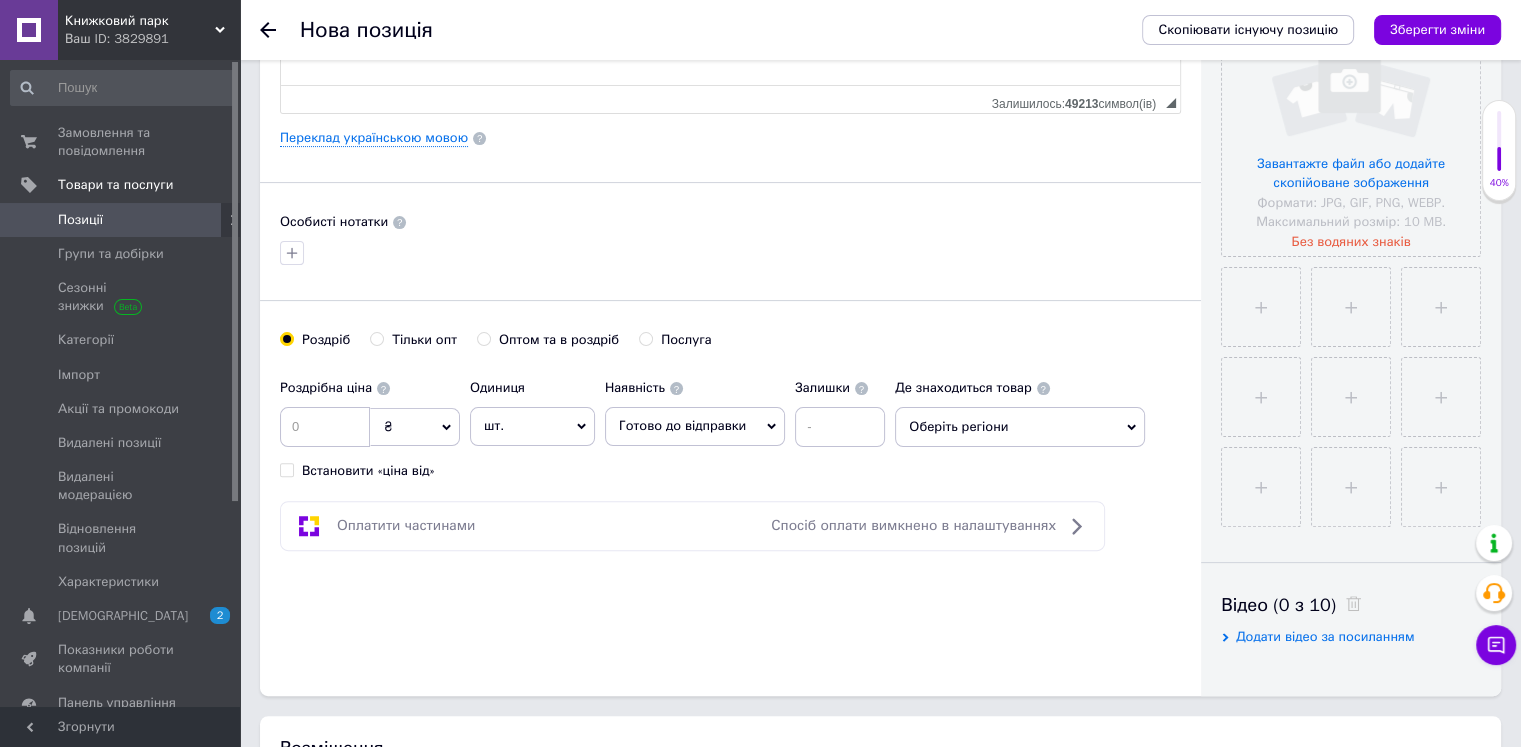 click on "Оберіть регіони" at bounding box center [1020, 427] 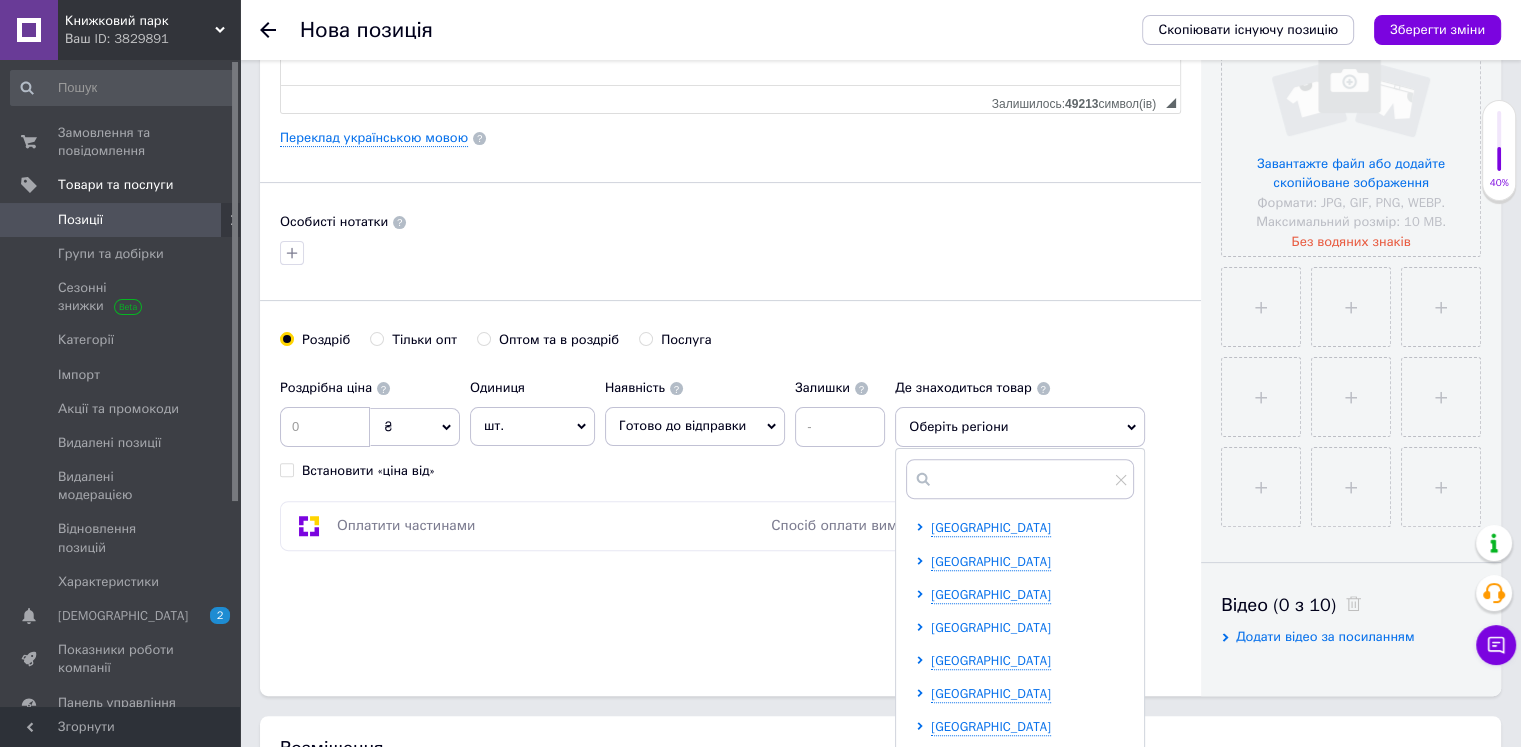 click on "[GEOGRAPHIC_DATA]" at bounding box center (991, 627) 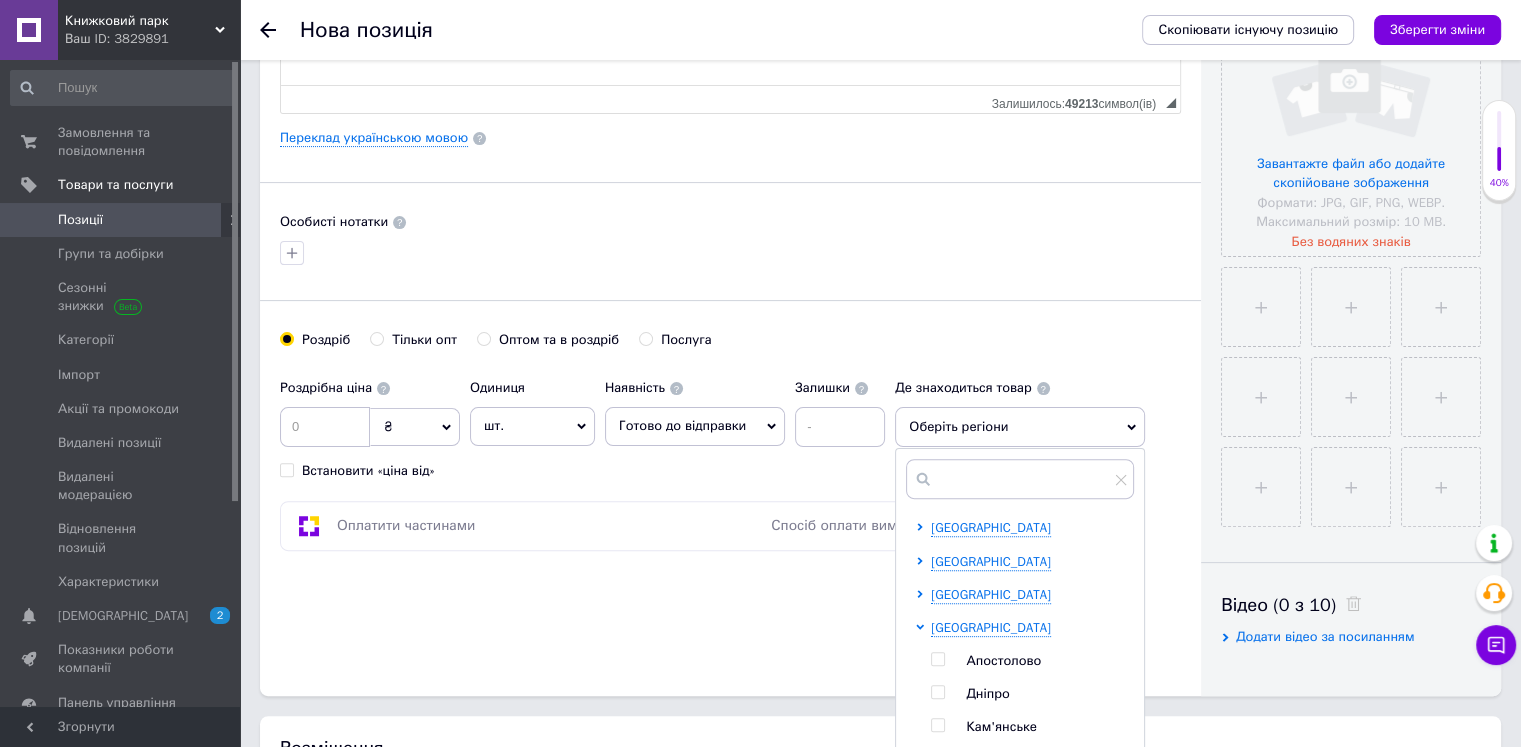 click on "Апостолово Дніпро Кам'янське [GEOGRAPHIC_DATA] Марганець [PERSON_NAME][GEOGRAPHIC_DATA] [GEOGRAPHIC_DATA] [PERSON_NAME]" at bounding box center [1032, 810] 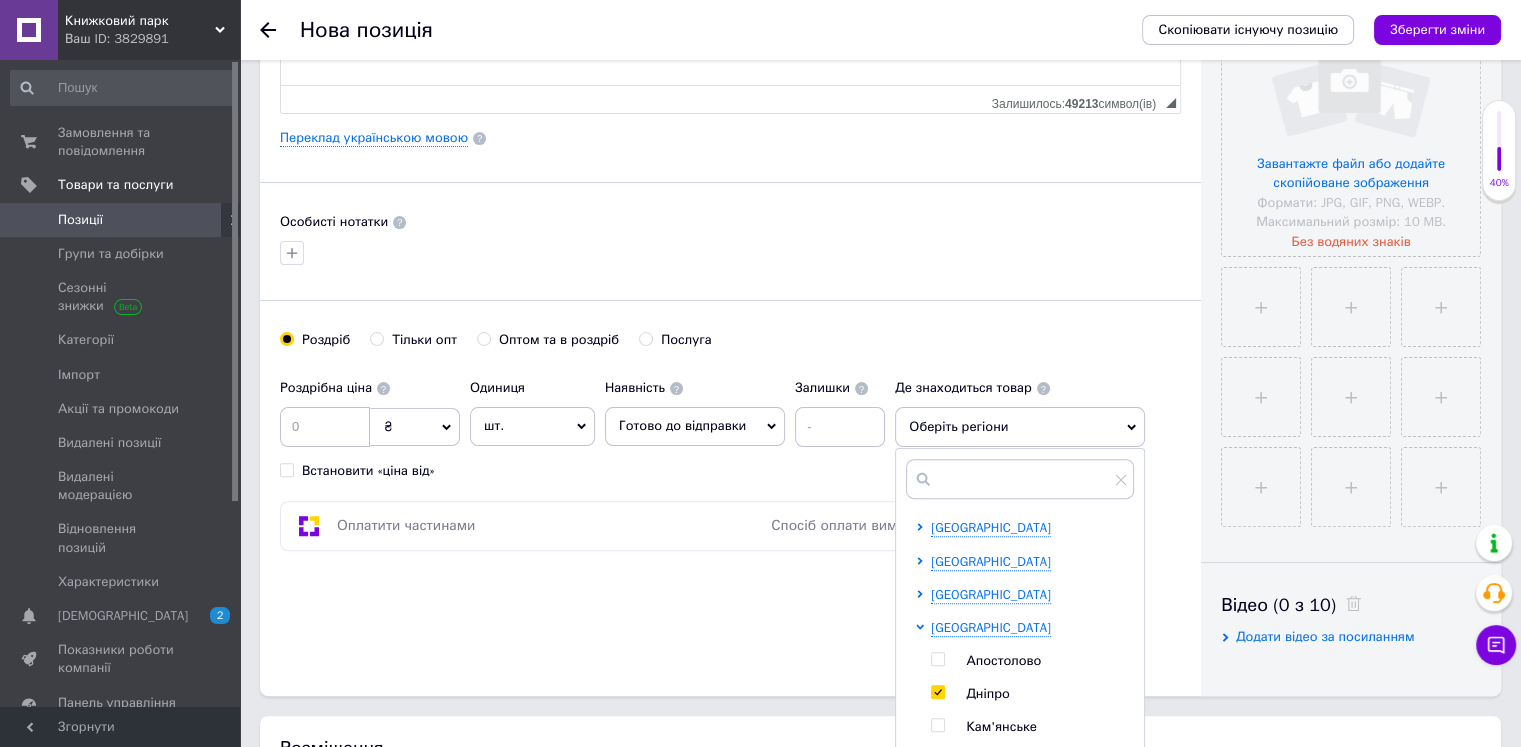 checkbox on "true" 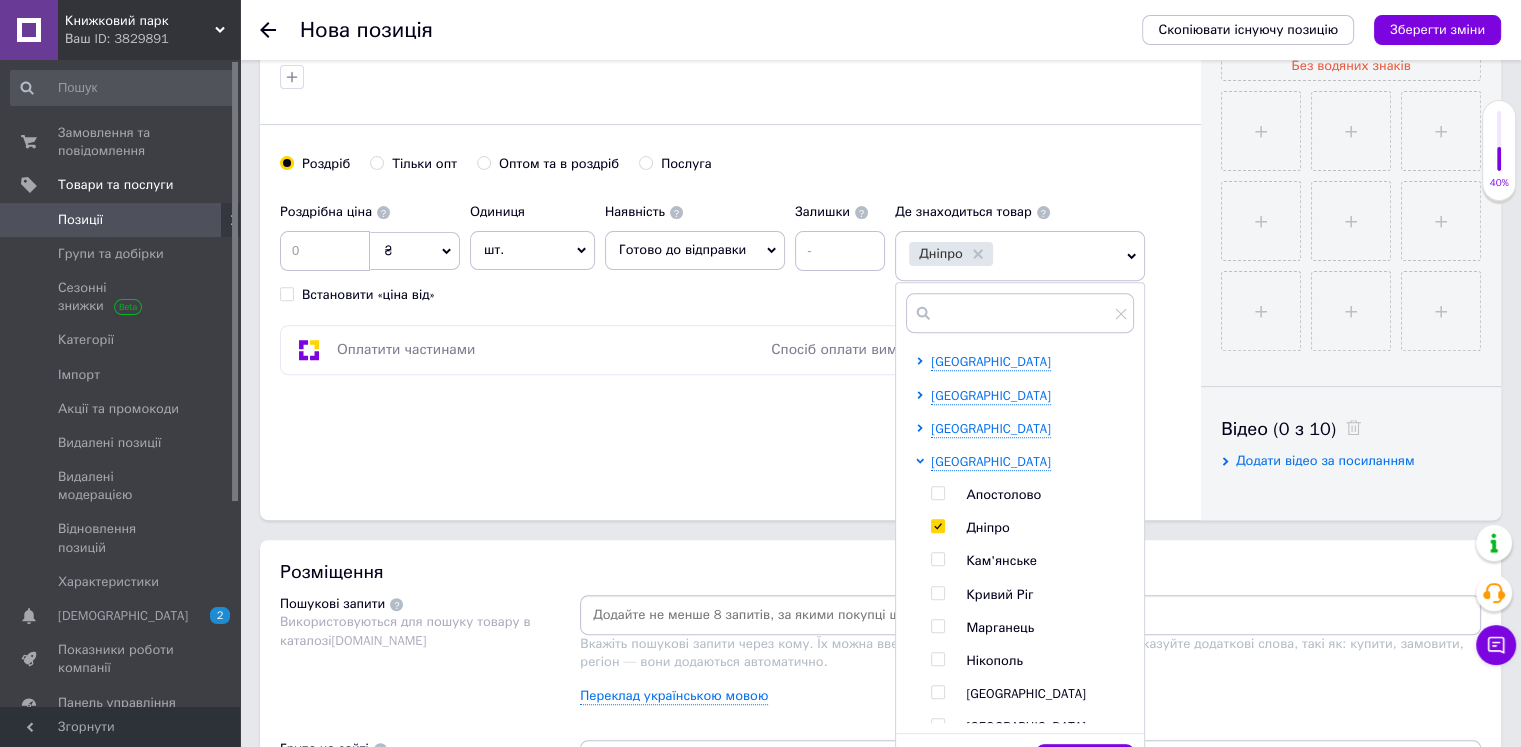 scroll, scrollTop: 700, scrollLeft: 0, axis: vertical 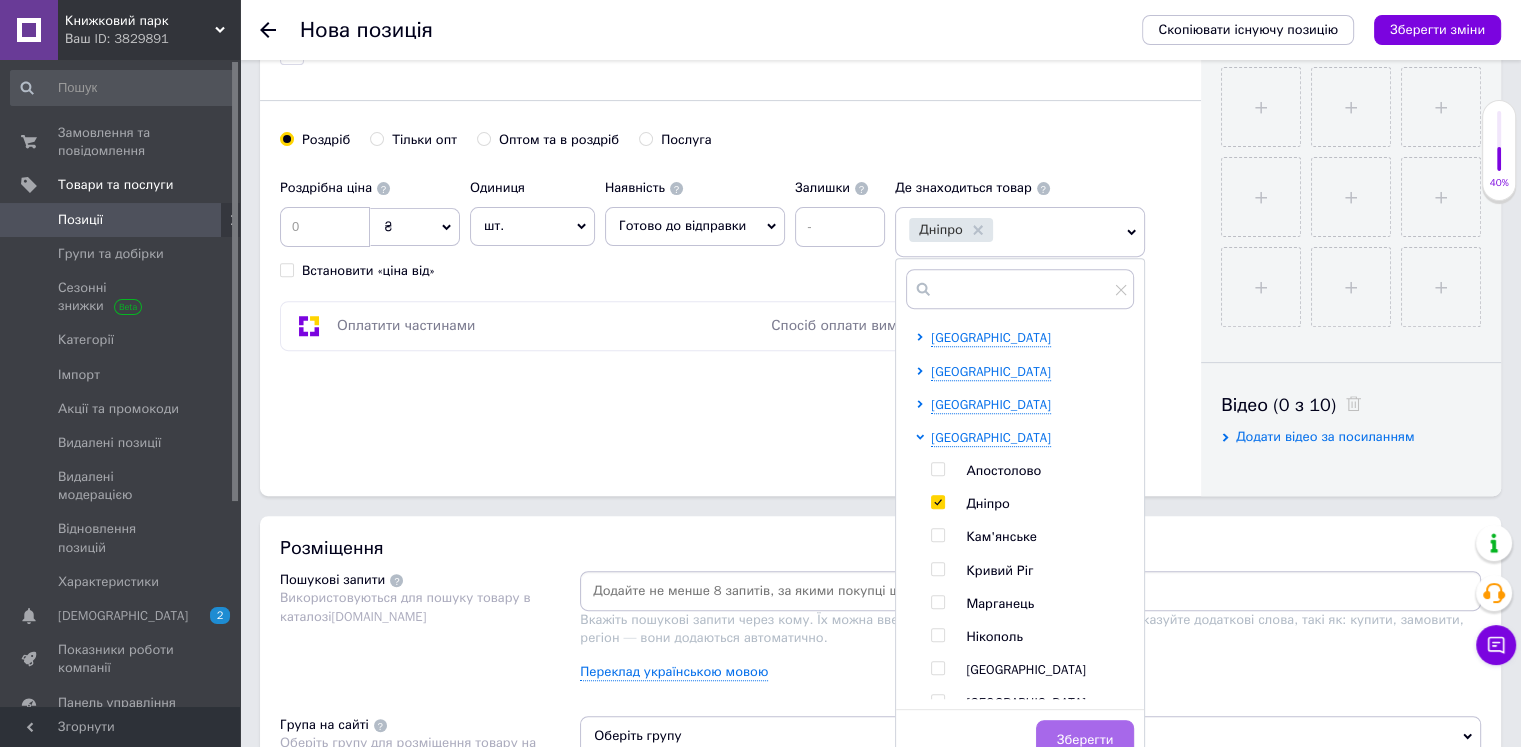 click on "Зберегти" at bounding box center [1085, 740] 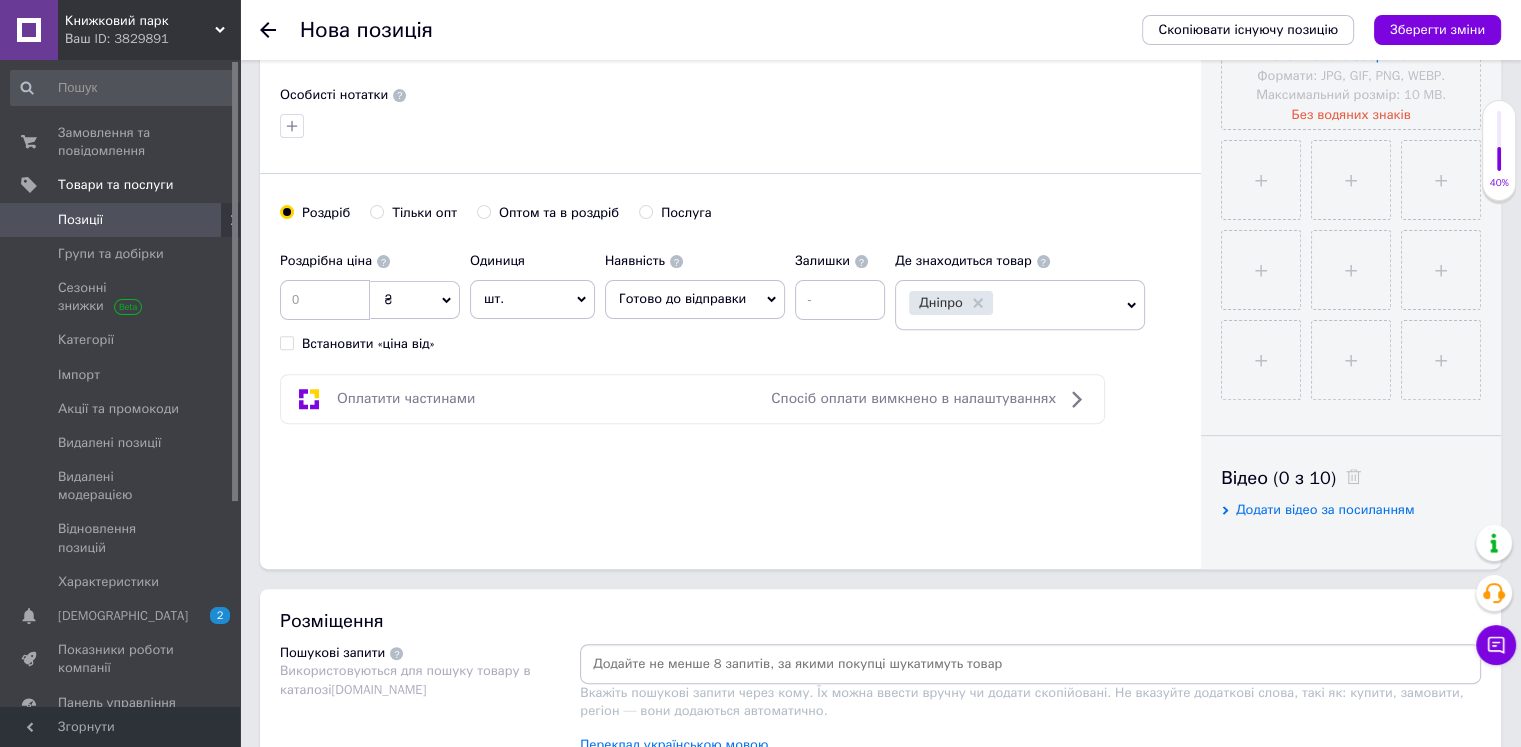 scroll, scrollTop: 400, scrollLeft: 0, axis: vertical 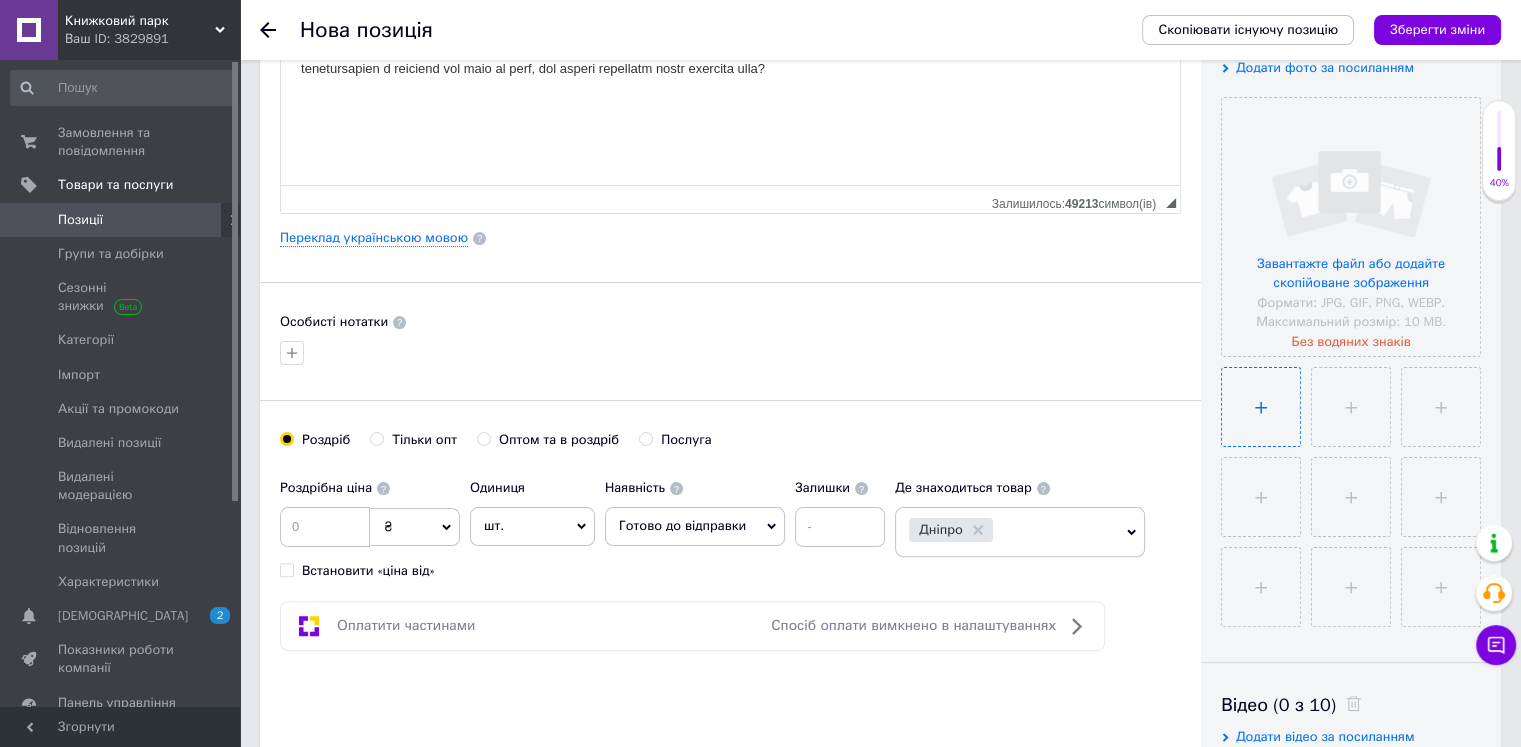 click at bounding box center [1261, 407] 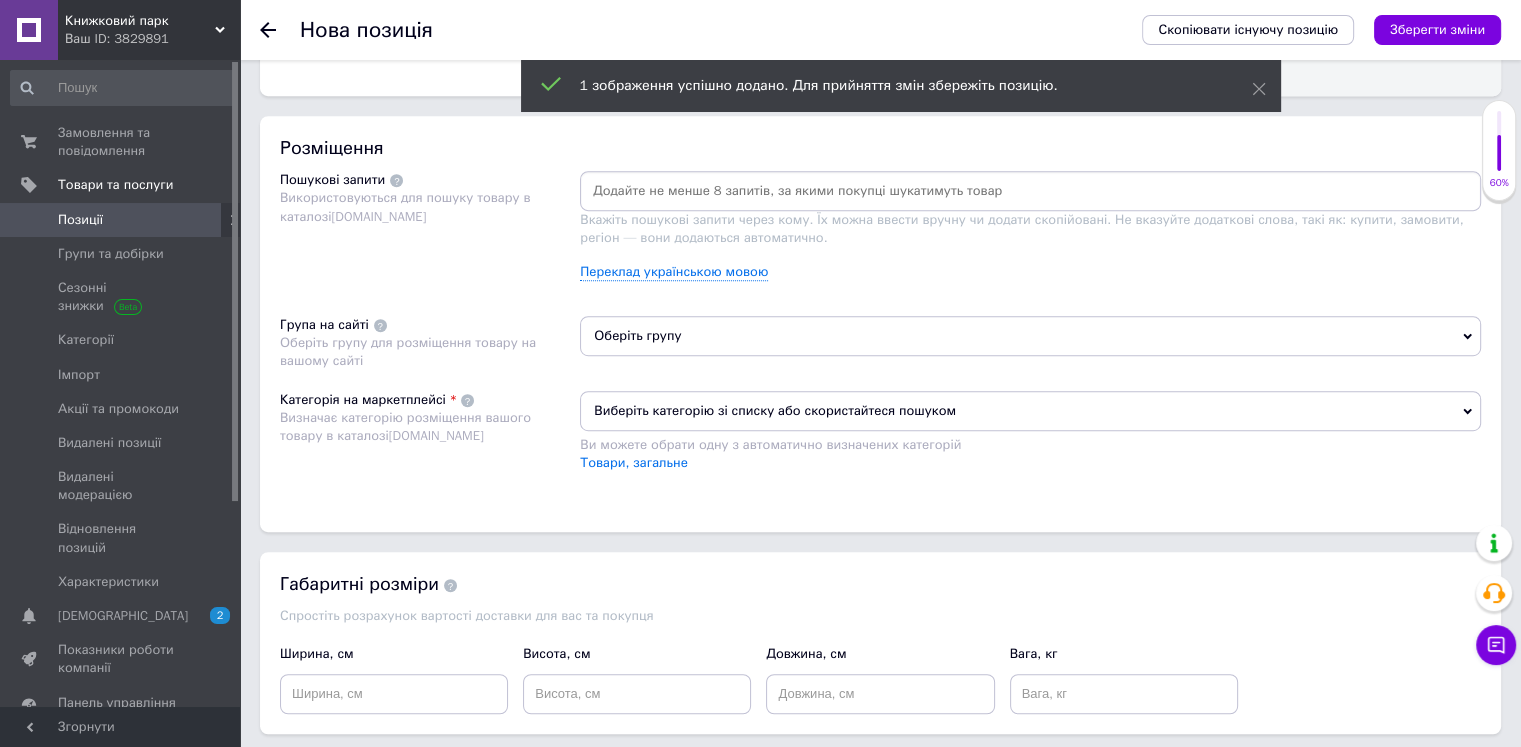 click on "Оберіть групу" at bounding box center (1030, 336) 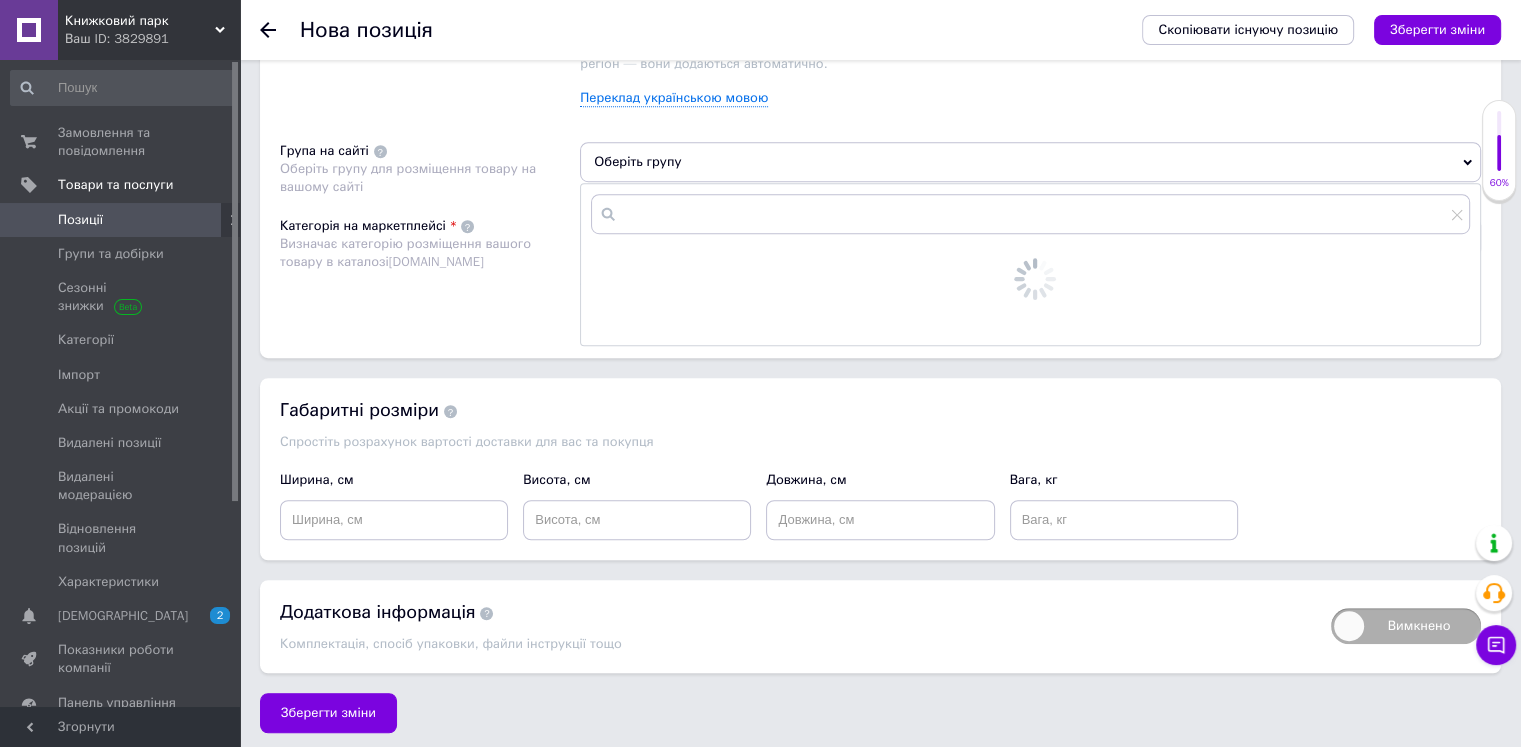 scroll, scrollTop: 1275, scrollLeft: 0, axis: vertical 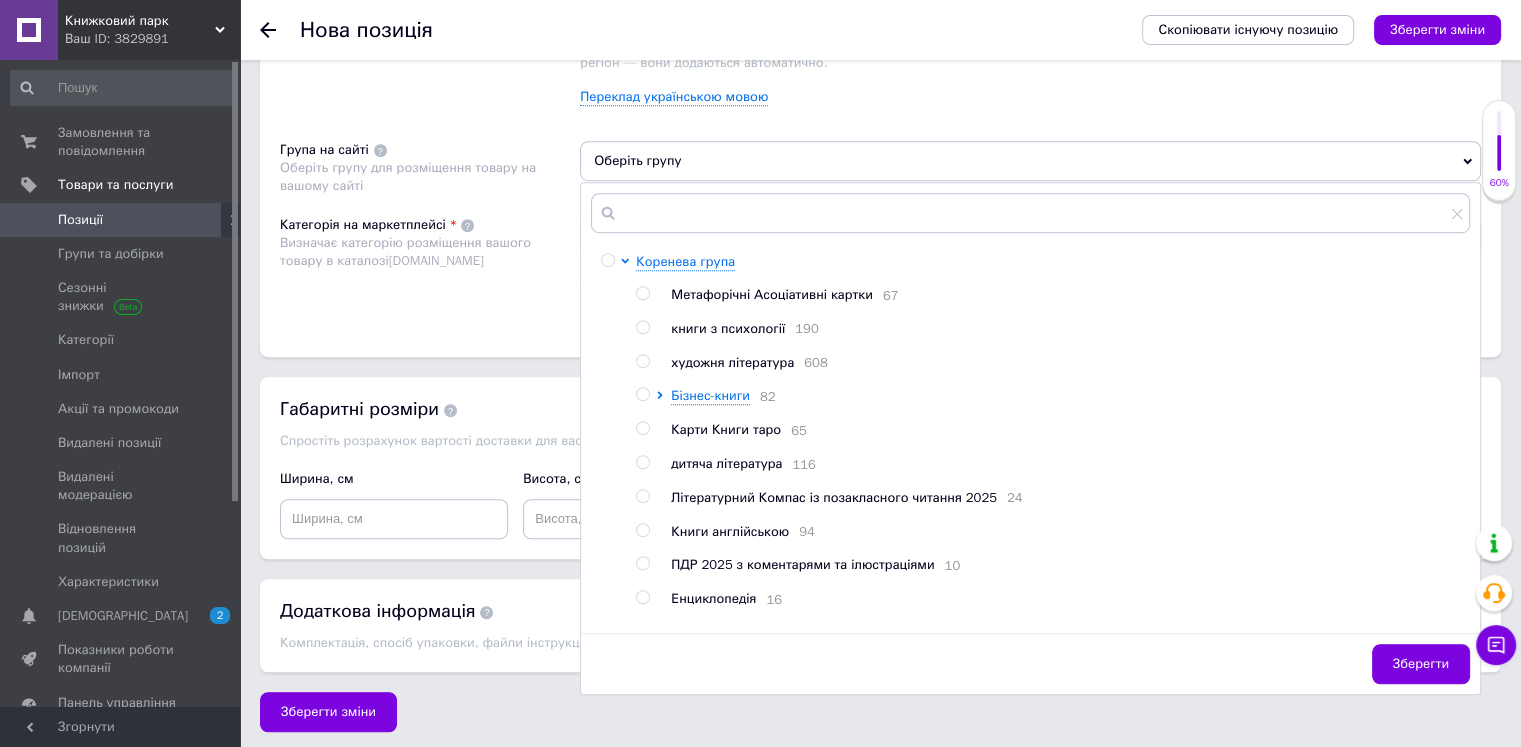 click at bounding box center [642, 361] 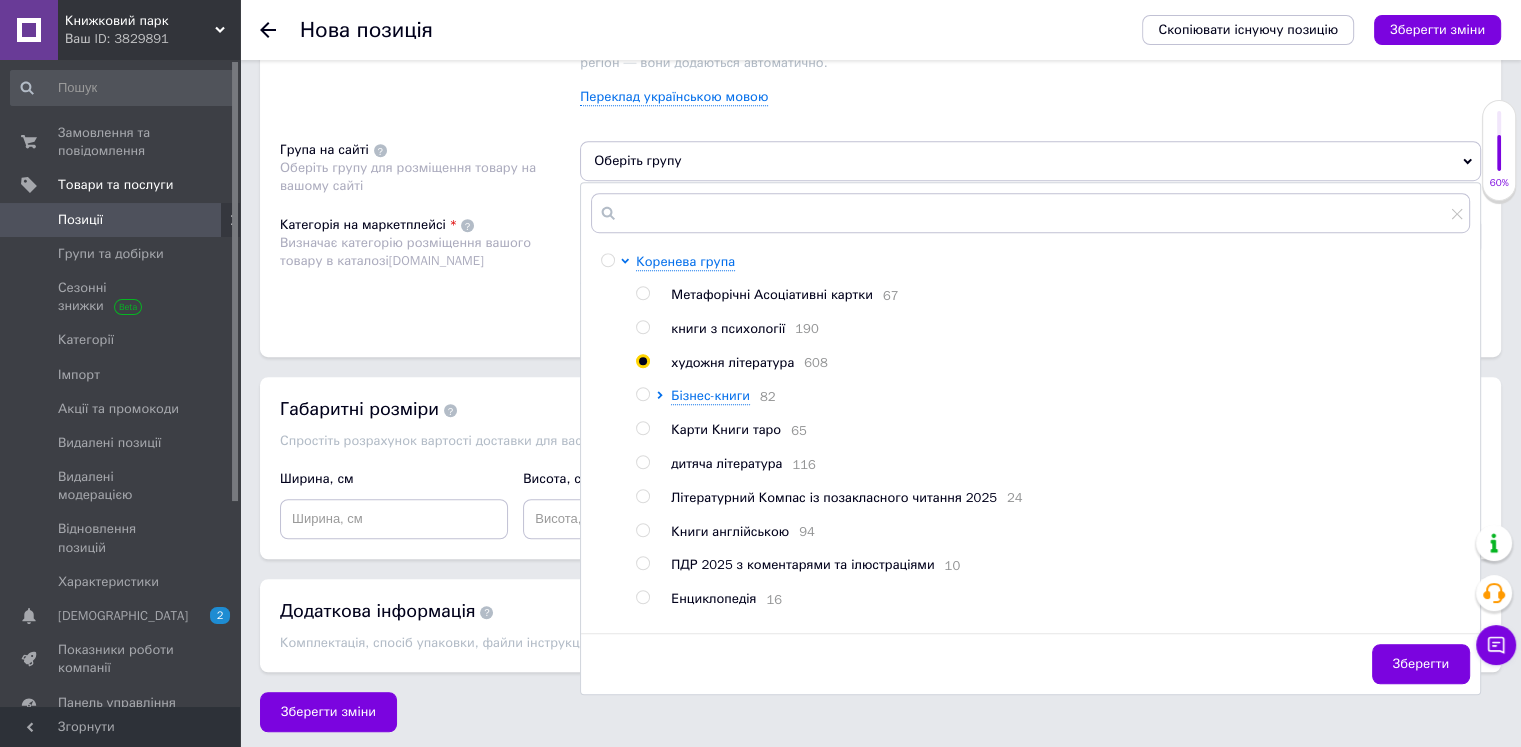 radio on "true" 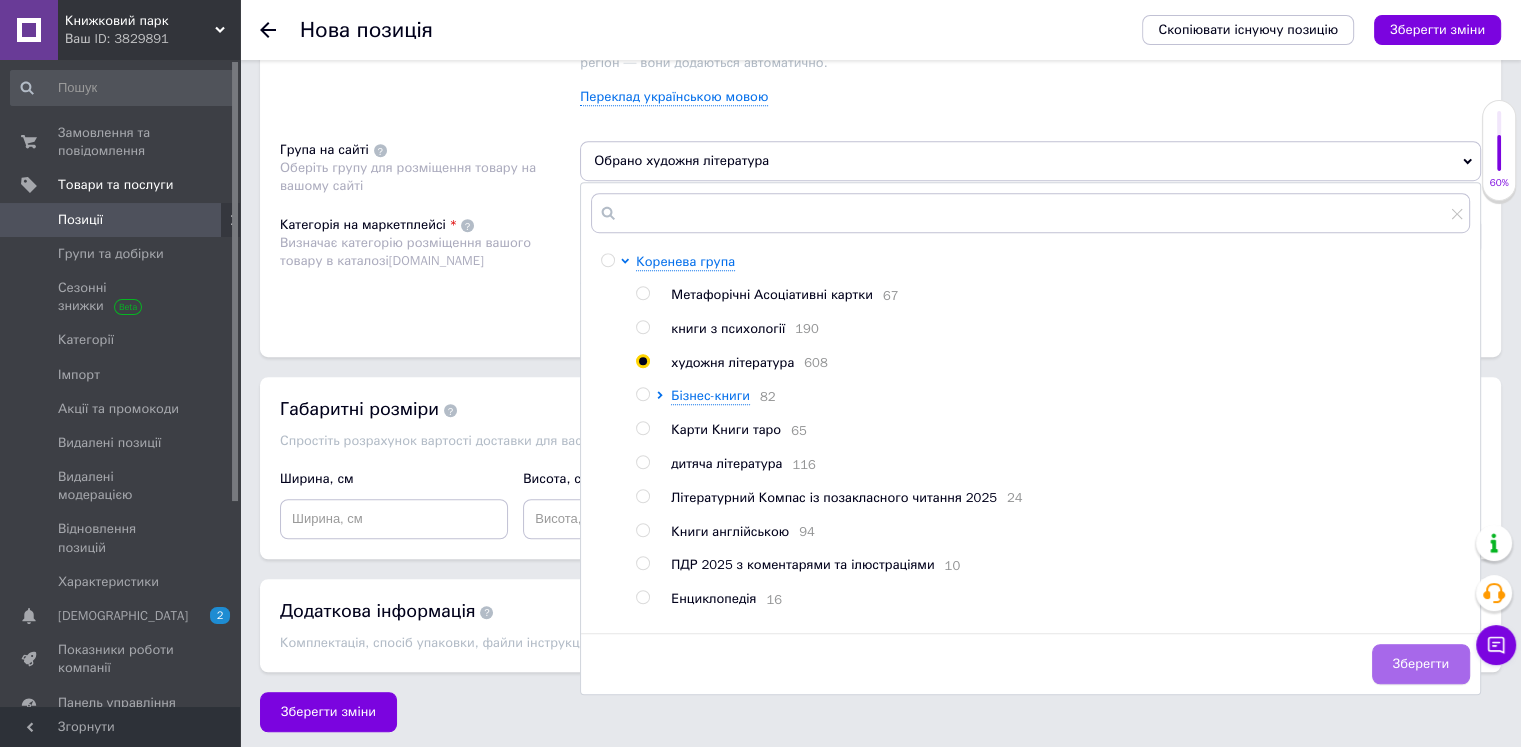 click on "Зберегти" at bounding box center [1421, 664] 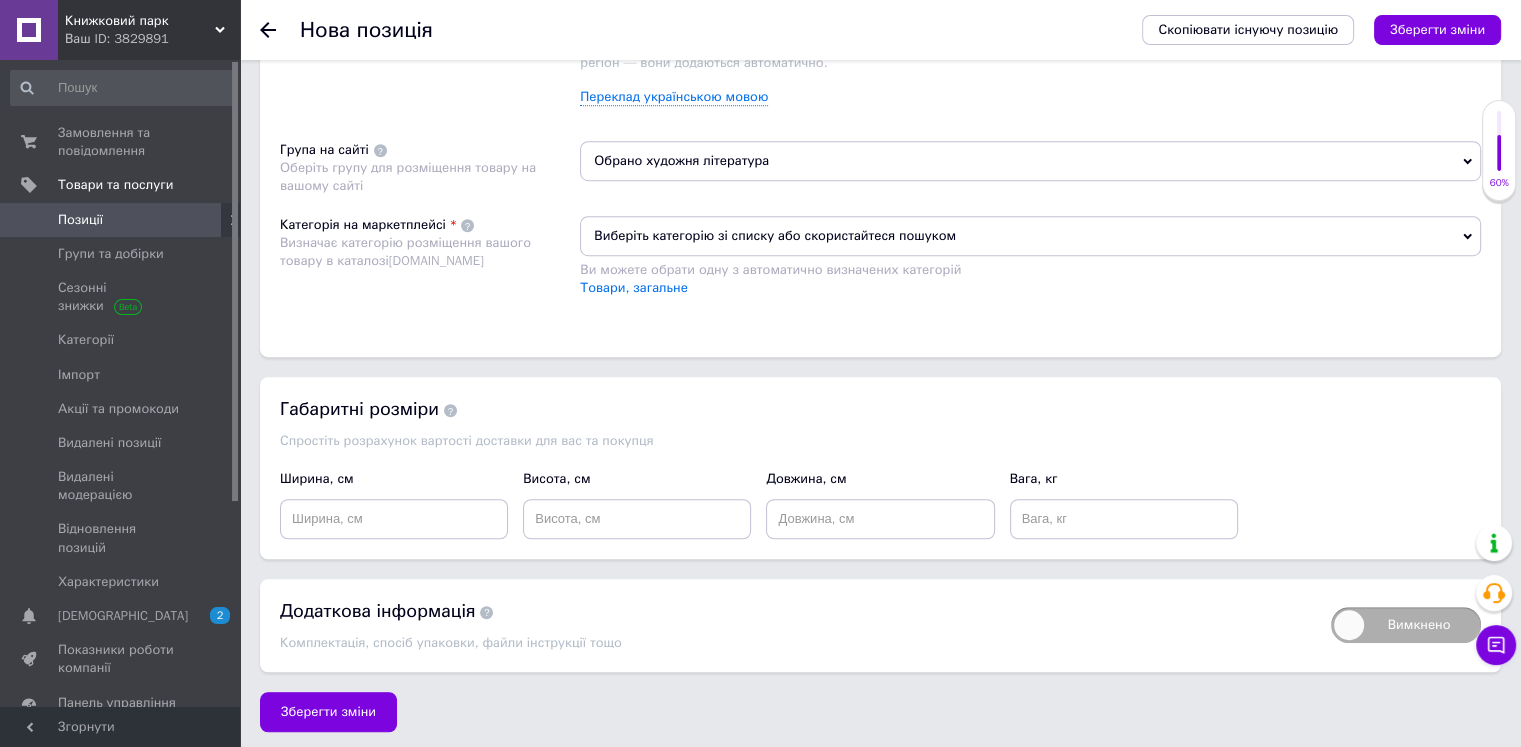 click on "Виберіть категорію зі списку або скористайтеся пошуком" at bounding box center [1030, 236] 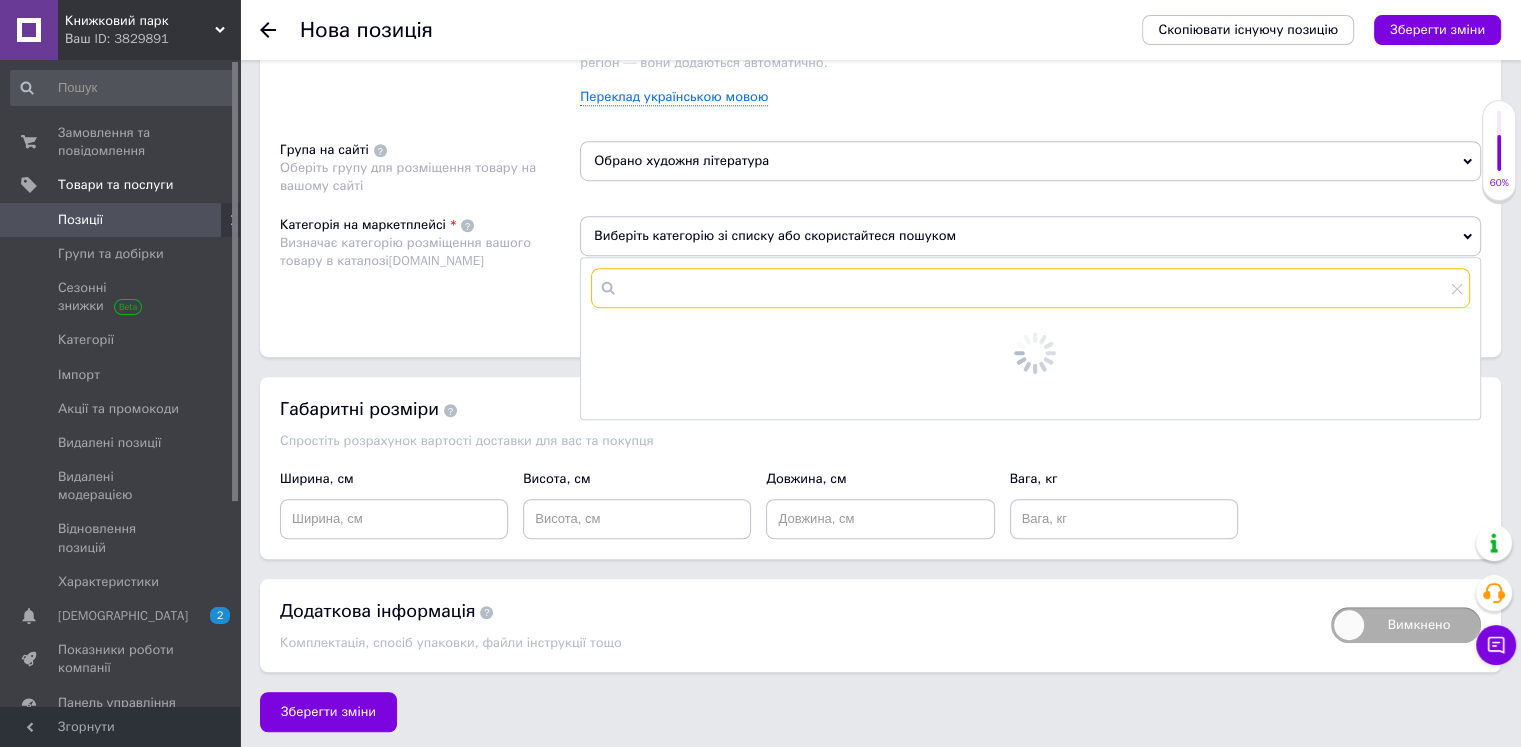 click at bounding box center [1030, 288] 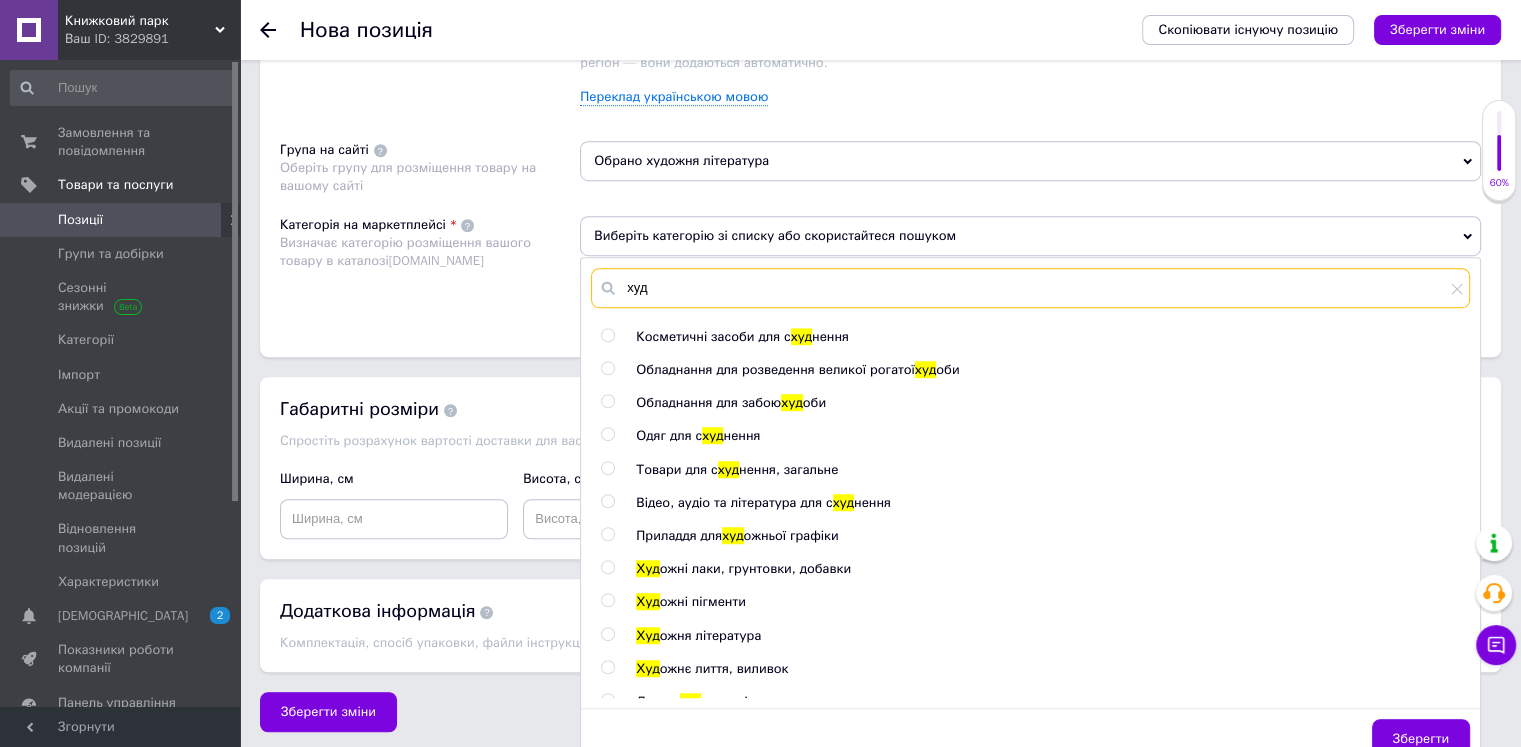 type on "худ" 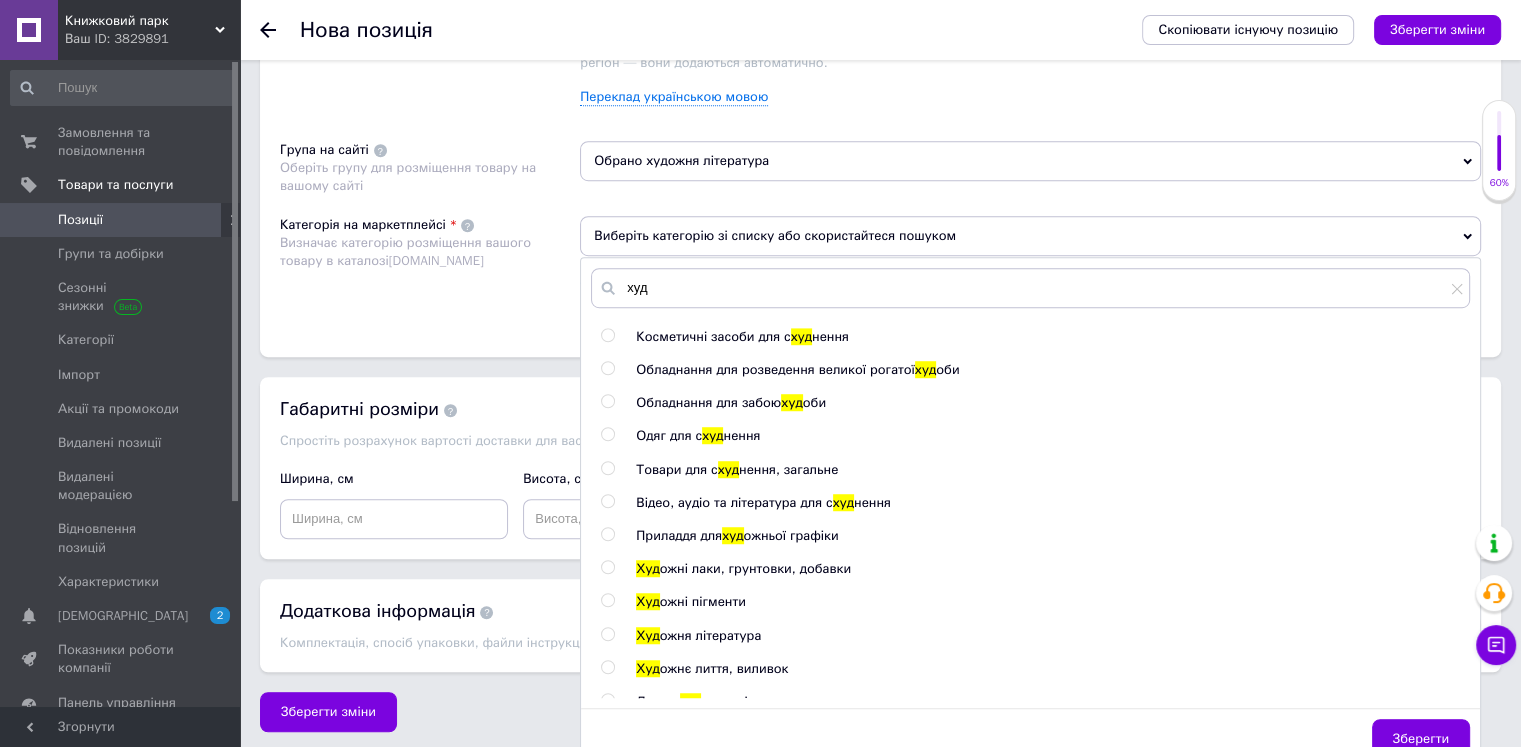 click at bounding box center (607, 634) 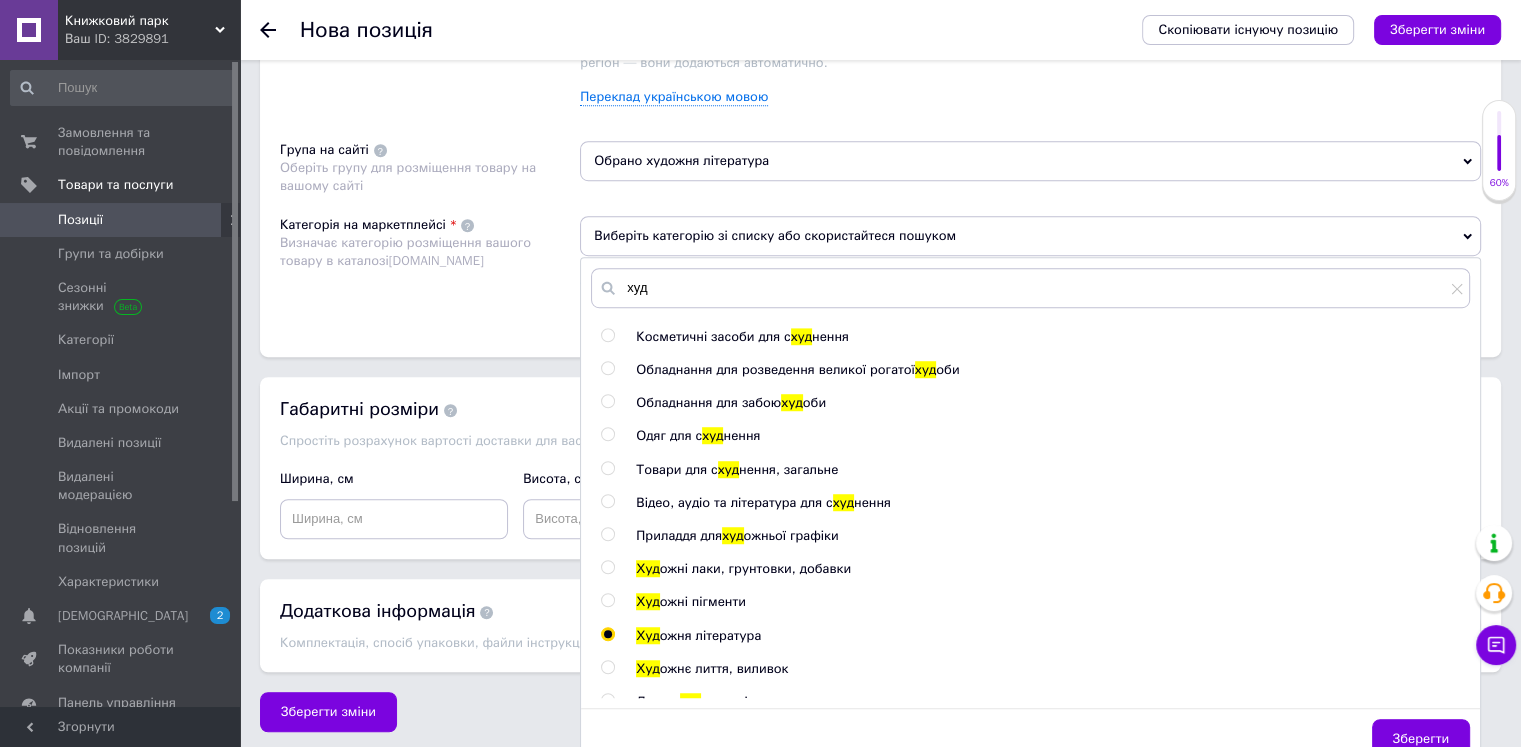 radio on "true" 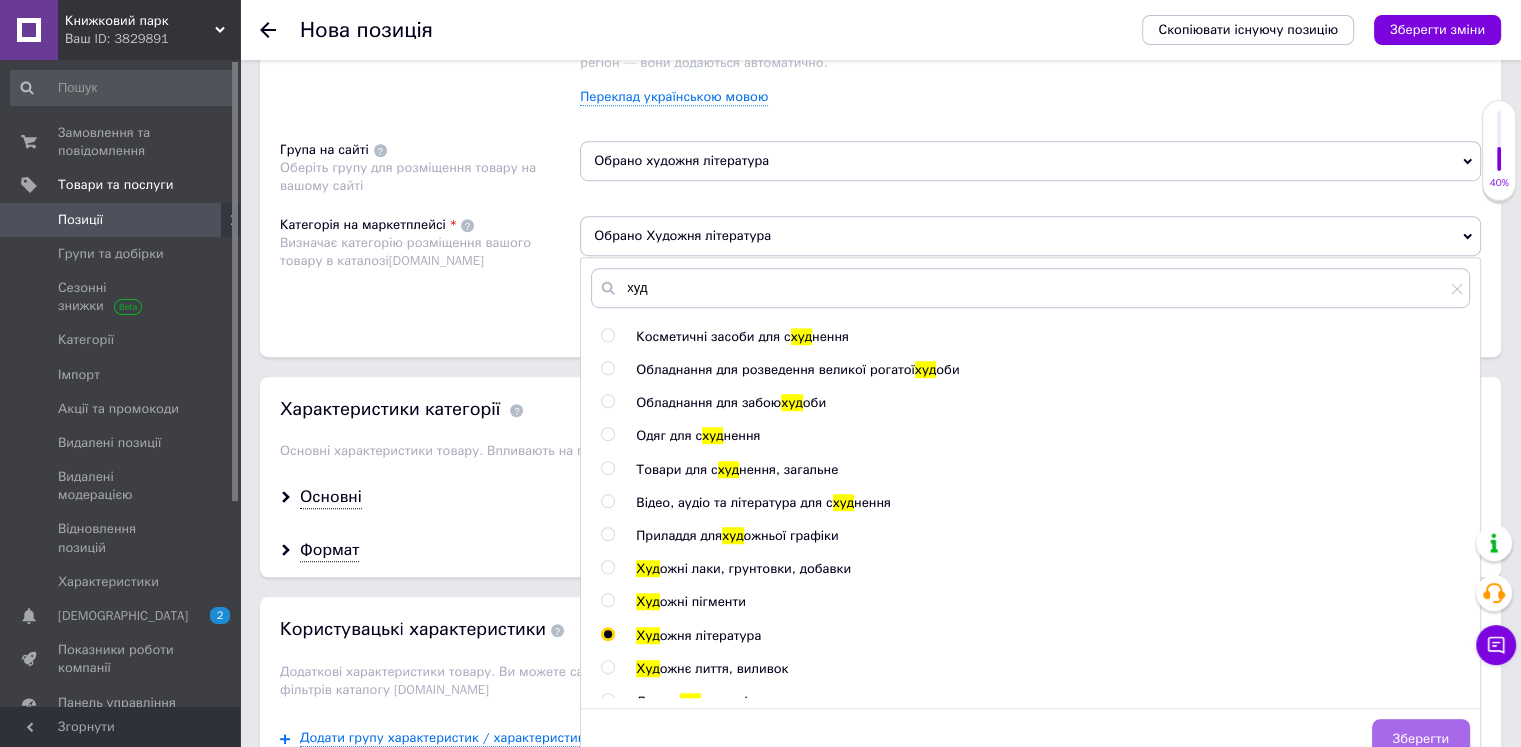 click on "Зберегти" at bounding box center [1421, 739] 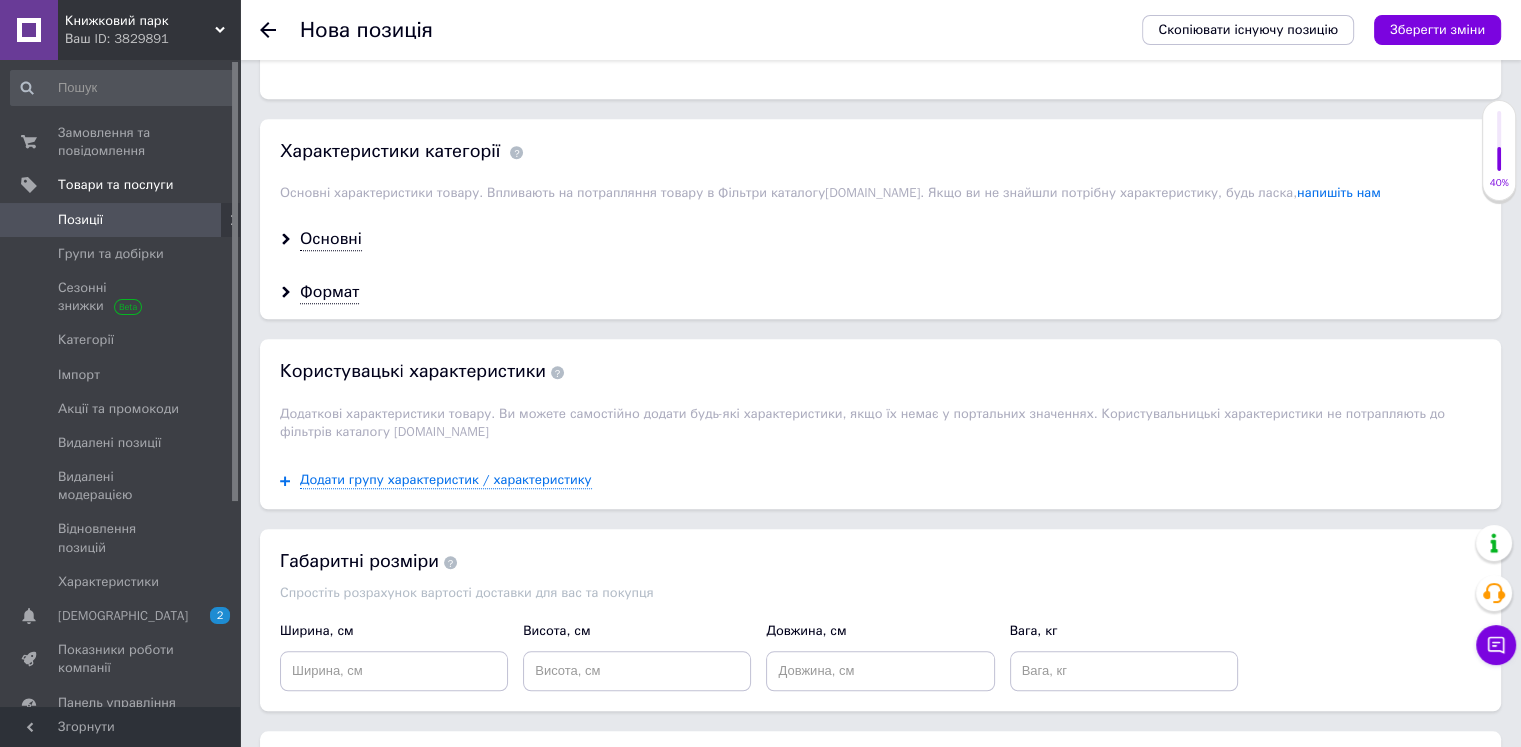 scroll, scrollTop: 1575, scrollLeft: 0, axis: vertical 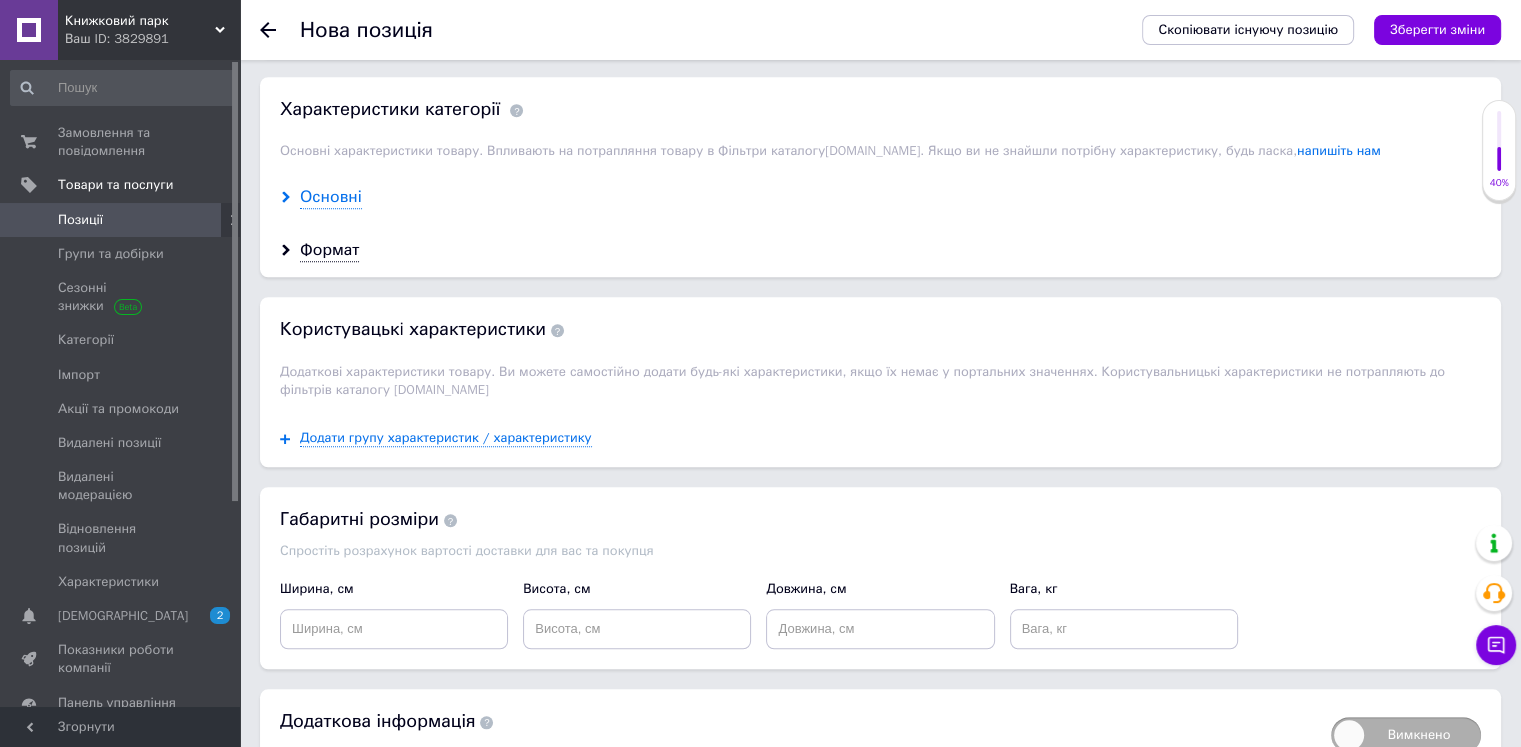 click on "Основні" at bounding box center (331, 197) 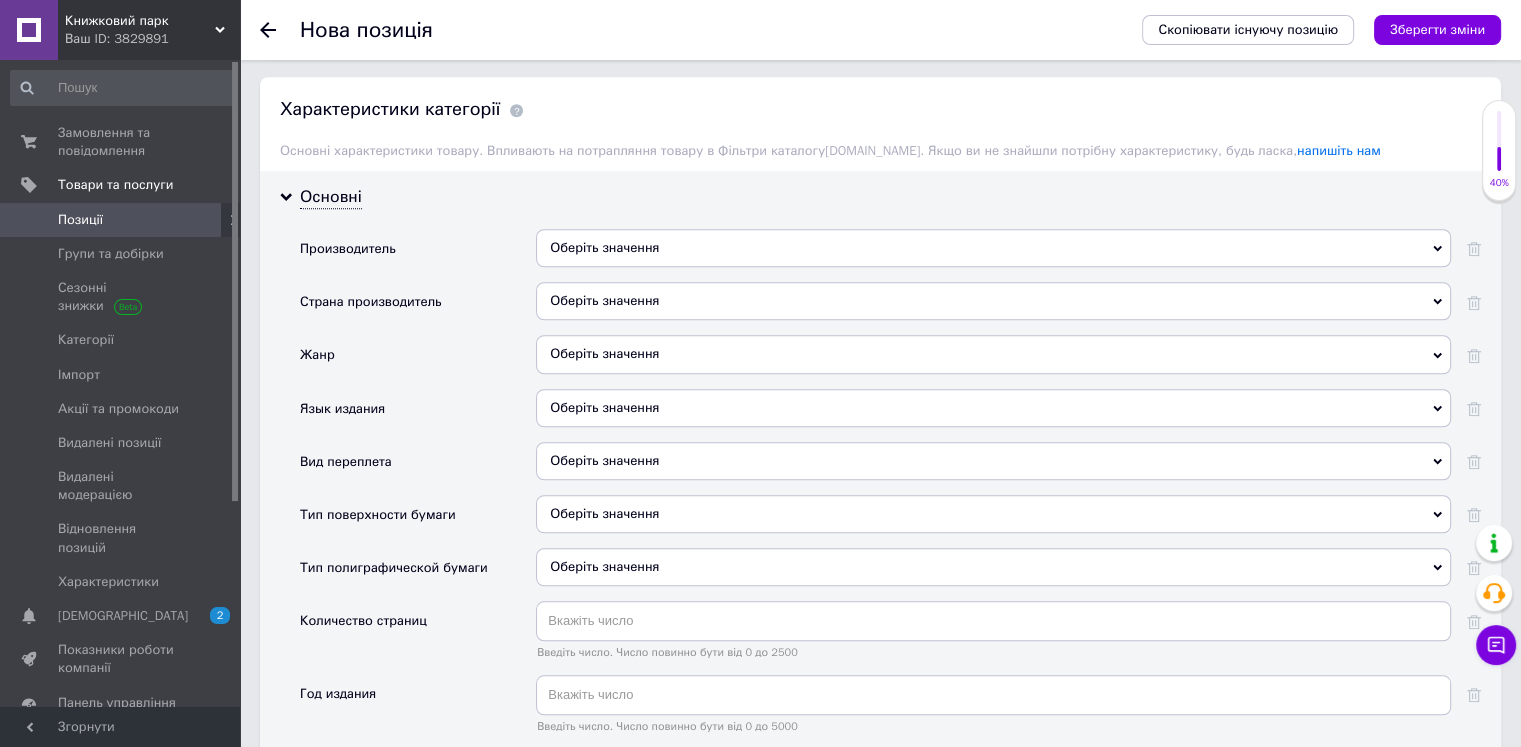 click on "Оберіть значення" at bounding box center (993, 248) 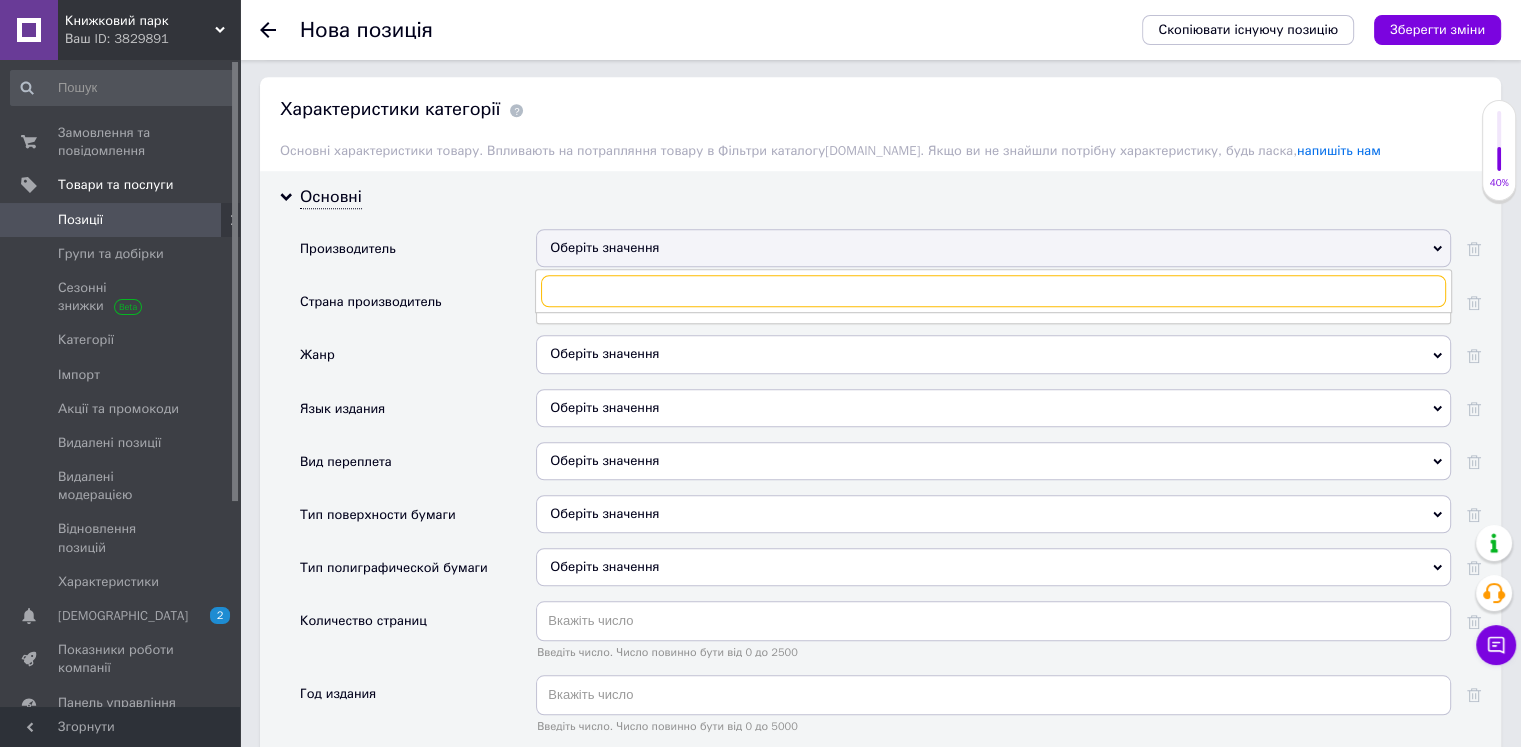 click at bounding box center (993, 291) 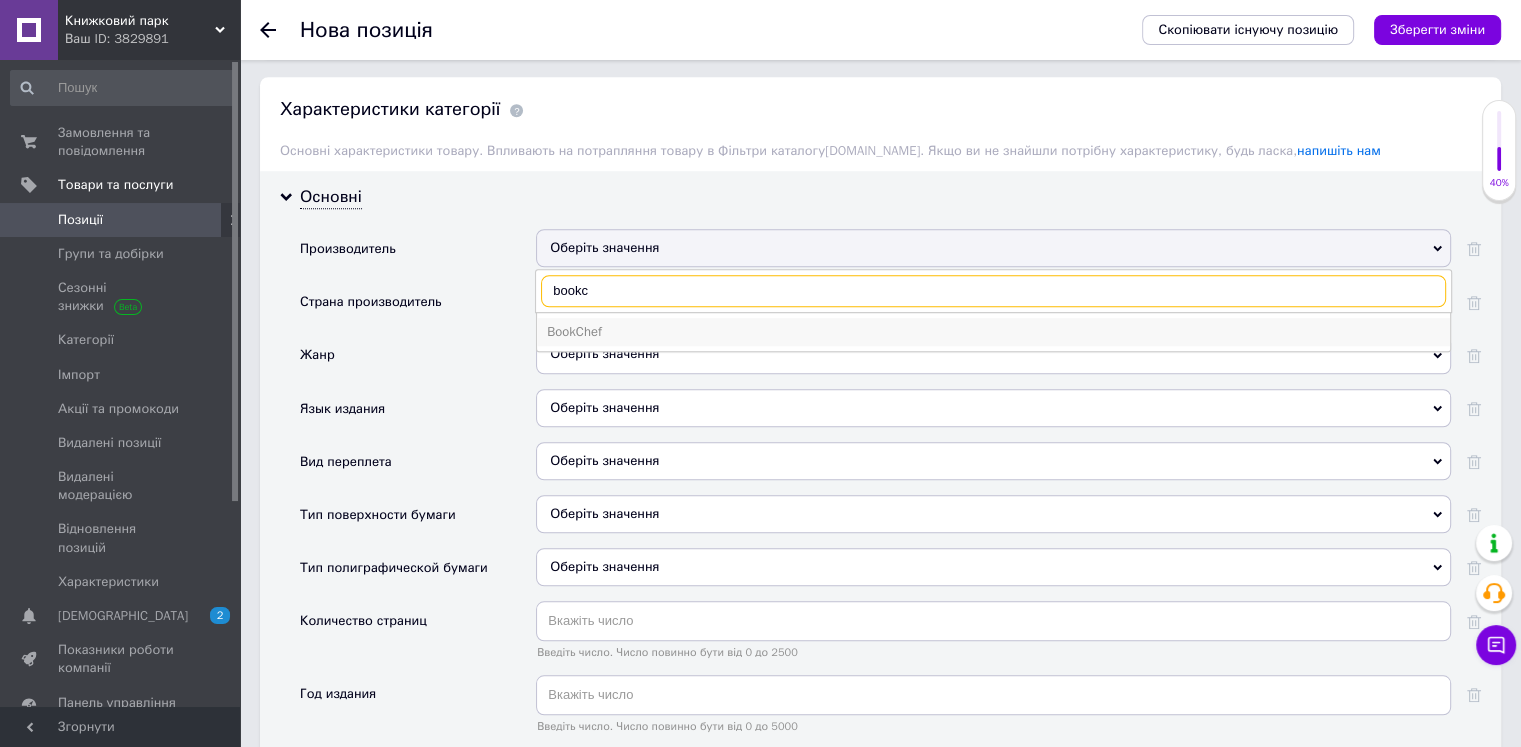 type on "bookc" 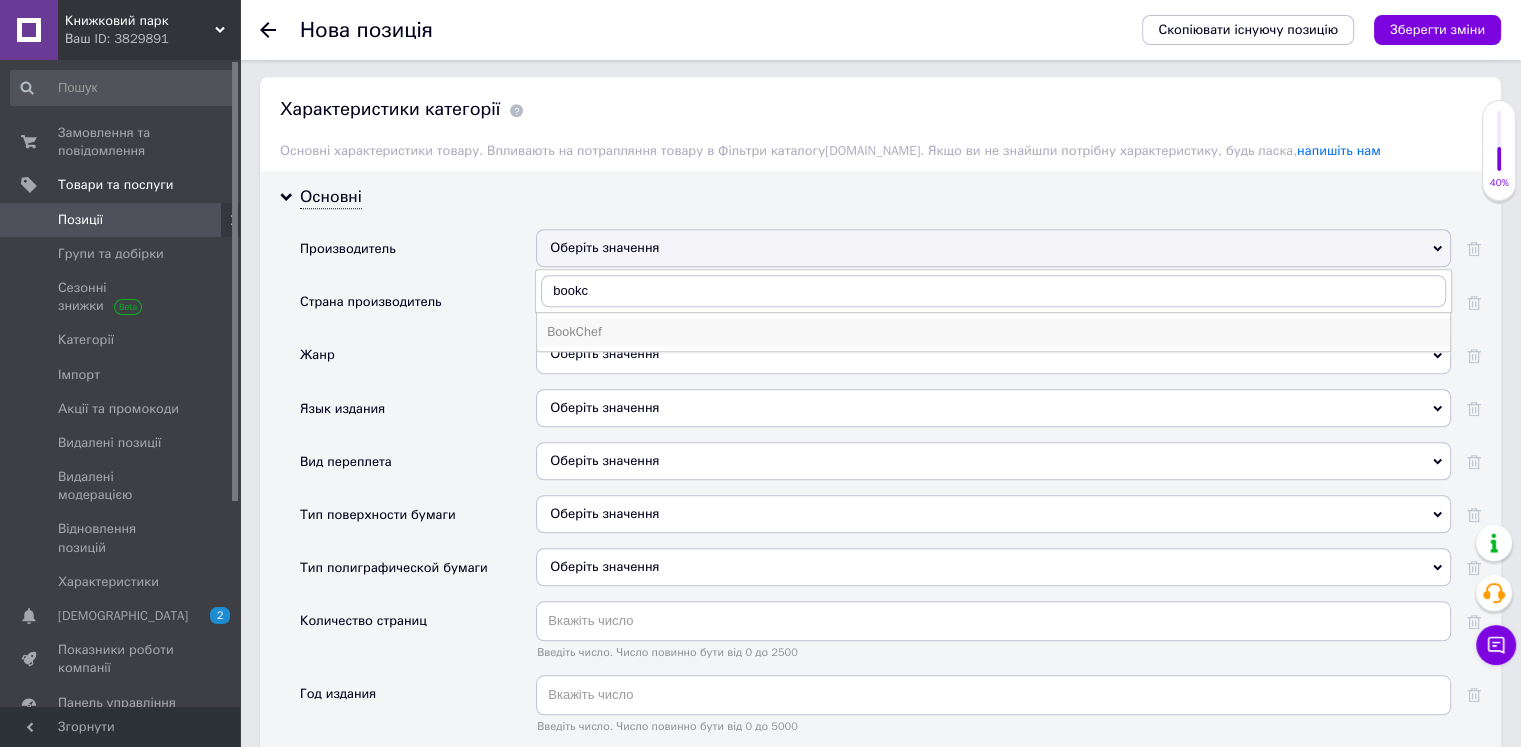 click on "BookChef" at bounding box center (993, 332) 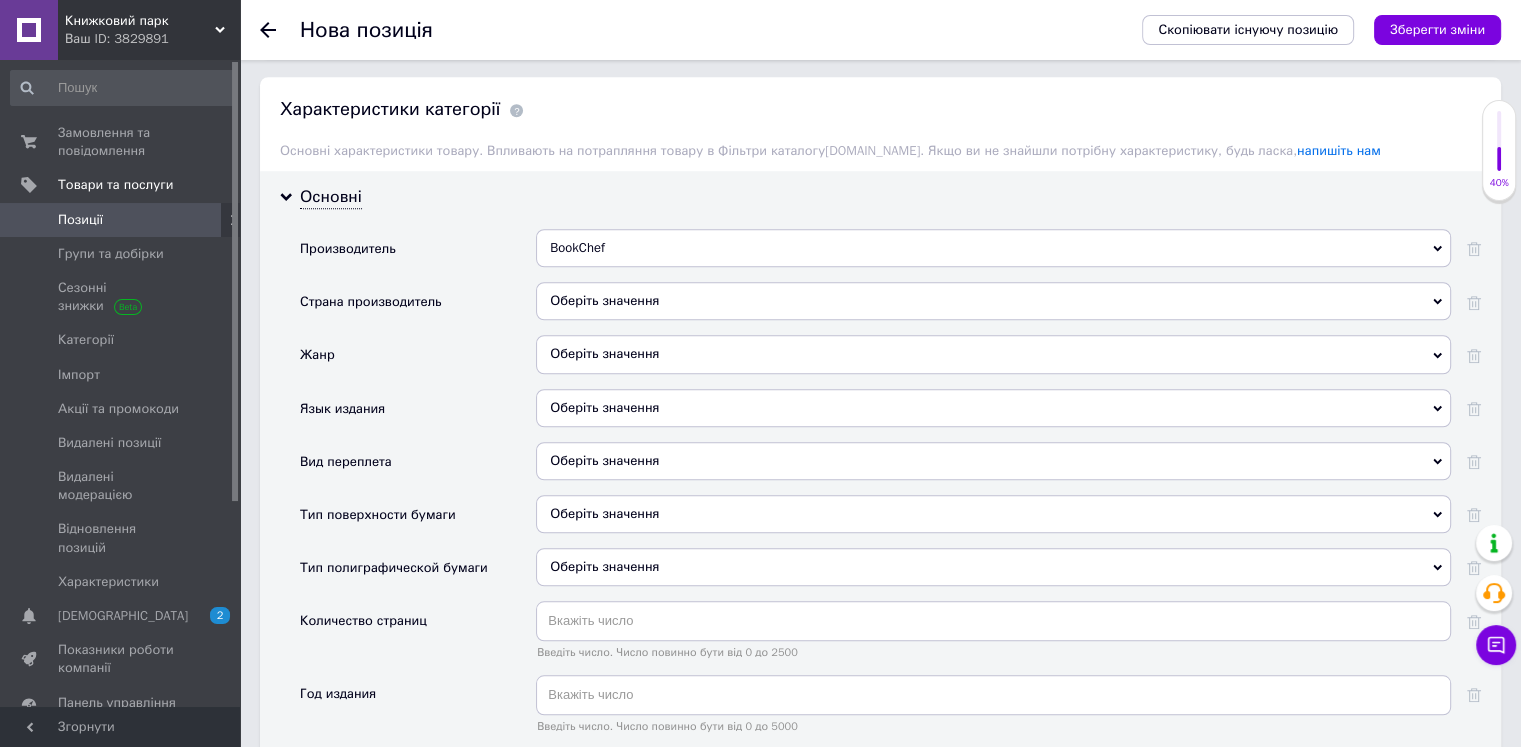 click on "Оберіть значення" at bounding box center (993, 301) 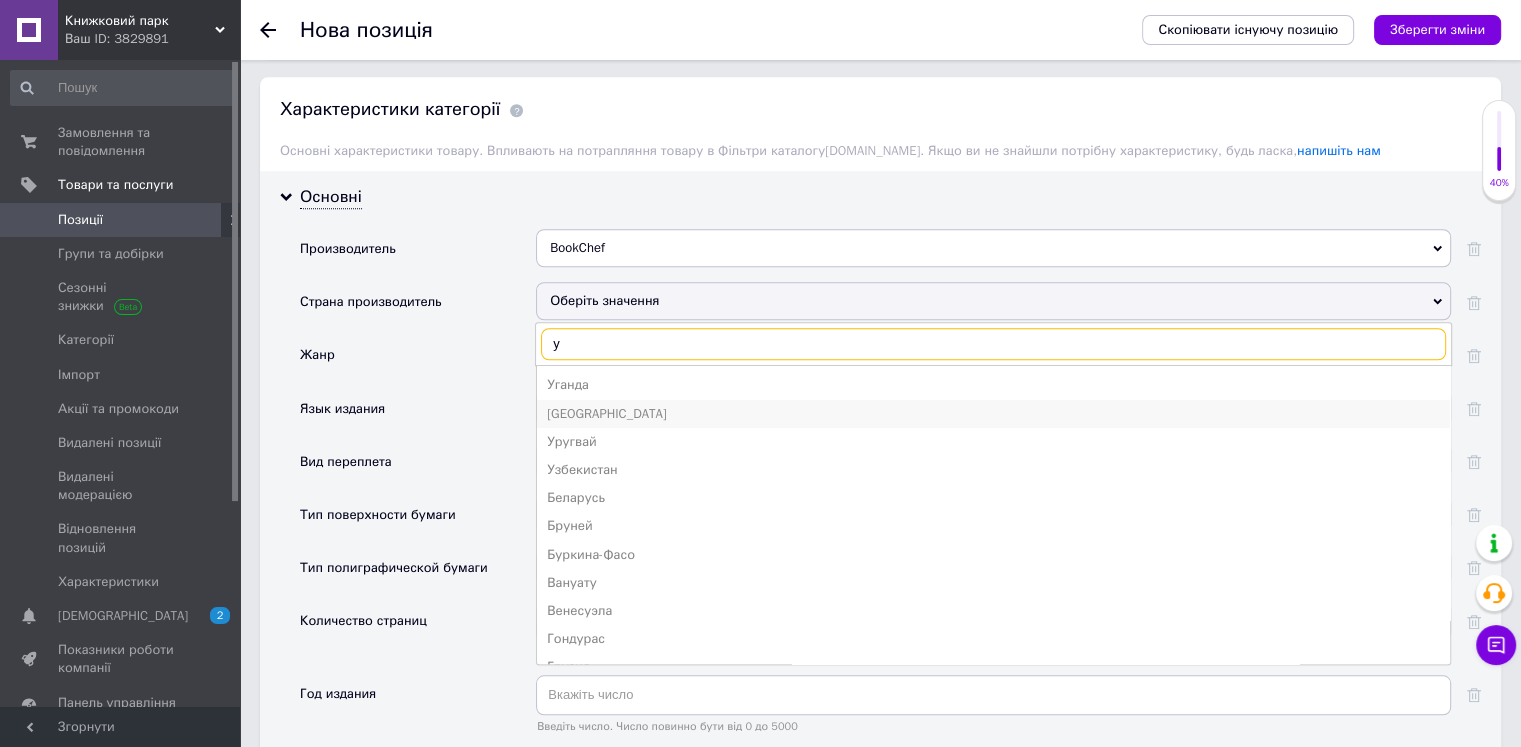 type on "у" 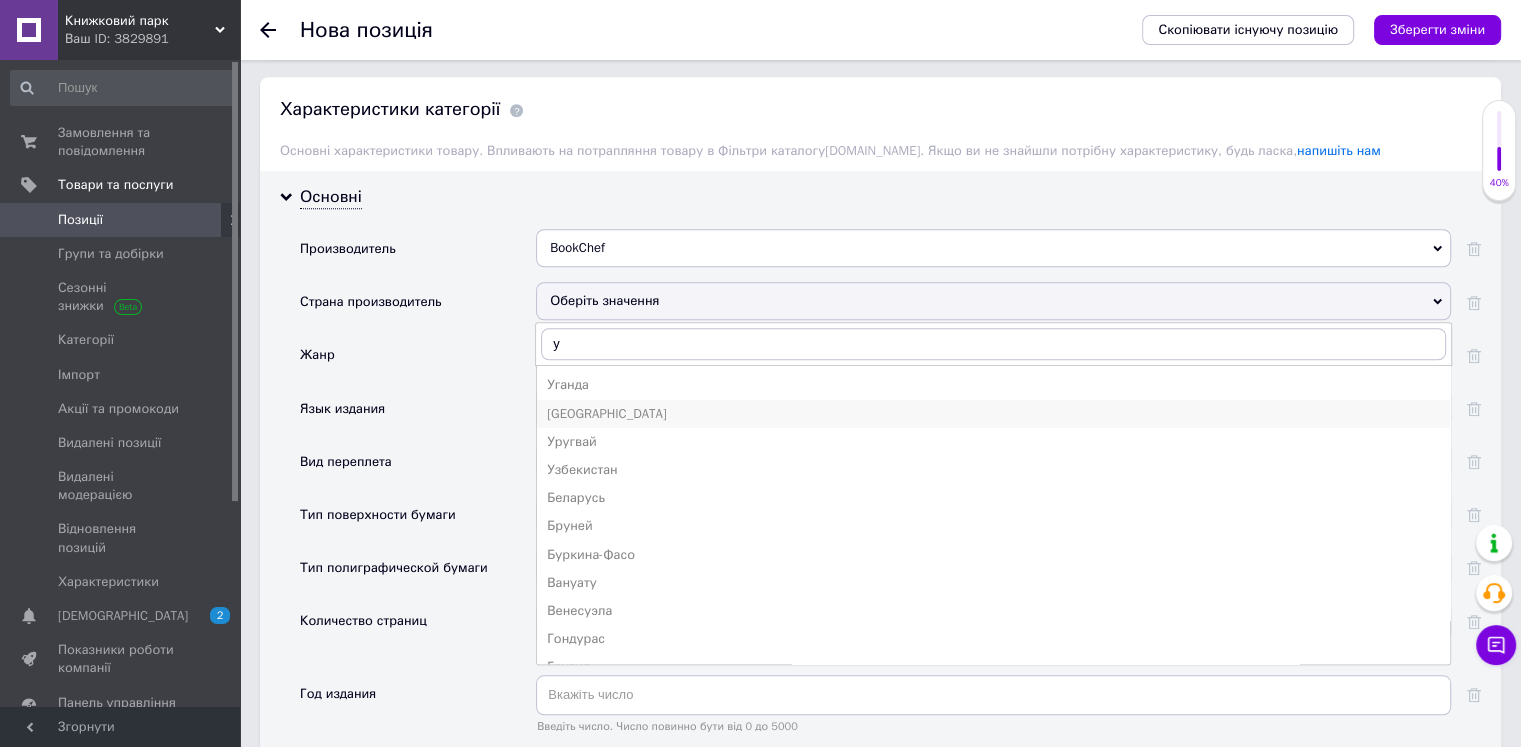 click on "[GEOGRAPHIC_DATA]" at bounding box center [993, 414] 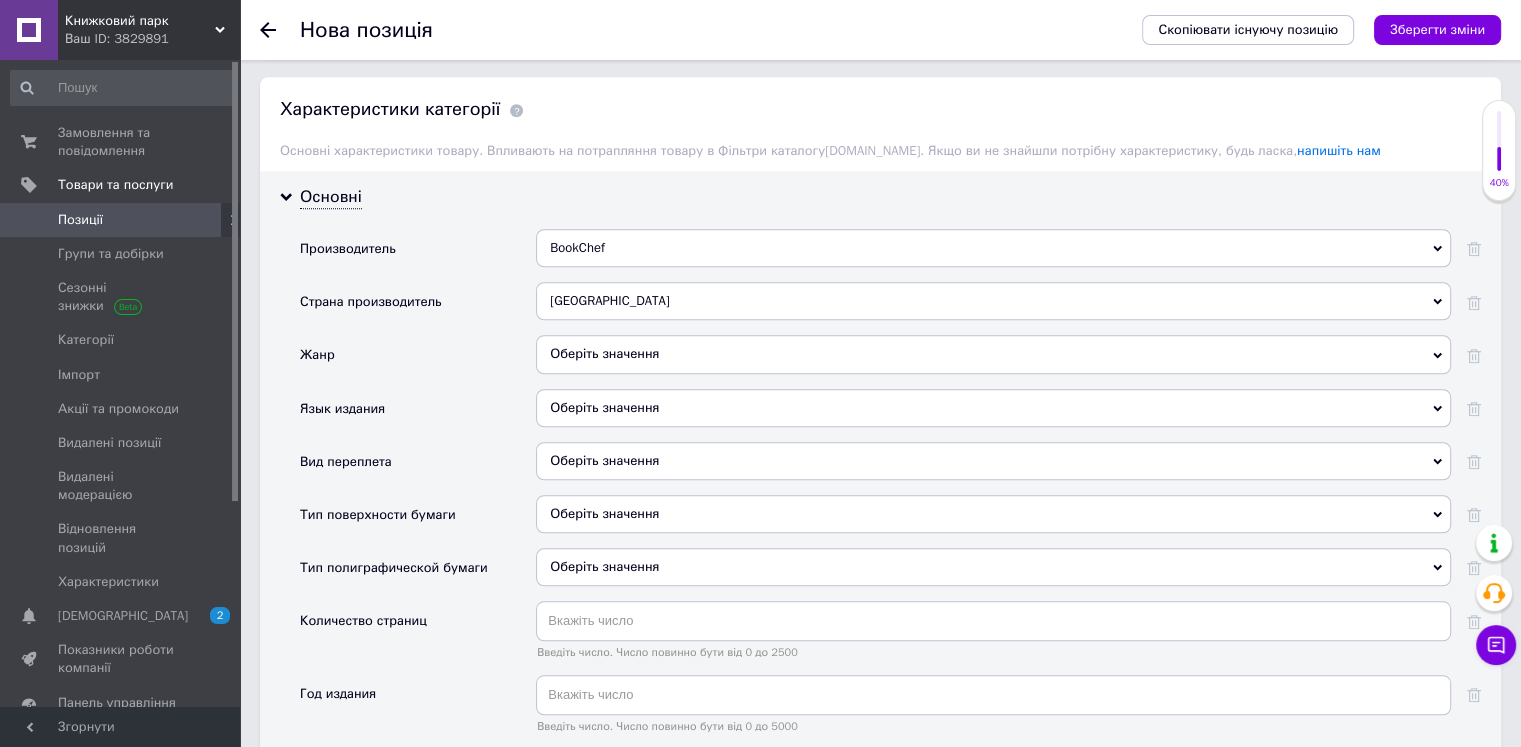 click on "Оберіть значення" at bounding box center (993, 354) 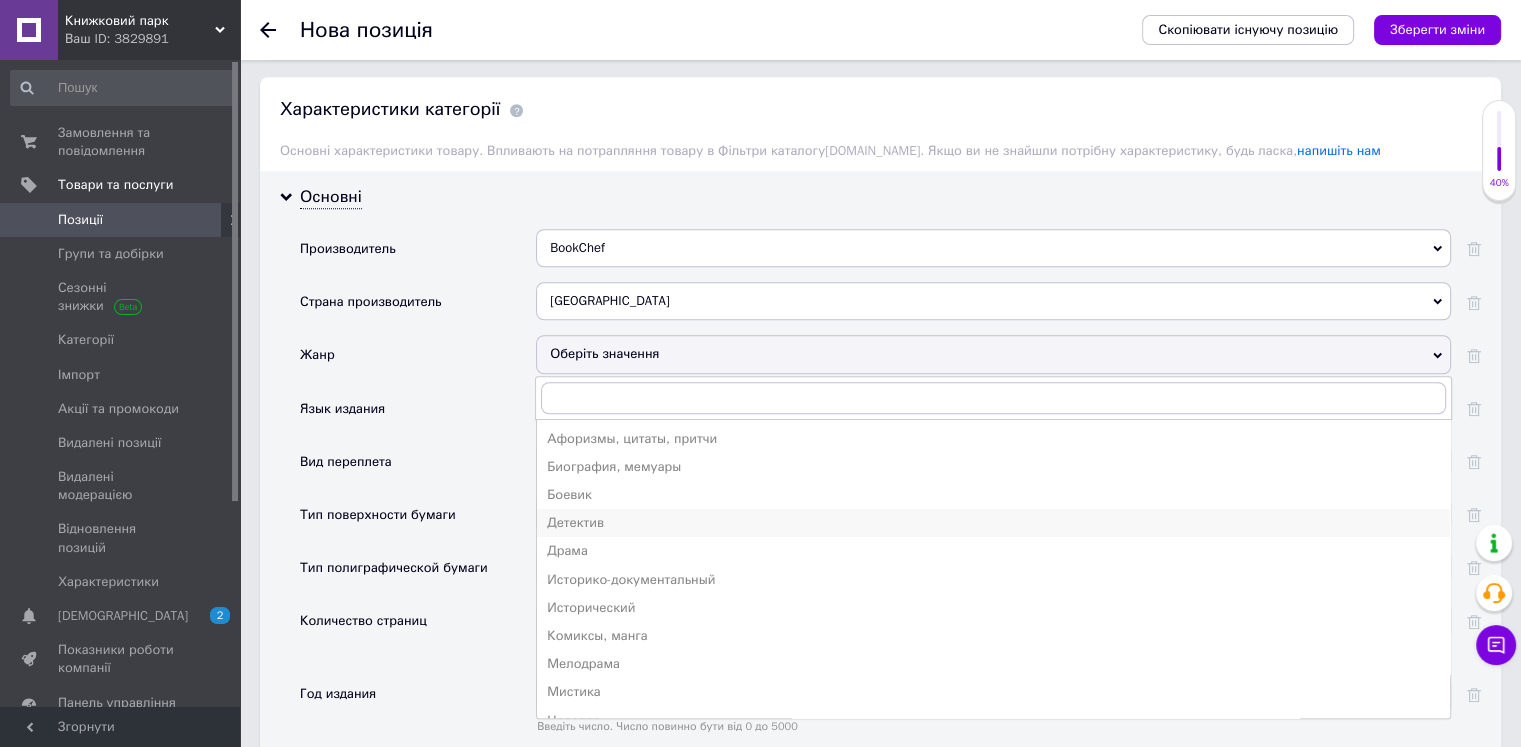 click on "Детектив" at bounding box center (993, 523) 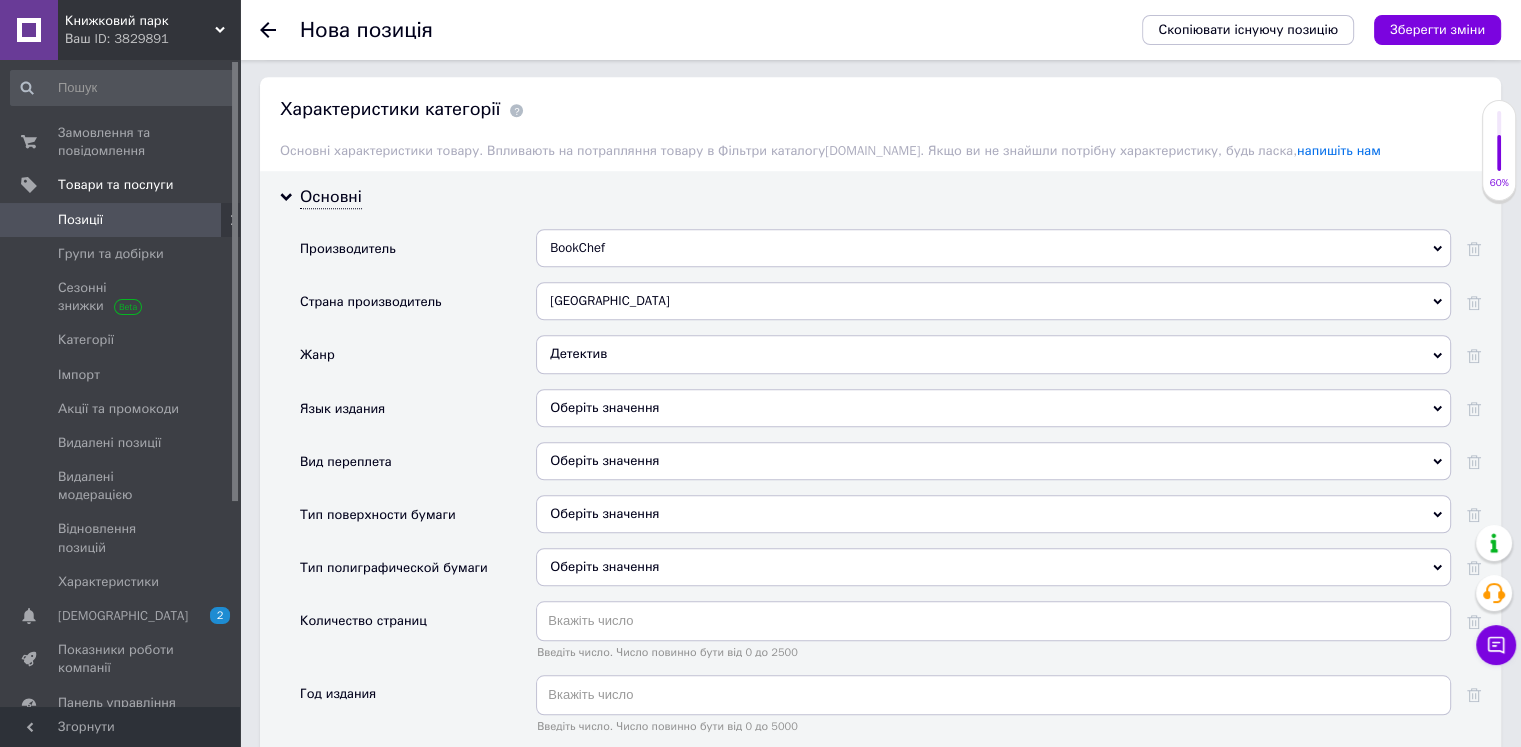 click on "Оберіть значення" at bounding box center (993, 408) 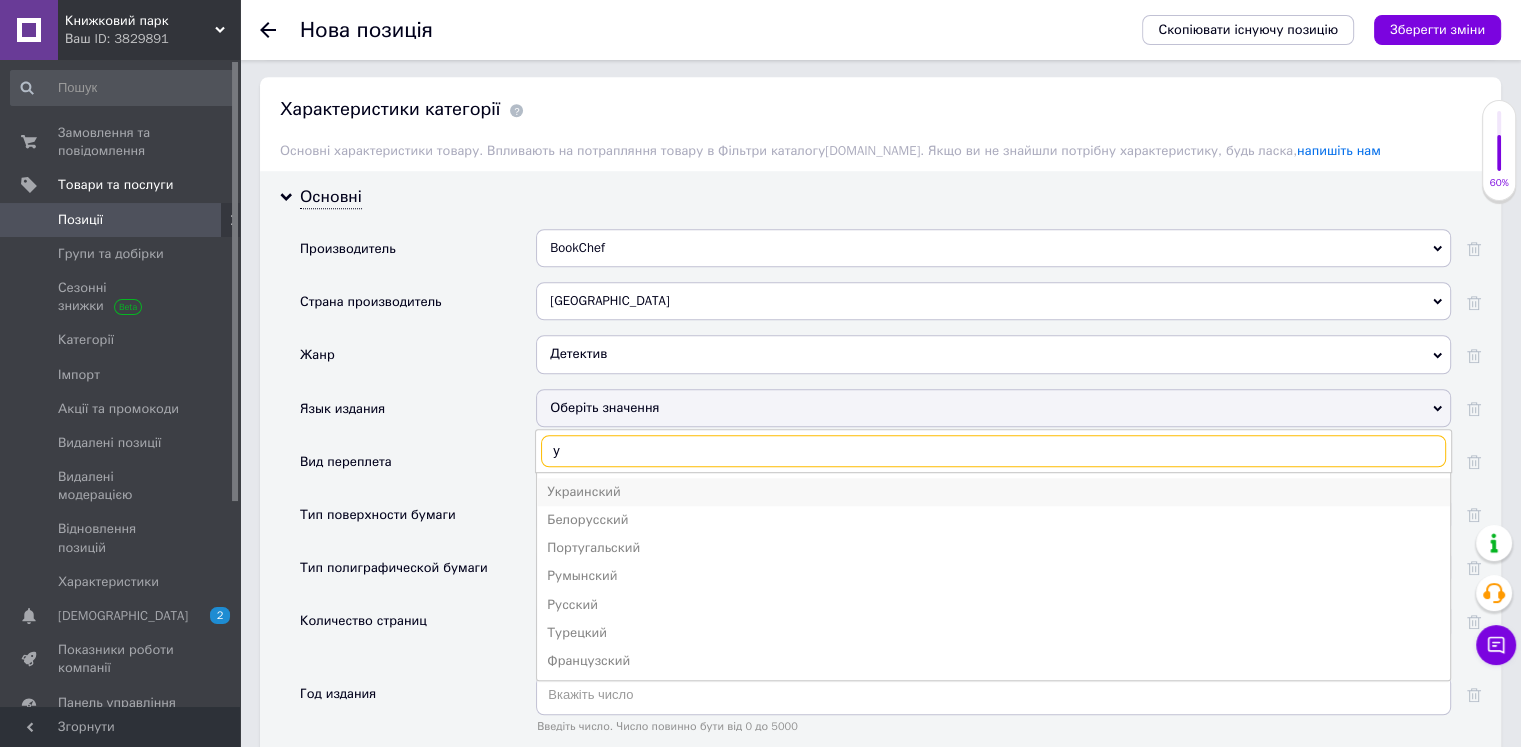 type on "у" 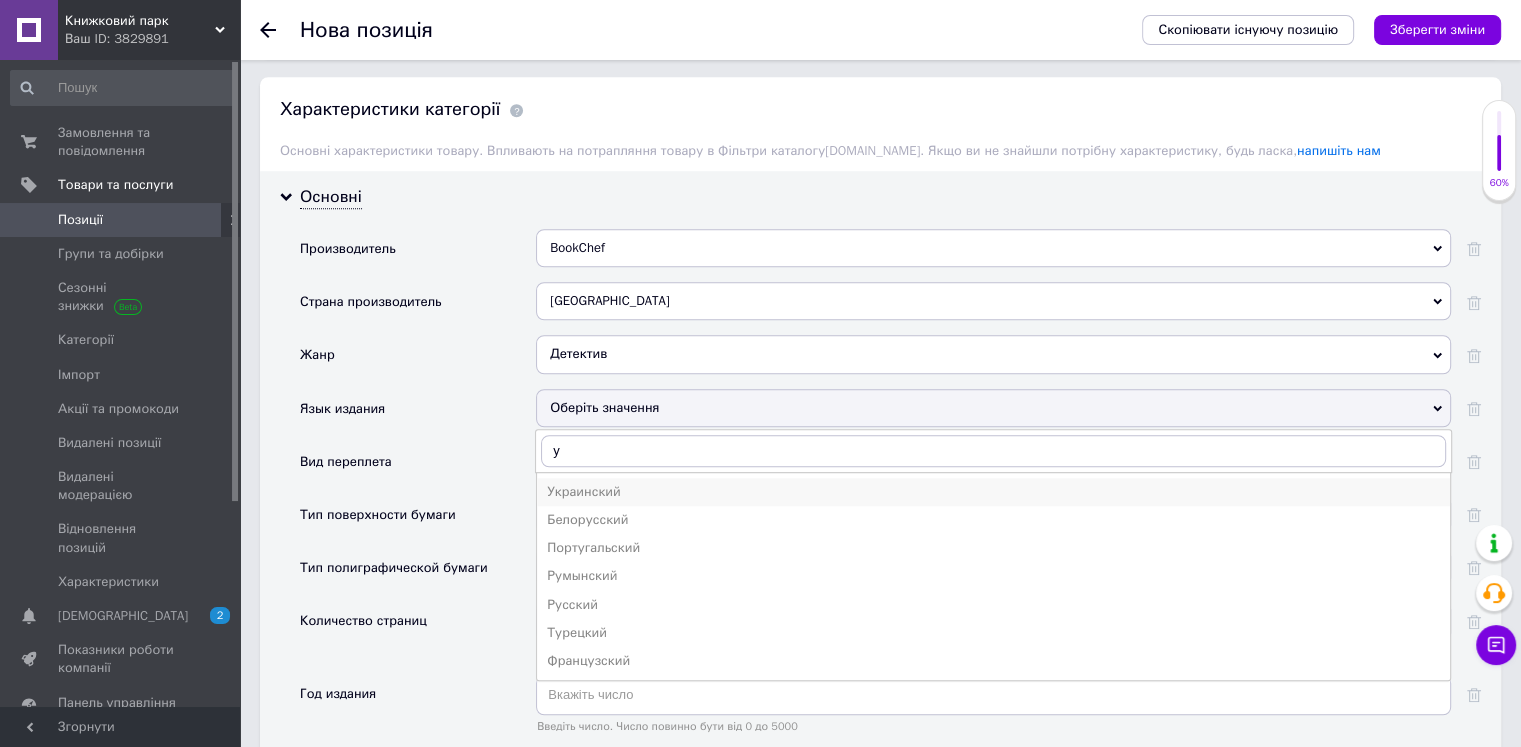 click on "Украинский" at bounding box center (993, 492) 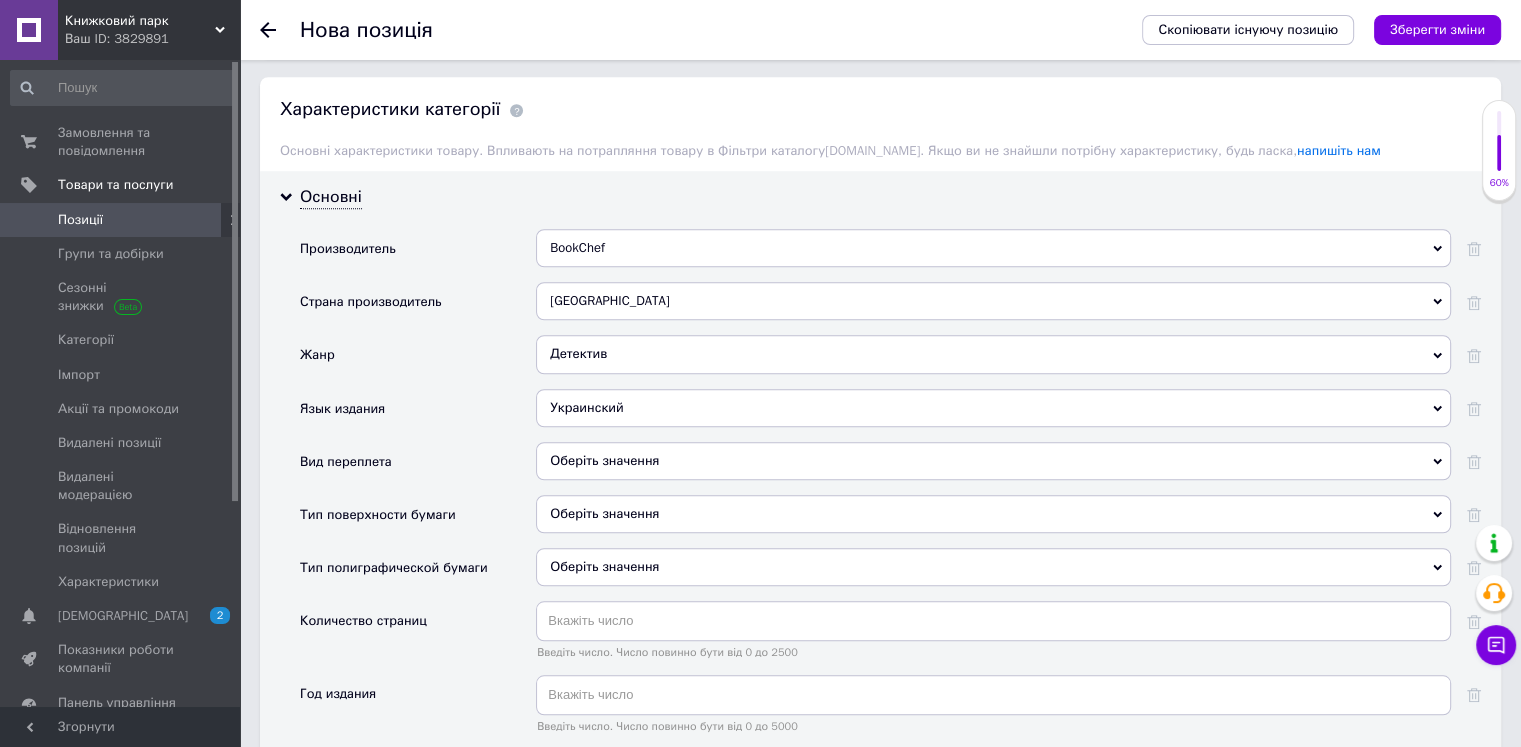 click on "Оберіть значення" at bounding box center [993, 461] 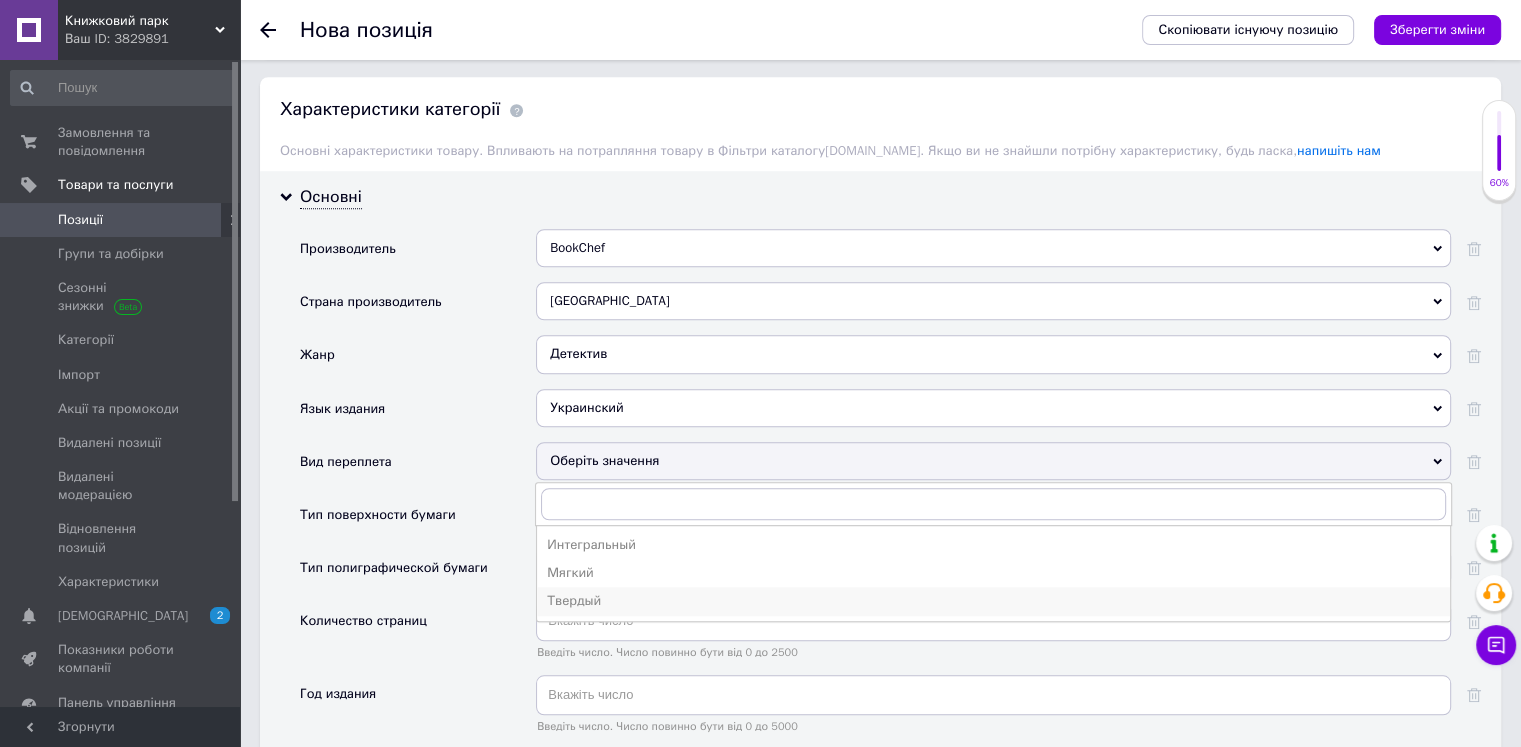 click on "Твердый" at bounding box center [993, 601] 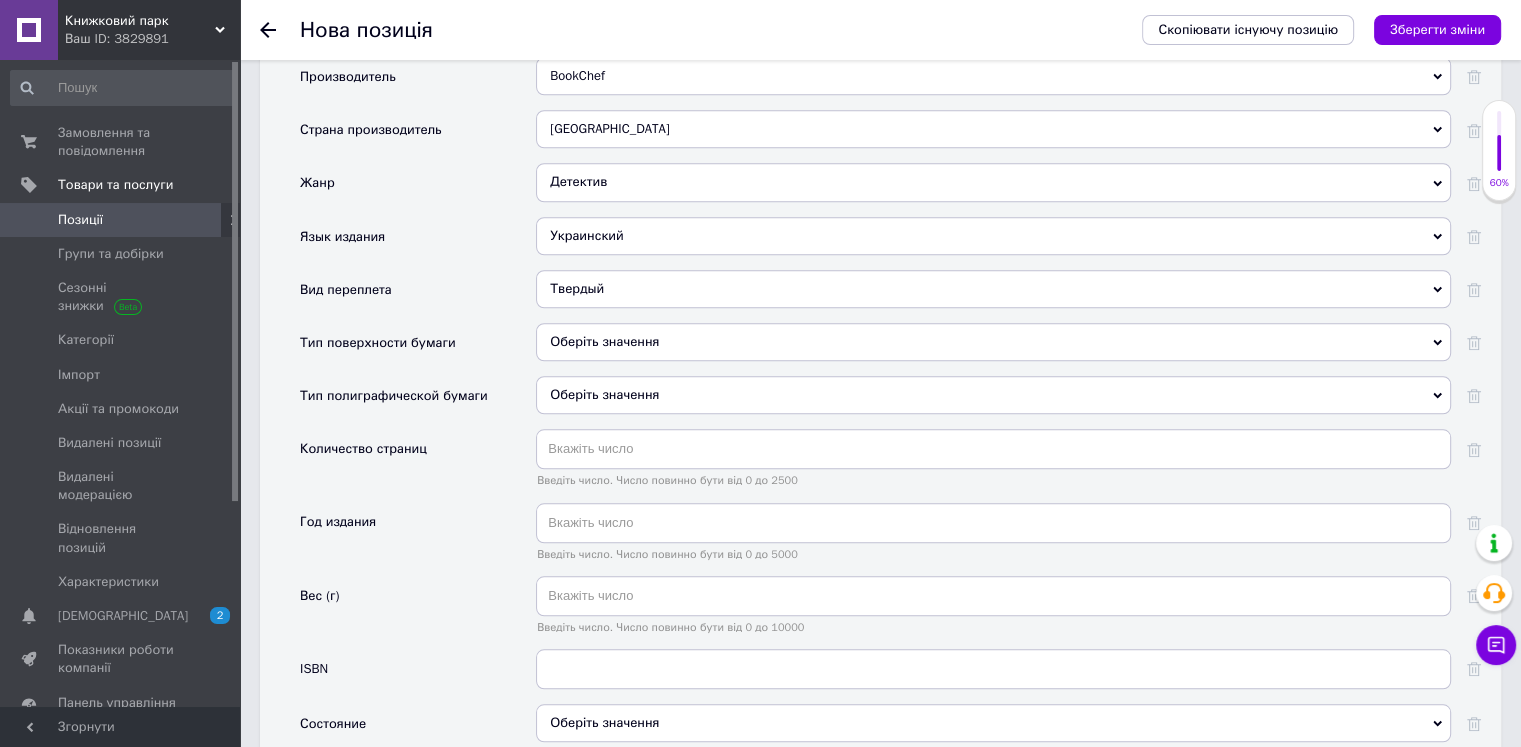 scroll, scrollTop: 1775, scrollLeft: 0, axis: vertical 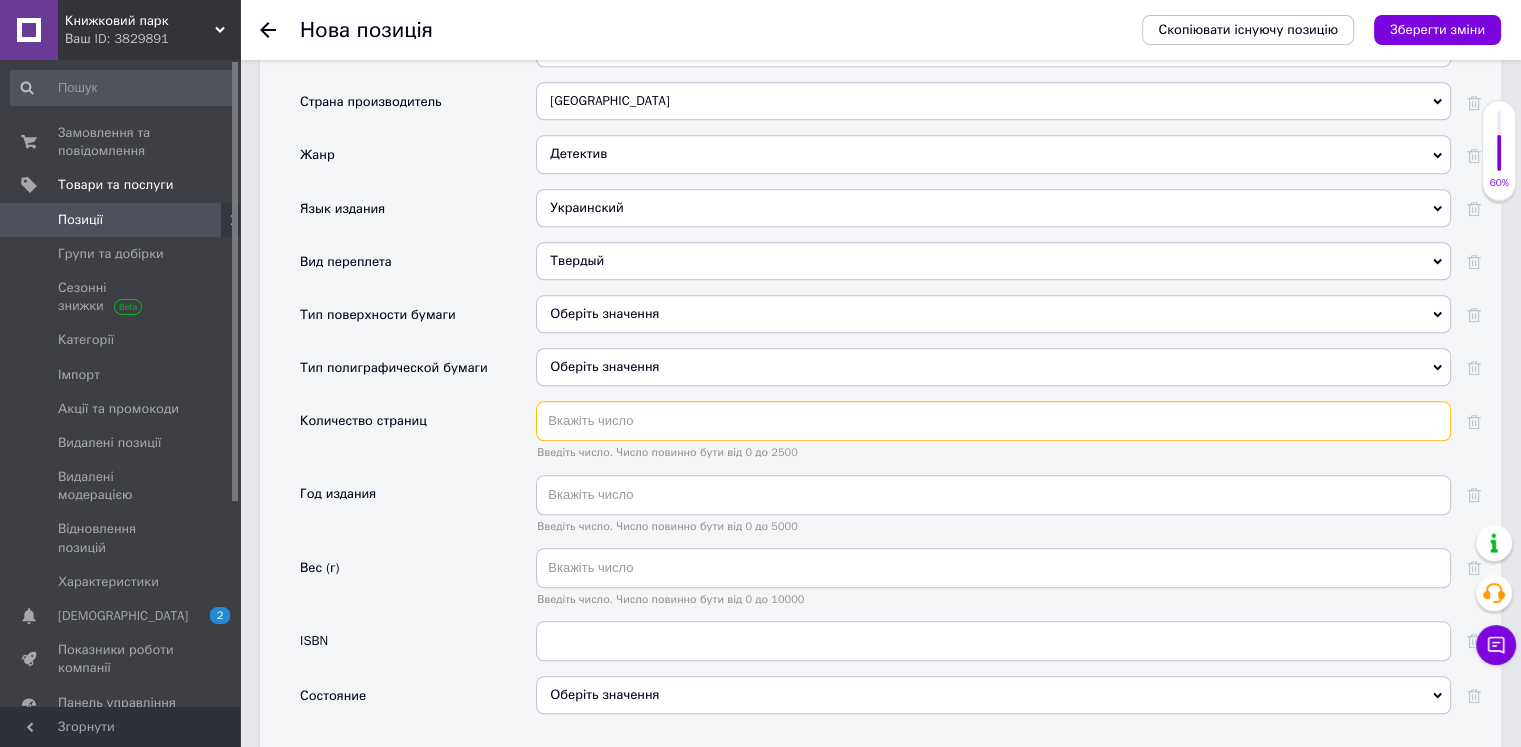 click at bounding box center [993, 421] 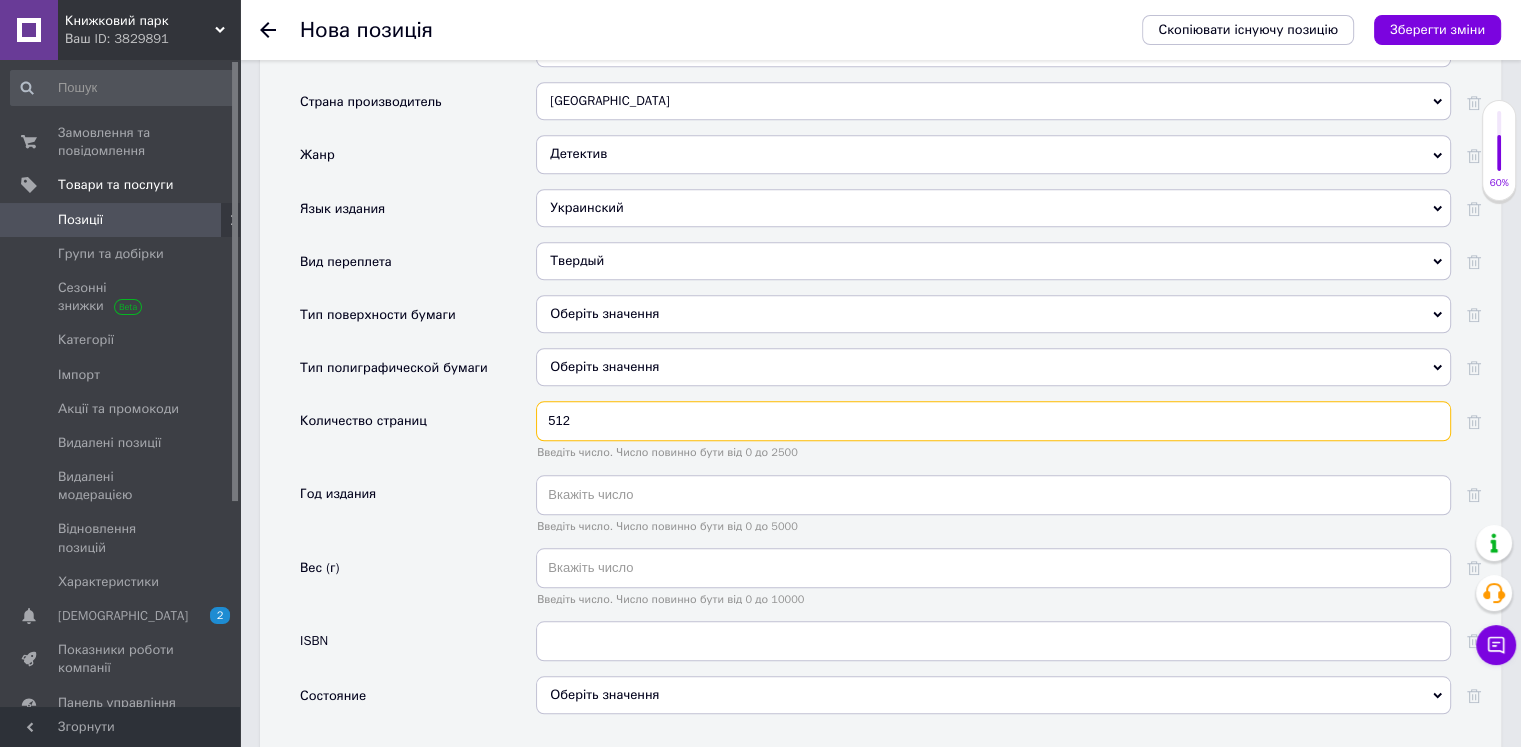 type on "512" 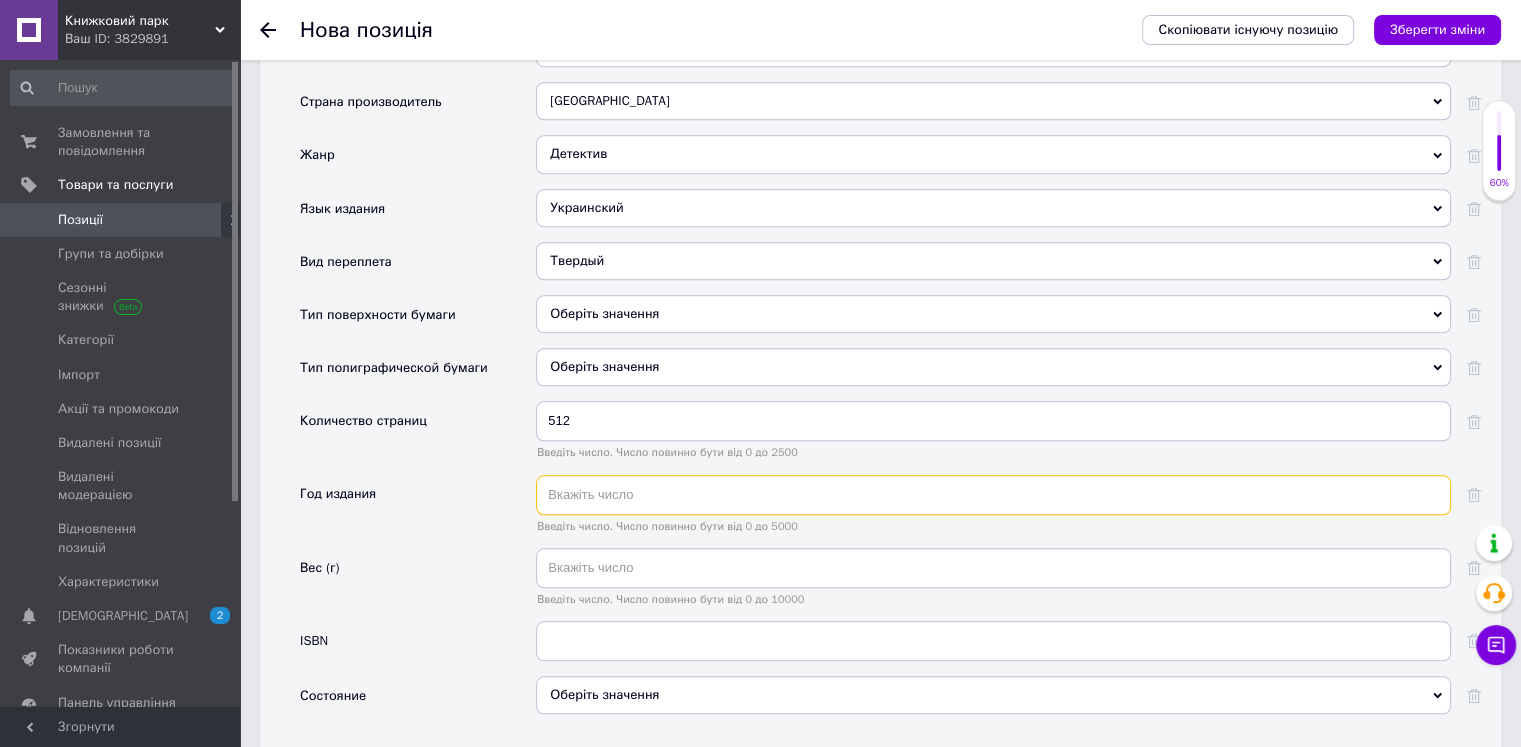 click at bounding box center [993, 495] 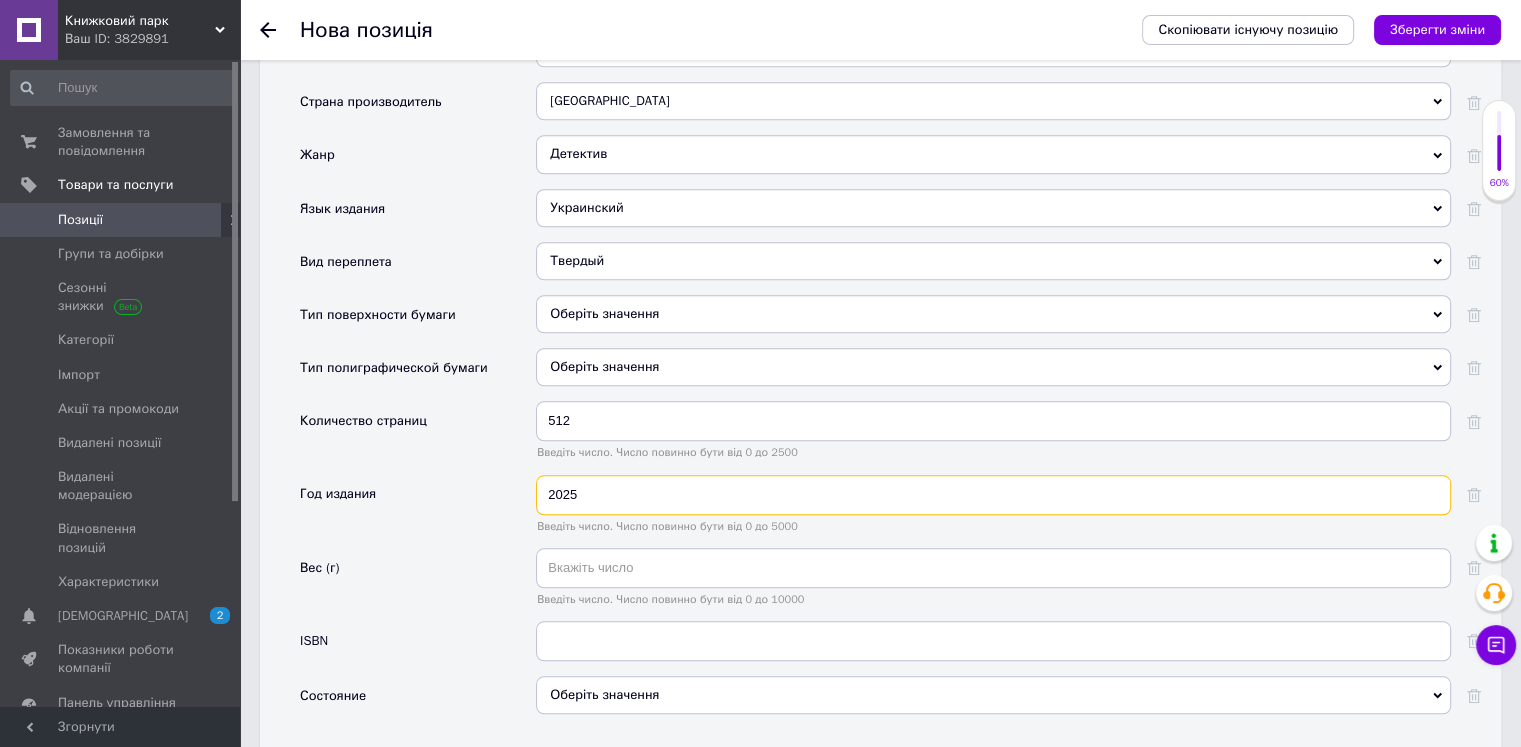 type on "2025" 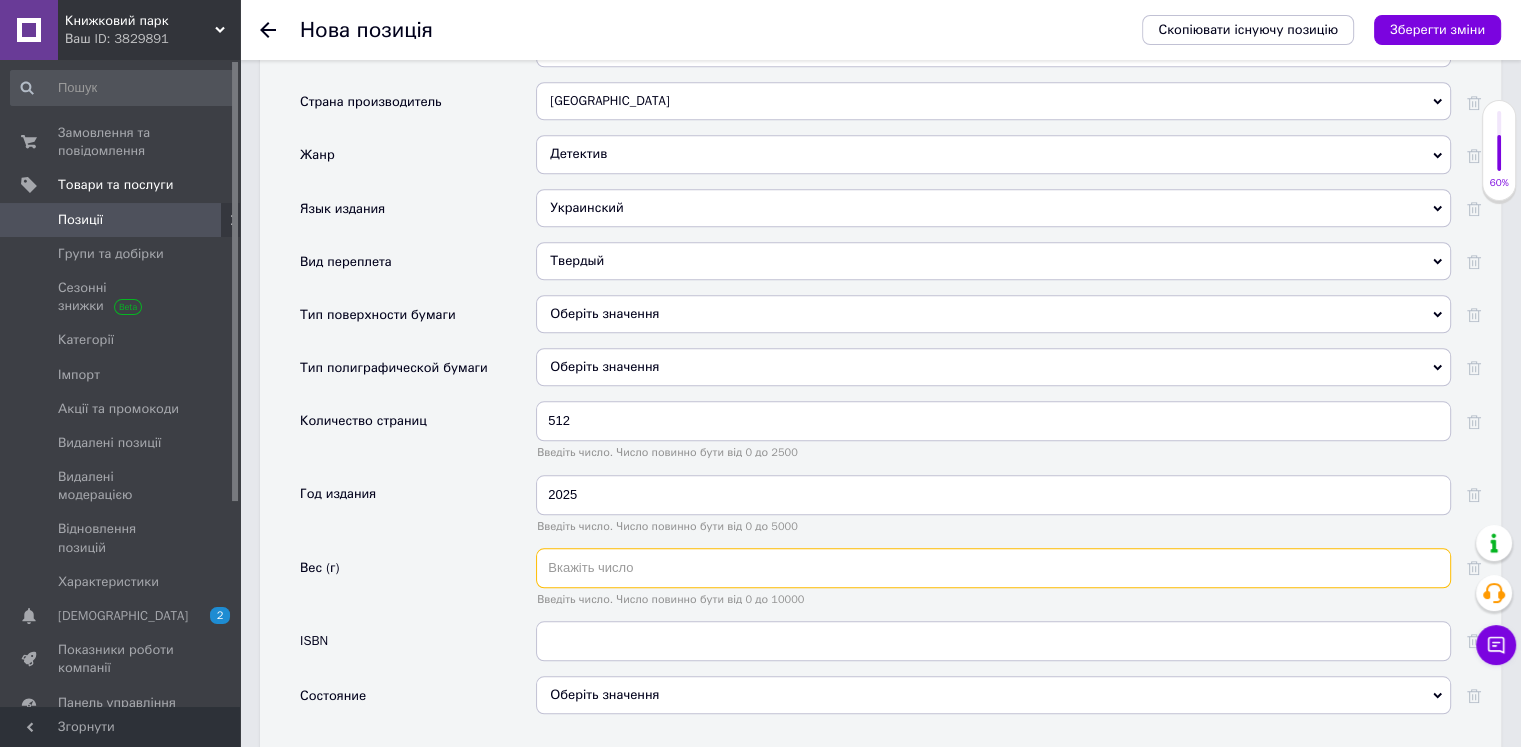 click at bounding box center (993, 568) 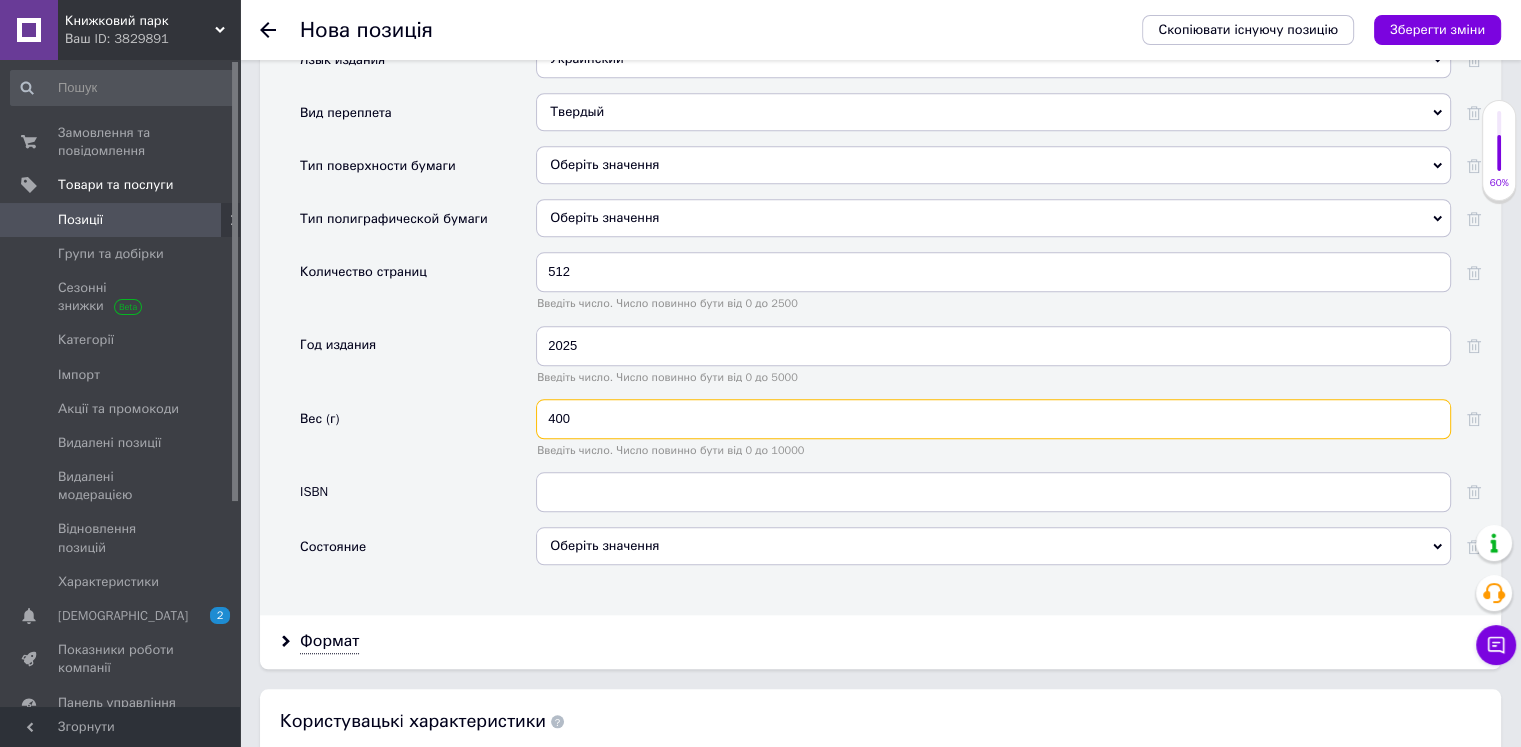 scroll, scrollTop: 1975, scrollLeft: 0, axis: vertical 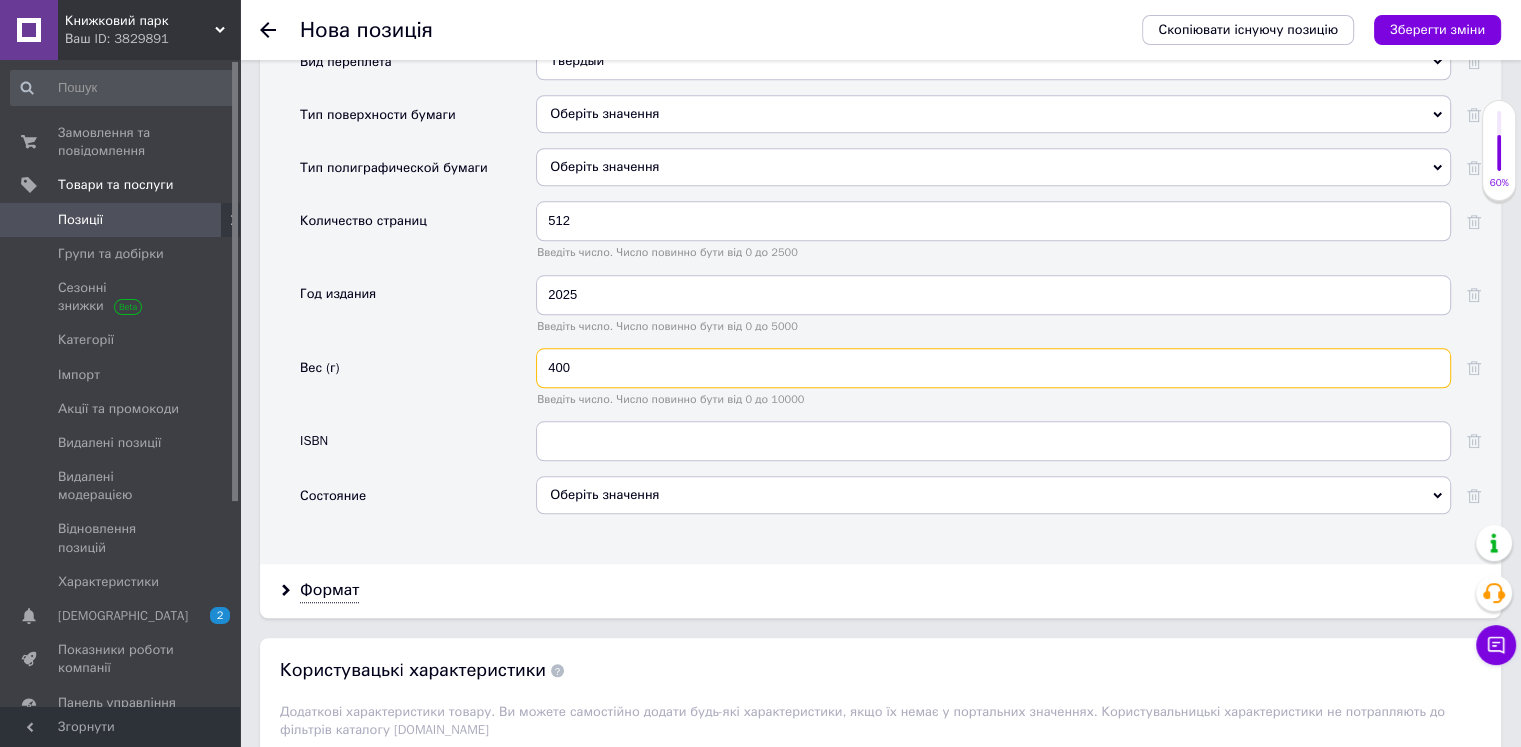 type on "400" 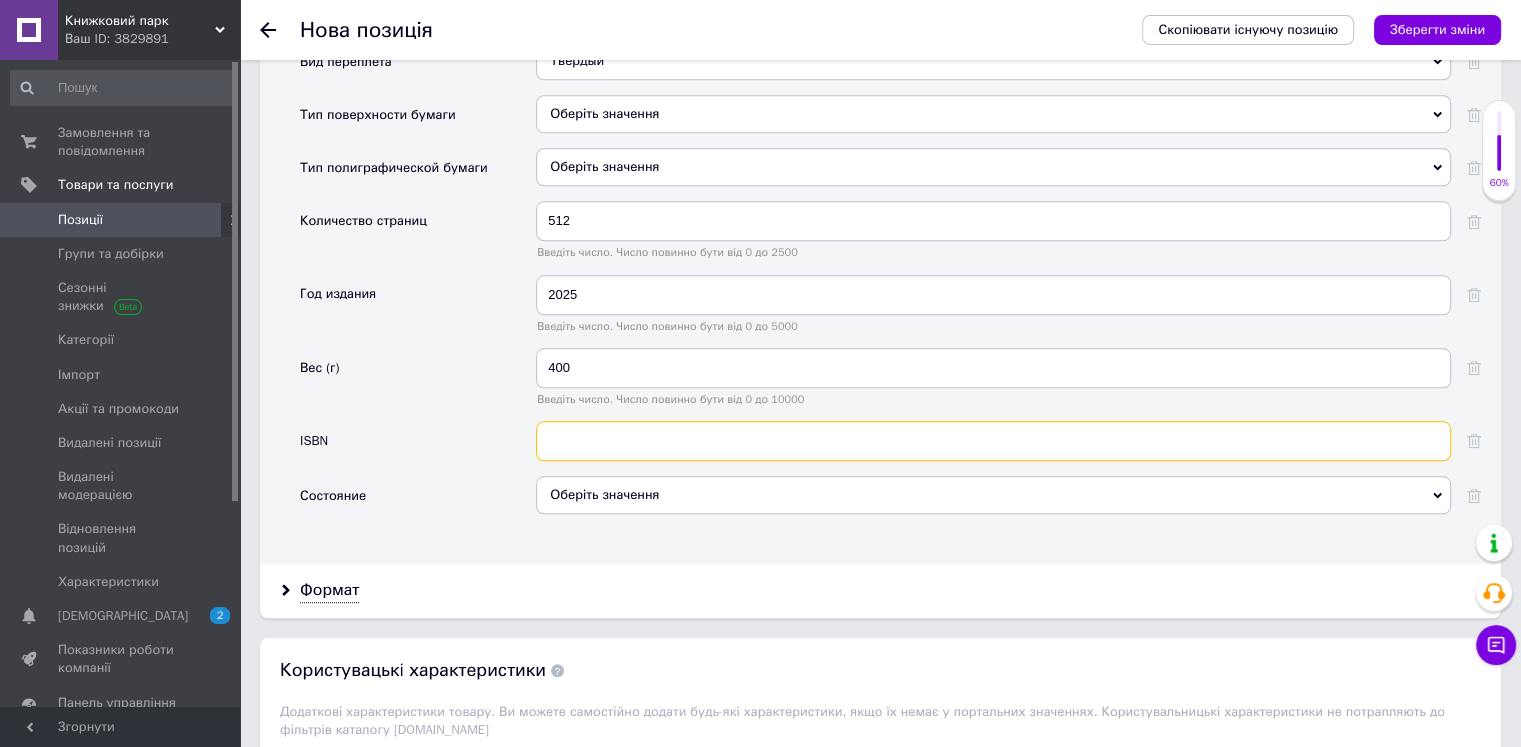 click at bounding box center (993, 441) 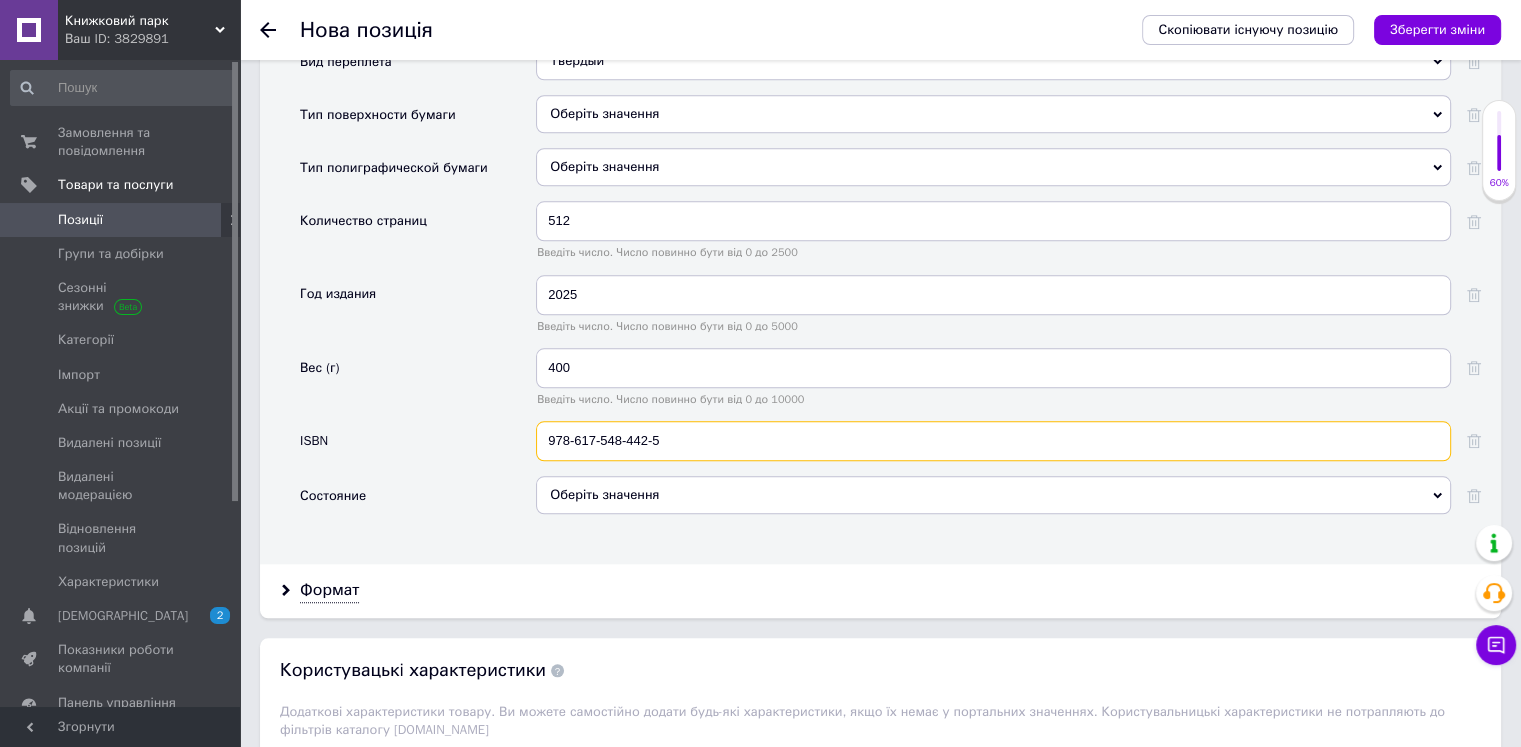 type on "978-617-548-442-5" 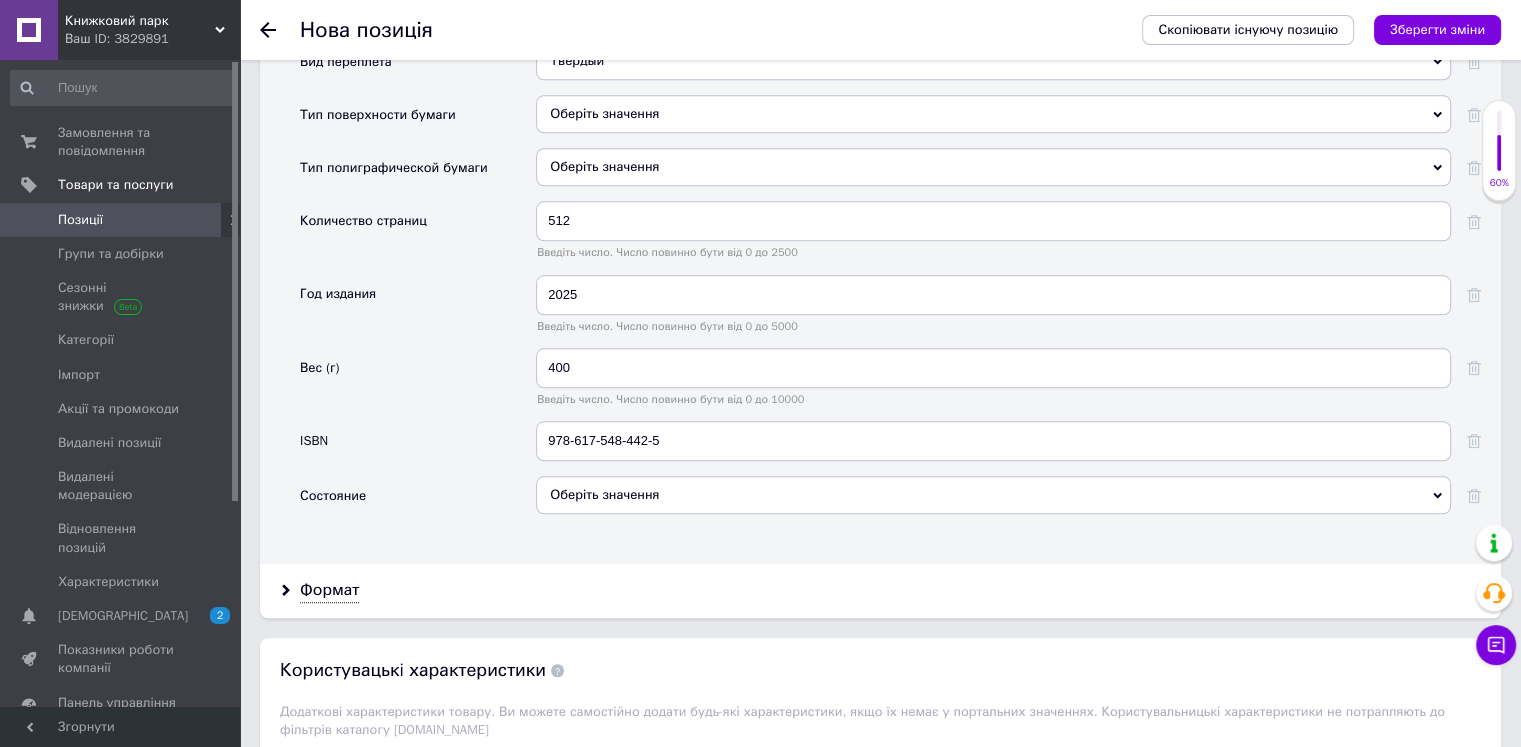 click on "Оберіть значення" at bounding box center [993, 495] 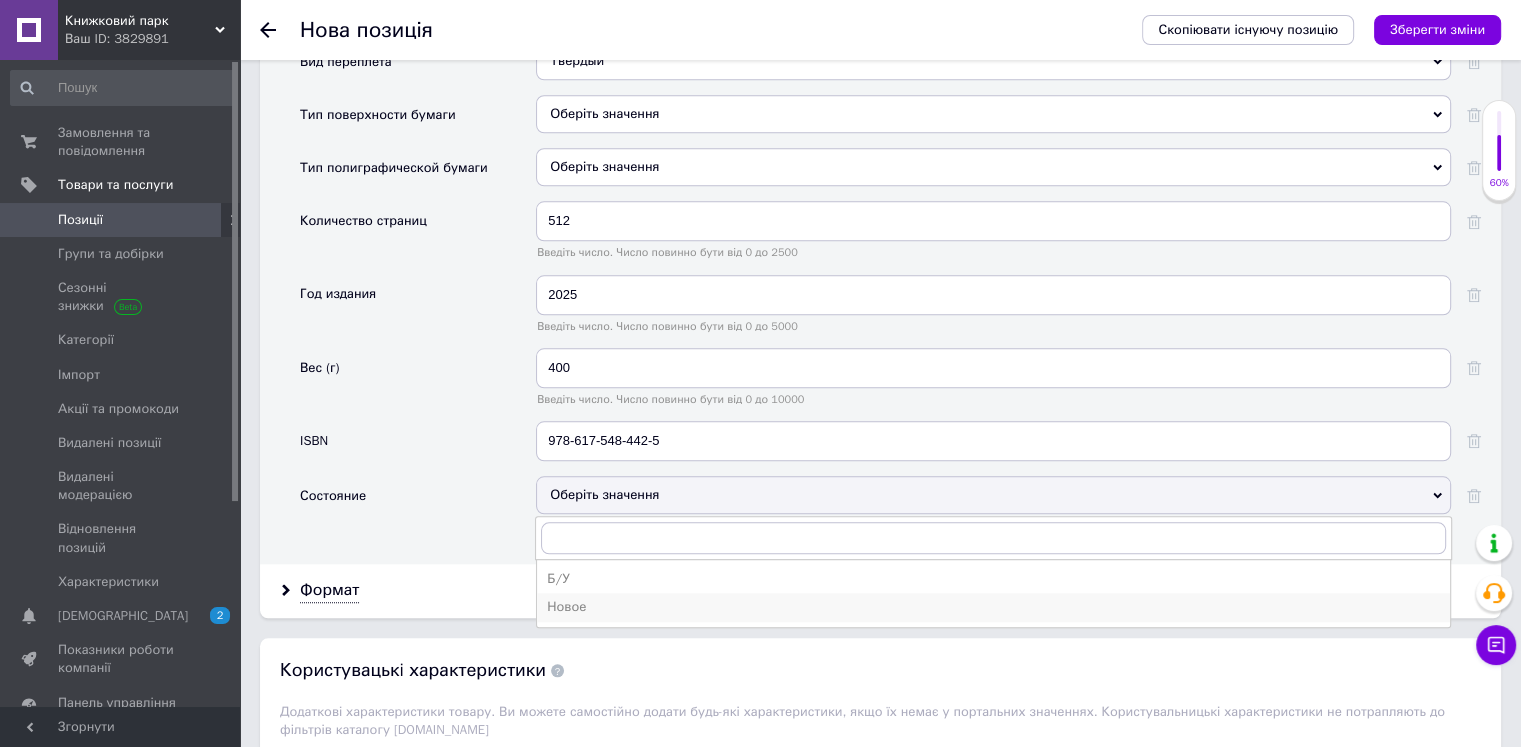 click on "Новое" at bounding box center (993, 607) 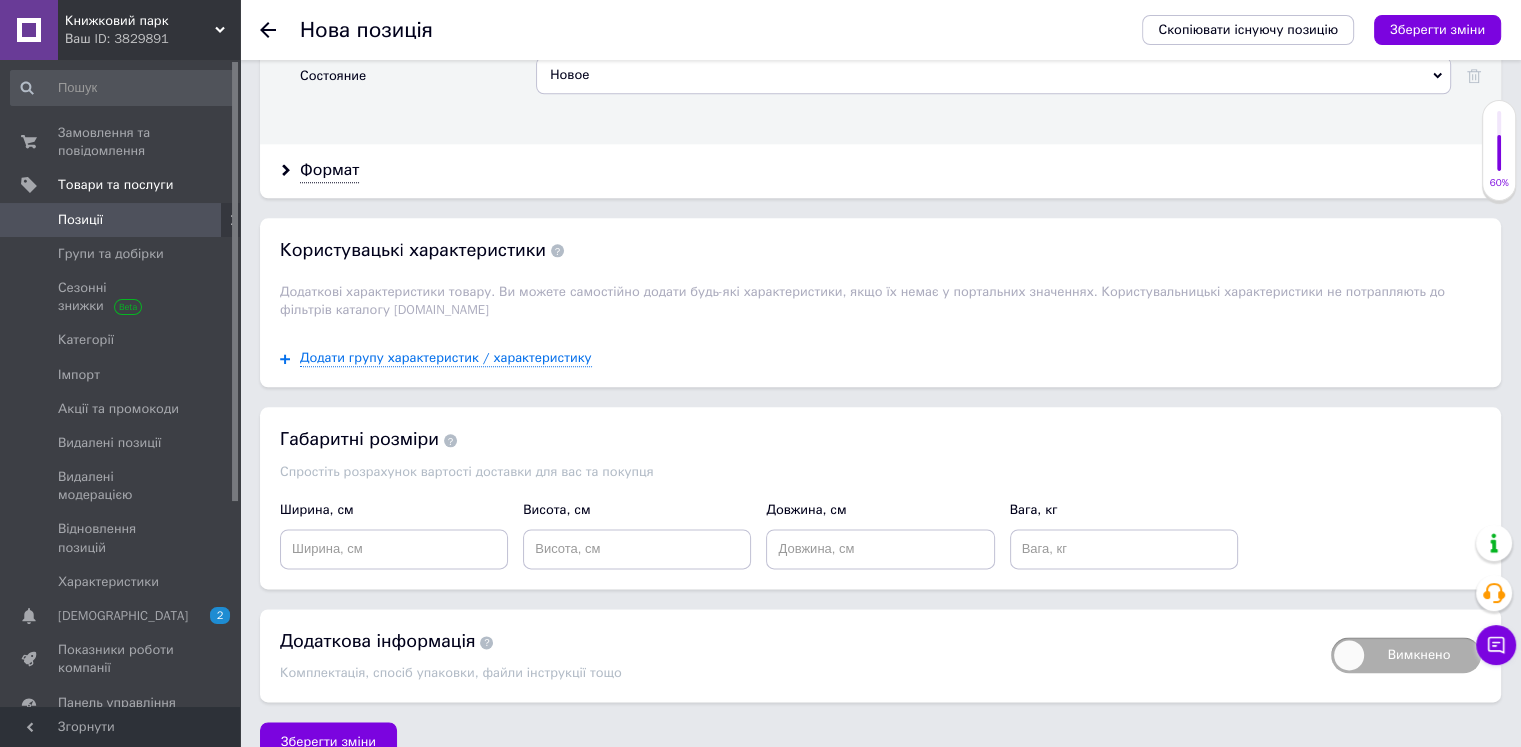scroll, scrollTop: 2420, scrollLeft: 0, axis: vertical 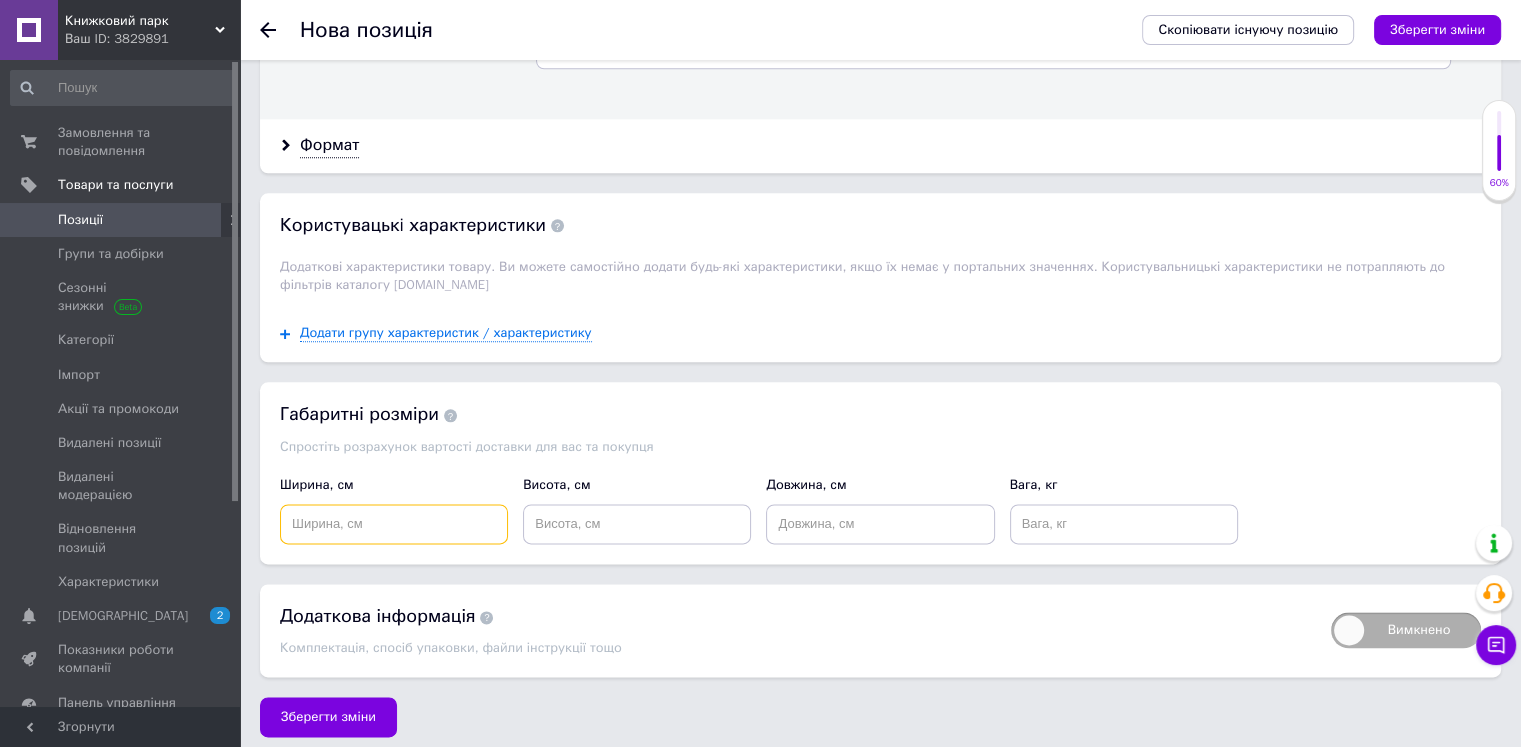 click at bounding box center [394, 524] 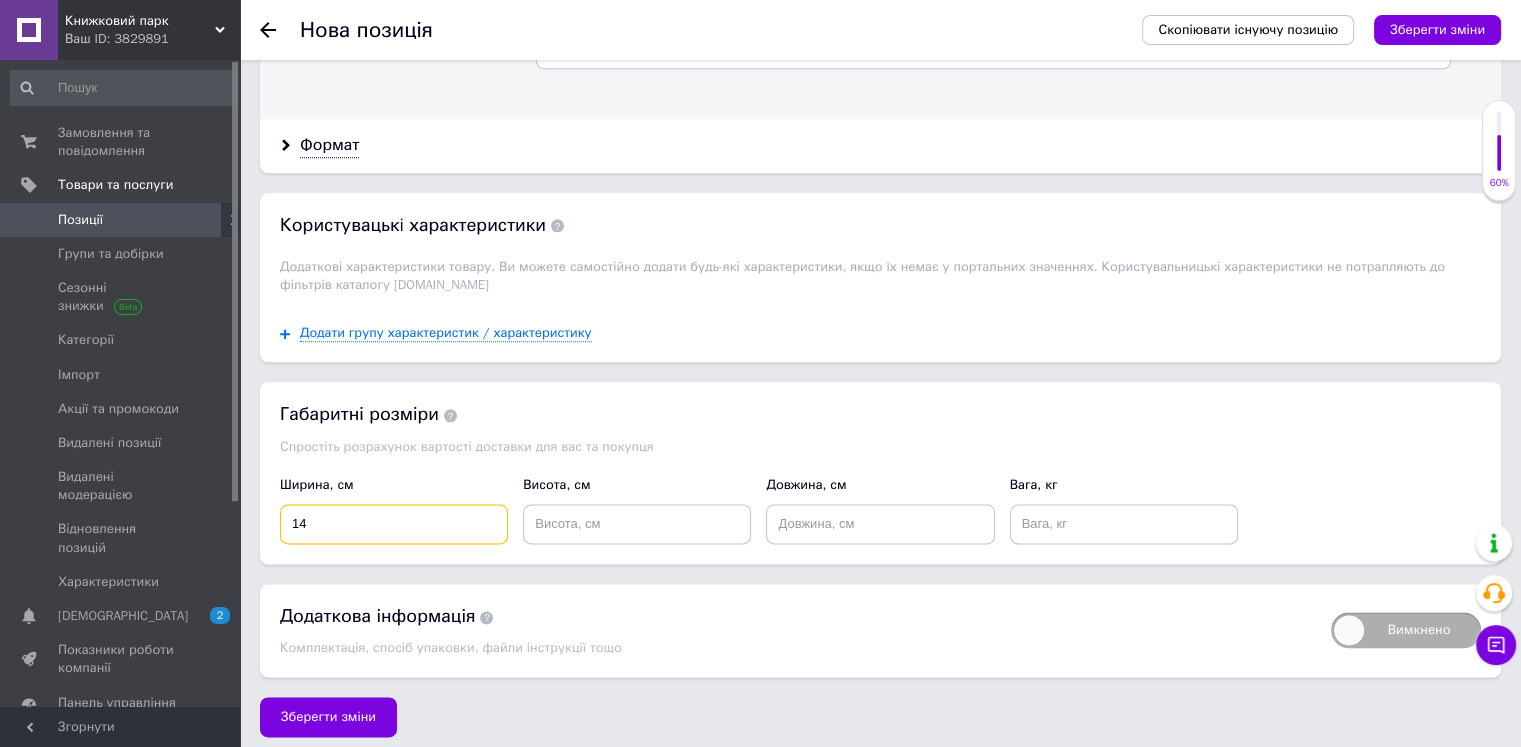 type on "14" 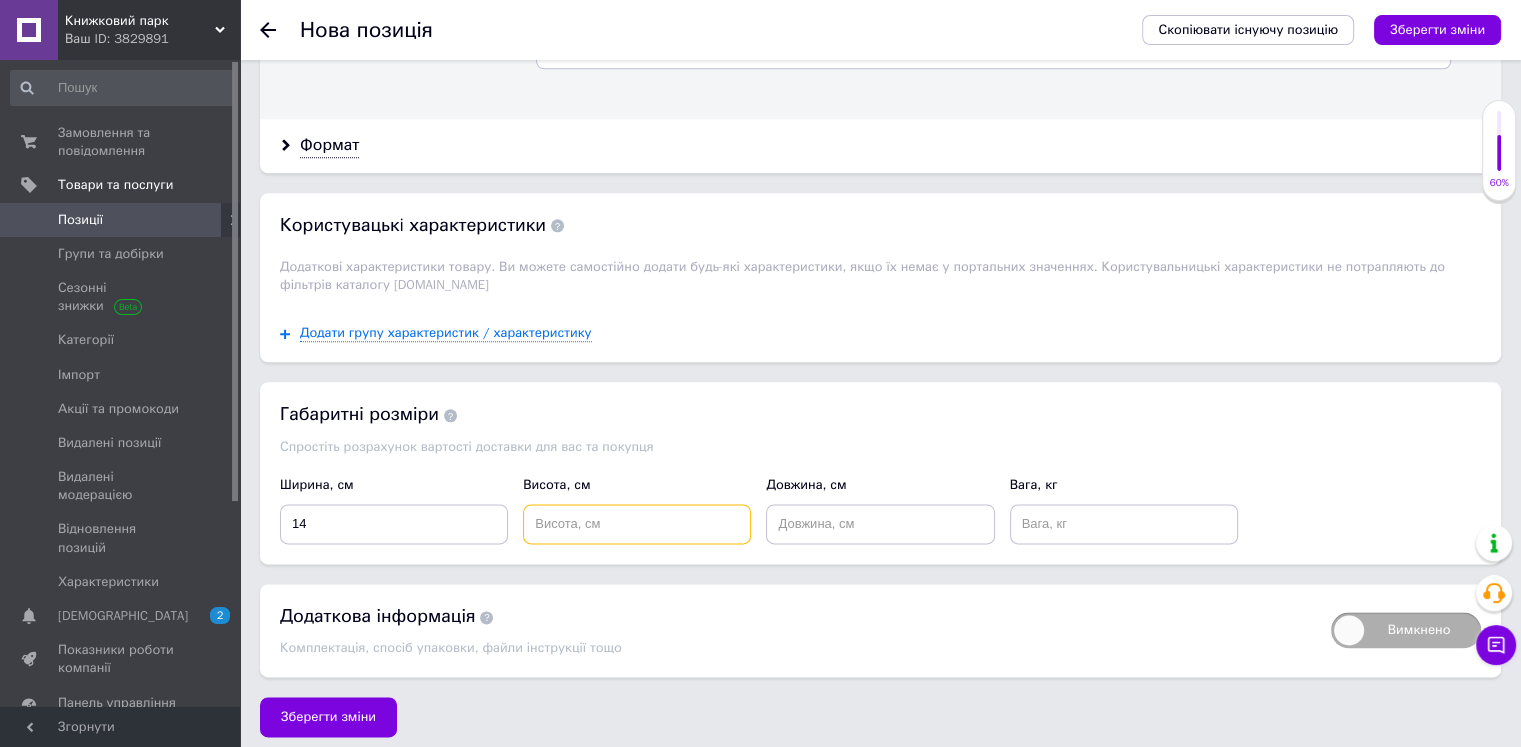click at bounding box center (637, 524) 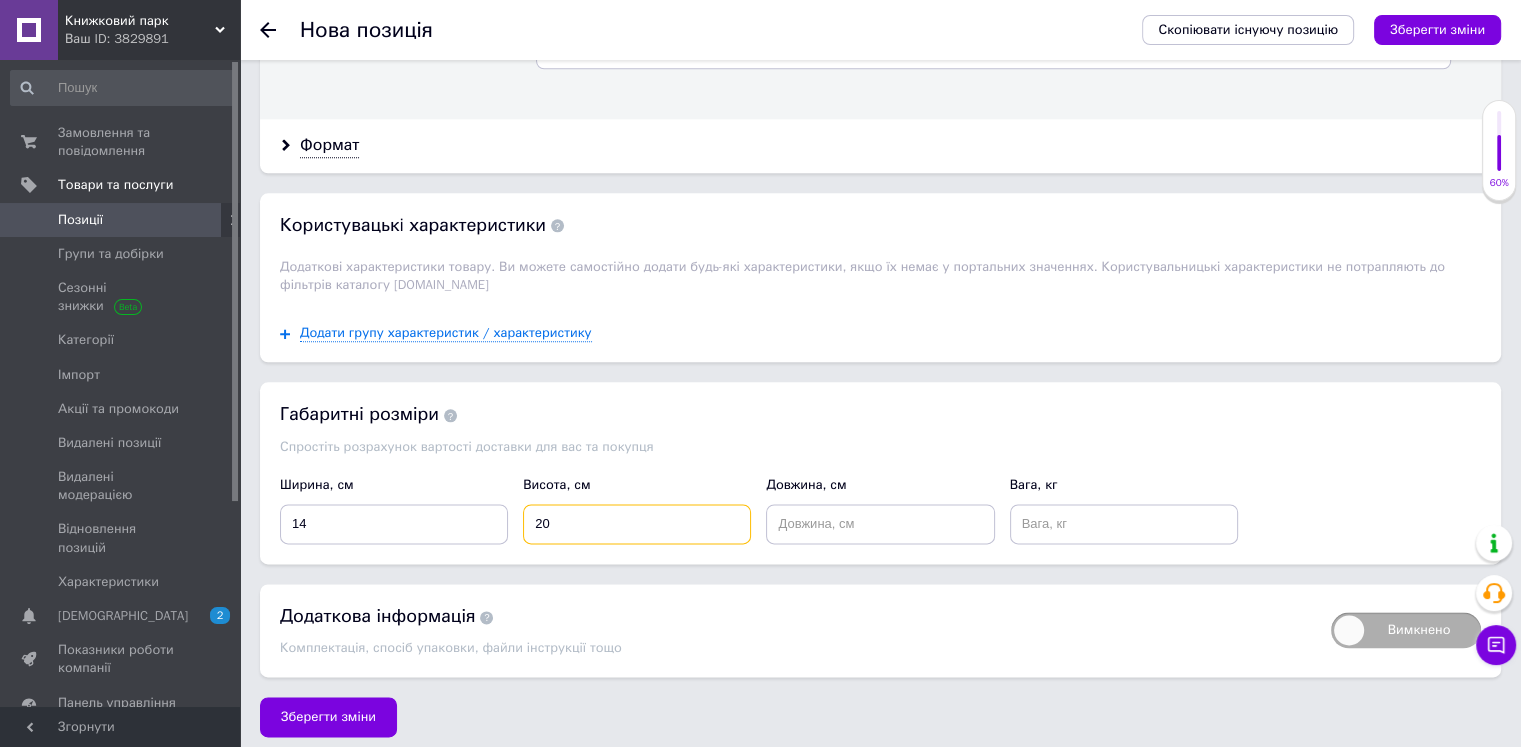 type on "20" 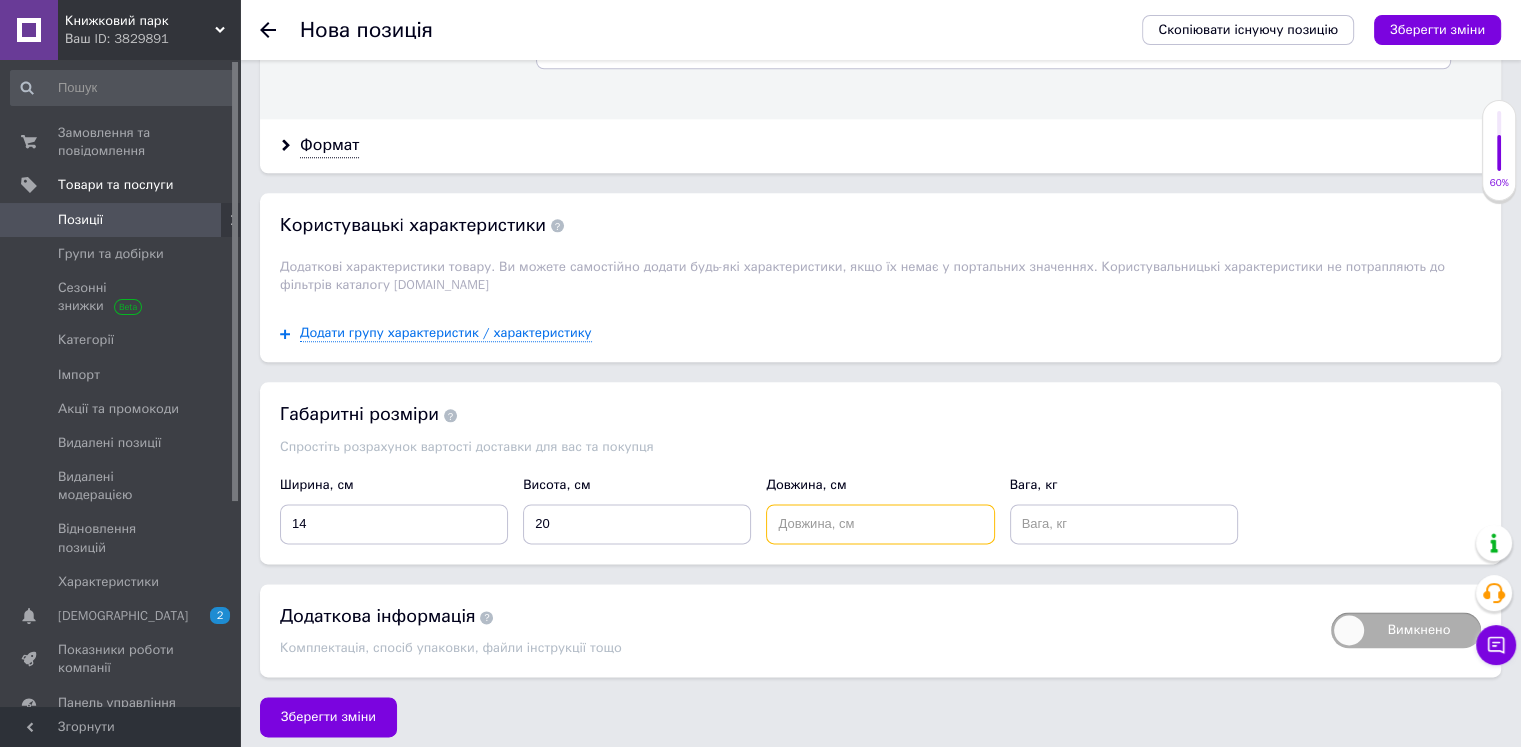 click at bounding box center (880, 524) 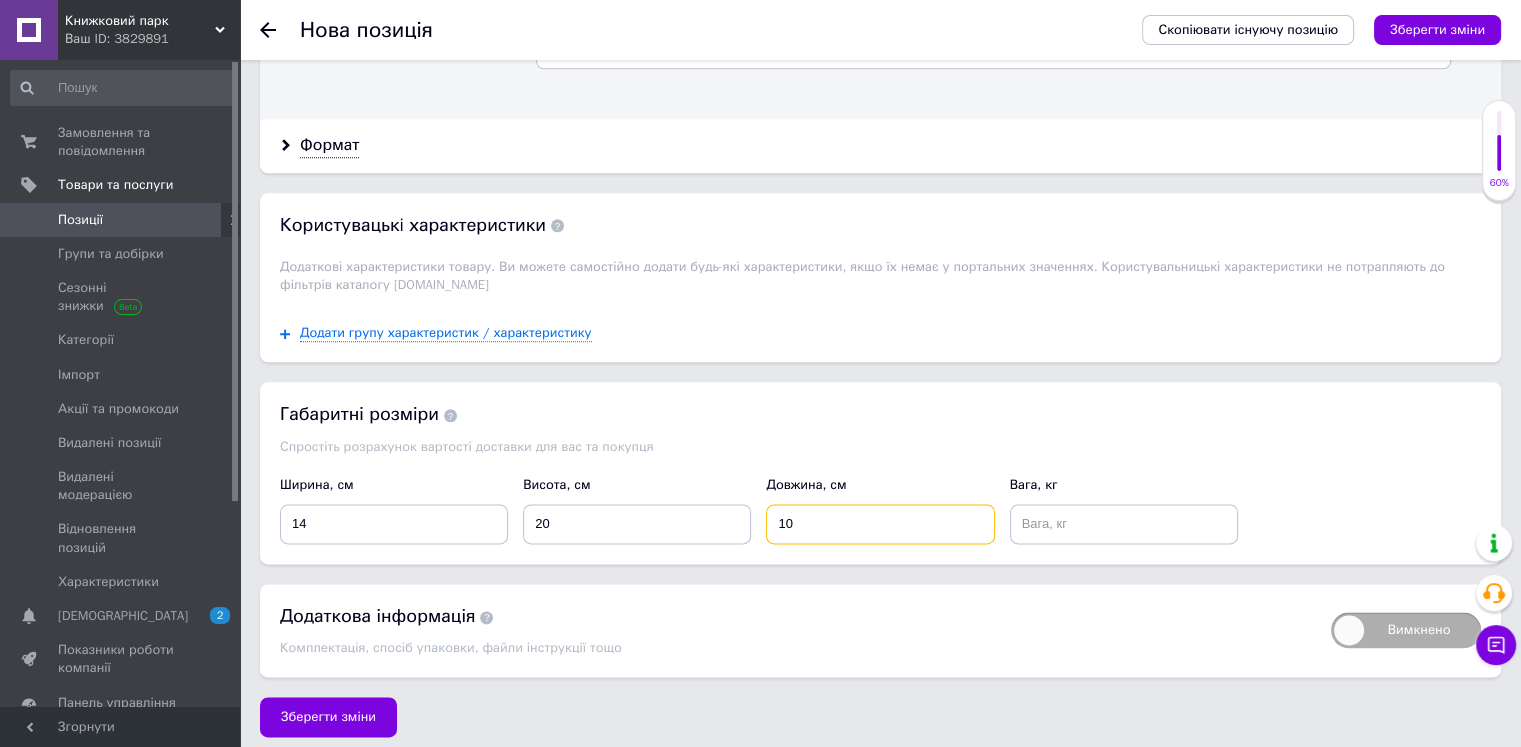 type on "10" 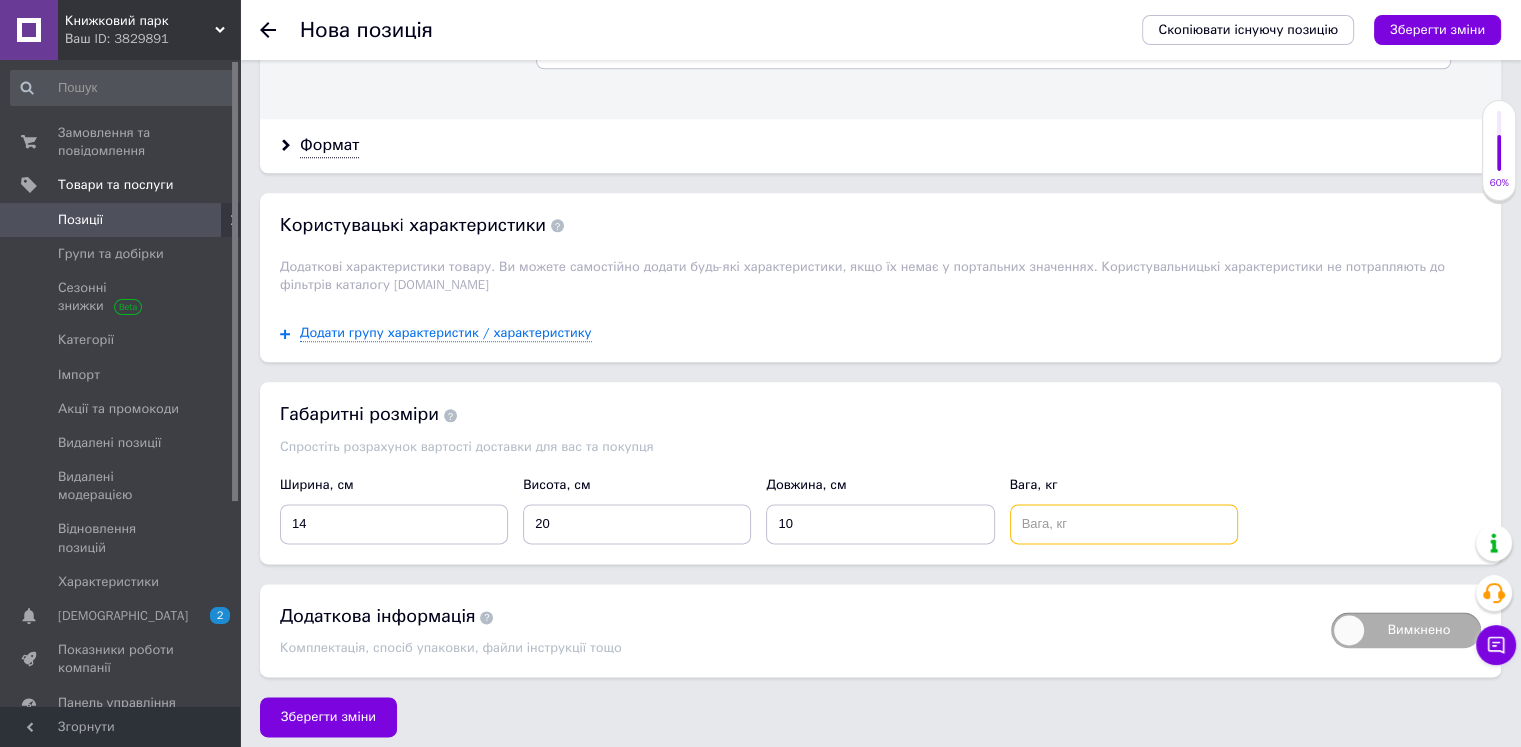 click at bounding box center [1124, 524] 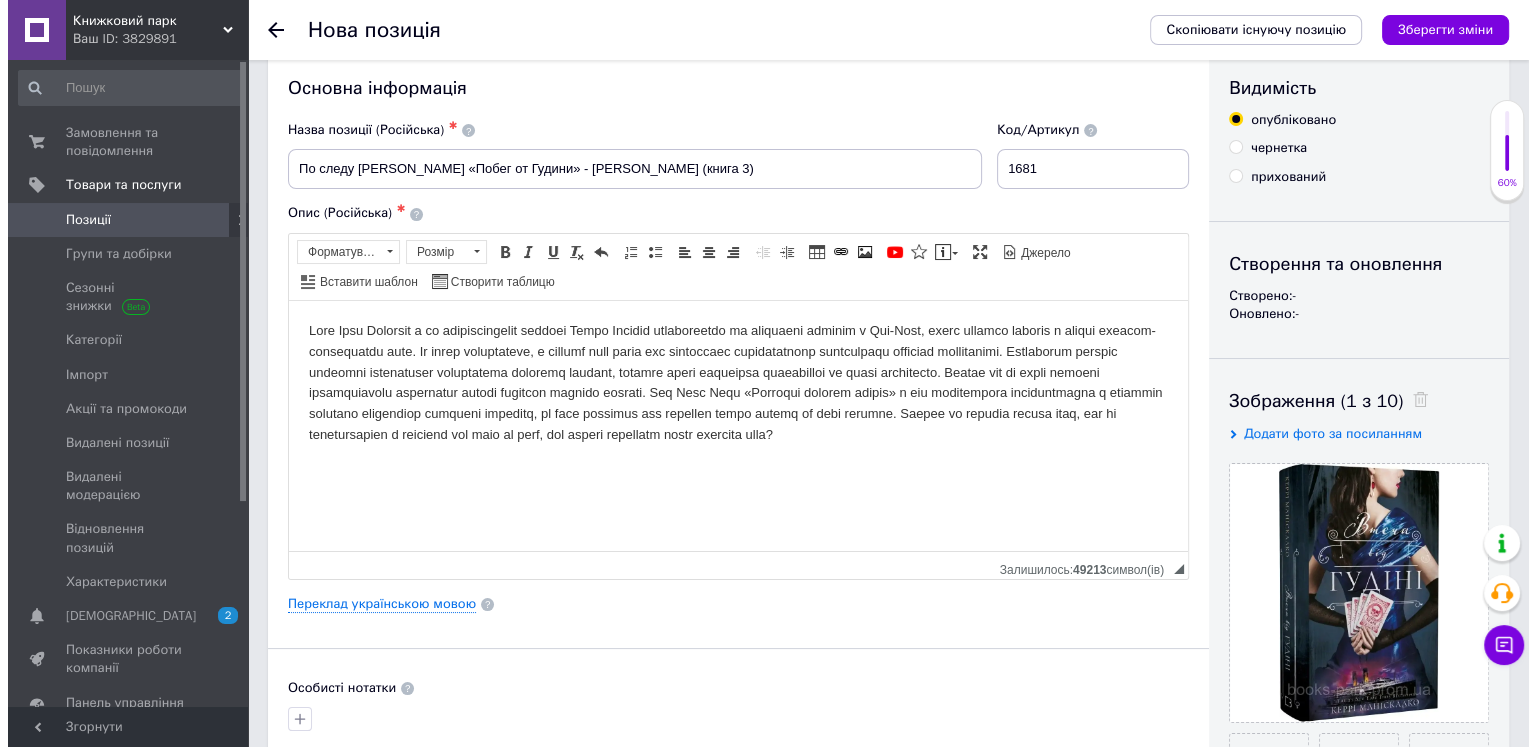 scroll, scrollTop: 0, scrollLeft: 0, axis: both 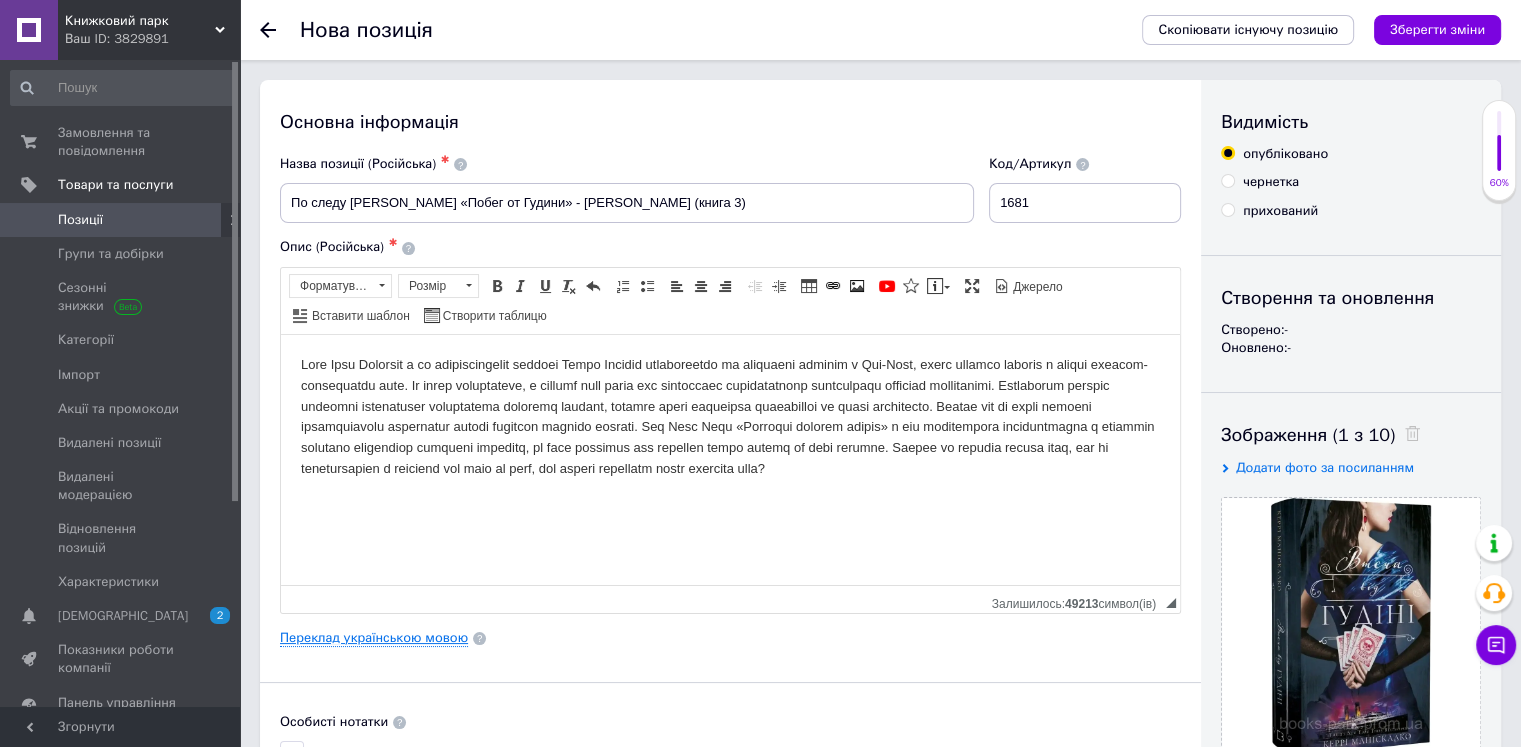 type on "0.4" 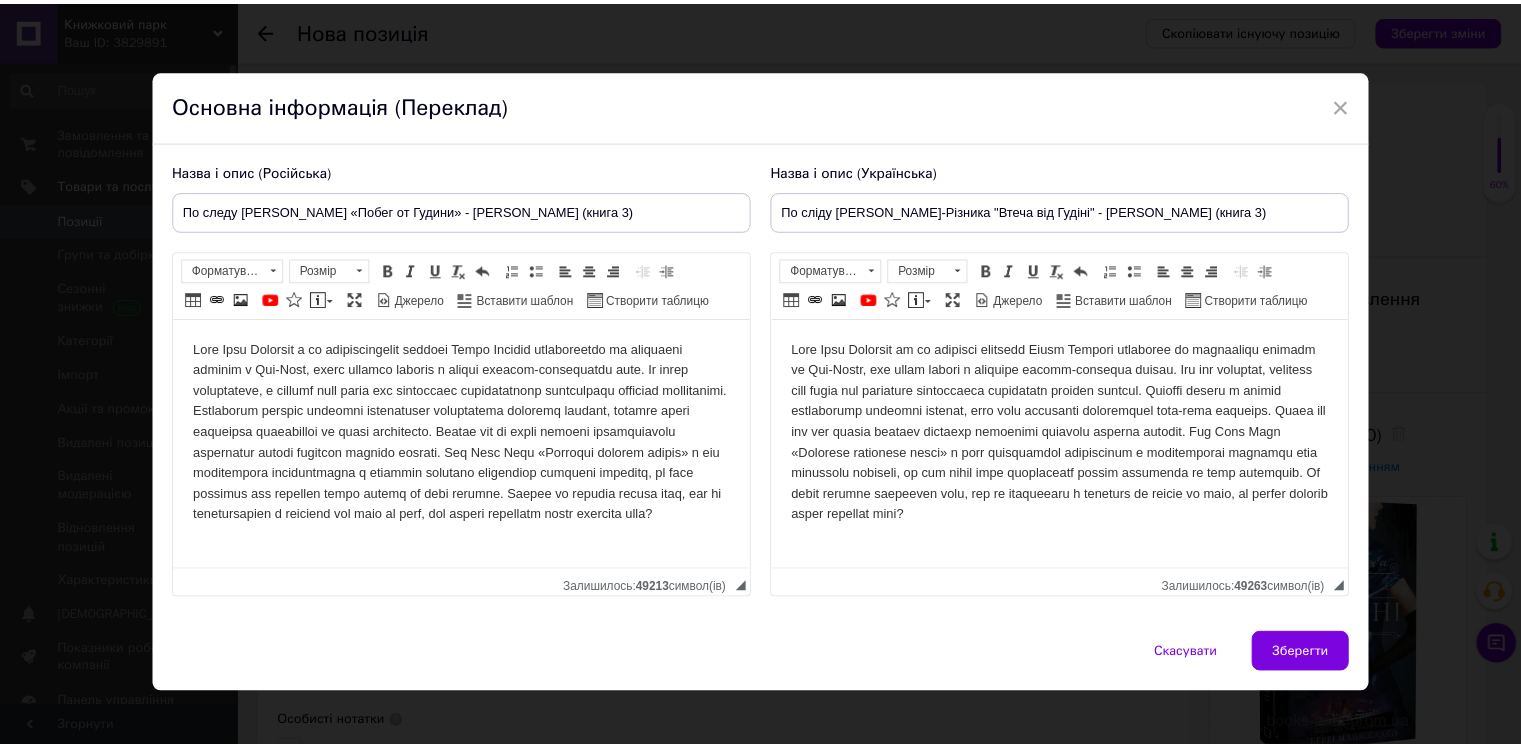 scroll, scrollTop: 0, scrollLeft: 0, axis: both 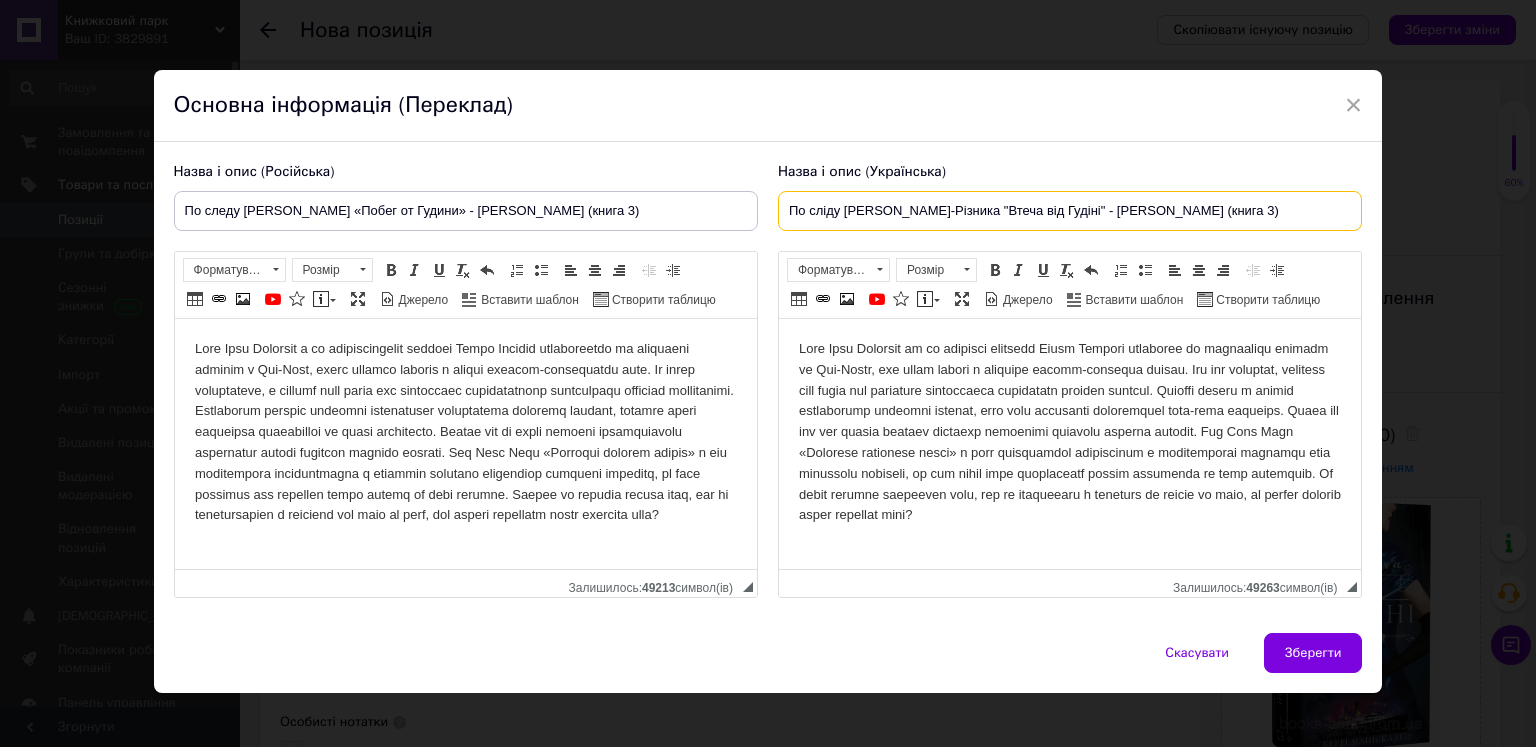 drag, startPoint x: 786, startPoint y: 210, endPoint x: 1158, endPoint y: 207, distance: 372.0121 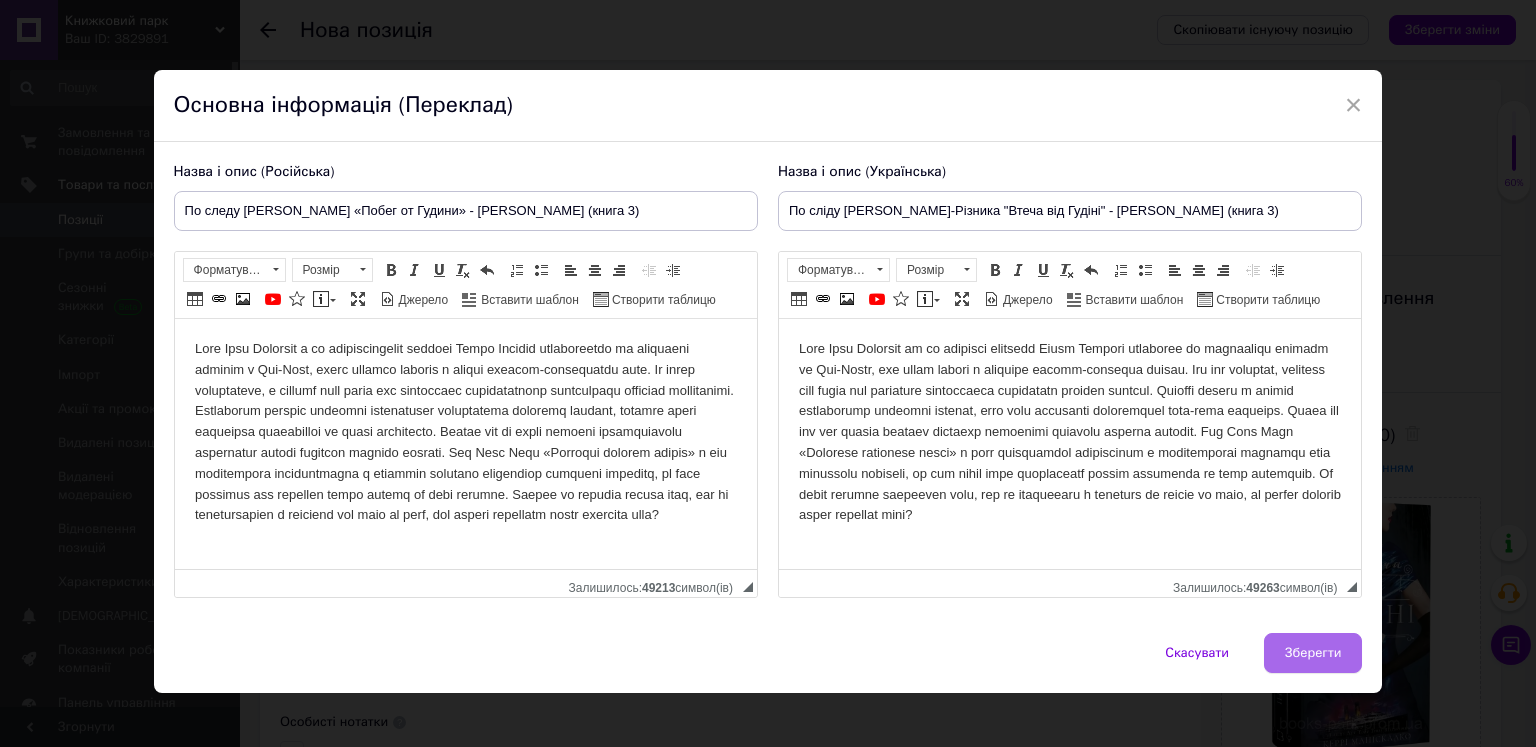 click on "Зберегти" at bounding box center [1313, 653] 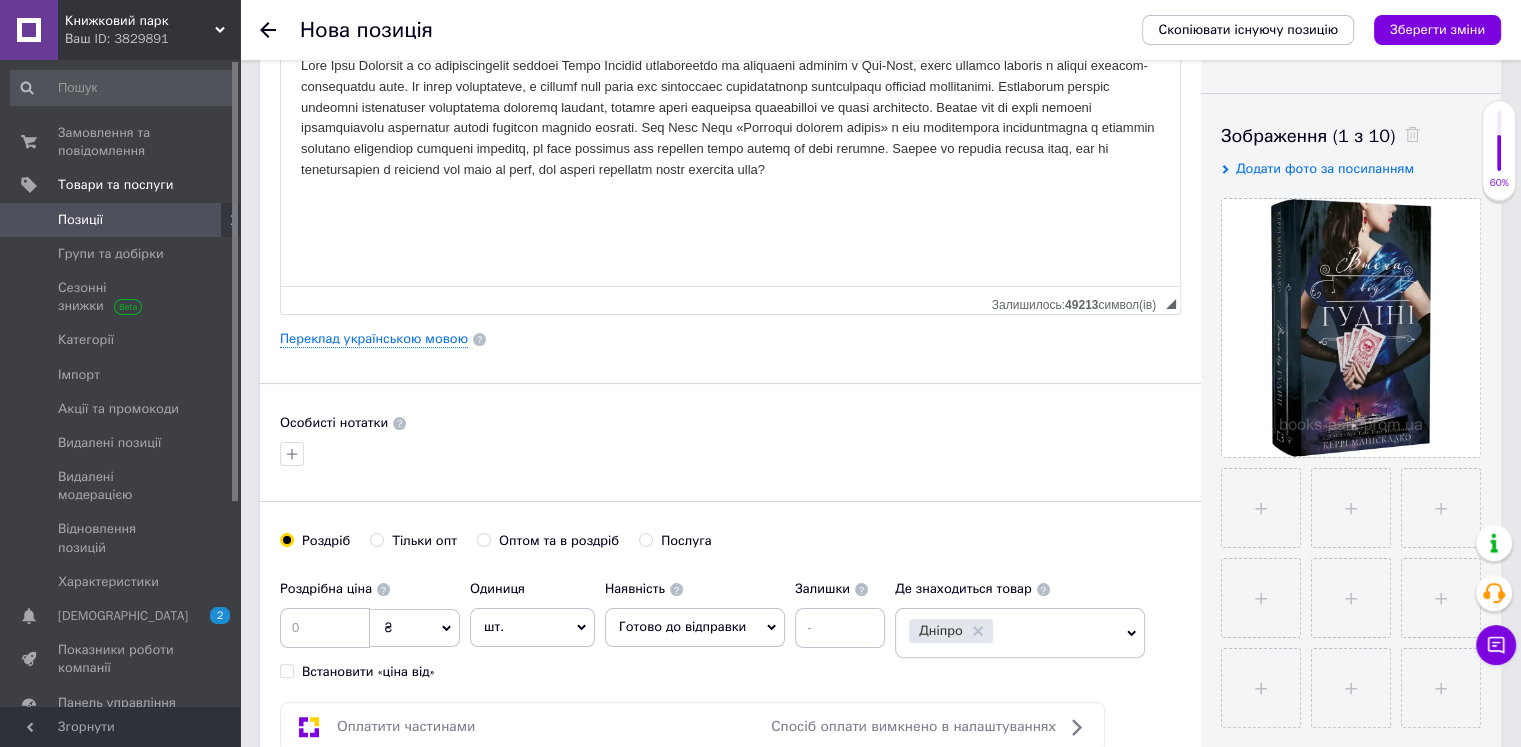 scroll, scrollTop: 400, scrollLeft: 0, axis: vertical 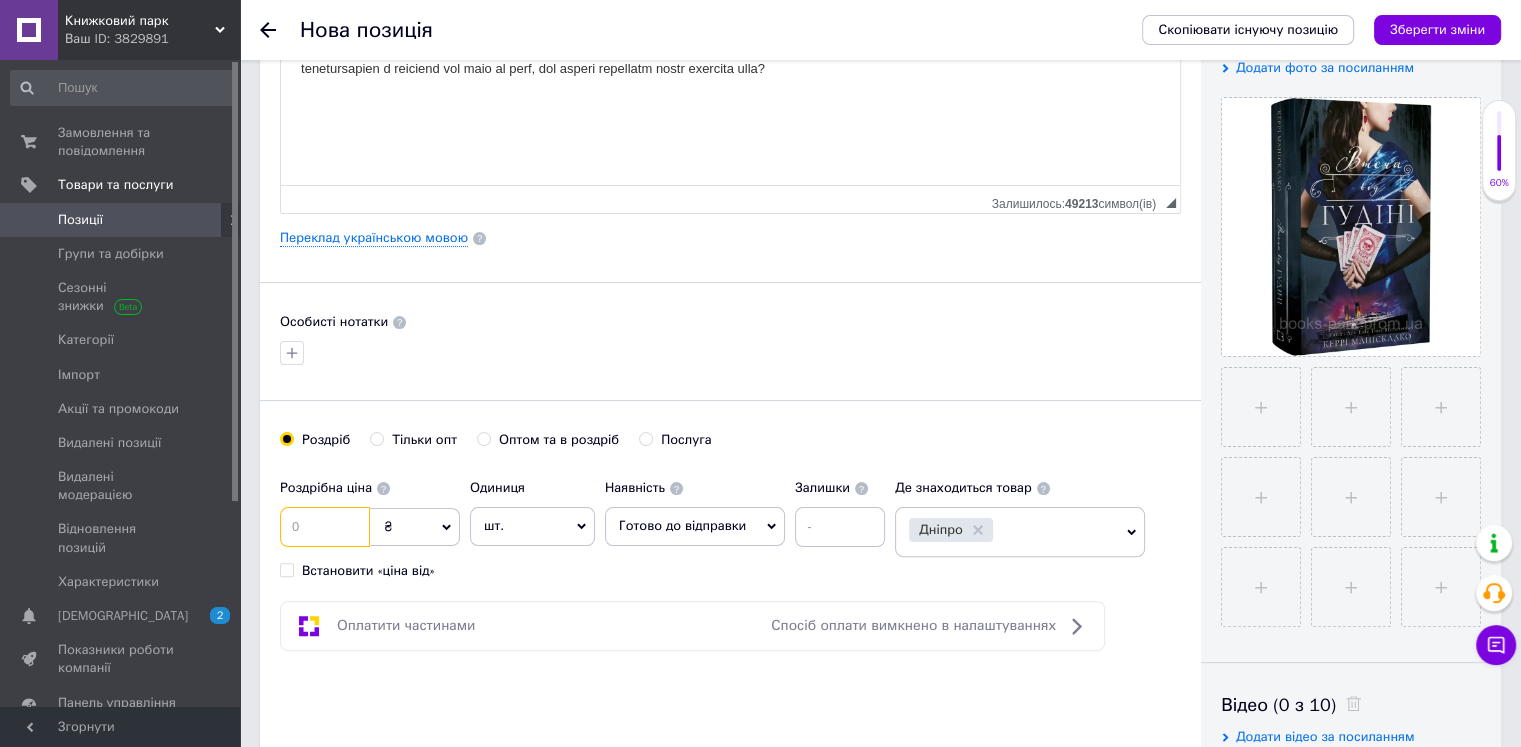 click at bounding box center [325, 527] 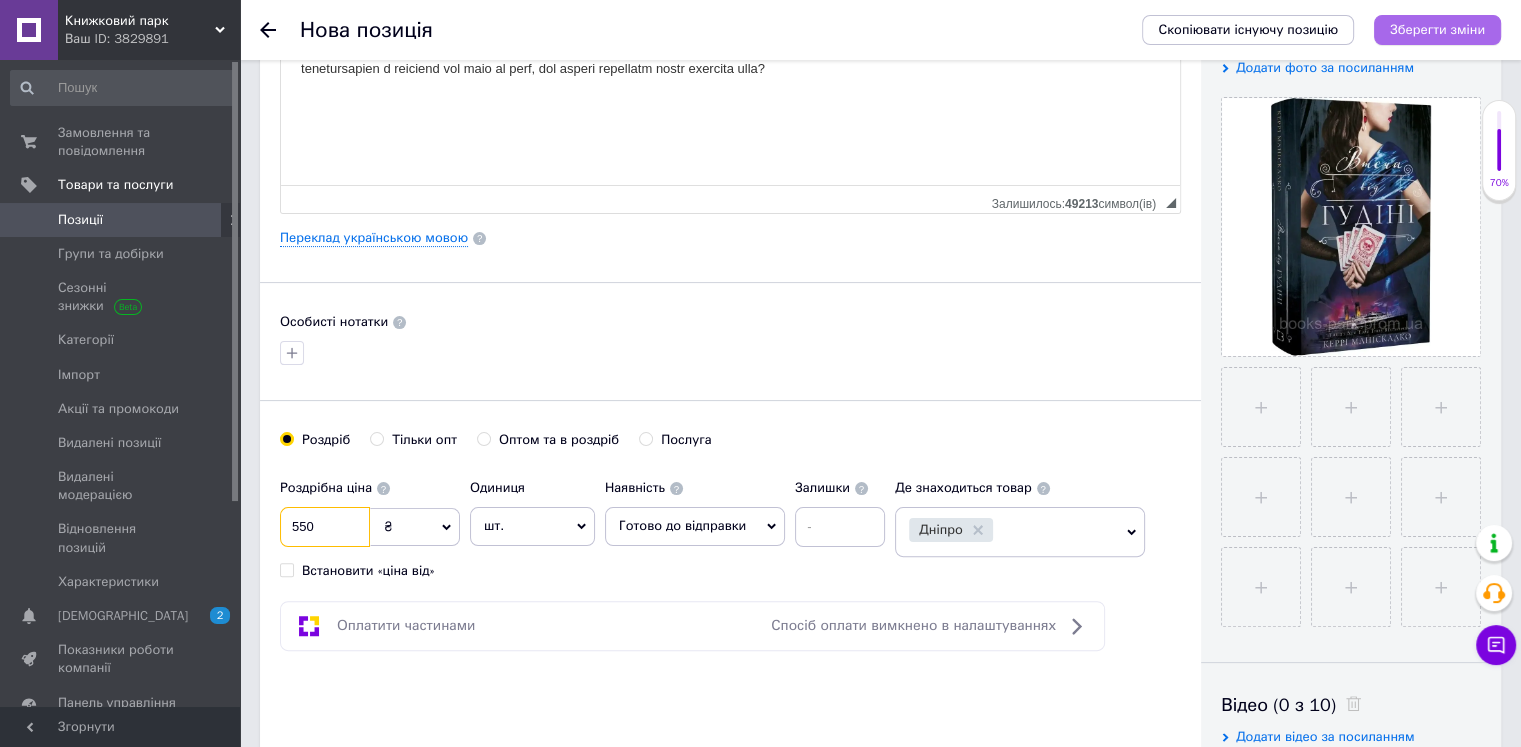 type on "550" 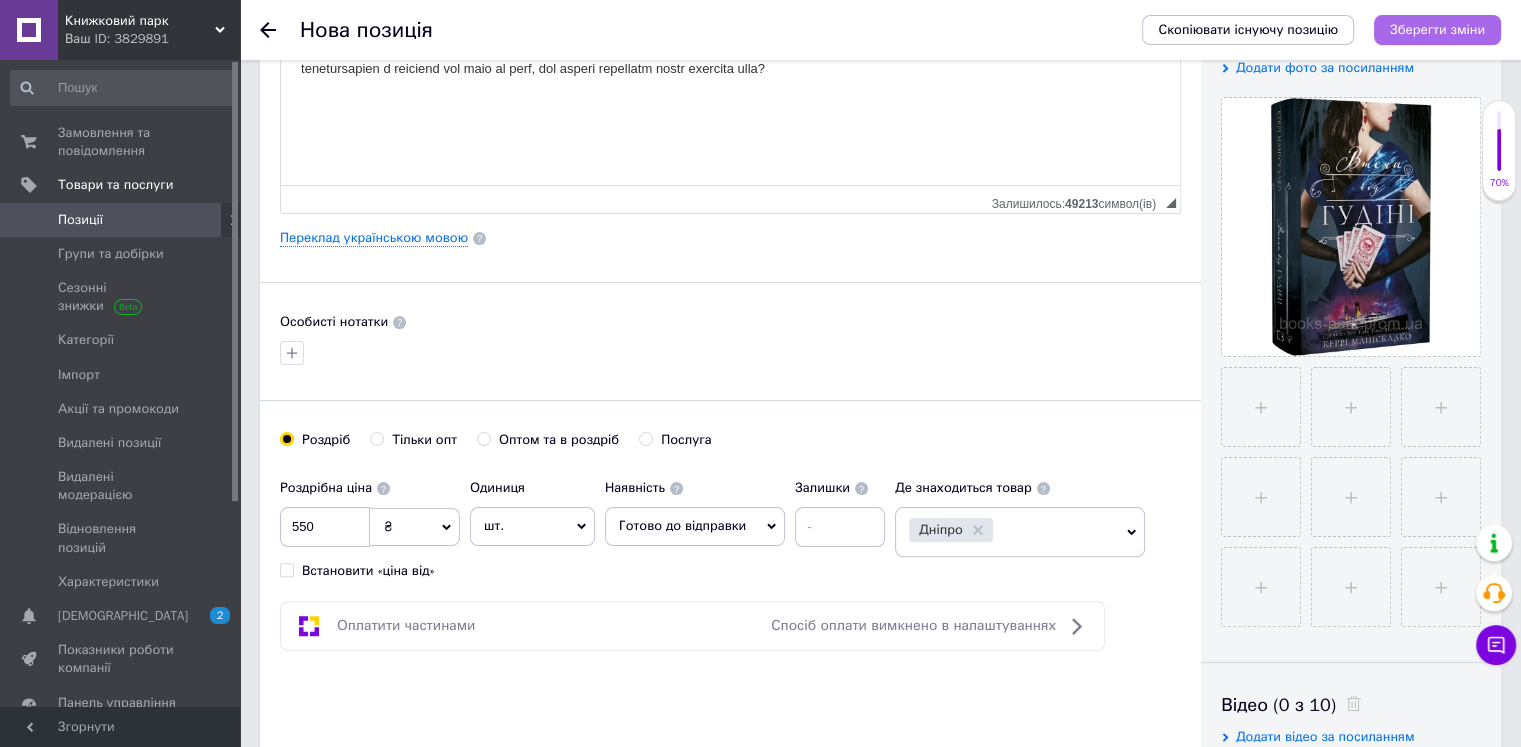 click on "Зберегти зміни" at bounding box center (1437, 29) 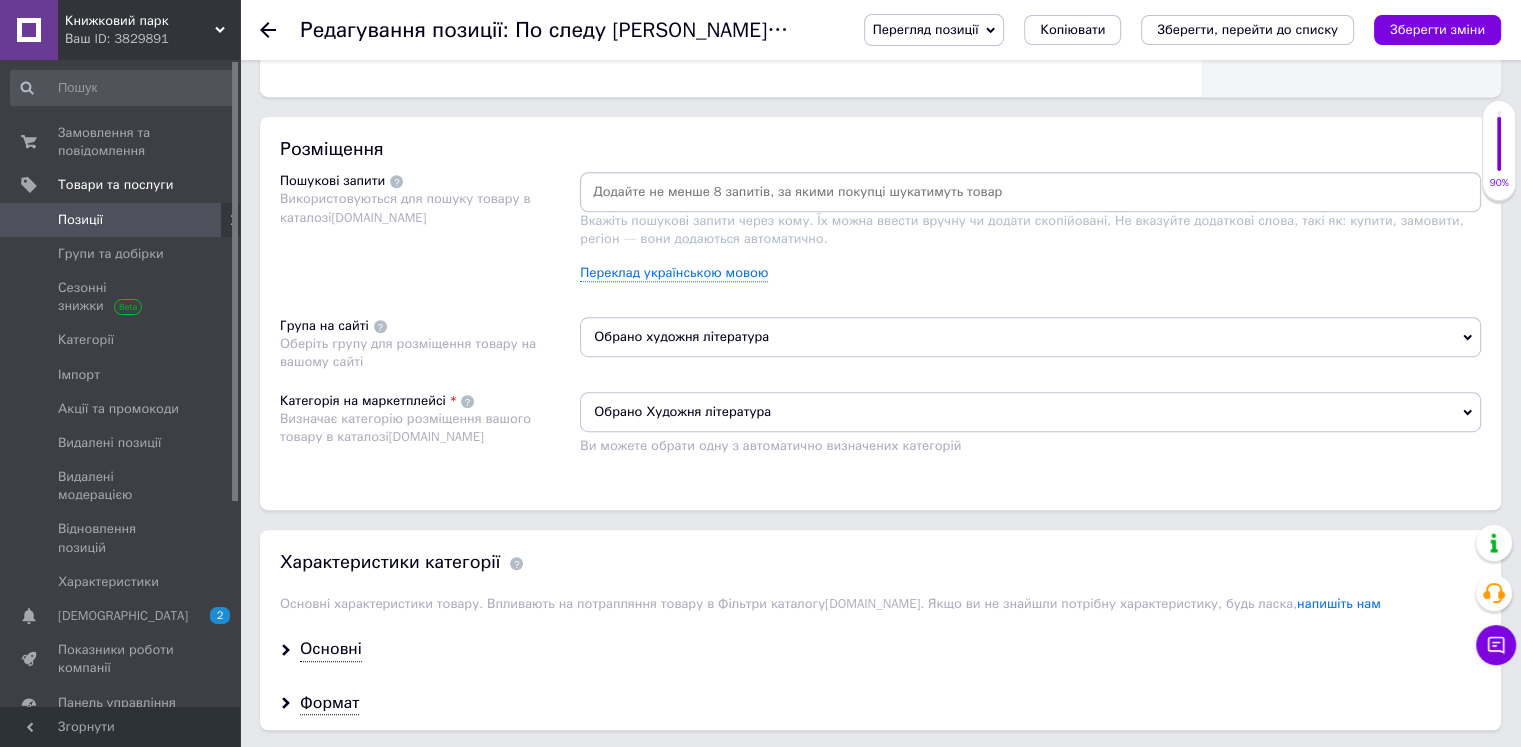 scroll, scrollTop: 1100, scrollLeft: 0, axis: vertical 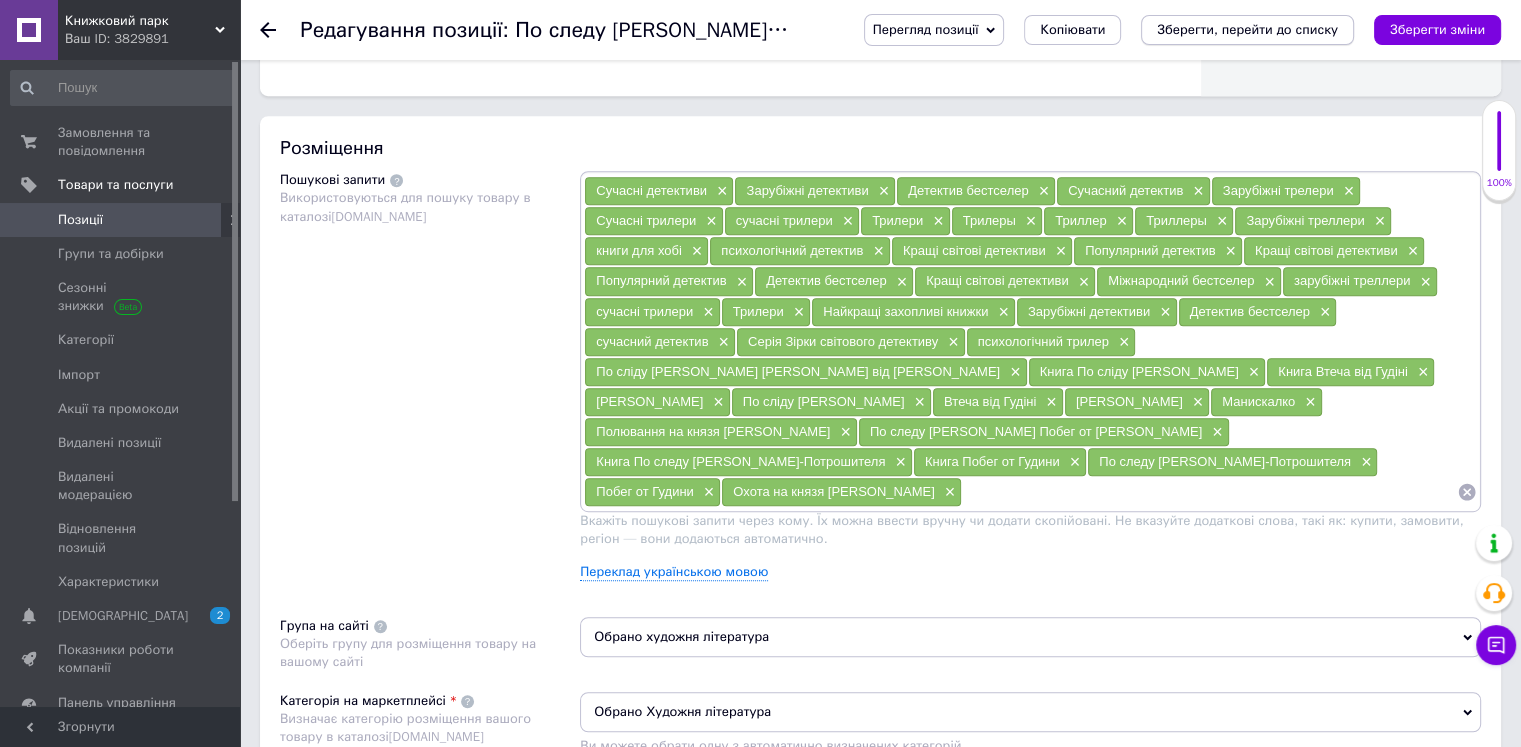 click on "Зберегти, перейти до списку" at bounding box center [1247, 29] 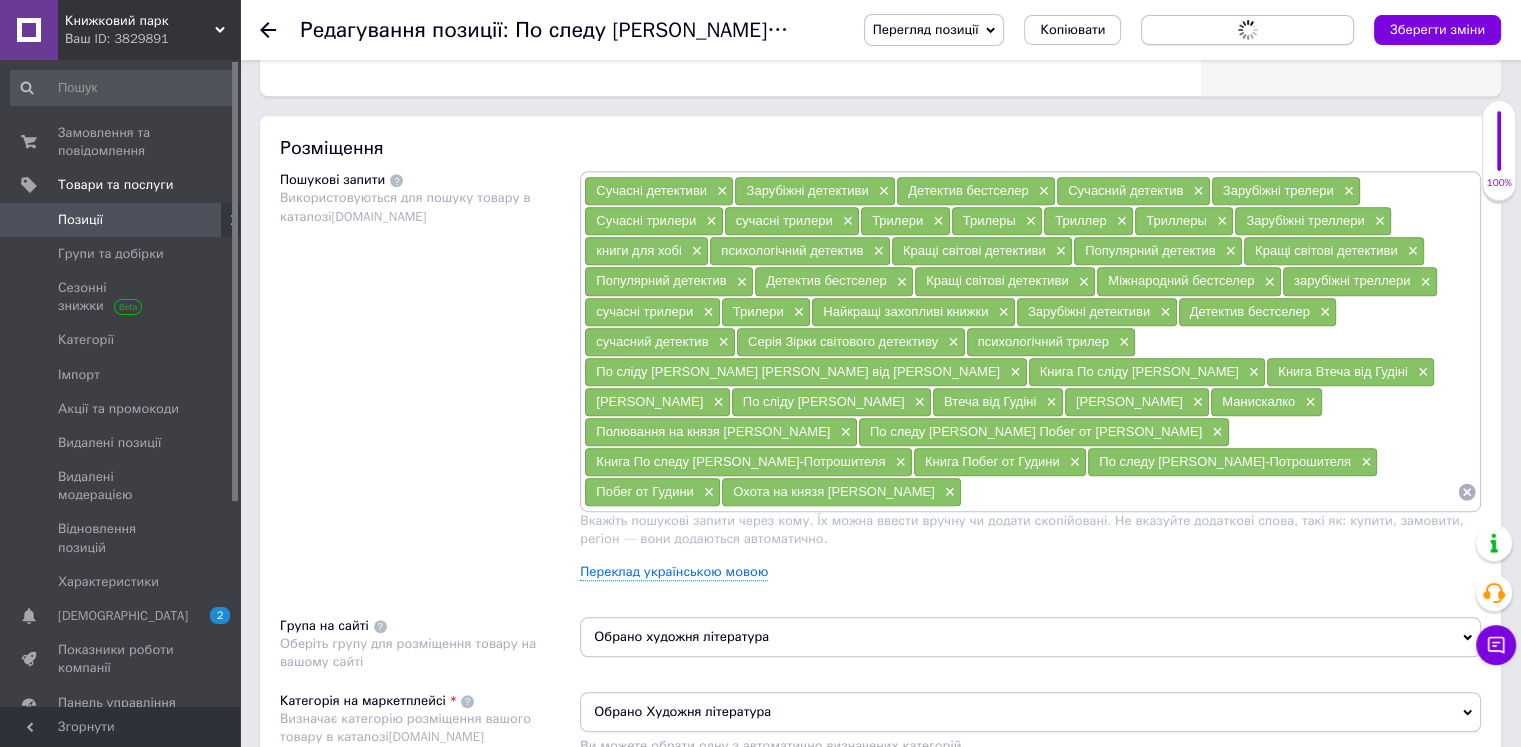 scroll, scrollTop: 0, scrollLeft: 0, axis: both 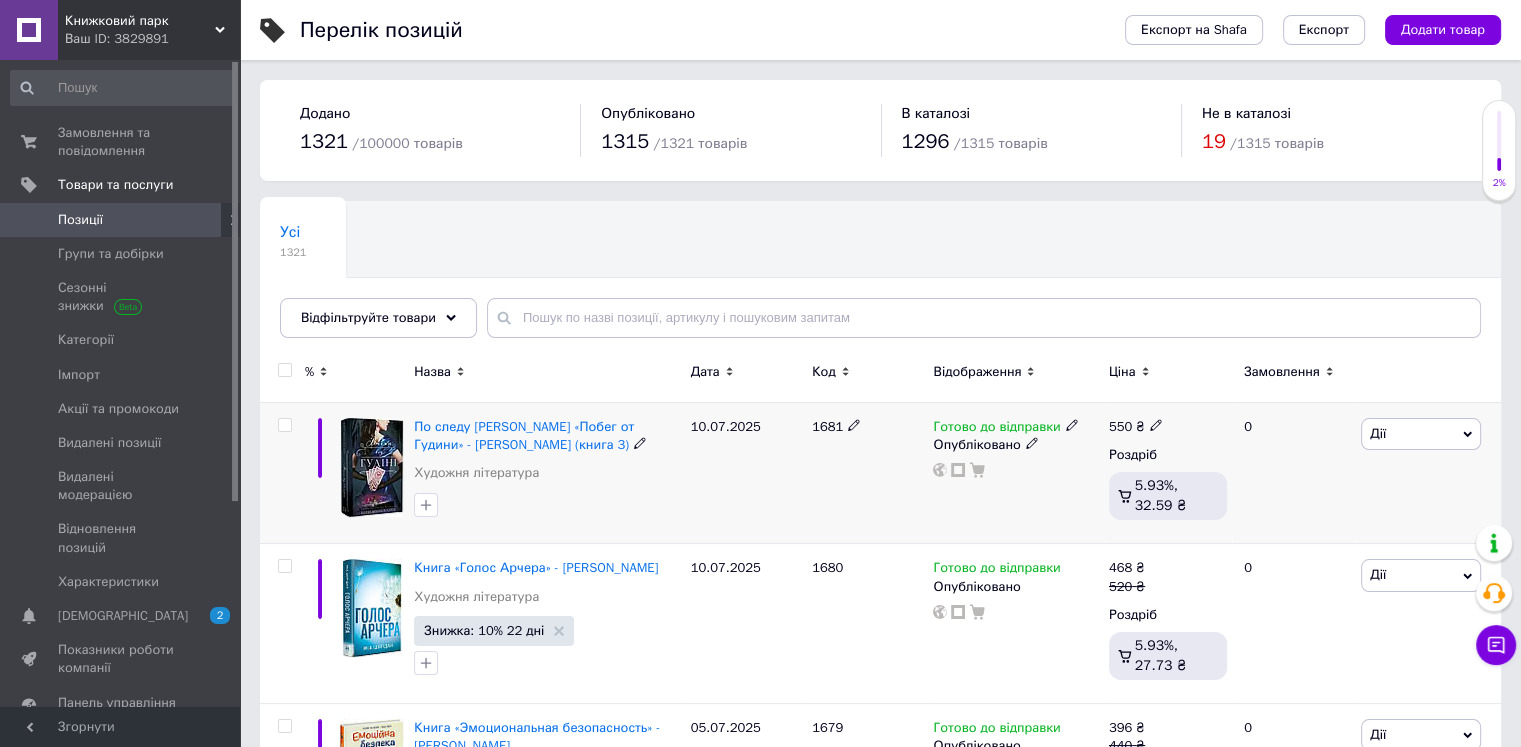 click on "Дії" at bounding box center [1421, 434] 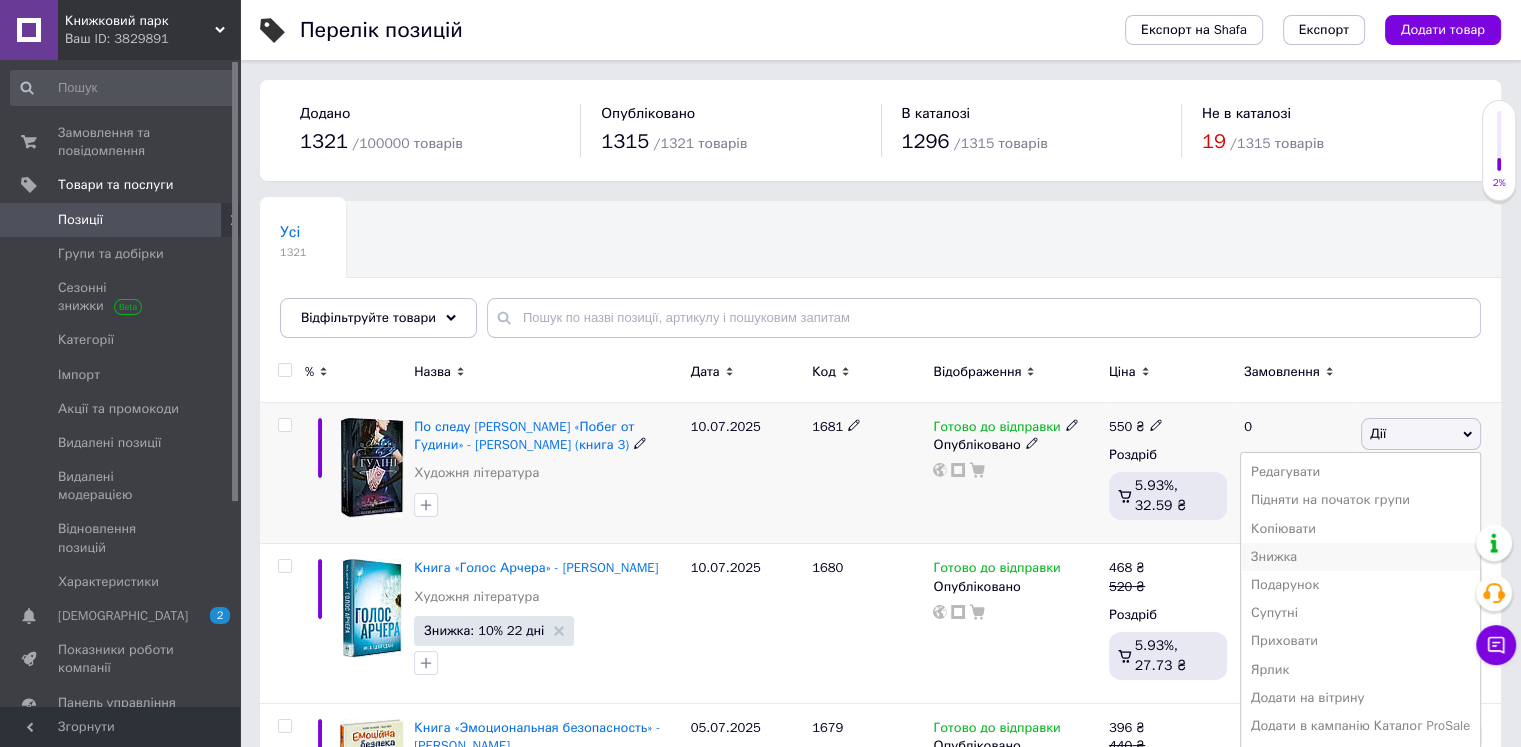 click on "Знижка" at bounding box center [1360, 557] 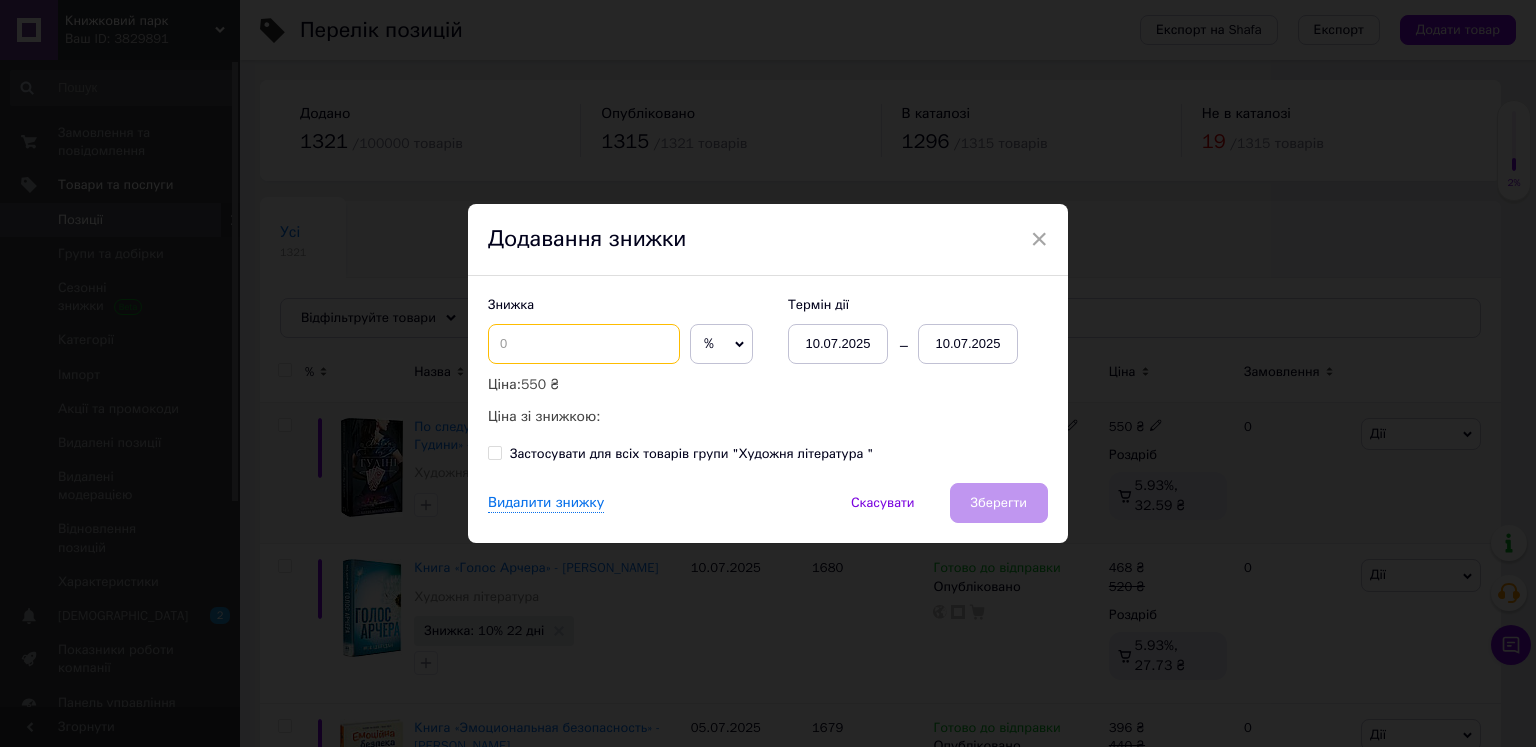 click at bounding box center (584, 344) 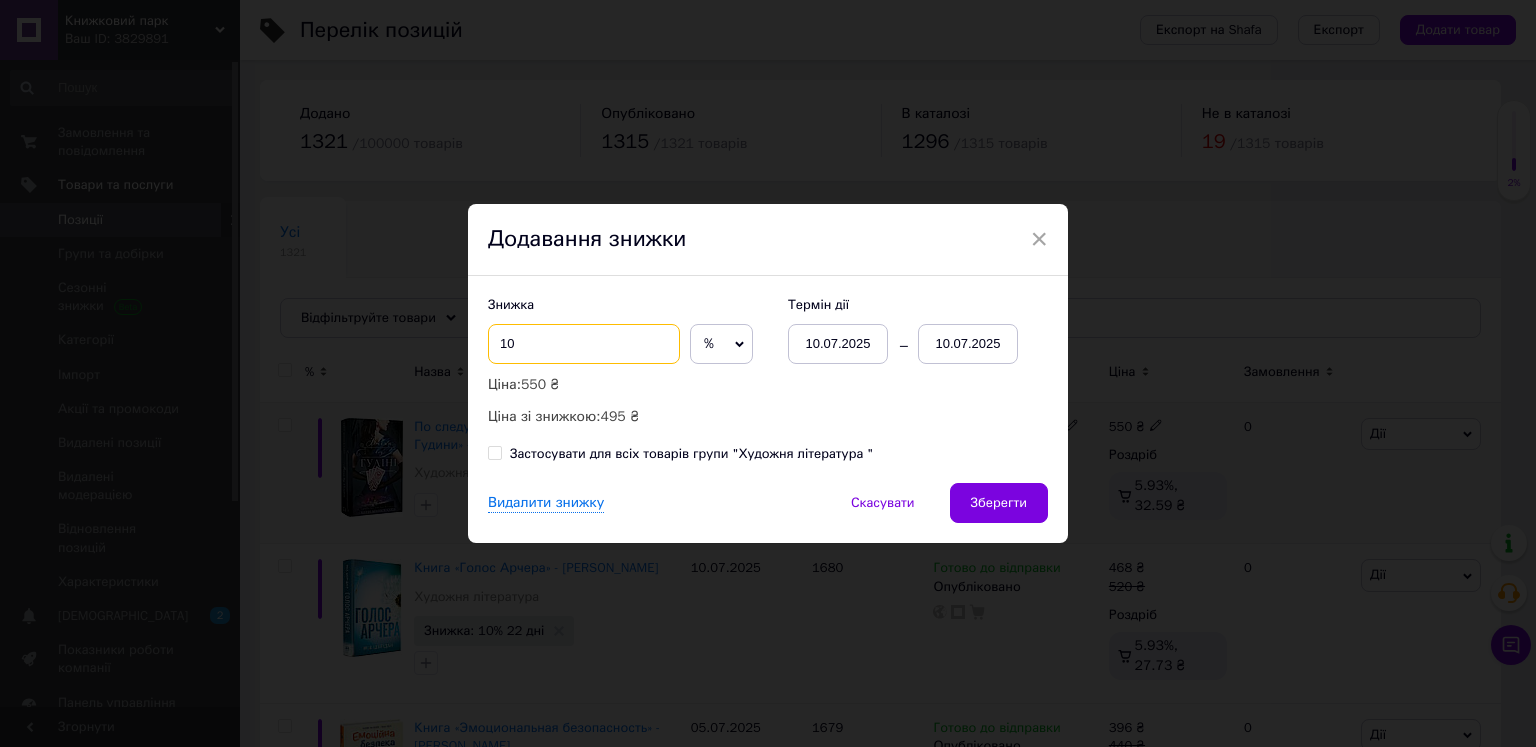 type on "10" 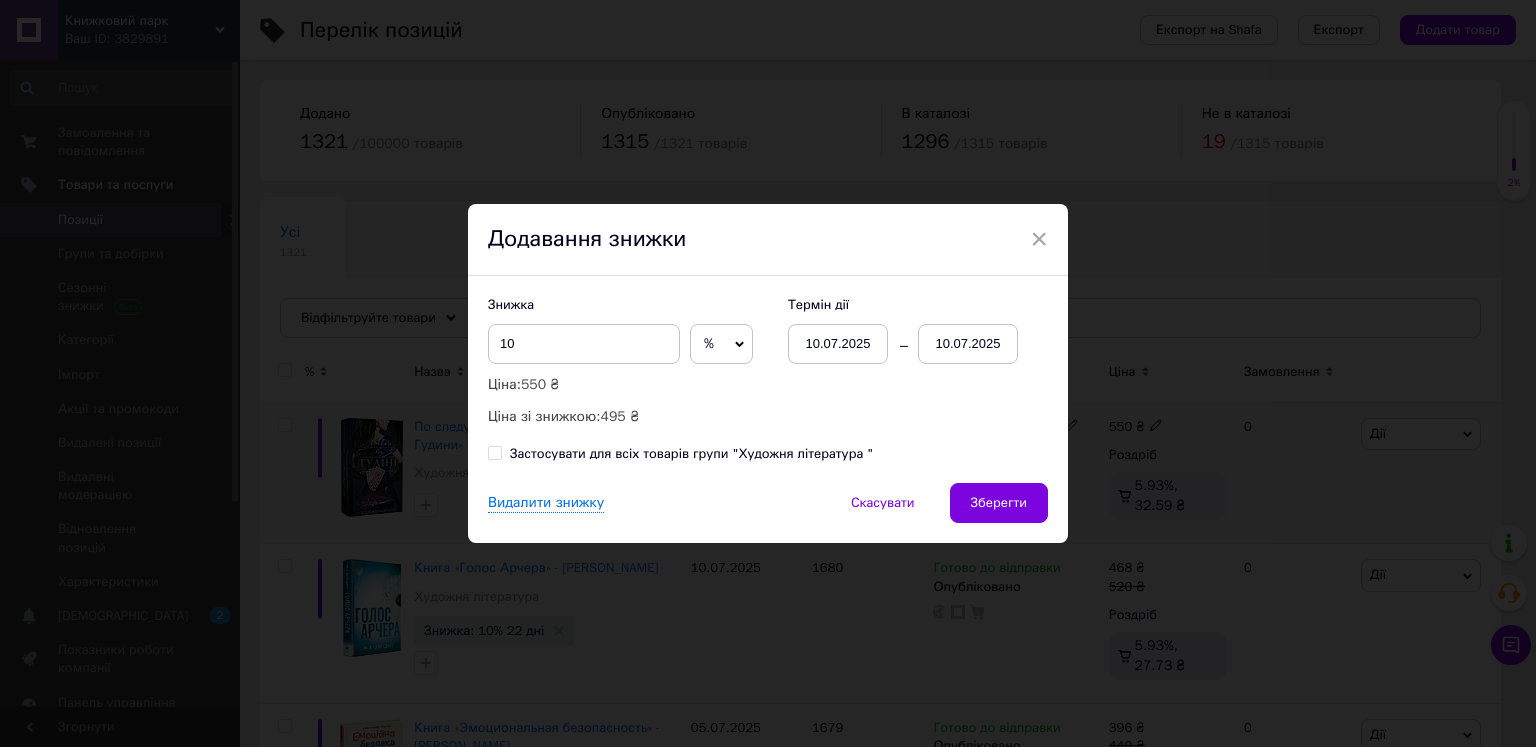click on "10.07.2025" at bounding box center (968, 344) 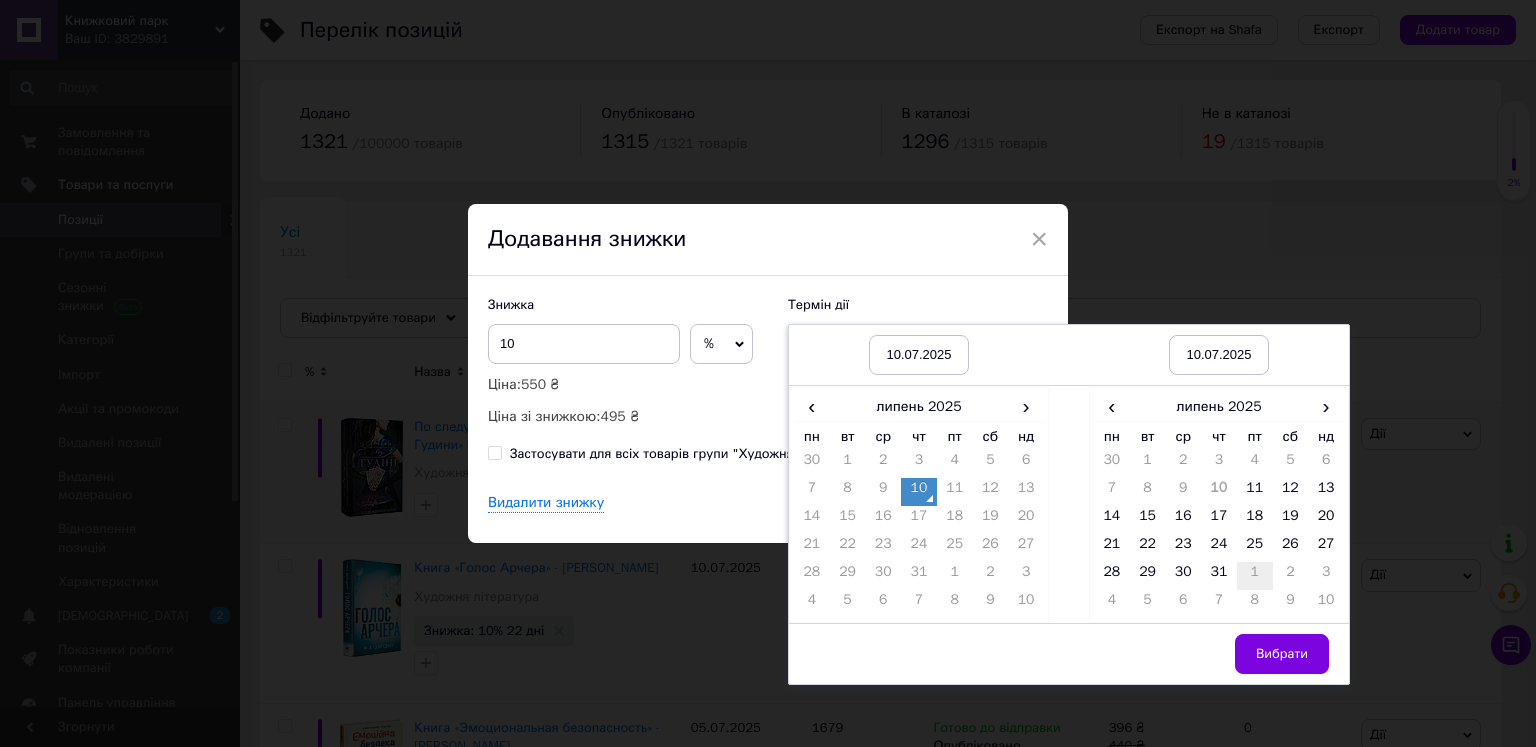 click on "1" at bounding box center [1255, 576] 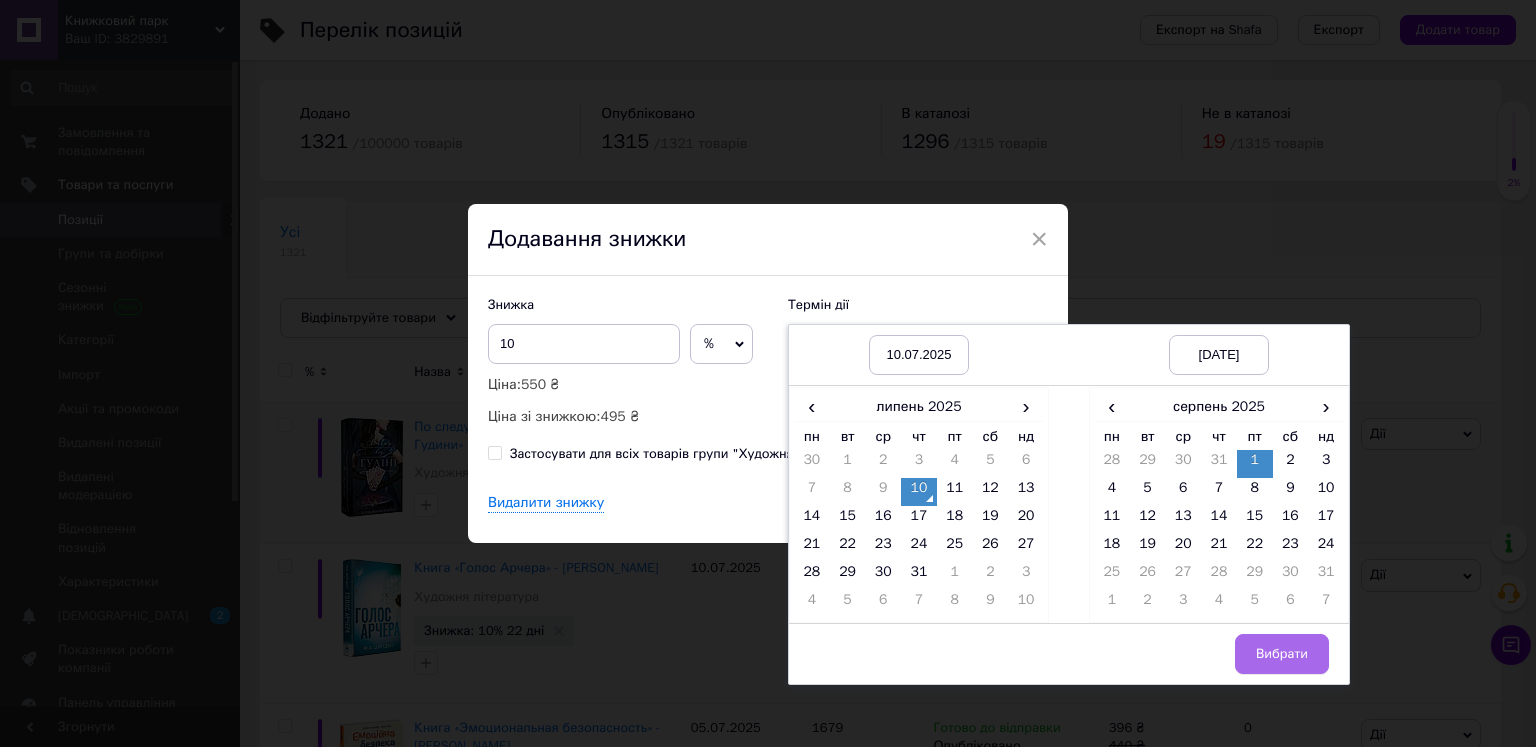click on "Вибрати" at bounding box center [1282, 654] 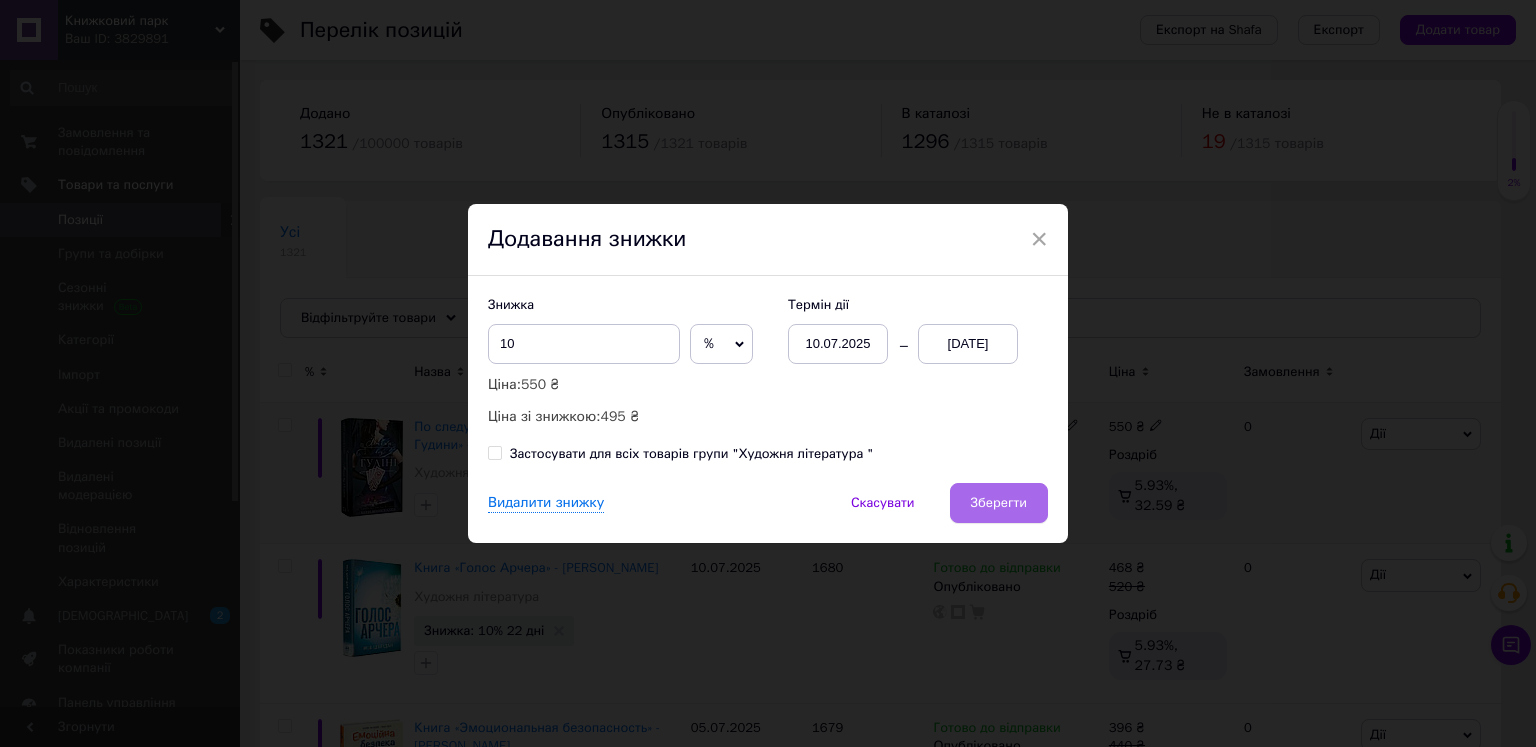 click on "Зберегти" at bounding box center [999, 503] 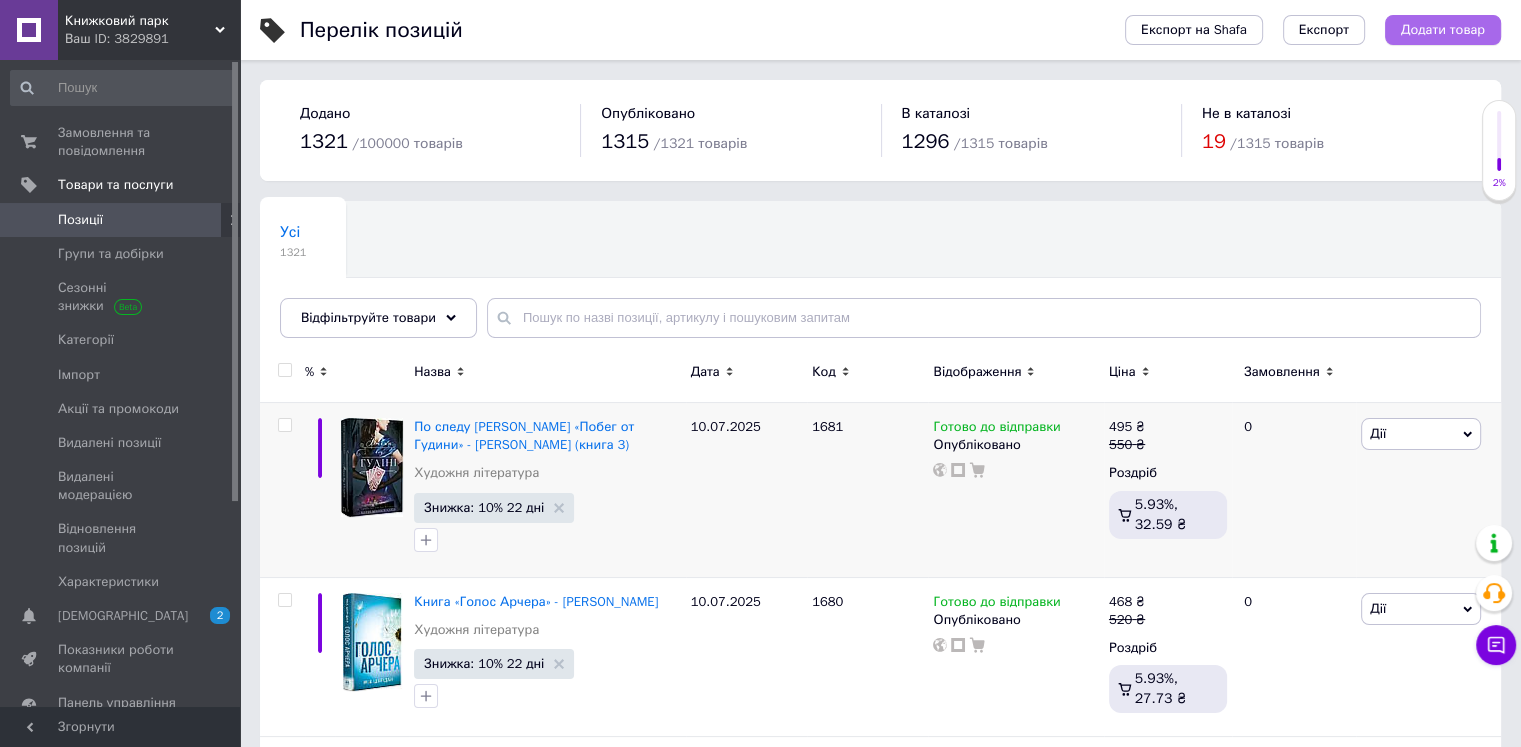 click on "Додати товар" at bounding box center (1443, 30) 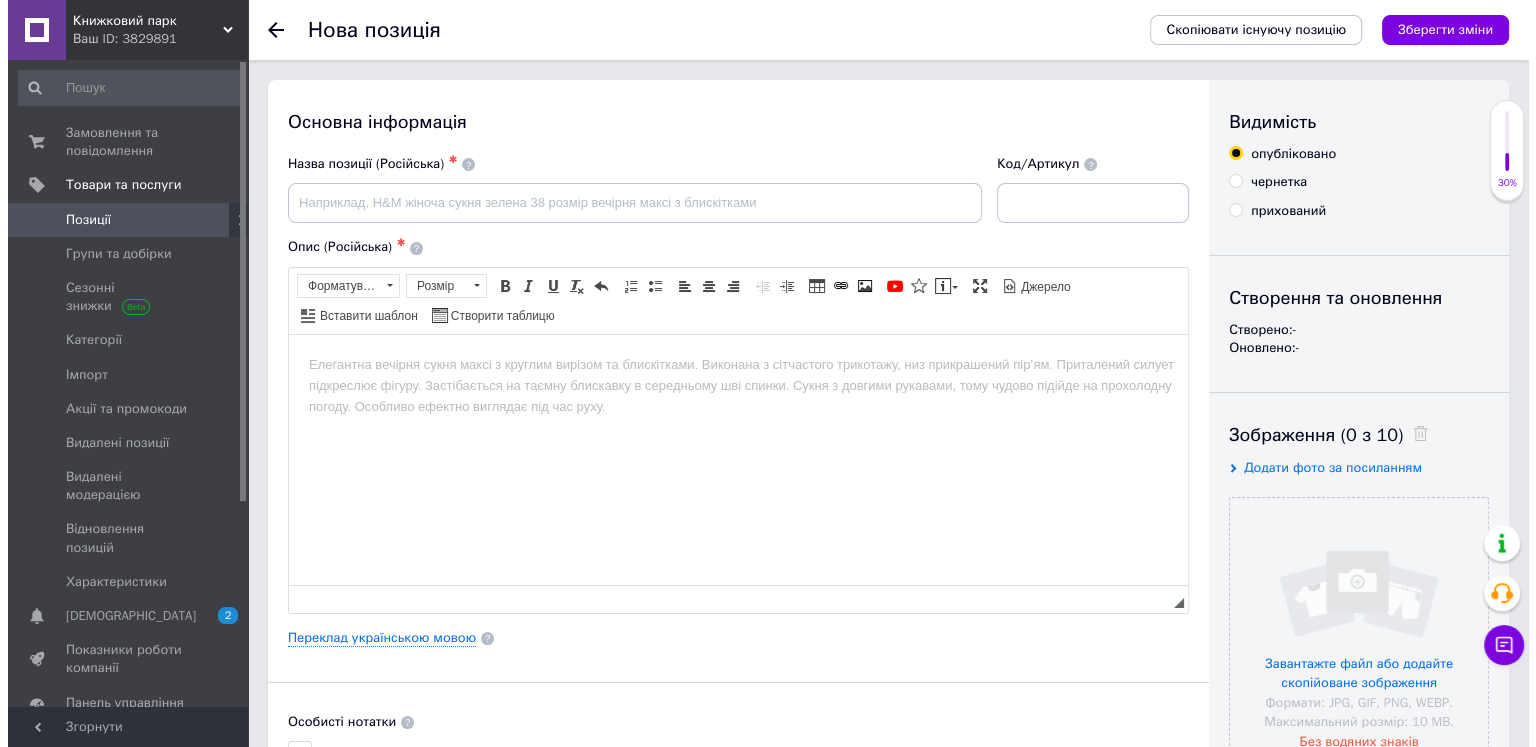 scroll, scrollTop: 0, scrollLeft: 0, axis: both 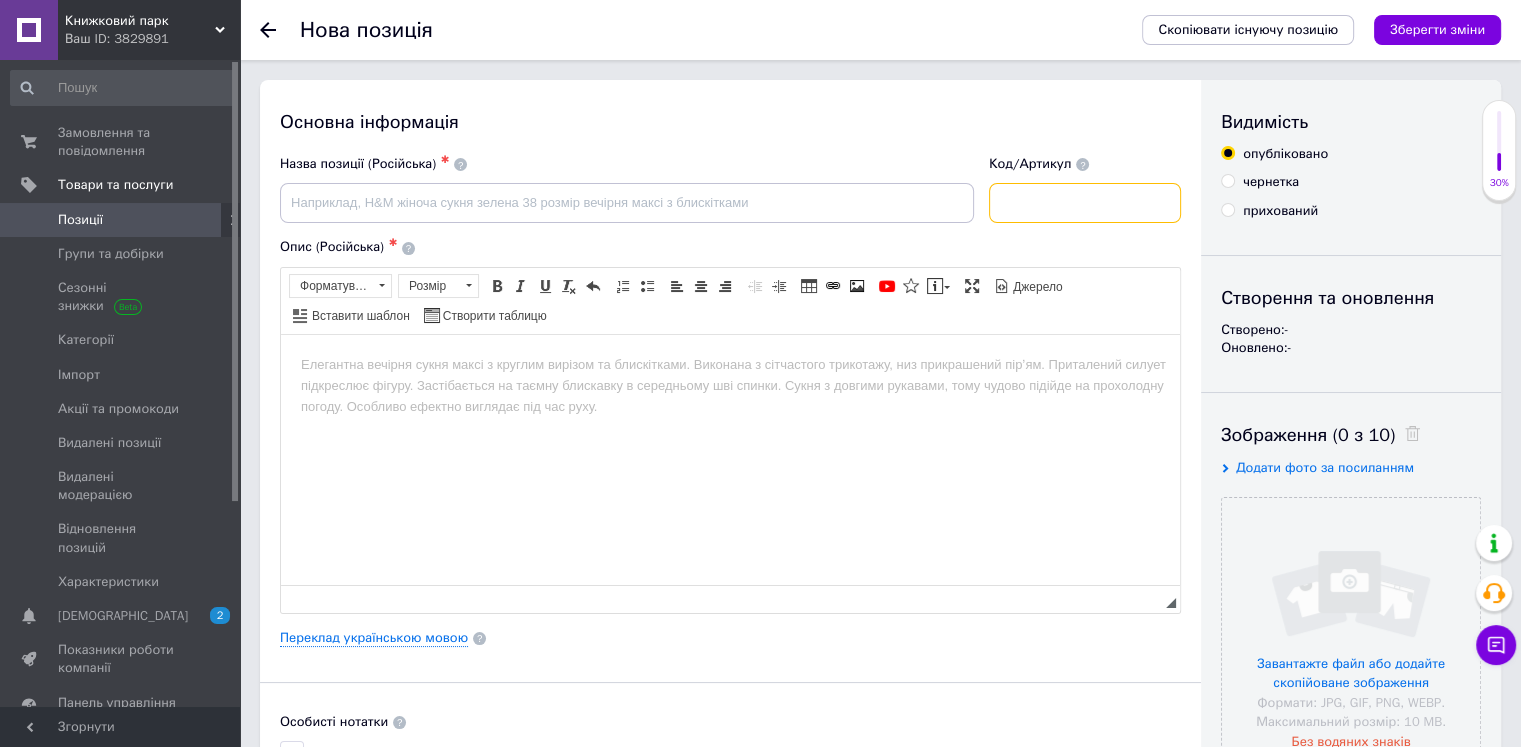click at bounding box center (1085, 203) 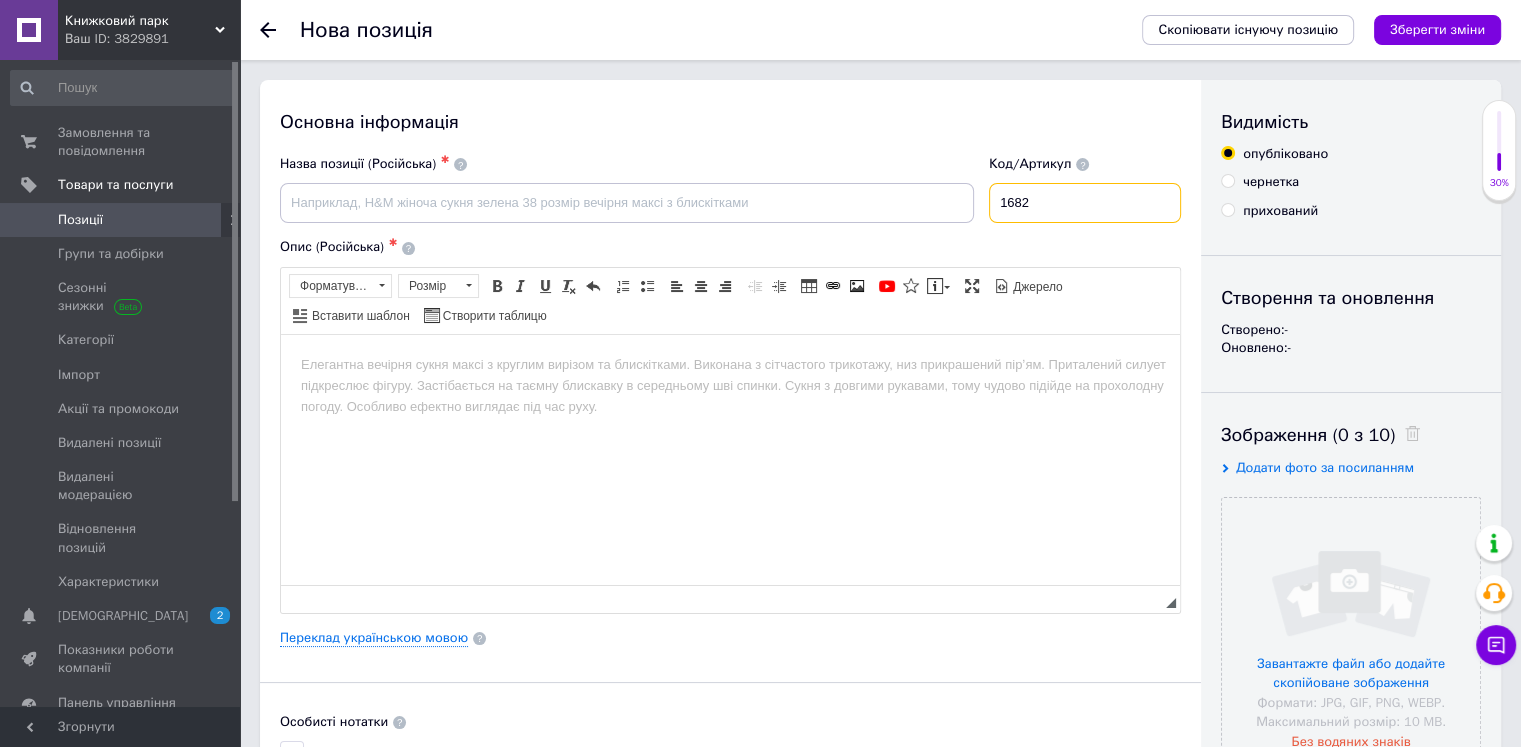 type on "1682" 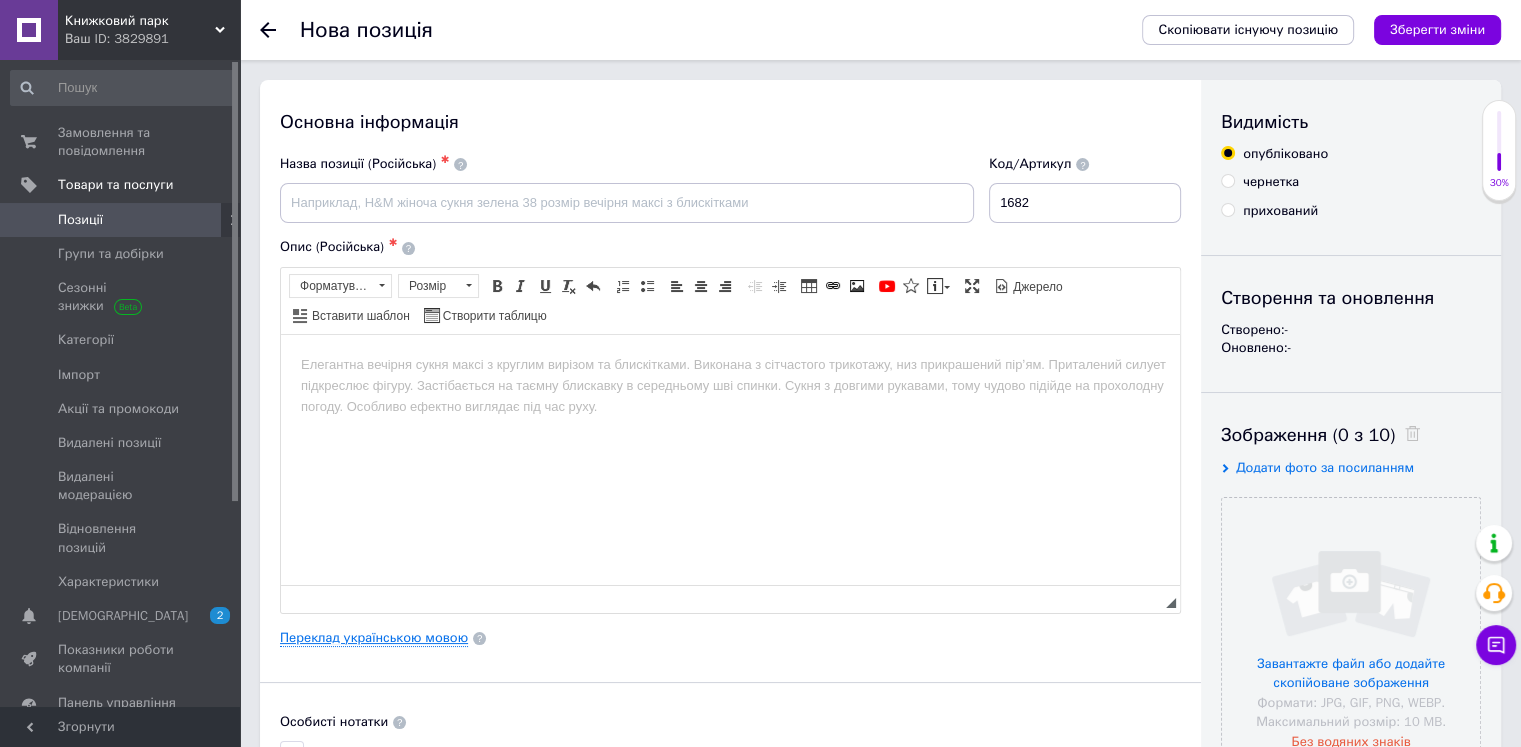 click on "Переклад українською мовою" at bounding box center [374, 638] 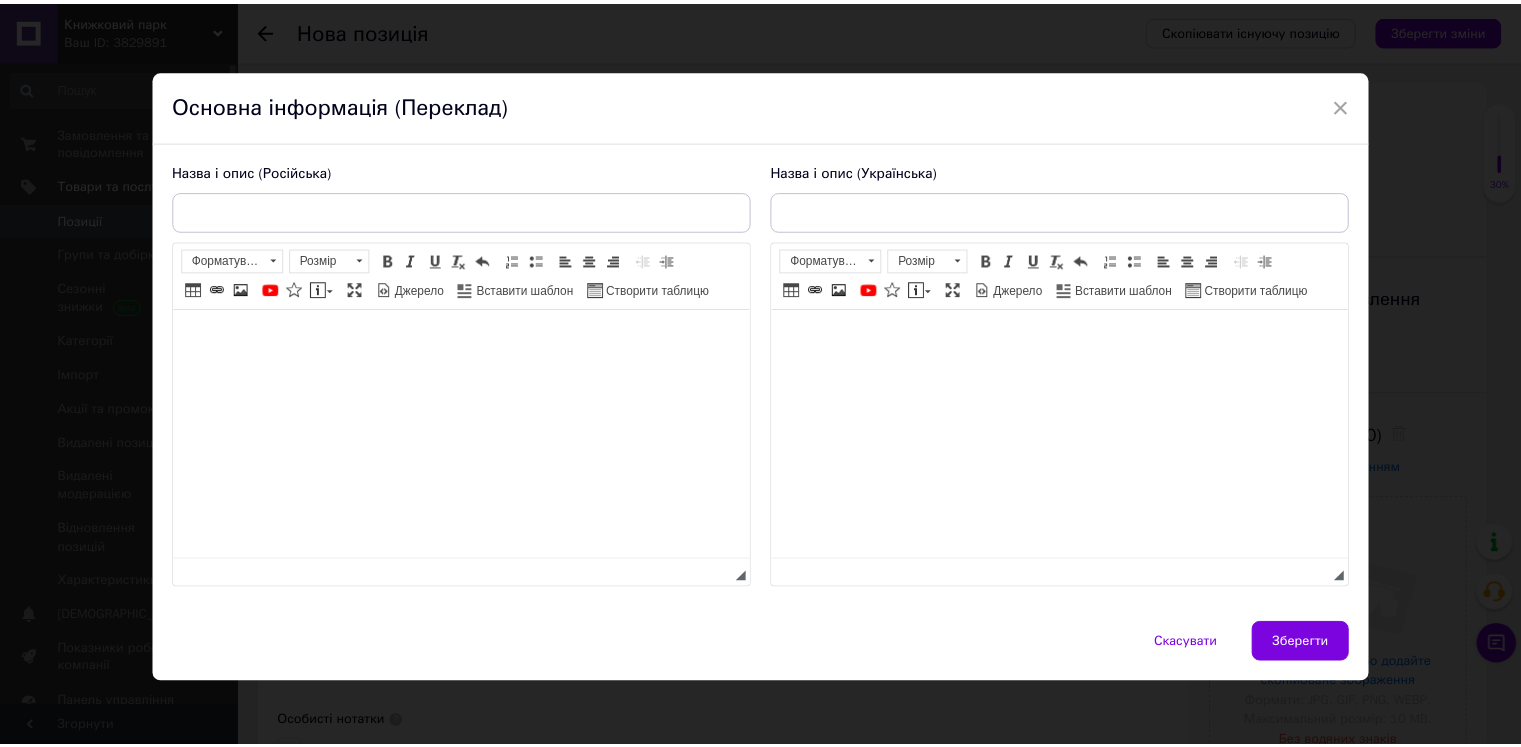 scroll, scrollTop: 0, scrollLeft: 0, axis: both 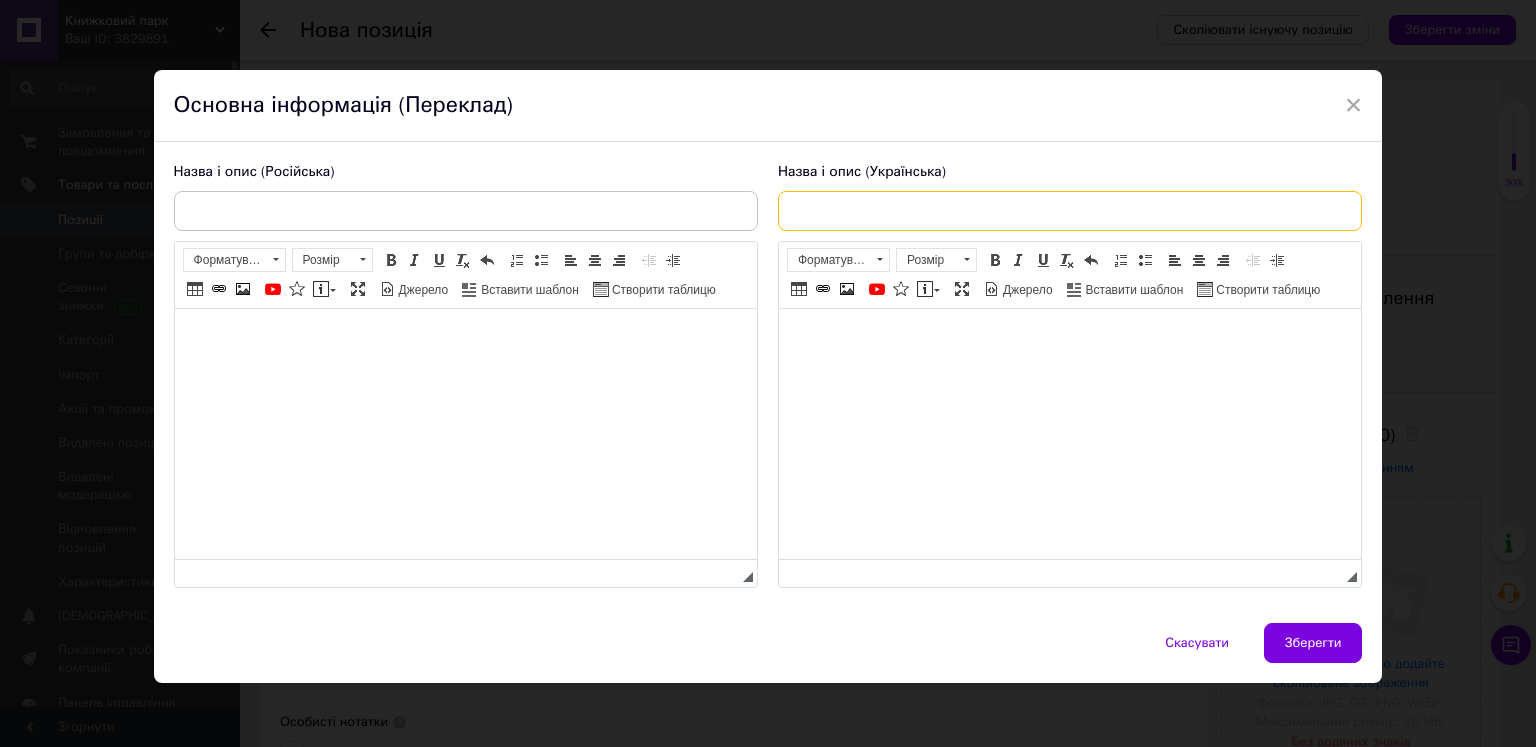 paste on "Книга "[PERSON_NAME]" Піратство, пейнтбол та зебри -  [PERSON_NAME]" 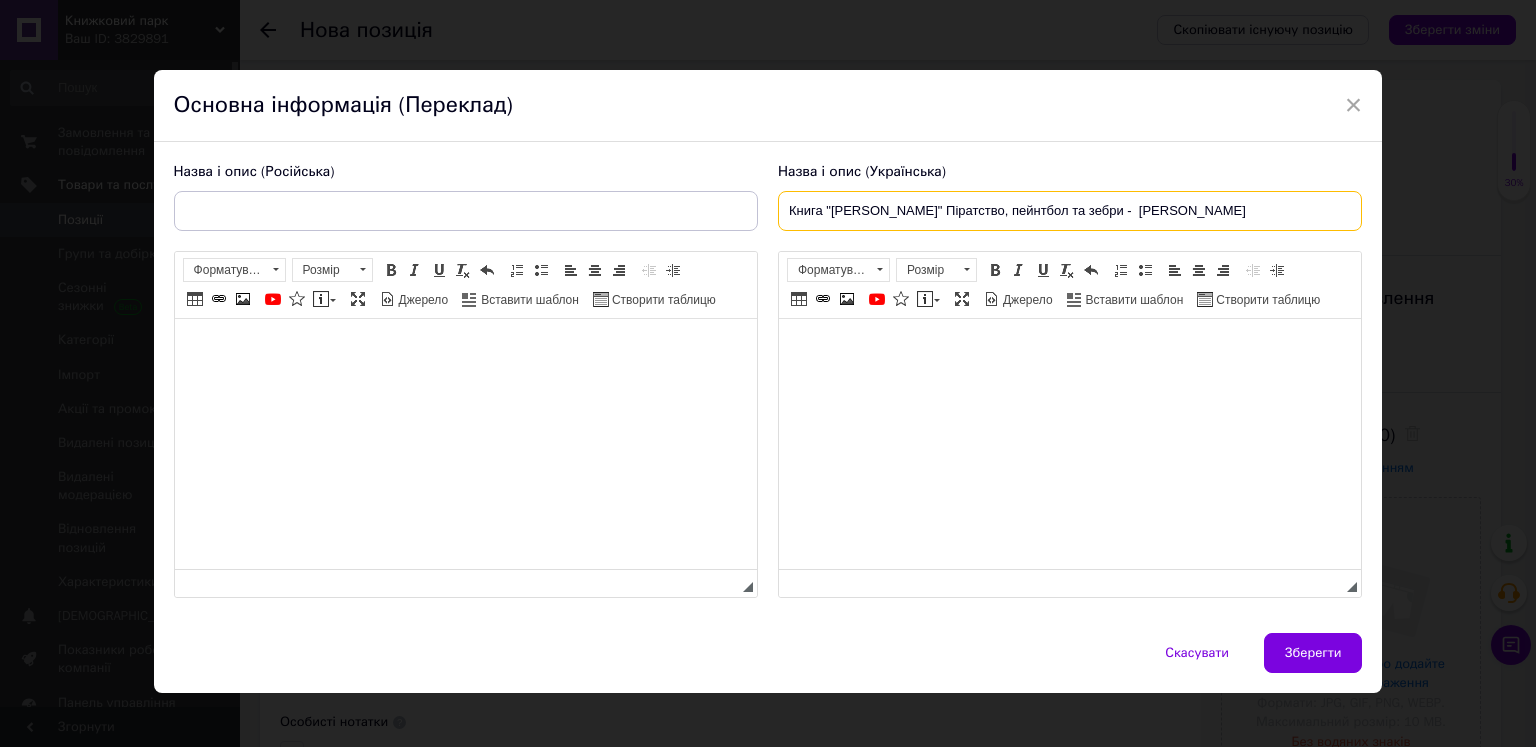 type on "Книга "[PERSON_NAME]" Піратство, пейнтбол та зебри -  [PERSON_NAME]" 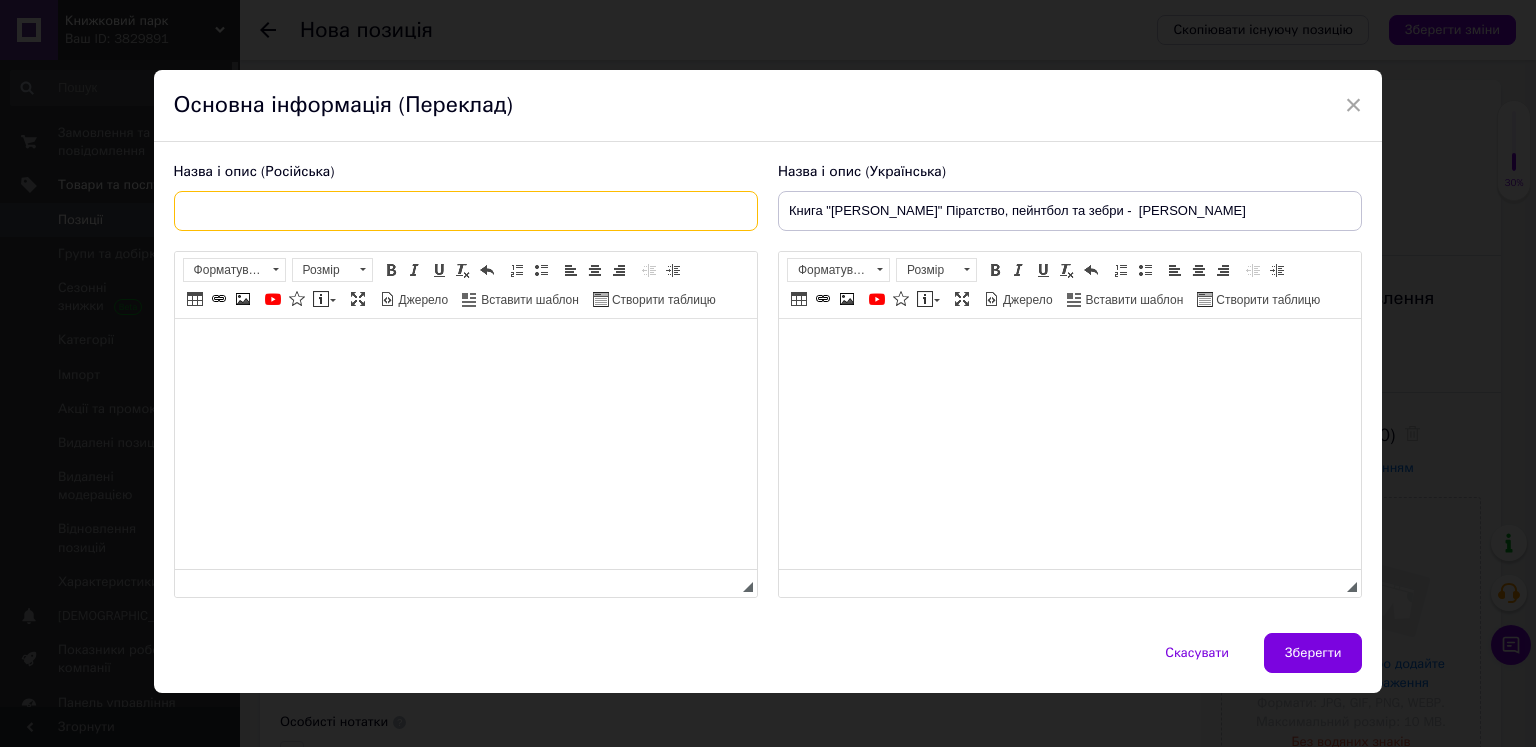 paste on "Книга "[PERSON_NAME]" Пиратство, пейнтбол и зебры -  [PERSON_NAME]" 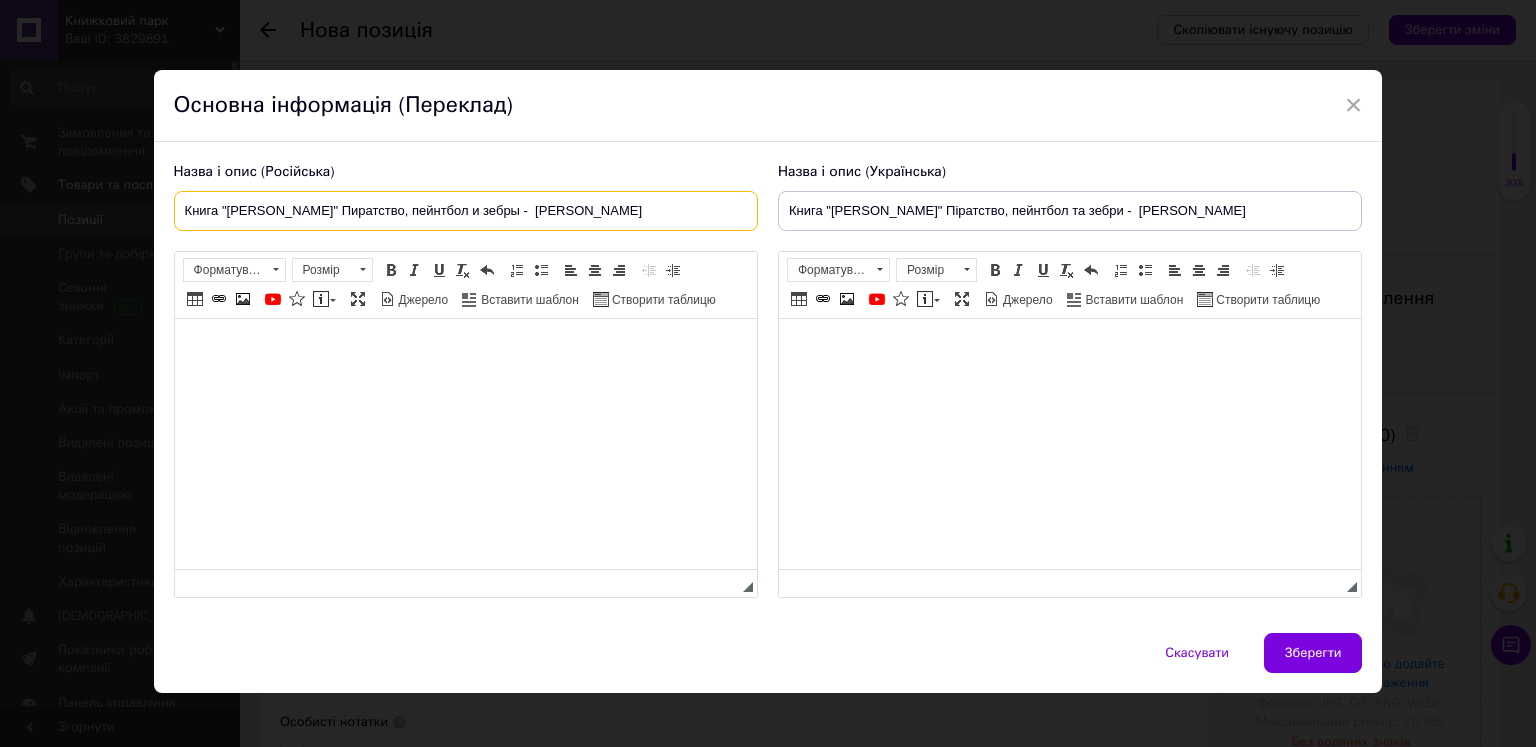 type on "Книга "[PERSON_NAME]" Пиратство, пейнтбол и зебры -  [PERSON_NAME]" 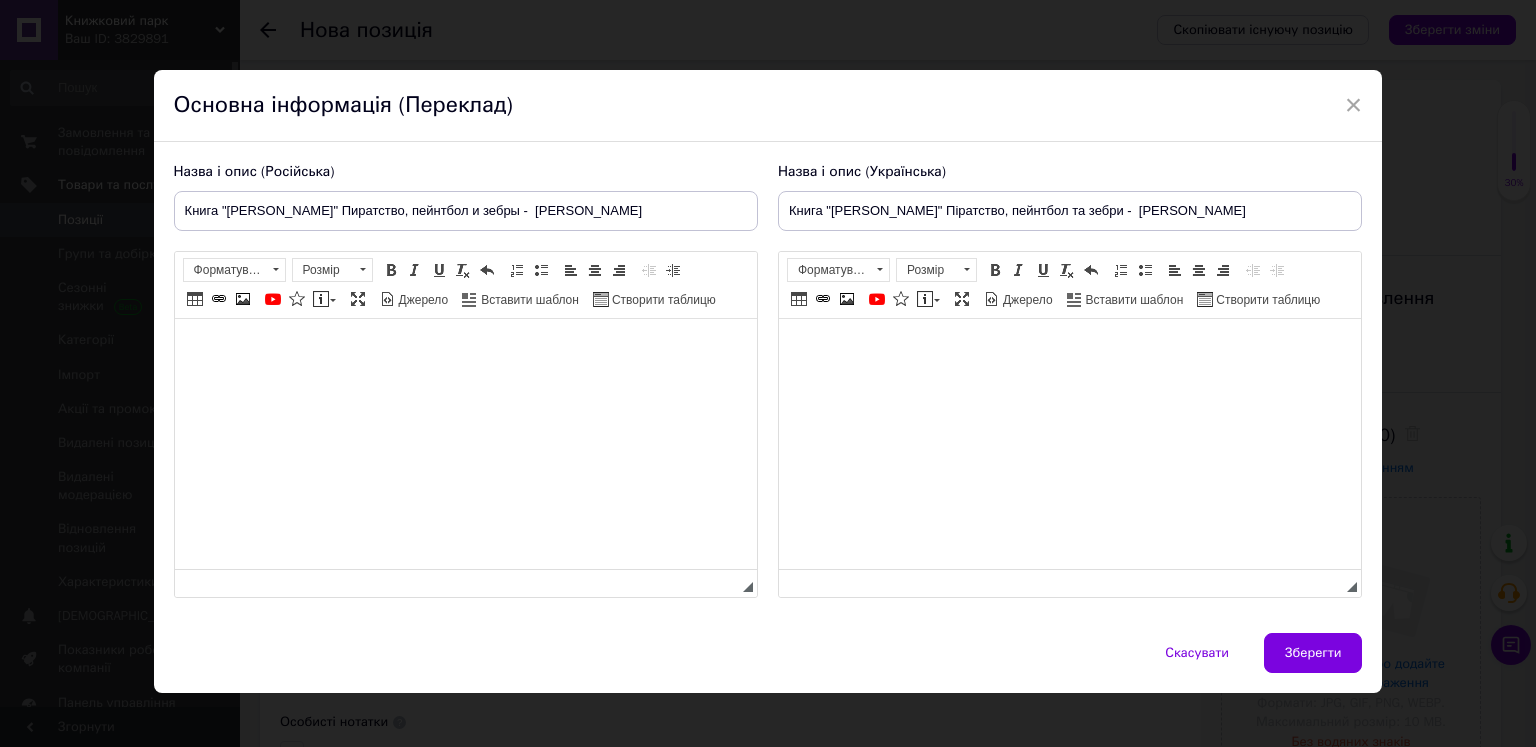 click at bounding box center [1069, 349] 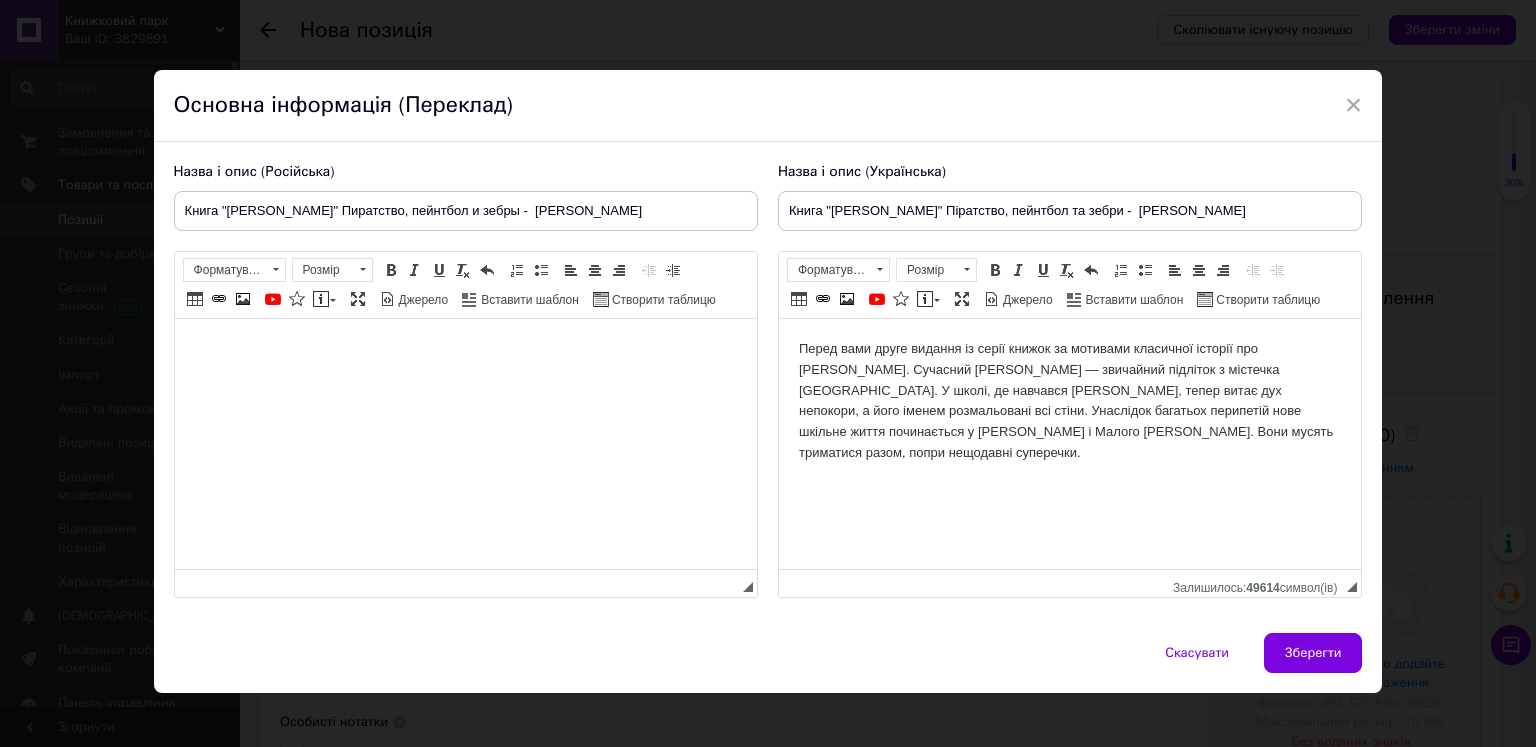 click at bounding box center [465, 349] 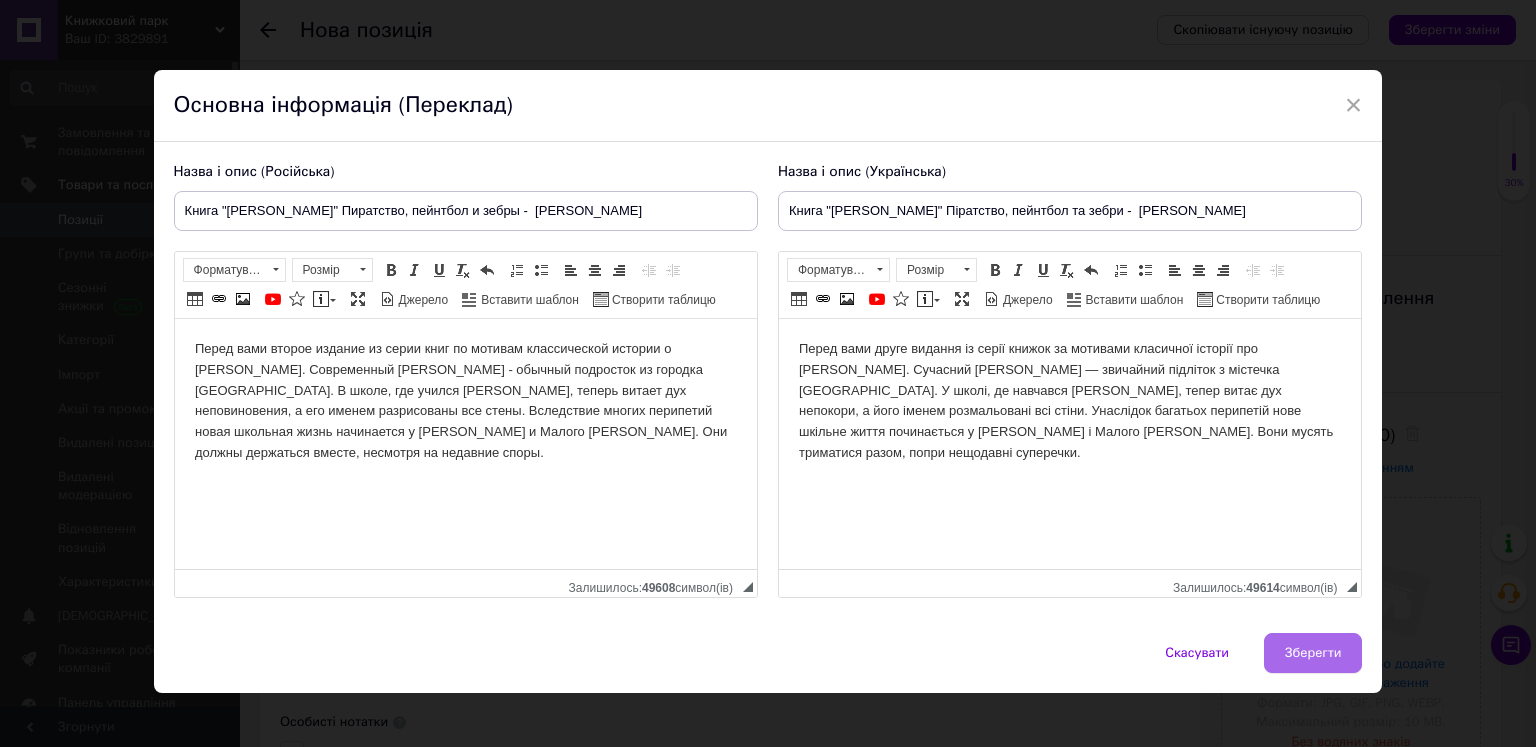 click on "Зберегти" at bounding box center [1313, 653] 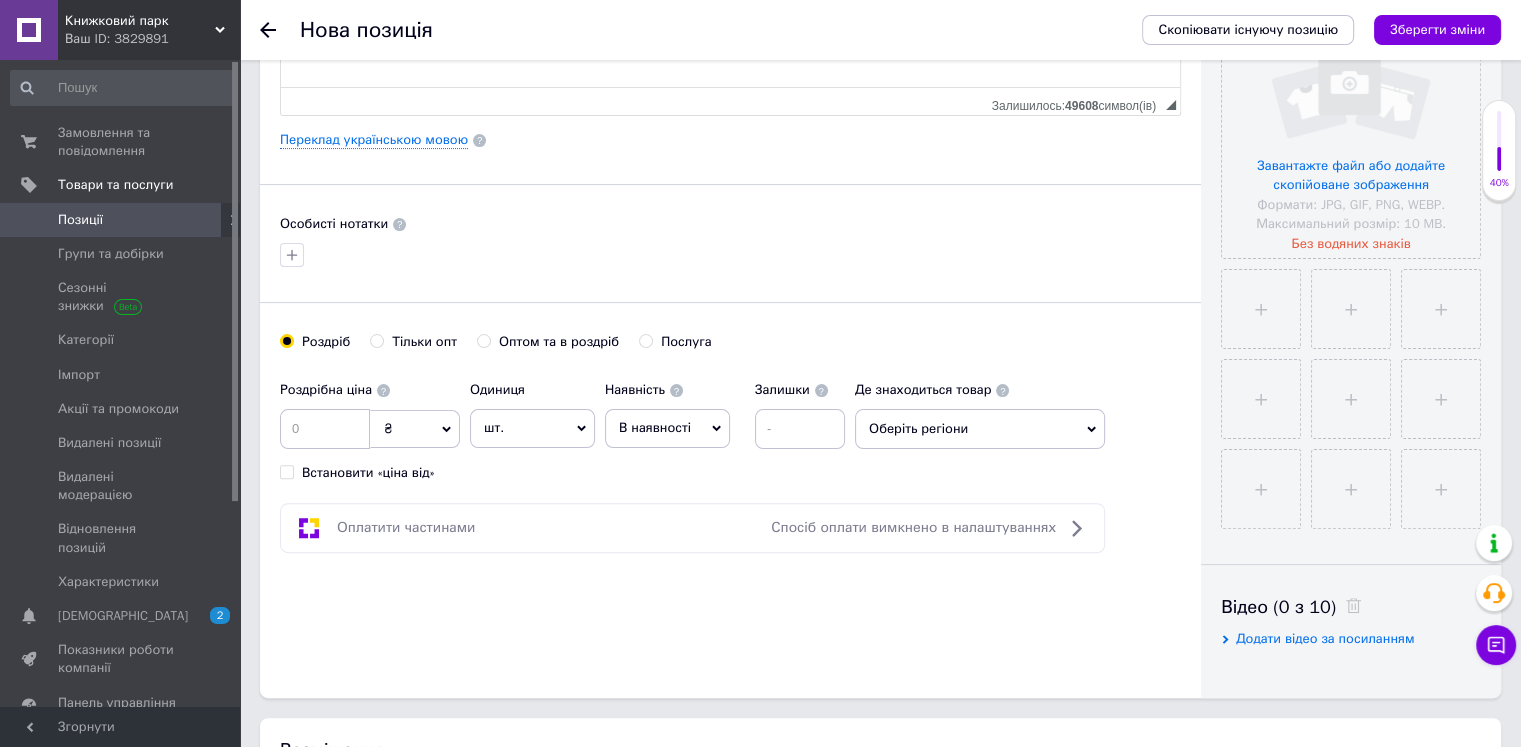 scroll, scrollTop: 500, scrollLeft: 0, axis: vertical 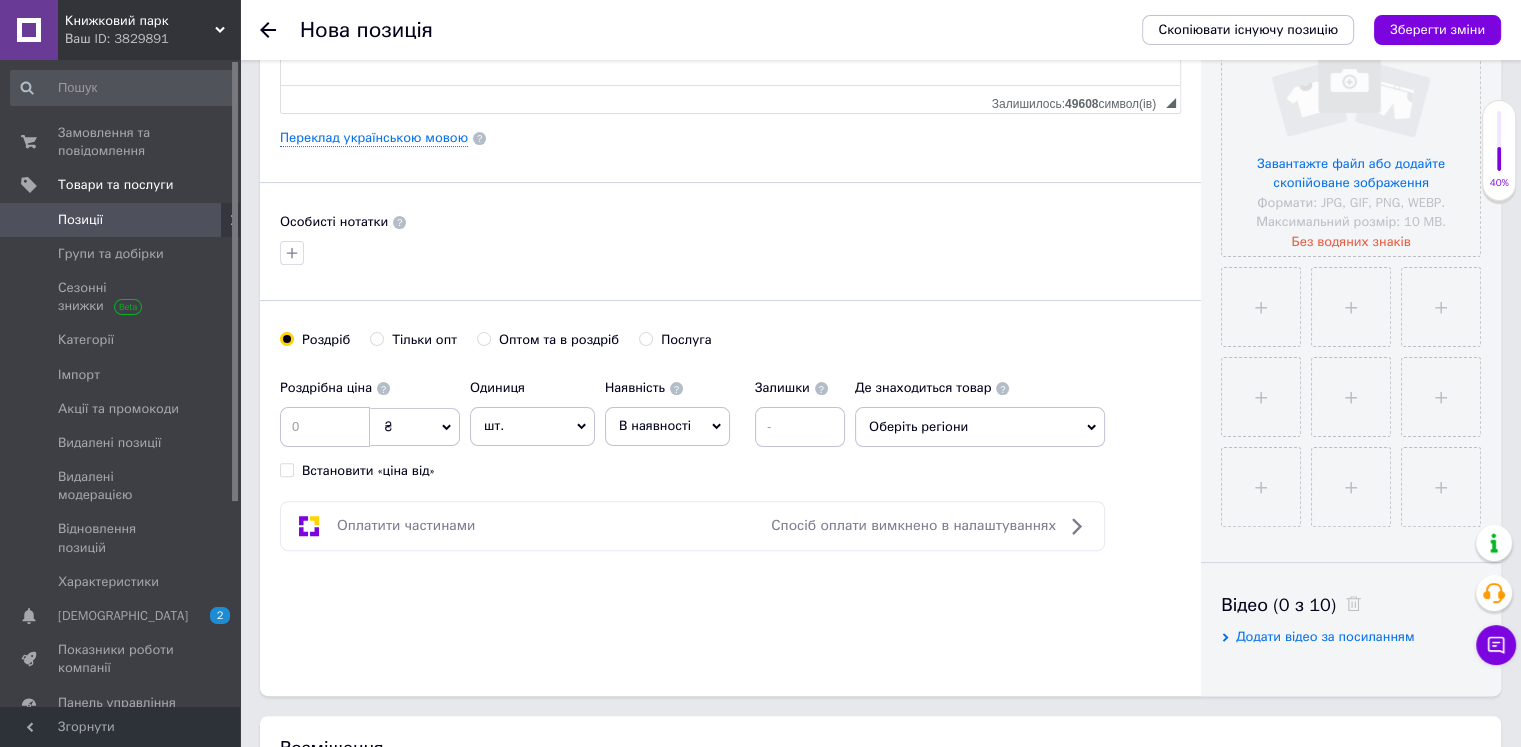 click on "Роздрібна ціна ₴ $ EUR CHF GBP ¥ PLN ₸ MDL HUF KGS CNY TRY KRW lei Встановити «ціна від» Одиниця шт. Популярне комплект упаковка кв.м пара м кг пог.м послуга т а автоцистерна ампула б балон банка блістер бобіна бочка бут бухта в ват виїзд відро г г га година гр/кв.м гігакалорія д дав два місяці день доба доза є єврокуб з зміна к кВт каністра карат кв.дм кв.м кв.см кв.фут квартал кг кг/кв.м км колесо комплект коробка куб.дм куб.м л л лист м м мВт мл мм моток місяць мішок н набір номер о об'єкт од. п палетомісце пара партія пач пог.м послуга посівна одиниця птахомісце півроку пігулка р 1" at bounding box center [567, 424] 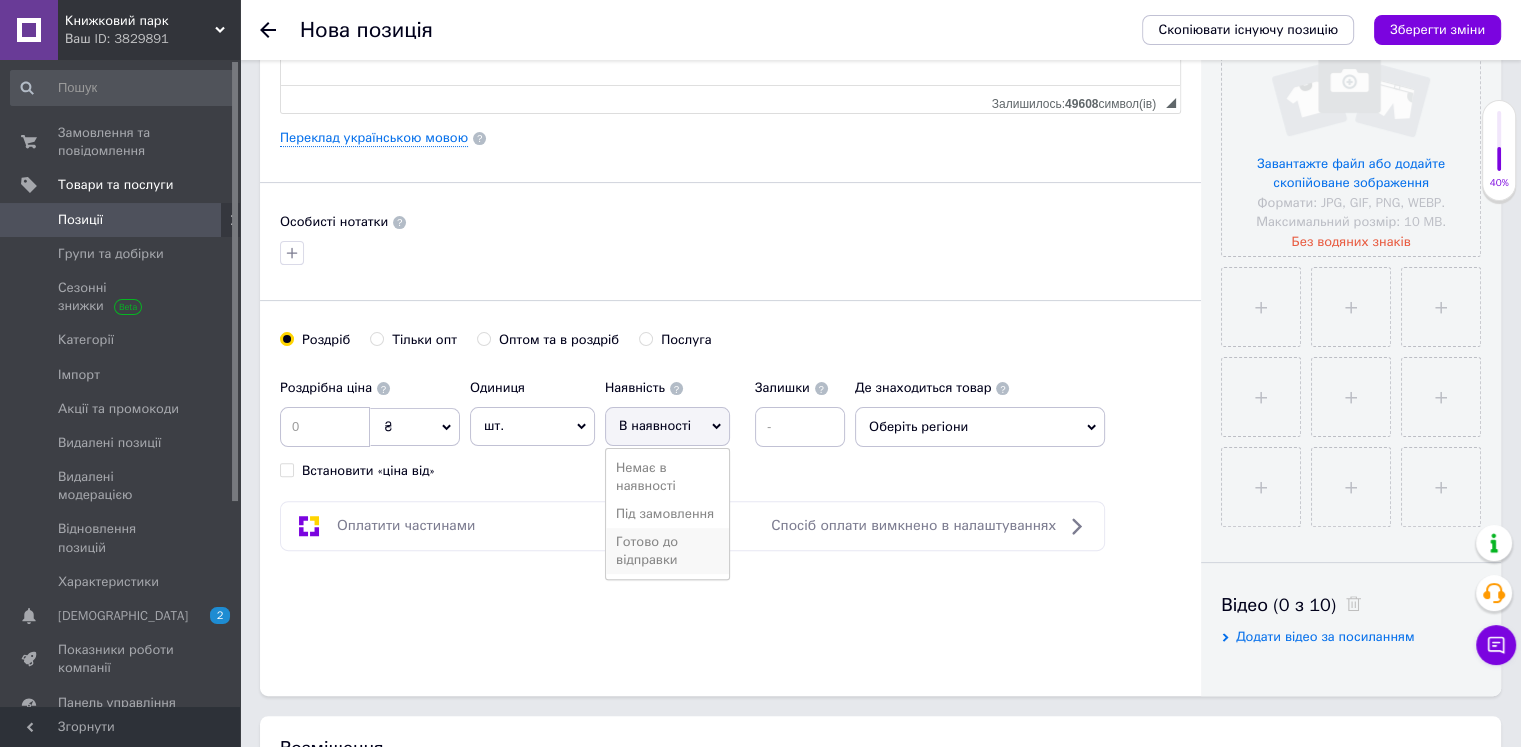click on "Готово до відправки" at bounding box center [667, 551] 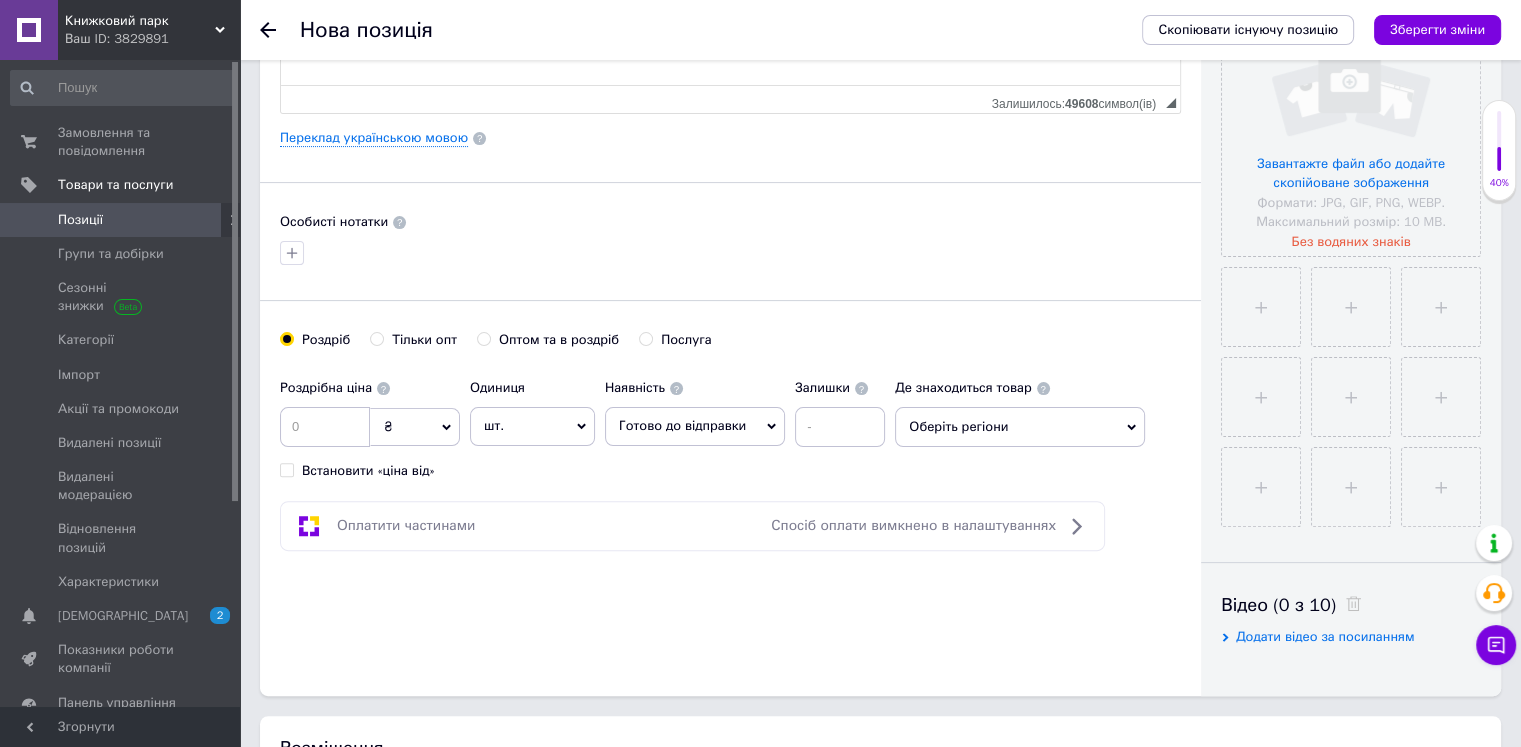 click on "Де знаходиться товар Оберіть регіони" at bounding box center (1020, 408) 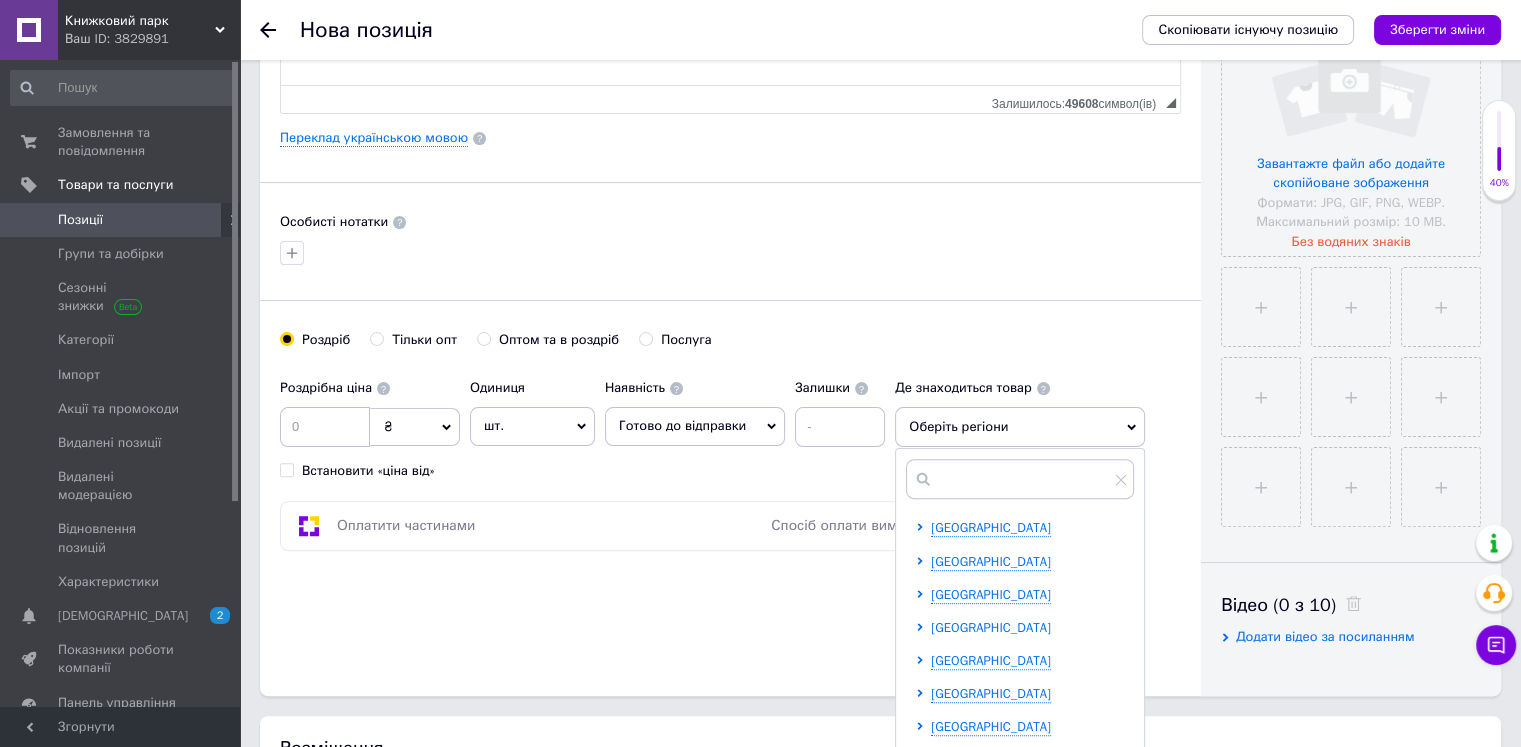 click on "[GEOGRAPHIC_DATA]" at bounding box center (991, 627) 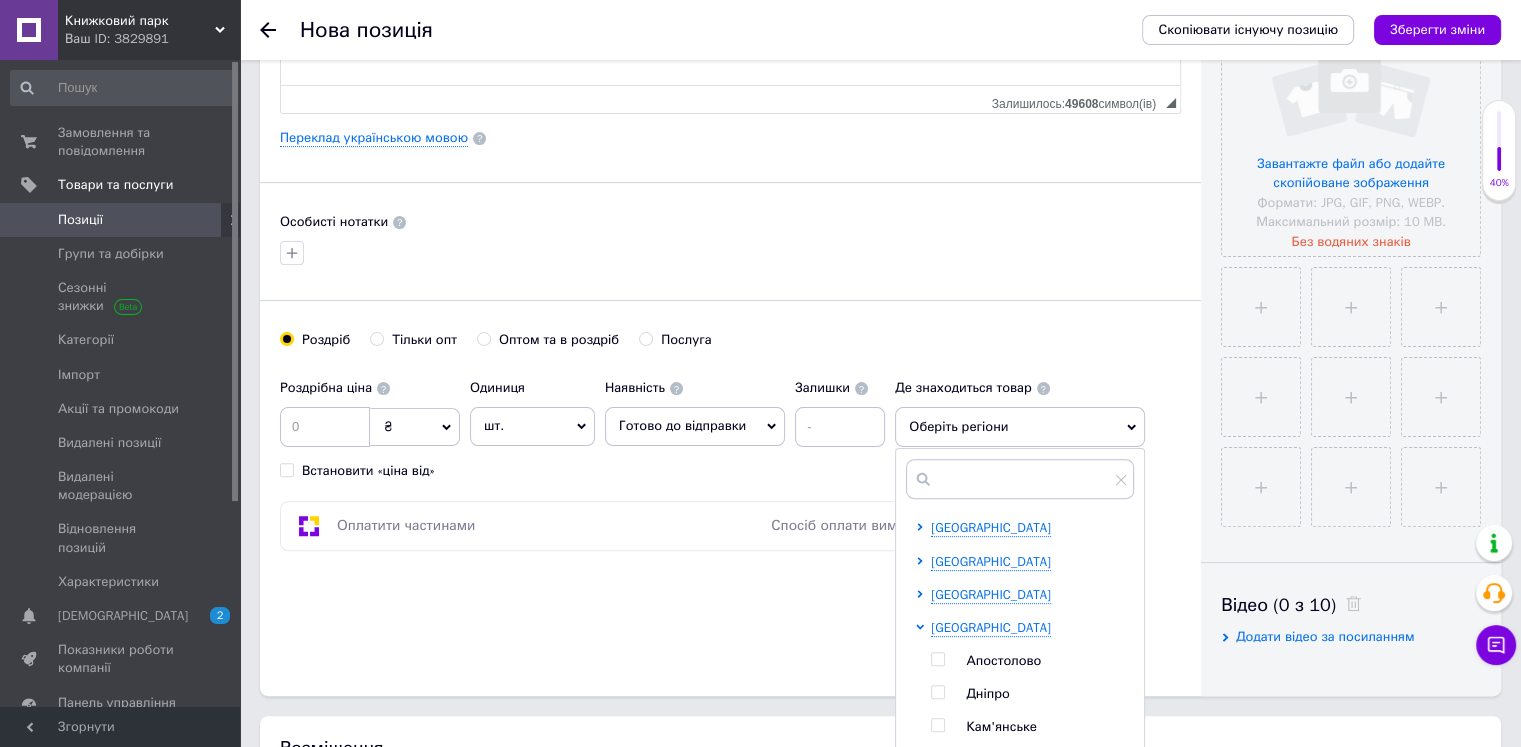 click at bounding box center [937, 692] 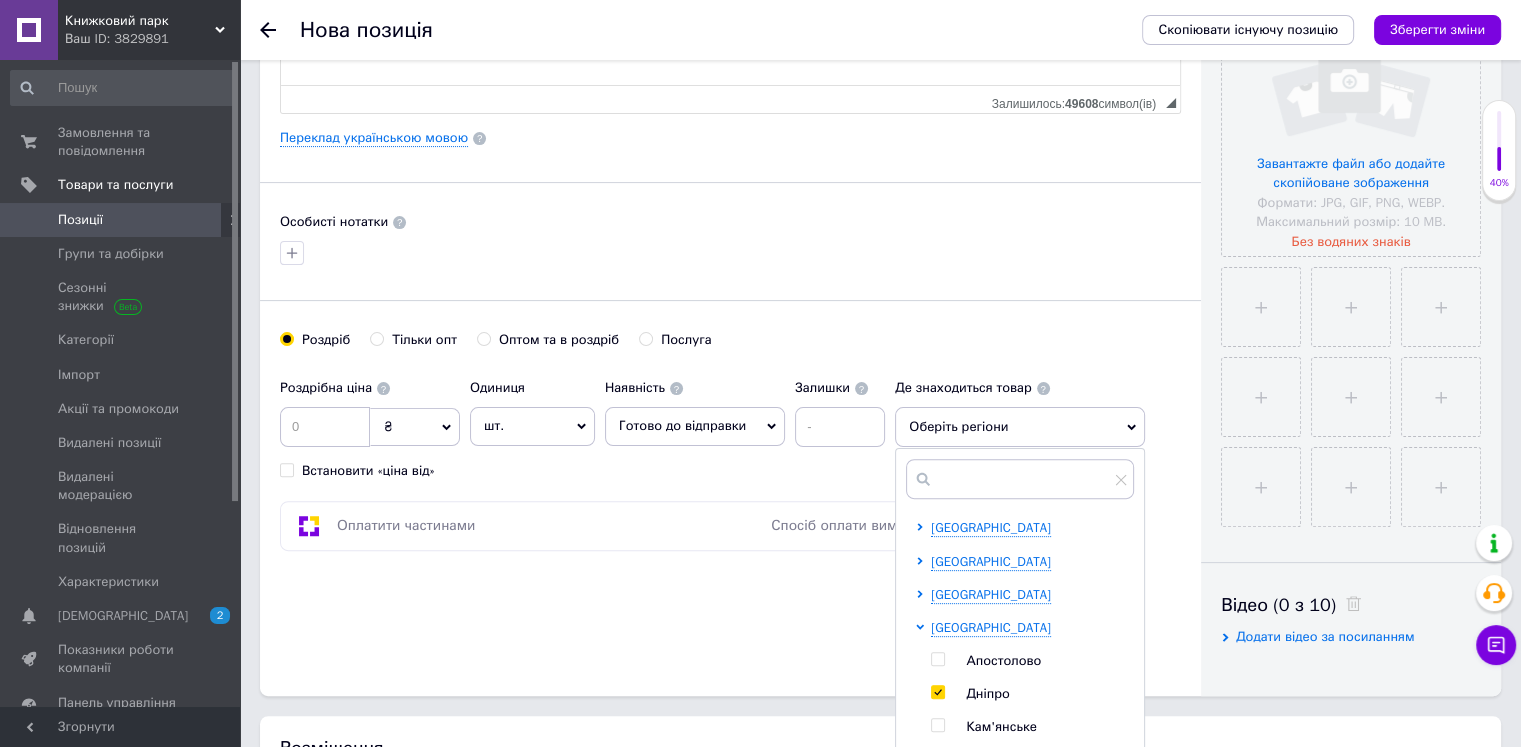 checkbox on "true" 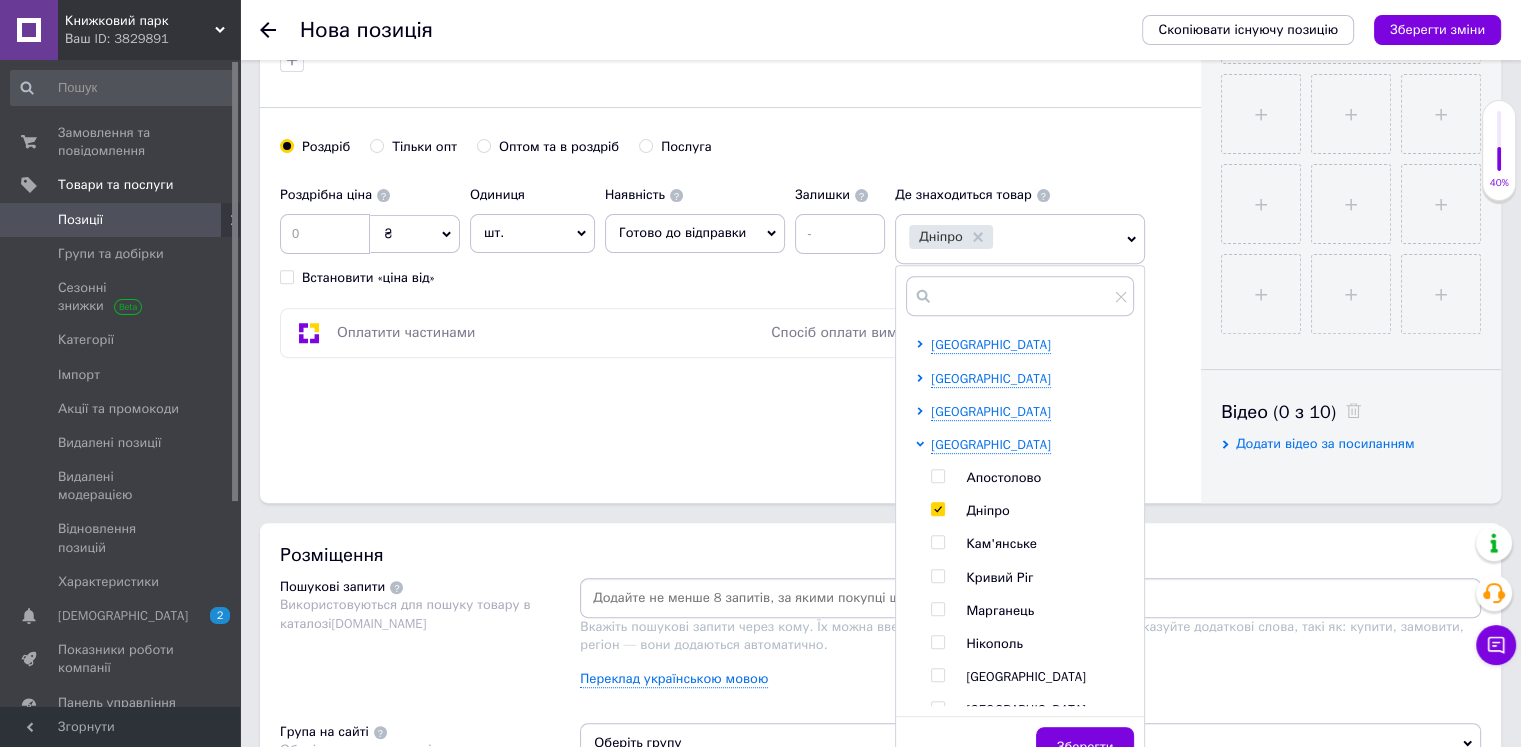 scroll, scrollTop: 700, scrollLeft: 0, axis: vertical 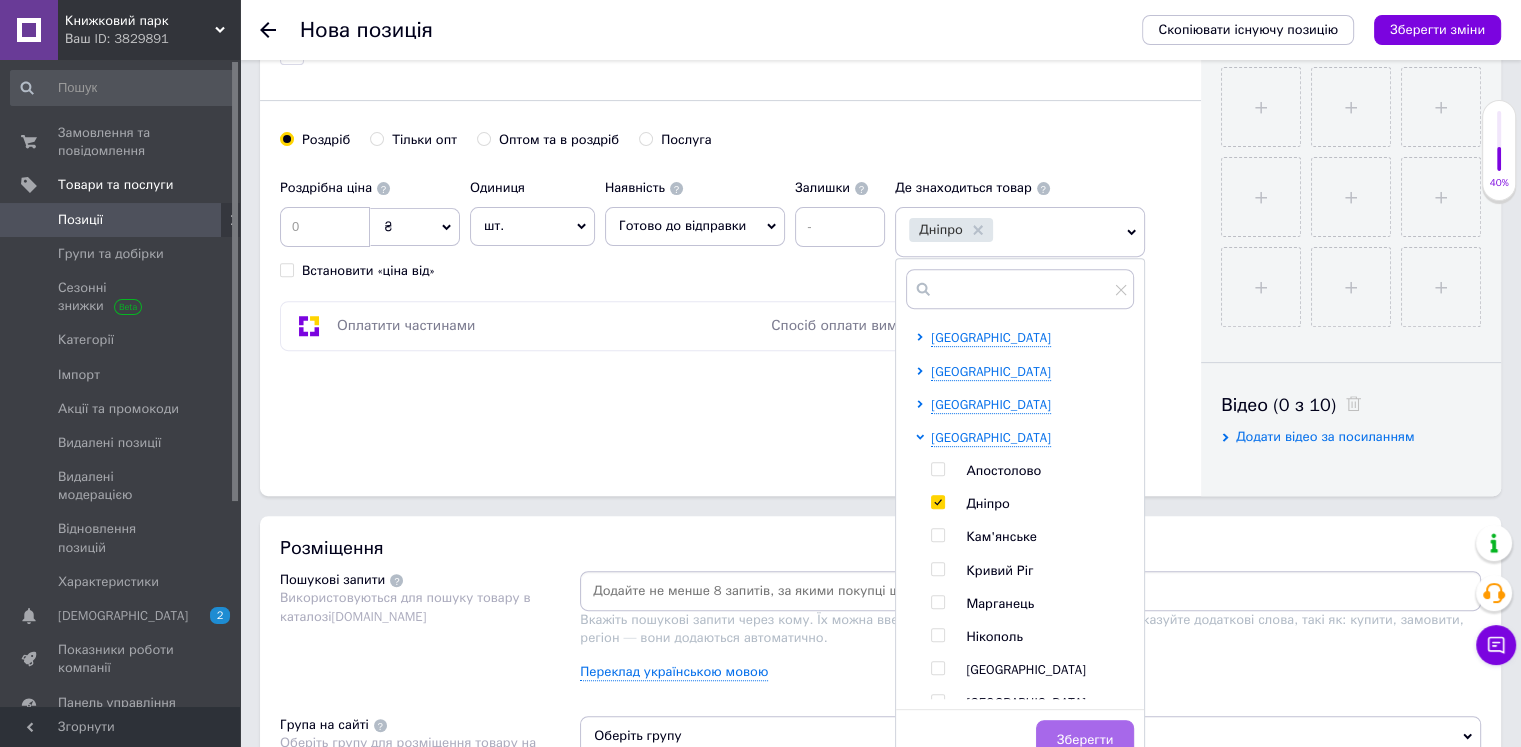 click on "Зберегти" at bounding box center [1085, 740] 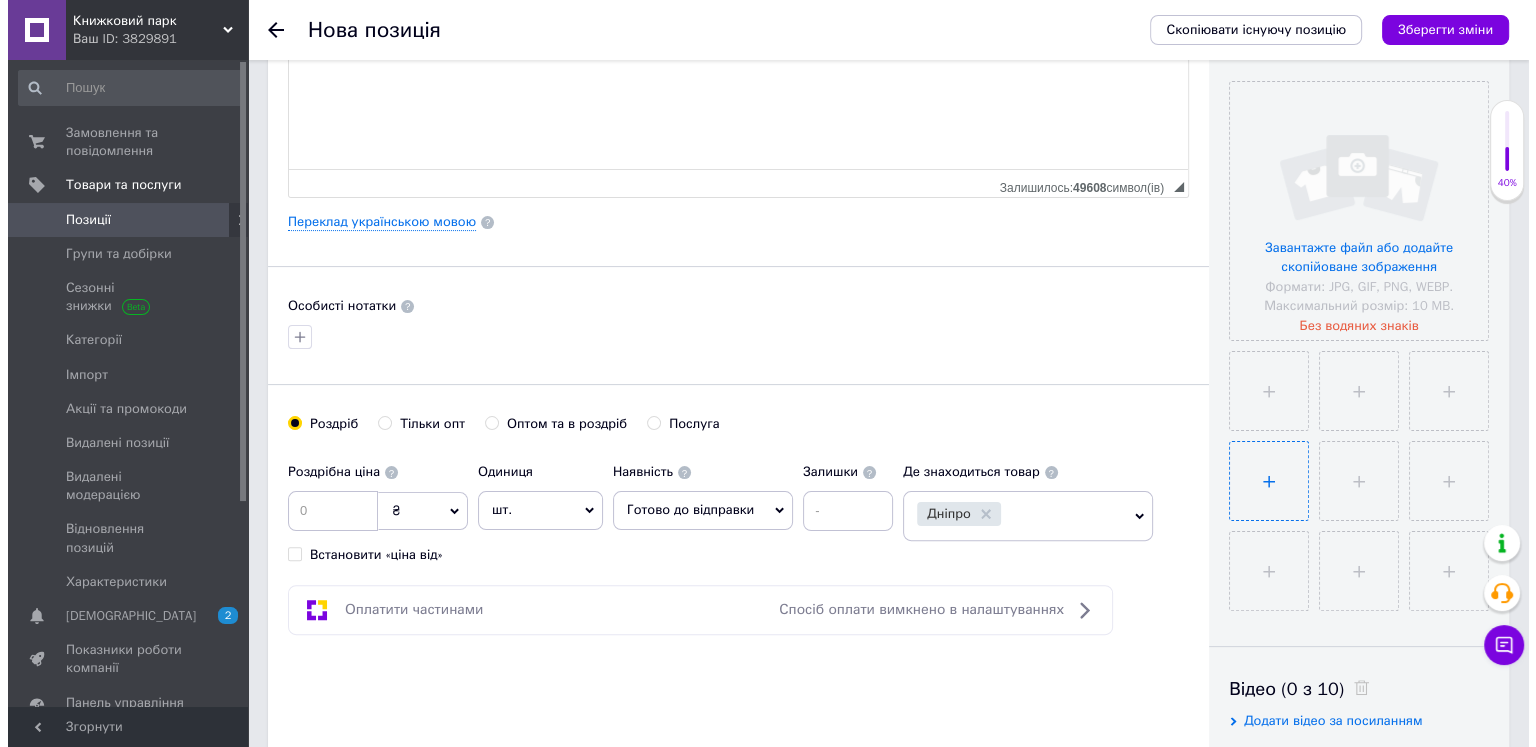 scroll, scrollTop: 400, scrollLeft: 0, axis: vertical 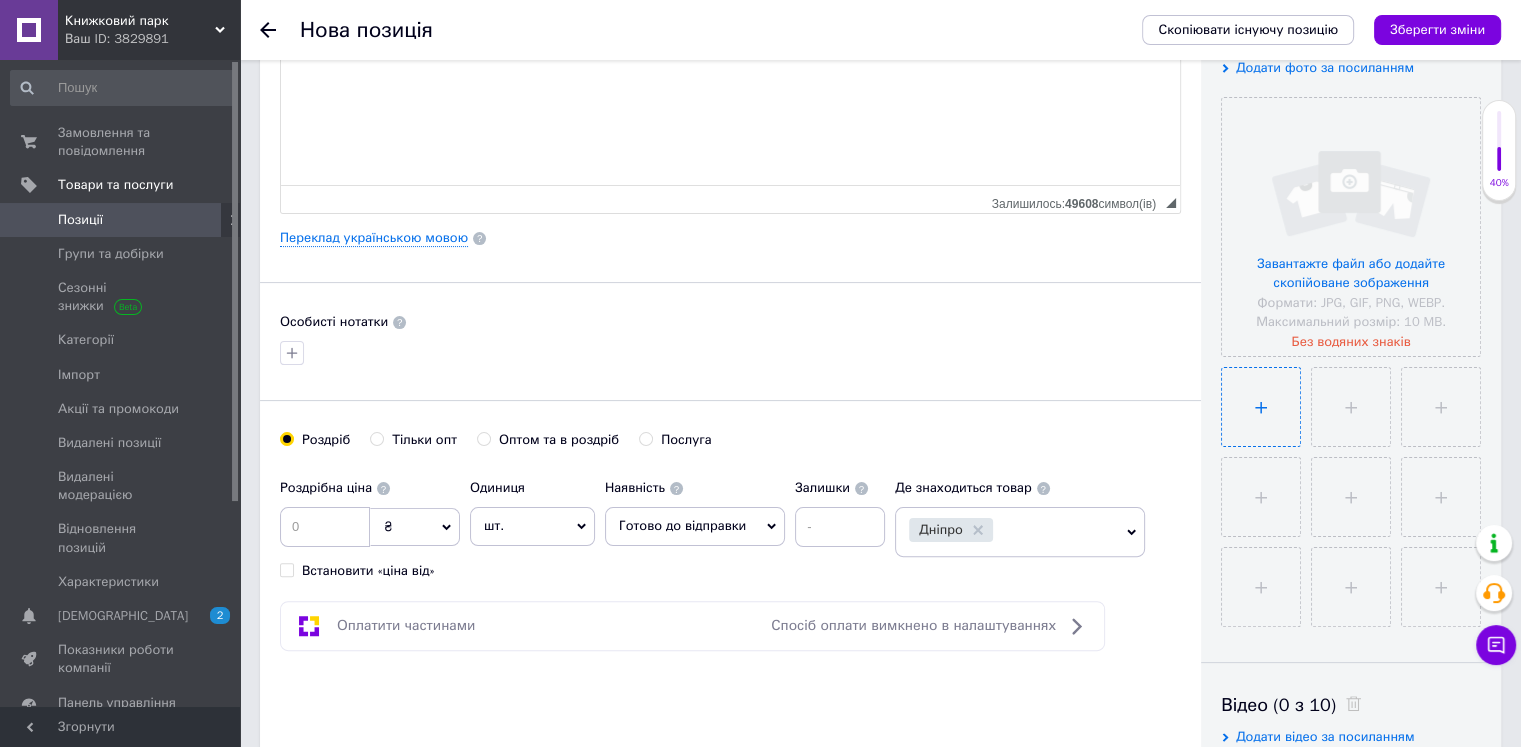 click at bounding box center (1261, 407) 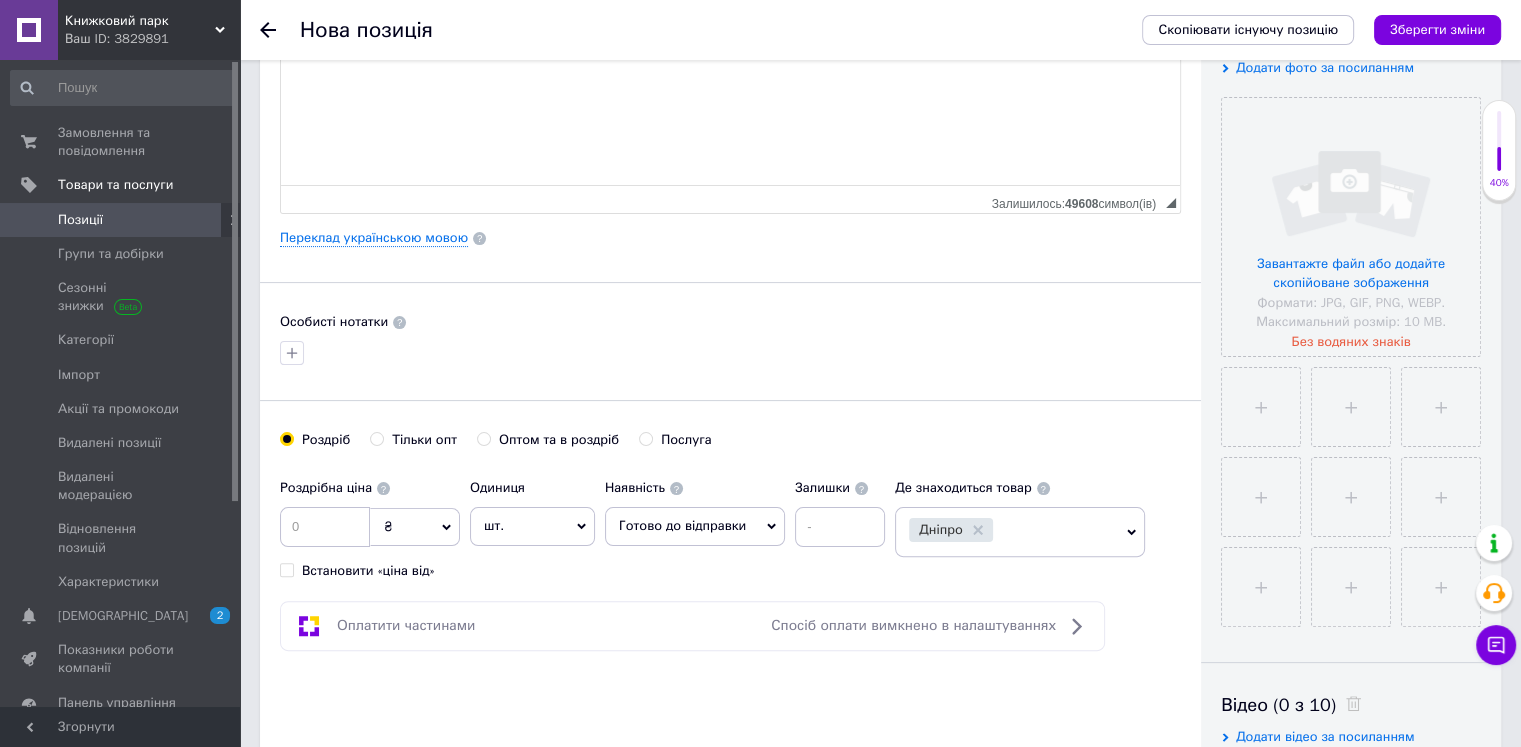 type 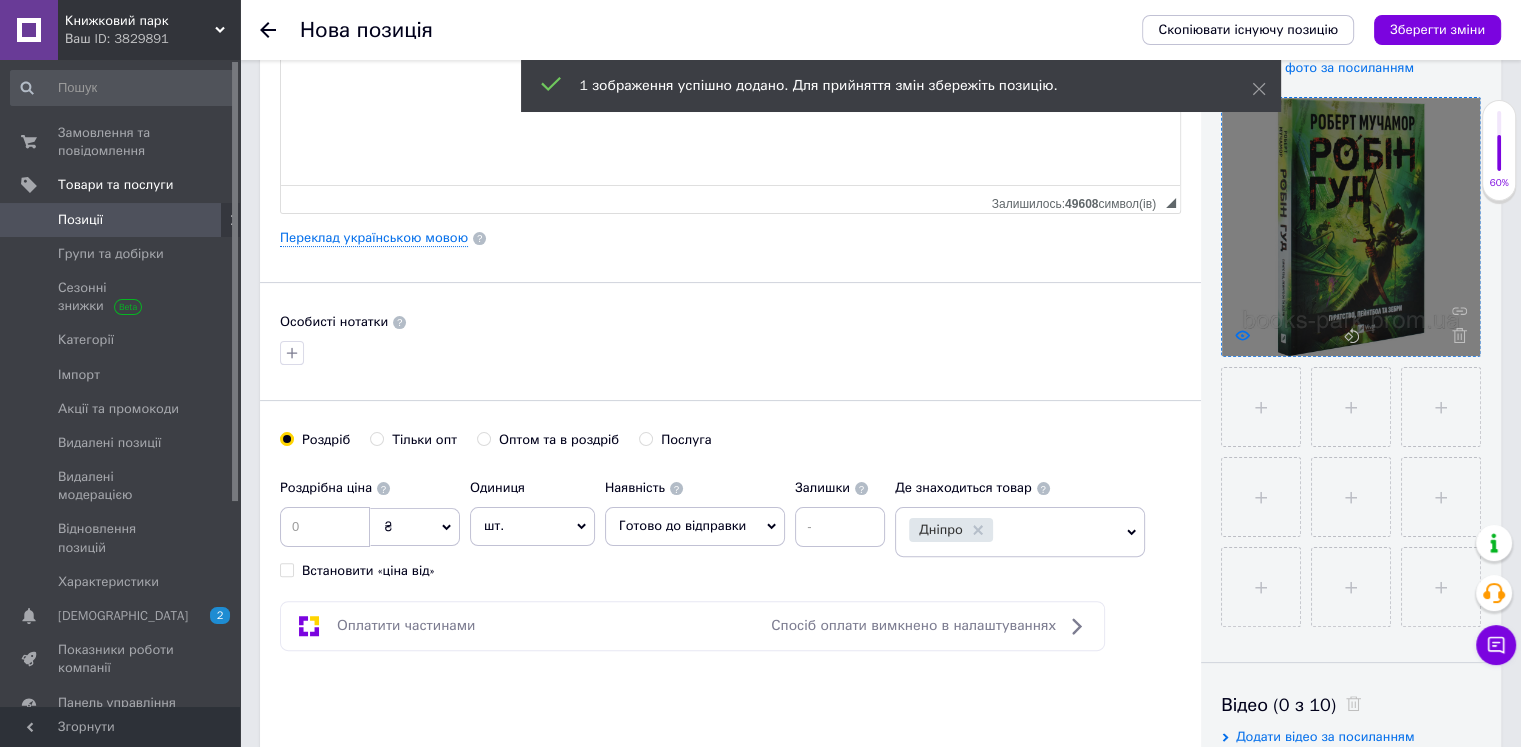 click 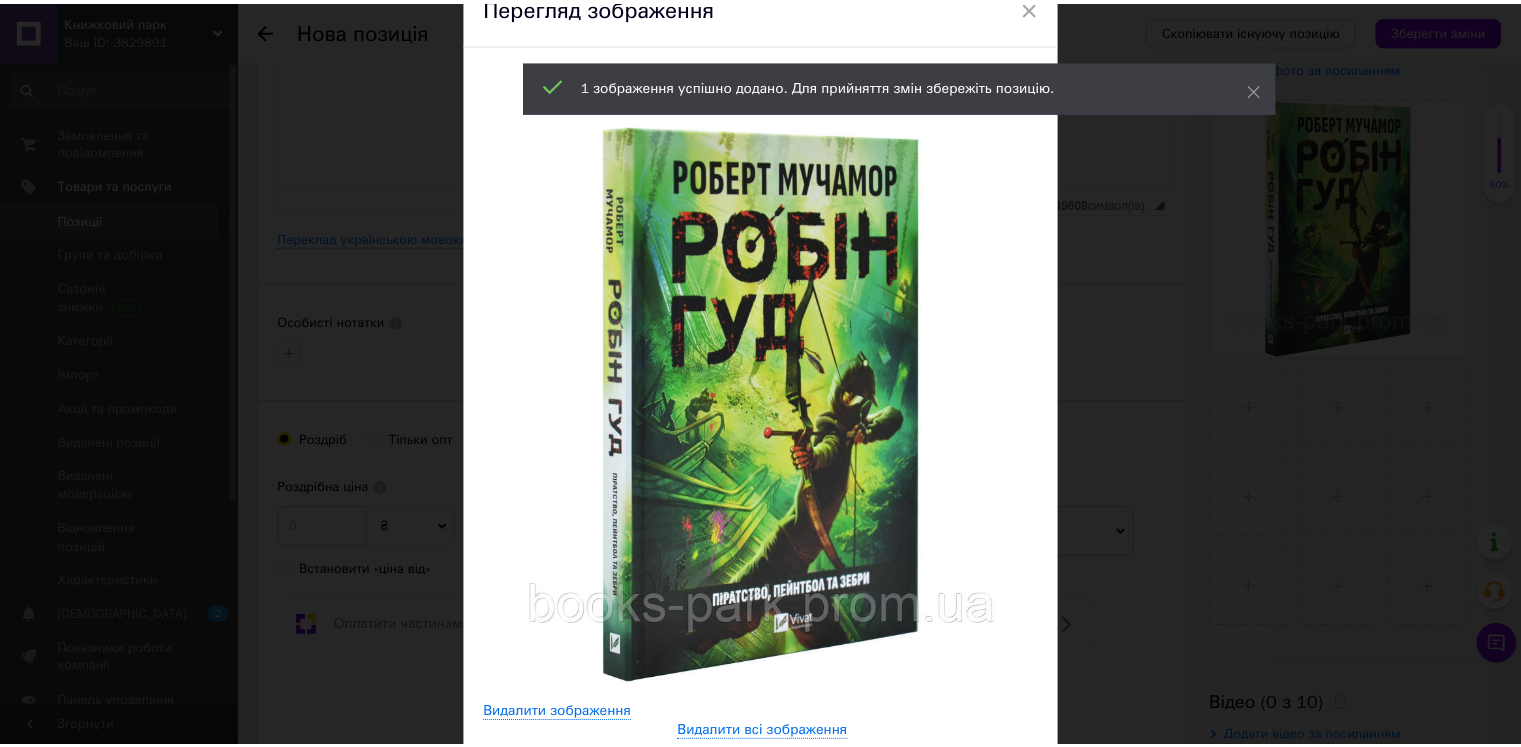 scroll, scrollTop: 100, scrollLeft: 0, axis: vertical 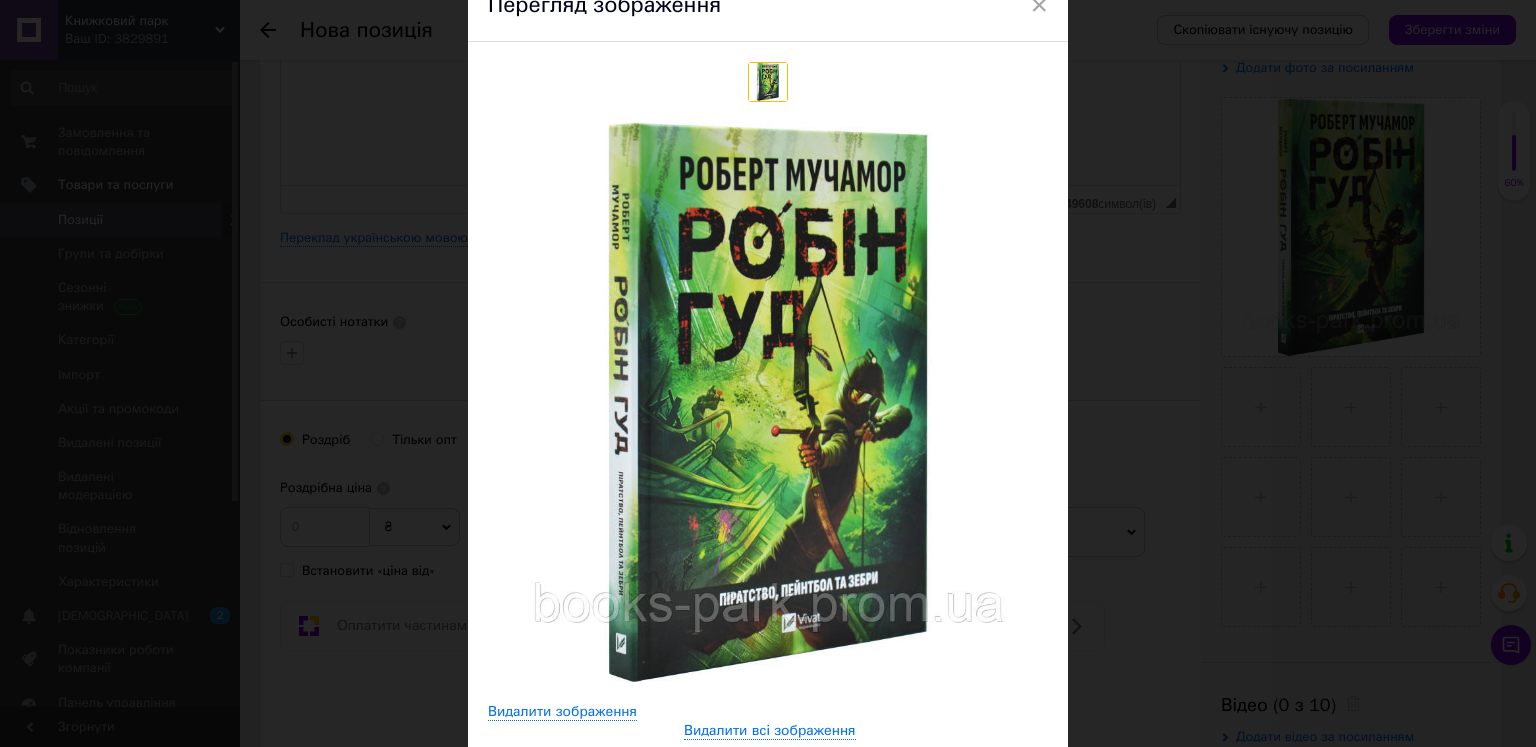 click on "× Перегляд зображення Видалити зображення Видалити всі зображення" at bounding box center (768, 373) 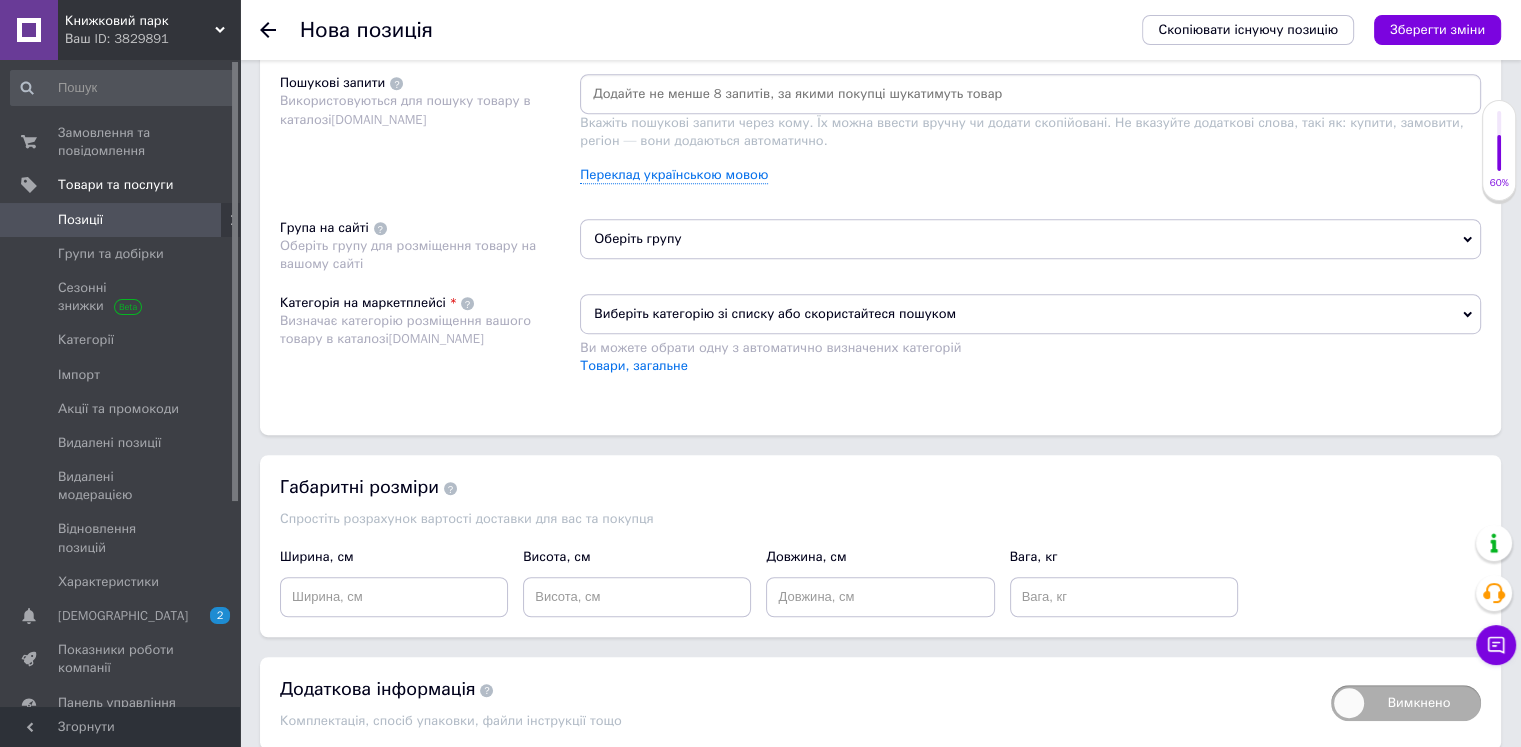 scroll, scrollTop: 1200, scrollLeft: 0, axis: vertical 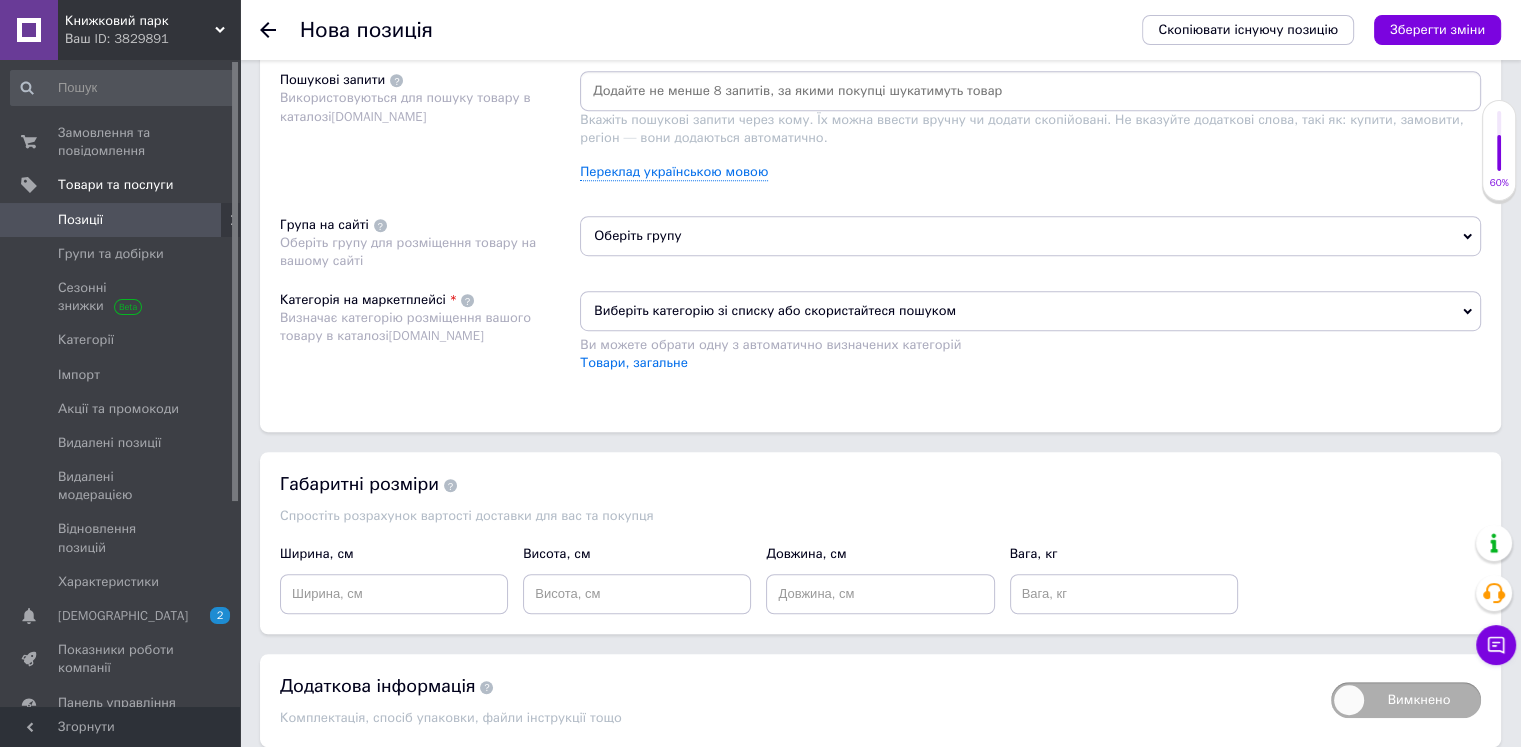 click on "Оберіть групу" at bounding box center (1030, 236) 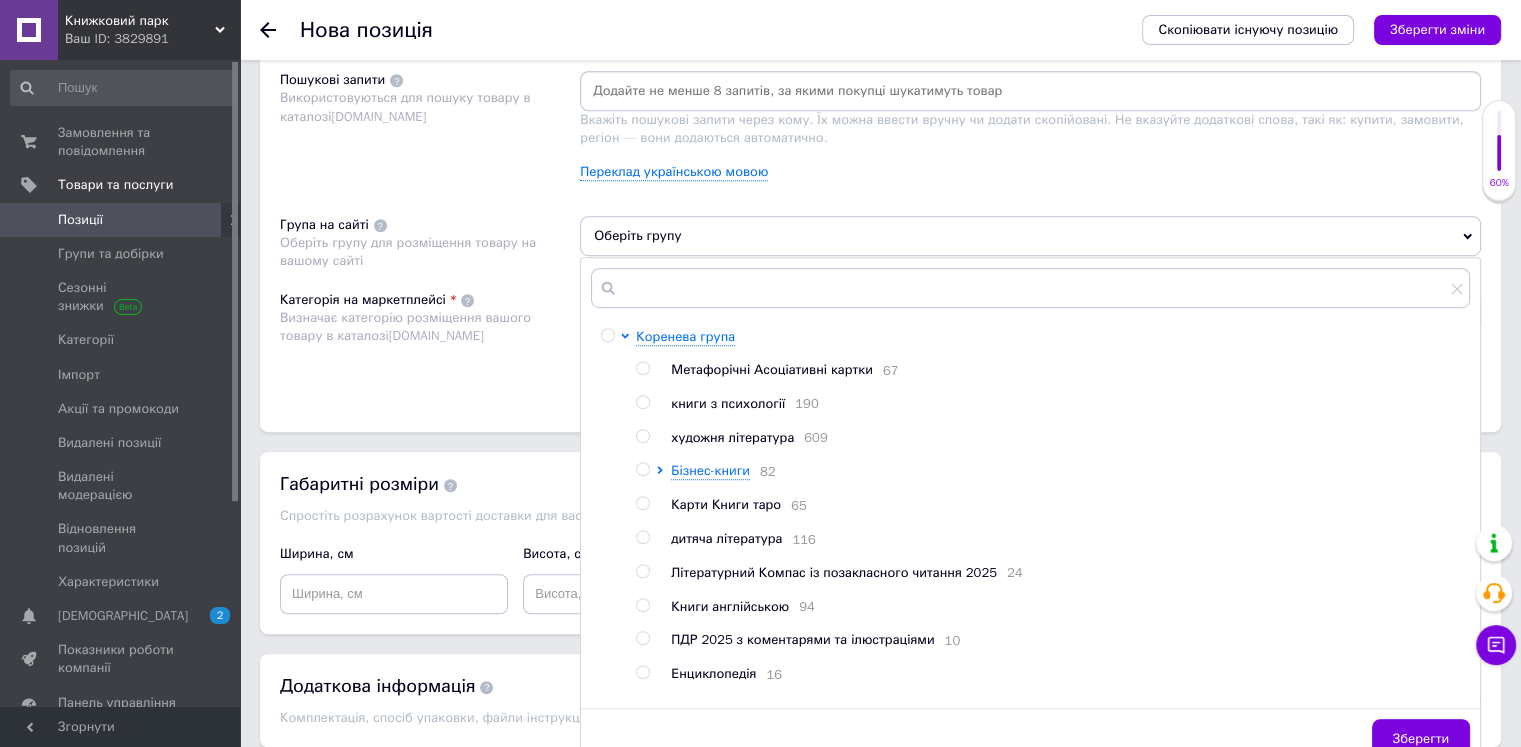 click at bounding box center (642, 436) 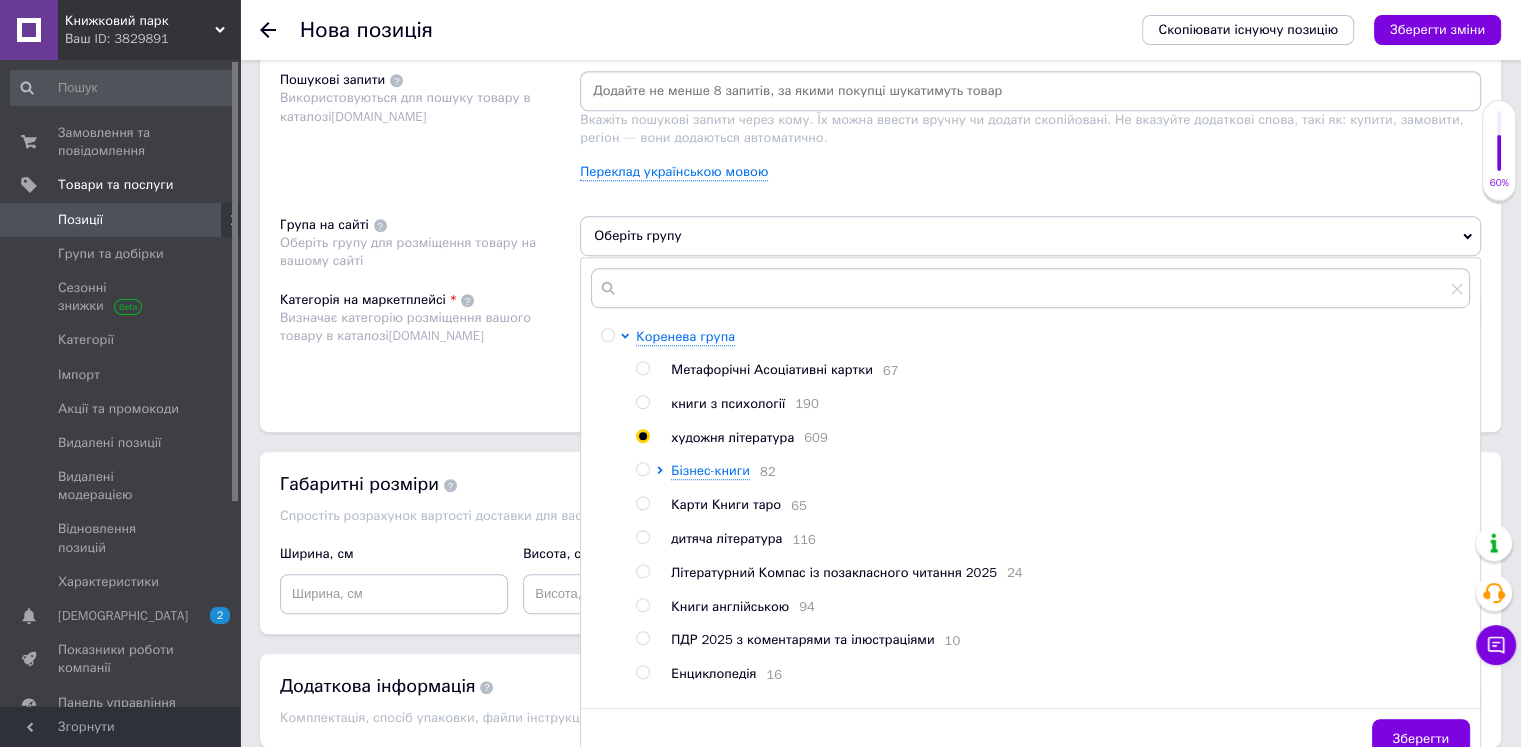 radio on "true" 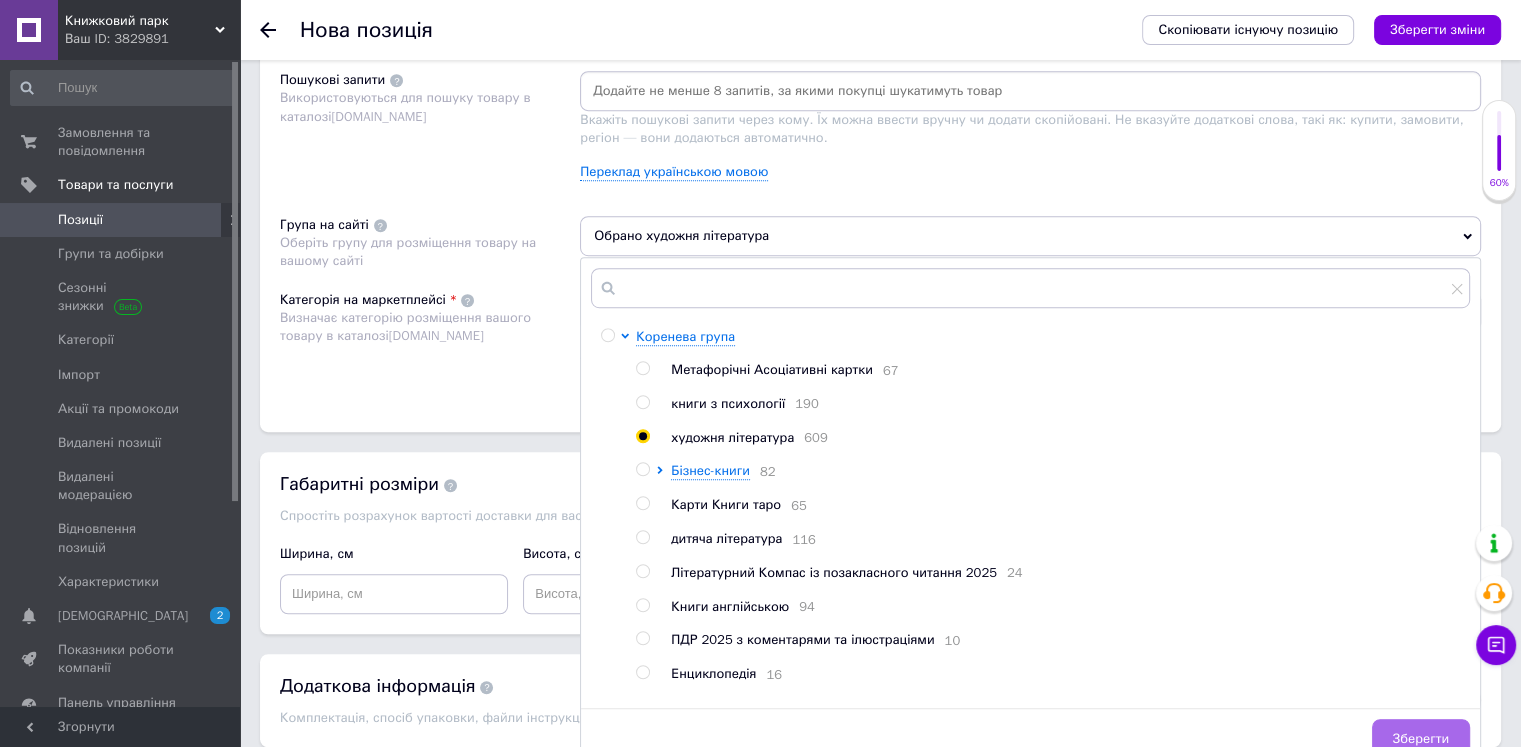 click on "Зберегти" at bounding box center [1421, 739] 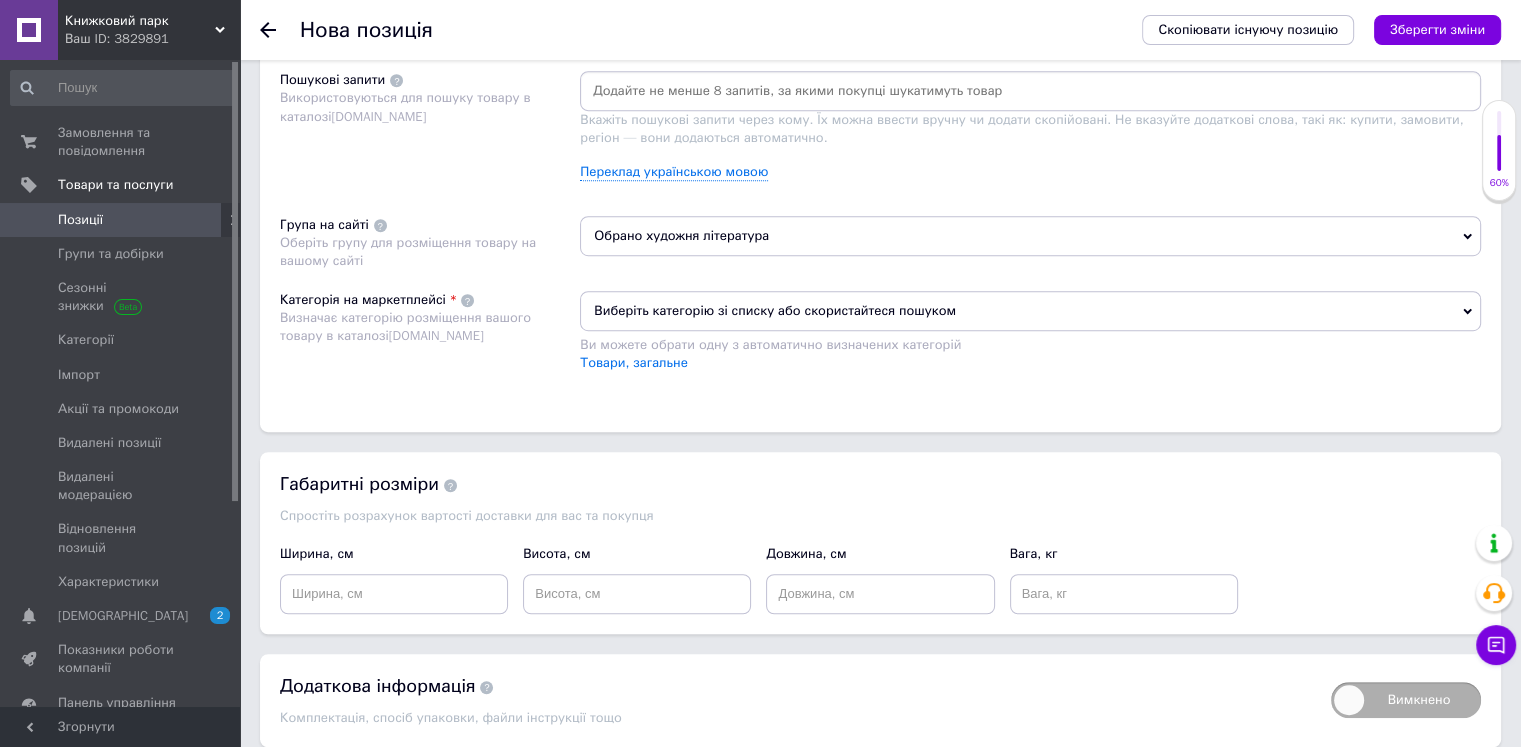 click on "Виберіть категорію зі списку або скористайтеся пошуком" at bounding box center [1030, 311] 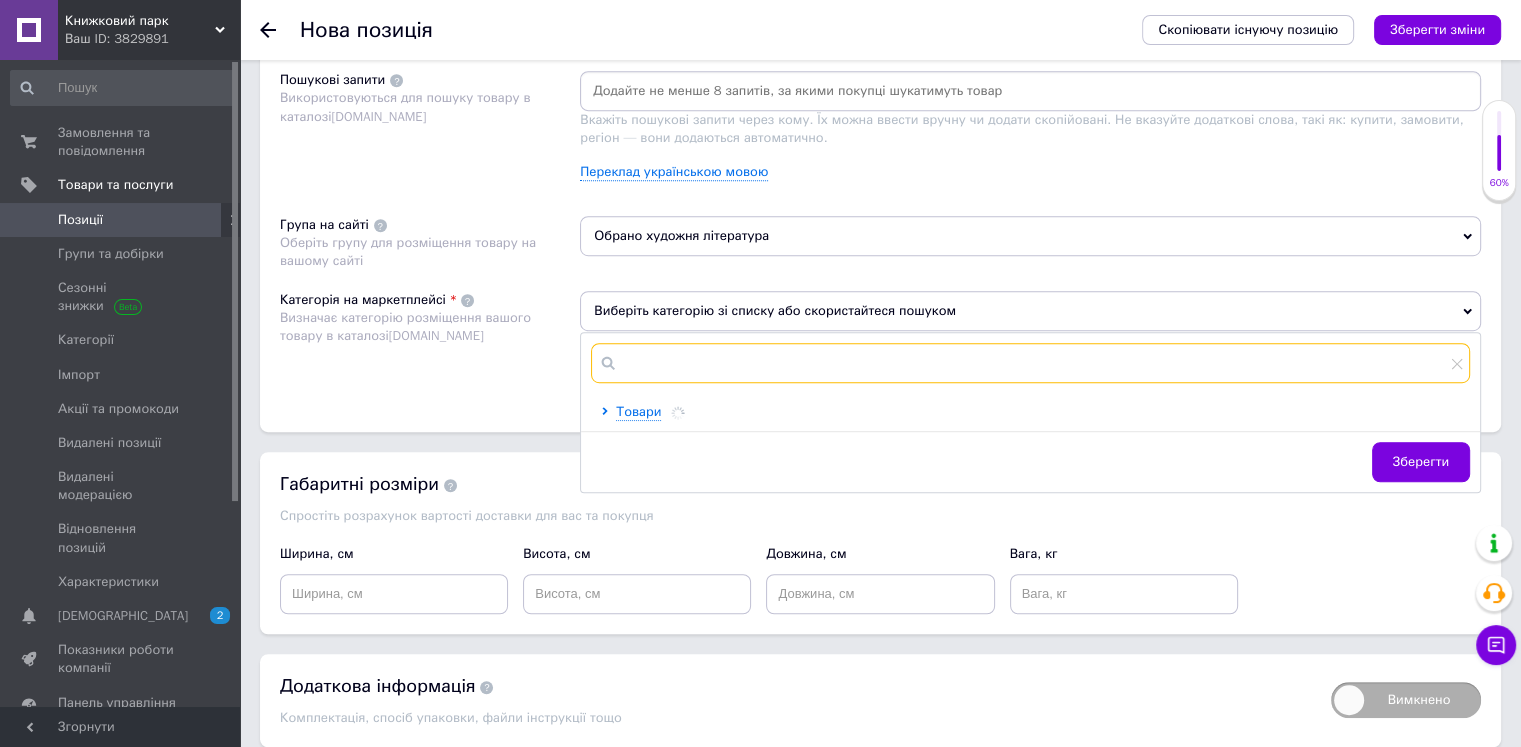 click at bounding box center [1030, 363] 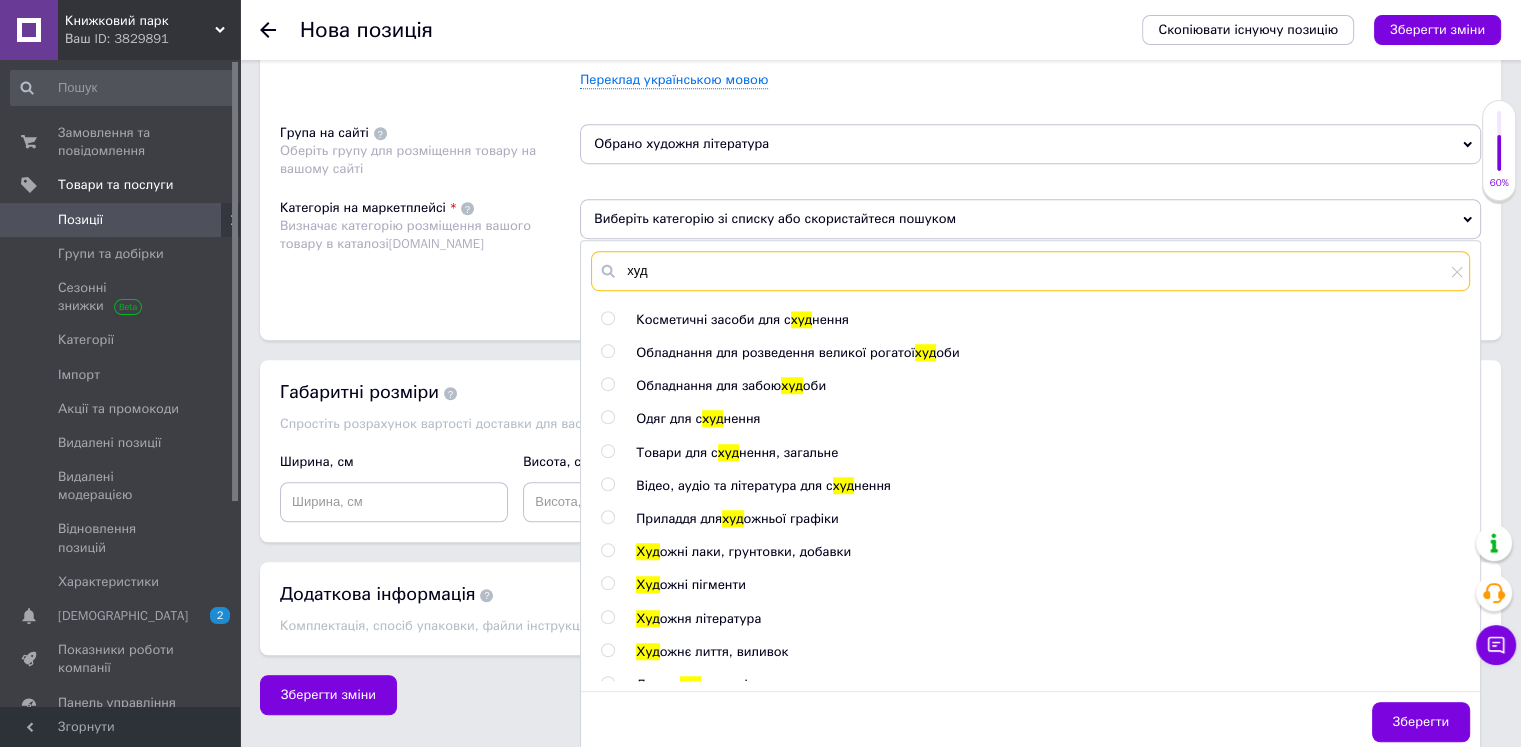 scroll, scrollTop: 1293, scrollLeft: 0, axis: vertical 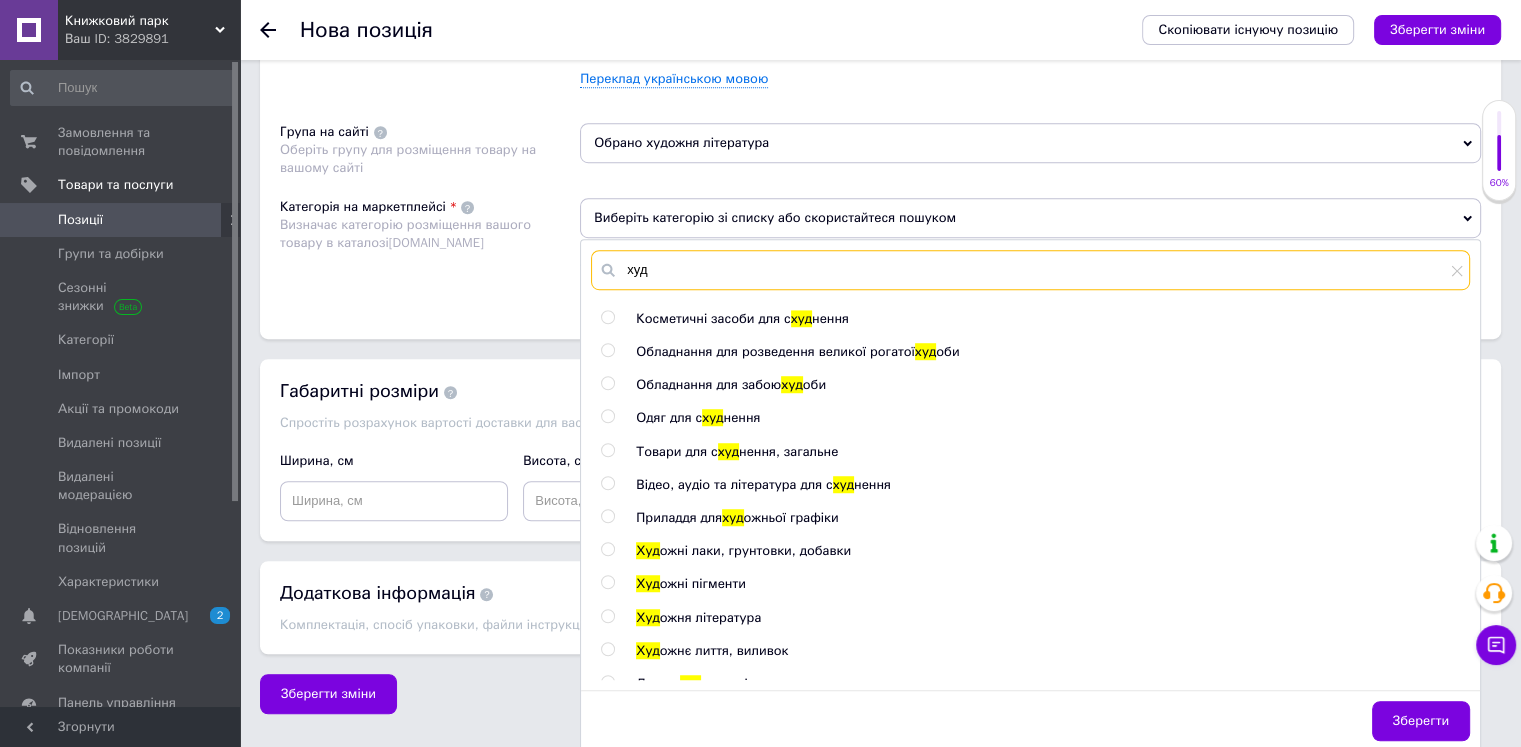 type on "худ" 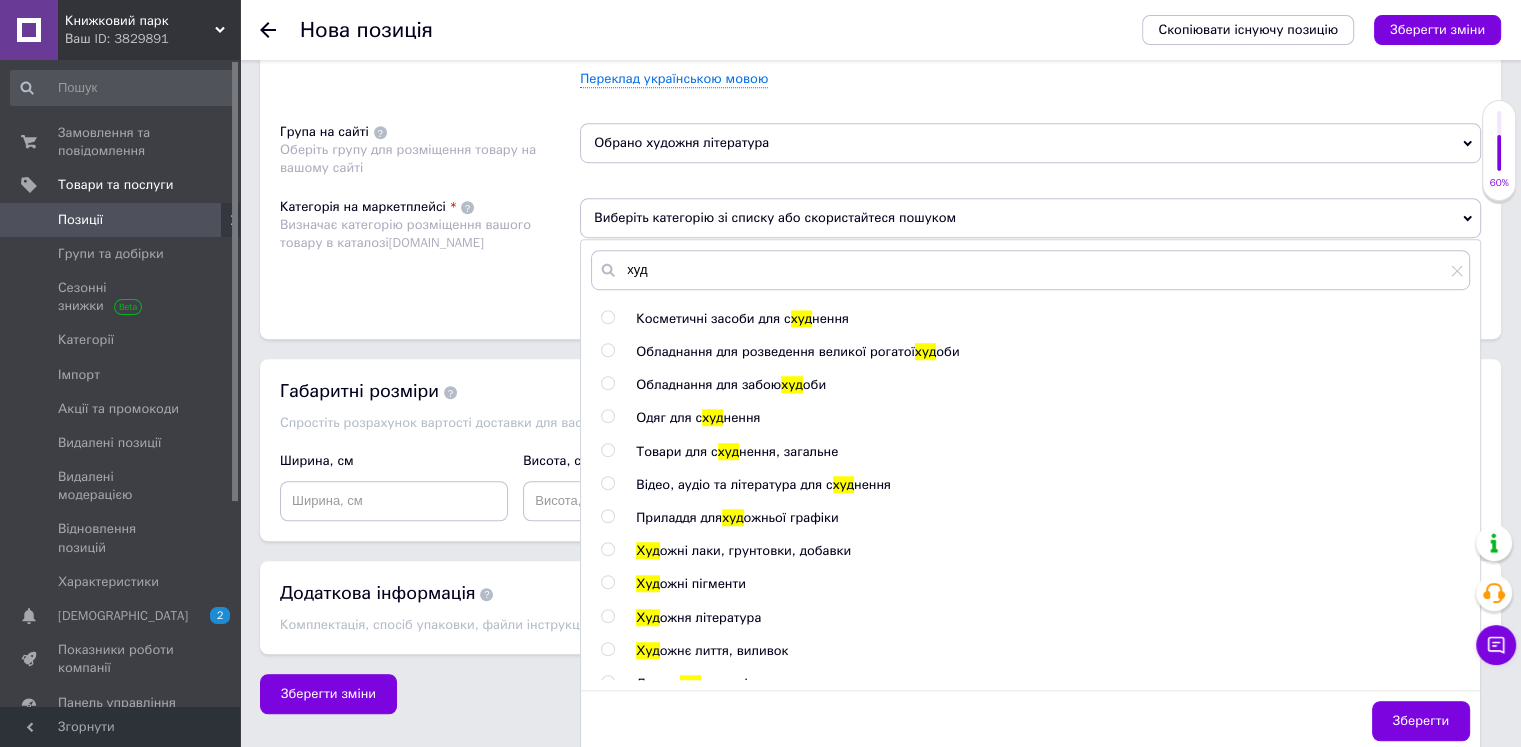 click at bounding box center [607, 616] 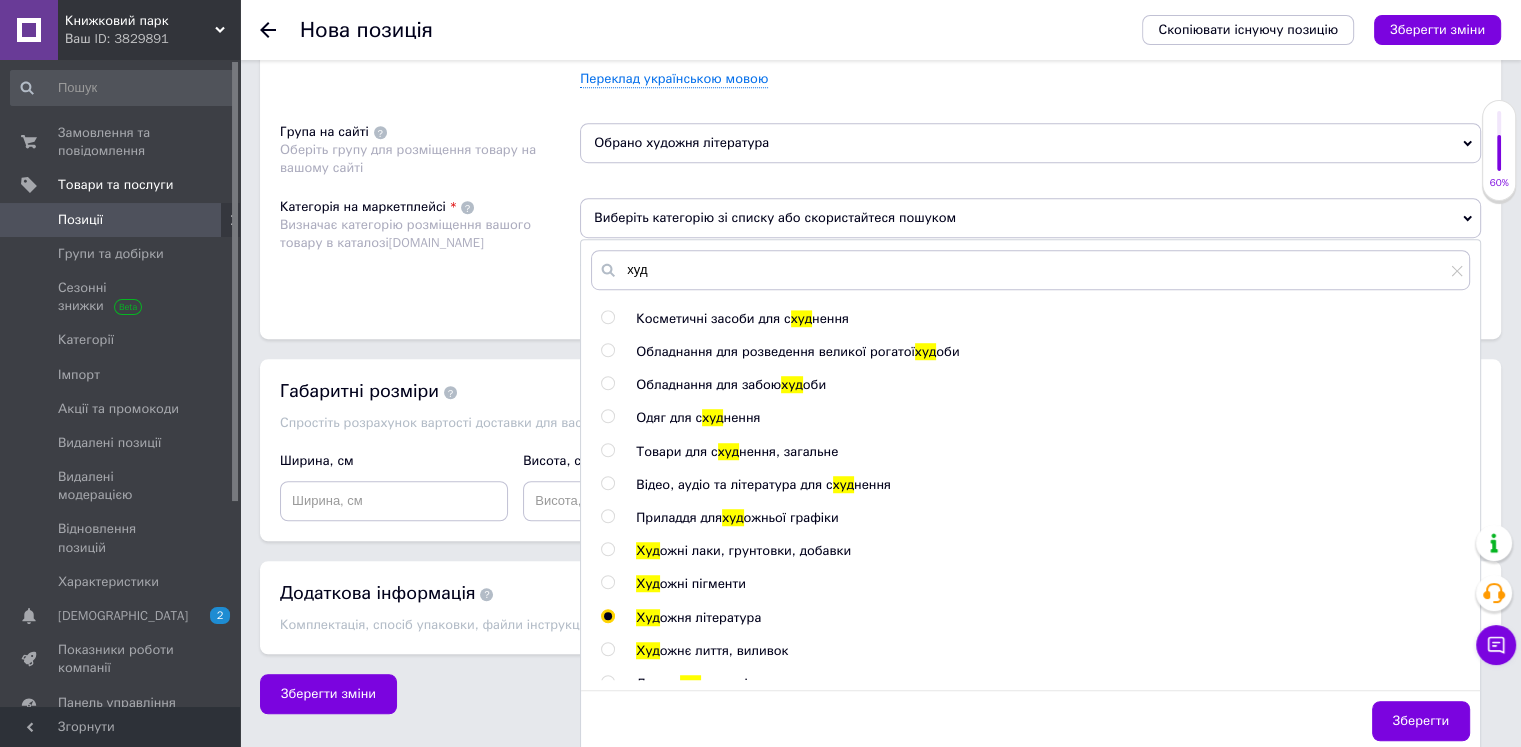 radio on "true" 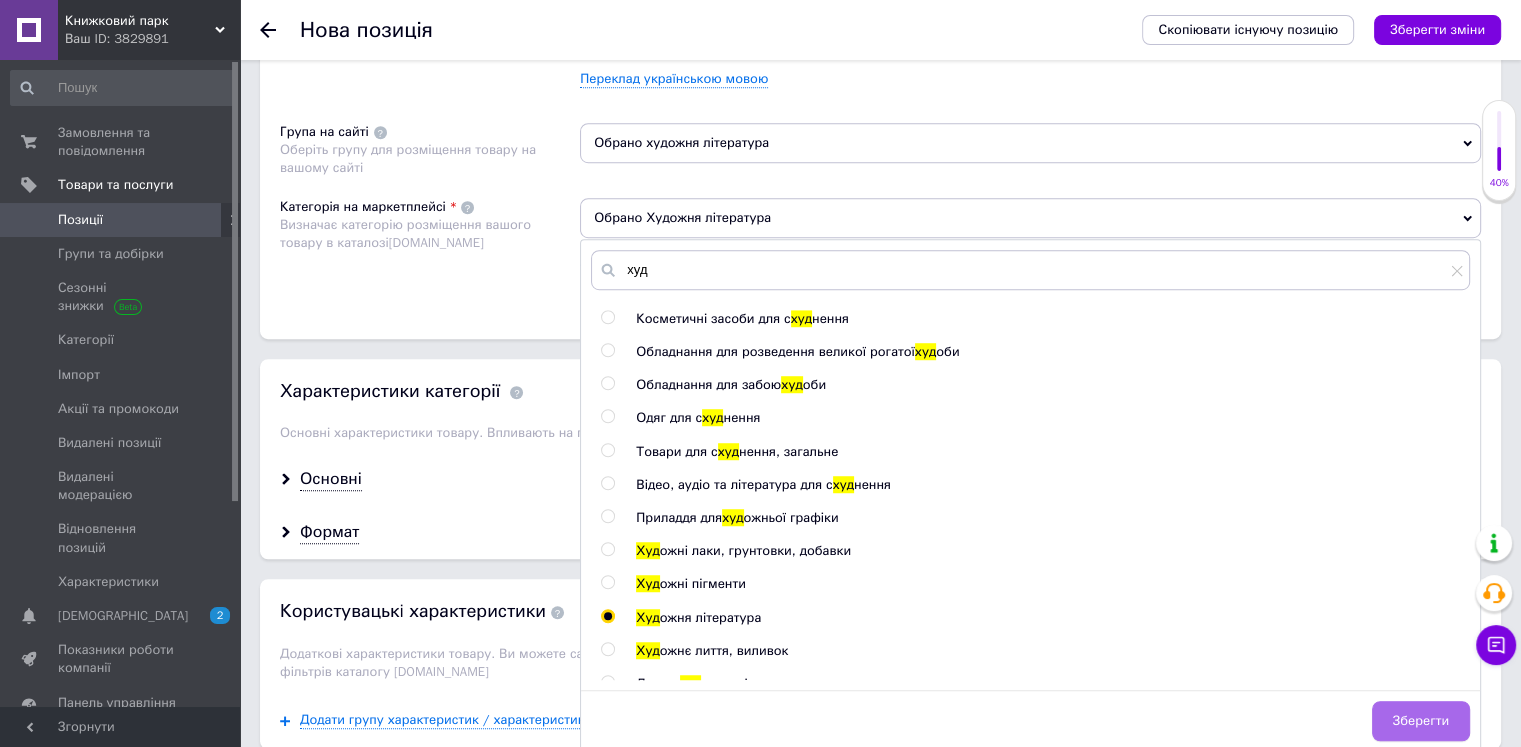 click on "Зберегти" at bounding box center (1421, 721) 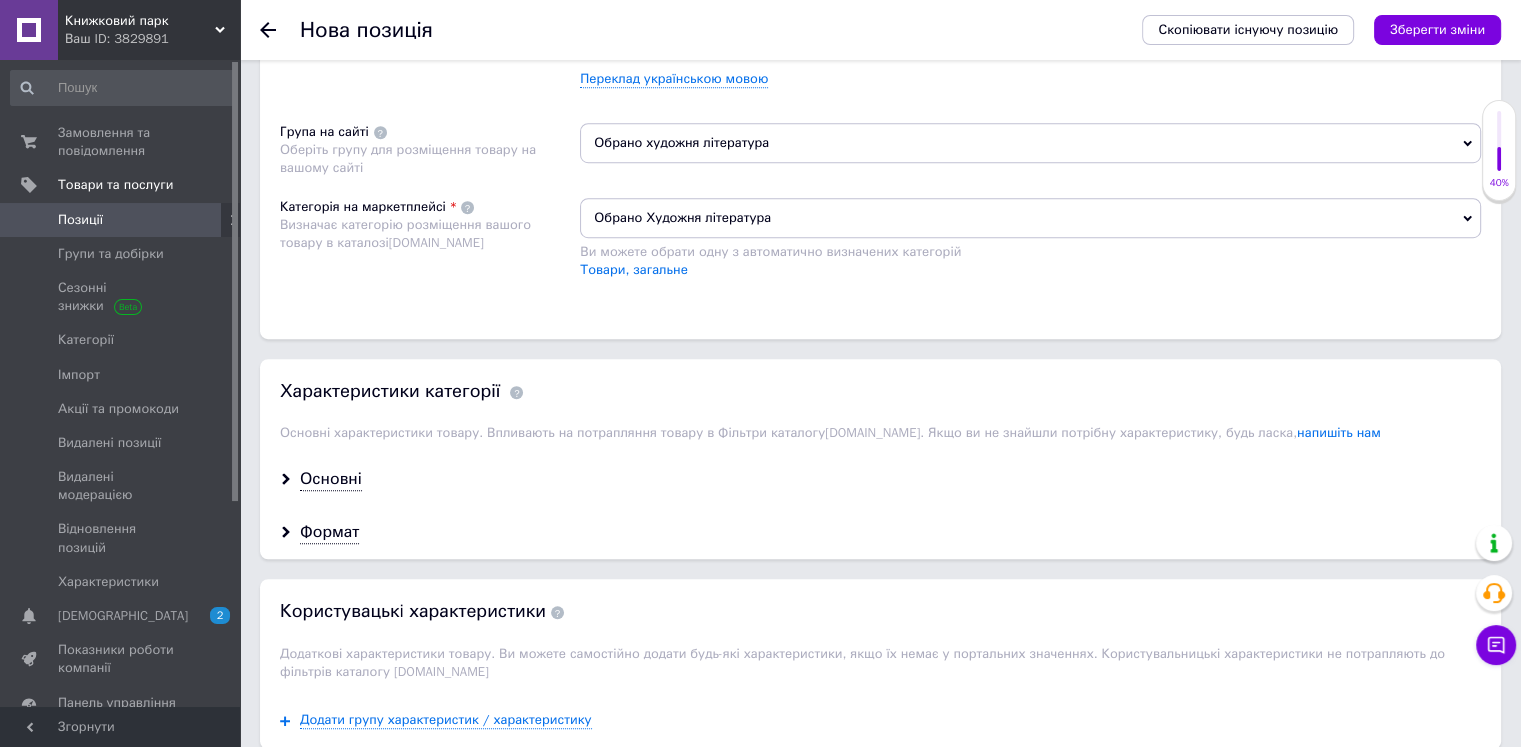click on "Основні" at bounding box center [880, 479] 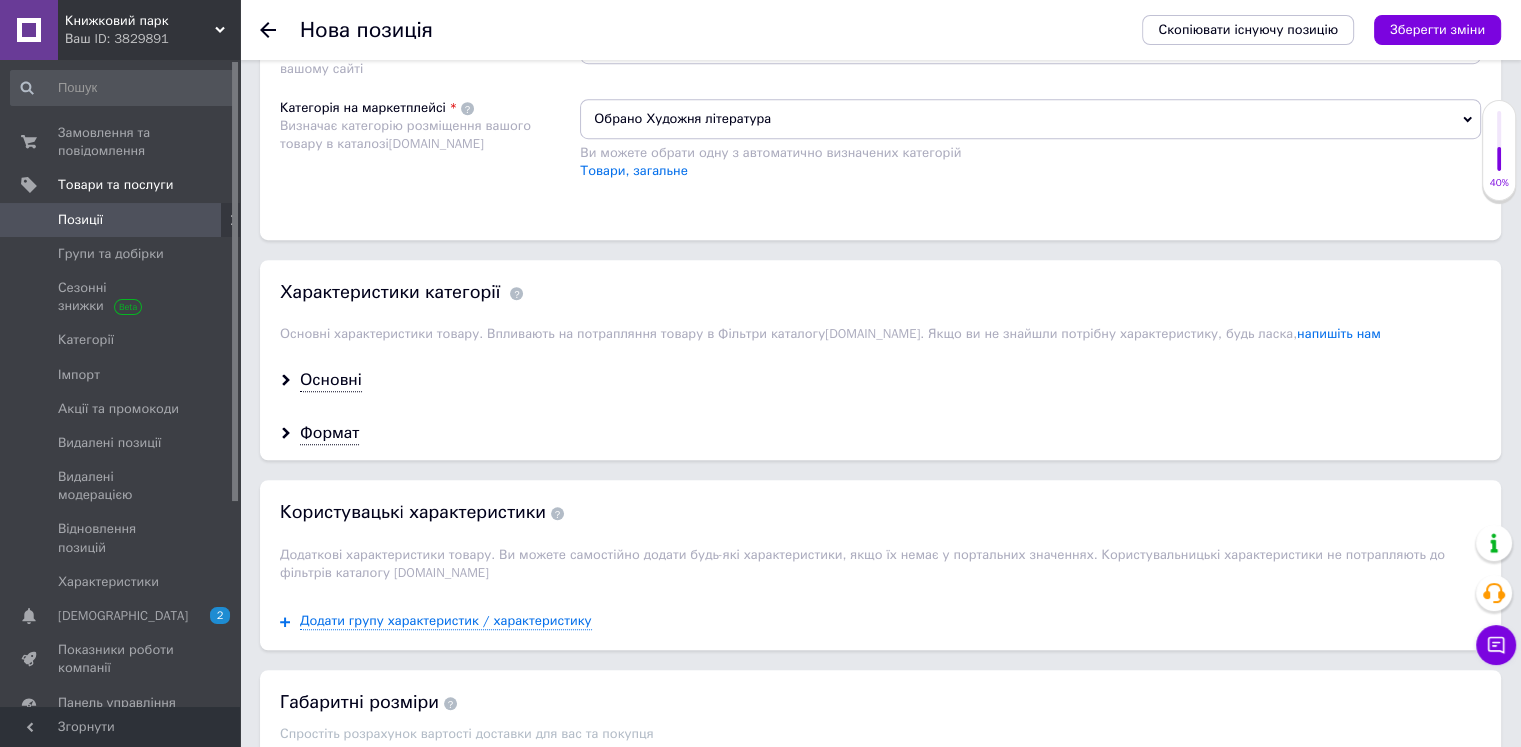 scroll, scrollTop: 1393, scrollLeft: 0, axis: vertical 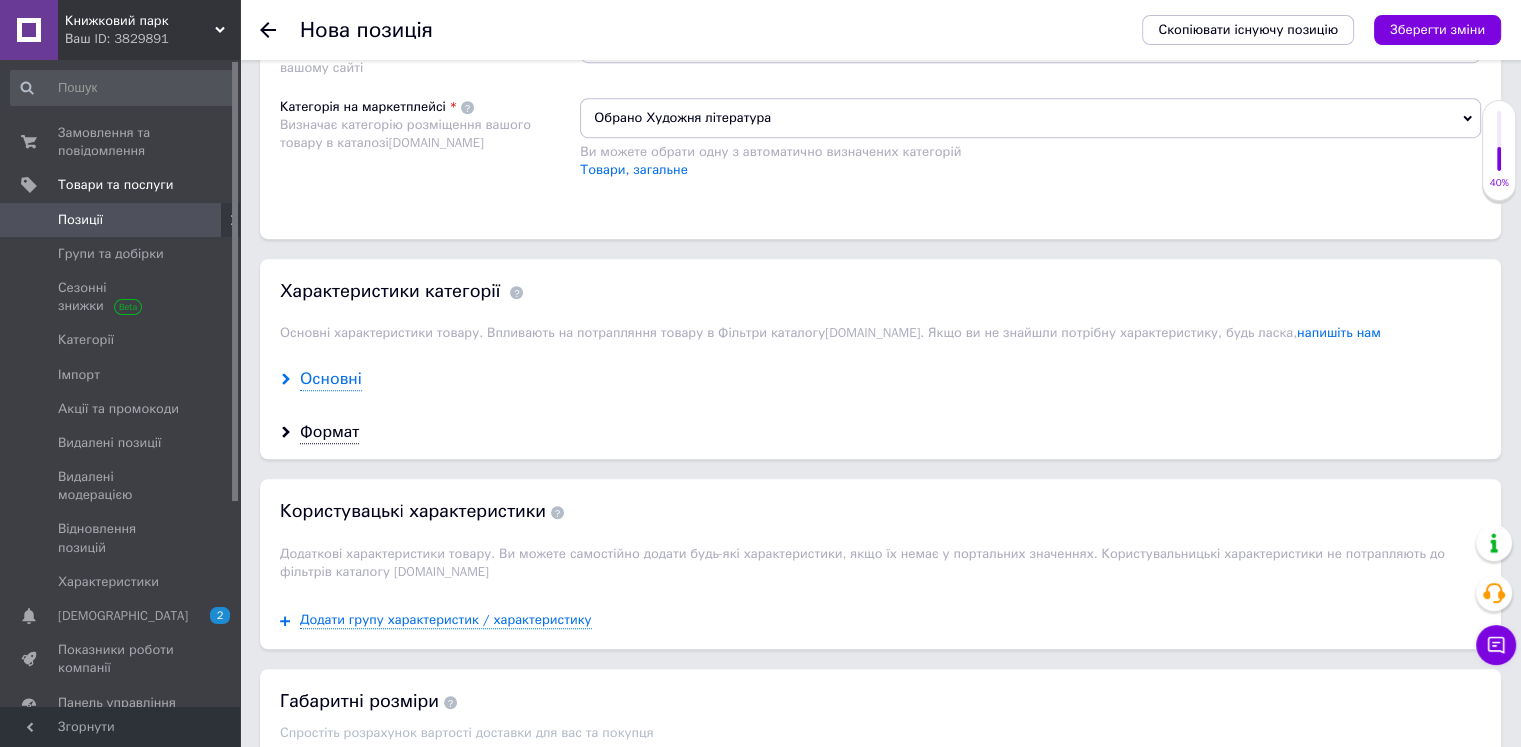 click on "Основні" at bounding box center (331, 379) 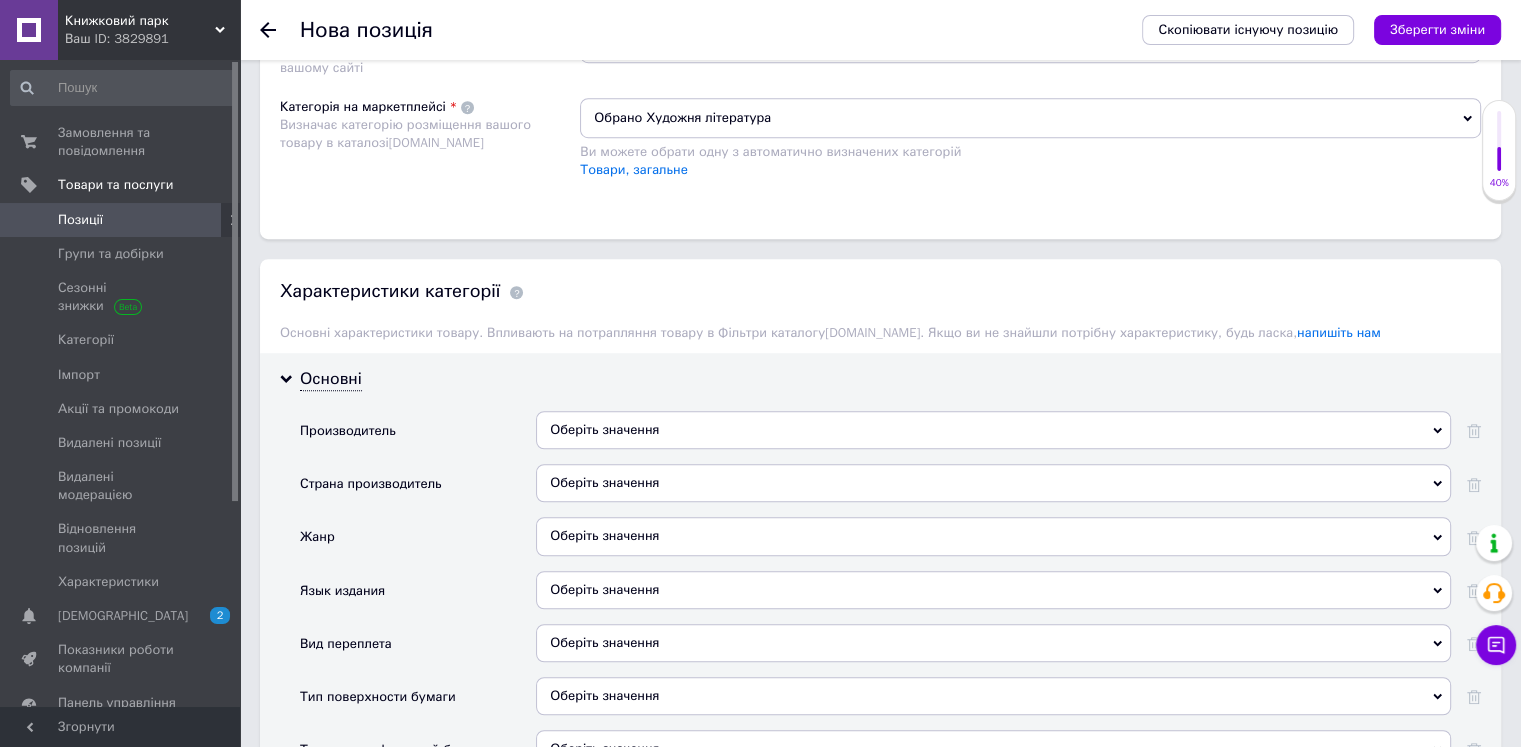 click on "Оберіть значення" at bounding box center [993, 430] 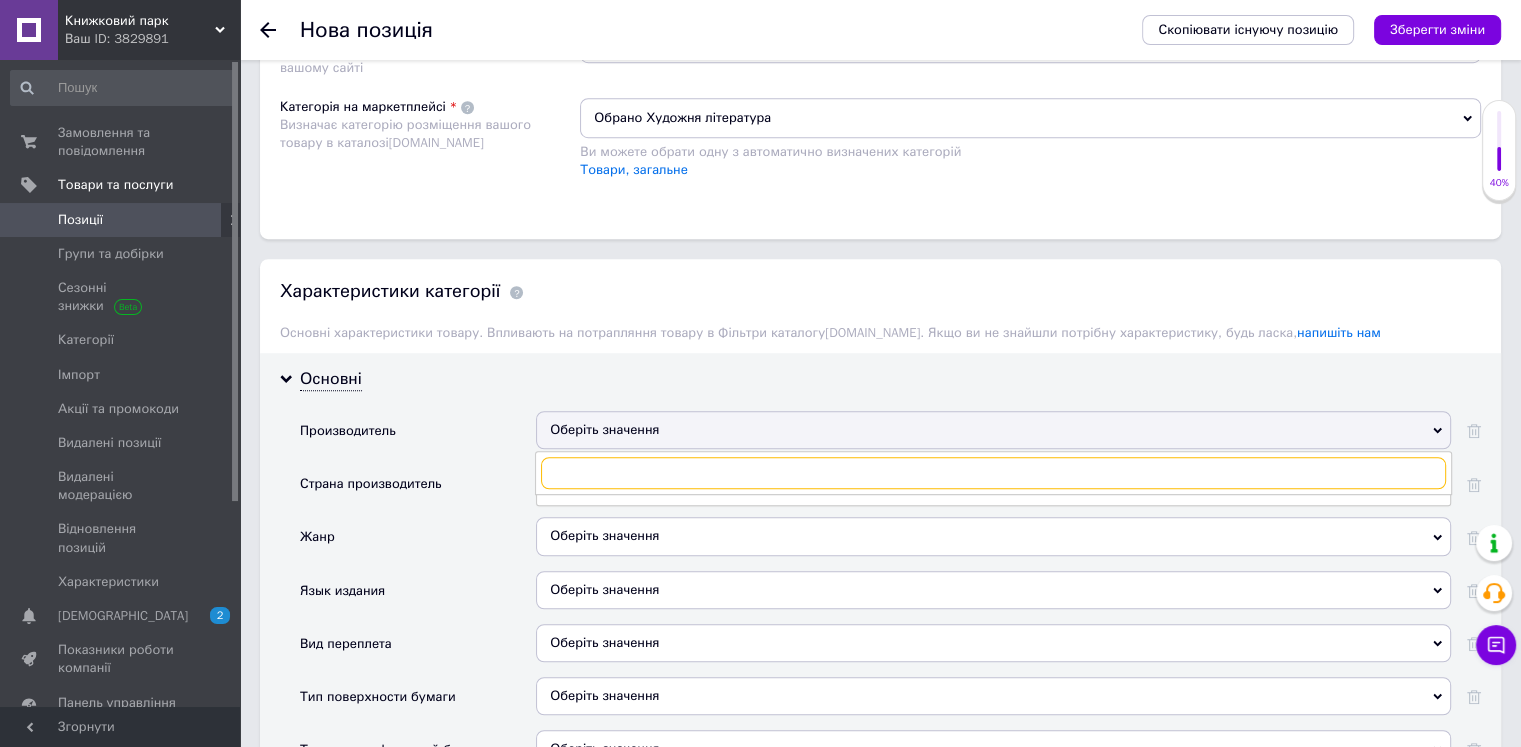 click at bounding box center (993, 473) 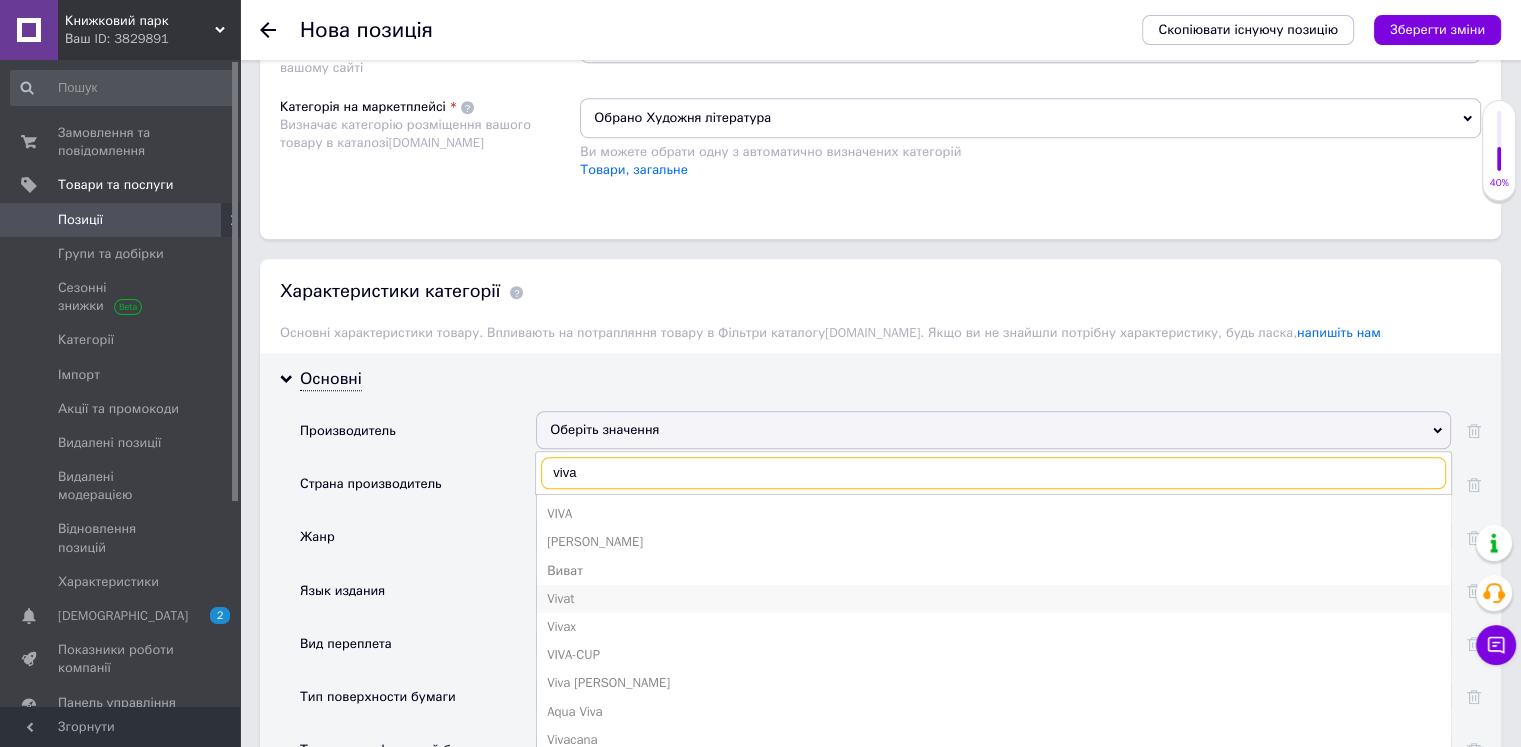 type on "viva" 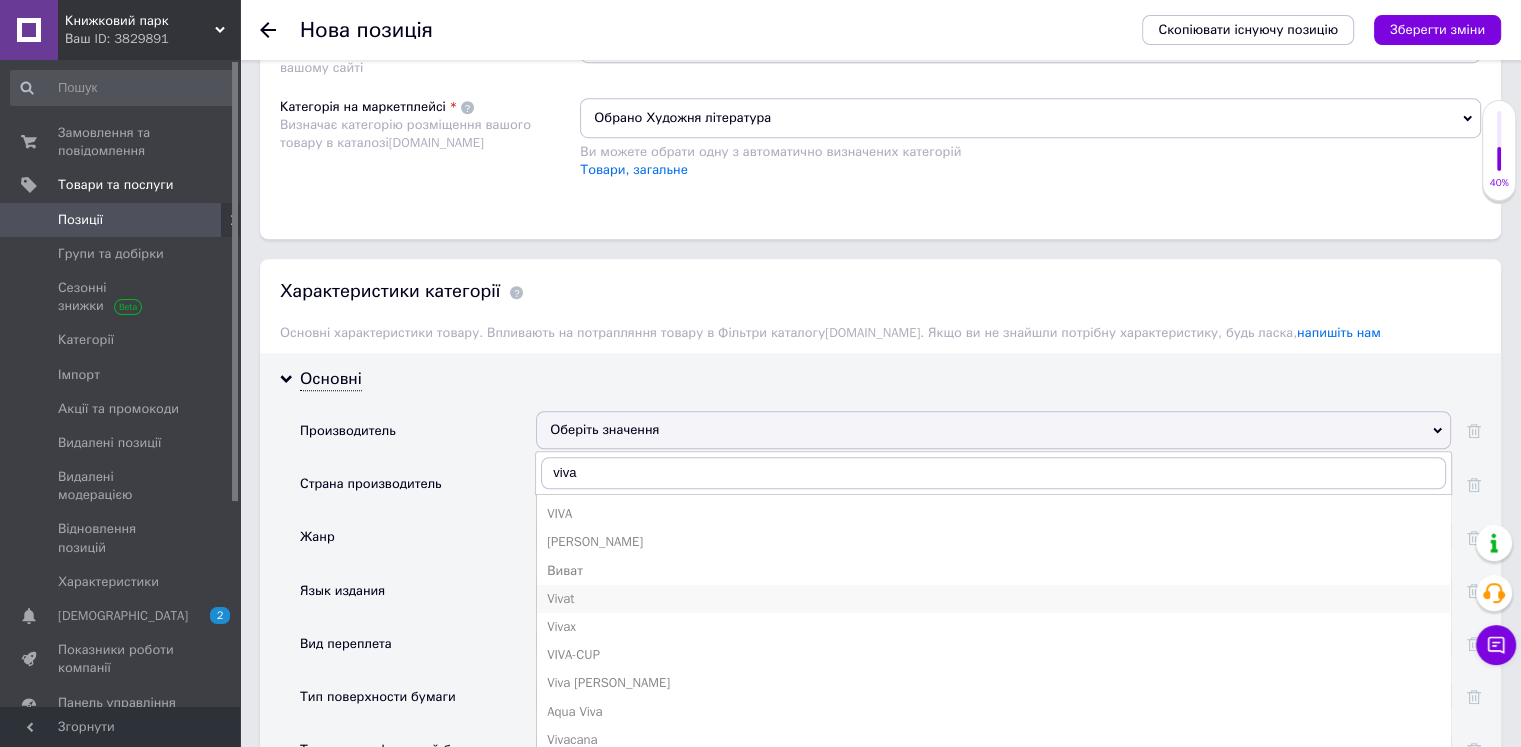 click on "Vivat" at bounding box center [993, 599] 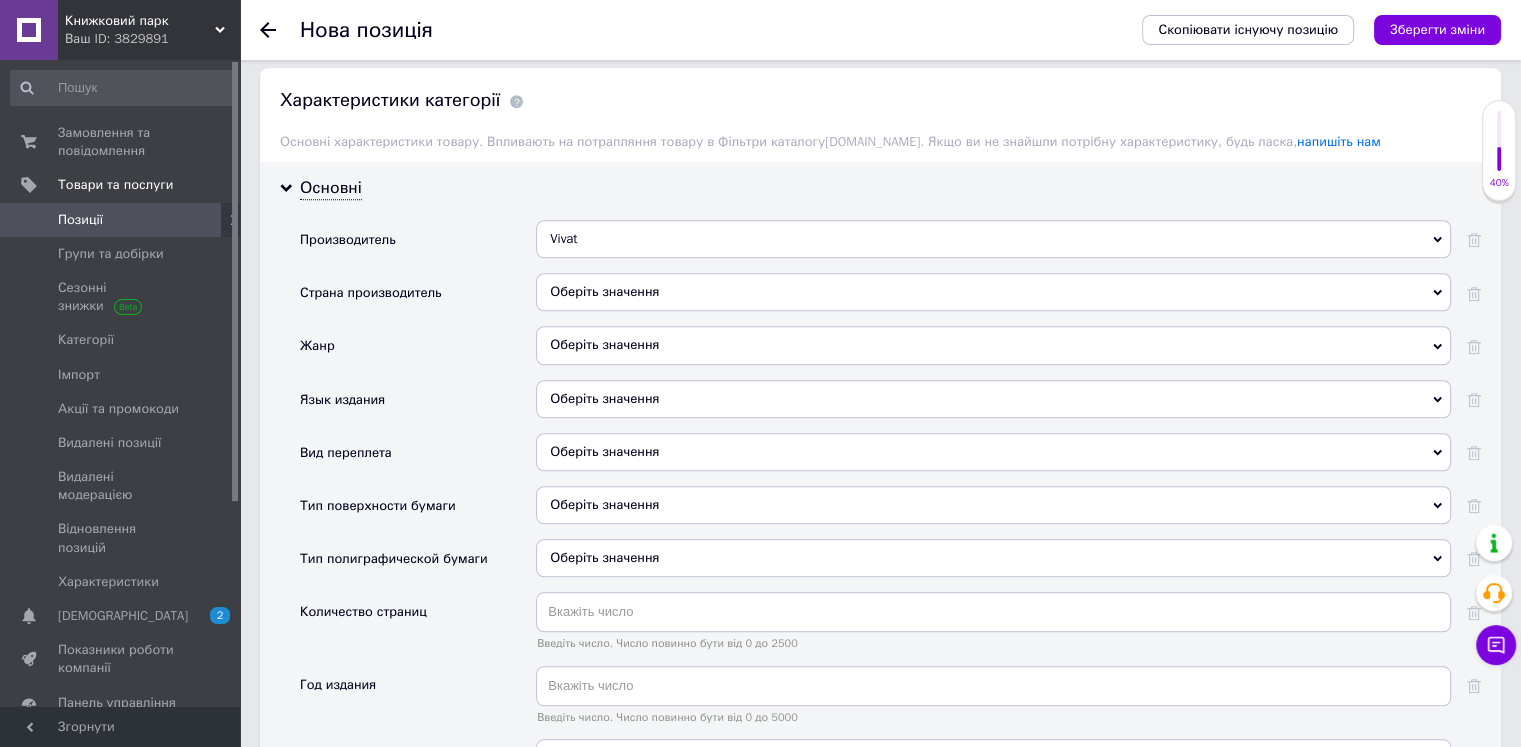 scroll, scrollTop: 1593, scrollLeft: 0, axis: vertical 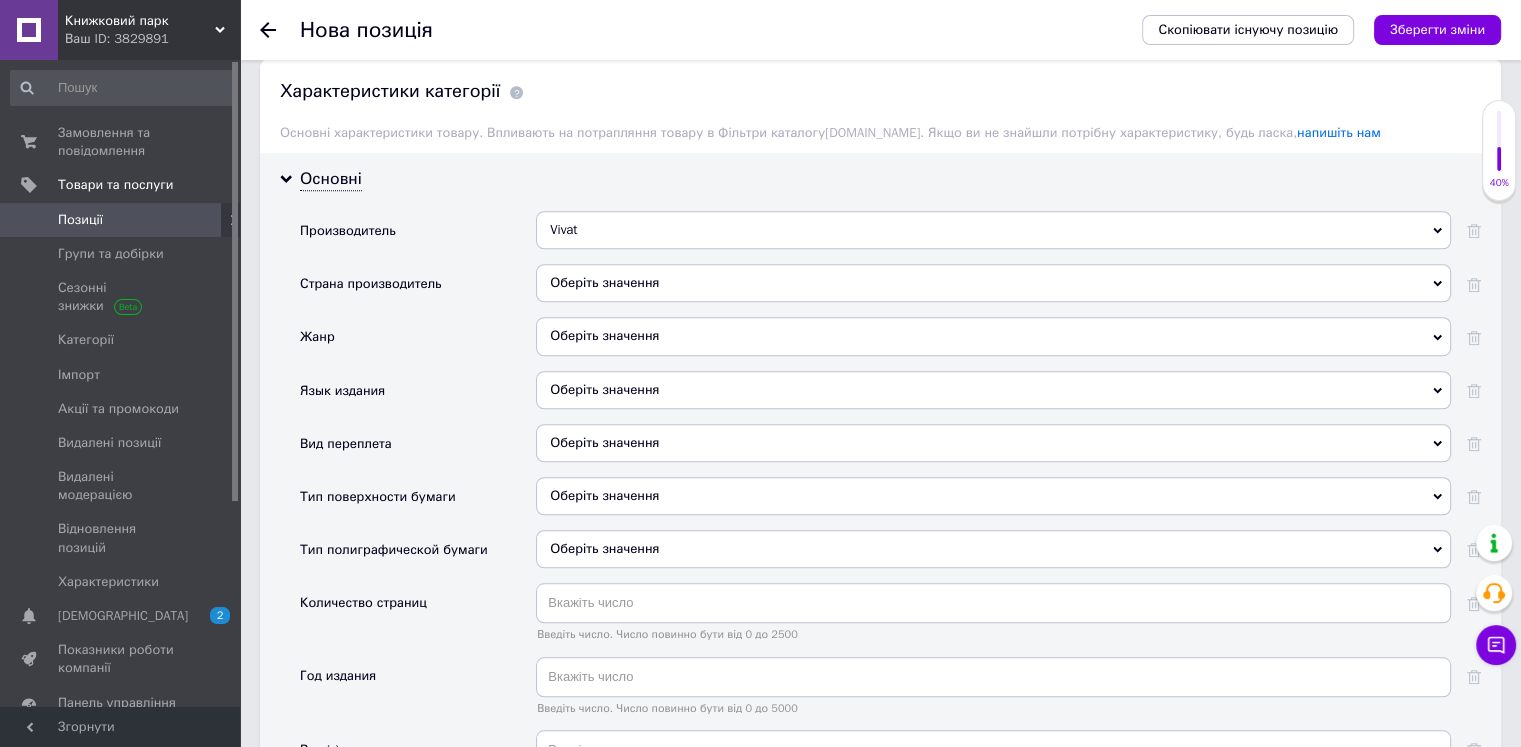click on "Оберіть значення" at bounding box center [993, 283] 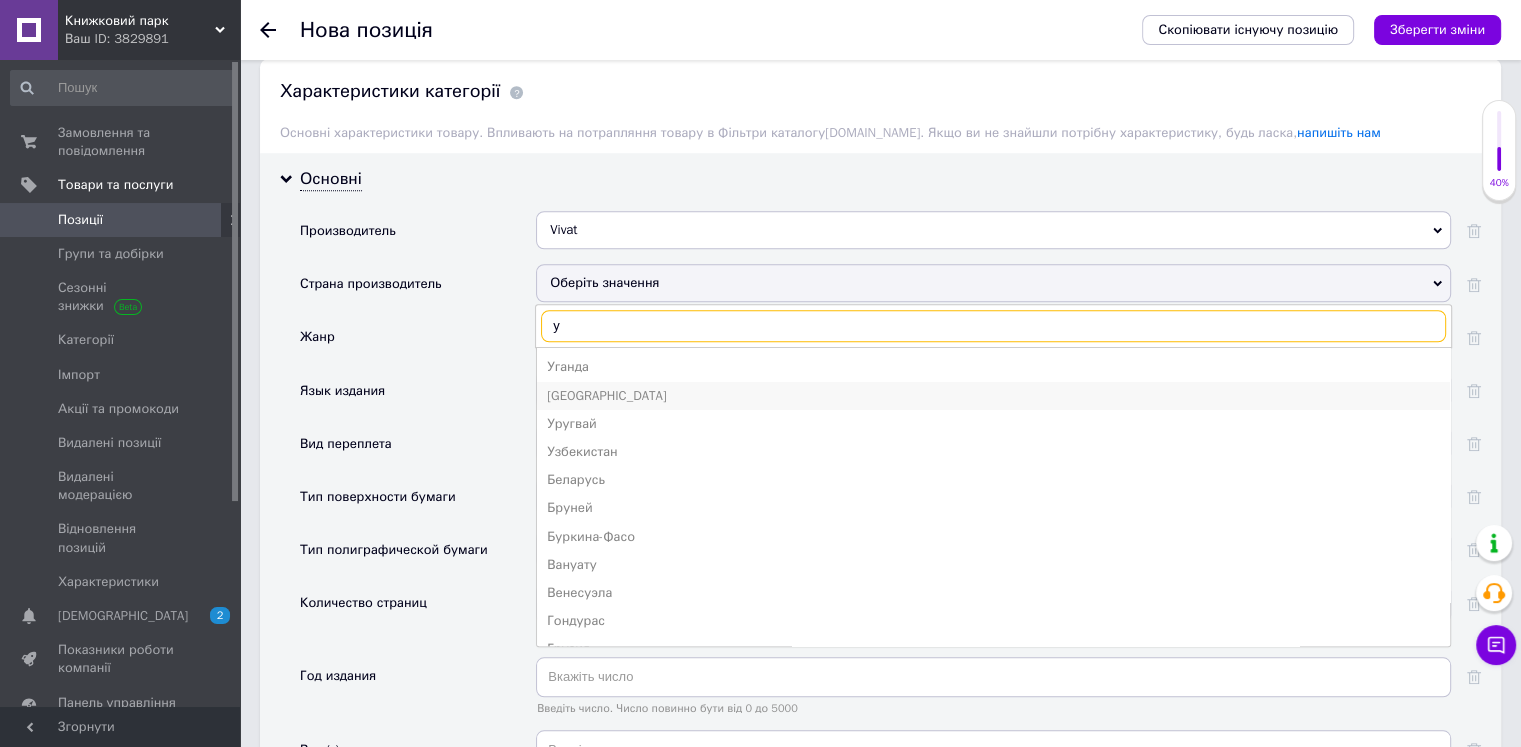 type on "у" 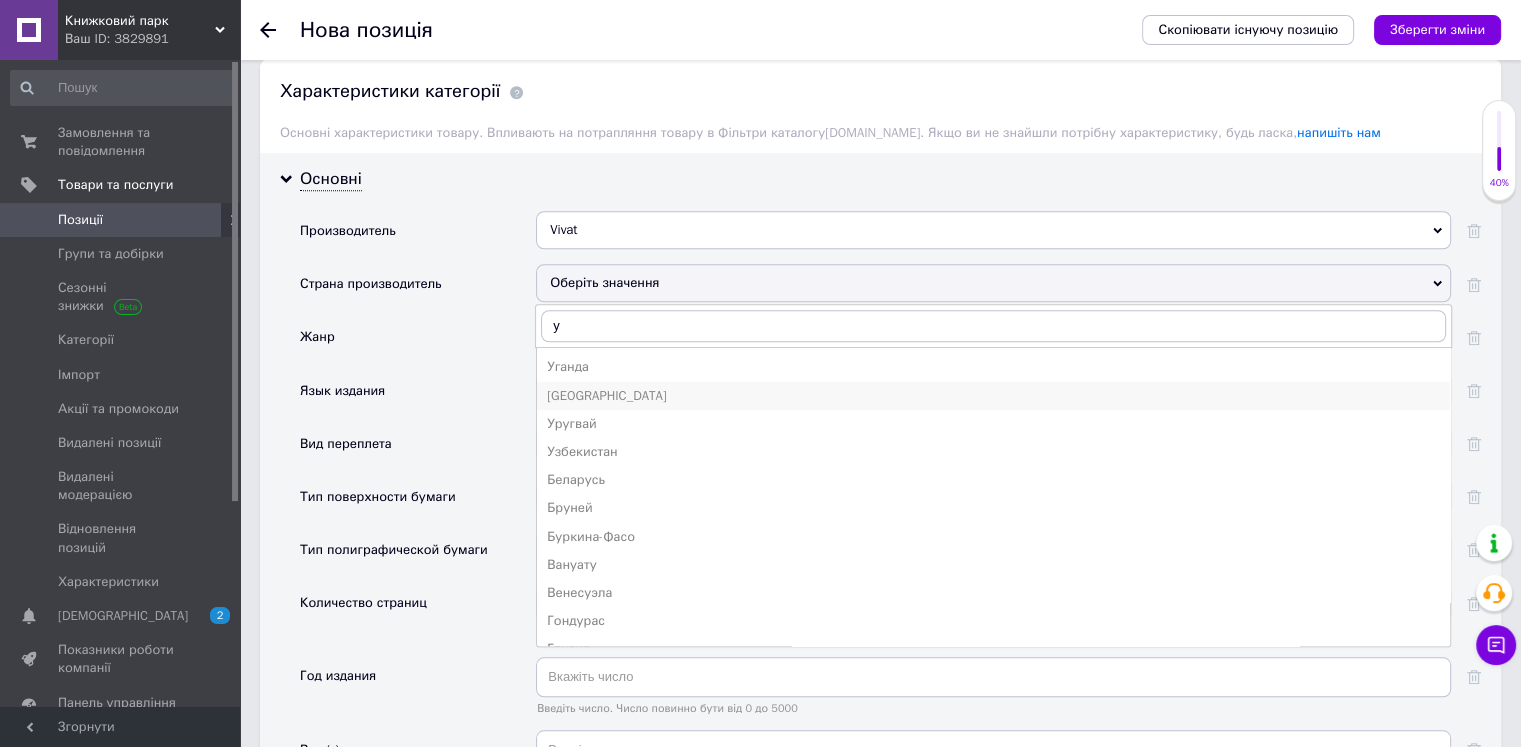 click on "[GEOGRAPHIC_DATA]" at bounding box center (993, 396) 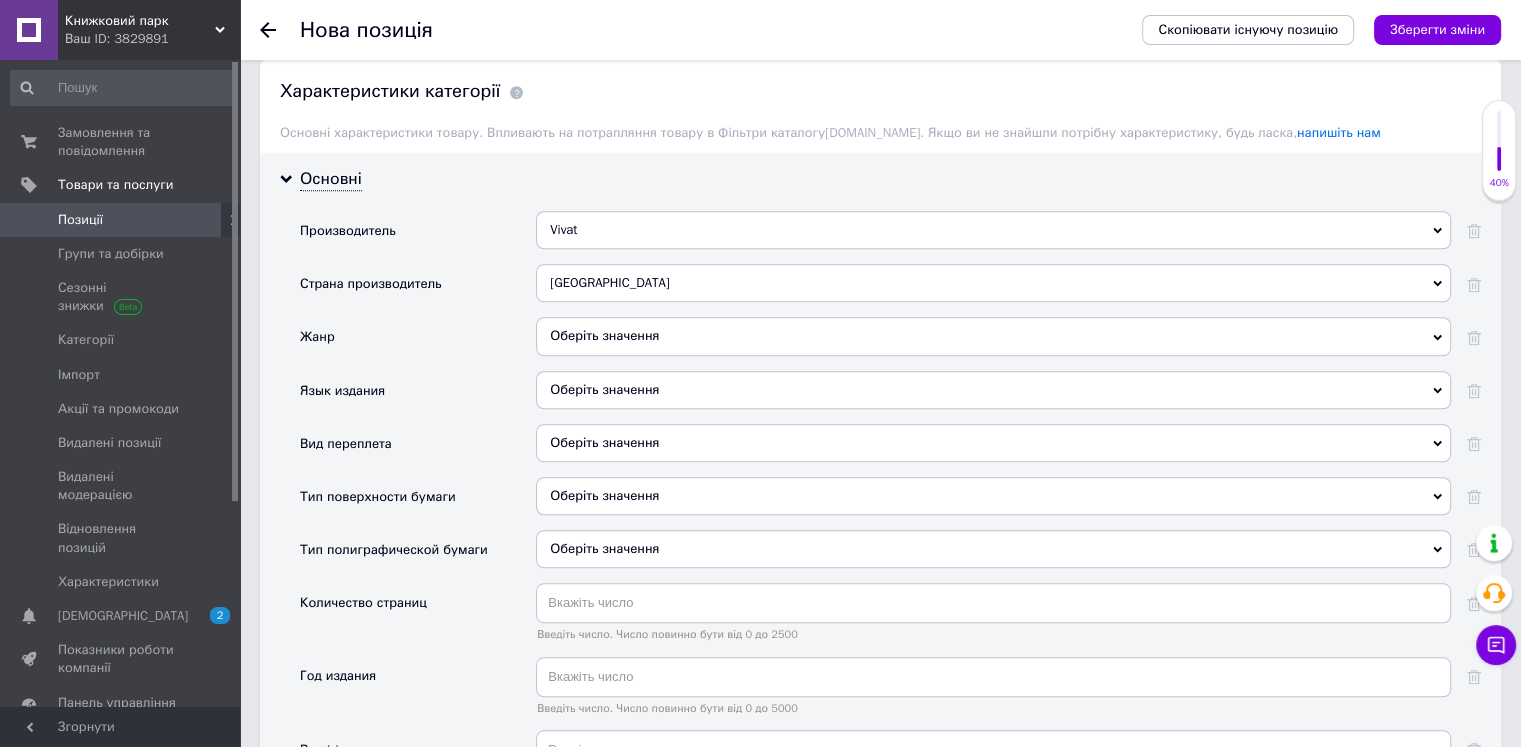 click on "Оберіть значення" at bounding box center [993, 336] 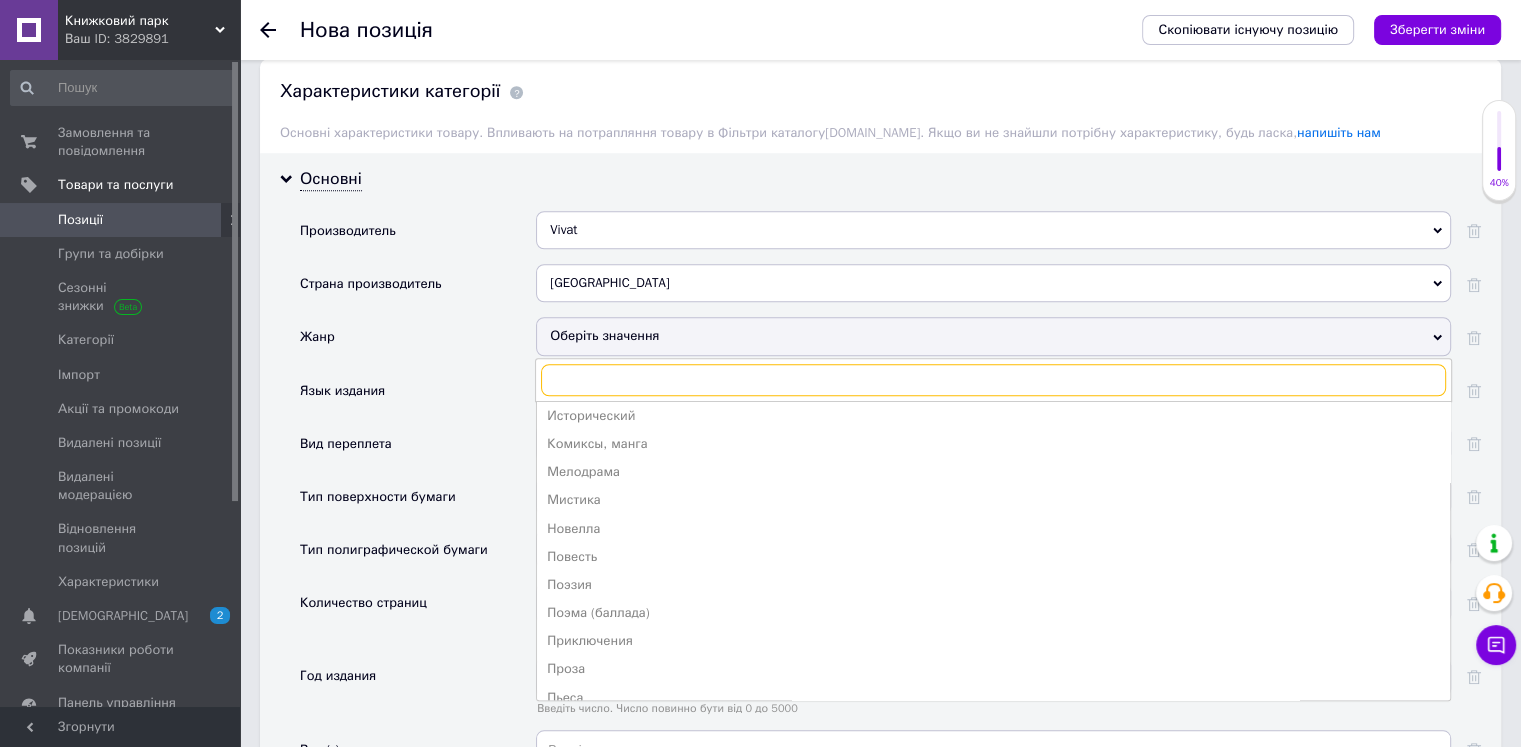 scroll, scrollTop: 200, scrollLeft: 0, axis: vertical 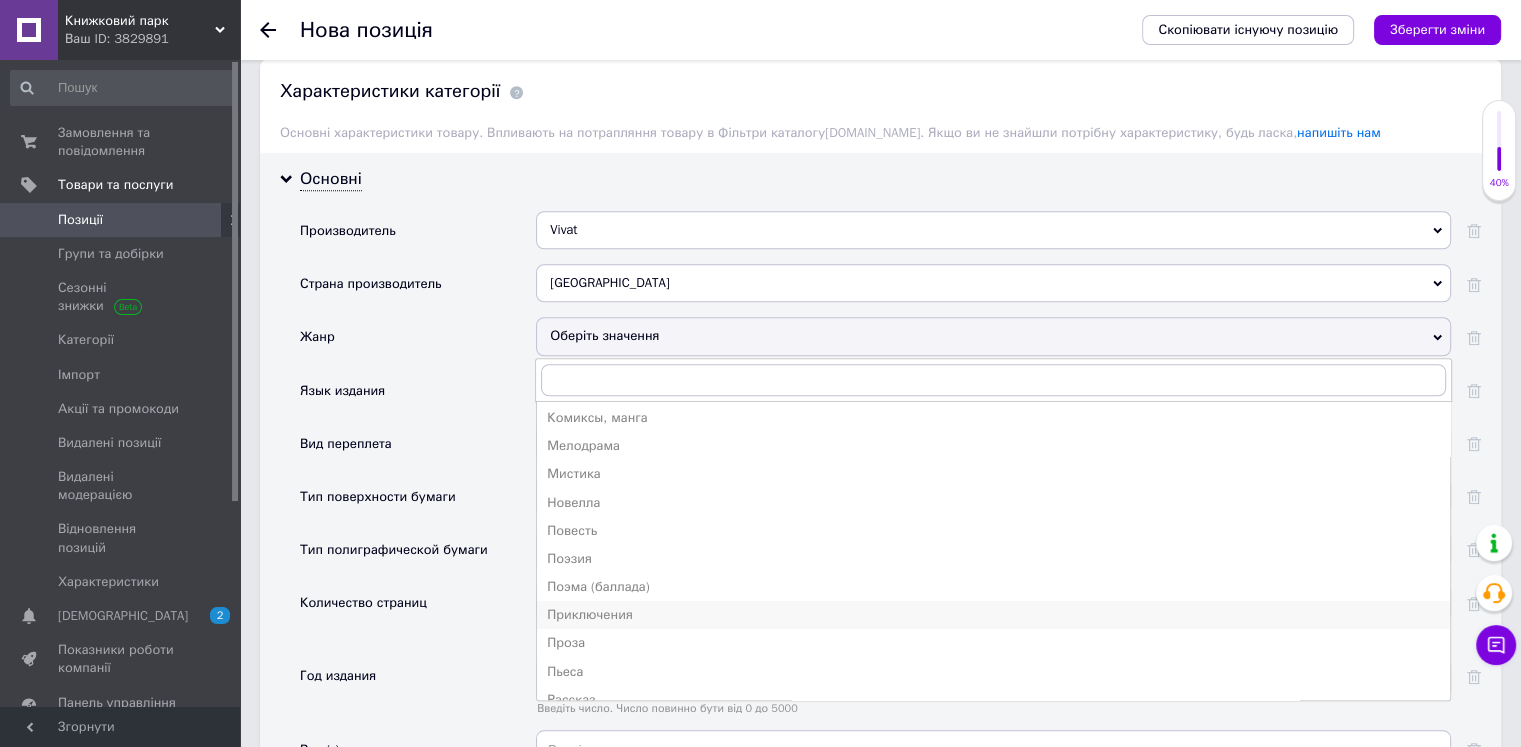 click on "Приключения" at bounding box center (993, 615) 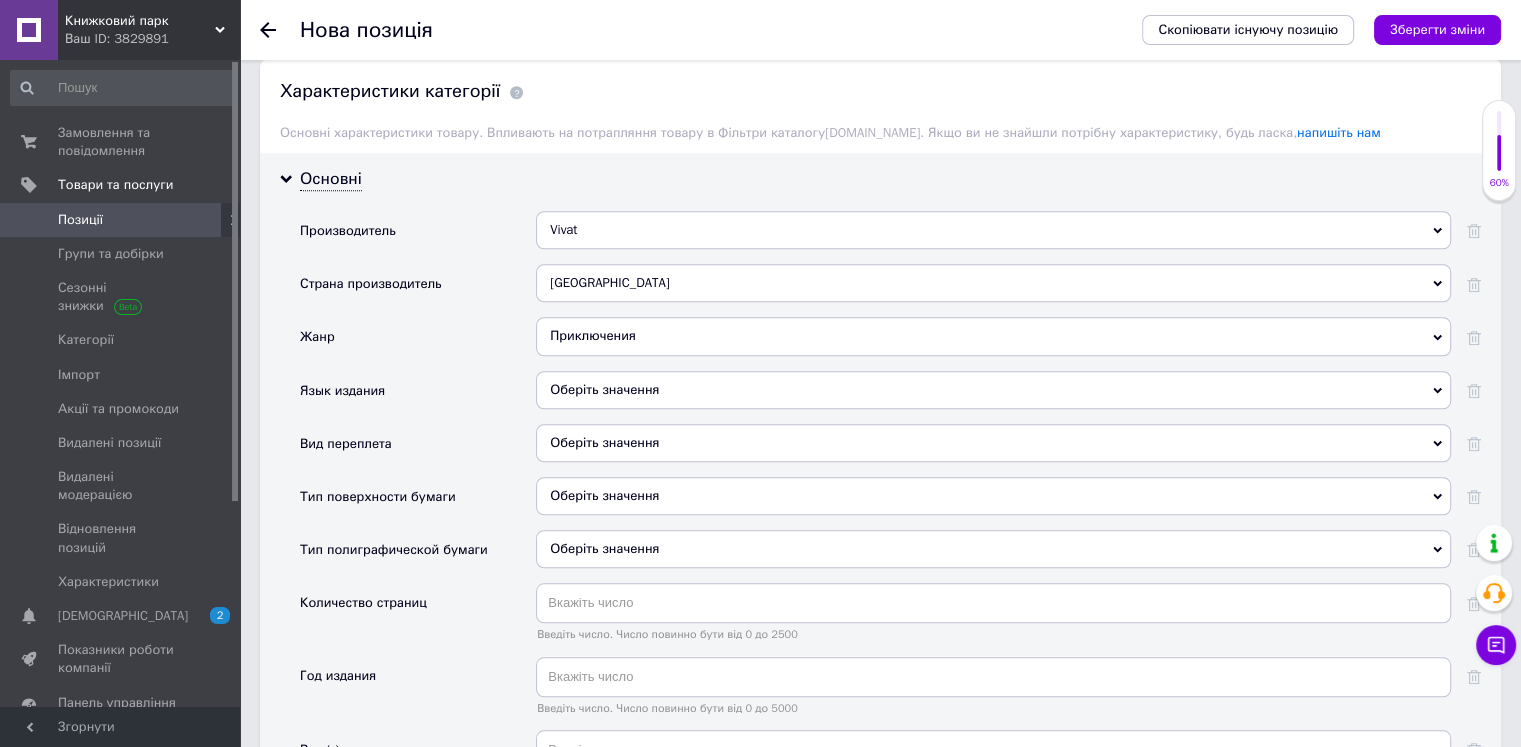 click on "Оберіть значення" at bounding box center (993, 390) 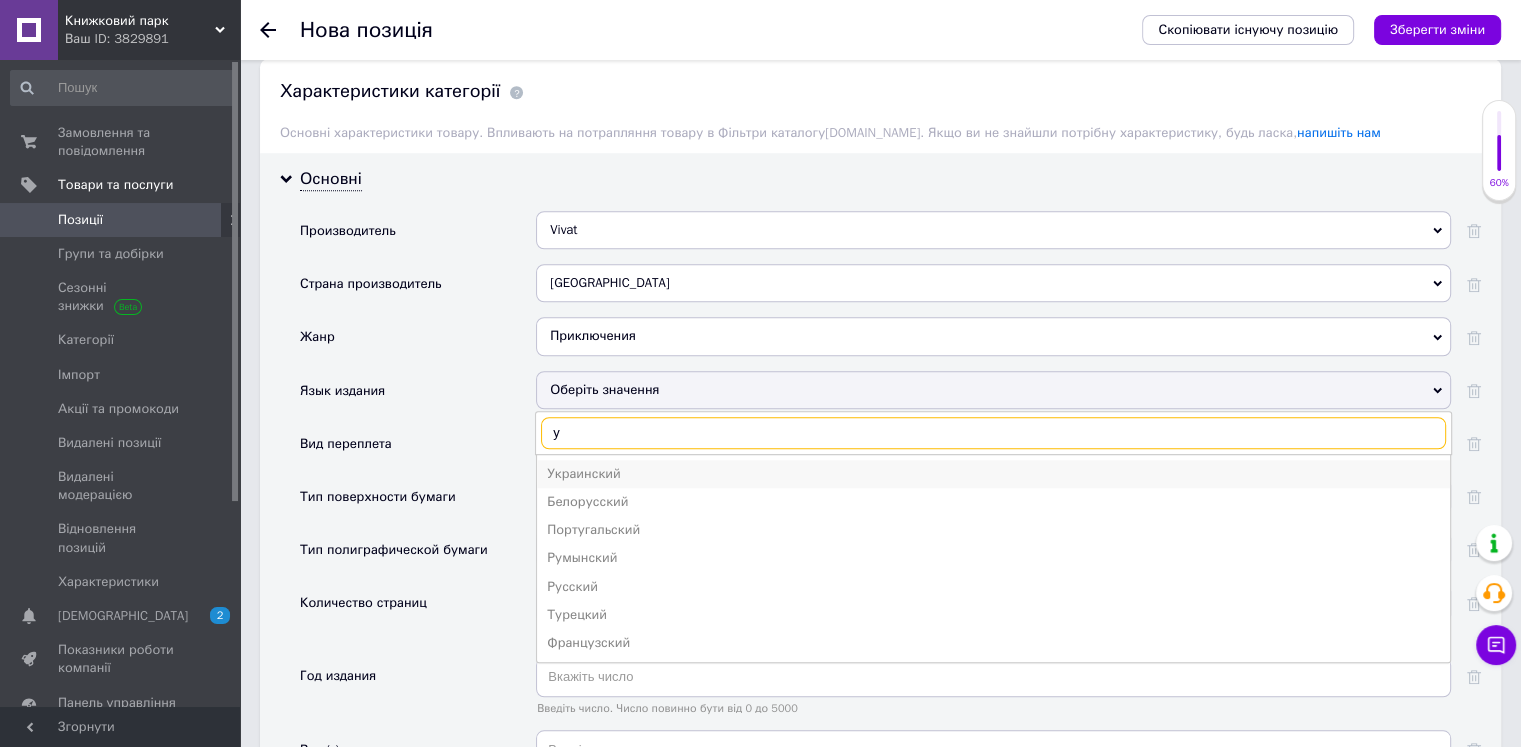 type on "у" 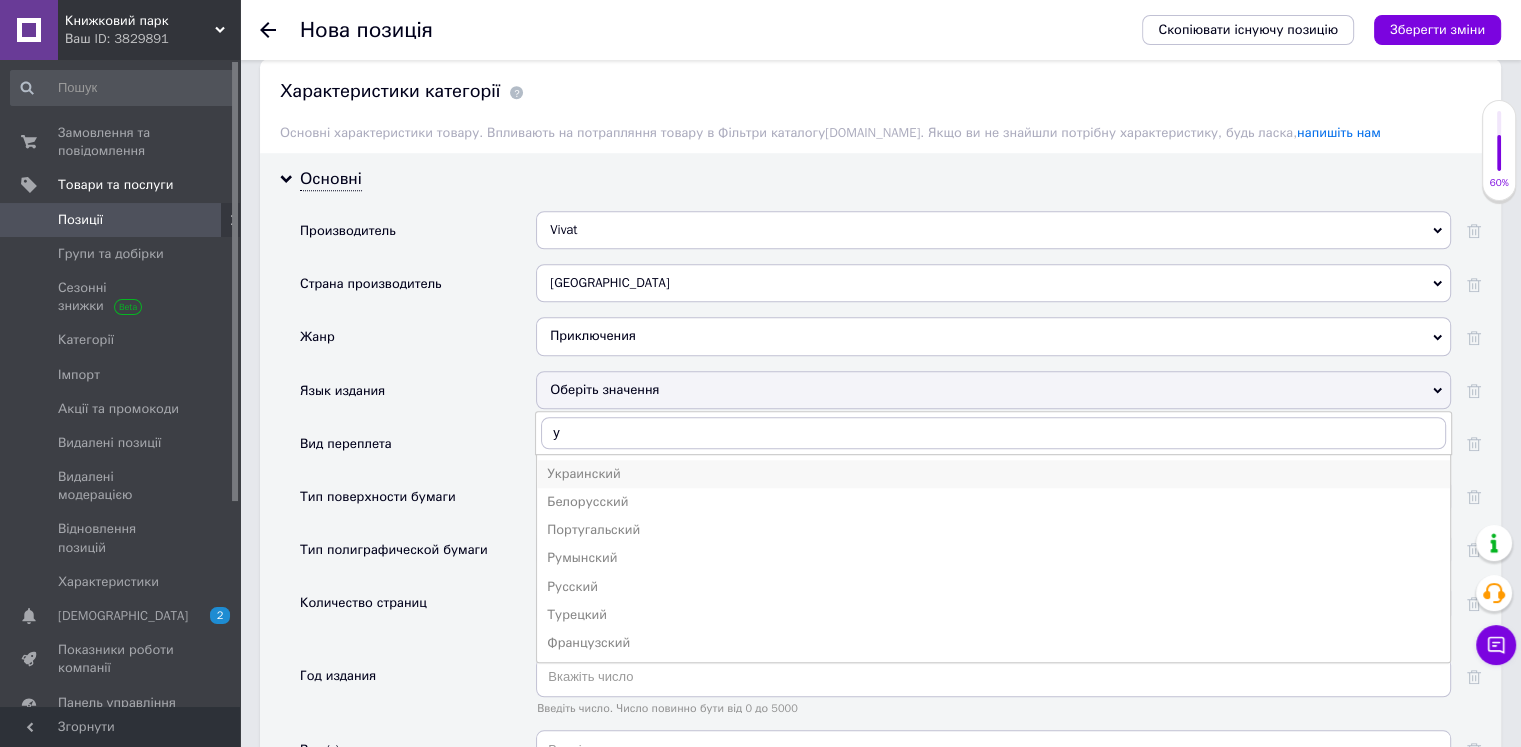 click on "Украинский" at bounding box center [993, 474] 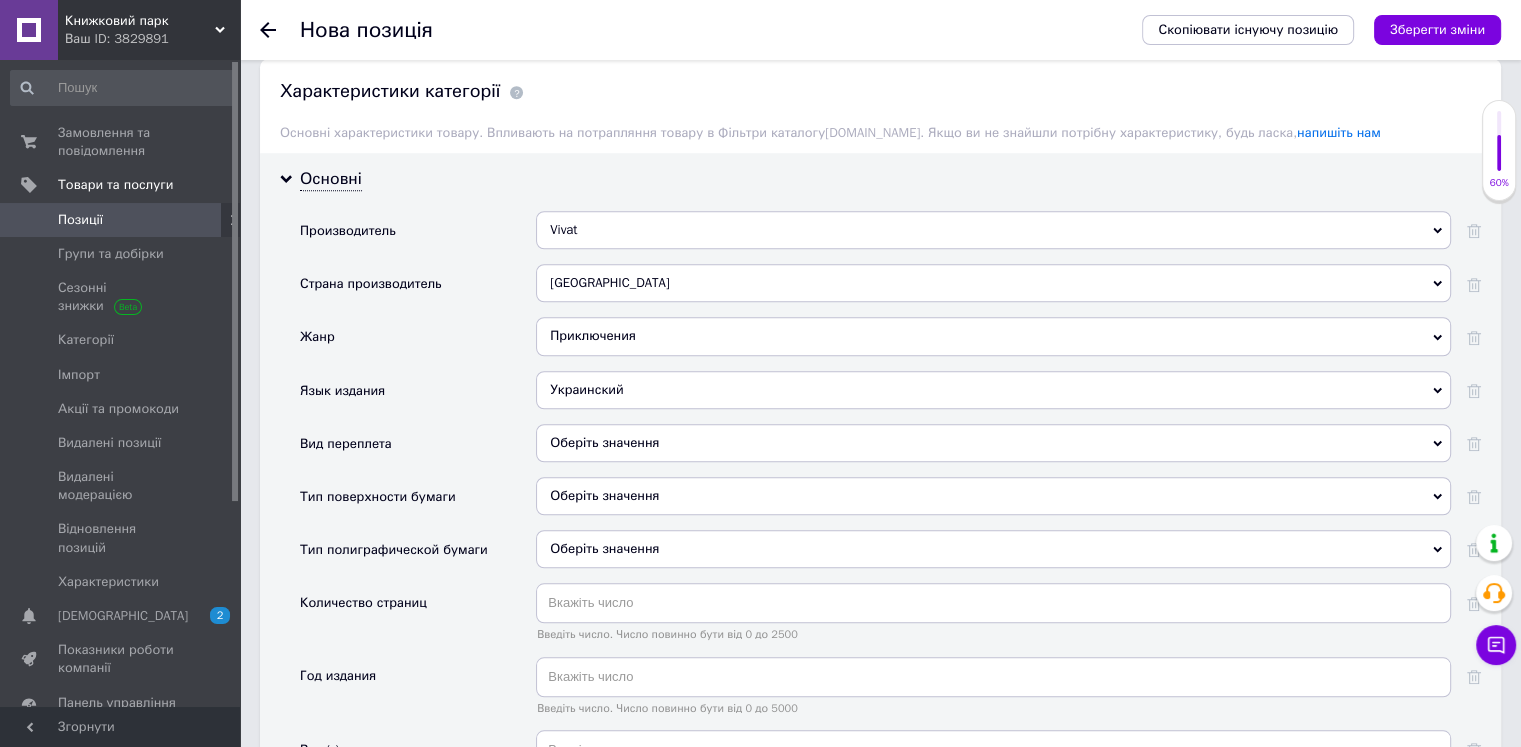 click on "Оберіть значення" at bounding box center (993, 443) 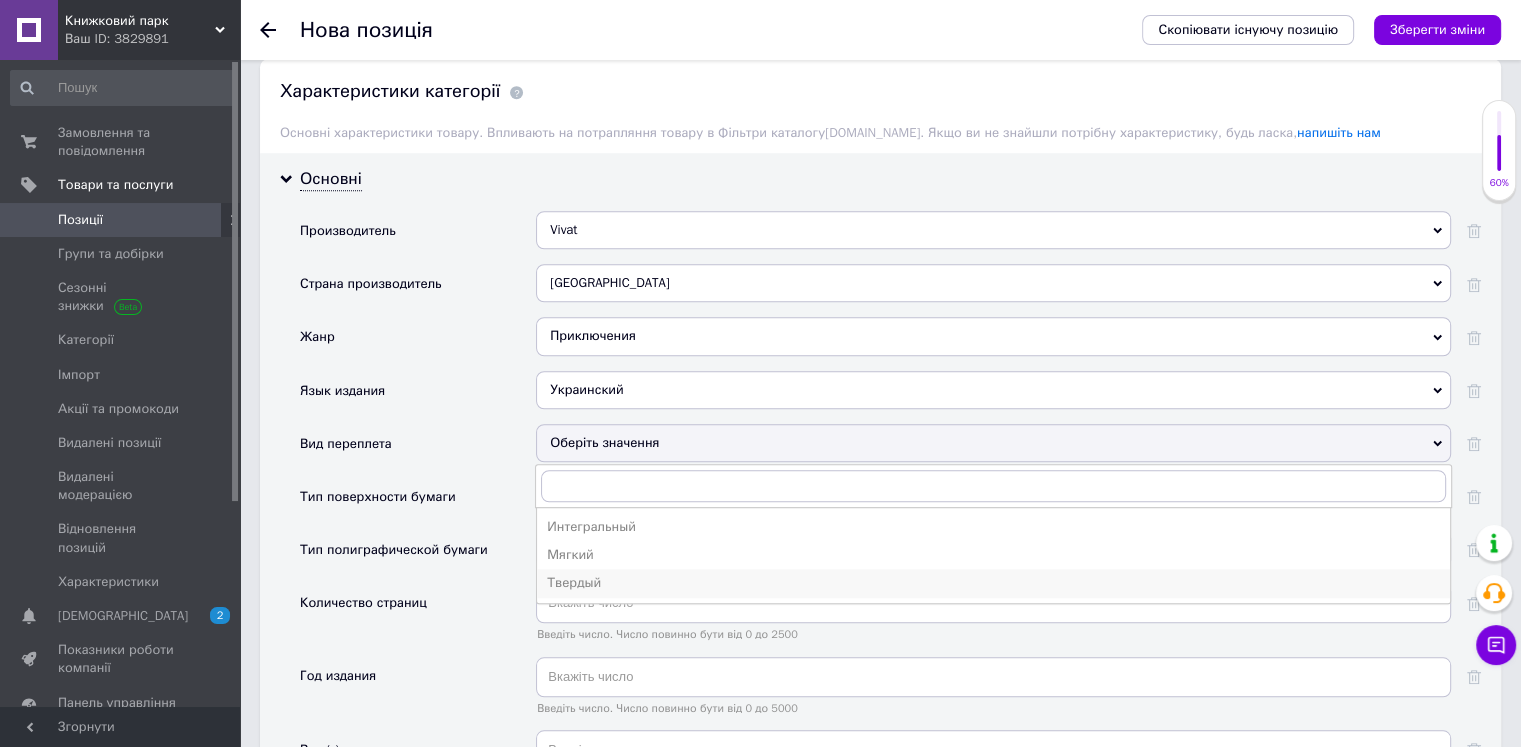 click on "Твердый" at bounding box center (993, 583) 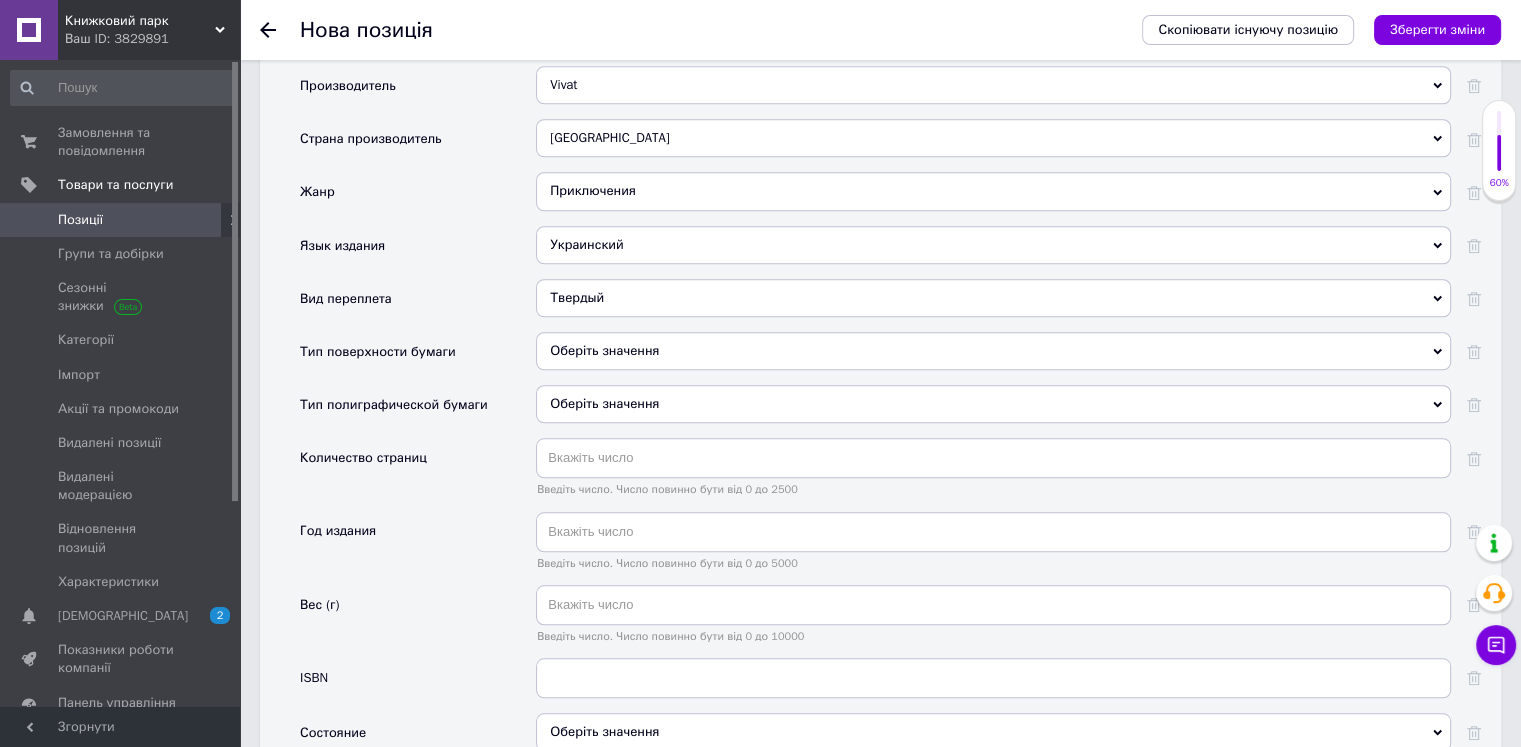 scroll, scrollTop: 1793, scrollLeft: 0, axis: vertical 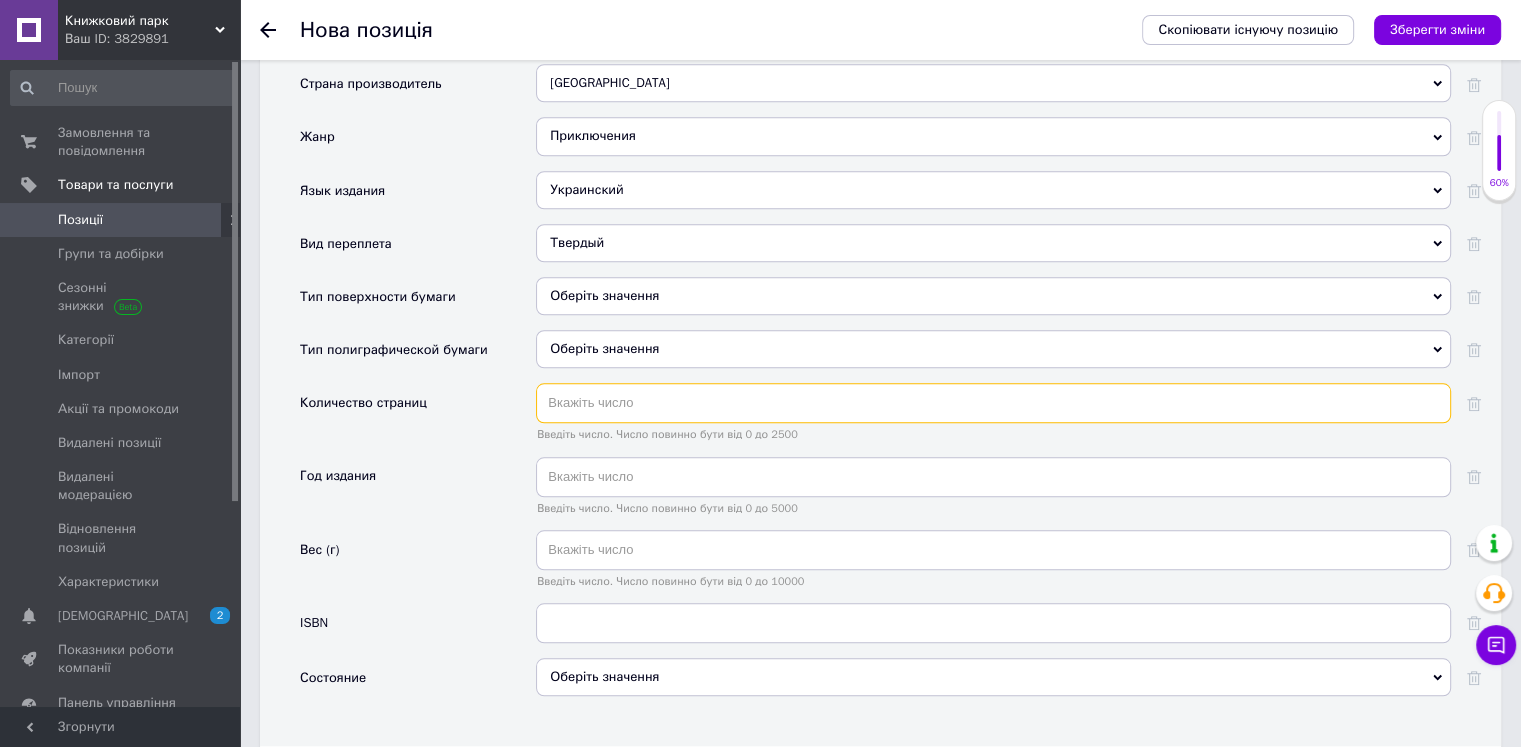 click at bounding box center [993, 403] 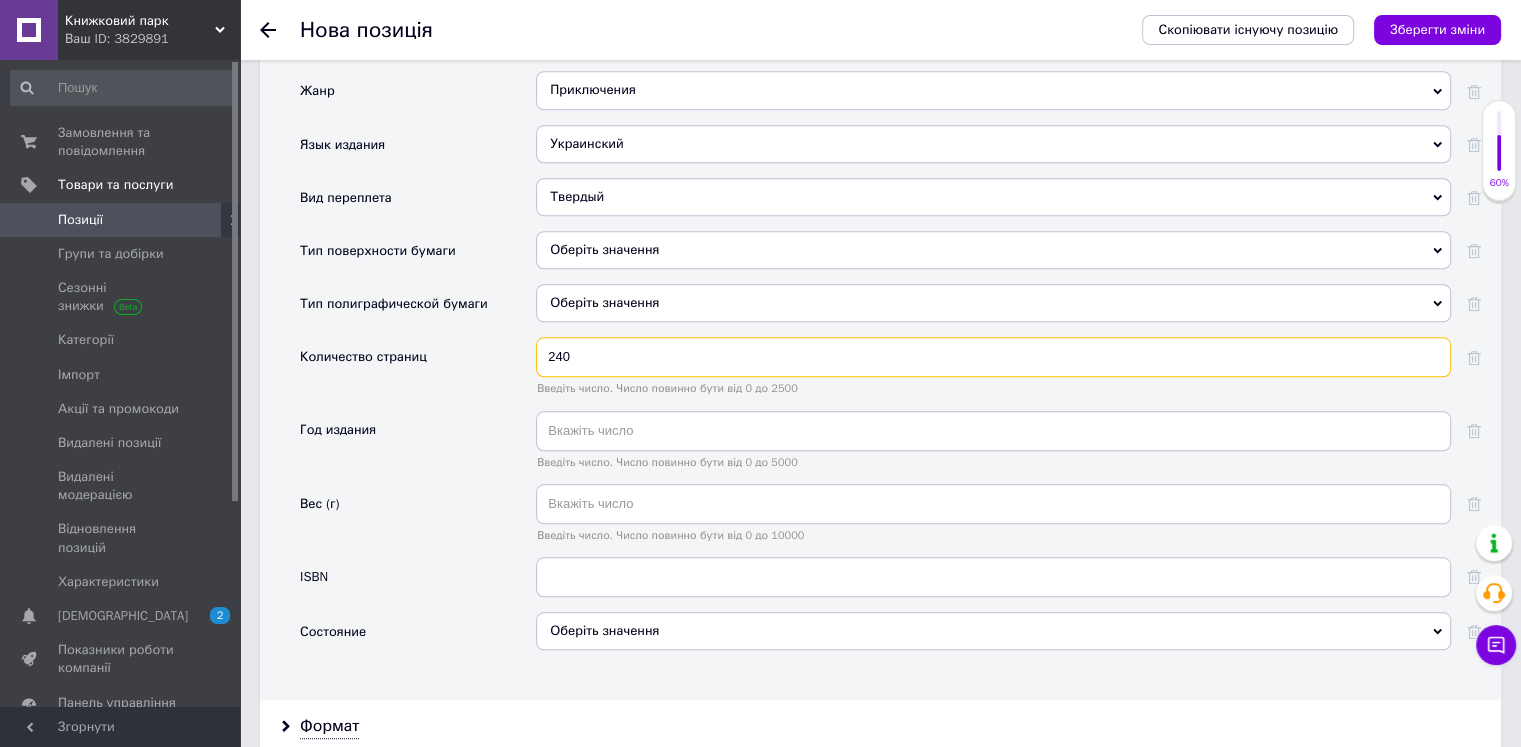 scroll, scrollTop: 1893, scrollLeft: 0, axis: vertical 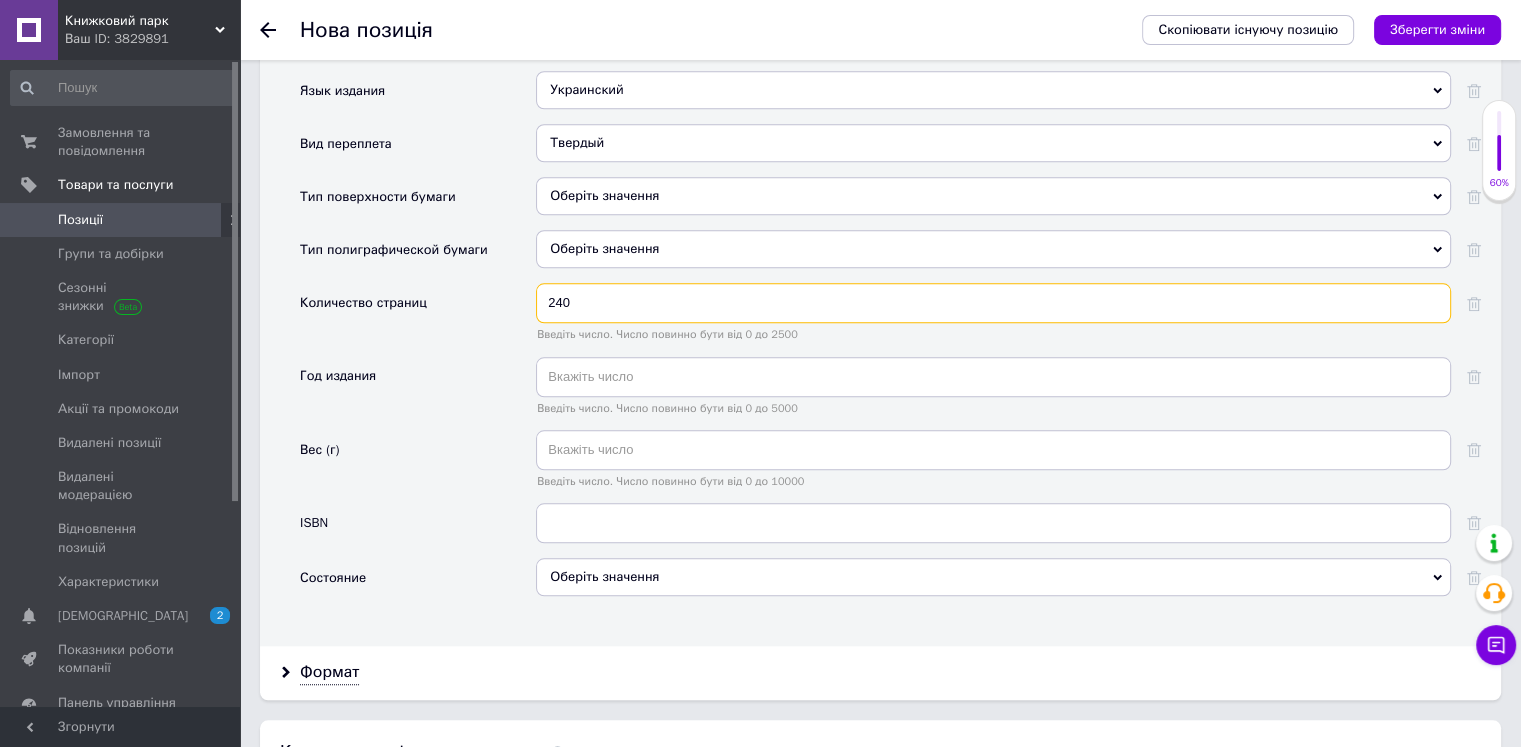 type on "240" 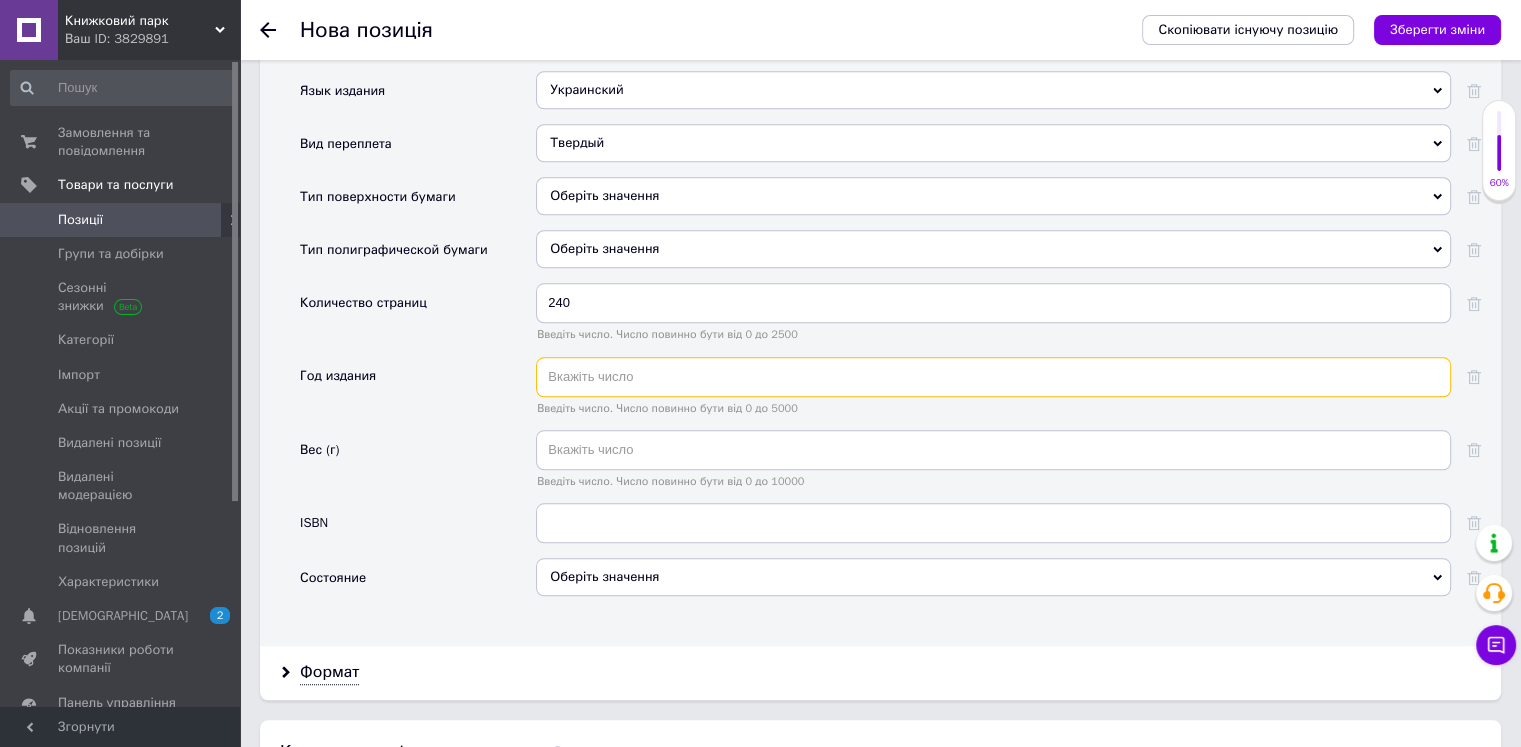 click at bounding box center (993, 377) 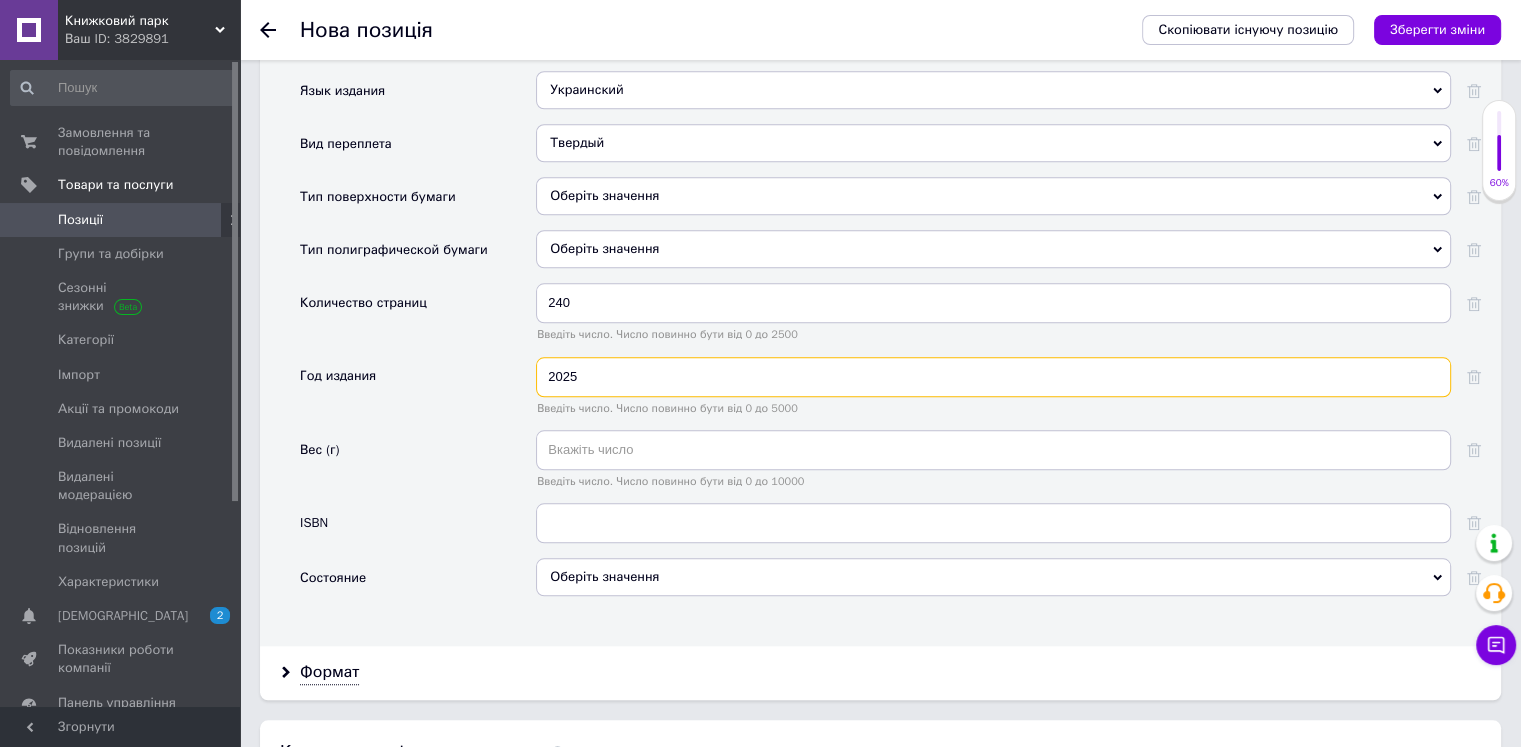 type on "2025" 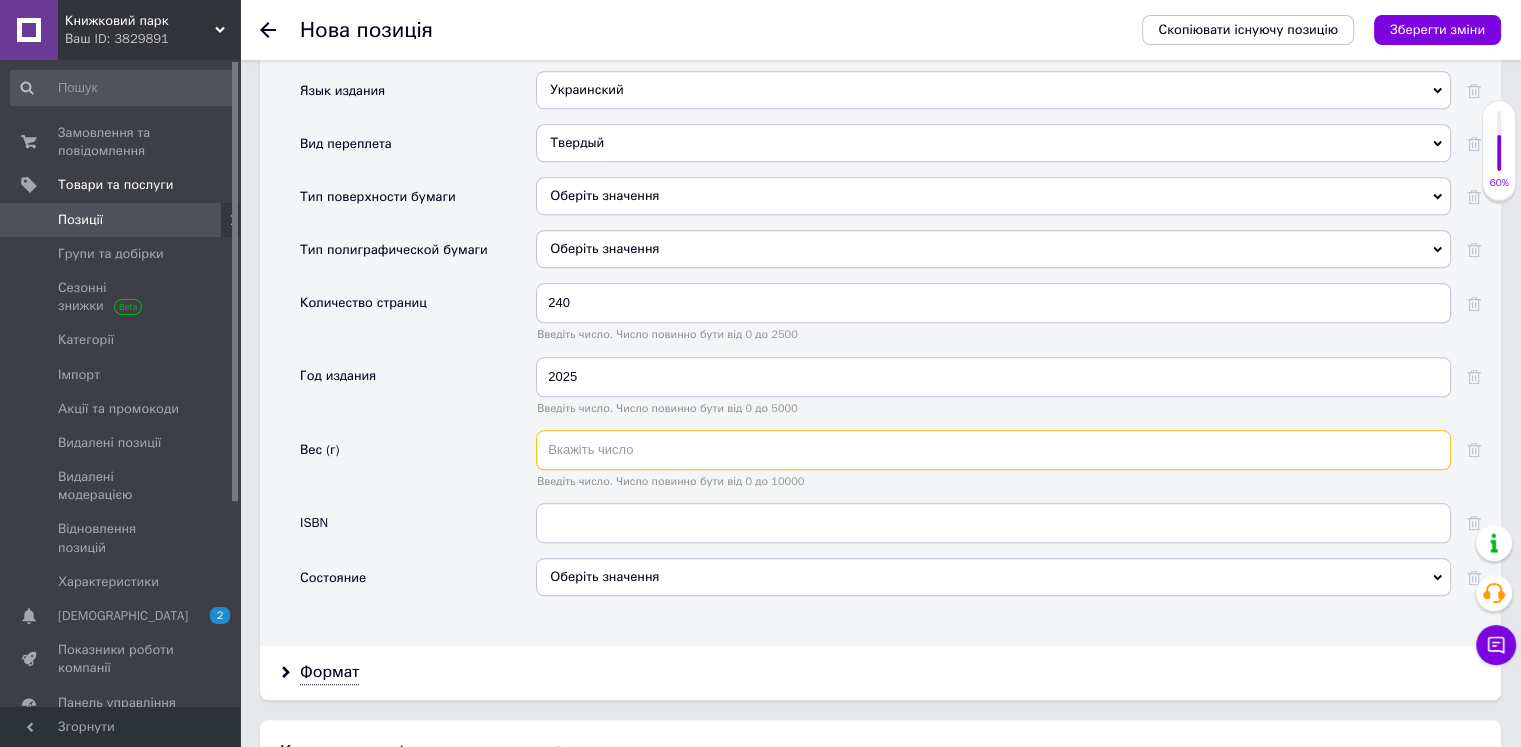 click at bounding box center [993, 450] 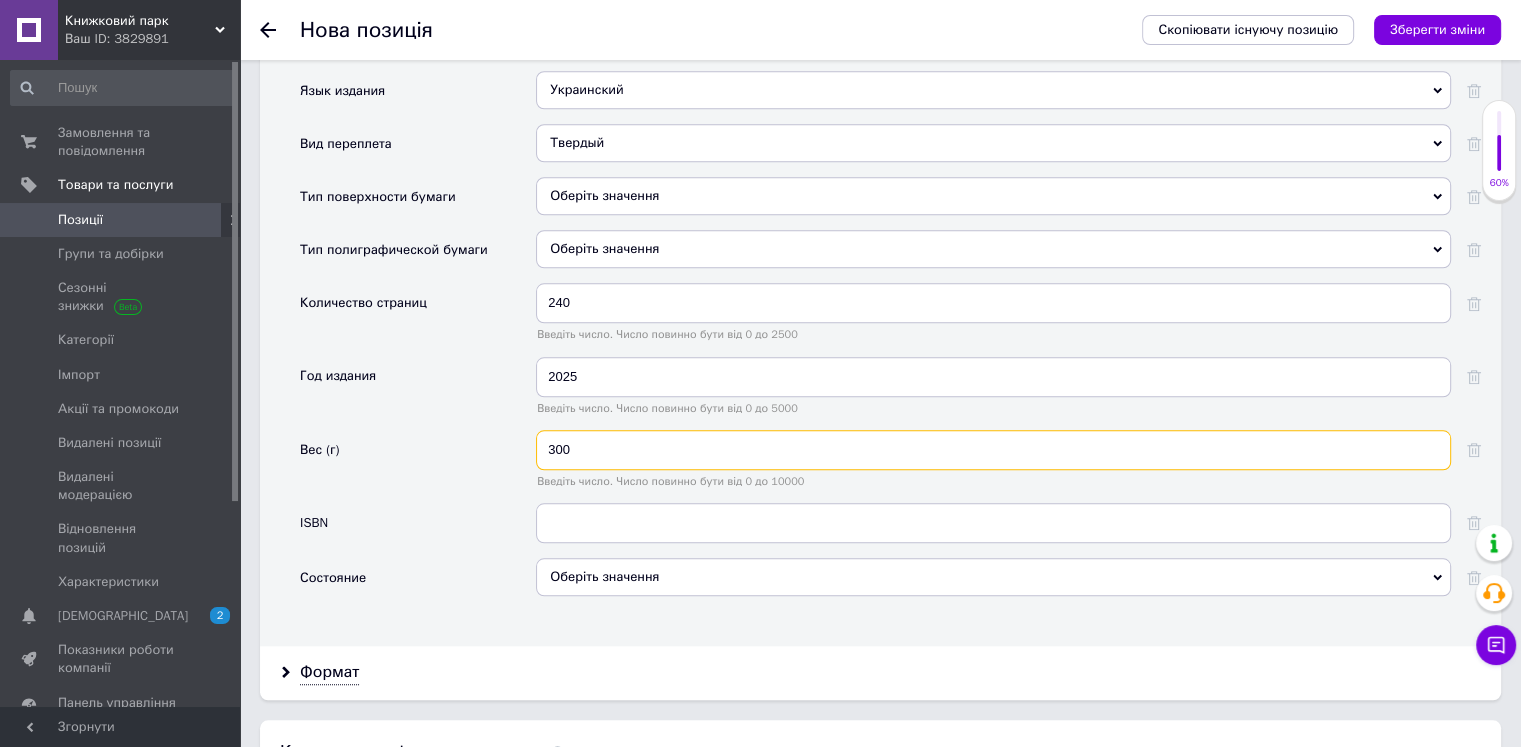 type on "300" 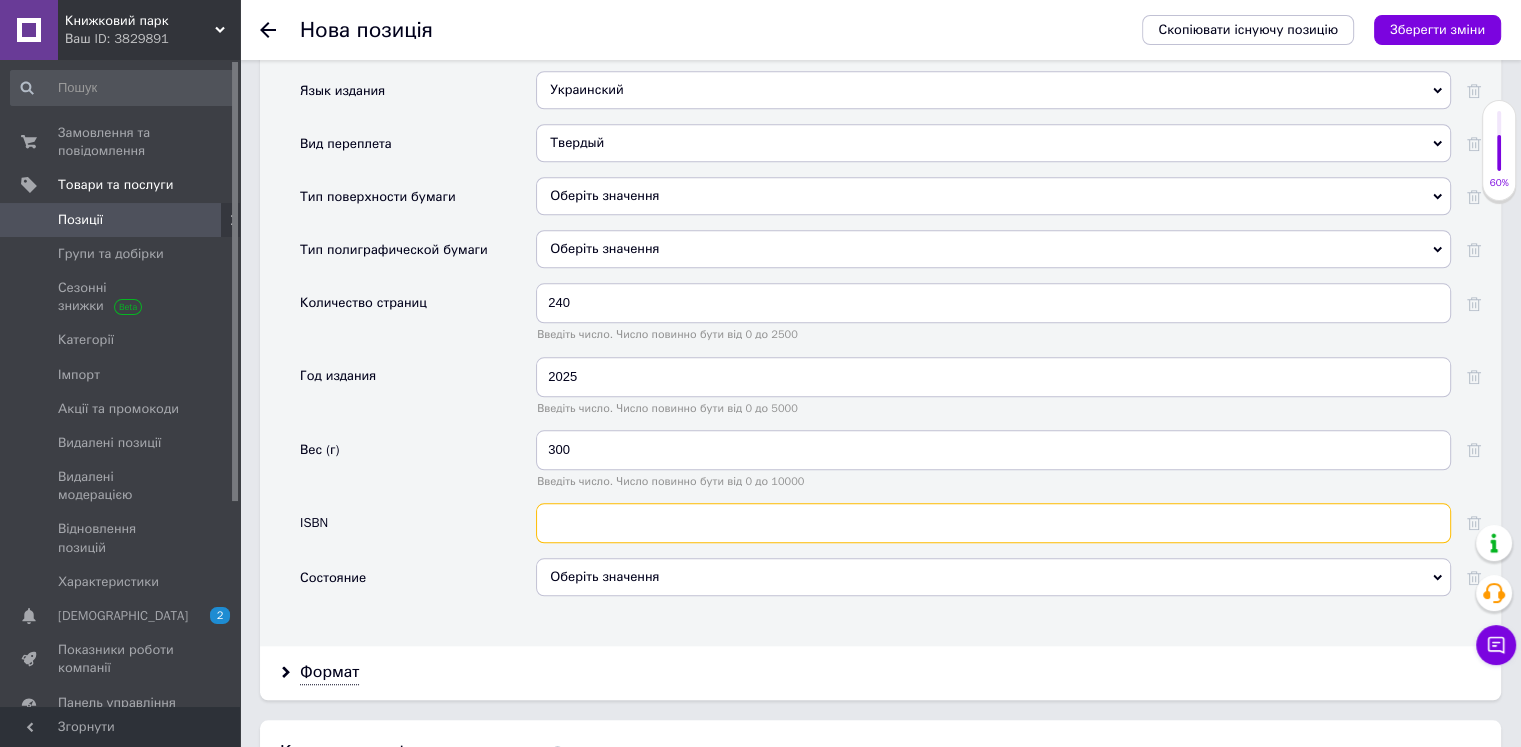 click at bounding box center (993, 523) 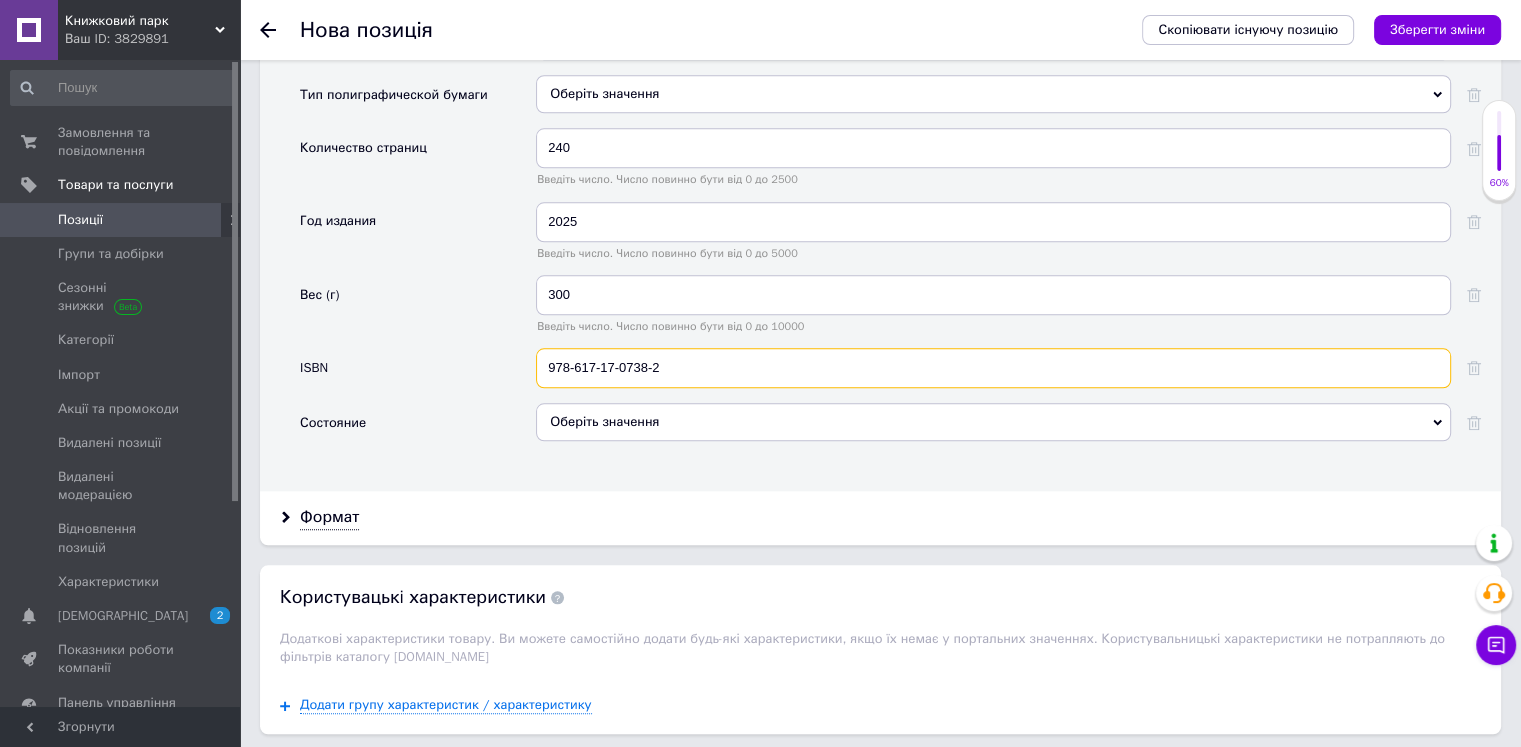 scroll, scrollTop: 2093, scrollLeft: 0, axis: vertical 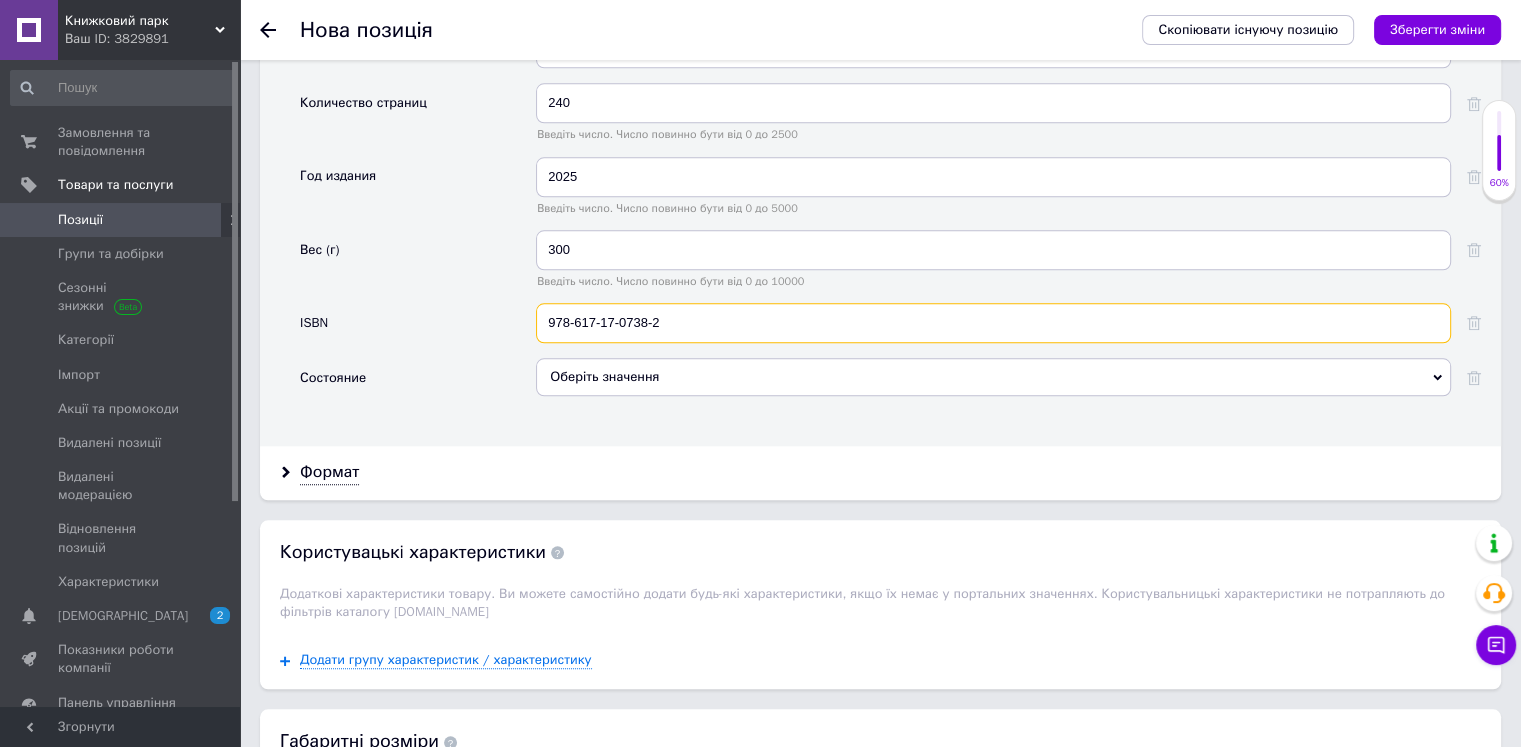 type on "978-617-17-0738-2" 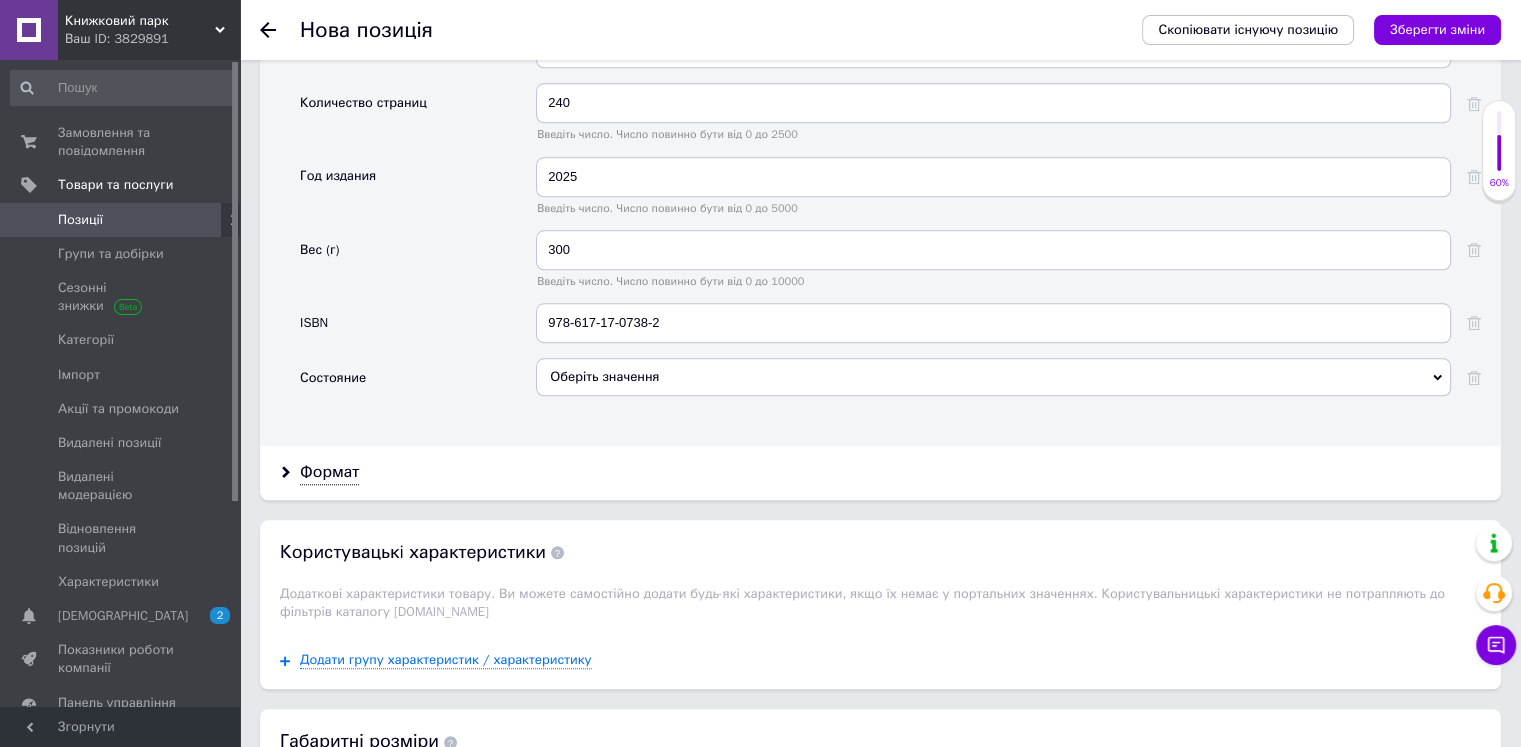 click on "Оберіть значення" at bounding box center (993, 377) 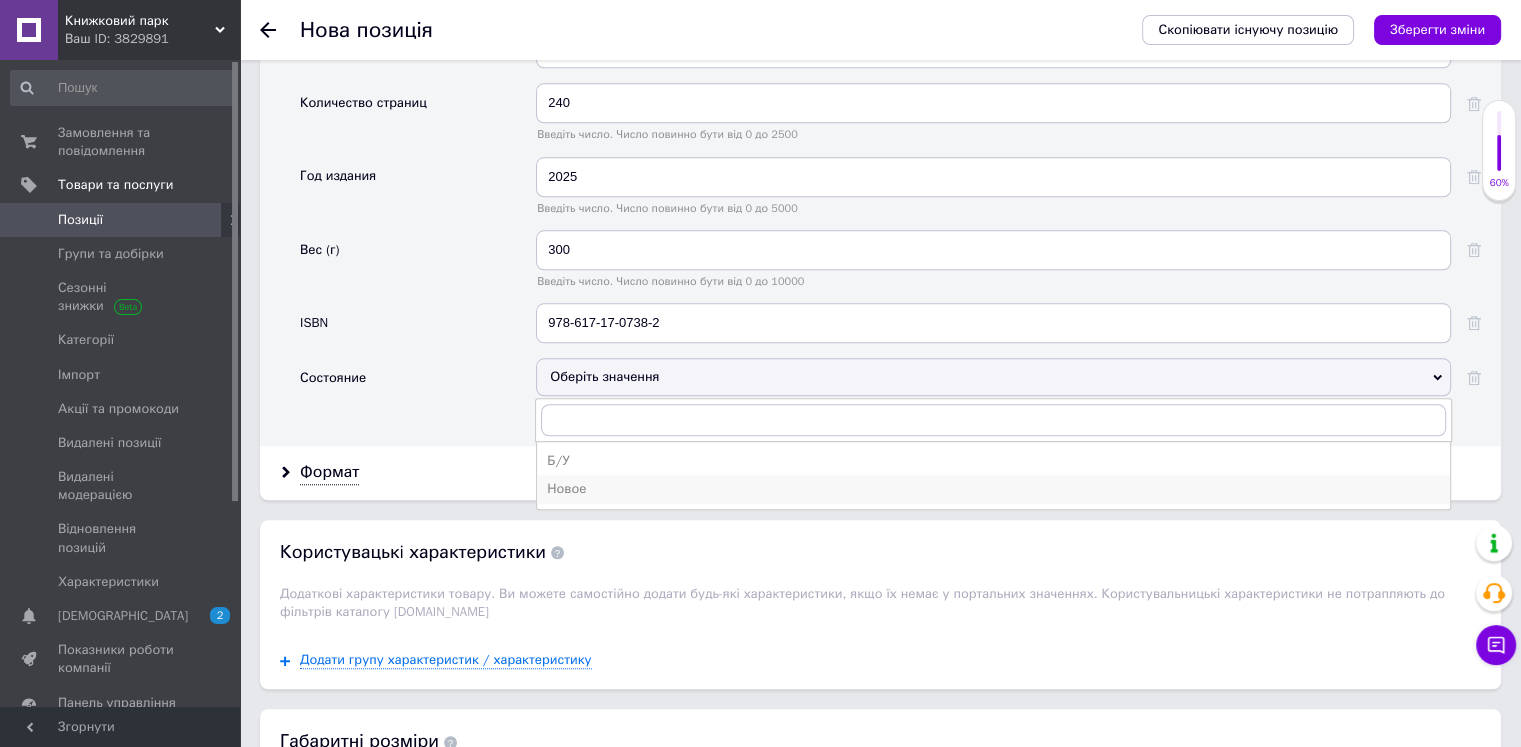 click on "Новое" at bounding box center [993, 489] 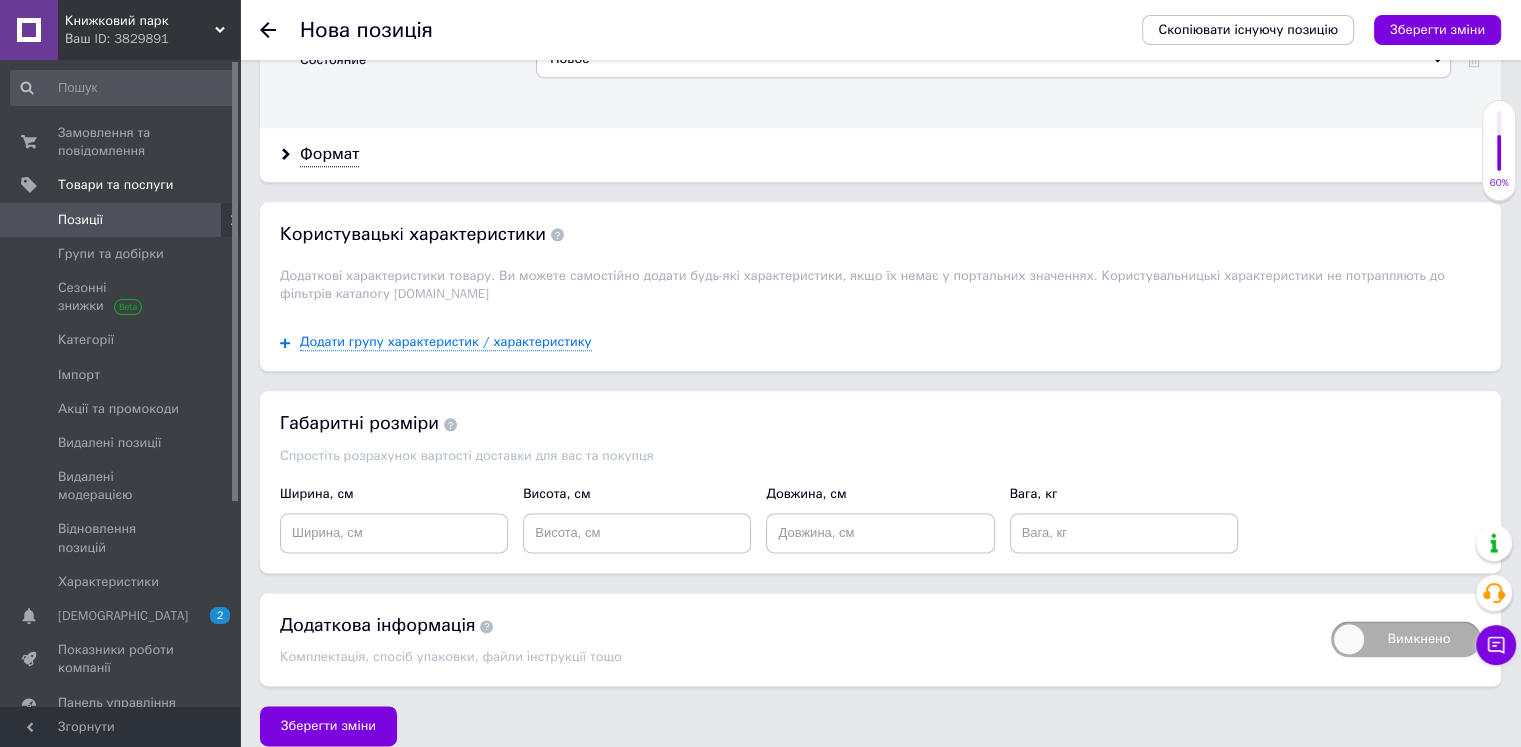 scroll, scrollTop: 2420, scrollLeft: 0, axis: vertical 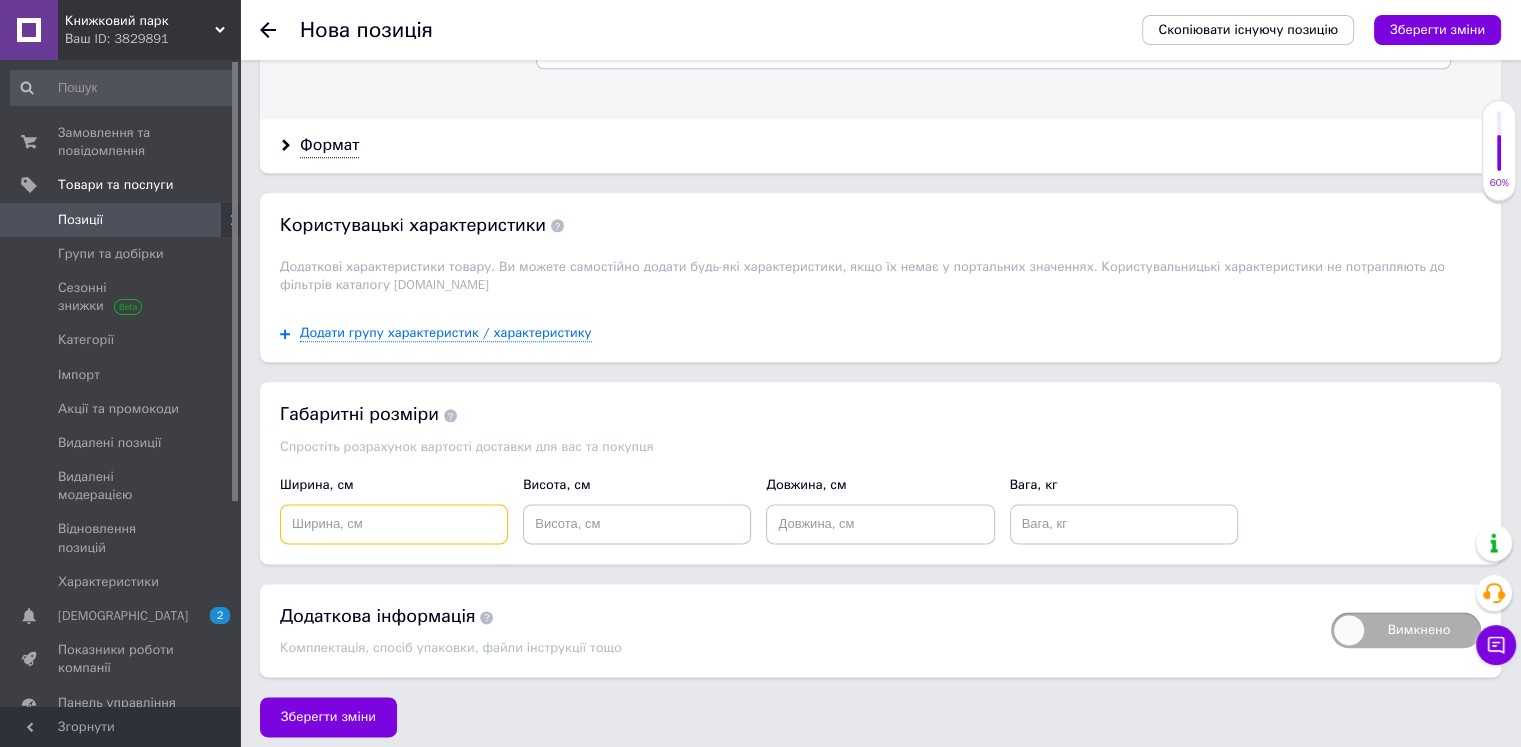 click at bounding box center (394, 524) 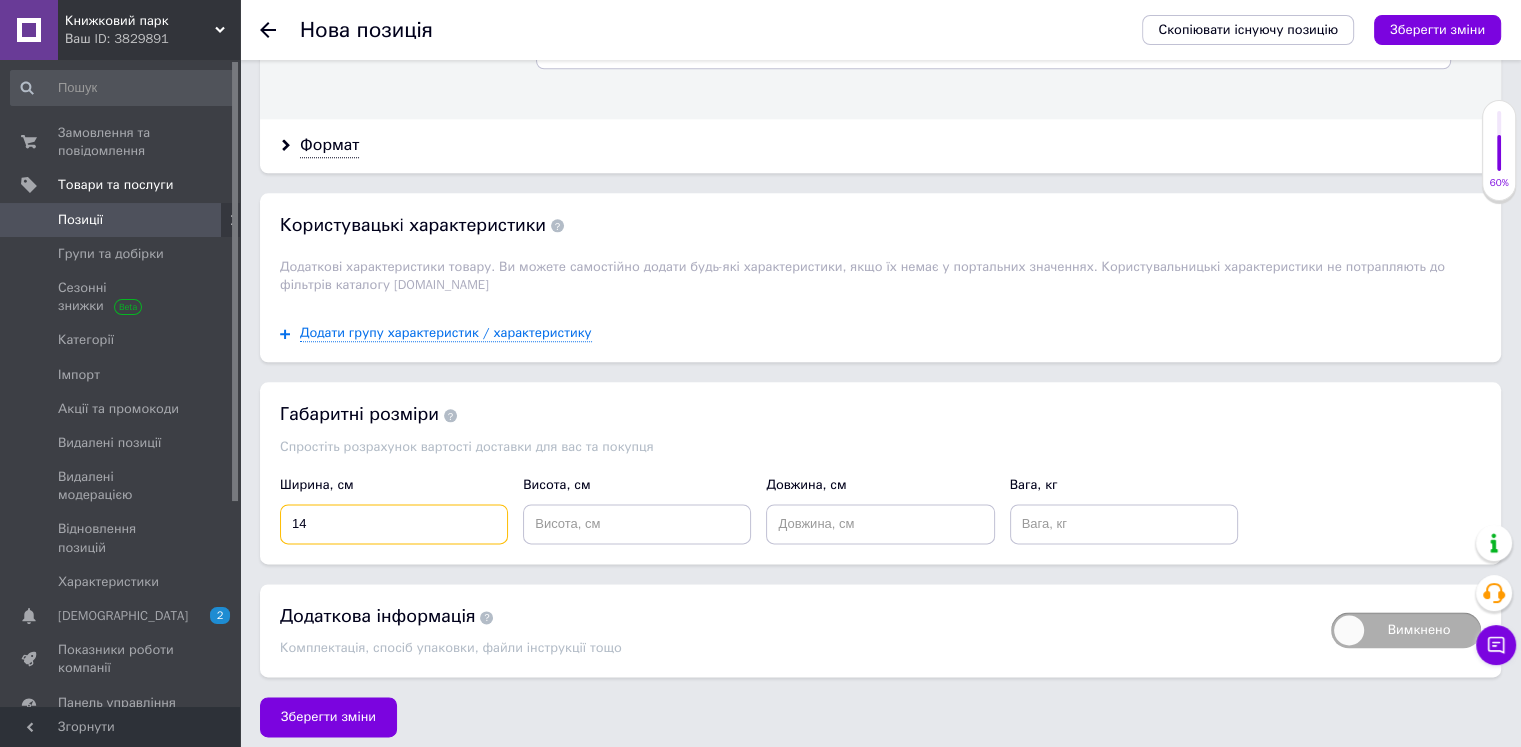 type on "14" 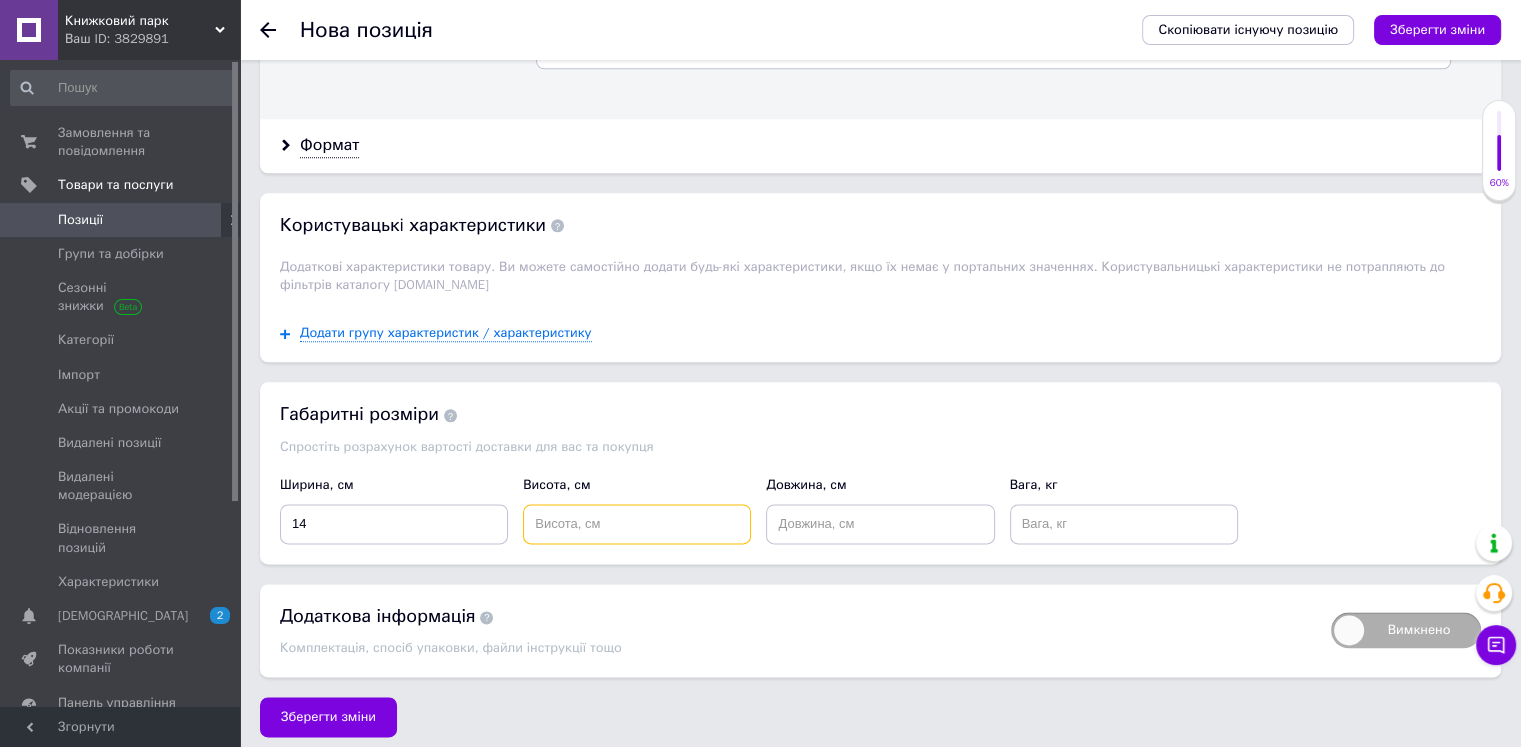 click at bounding box center (637, 524) 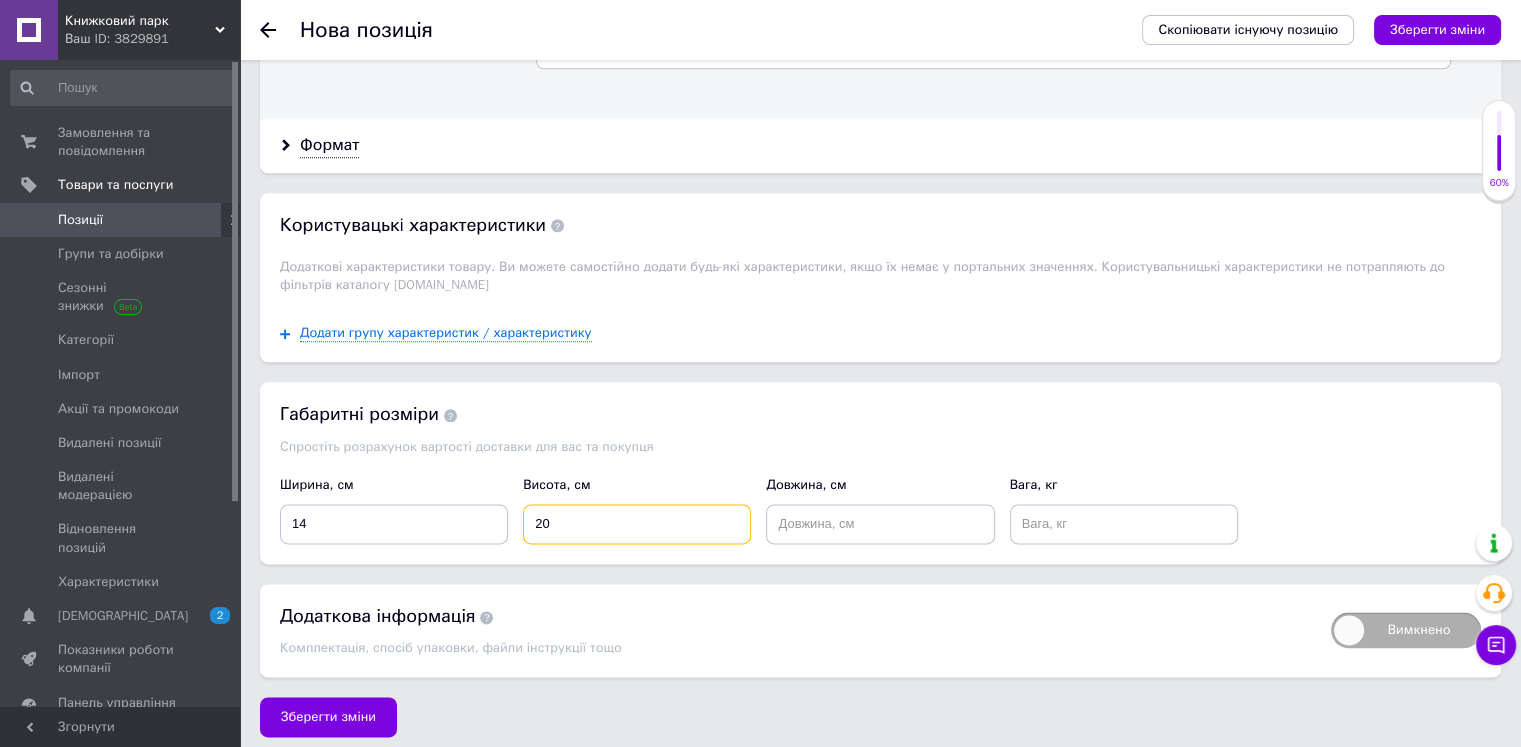 type on "20" 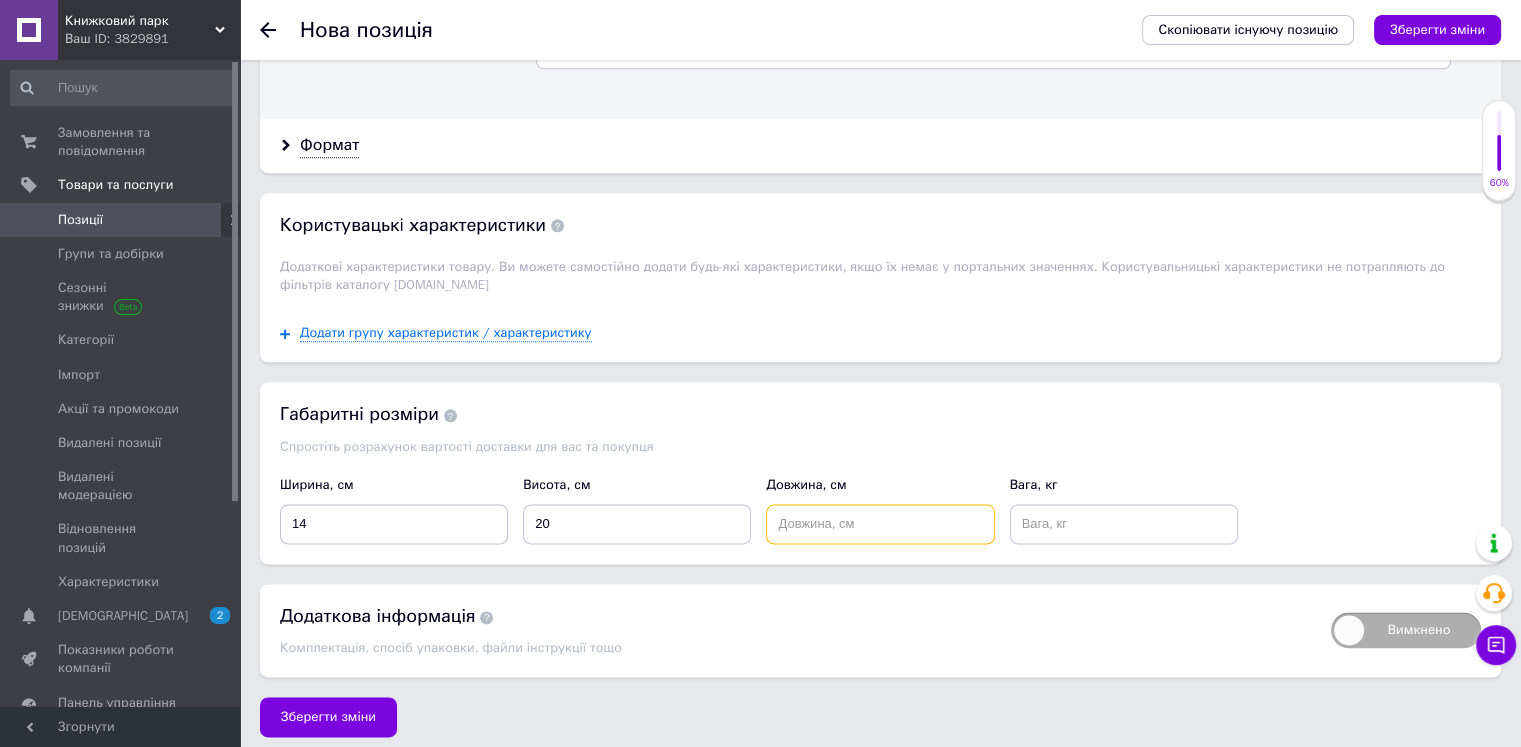 click at bounding box center [880, 524] 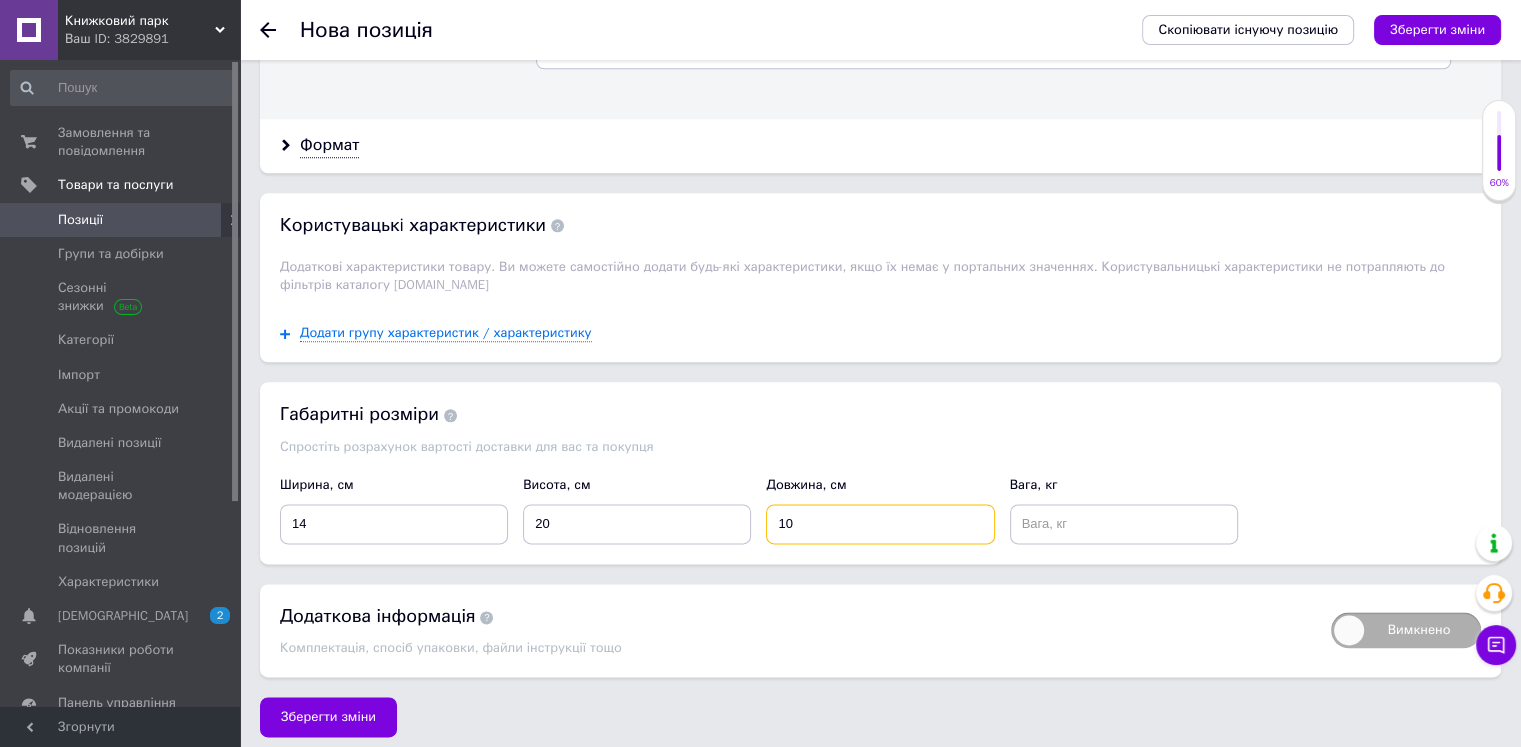 type on "10" 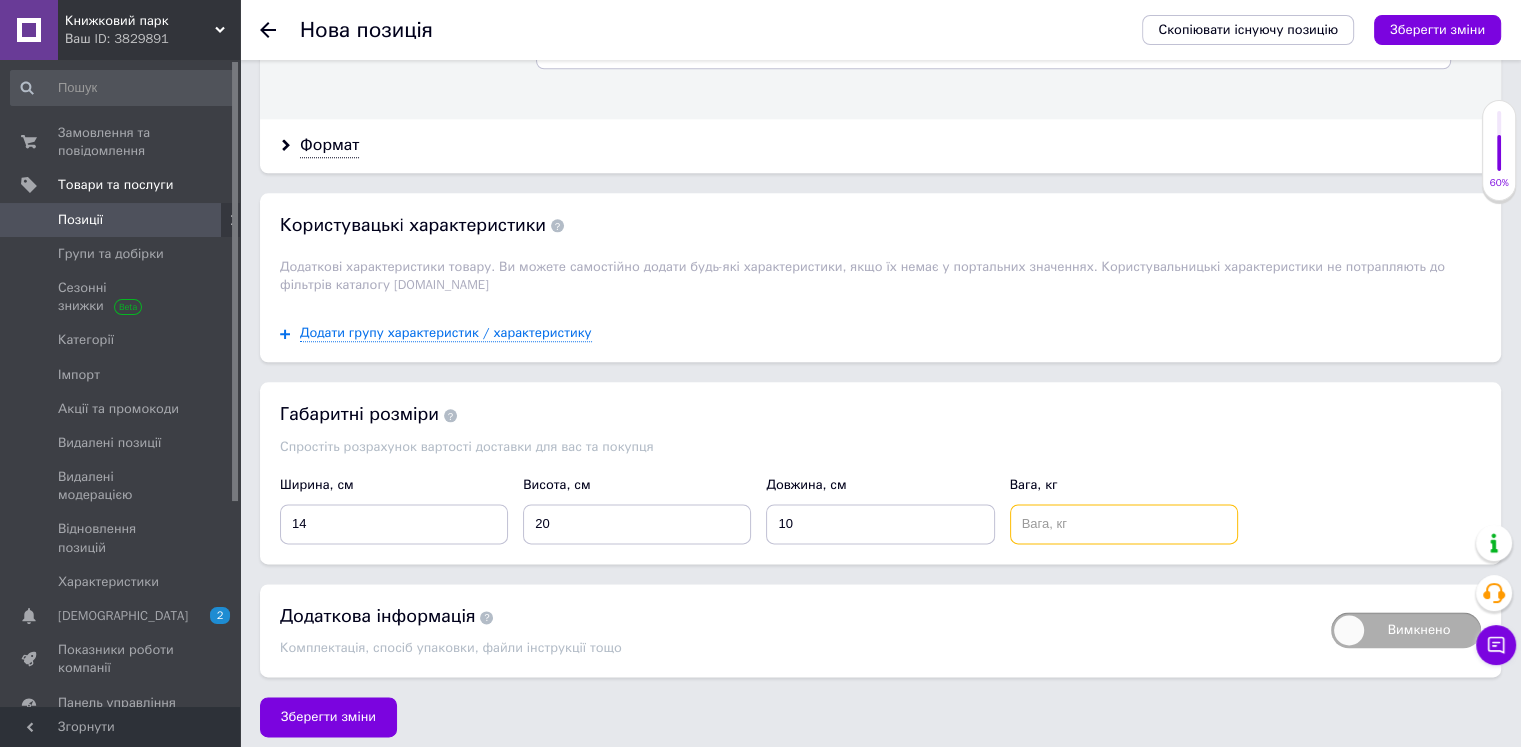 click at bounding box center (1124, 524) 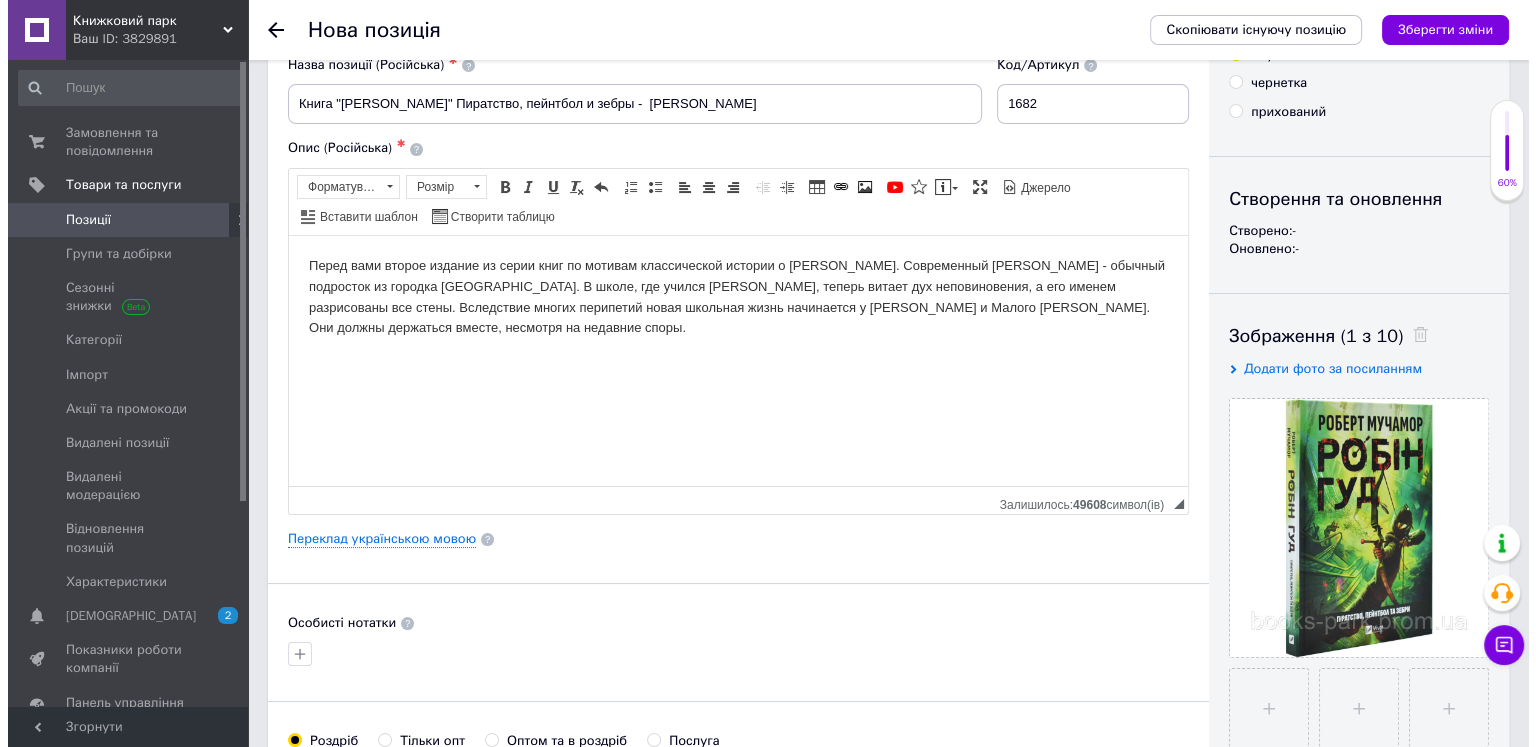 scroll, scrollTop: 0, scrollLeft: 0, axis: both 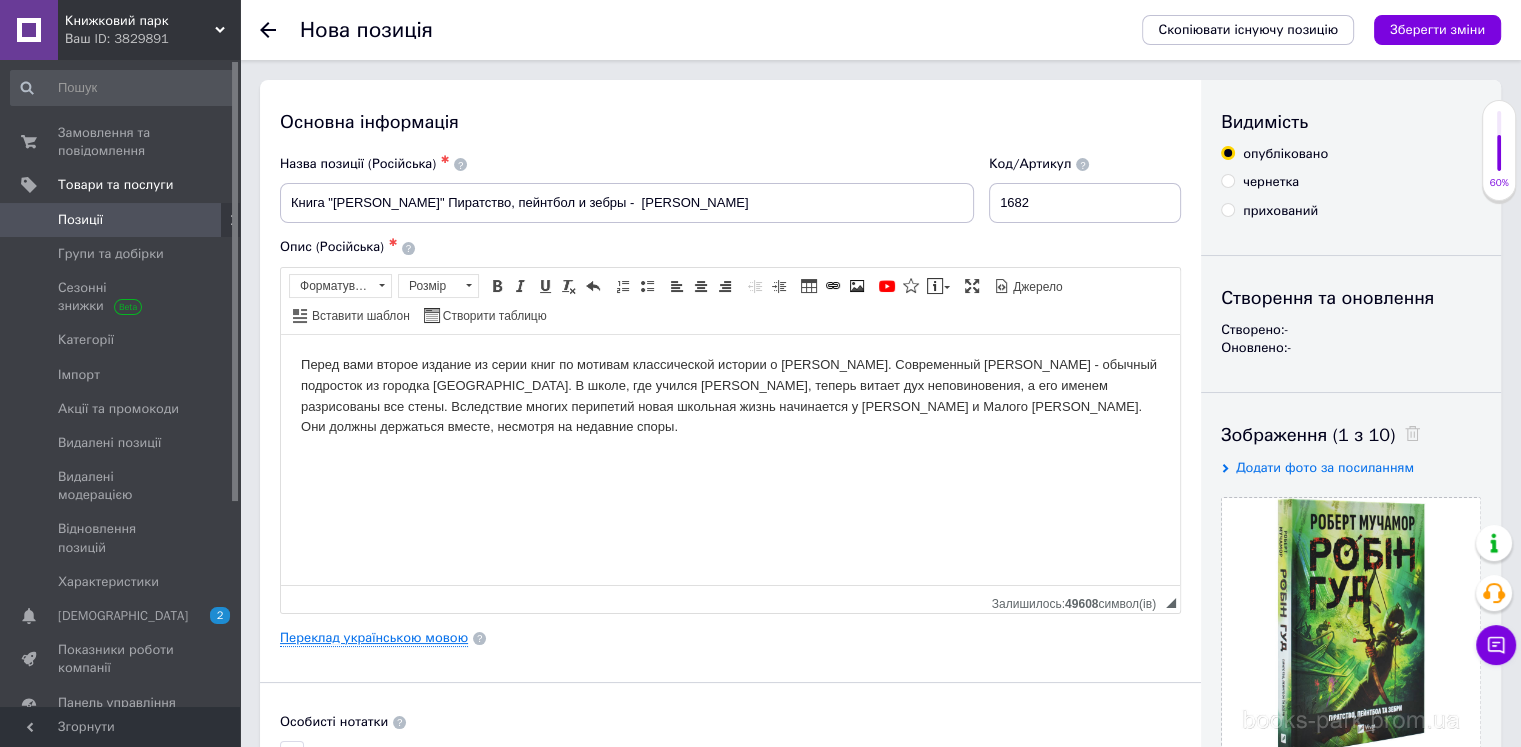 type on "0.3" 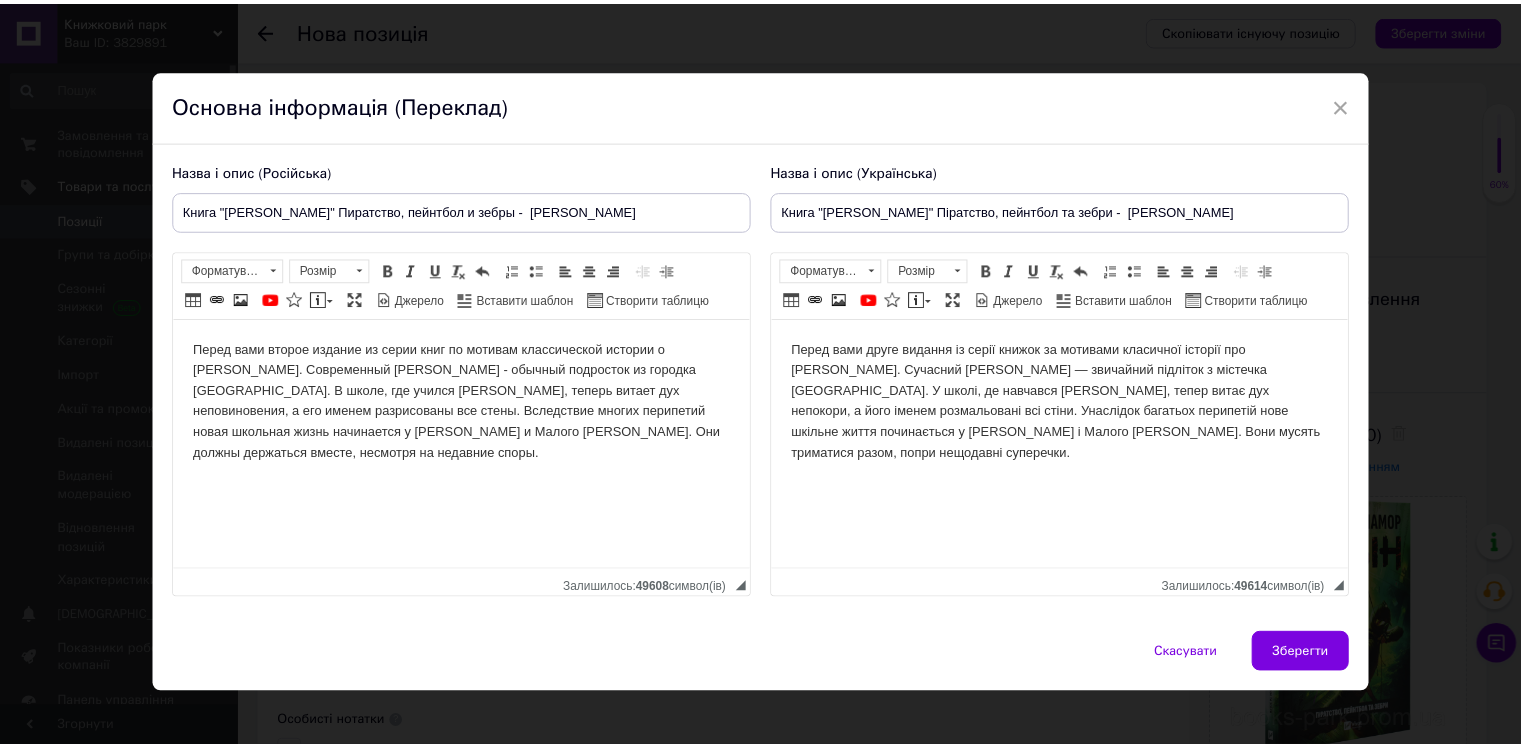 scroll, scrollTop: 0, scrollLeft: 0, axis: both 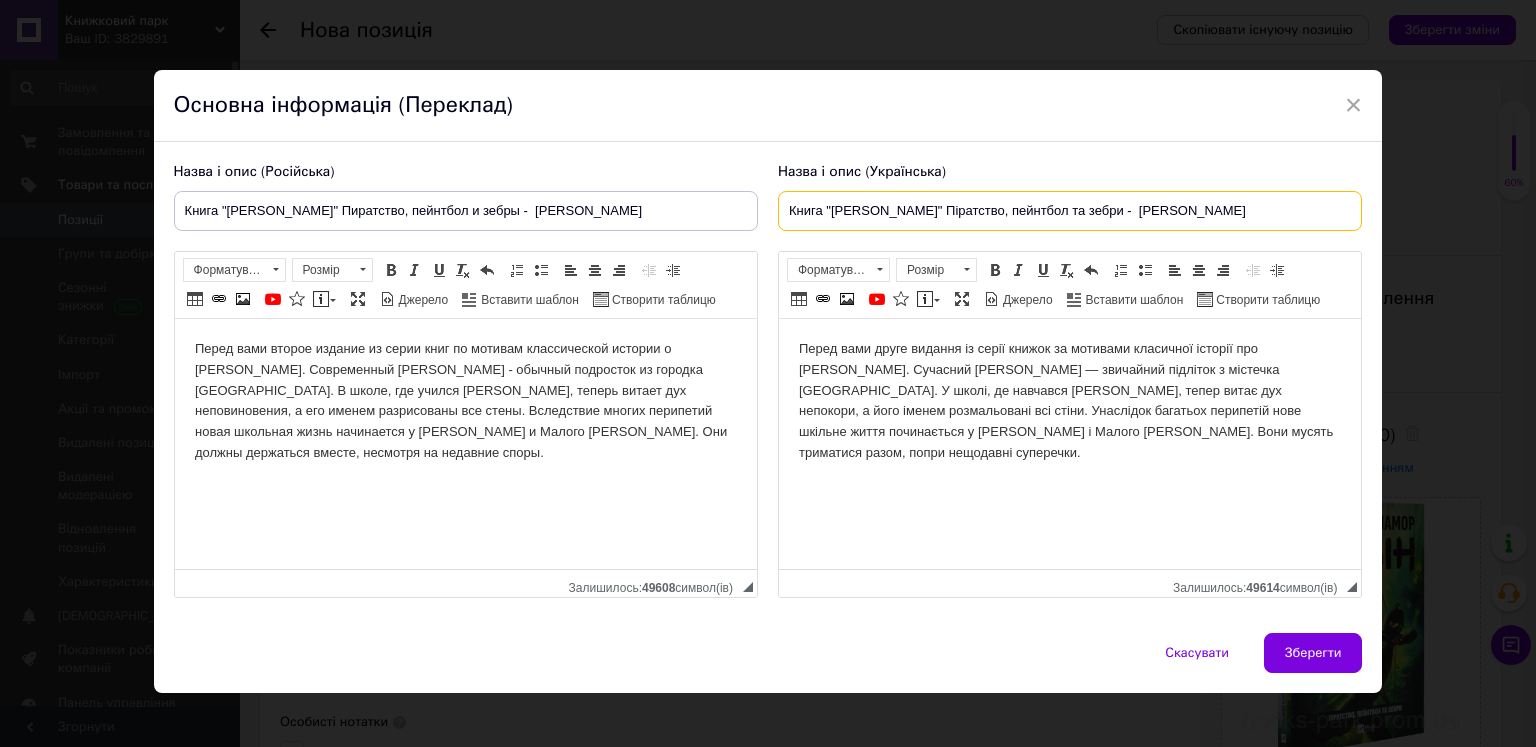 drag, startPoint x: 825, startPoint y: 213, endPoint x: 1183, endPoint y: 214, distance: 358.0014 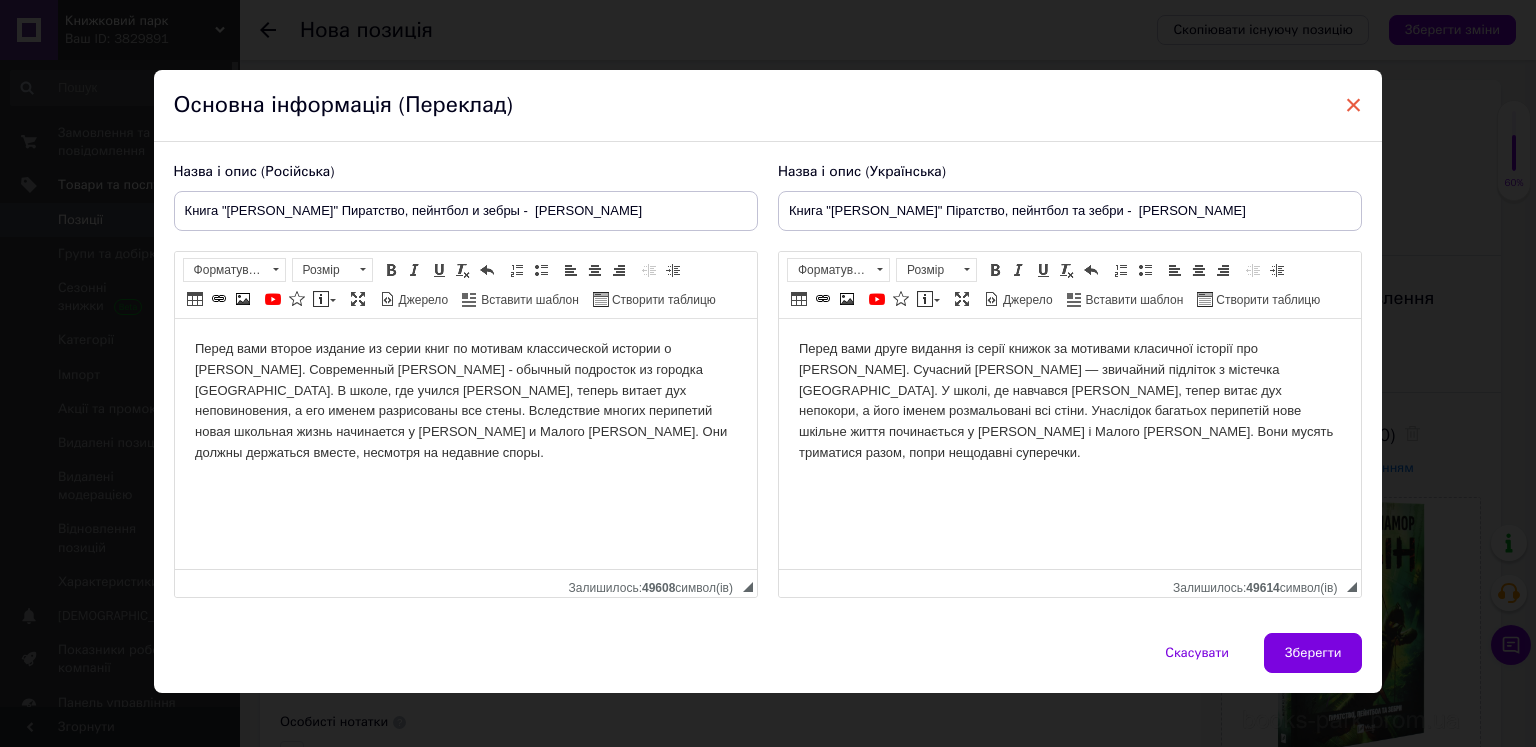 click on "×" at bounding box center (1354, 105) 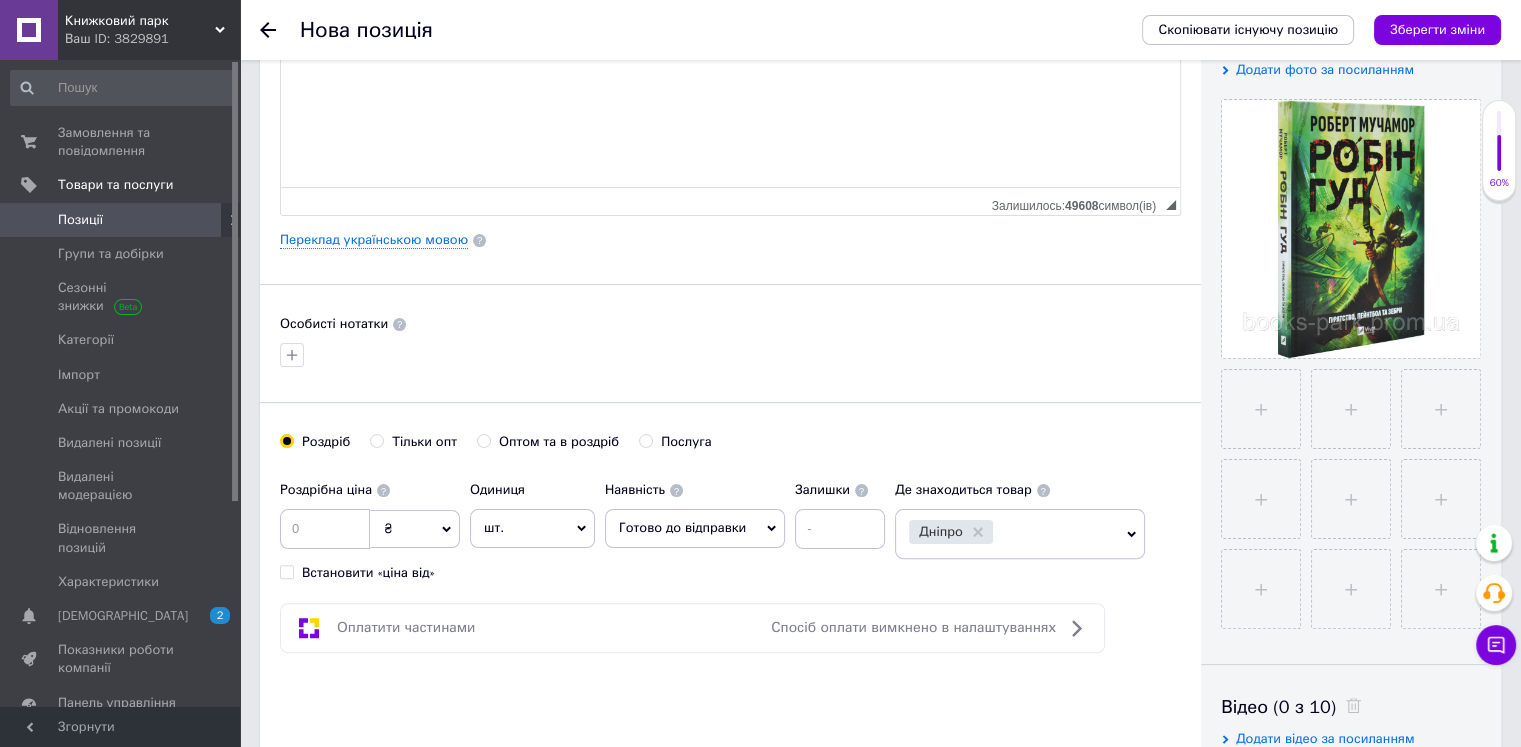 scroll, scrollTop: 400, scrollLeft: 0, axis: vertical 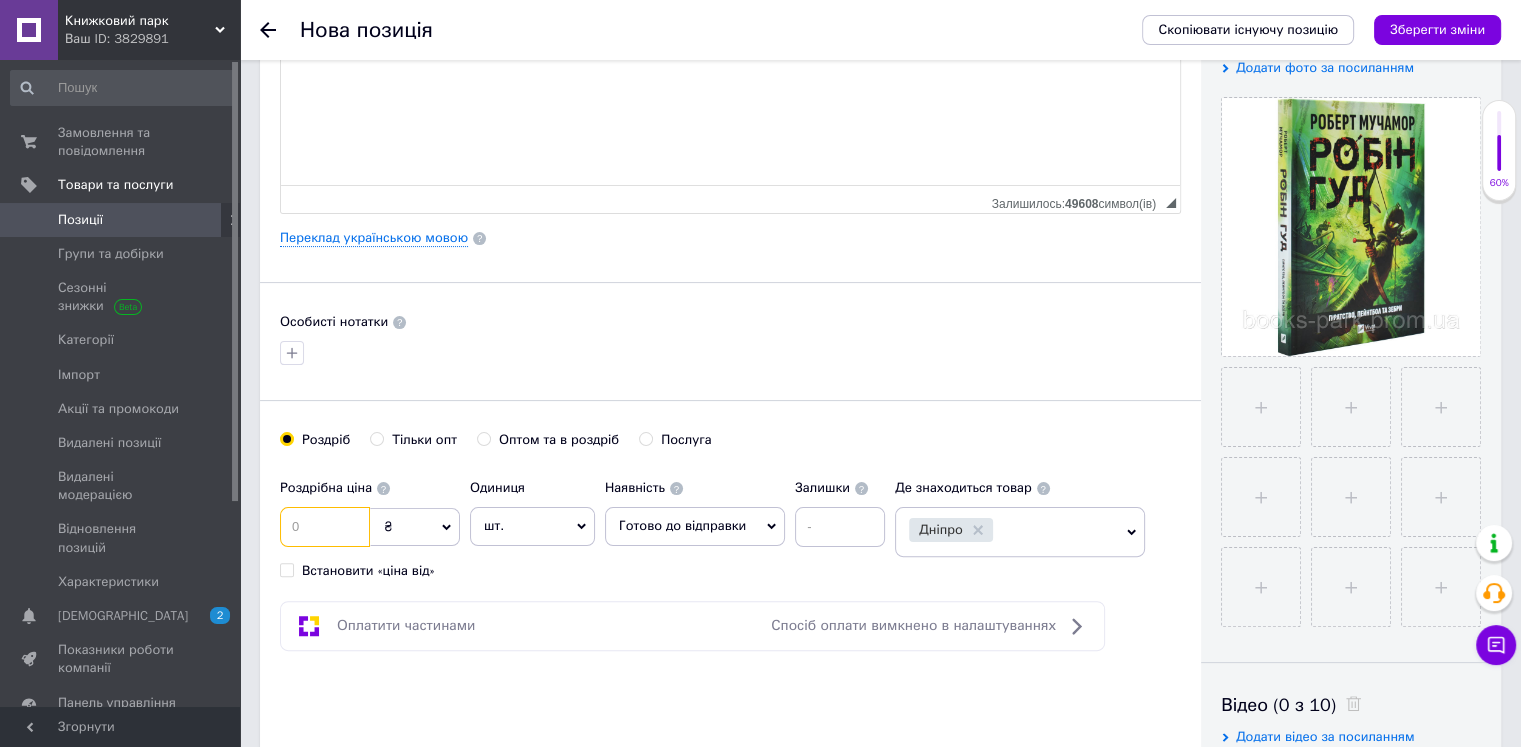 click at bounding box center (325, 527) 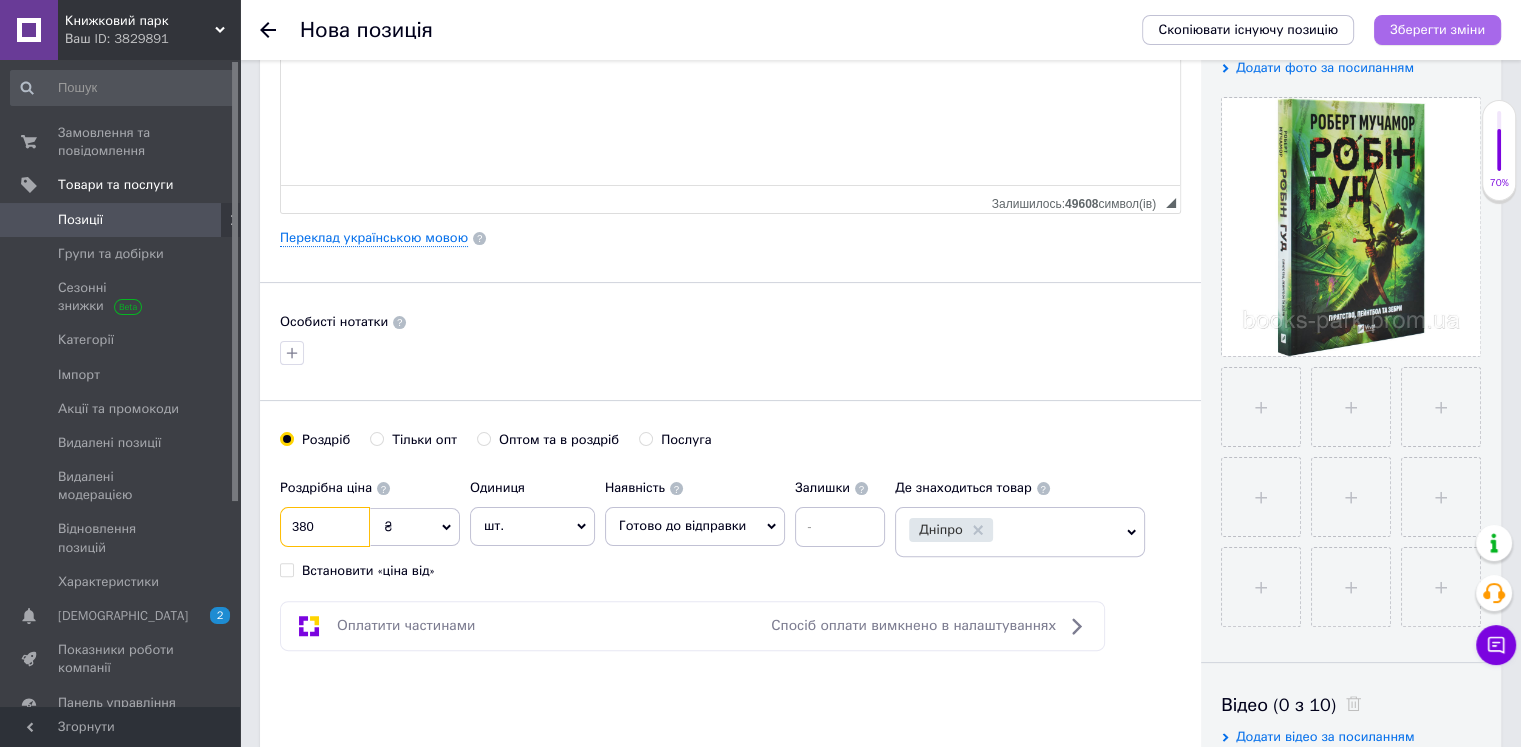 type on "380" 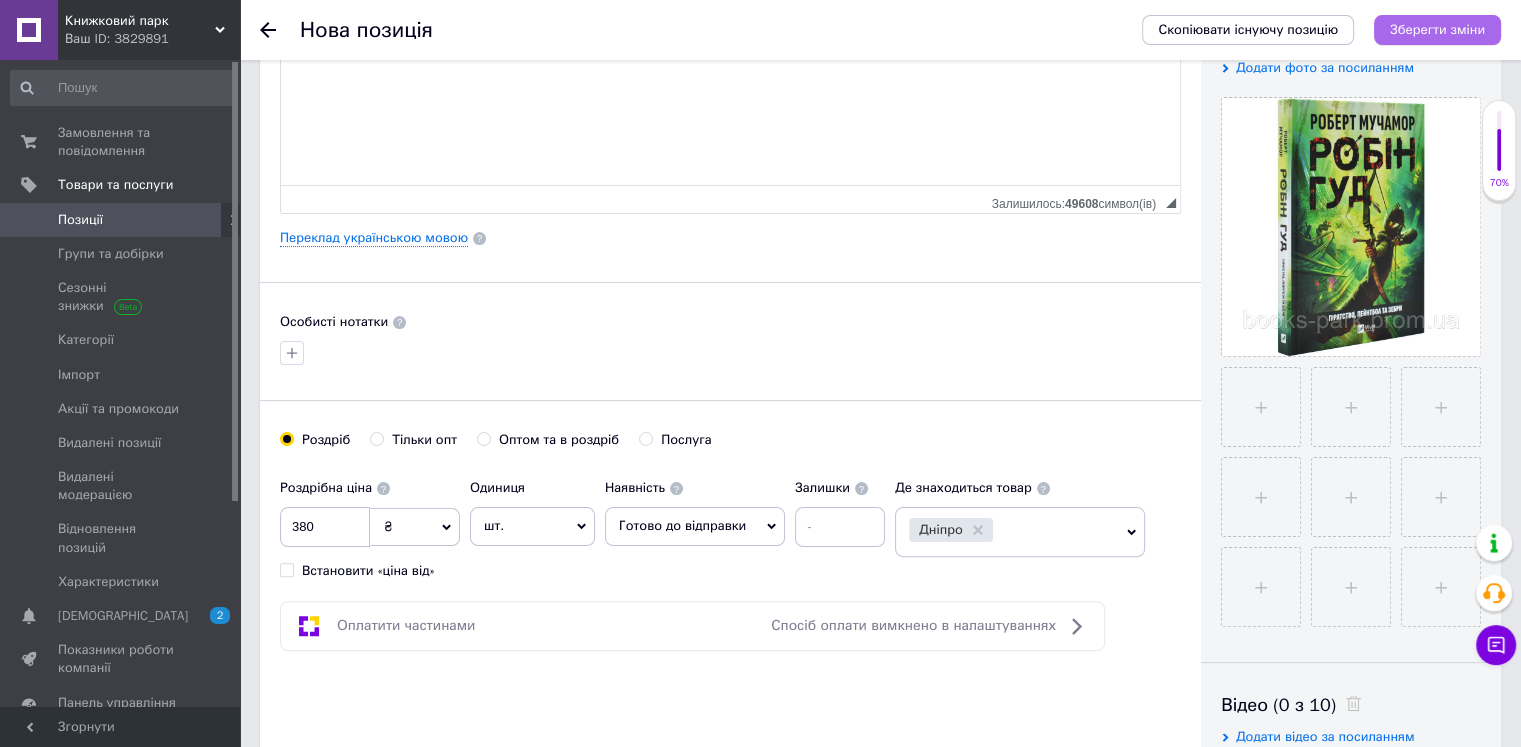 click on "Зберегти зміни" at bounding box center [1437, 29] 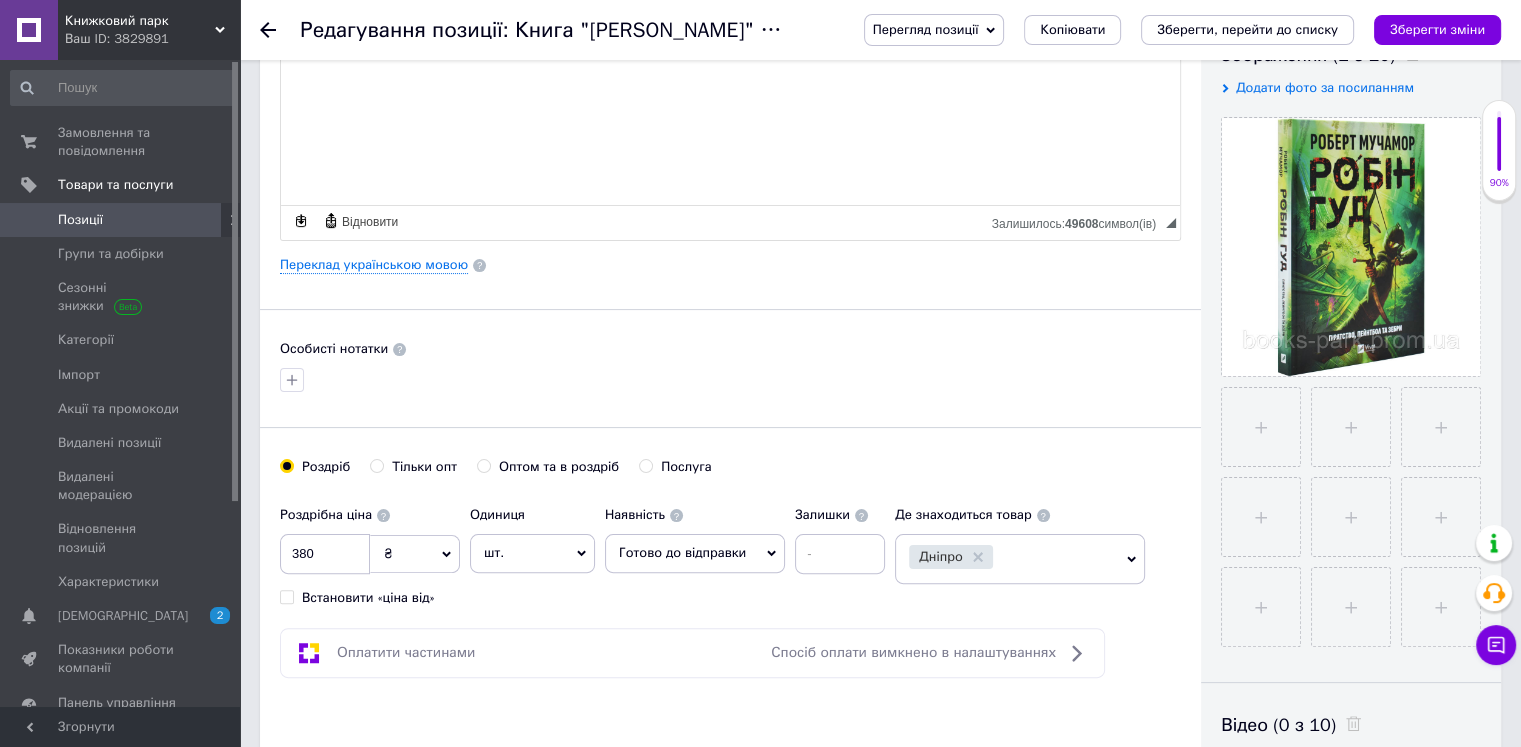 scroll, scrollTop: 600, scrollLeft: 0, axis: vertical 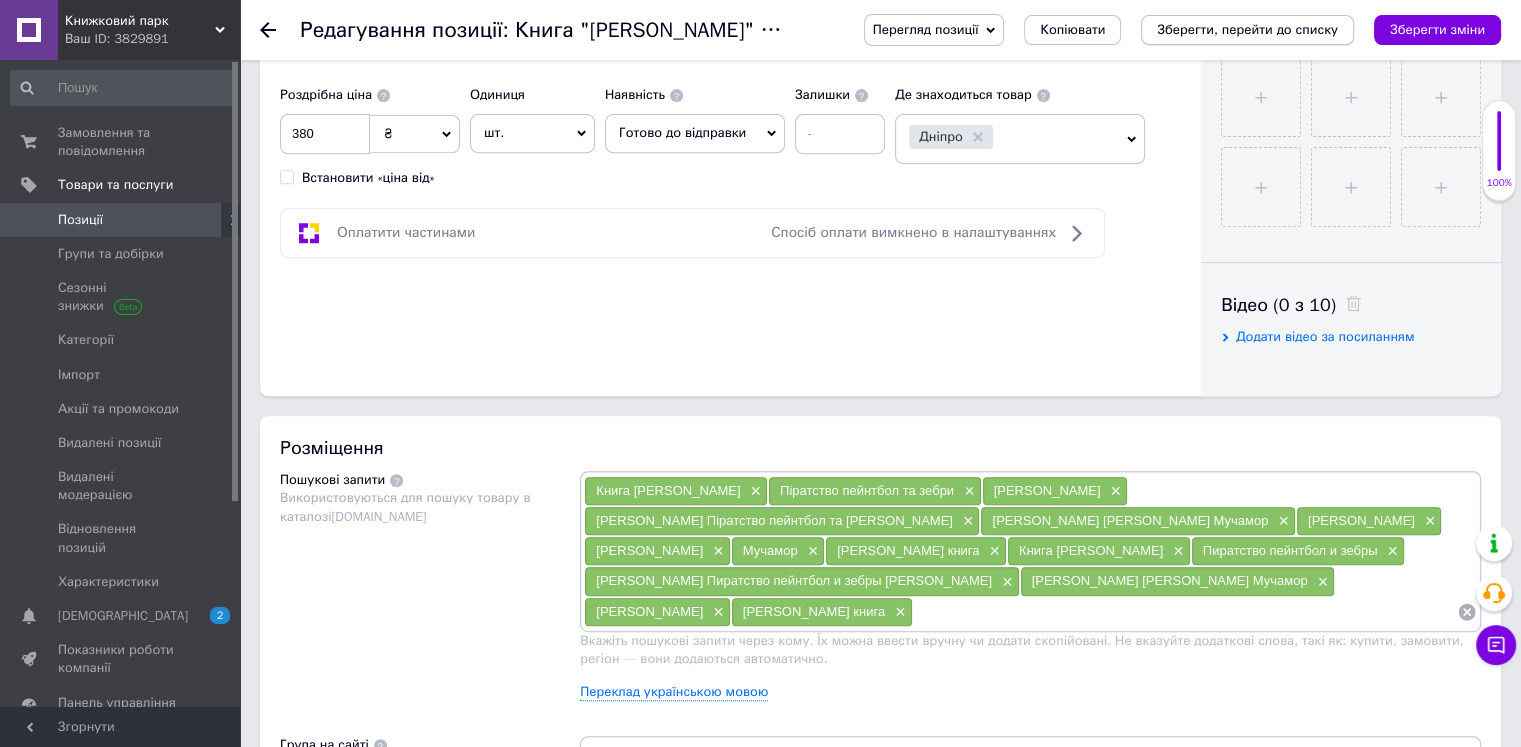 click on "Зберегти, перейти до списку" at bounding box center [1247, 29] 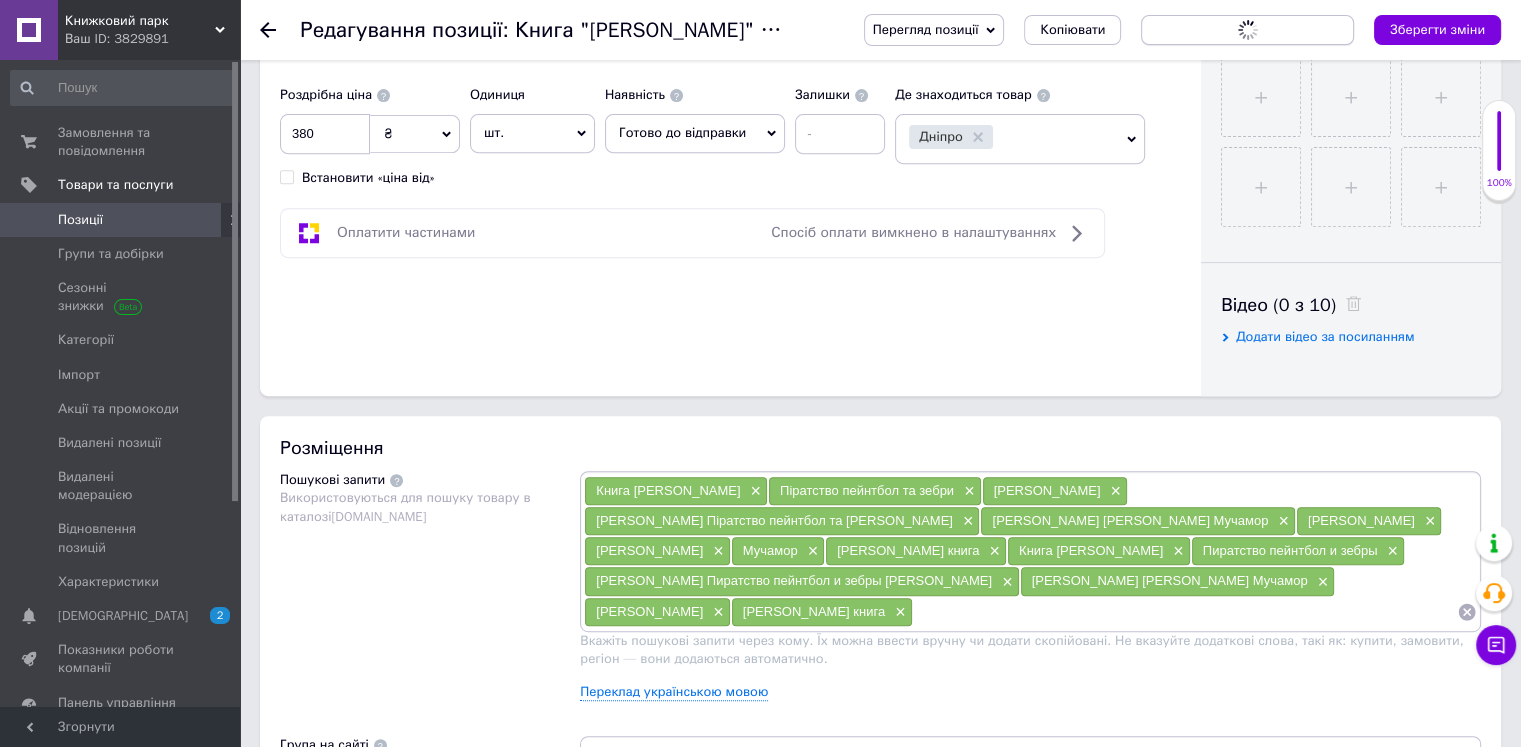scroll, scrollTop: 0, scrollLeft: 0, axis: both 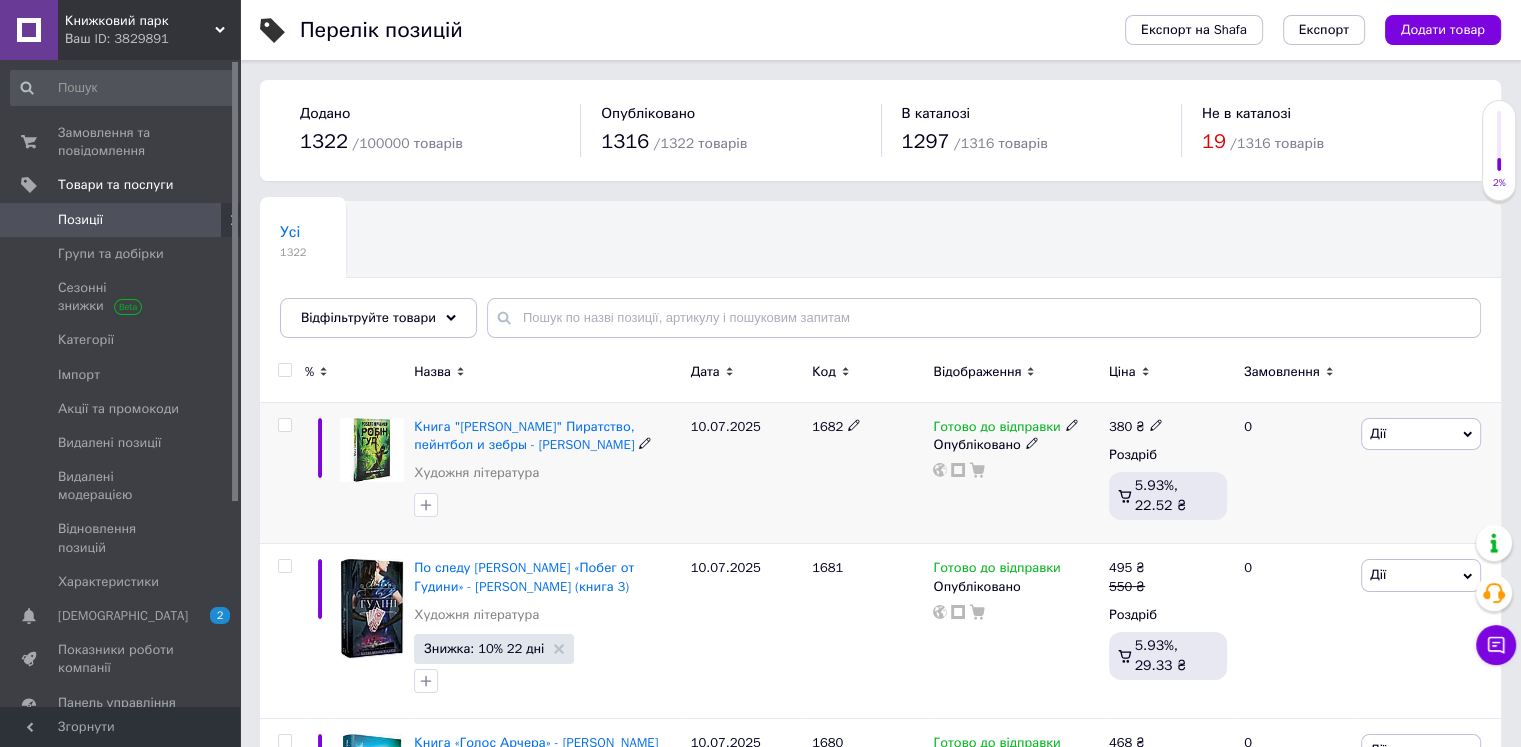 click 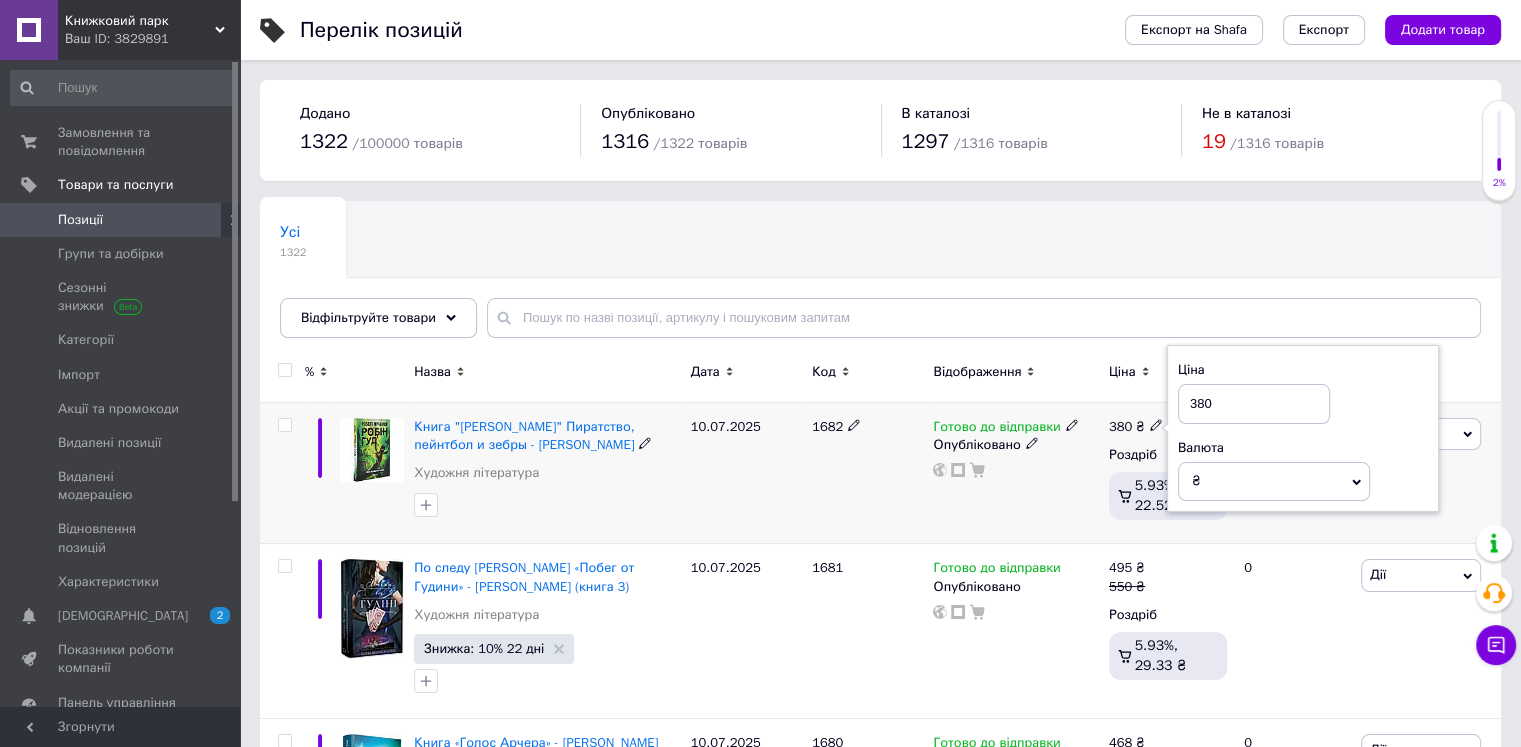 click on "380" at bounding box center (1254, 404) 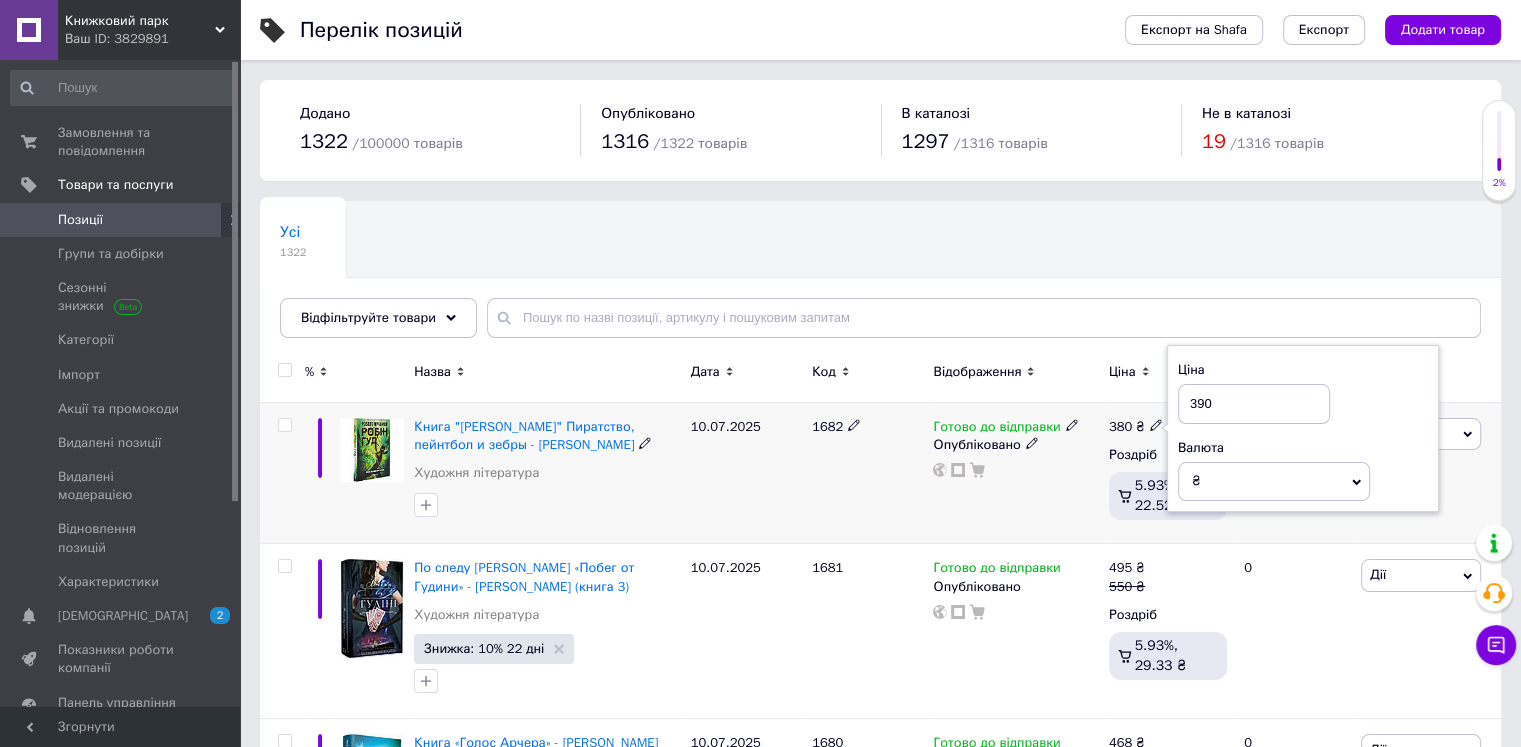 type on "390" 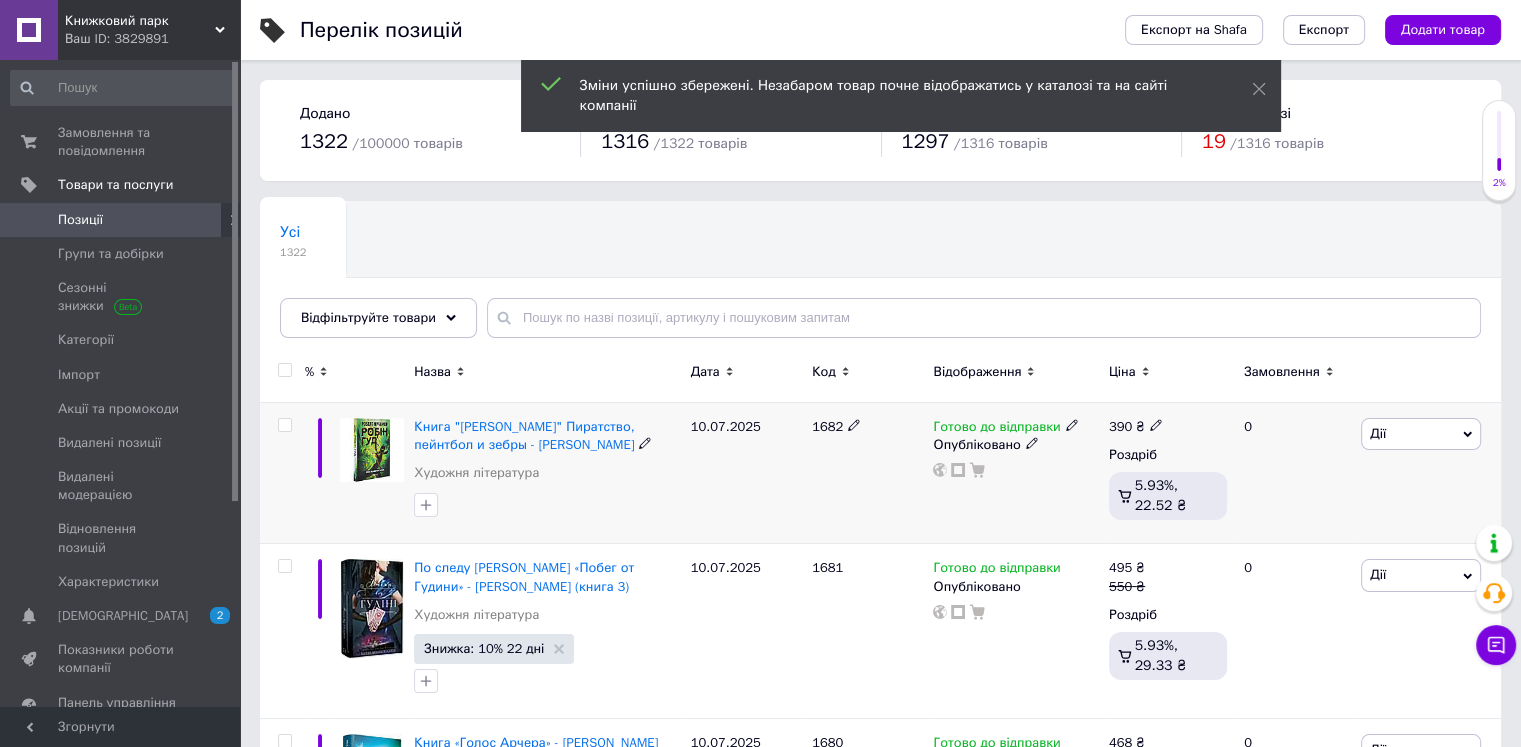 click on "Дії" at bounding box center (1421, 434) 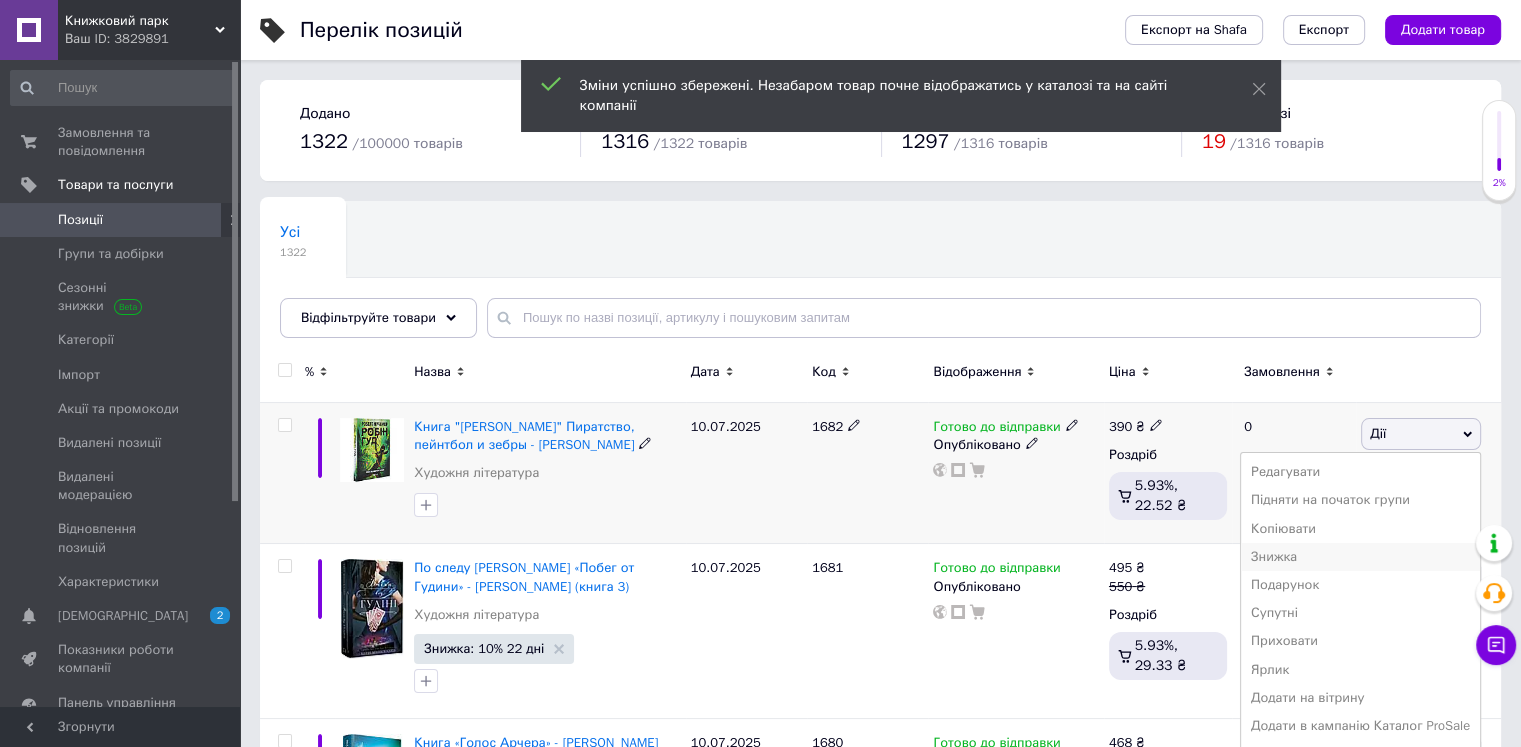 click on "Знижка" at bounding box center [1360, 557] 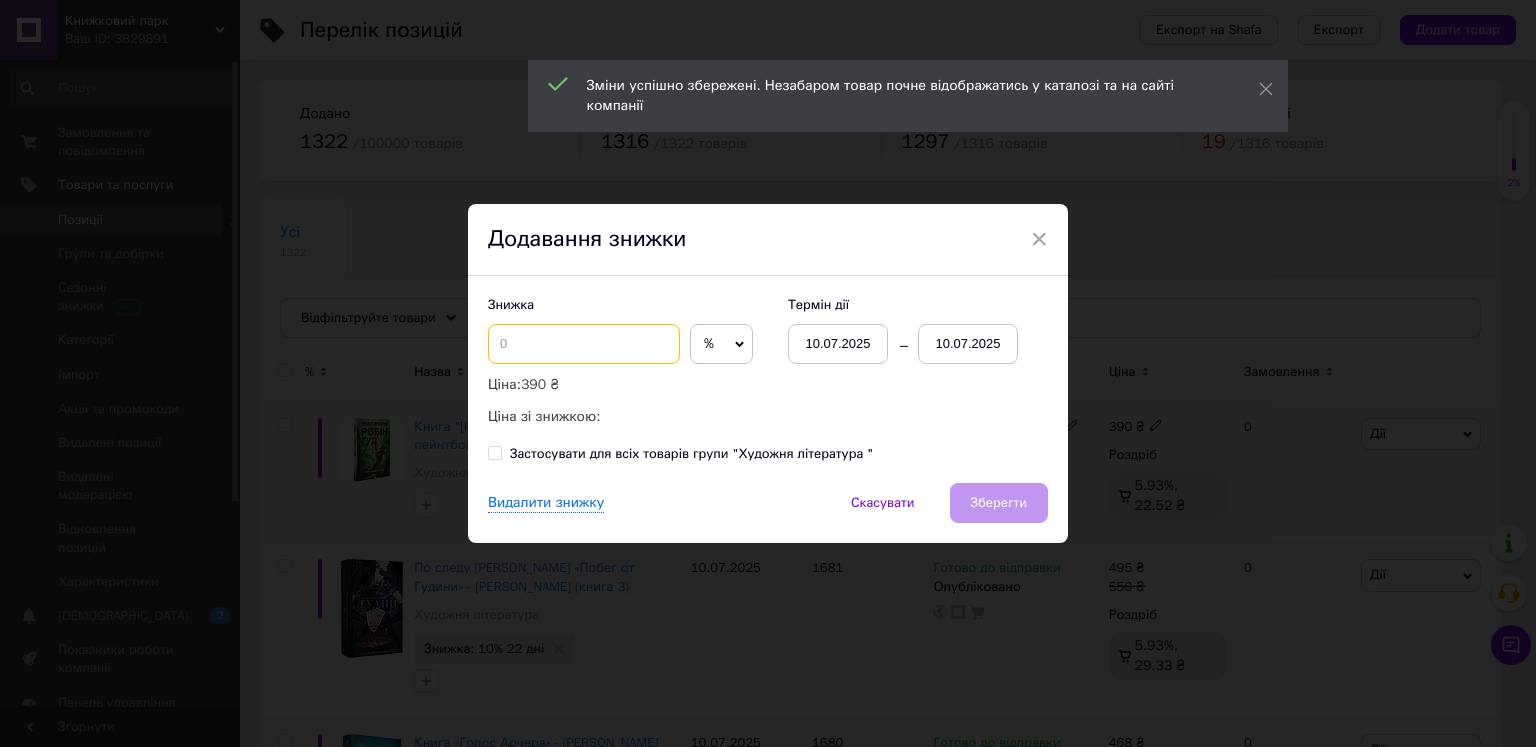 click at bounding box center (584, 344) 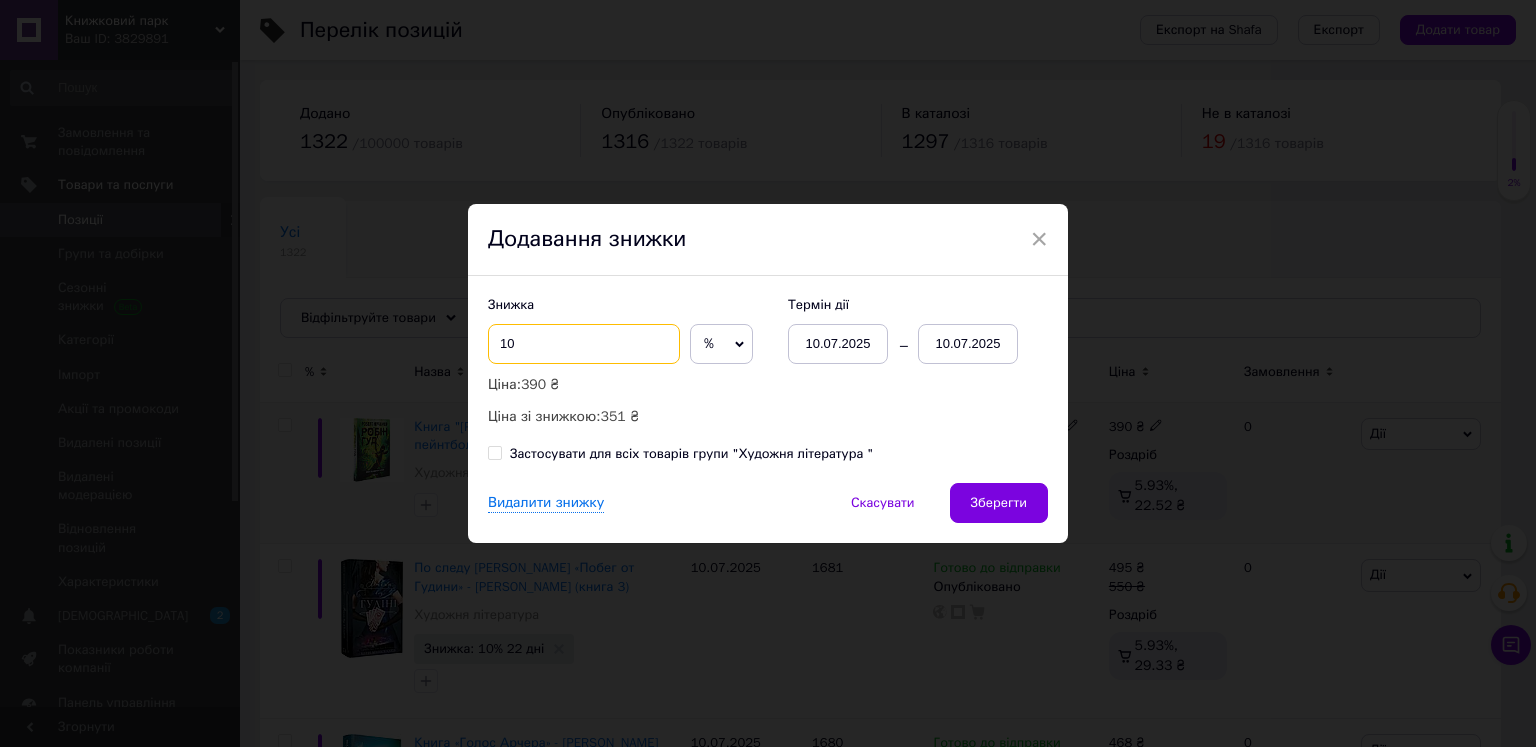 type on "10" 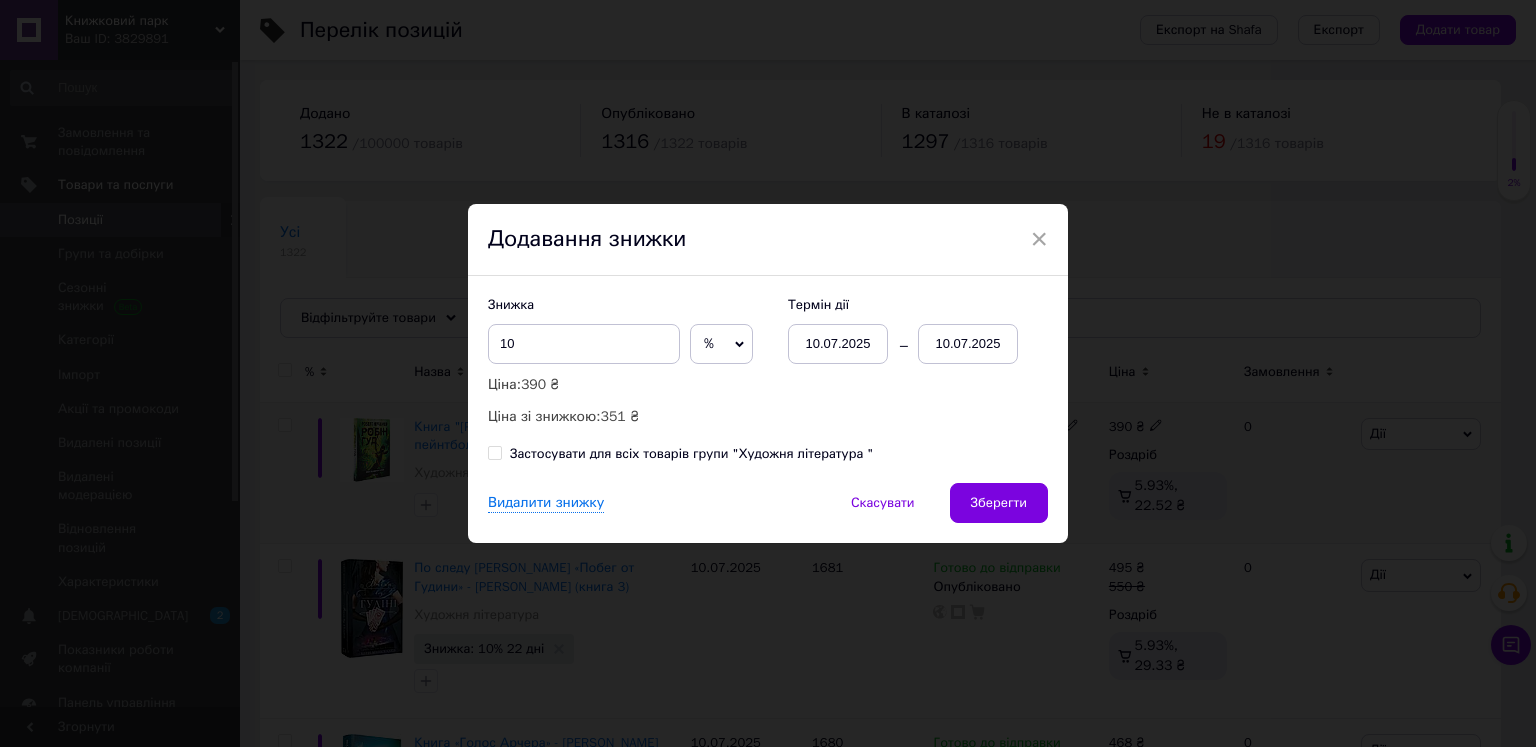 click on "10.07.2025" at bounding box center [968, 344] 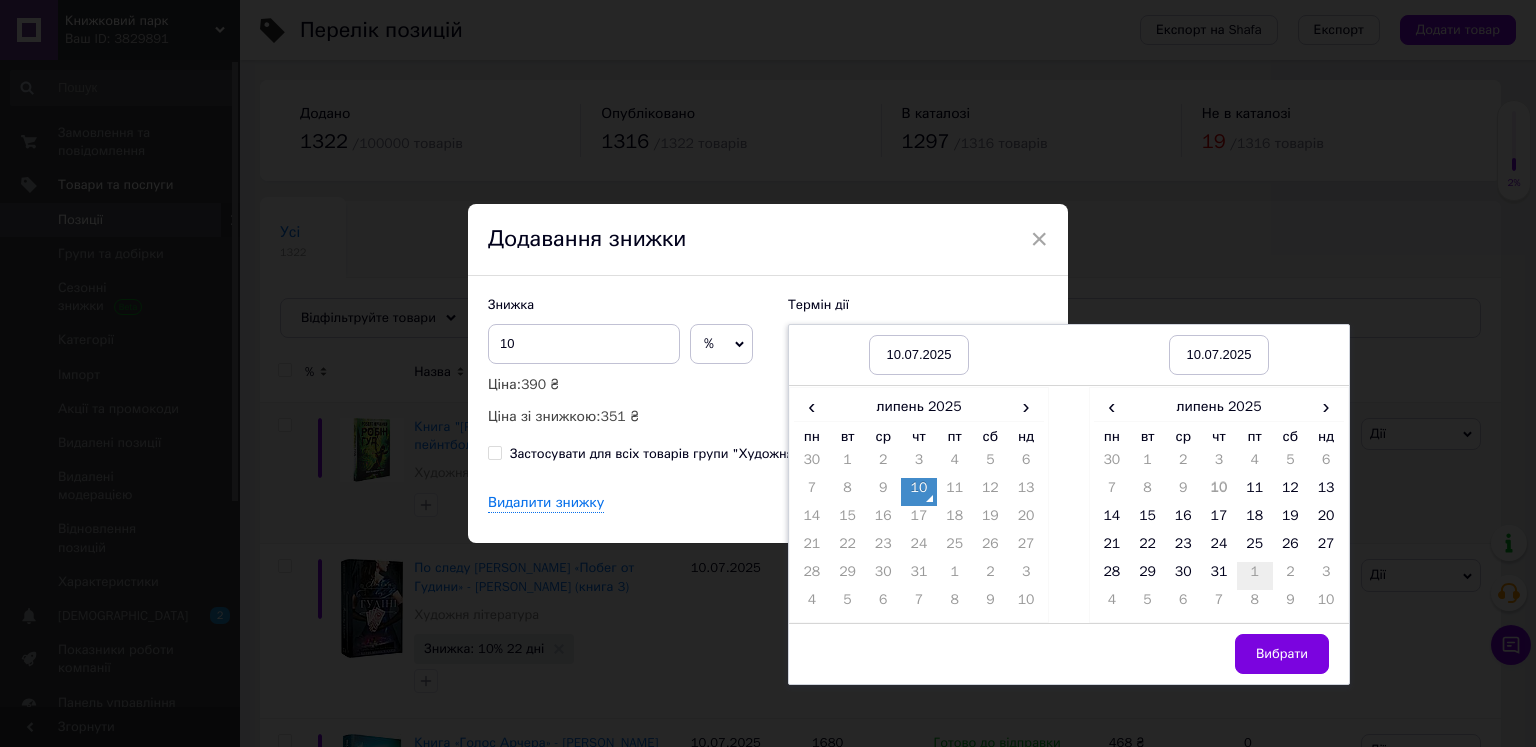 click on "1" at bounding box center (1255, 576) 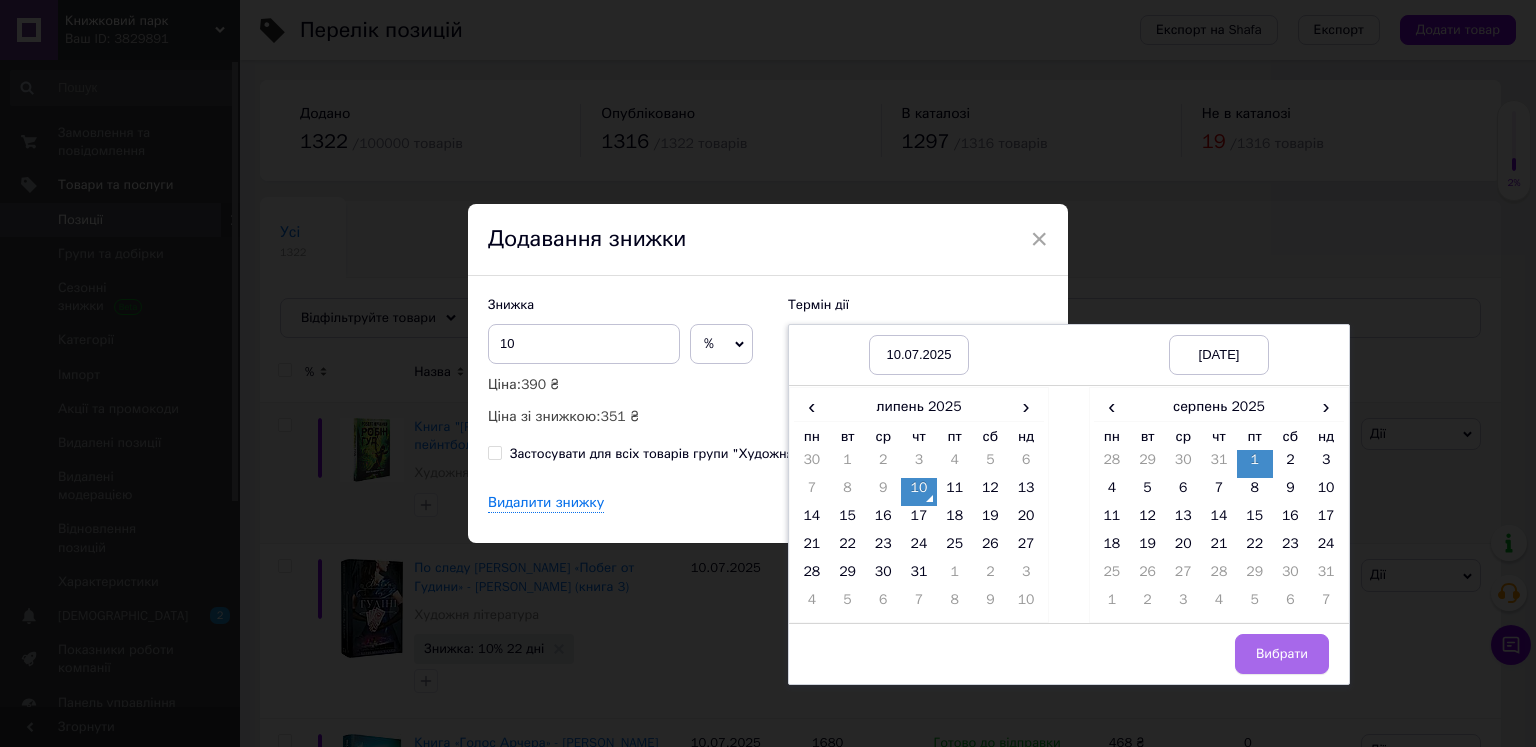 click on "Вибрати" at bounding box center [1282, 654] 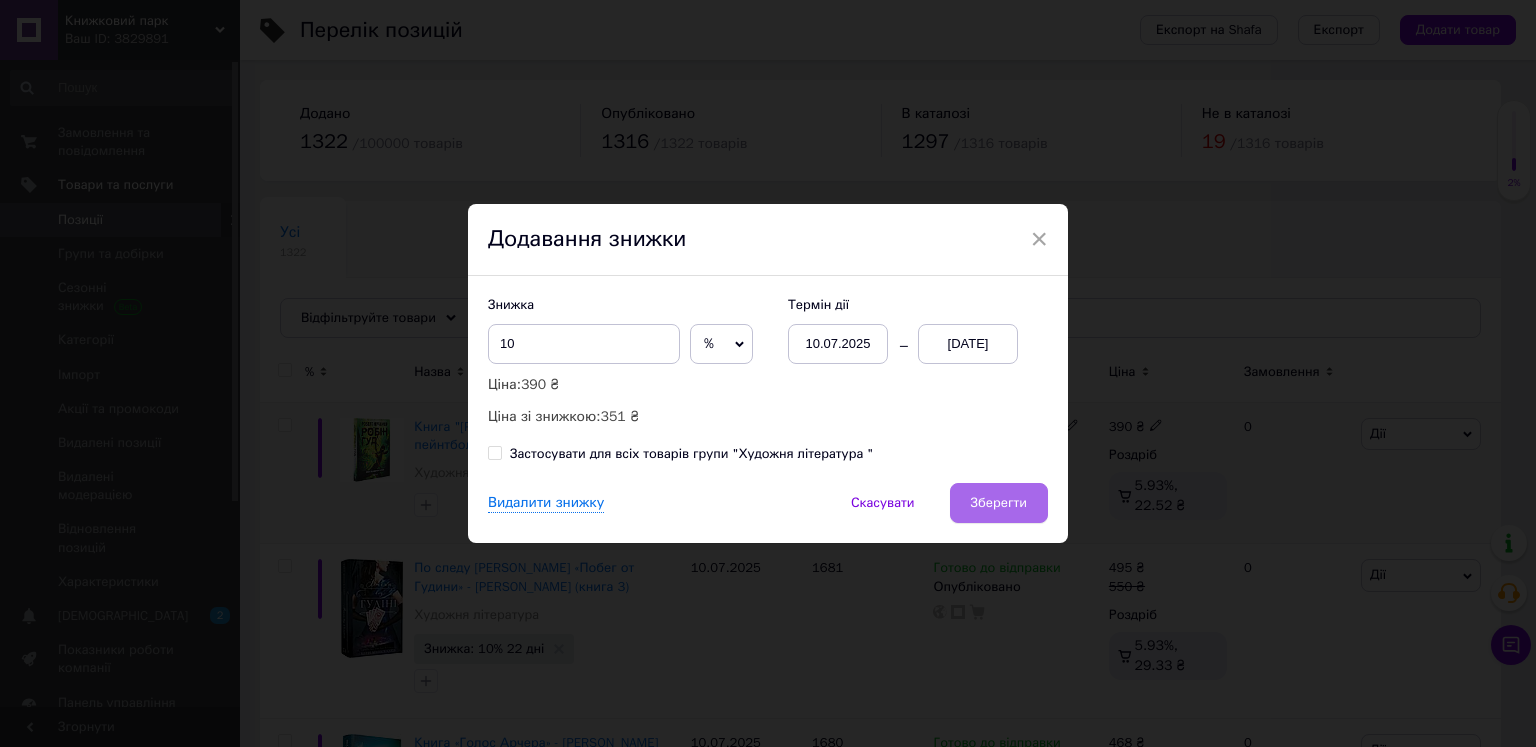 click on "Зберегти" at bounding box center [999, 503] 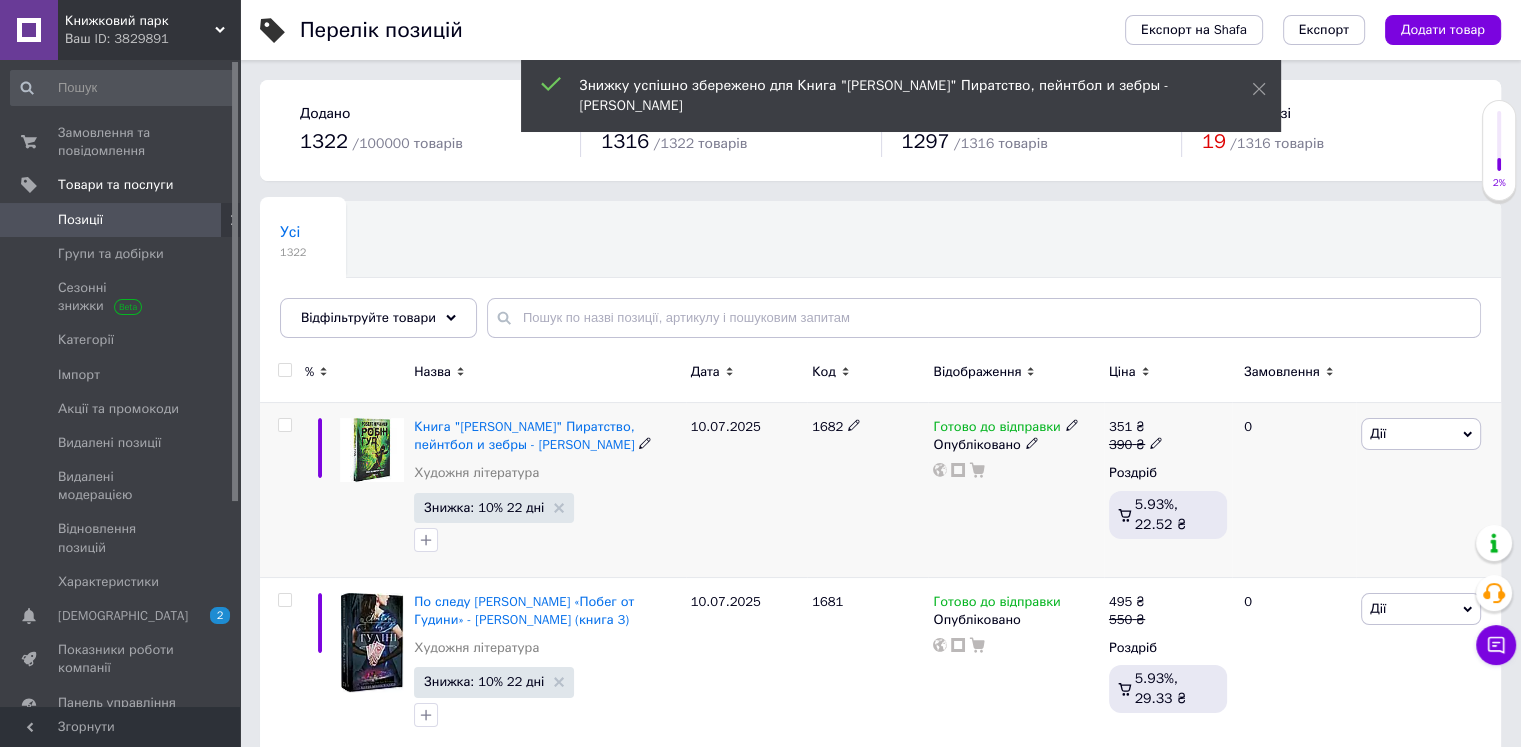 click 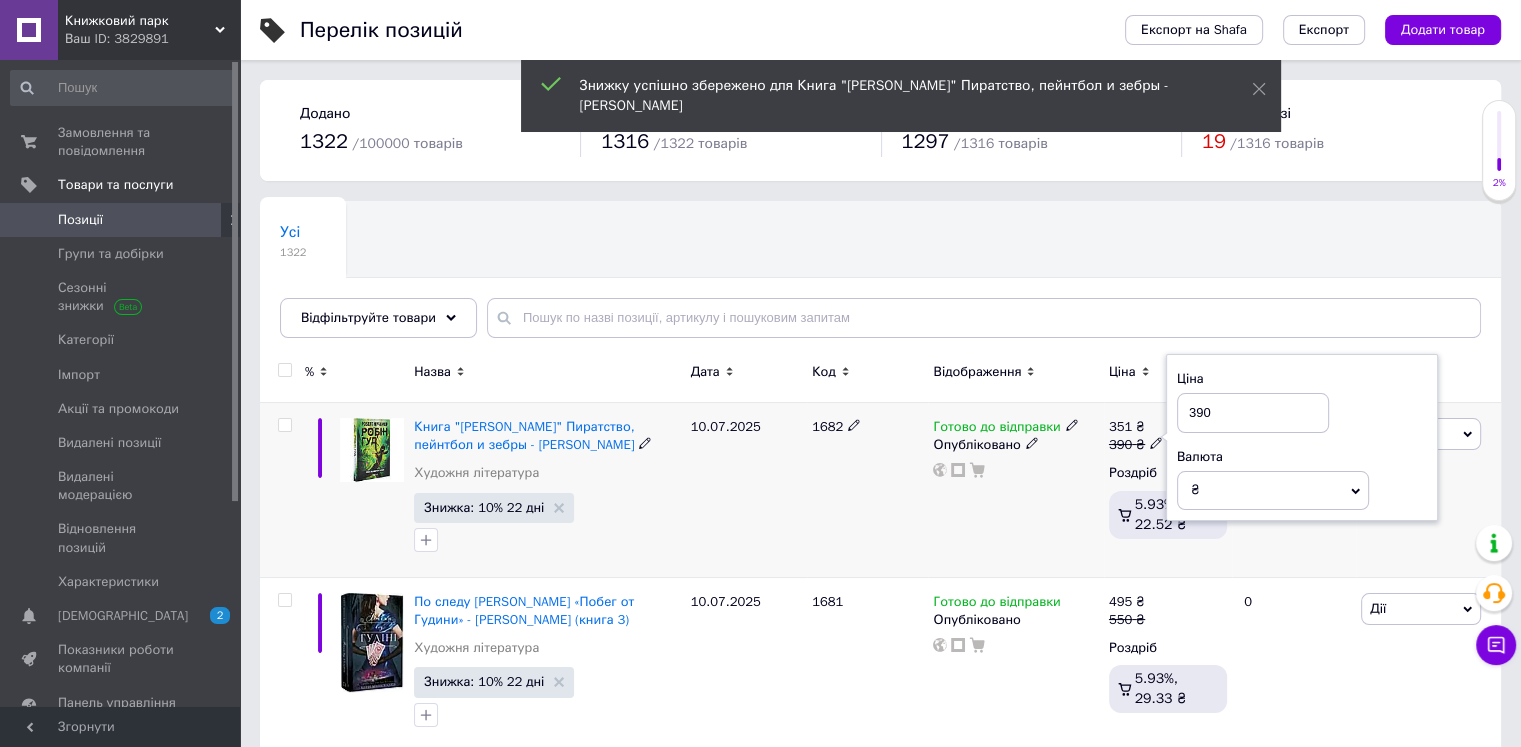 click on "390" at bounding box center (1253, 413) 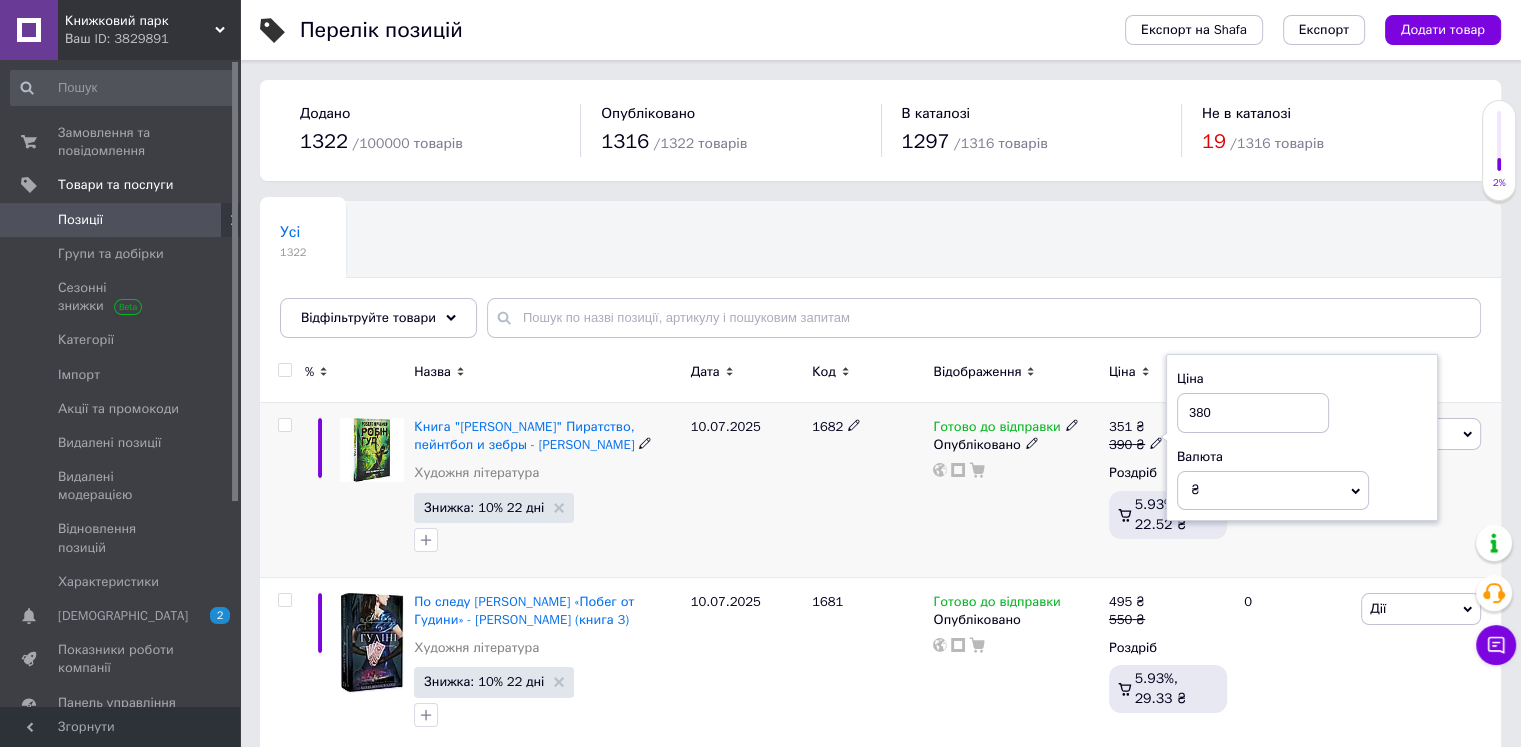 type on "380" 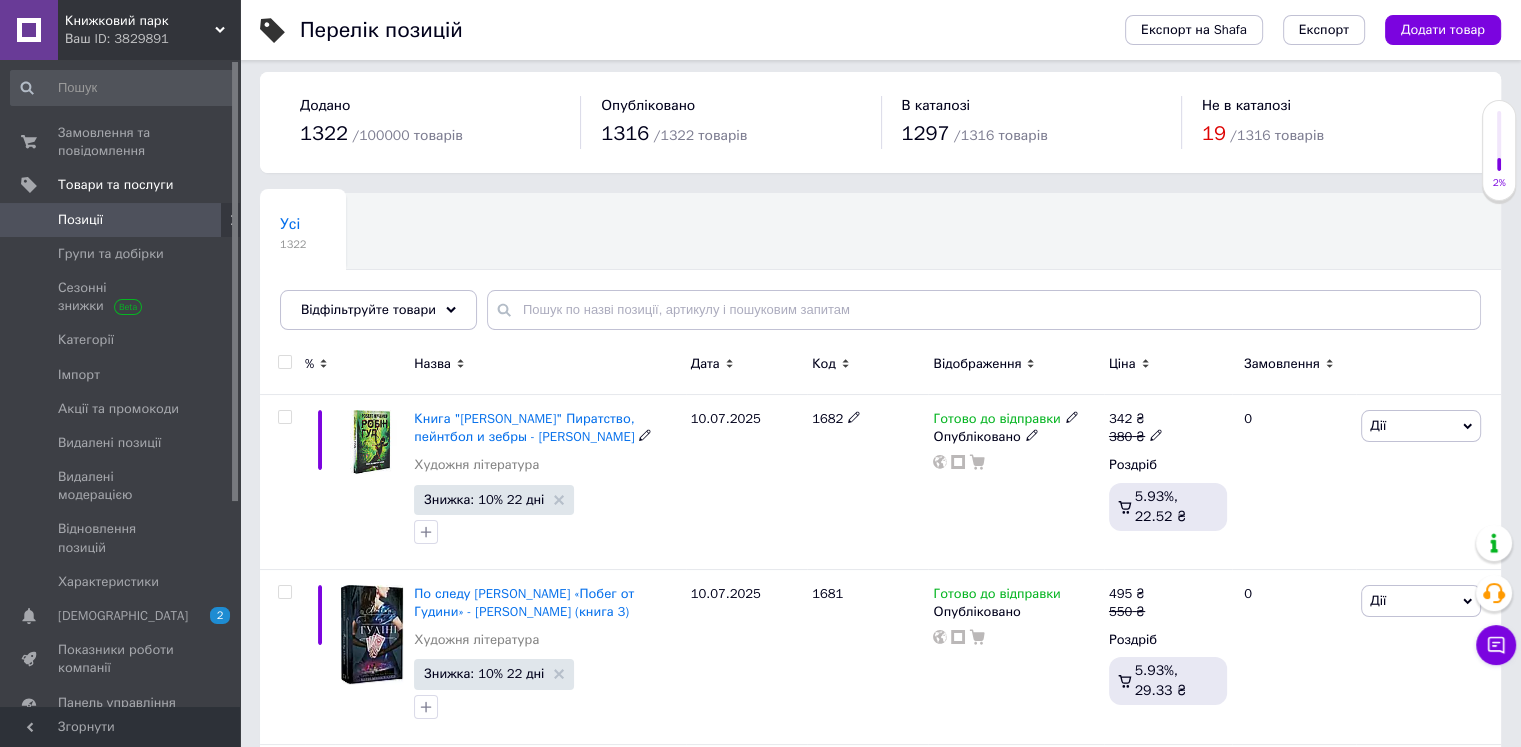 scroll, scrollTop: 0, scrollLeft: 0, axis: both 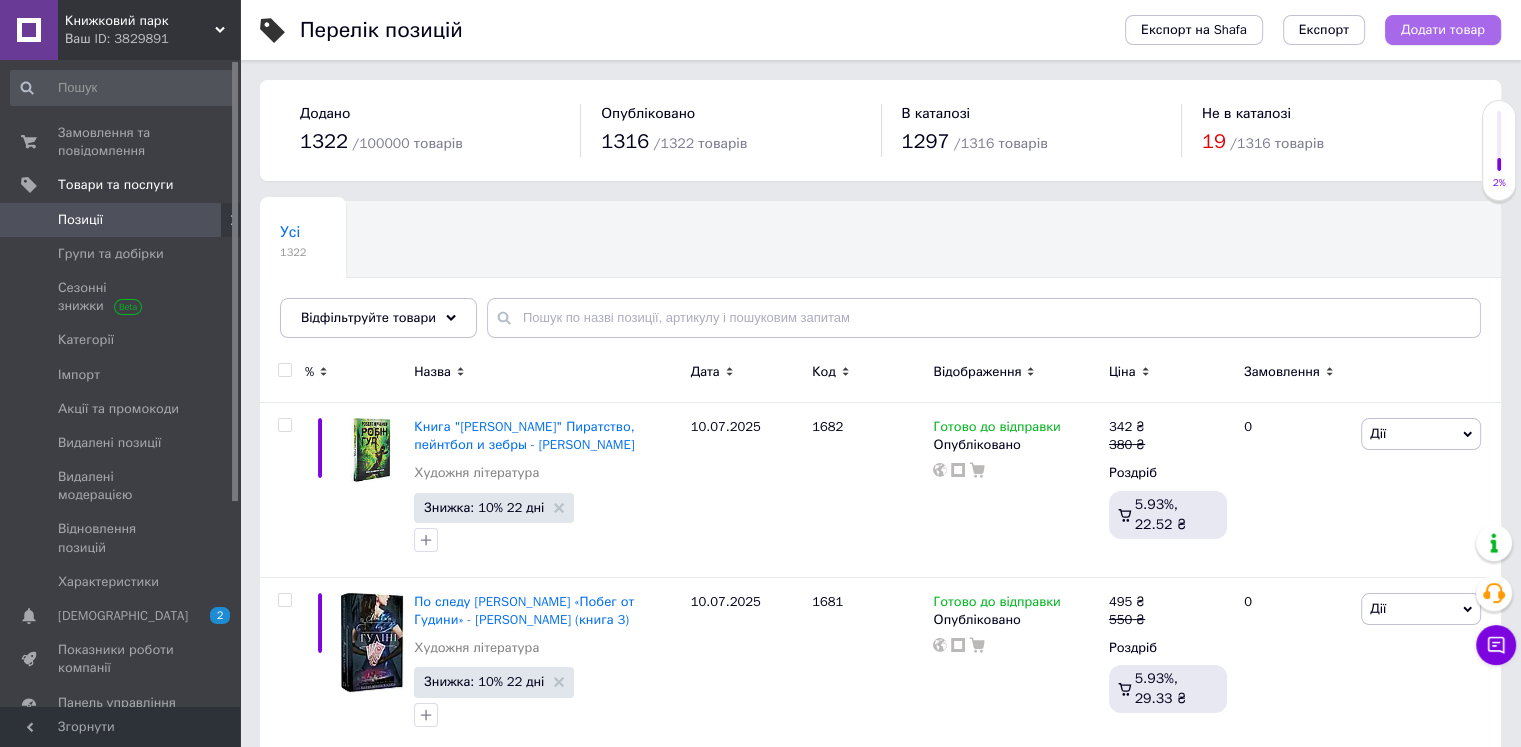 click on "Додати товар" at bounding box center (1443, 30) 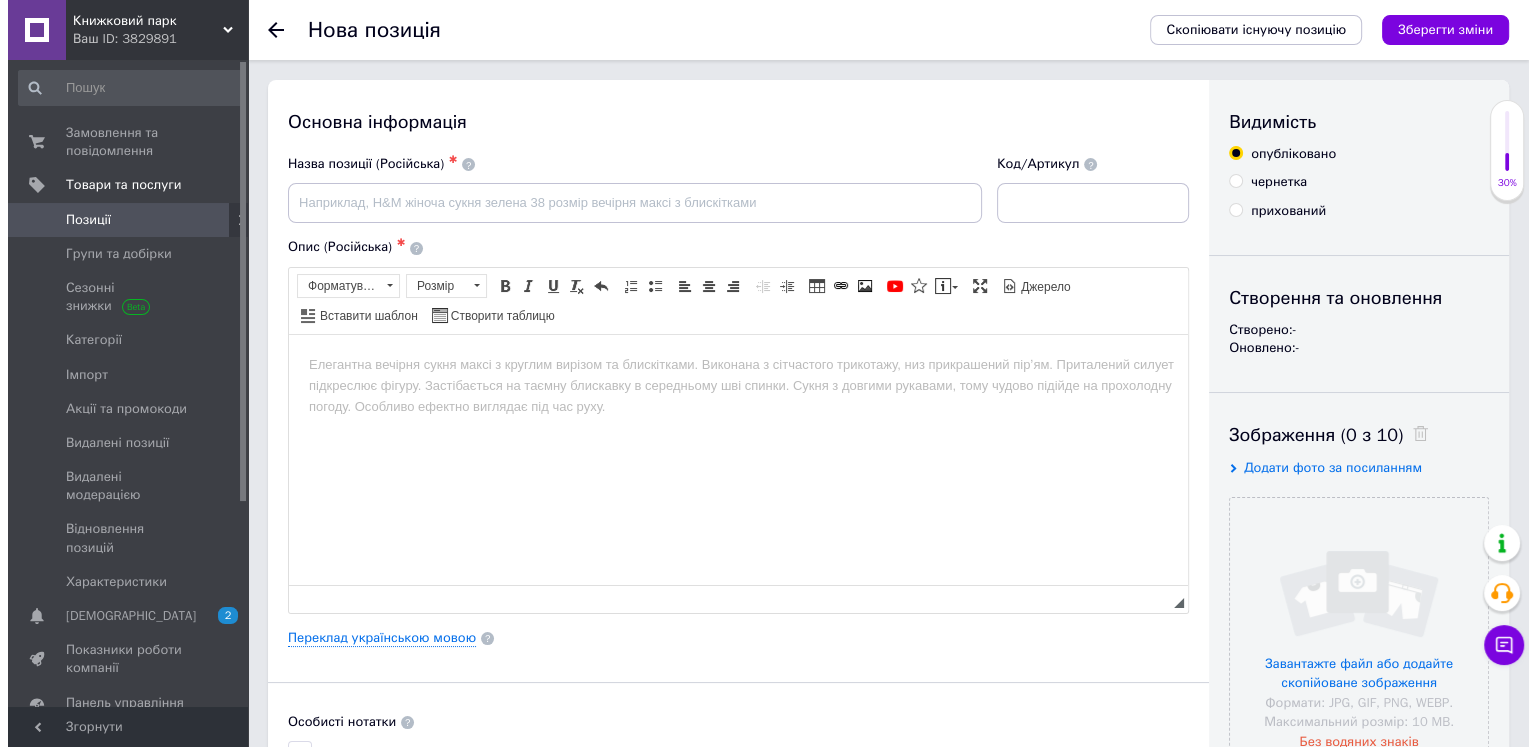 scroll, scrollTop: 0, scrollLeft: 0, axis: both 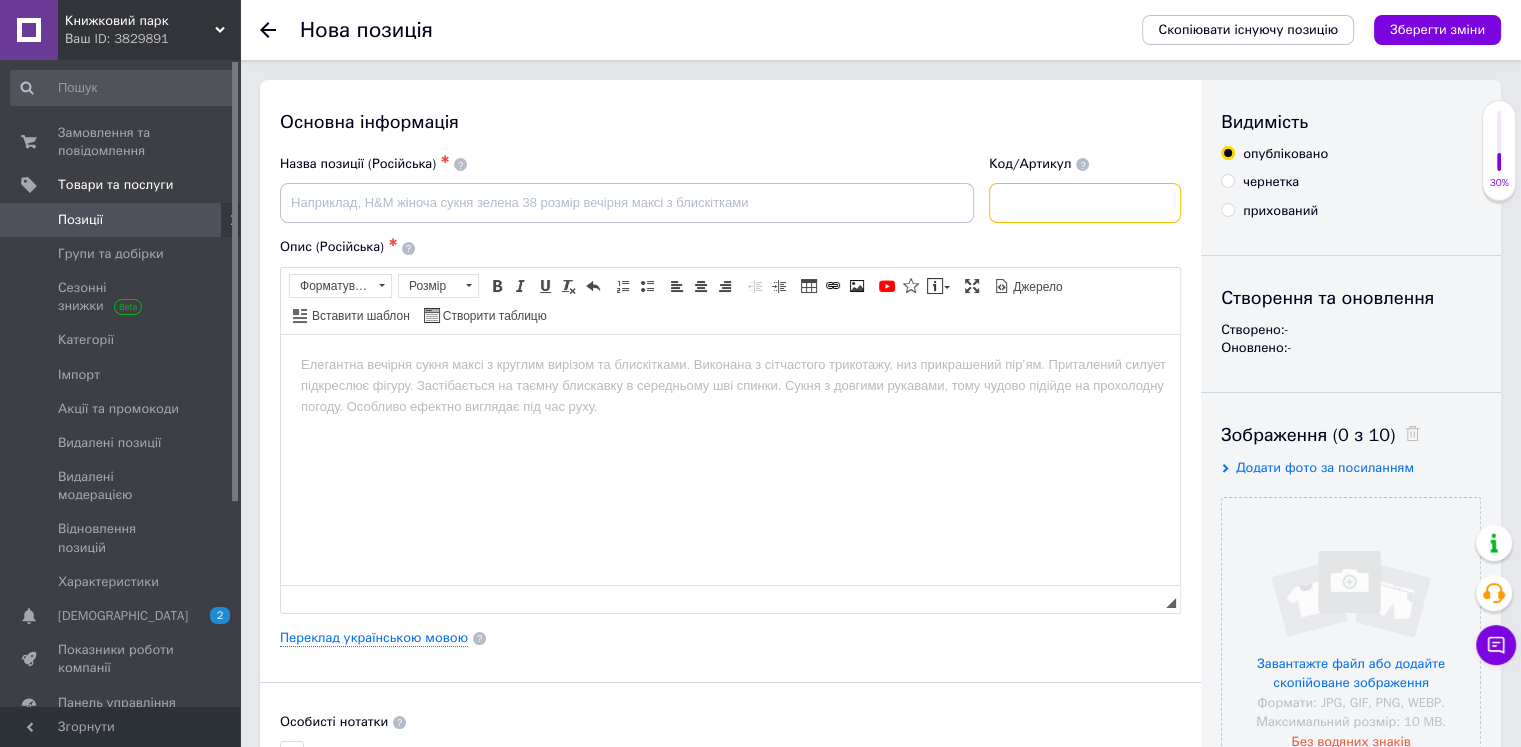 click at bounding box center [1085, 203] 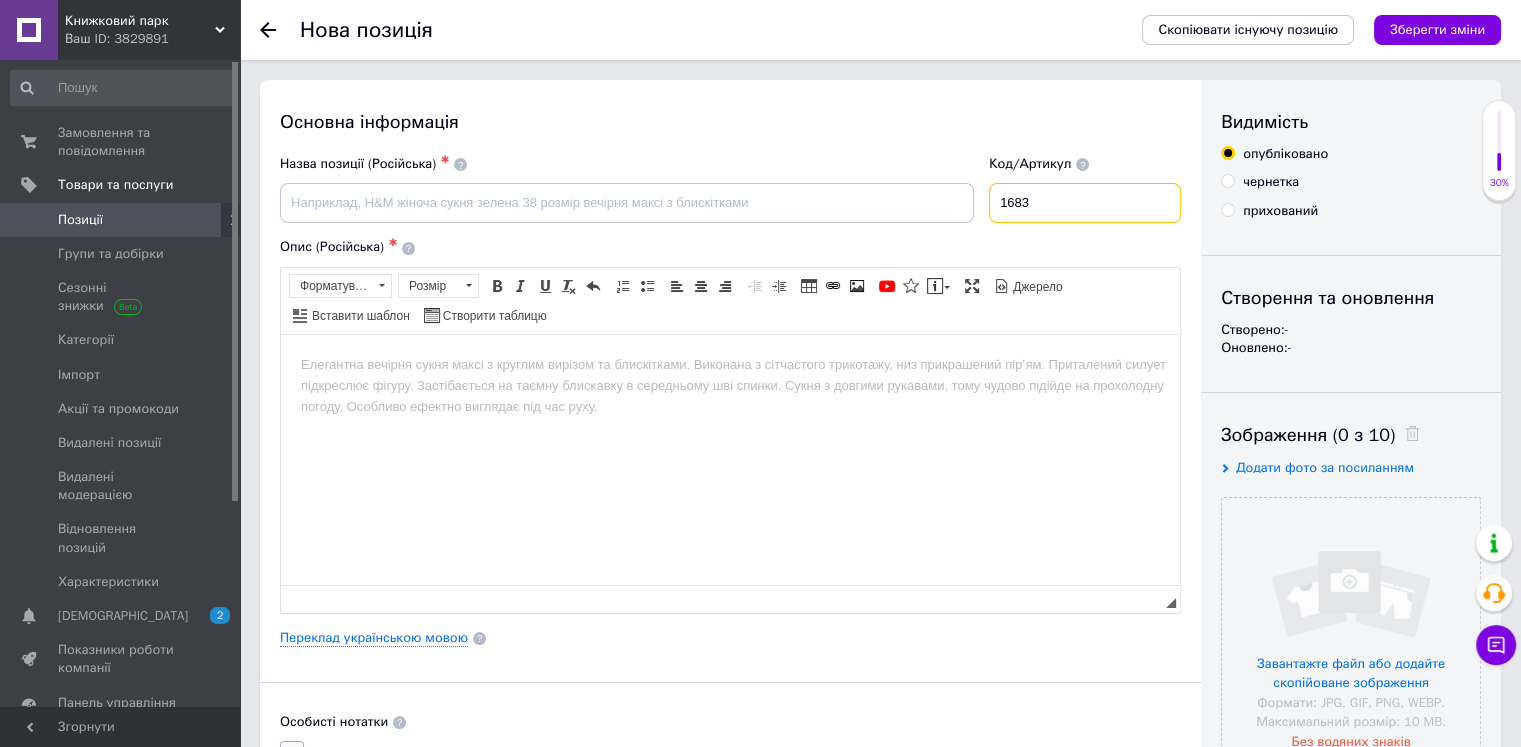 type on "1683" 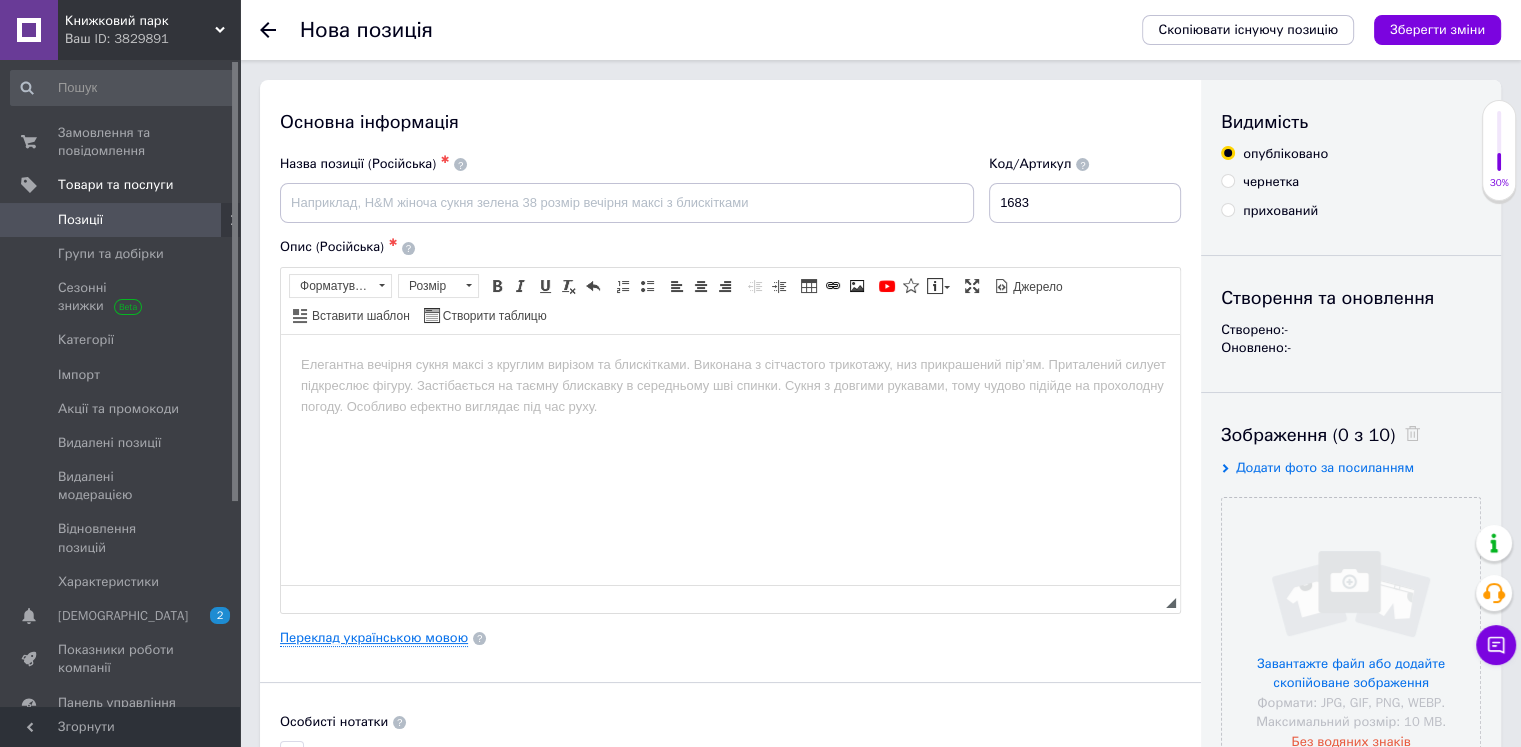 click on "Переклад українською мовою" at bounding box center [374, 638] 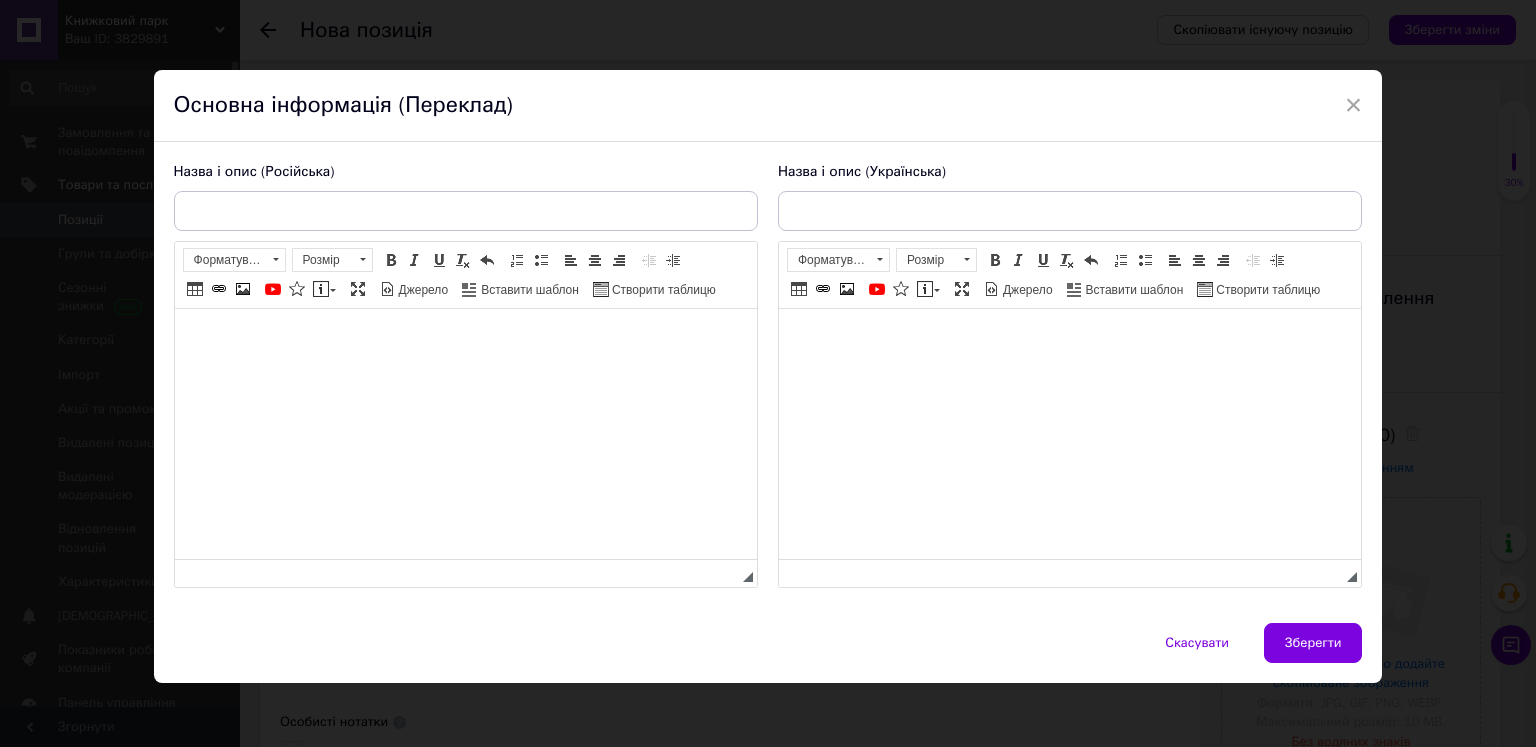scroll, scrollTop: 0, scrollLeft: 0, axis: both 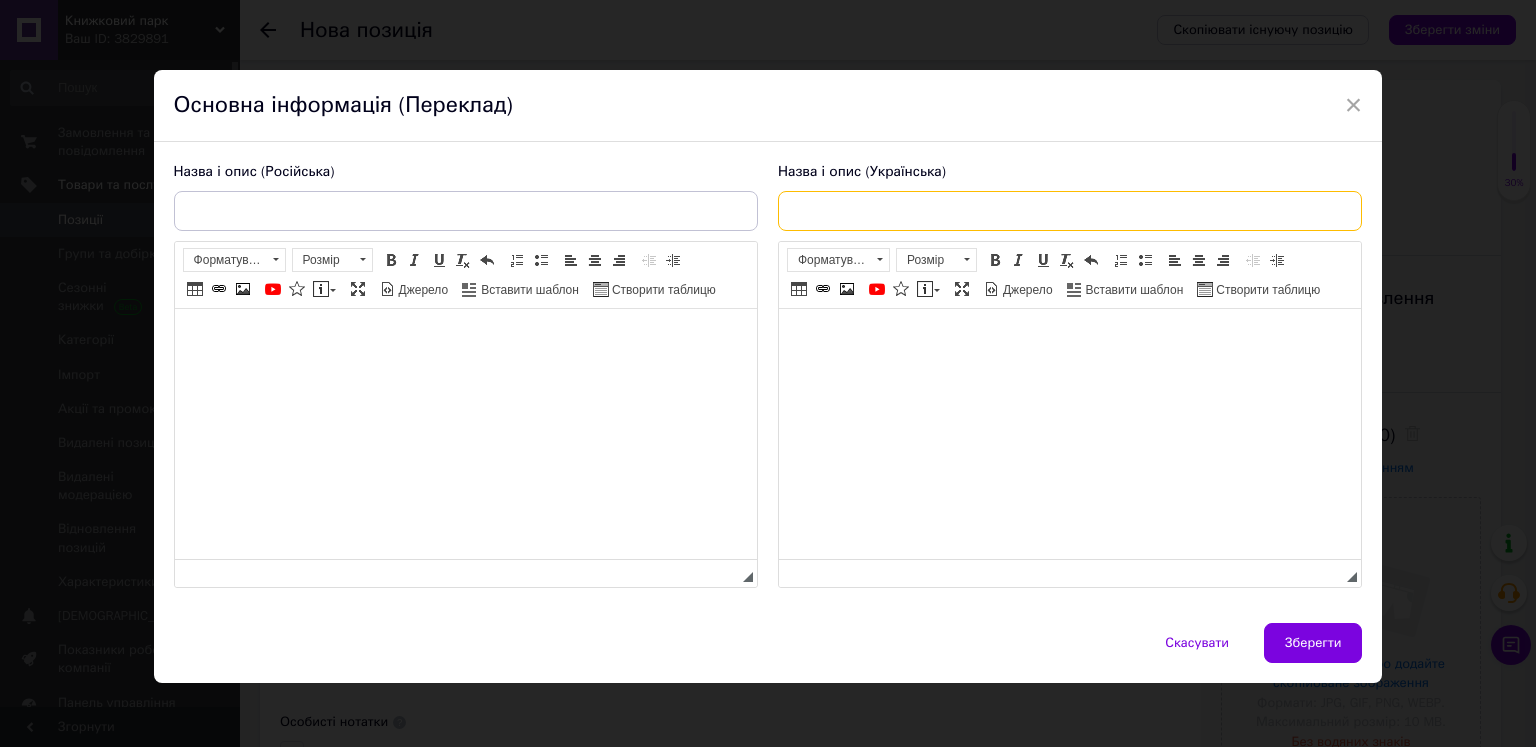 paste on "Книга "Фамільяр" - [PERSON_NAME]" 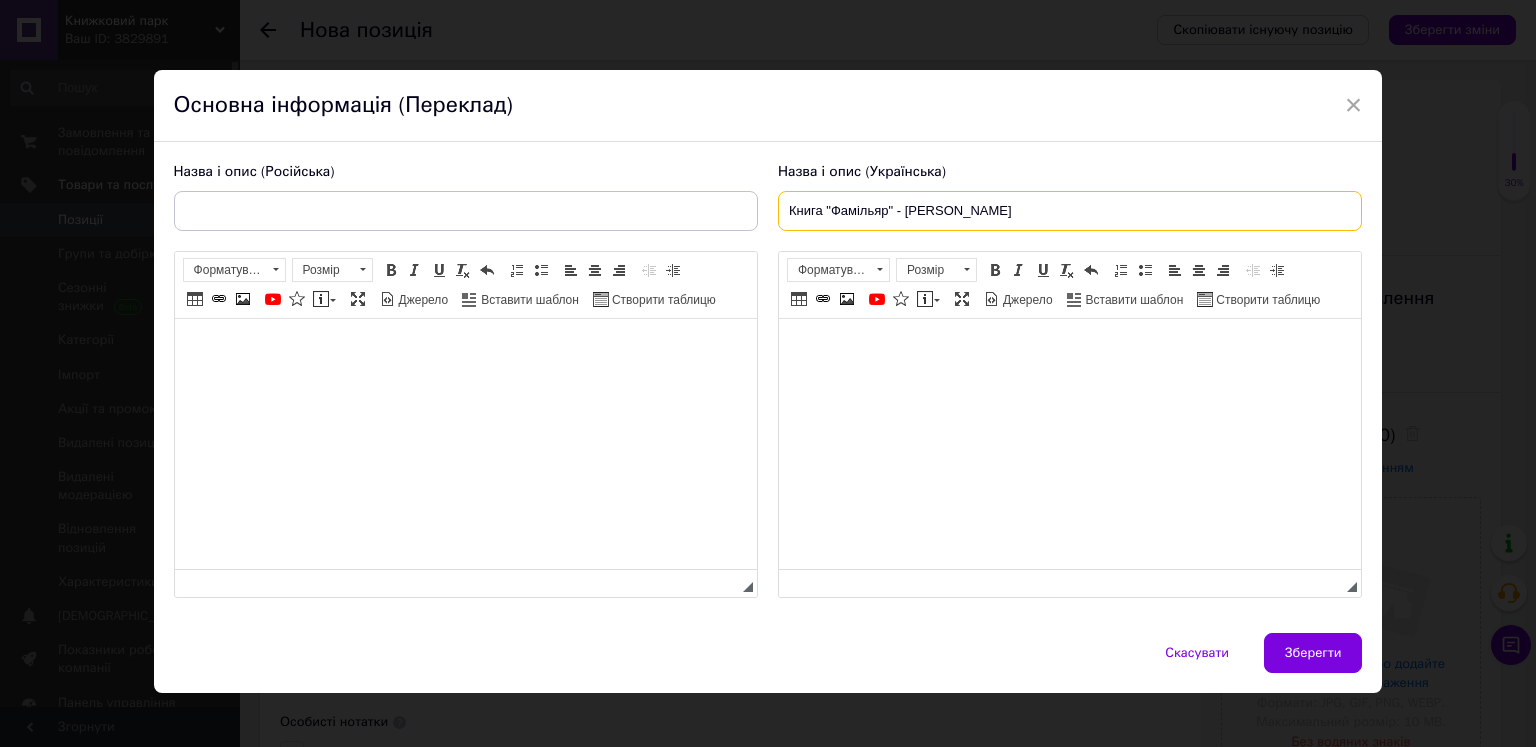 type on "Книга "Фамільяр" - [PERSON_NAME]" 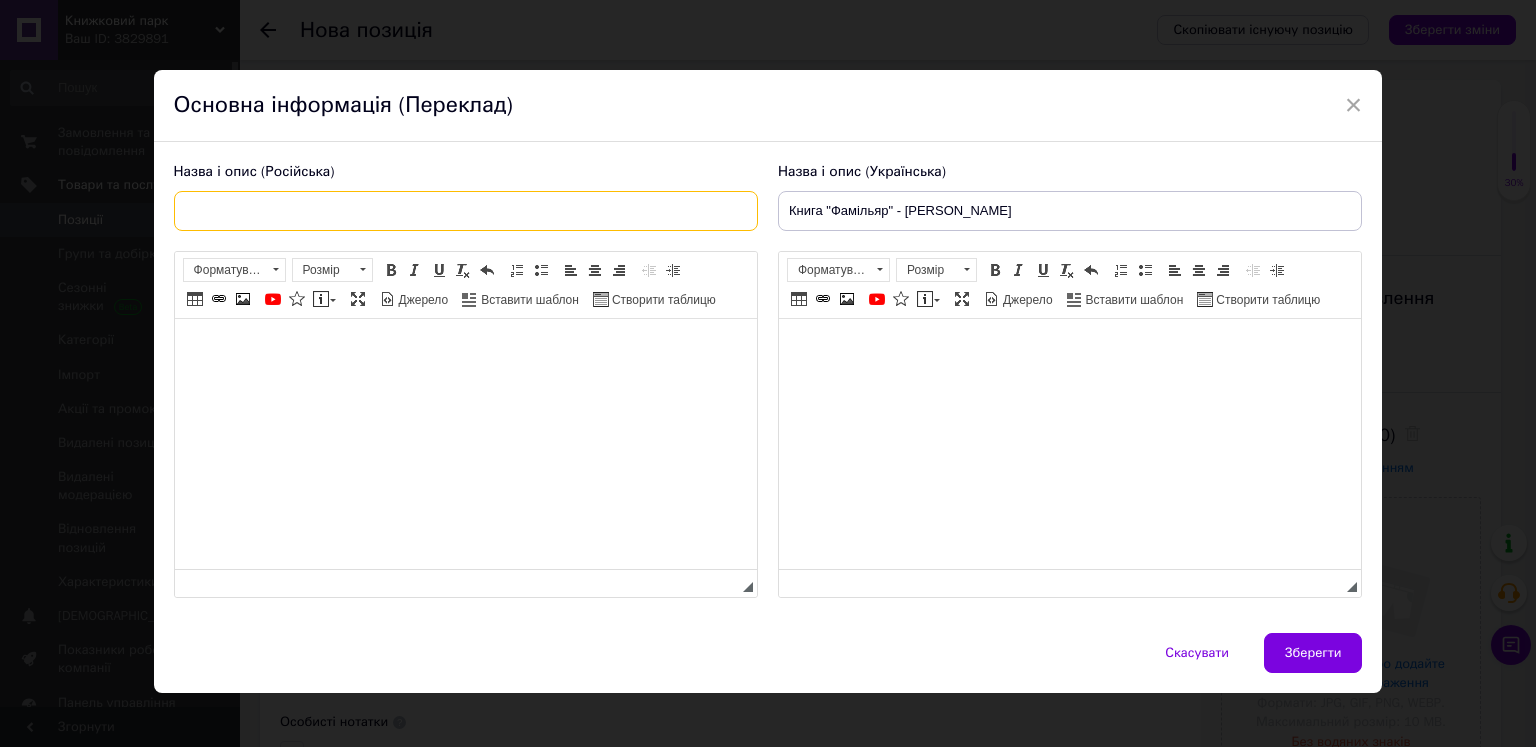 paste on "Книга «Фамильяр» - [PERSON_NAME]" 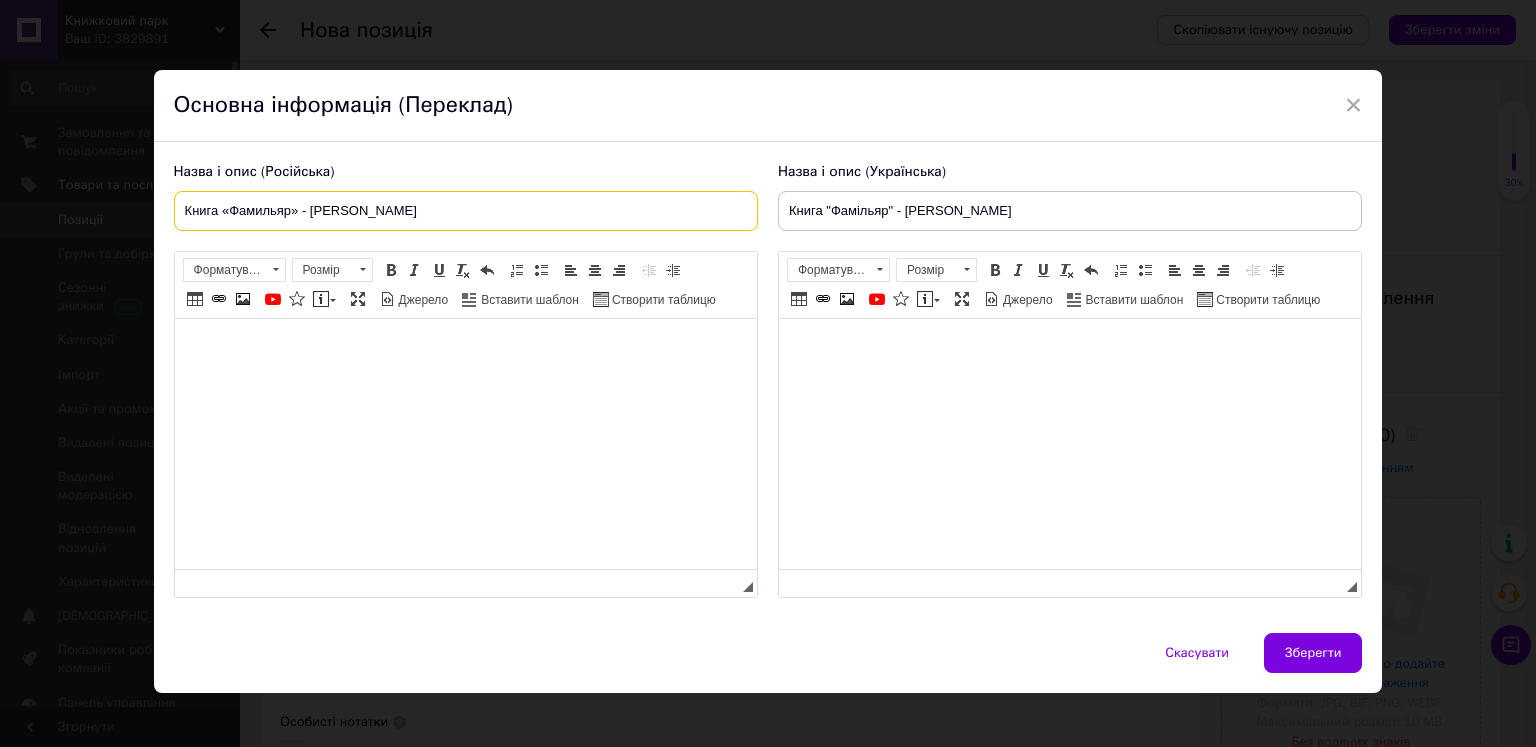 type on "Книга «Фамильяр» - [PERSON_NAME]" 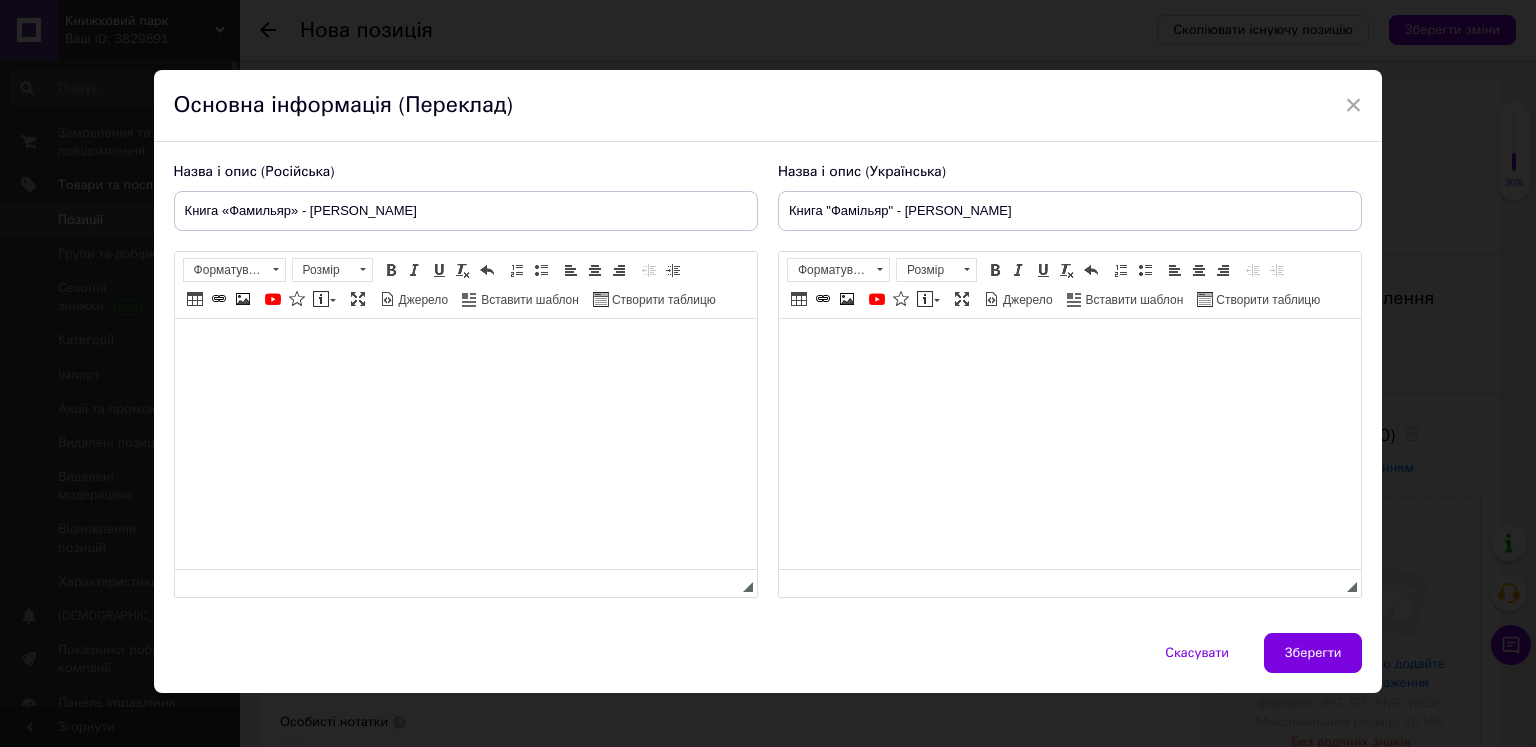 click at bounding box center (1069, 349) 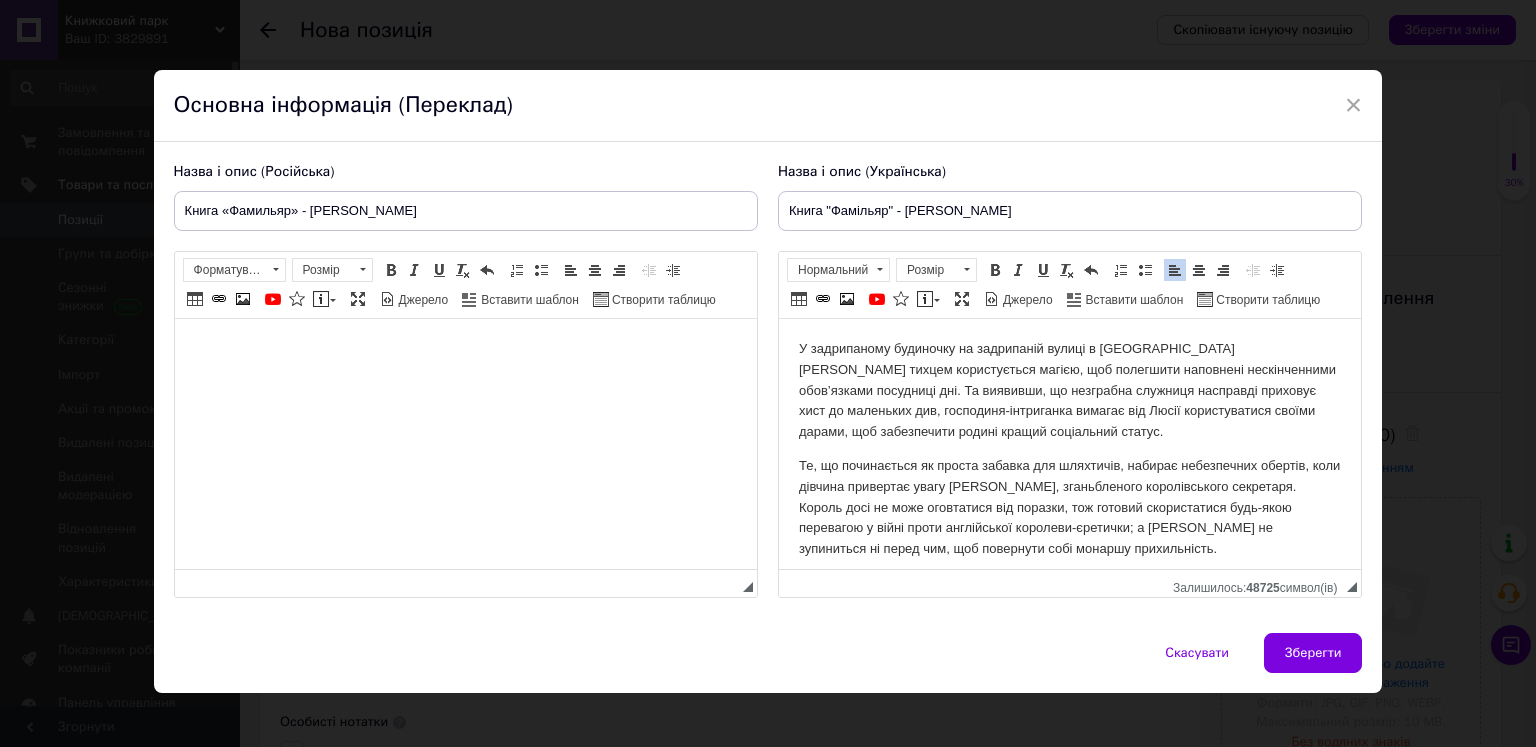 scroll, scrollTop: 0, scrollLeft: 0, axis: both 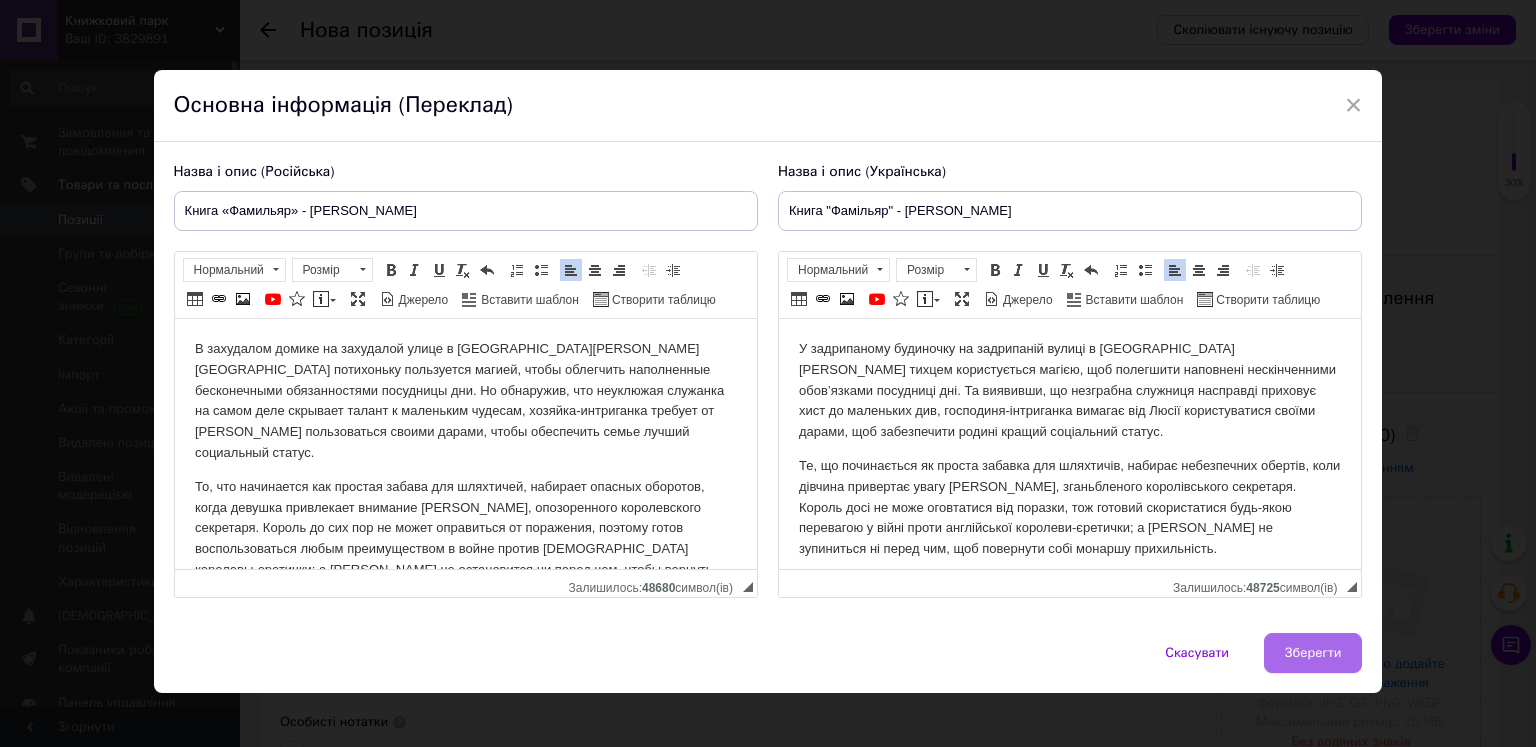 click on "Зберегти" at bounding box center [1313, 653] 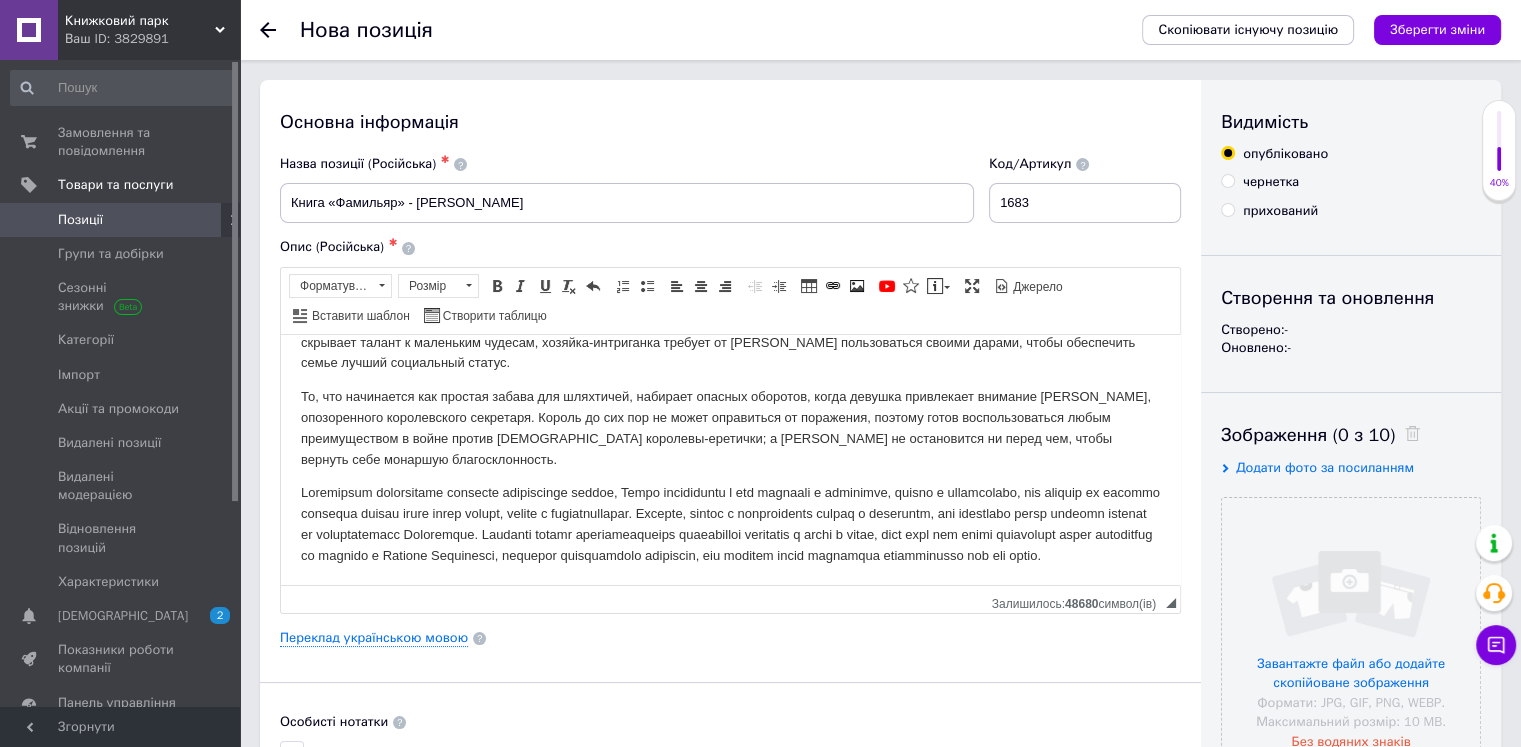 scroll, scrollTop: 65, scrollLeft: 0, axis: vertical 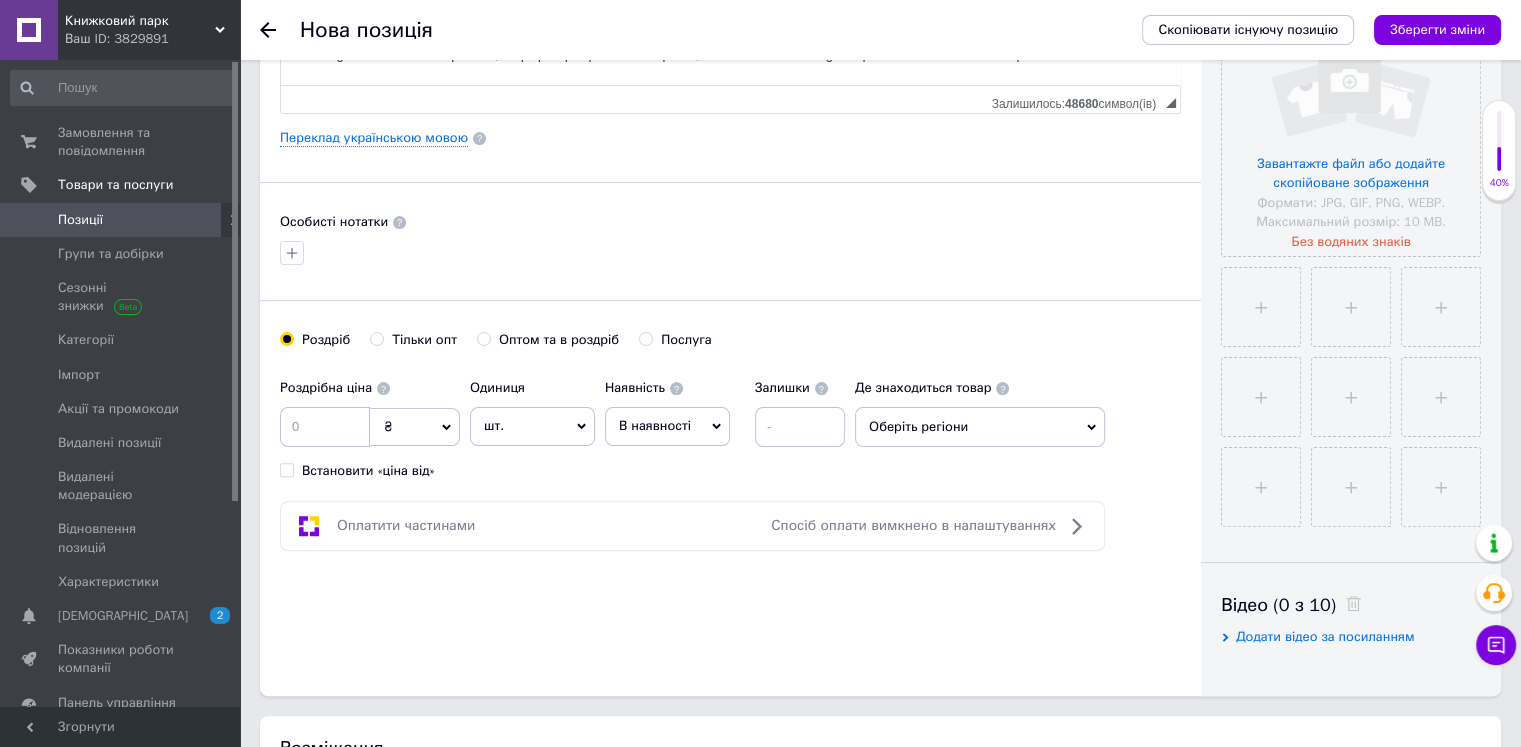 click on "В наявності" at bounding box center (655, 425) 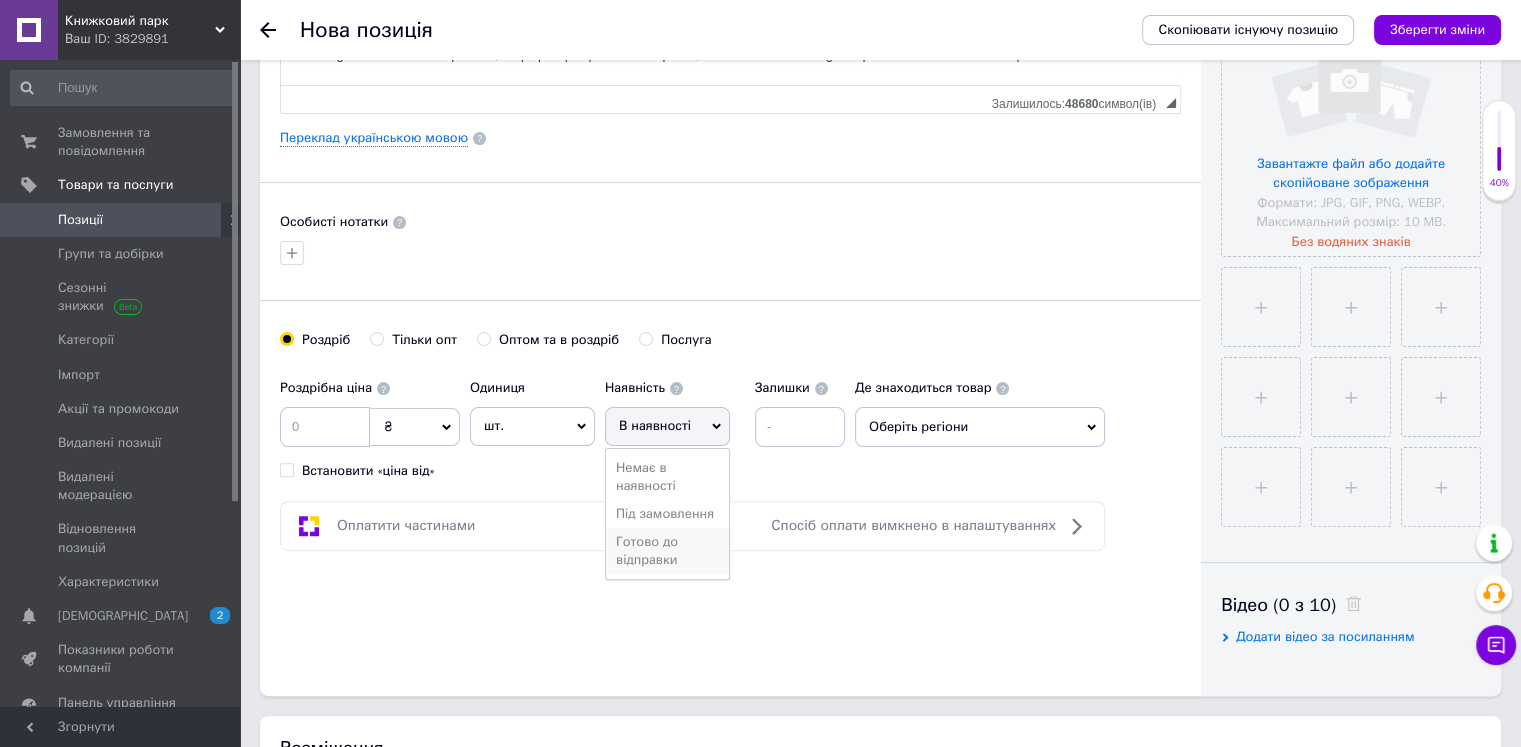 click on "Готово до відправки" at bounding box center [667, 551] 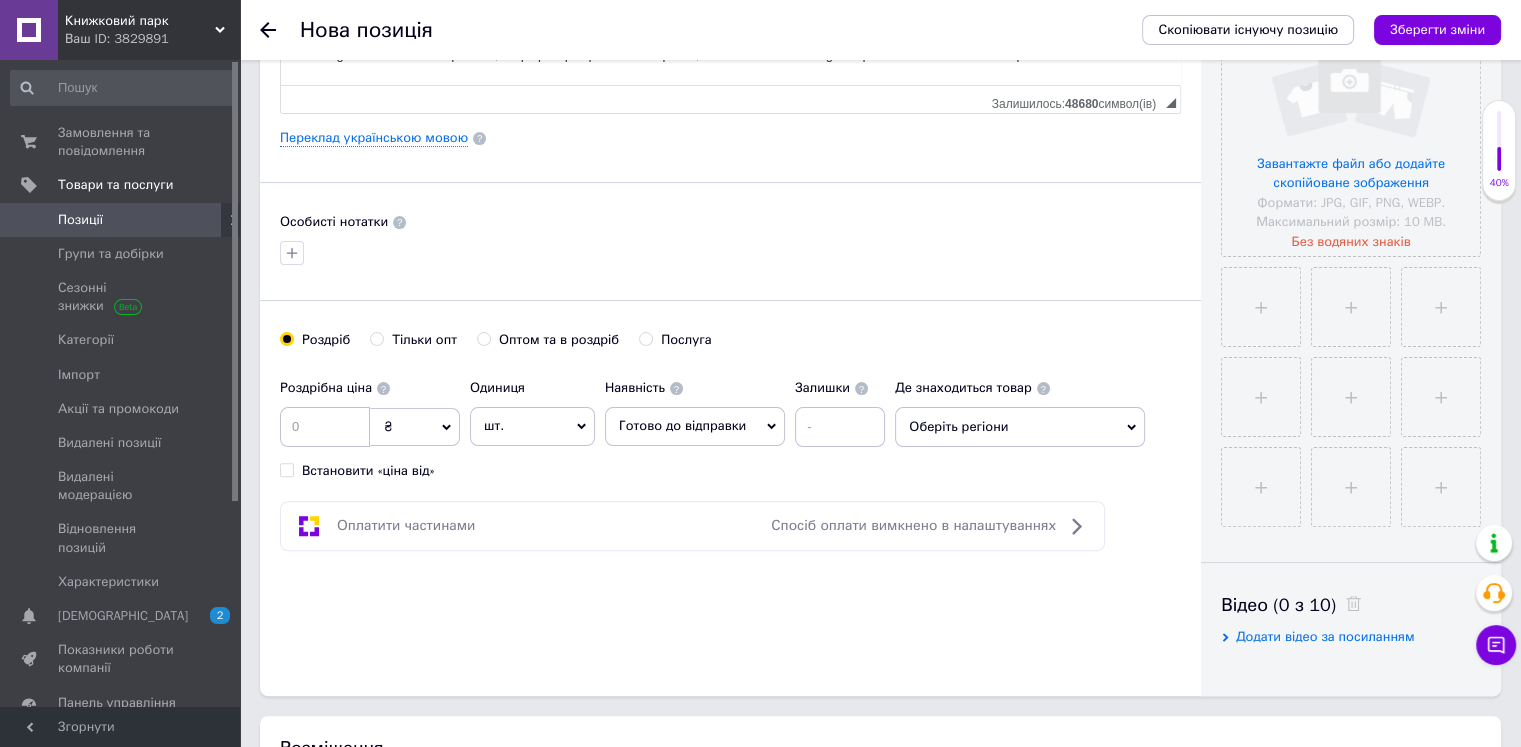 click on "Оберіть регіони" at bounding box center [1020, 427] 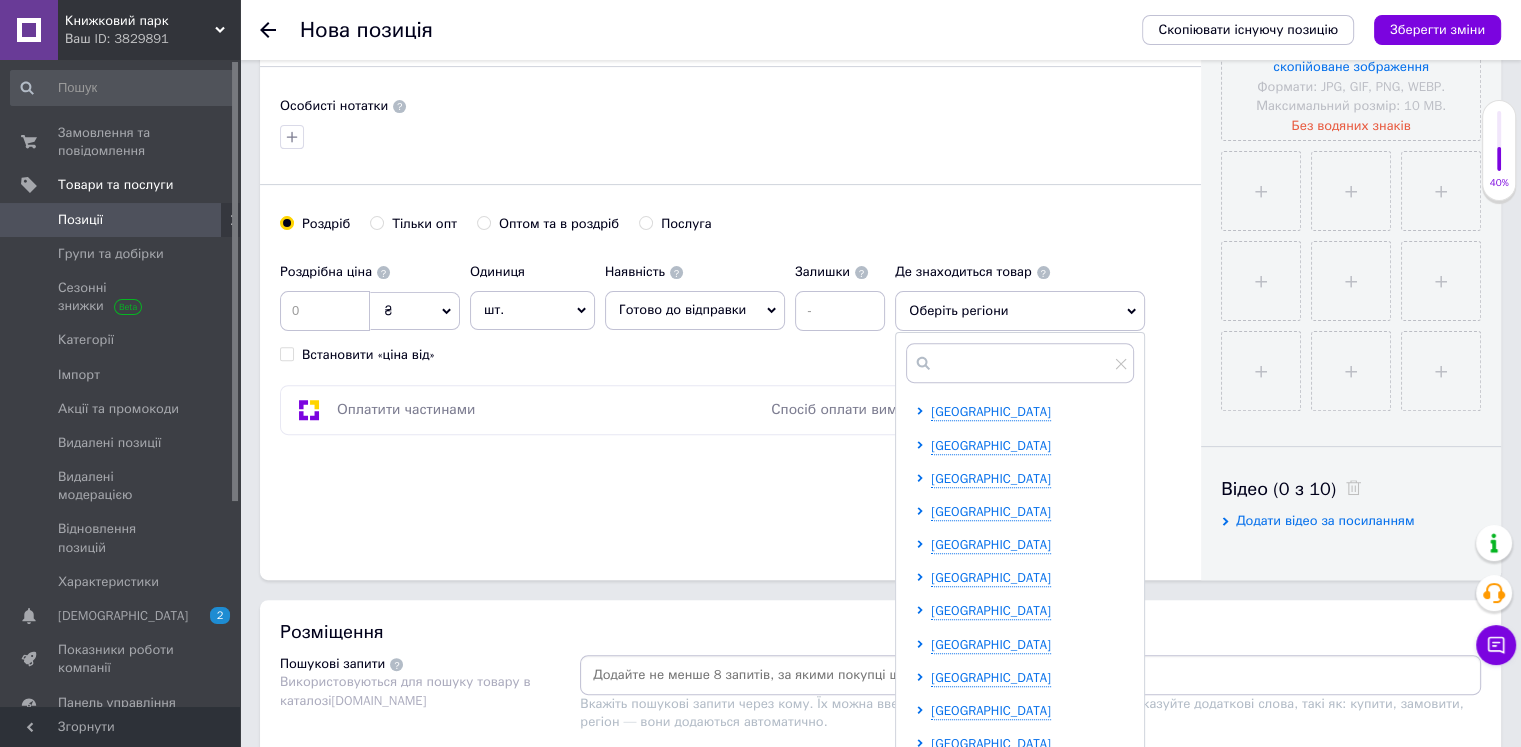 scroll, scrollTop: 700, scrollLeft: 0, axis: vertical 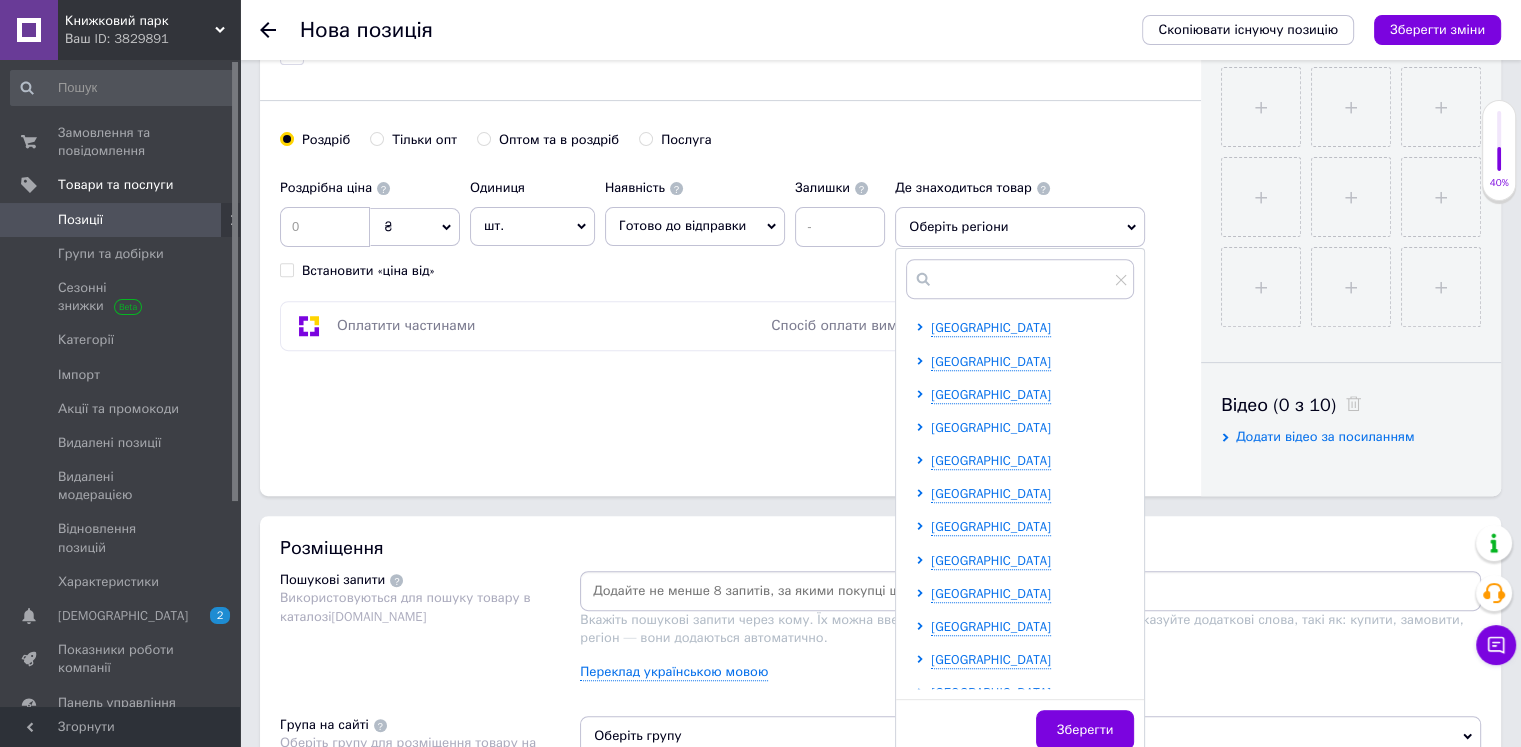 click on "[GEOGRAPHIC_DATA]" at bounding box center [991, 427] 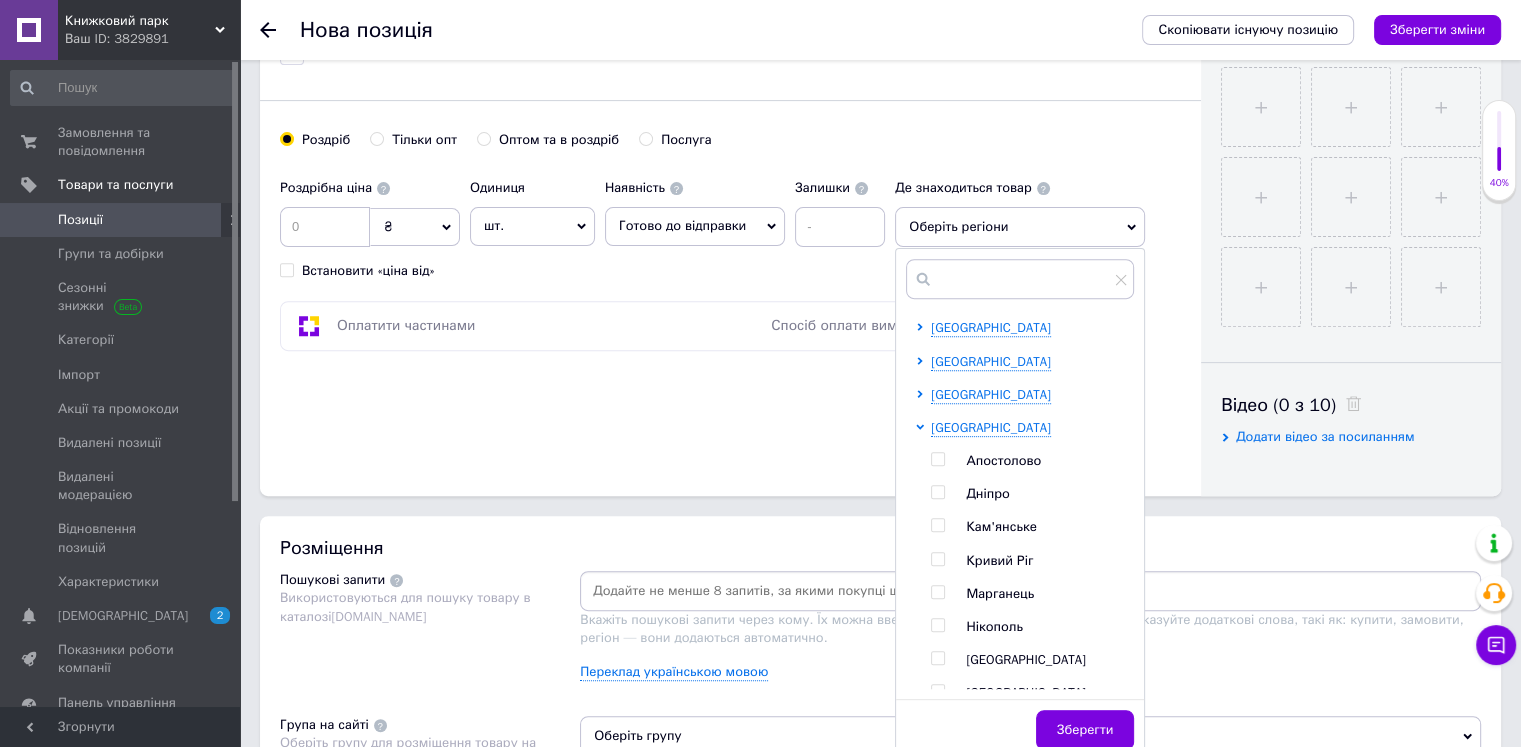click at bounding box center [937, 492] 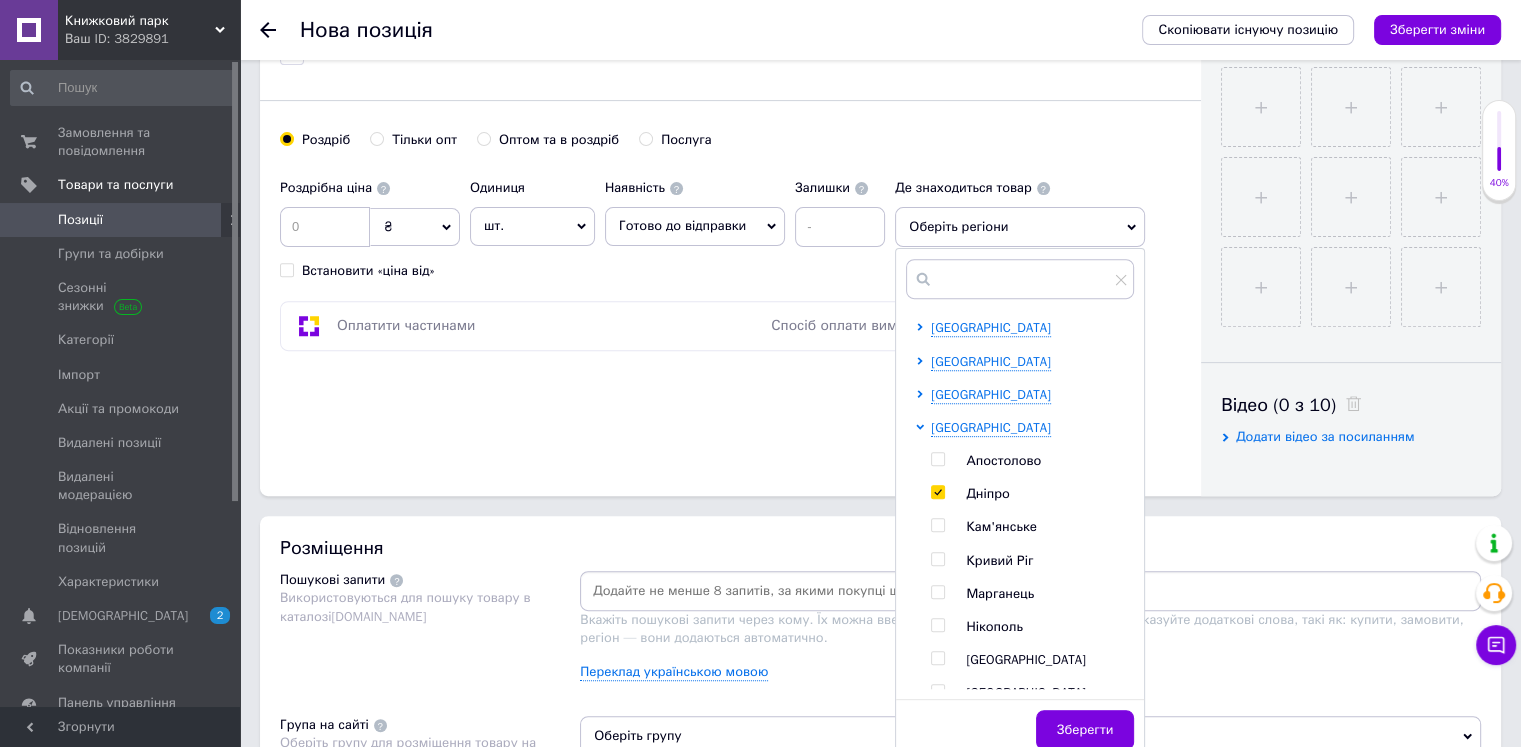 checkbox on "true" 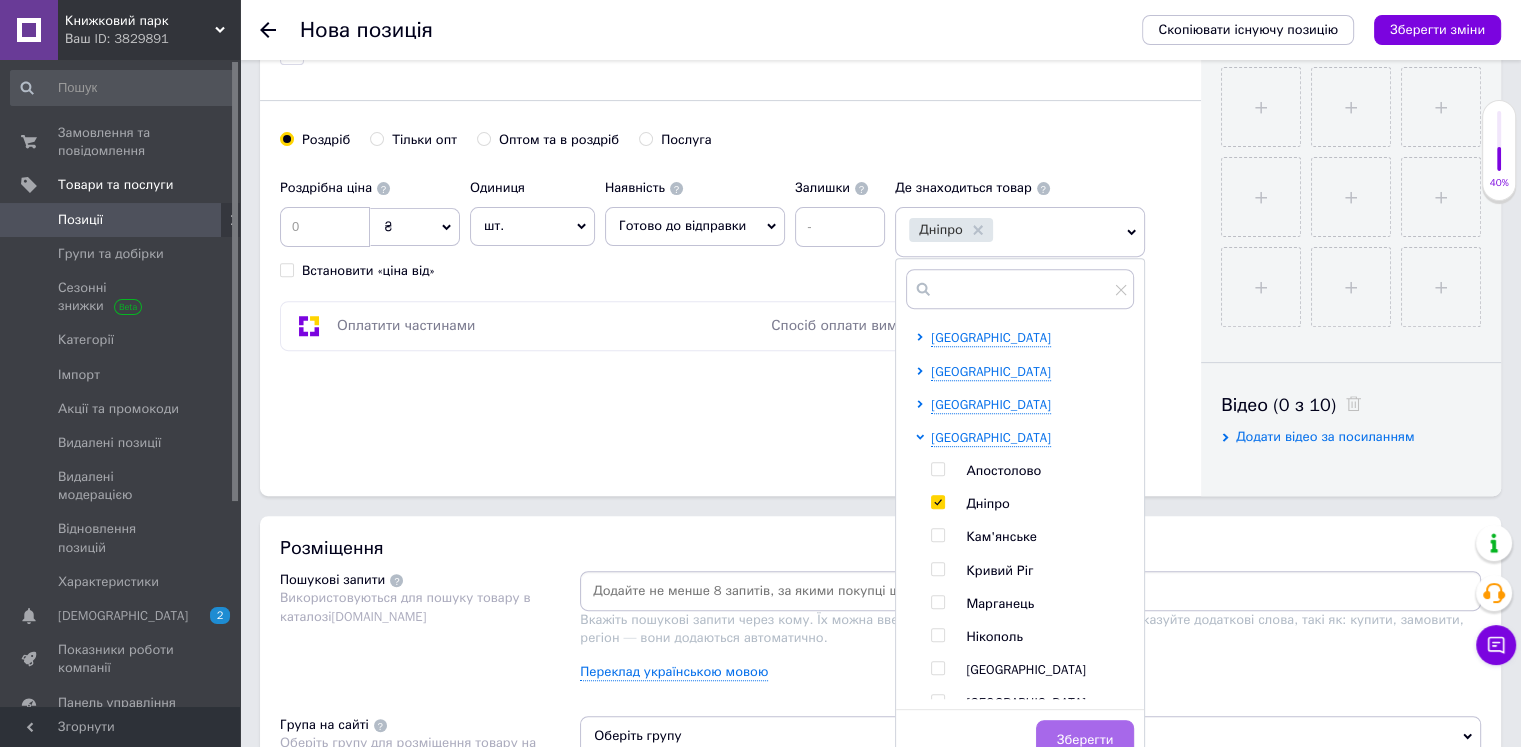 click on "Зберегти" at bounding box center [1085, 740] 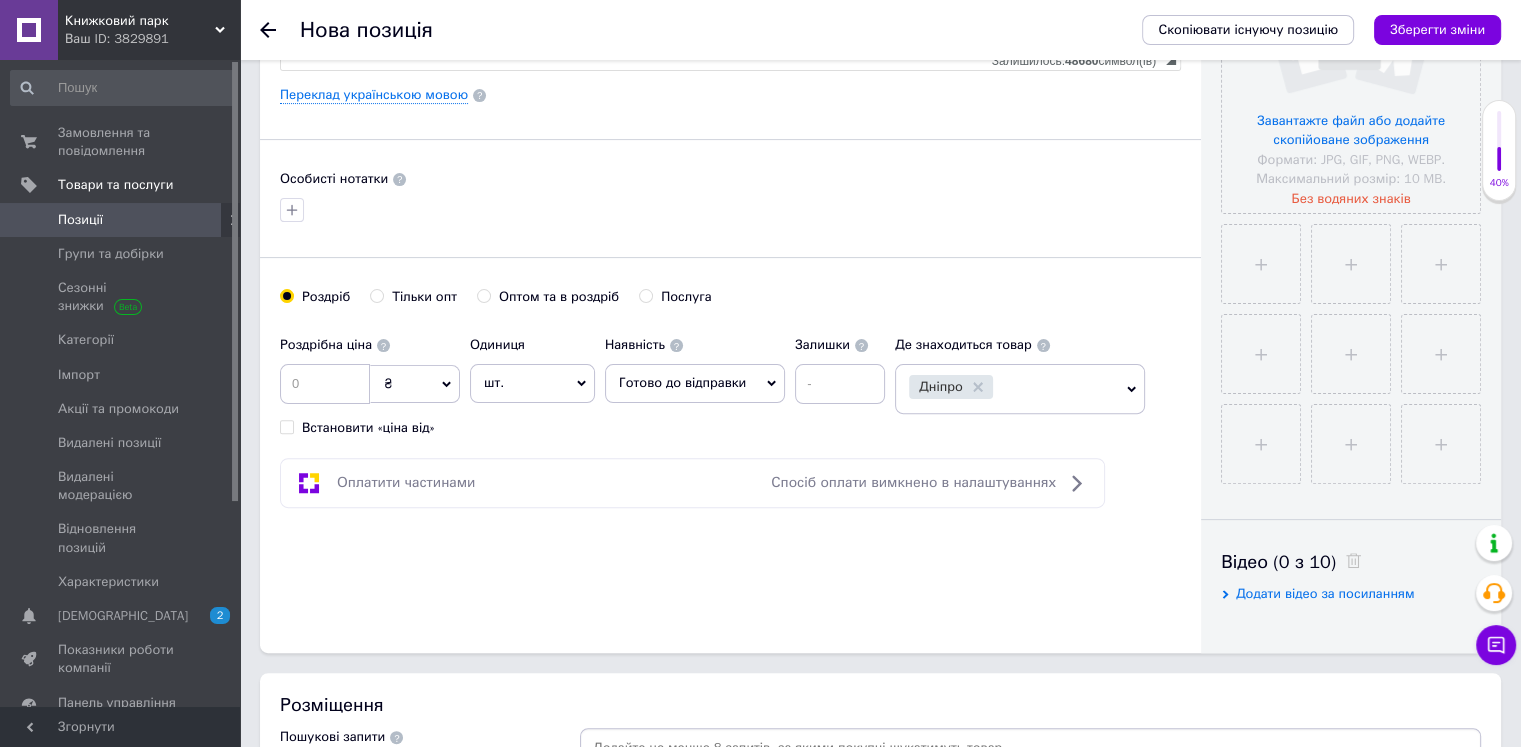 scroll, scrollTop: 500, scrollLeft: 0, axis: vertical 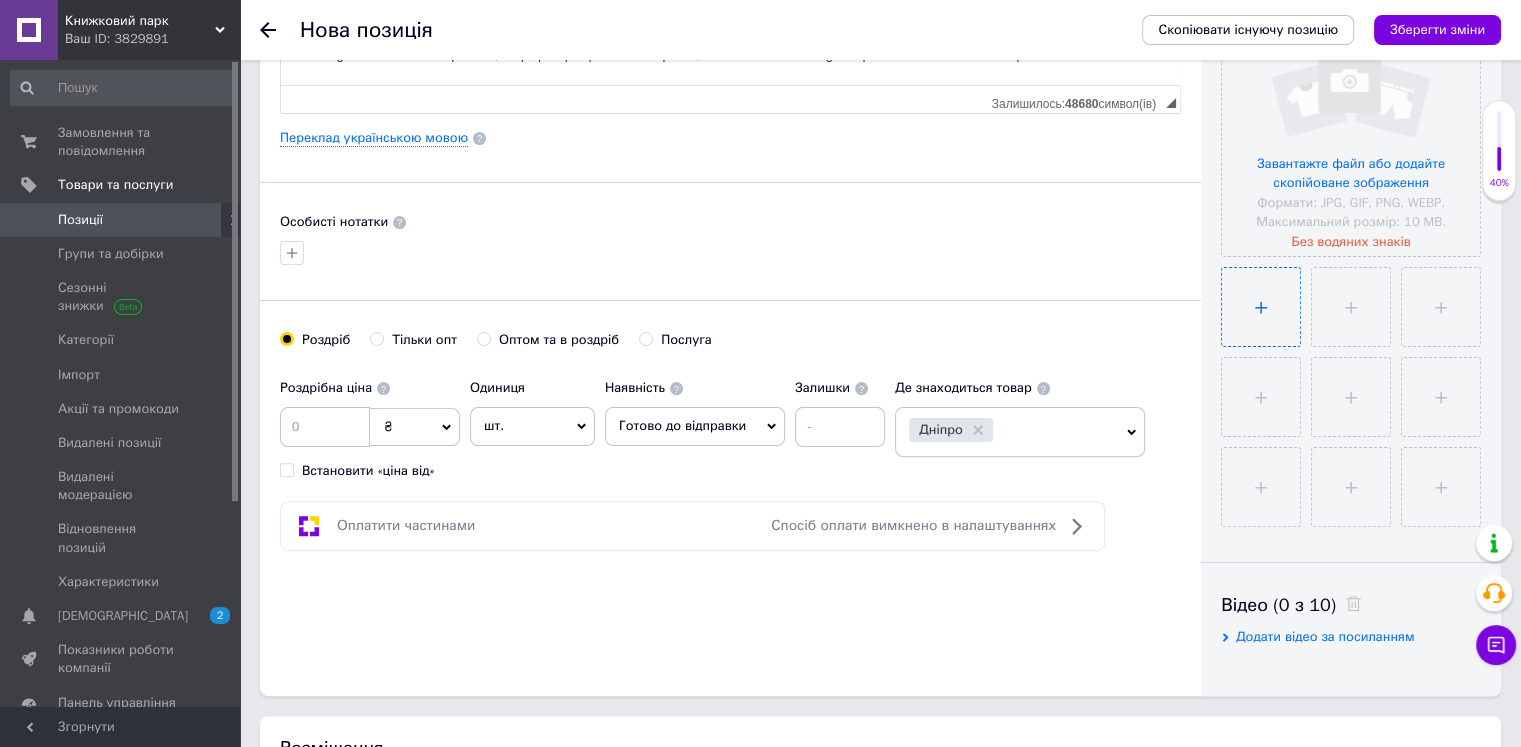 click at bounding box center [1261, 307] 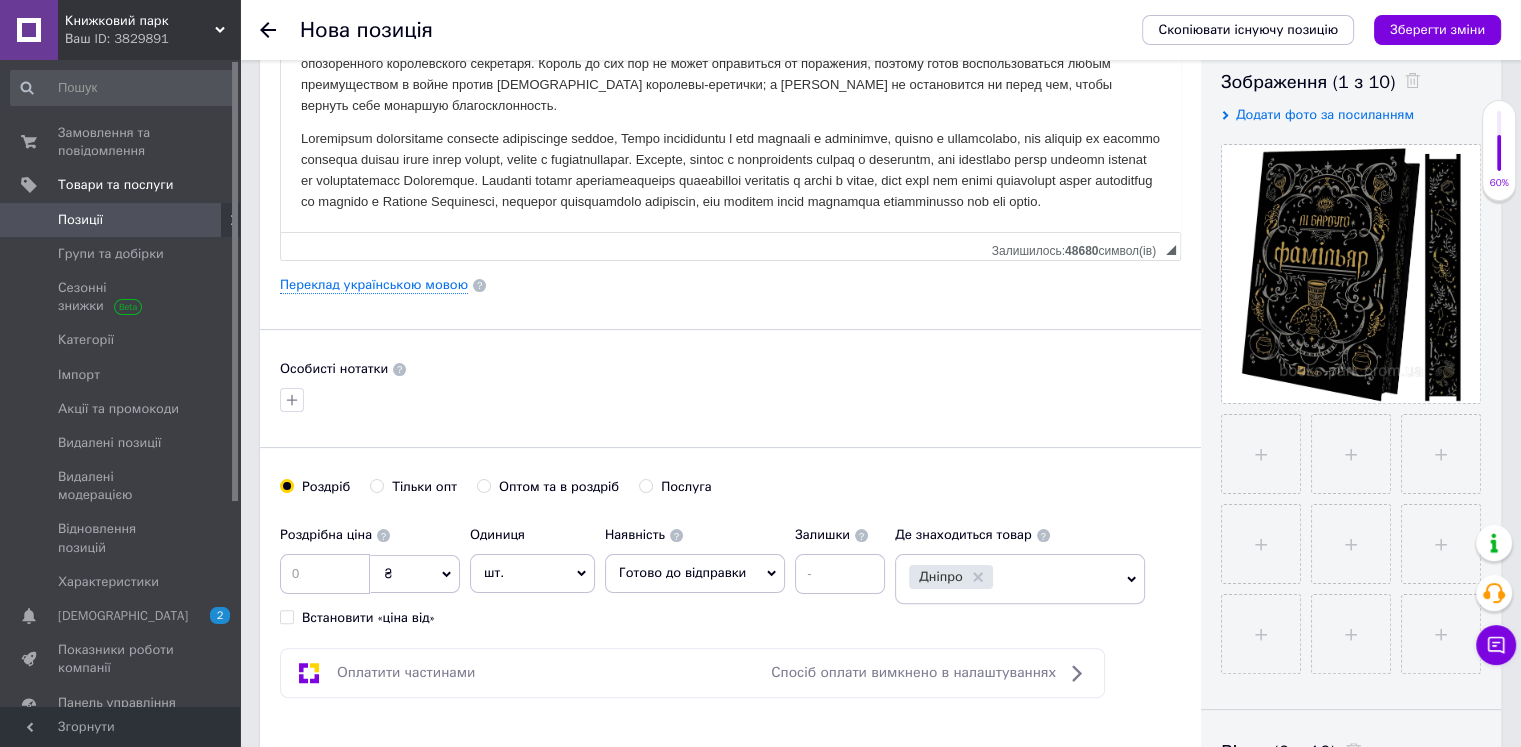 scroll, scrollTop: 300, scrollLeft: 0, axis: vertical 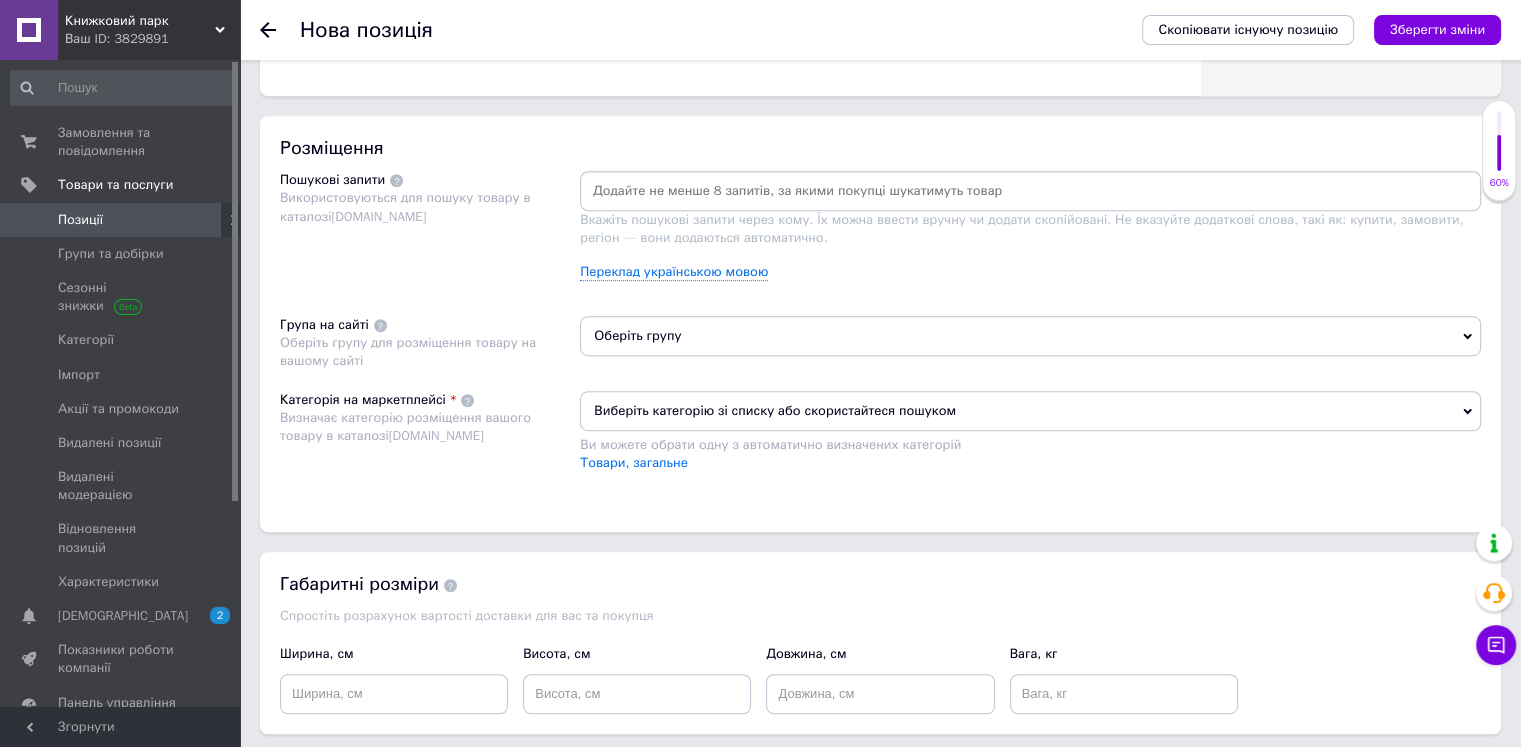 click on "Оберіть групу" at bounding box center [1030, 336] 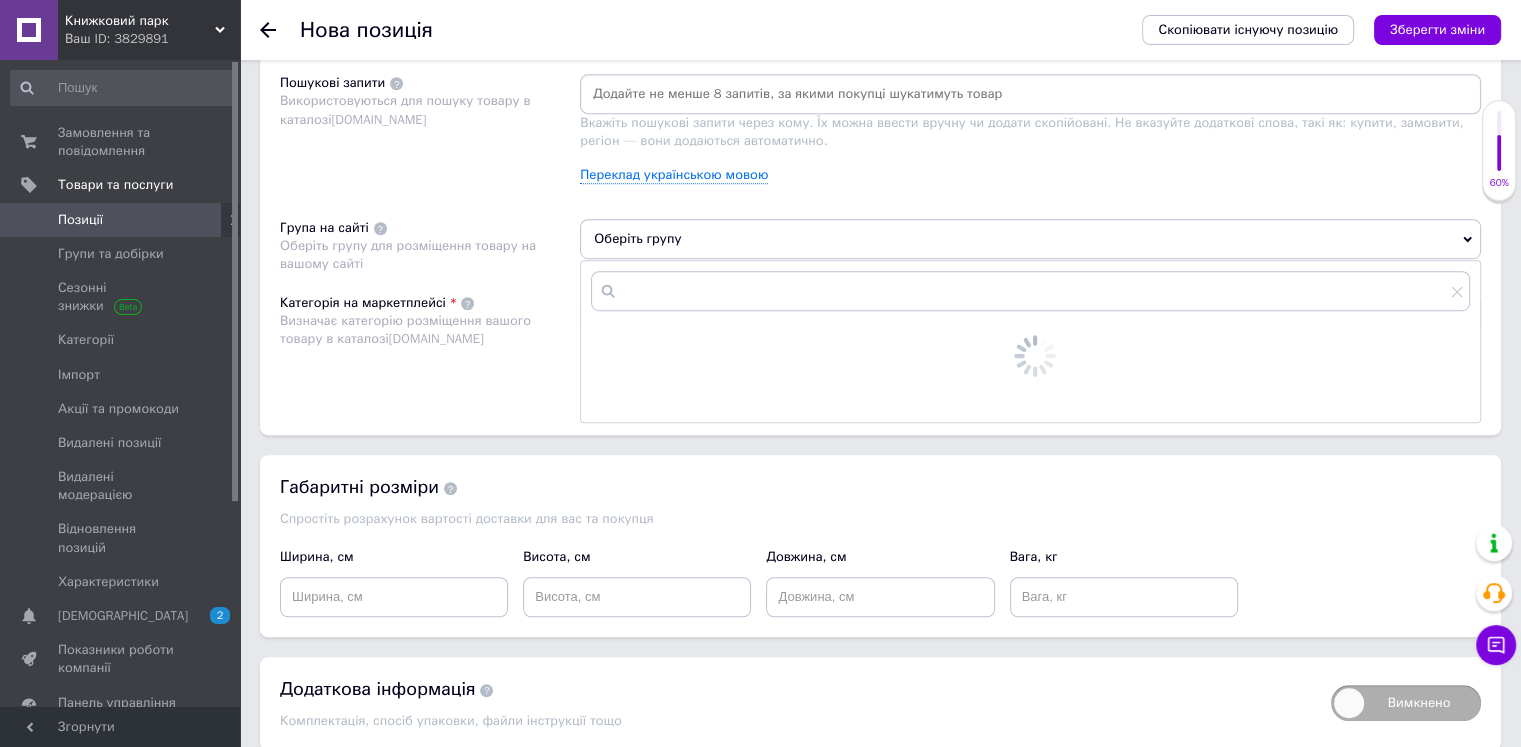 scroll, scrollTop: 1200, scrollLeft: 0, axis: vertical 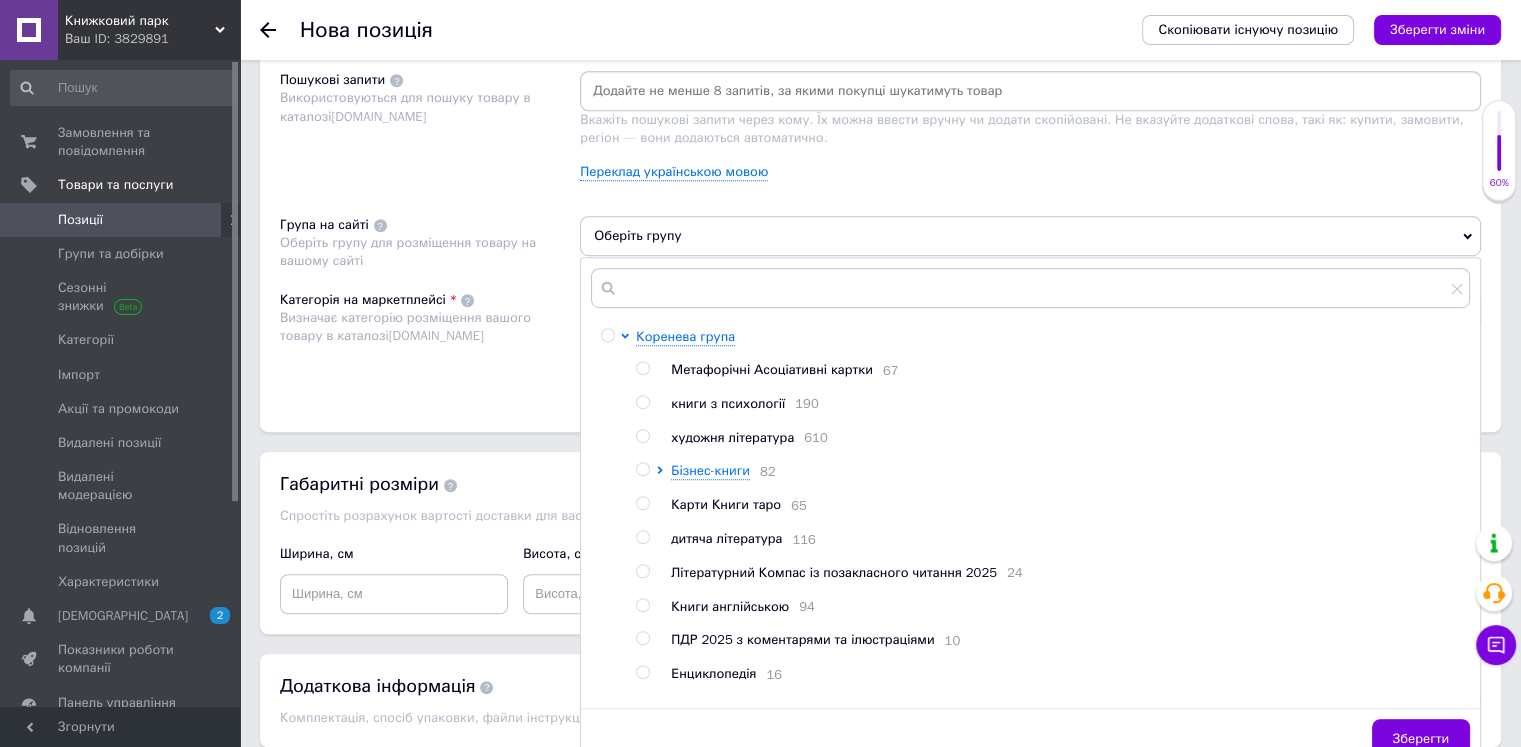 click at bounding box center [642, 436] 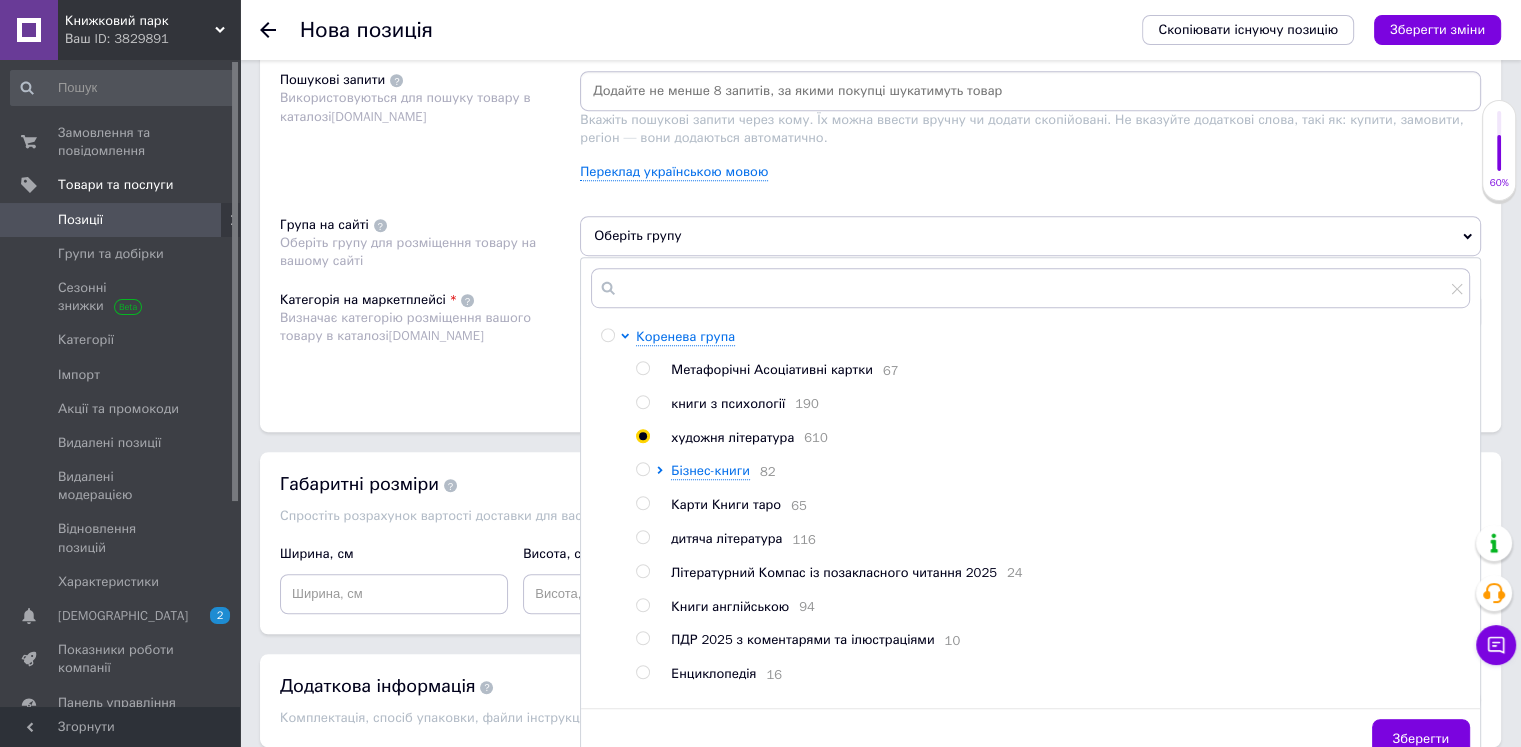 radio on "true" 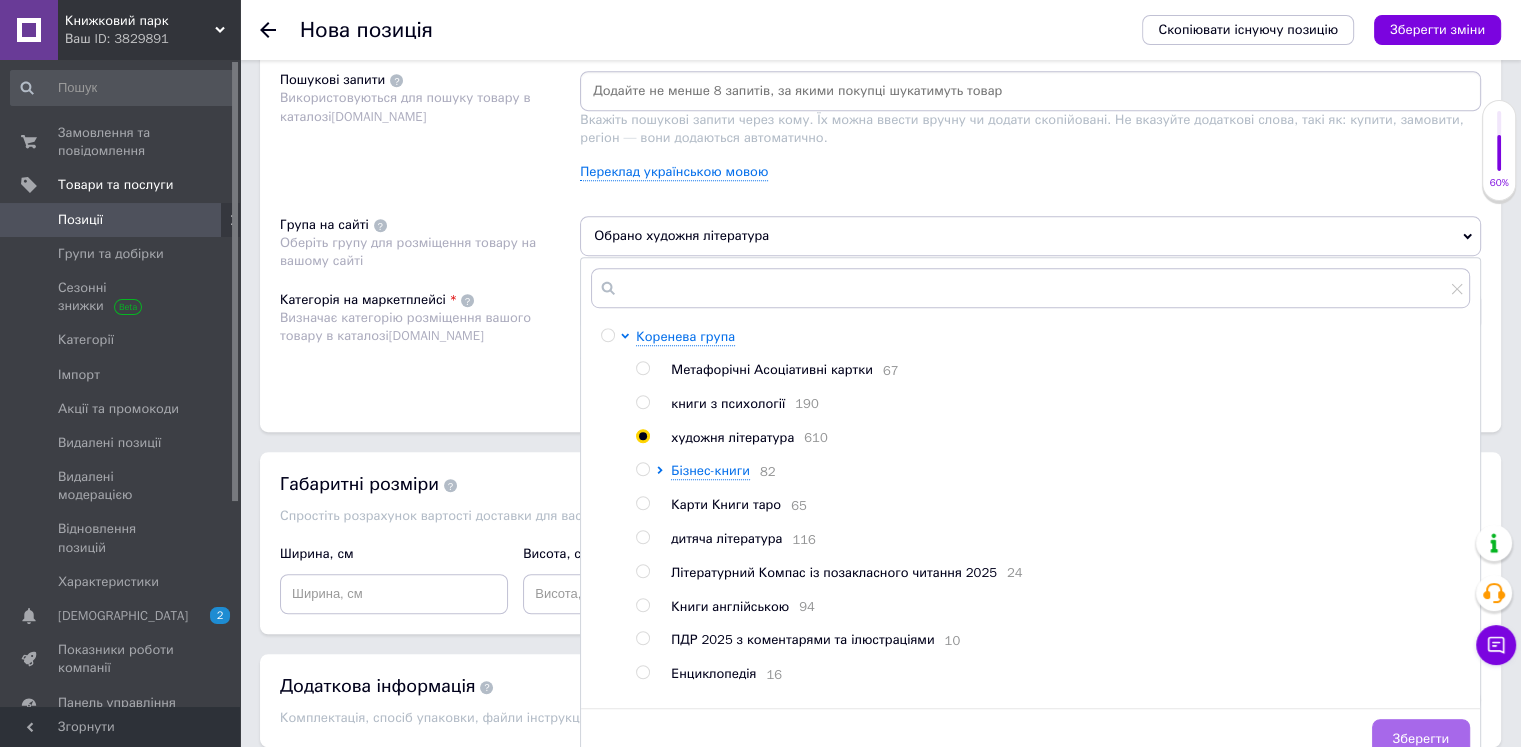 click on "Зберегти" at bounding box center (1421, 739) 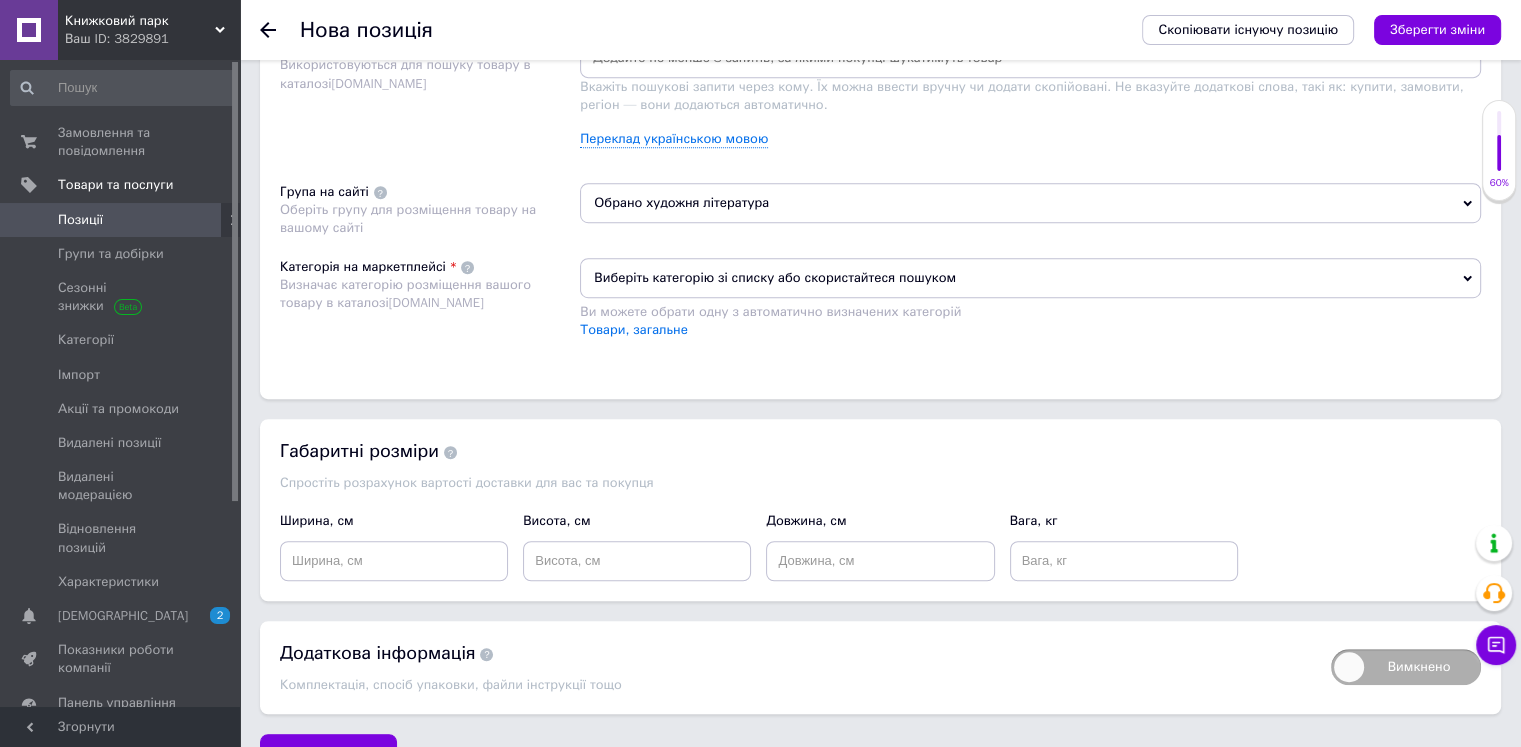 scroll, scrollTop: 1275, scrollLeft: 0, axis: vertical 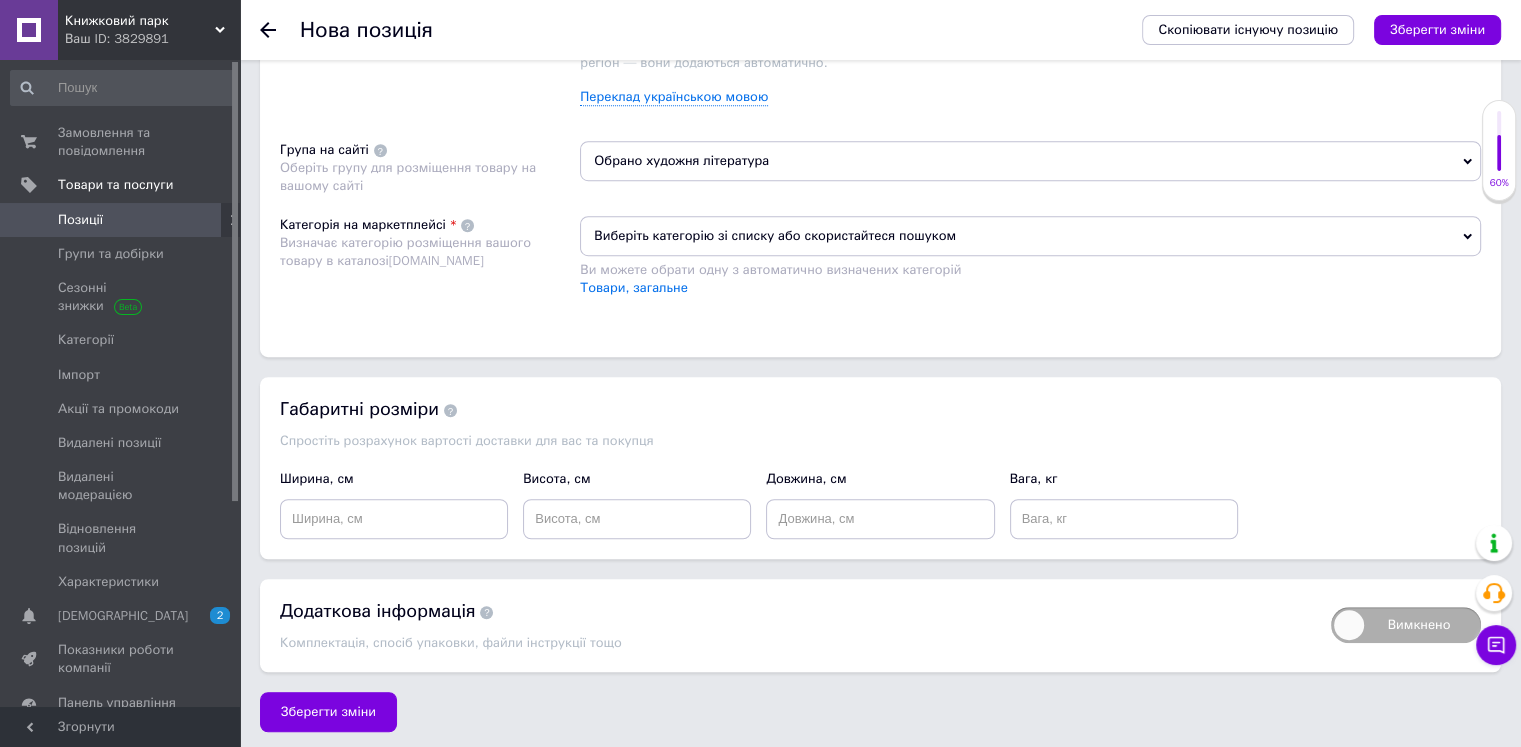 click on "Виберіть категорію зі списку або скористайтеся пошуком" at bounding box center [1030, 236] 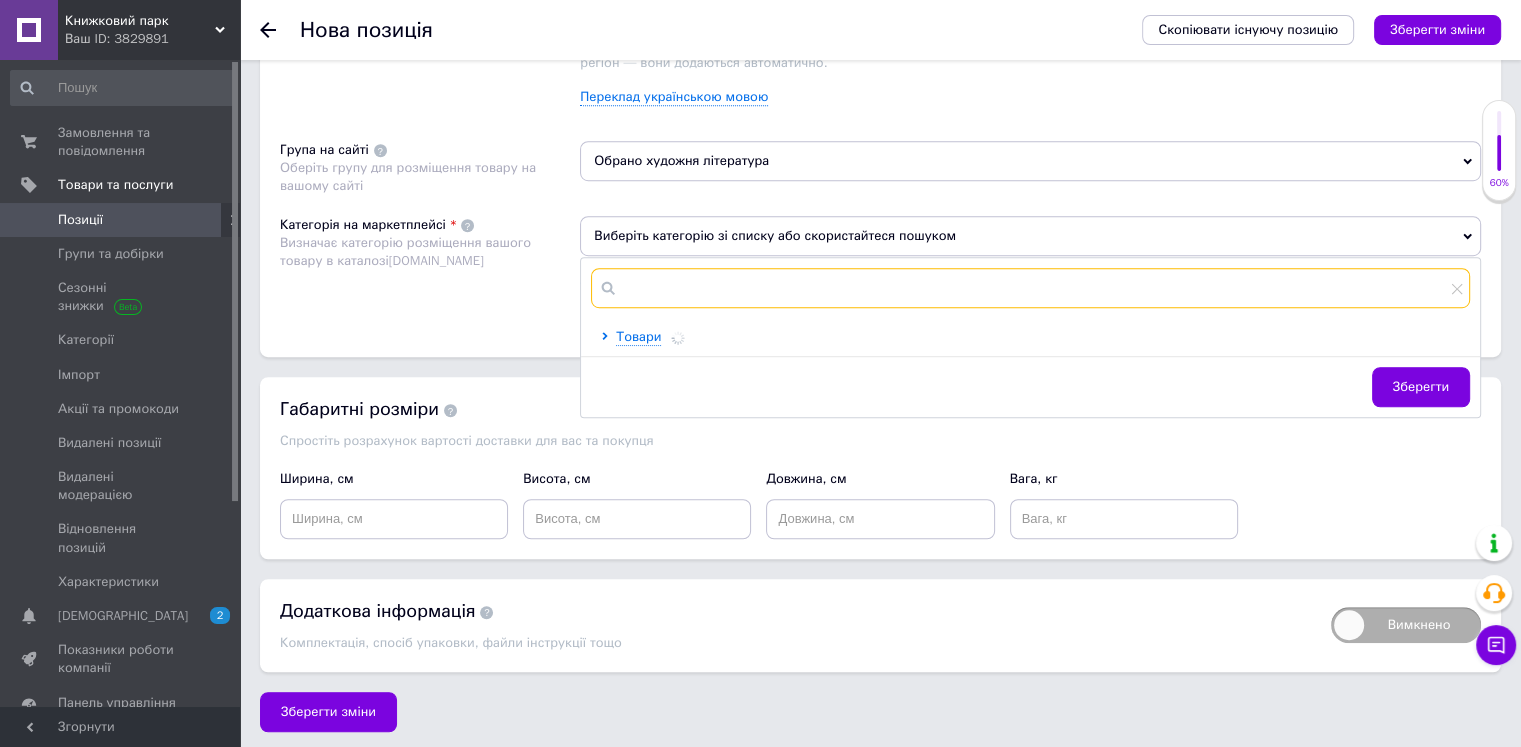 click at bounding box center (1030, 288) 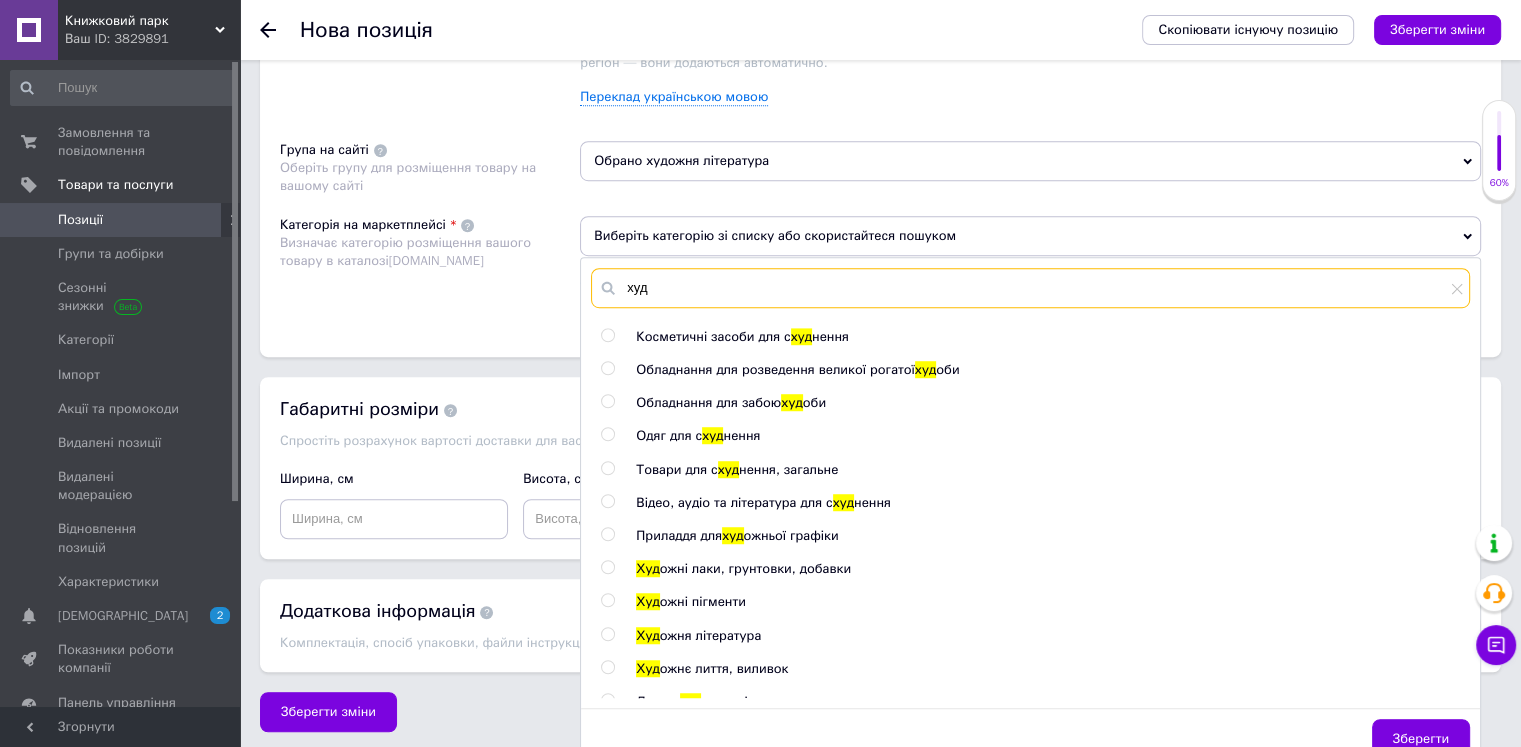 type on "худ" 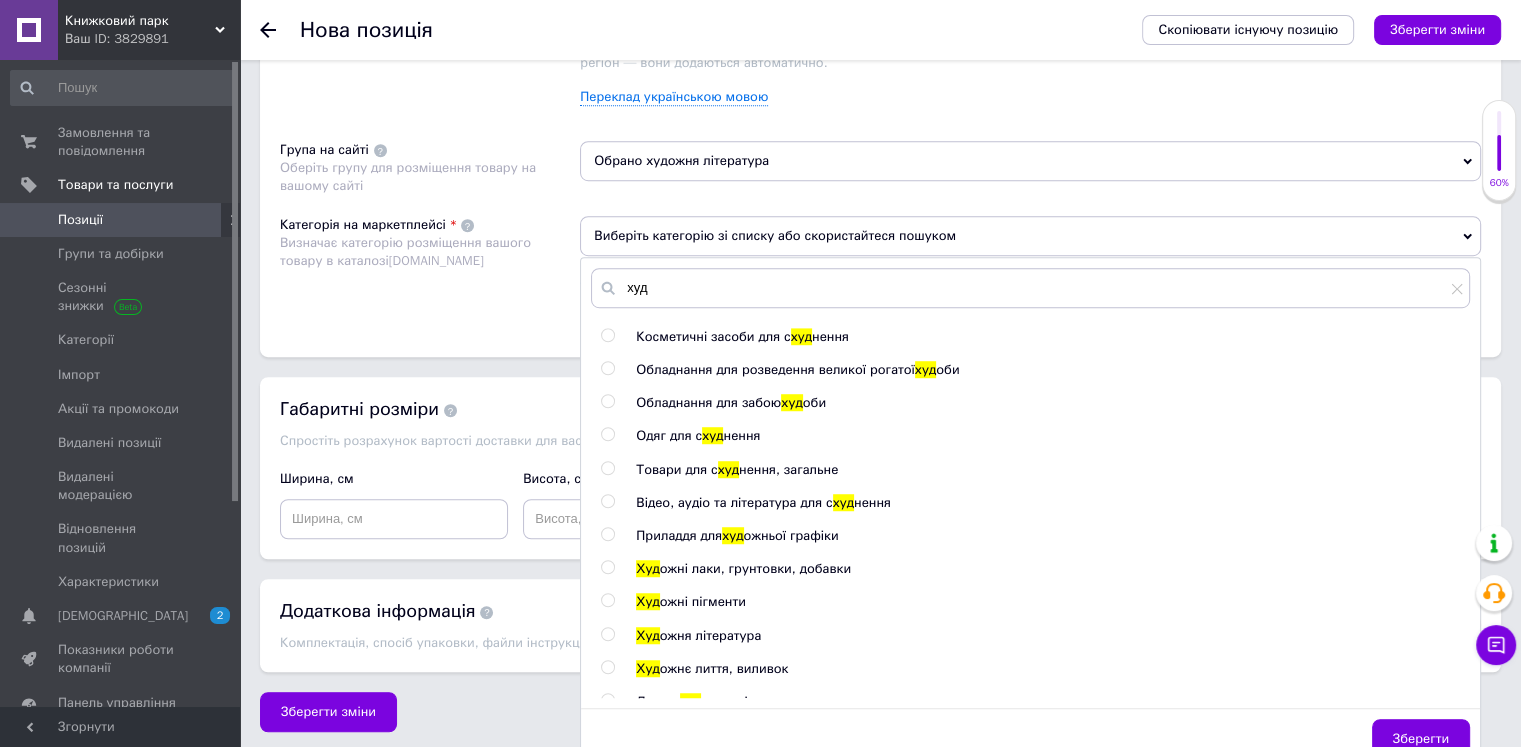 click at bounding box center [607, 634] 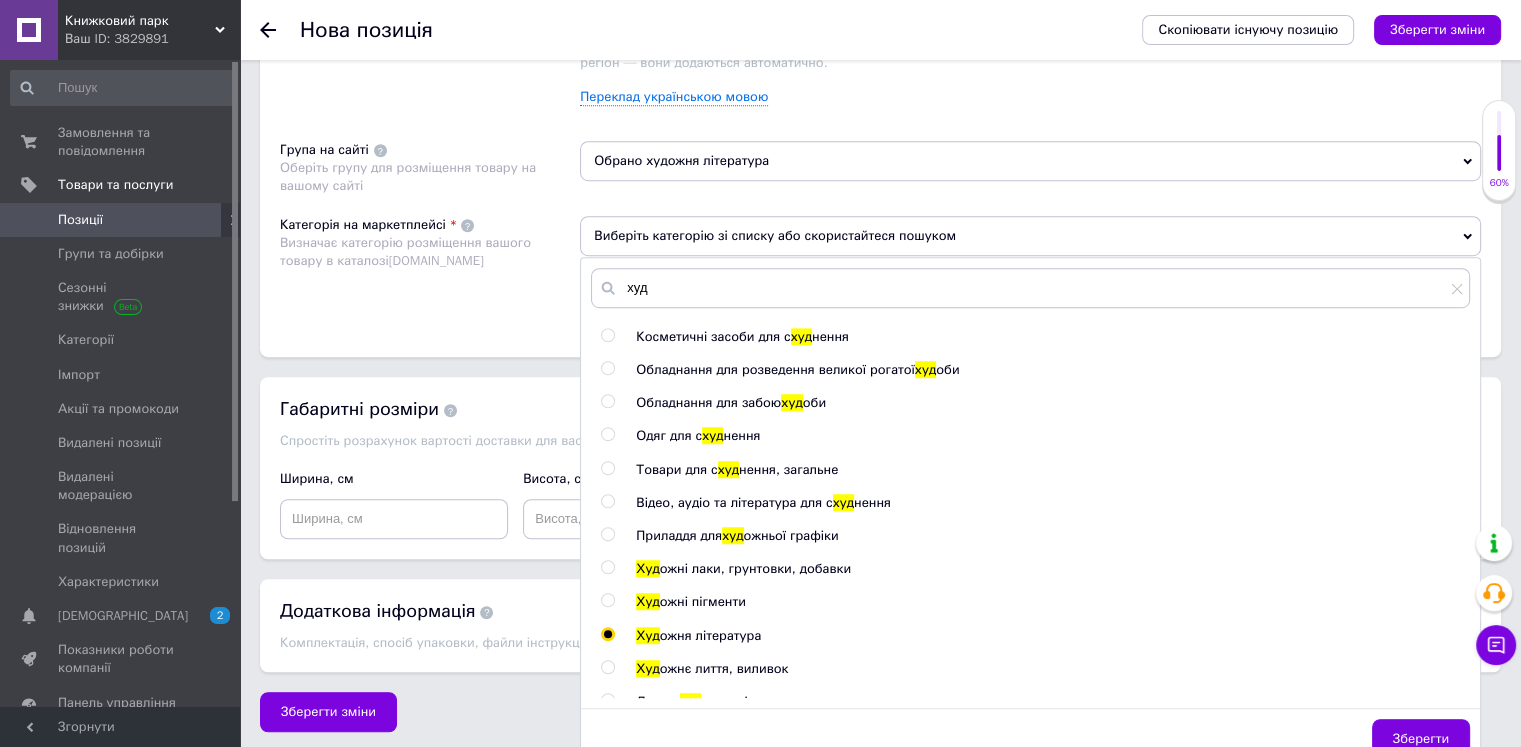 radio on "true" 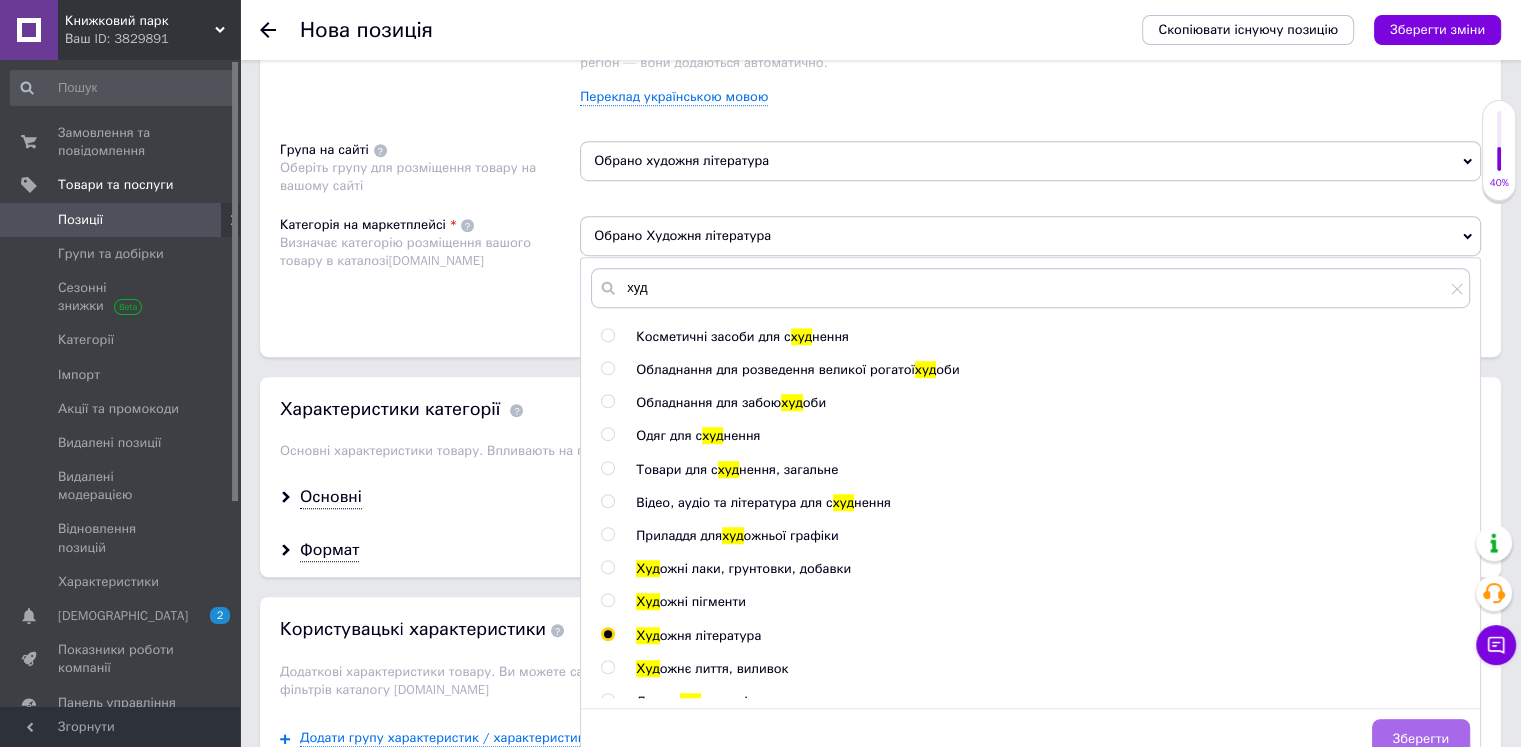 click on "Зберегти" at bounding box center [1421, 739] 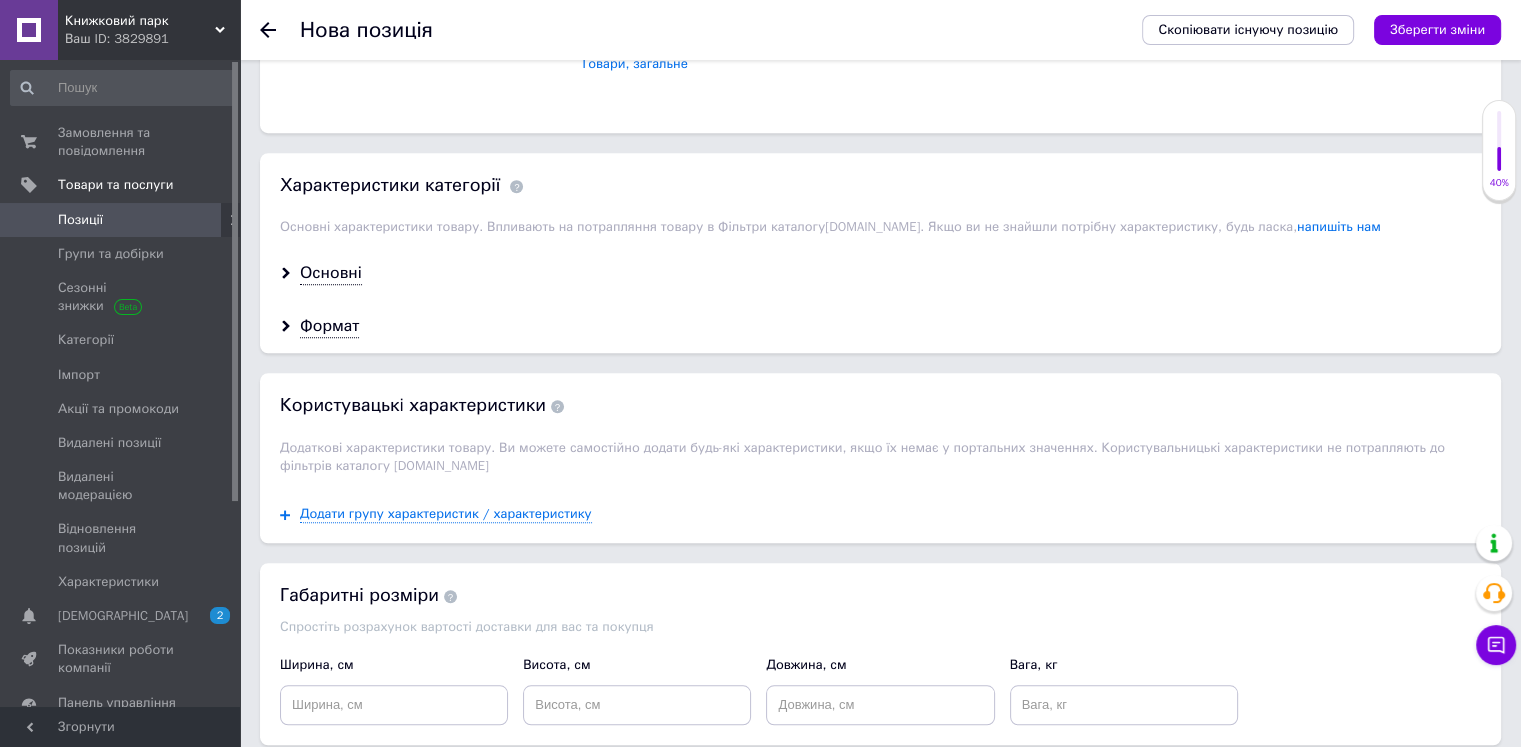scroll, scrollTop: 1575, scrollLeft: 0, axis: vertical 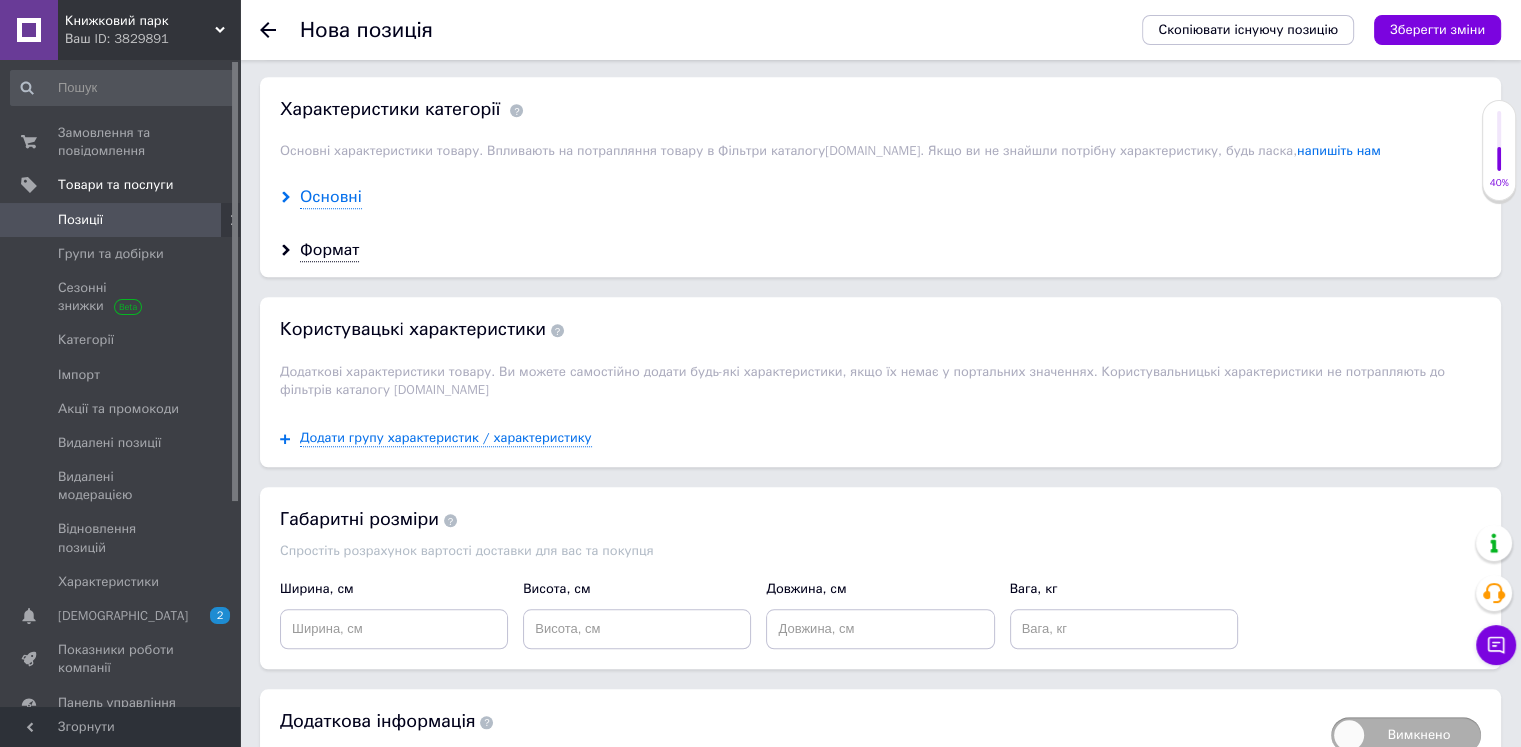 click on "Основні" at bounding box center (331, 197) 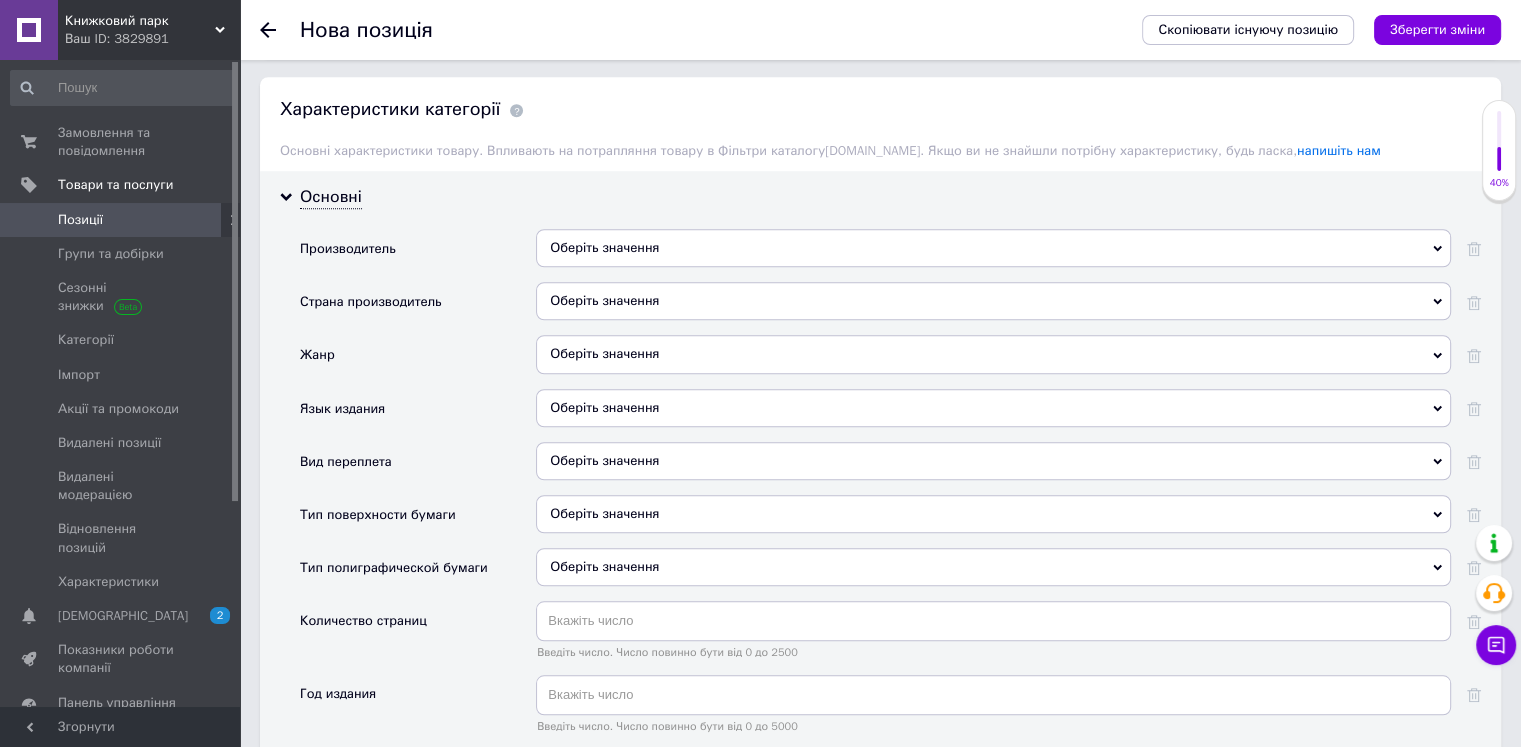 click on "Оберіть значення" at bounding box center (993, 248) 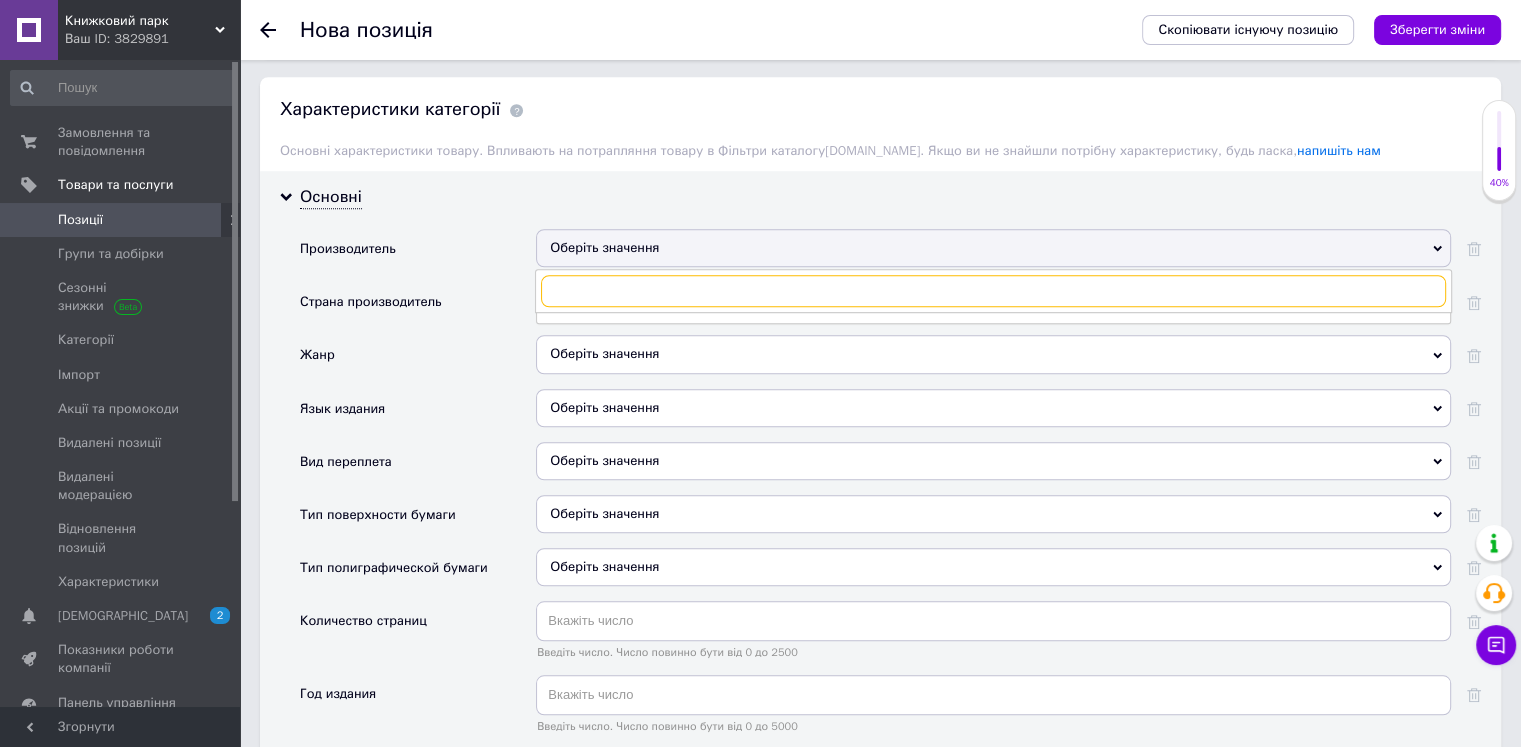 click at bounding box center (993, 291) 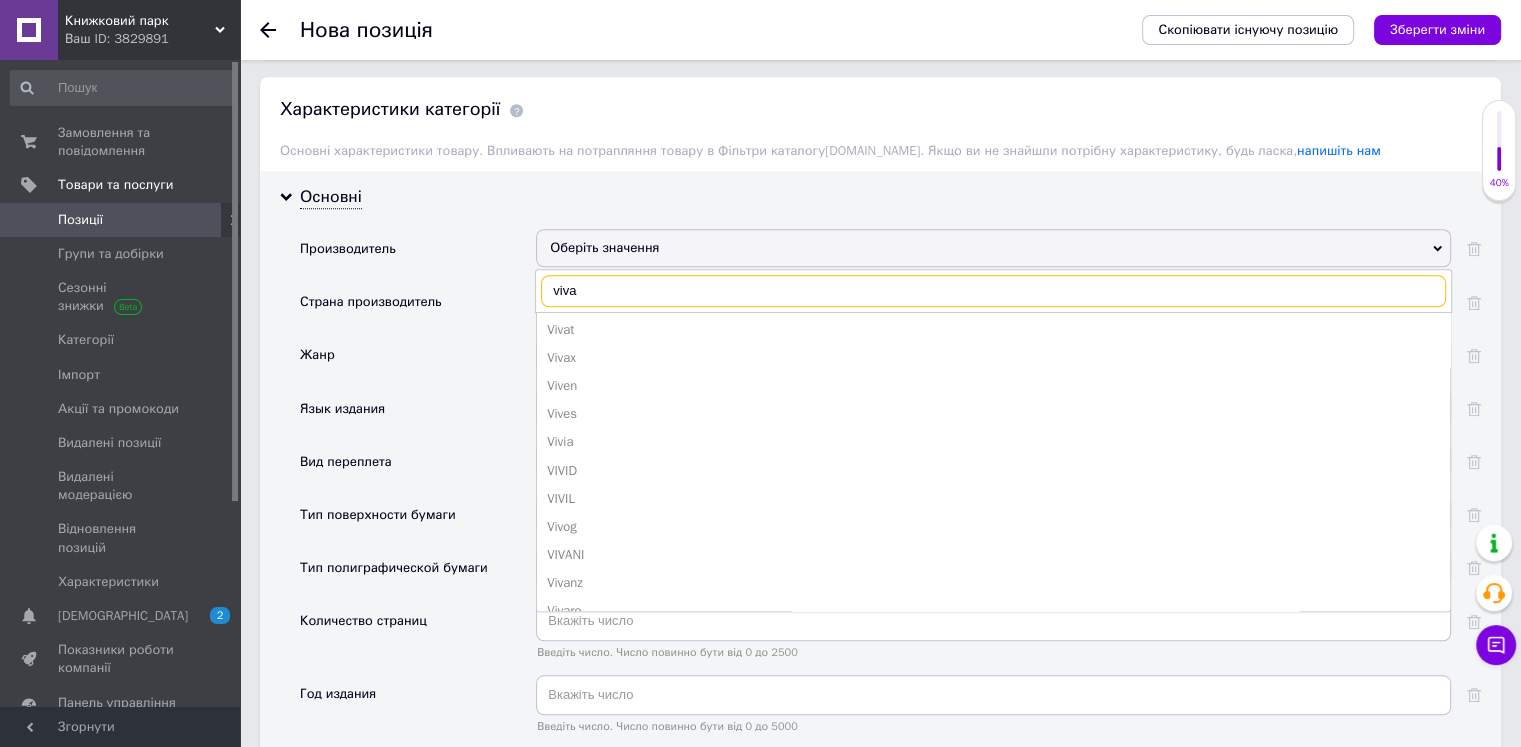 scroll, scrollTop: 0, scrollLeft: 0, axis: both 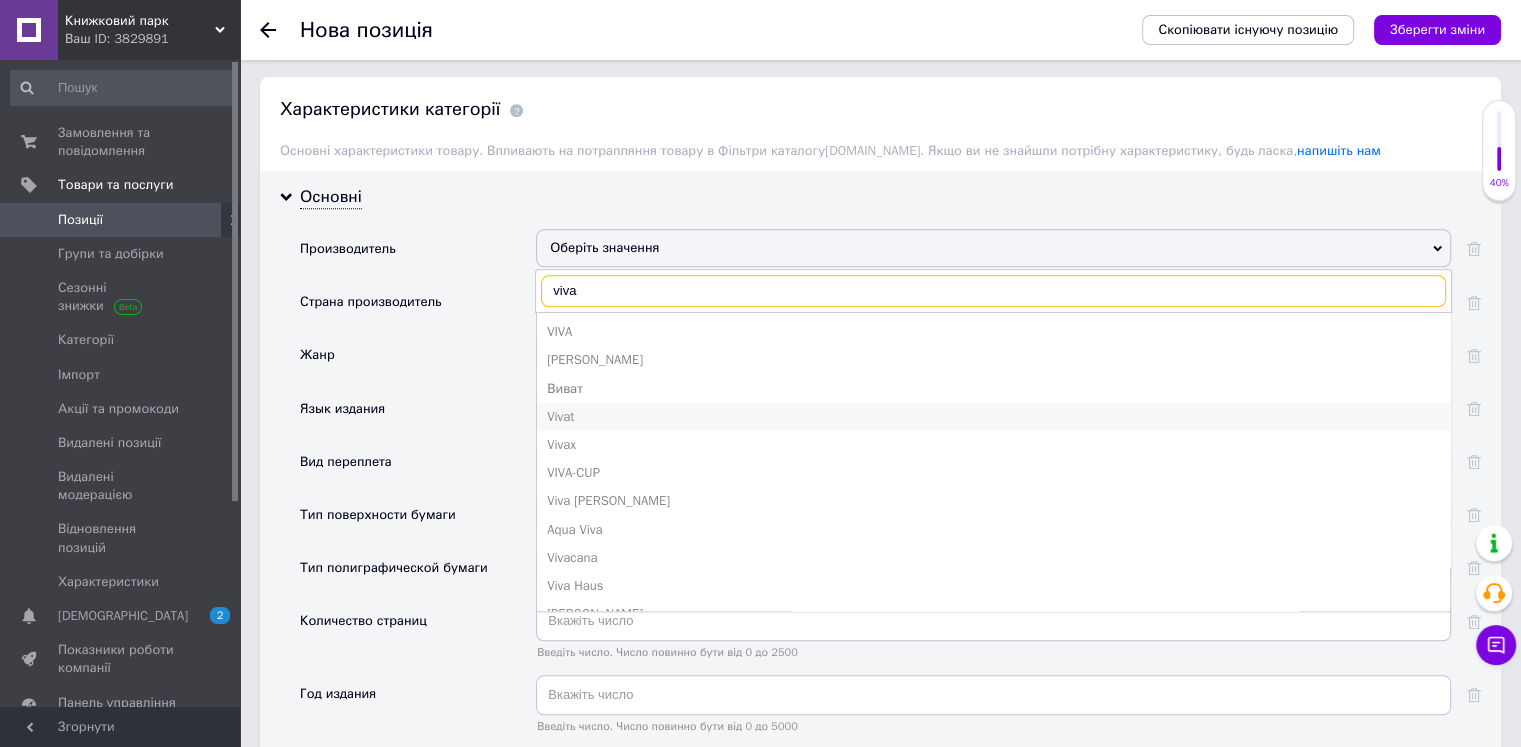 type on "viva" 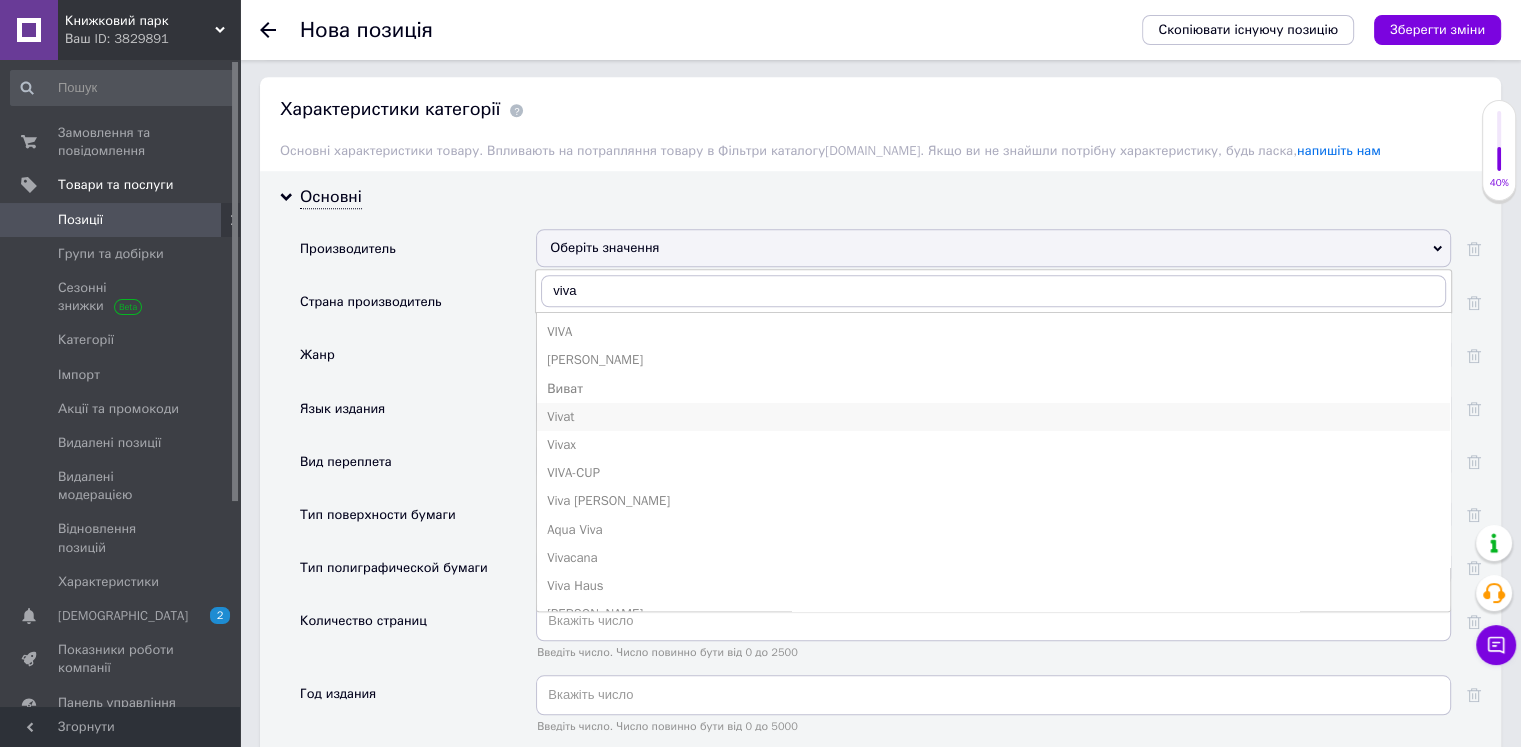 click on "Vivat" at bounding box center [993, 417] 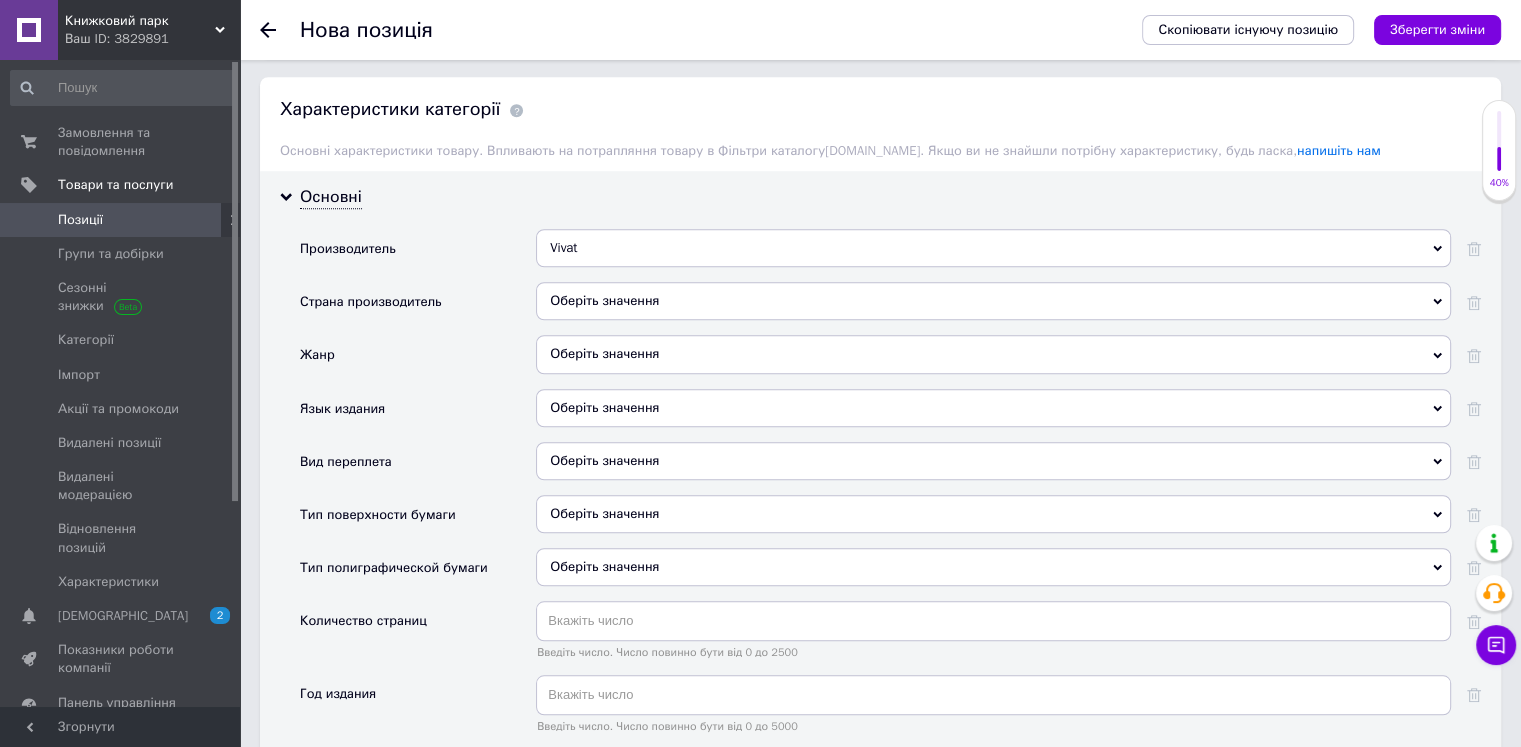 click on "Оберіть значення" at bounding box center (993, 301) 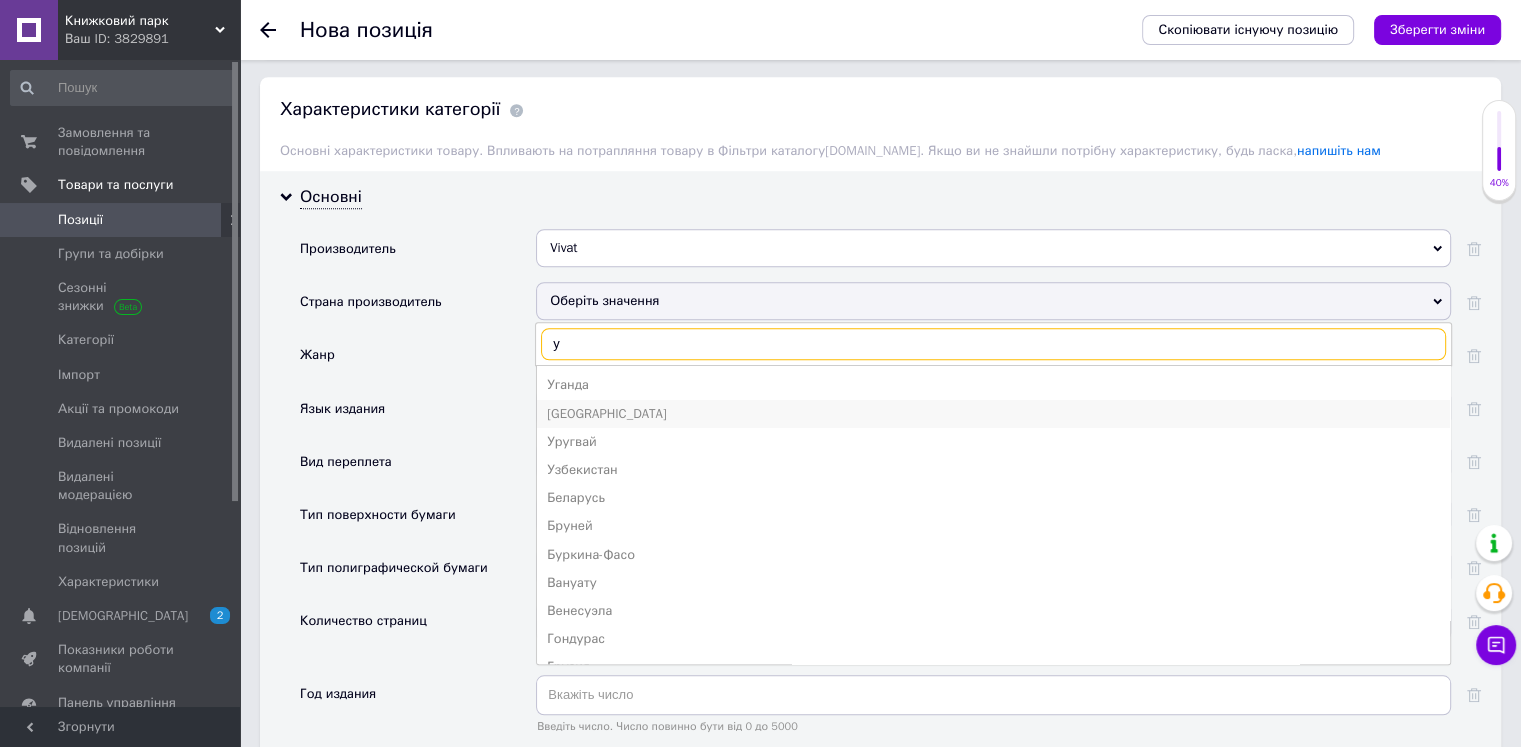 type on "у" 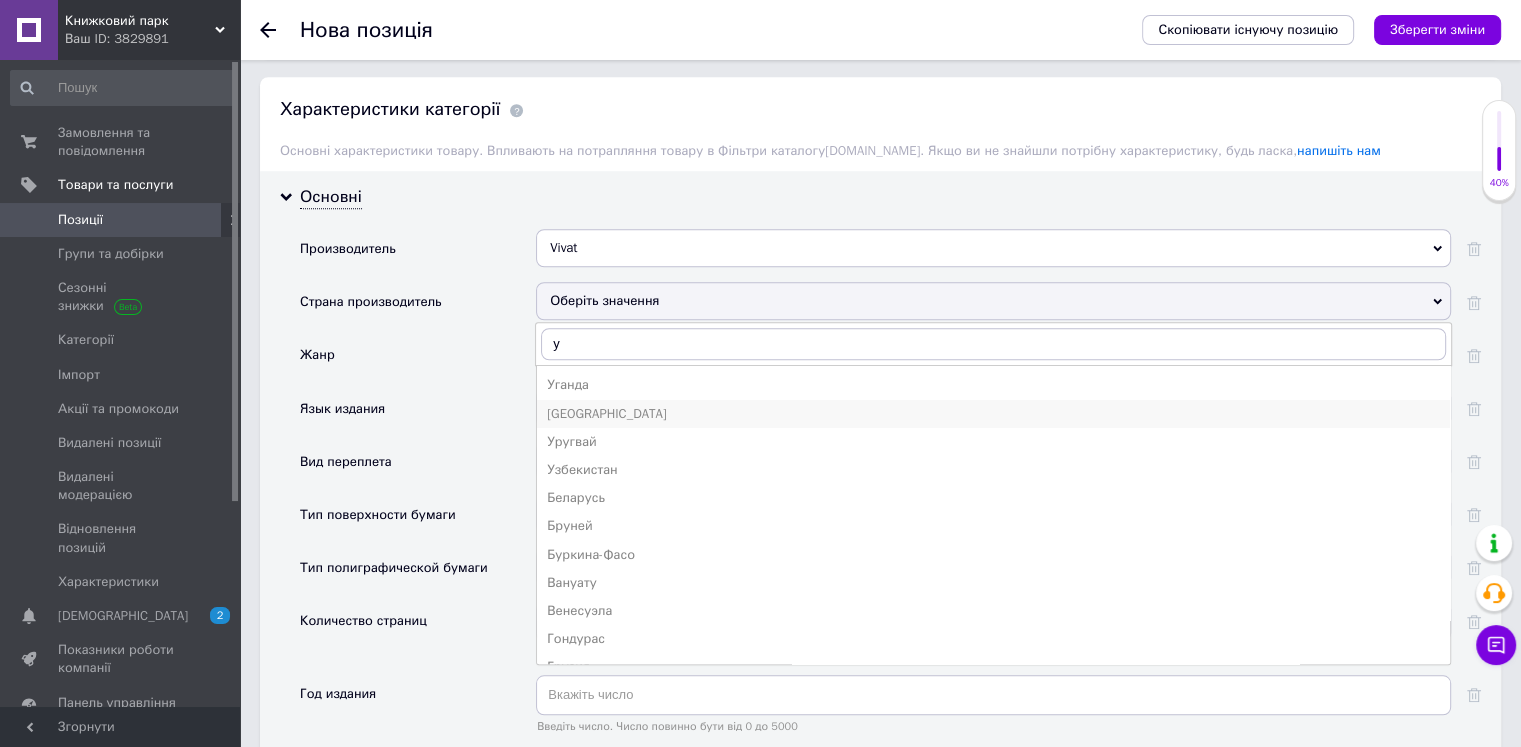 click on "[GEOGRAPHIC_DATA]" at bounding box center (993, 414) 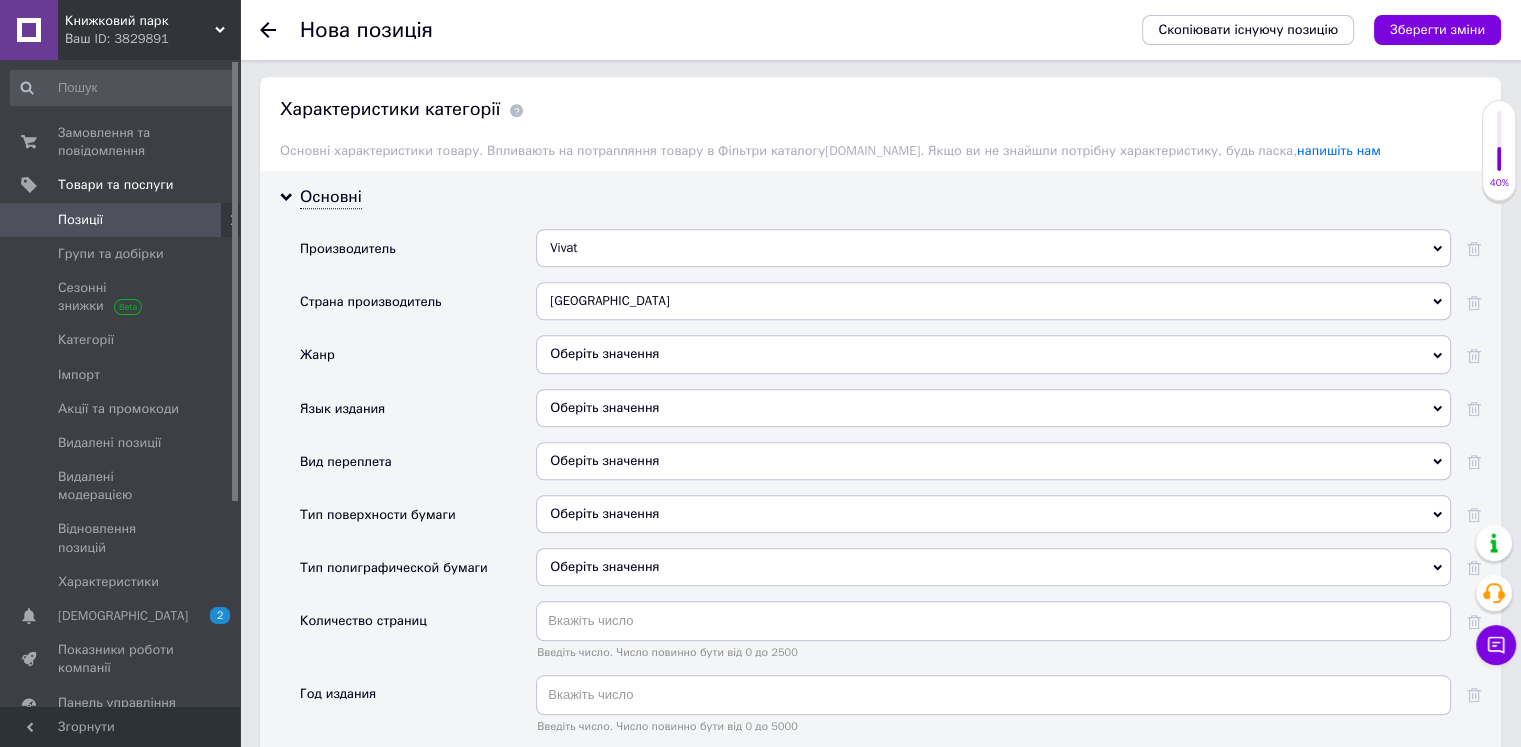 click on "Оберіть значення" at bounding box center (993, 354) 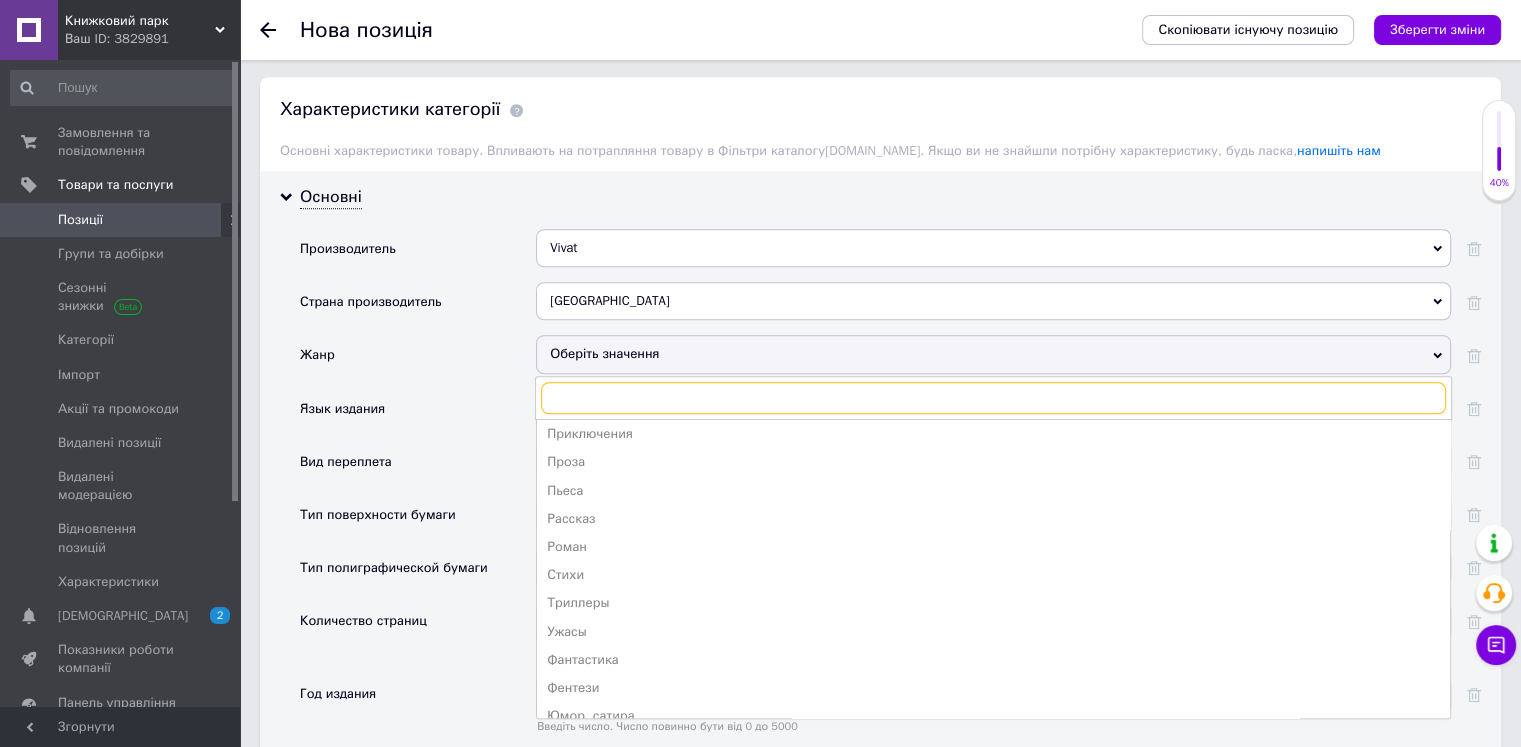 scroll, scrollTop: 416, scrollLeft: 0, axis: vertical 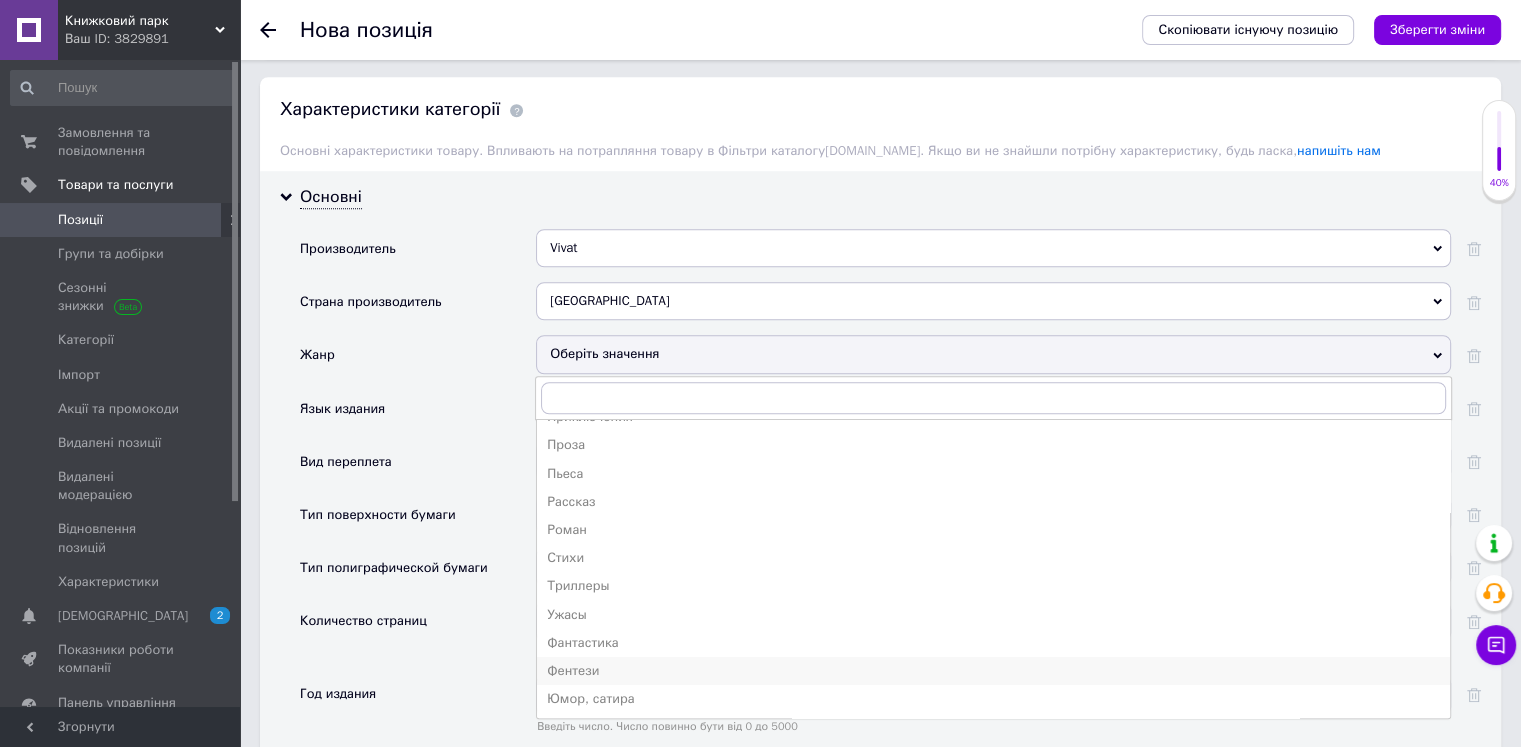 click on "Фентези" at bounding box center [993, 671] 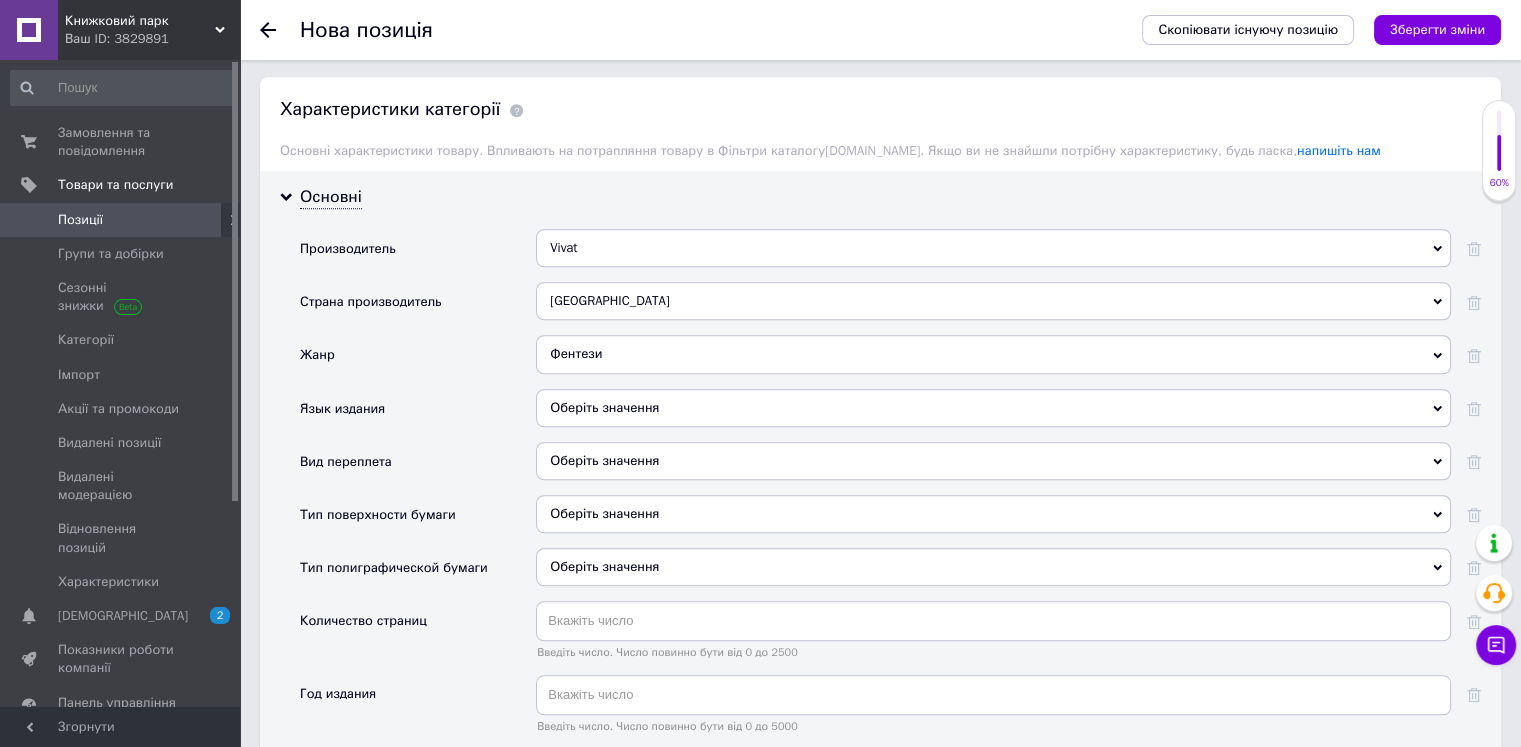 click on "Оберіть значення" at bounding box center [993, 408] 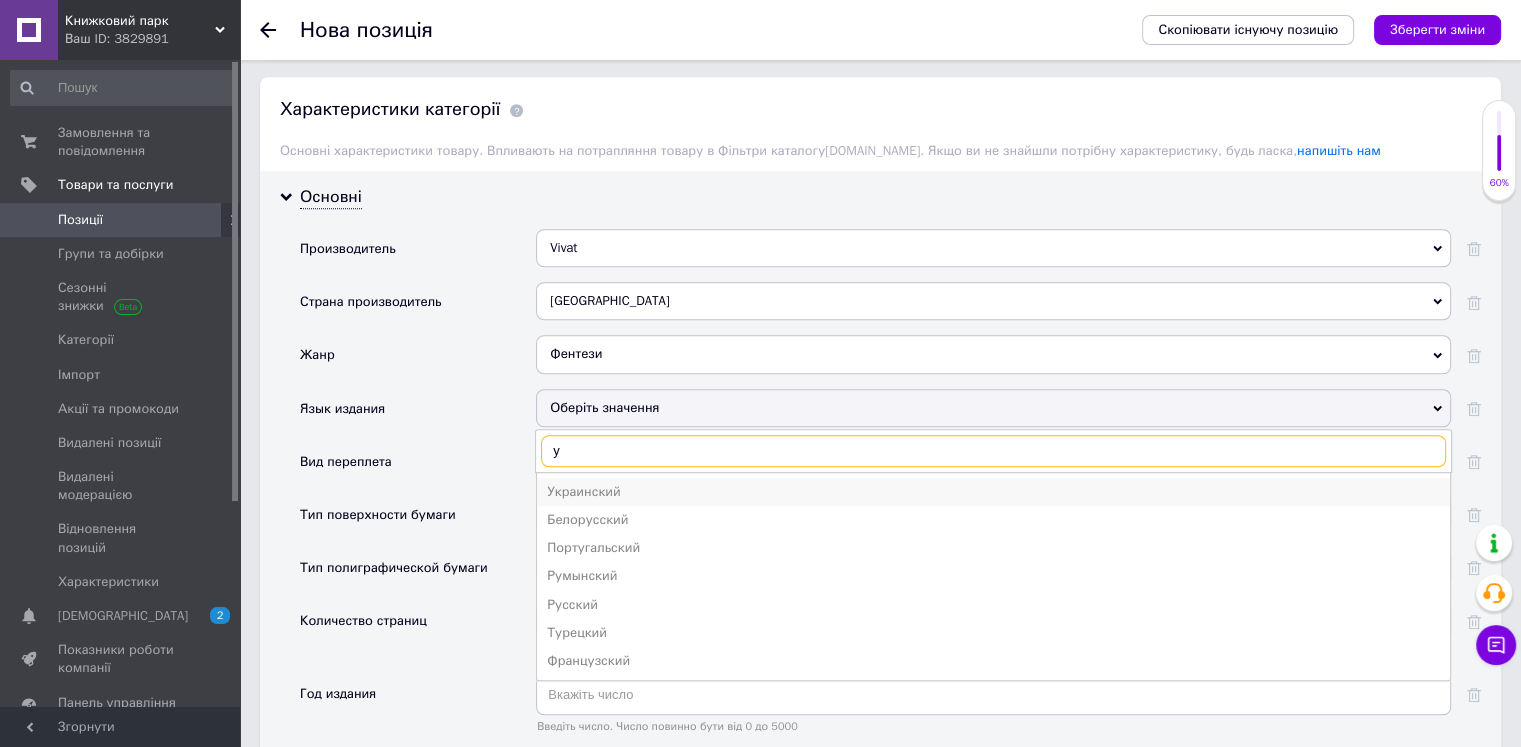 type on "у" 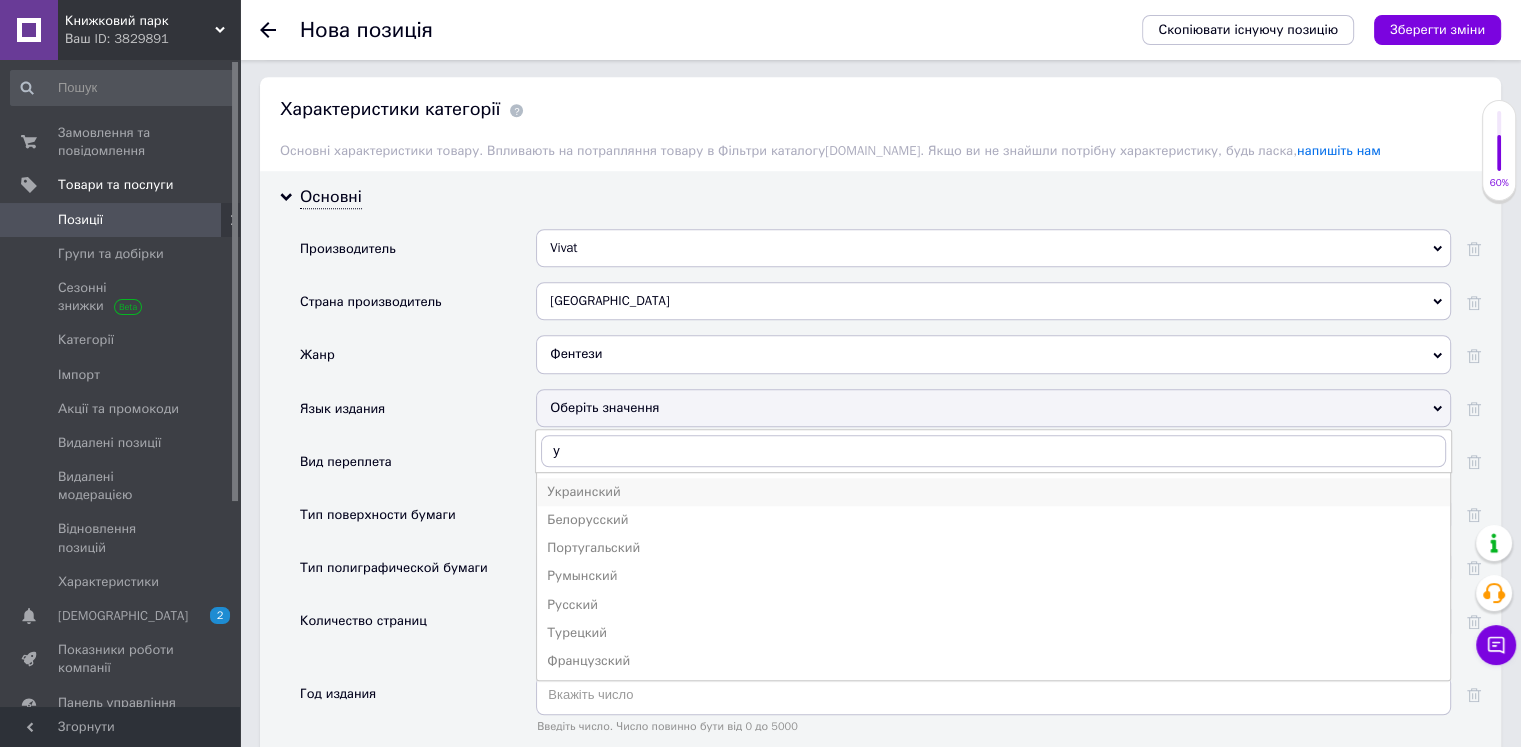 click on "Украинский" at bounding box center (993, 492) 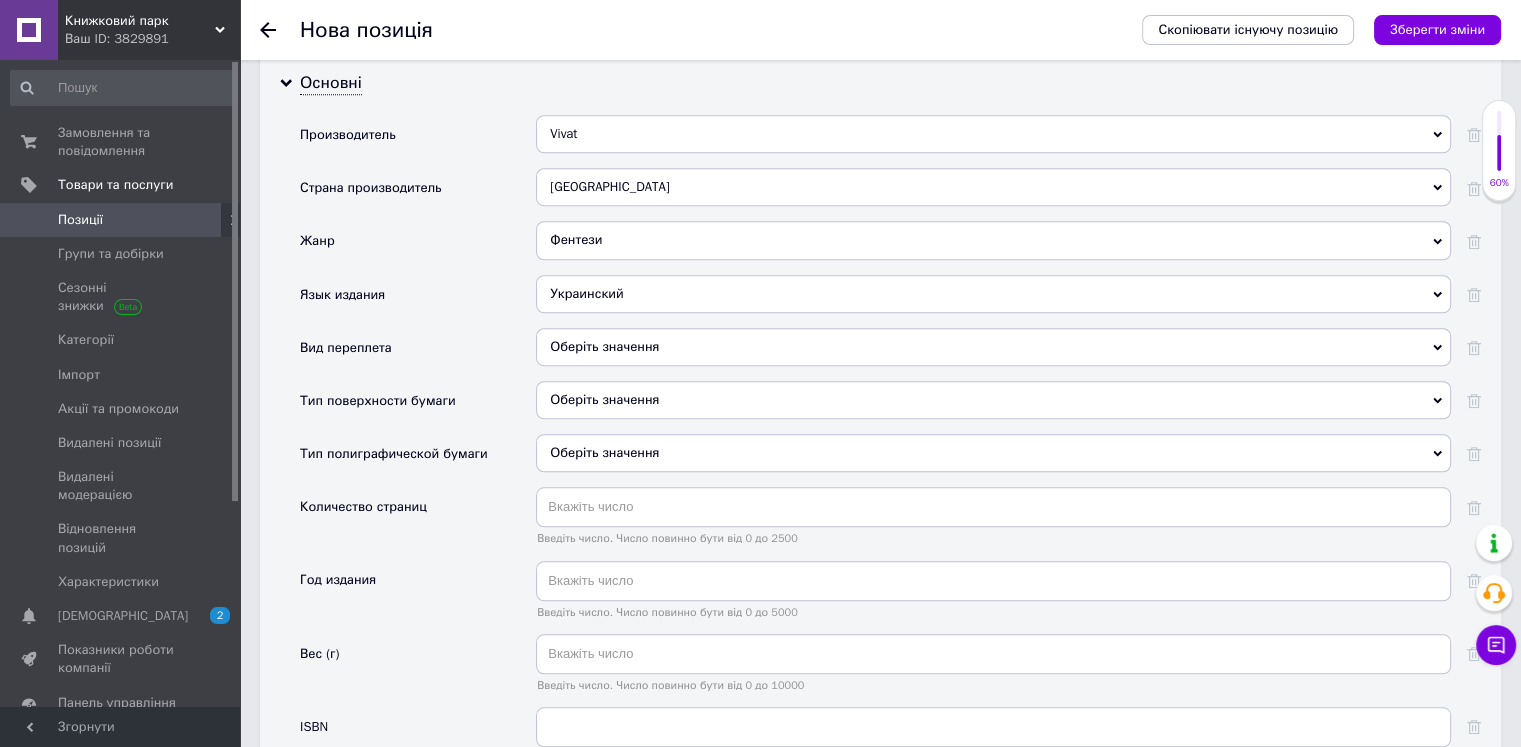 scroll, scrollTop: 1775, scrollLeft: 0, axis: vertical 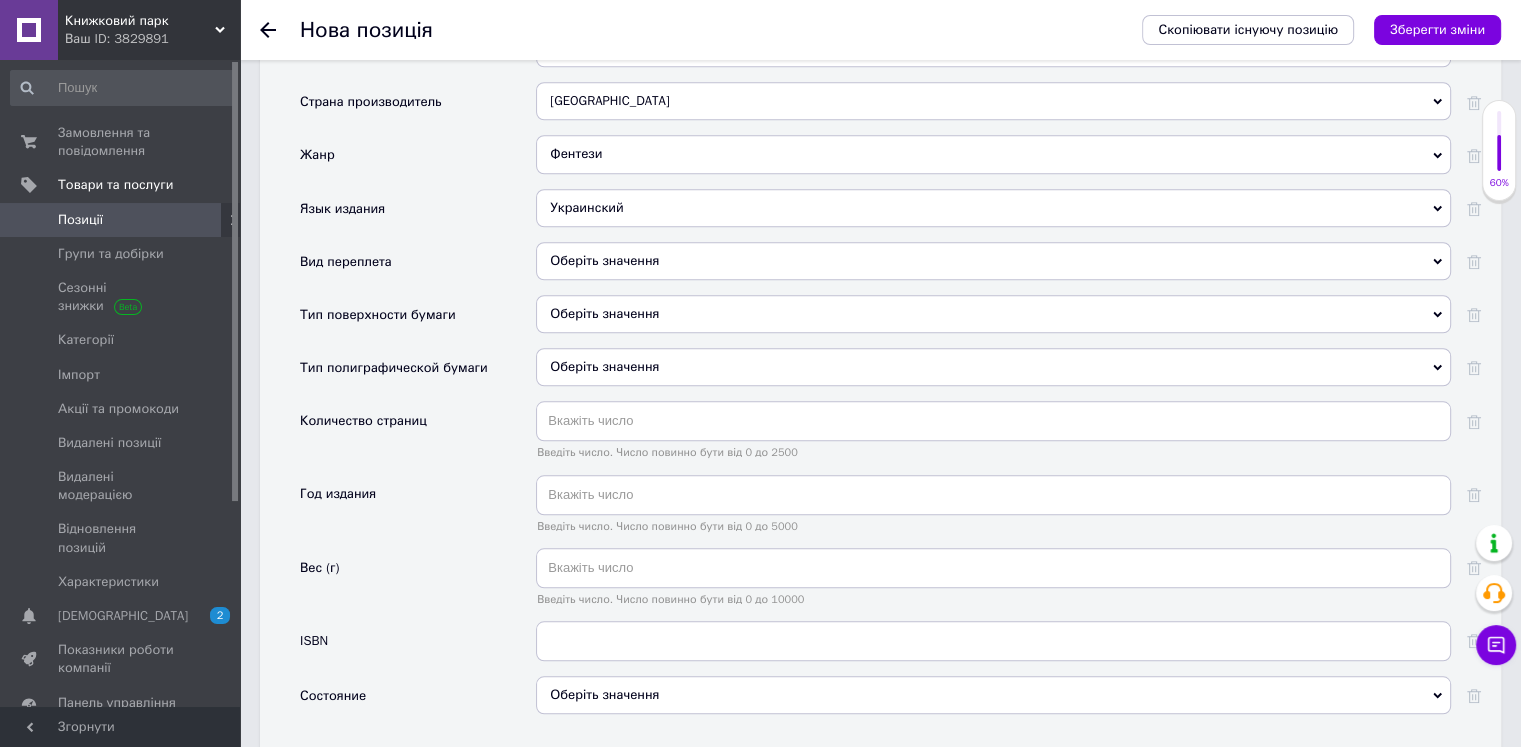 click on "Оберіть значення" at bounding box center (993, 261) 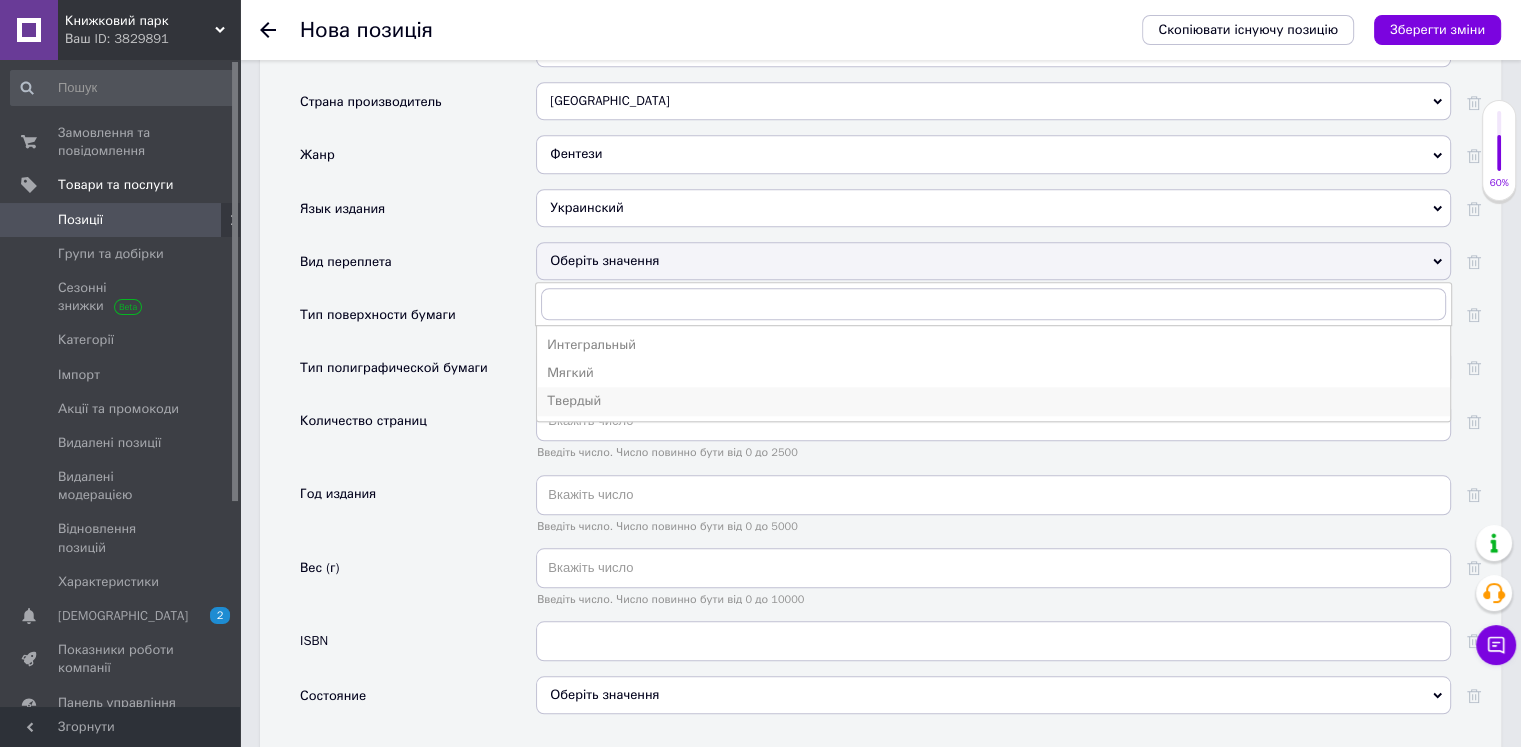 click on "Твердый" at bounding box center (993, 401) 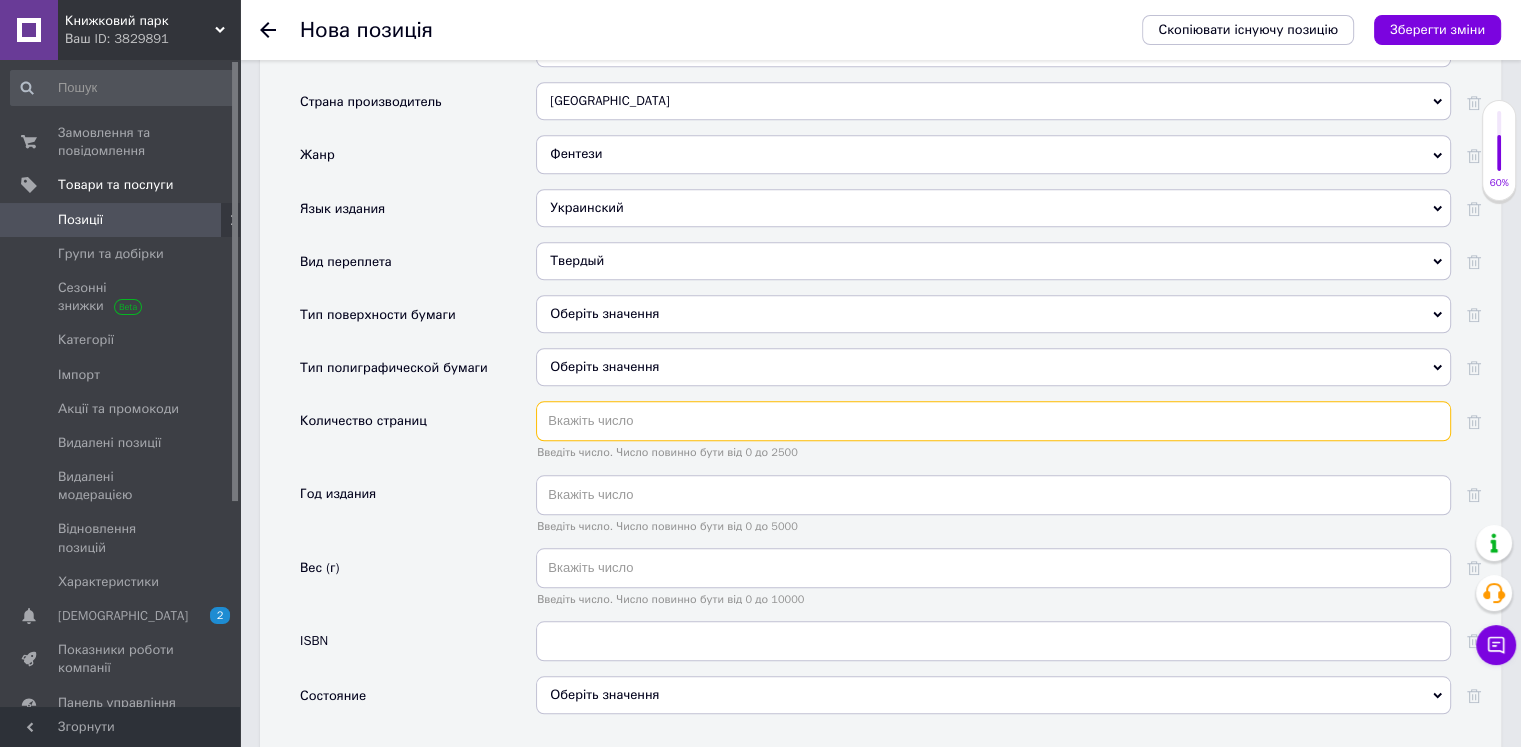 click at bounding box center [993, 421] 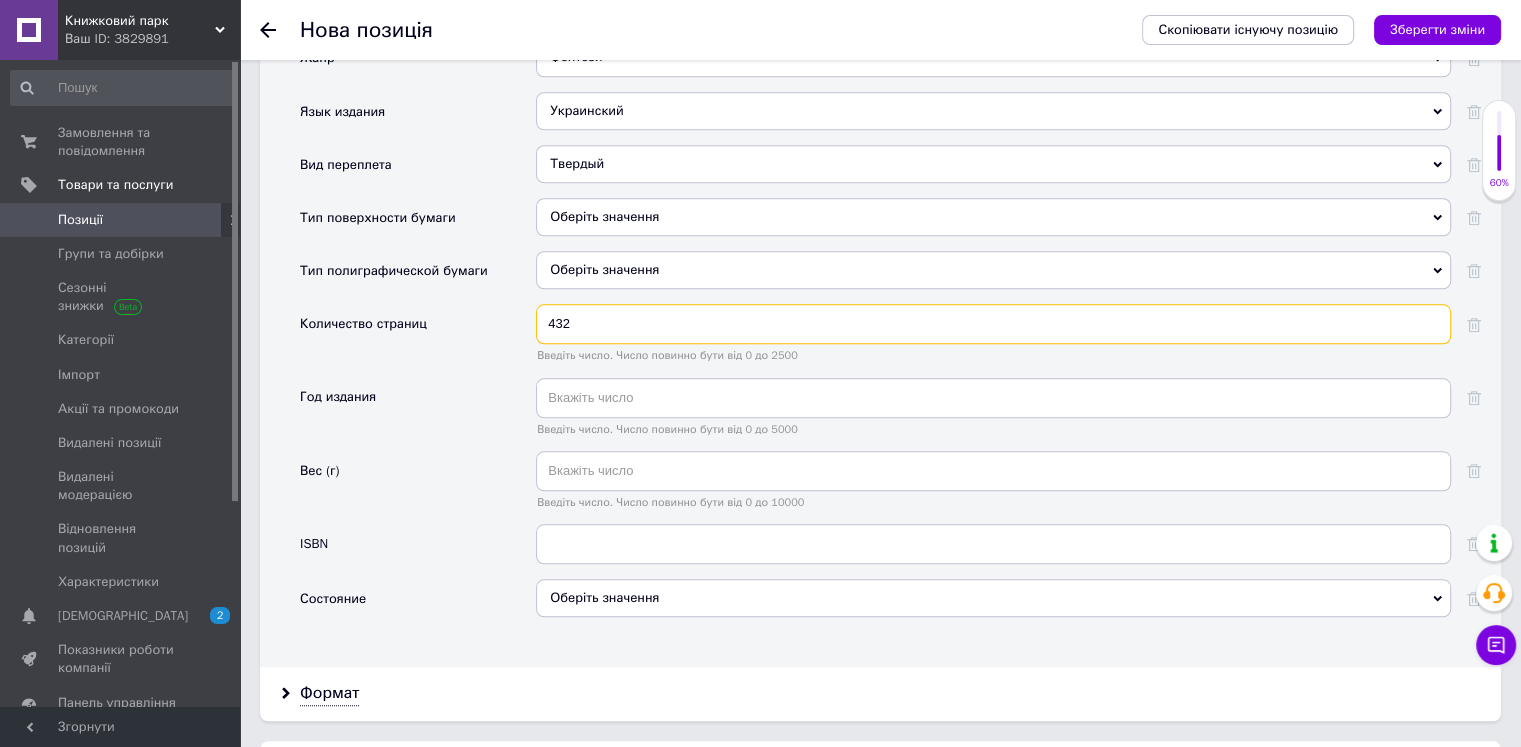 scroll, scrollTop: 1875, scrollLeft: 0, axis: vertical 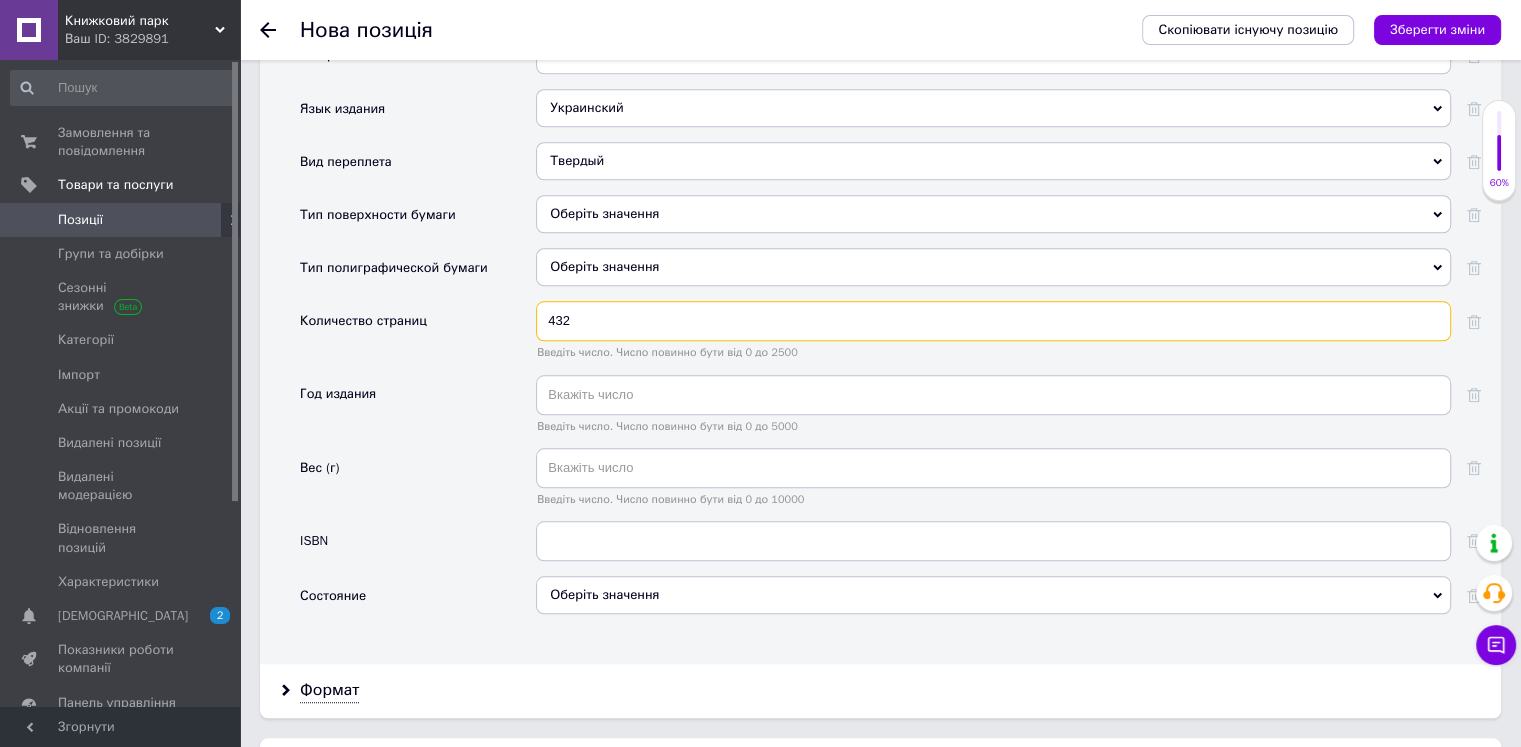 type on "432" 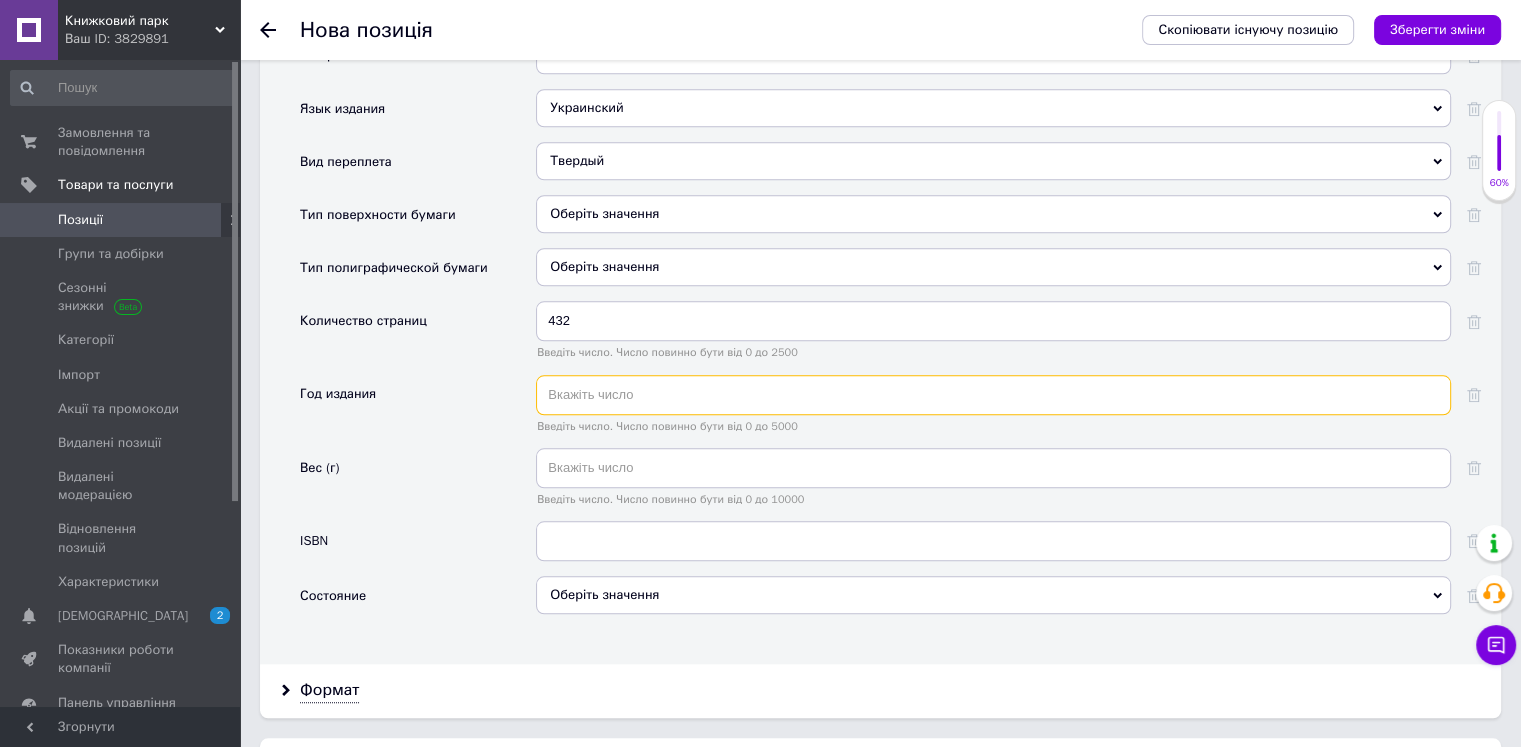 click at bounding box center (993, 395) 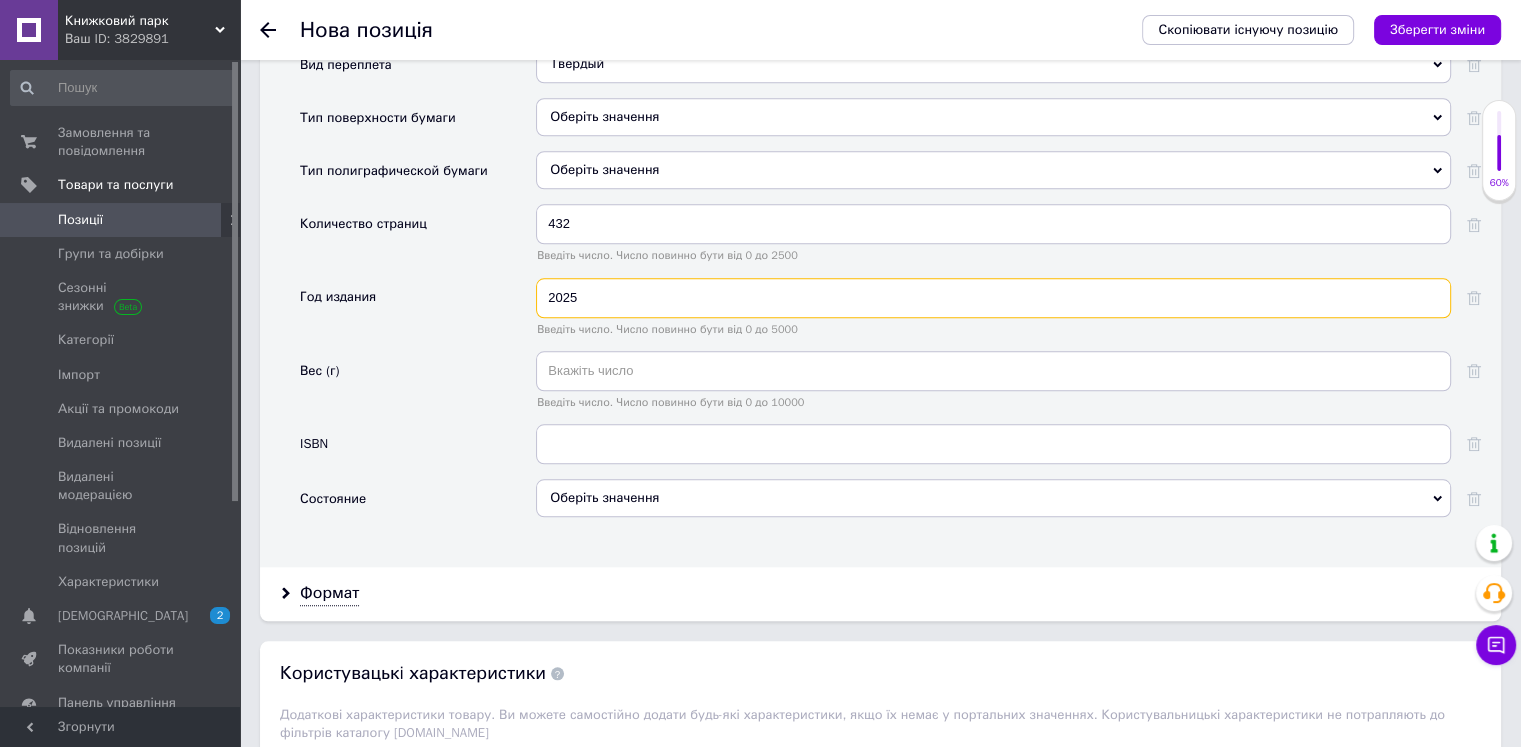 scroll, scrollTop: 1975, scrollLeft: 0, axis: vertical 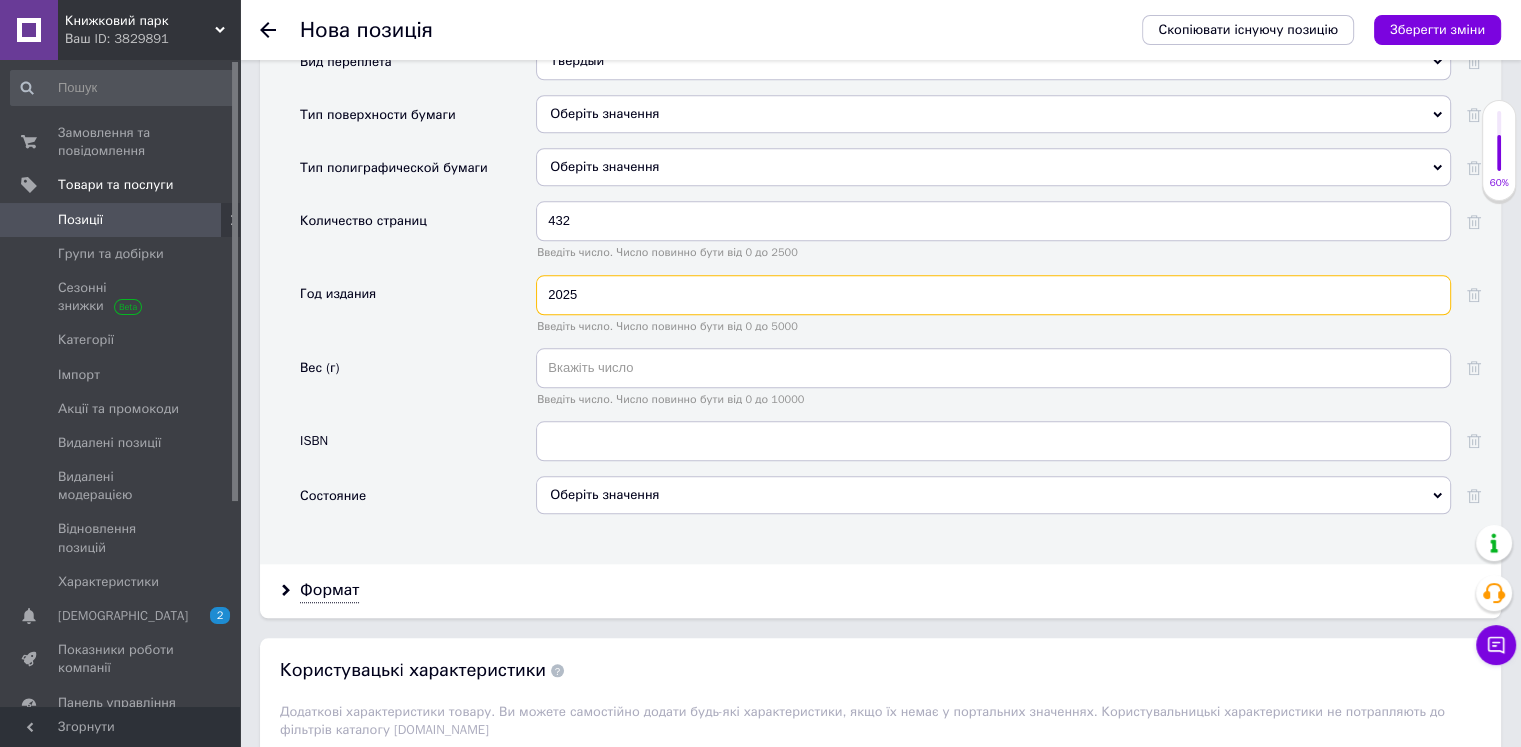 type on "2025" 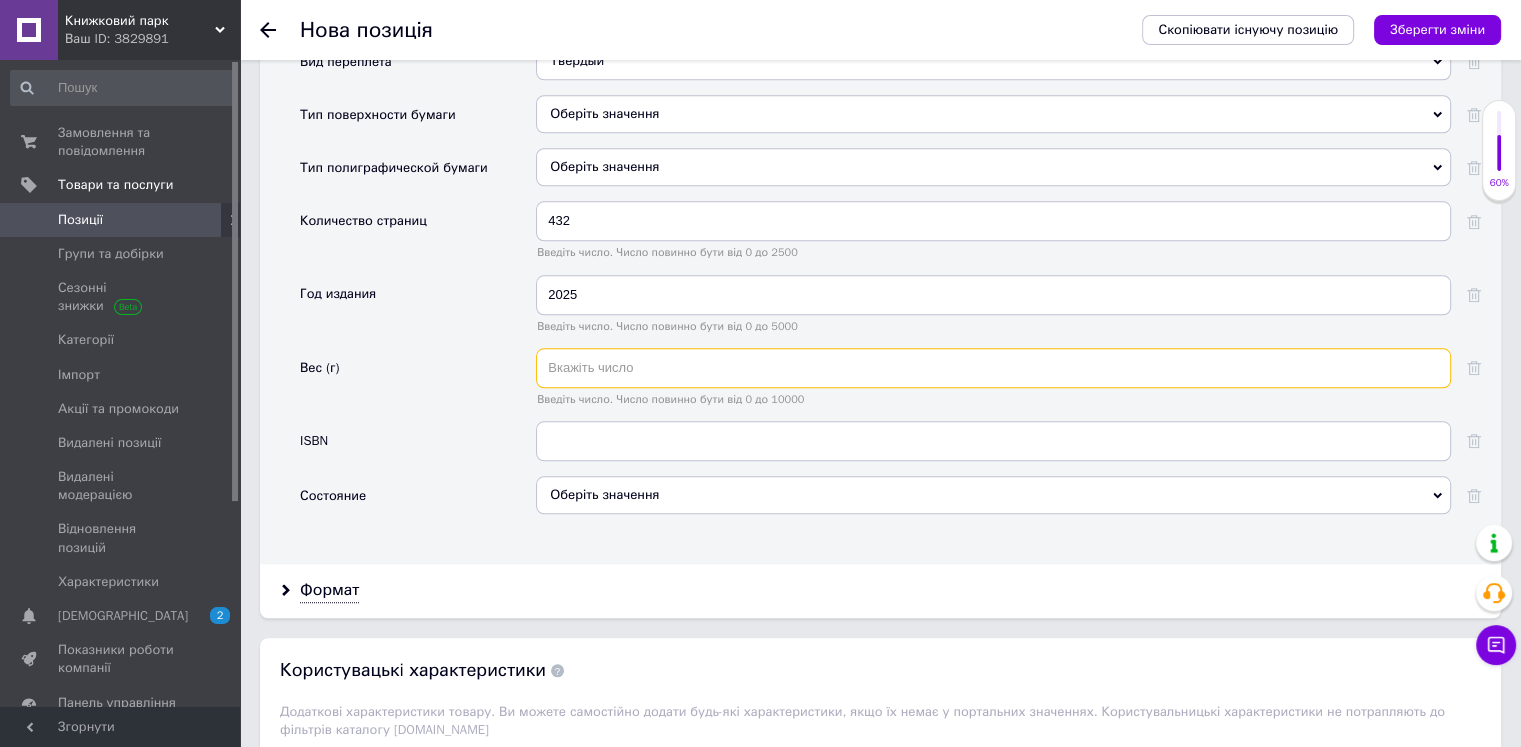 click at bounding box center (993, 368) 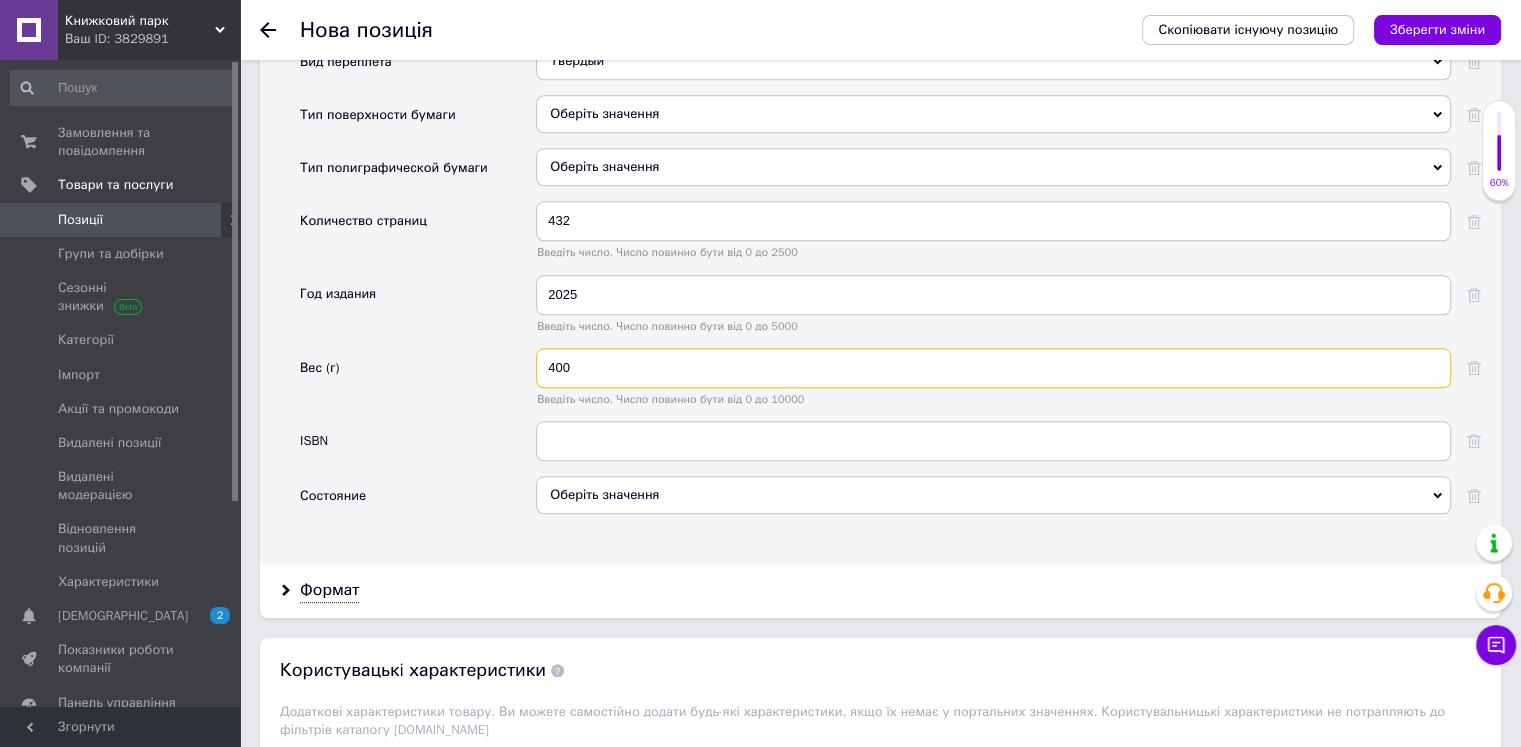 type on "400" 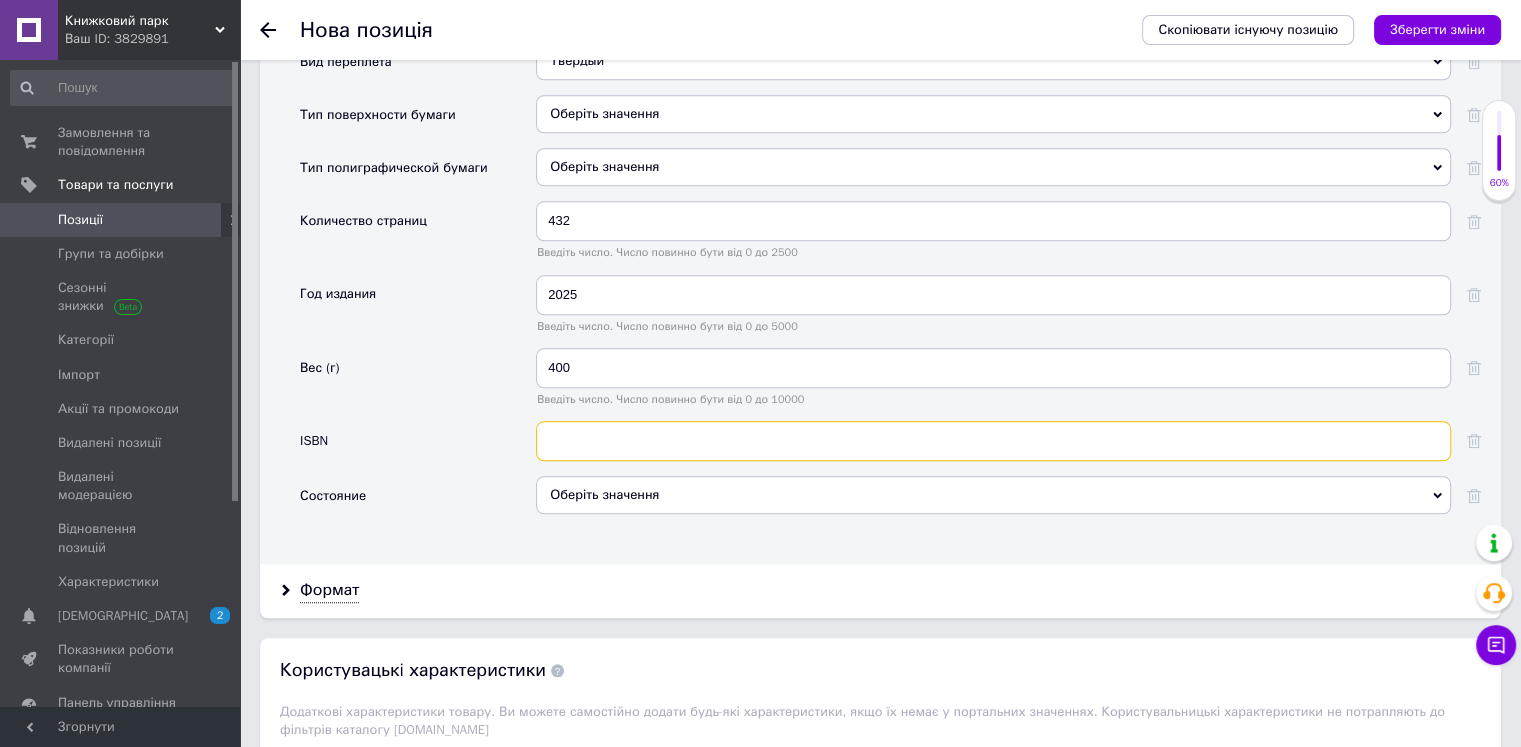 click at bounding box center [993, 441] 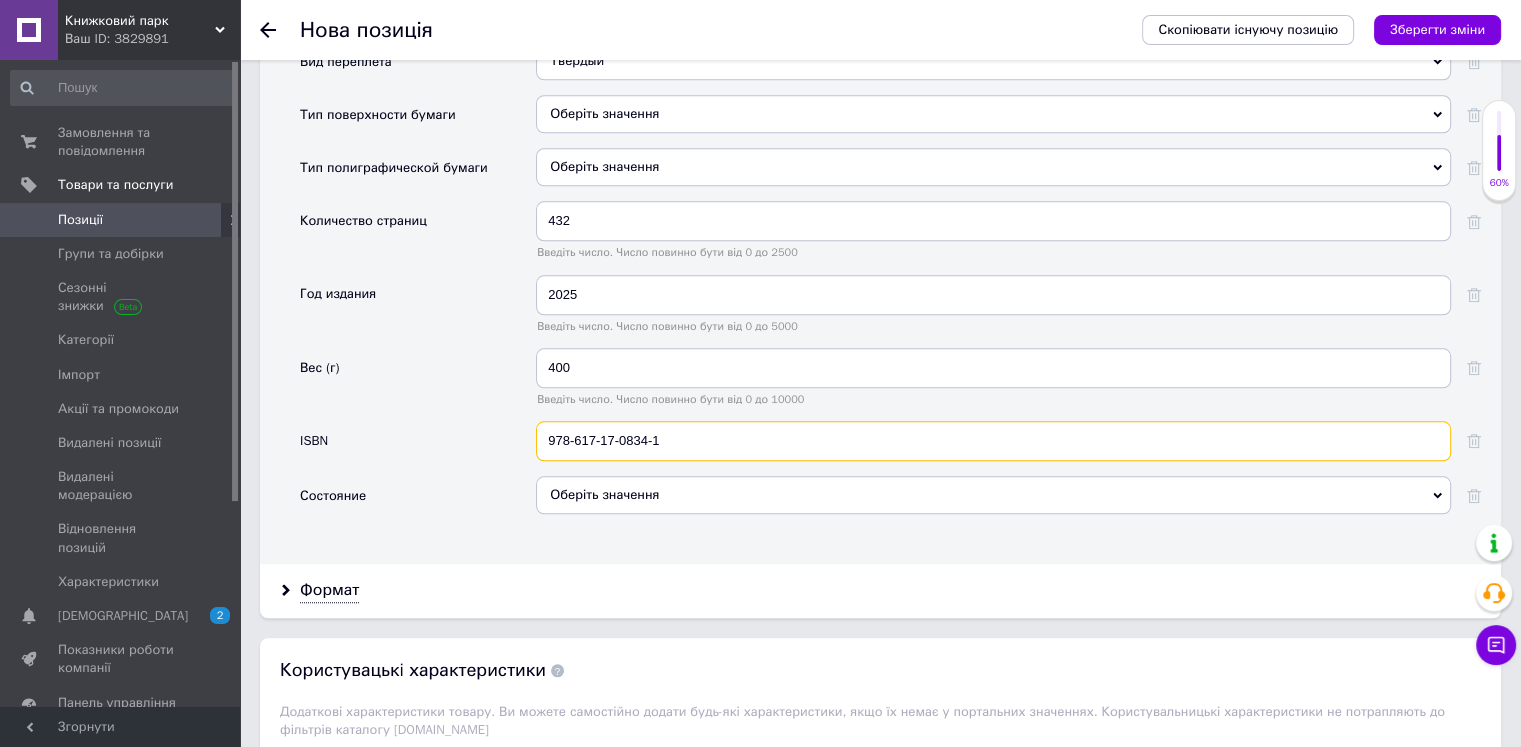 type on "978-617-17-0834-1" 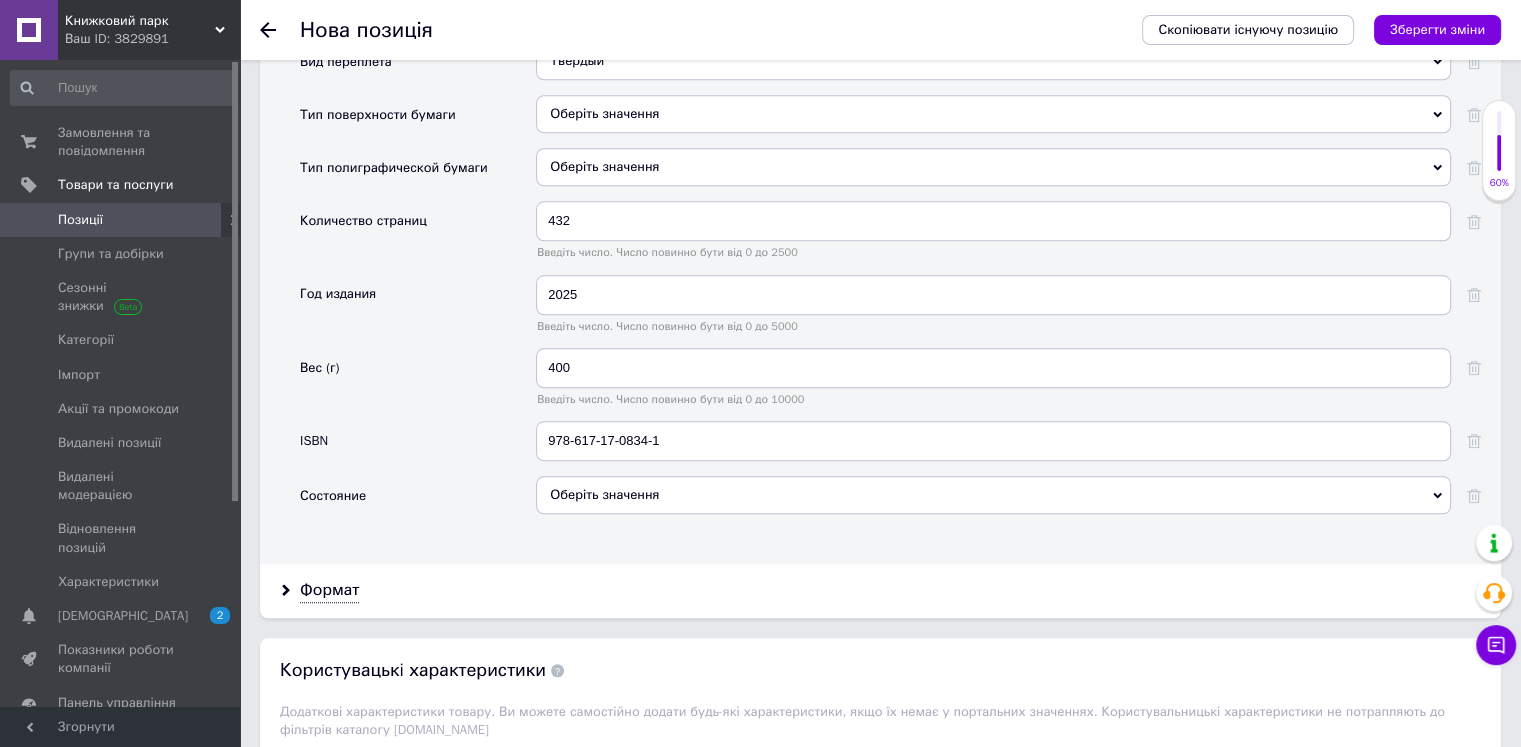 click on "Оберіть значення" at bounding box center [993, 495] 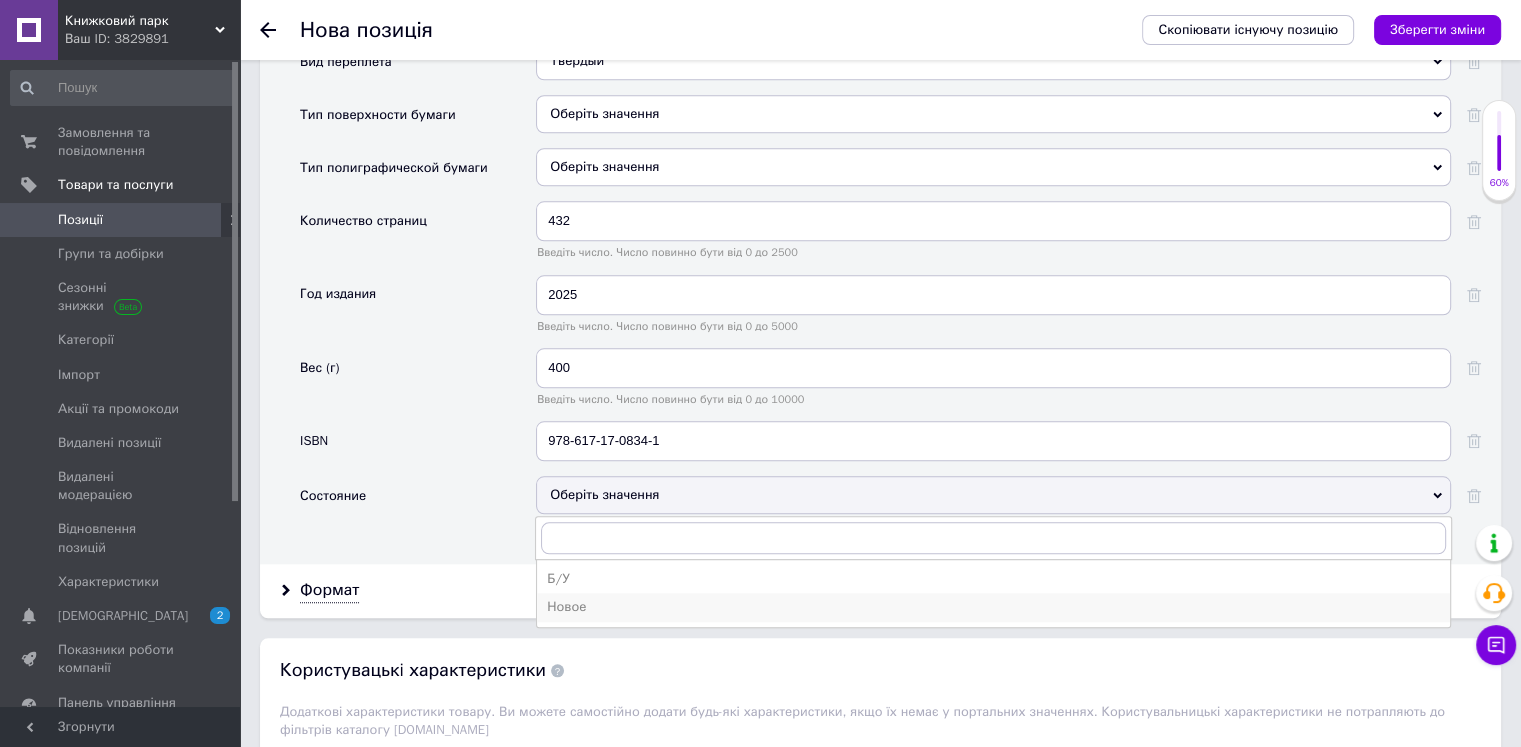 click on "Новое" at bounding box center (993, 607) 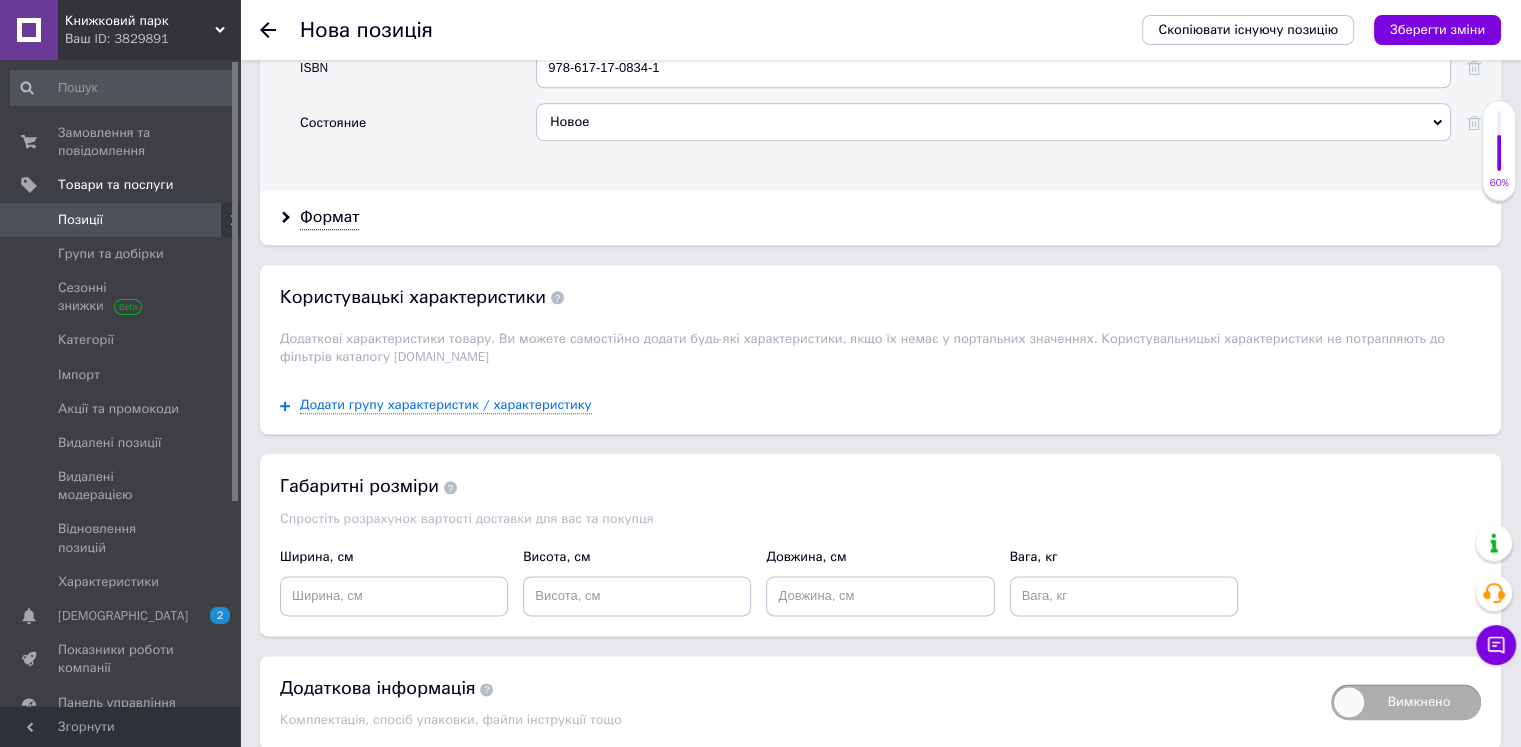 scroll, scrollTop: 2375, scrollLeft: 0, axis: vertical 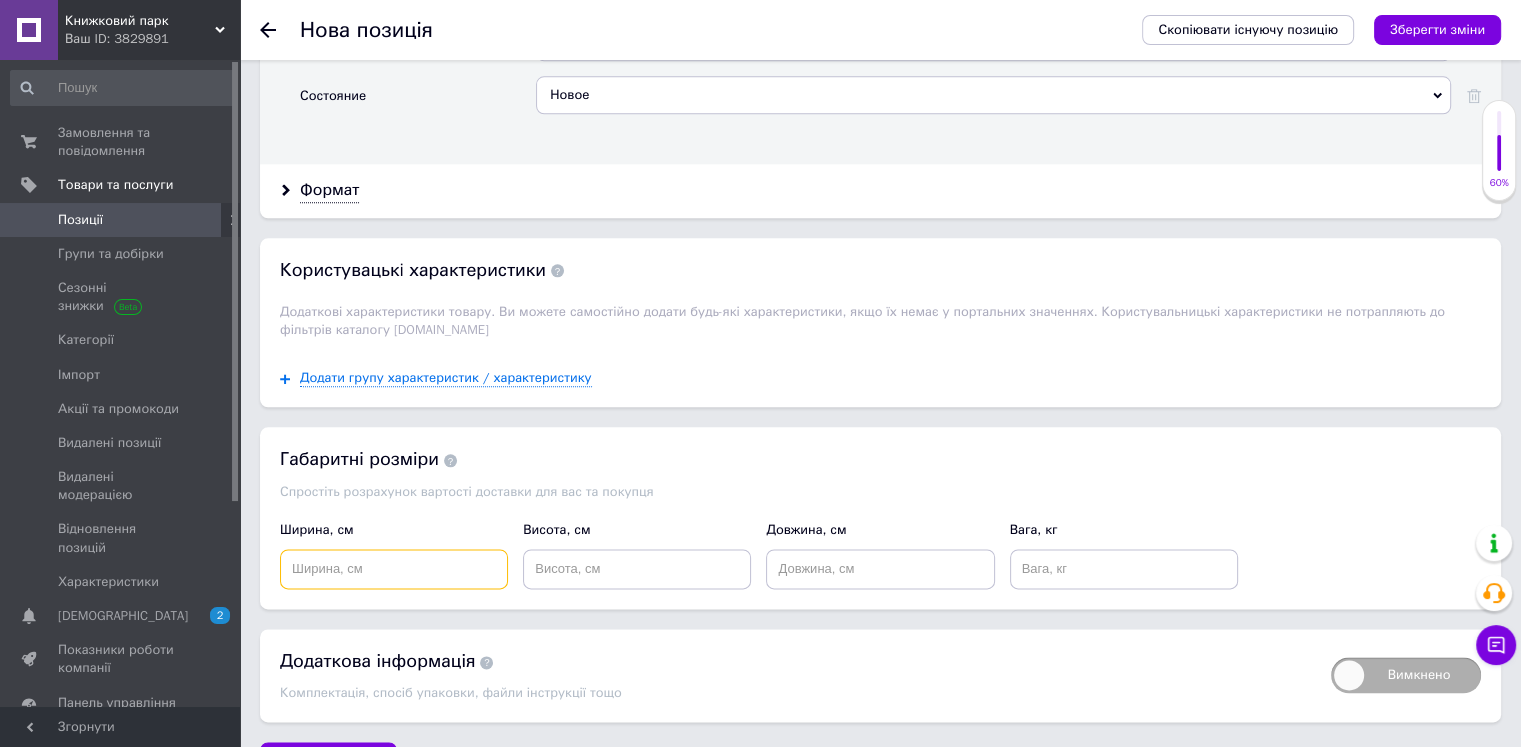 click at bounding box center (394, 569) 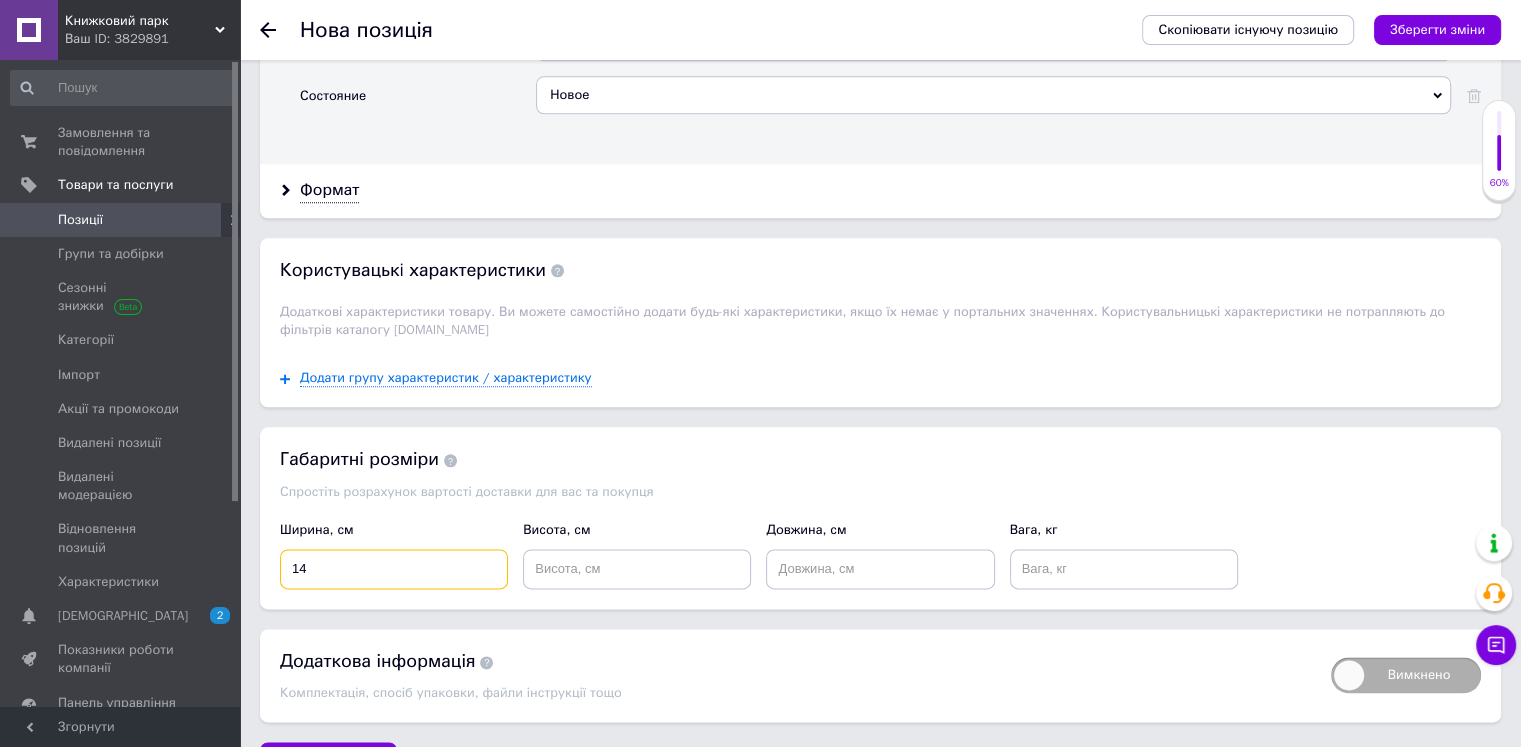 type on "14" 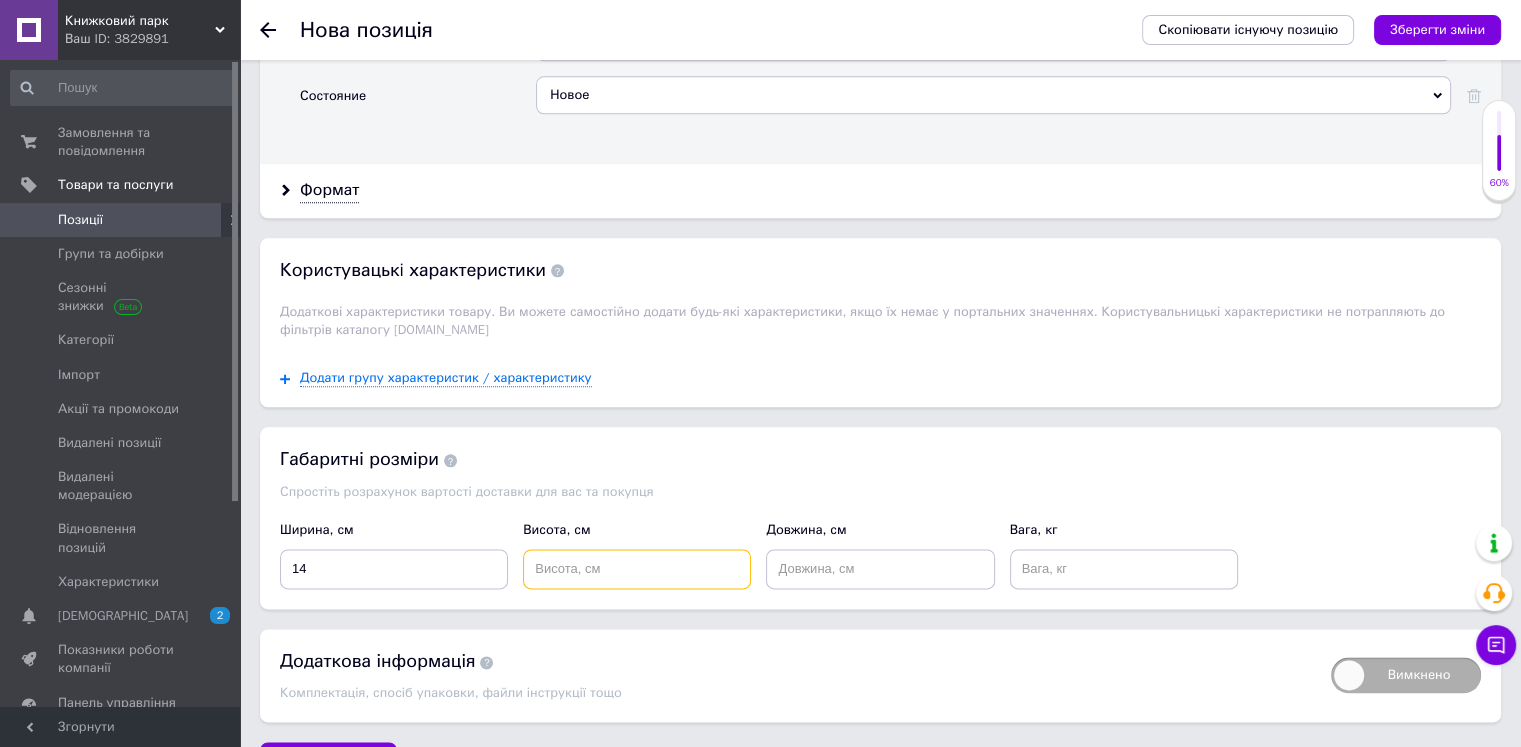 click at bounding box center [637, 569] 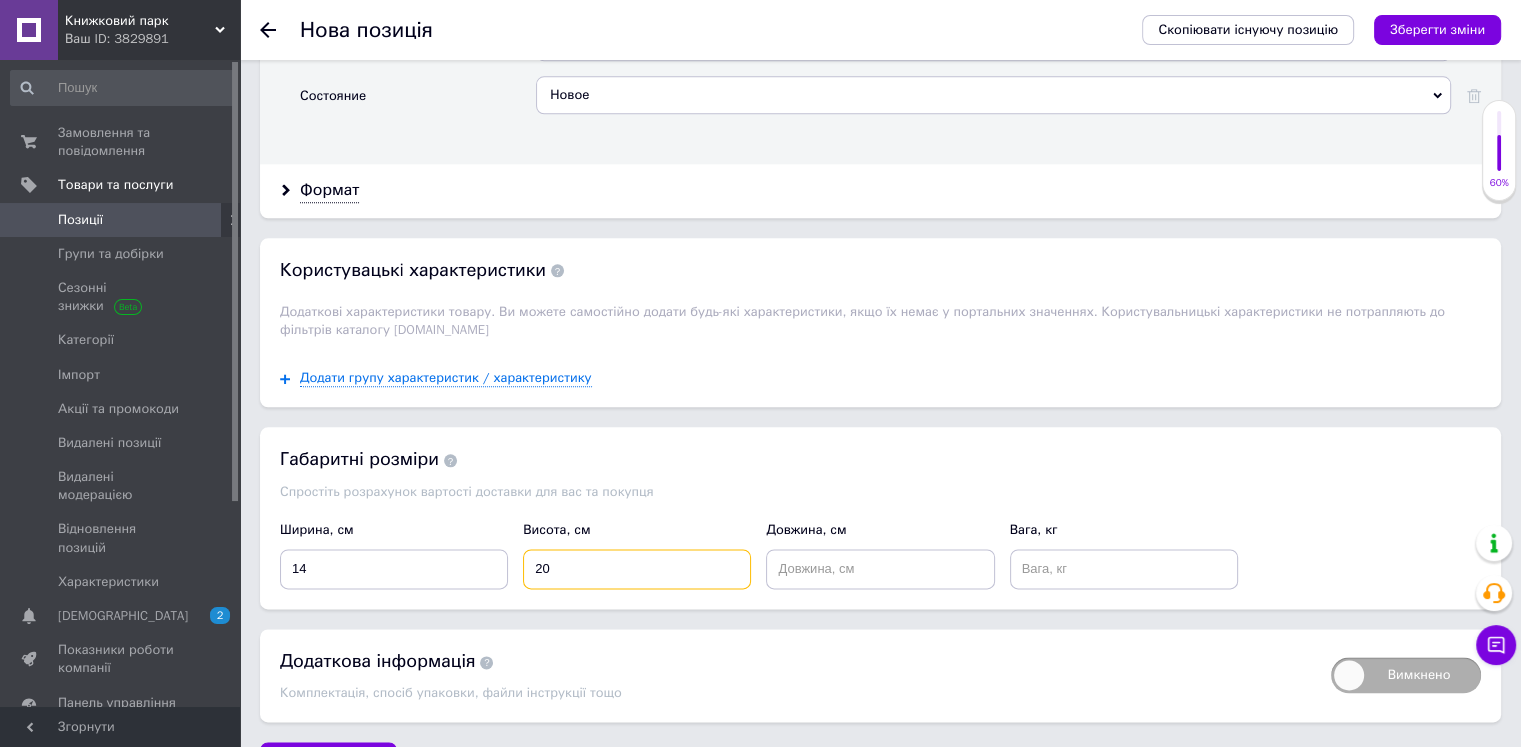 type on "20" 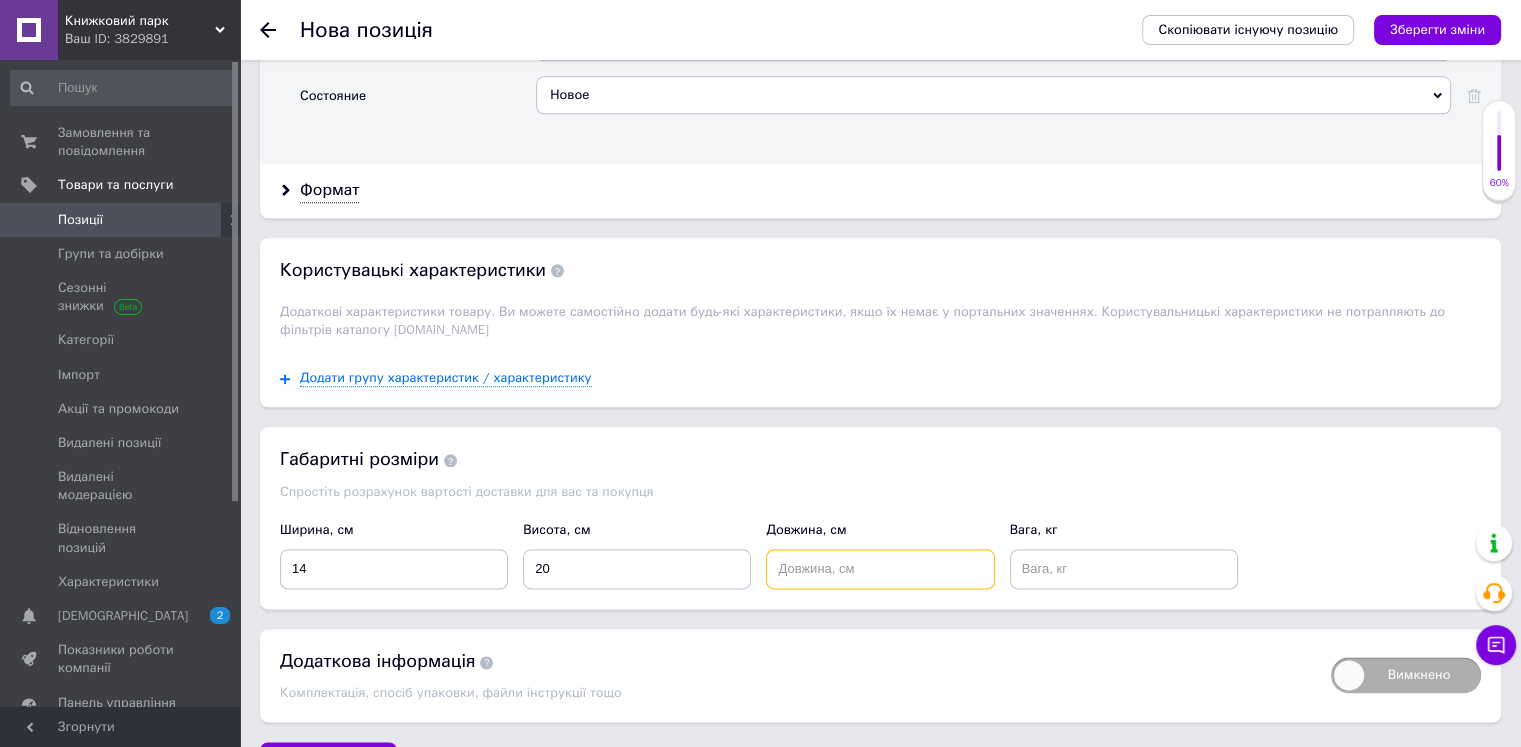 click at bounding box center (880, 569) 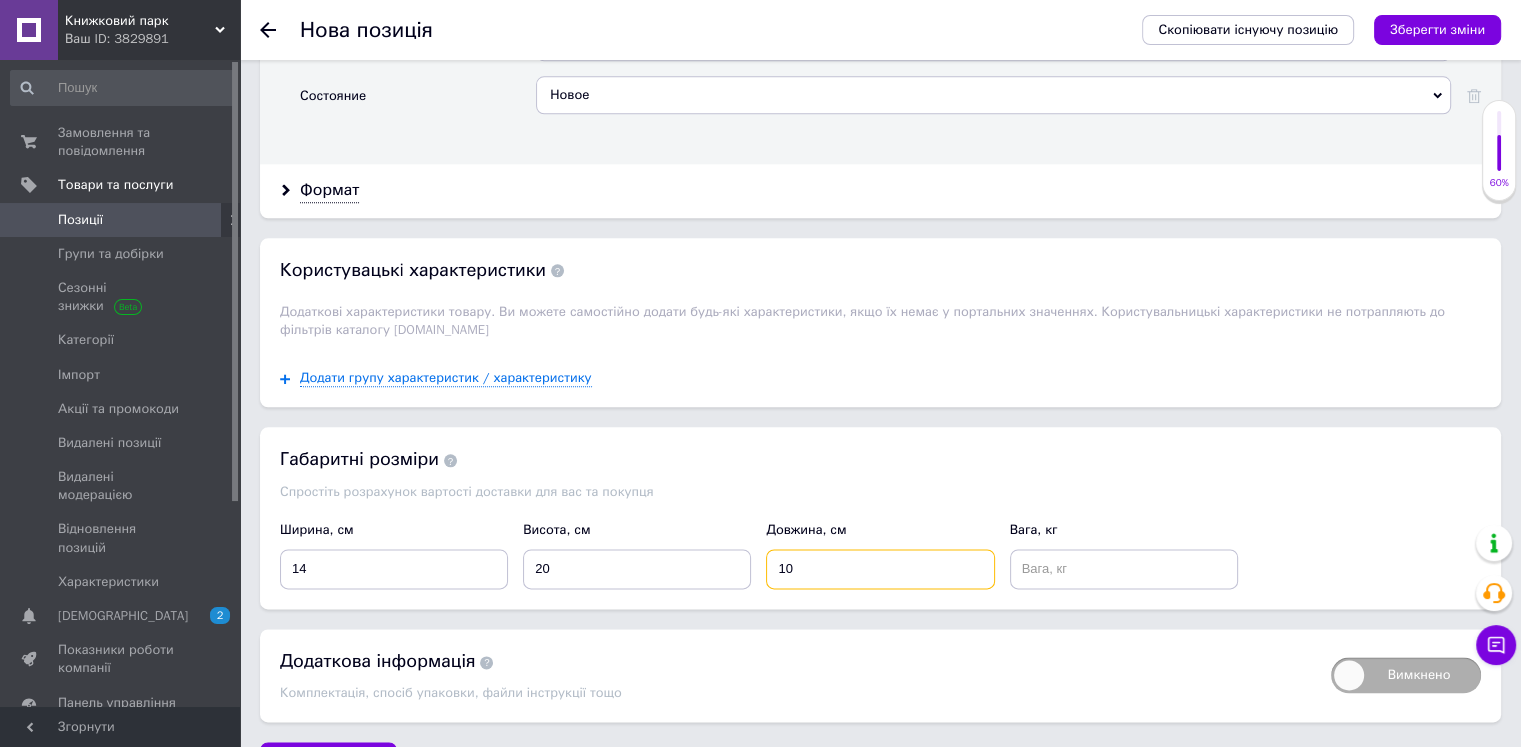 type on "10" 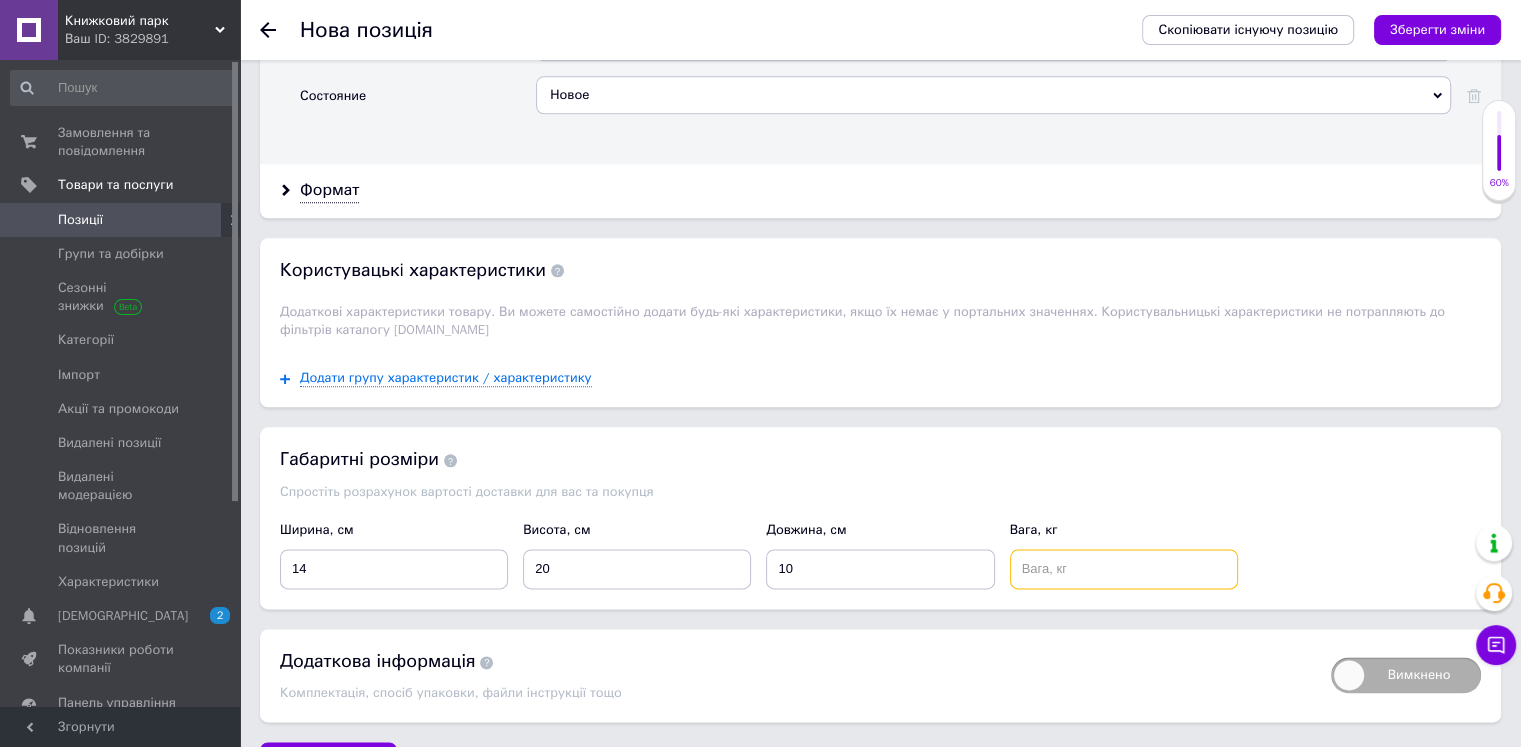 click at bounding box center [1124, 569] 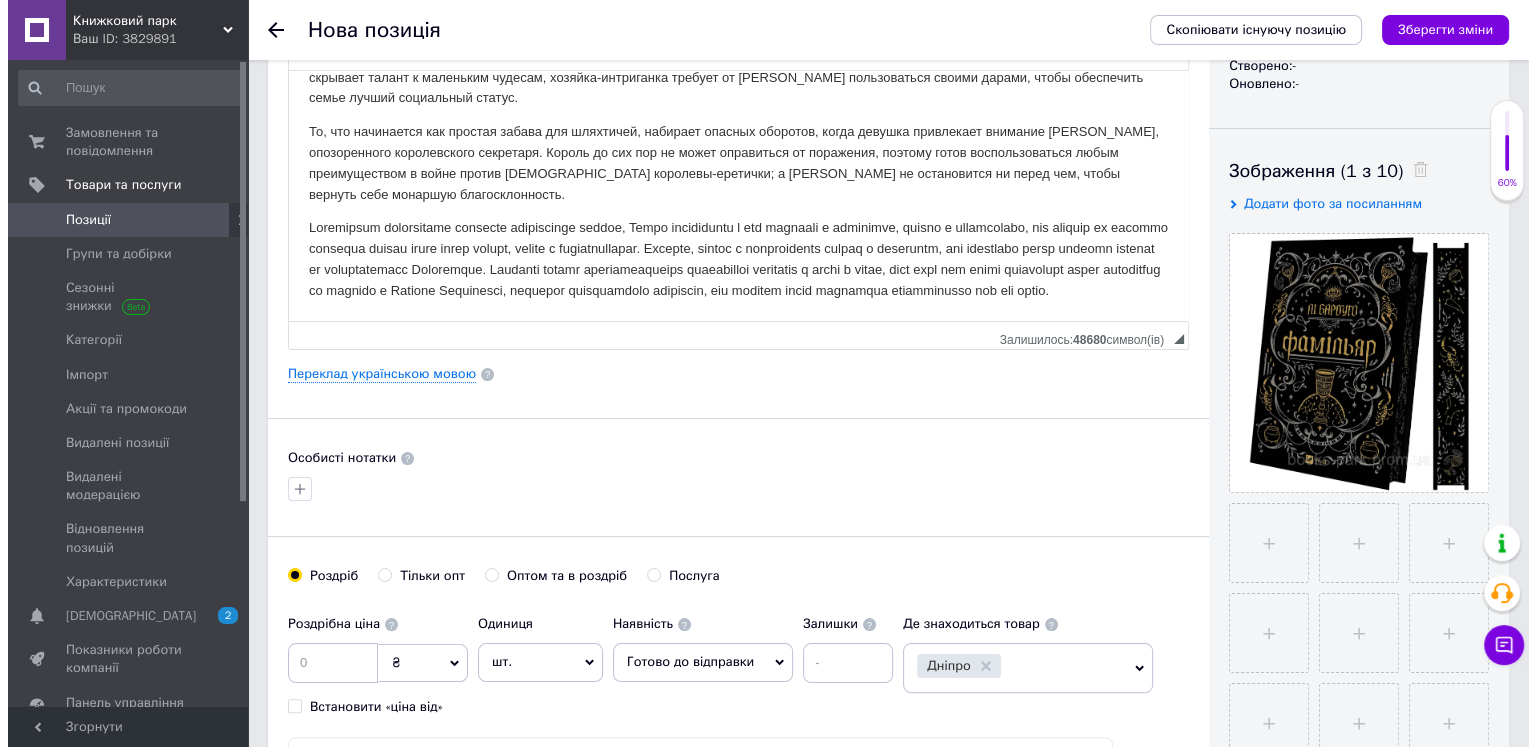 scroll, scrollTop: 0, scrollLeft: 0, axis: both 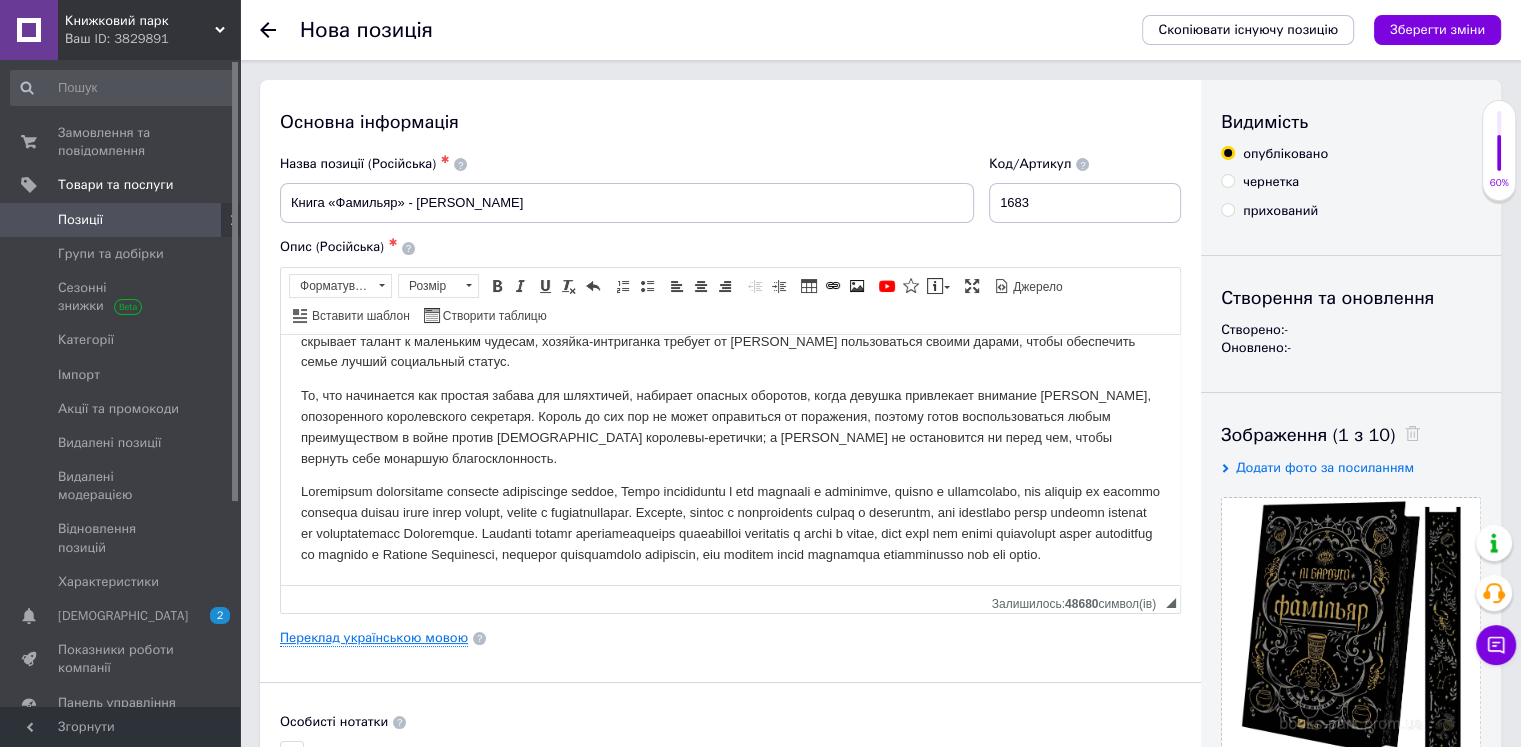 type on "0.4" 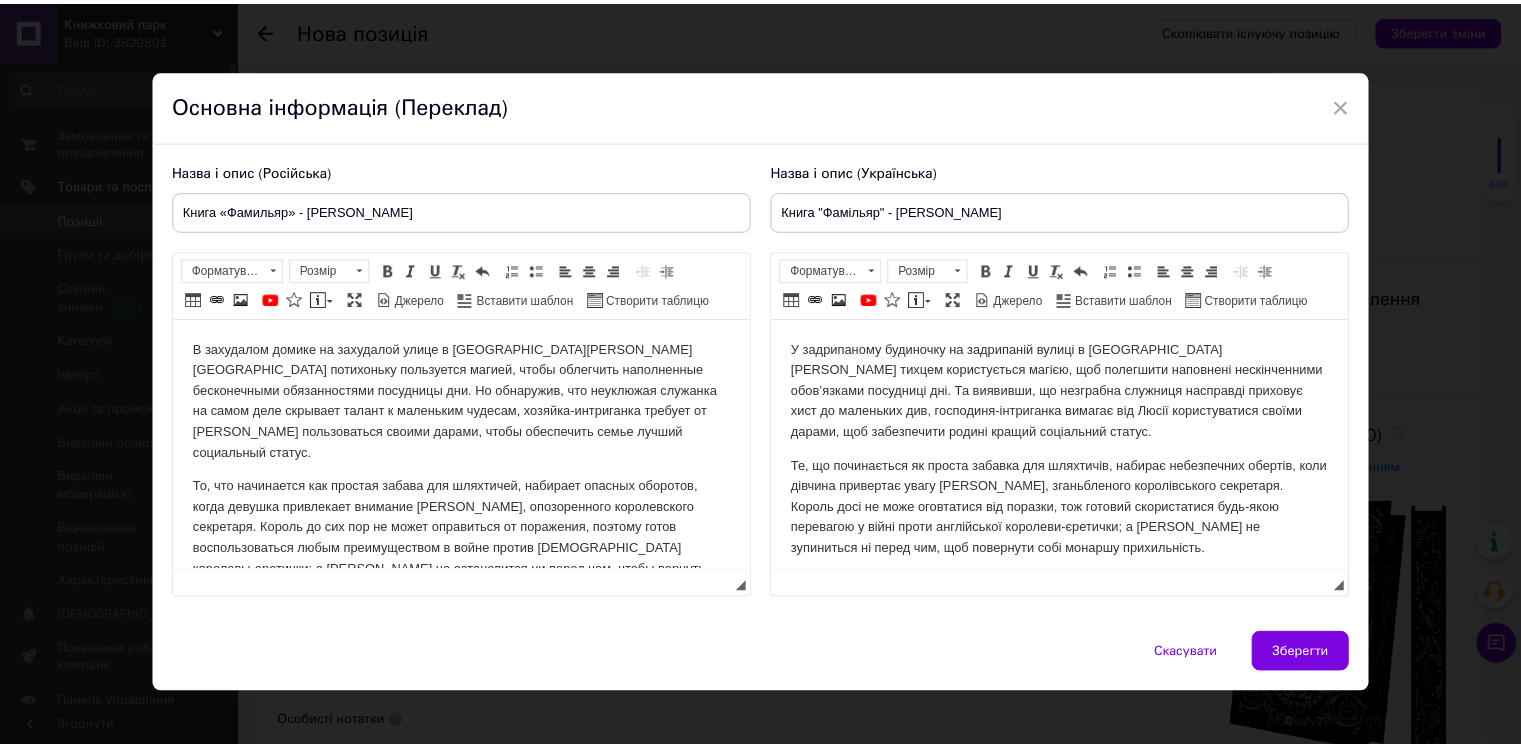 scroll, scrollTop: 0, scrollLeft: 0, axis: both 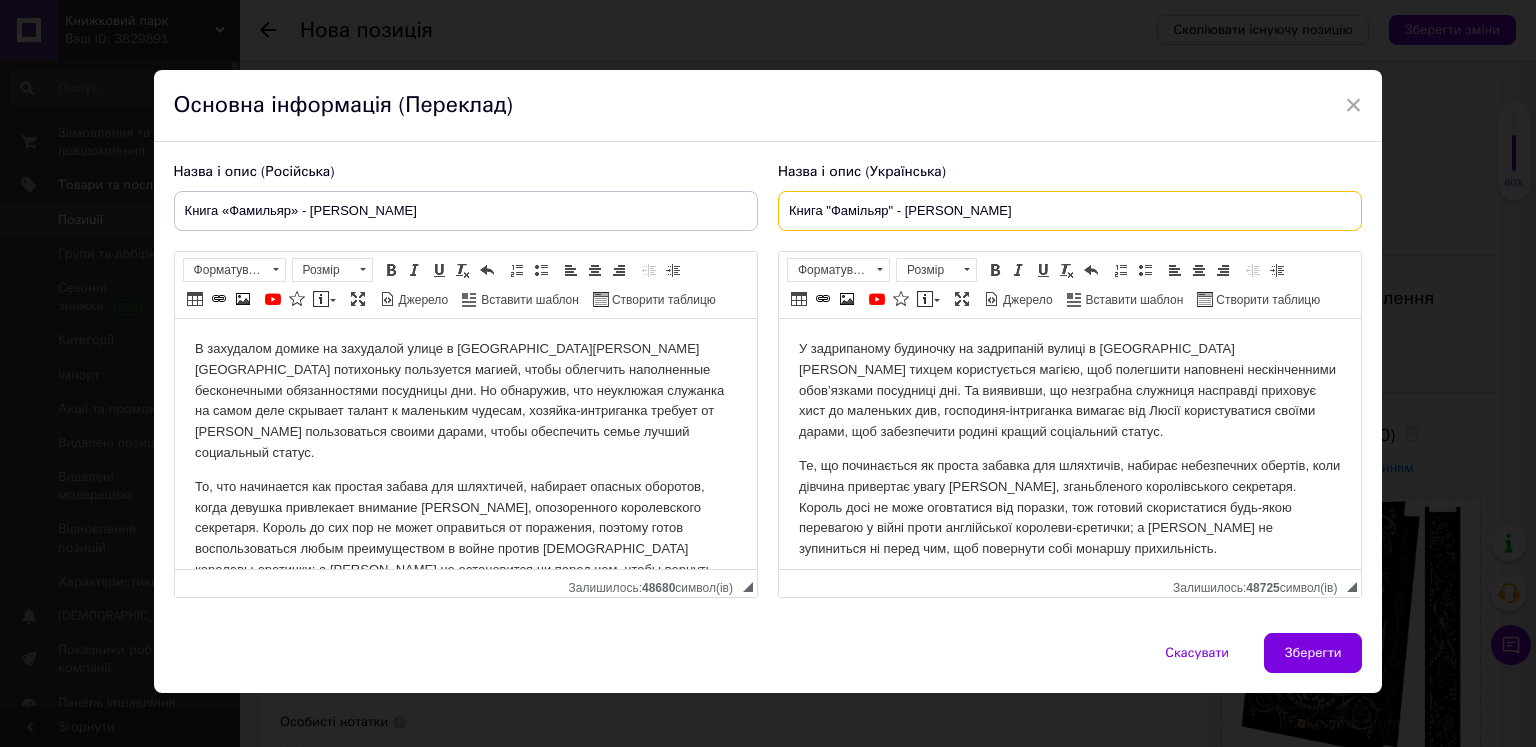 drag, startPoint x: 974, startPoint y: 205, endPoint x: 828, endPoint y: 213, distance: 146.21901 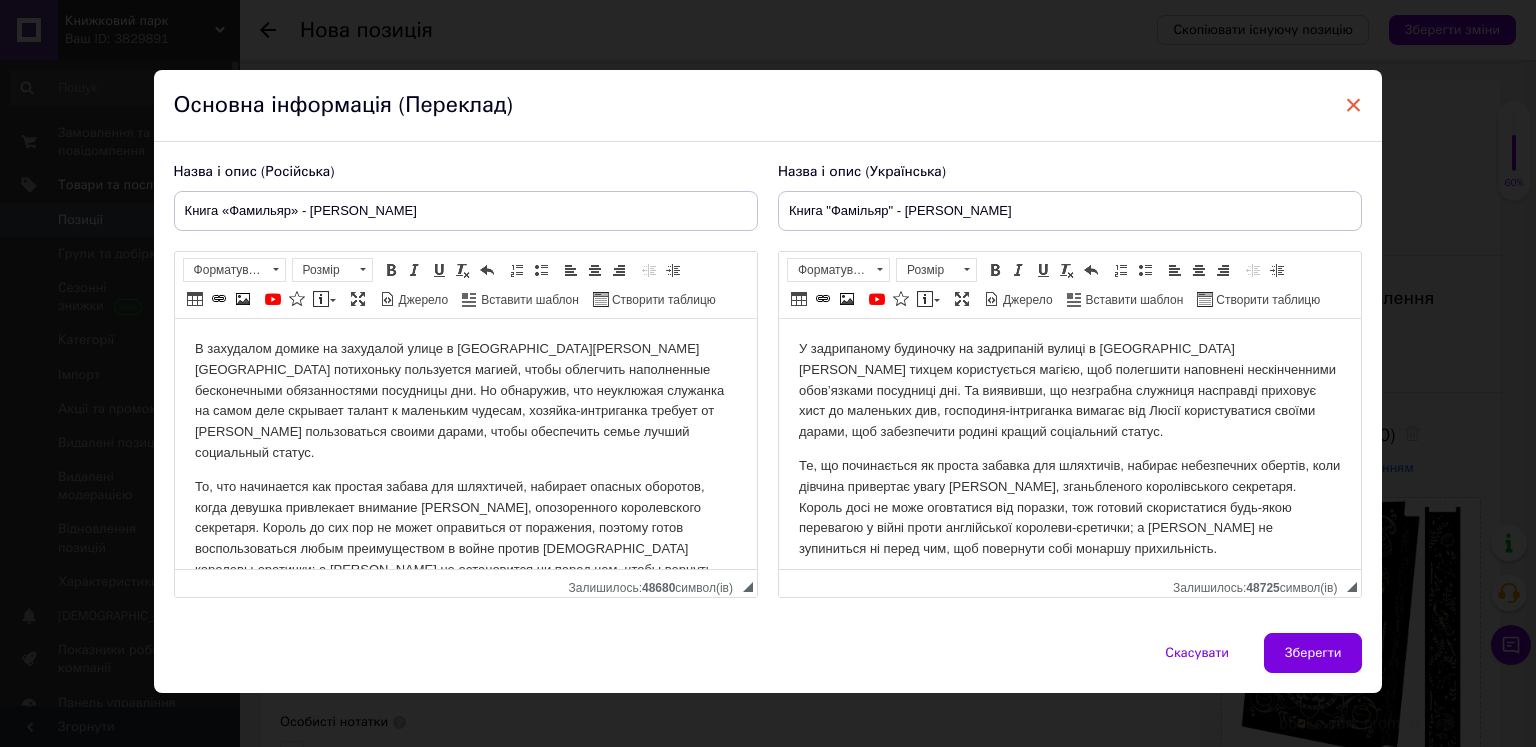 click on "×" at bounding box center (1354, 105) 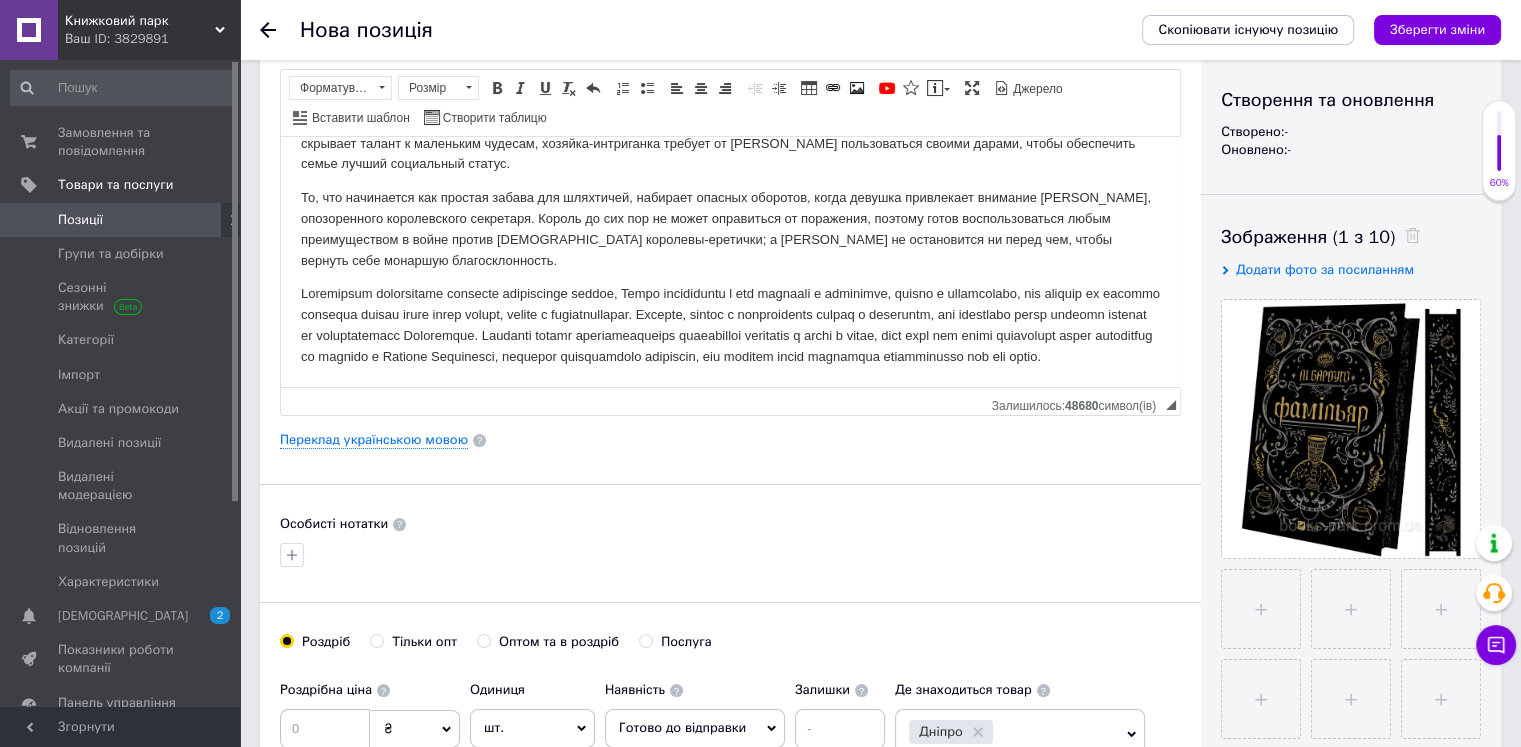 scroll, scrollTop: 300, scrollLeft: 0, axis: vertical 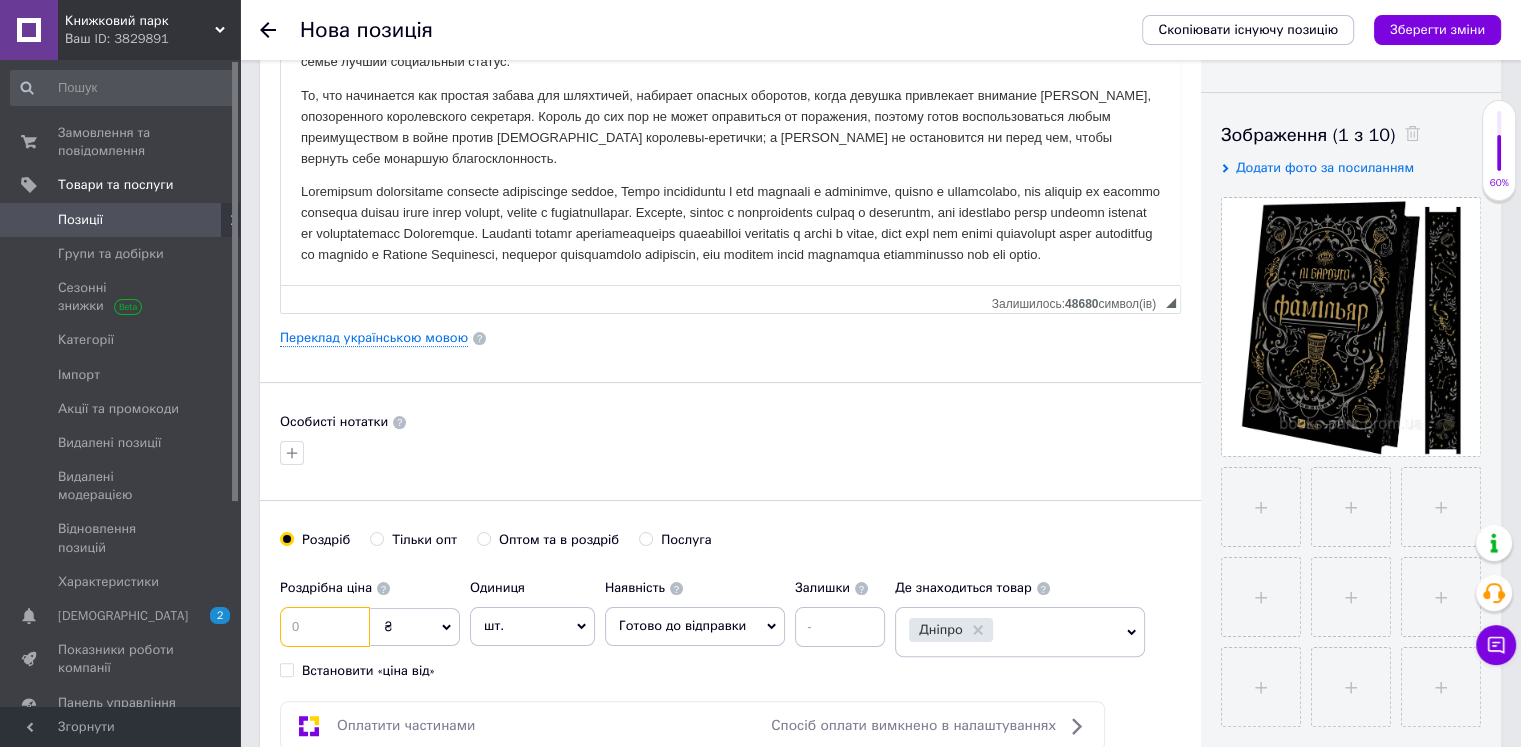 click at bounding box center [325, 627] 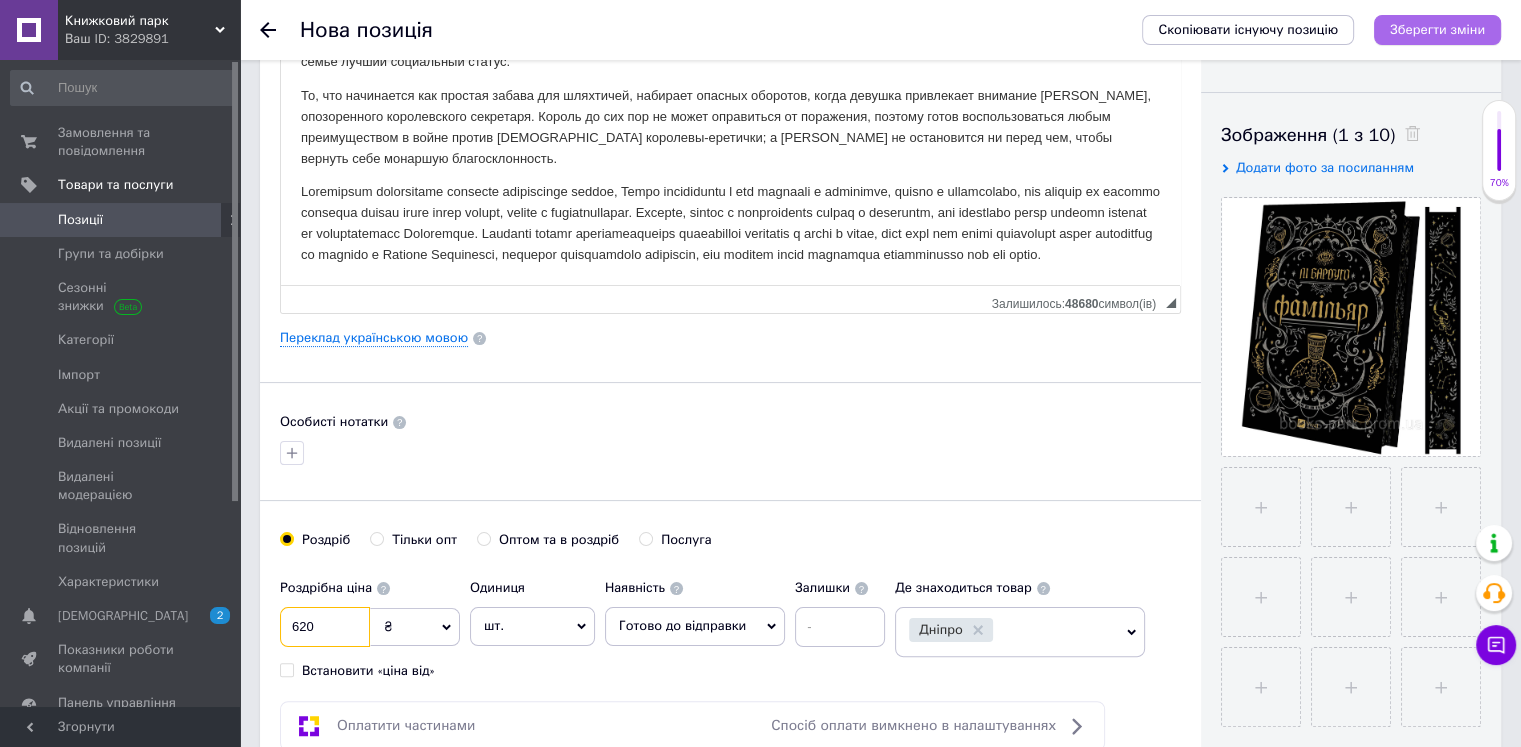 type on "620" 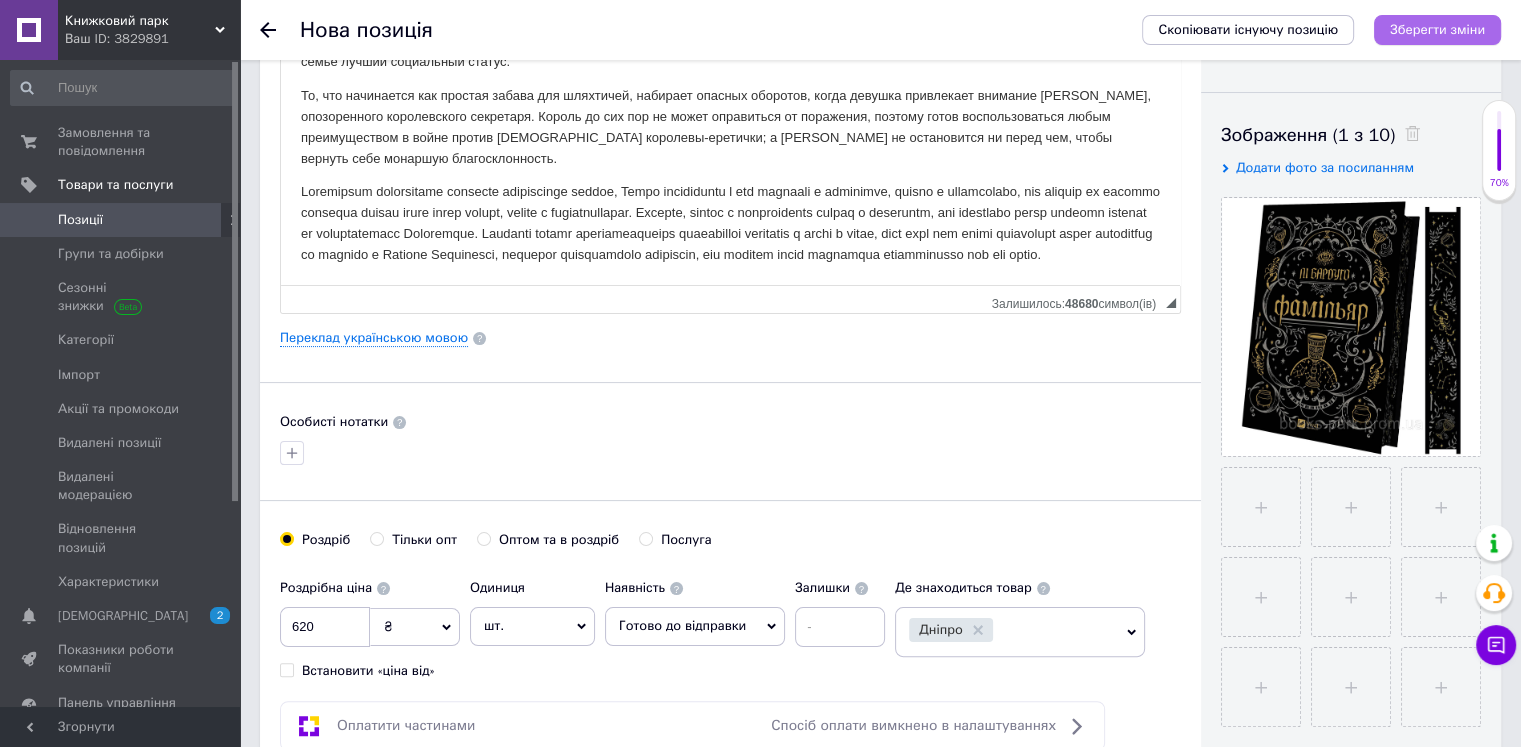 click on "Зберегти зміни" at bounding box center [1437, 29] 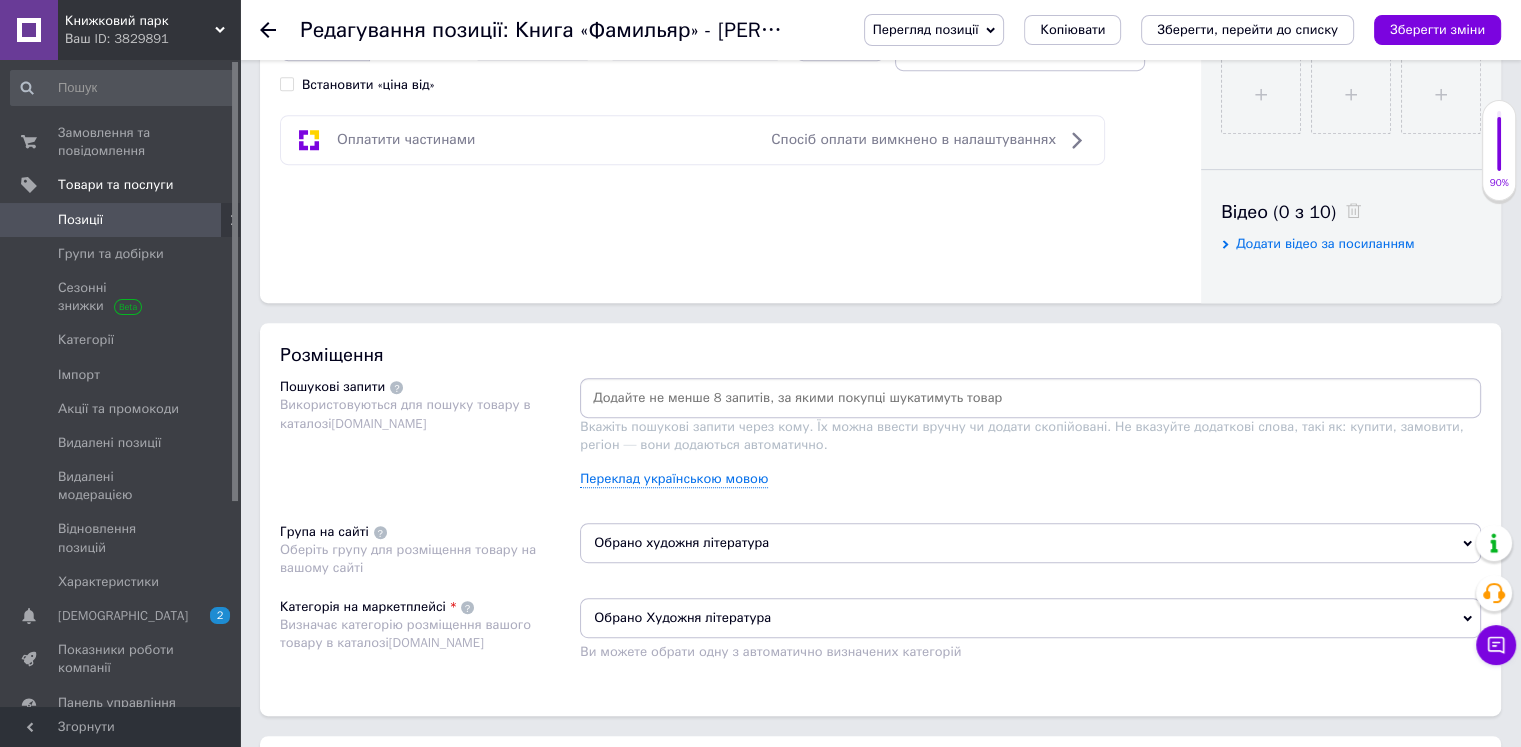scroll, scrollTop: 900, scrollLeft: 0, axis: vertical 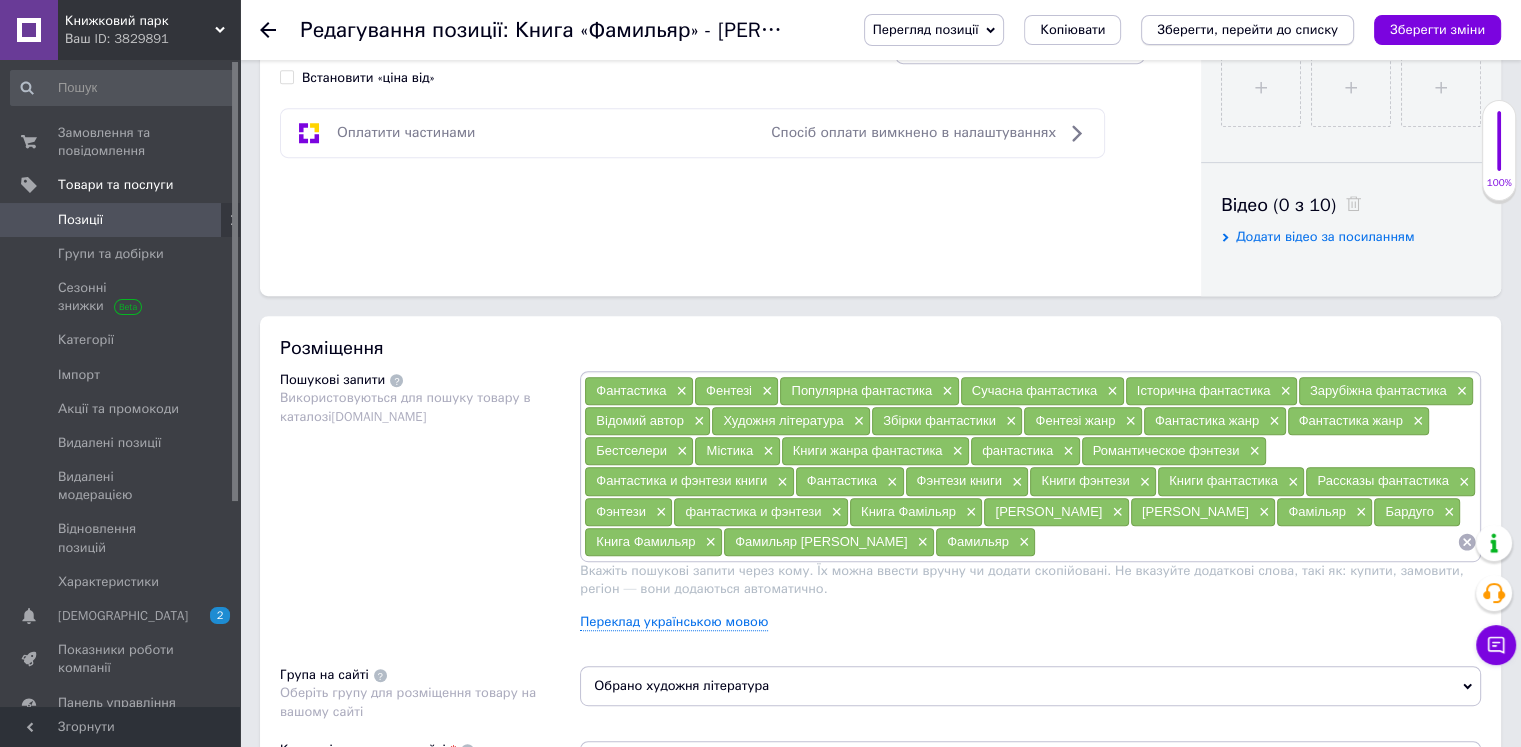 click on "Зберегти, перейти до списку" at bounding box center [1247, 29] 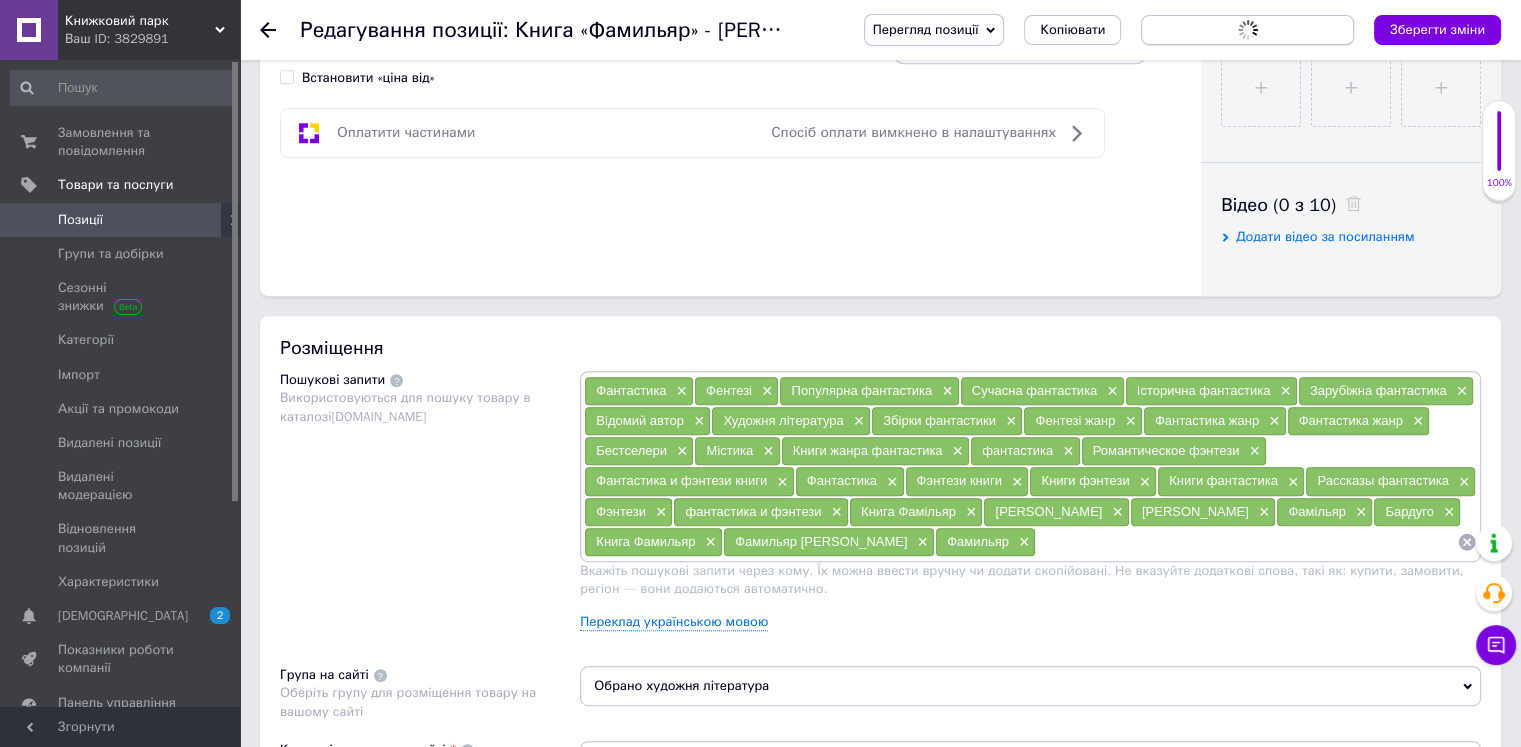 scroll, scrollTop: 0, scrollLeft: 0, axis: both 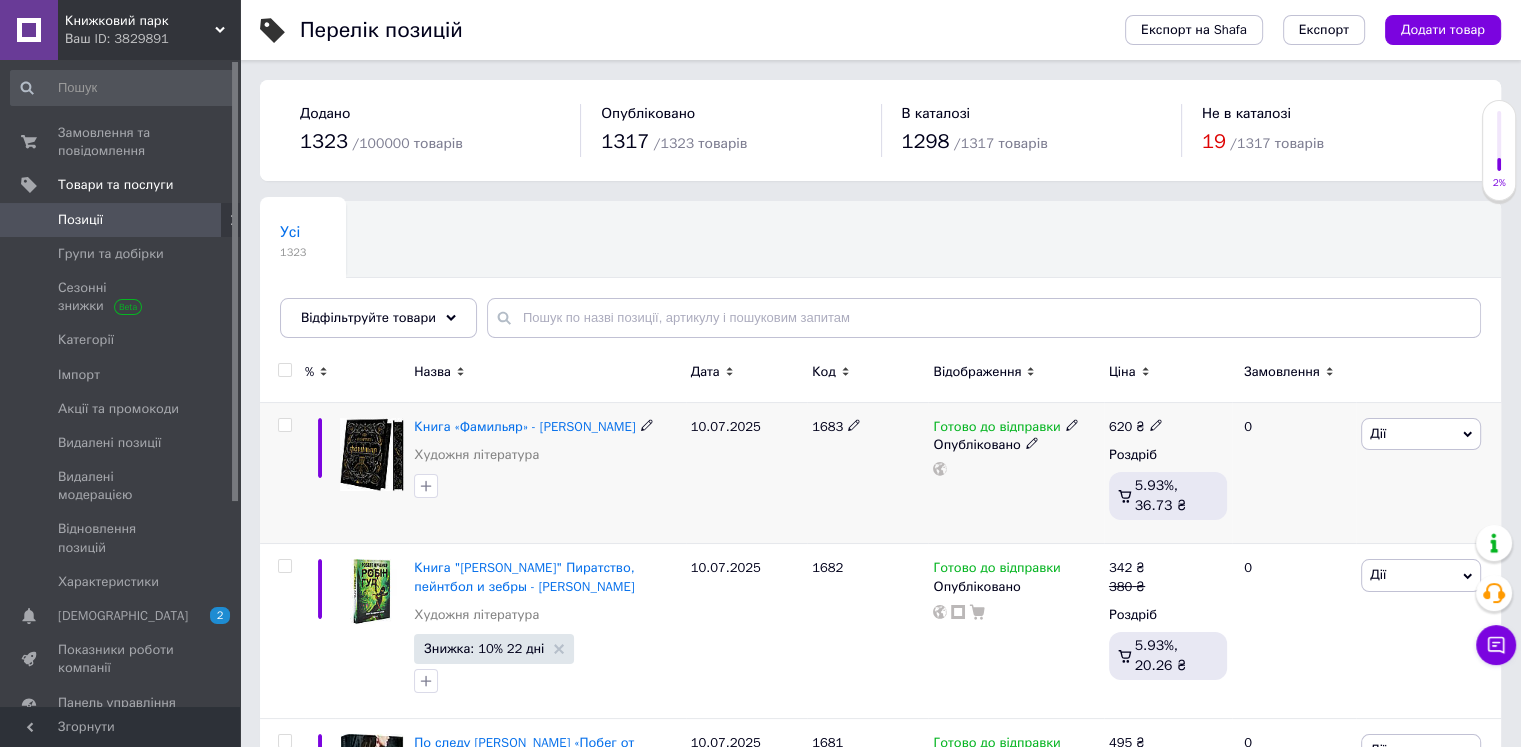 click on "Дії" at bounding box center [1421, 434] 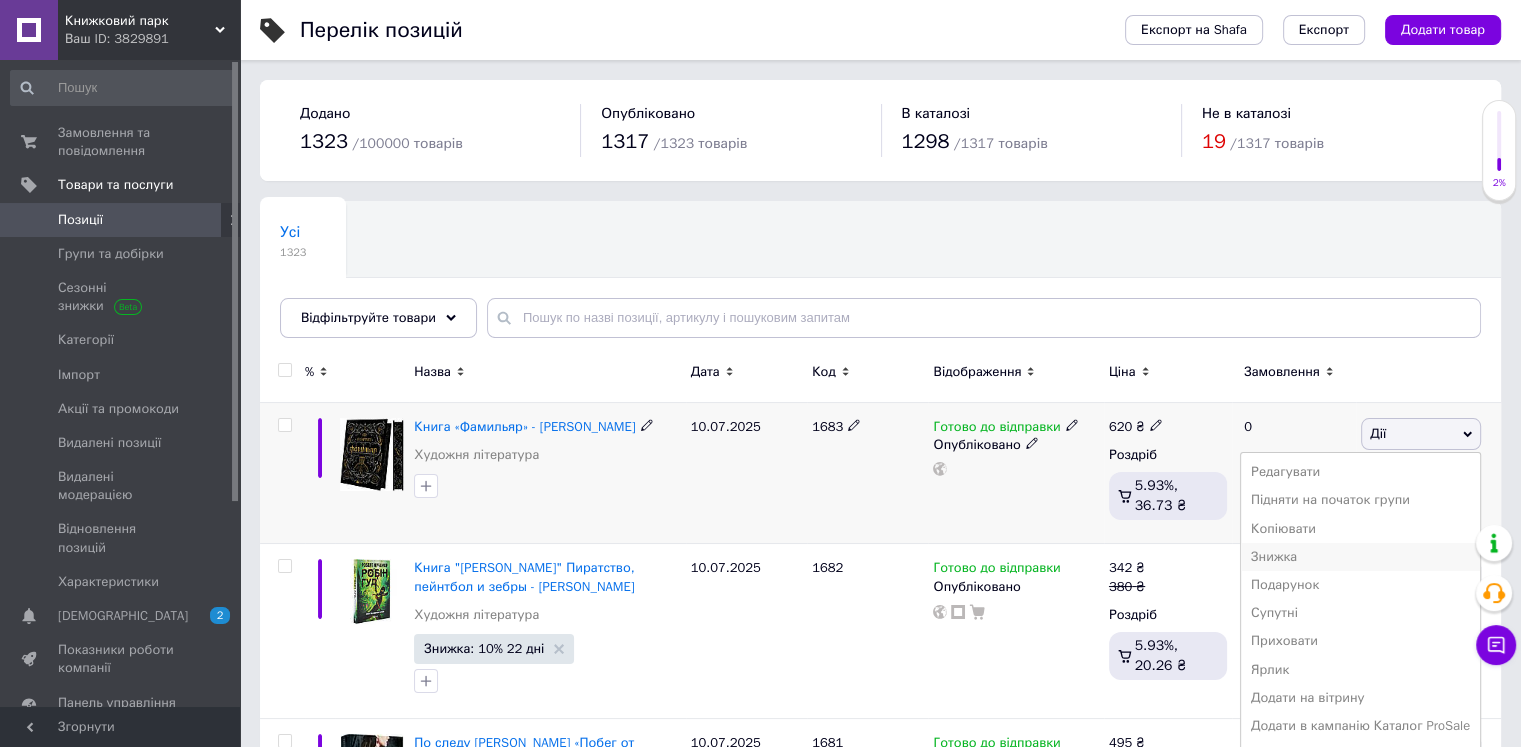 click on "Знижка" at bounding box center (1360, 557) 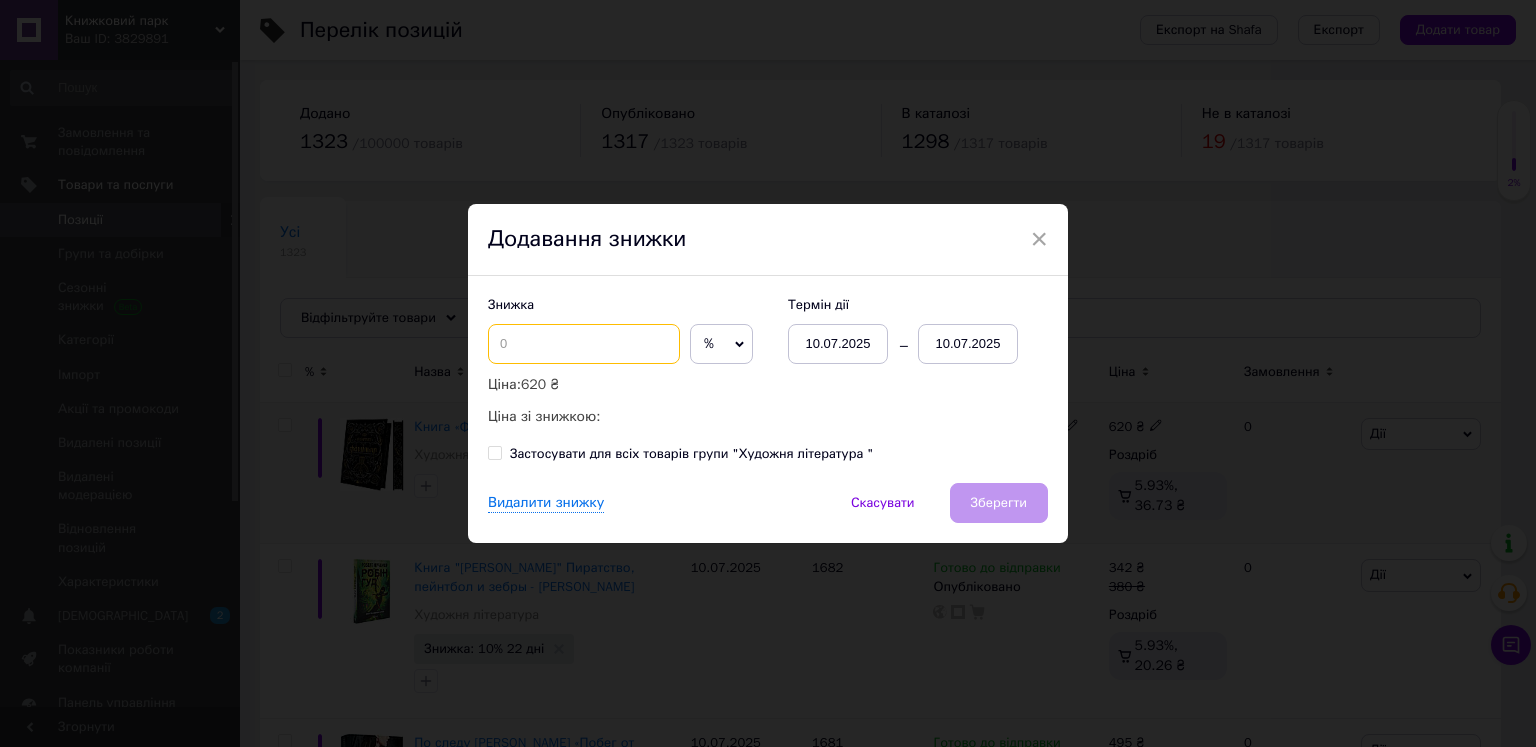 click at bounding box center (584, 344) 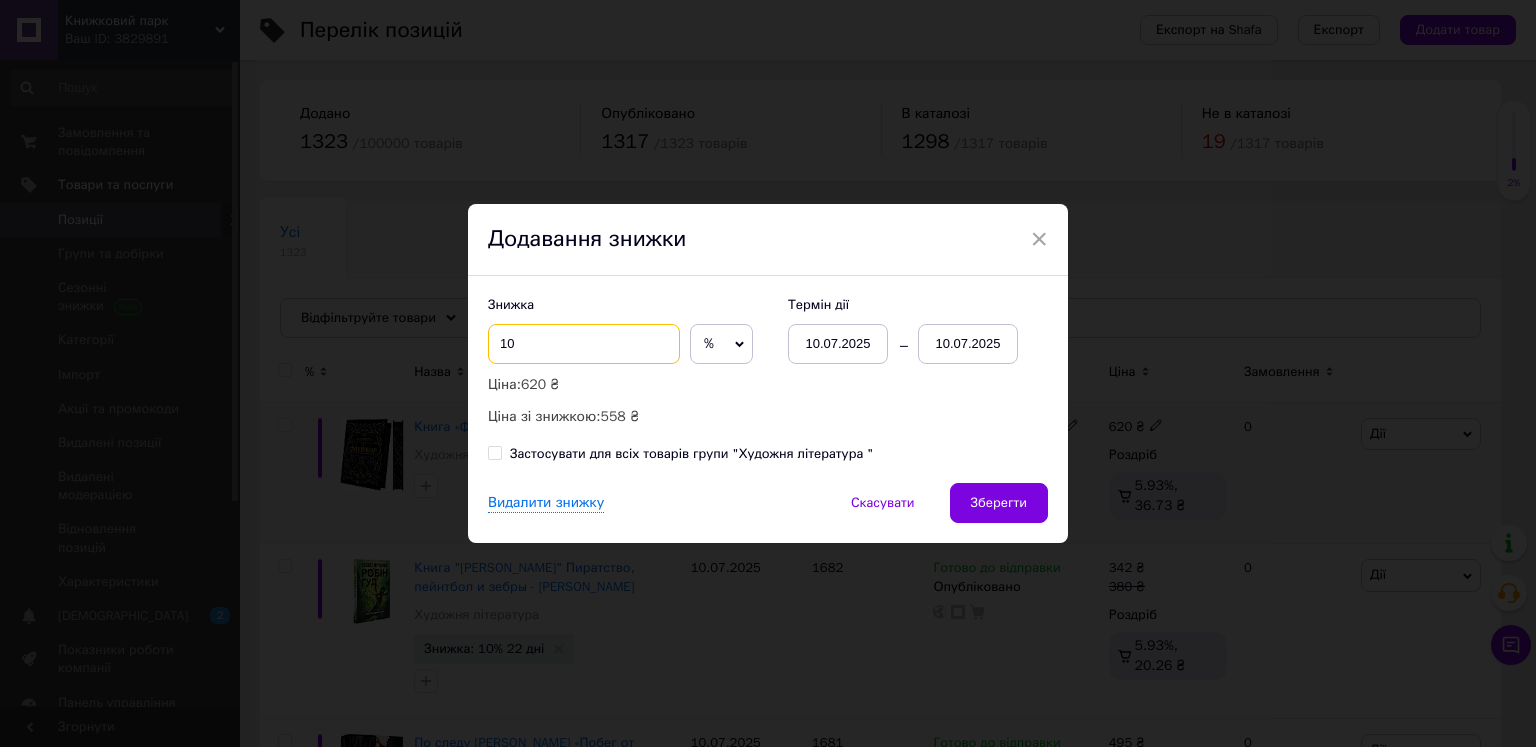 type on "10" 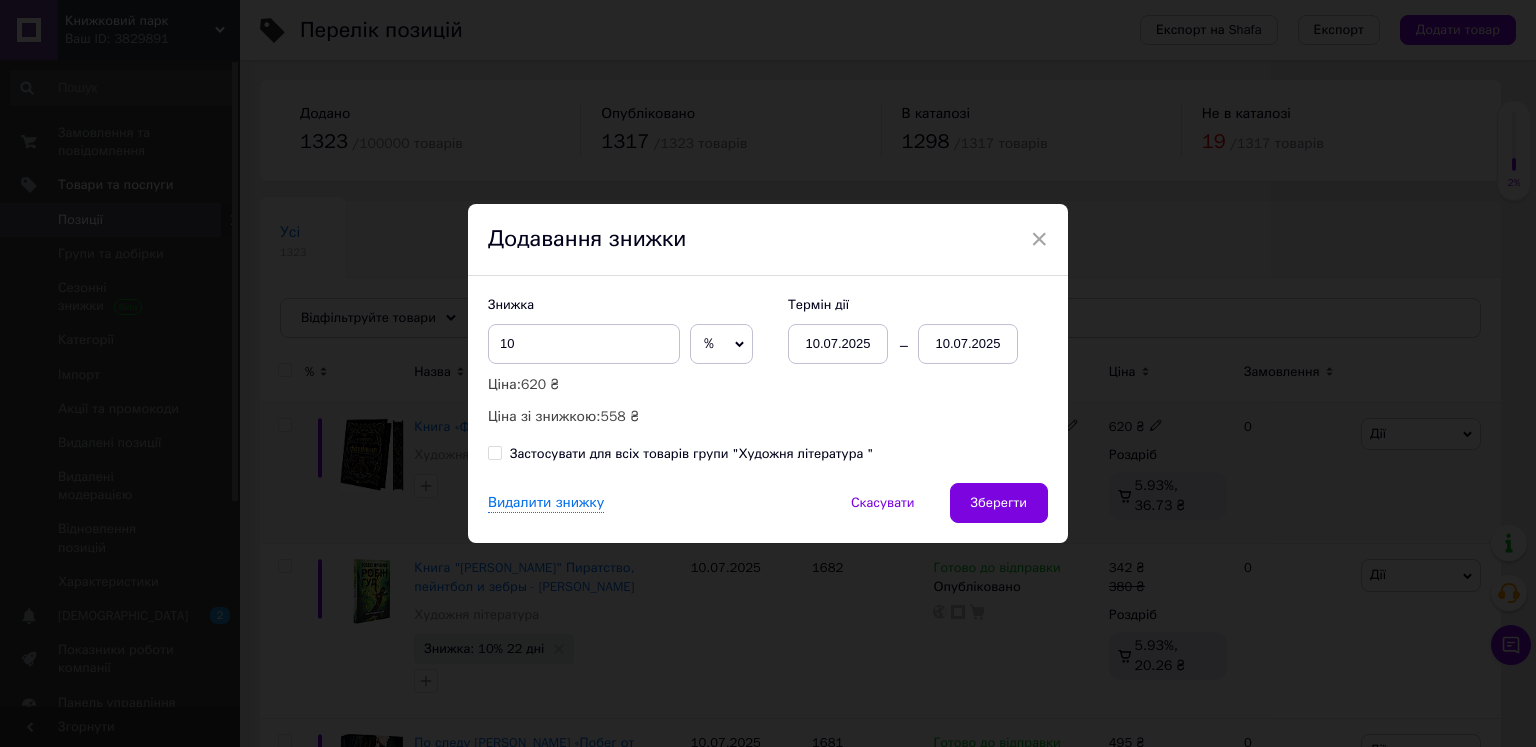 click on "10.07.2025" at bounding box center (968, 344) 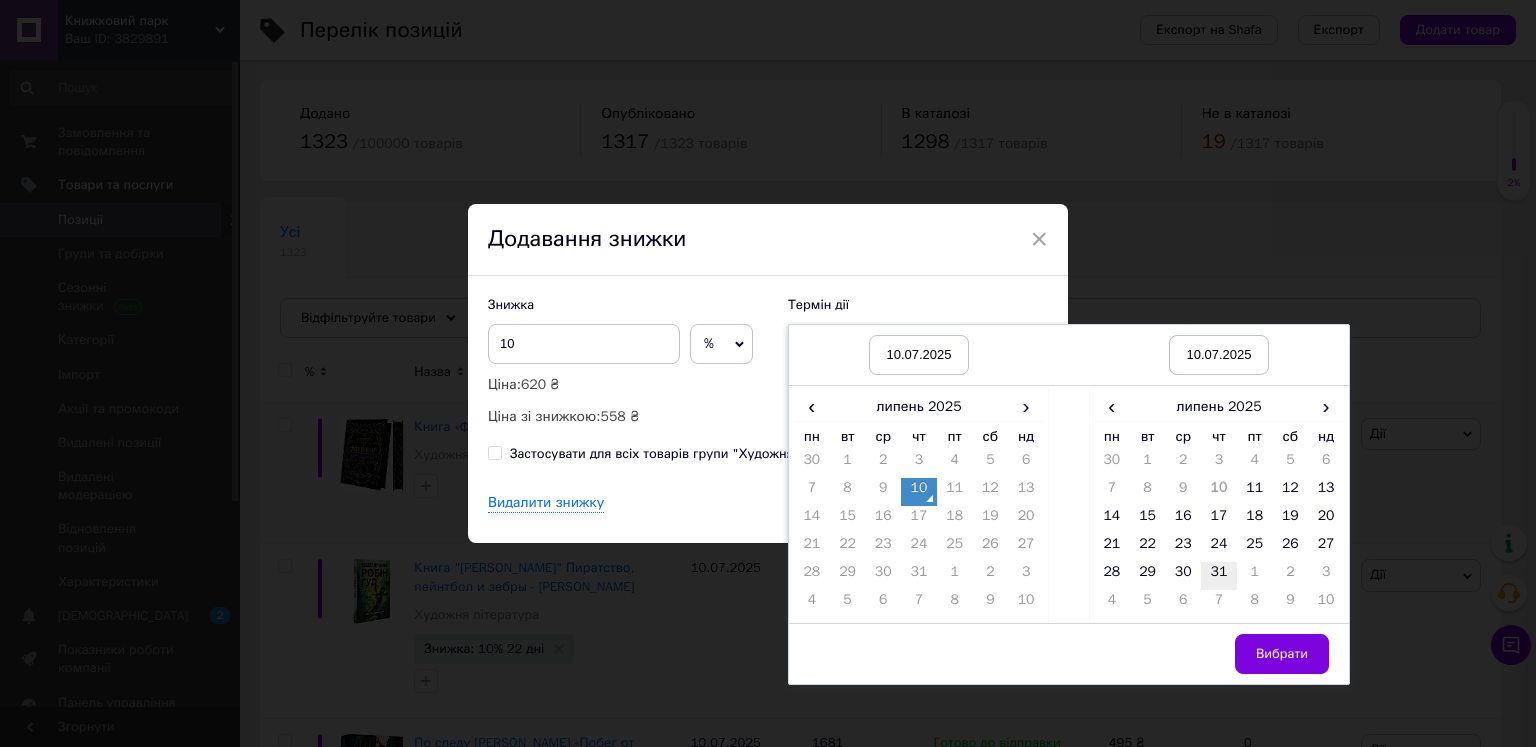 click on "31" at bounding box center (1219, 576) 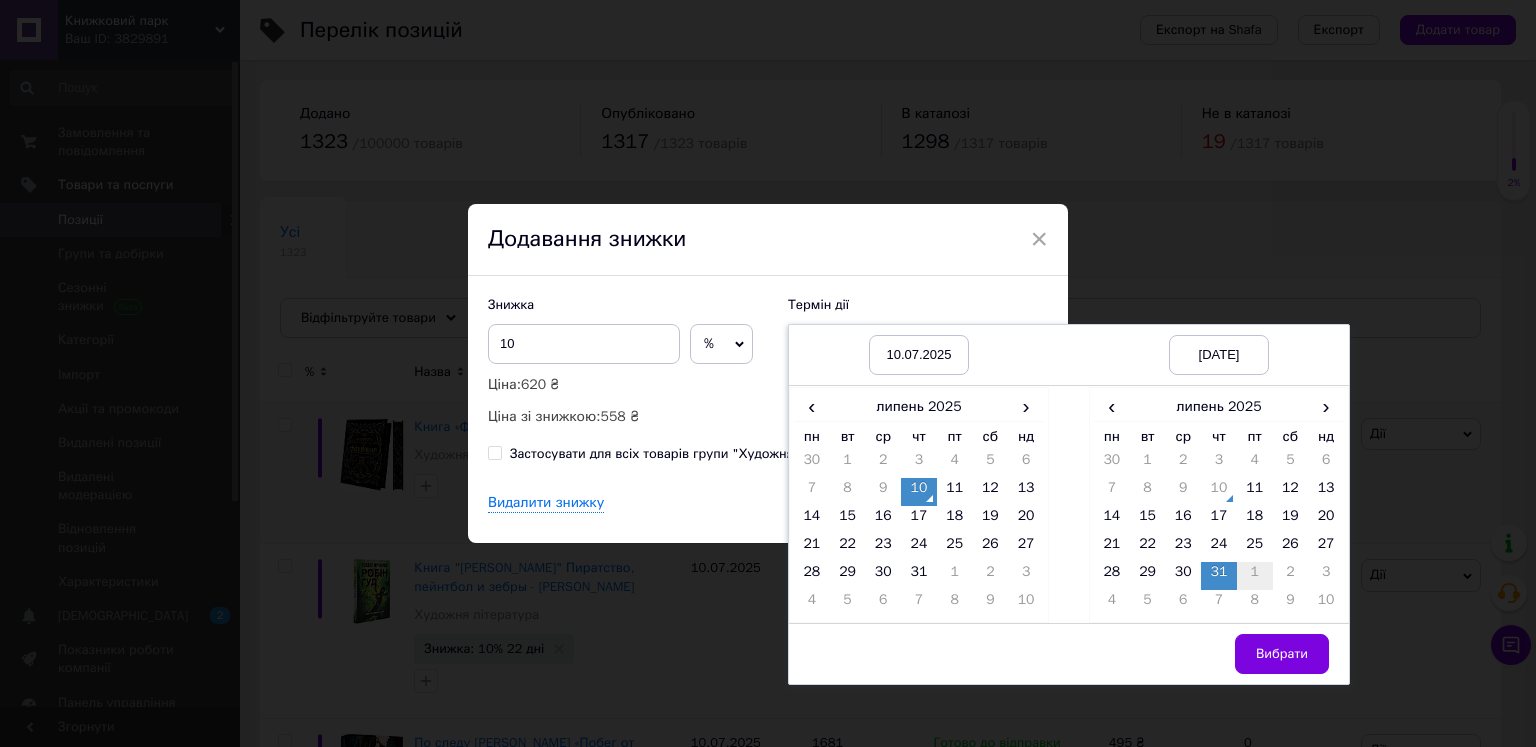 click on "1" at bounding box center [1255, 576] 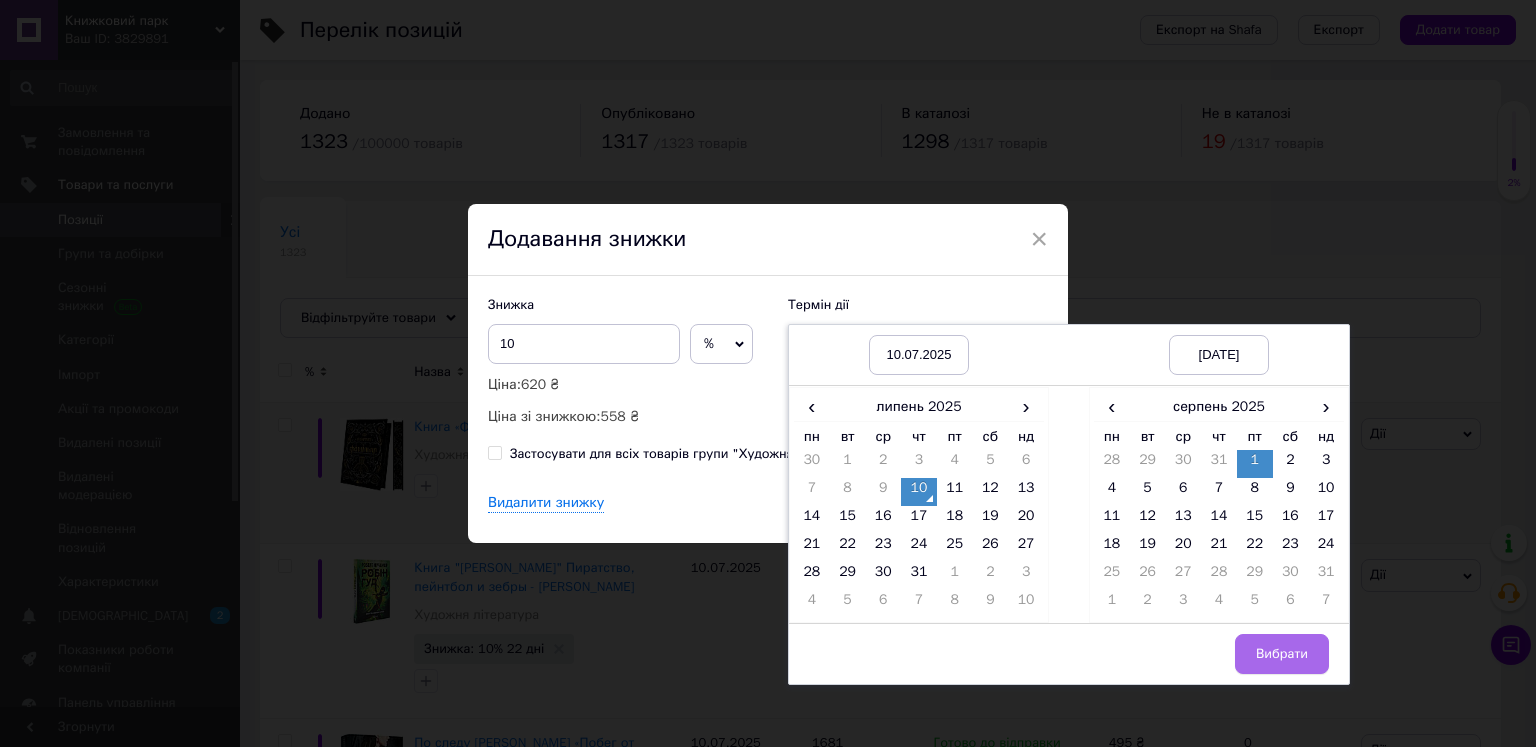 click on "Вибрати" at bounding box center [1282, 654] 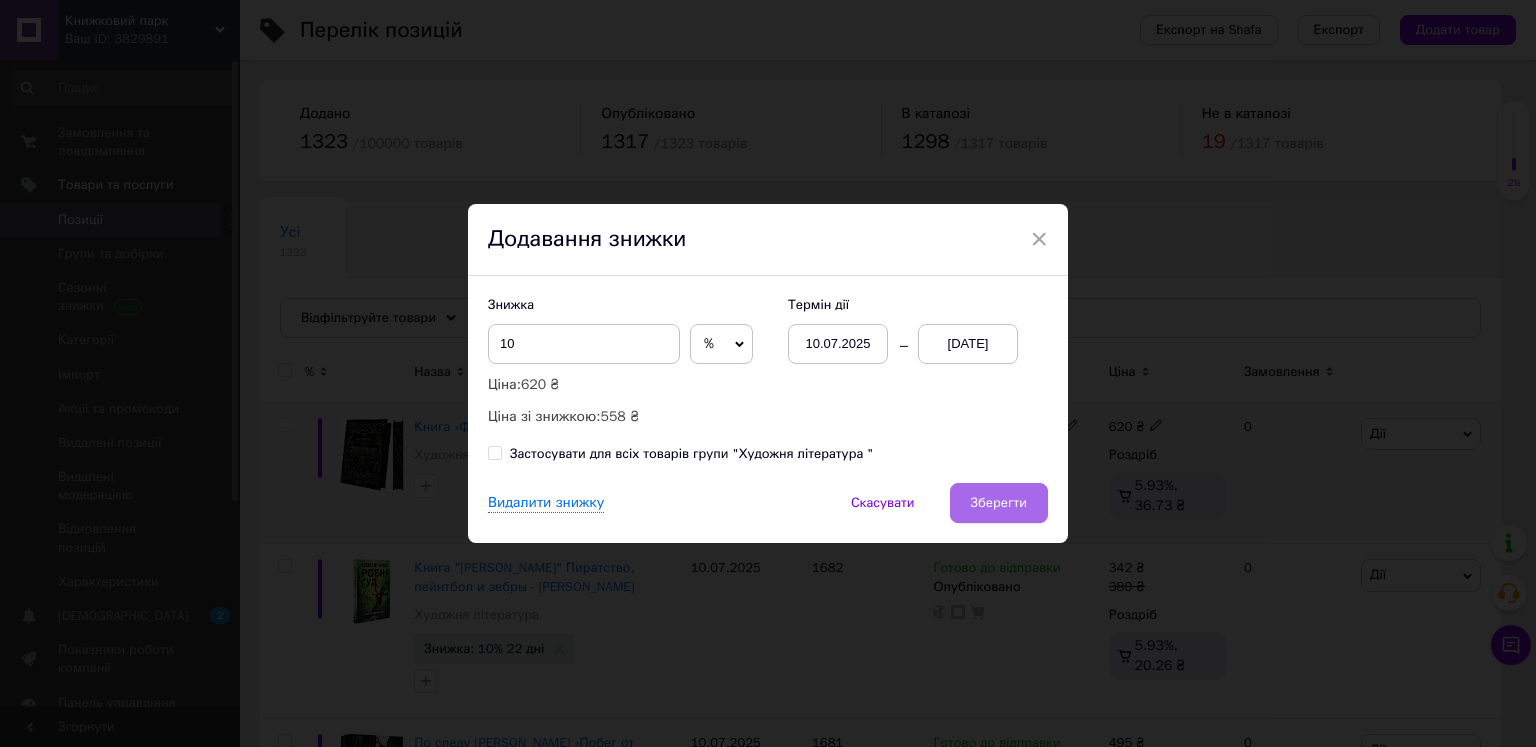 click on "Зберегти" at bounding box center [999, 503] 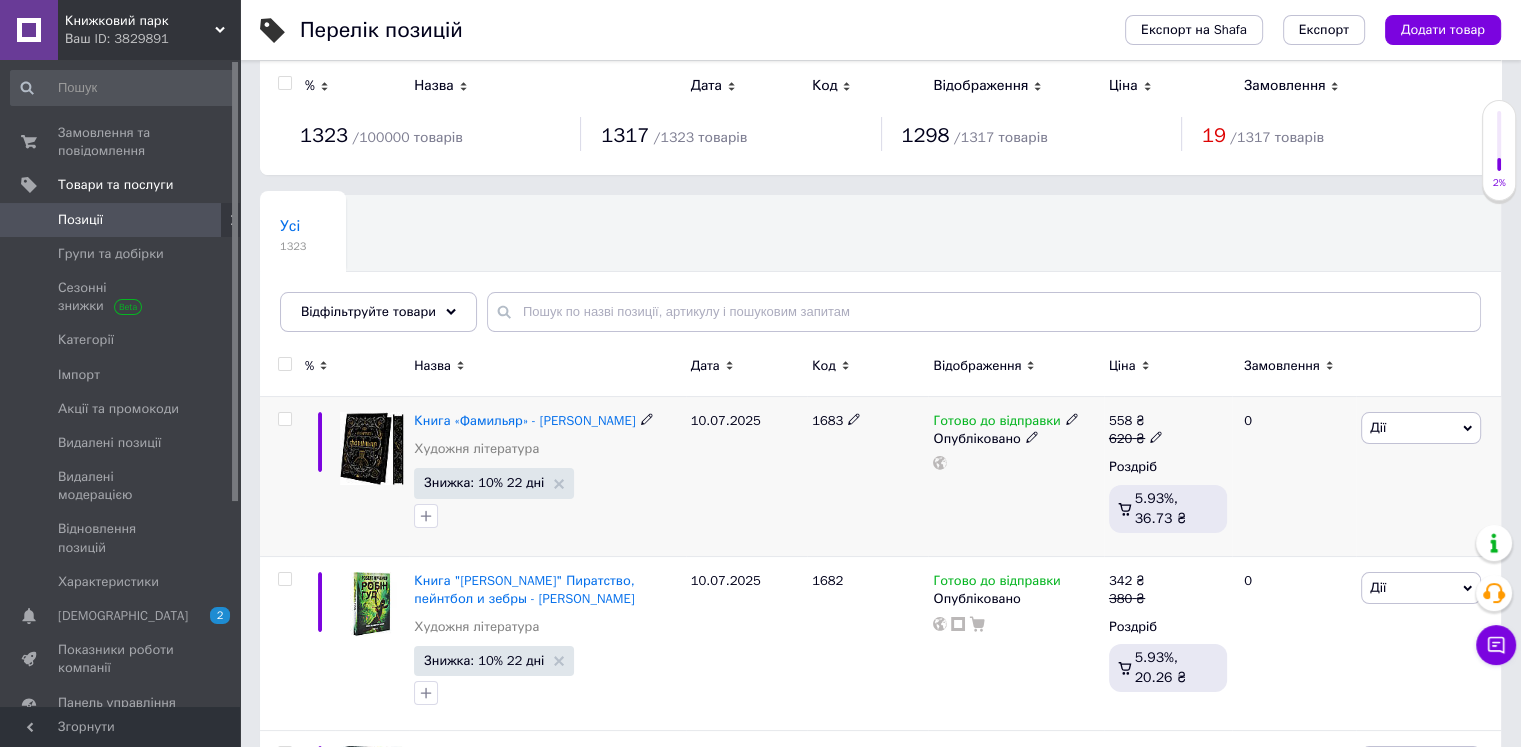 scroll, scrollTop: 0, scrollLeft: 0, axis: both 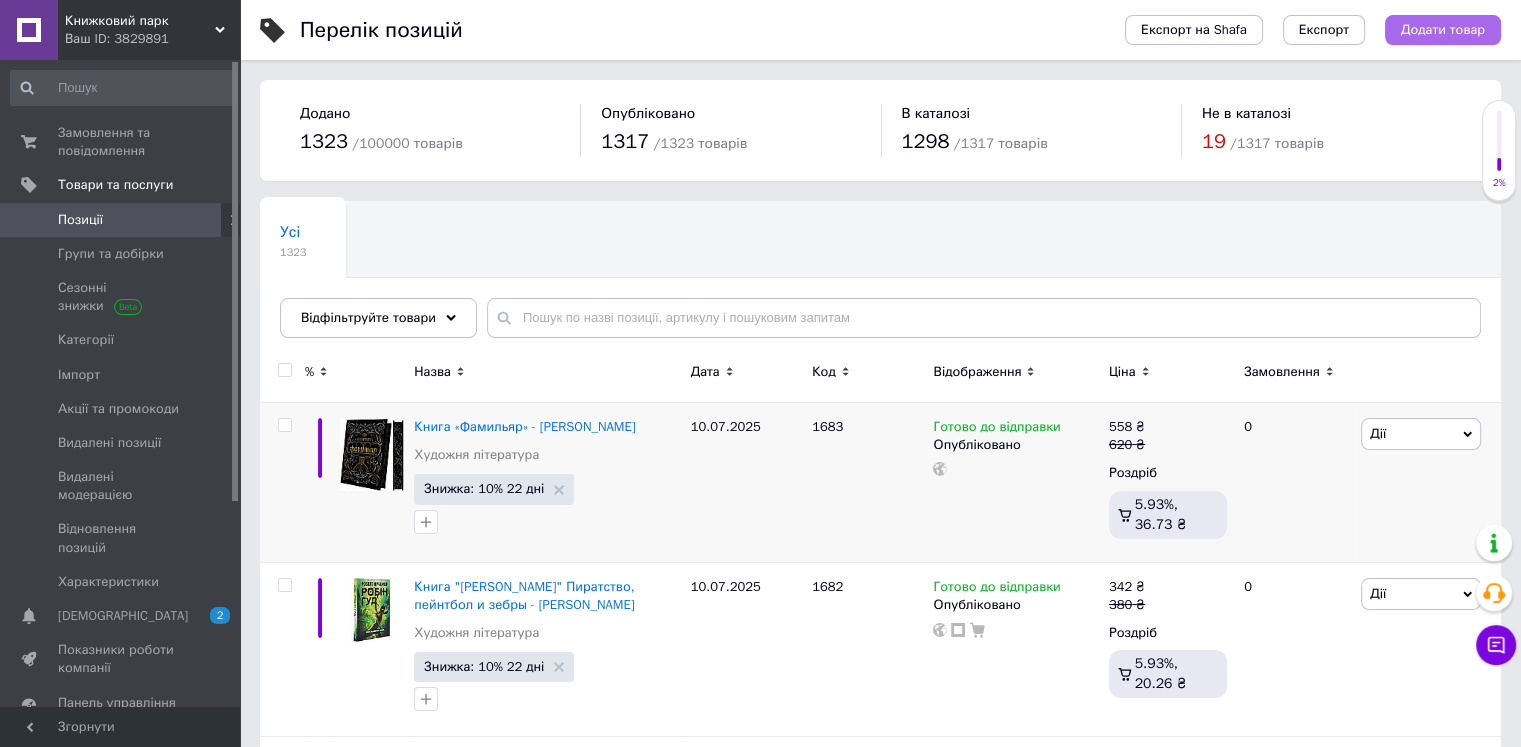 click on "Додати товар" at bounding box center [1443, 30] 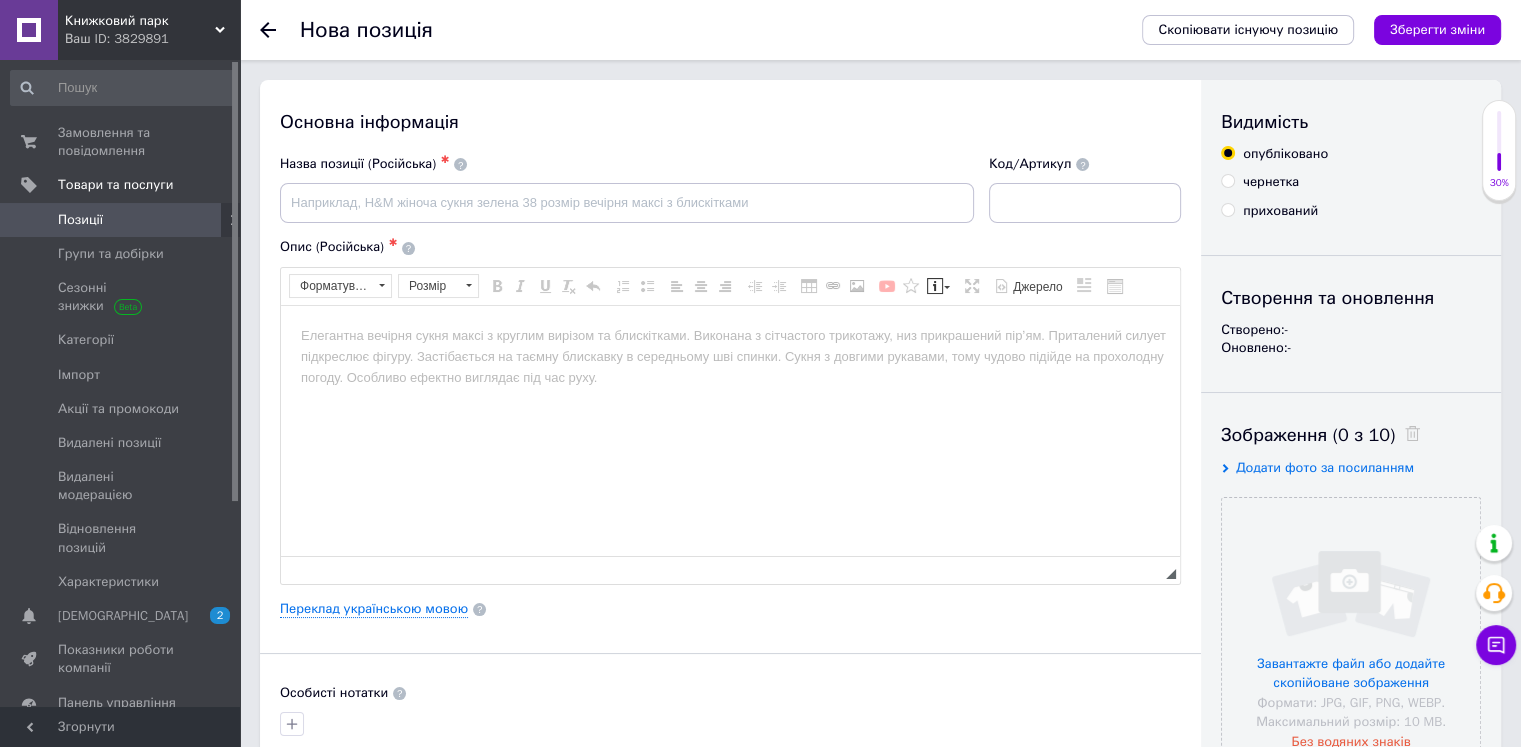 scroll, scrollTop: 0, scrollLeft: 0, axis: both 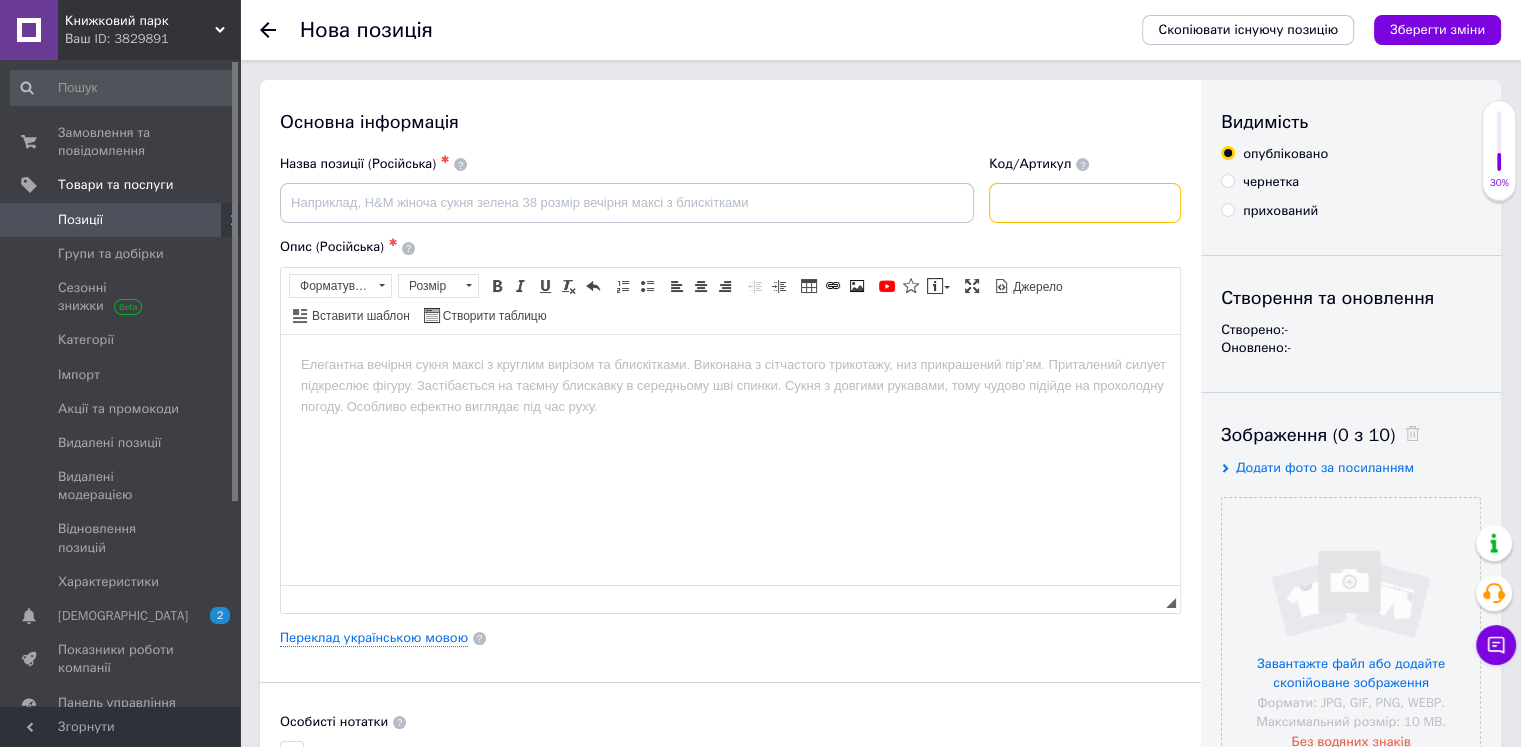 click at bounding box center [1085, 203] 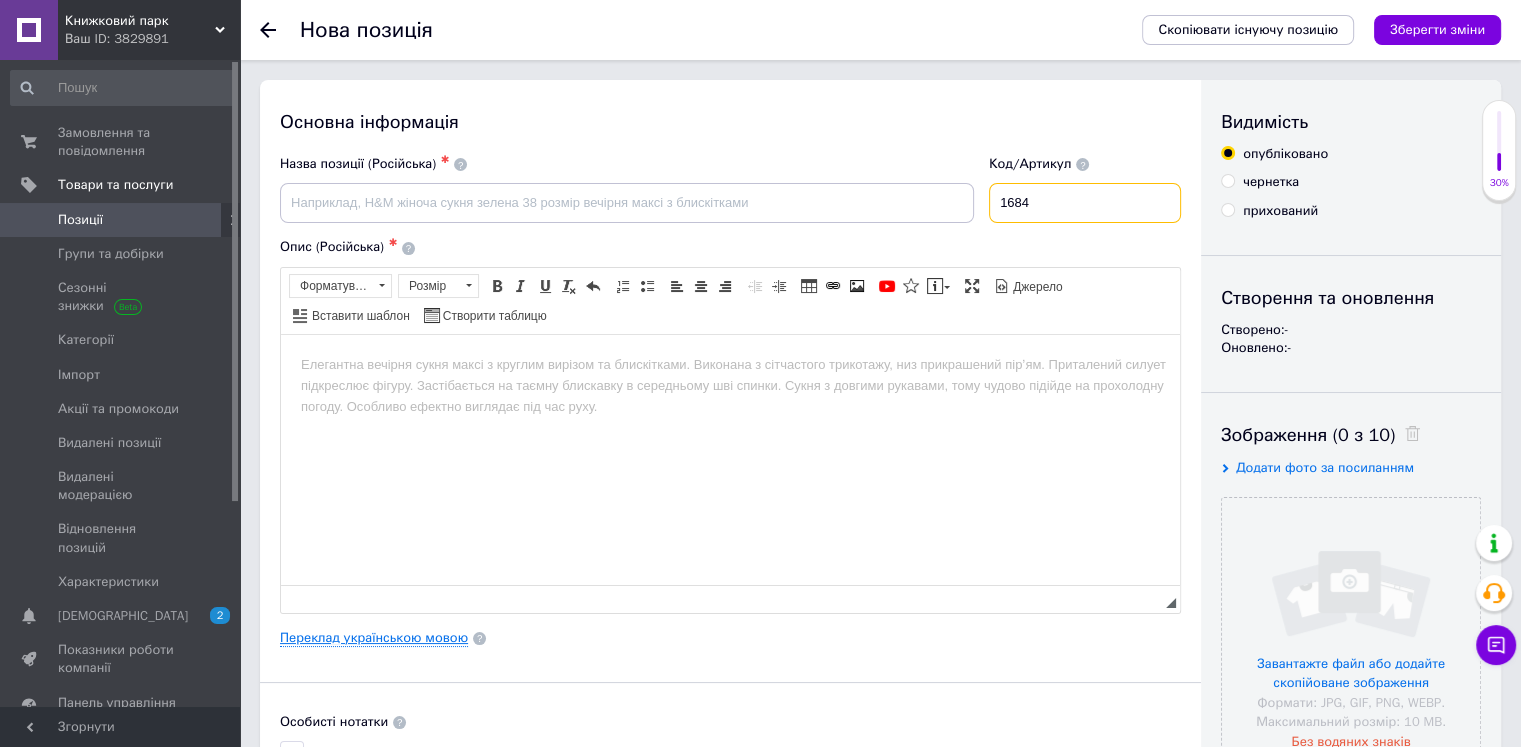type on "1684" 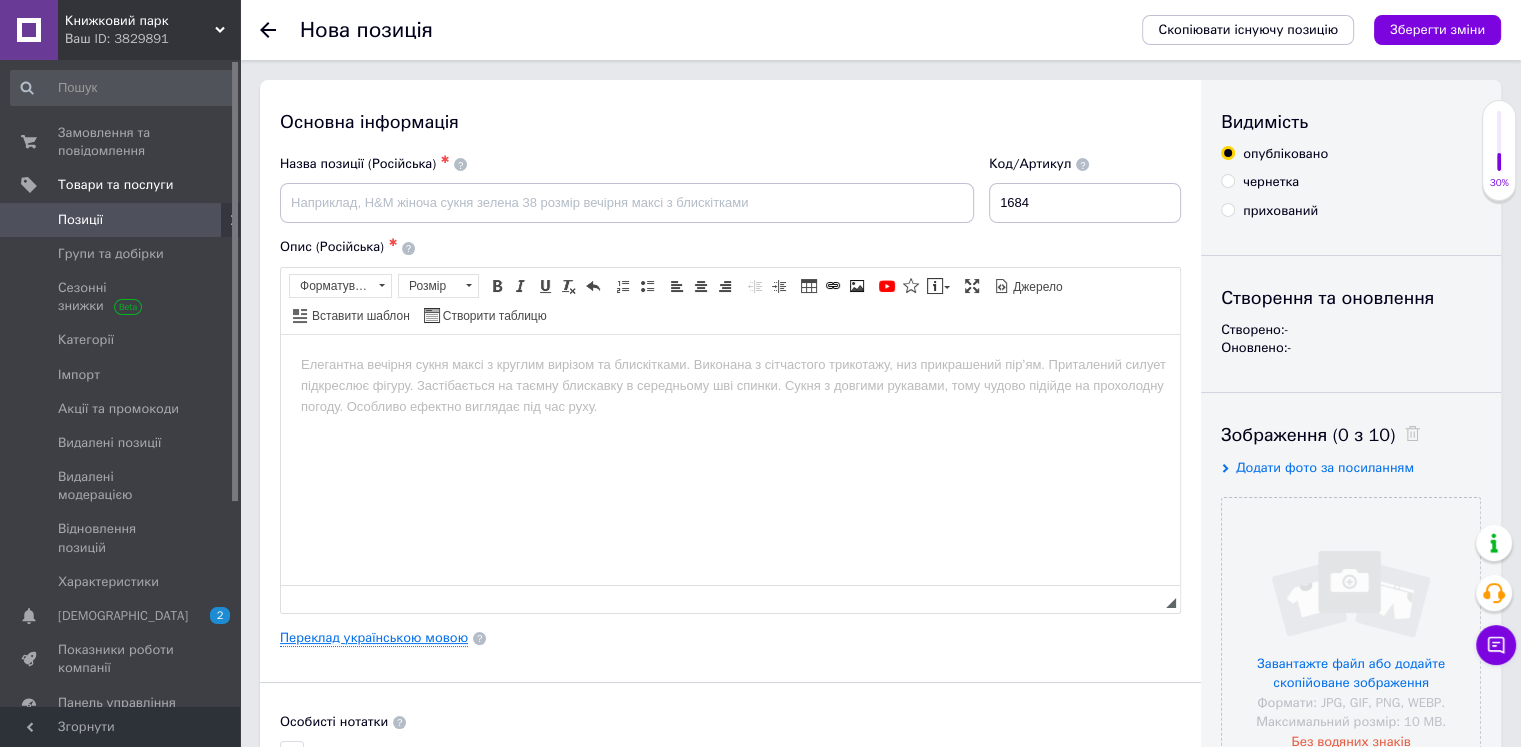 click on "Переклад українською мовою" at bounding box center (374, 638) 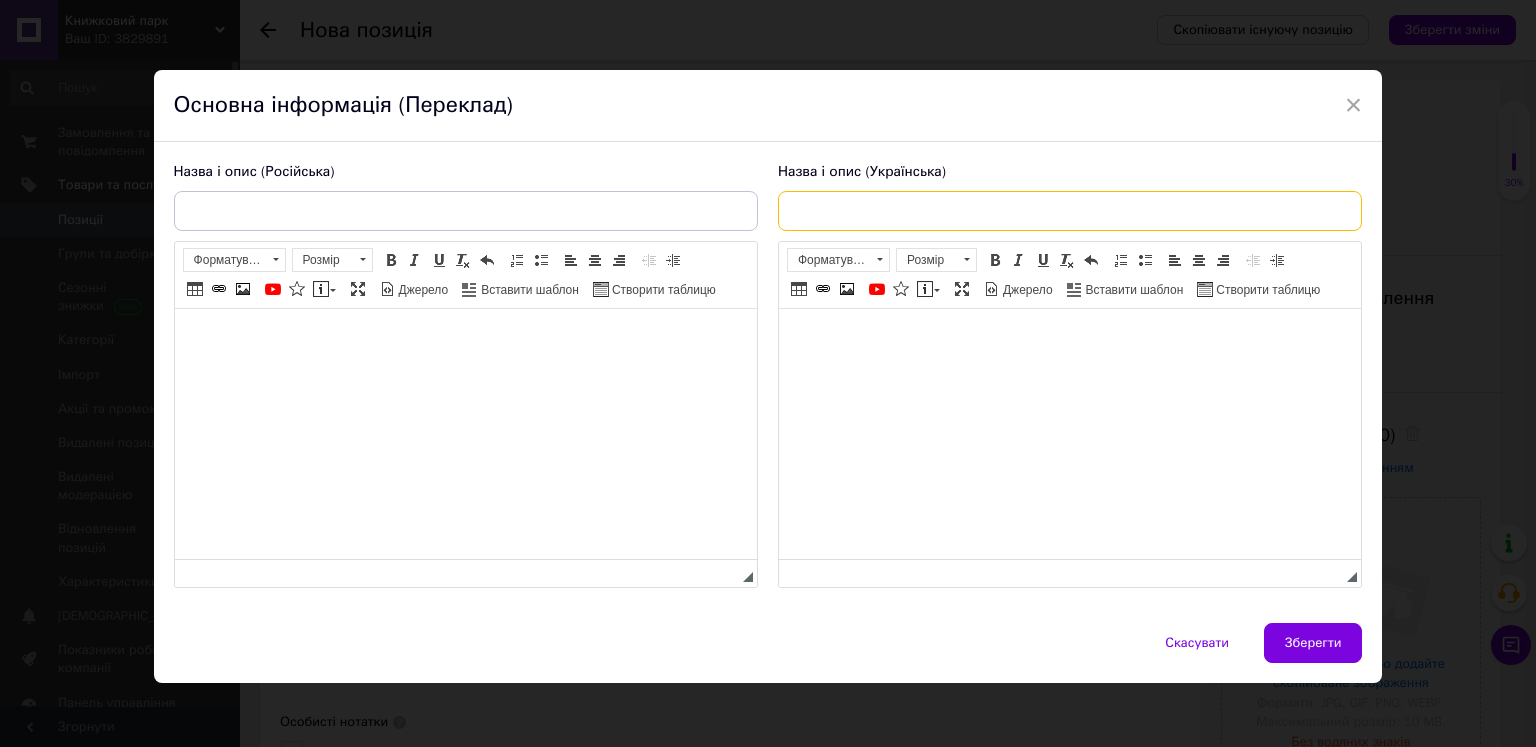 paste on "Книга "Довіра" - [PERSON_NAME]" 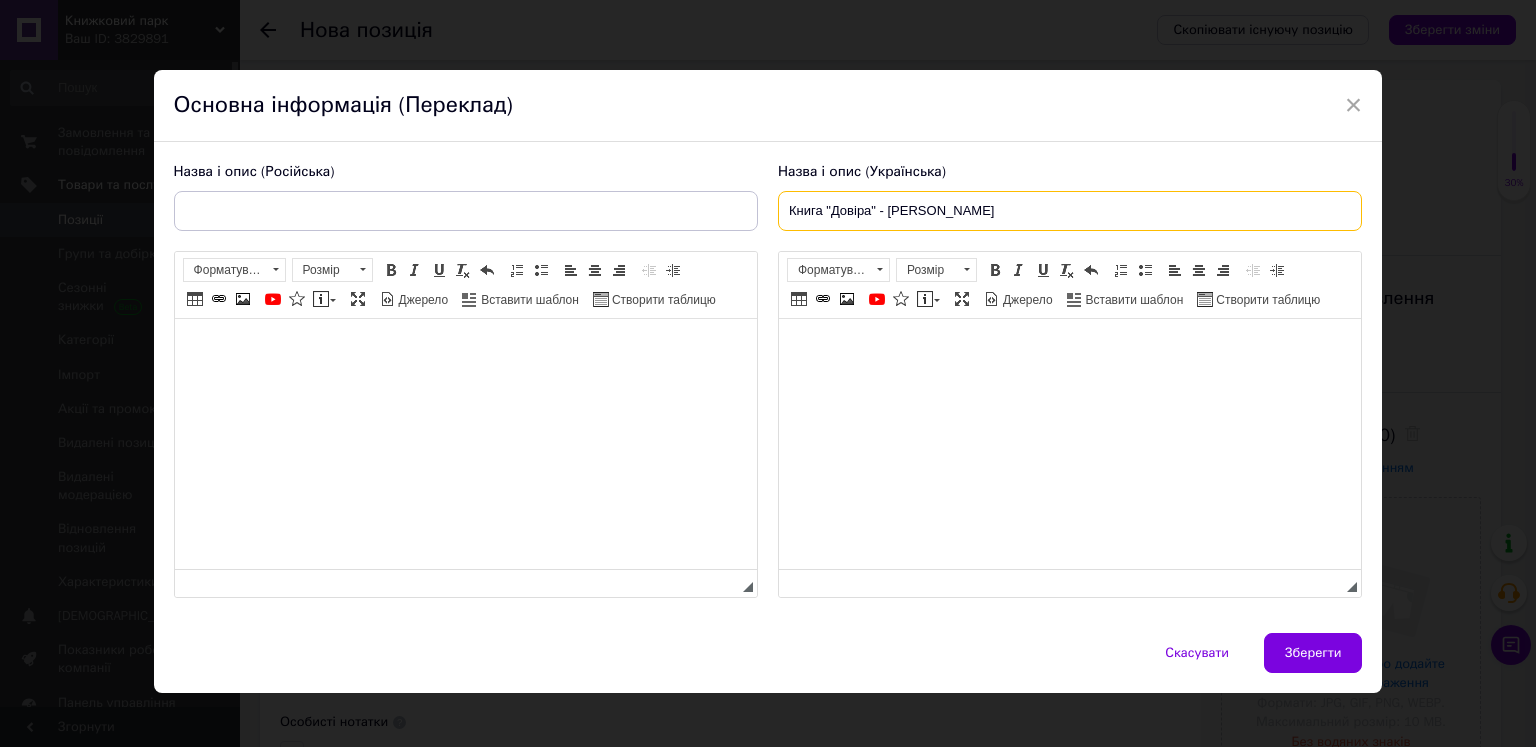type on "Книга "Довіра" - [PERSON_NAME]" 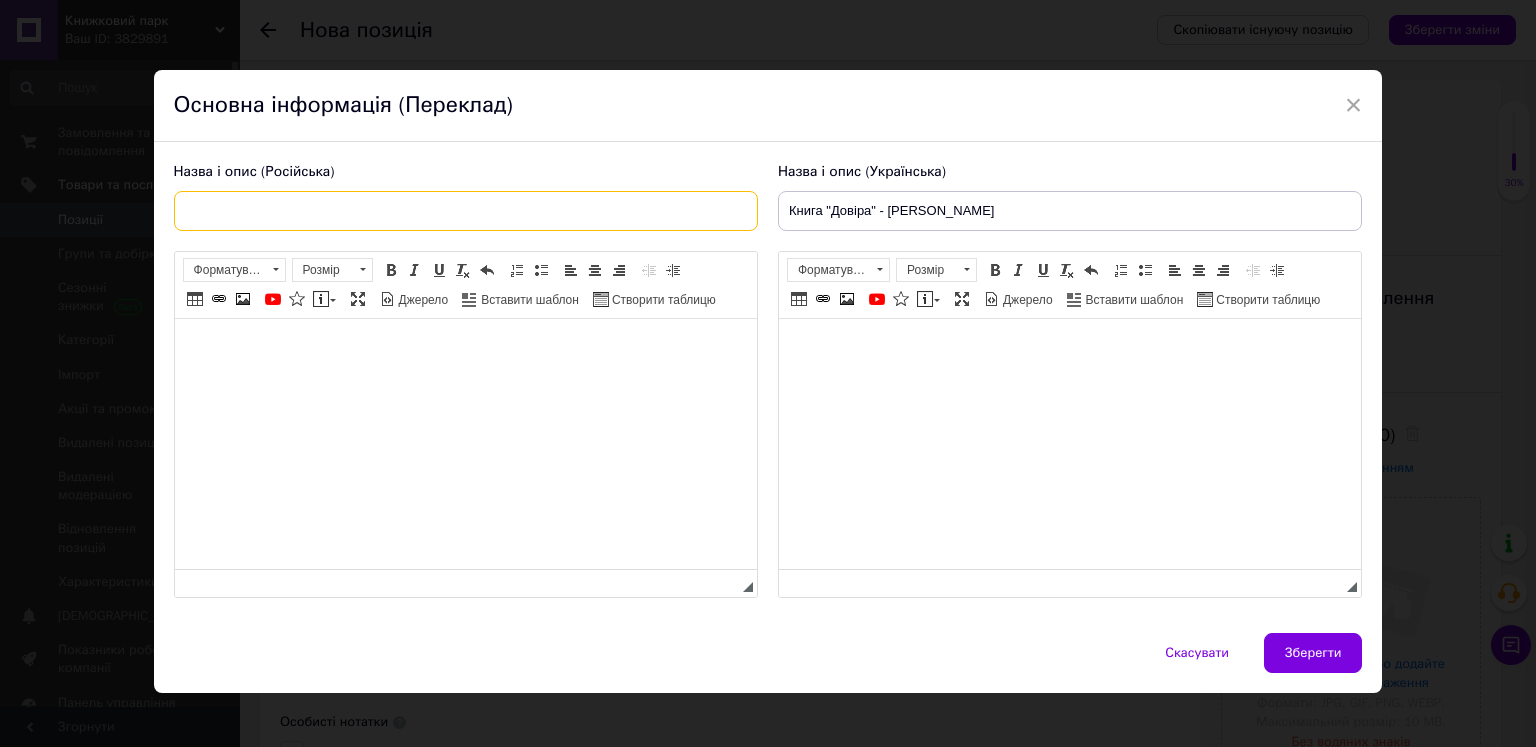 paste on "Книга «Доверие» - [PERSON_NAME]" 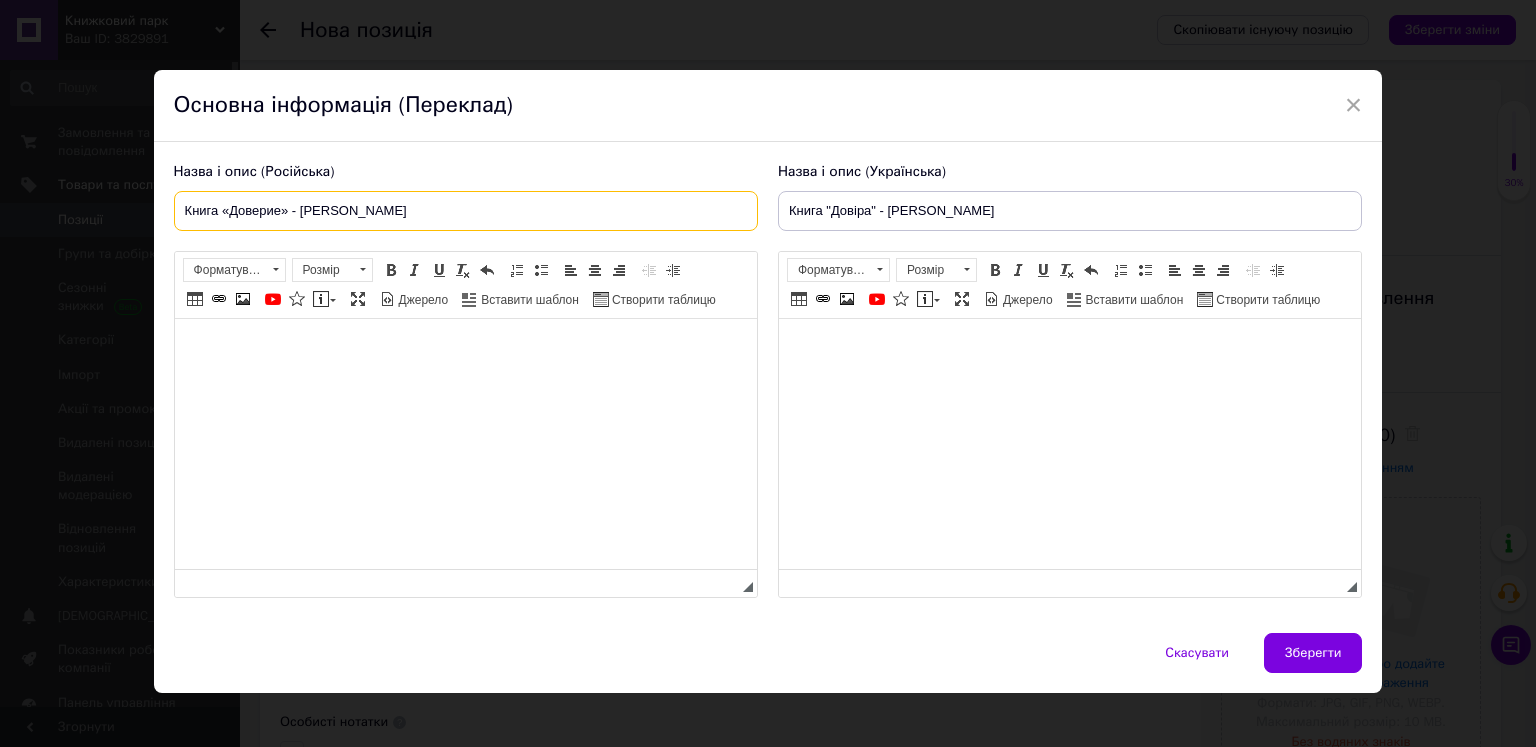type on "Книга «Доверие» - [PERSON_NAME]" 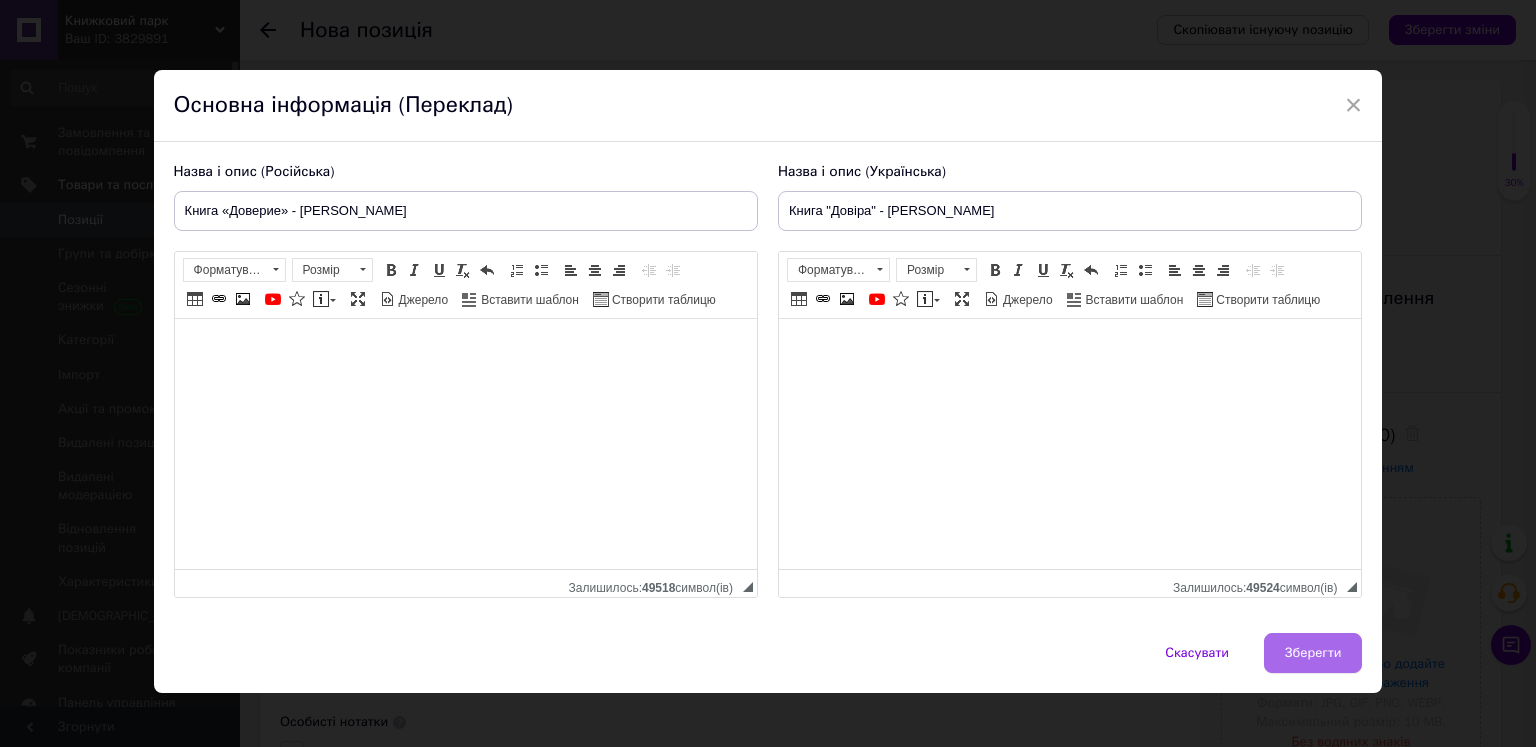 click on "Зберегти" at bounding box center (1313, 653) 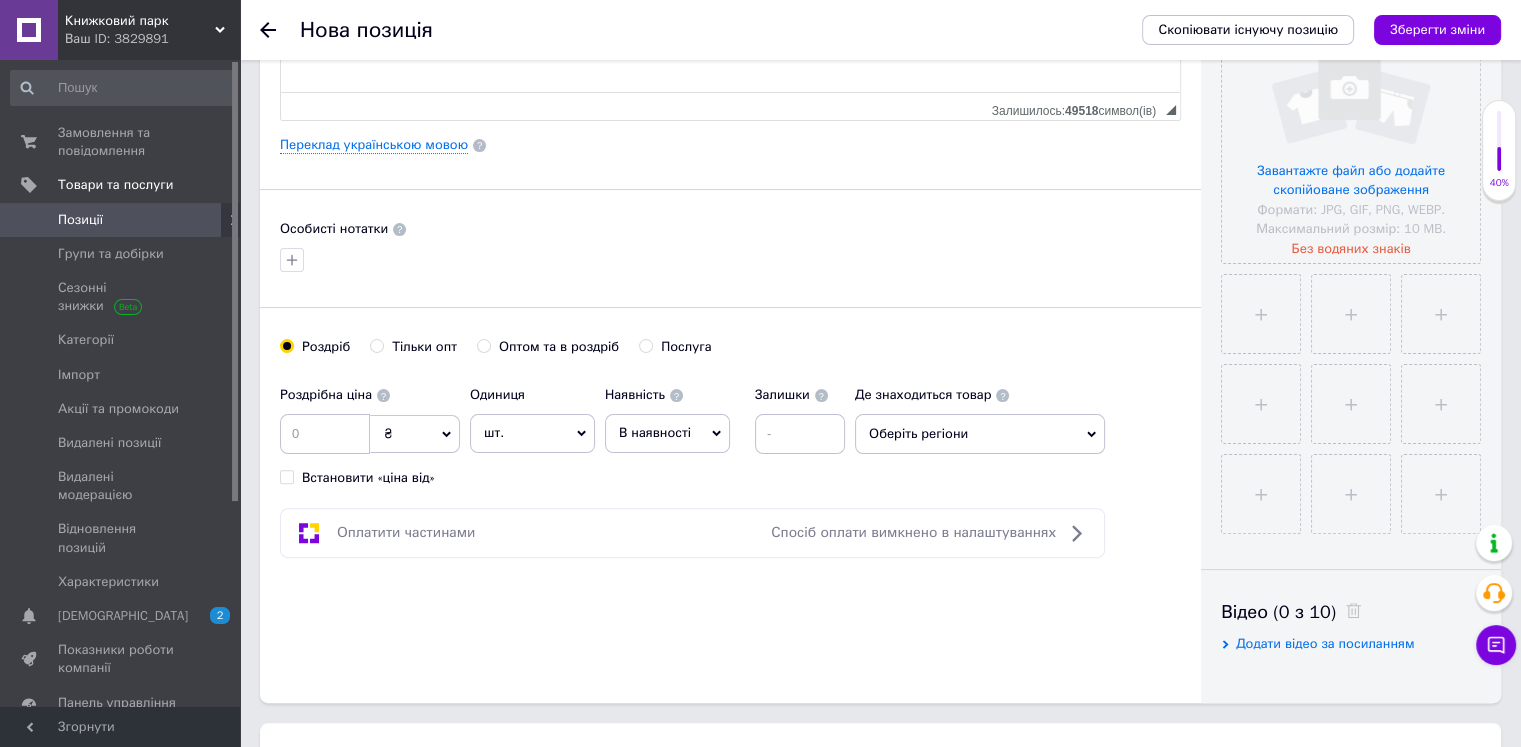 scroll, scrollTop: 500, scrollLeft: 0, axis: vertical 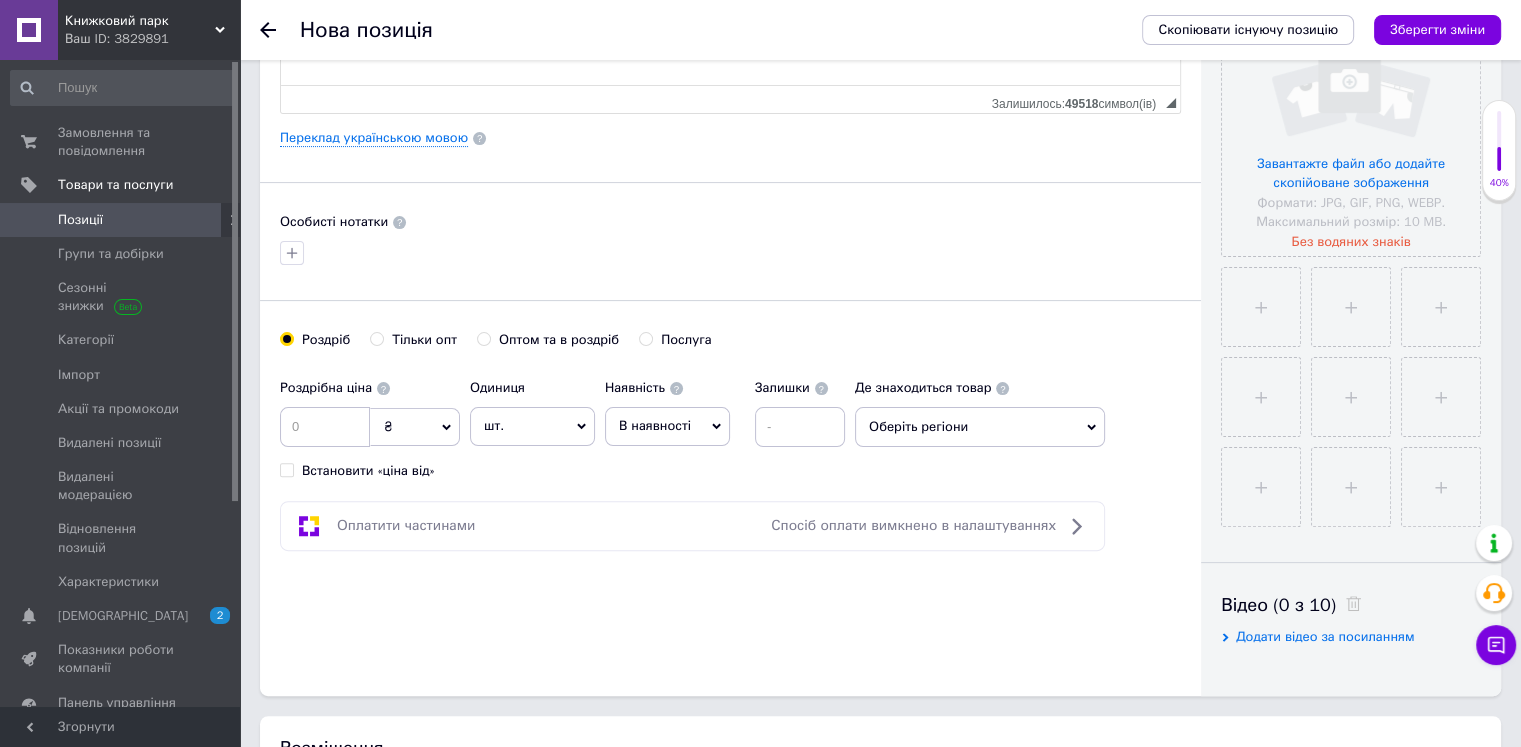 click on "В наявності" at bounding box center (655, 425) 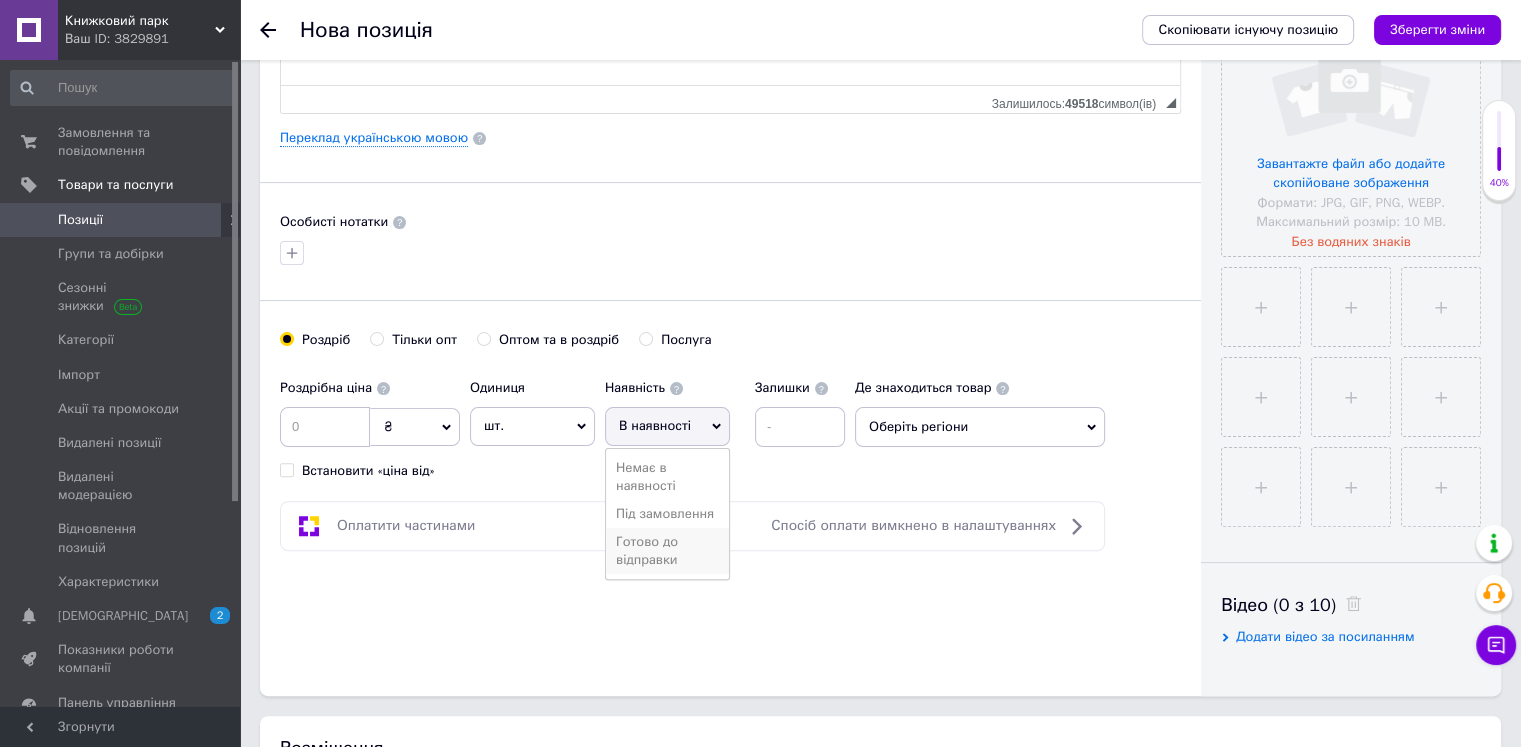 click on "Готово до відправки" at bounding box center [667, 551] 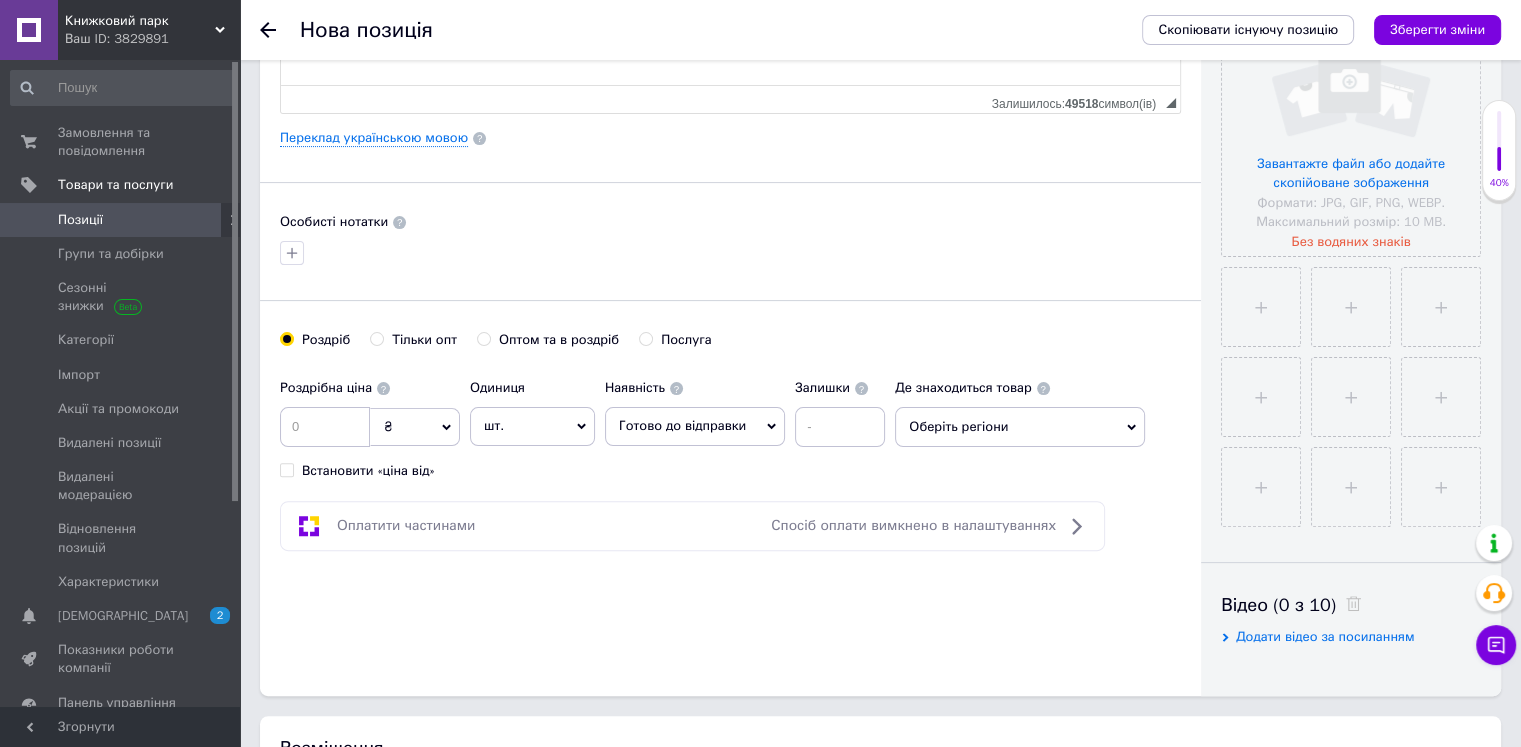 click on "Оберіть регіони" at bounding box center [1020, 427] 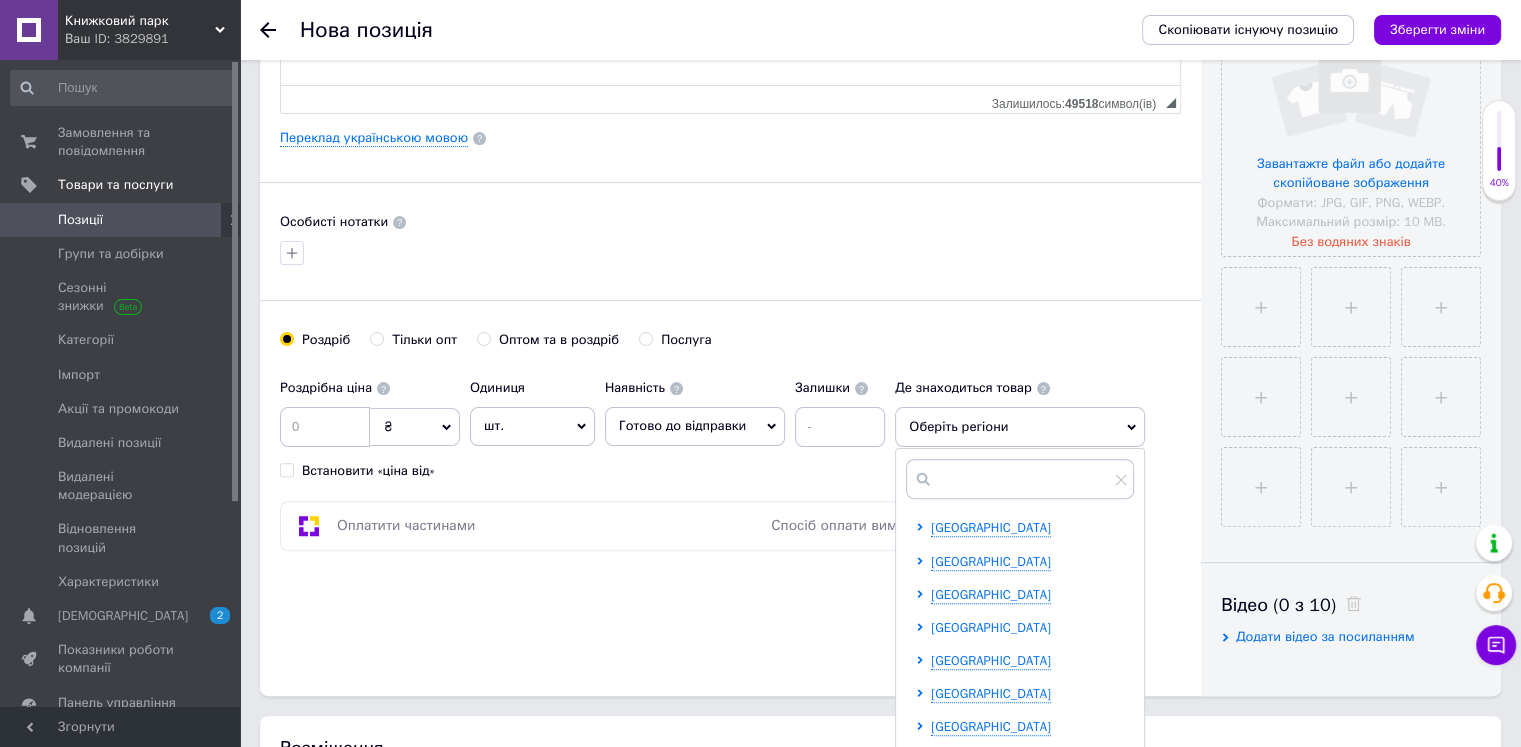 click on "[GEOGRAPHIC_DATA]" at bounding box center (991, 627) 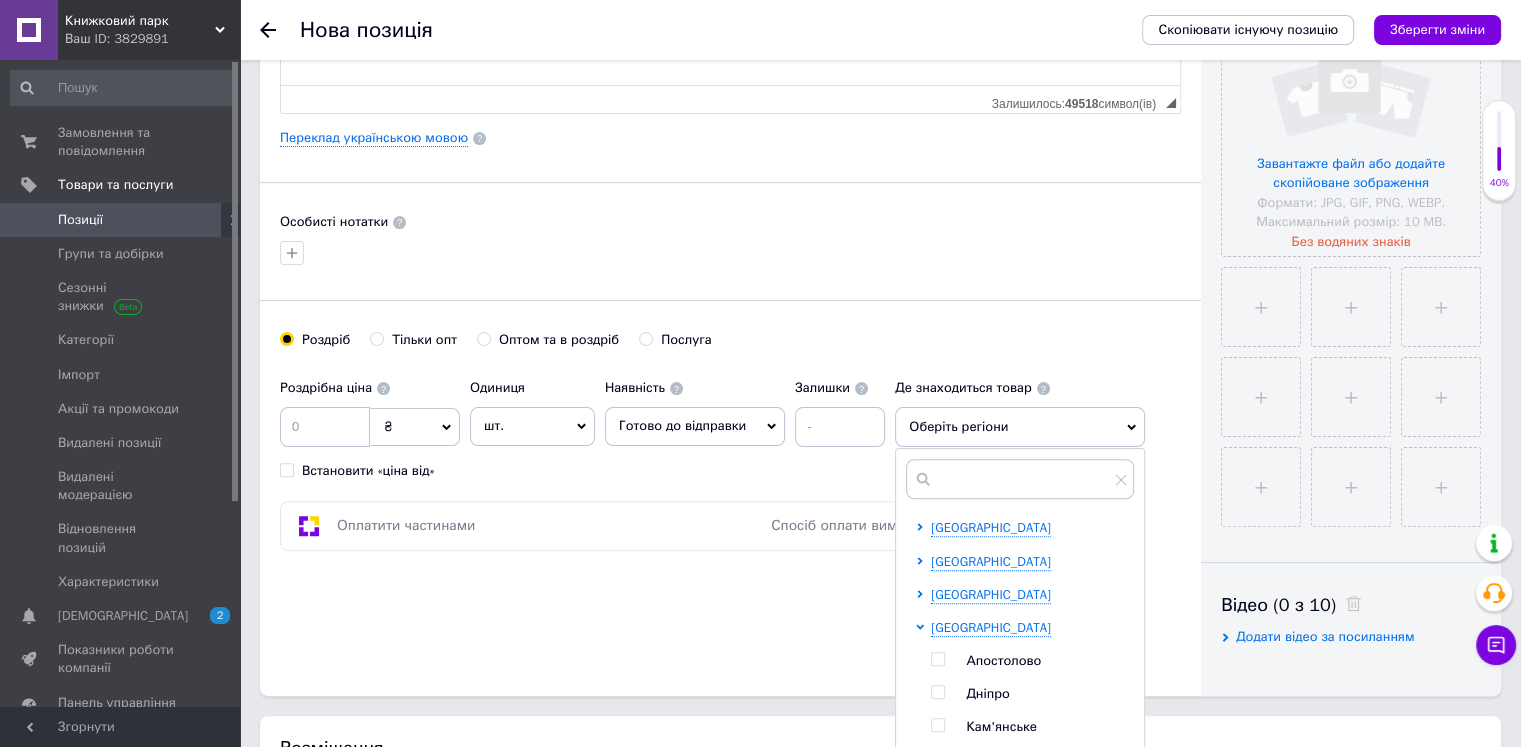 click at bounding box center [938, 692] 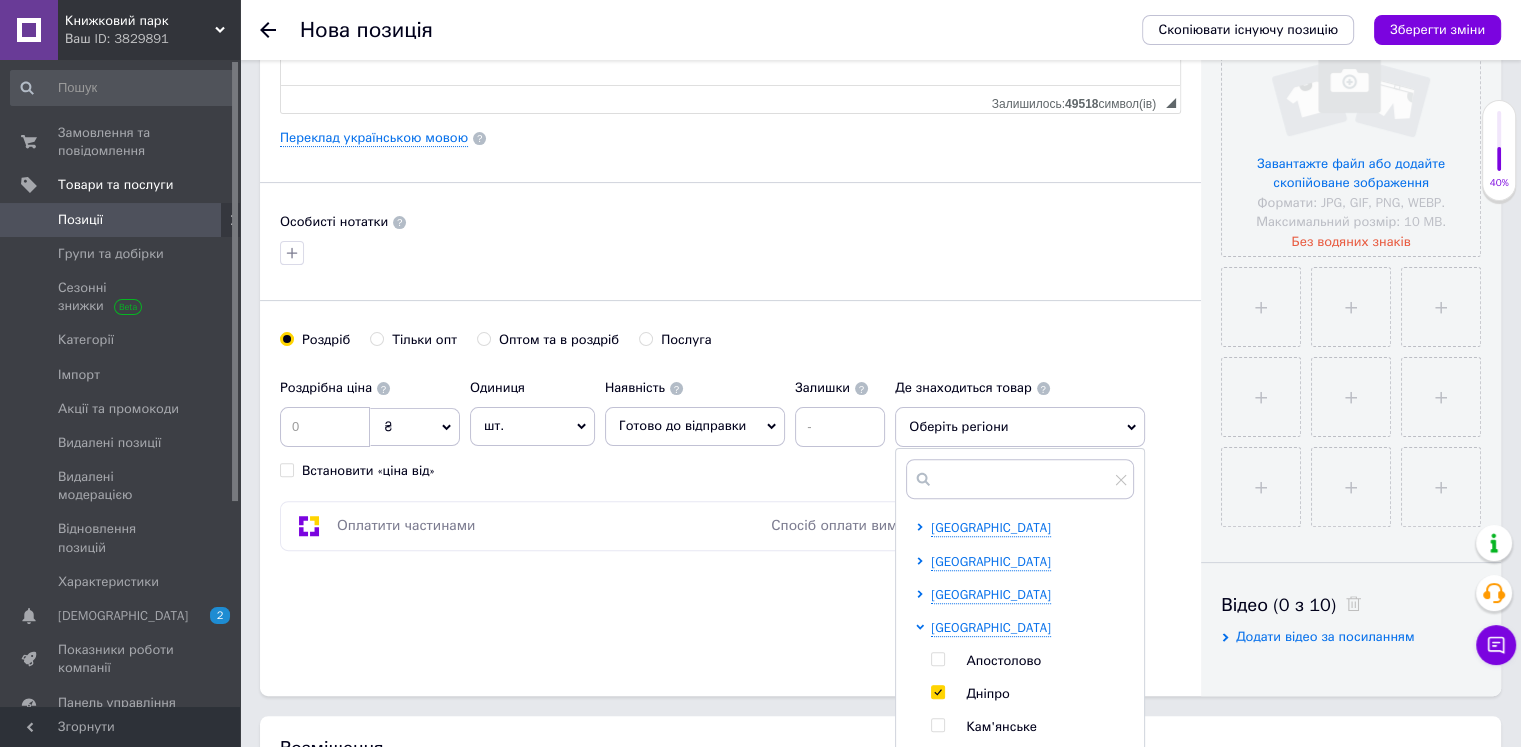 checkbox on "true" 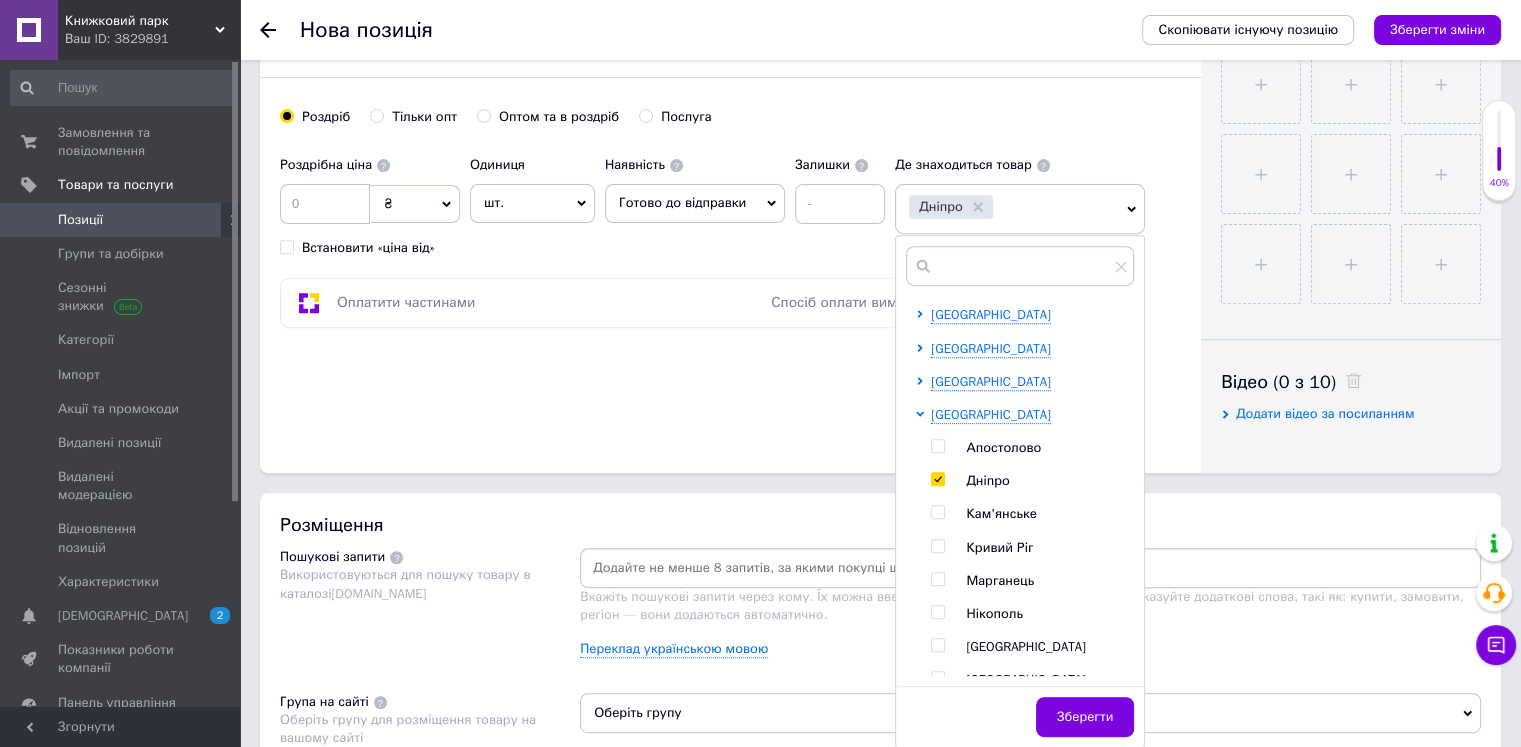 scroll, scrollTop: 800, scrollLeft: 0, axis: vertical 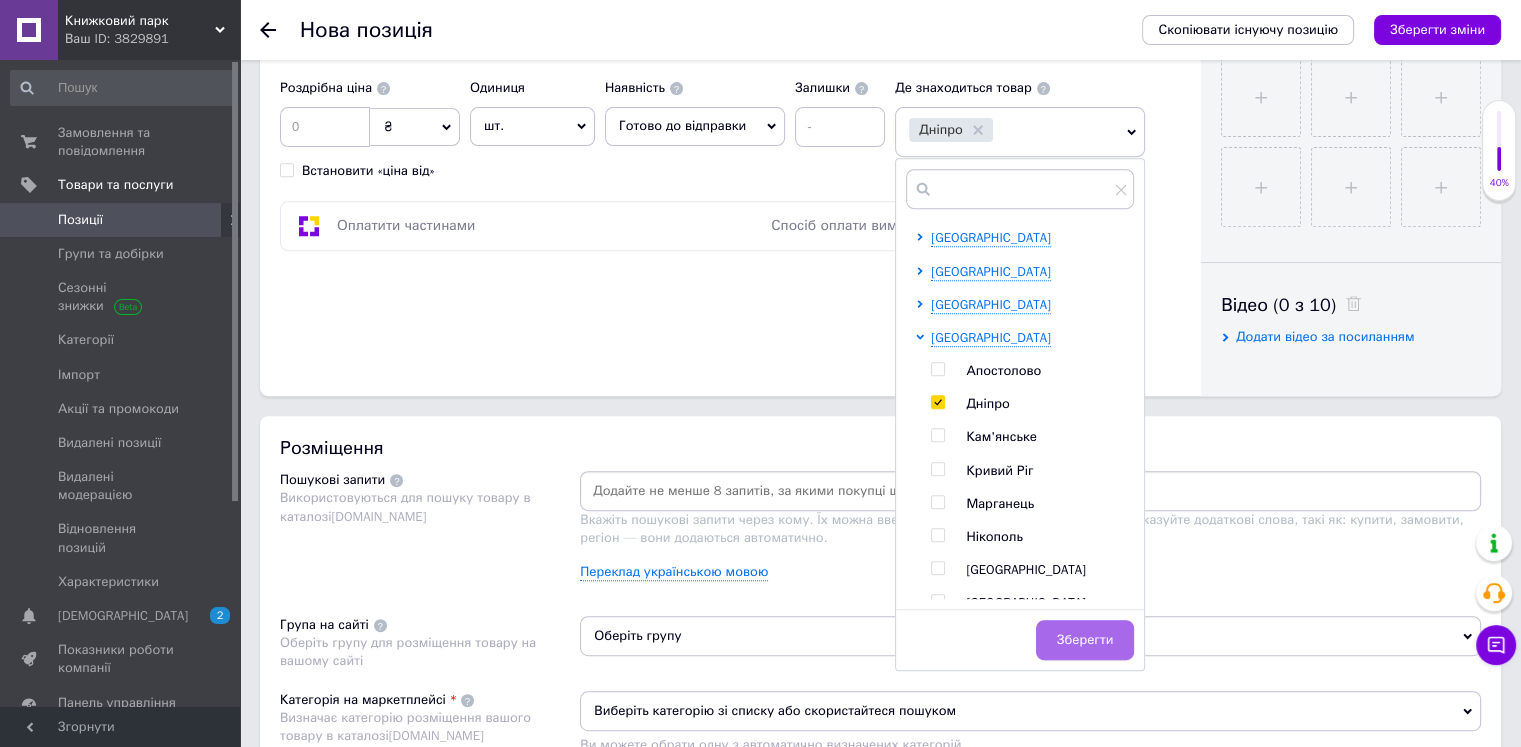 click on "Зберегти" at bounding box center (1085, 640) 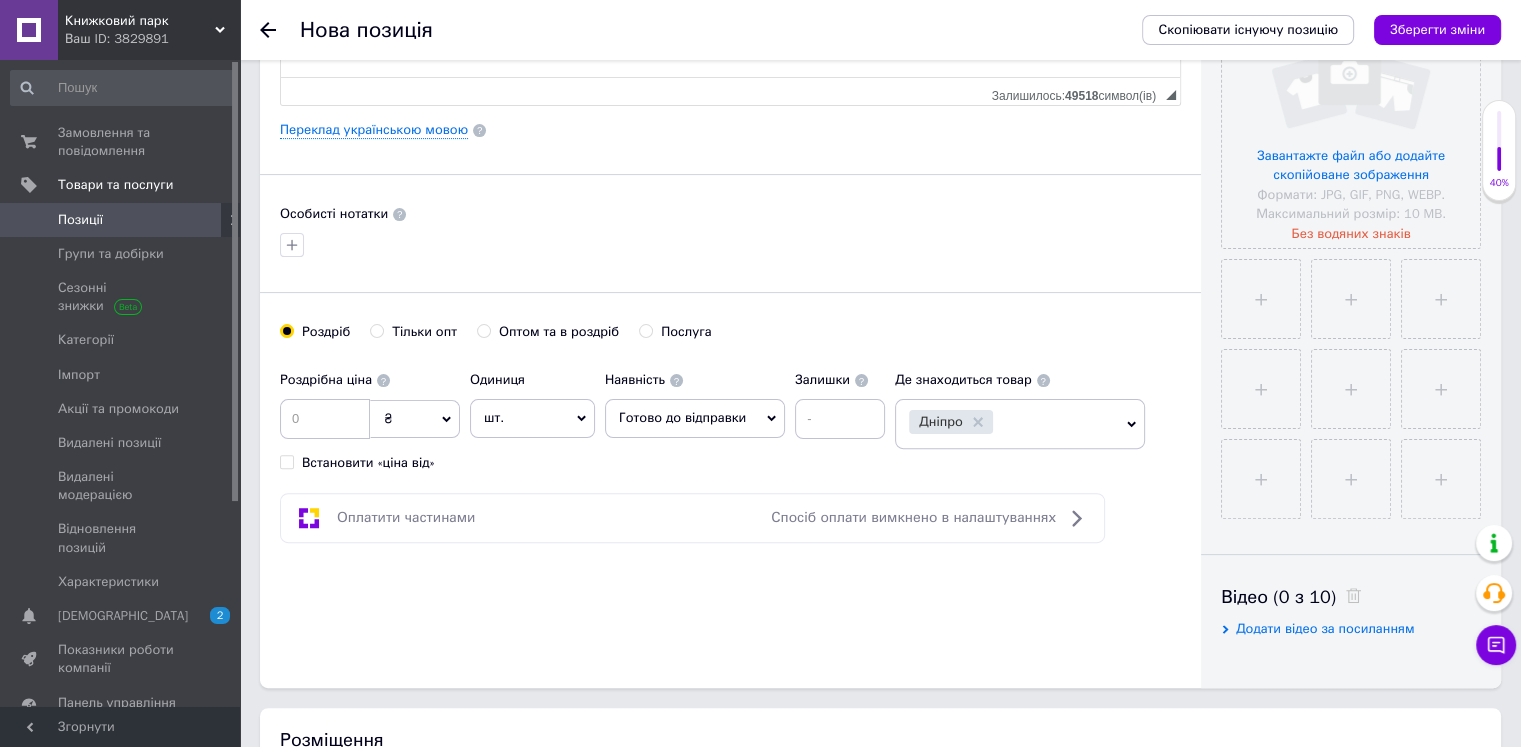 scroll, scrollTop: 500, scrollLeft: 0, axis: vertical 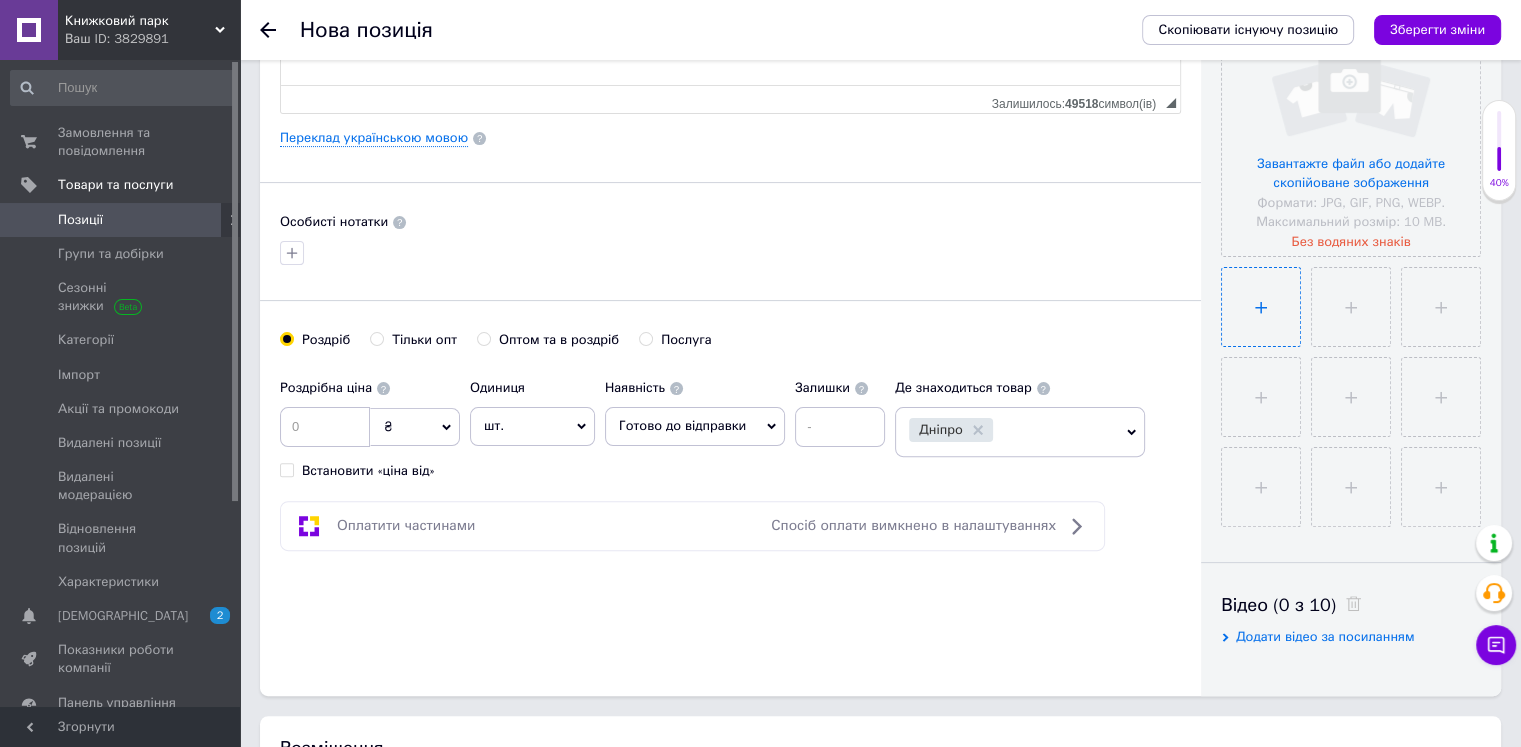 click at bounding box center [1261, 307] 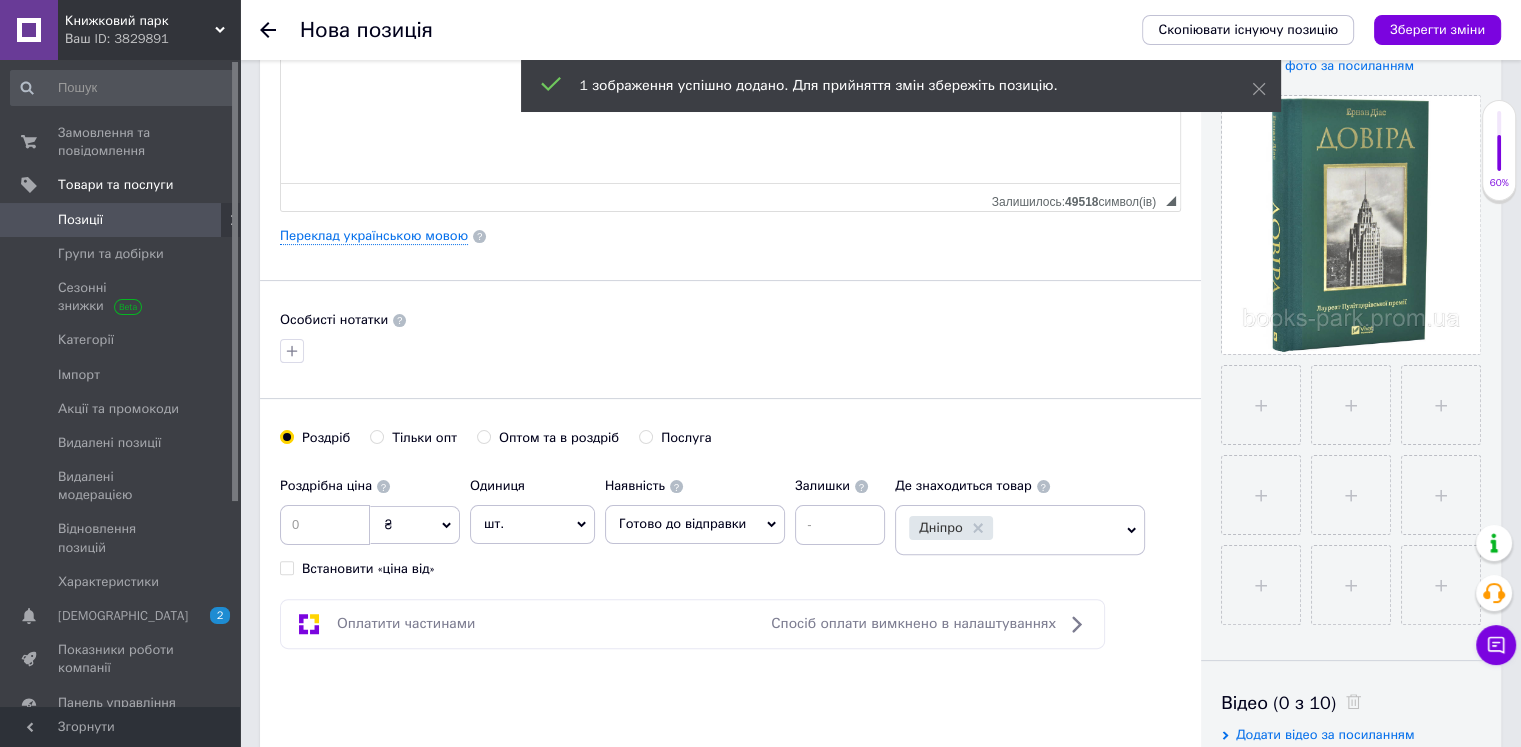 scroll, scrollTop: 400, scrollLeft: 0, axis: vertical 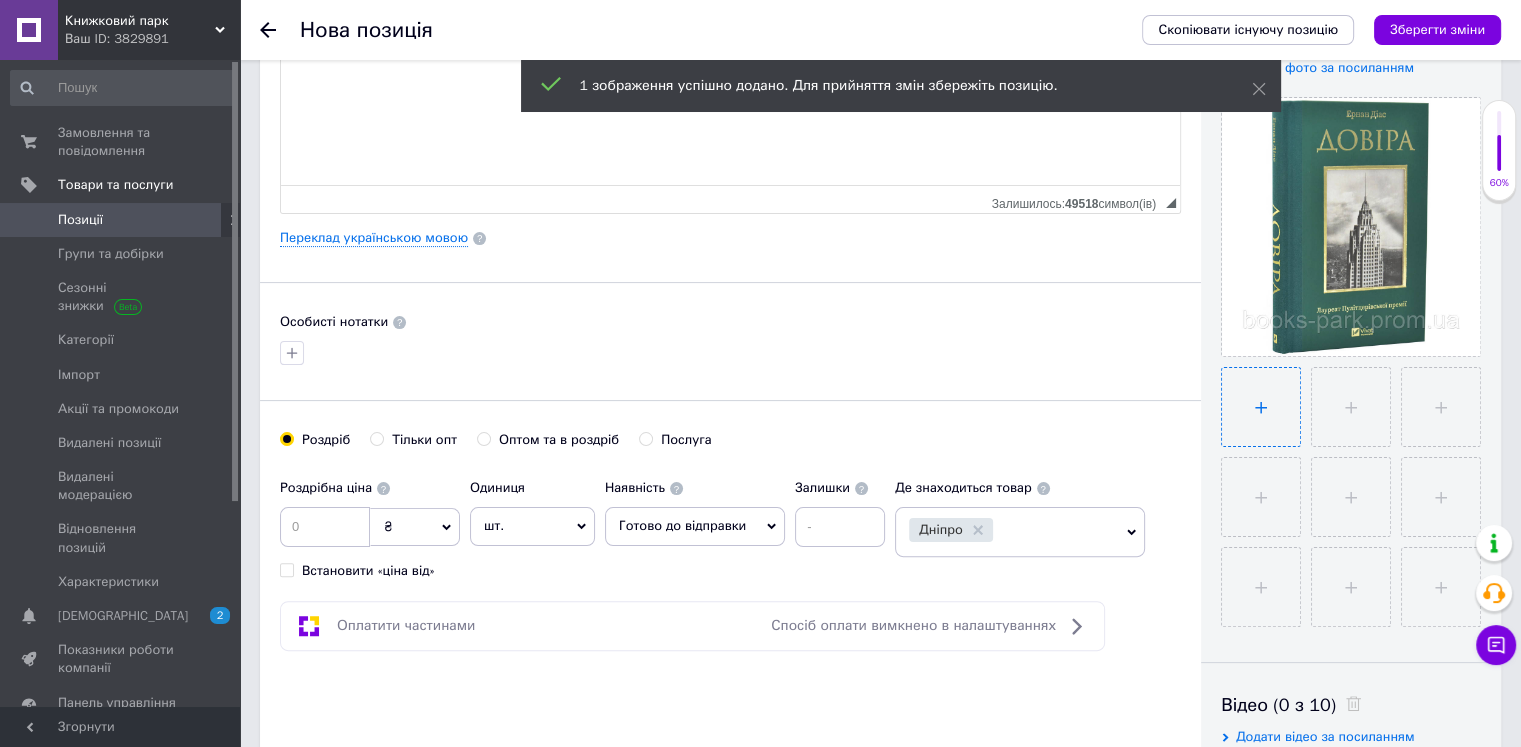 click at bounding box center (1261, 407) 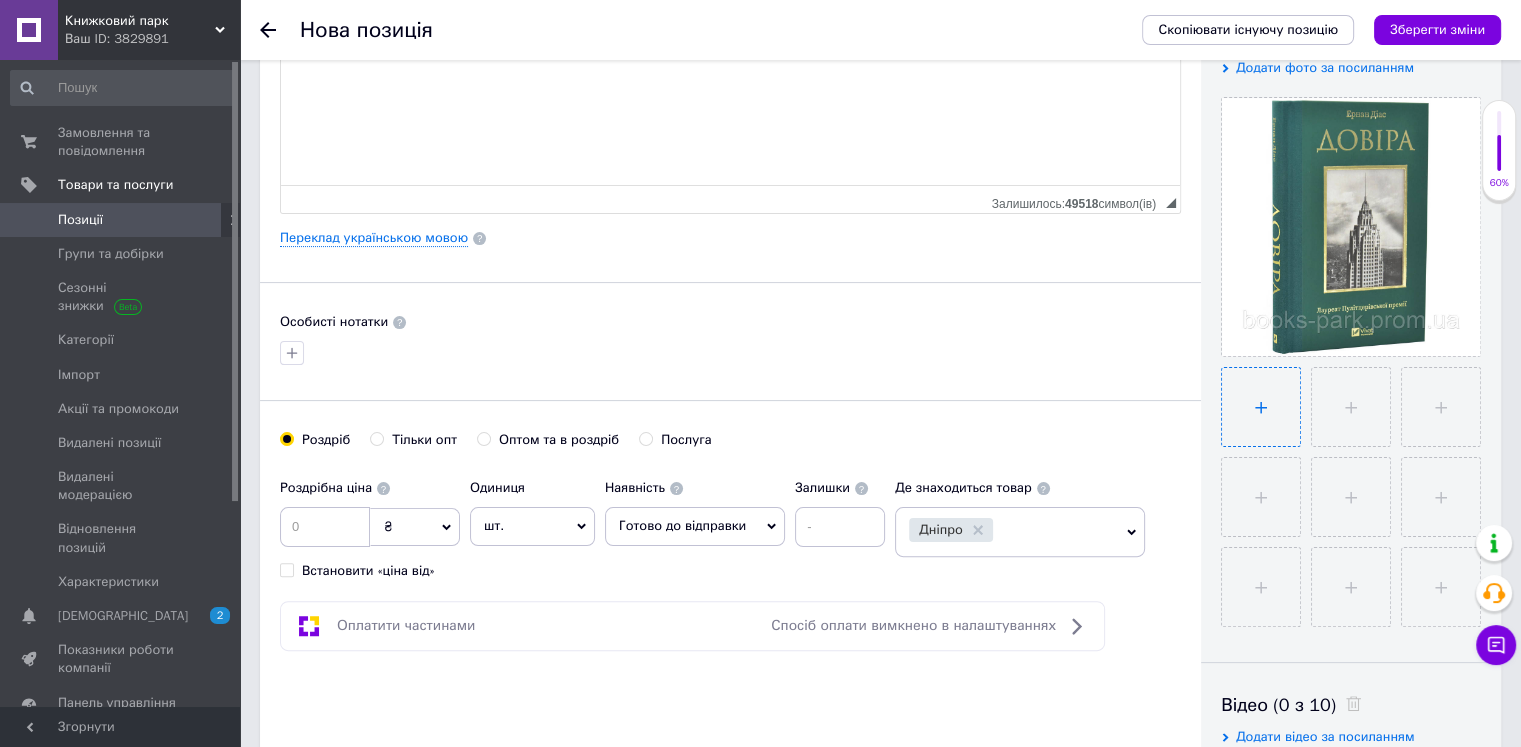 type on "C:\fakepath\довіра1.webp" 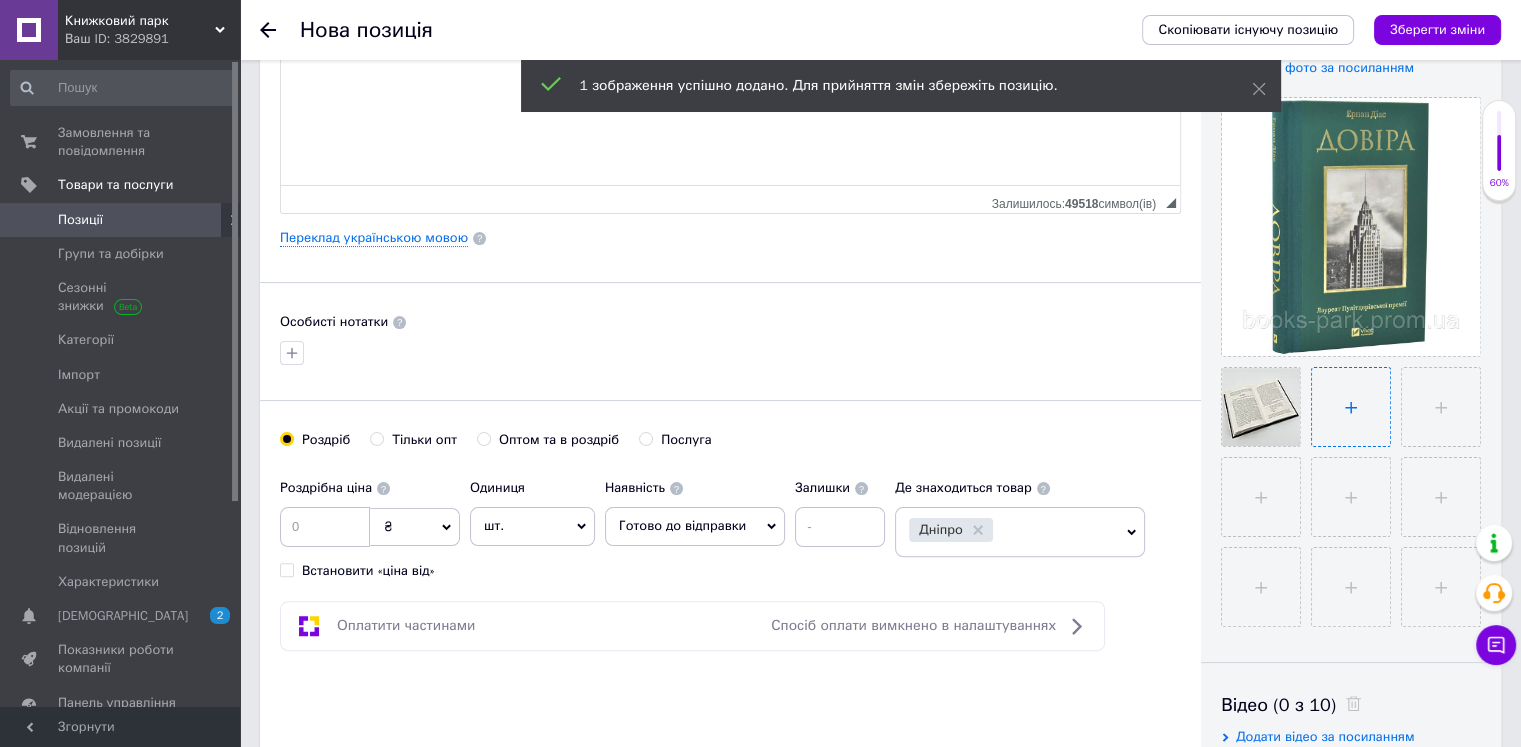 click at bounding box center (1351, 407) 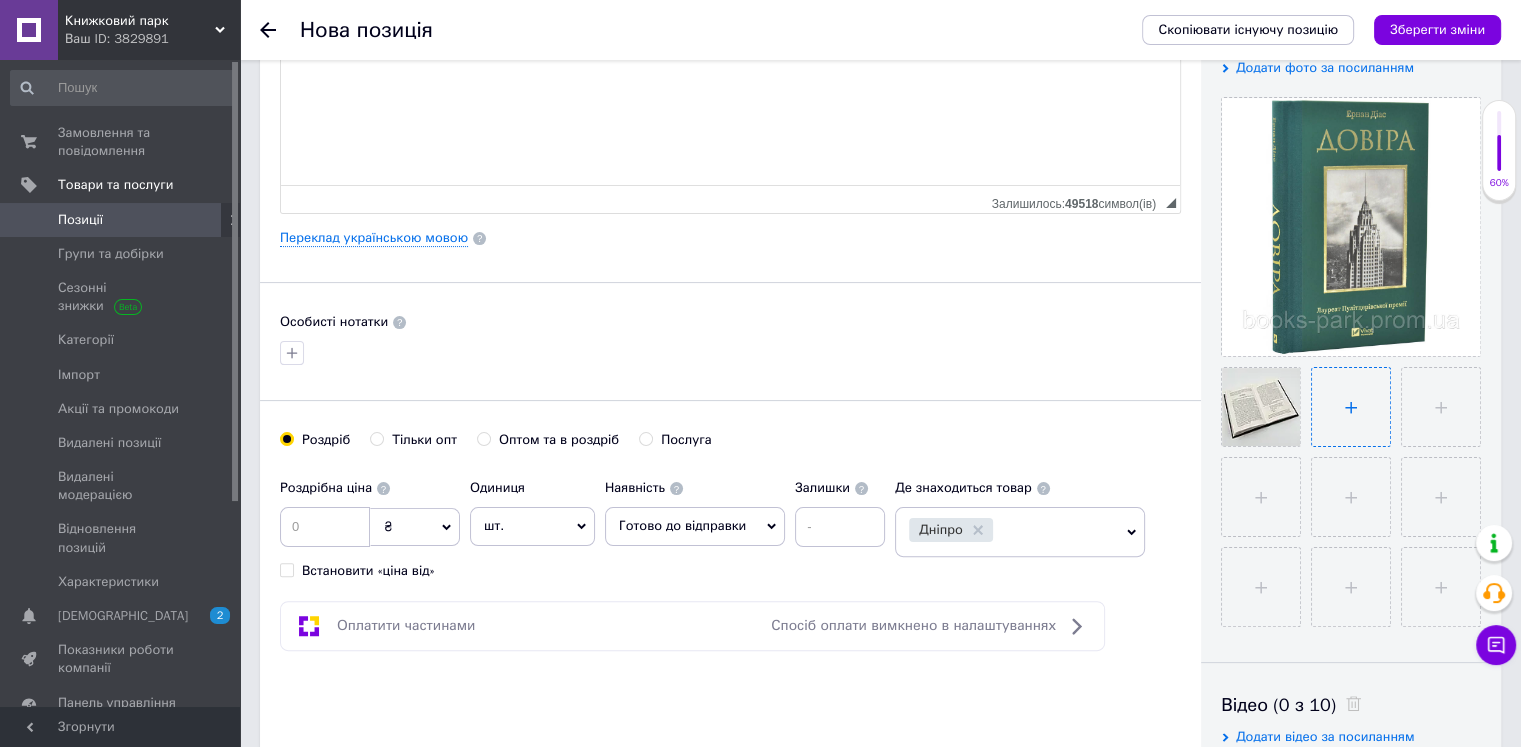 type on "C:\fakepath\довіра1.webp" 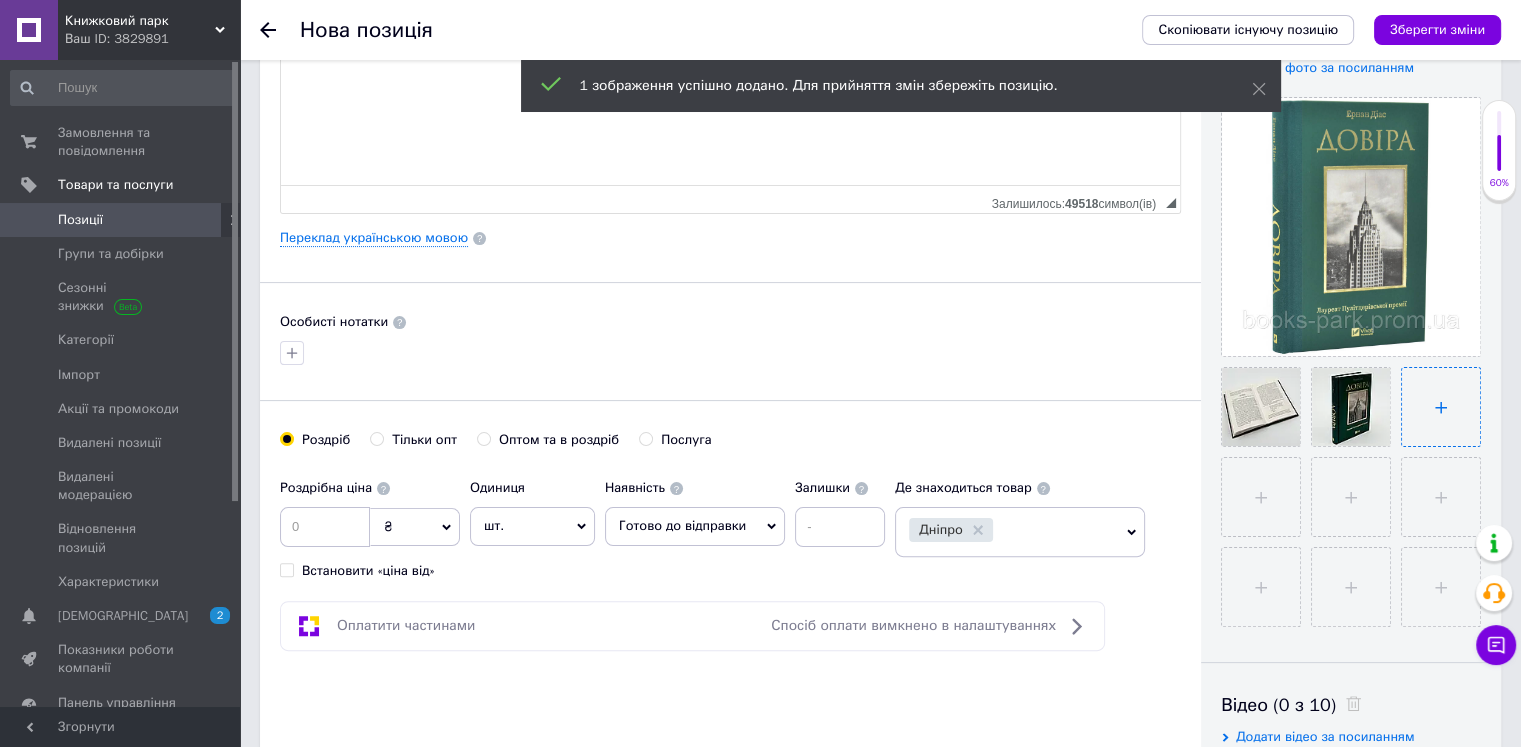 click at bounding box center [1441, 407] 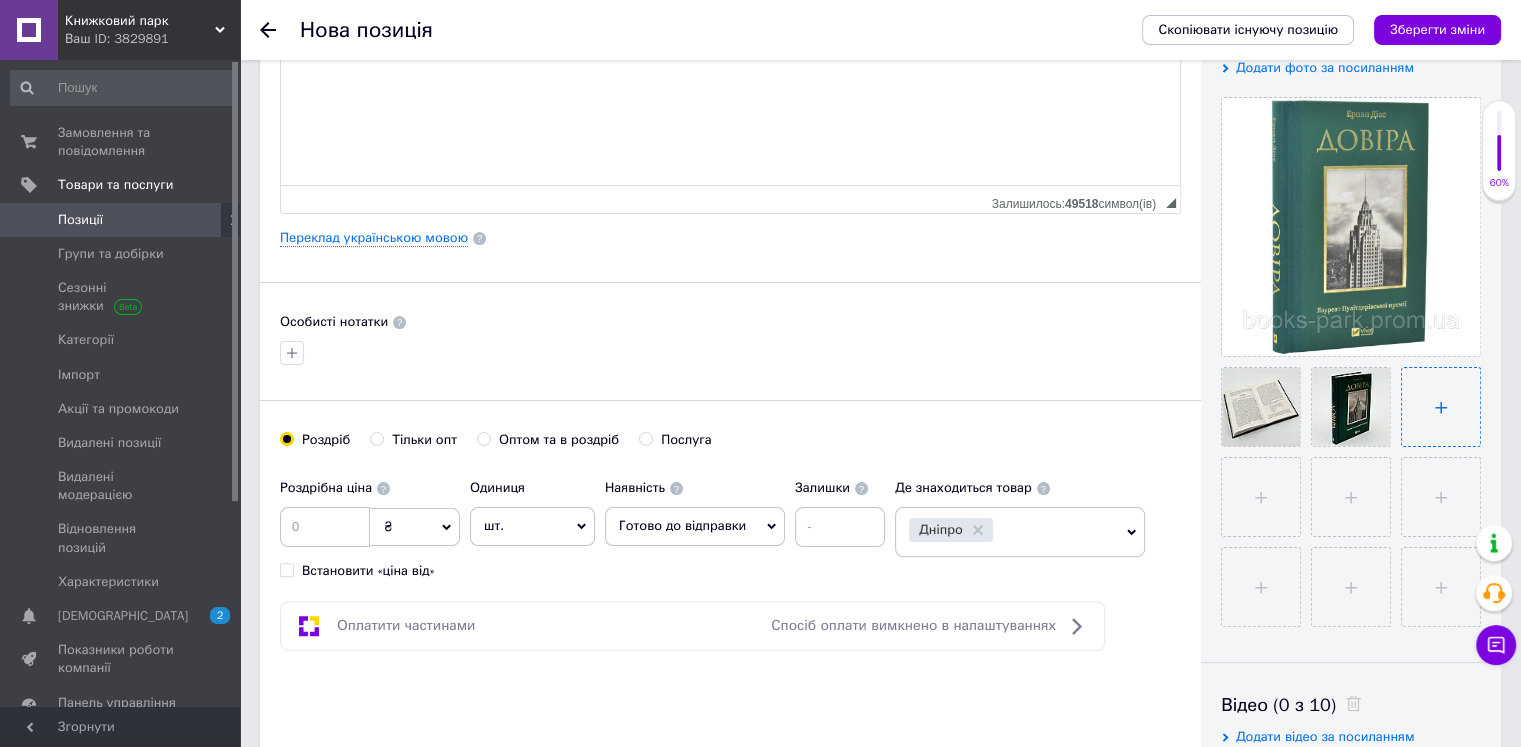 type on "C:\fakepath\довіра.webp" 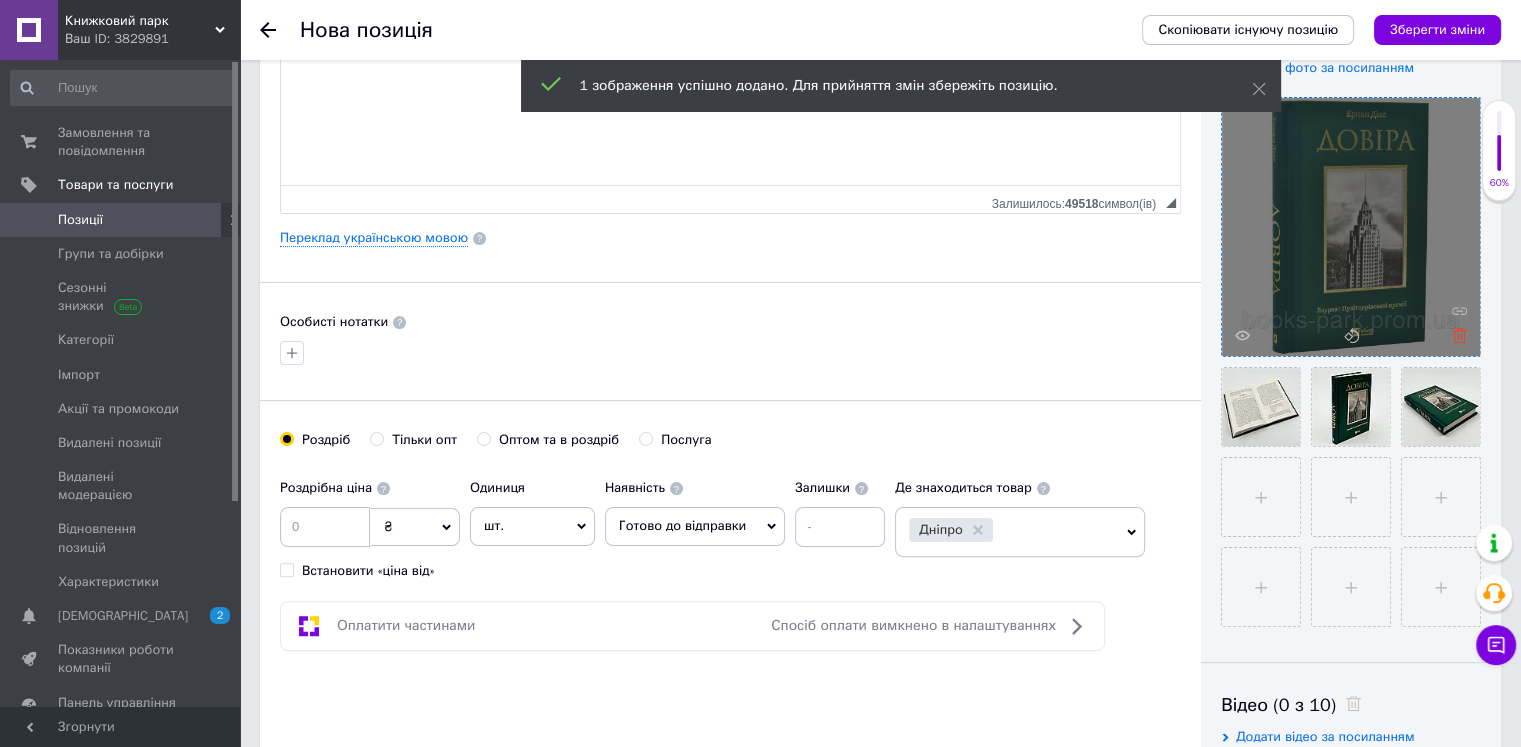 click 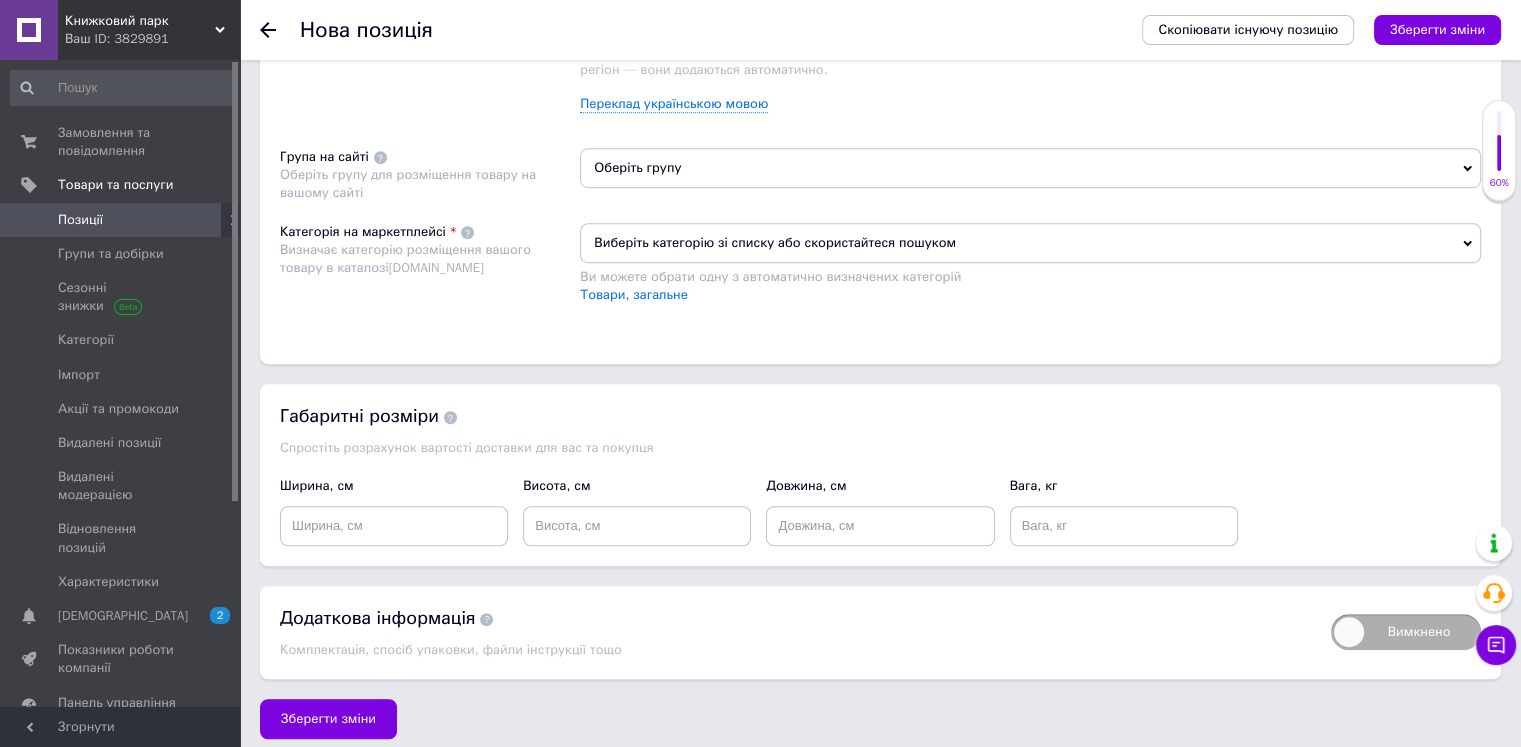 scroll, scrollTop: 1275, scrollLeft: 0, axis: vertical 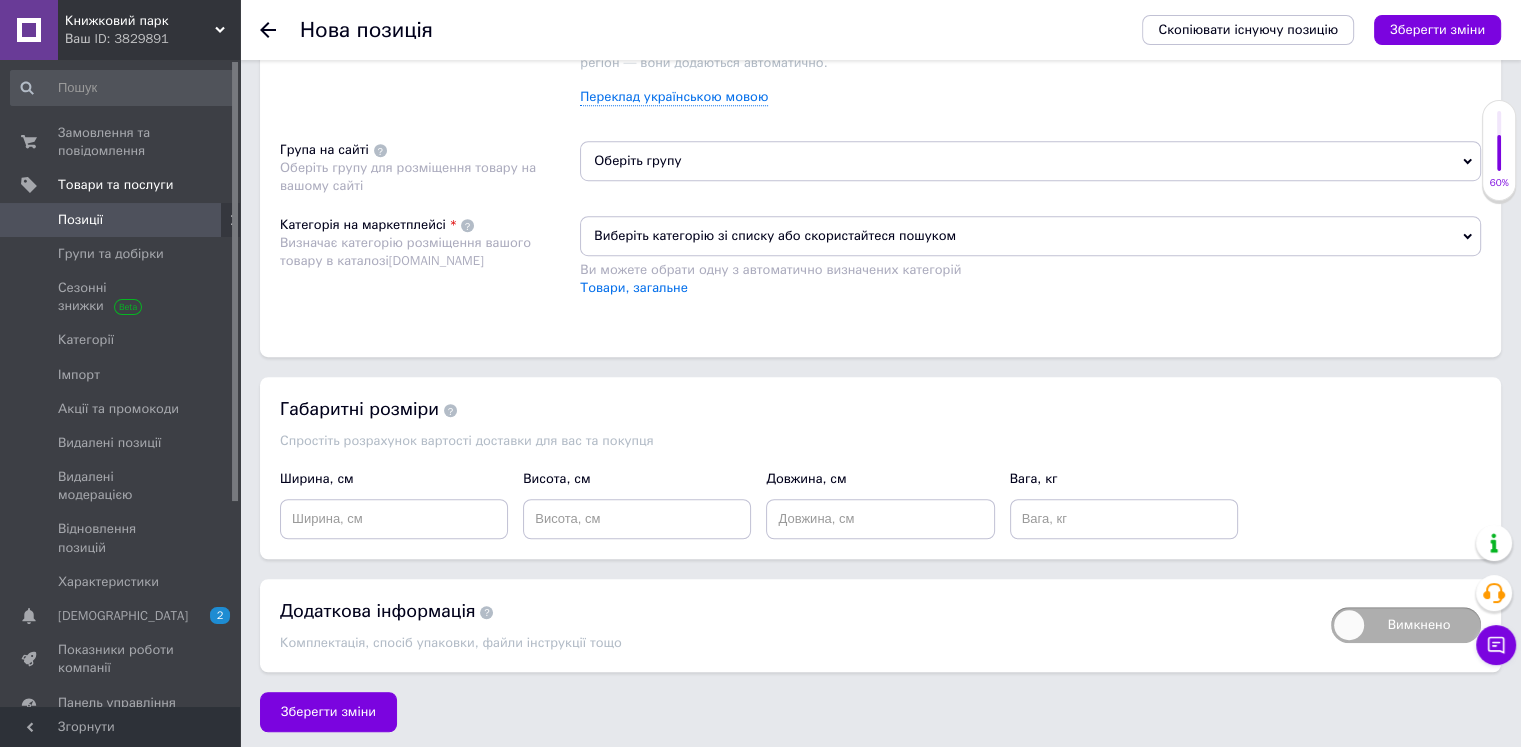 click on "Оберіть групу" at bounding box center (1030, 161) 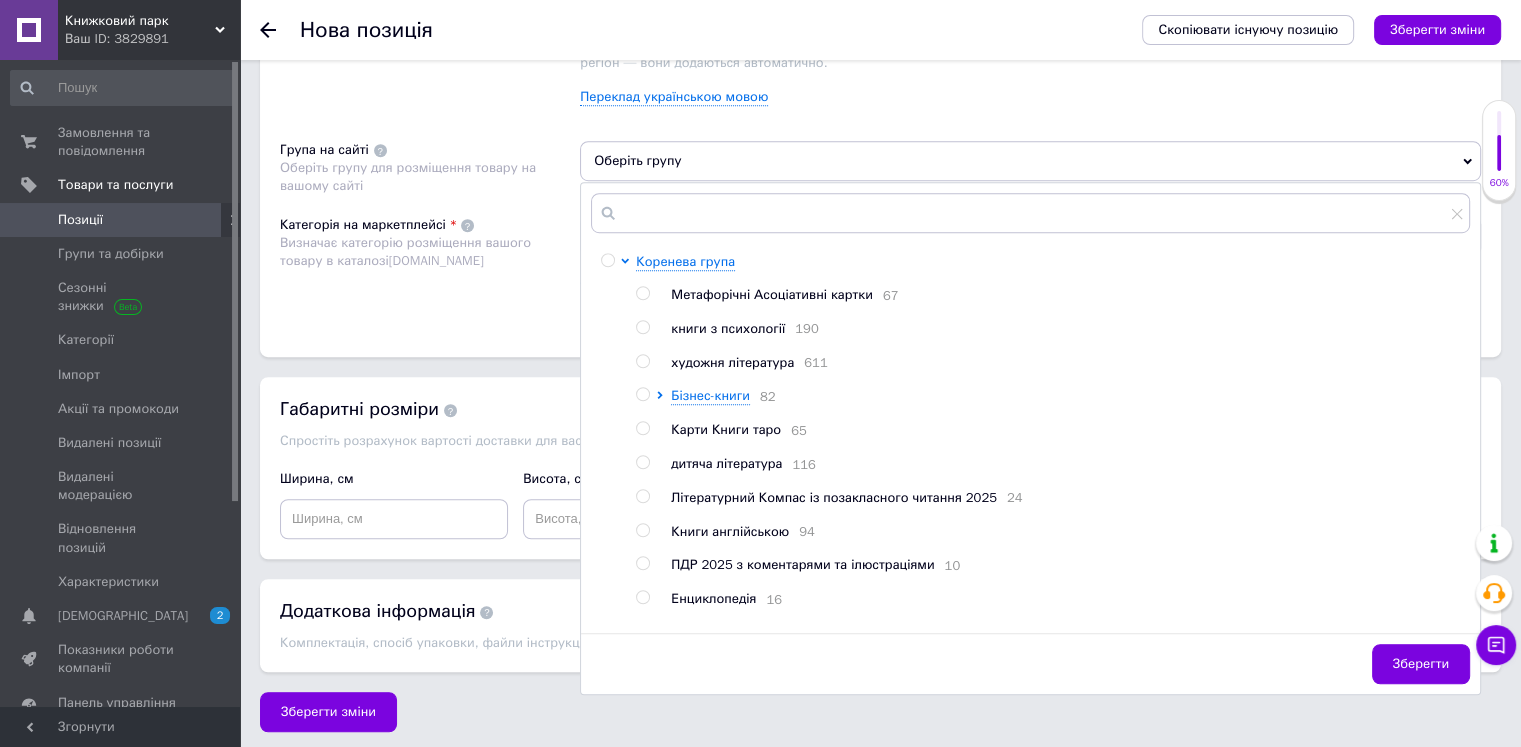 click at bounding box center [642, 361] 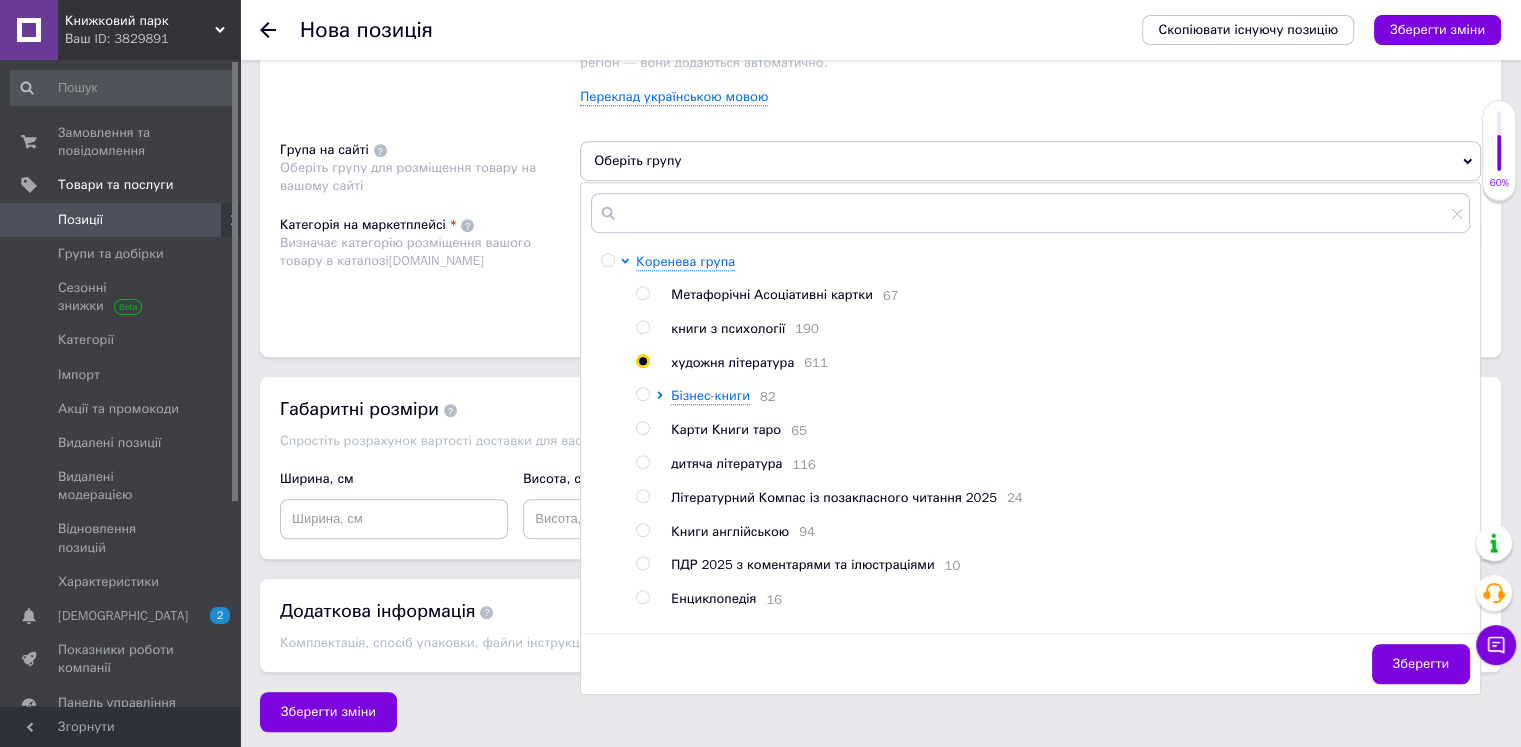 radio on "true" 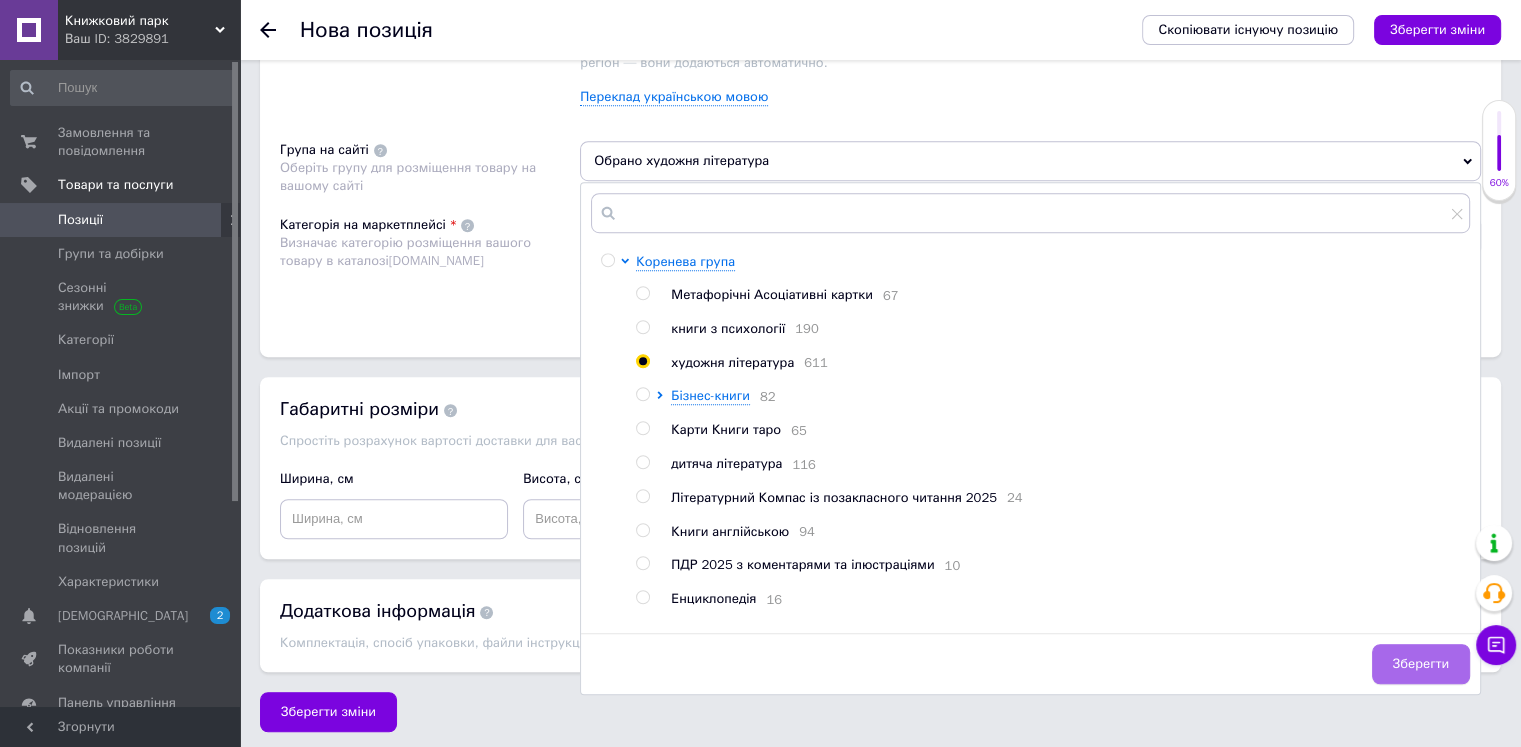 click on "Зберегти" at bounding box center [1421, 664] 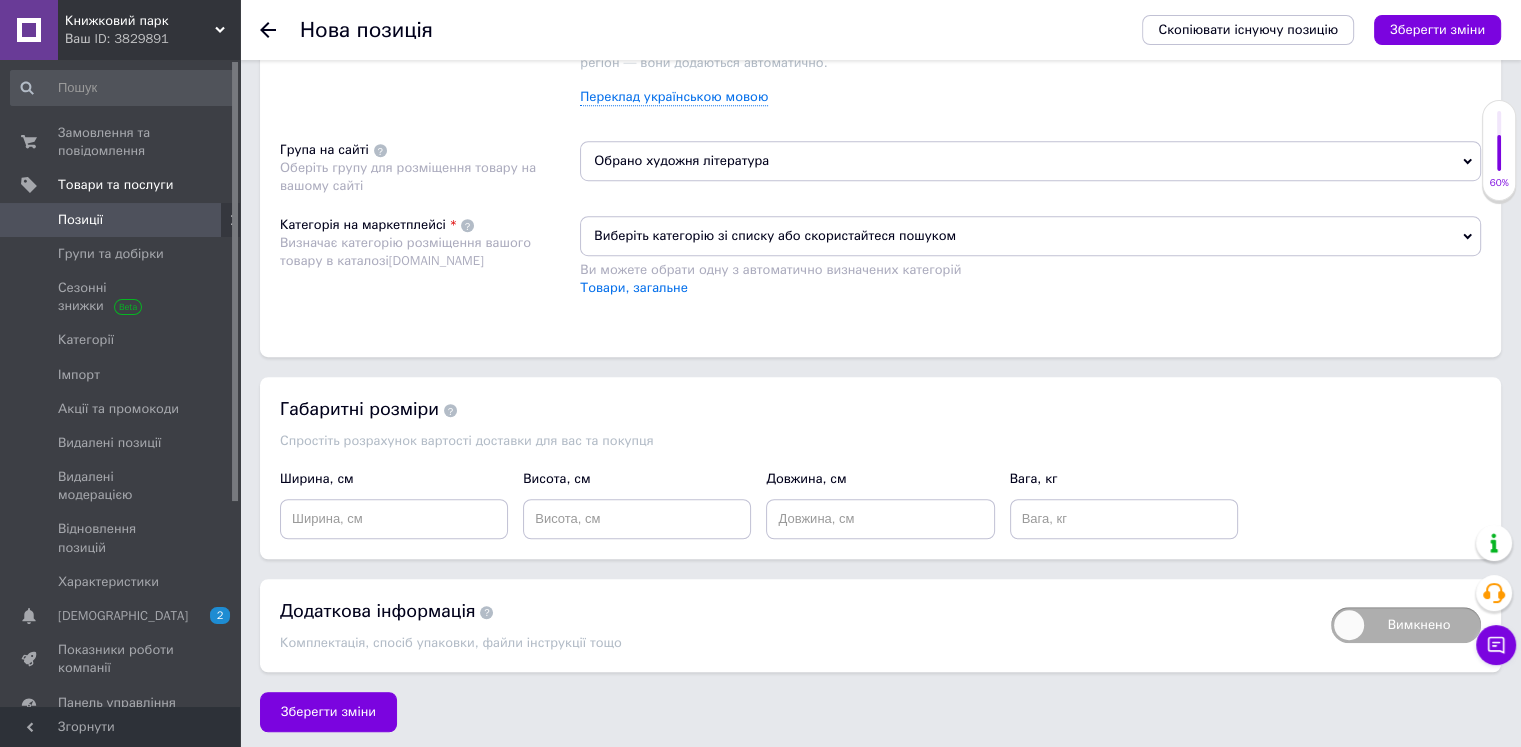 click on "Виберіть категорію зі списку або скористайтеся пошуком" at bounding box center (1030, 236) 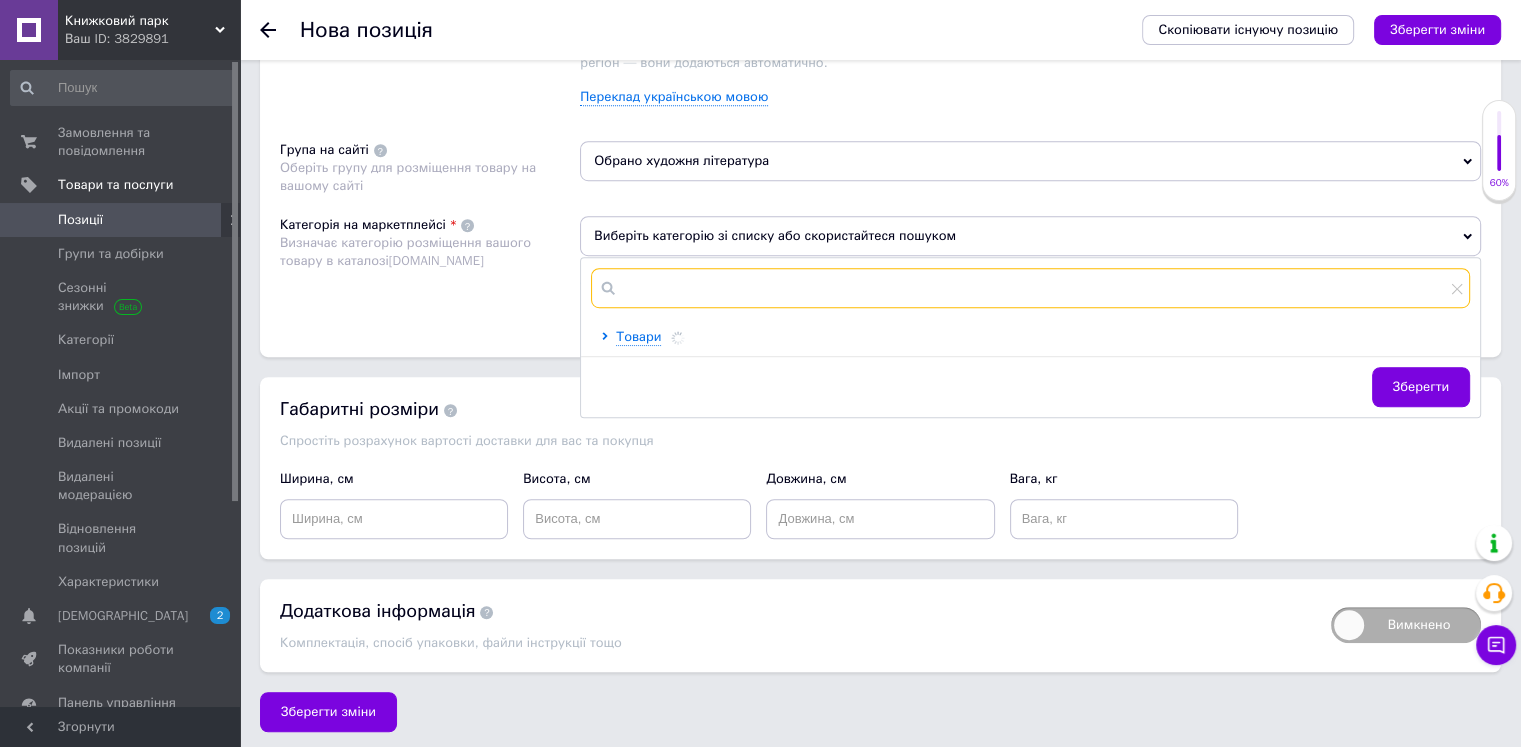 click at bounding box center [1030, 288] 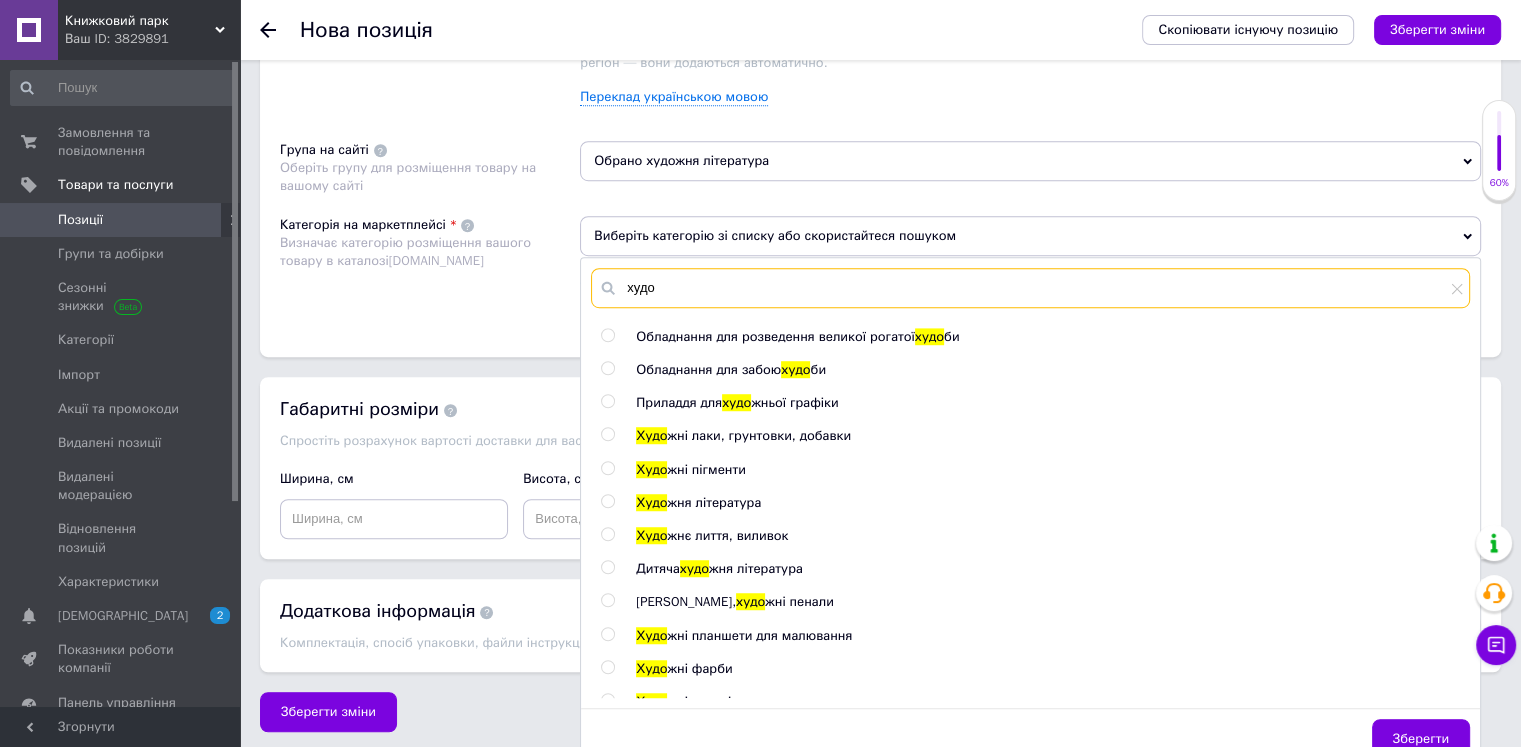 type on "худо" 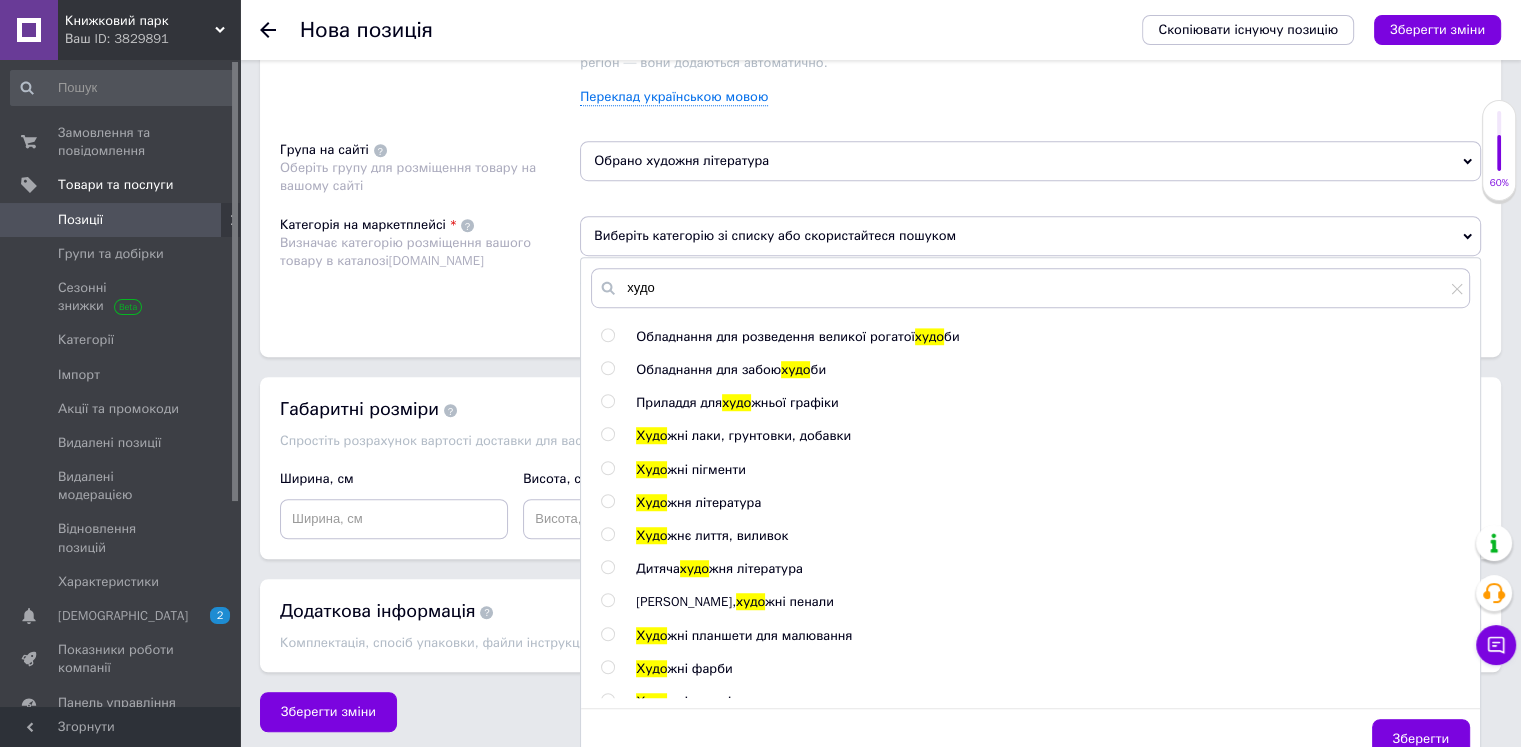 click at bounding box center [607, 501] 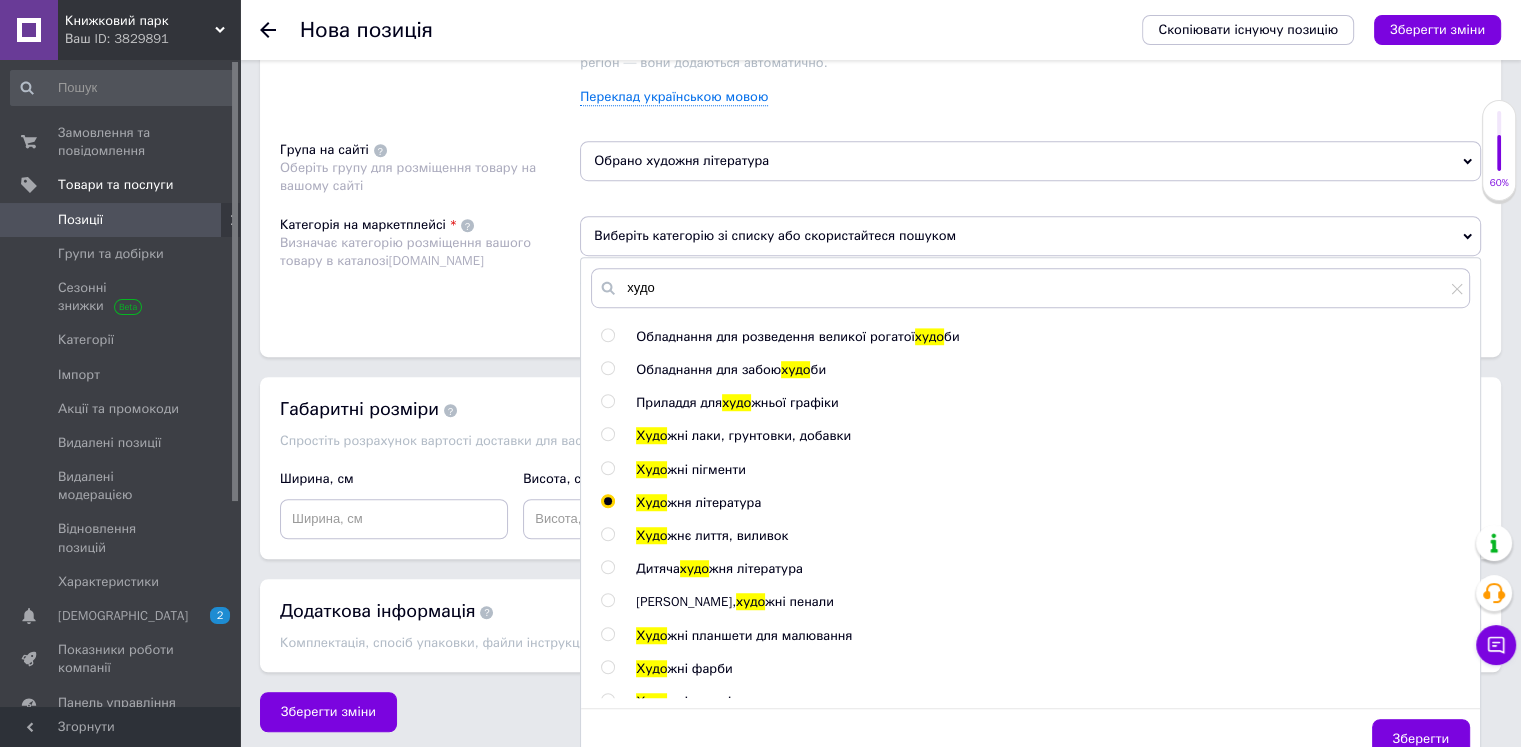 radio on "true" 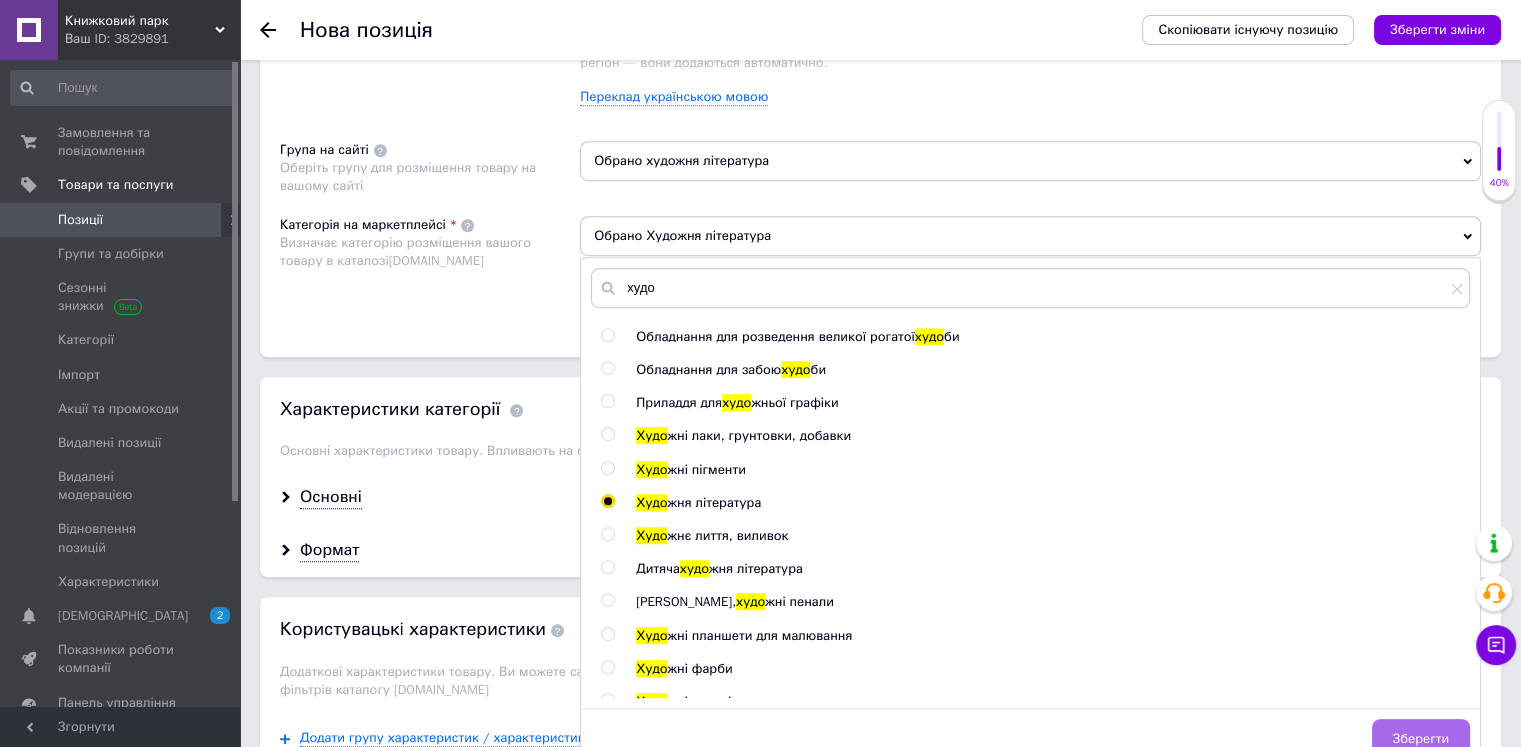 click on "Зберегти" at bounding box center (1421, 739) 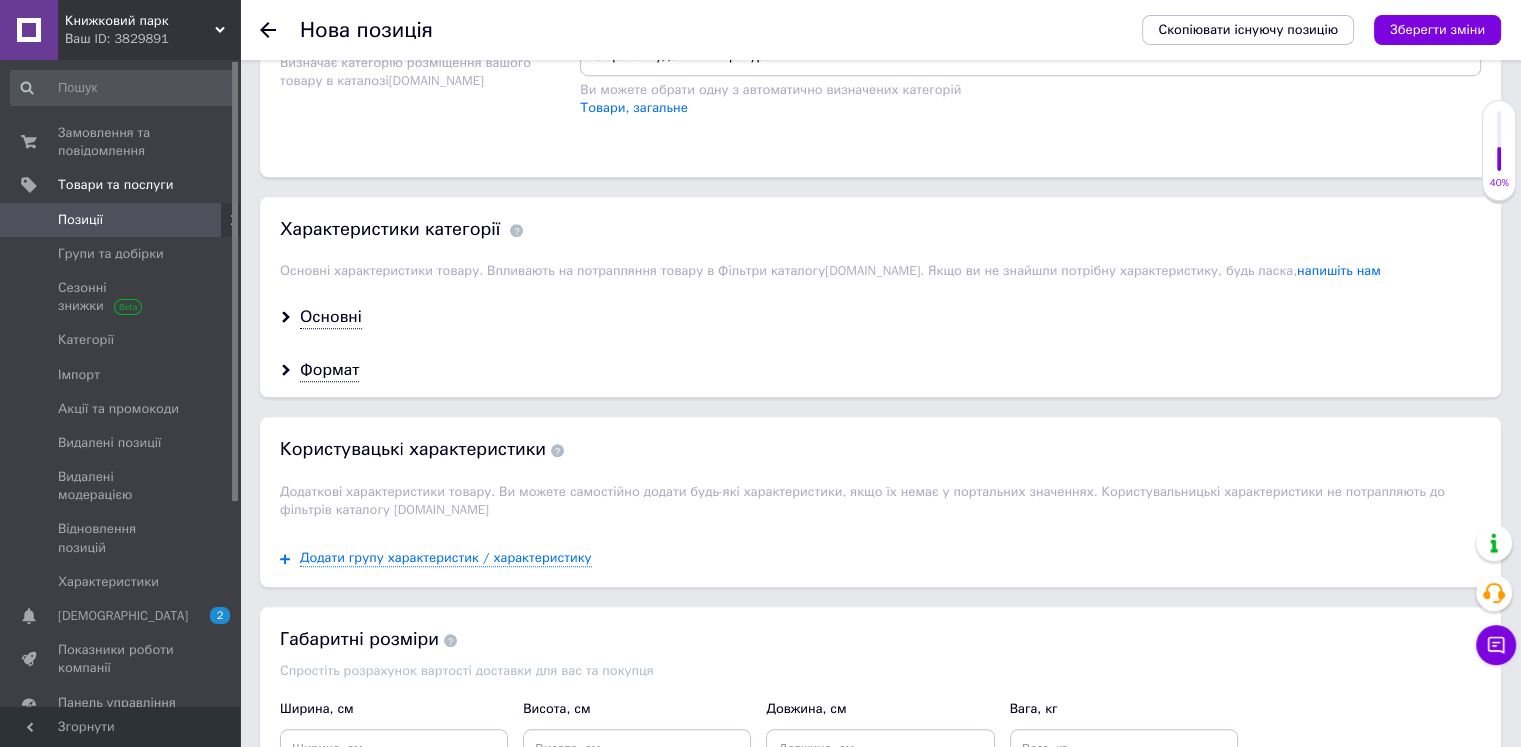 scroll, scrollTop: 1475, scrollLeft: 0, axis: vertical 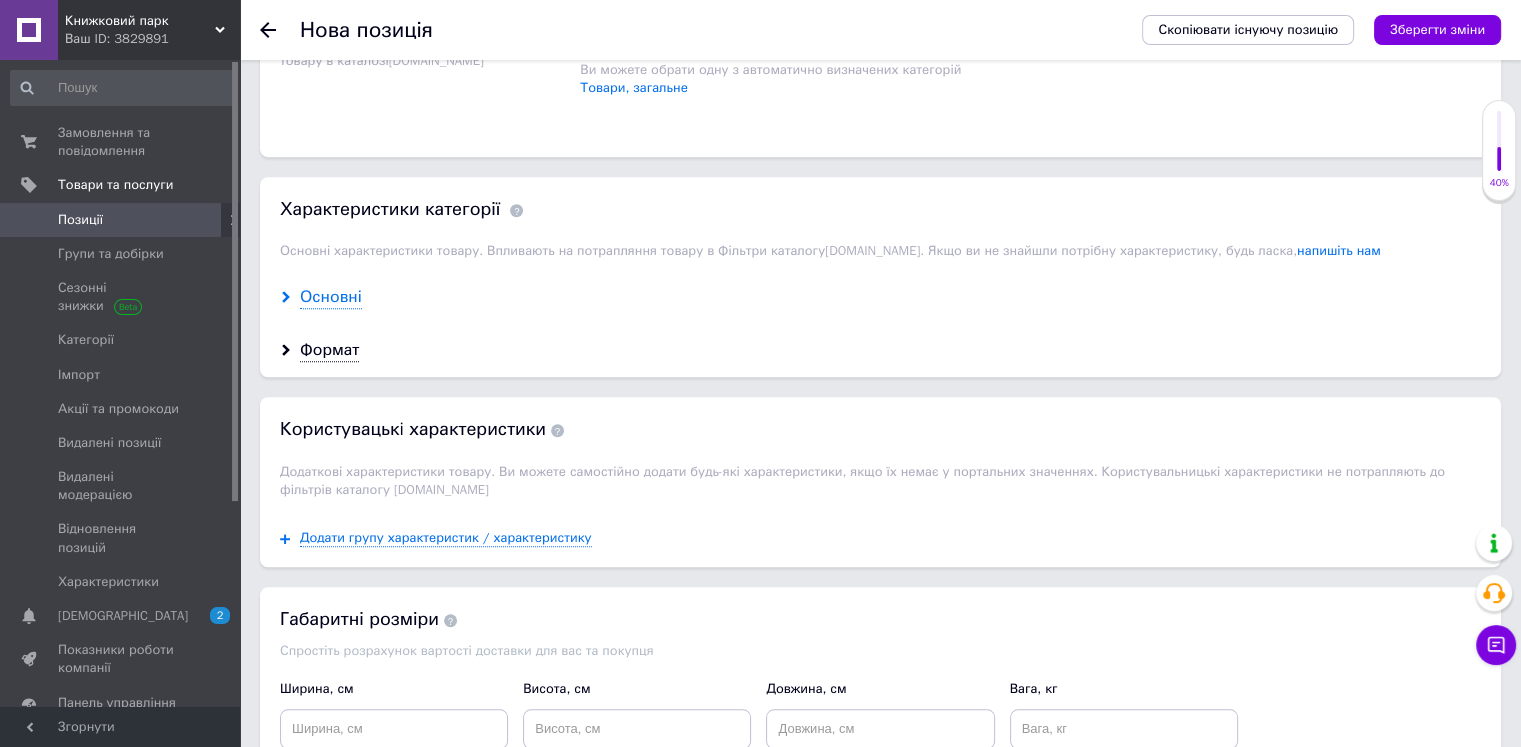 click on "Основні" at bounding box center (331, 297) 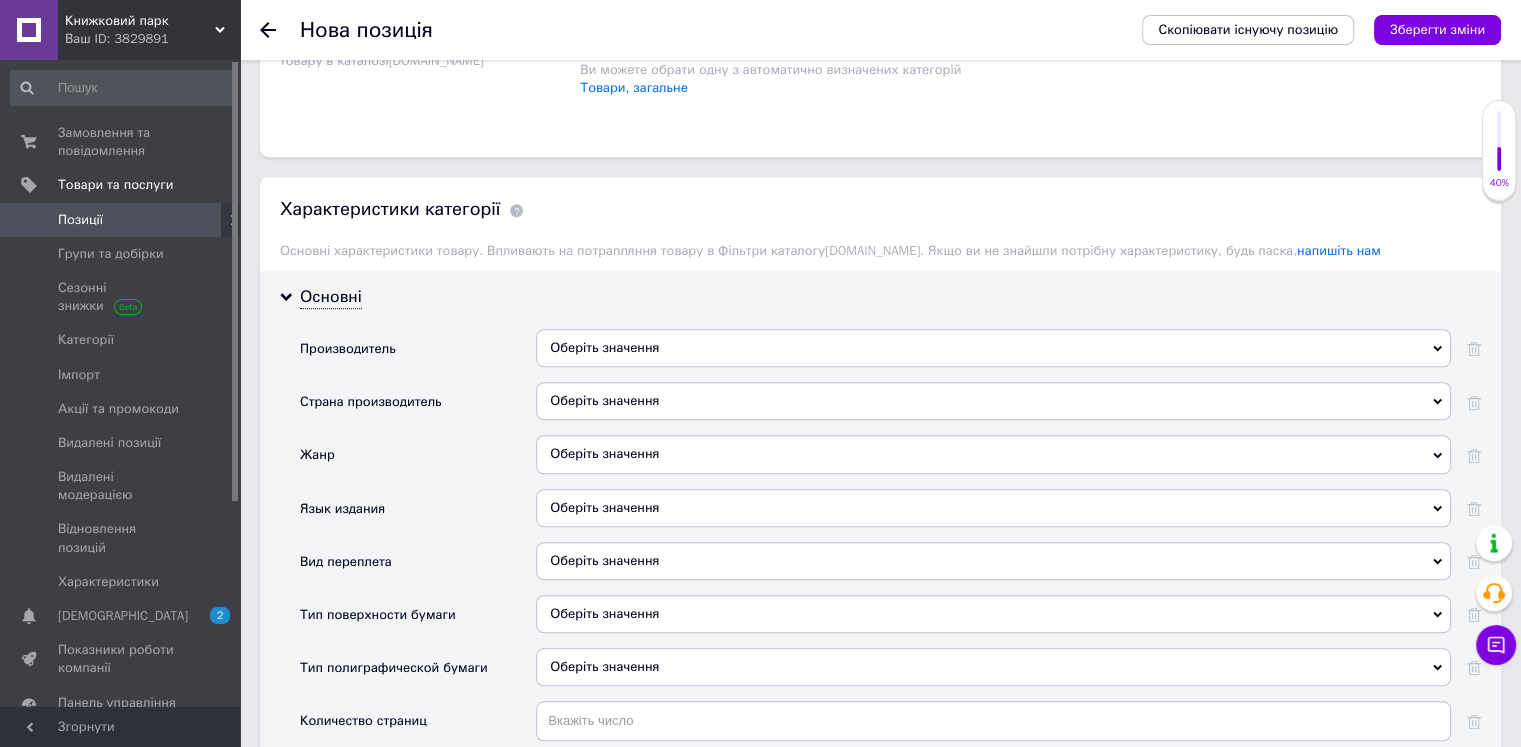 click on "Оберіть значення" at bounding box center [993, 348] 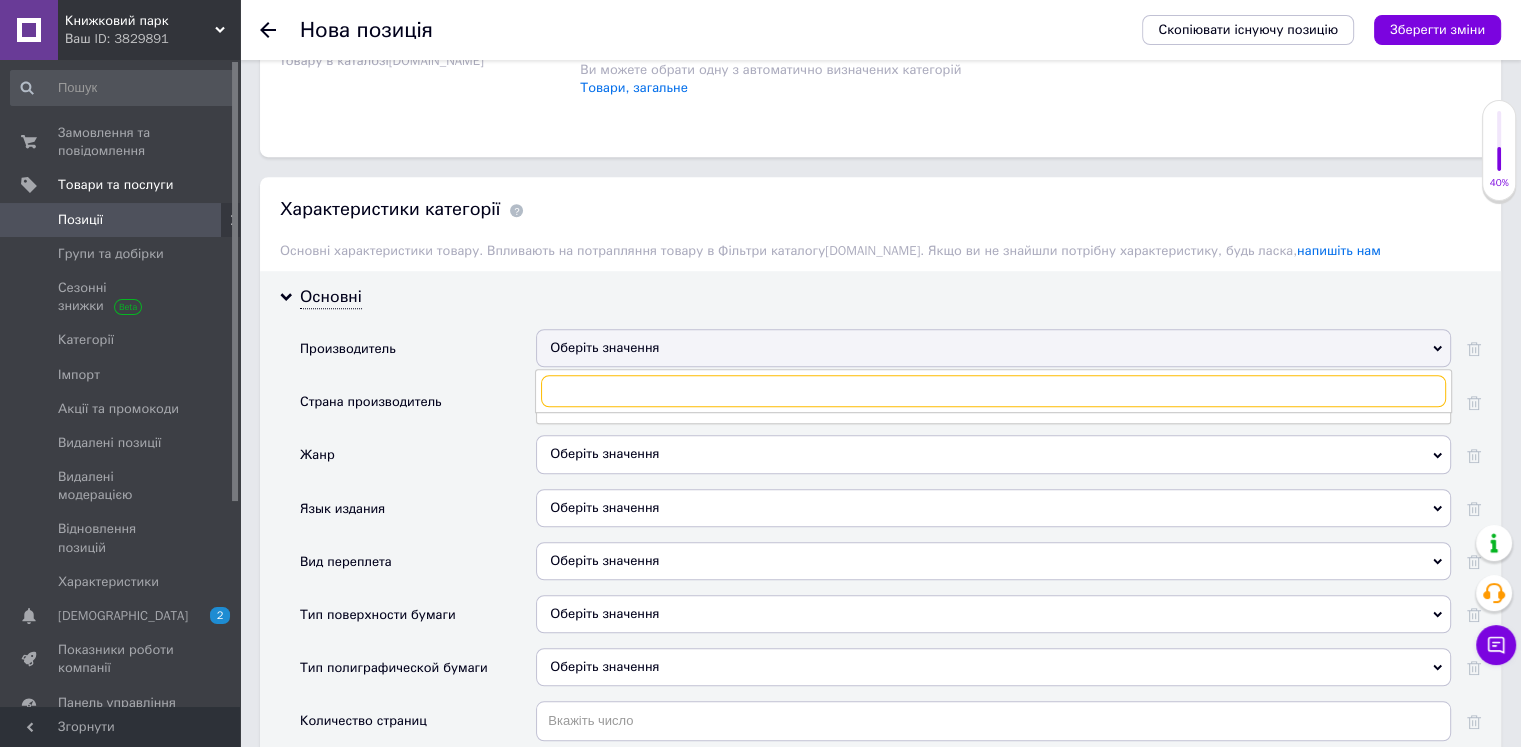 click at bounding box center (993, 391) 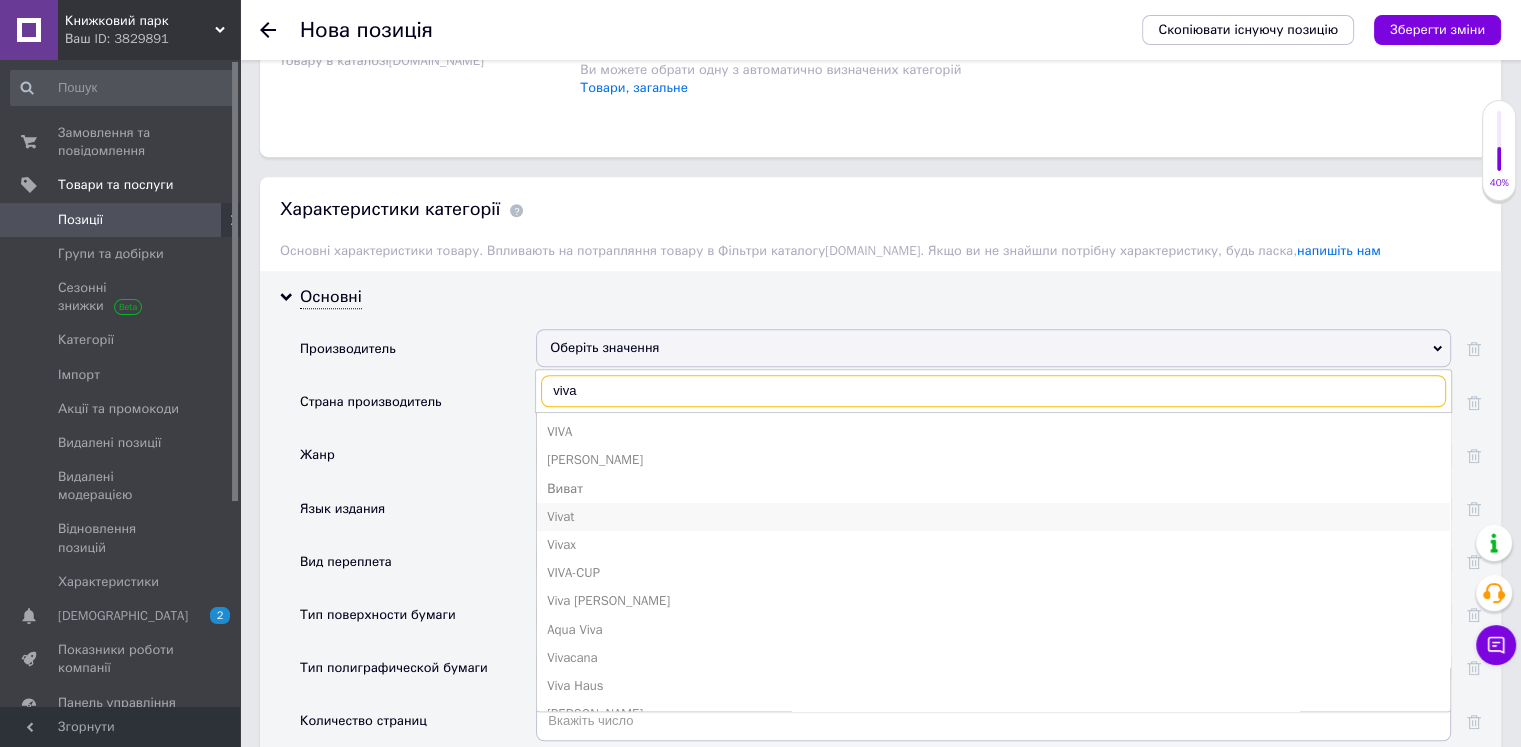 type on "viva" 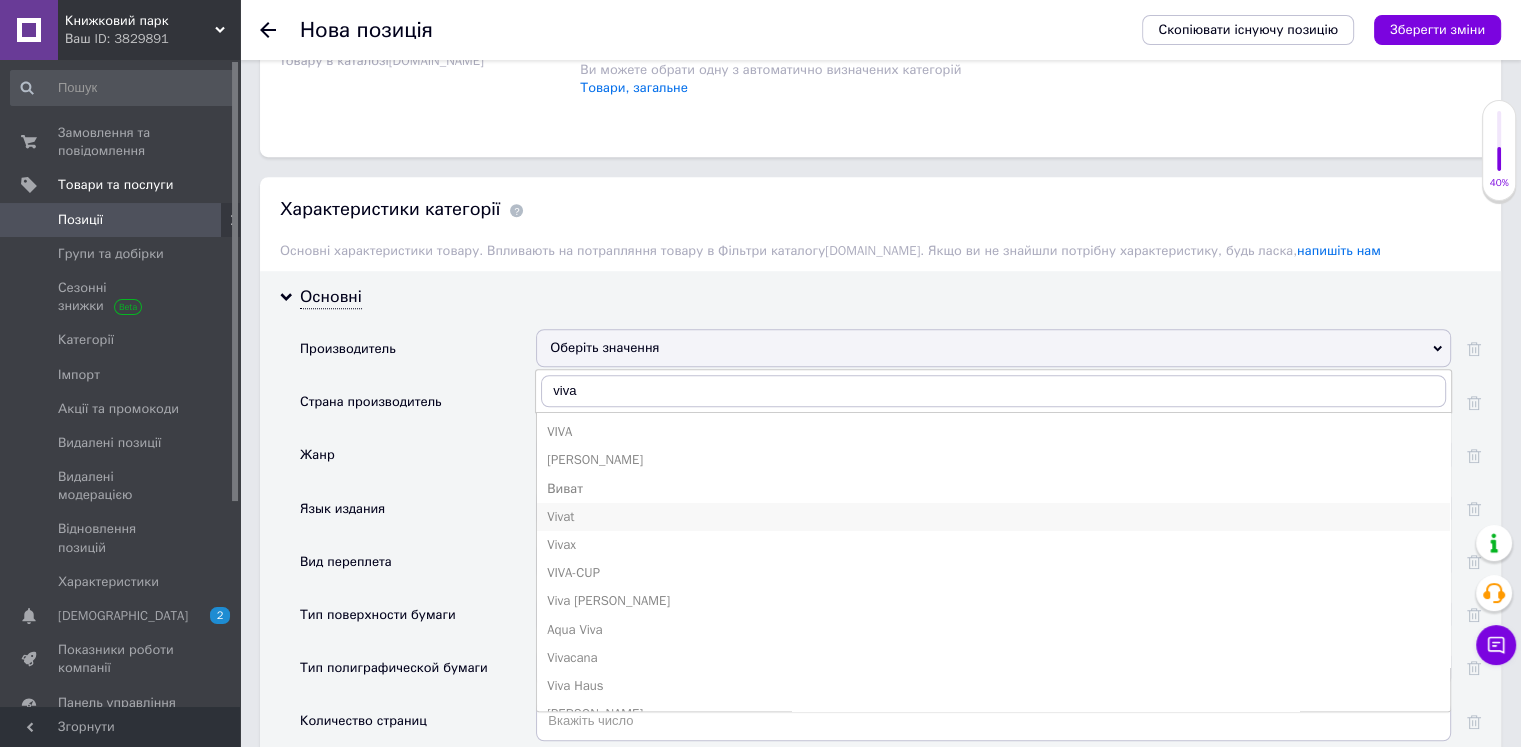 click on "Vivat" at bounding box center [993, 517] 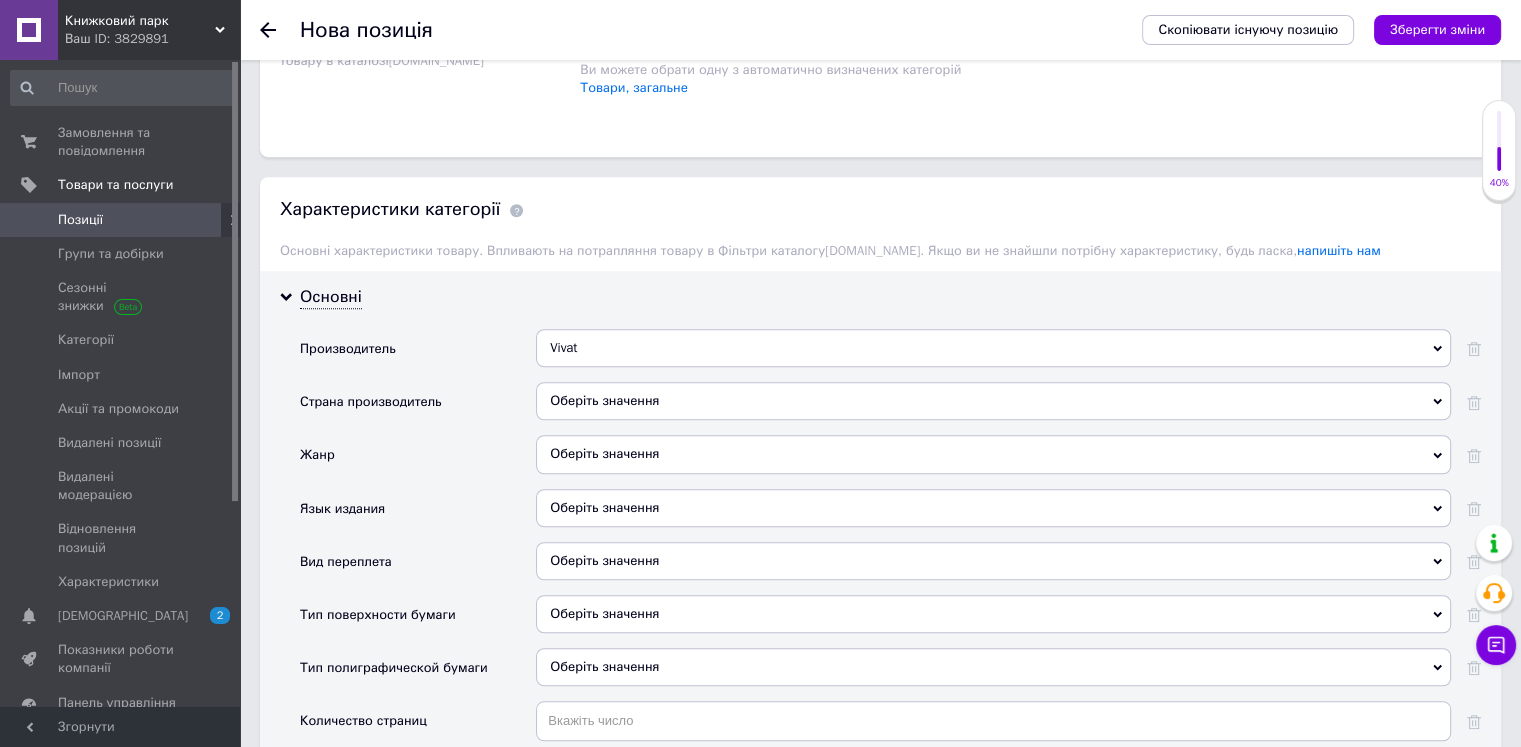 click on "Оберіть значення" at bounding box center (993, 401) 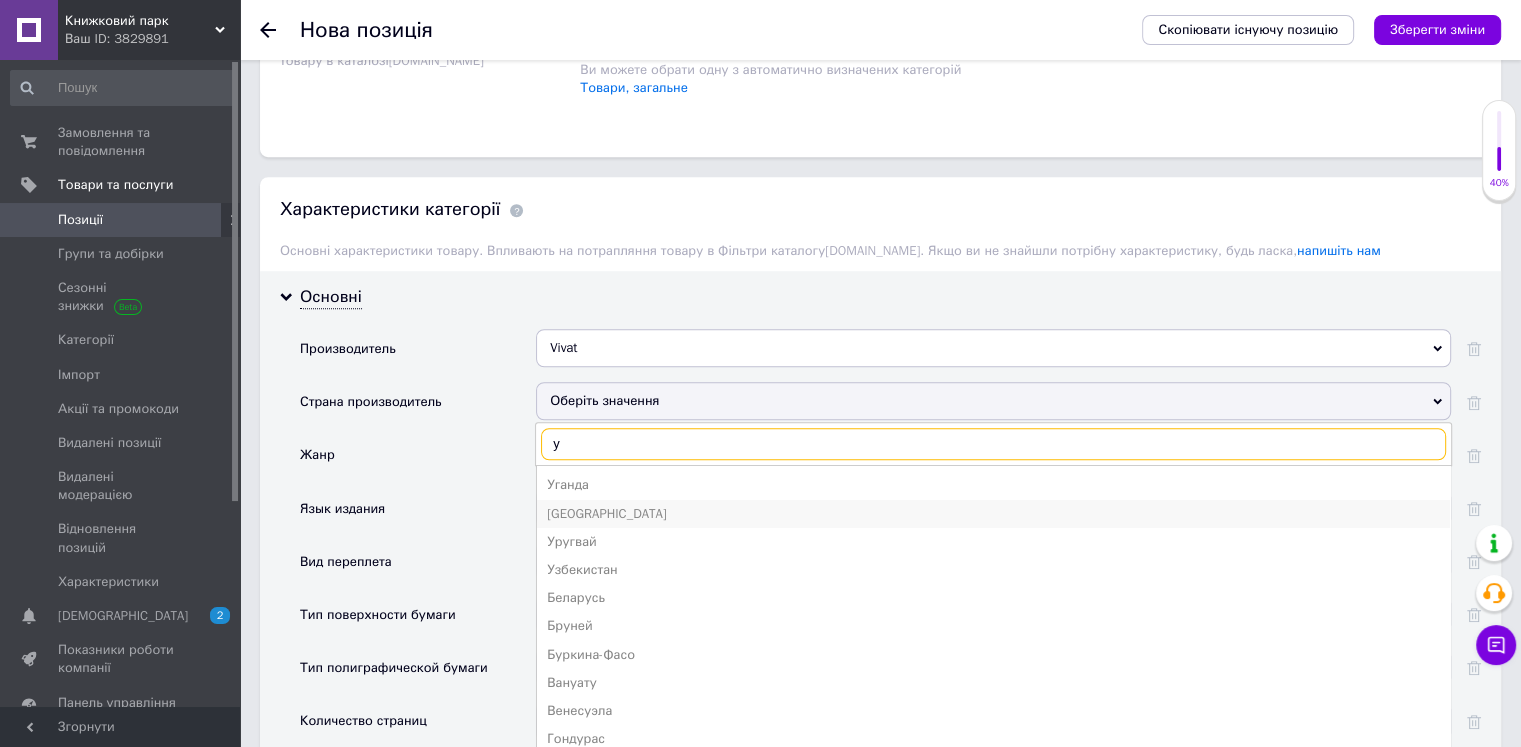 type on "у" 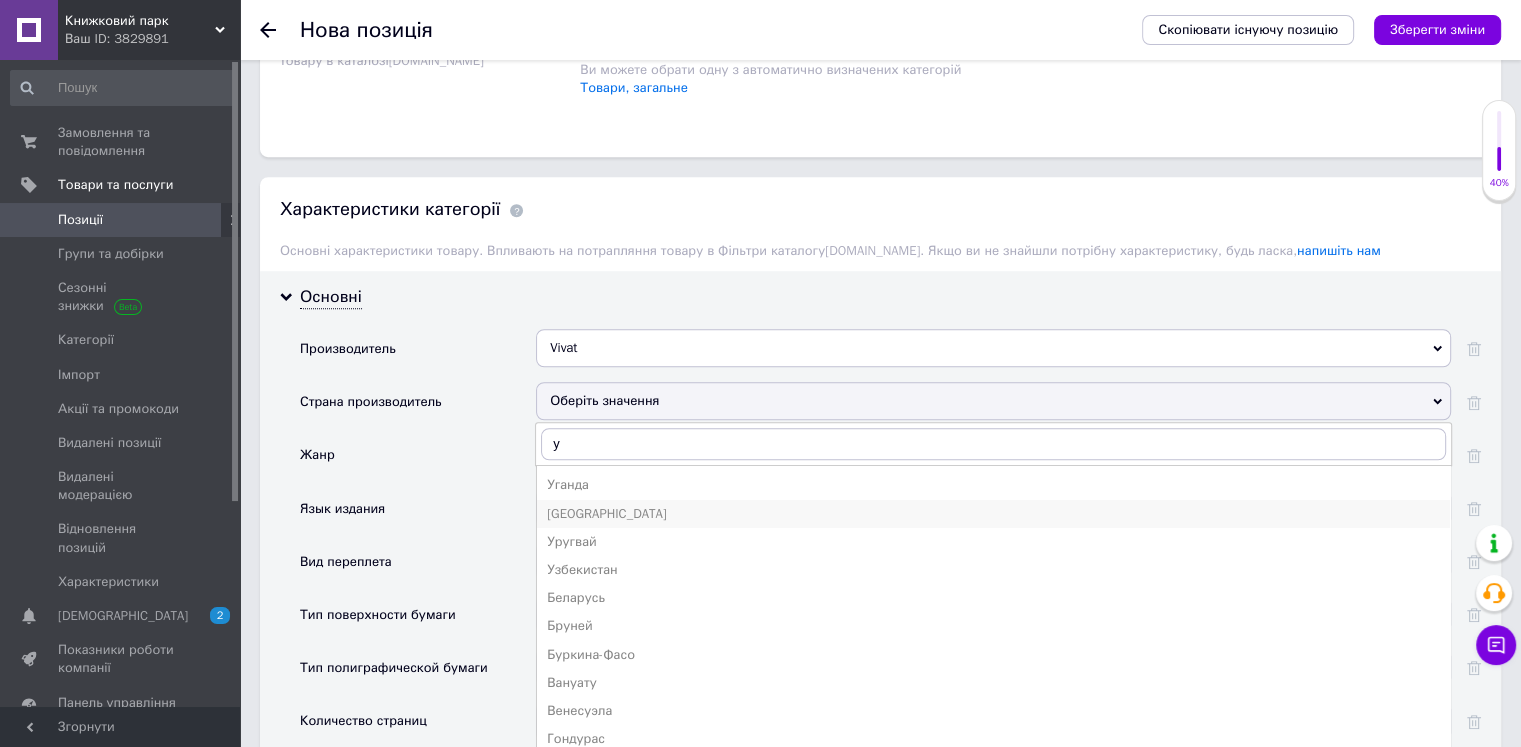 click on "[GEOGRAPHIC_DATA]" at bounding box center (993, 514) 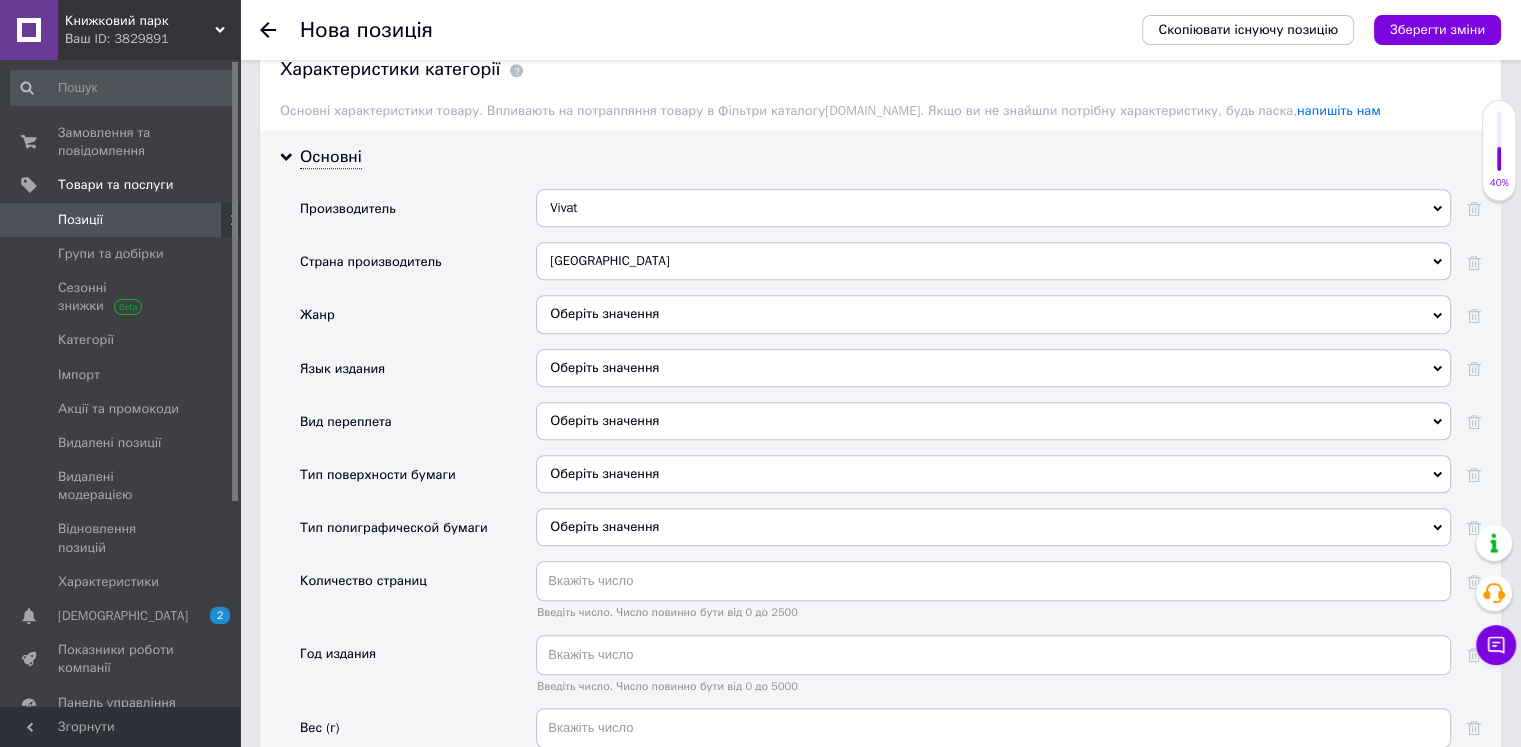 scroll, scrollTop: 1675, scrollLeft: 0, axis: vertical 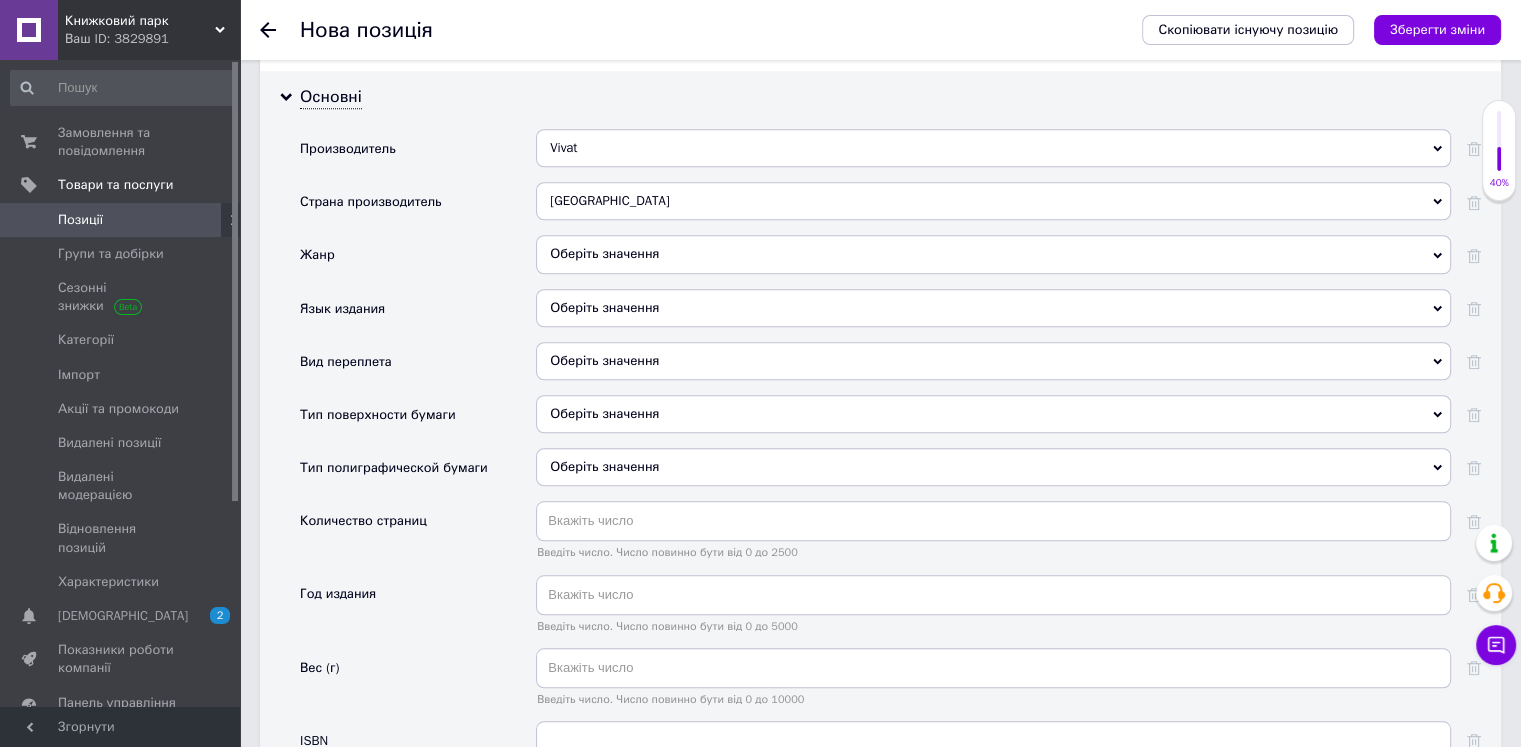 click on "Оберіть значення" at bounding box center [993, 254] 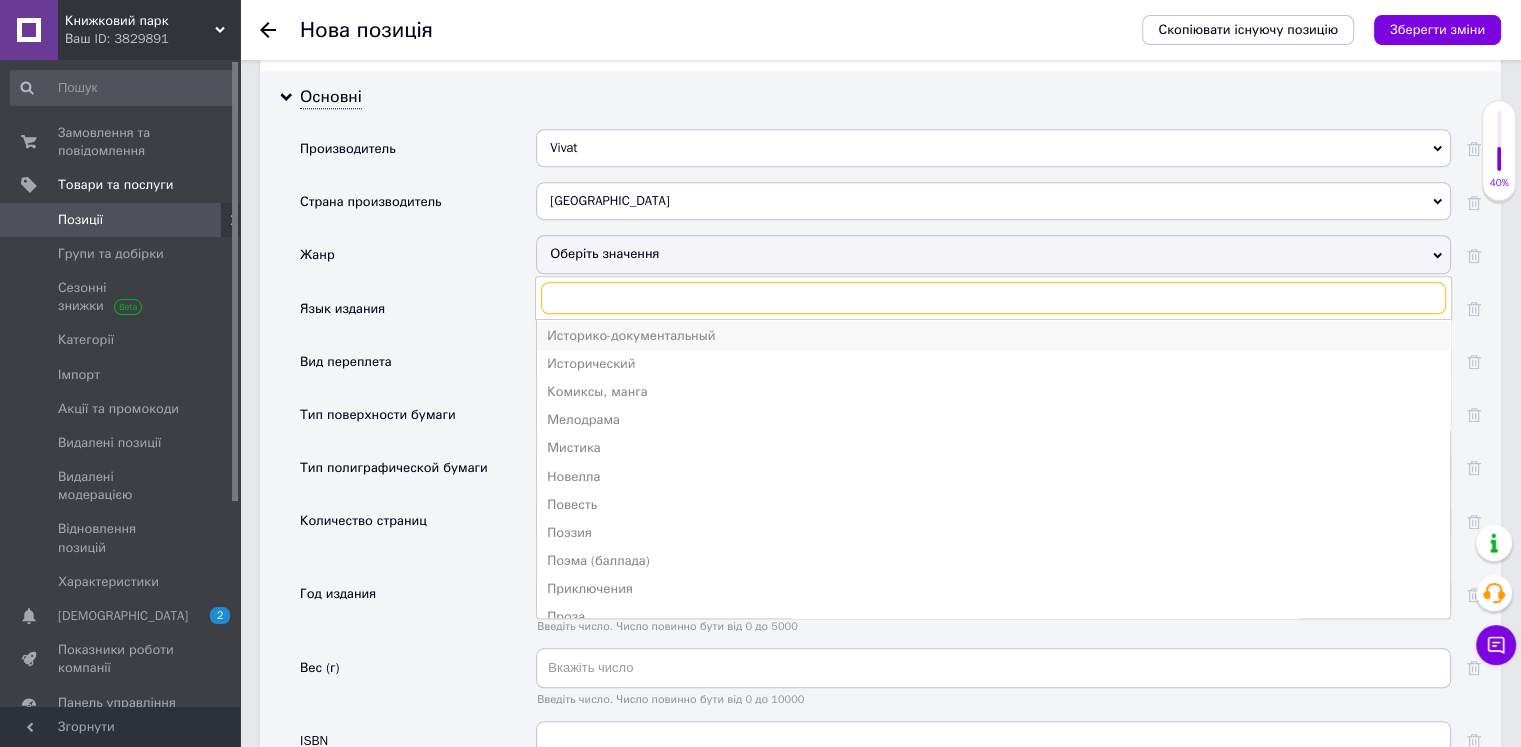 scroll, scrollTop: 200, scrollLeft: 0, axis: vertical 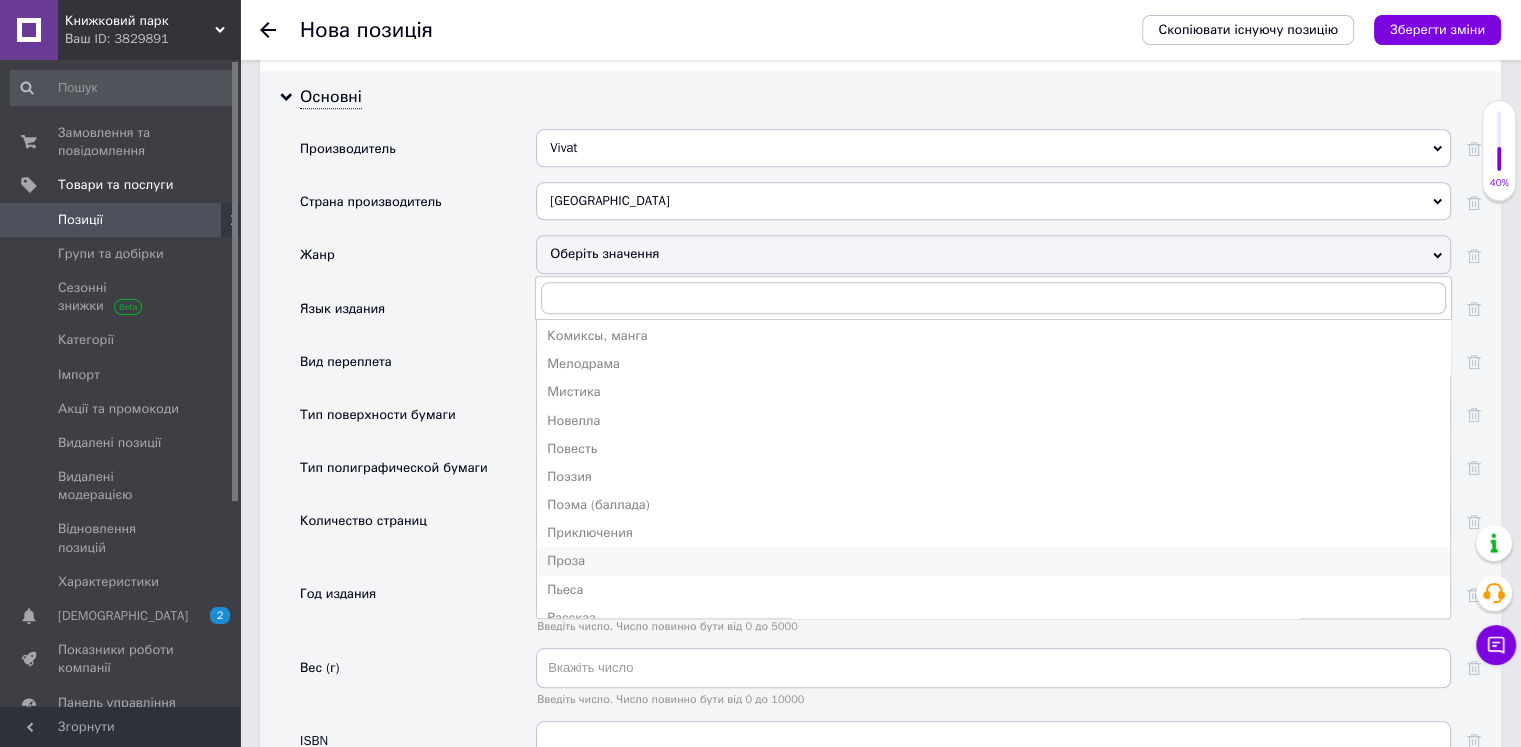 click on "Проза" at bounding box center [993, 561] 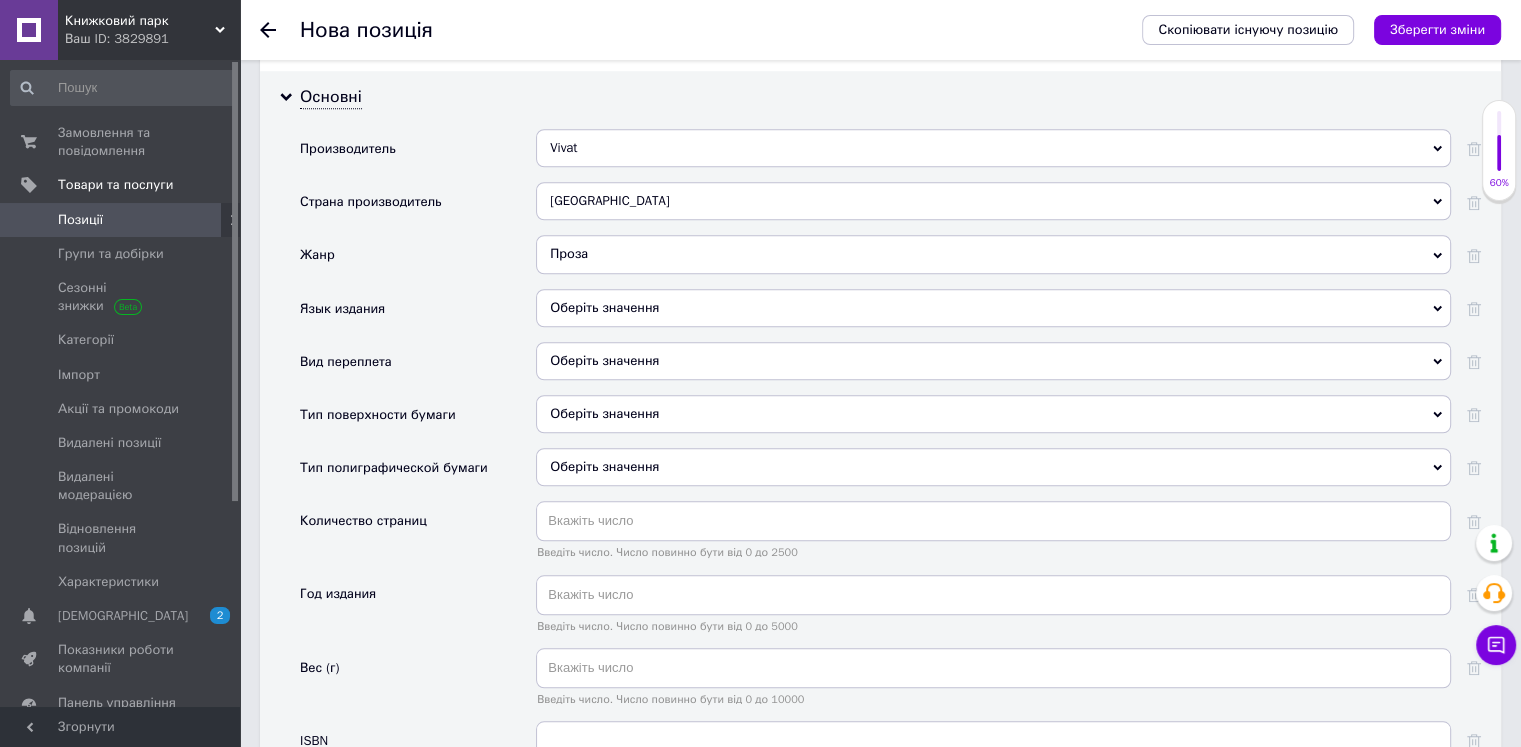 click on "Оберіть значення" at bounding box center (993, 308) 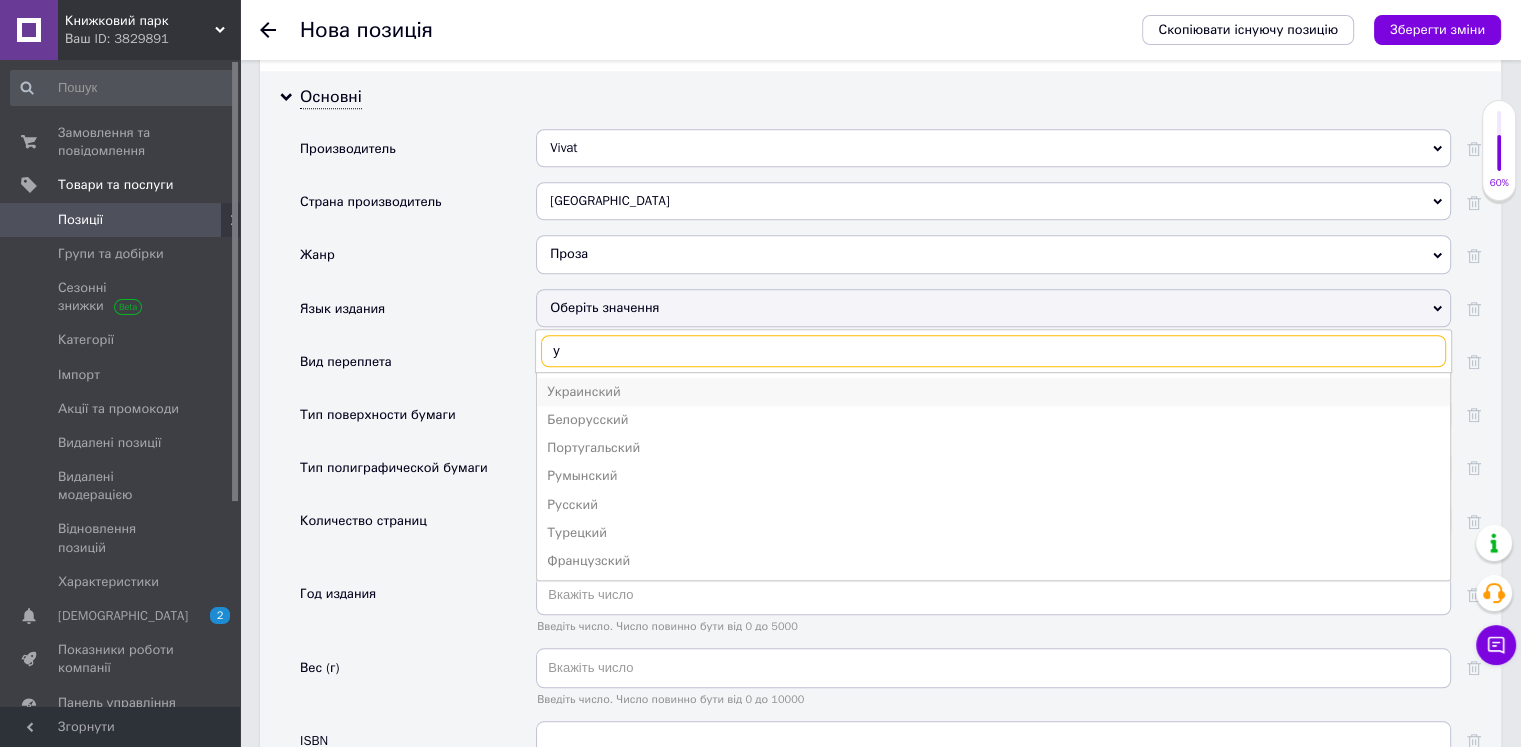 type on "у" 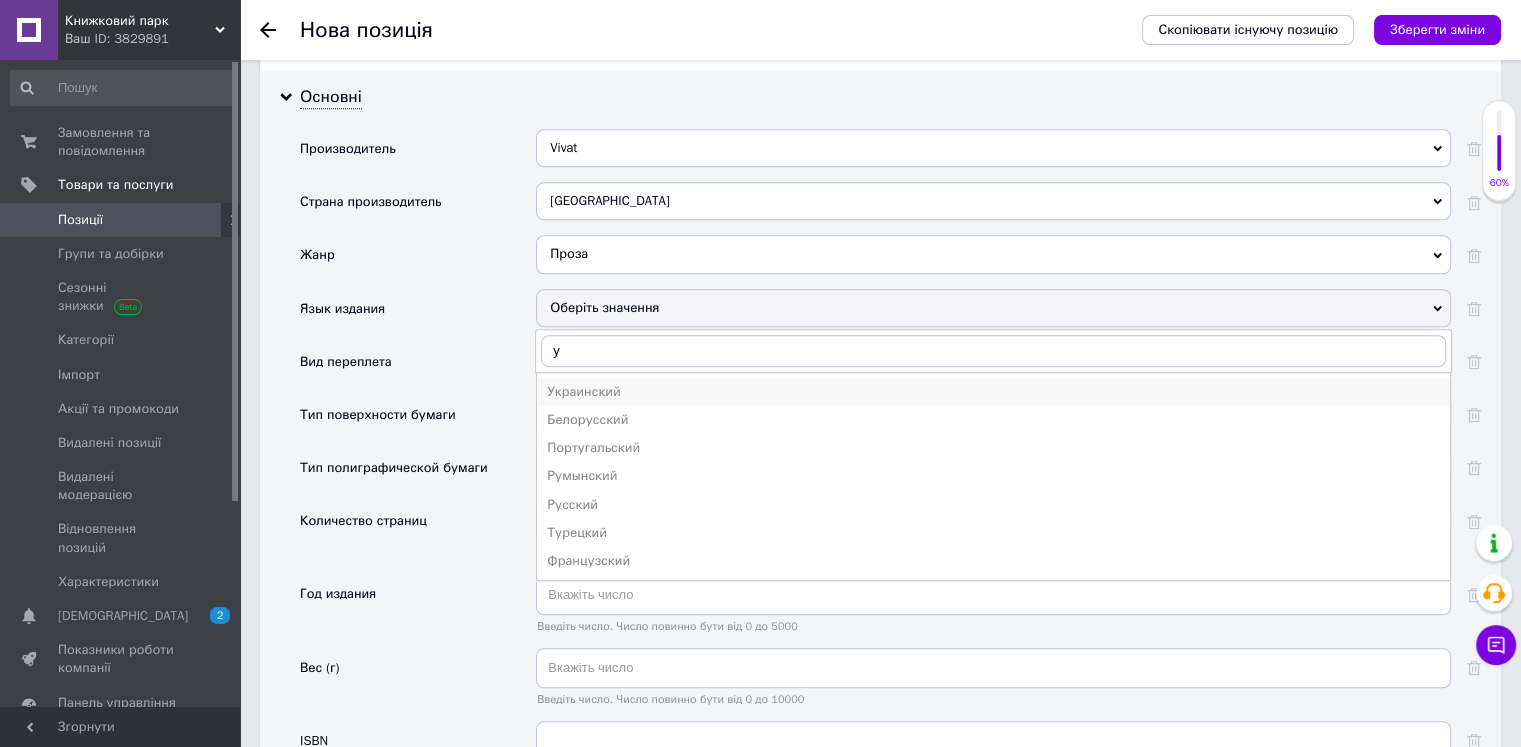 click on "Украинский" at bounding box center (993, 392) 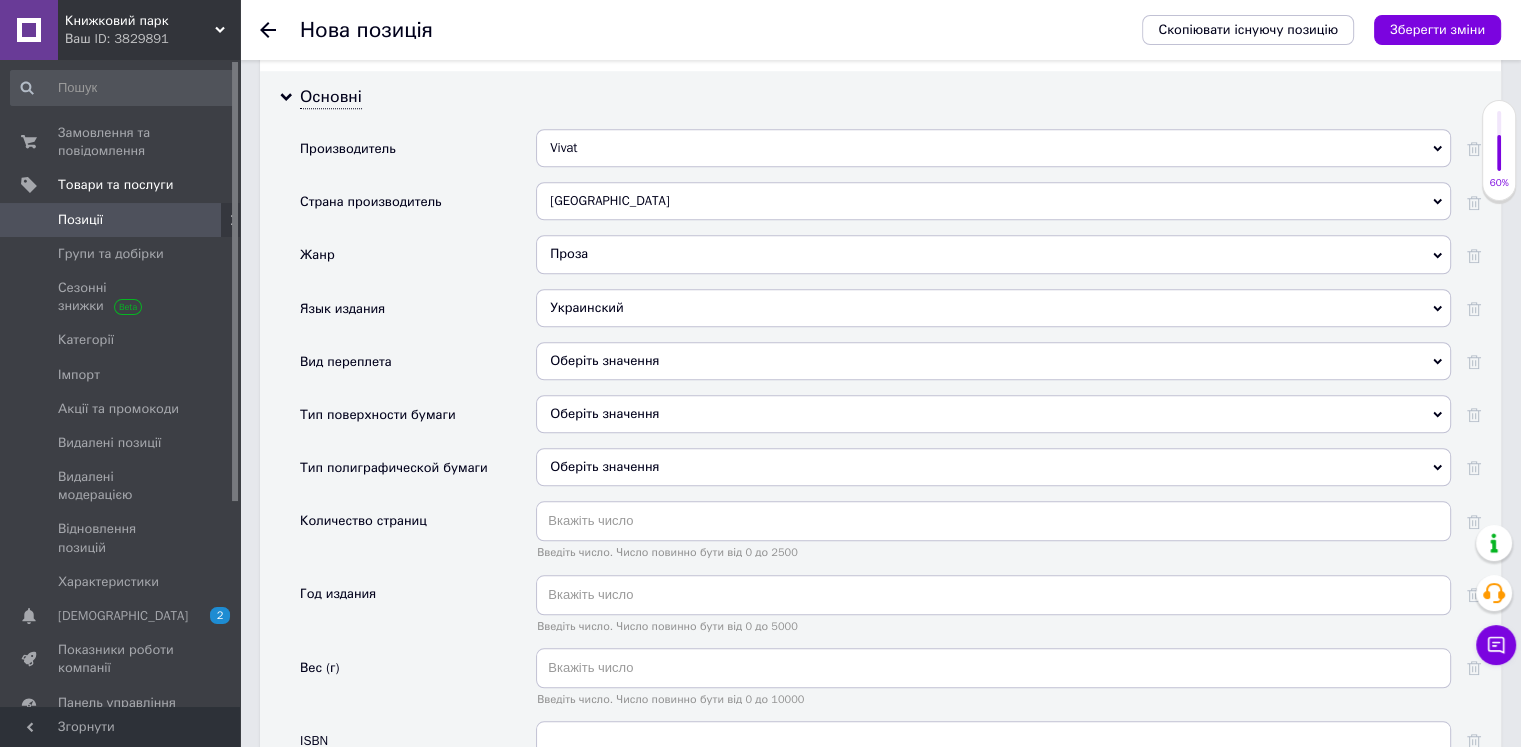 click on "Оберіть значення" at bounding box center [993, 361] 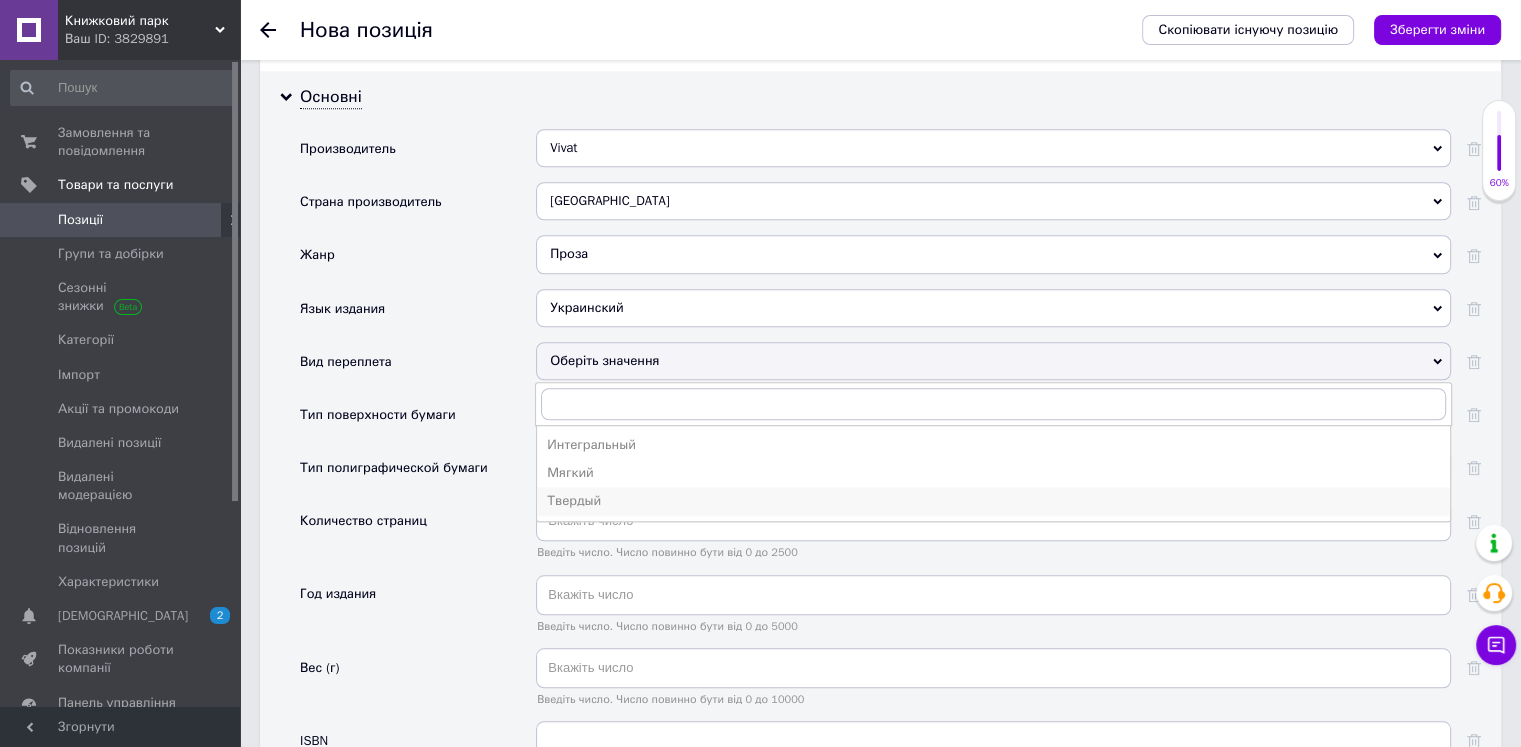 click on "Твердый" at bounding box center [993, 501] 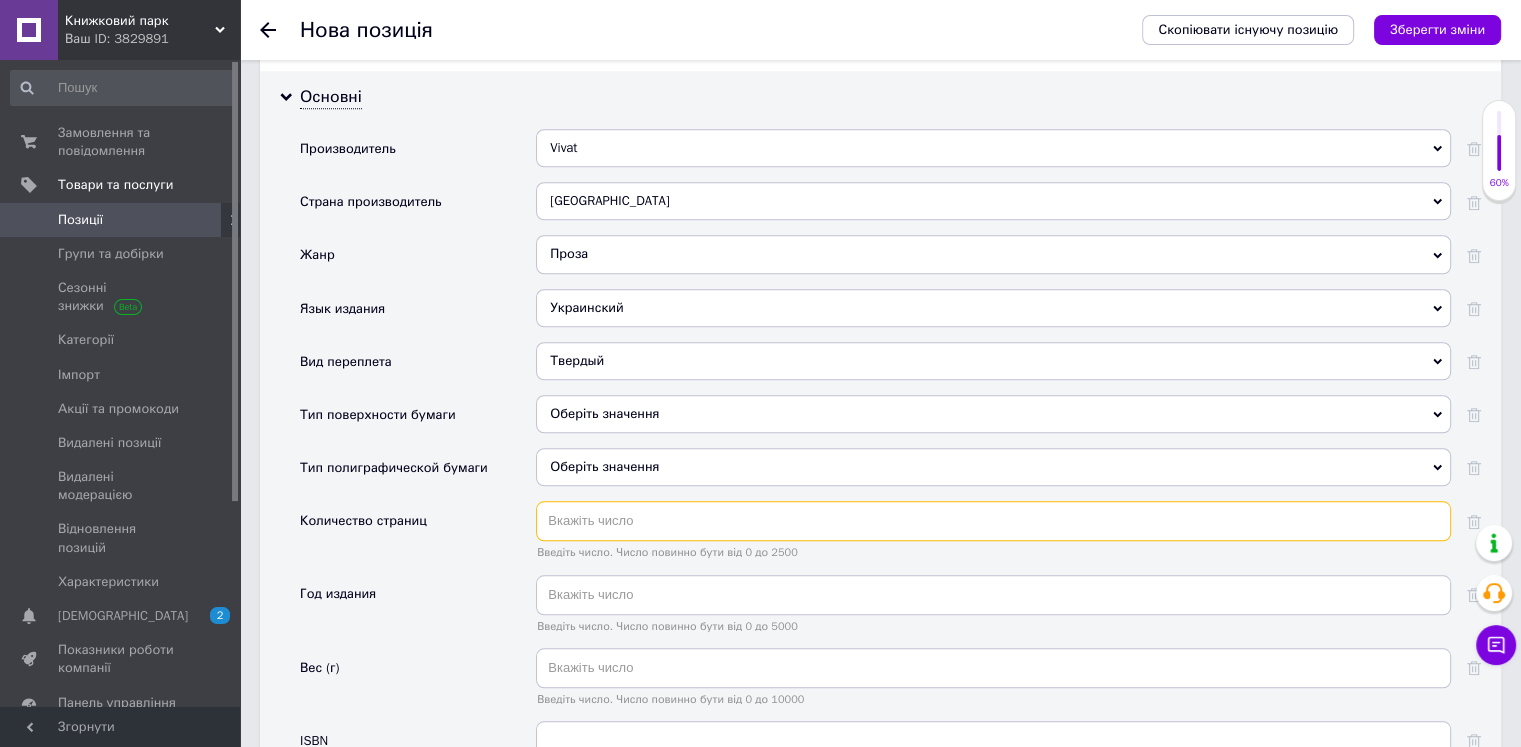 click at bounding box center (993, 521) 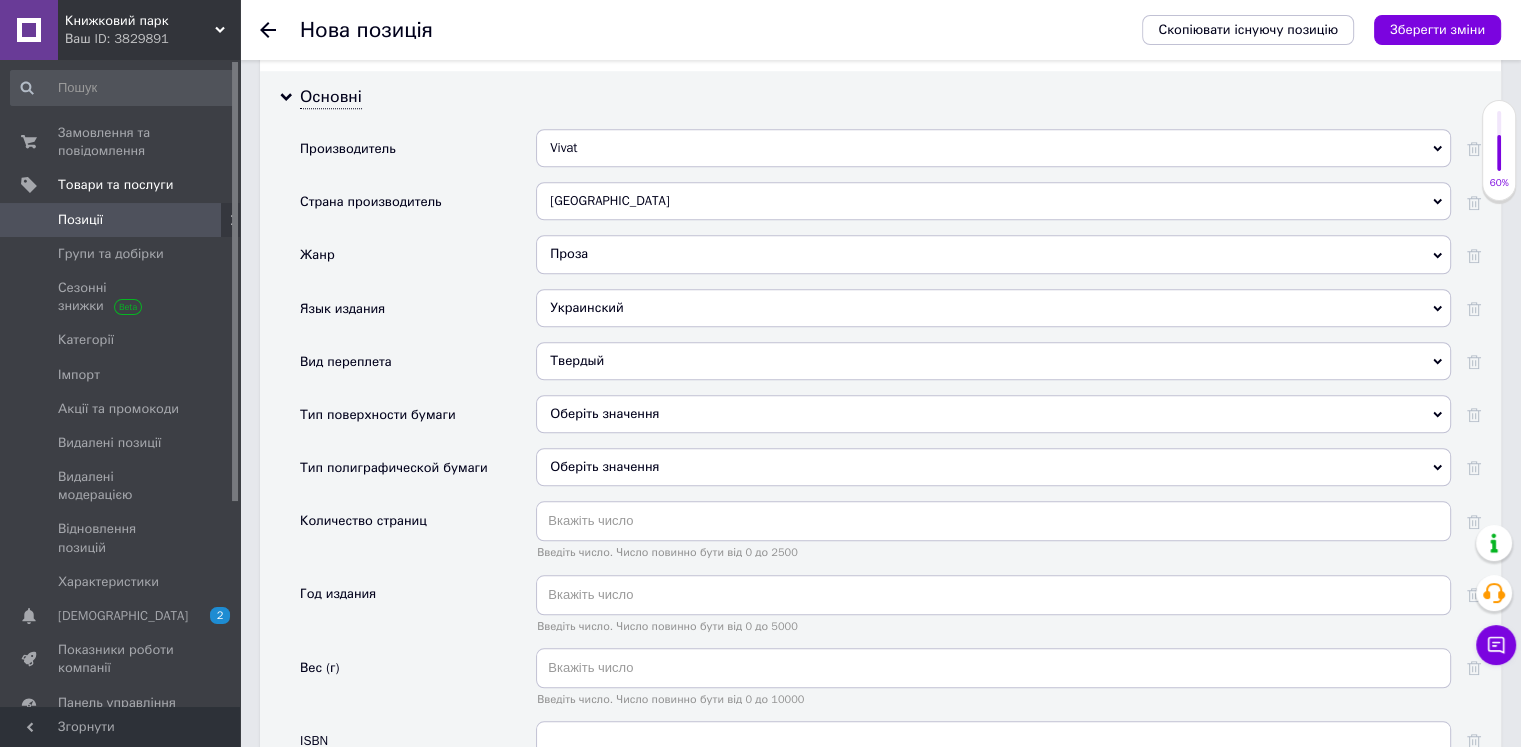 click on "Введіть число. Число повинно бути від 0 до 2500" at bounding box center [993, 530] 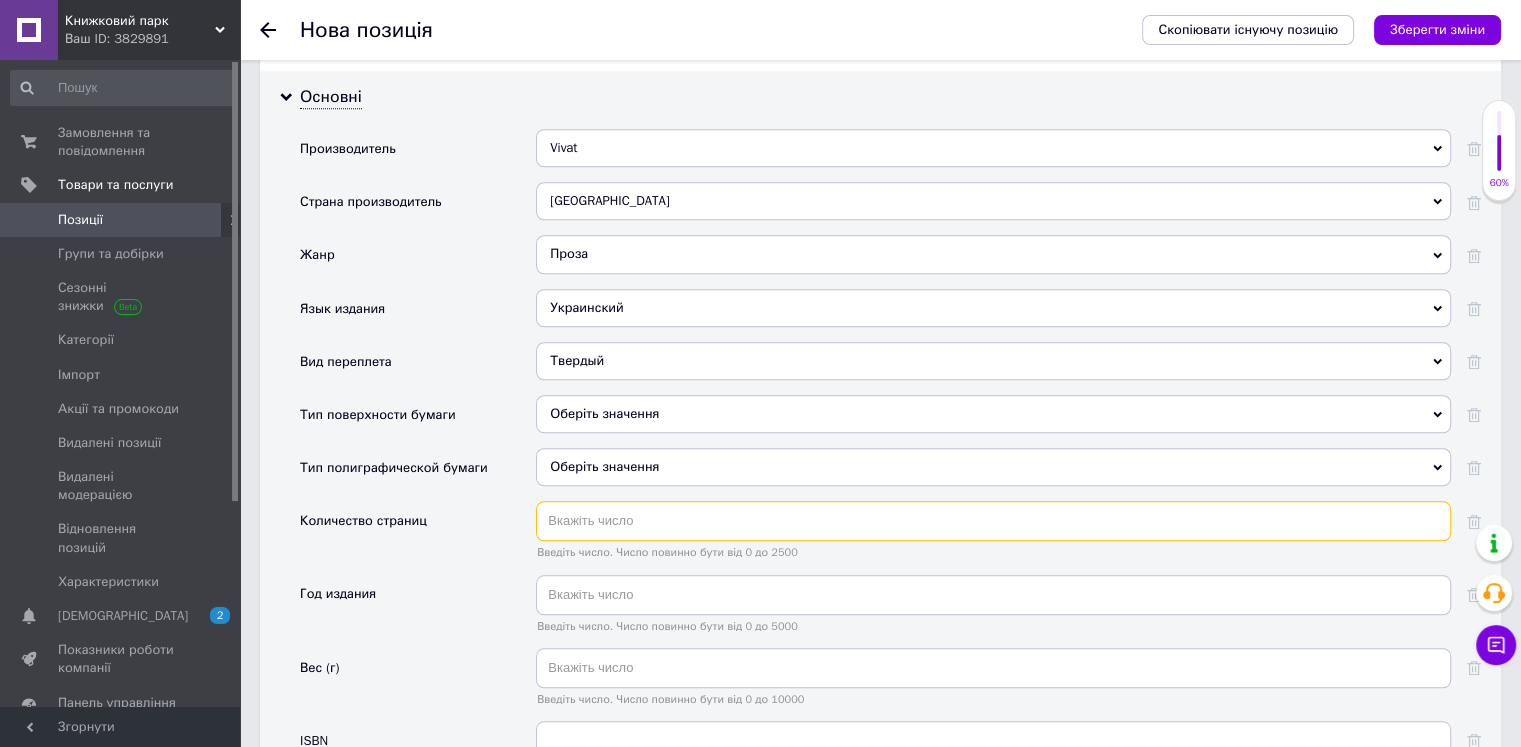 click at bounding box center [993, 521] 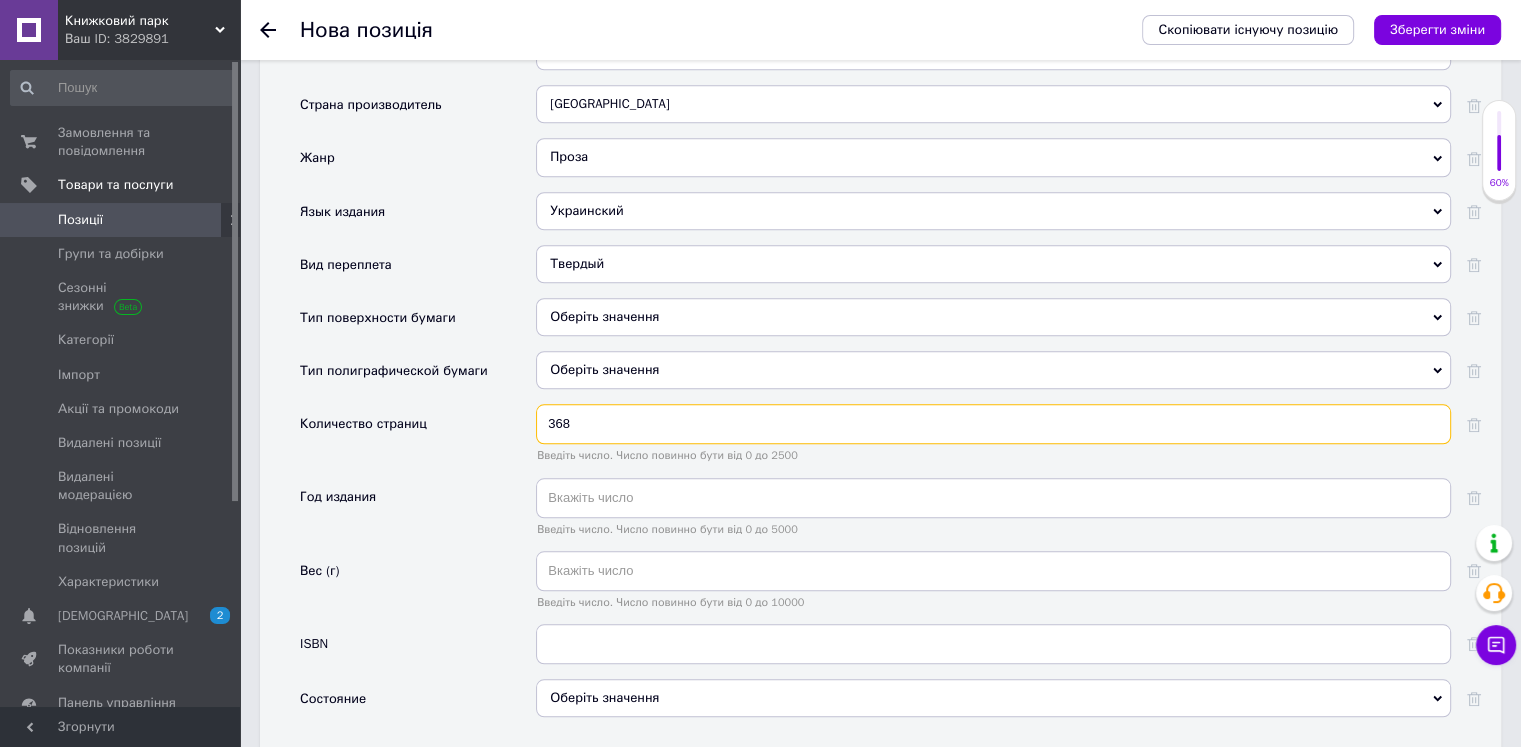 scroll, scrollTop: 1775, scrollLeft: 0, axis: vertical 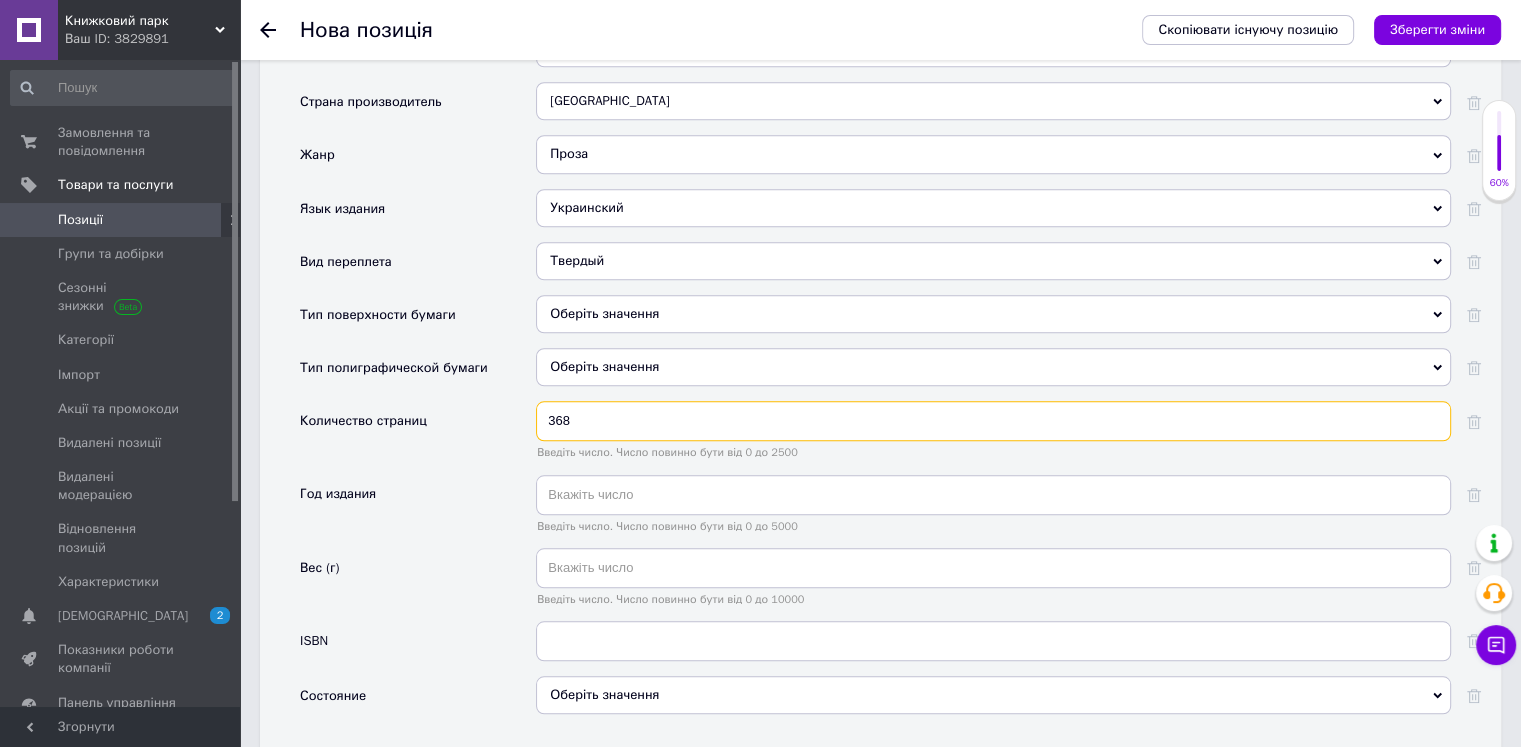 type on "368" 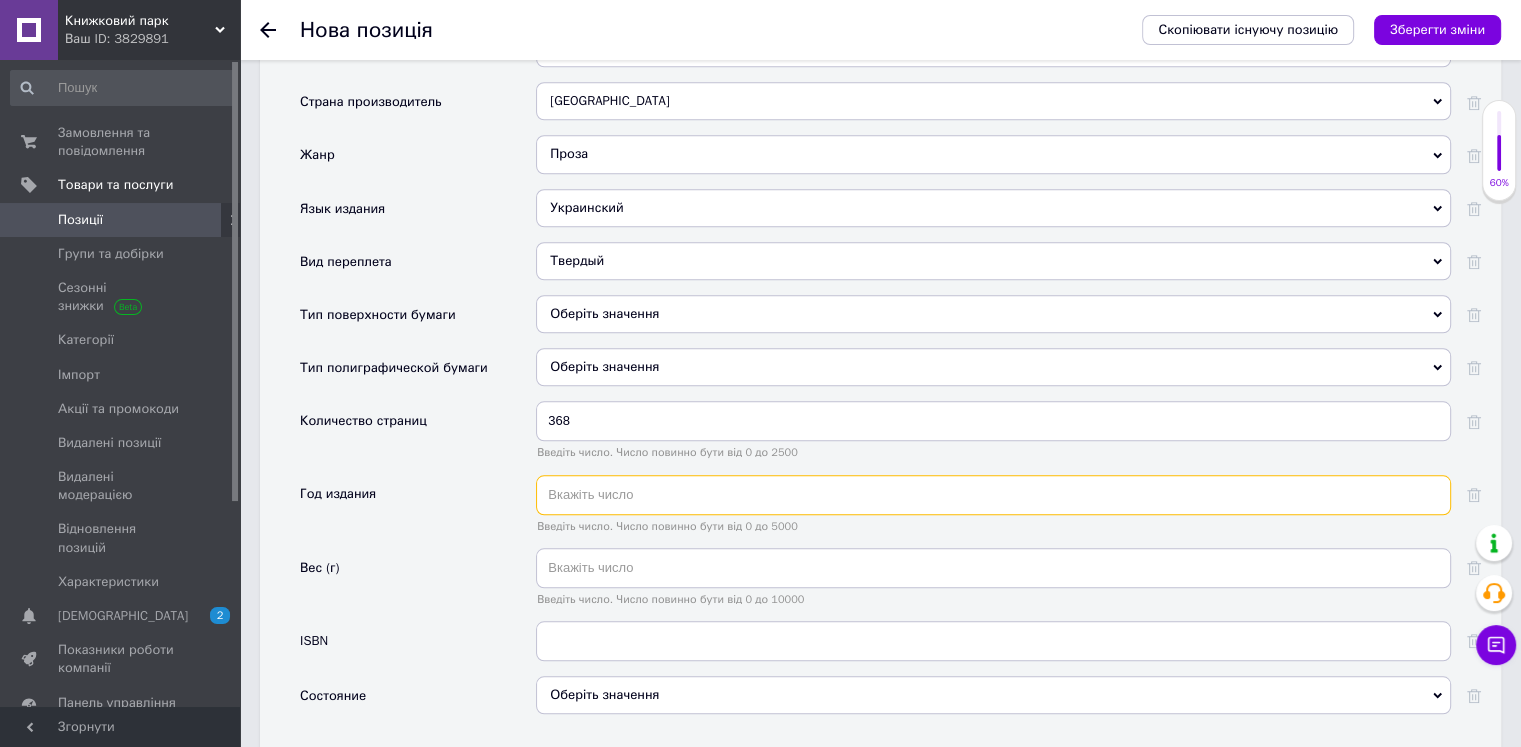 click at bounding box center [993, 495] 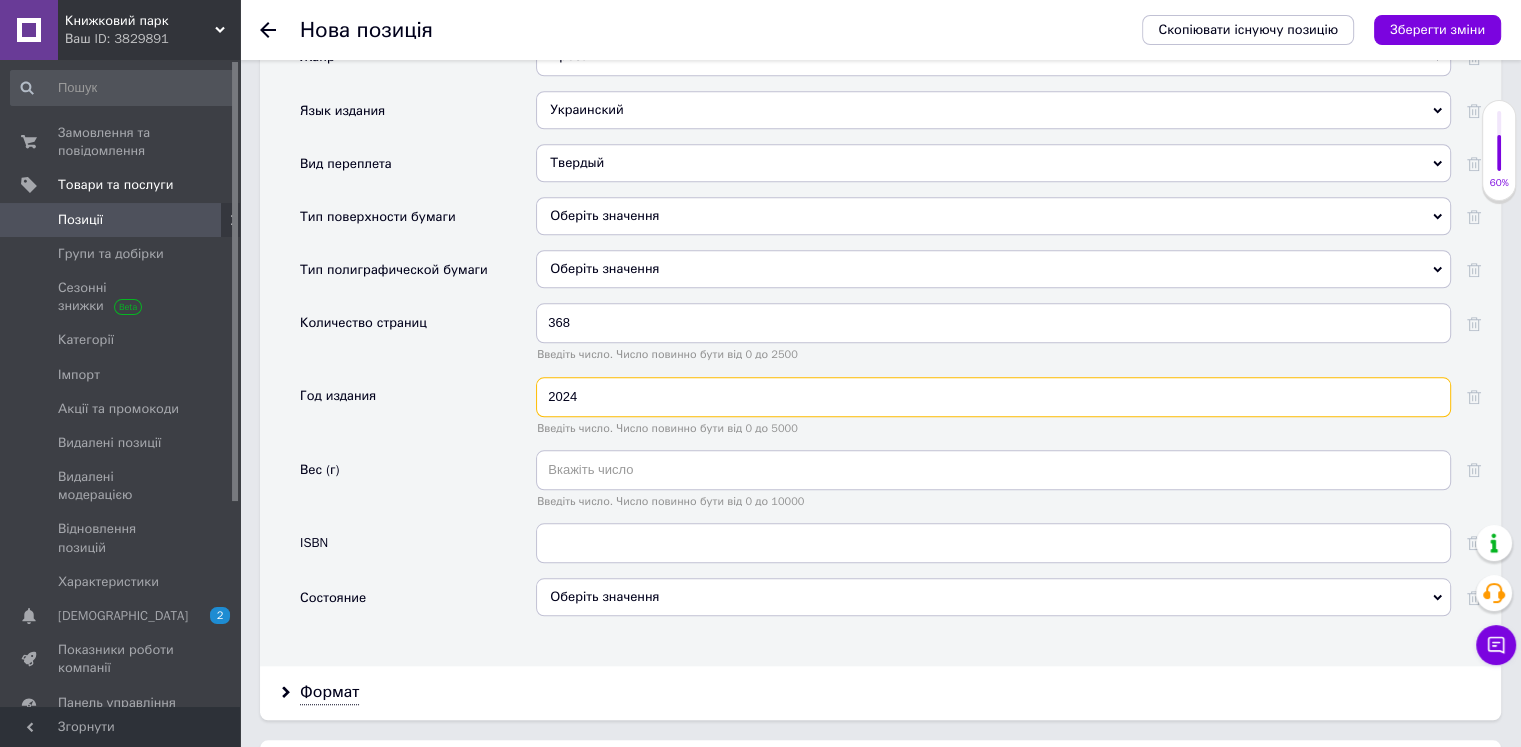 scroll, scrollTop: 1875, scrollLeft: 0, axis: vertical 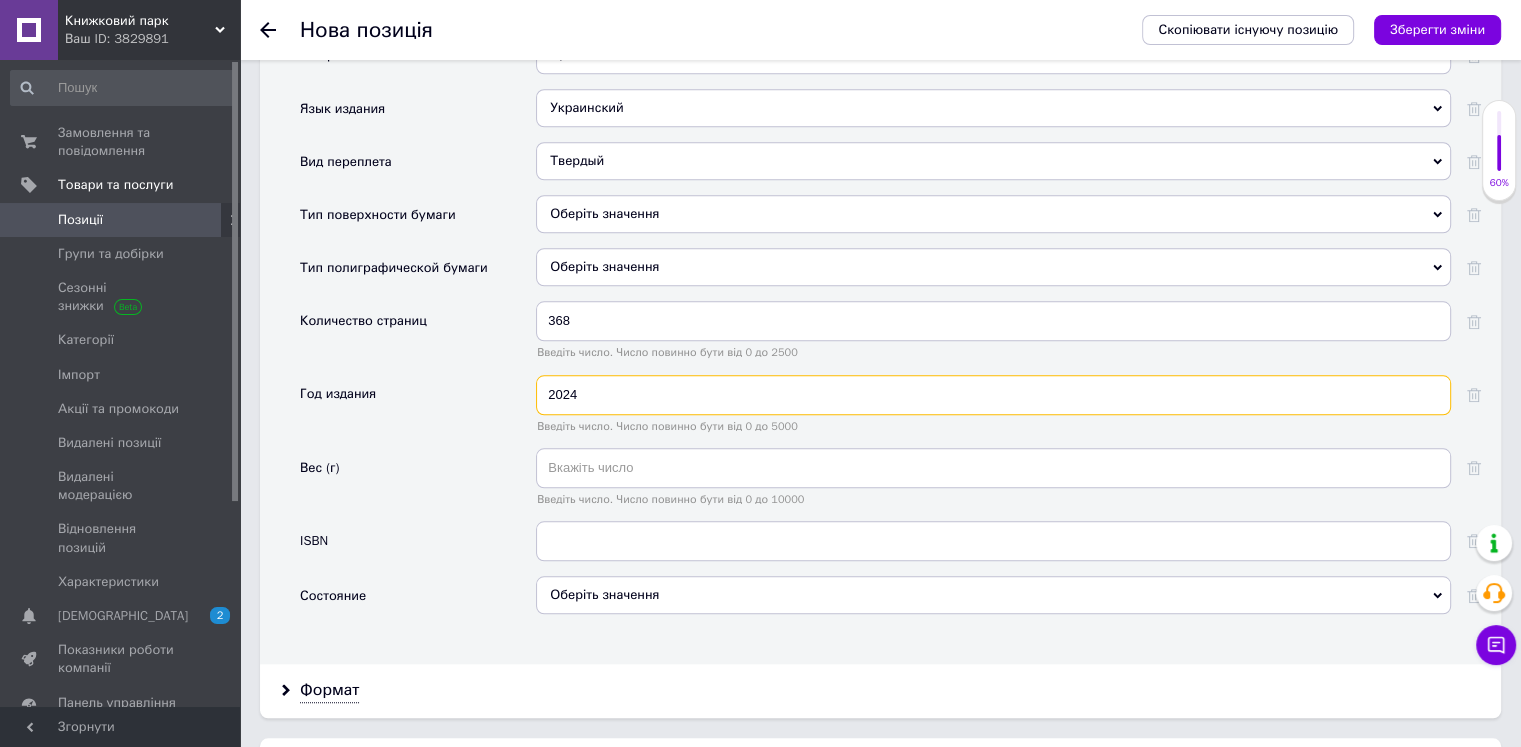 type on "2024" 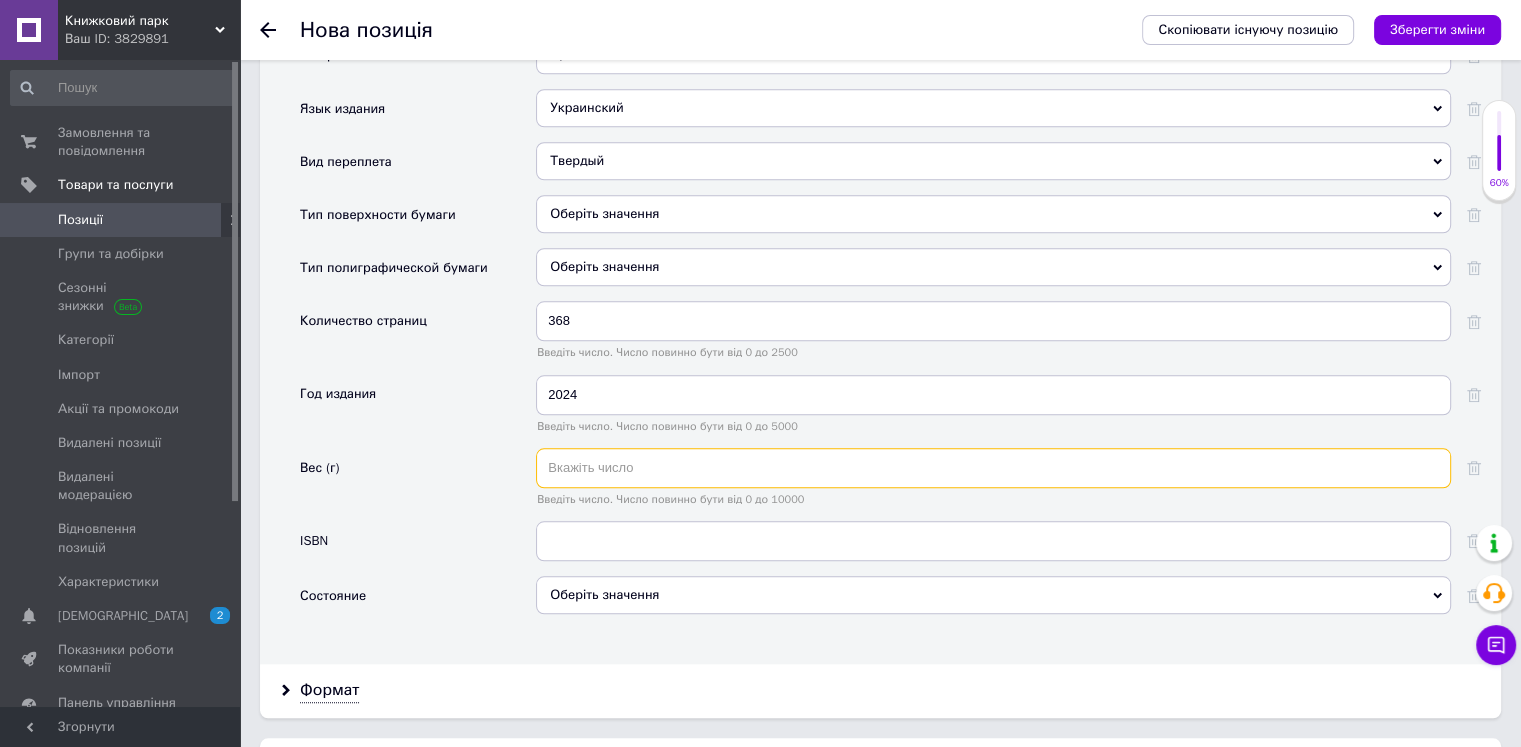click at bounding box center (993, 468) 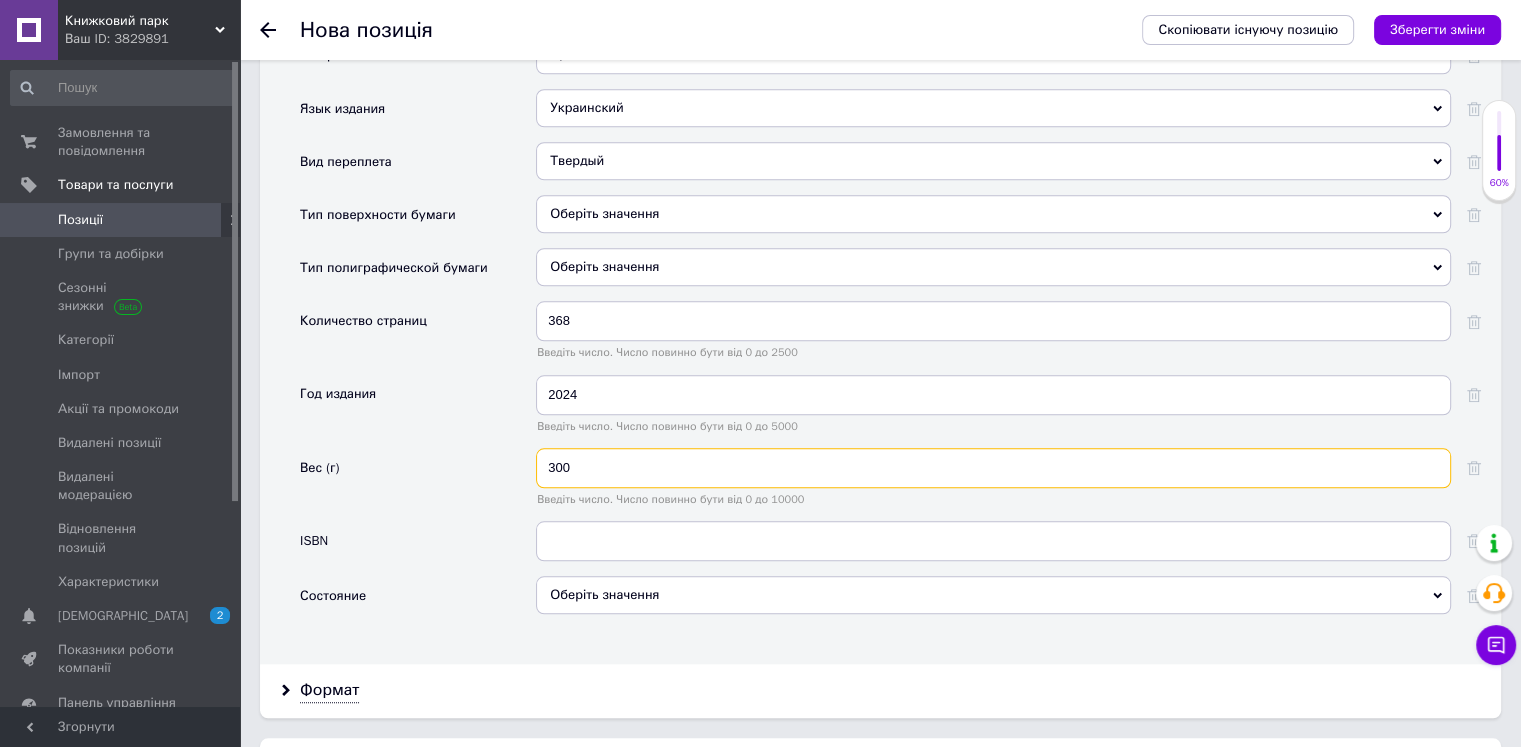 type on "300" 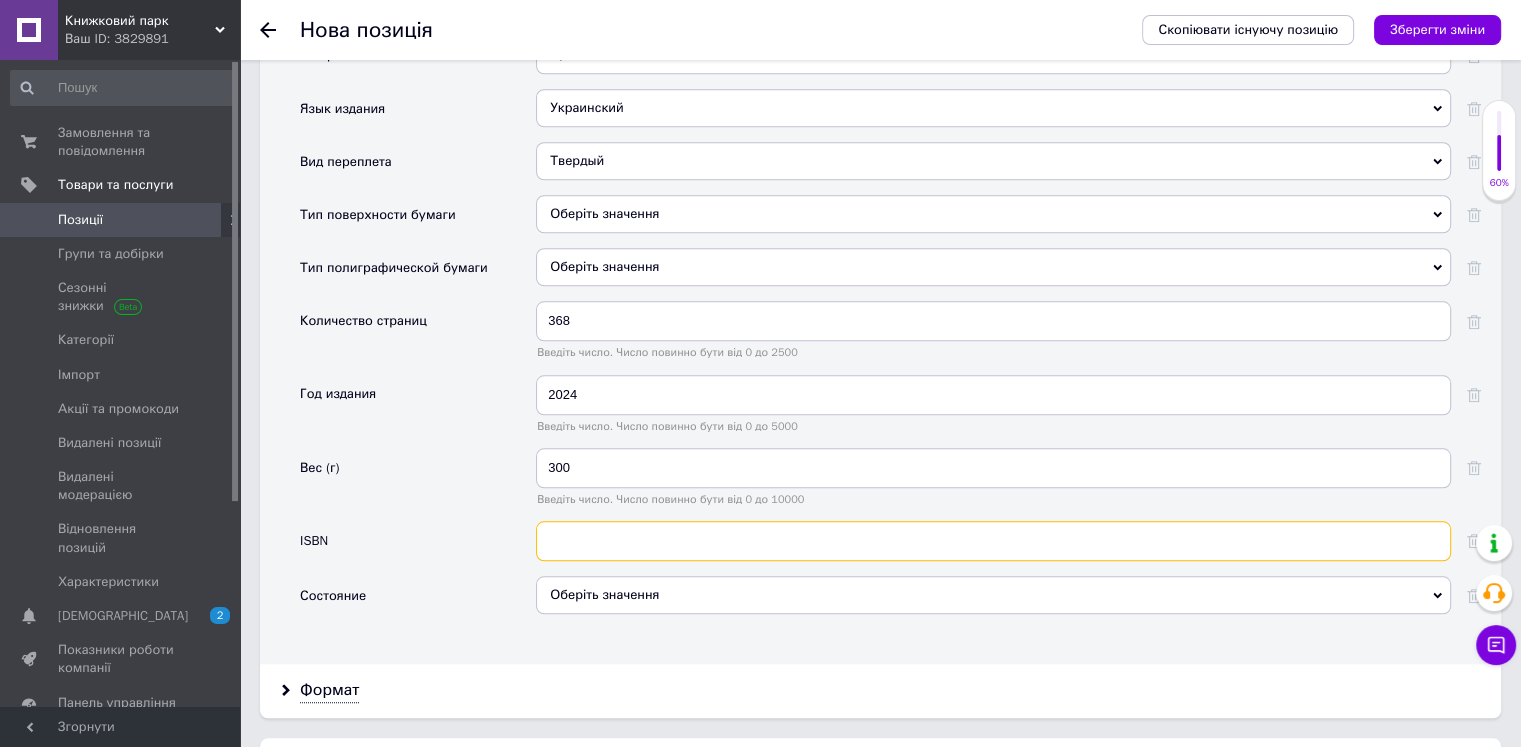 click at bounding box center (993, 541) 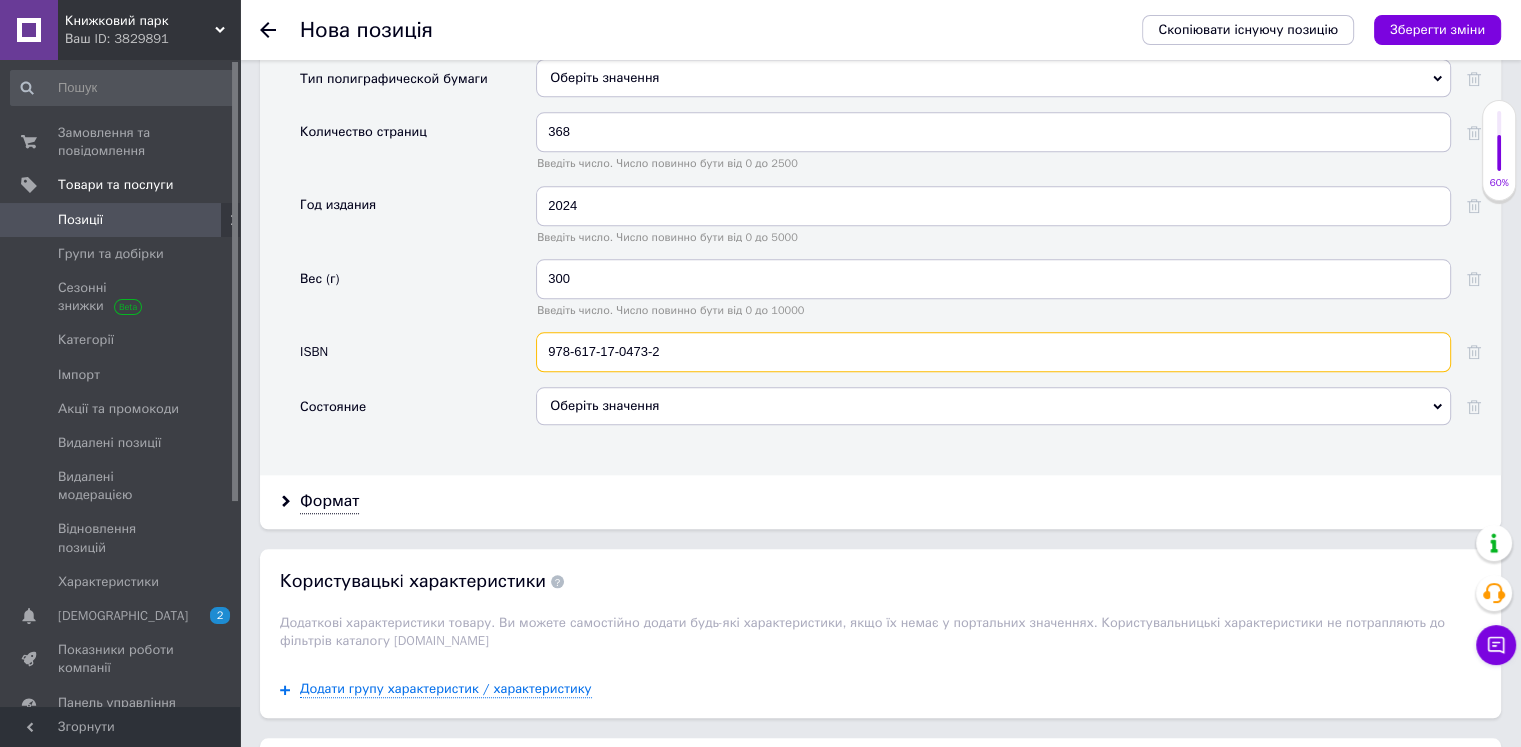 scroll, scrollTop: 2075, scrollLeft: 0, axis: vertical 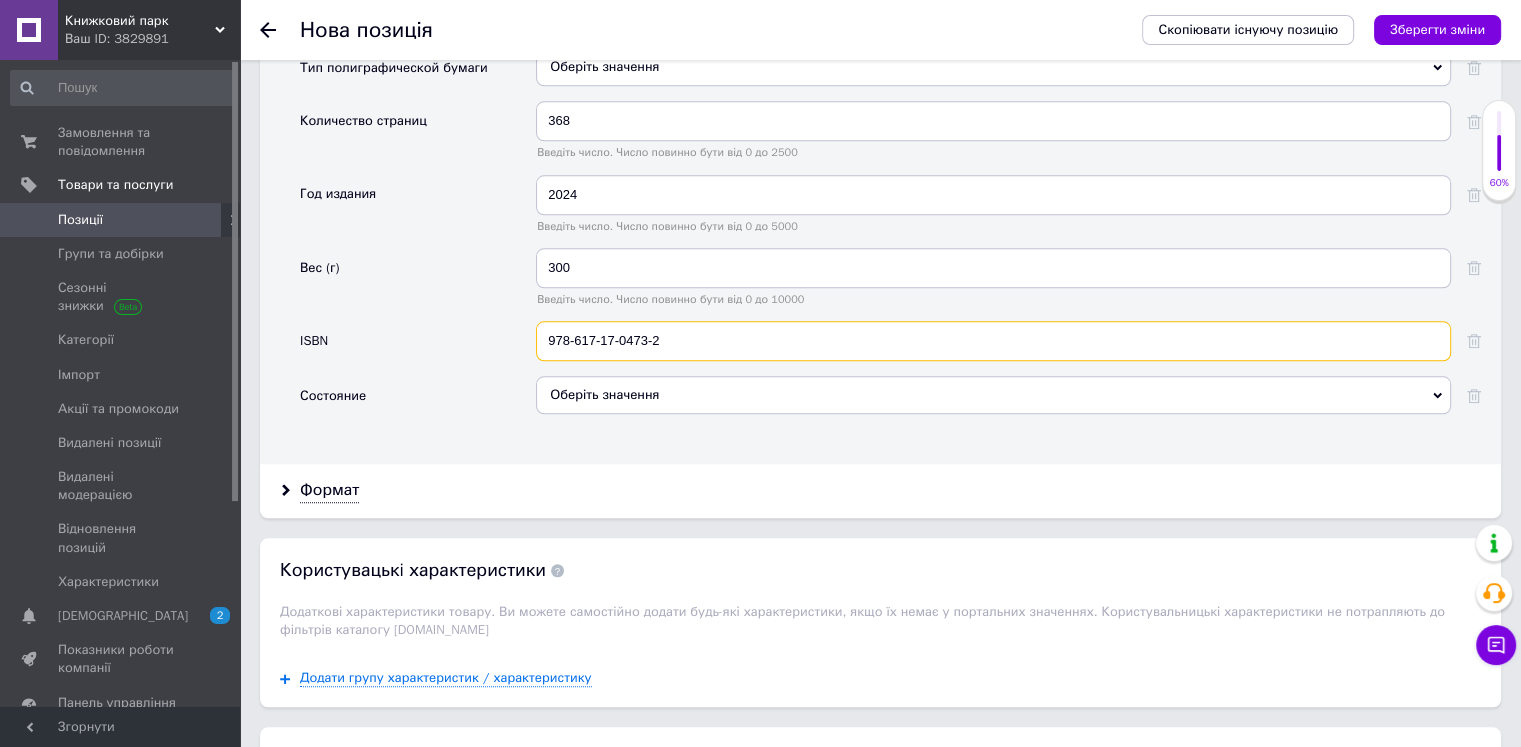 type on "978-617-17-0473-2" 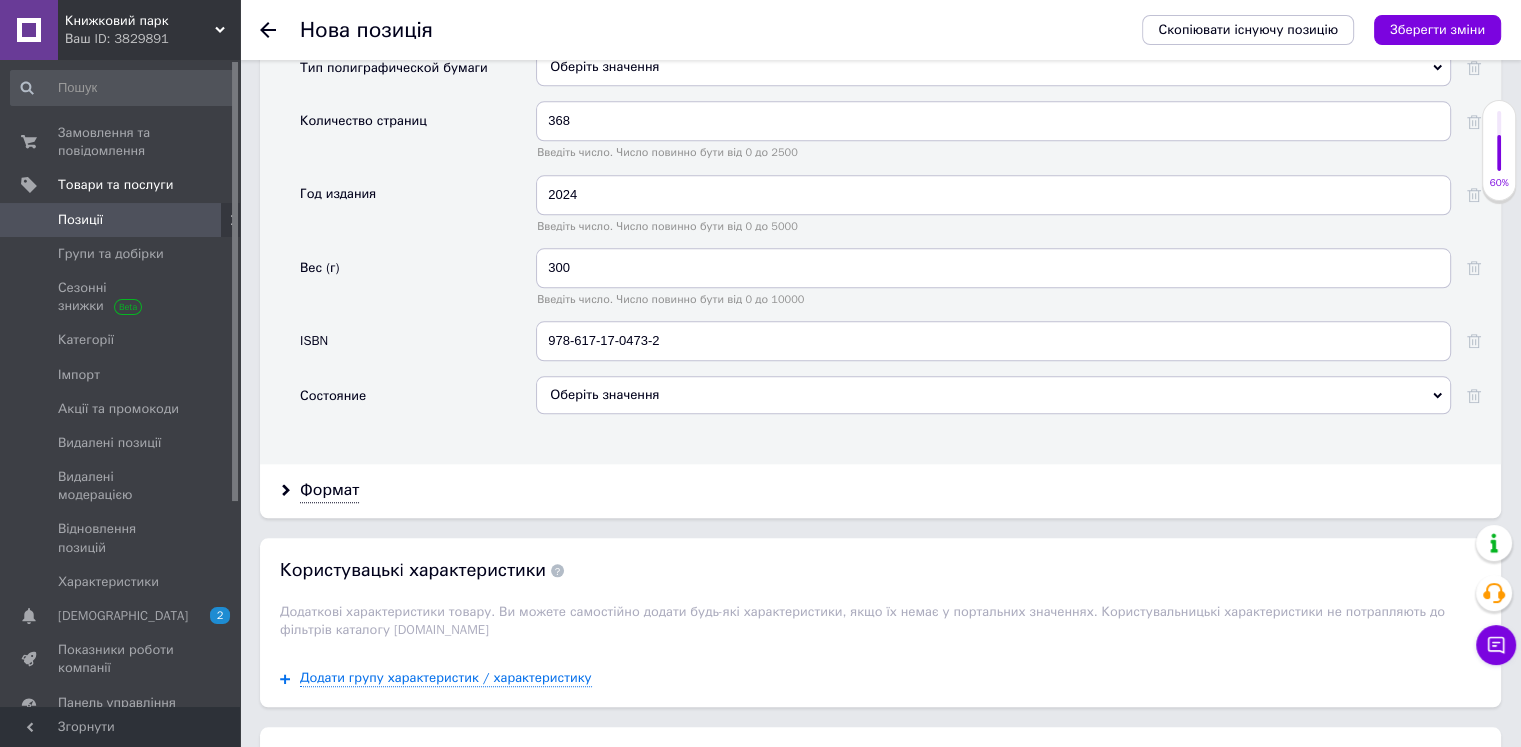 click on "Оберіть значення" at bounding box center [993, 395] 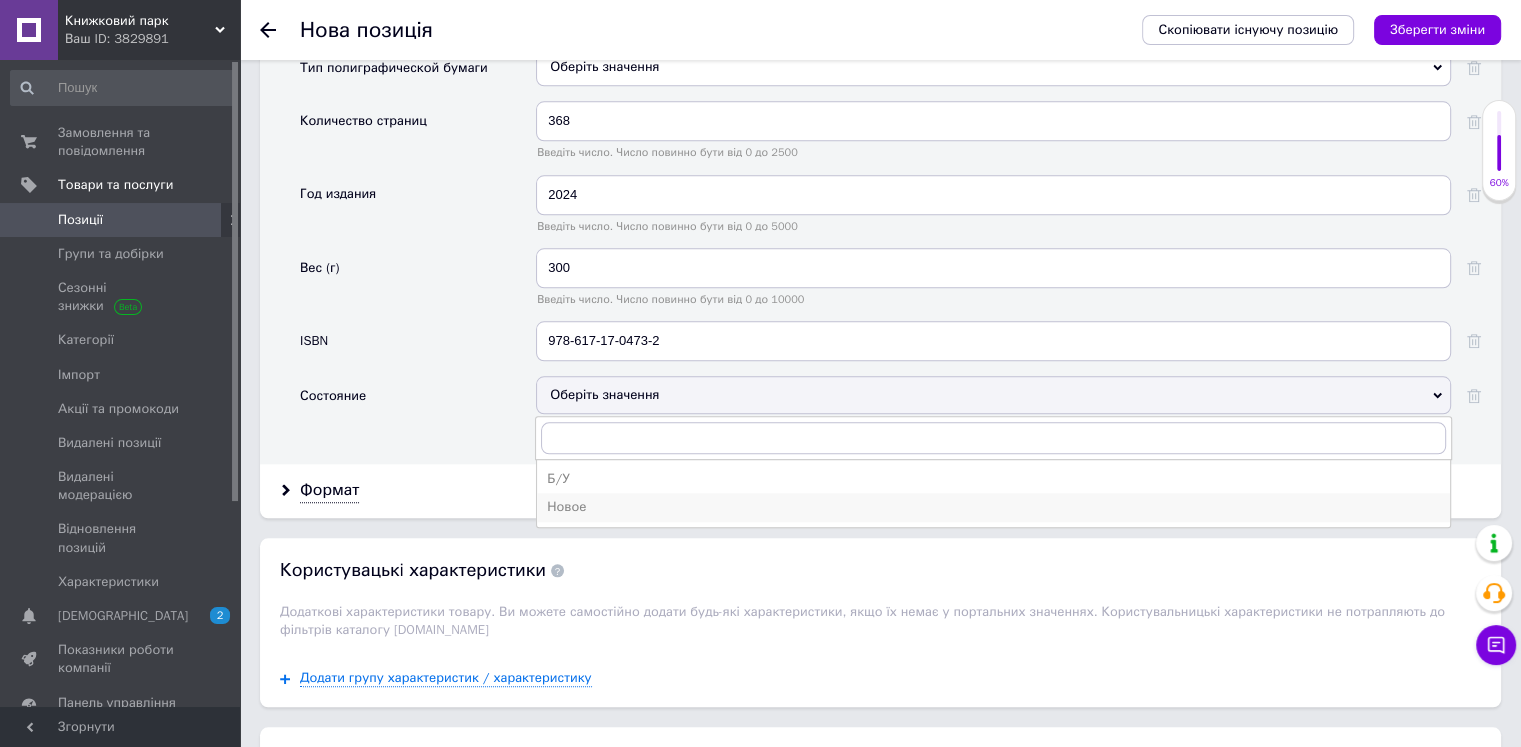 click on "Новое" at bounding box center [993, 507] 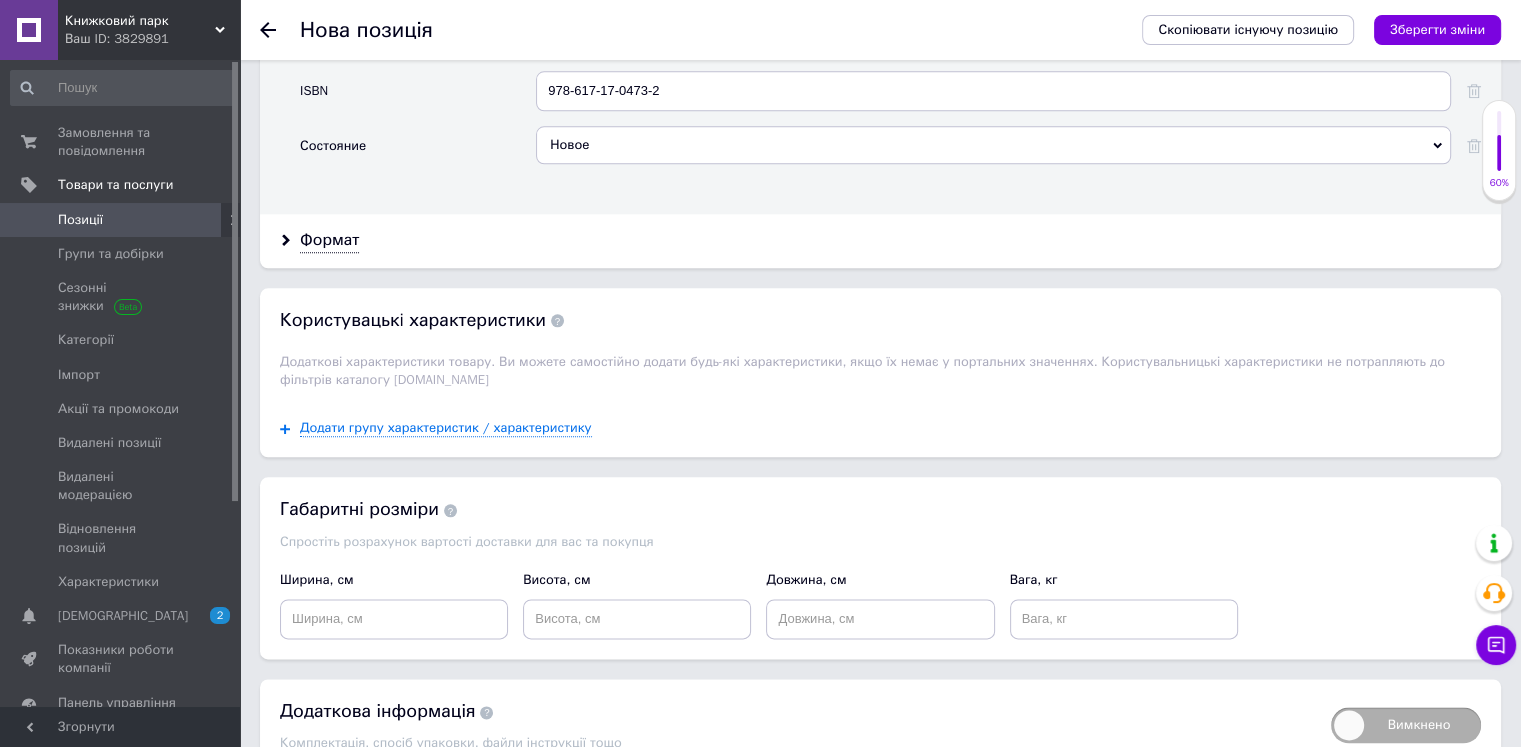scroll, scrollTop: 2420, scrollLeft: 0, axis: vertical 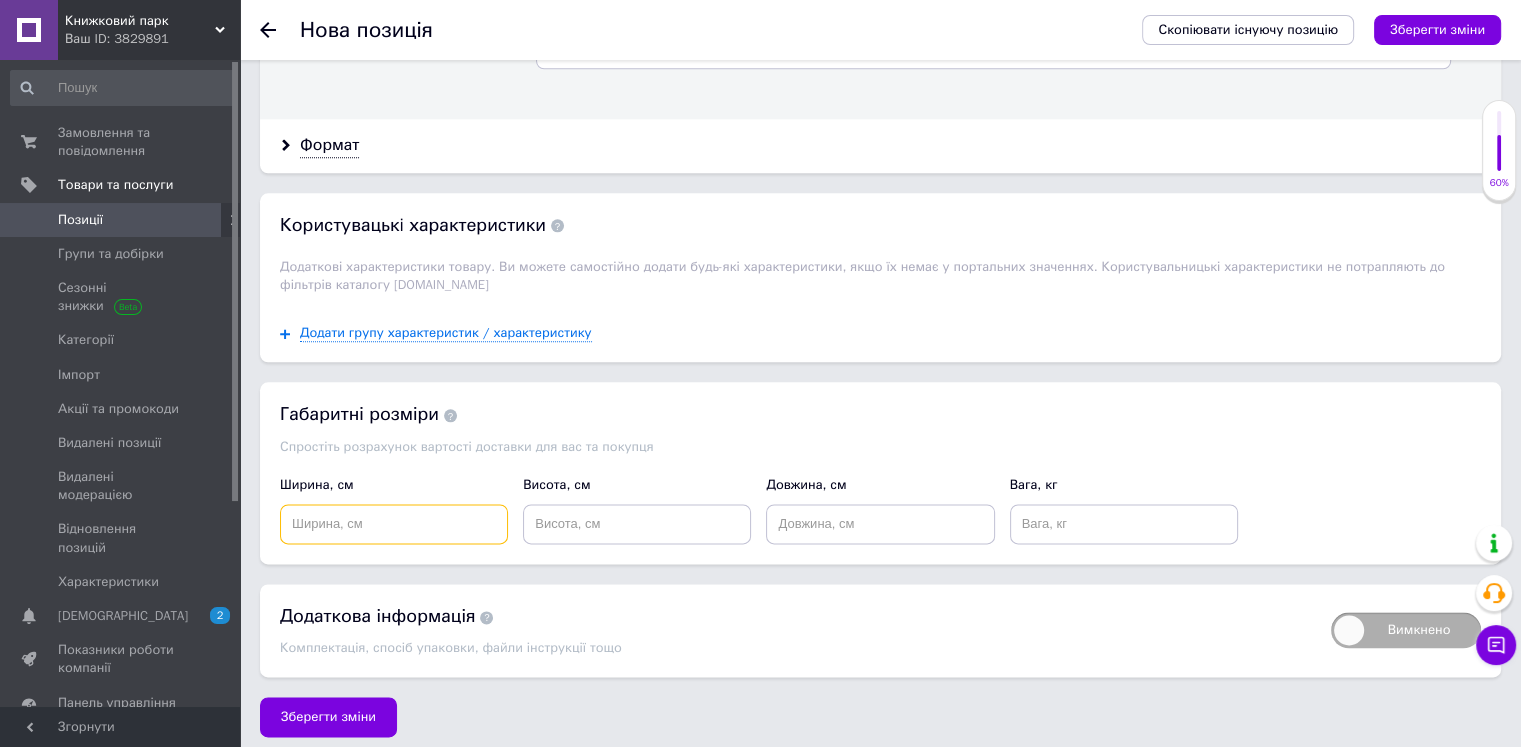 click at bounding box center [394, 524] 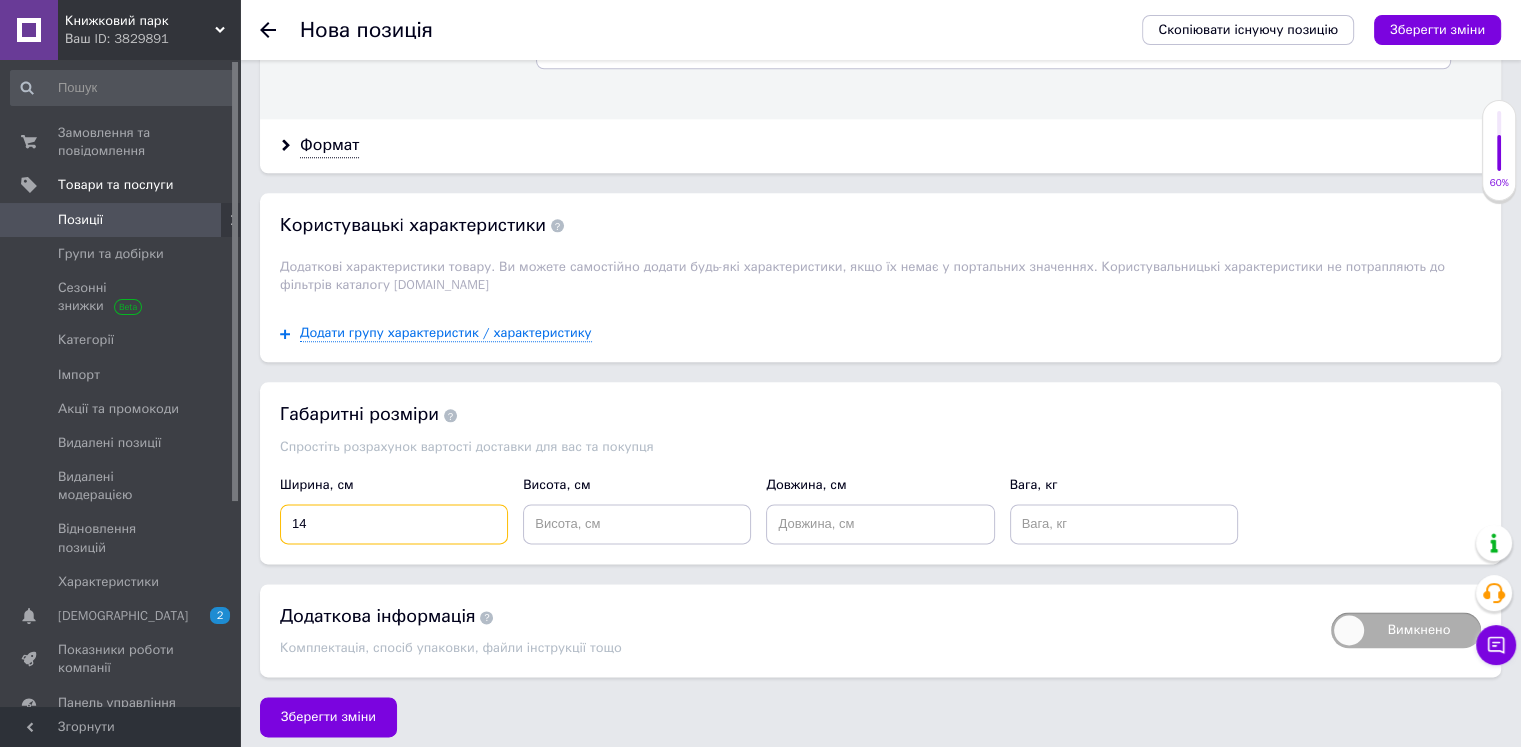 type on "14" 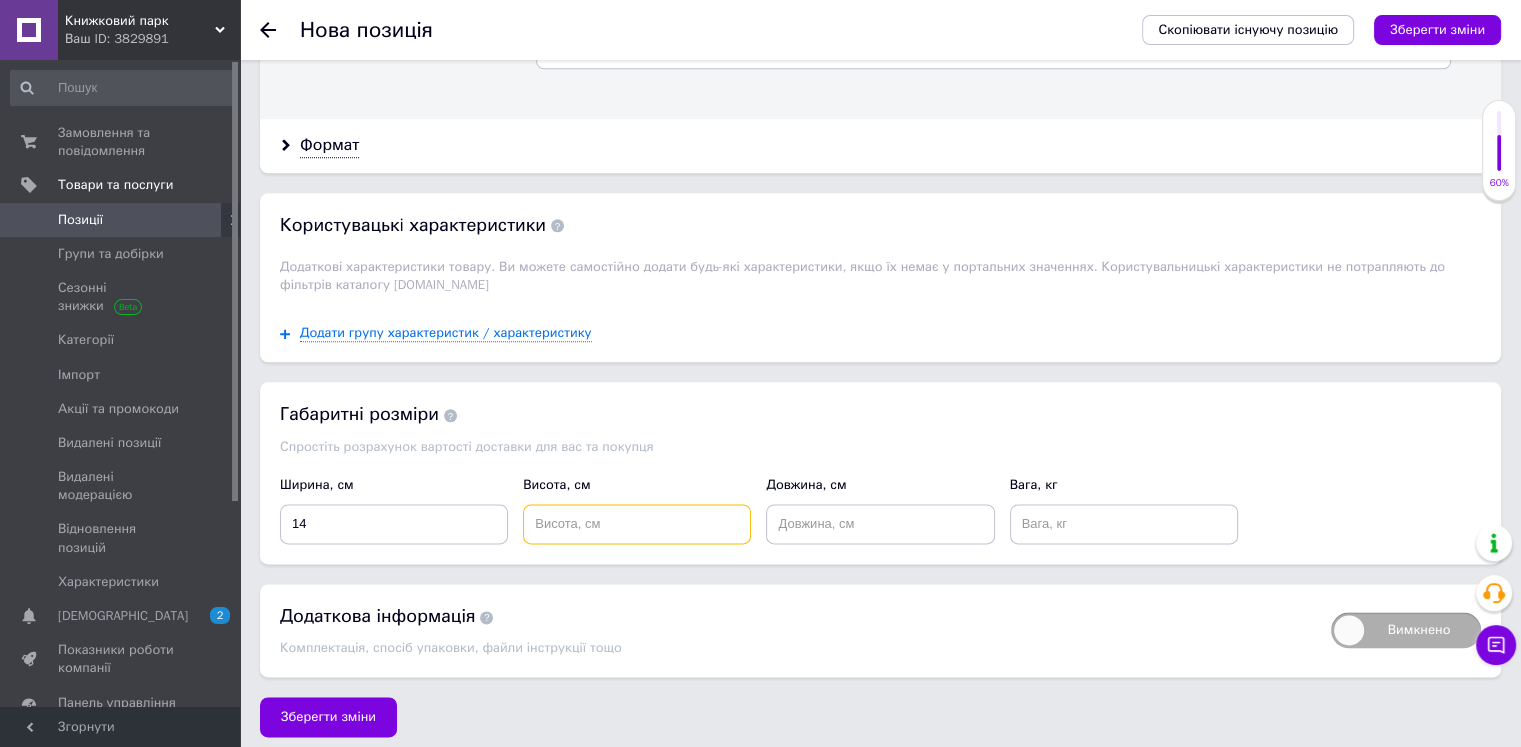 click at bounding box center (637, 524) 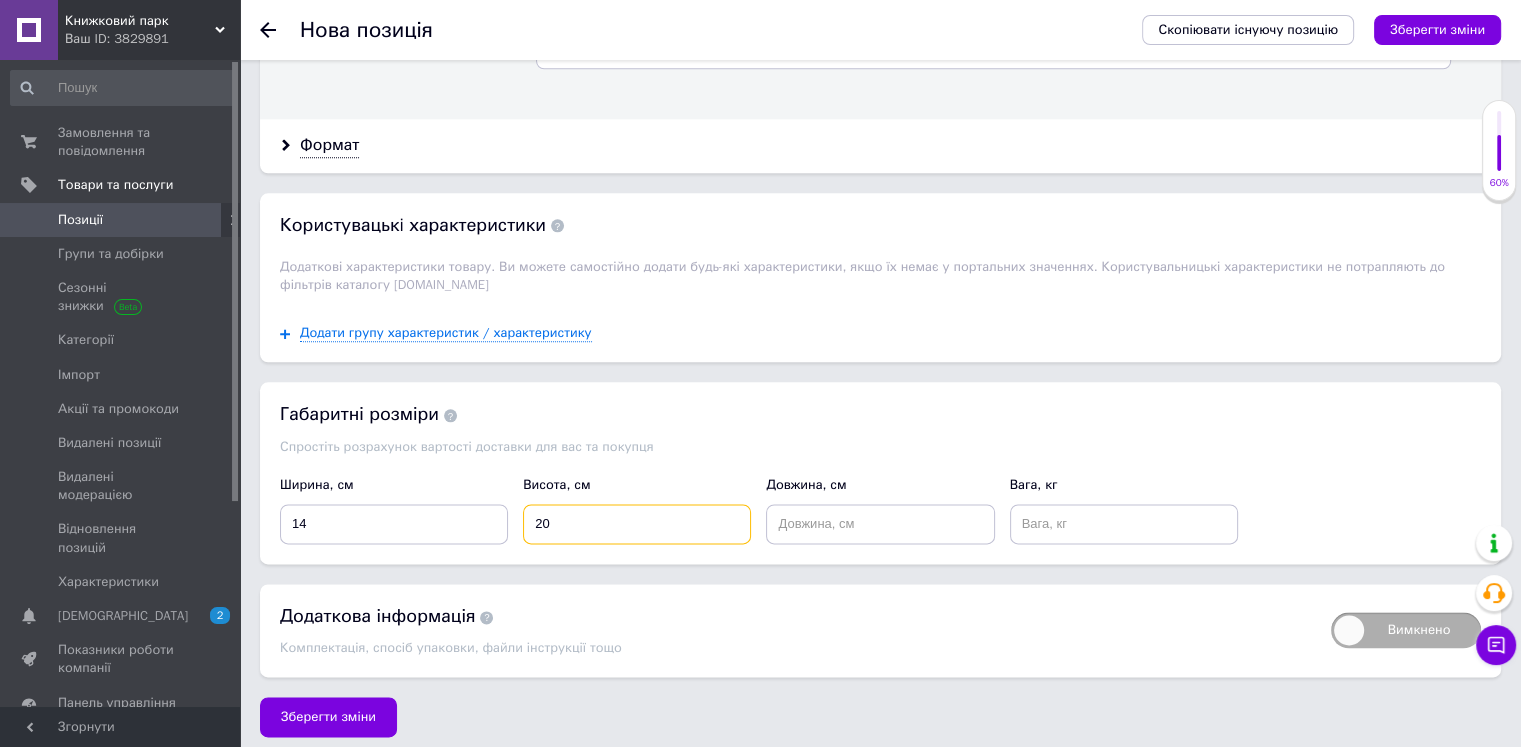 type on "20" 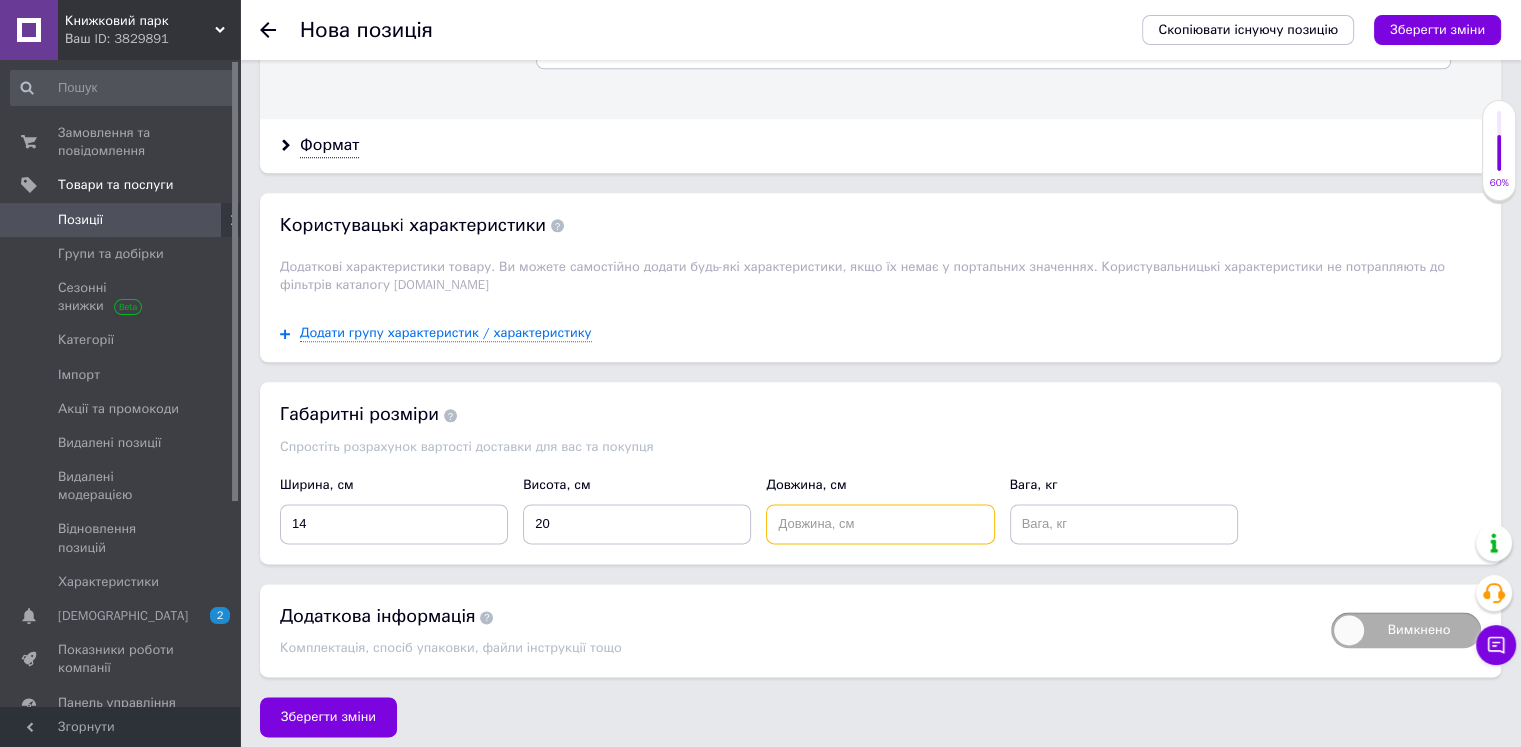 click at bounding box center (880, 524) 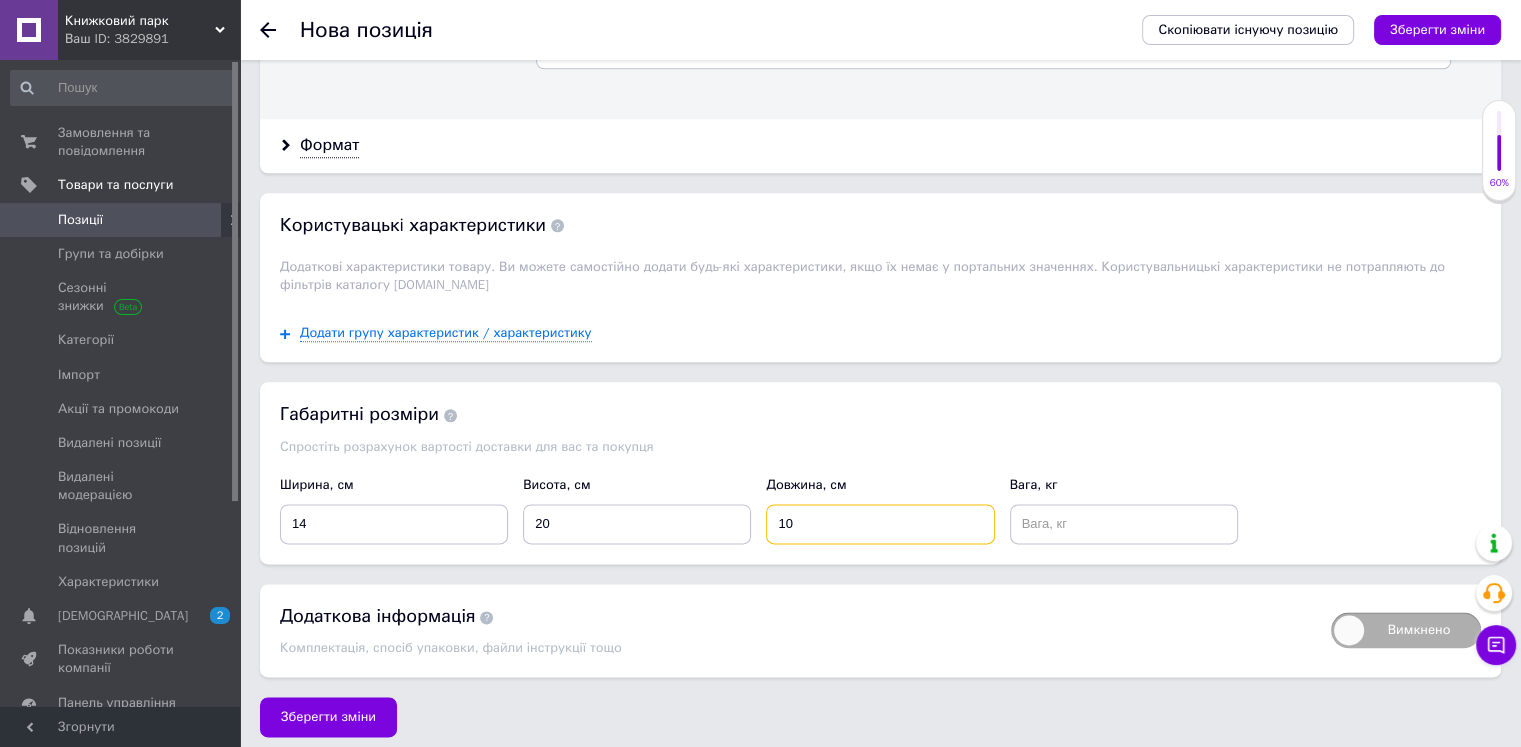 type on "10" 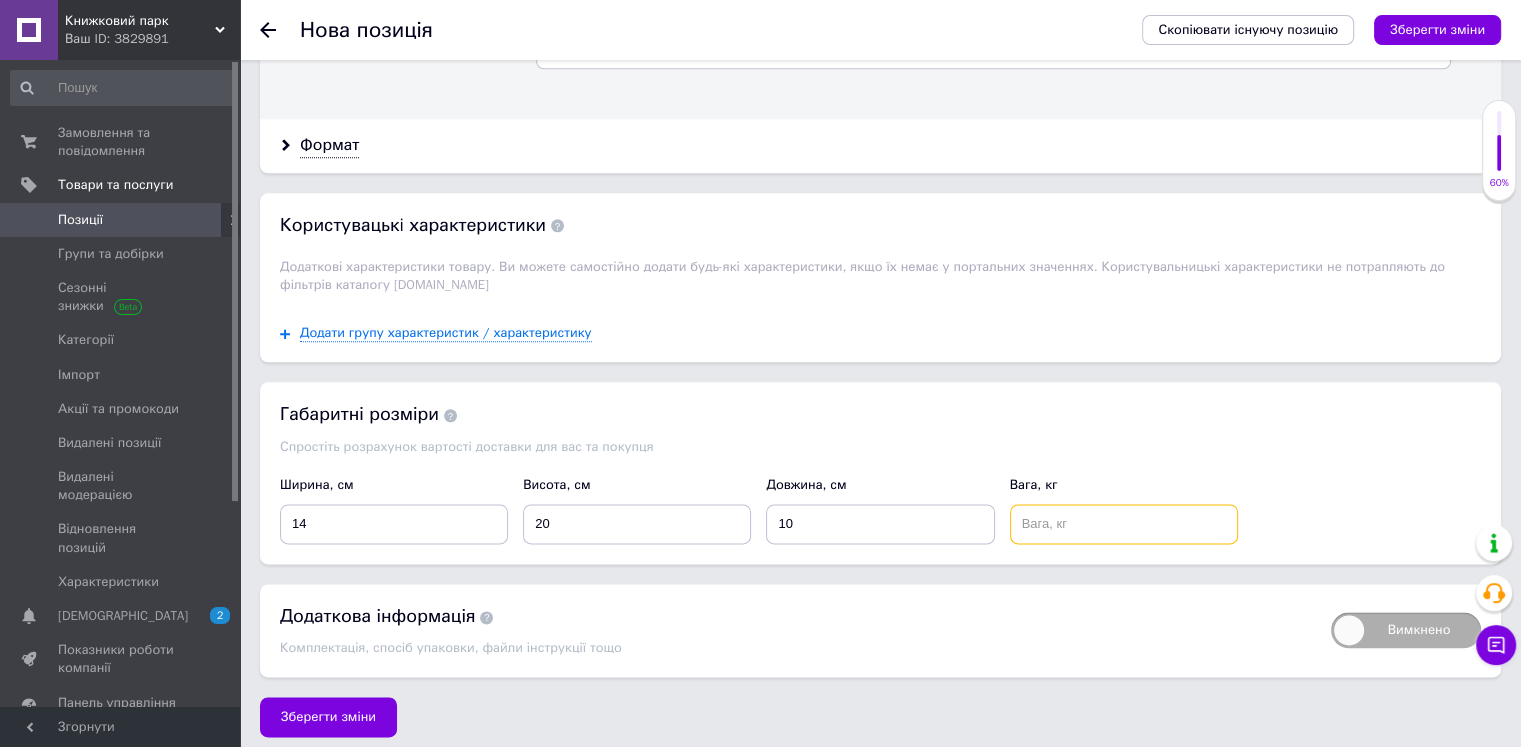 click at bounding box center [1124, 524] 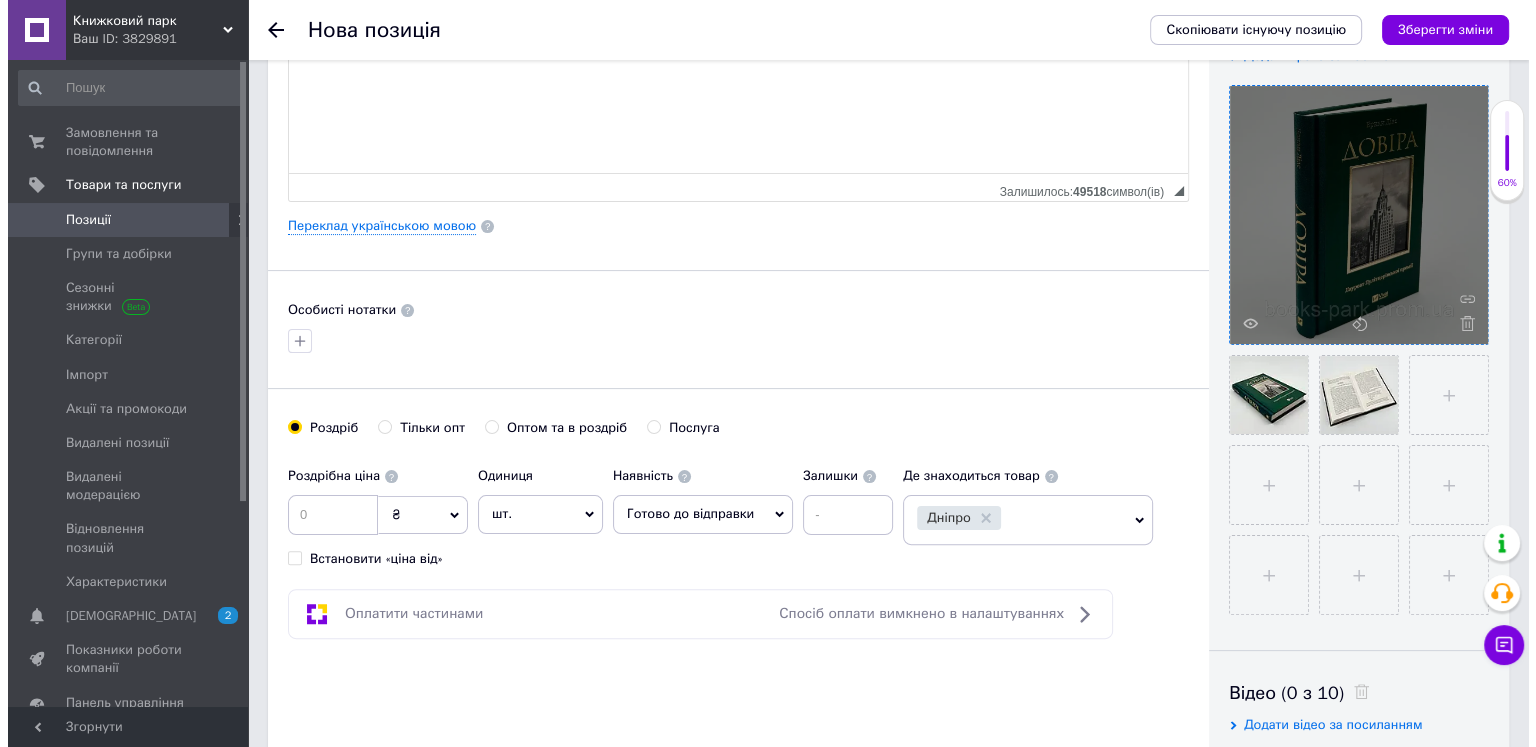 scroll, scrollTop: 0, scrollLeft: 0, axis: both 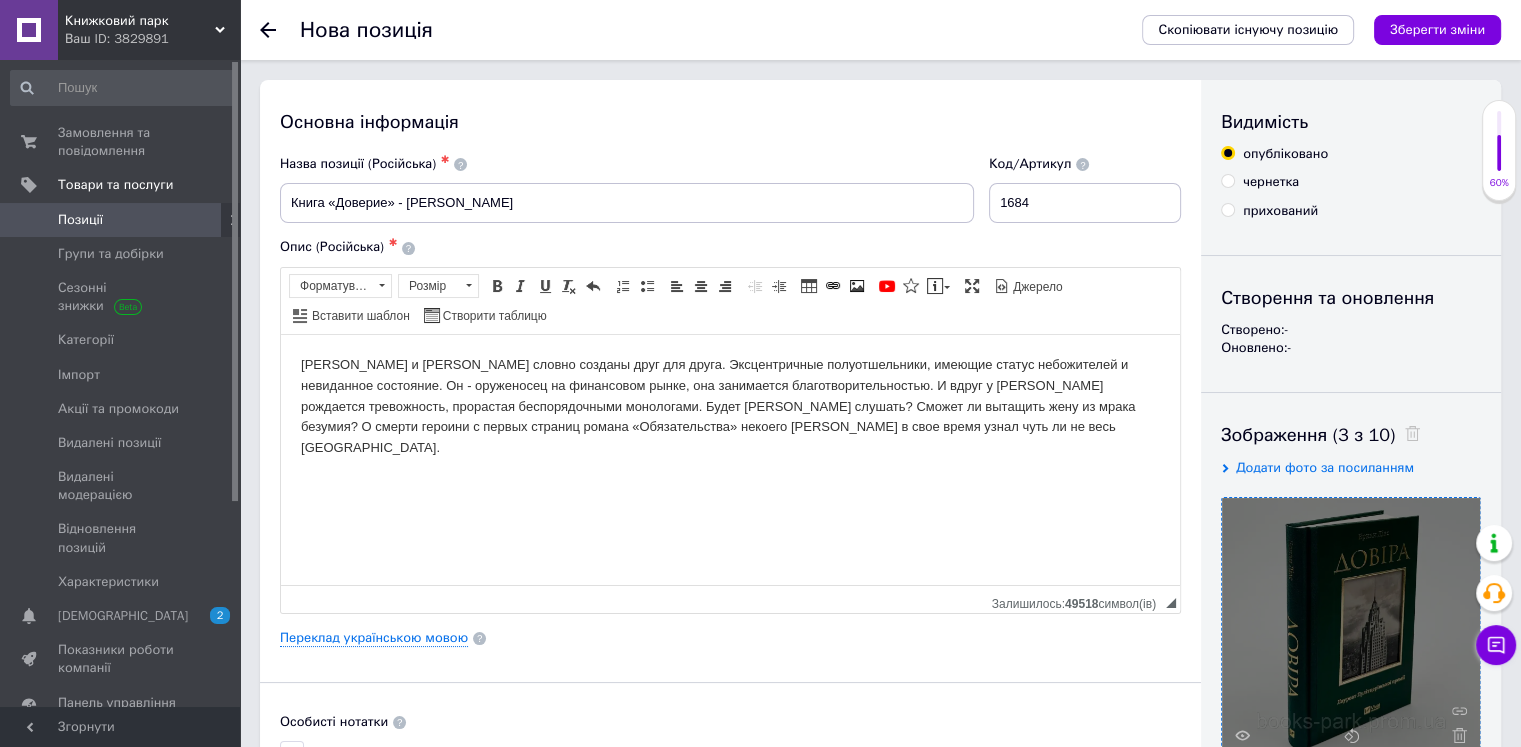 type on "0.3" 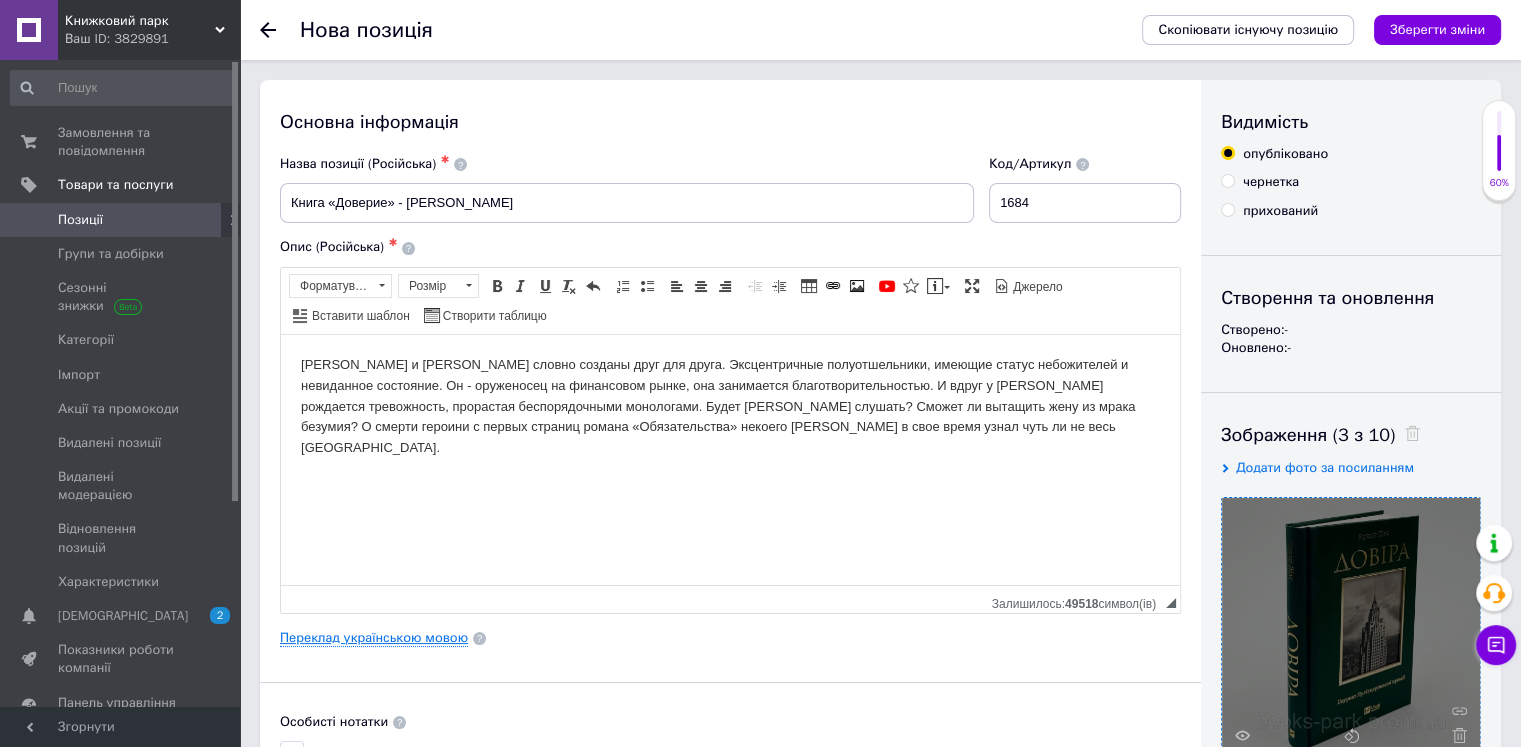 click on "Переклад українською мовою" at bounding box center [374, 638] 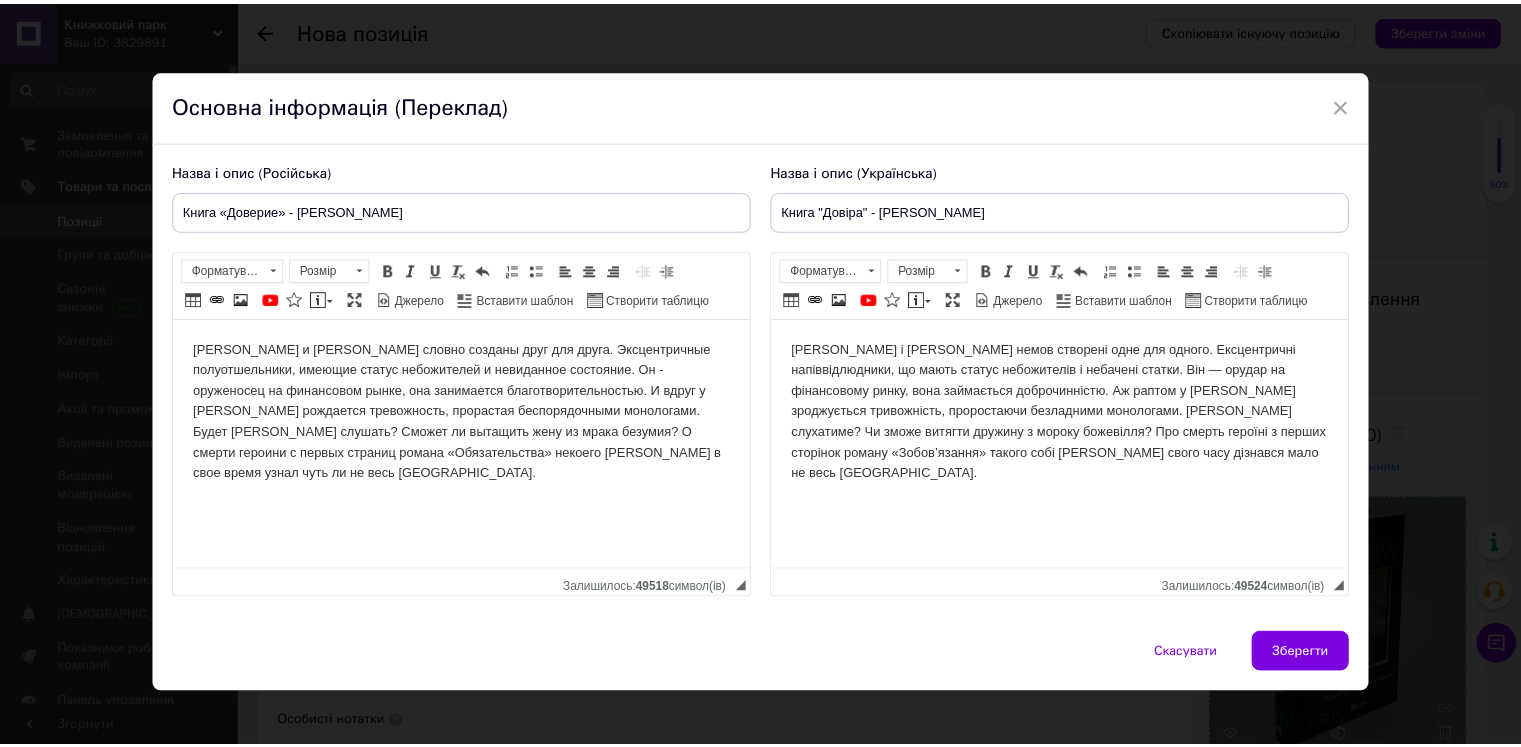 scroll, scrollTop: 0, scrollLeft: 0, axis: both 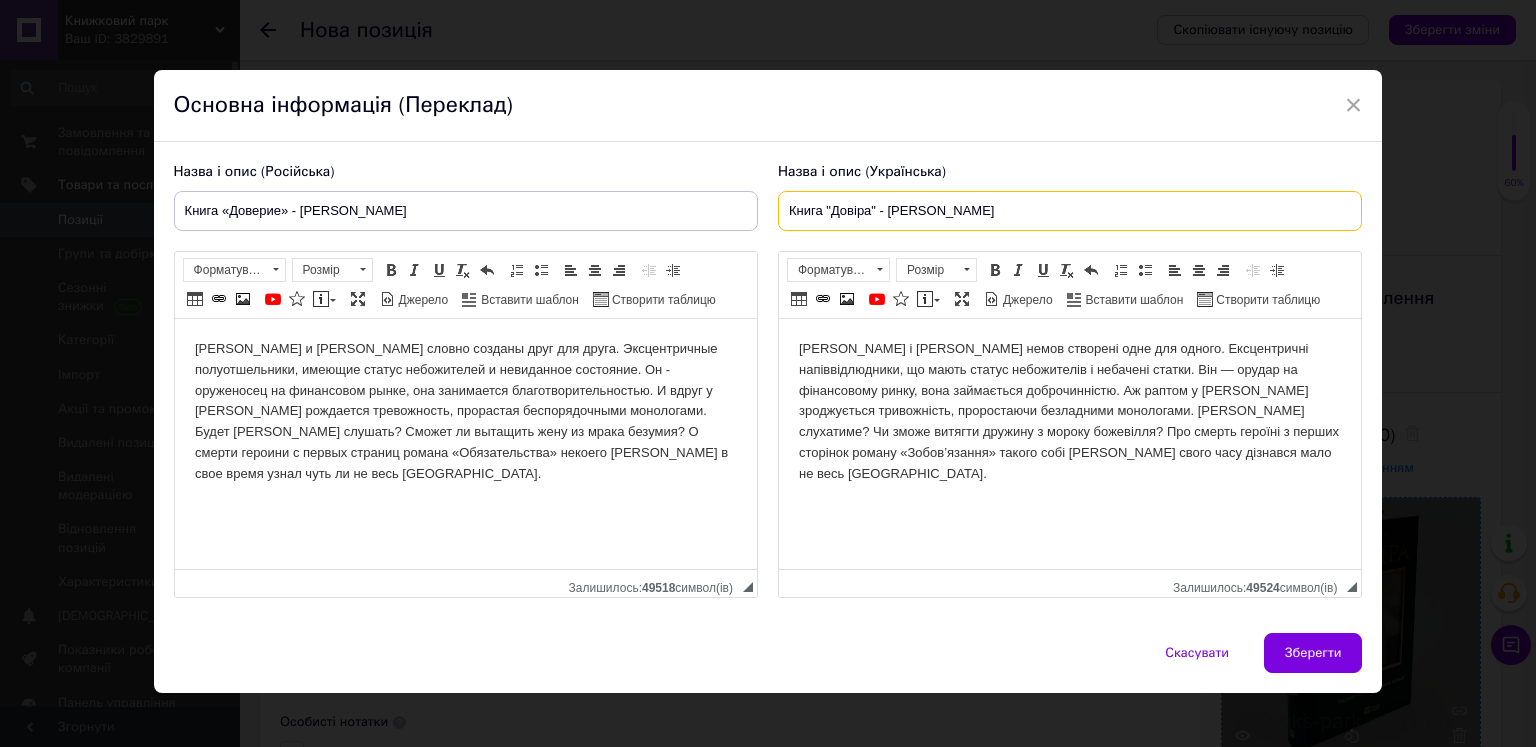 drag, startPoint x: 956, startPoint y: 208, endPoint x: 830, endPoint y: 211, distance: 126.035706 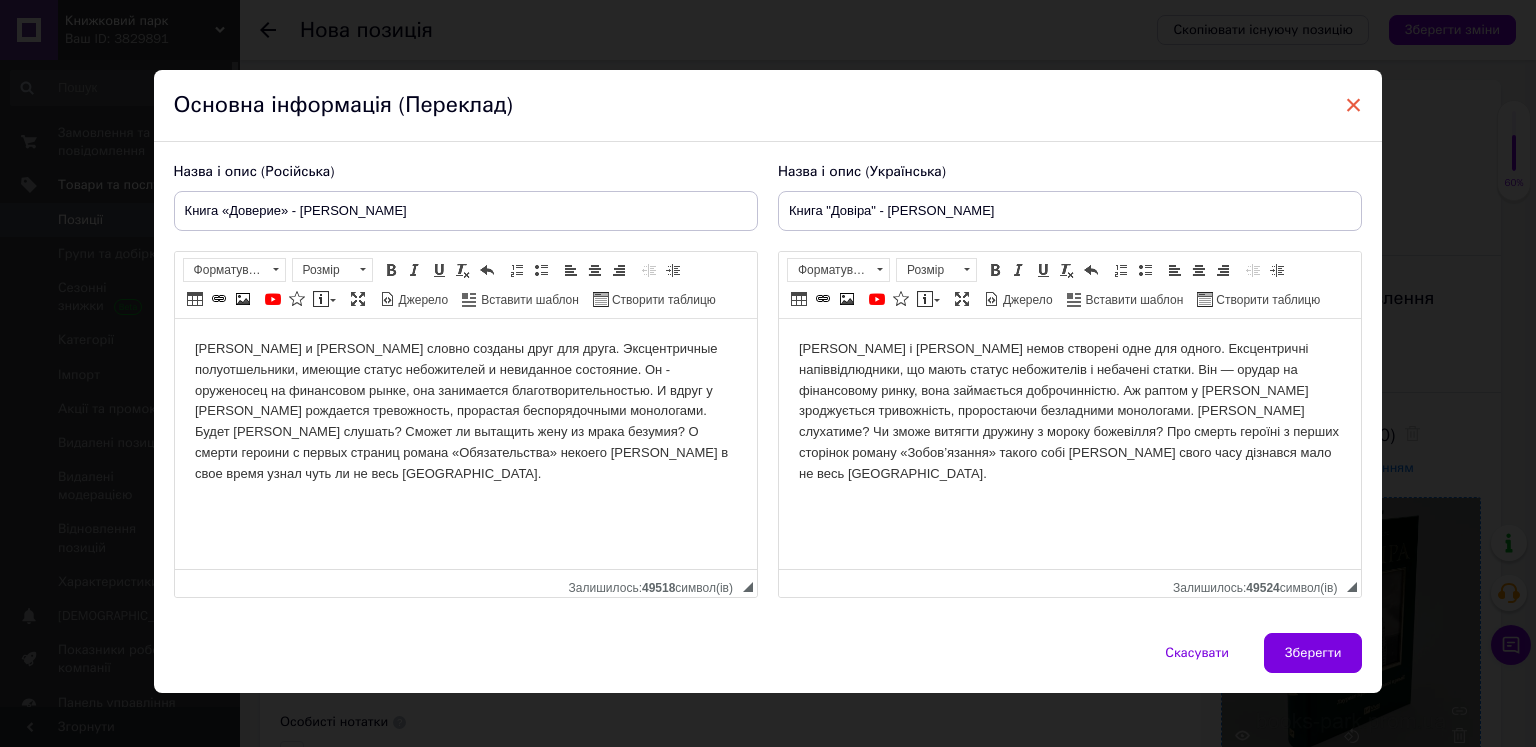 click on "×" at bounding box center [1354, 105] 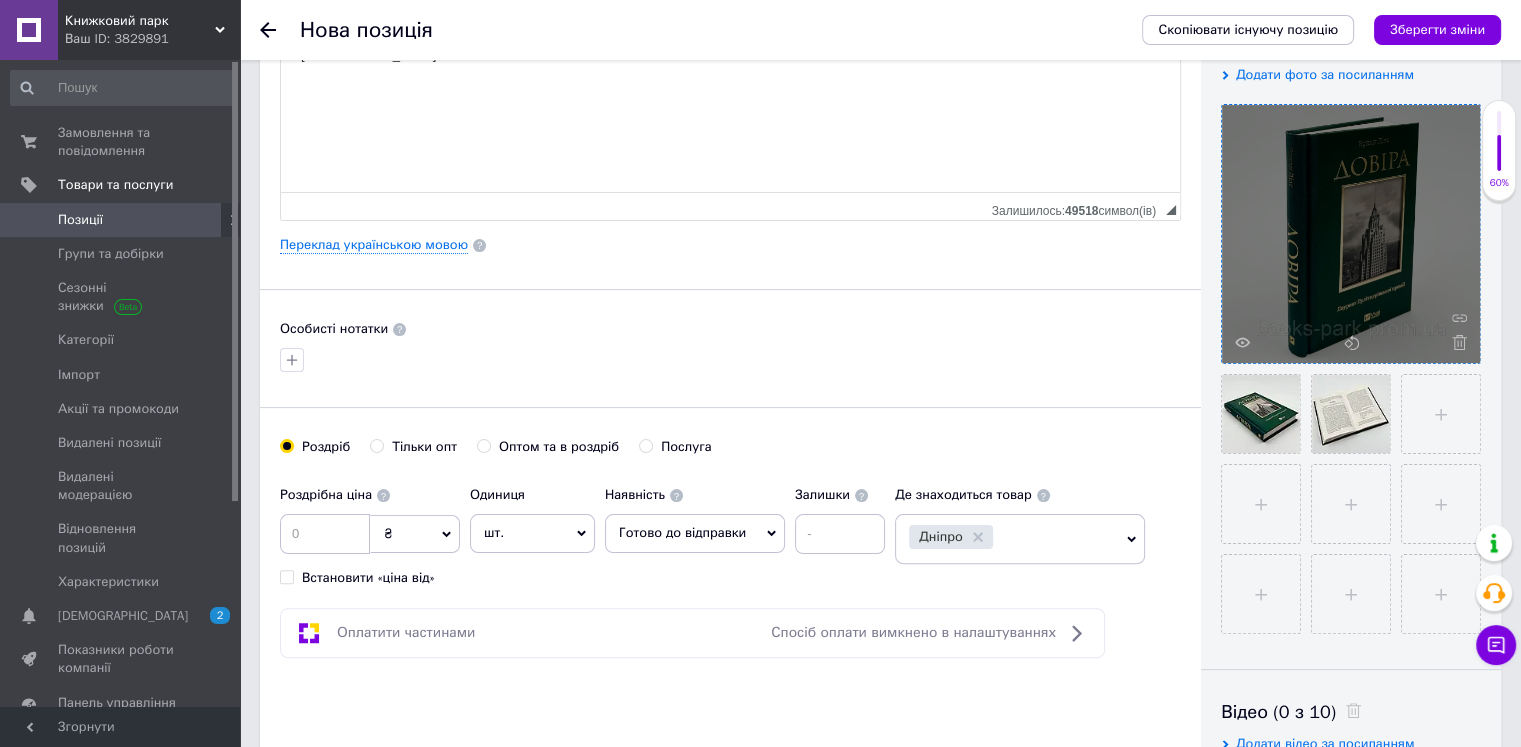 scroll, scrollTop: 400, scrollLeft: 0, axis: vertical 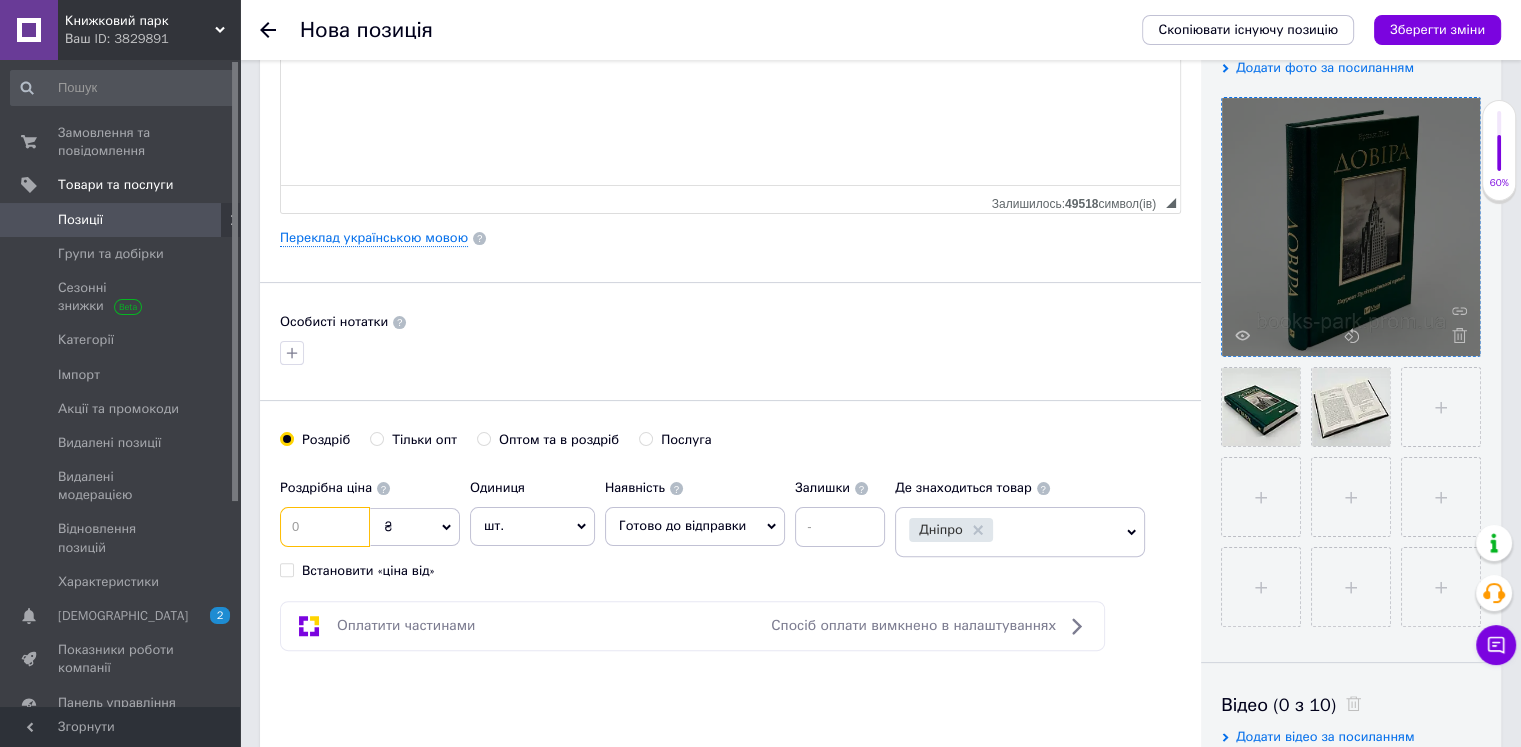 click at bounding box center [325, 527] 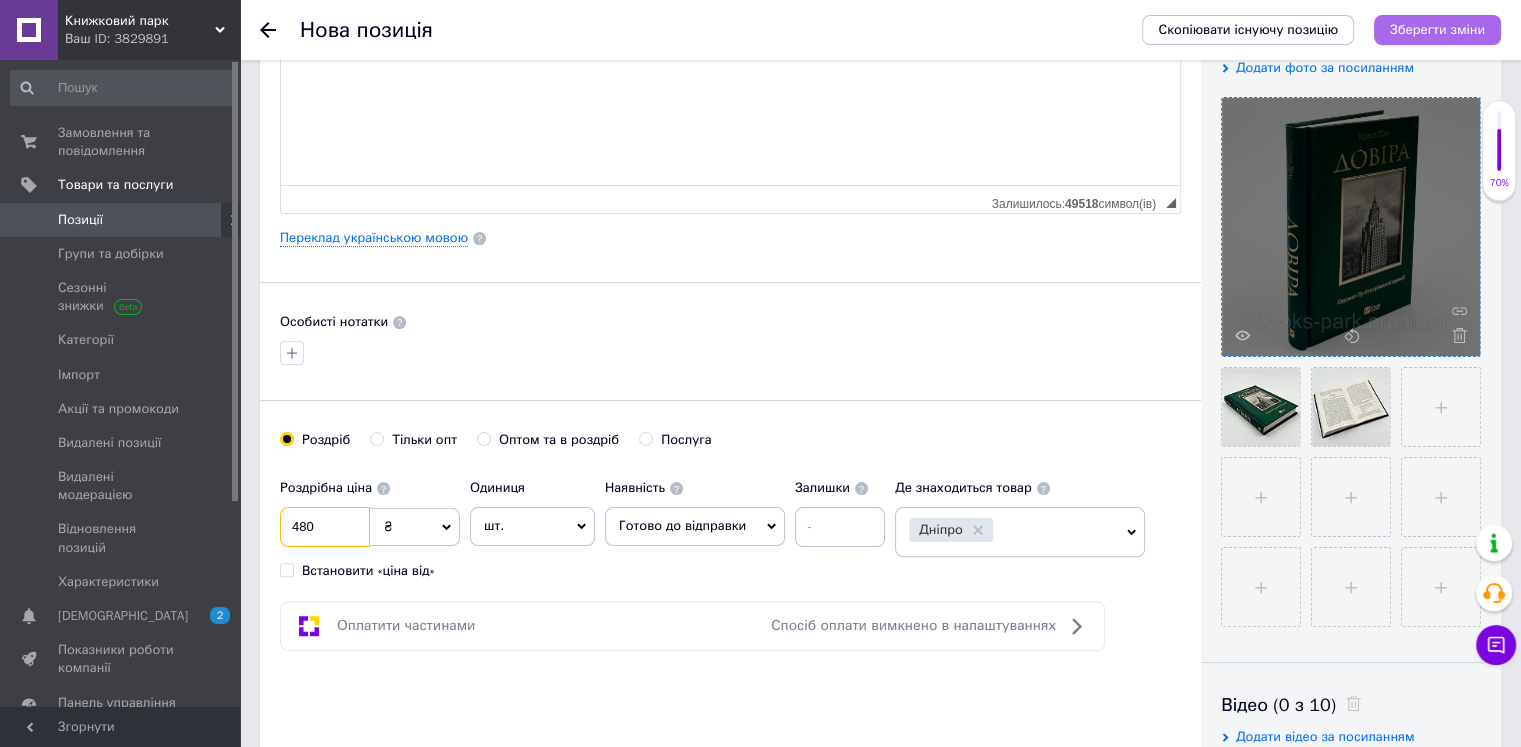 type on "480" 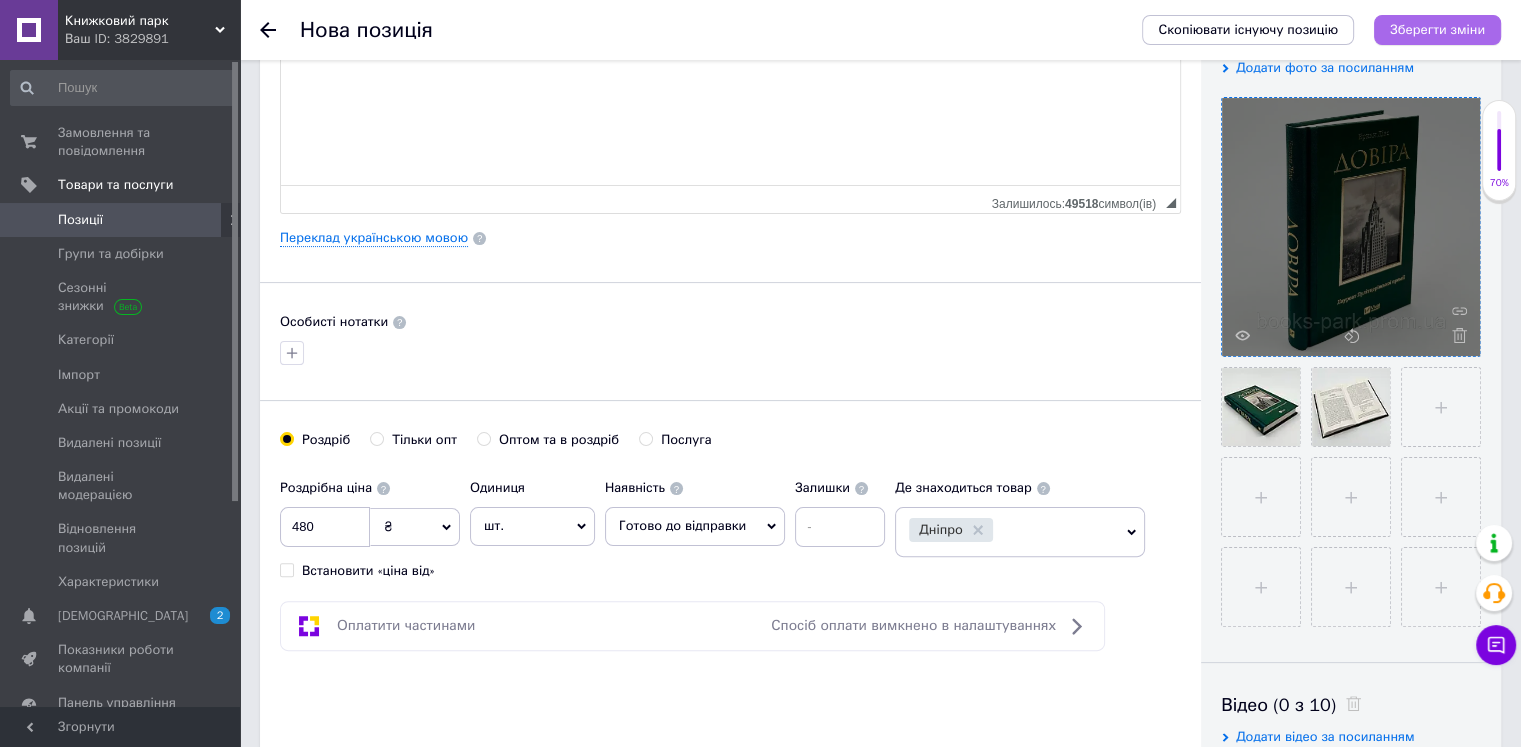 click on "Зберегти зміни" at bounding box center (1437, 29) 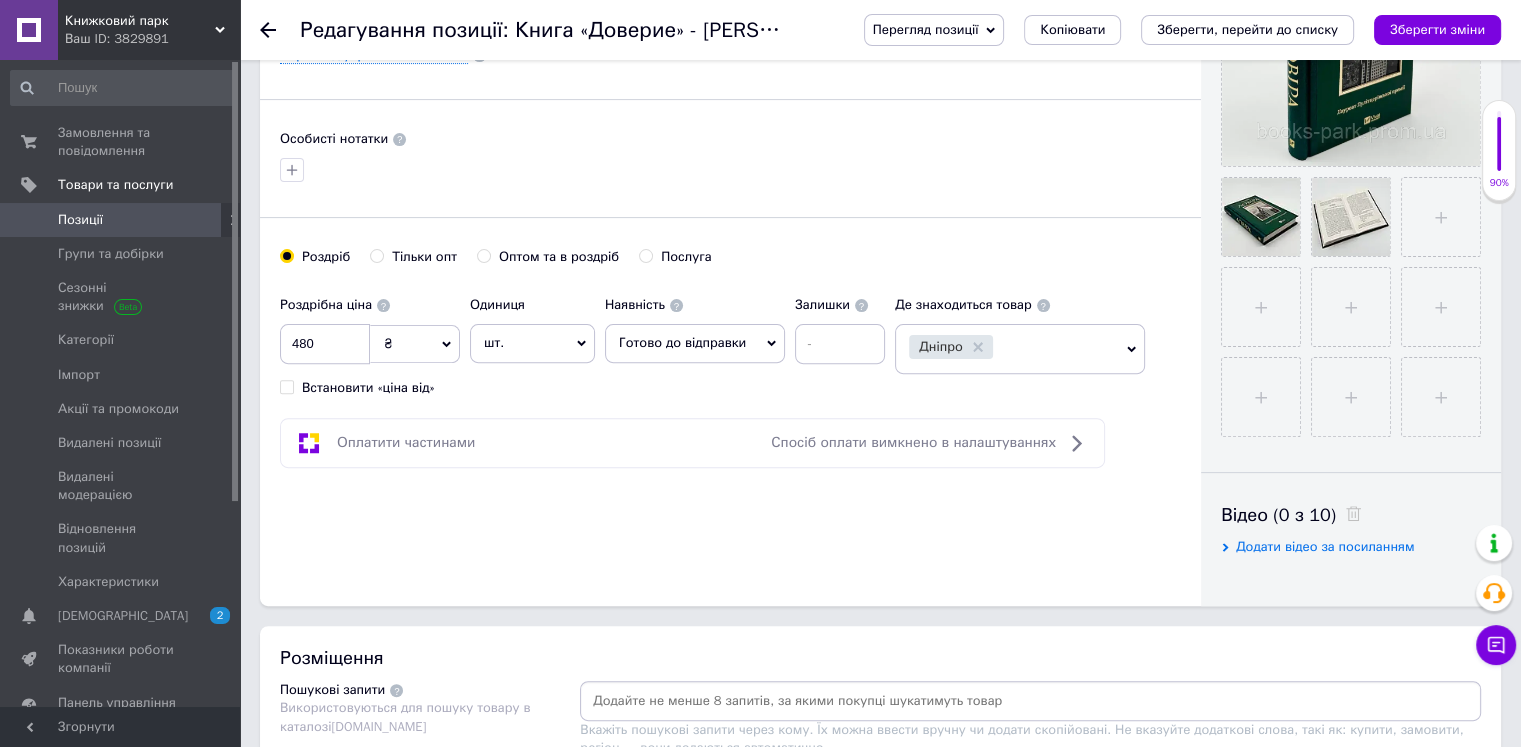 scroll, scrollTop: 800, scrollLeft: 0, axis: vertical 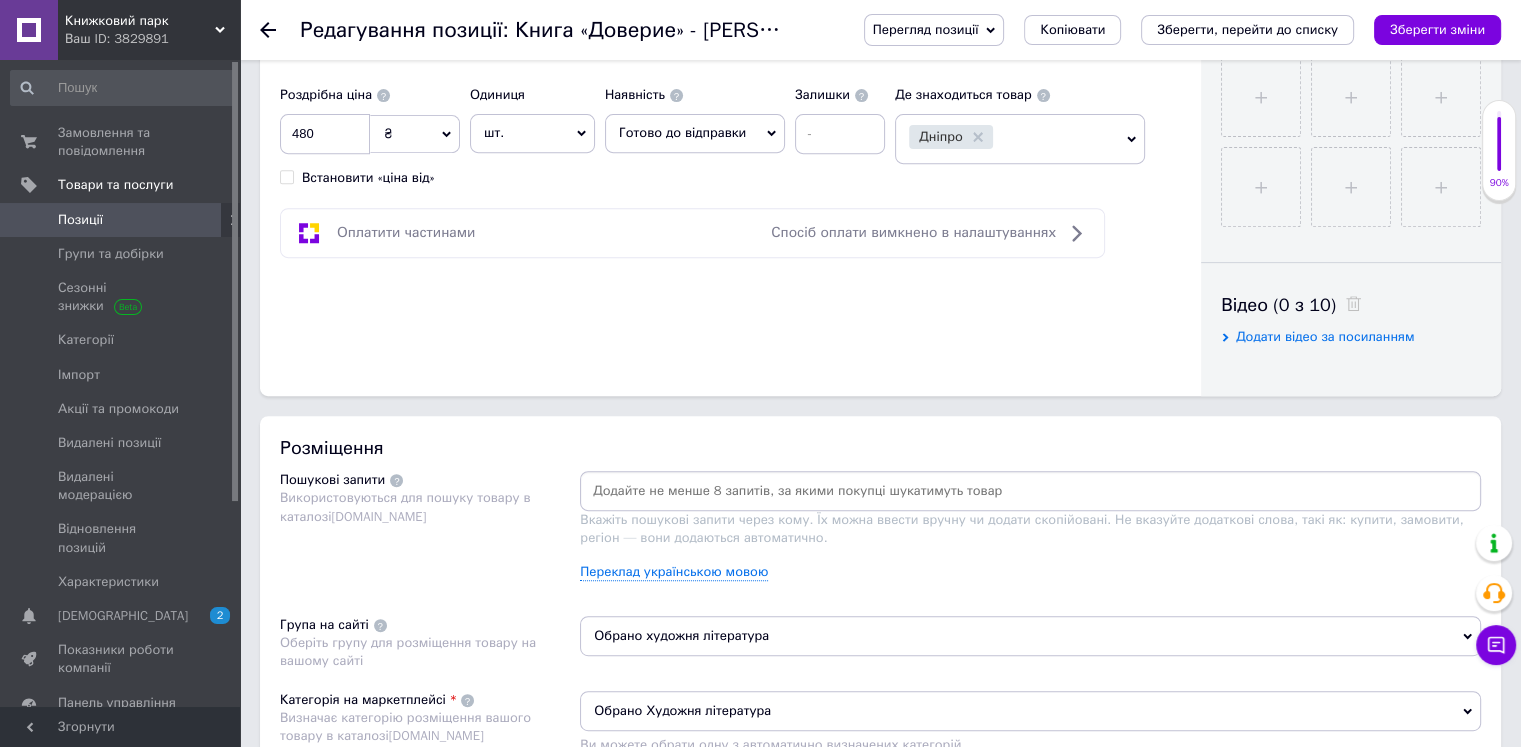paste on "Сучасна проза" 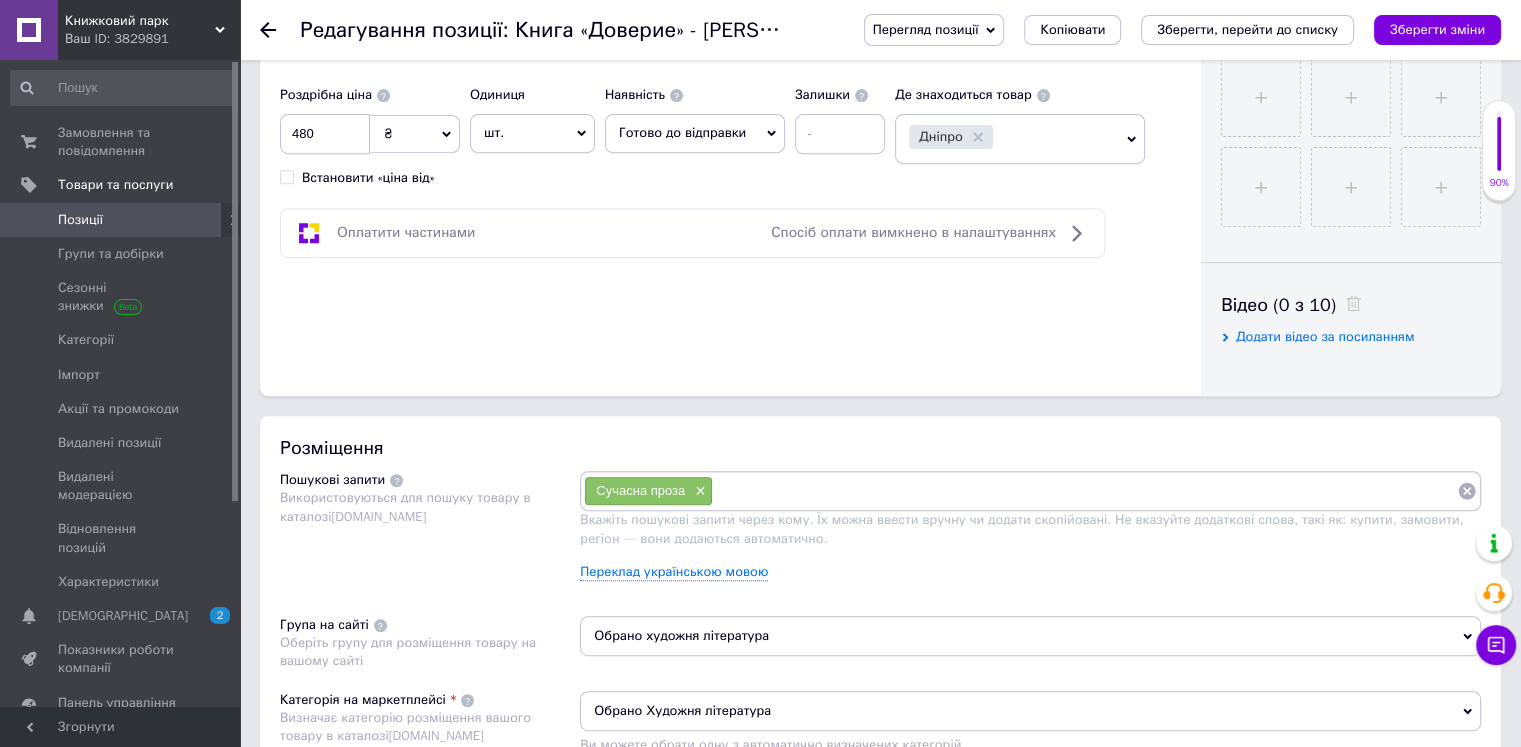 paste on "Книга сучасна проза" 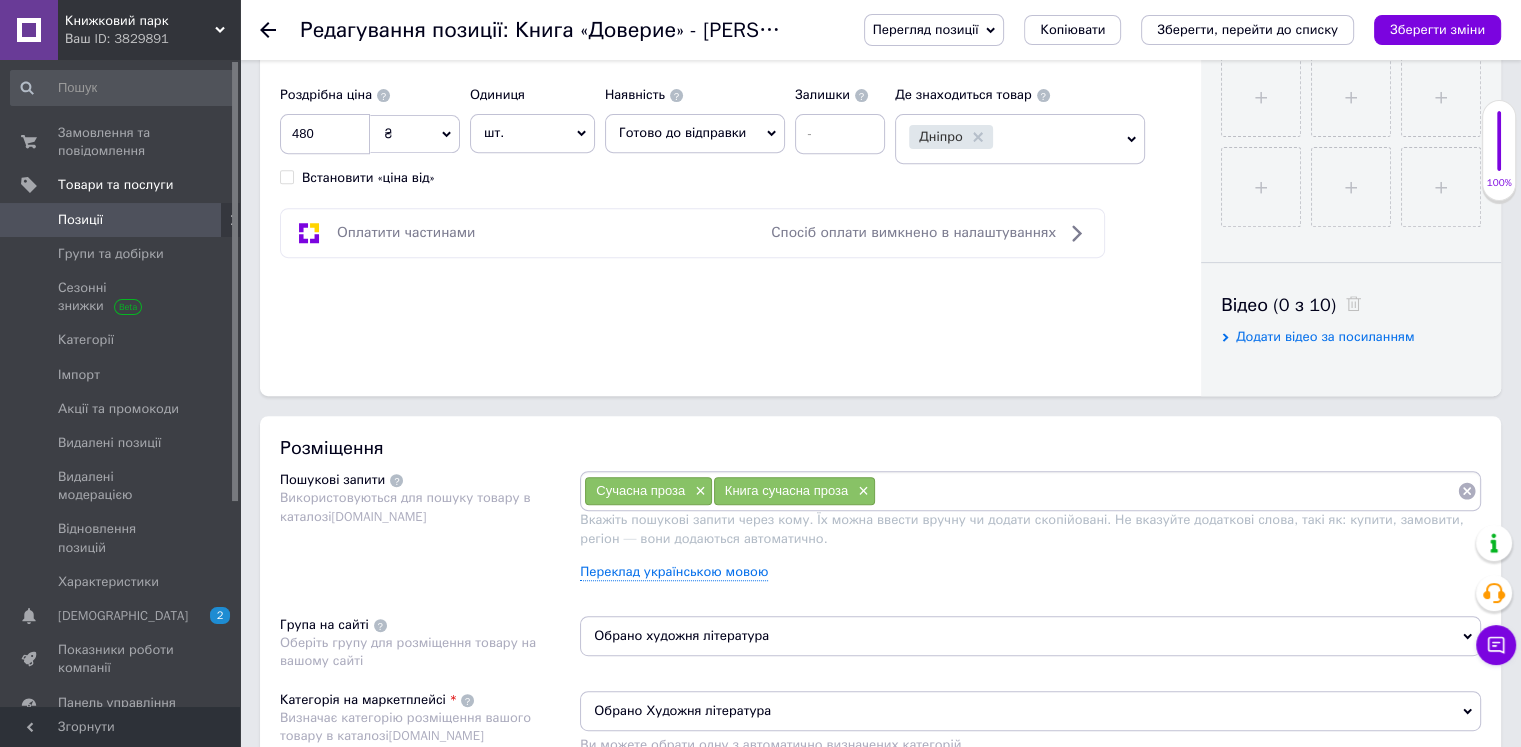 paste on "Книги проза краще" 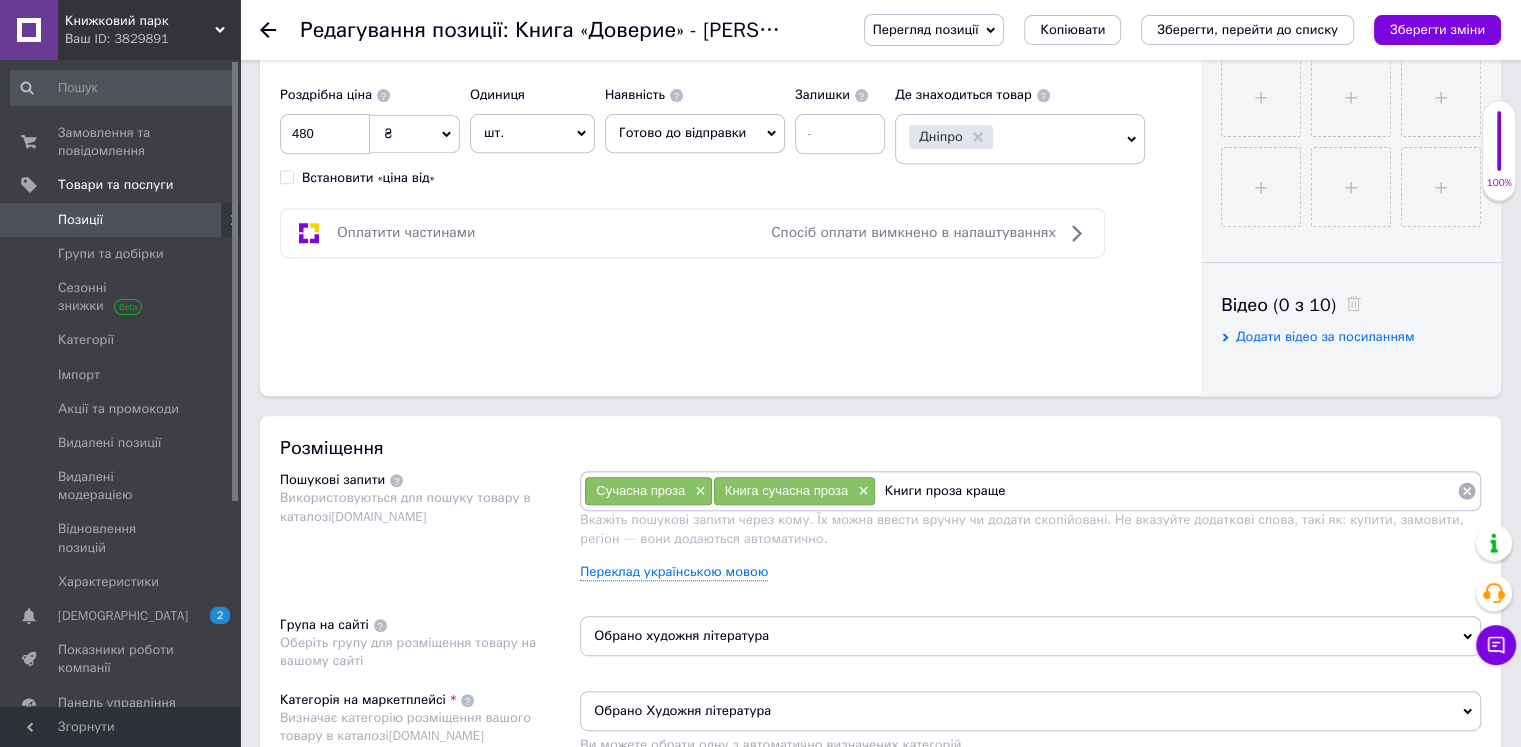 type 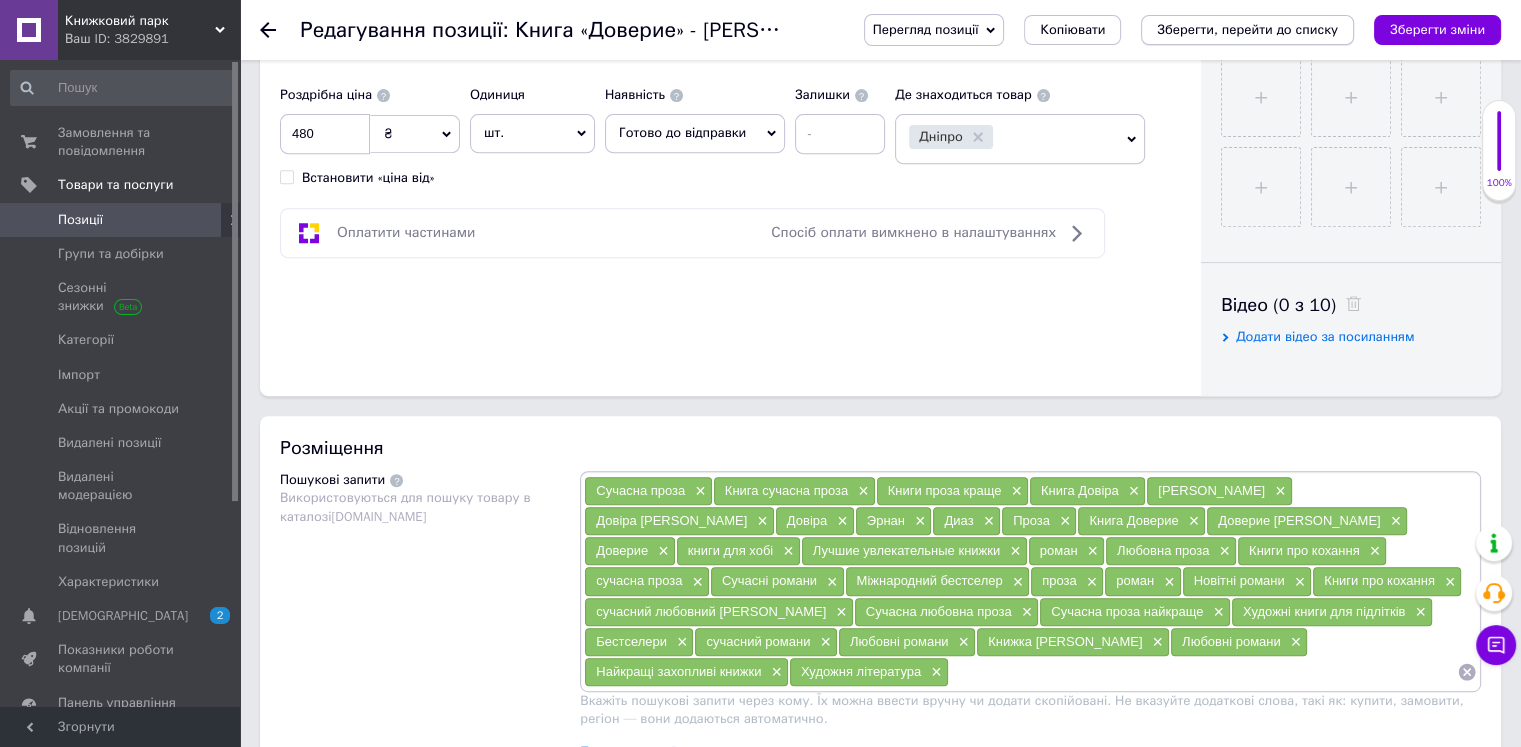 click on "Зберегти, перейти до списку" at bounding box center (1247, 29) 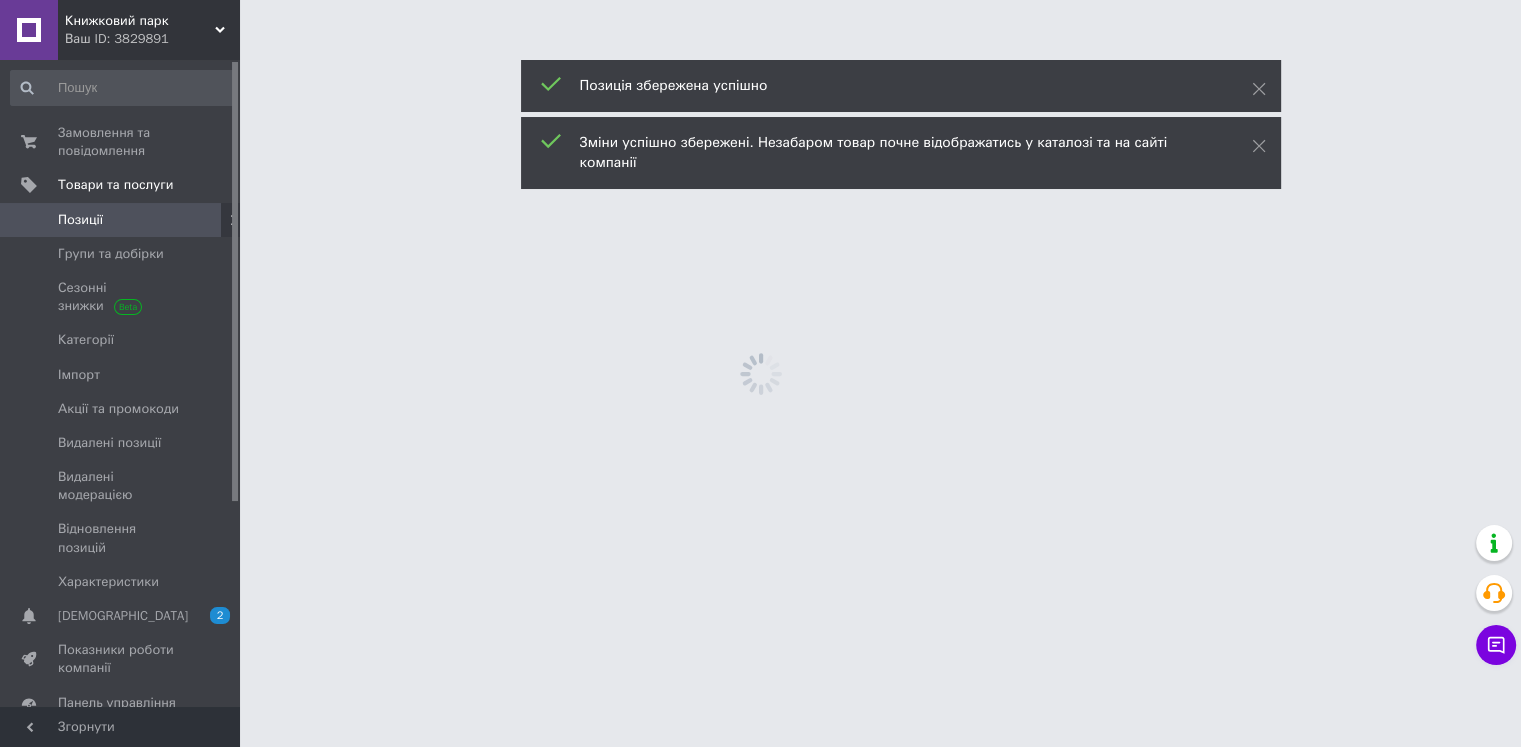 scroll, scrollTop: 0, scrollLeft: 0, axis: both 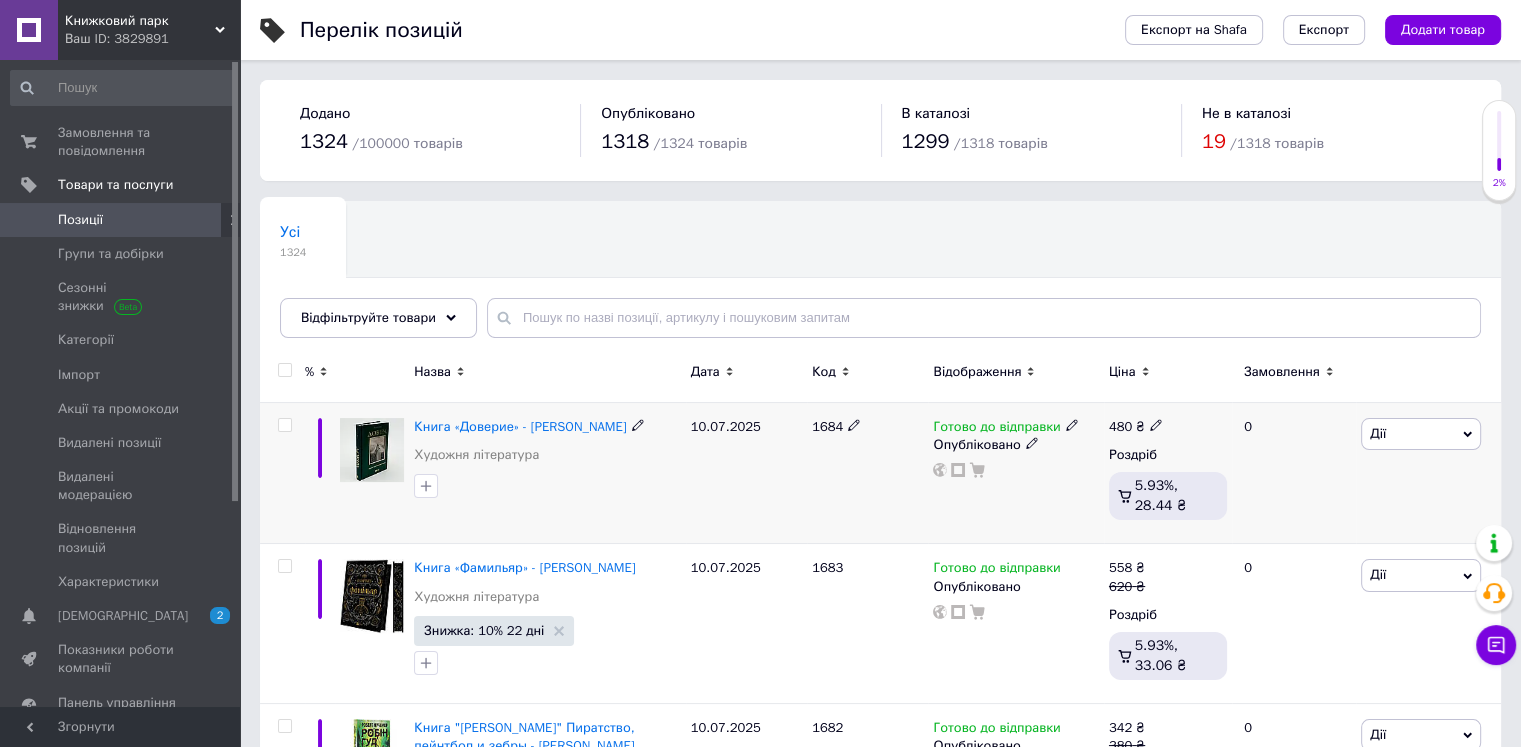click on "Дії" at bounding box center (1421, 434) 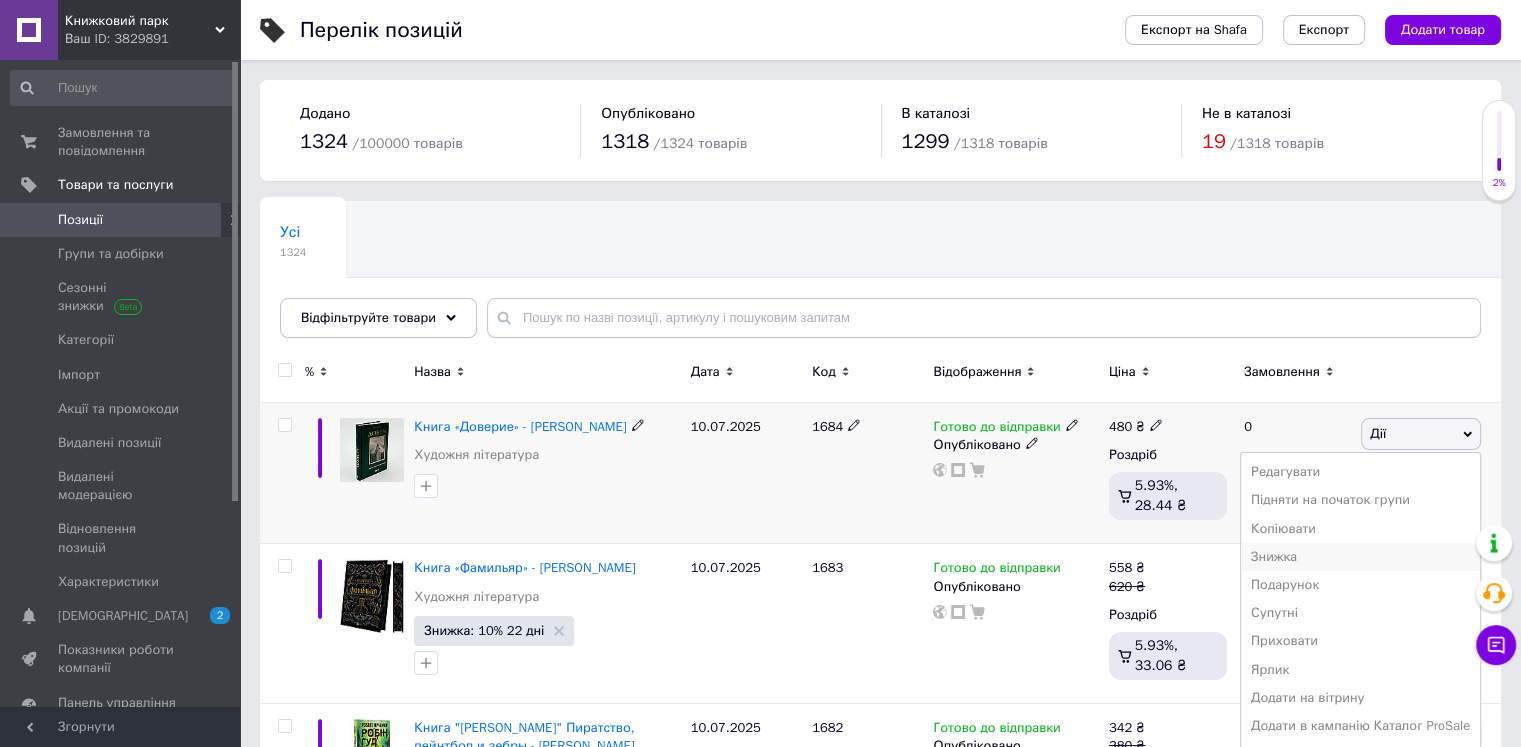 click on "Знижка" at bounding box center (1360, 557) 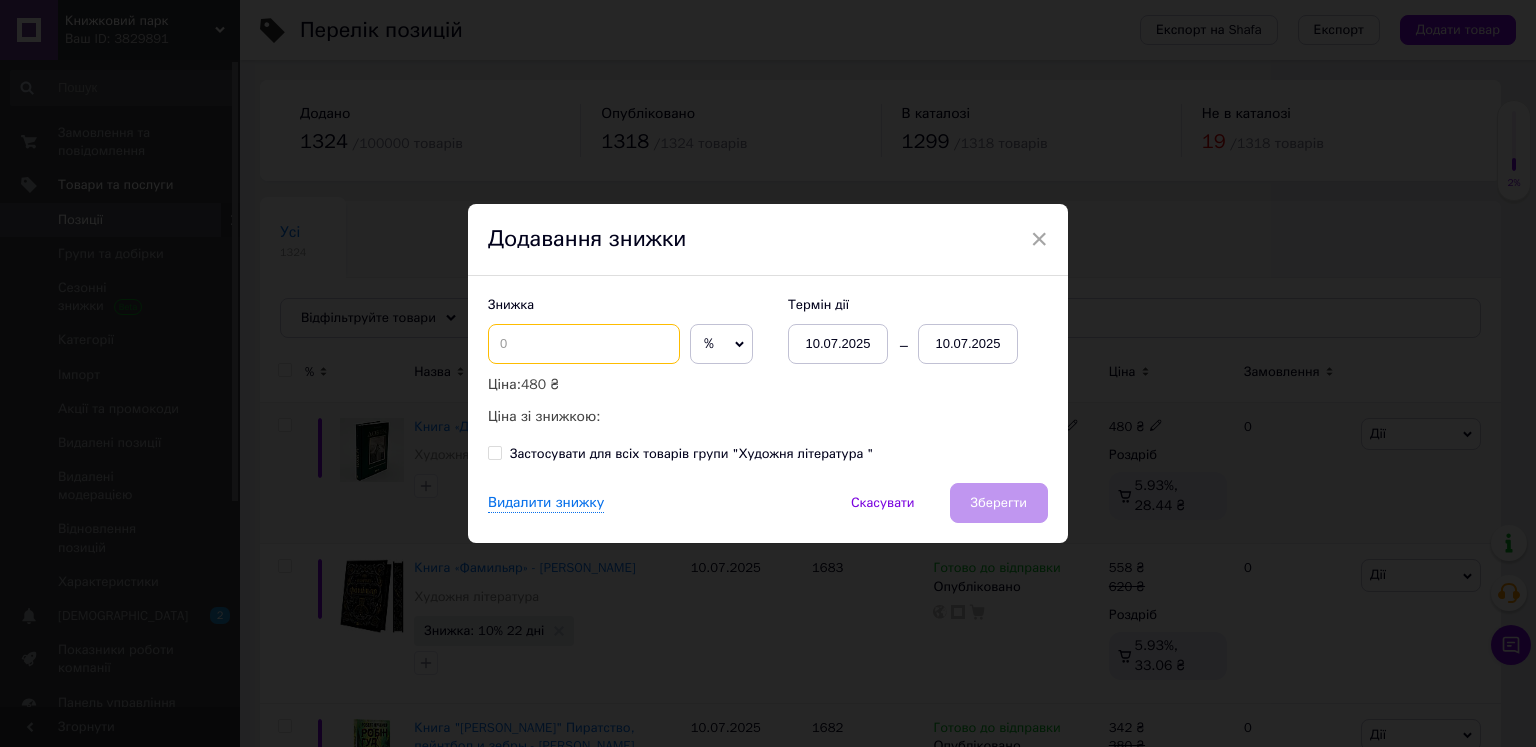 click at bounding box center [584, 344] 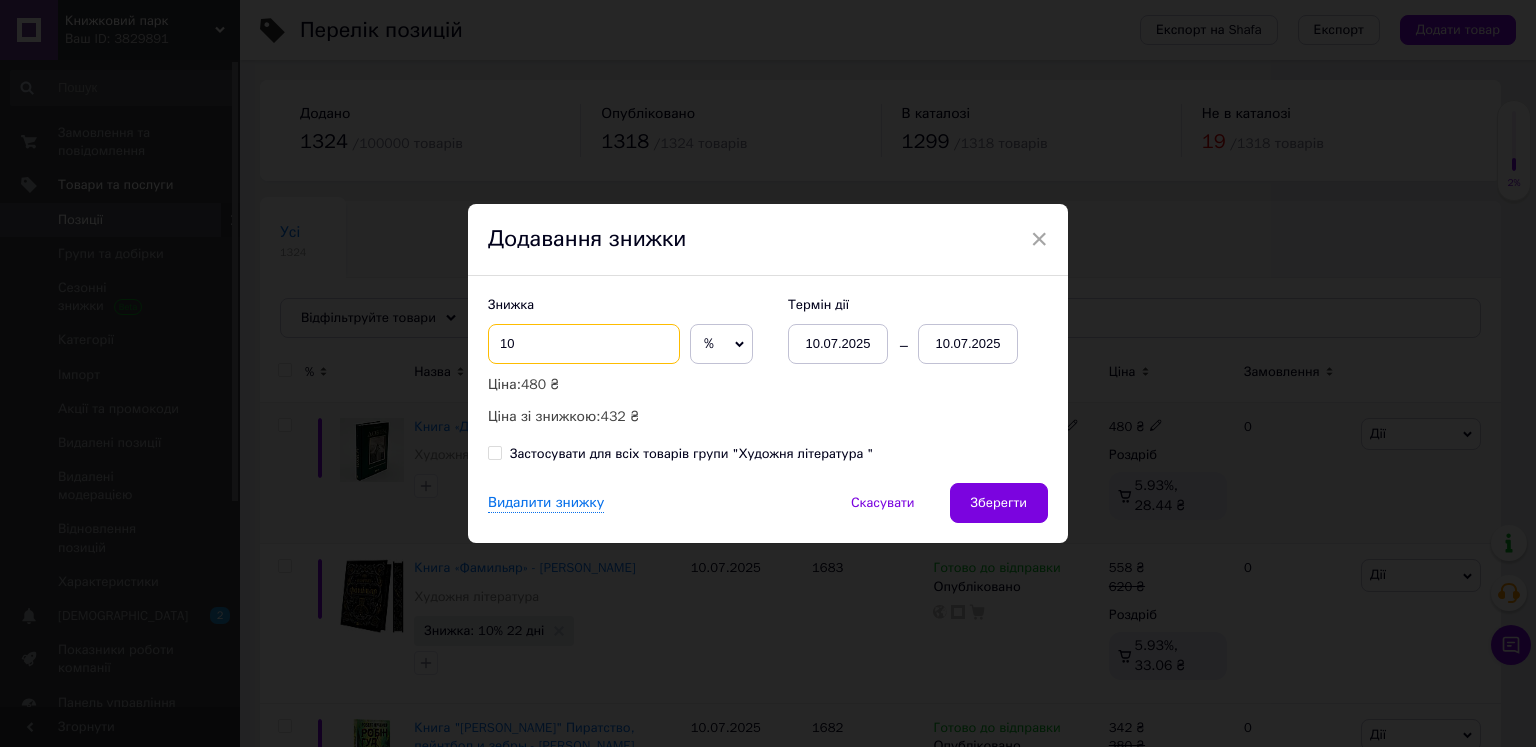 type on "10" 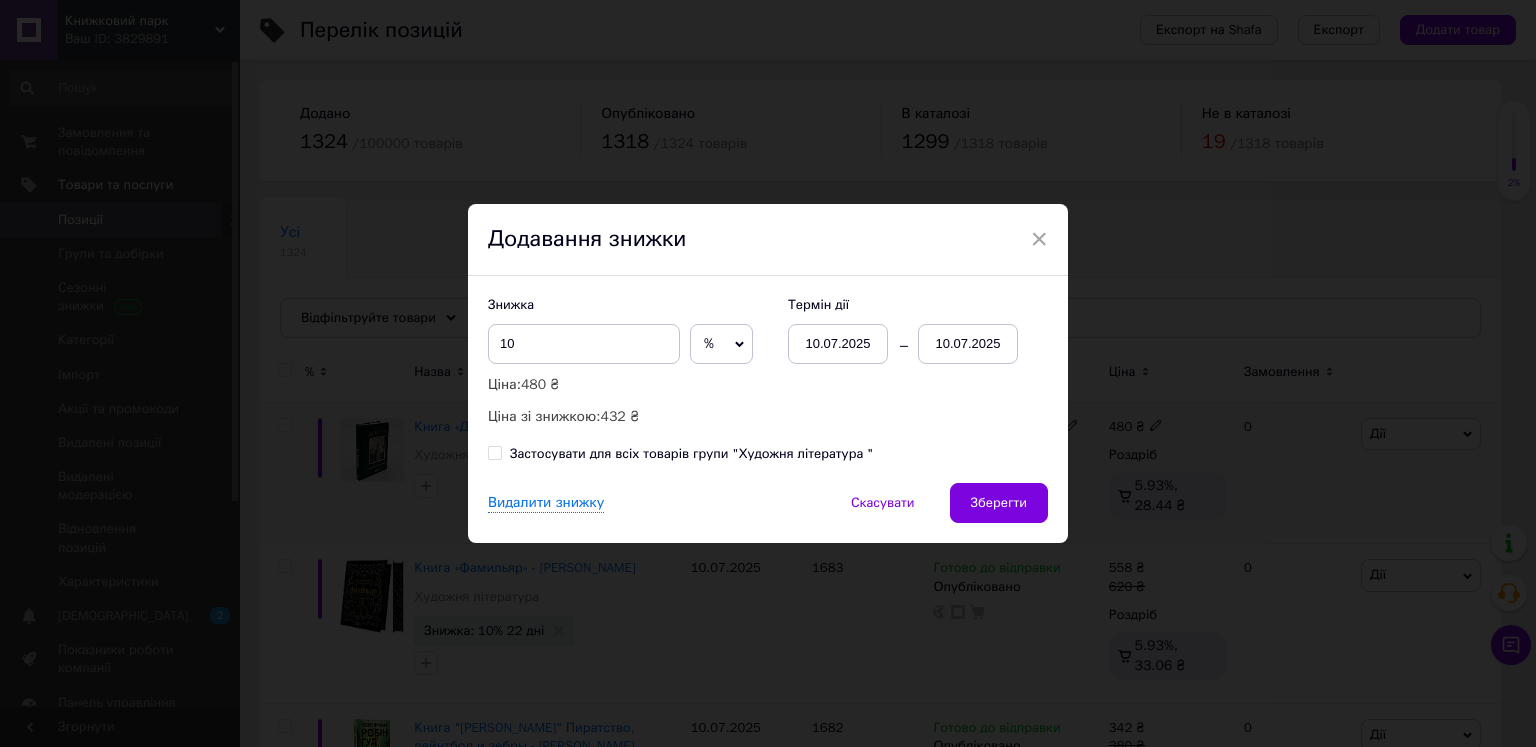 click on "10.07.2025" at bounding box center [968, 344] 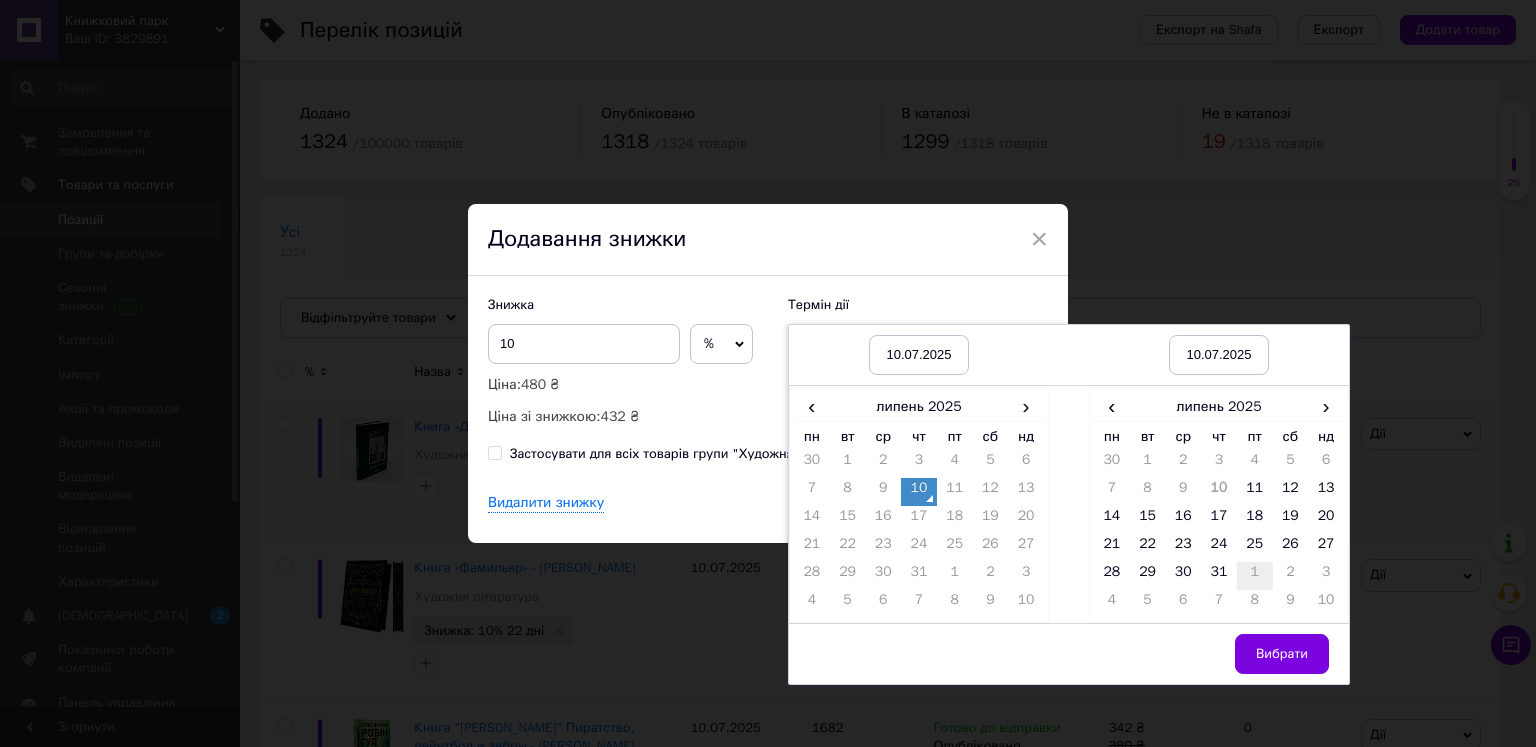 click on "1" at bounding box center [1255, 576] 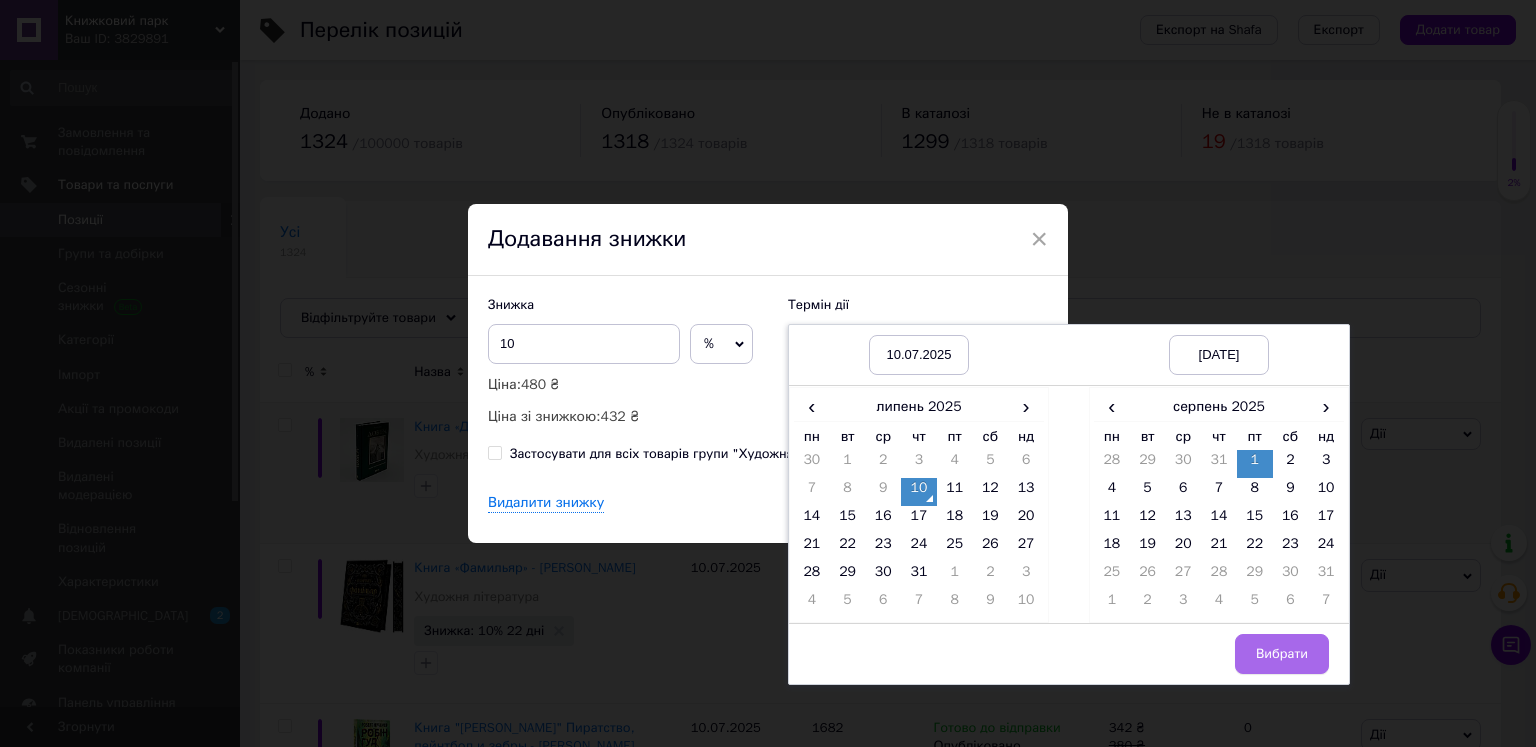 click on "Вибрати" at bounding box center (1282, 654) 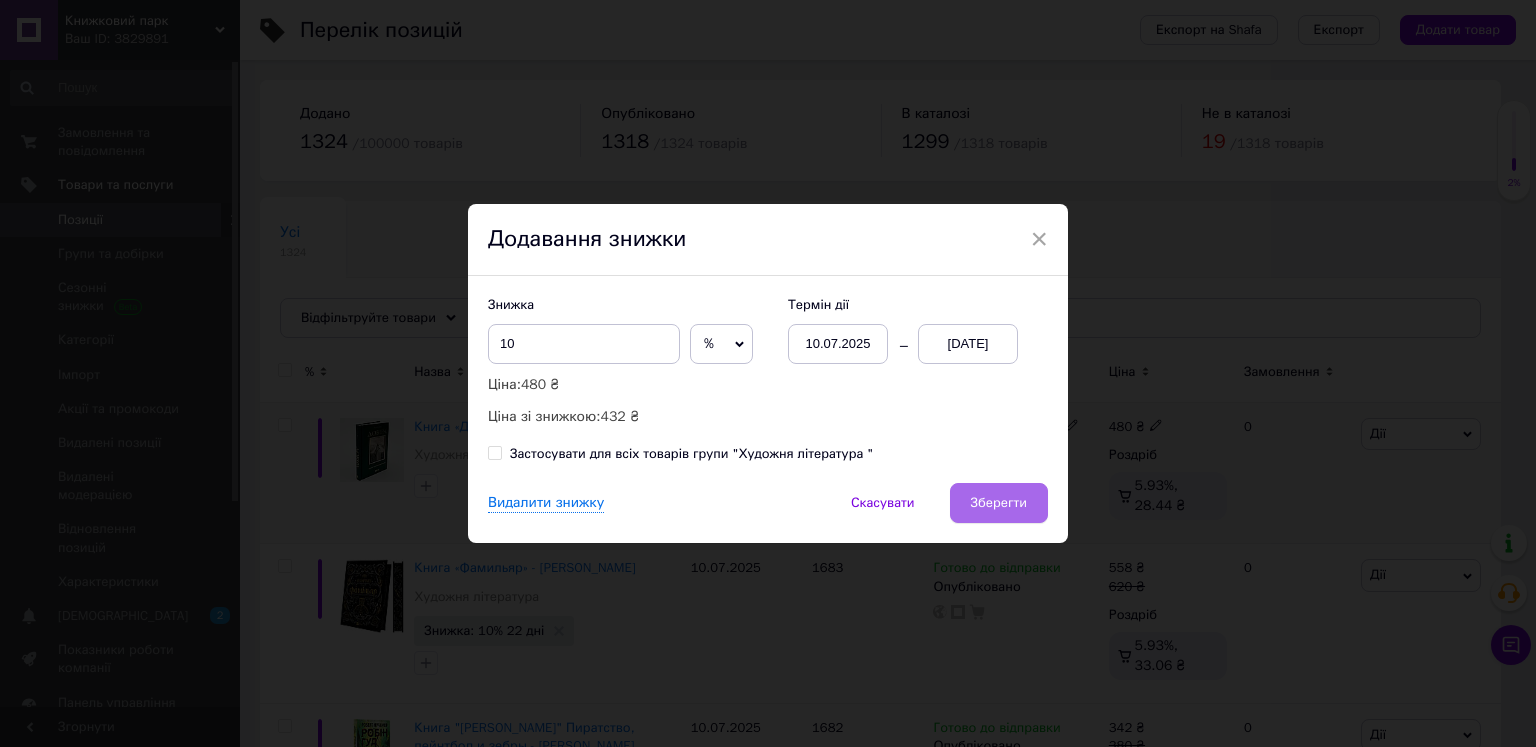 click on "Зберегти" at bounding box center (999, 503) 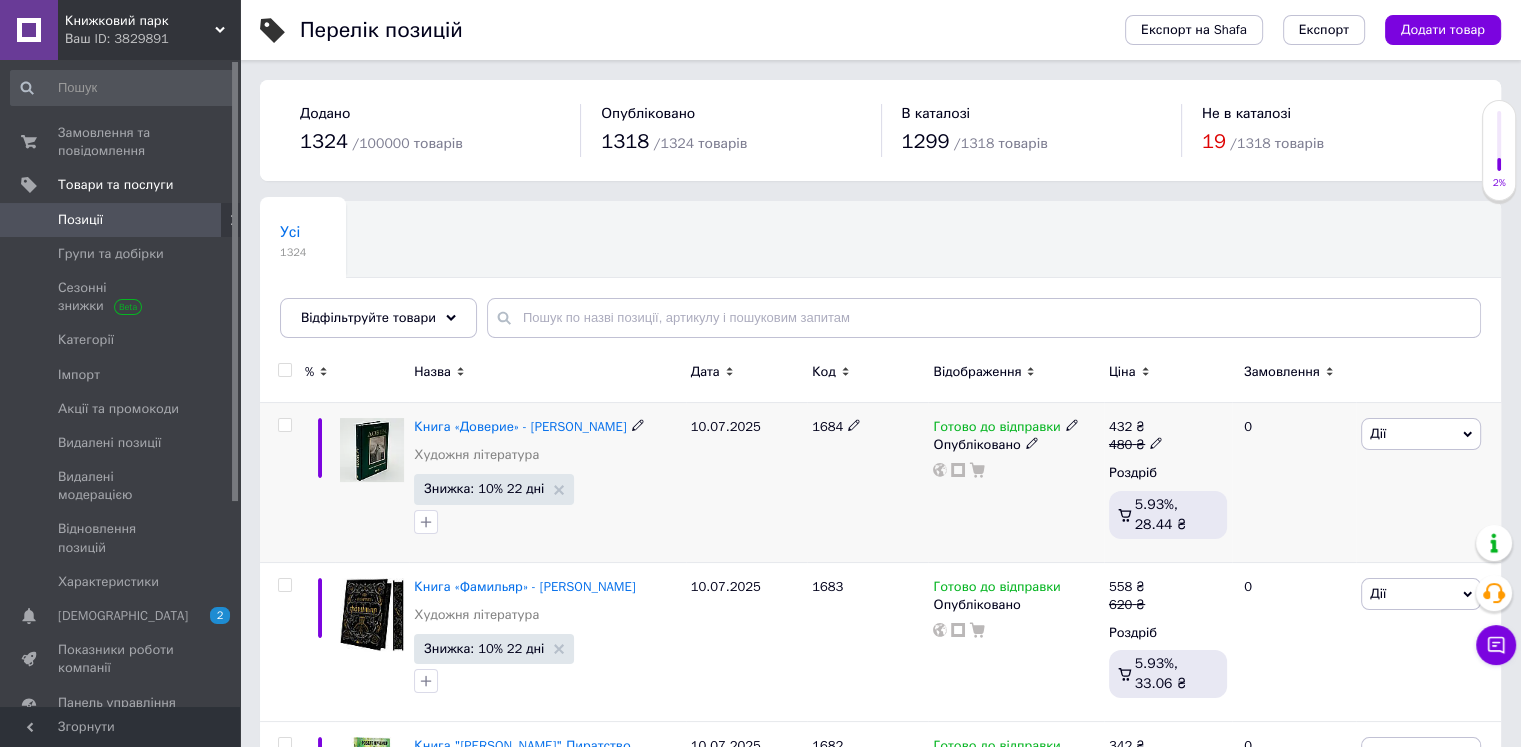 click 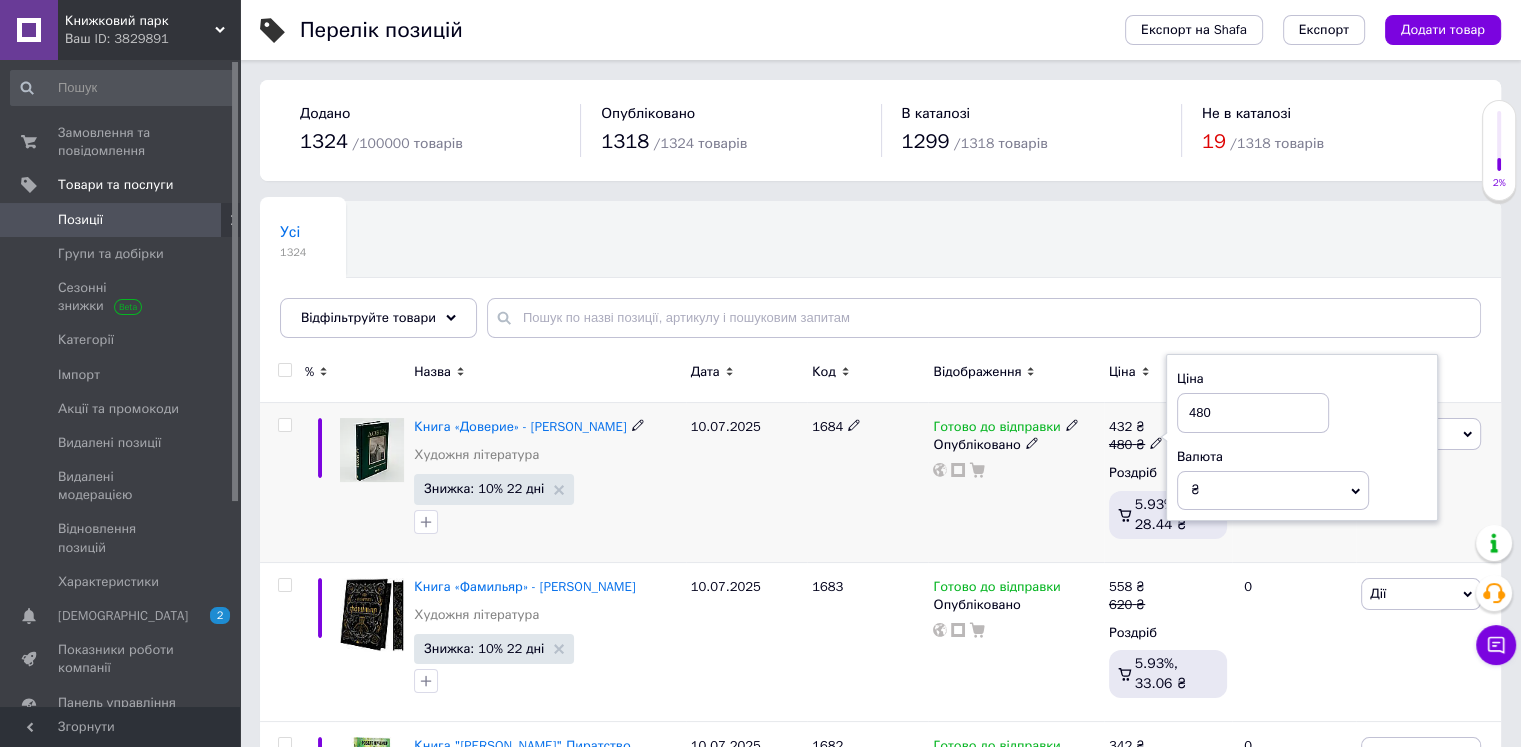click on "480" at bounding box center (1253, 413) 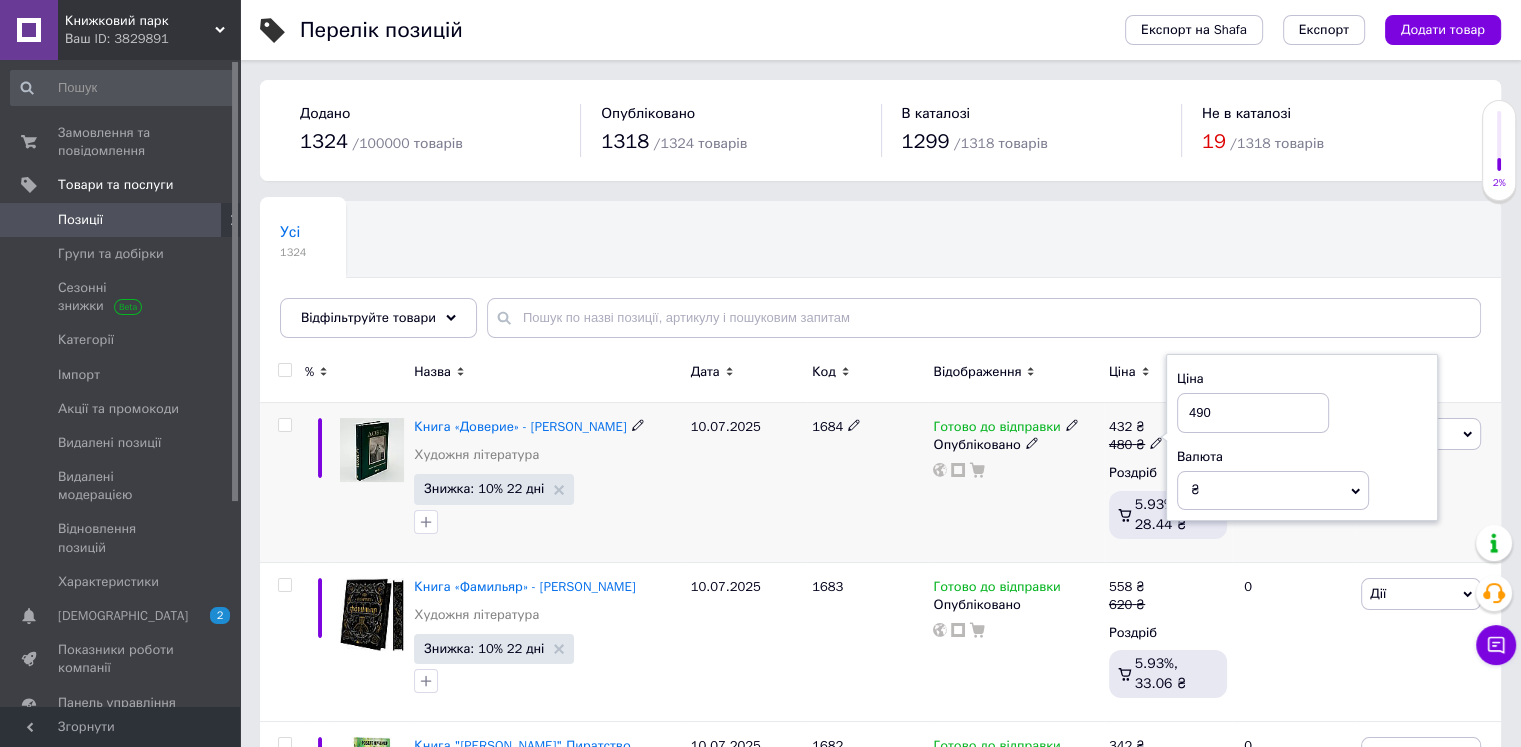 type on "490" 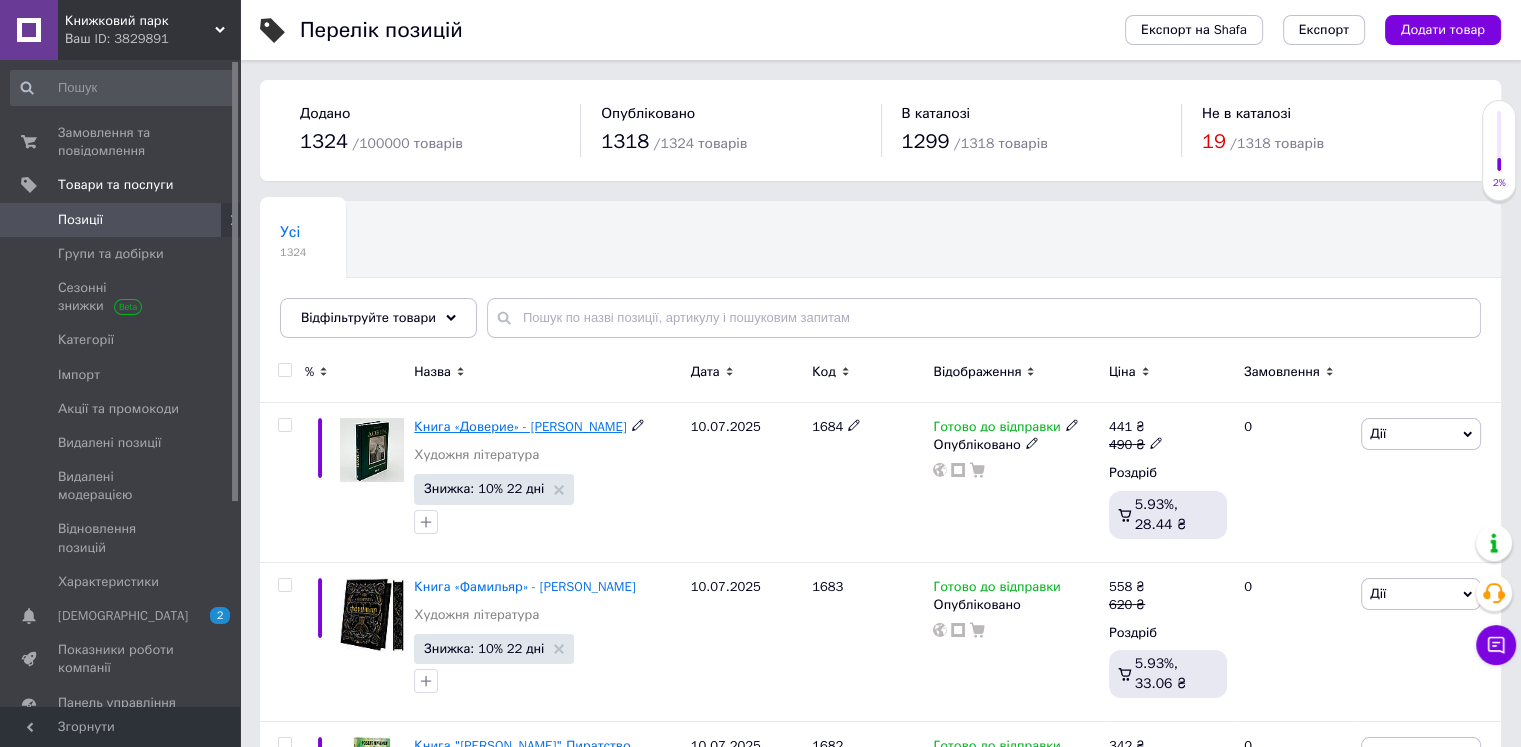 click on "Книга «Доверие» - [PERSON_NAME]" at bounding box center [520, 426] 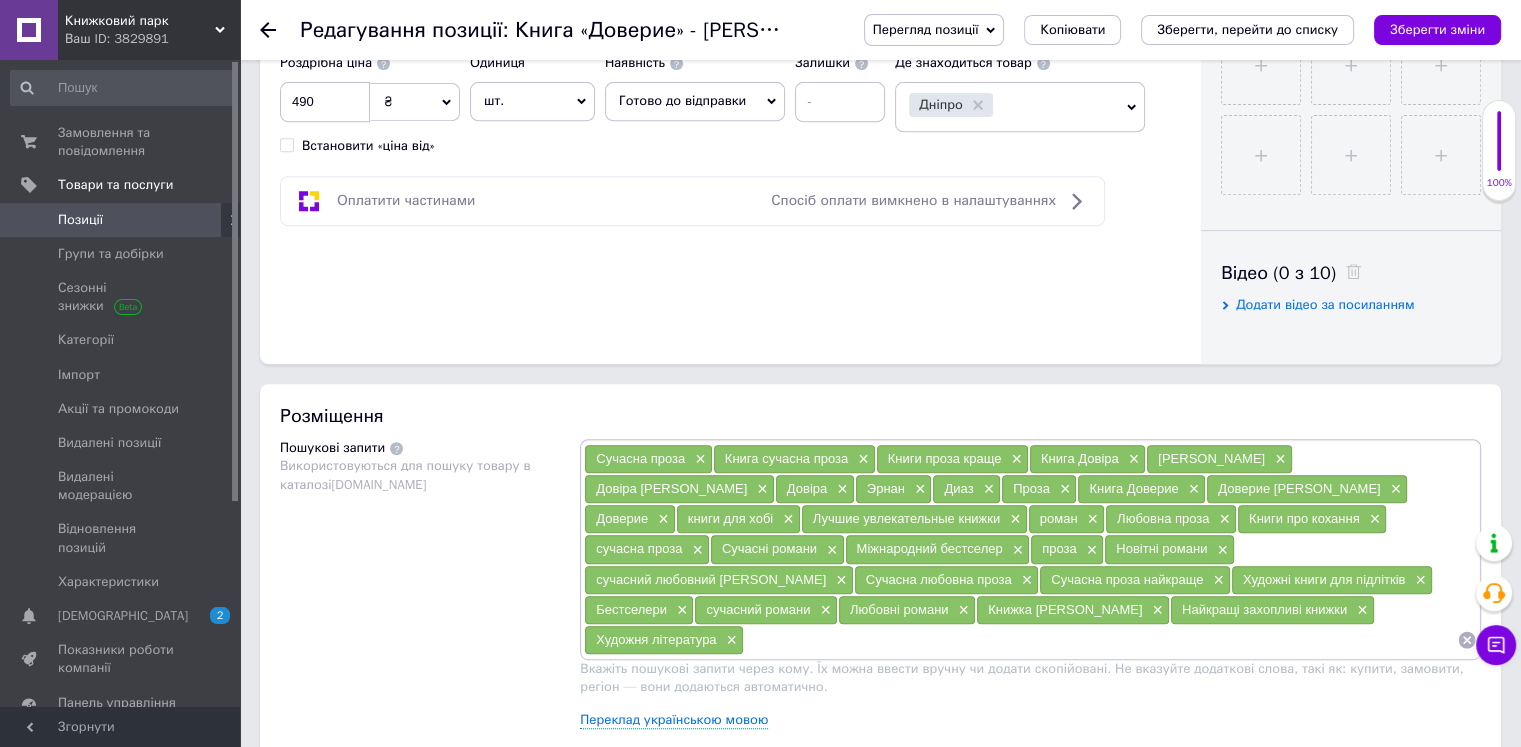 scroll, scrollTop: 1000, scrollLeft: 0, axis: vertical 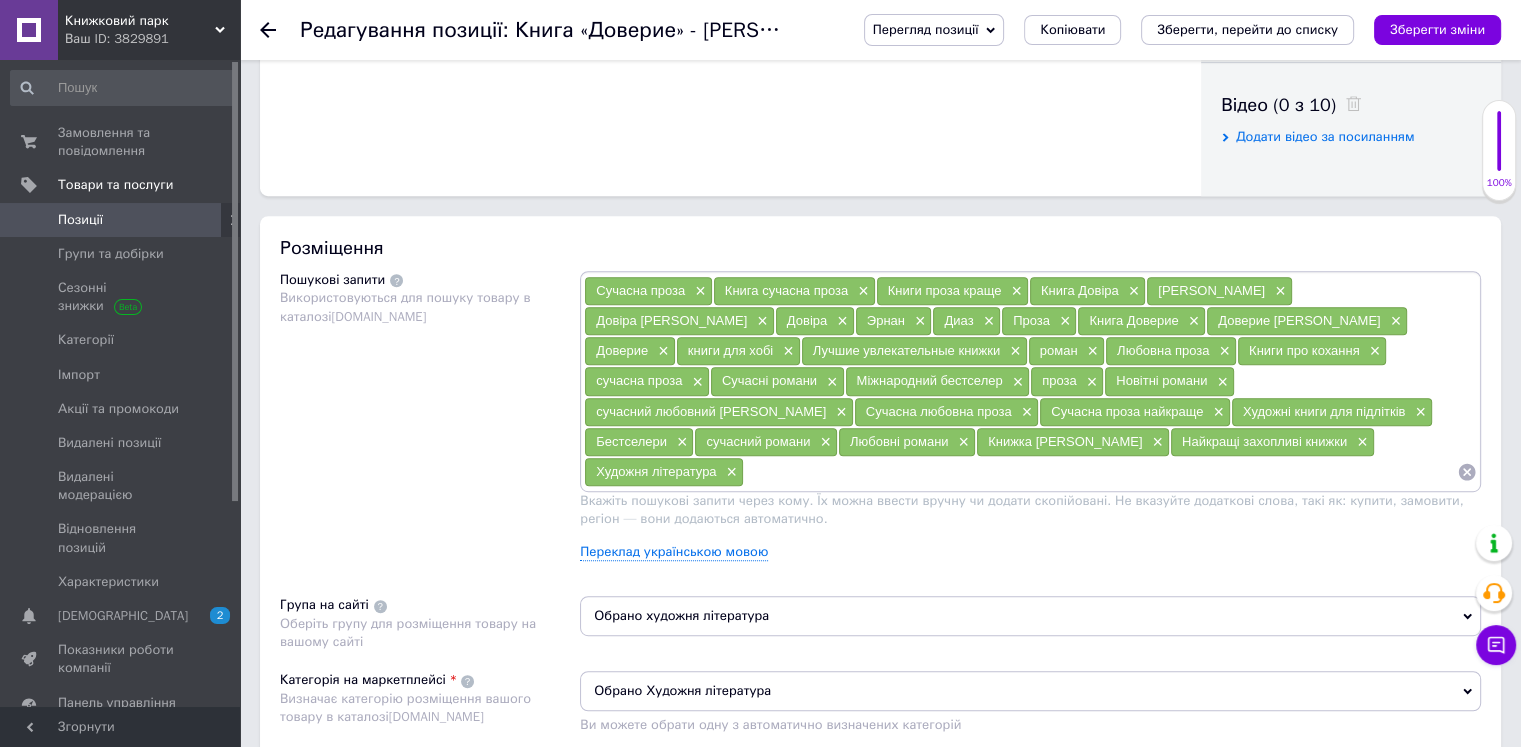 paste on "Довіра книга" 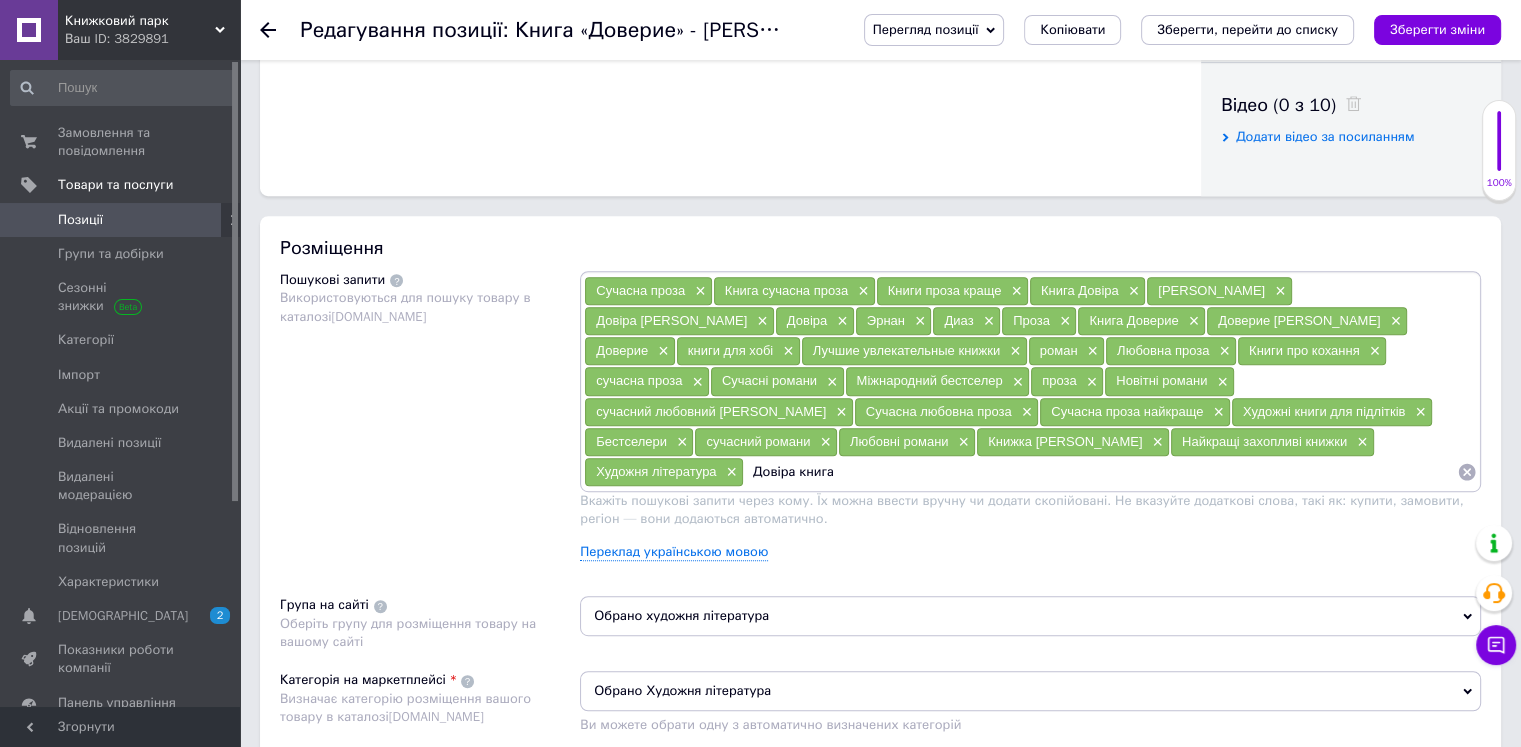 type 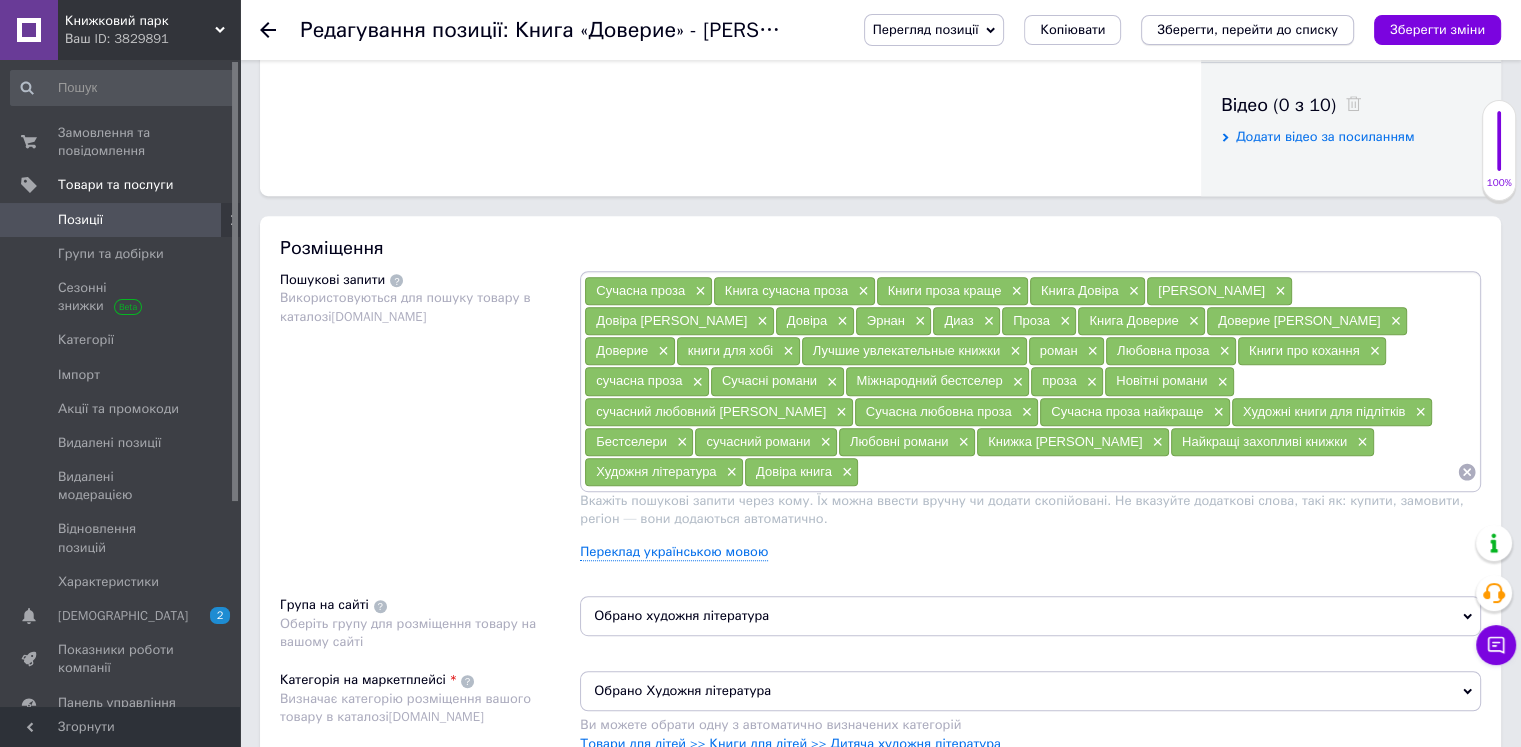 click on "Зберегти, перейти до списку" at bounding box center (1247, 29) 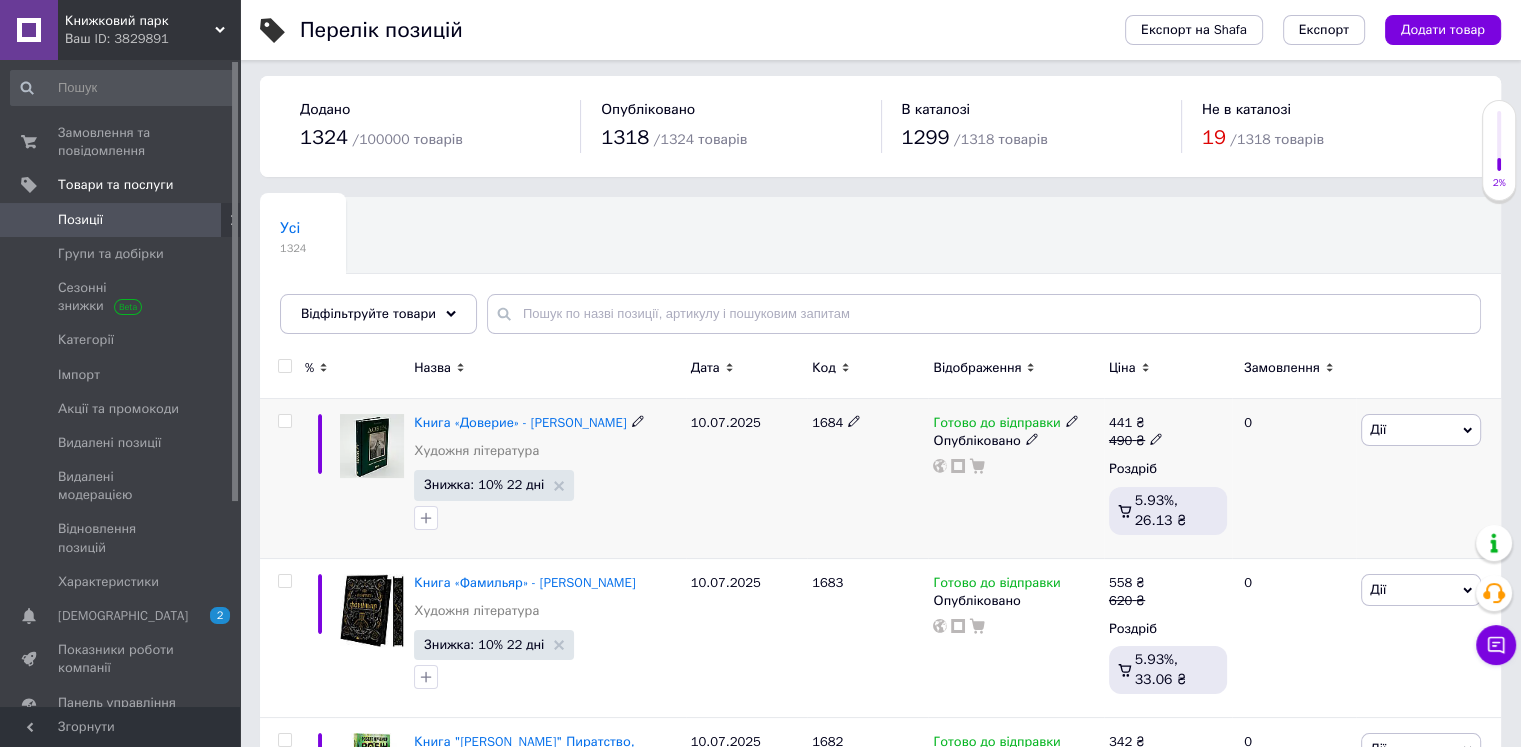 scroll, scrollTop: 0, scrollLeft: 0, axis: both 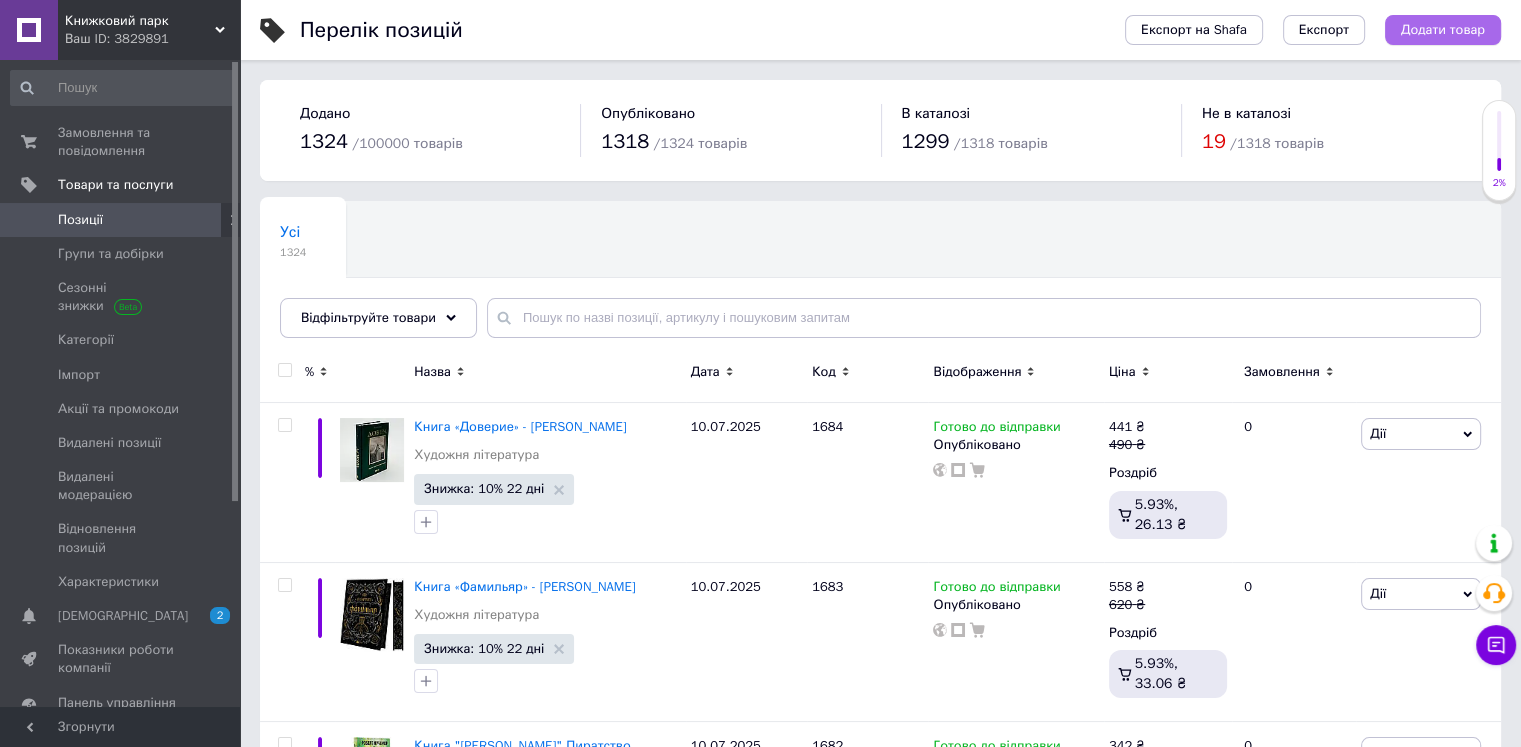 click on "Додати товар" at bounding box center [1443, 30] 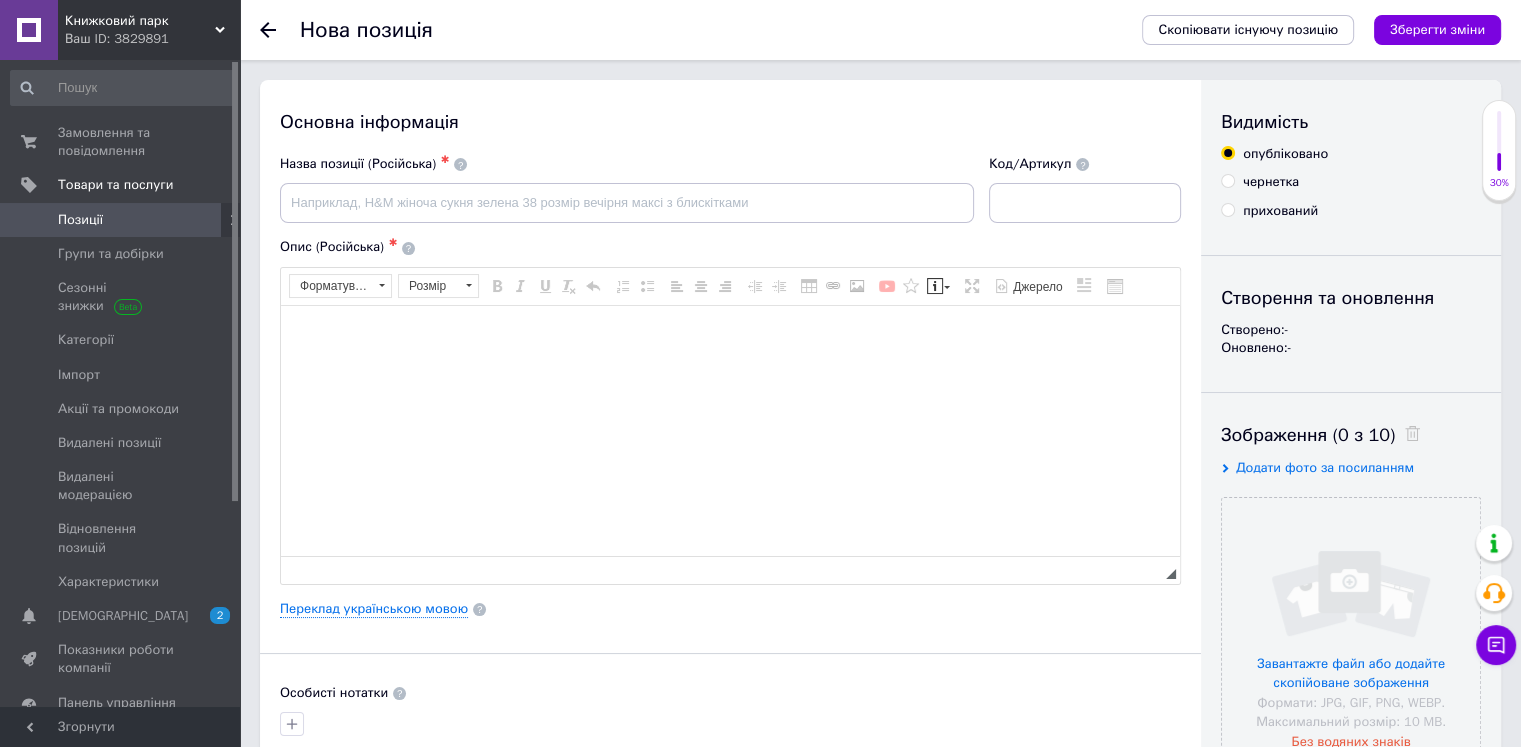scroll, scrollTop: 0, scrollLeft: 0, axis: both 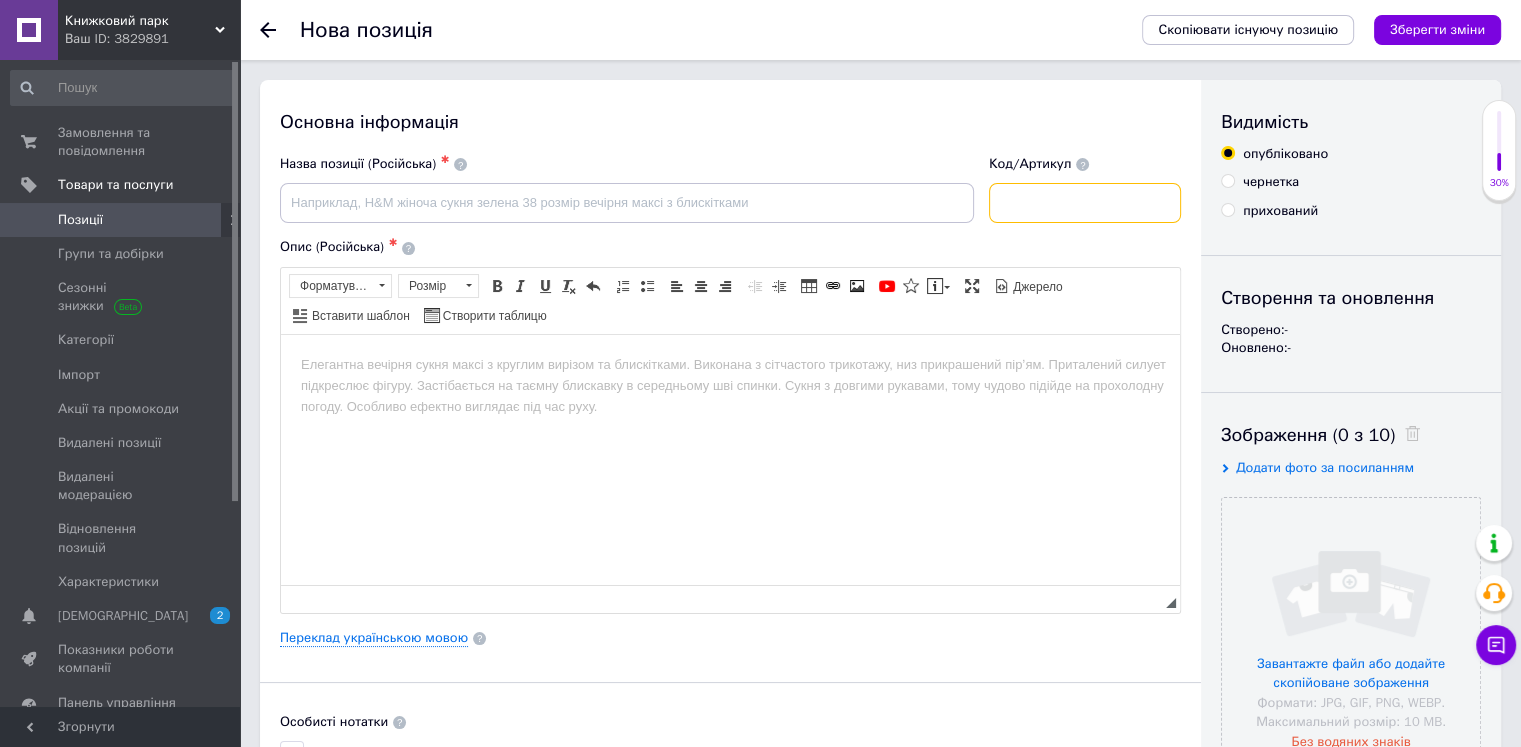 click at bounding box center [1085, 203] 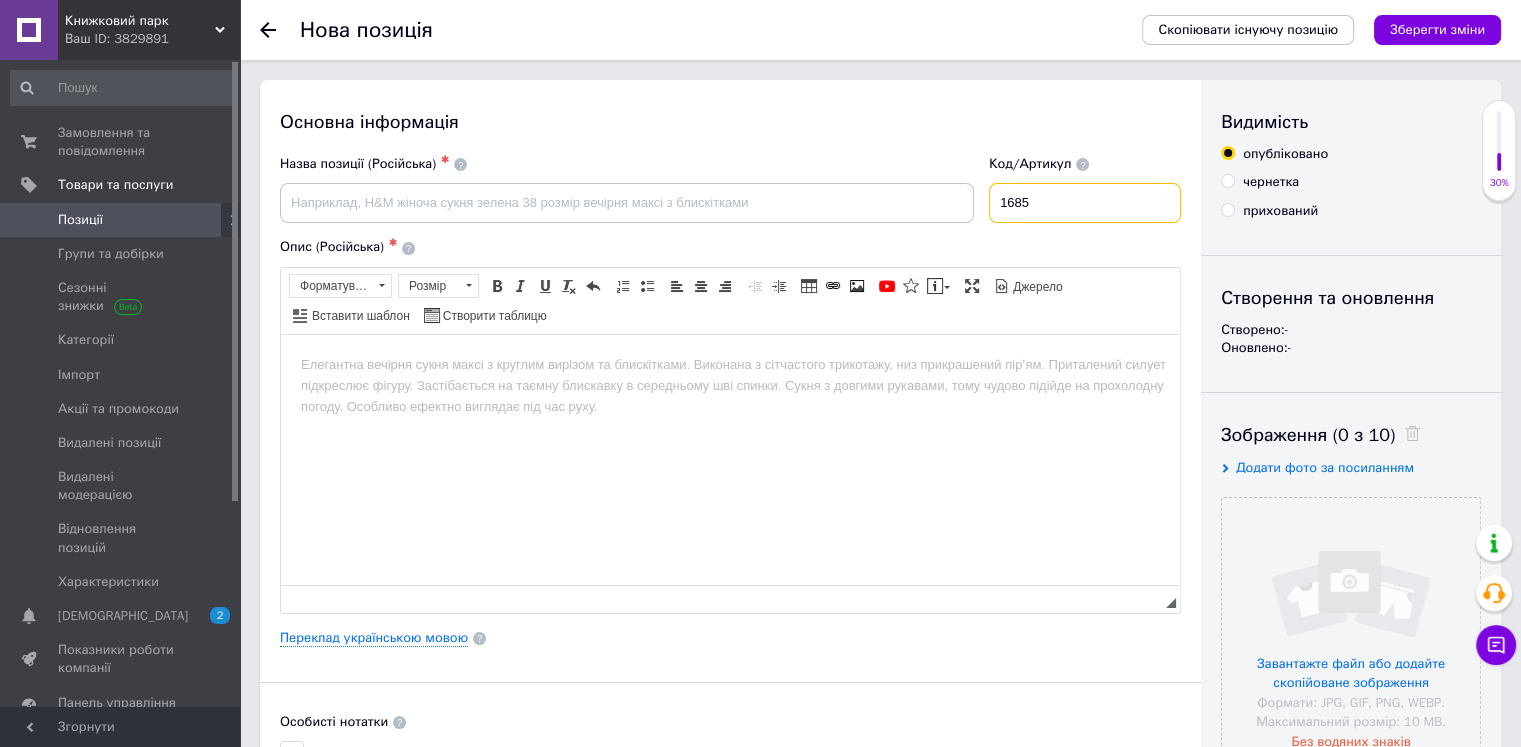 type on "1685" 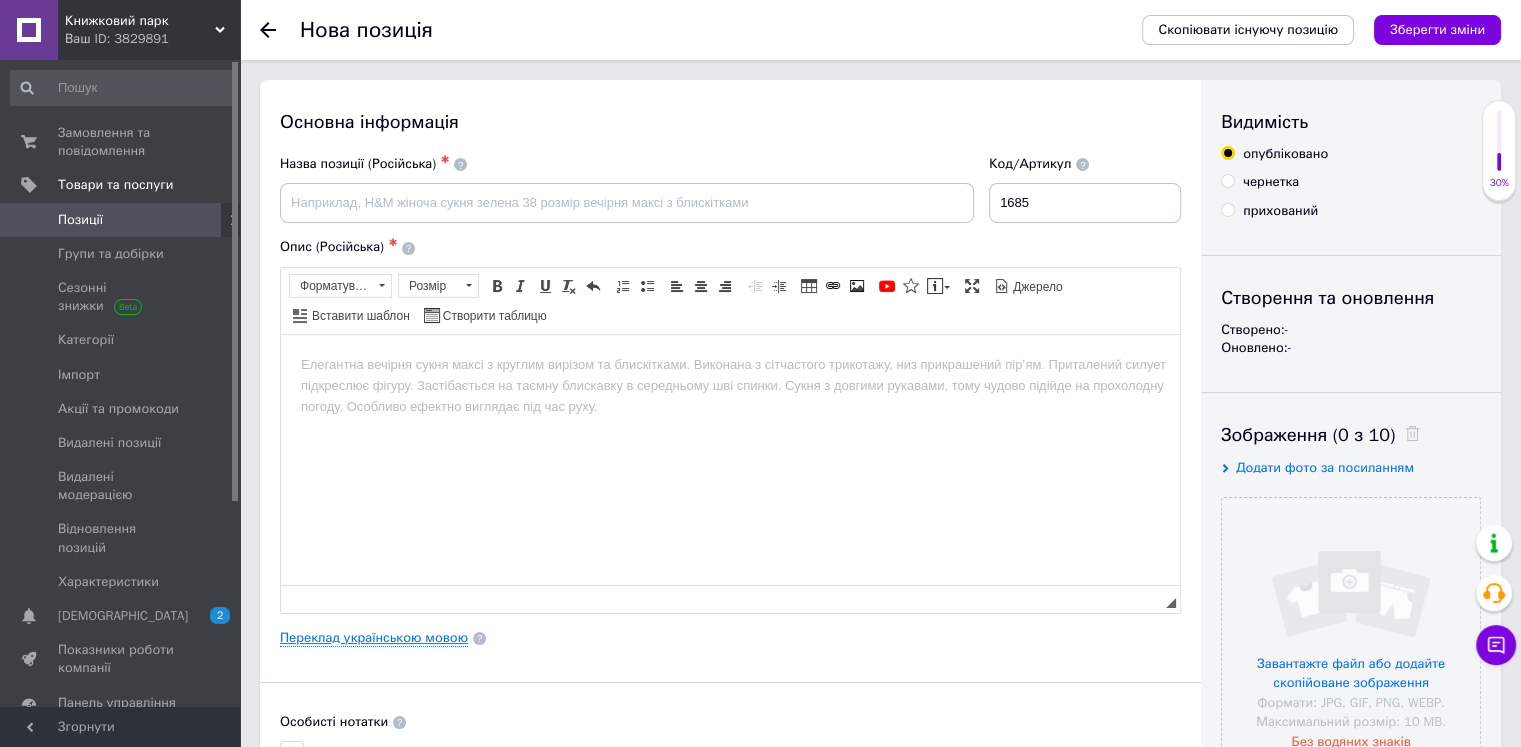 click on "Переклад українською мовою" at bounding box center [374, 638] 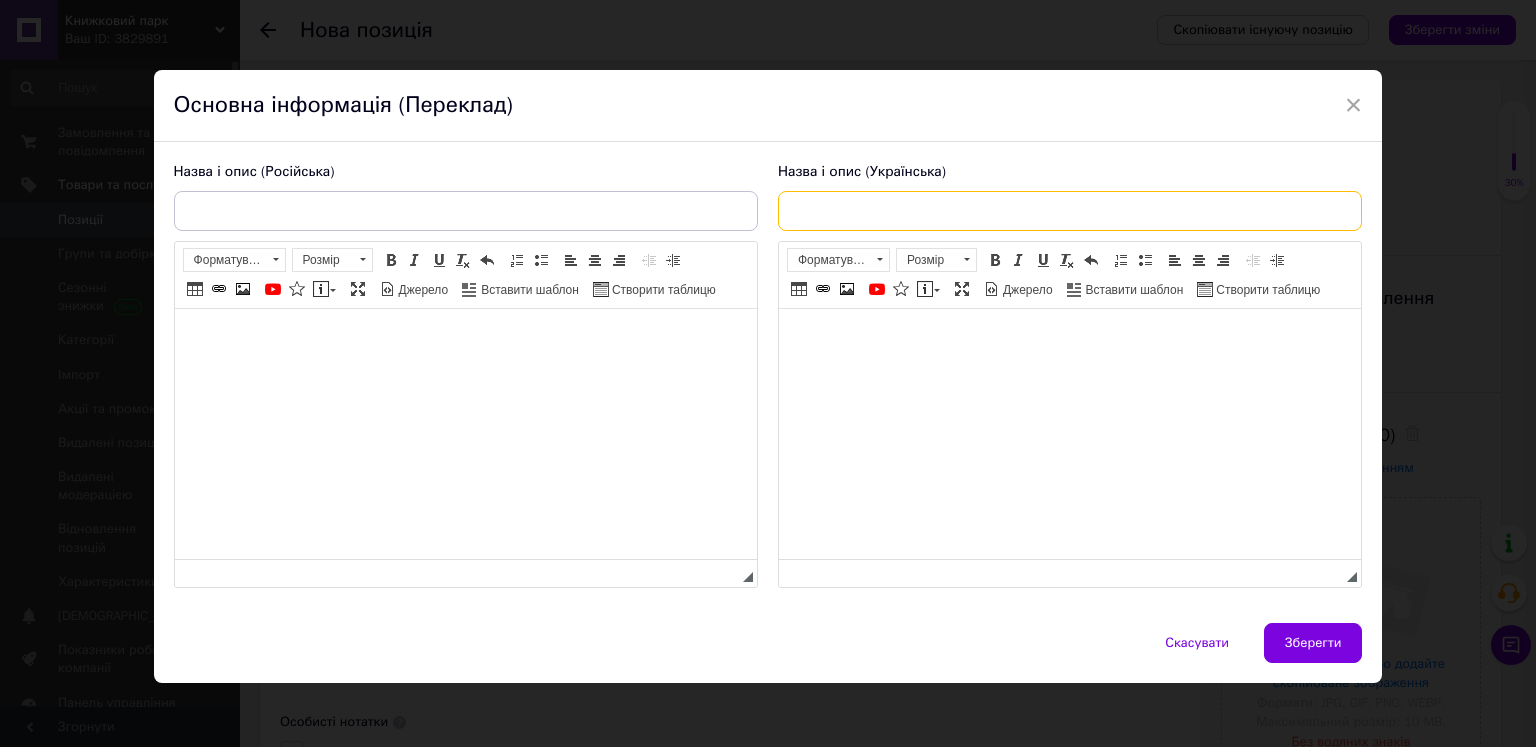 paste on "Книга "Останнє вбивство на краю світу" -  [PERSON_NAME]" 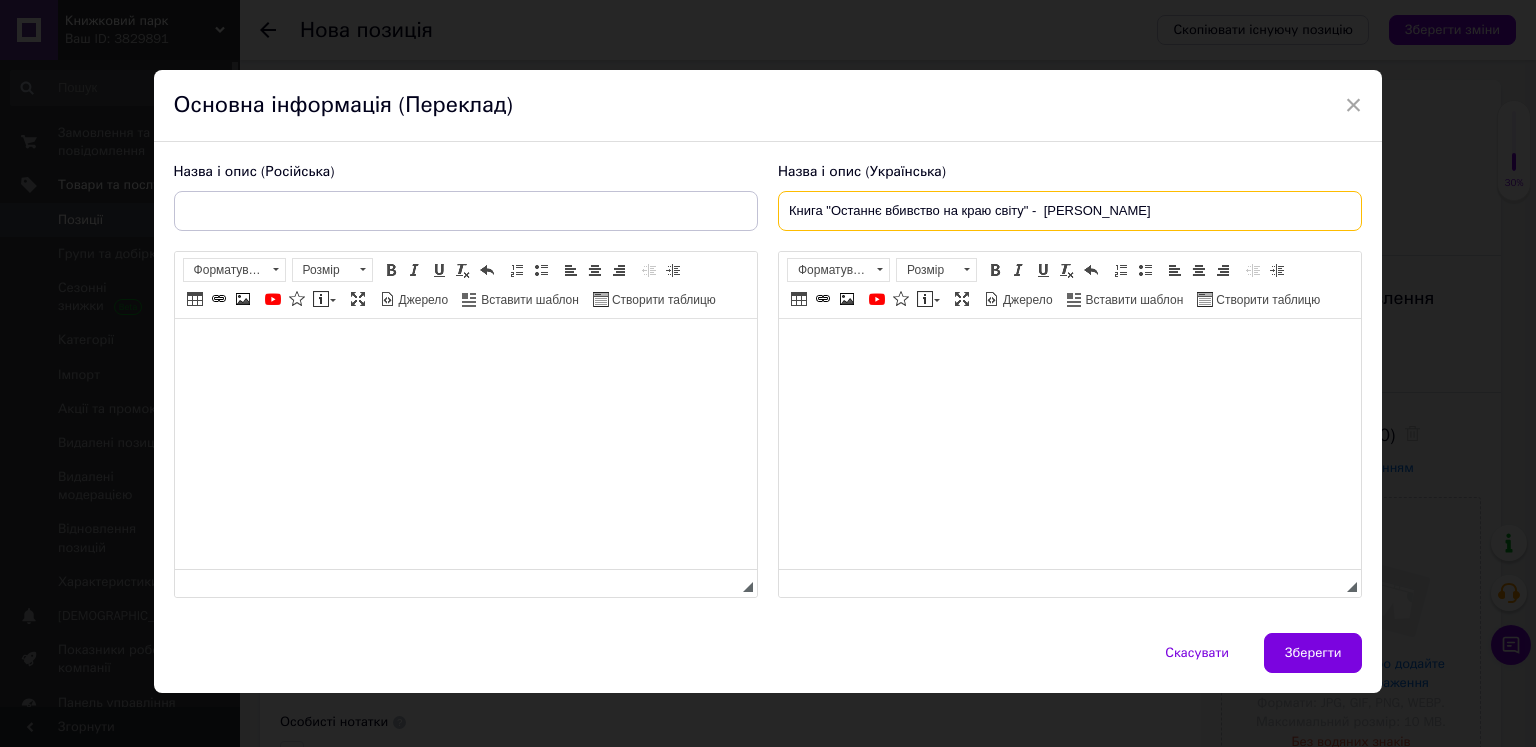 type on "Книга "Останнє вбивство на краю світу" -  [PERSON_NAME]" 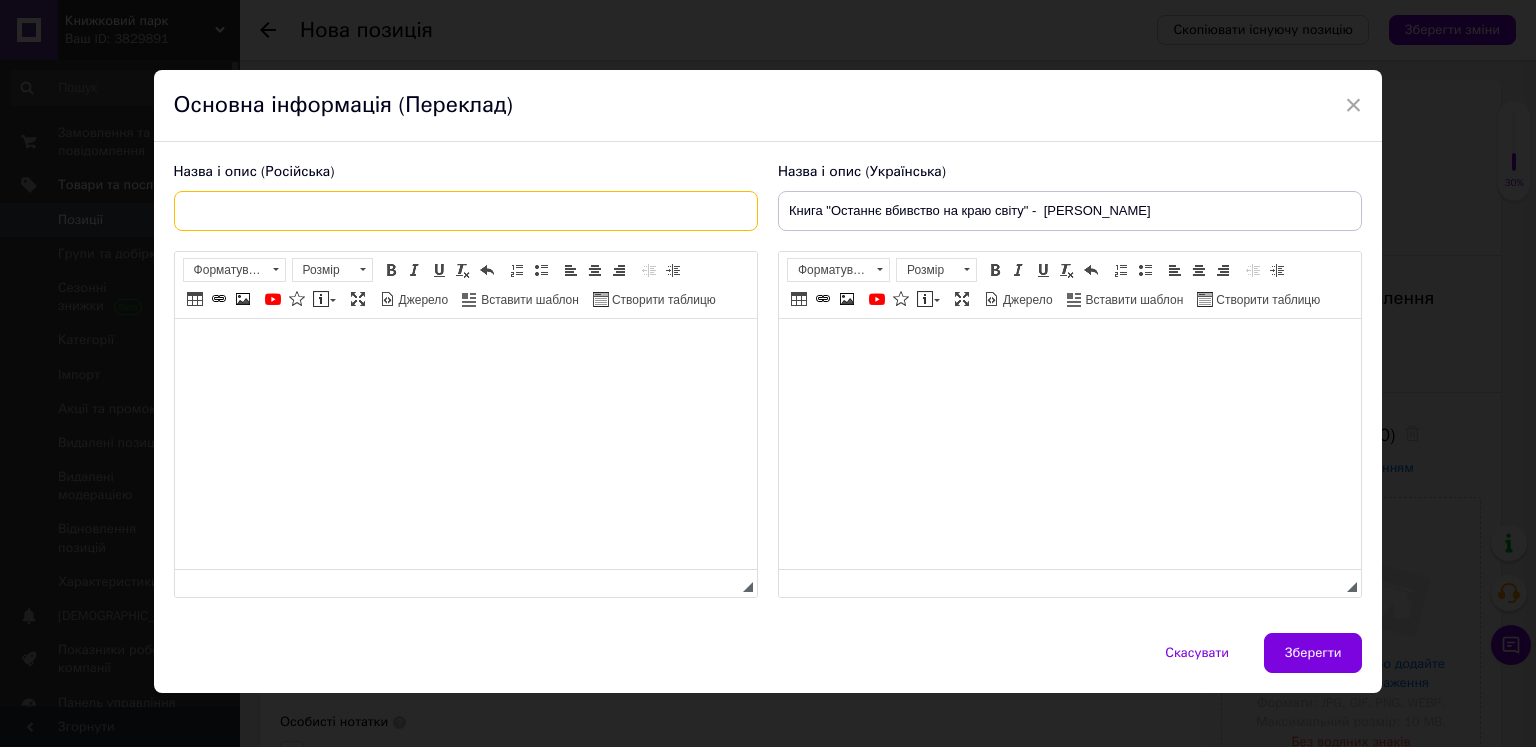 paste on "Книга "Последнее убийство на краю света" -  [PERSON_NAME]" 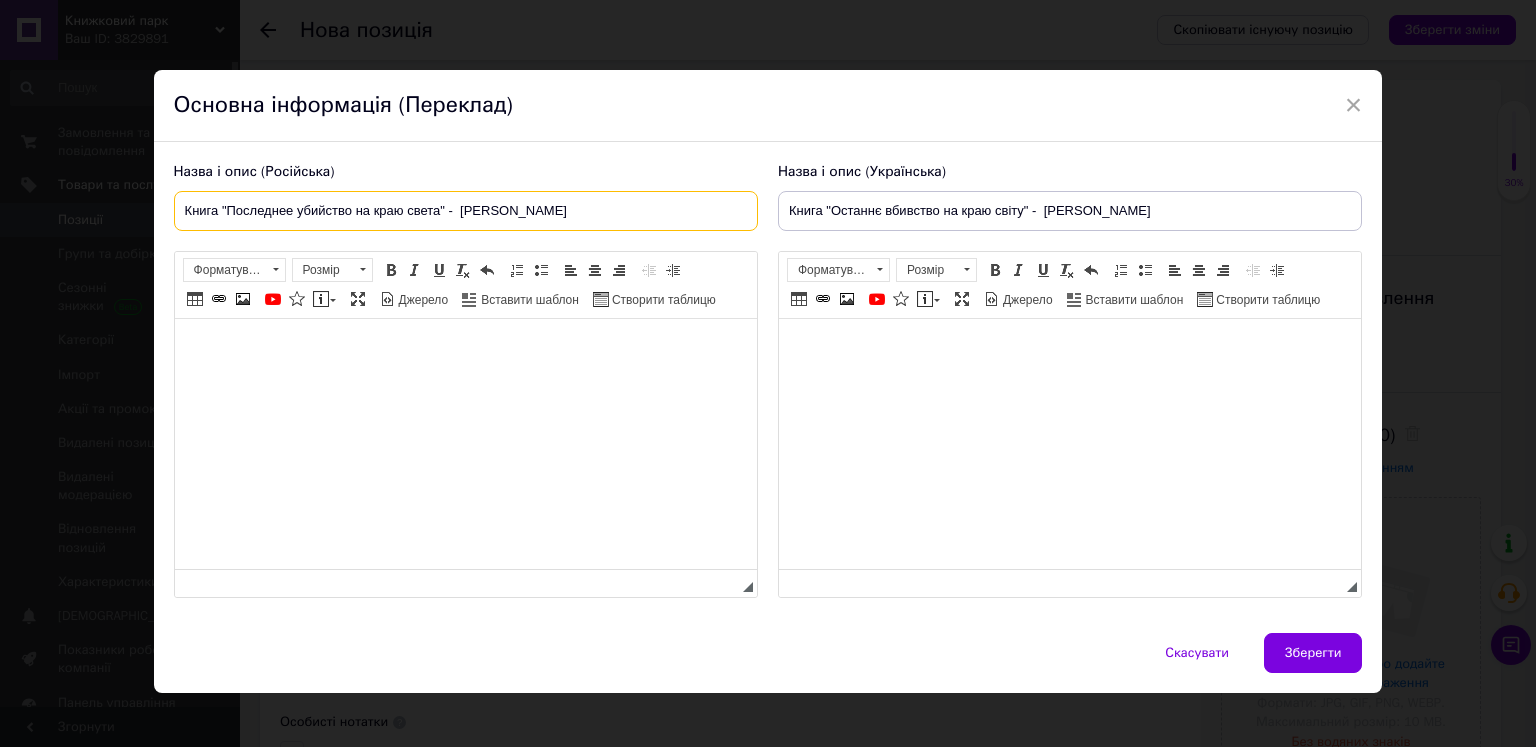 type on "Книга "Последнее убийство на краю света" -  [PERSON_NAME]" 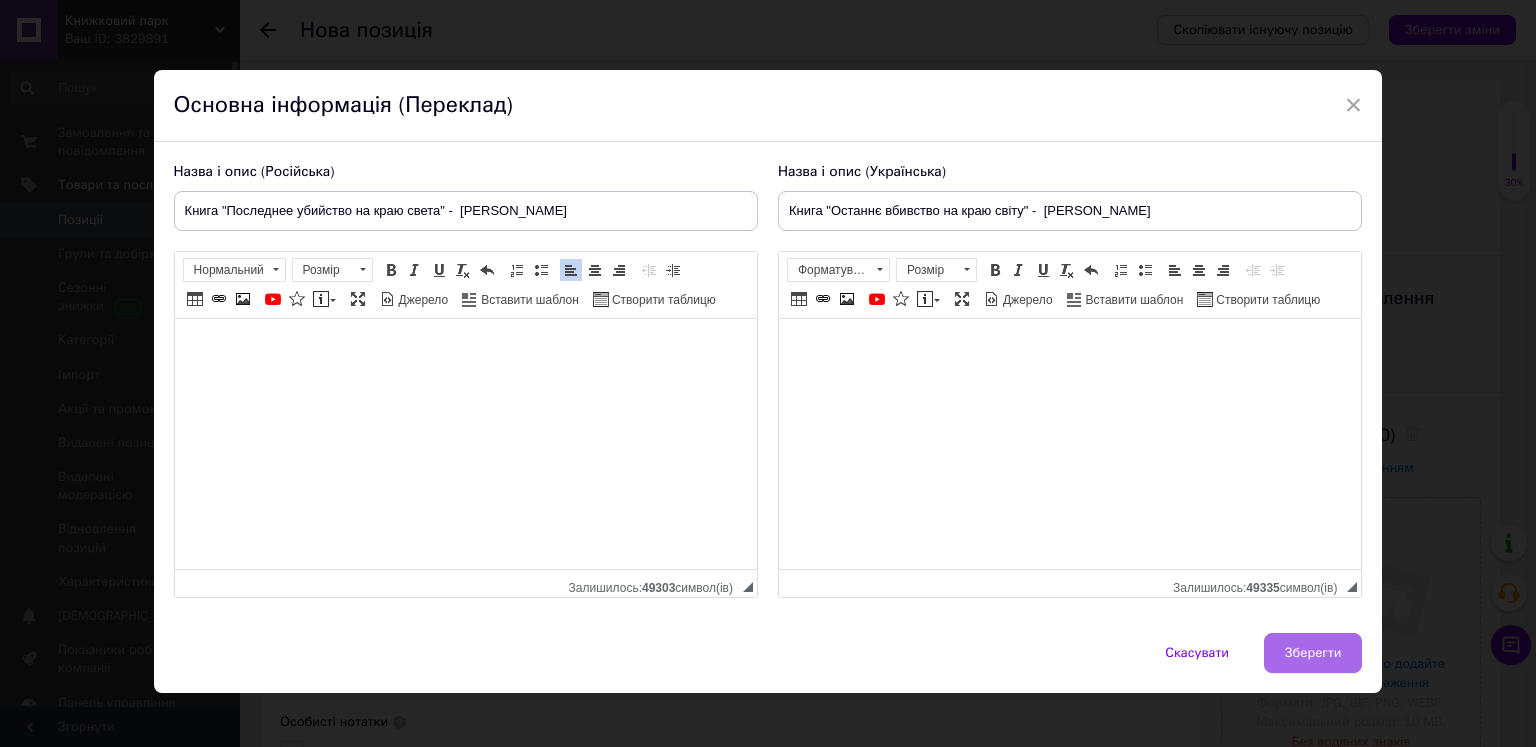 click on "Зберегти" at bounding box center (1313, 653) 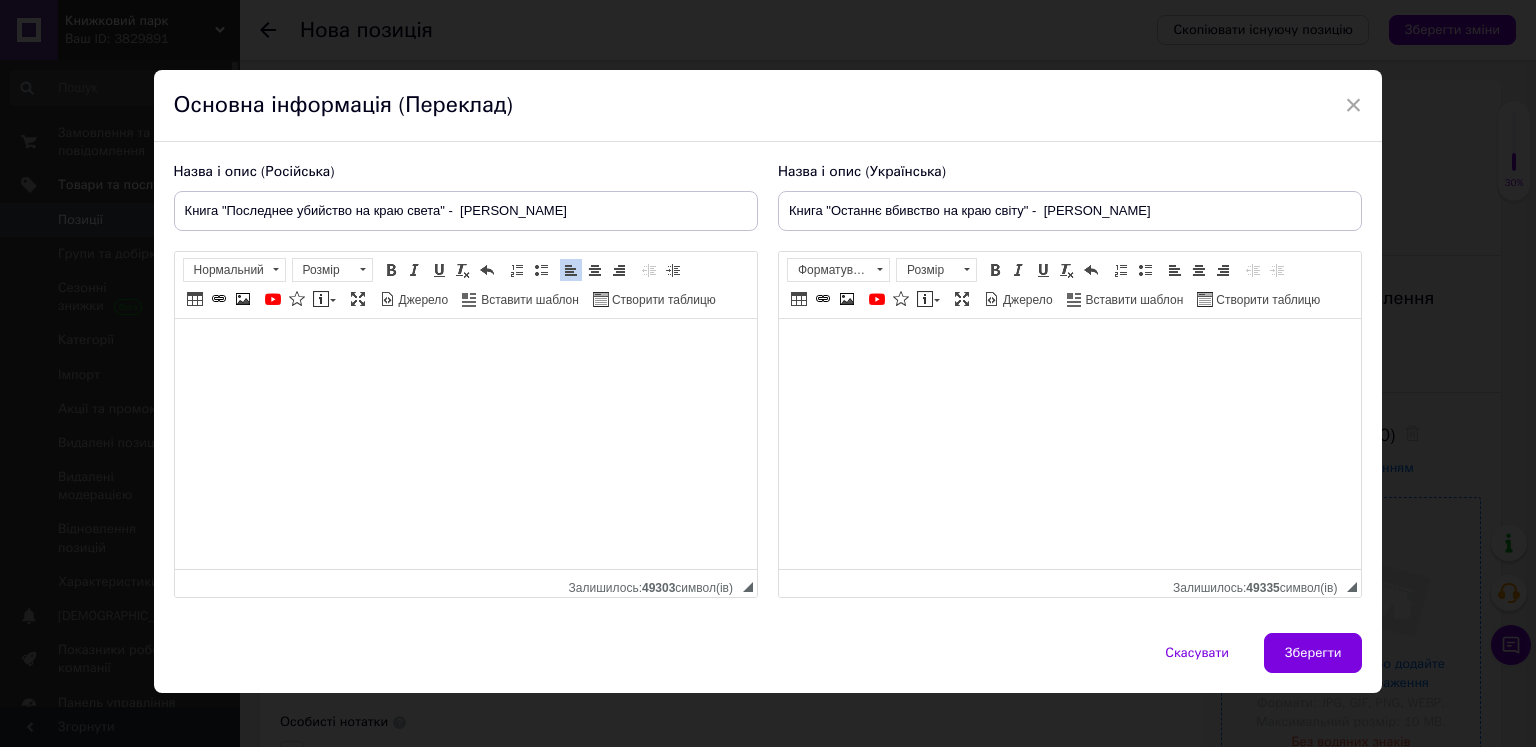 type on "Книга "Последнее убийство на краю света" -  [PERSON_NAME]" 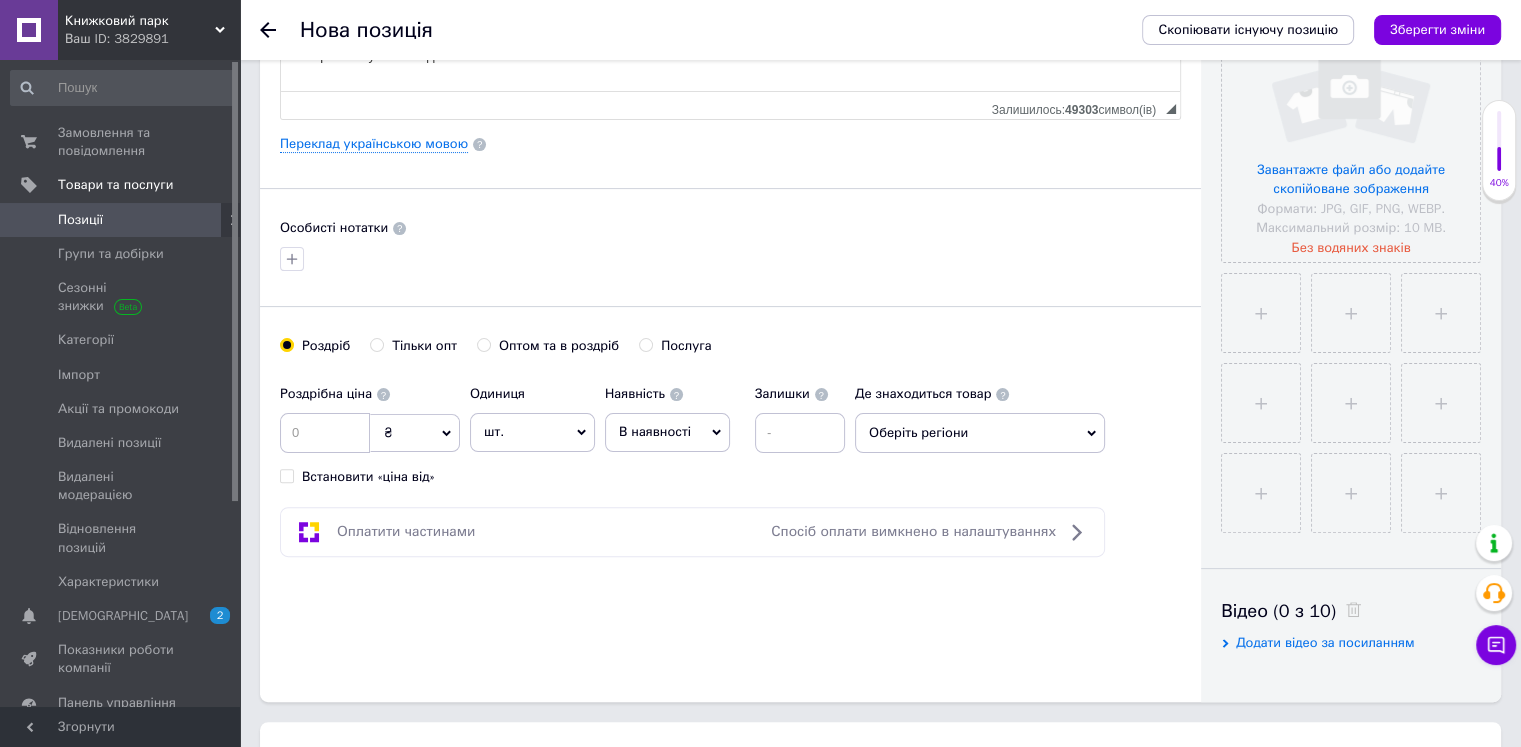 scroll, scrollTop: 600, scrollLeft: 0, axis: vertical 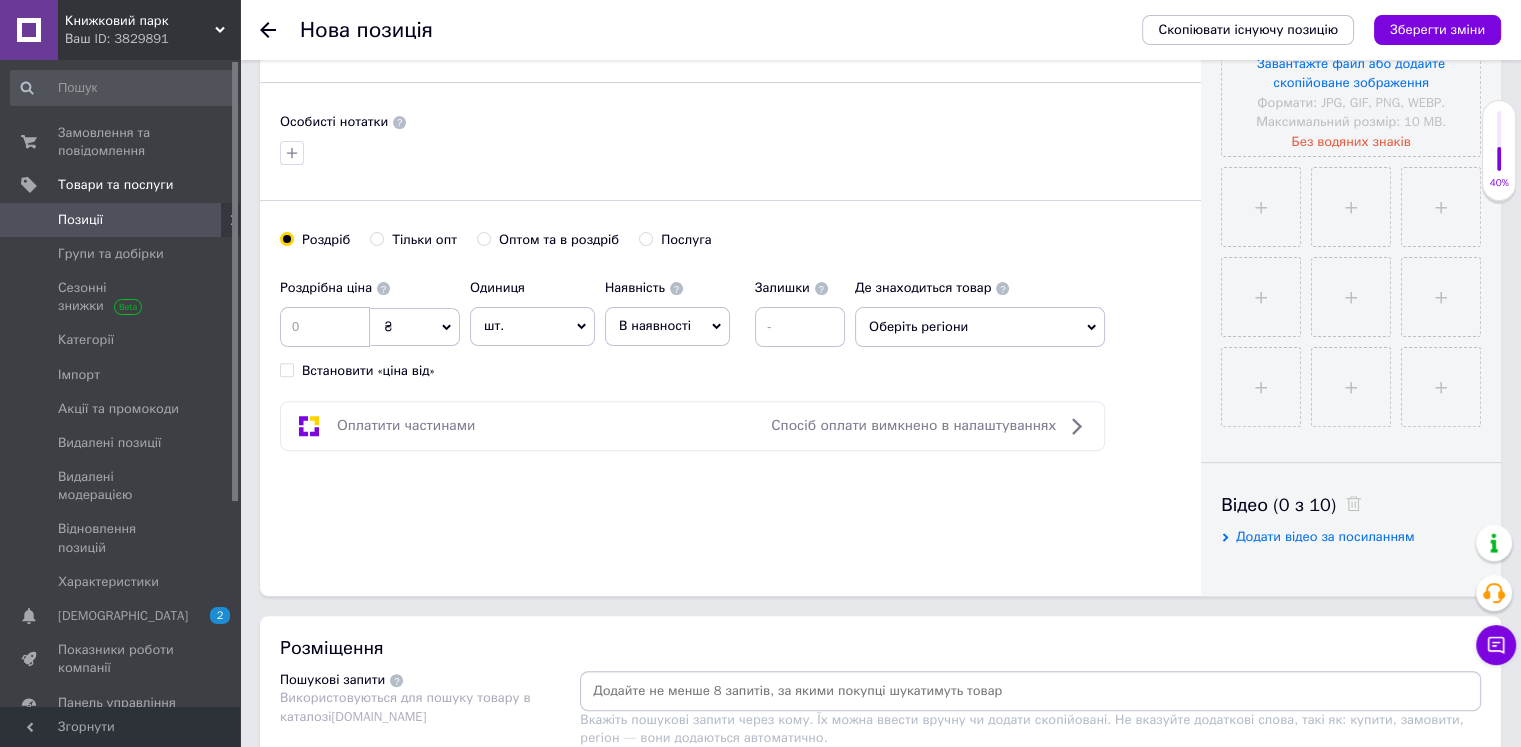 click on "В наявності" at bounding box center [655, 325] 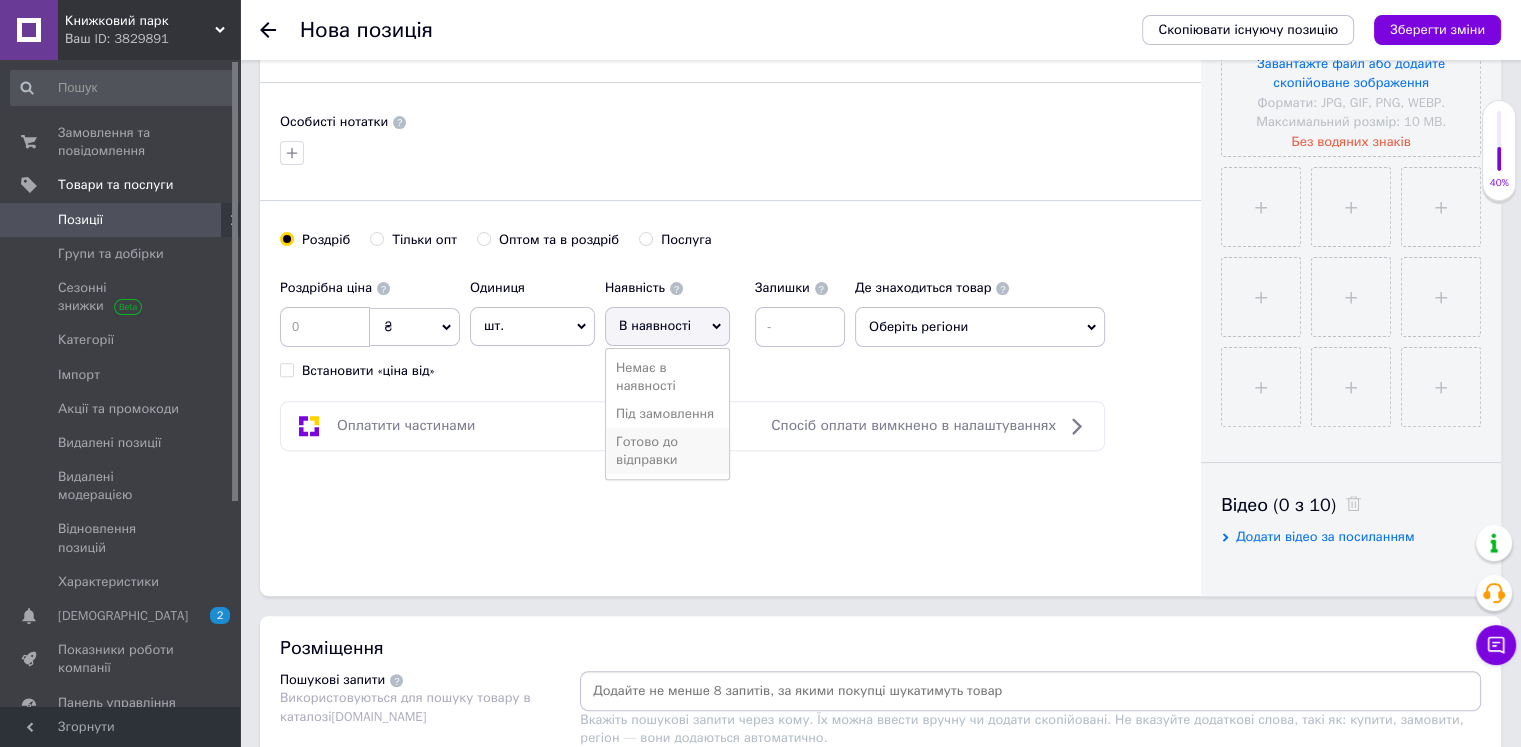 click on "Готово до відправки" at bounding box center (667, 451) 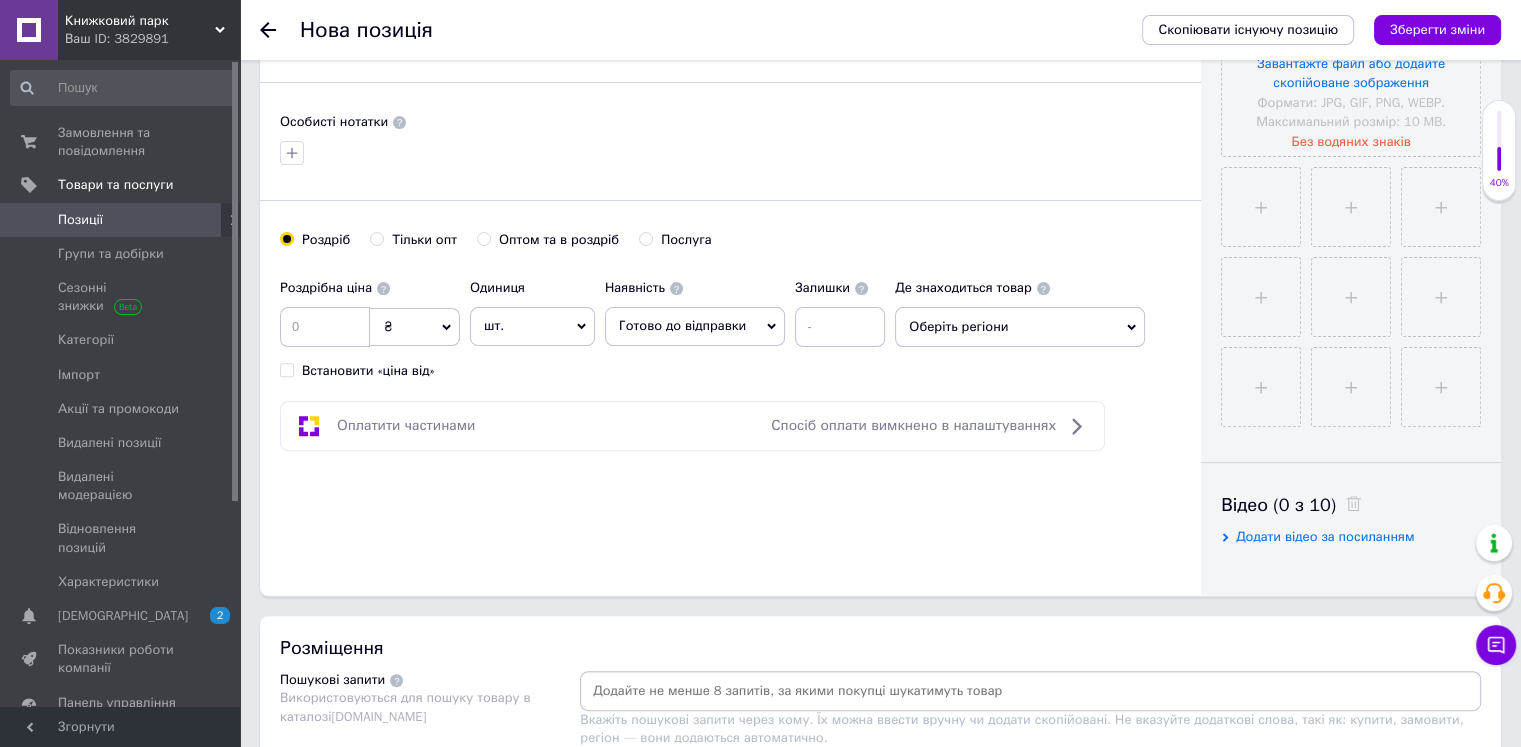 click on "Оберіть регіони" at bounding box center [1020, 327] 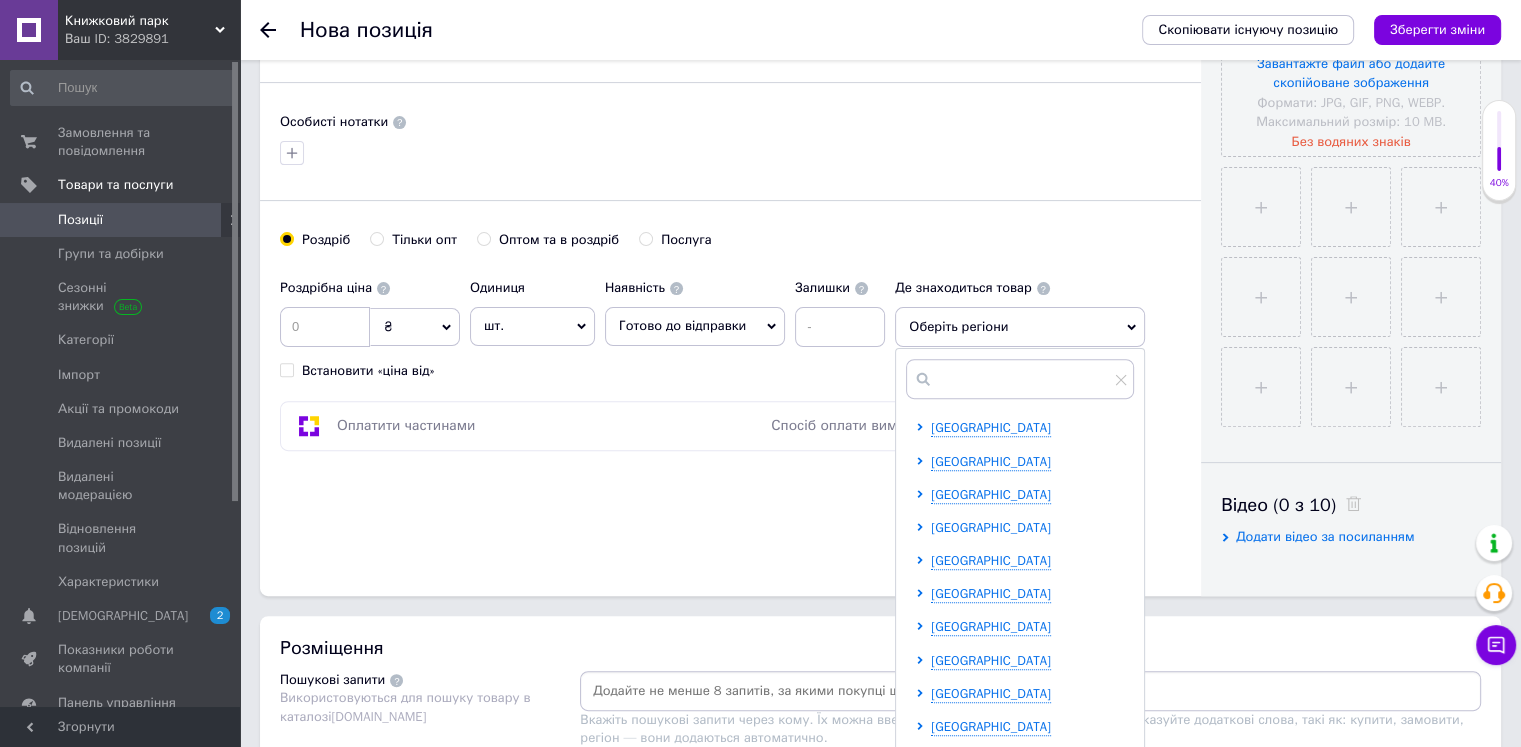 click on "[GEOGRAPHIC_DATA]" at bounding box center [991, 527] 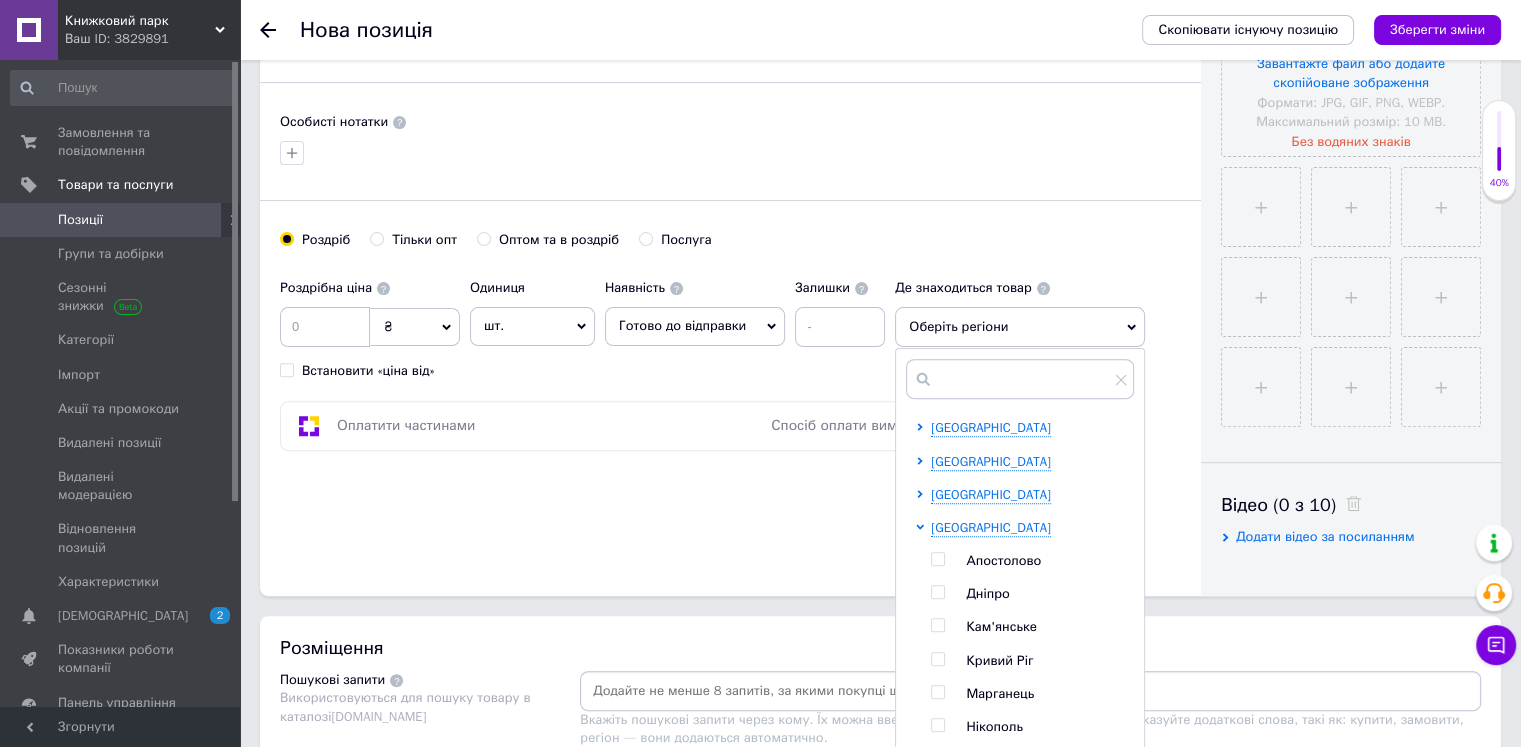 click at bounding box center [937, 592] 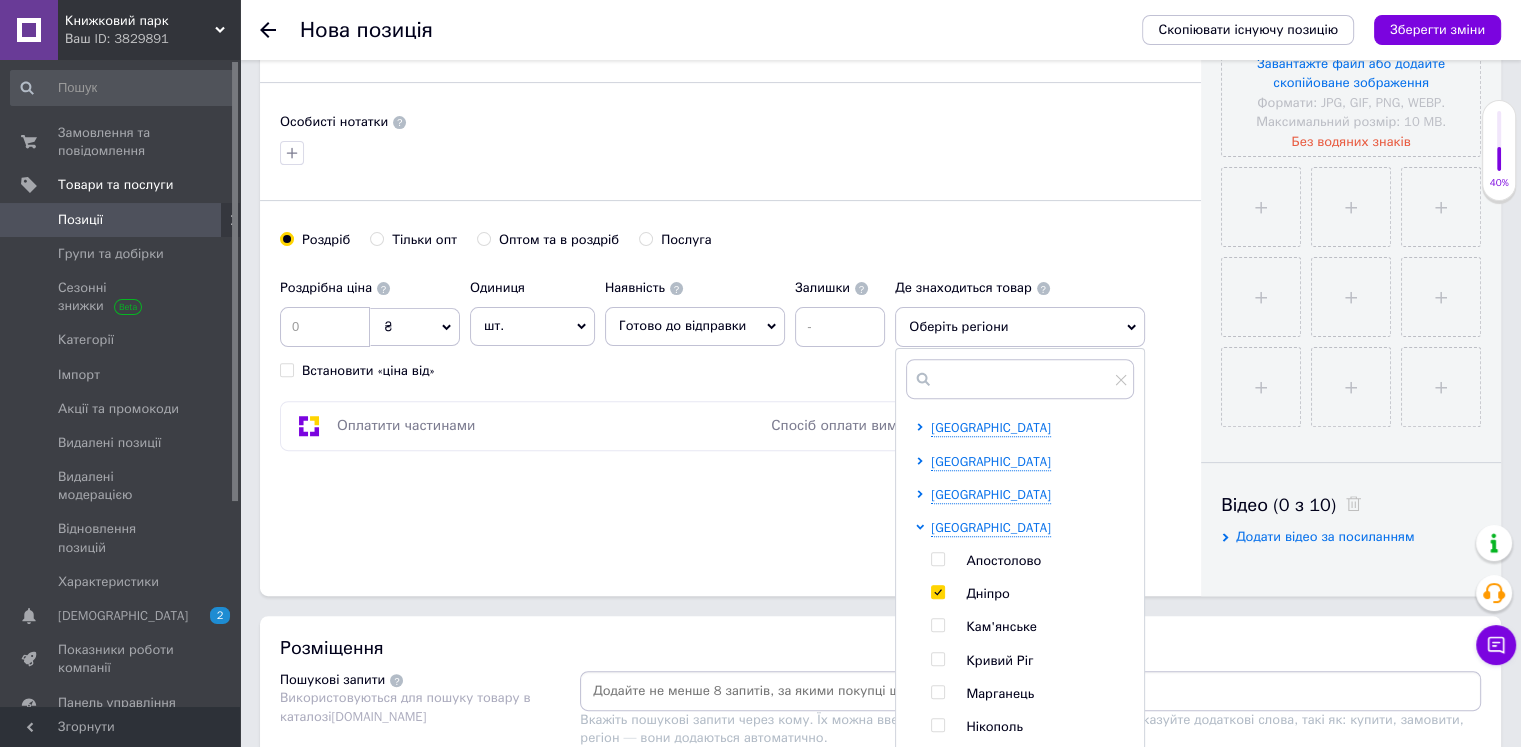 checkbox on "true" 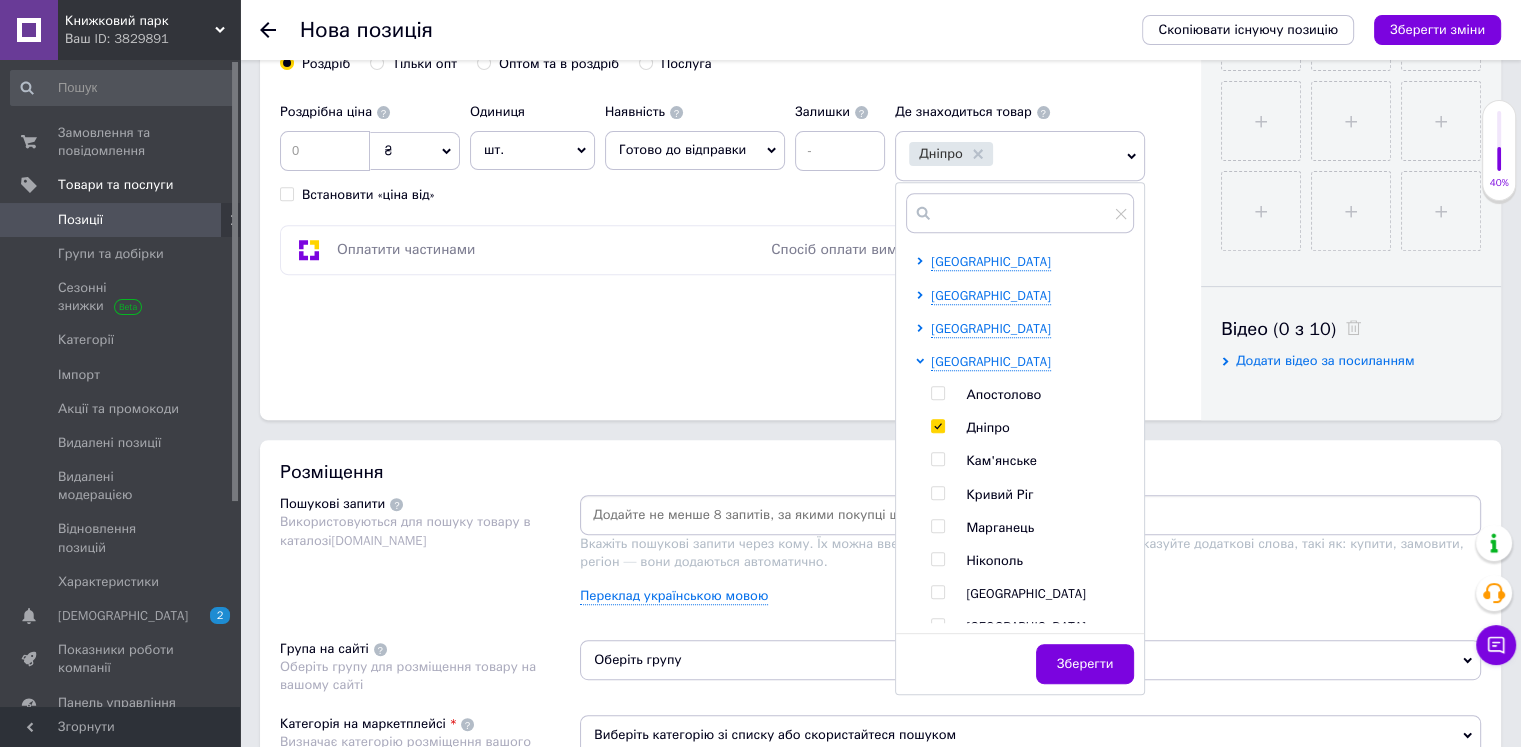scroll, scrollTop: 800, scrollLeft: 0, axis: vertical 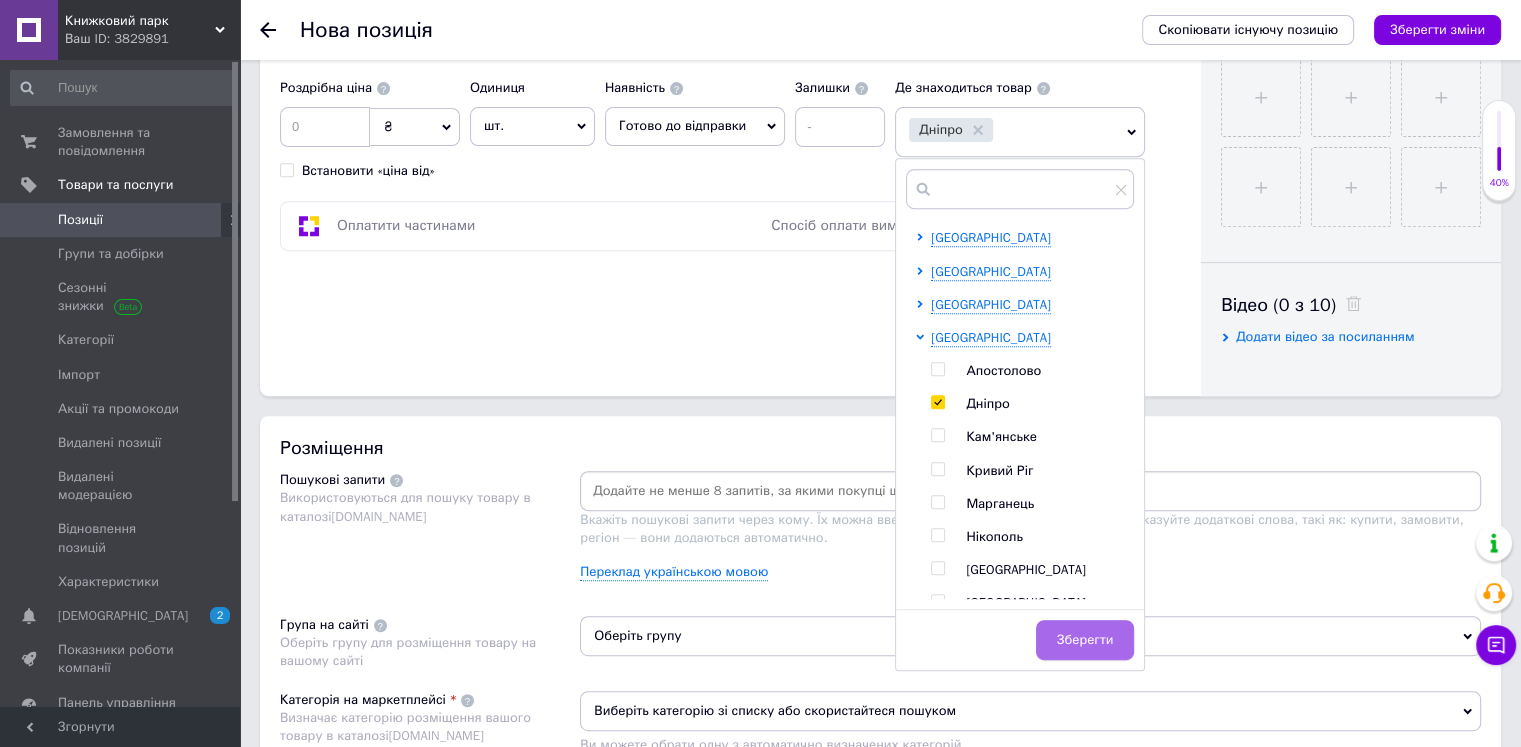 click on "Зберегти" at bounding box center (1085, 640) 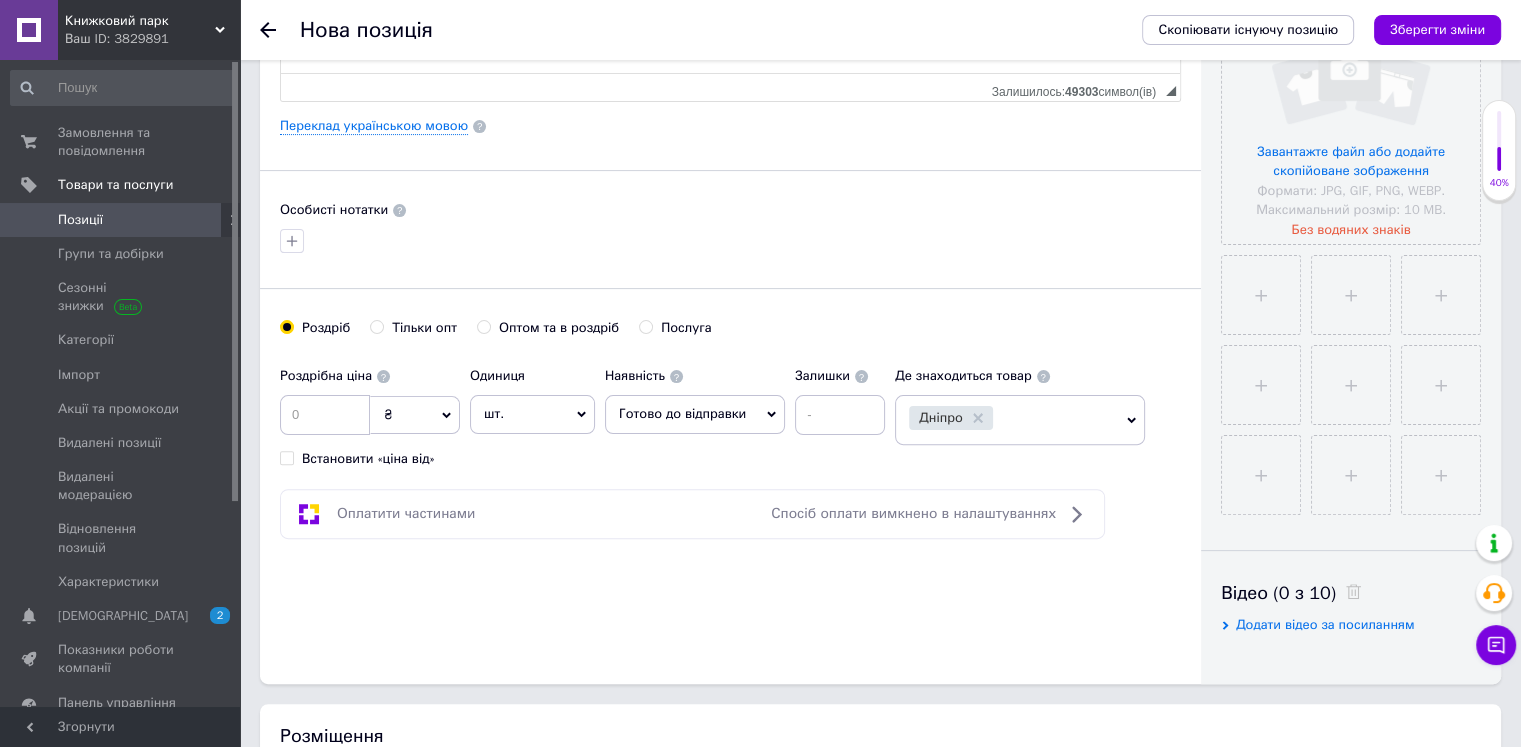 scroll, scrollTop: 500, scrollLeft: 0, axis: vertical 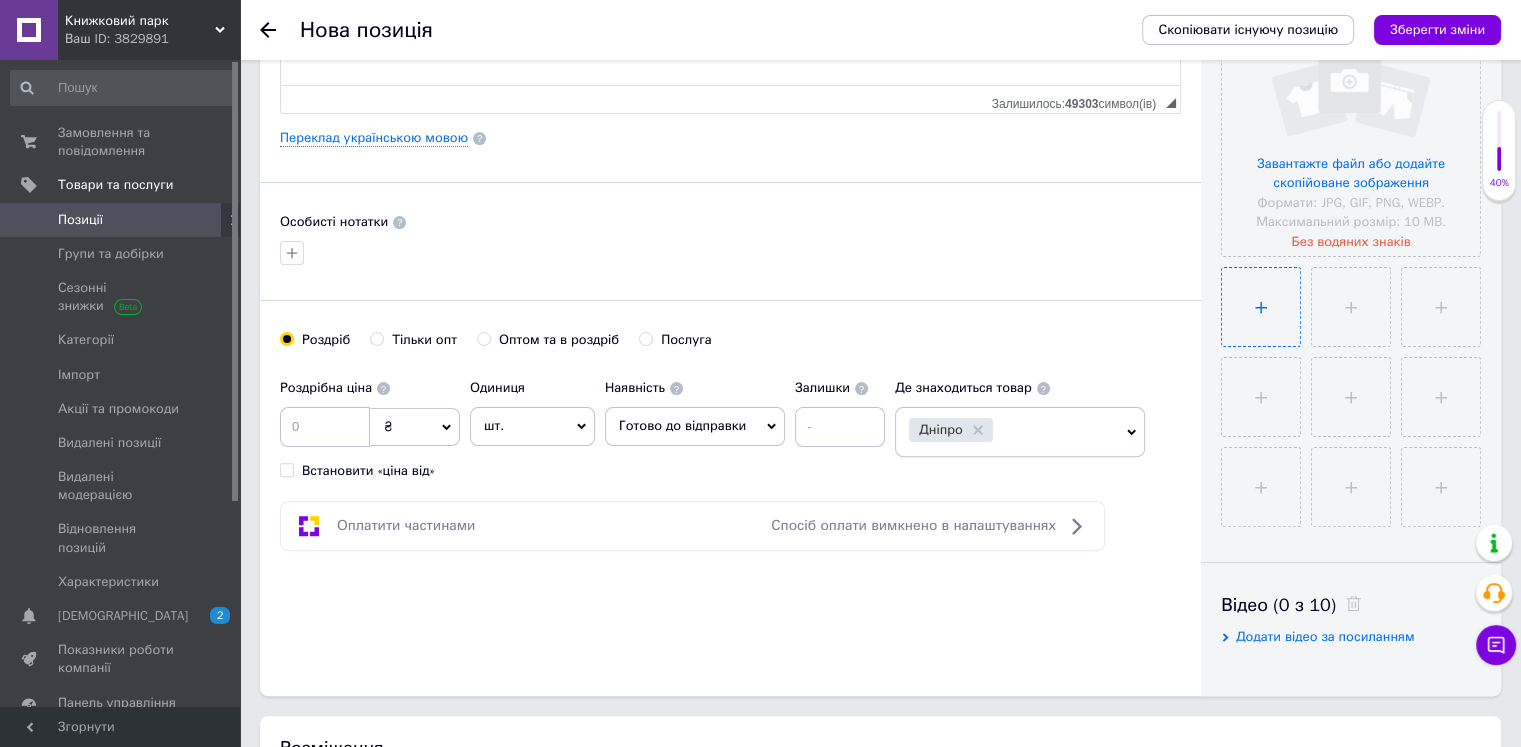 click at bounding box center [1261, 307] 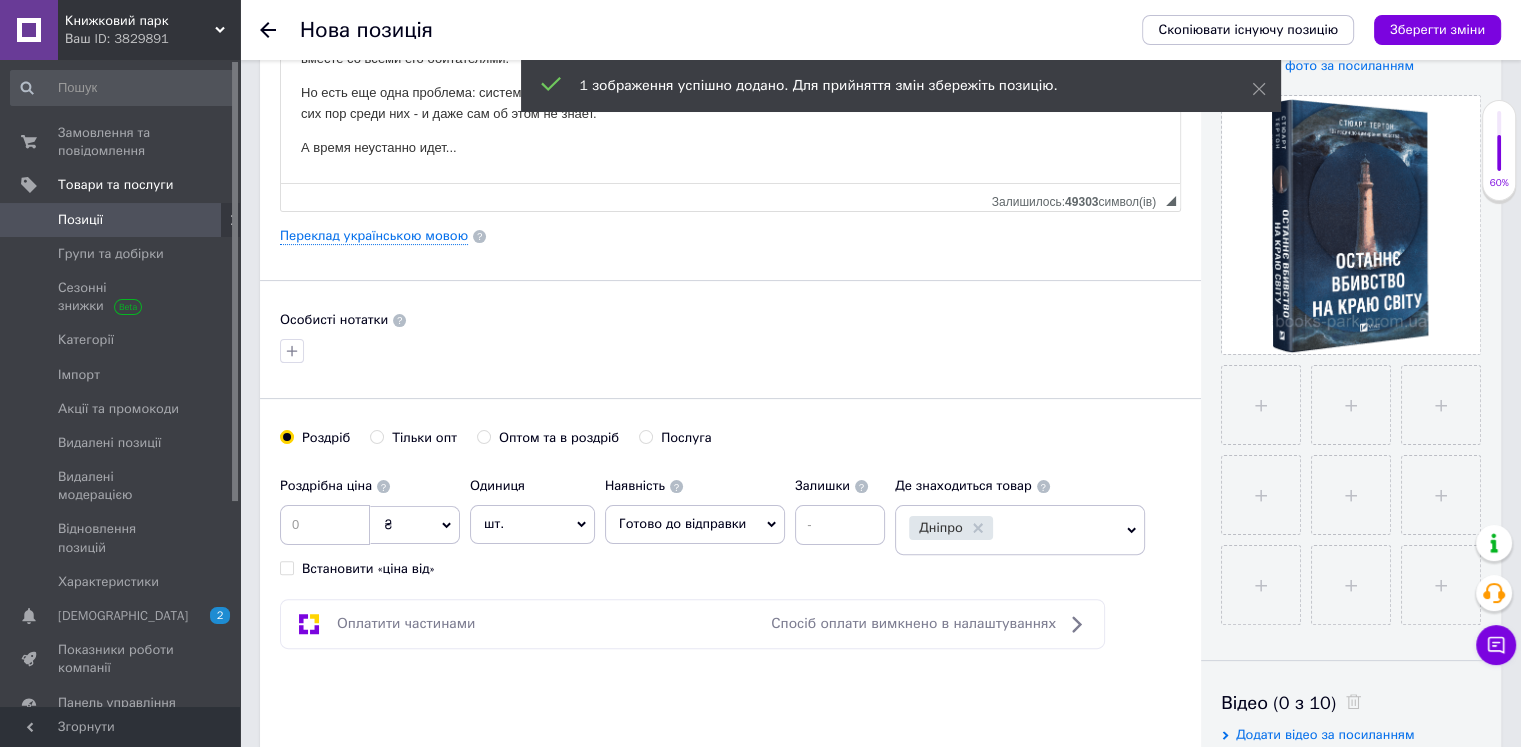 scroll, scrollTop: 400, scrollLeft: 0, axis: vertical 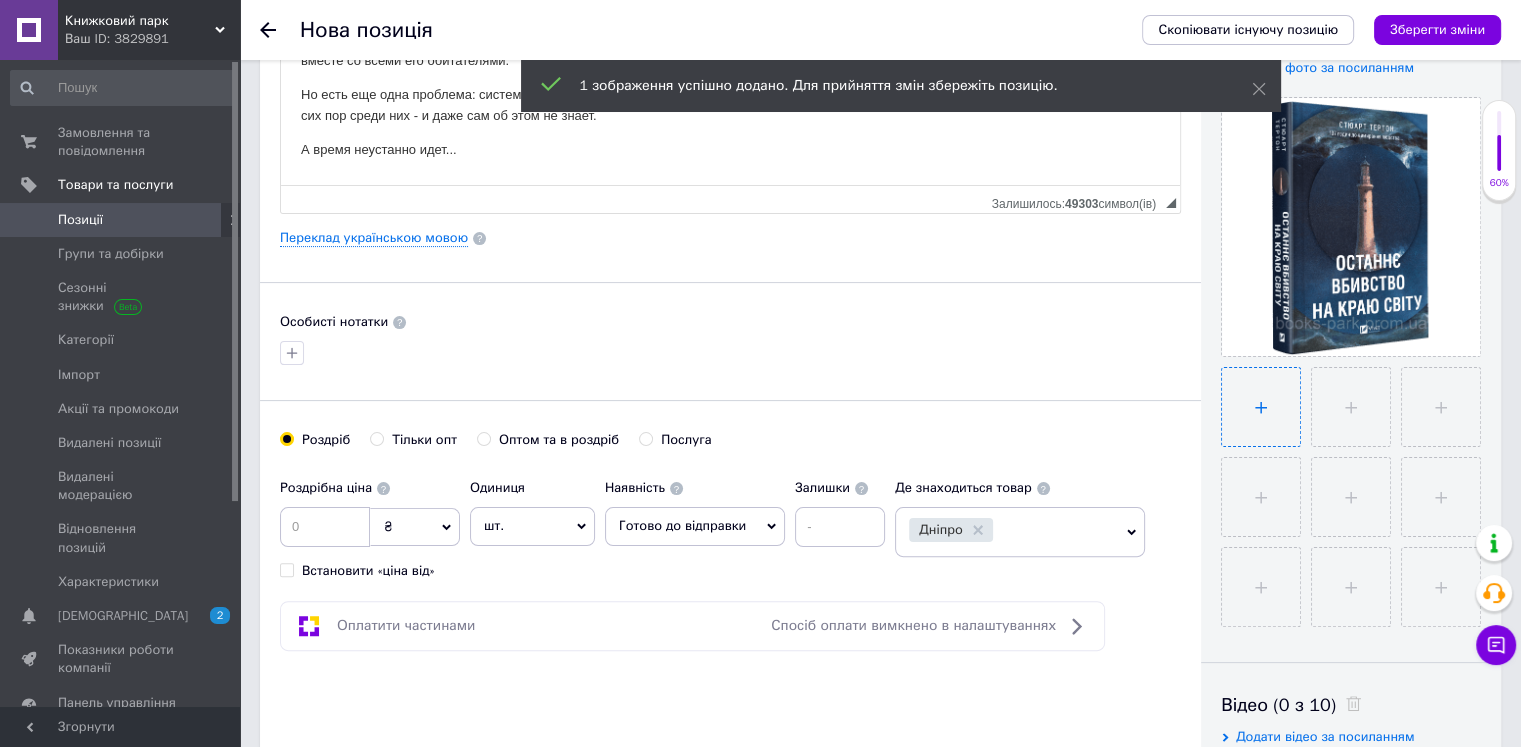 click at bounding box center [1261, 407] 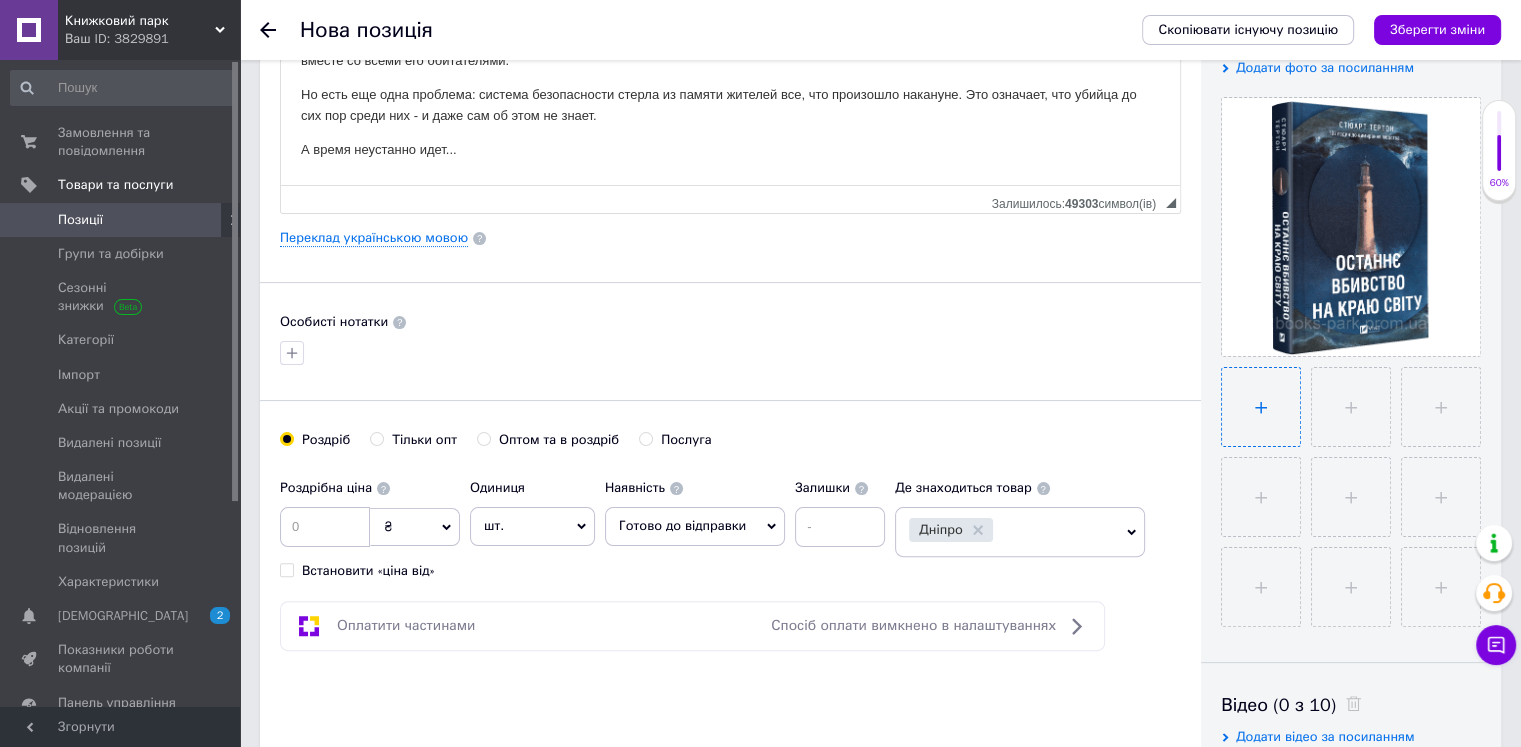 type on "C:\fakepath\останне1.webp" 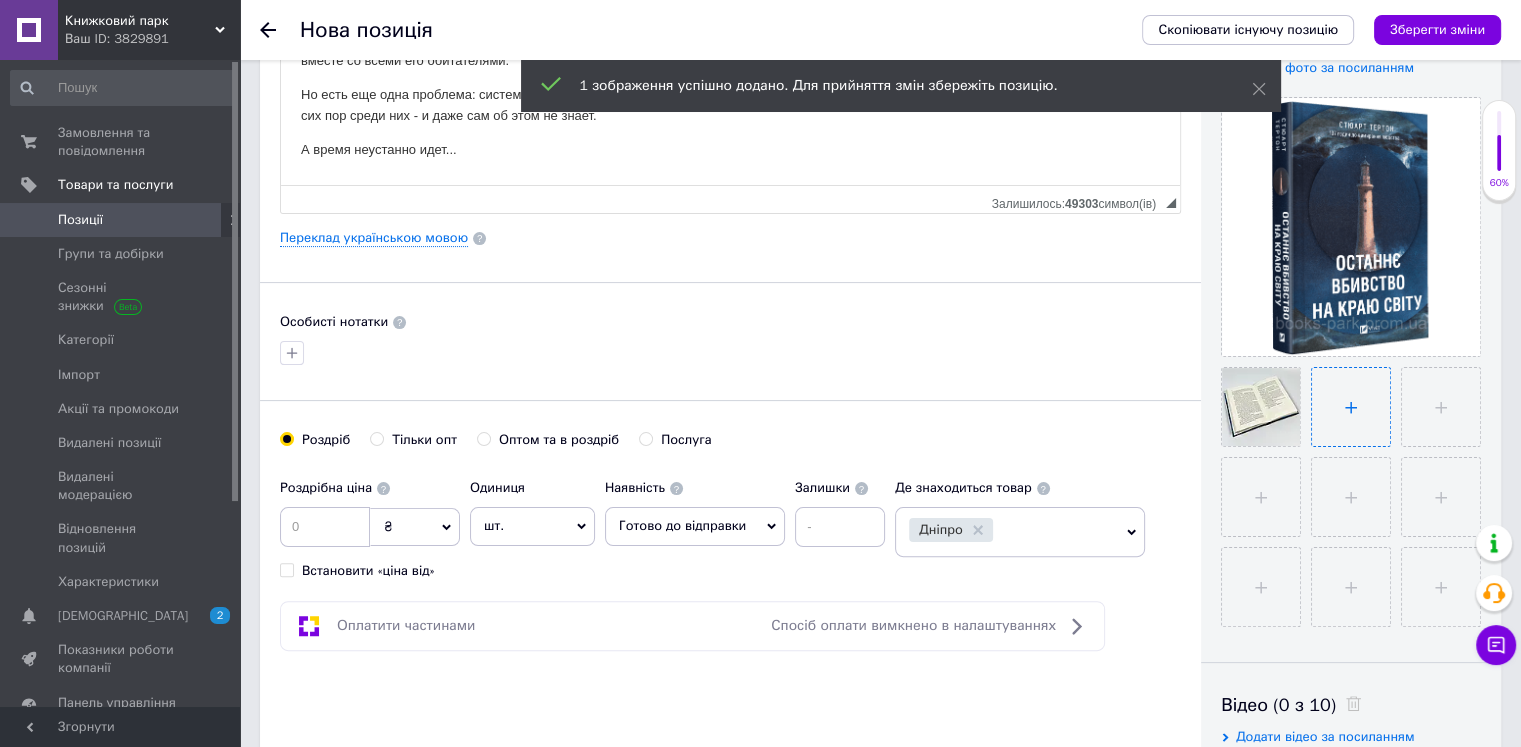 click at bounding box center [1351, 407] 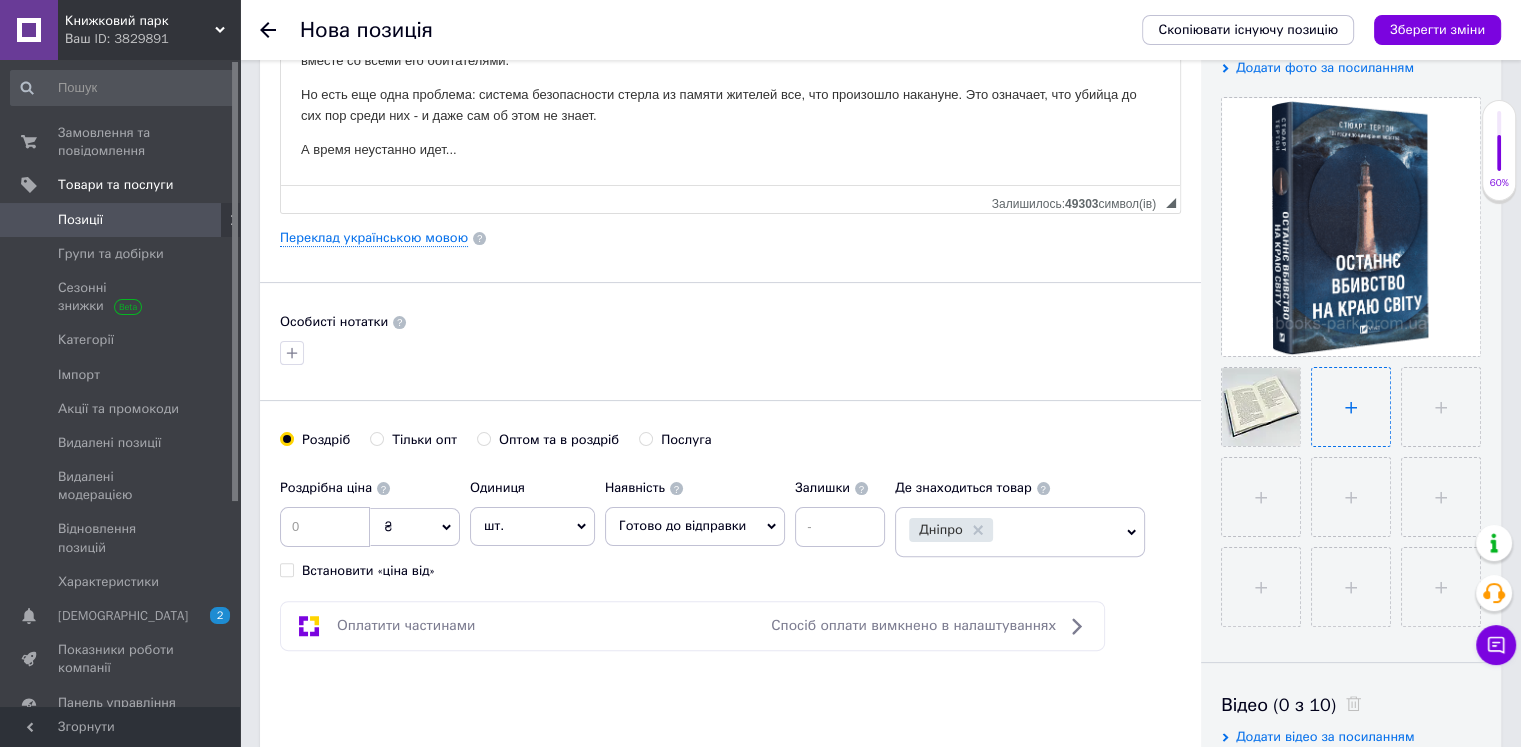 type on "C:\fakepath\останне.webp" 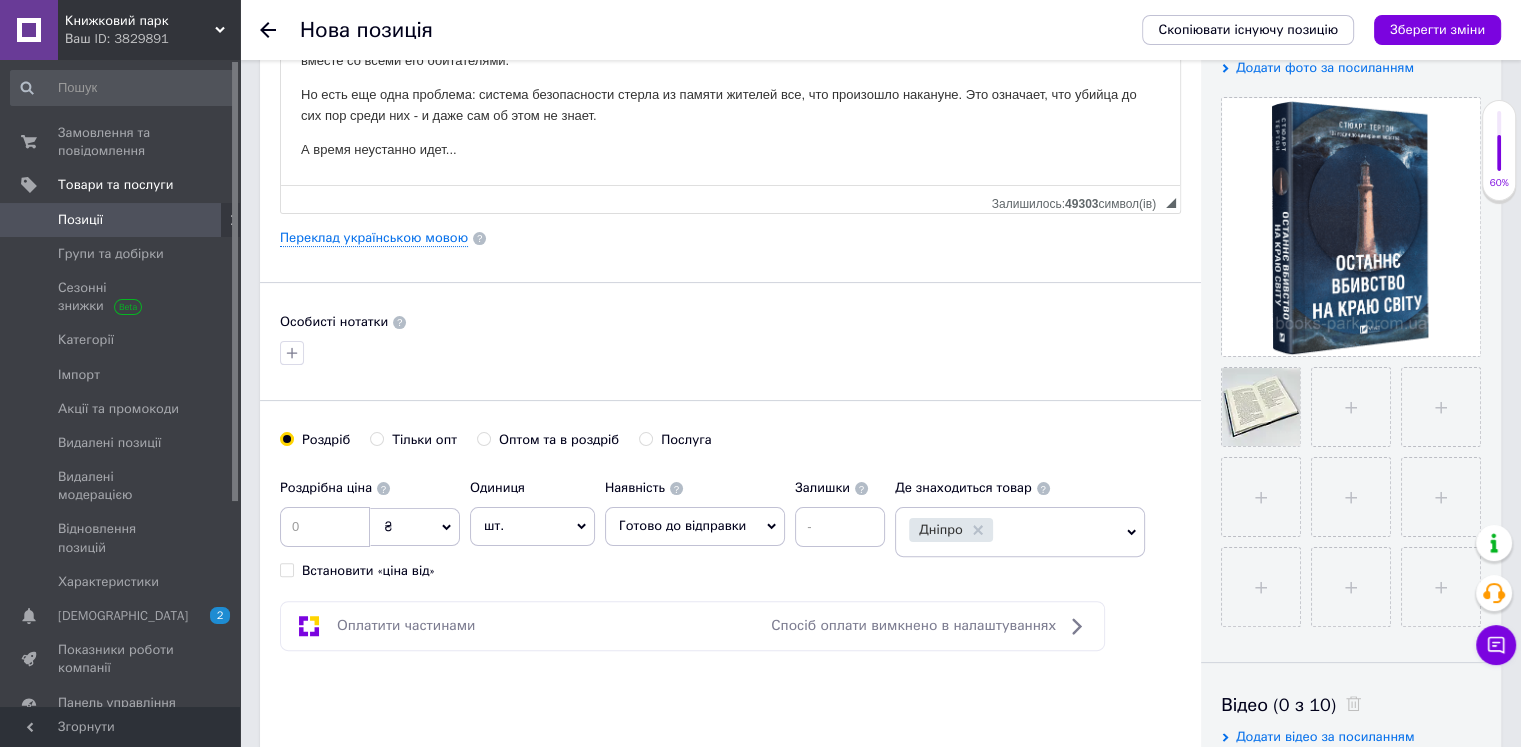 type 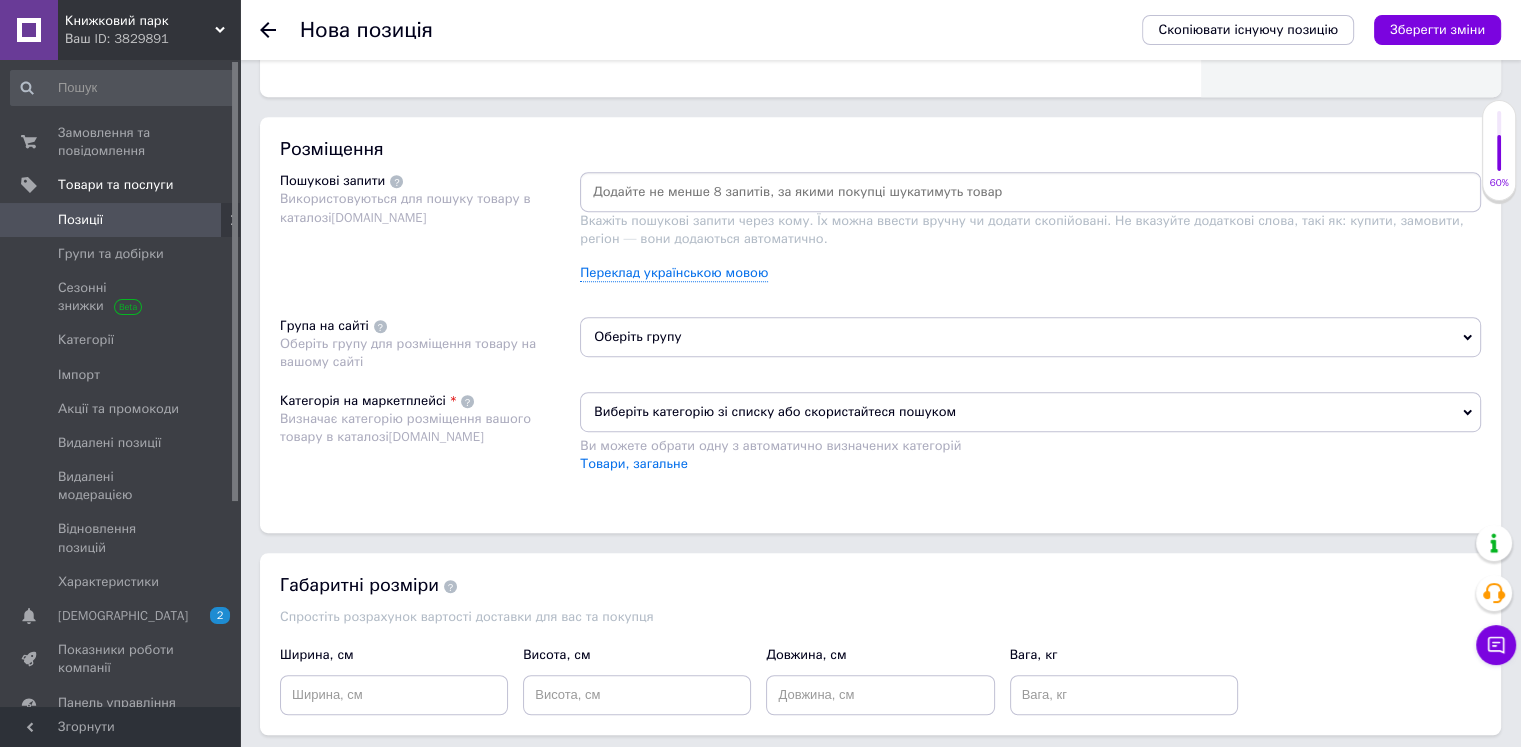 scroll, scrollTop: 1100, scrollLeft: 0, axis: vertical 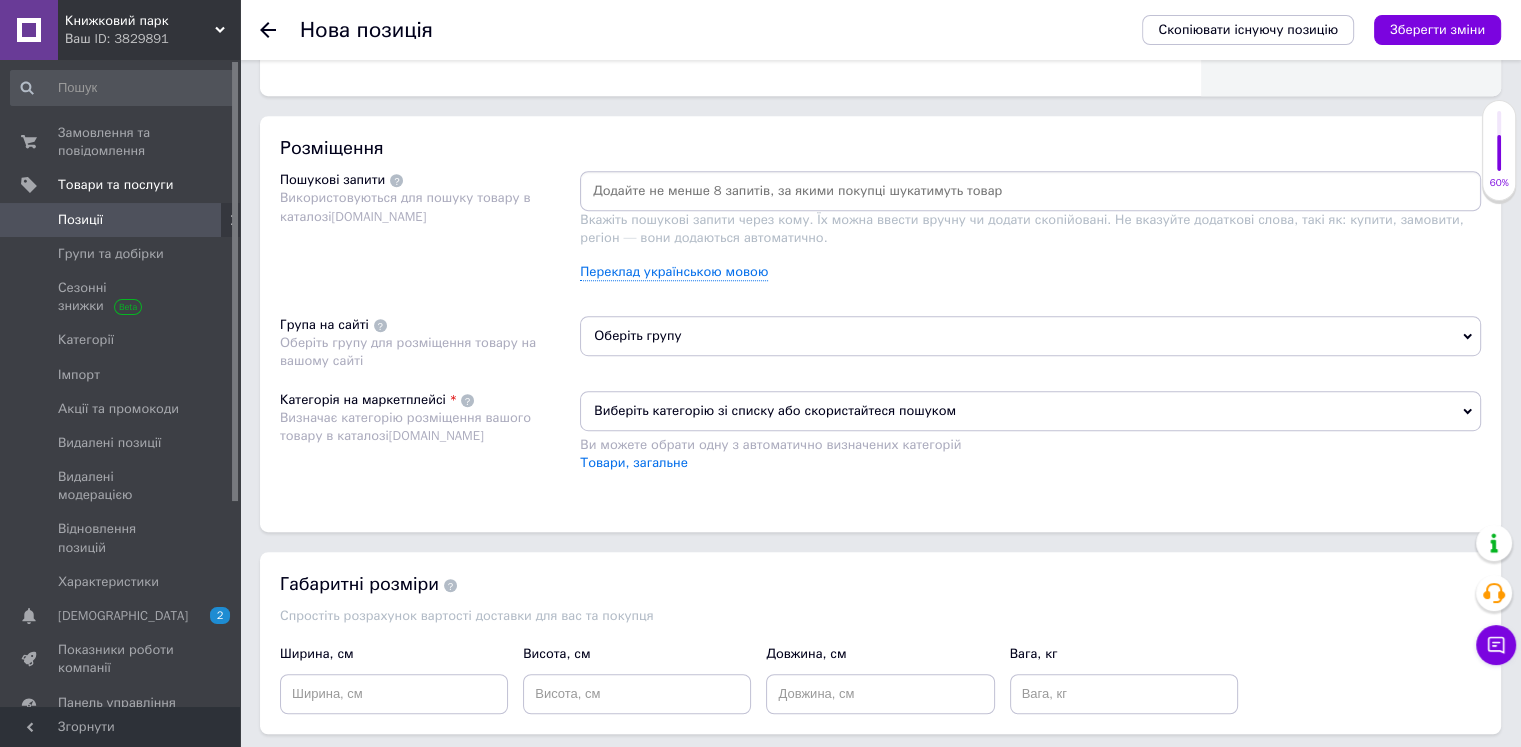 click on "Оберіть групу" at bounding box center [1030, 336] 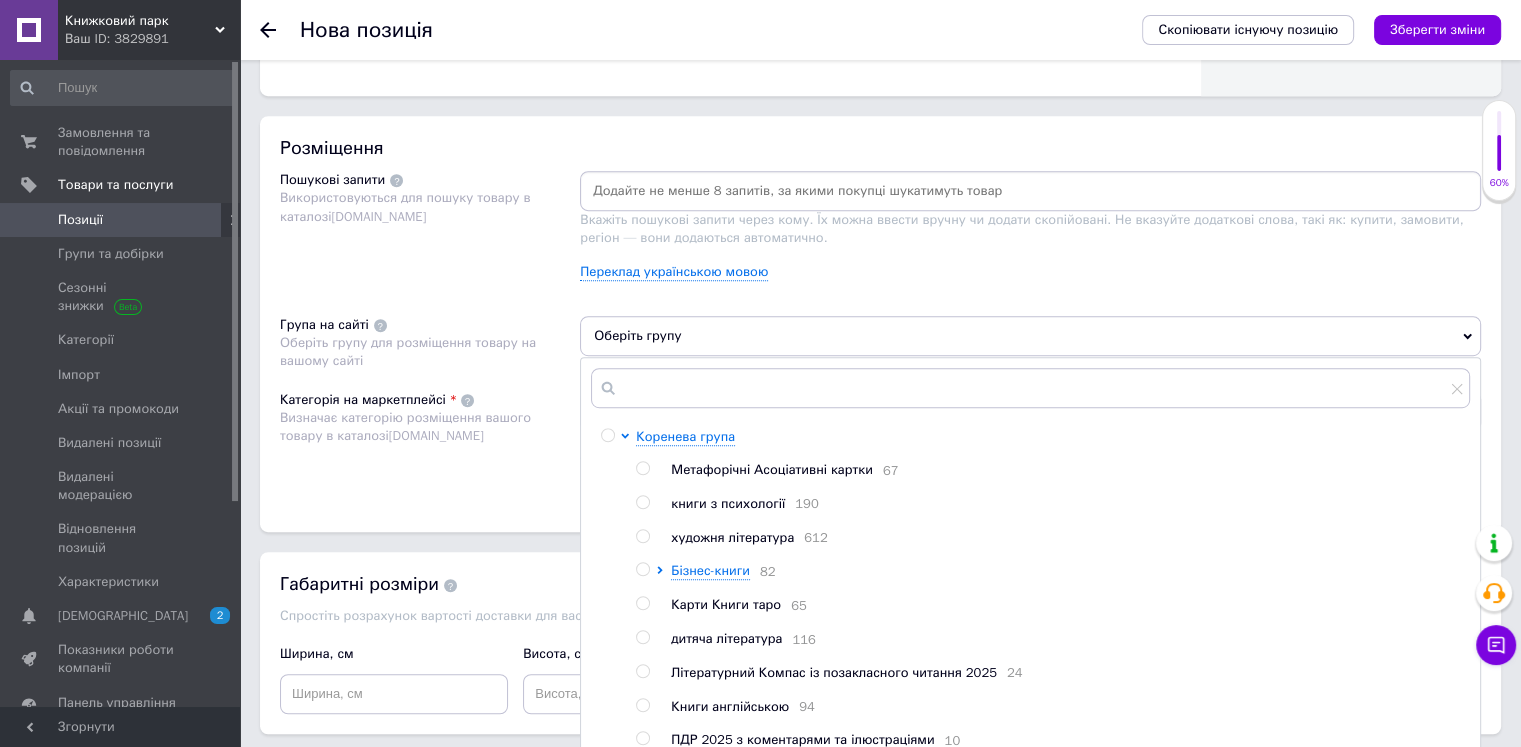 click at bounding box center (642, 536) 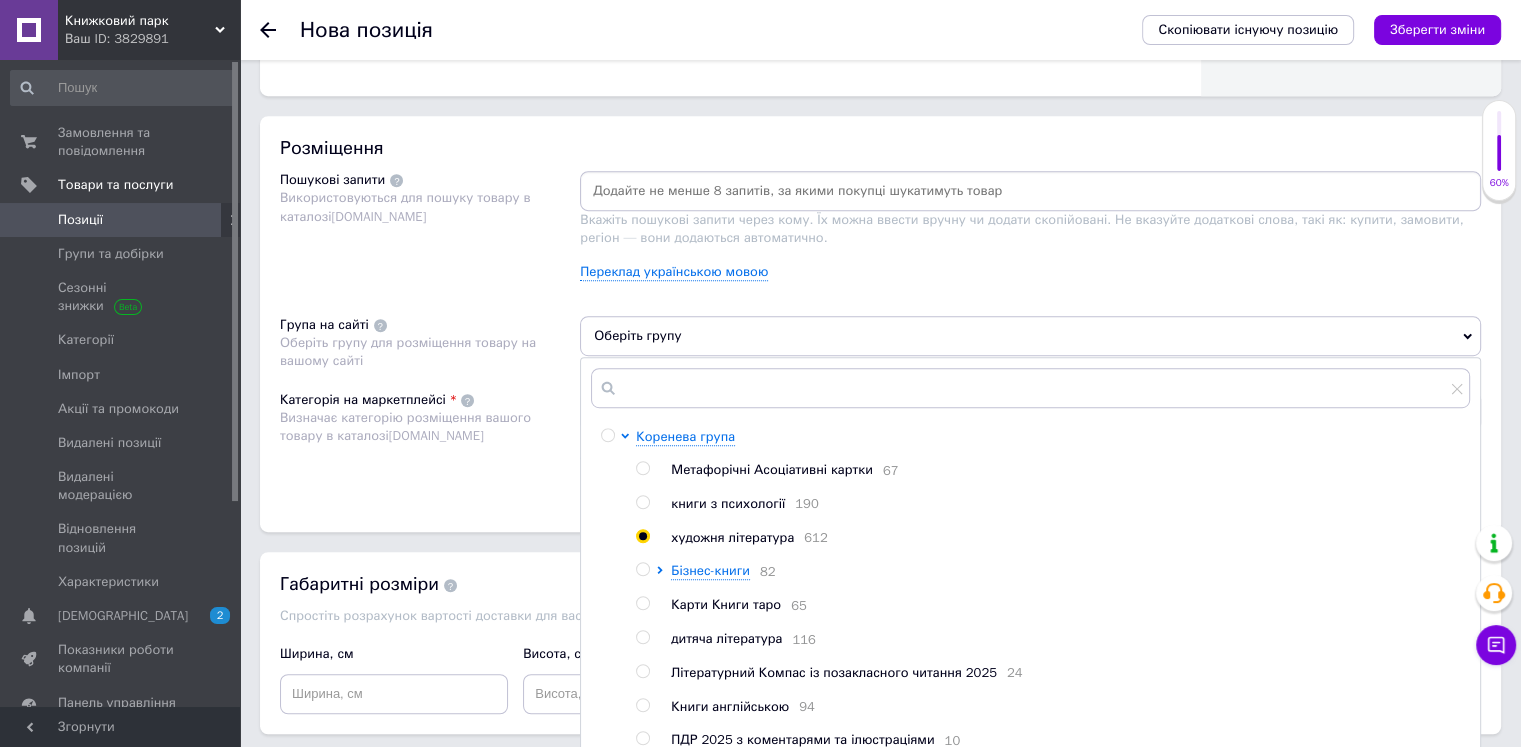 radio on "true" 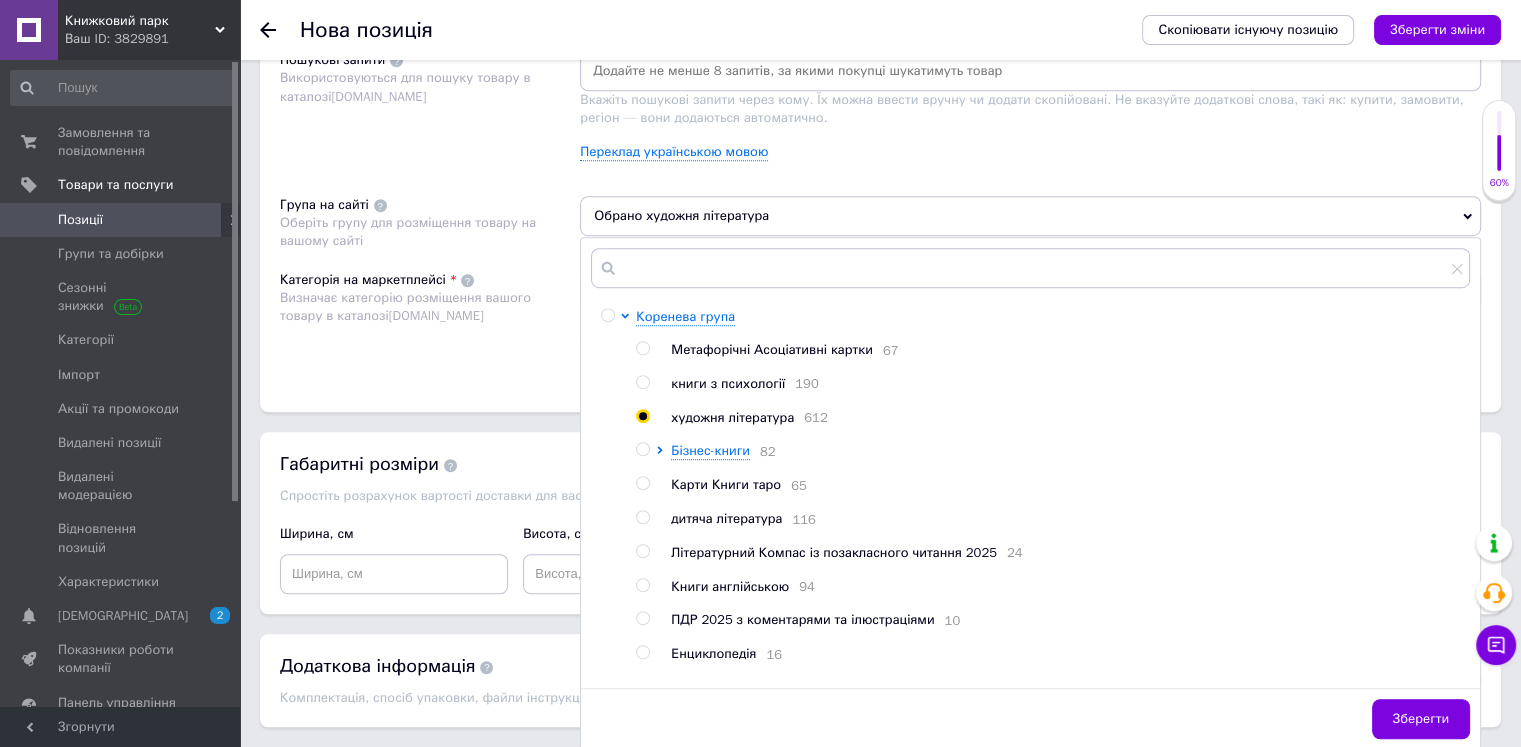 scroll, scrollTop: 1275, scrollLeft: 0, axis: vertical 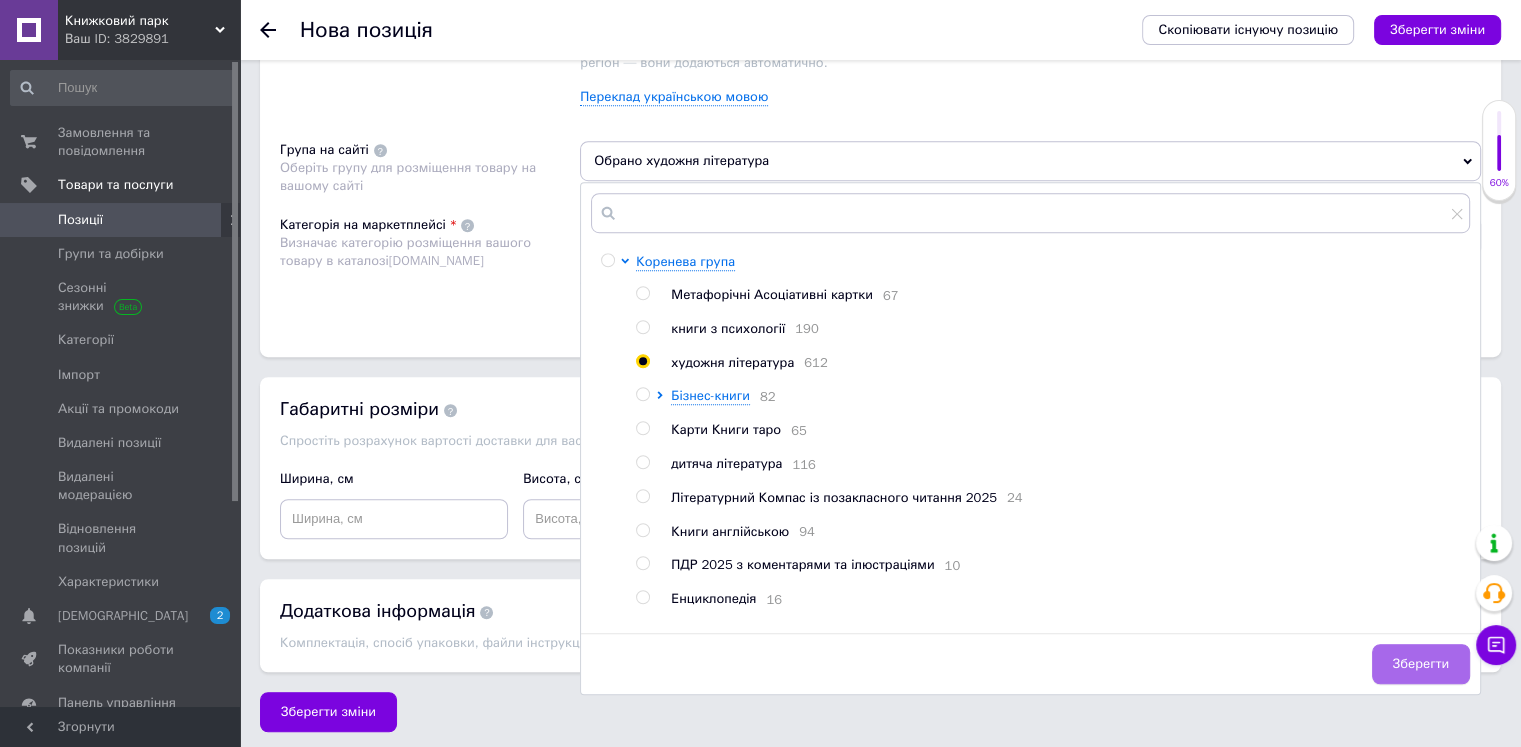click on "Зберегти" at bounding box center (1421, 664) 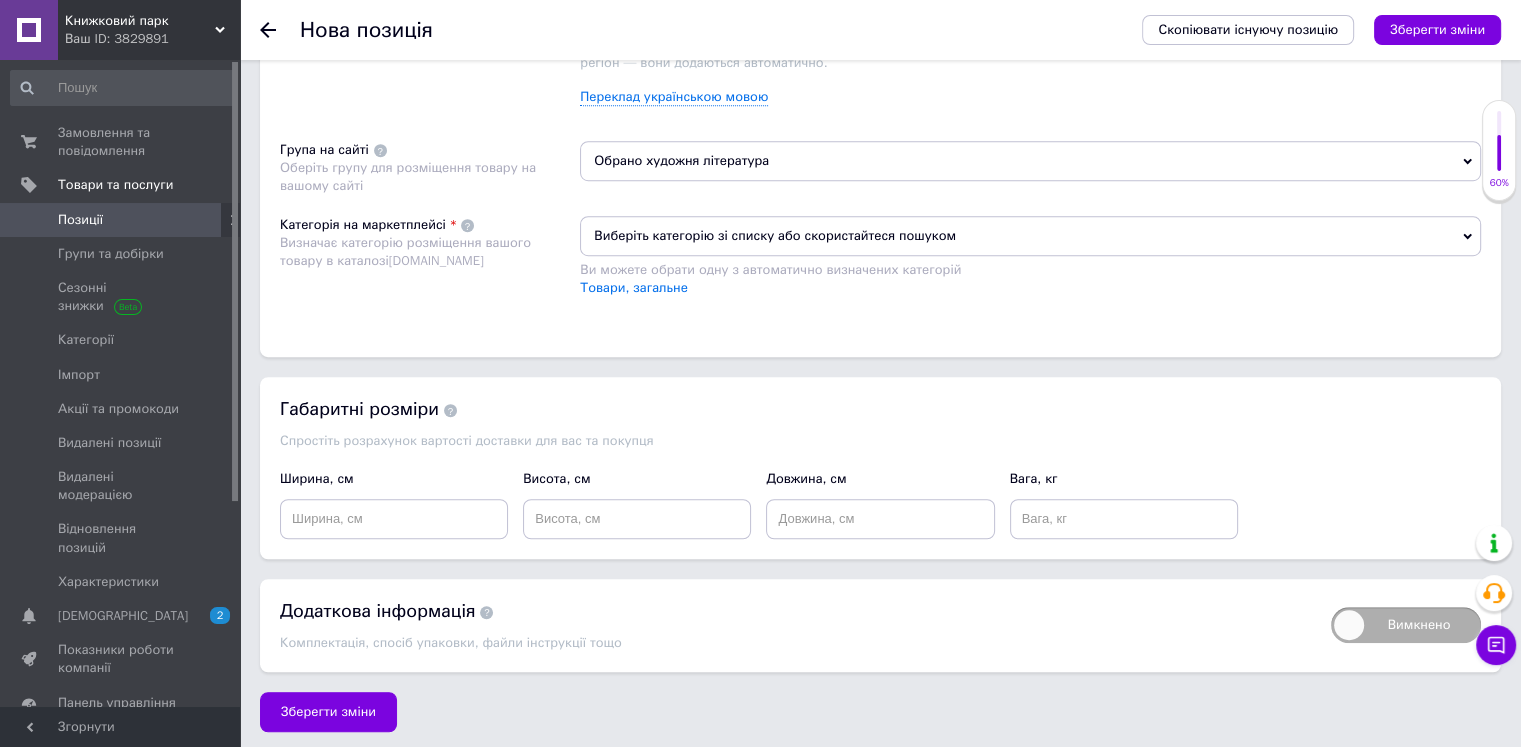 click on "Виберіть категорію зі списку або скористайтеся пошуком" at bounding box center [1030, 236] 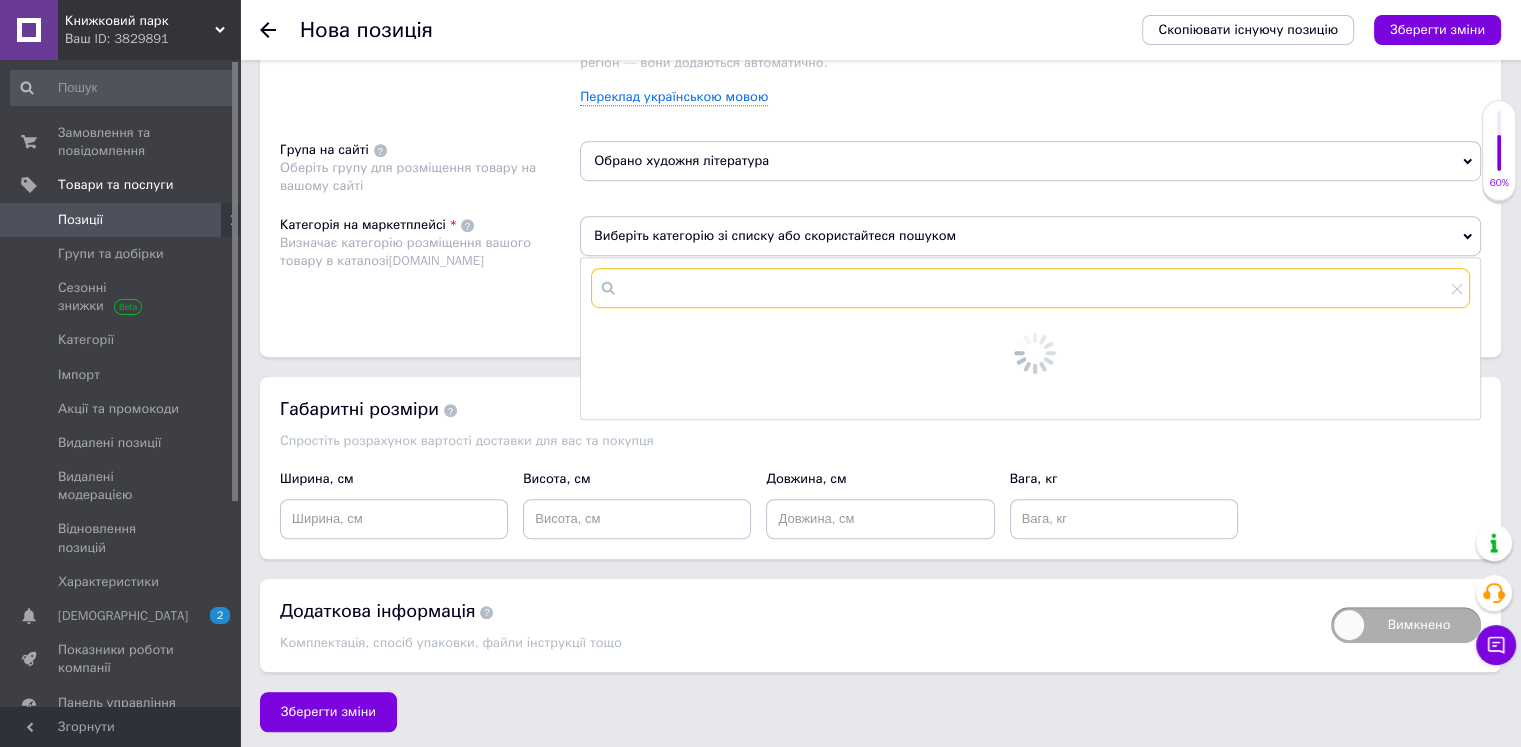 click at bounding box center [1030, 288] 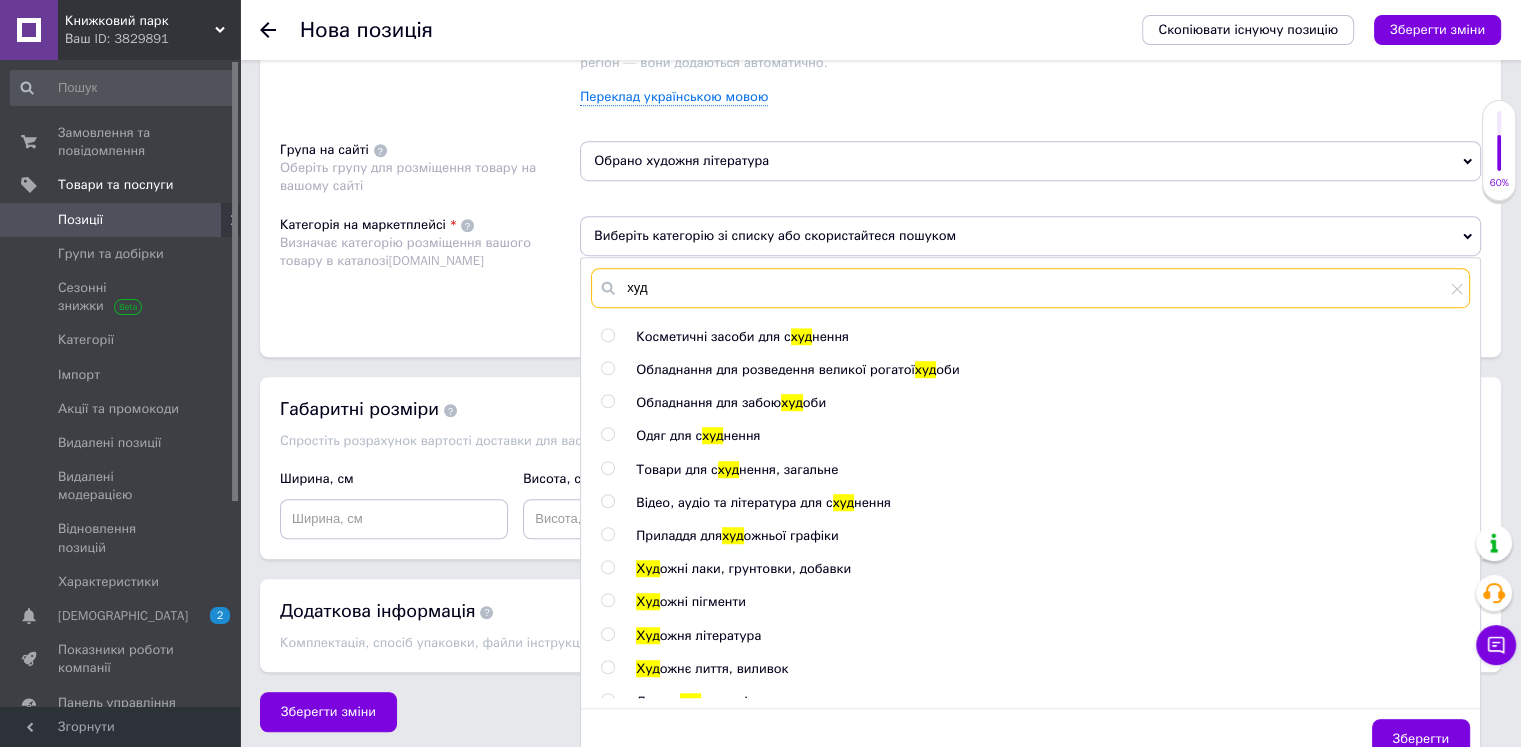 type on "худ" 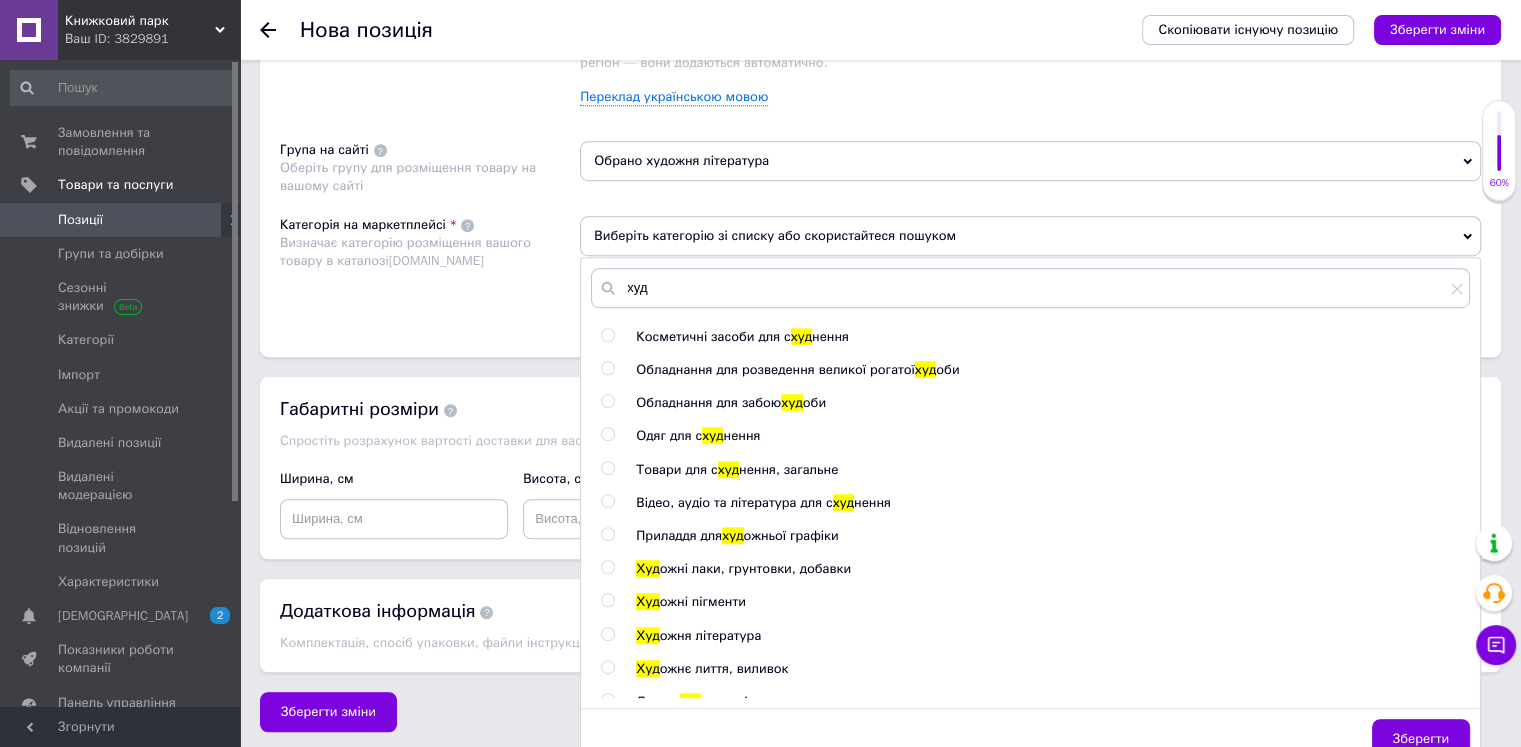 click at bounding box center [607, 634] 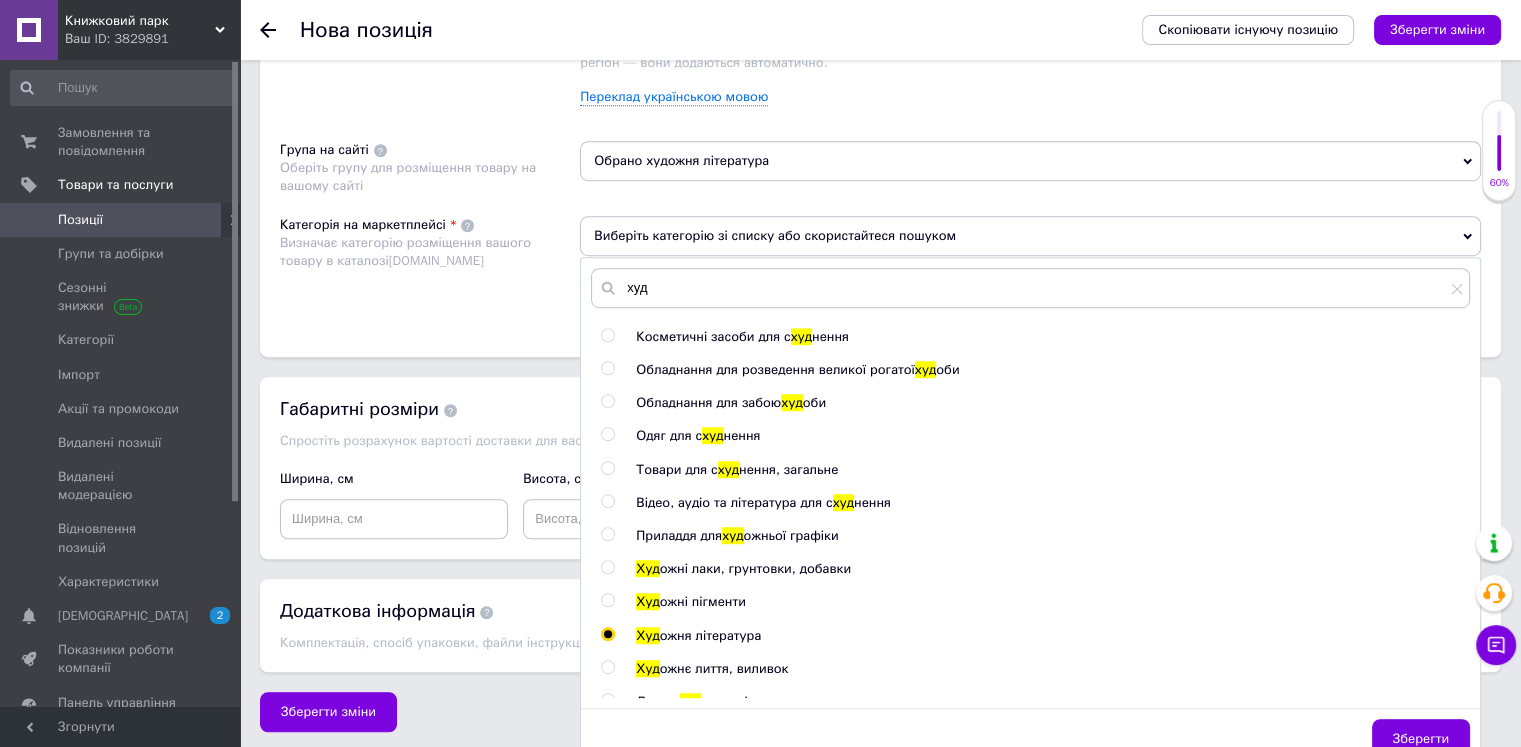 radio on "true" 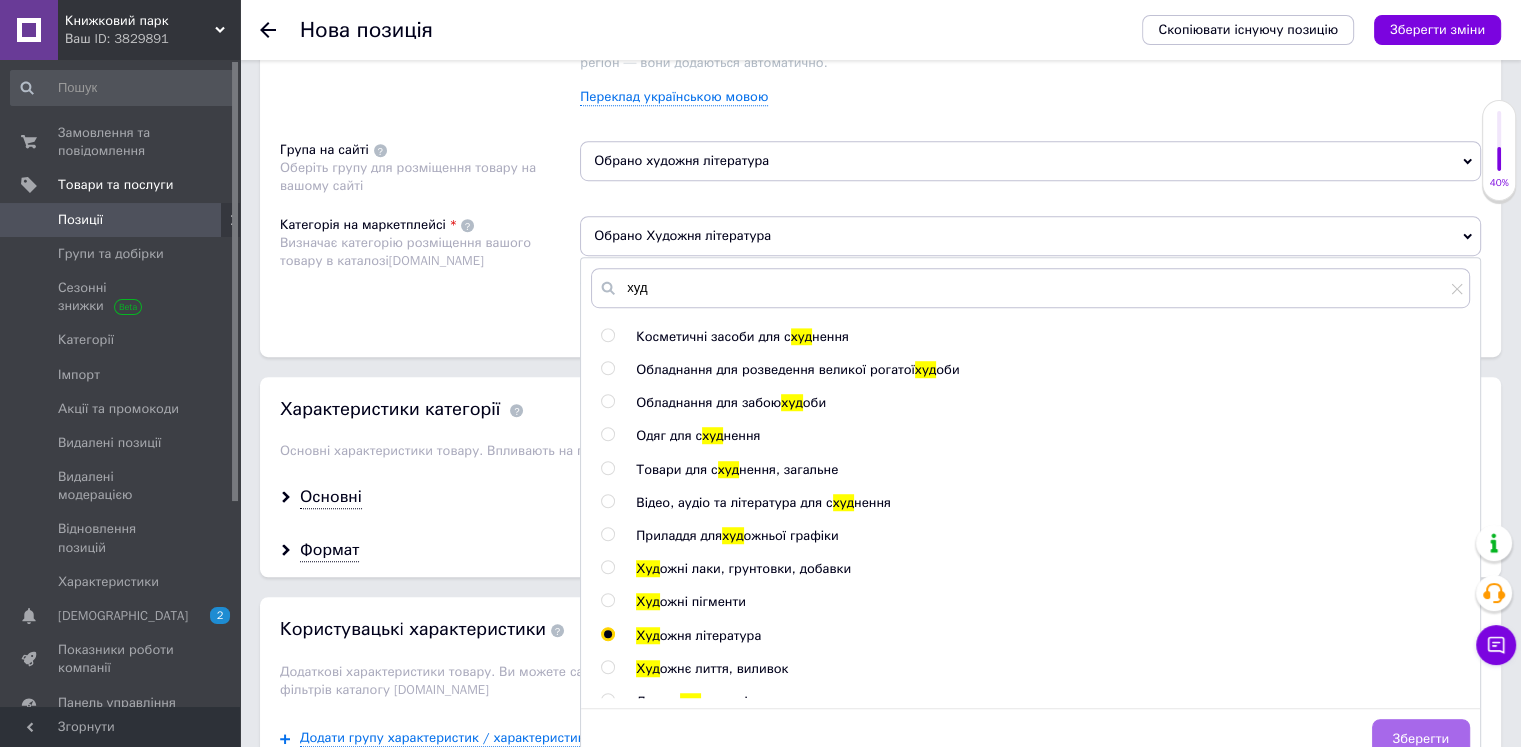click on "Зберегти" at bounding box center (1421, 739) 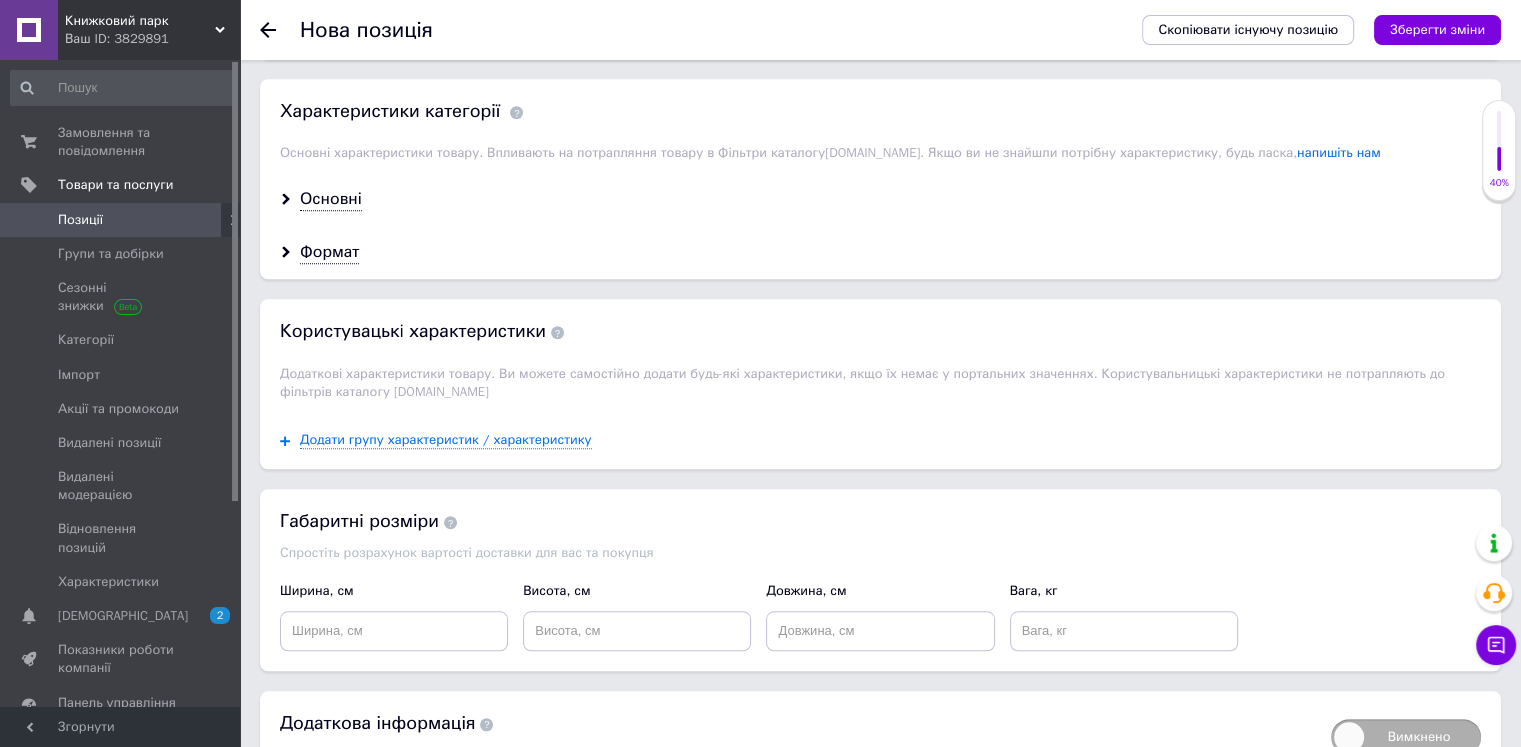 scroll, scrollTop: 1575, scrollLeft: 0, axis: vertical 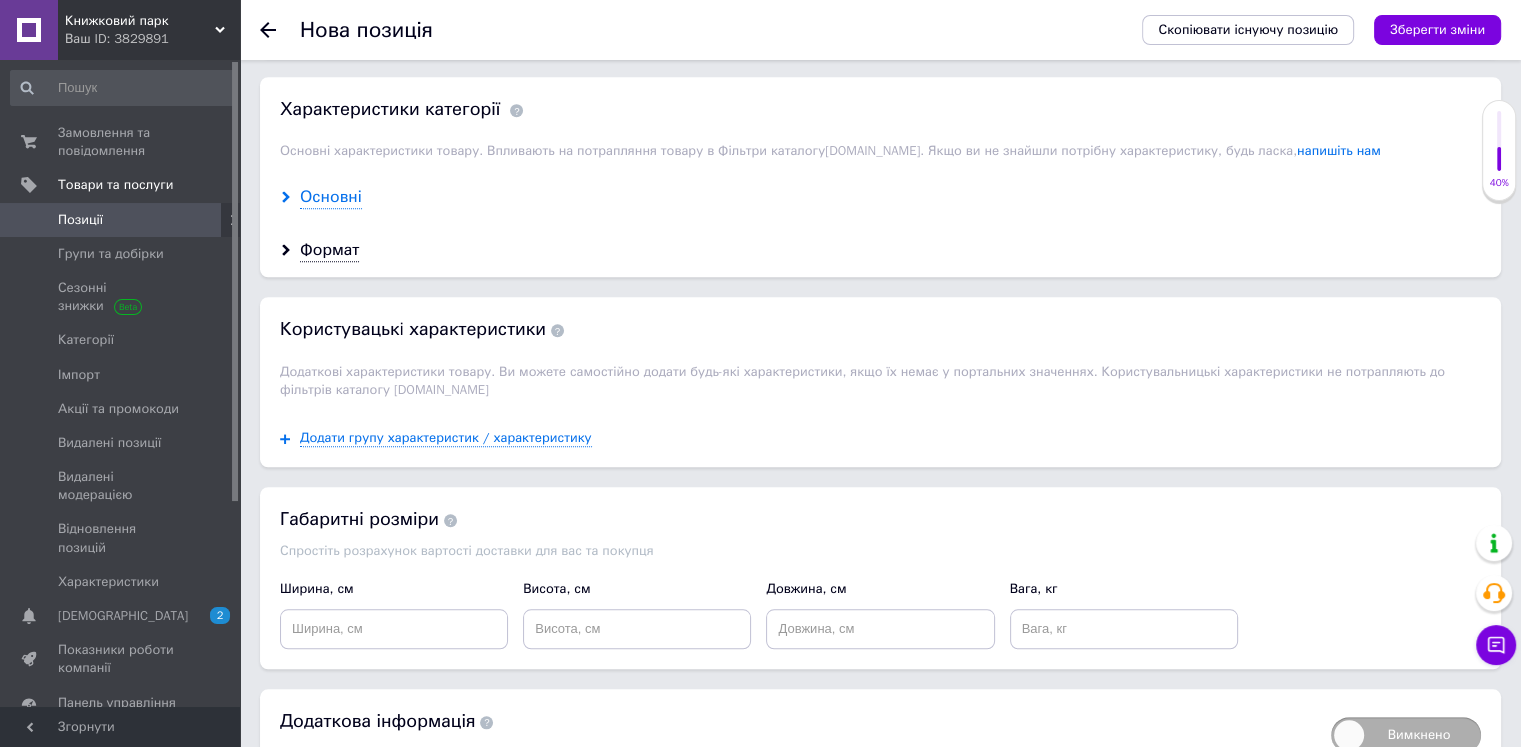 click on "Основні" at bounding box center [331, 197] 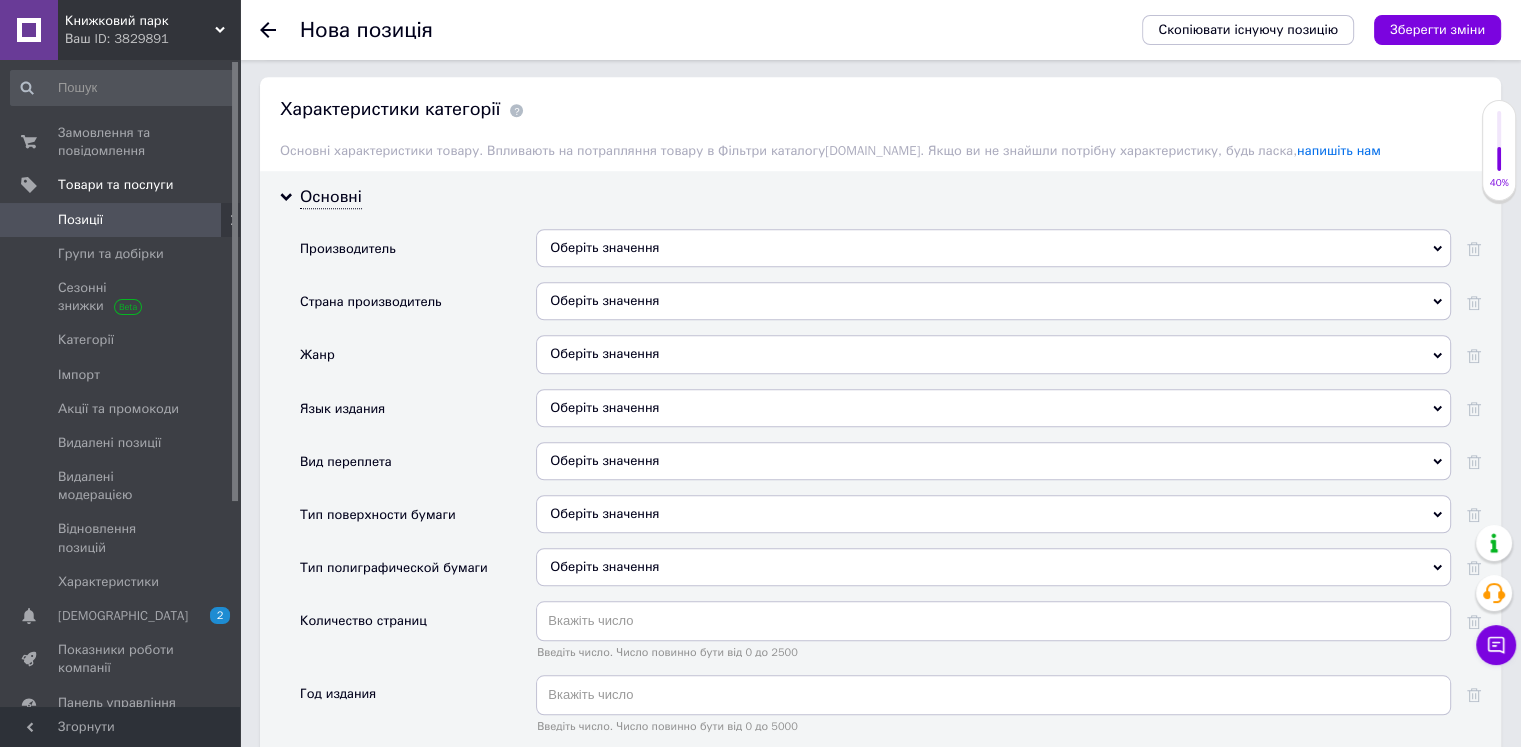 click on "Оберіть значення" at bounding box center (993, 248) 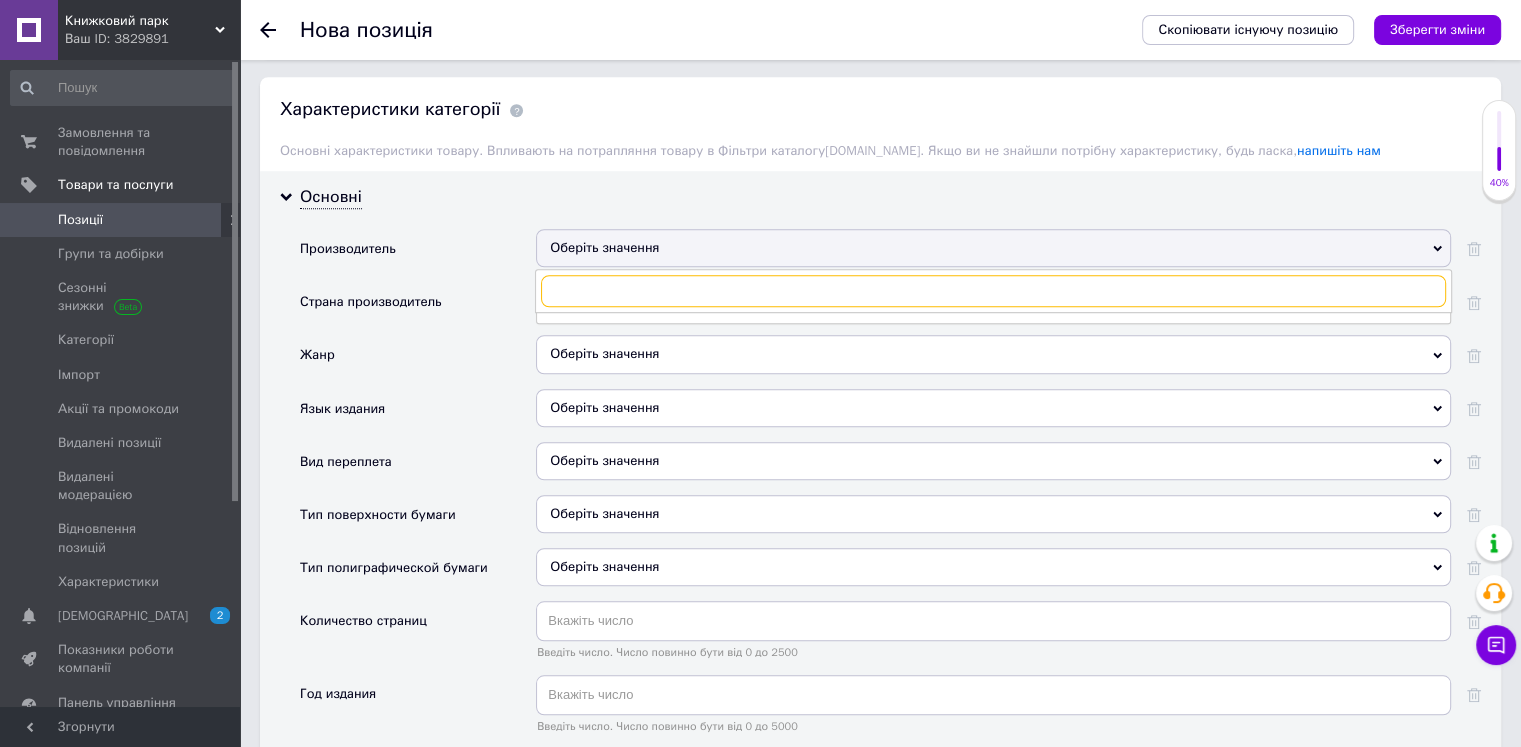 click at bounding box center (993, 291) 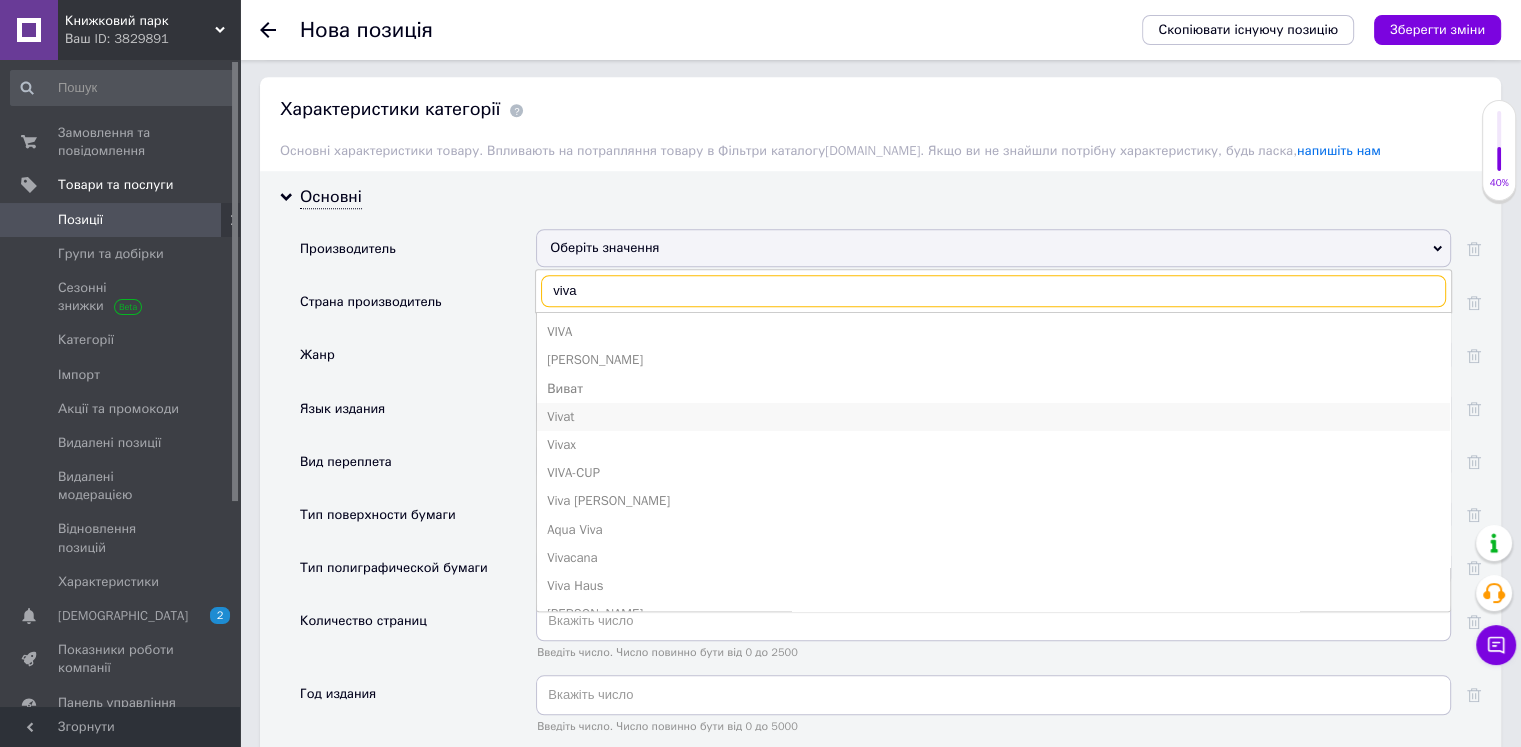 type on "viva" 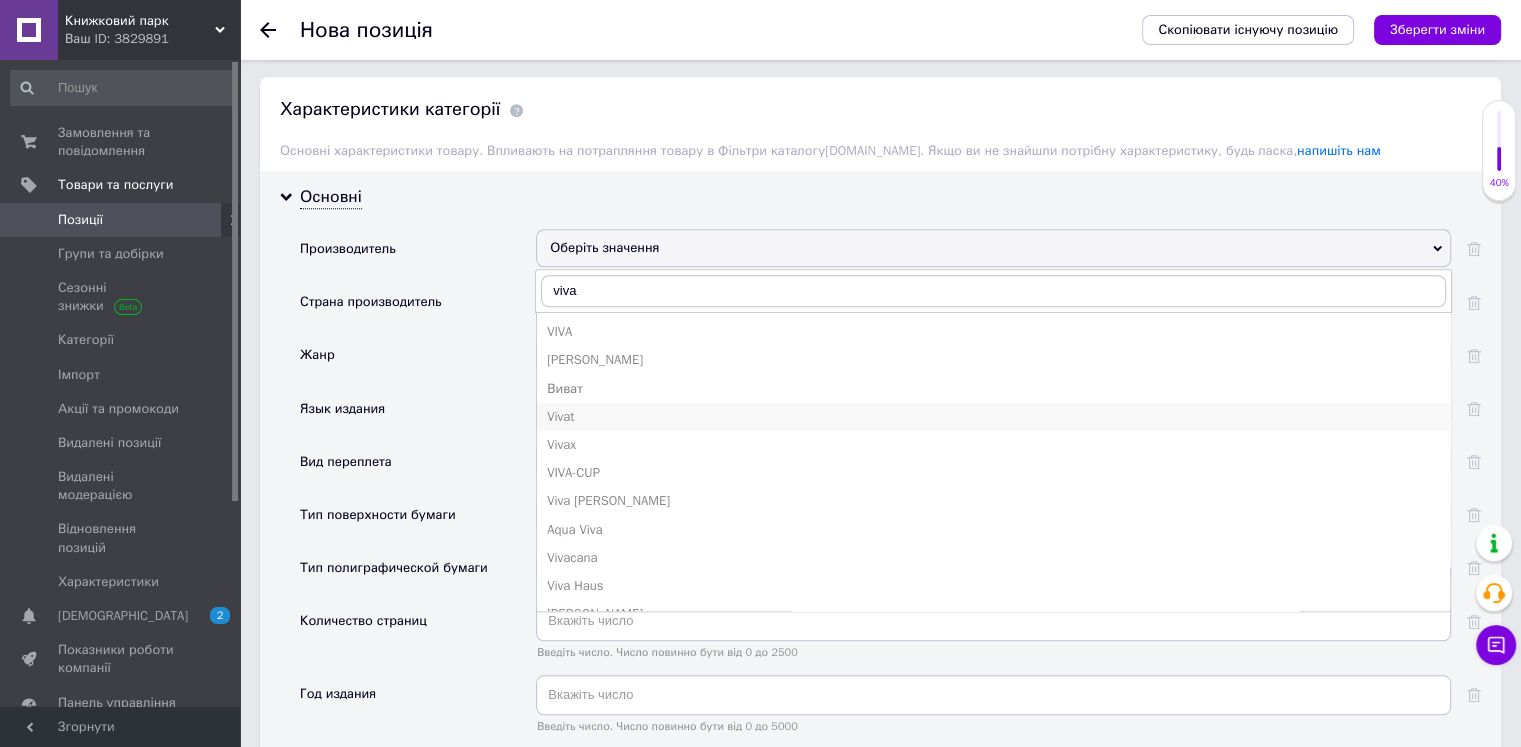 click on "Vivat" at bounding box center [993, 417] 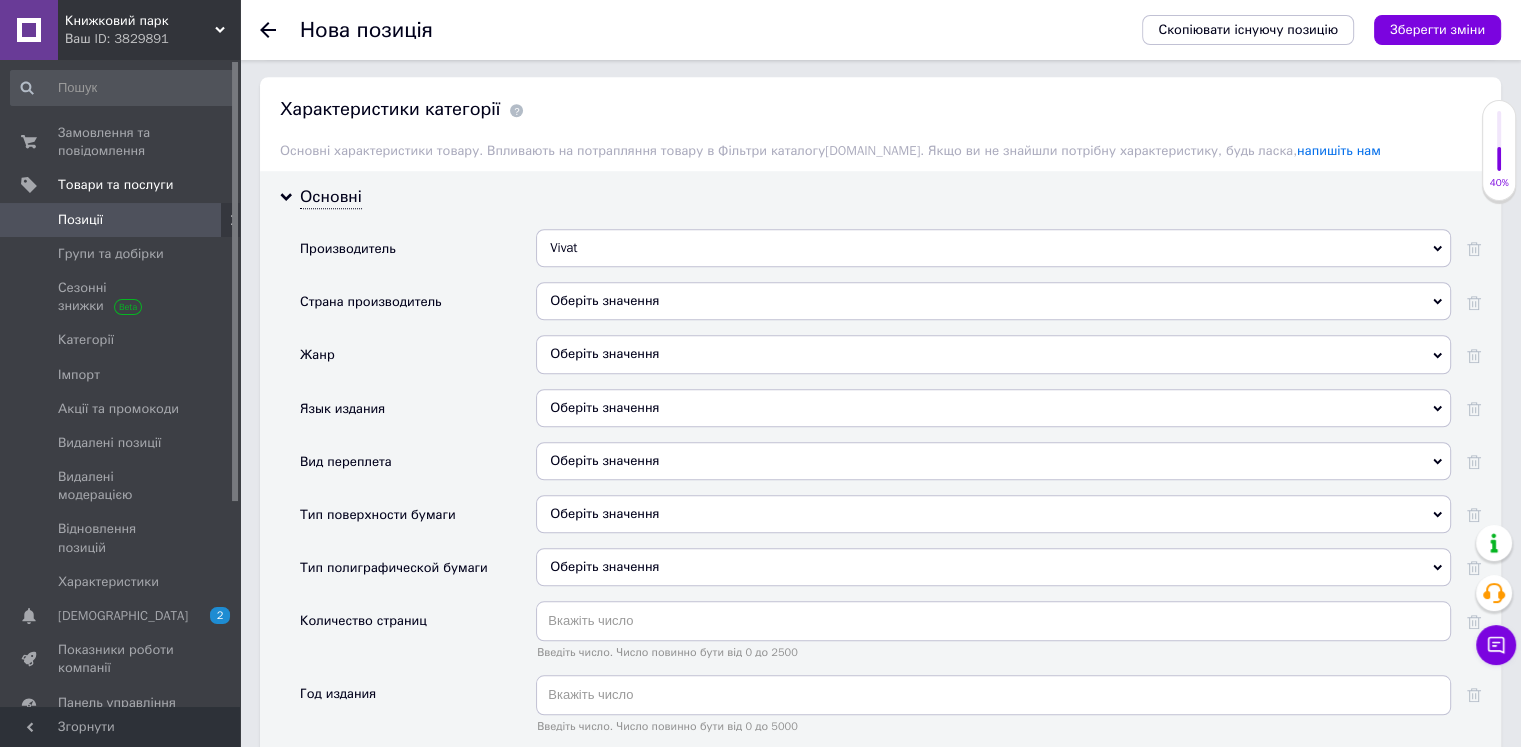 click on "Оберіть значення" at bounding box center (993, 301) 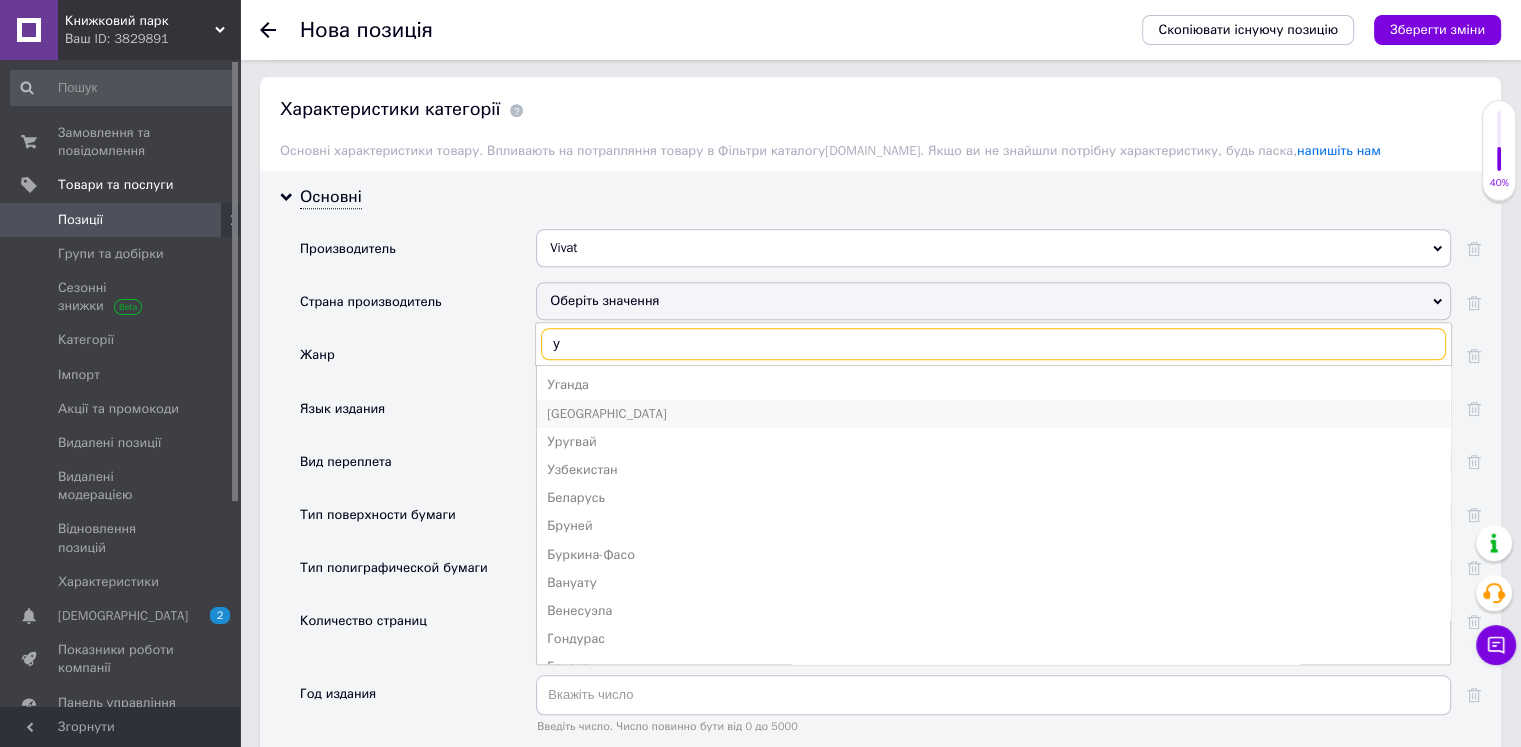type on "у" 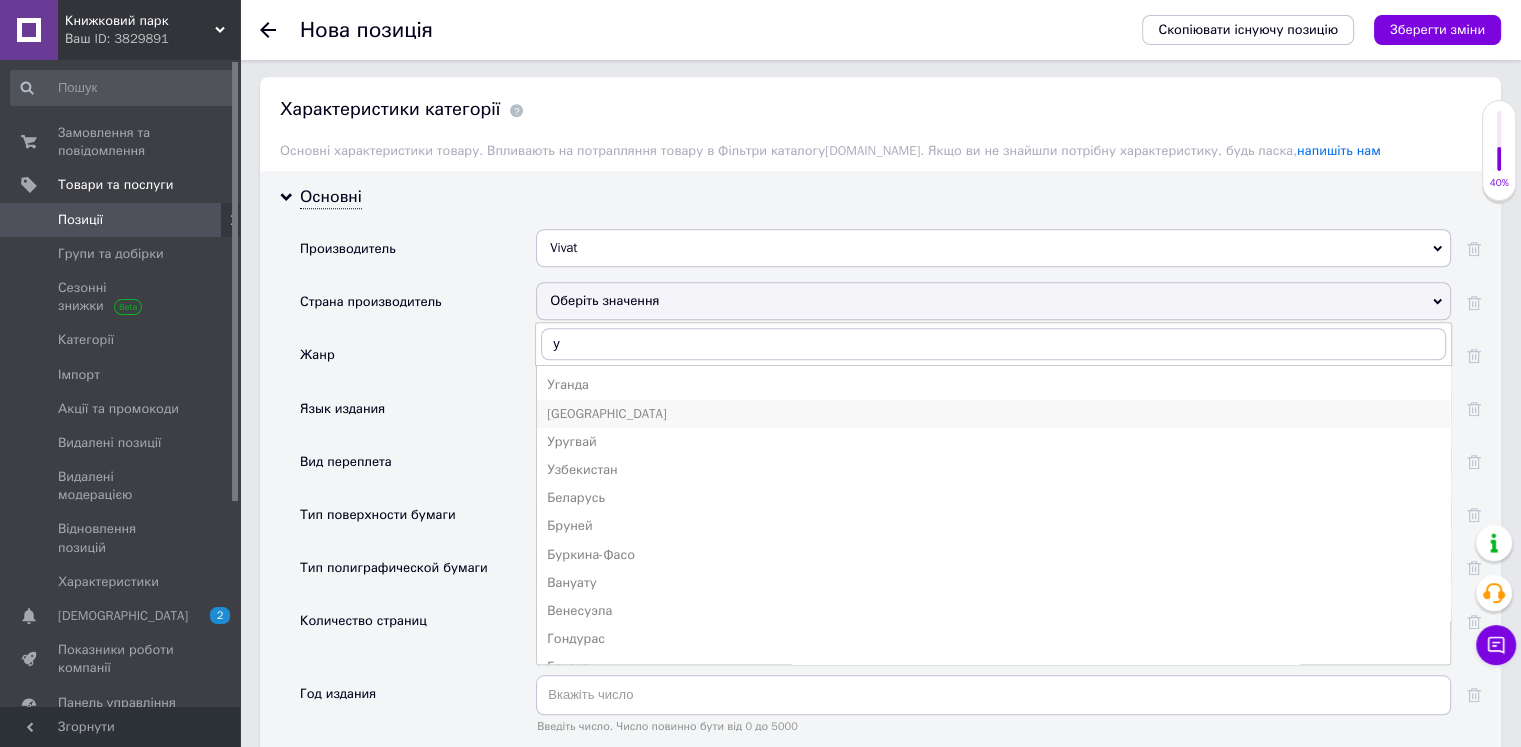 click on "[GEOGRAPHIC_DATA]" at bounding box center [993, 414] 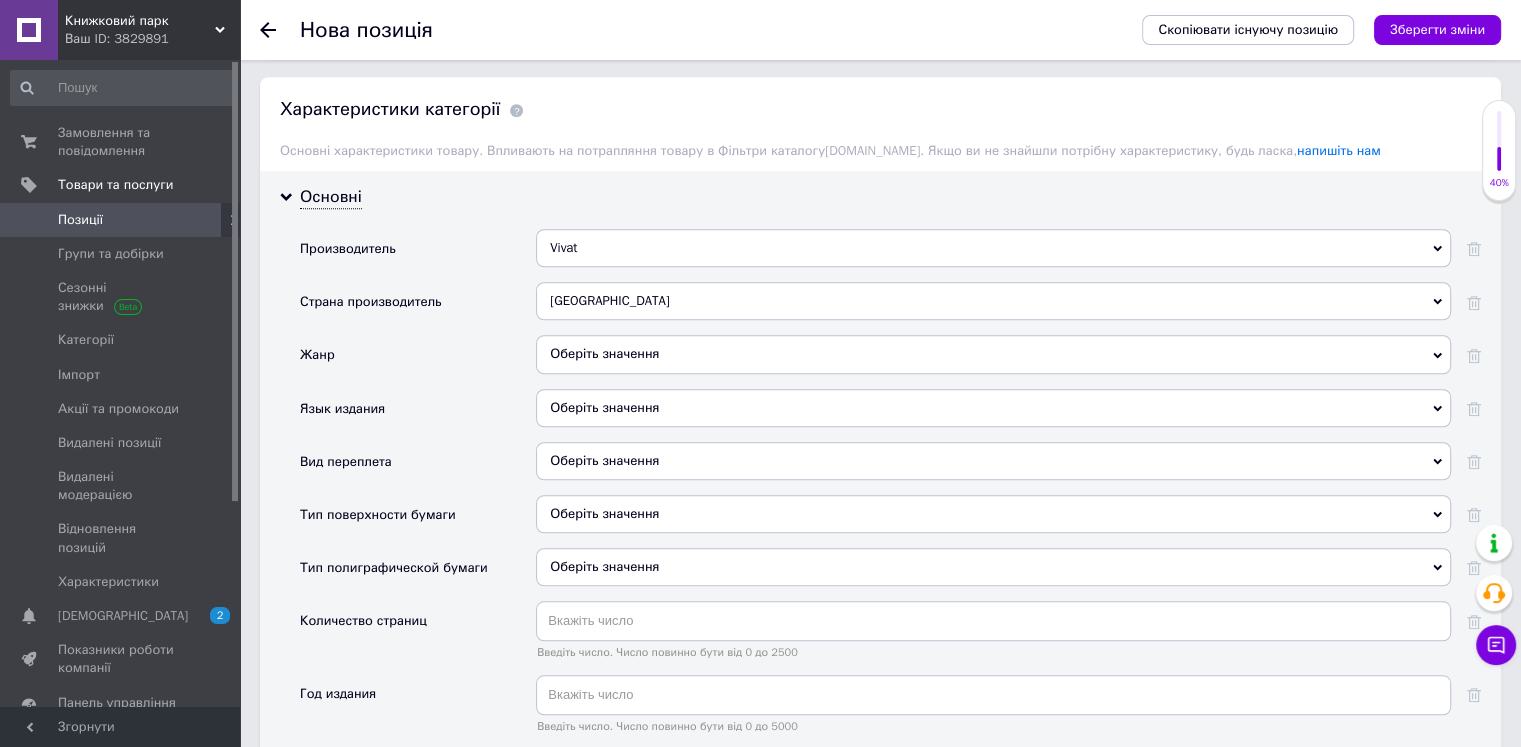 click on "Оберіть значення" at bounding box center [993, 354] 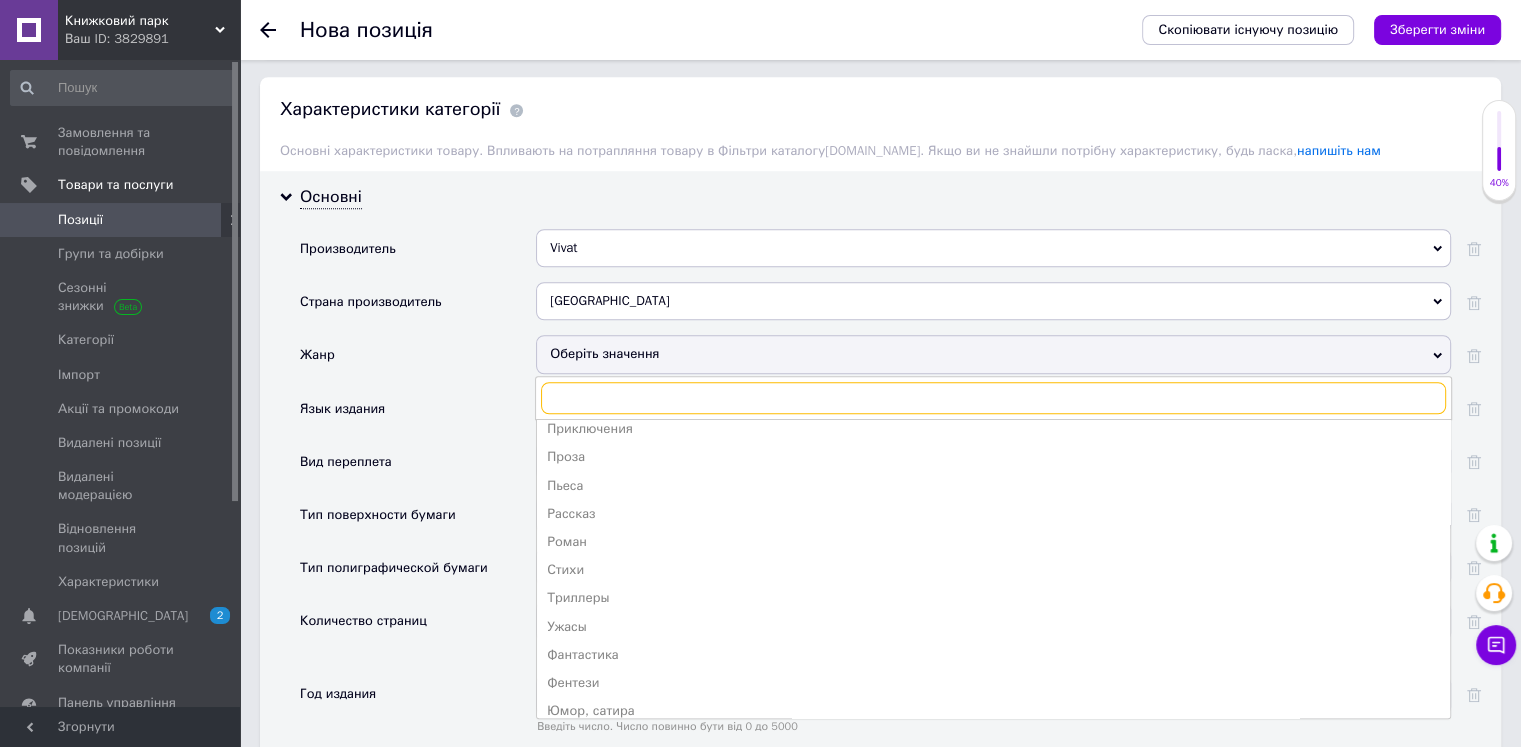 scroll, scrollTop: 416, scrollLeft: 0, axis: vertical 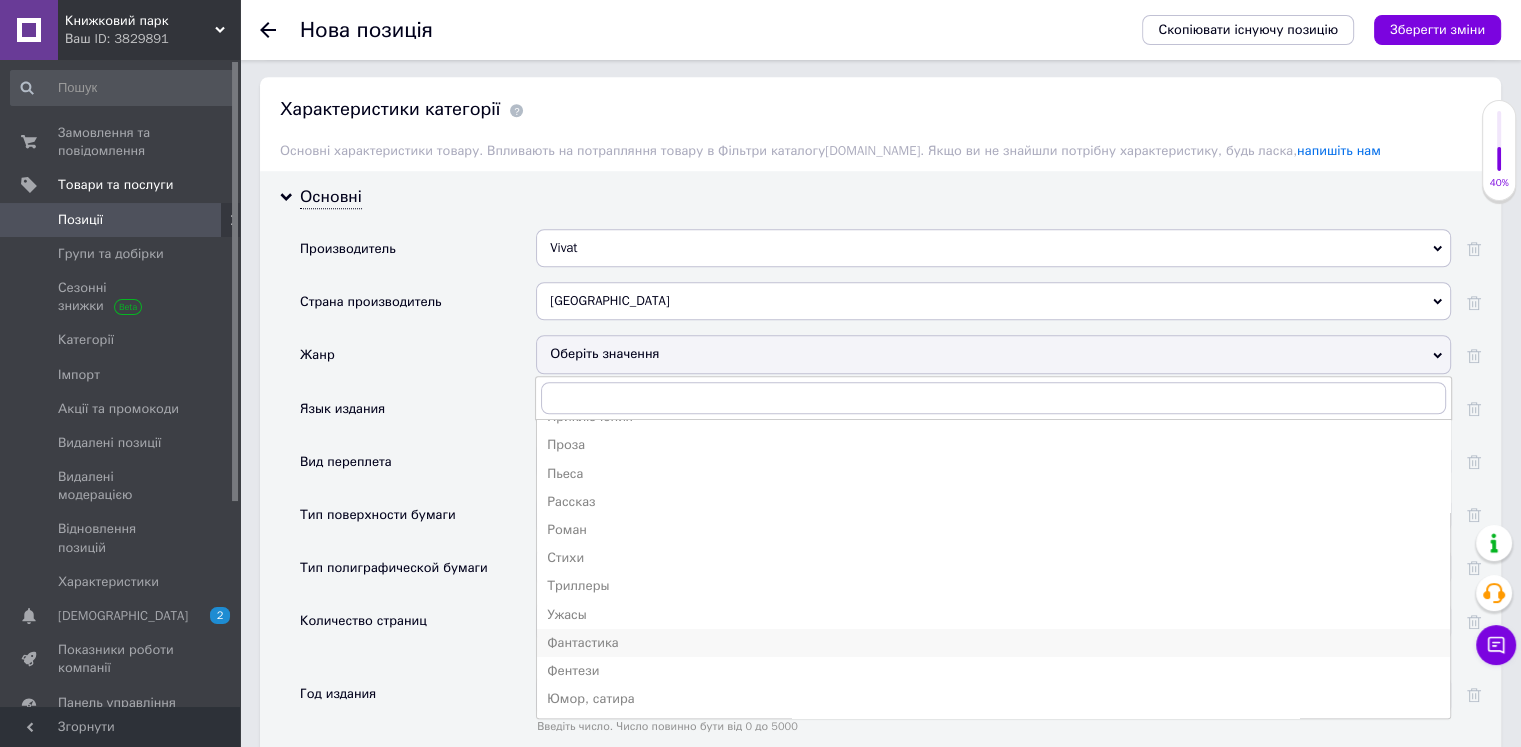 click on "Фантастика" at bounding box center (993, 643) 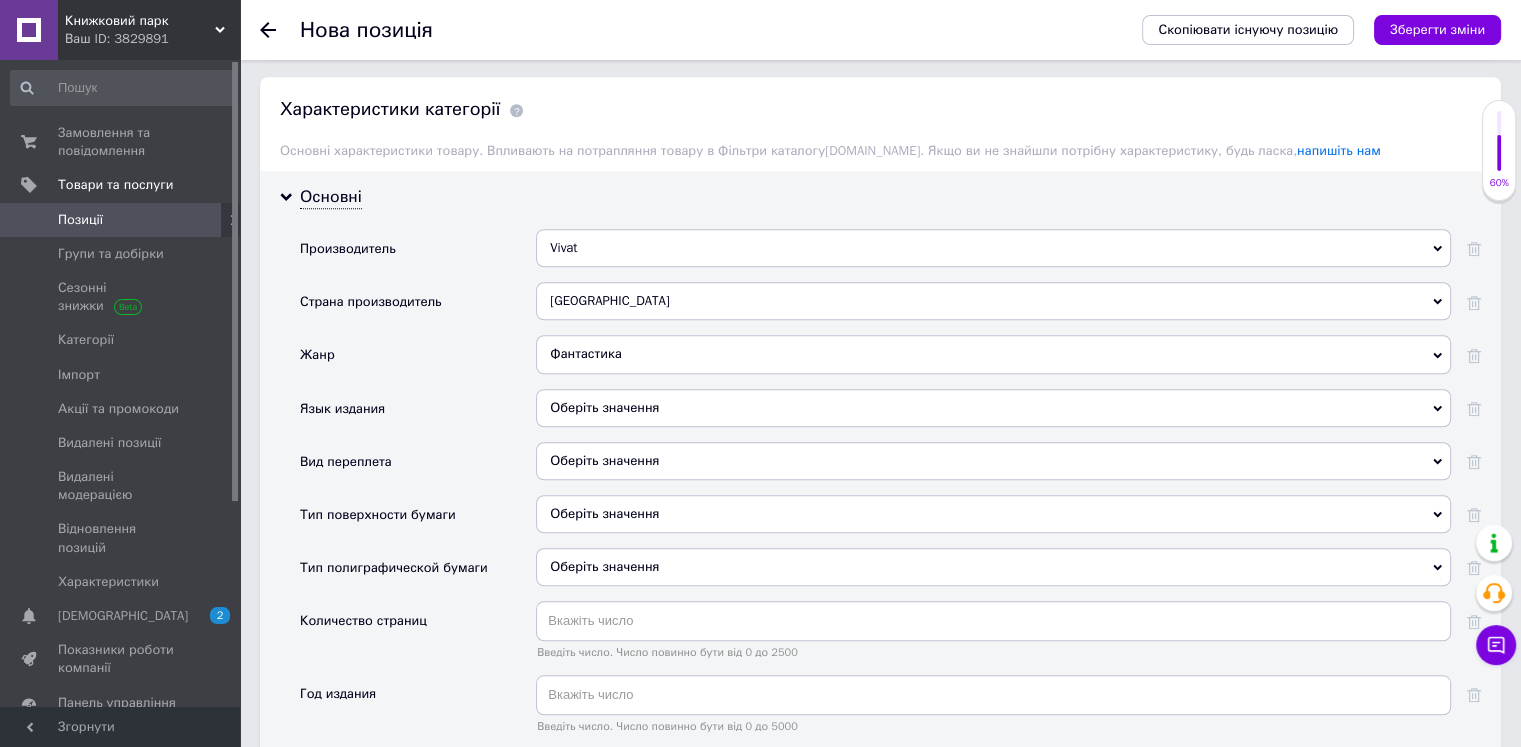 click on "Оберіть значення" at bounding box center [993, 408] 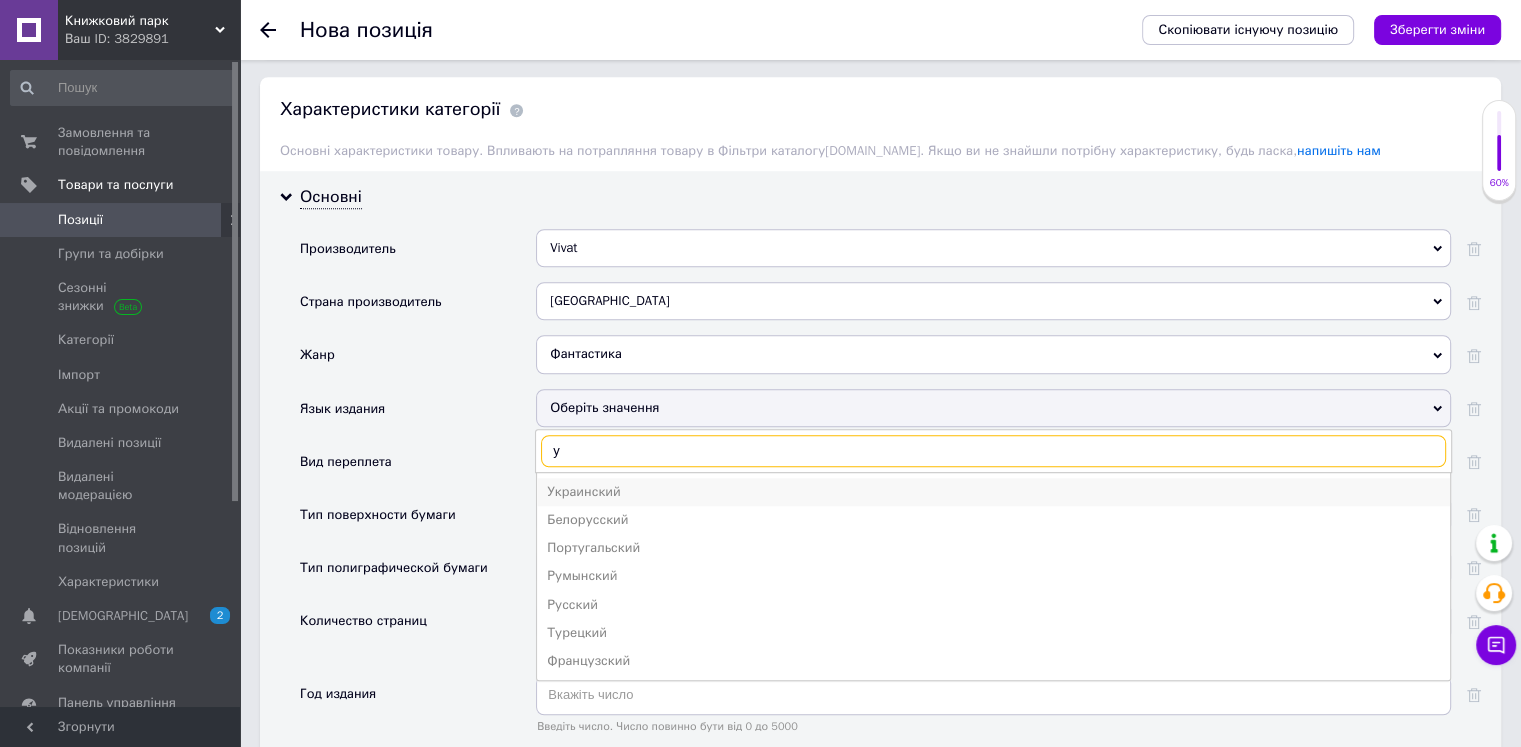 type on "у" 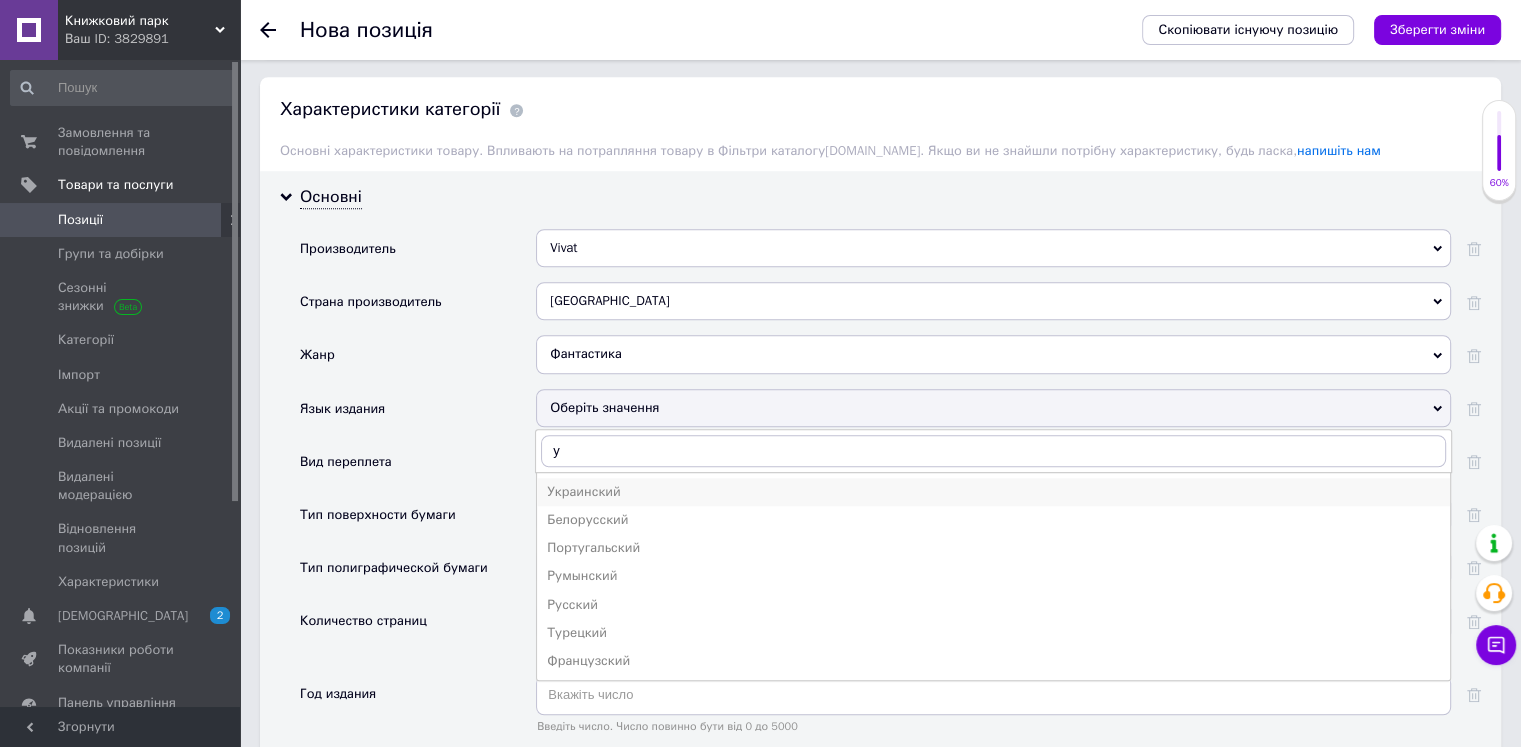 click on "Украинский" at bounding box center [993, 492] 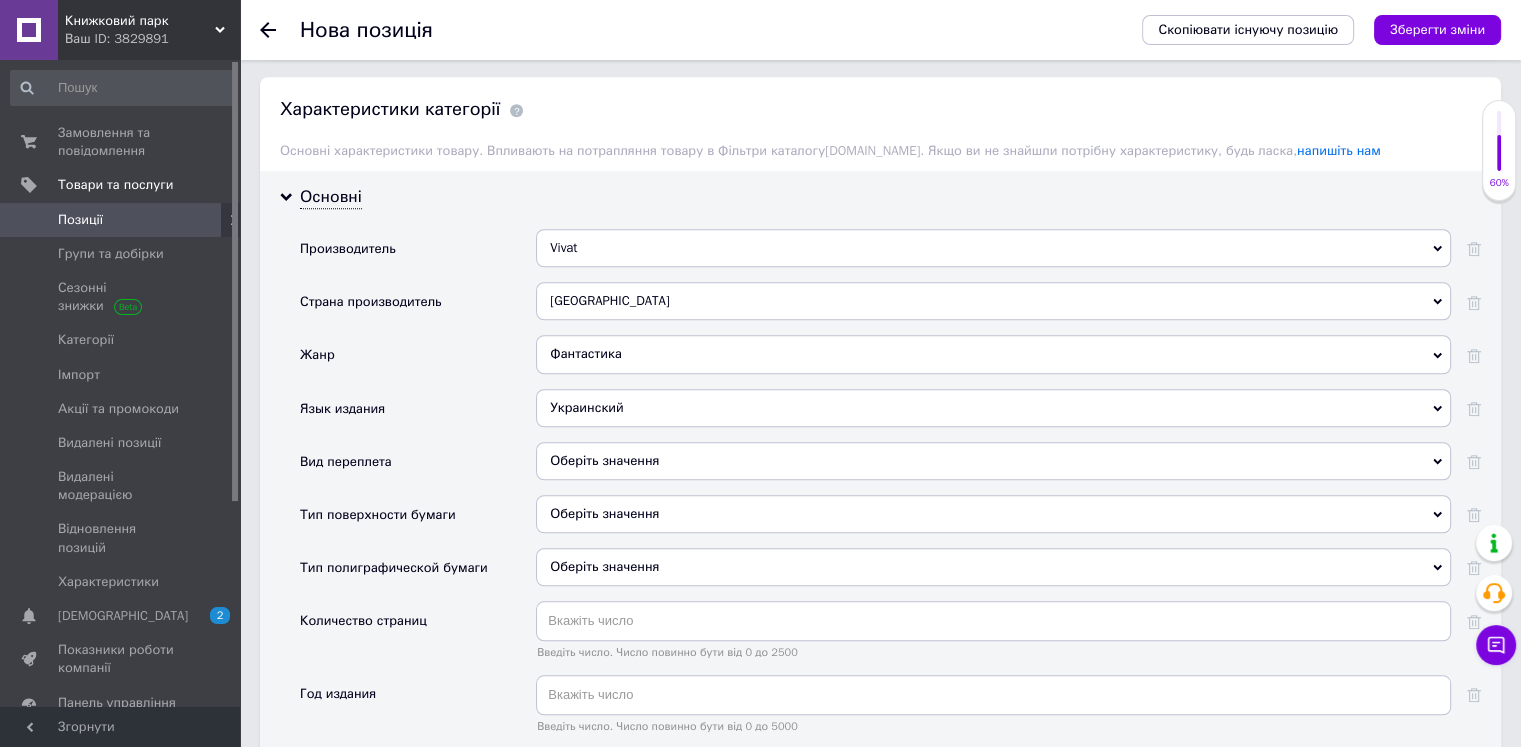 click on "Оберіть значення" at bounding box center (993, 461) 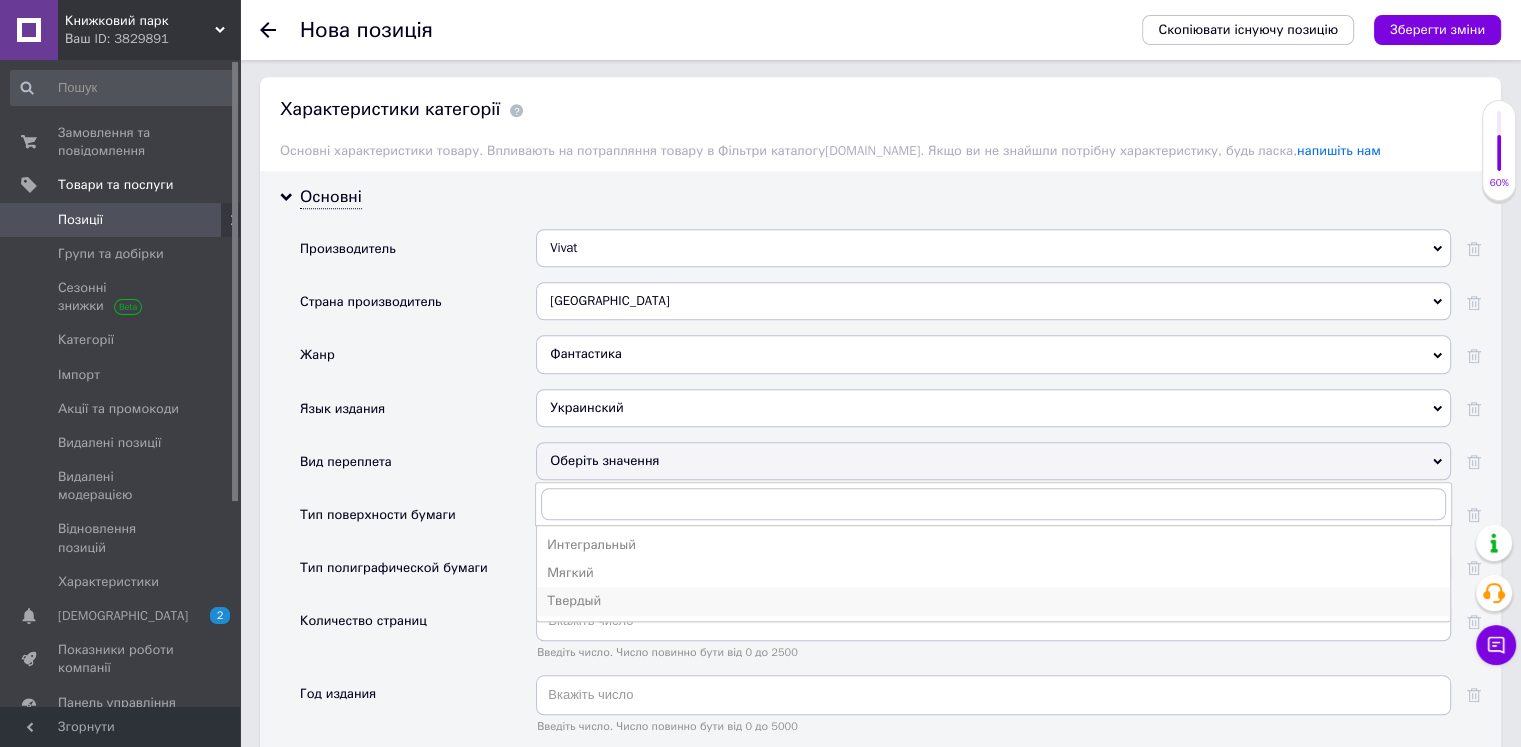 click on "Твердый" at bounding box center [993, 601] 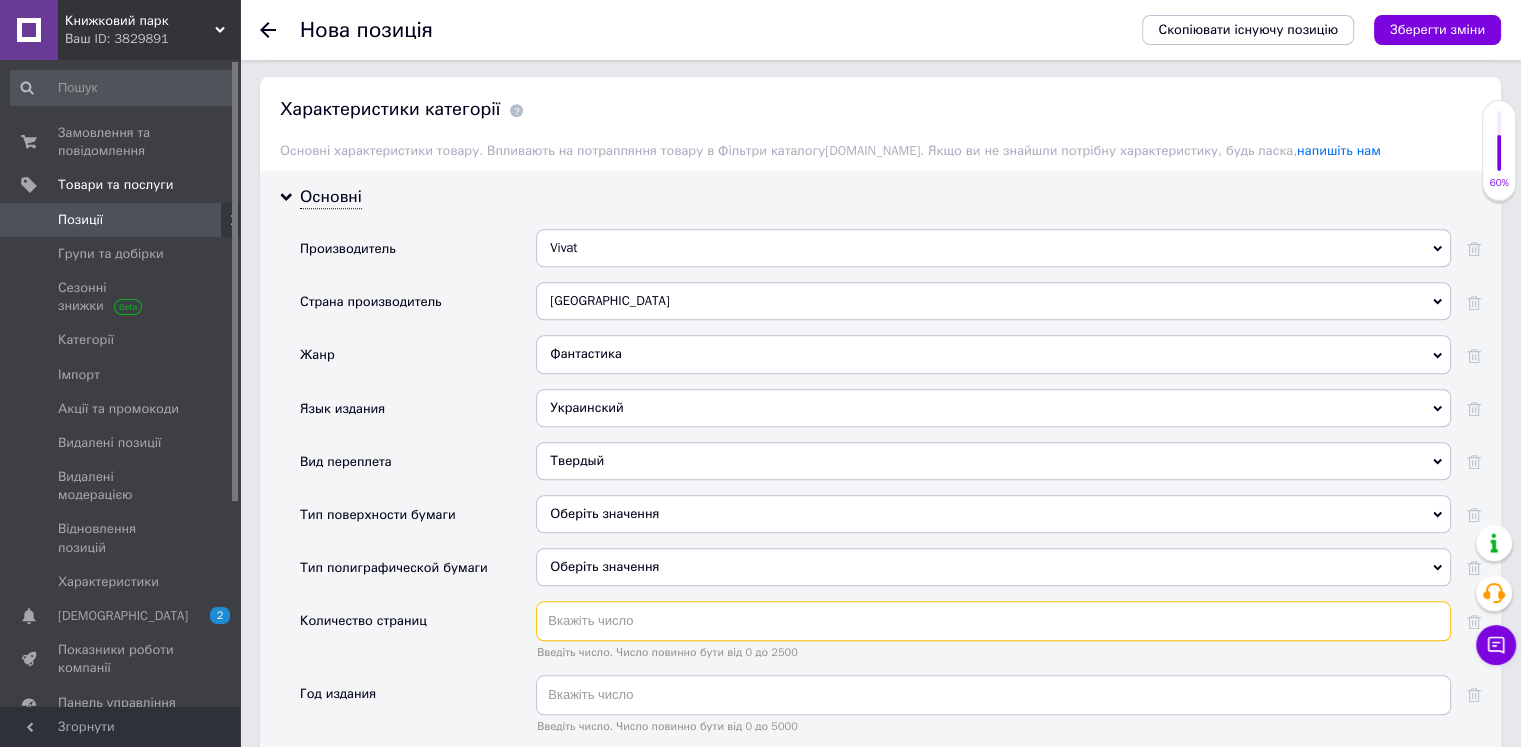 click at bounding box center [993, 621] 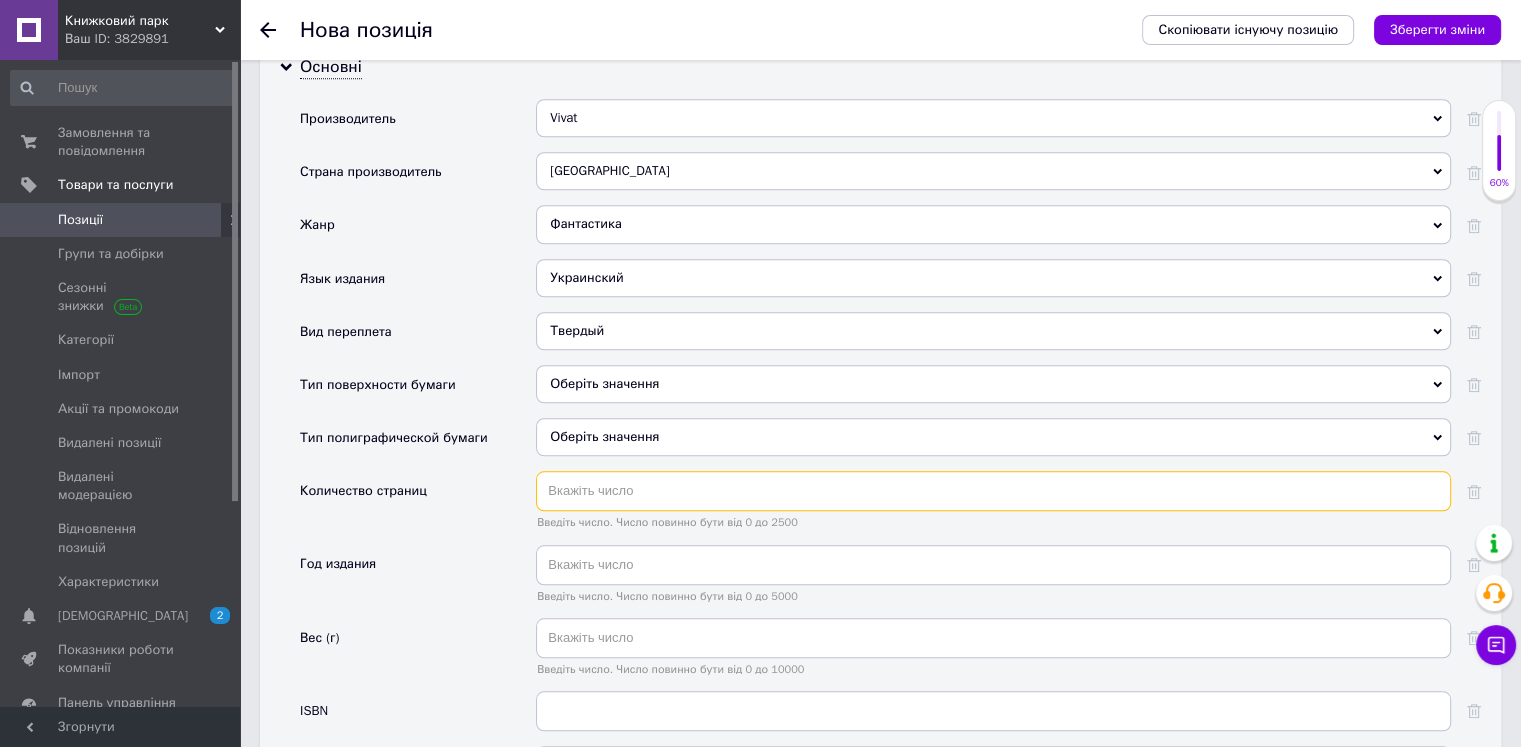 scroll, scrollTop: 1775, scrollLeft: 0, axis: vertical 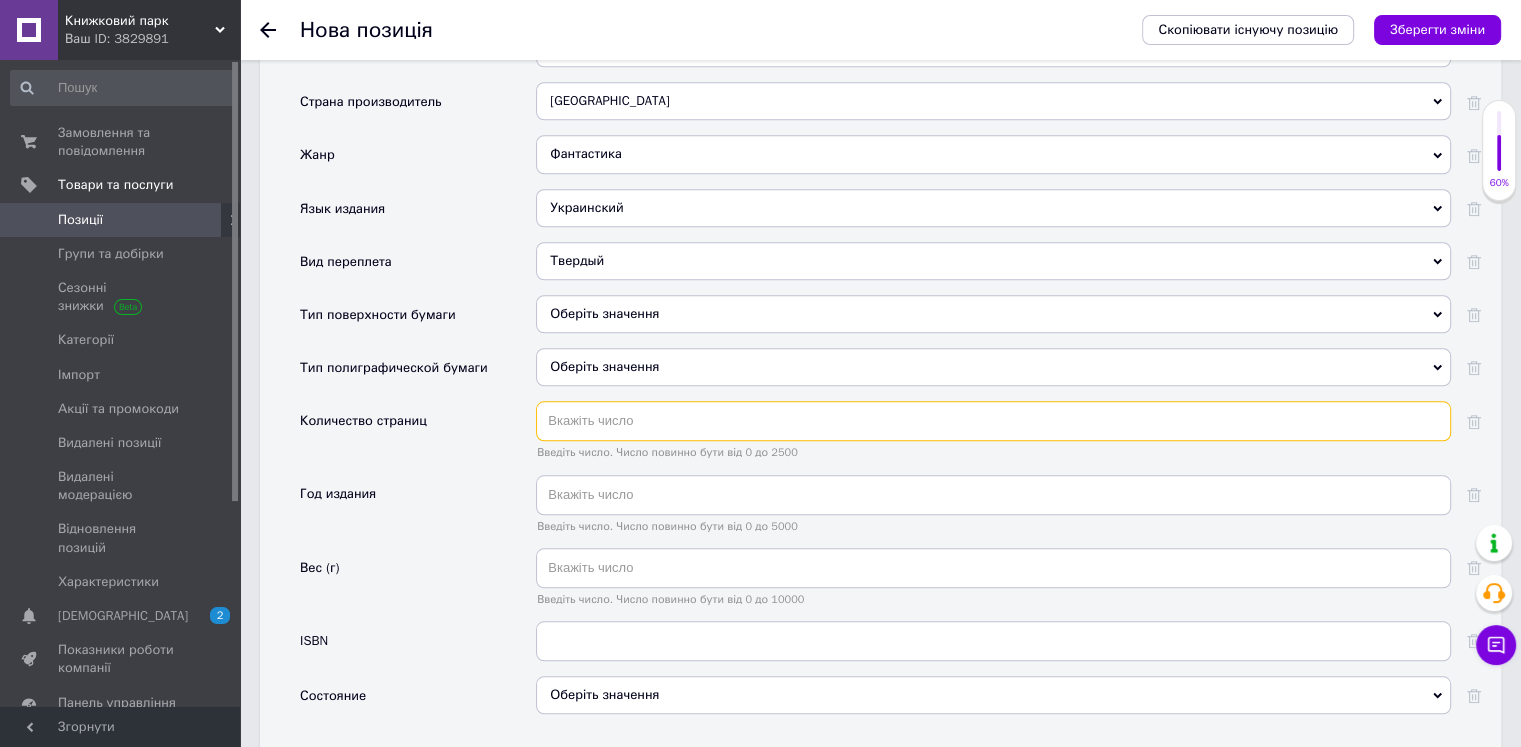 click at bounding box center [993, 421] 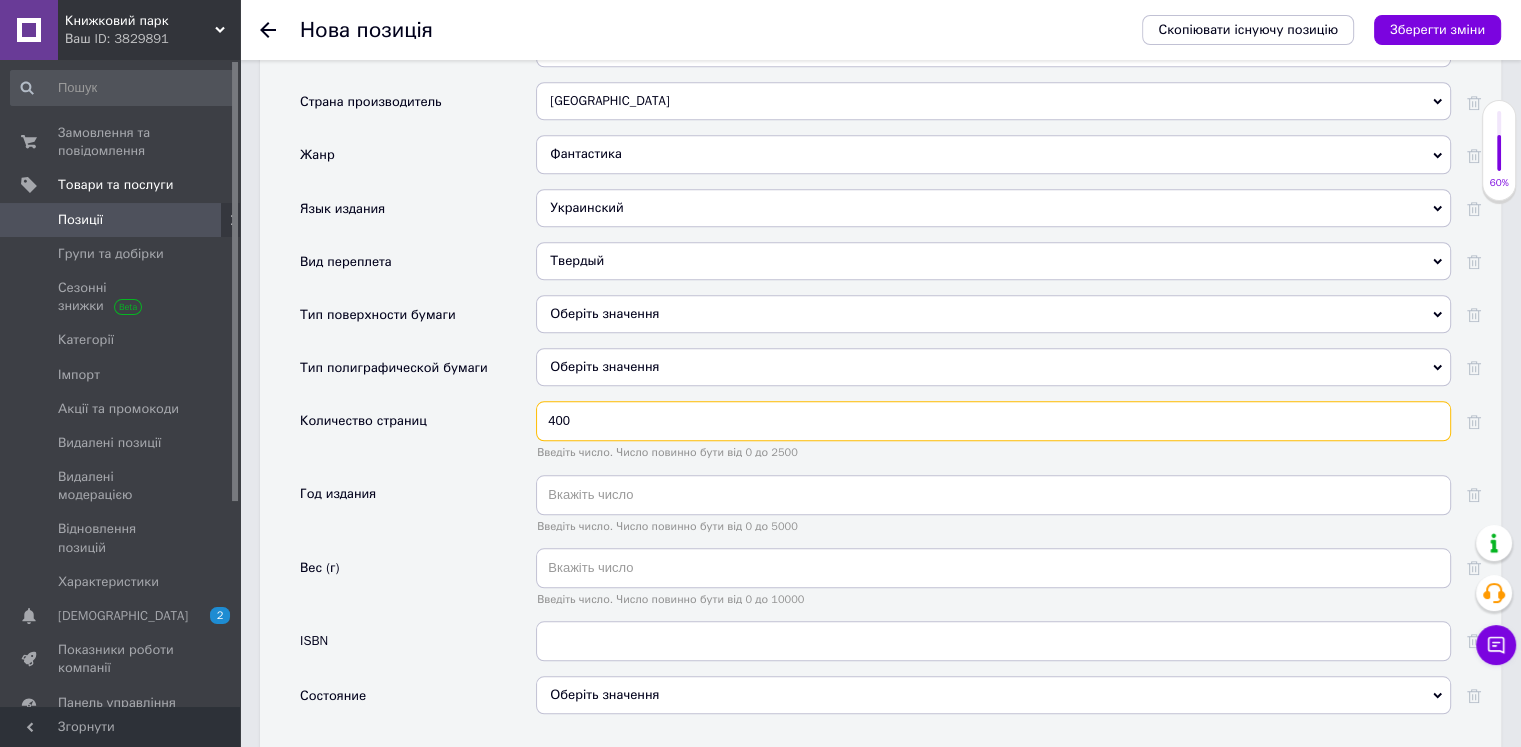 type on "400" 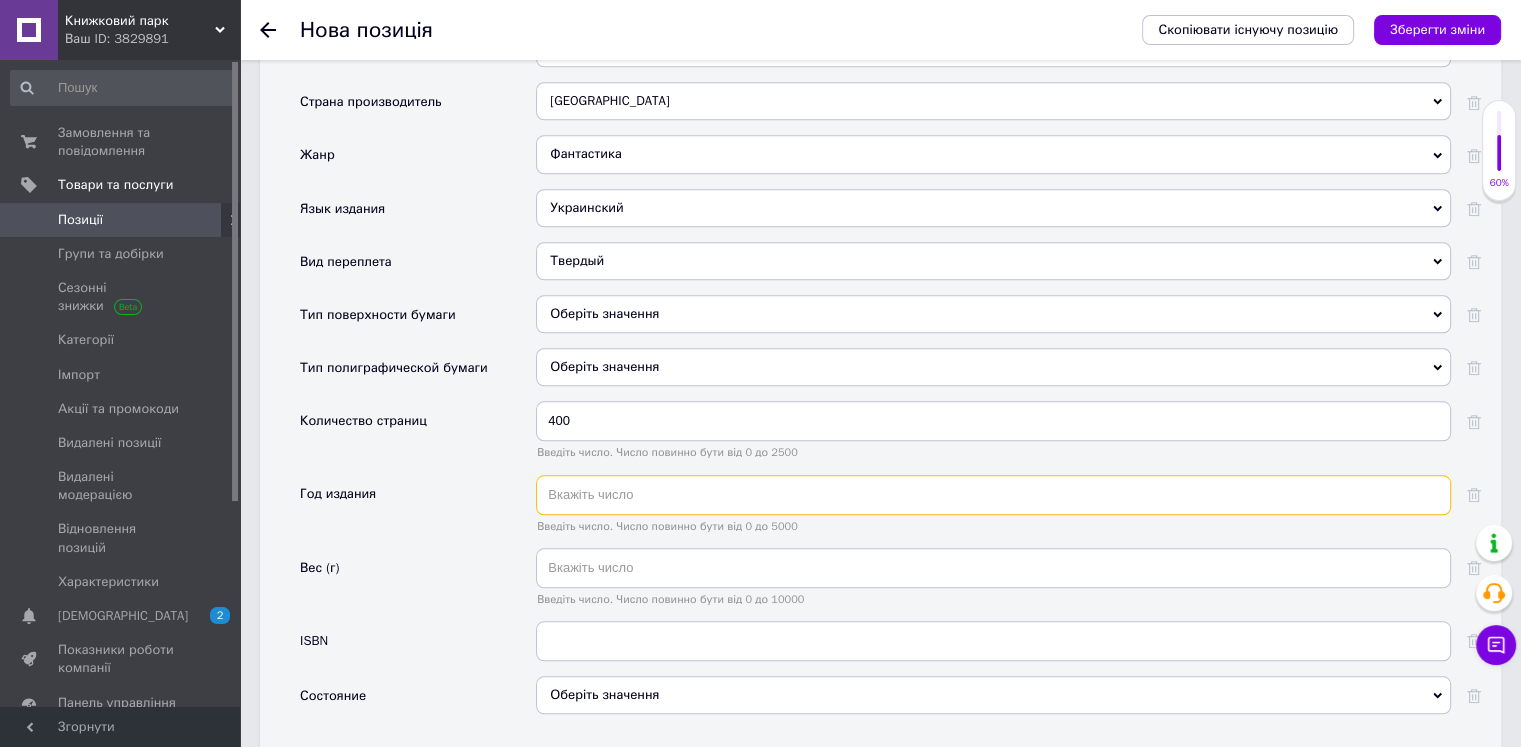 click at bounding box center (993, 495) 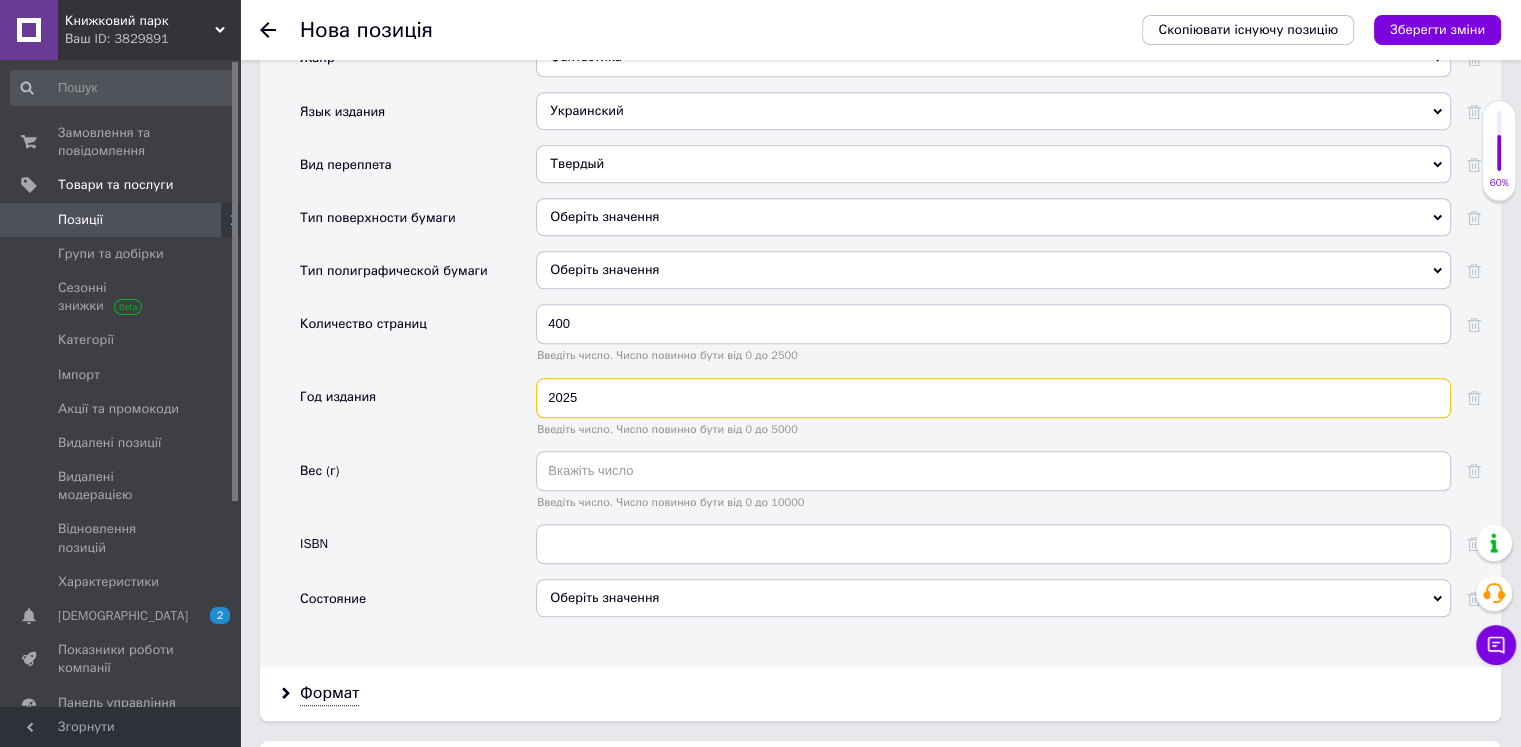 scroll, scrollTop: 1875, scrollLeft: 0, axis: vertical 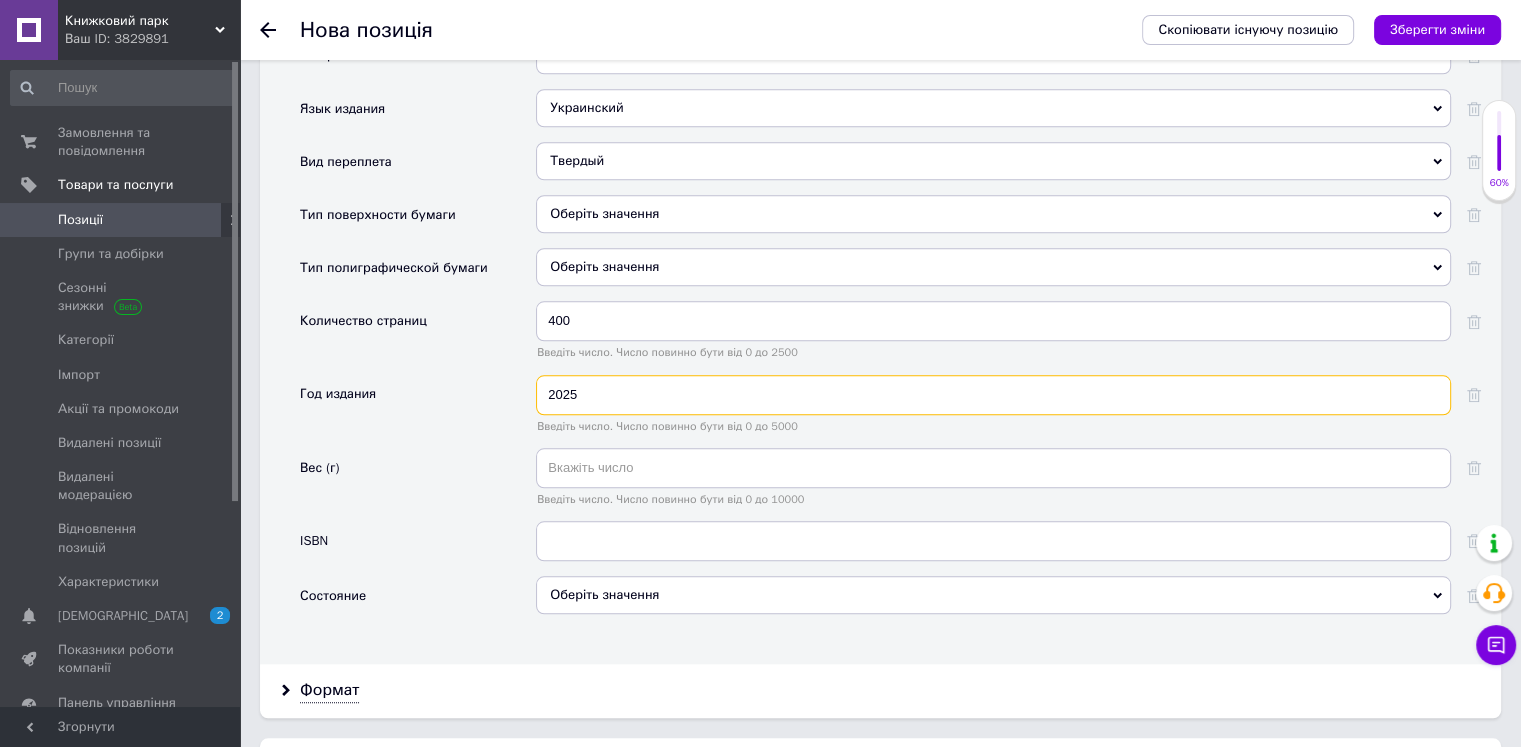 type on "2025" 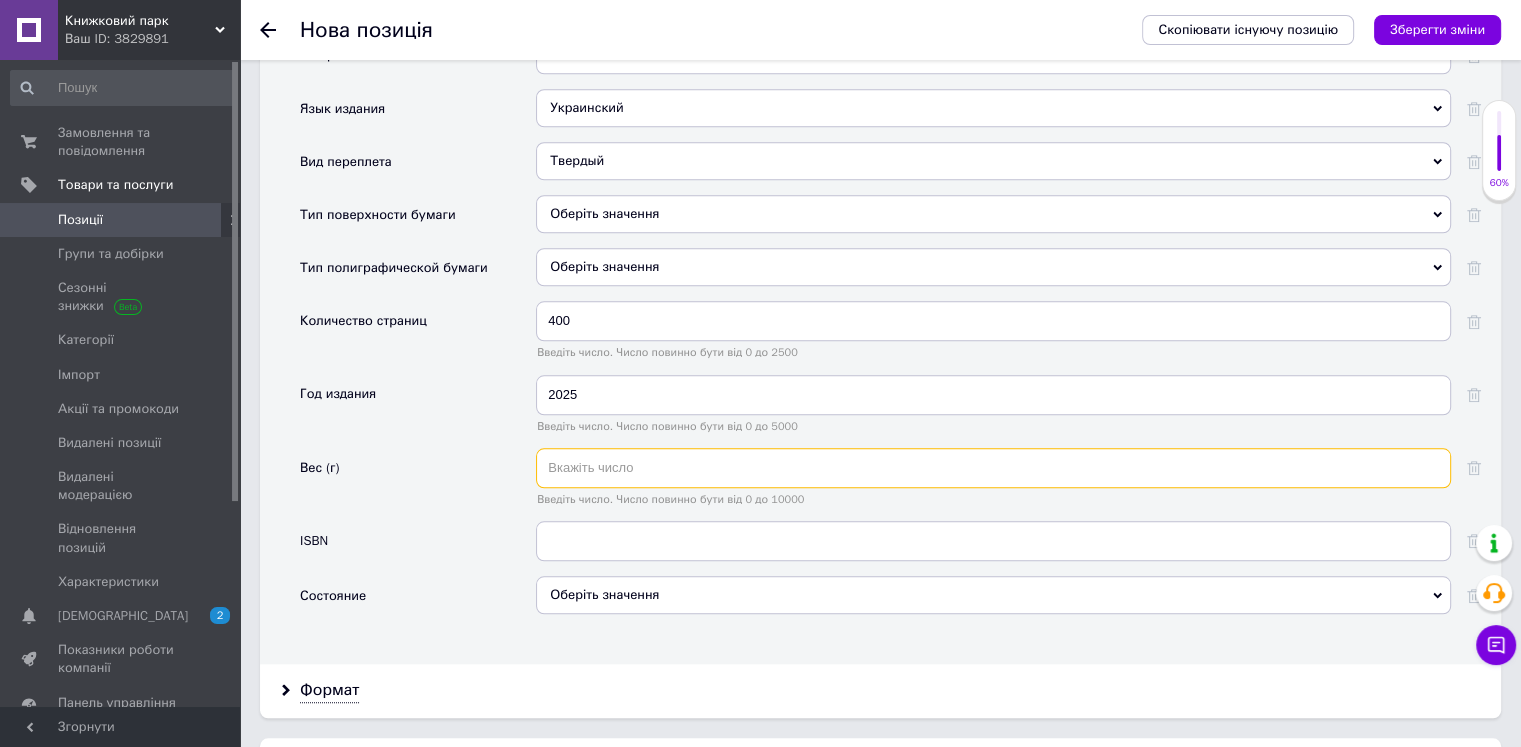 click at bounding box center [993, 468] 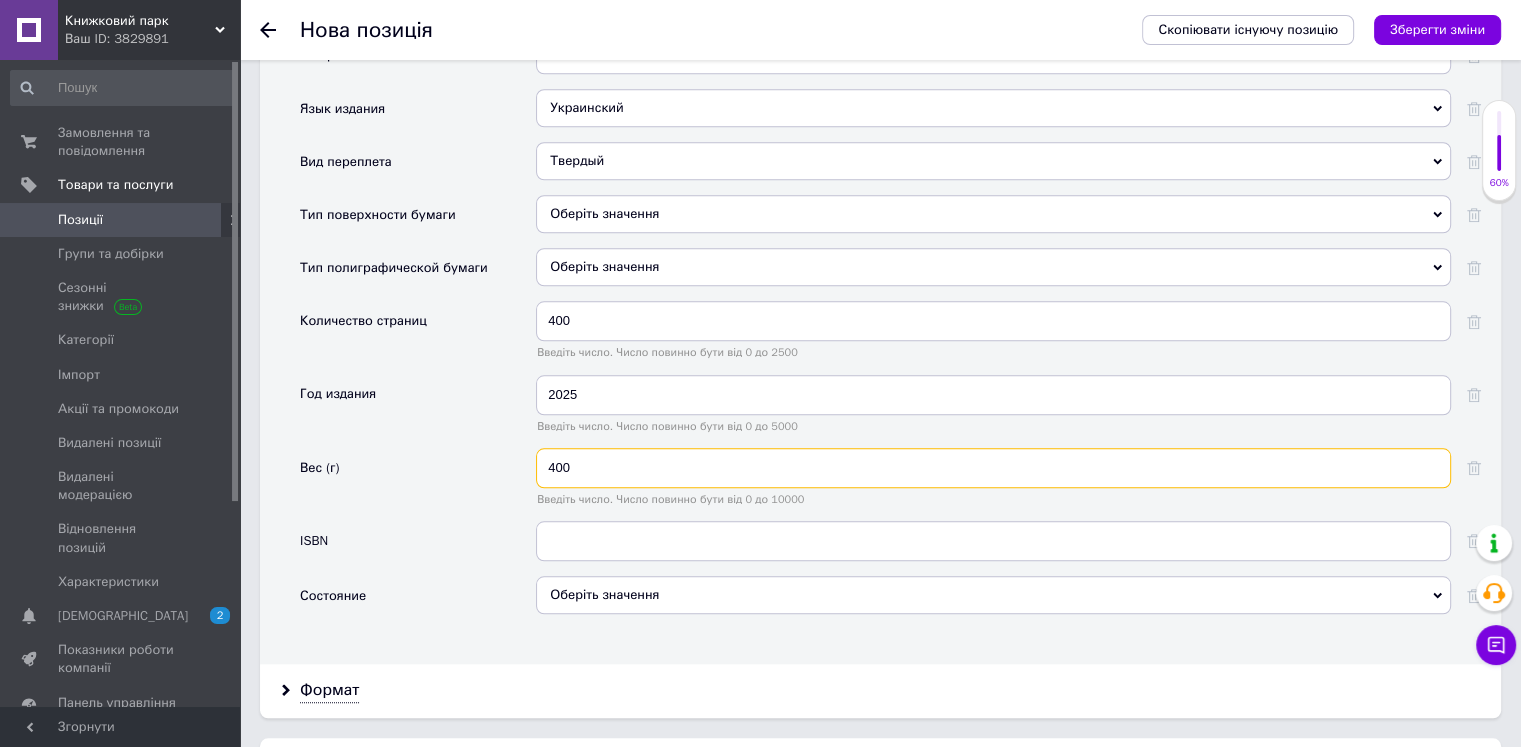 type on "400" 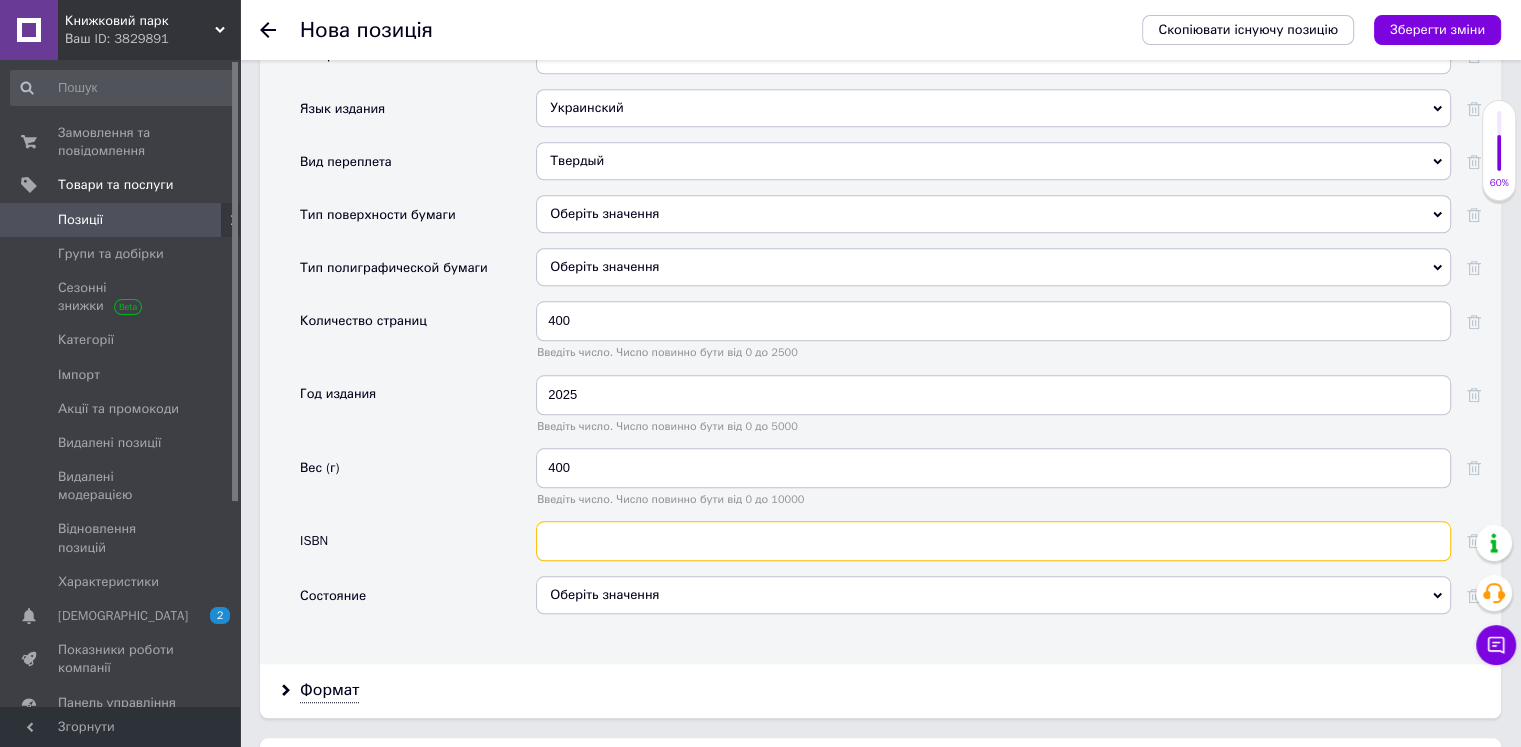 click at bounding box center (993, 541) 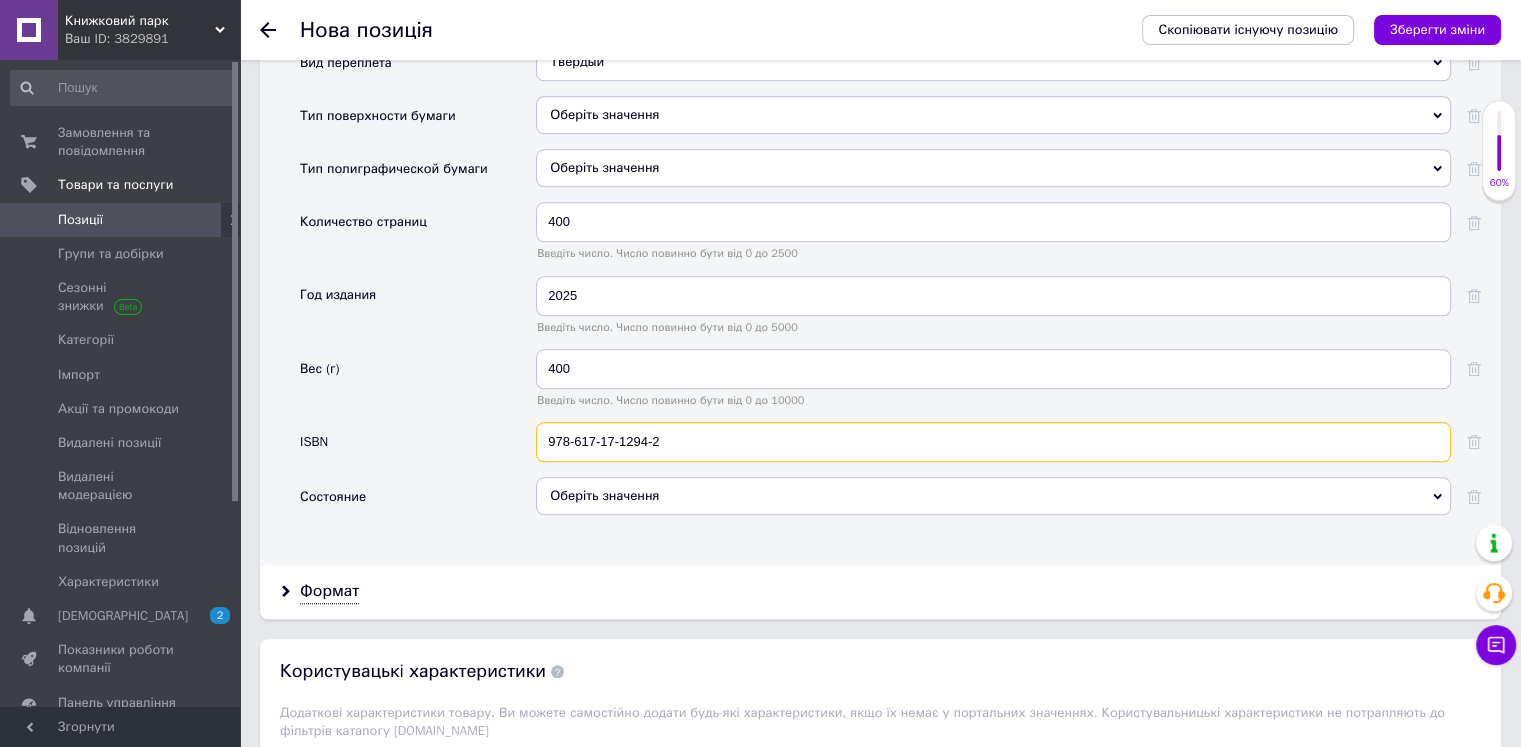 scroll, scrollTop: 1975, scrollLeft: 0, axis: vertical 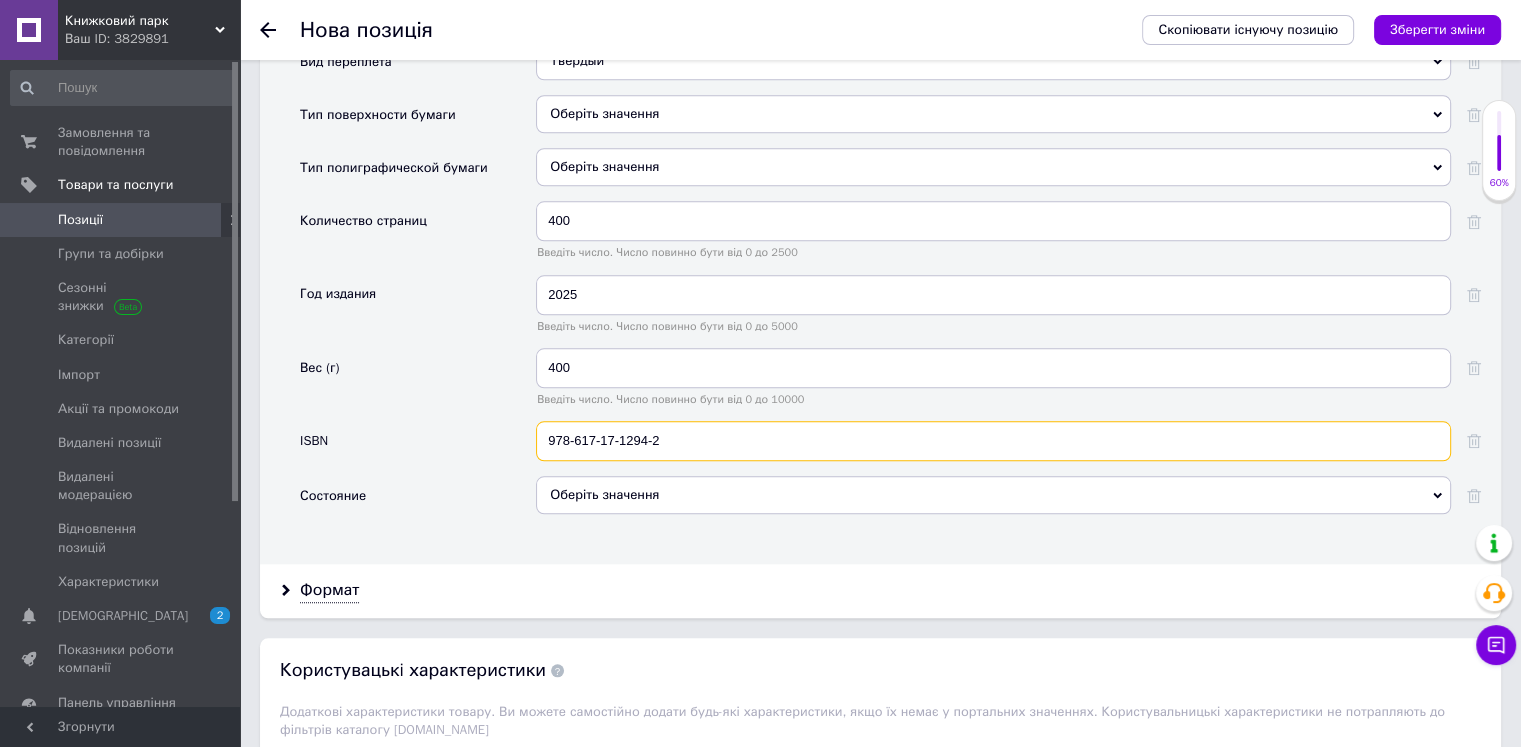 type on "978-617-17-1294-2" 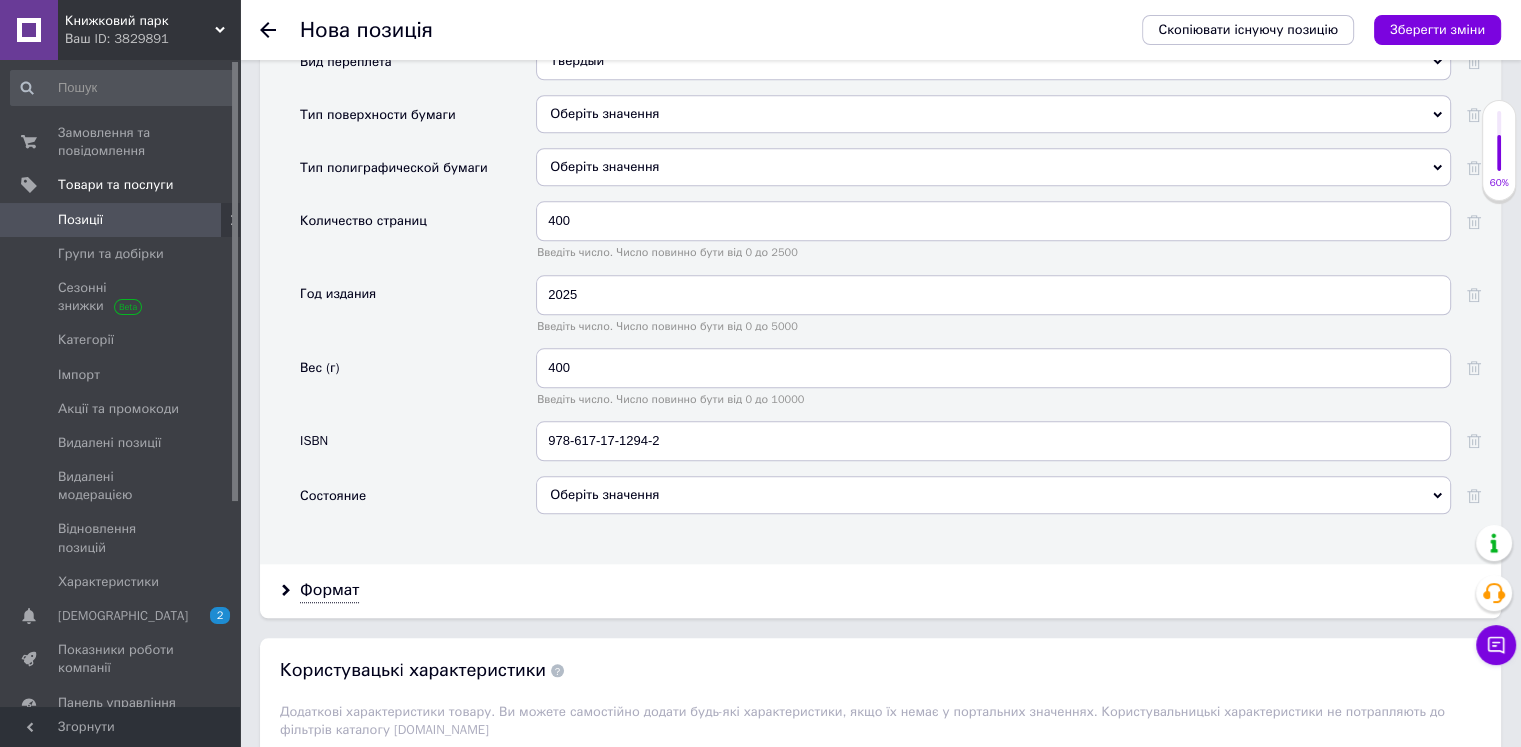 click on "Оберіть значення" at bounding box center (993, 495) 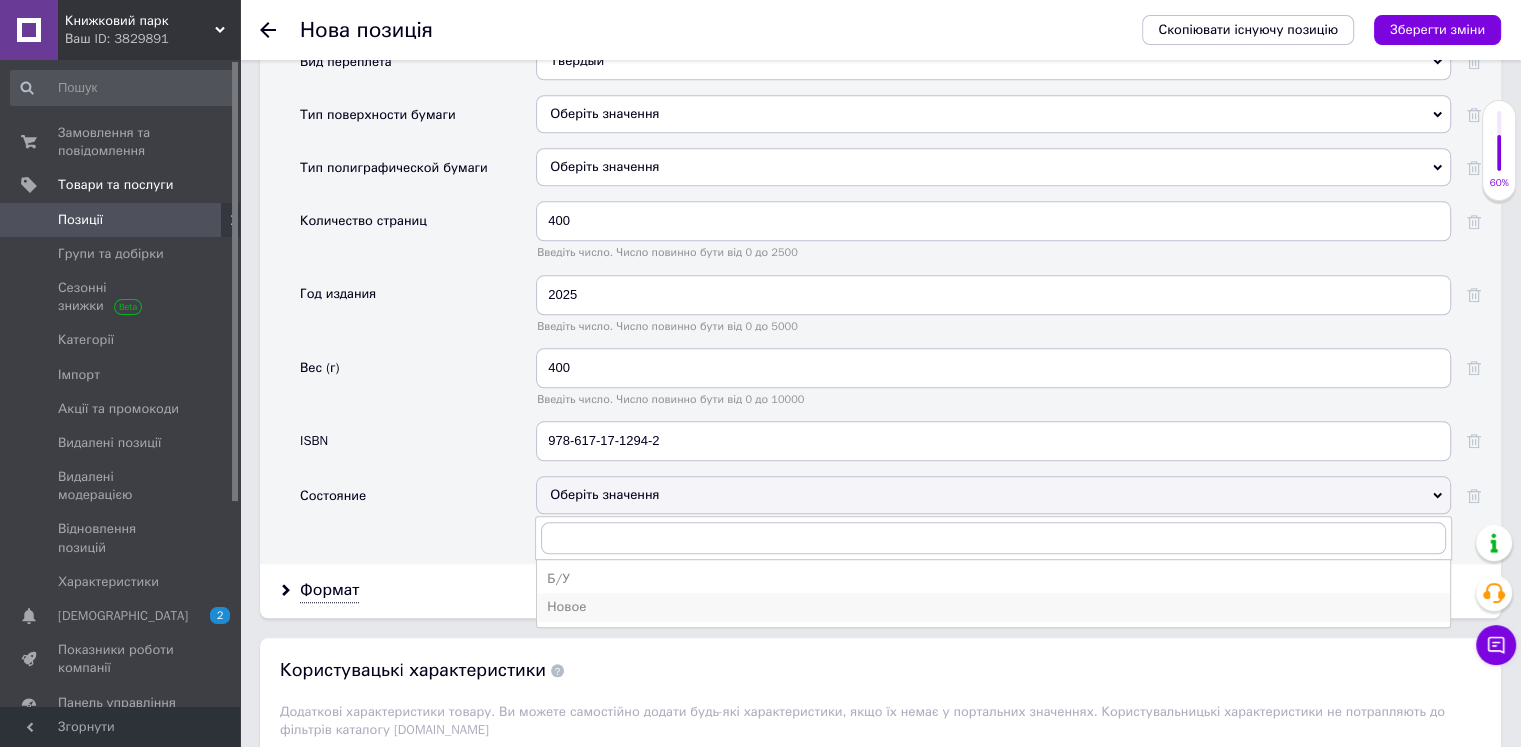 click on "Новое" at bounding box center [993, 607] 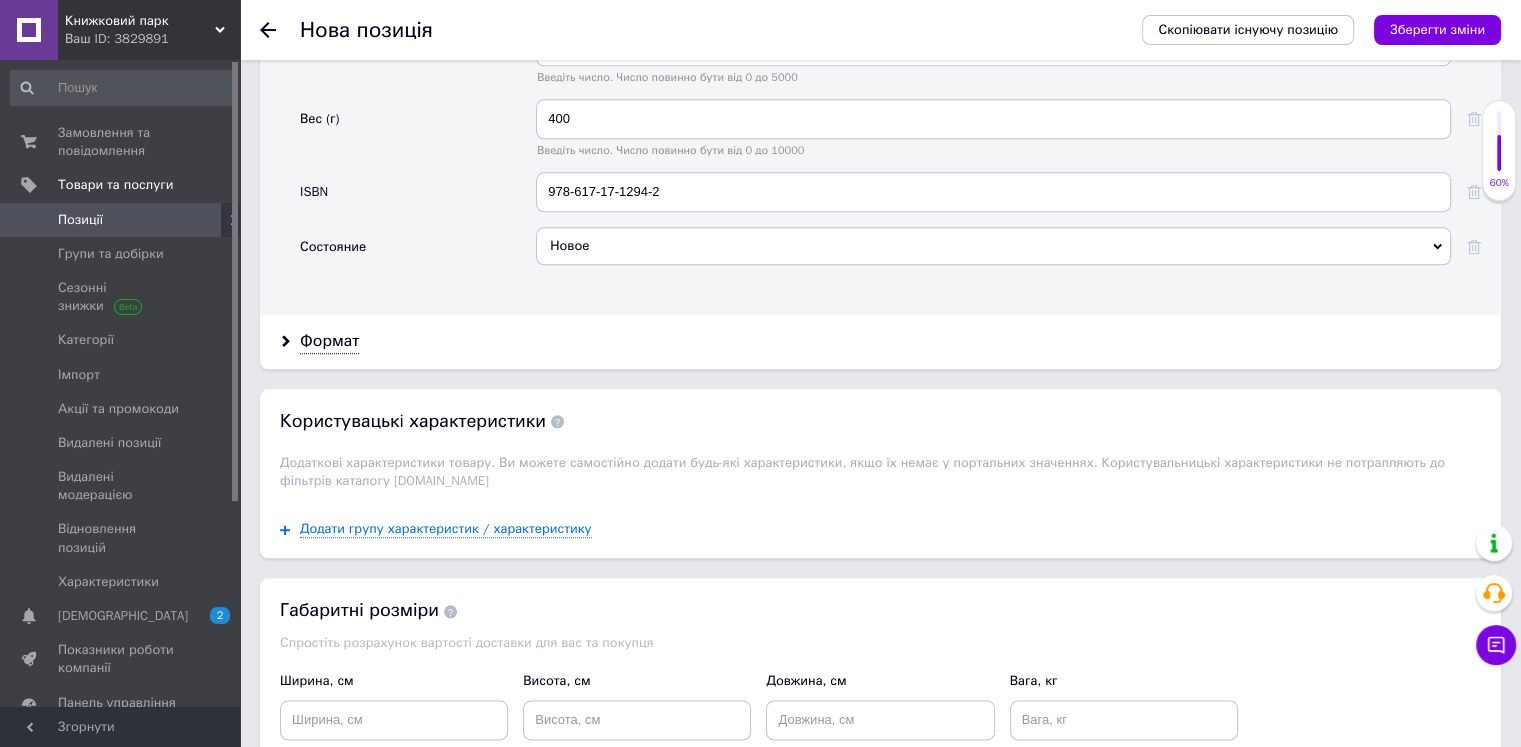scroll, scrollTop: 2375, scrollLeft: 0, axis: vertical 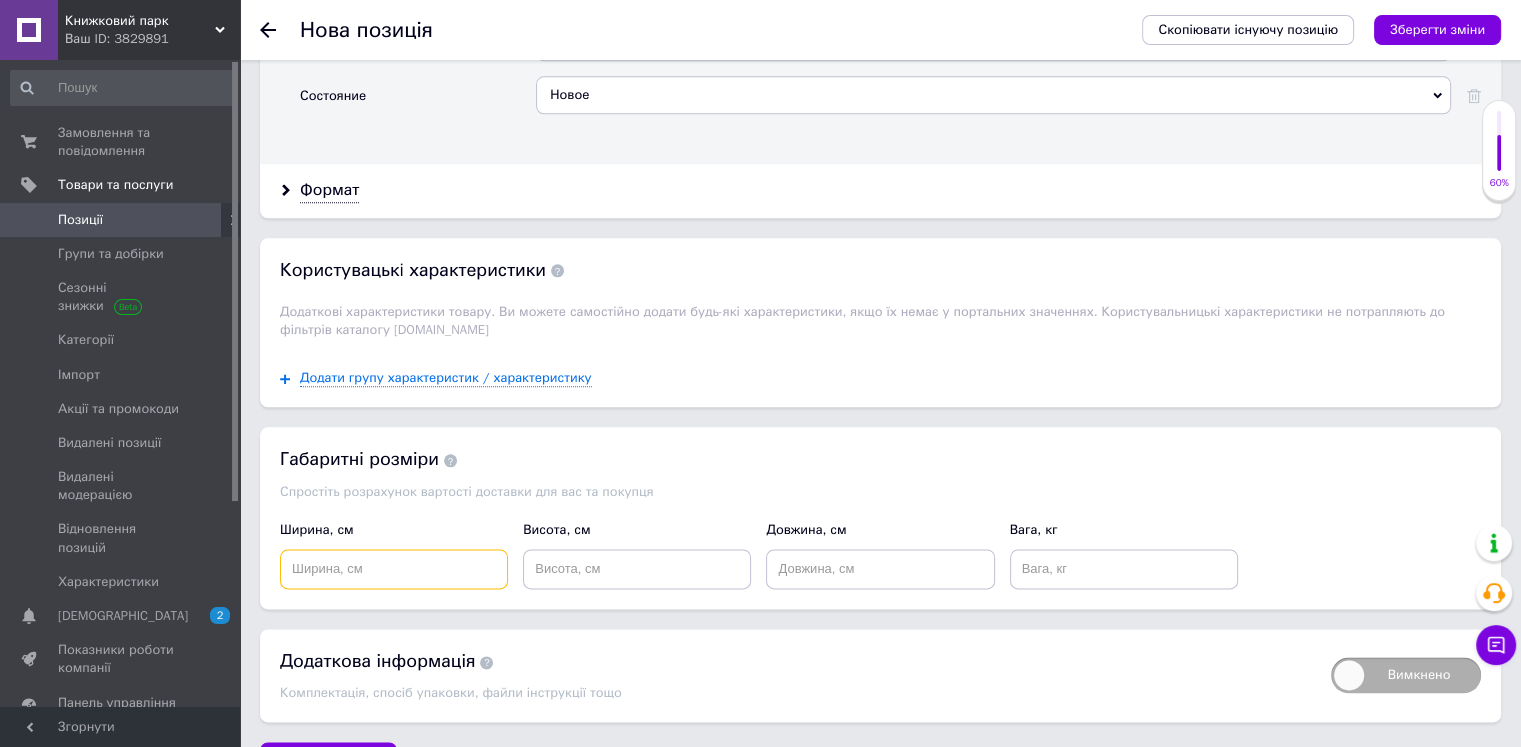 click at bounding box center [394, 569] 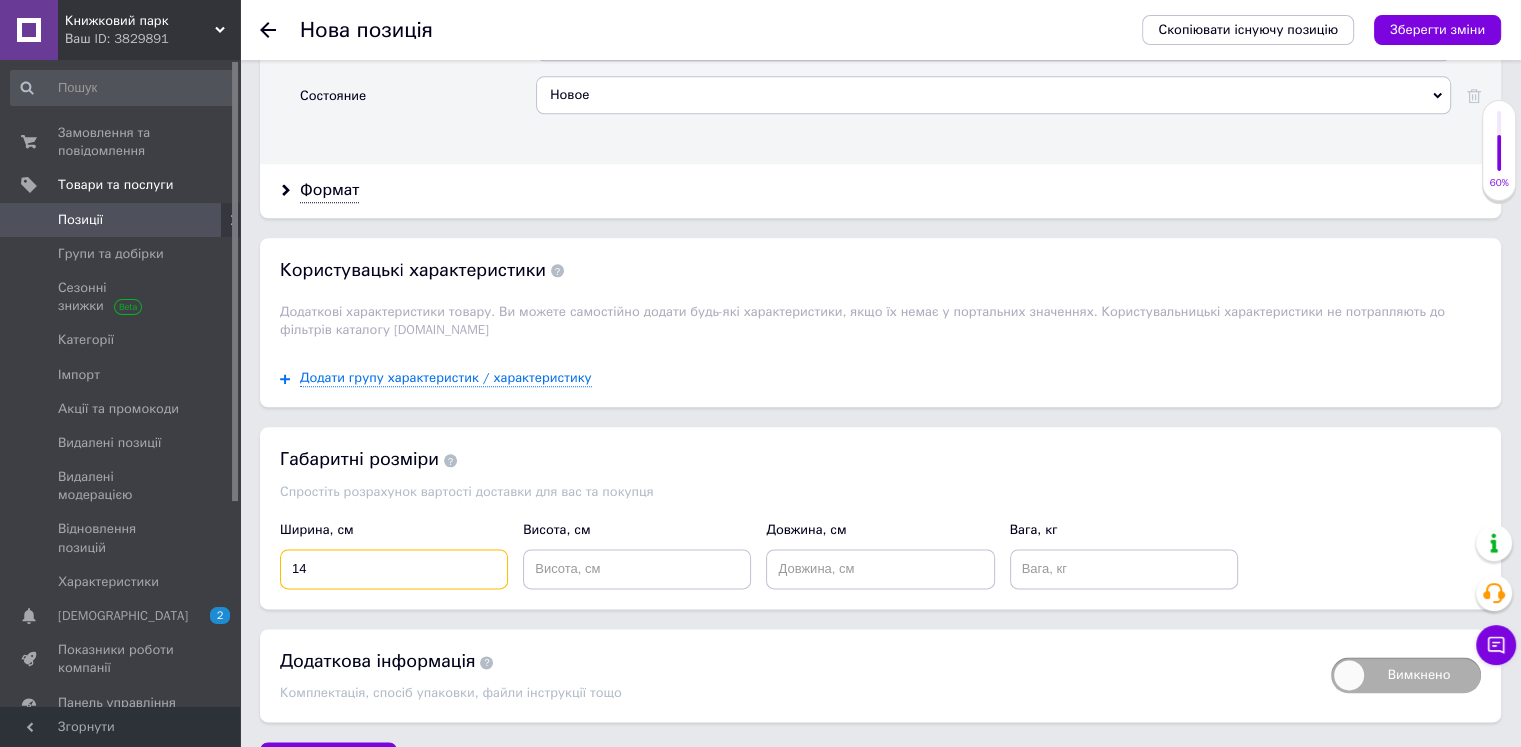 type on "14" 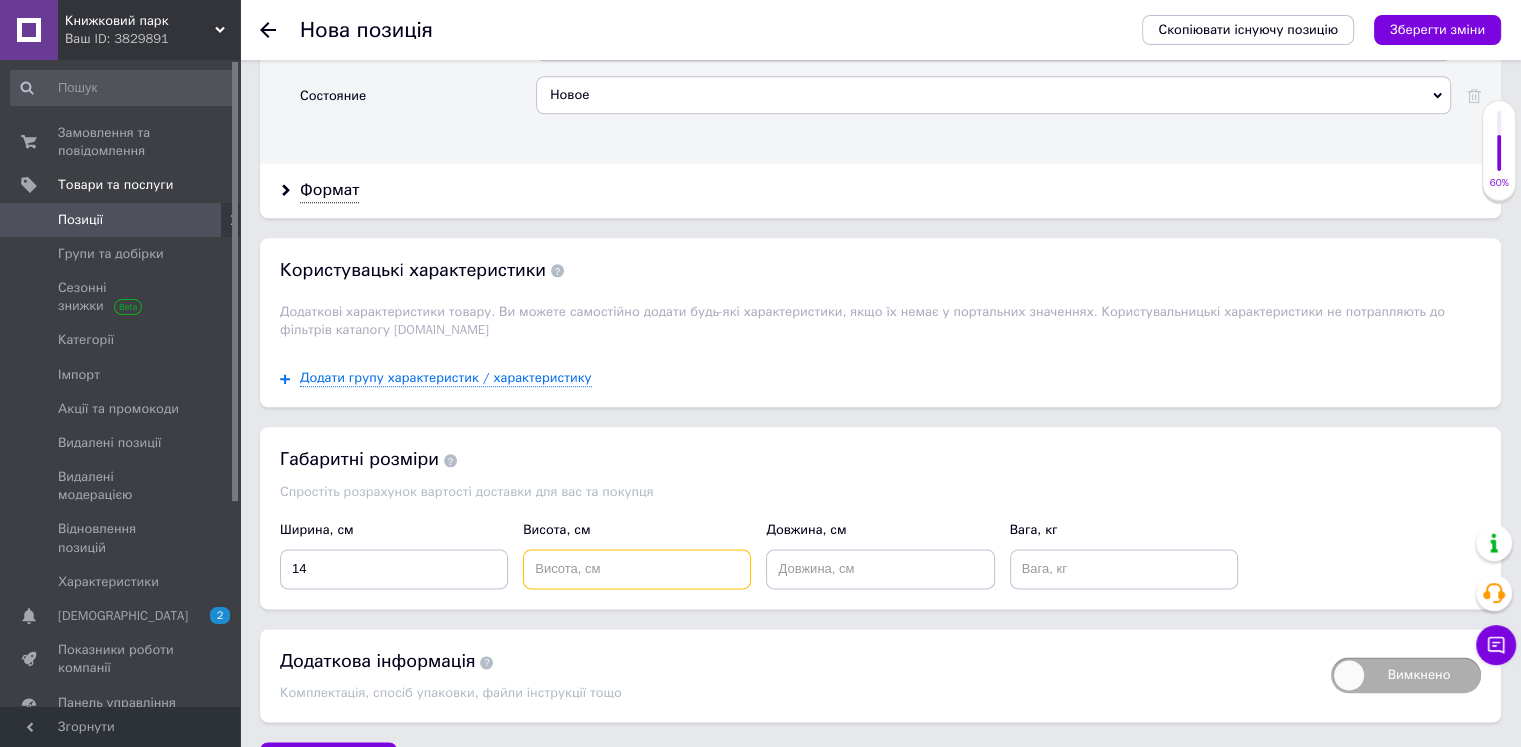 click at bounding box center [637, 569] 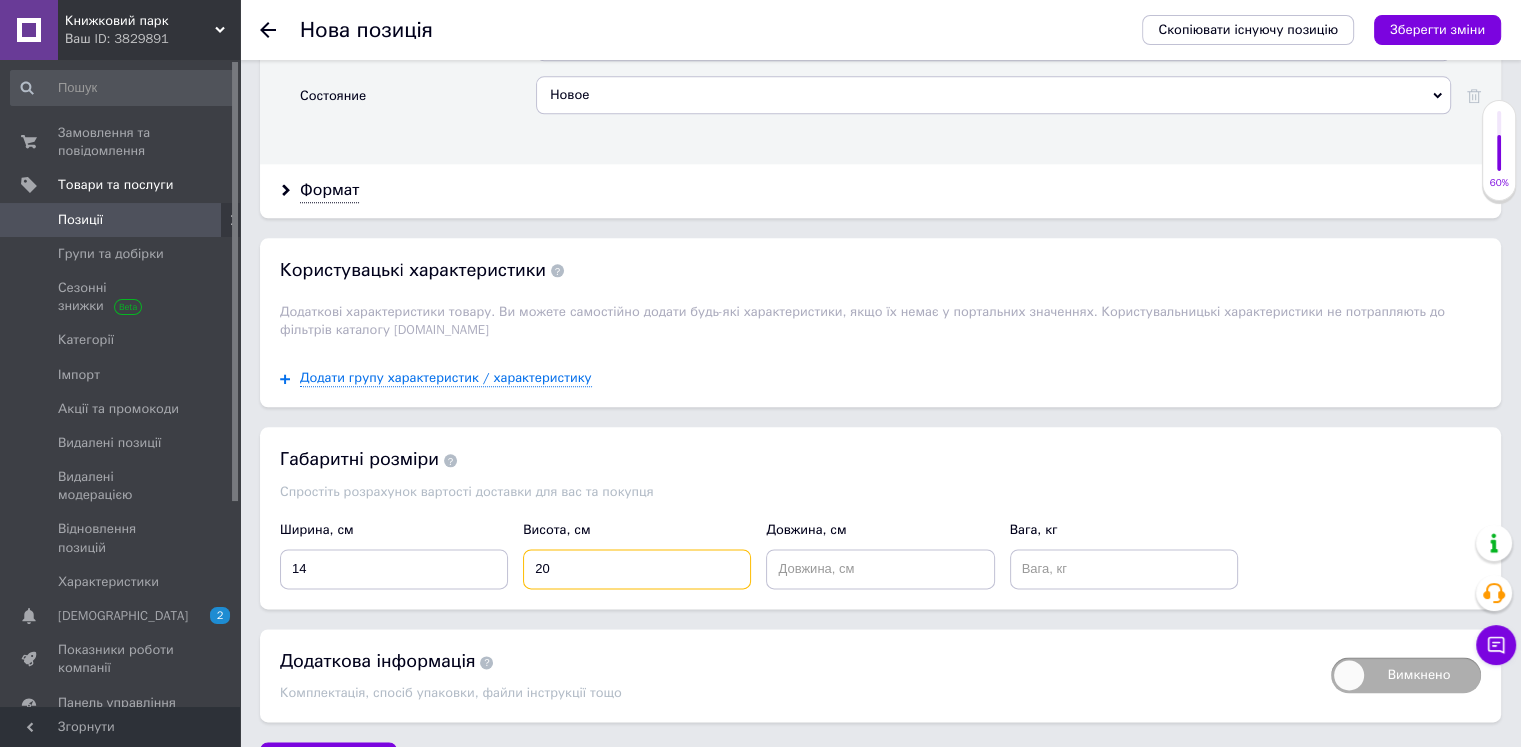 type on "20" 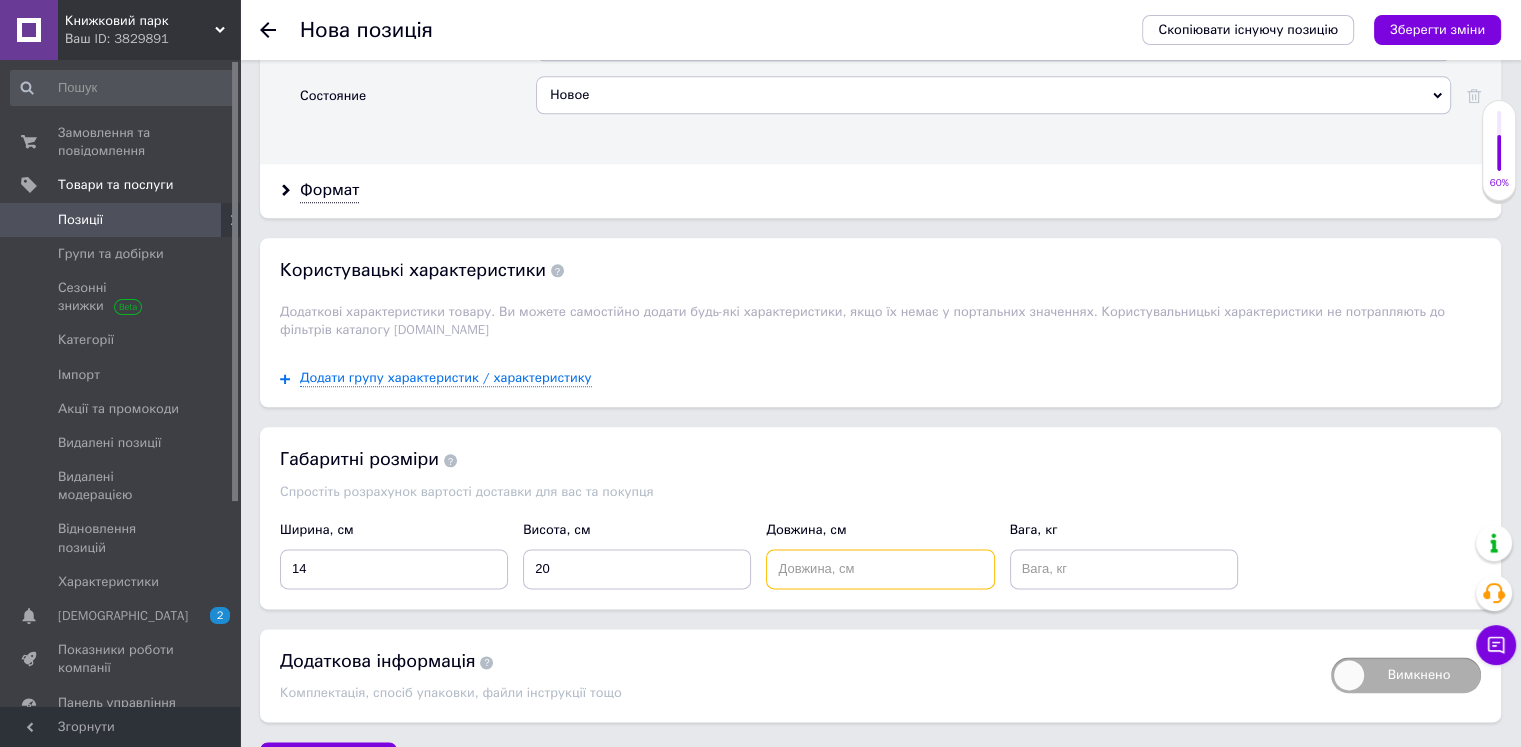 click at bounding box center (880, 569) 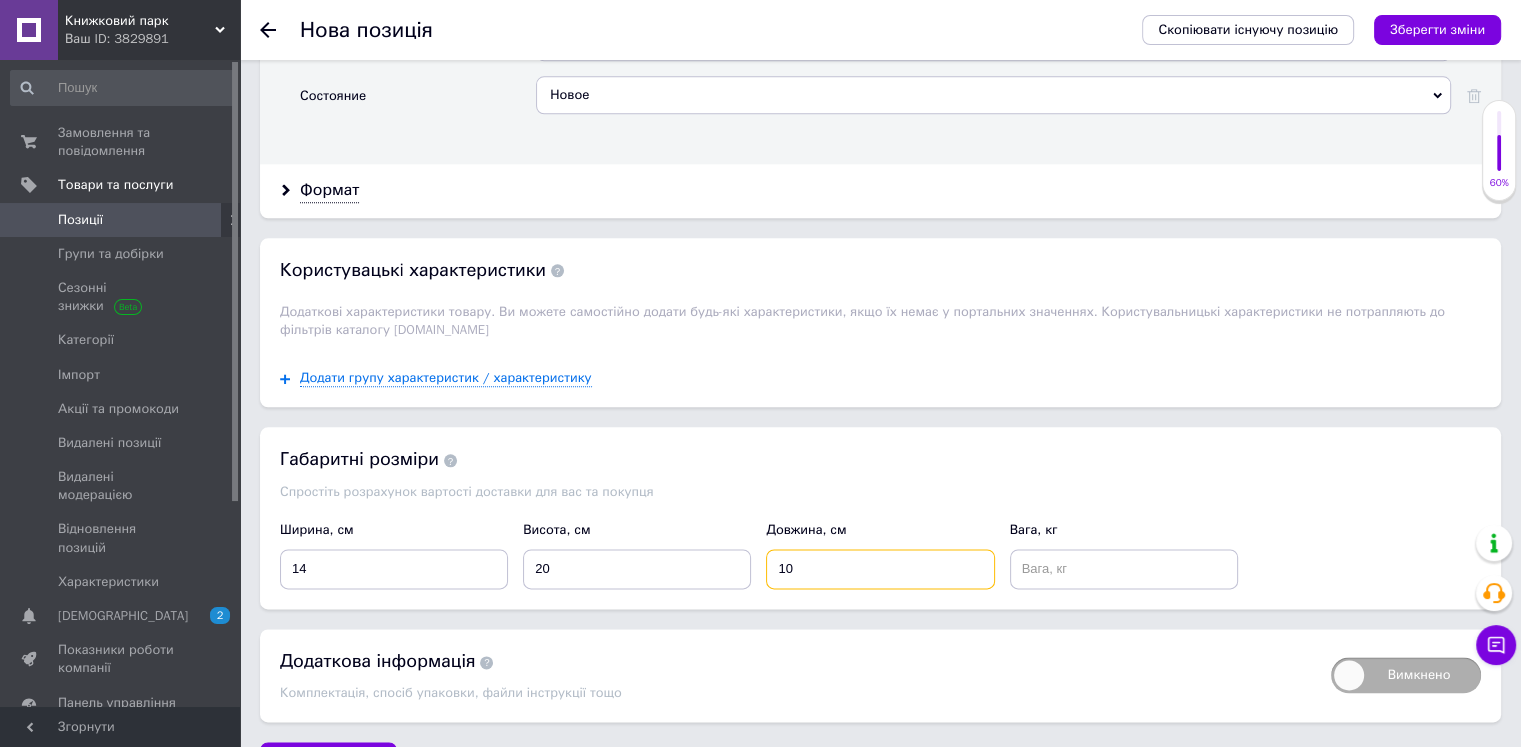 type on "10" 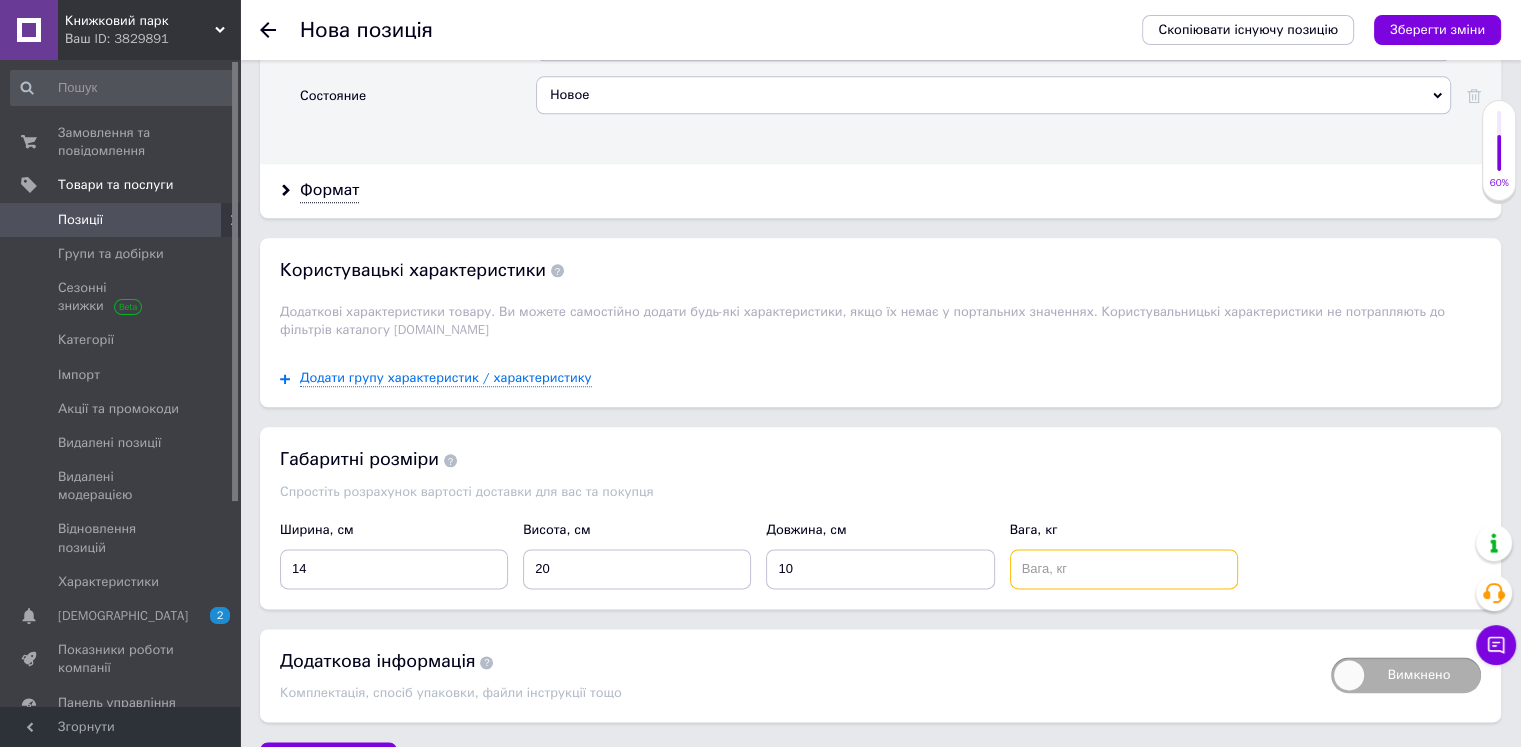 click at bounding box center [1124, 569] 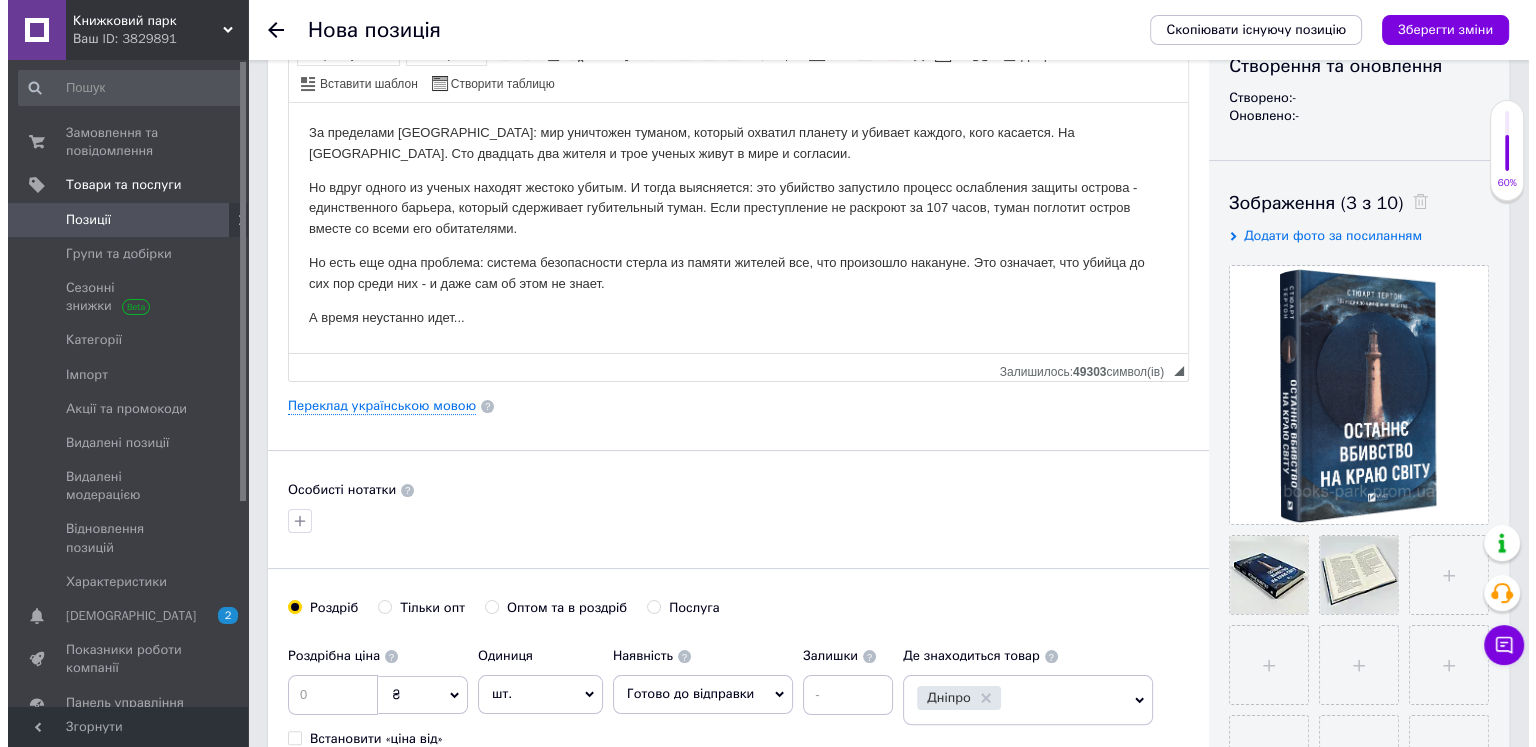 scroll, scrollTop: 0, scrollLeft: 0, axis: both 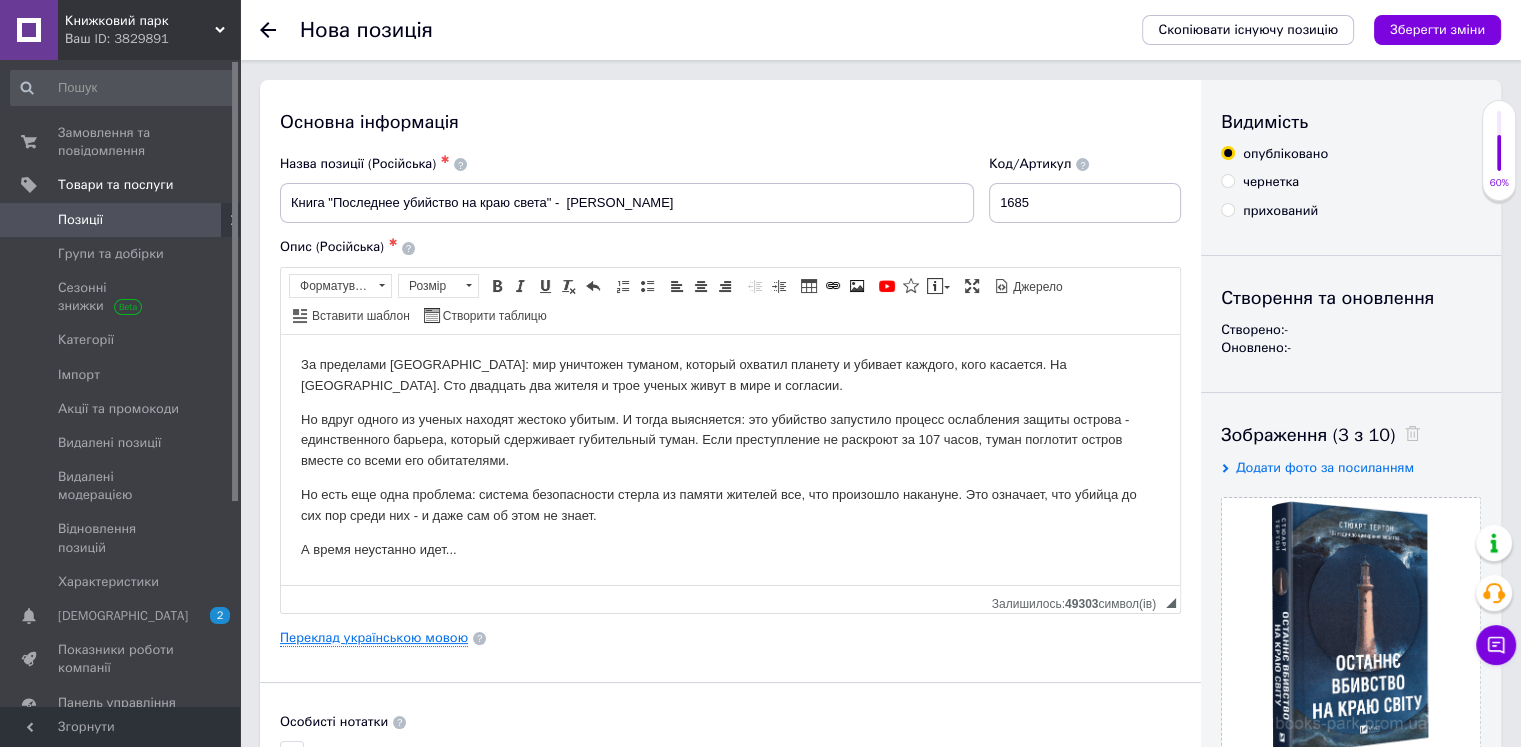 type on "0.4" 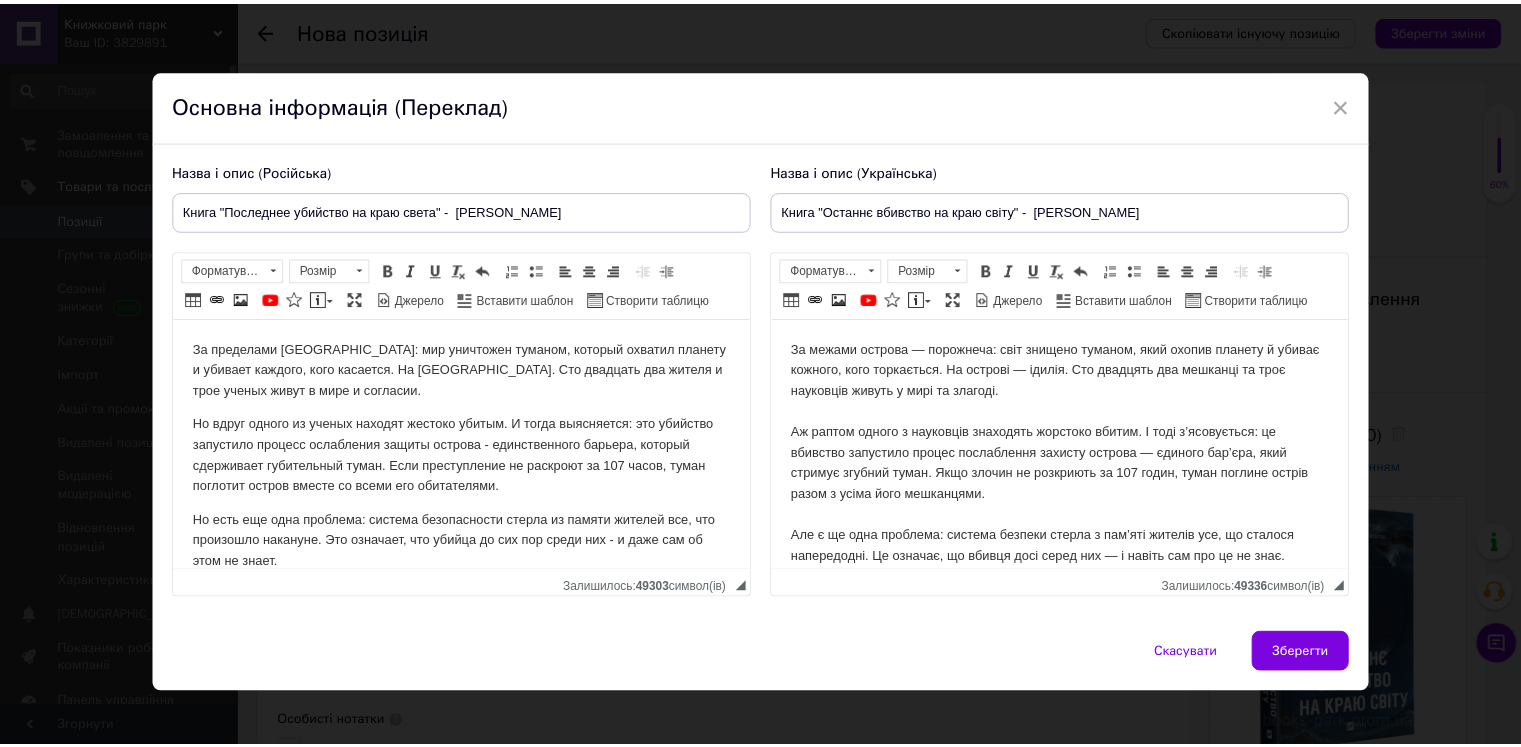scroll, scrollTop: 0, scrollLeft: 0, axis: both 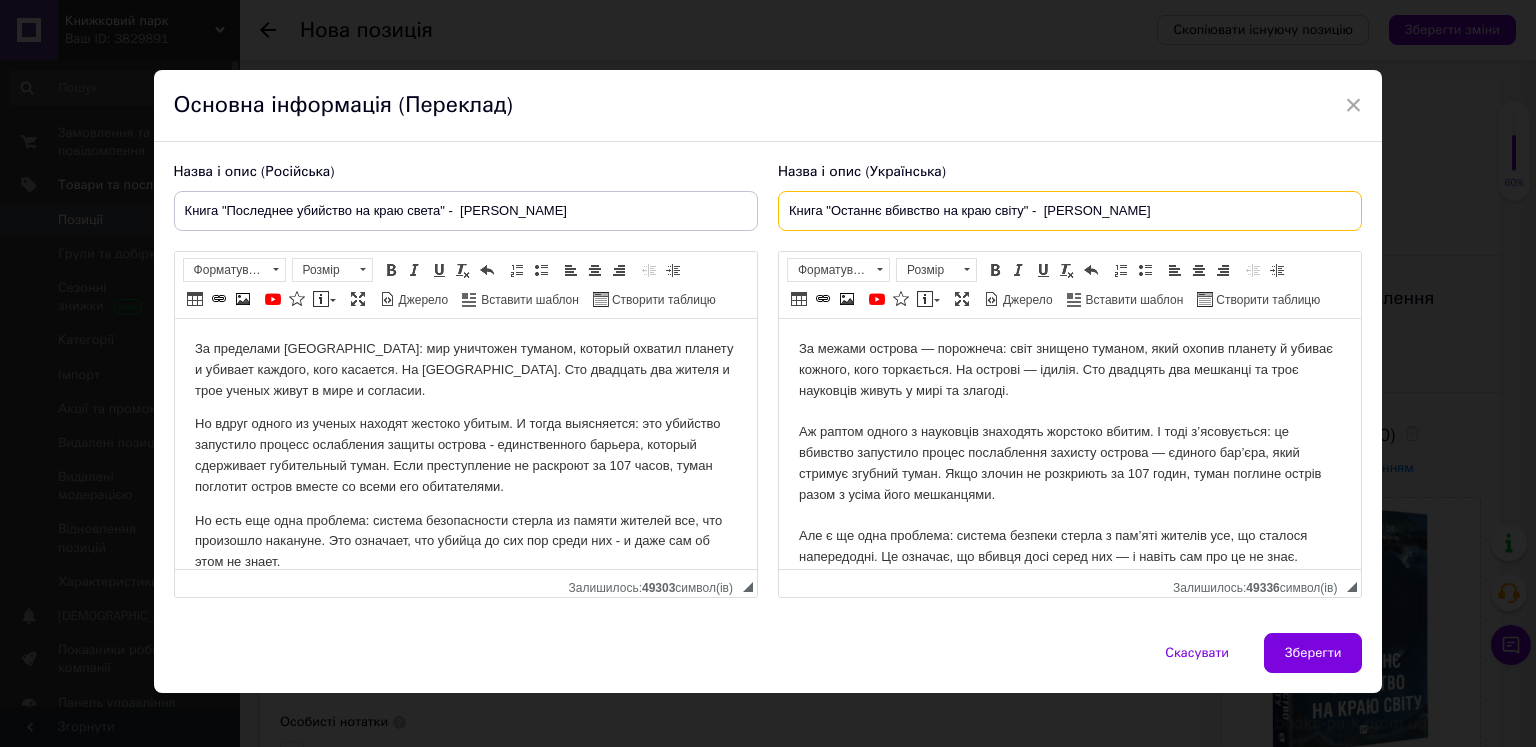 drag, startPoint x: 831, startPoint y: 203, endPoint x: 1129, endPoint y: 210, distance: 298.0822 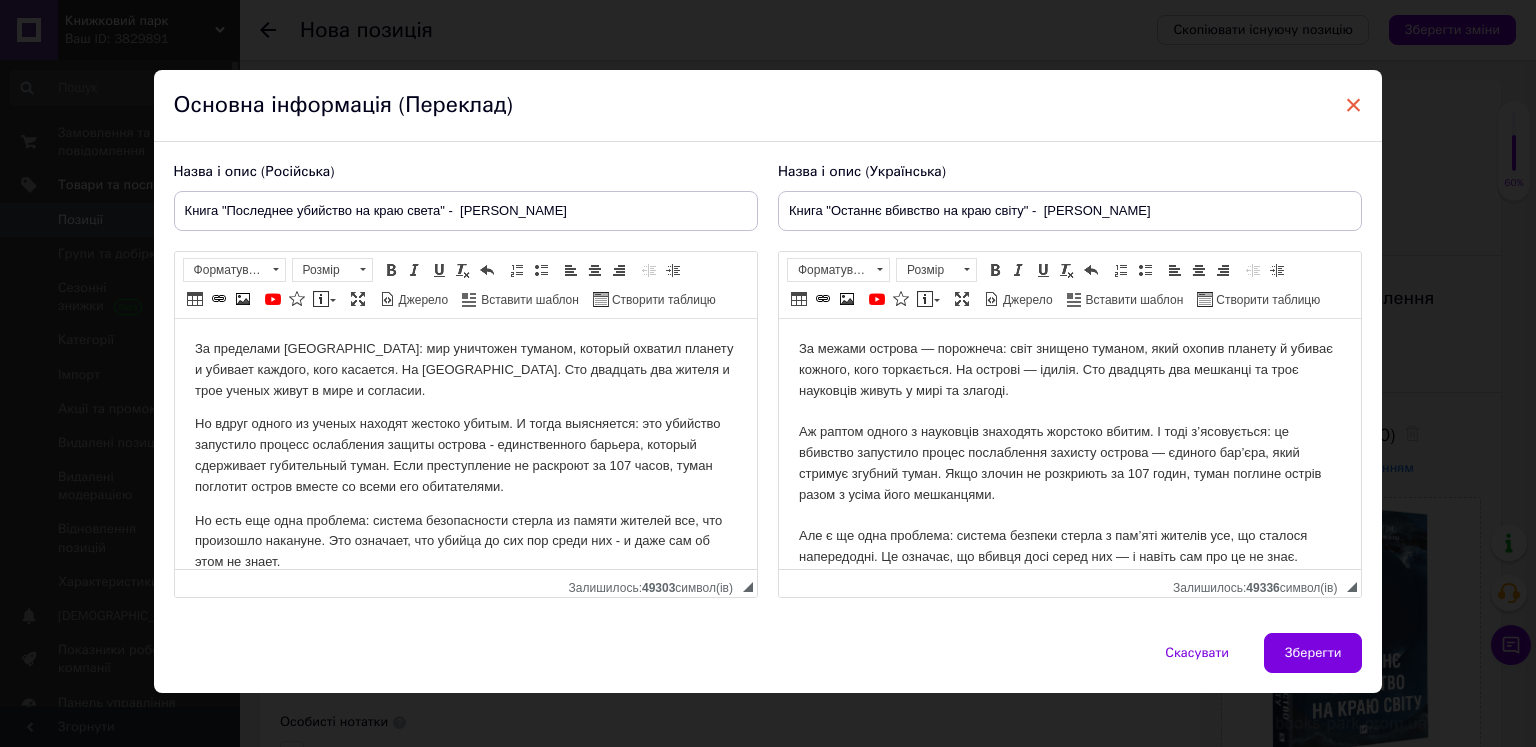 click on "×" at bounding box center (1354, 105) 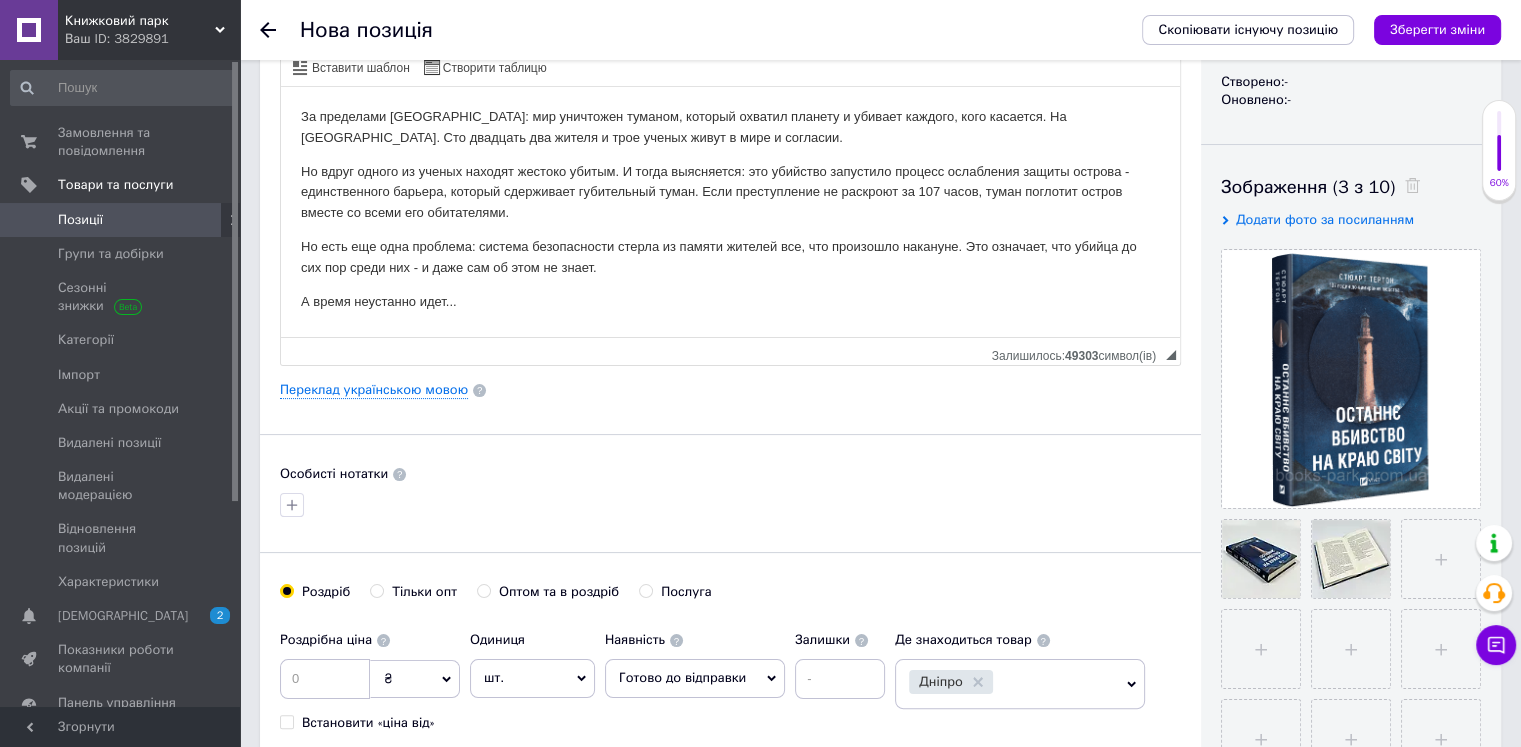 scroll, scrollTop: 400, scrollLeft: 0, axis: vertical 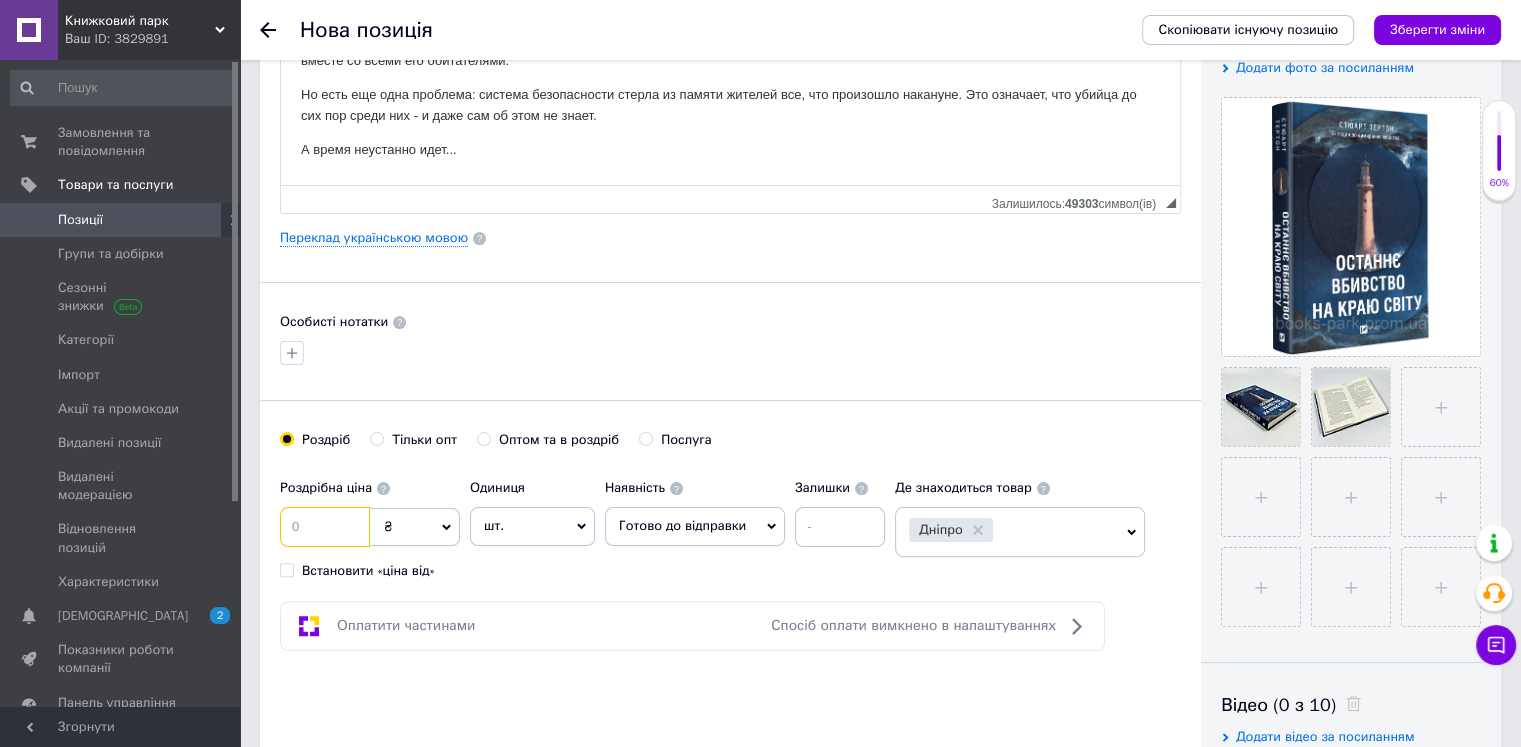 click at bounding box center [325, 527] 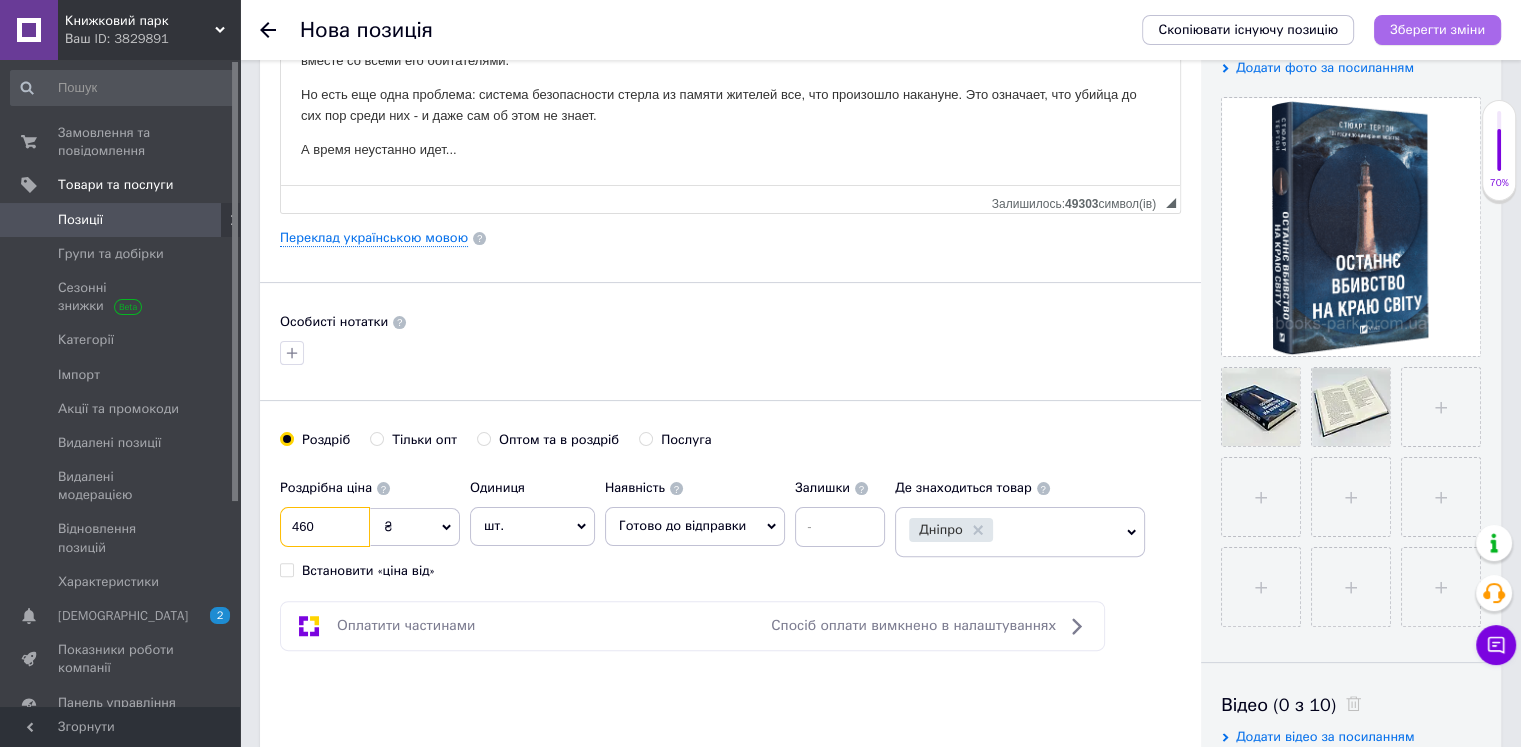 type on "460" 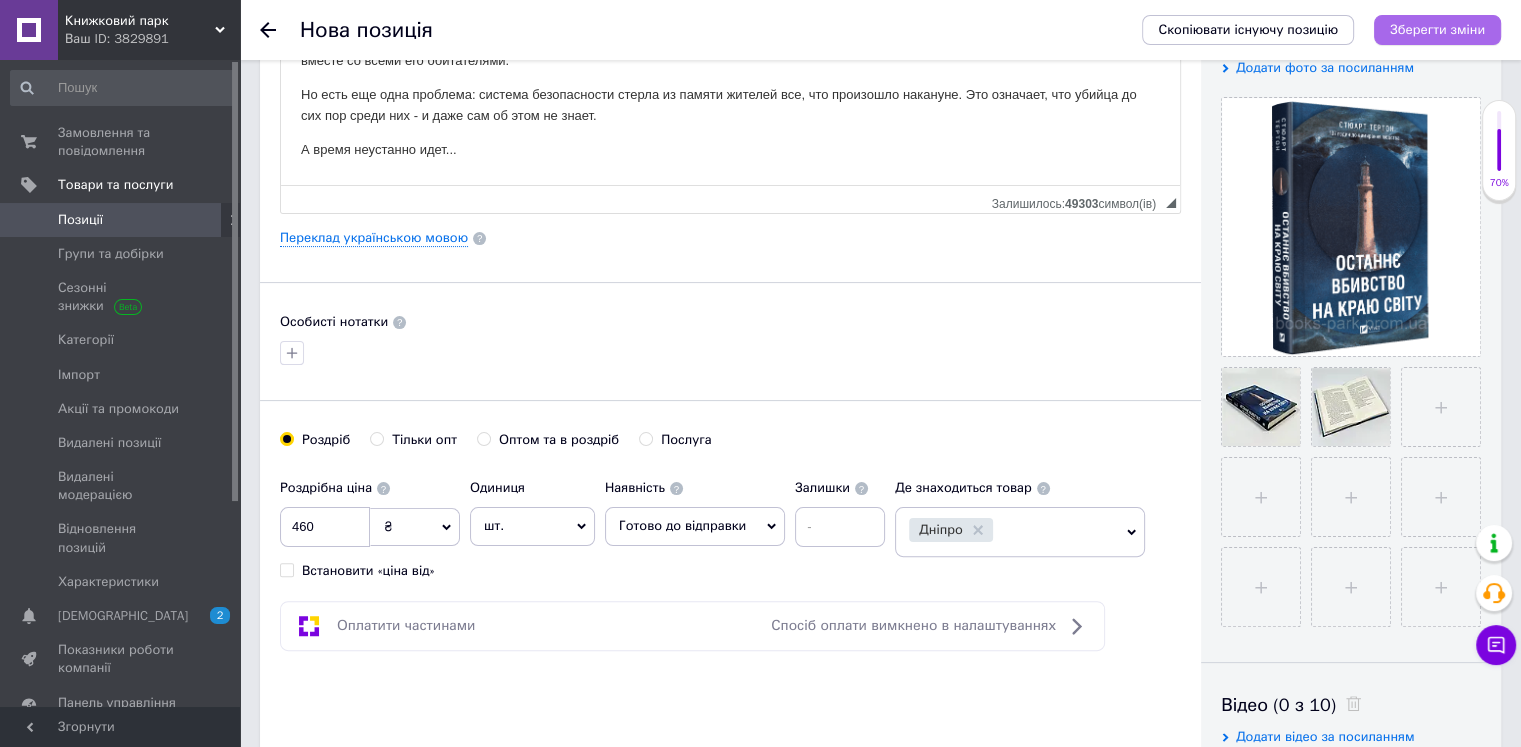 click on "Зберегти зміни" at bounding box center (1437, 30) 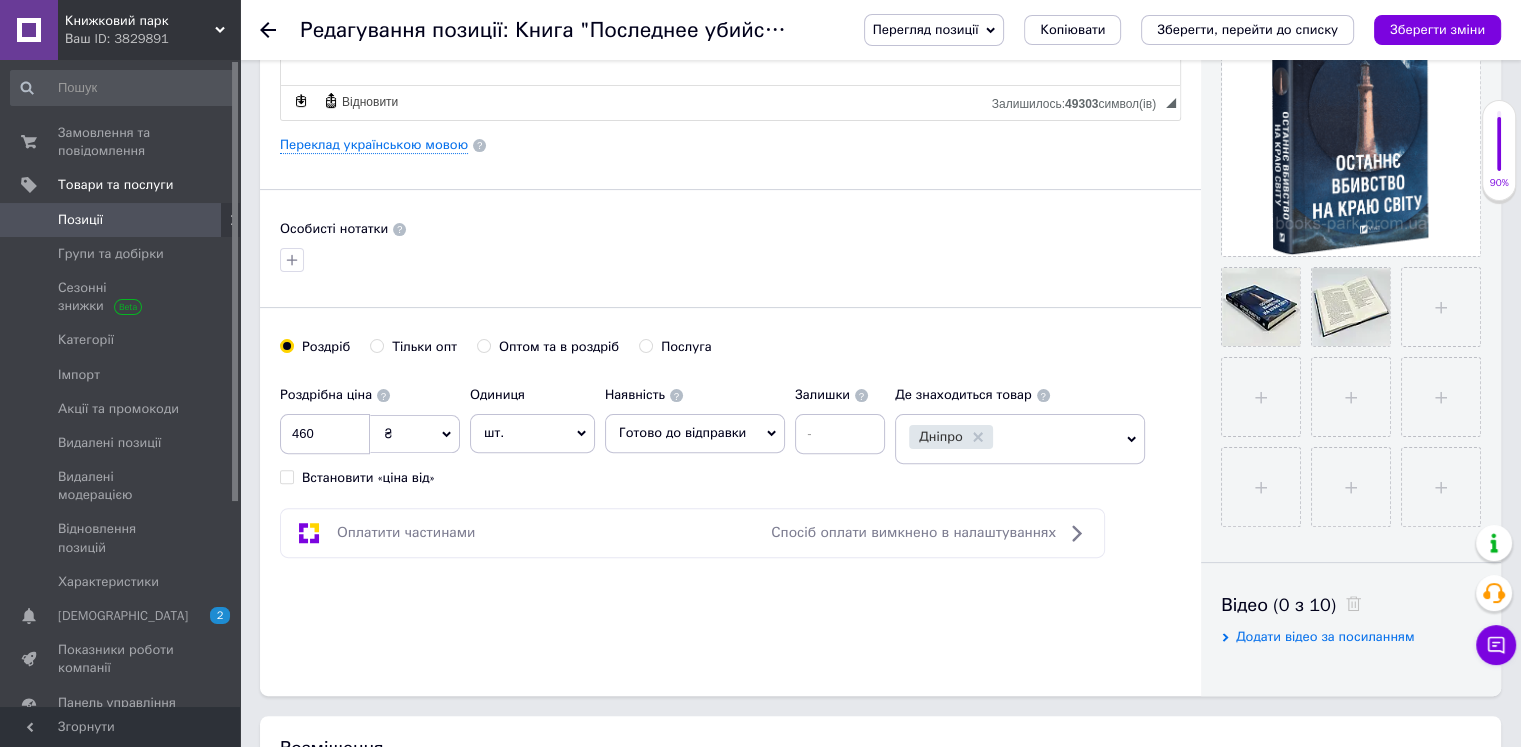 scroll, scrollTop: 800, scrollLeft: 0, axis: vertical 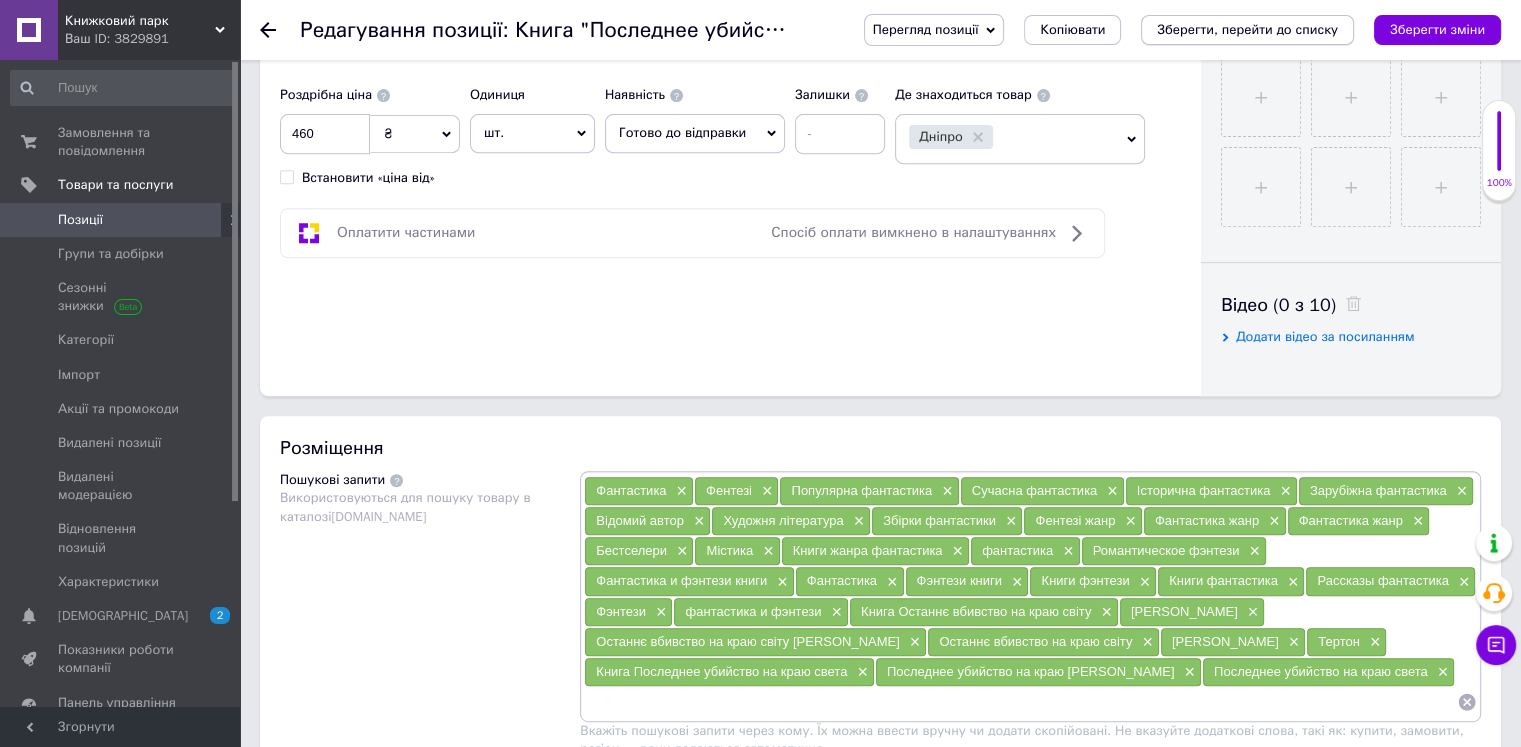 click on "Зберегти, перейти до списку" at bounding box center [1247, 30] 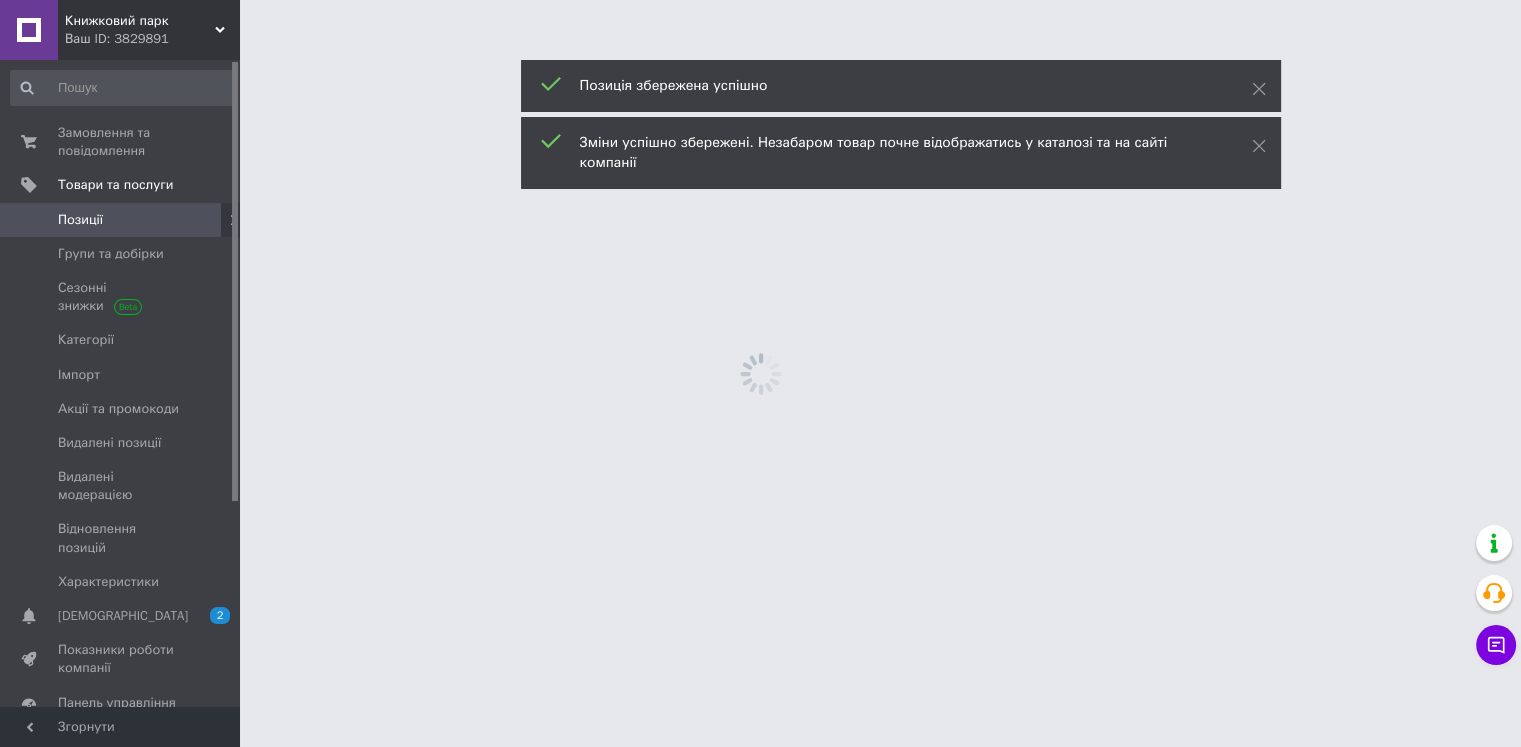 scroll, scrollTop: 0, scrollLeft: 0, axis: both 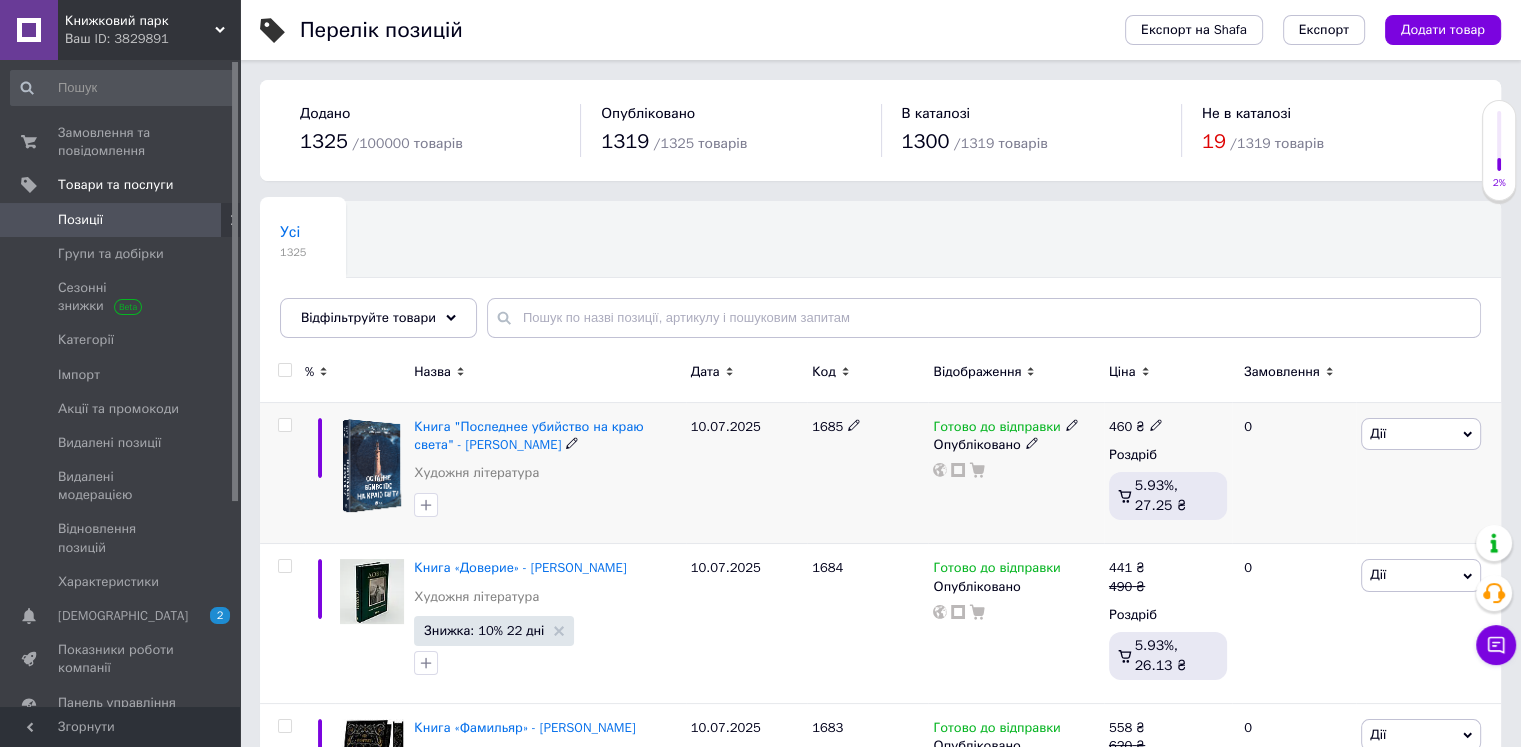 click on "Дії" at bounding box center [1421, 434] 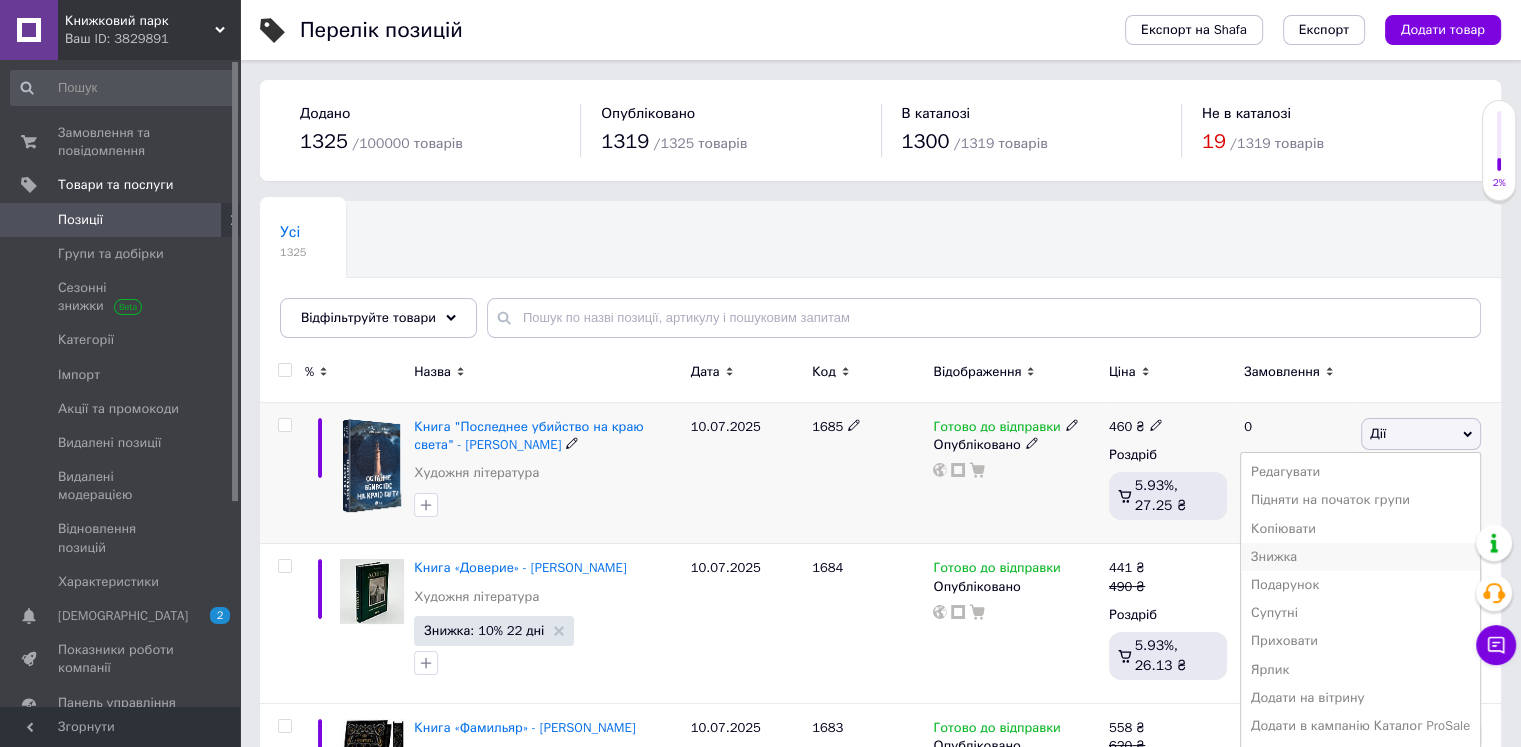 click on "Знижка" at bounding box center [1360, 557] 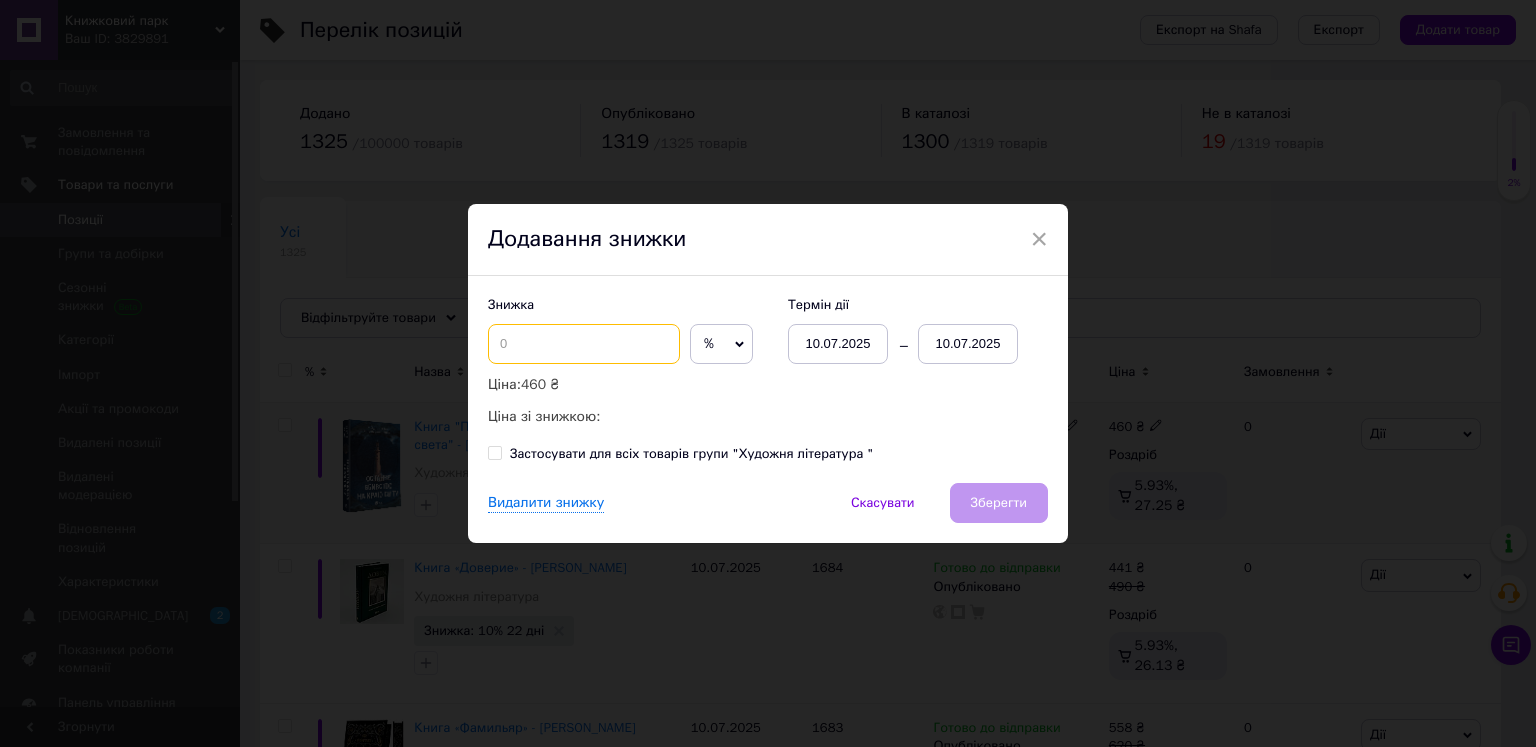 click at bounding box center [584, 344] 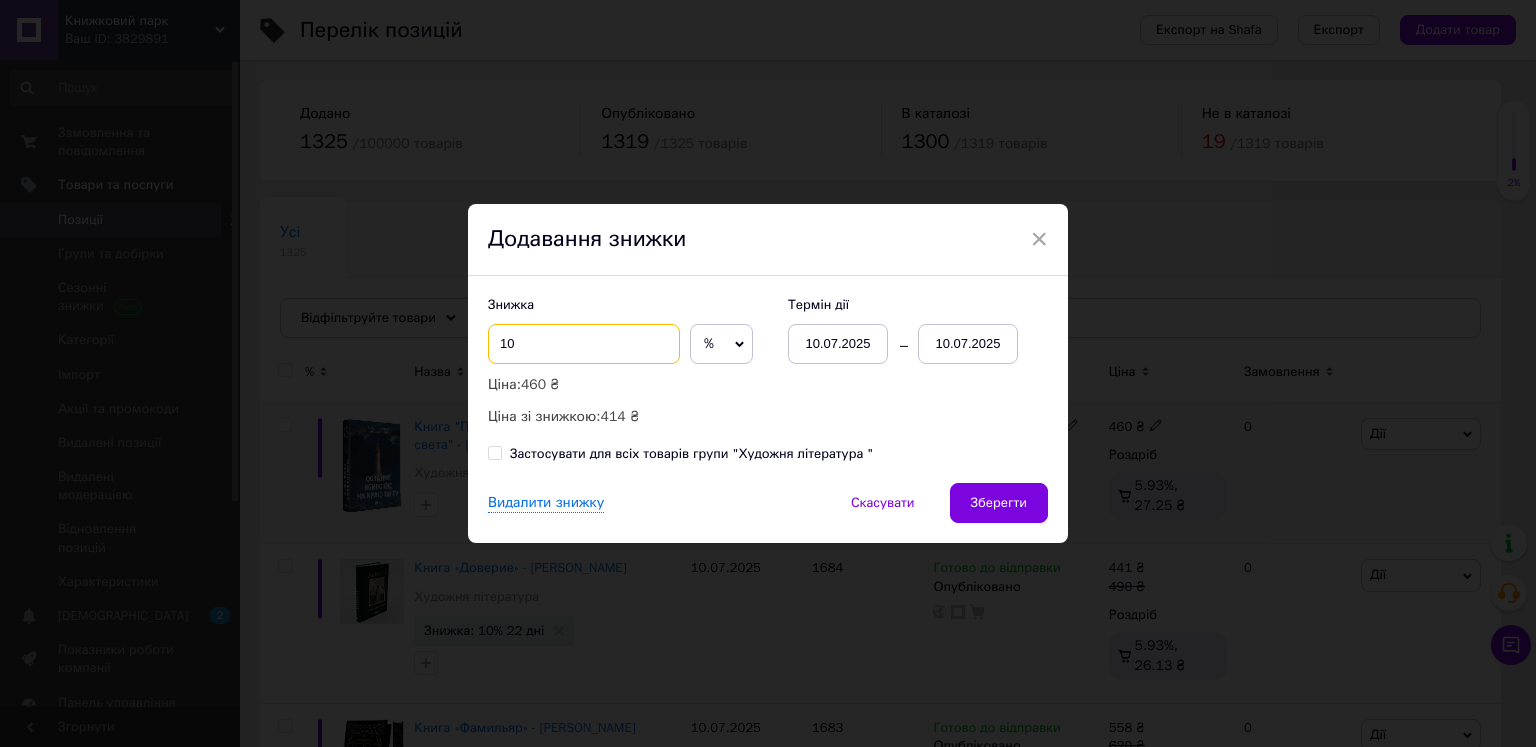 type on "10" 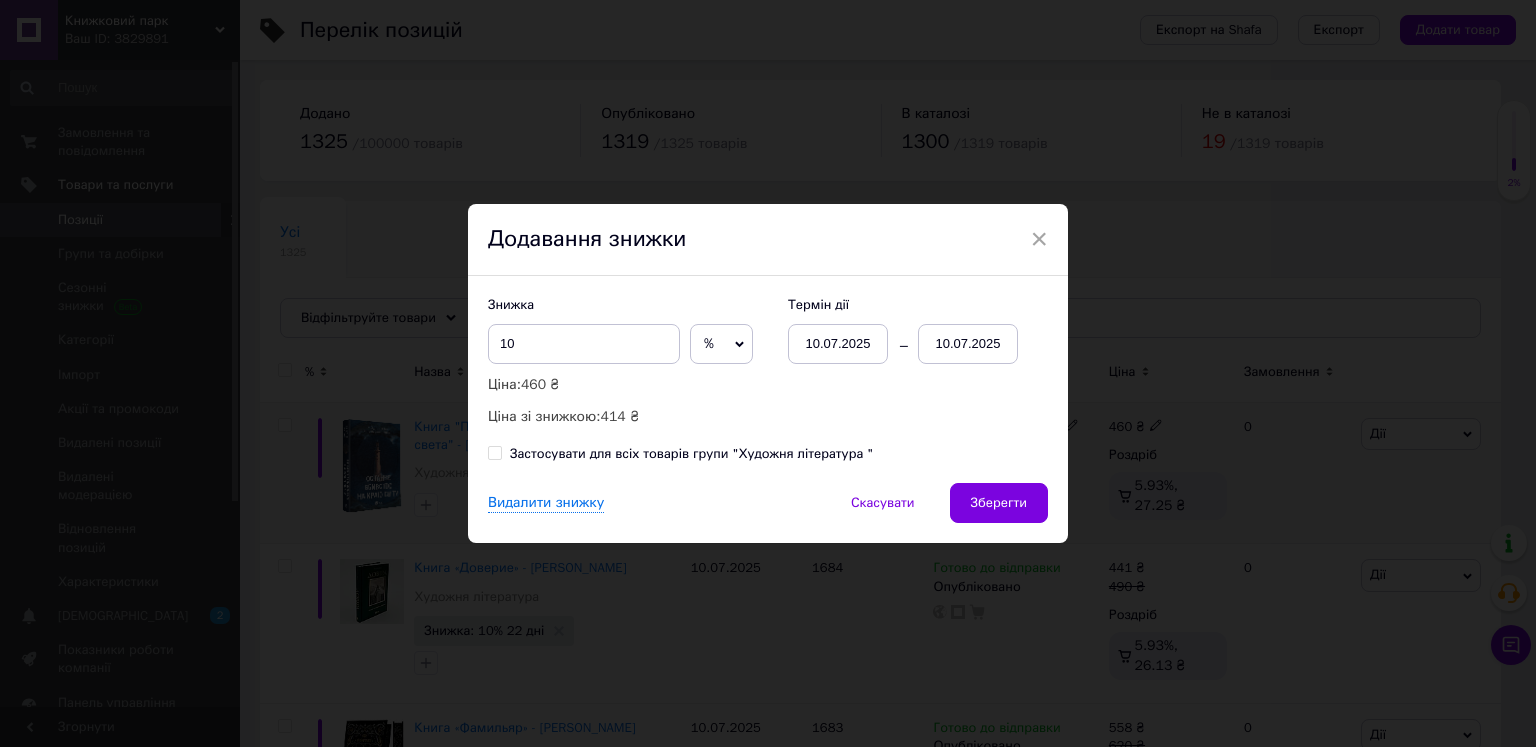 click on "10.07.2025" at bounding box center [968, 344] 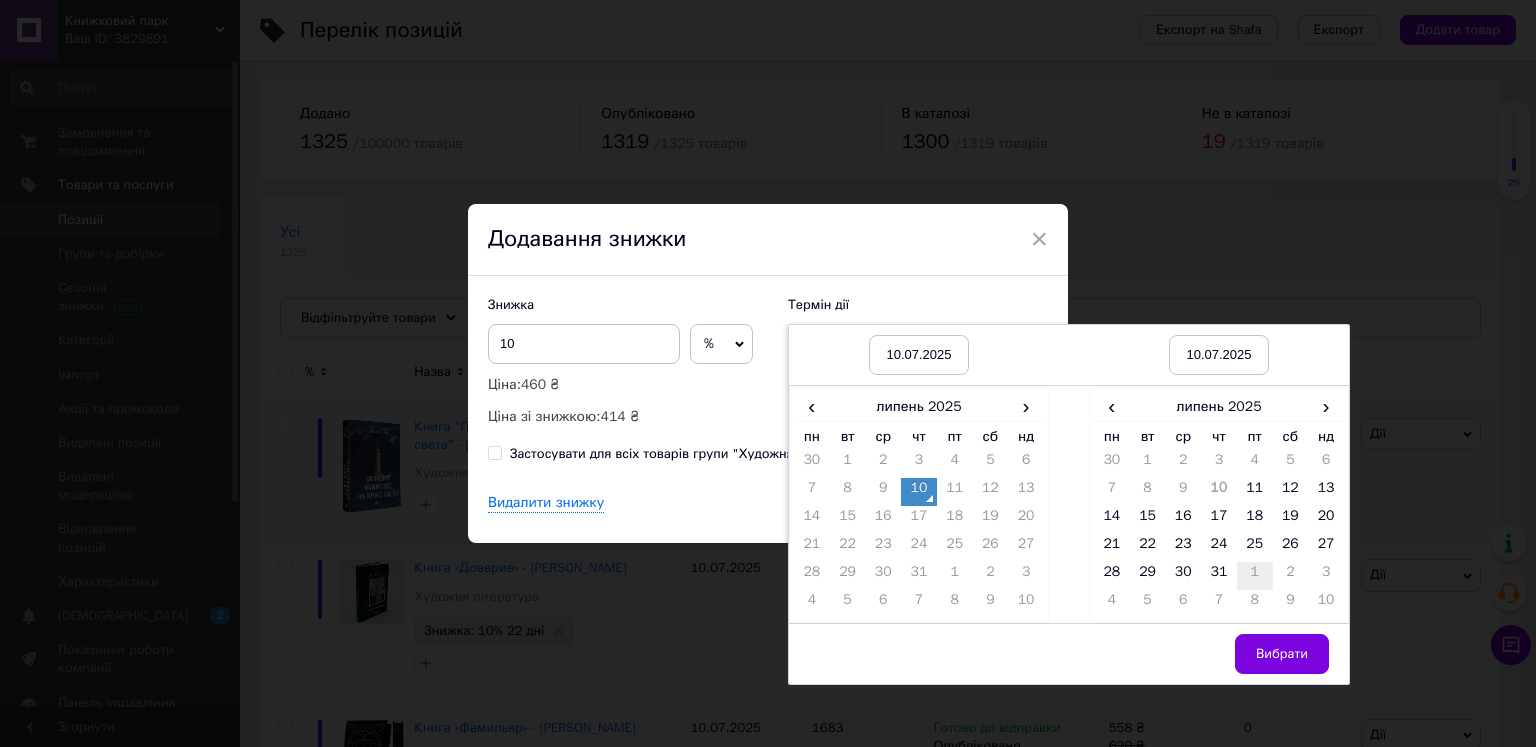 click on "1" at bounding box center [1255, 576] 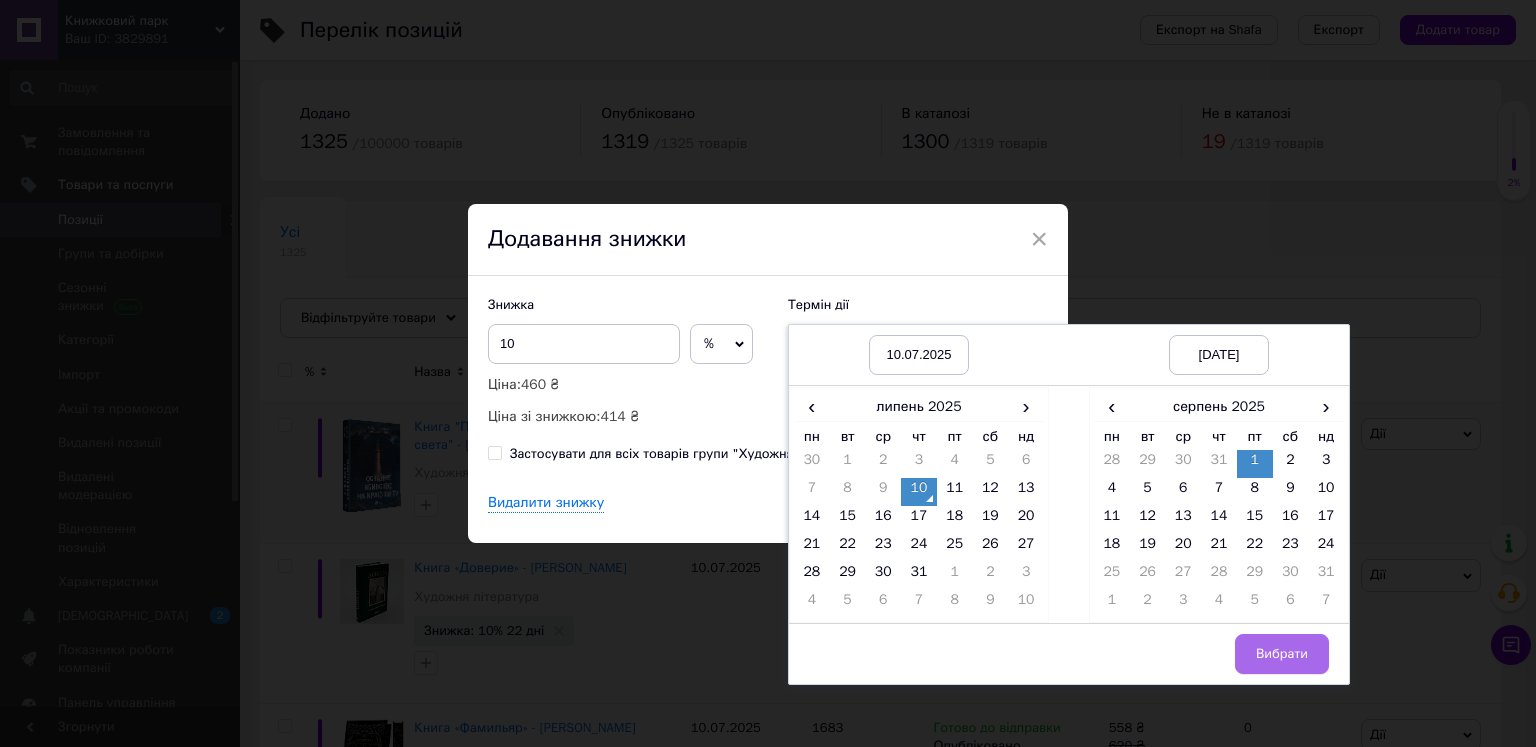 click on "Вибрати" at bounding box center [1282, 654] 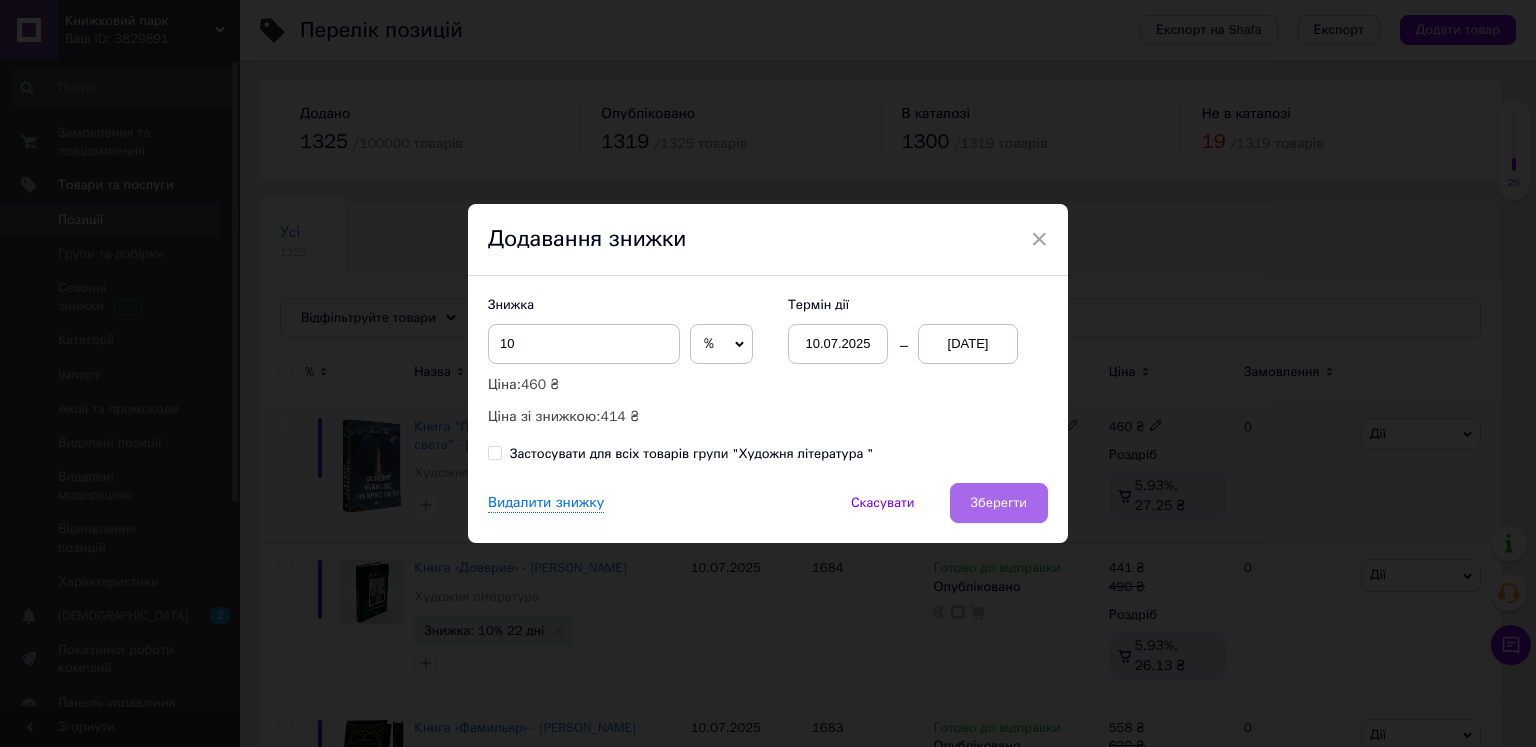 click on "Зберегти" at bounding box center [999, 503] 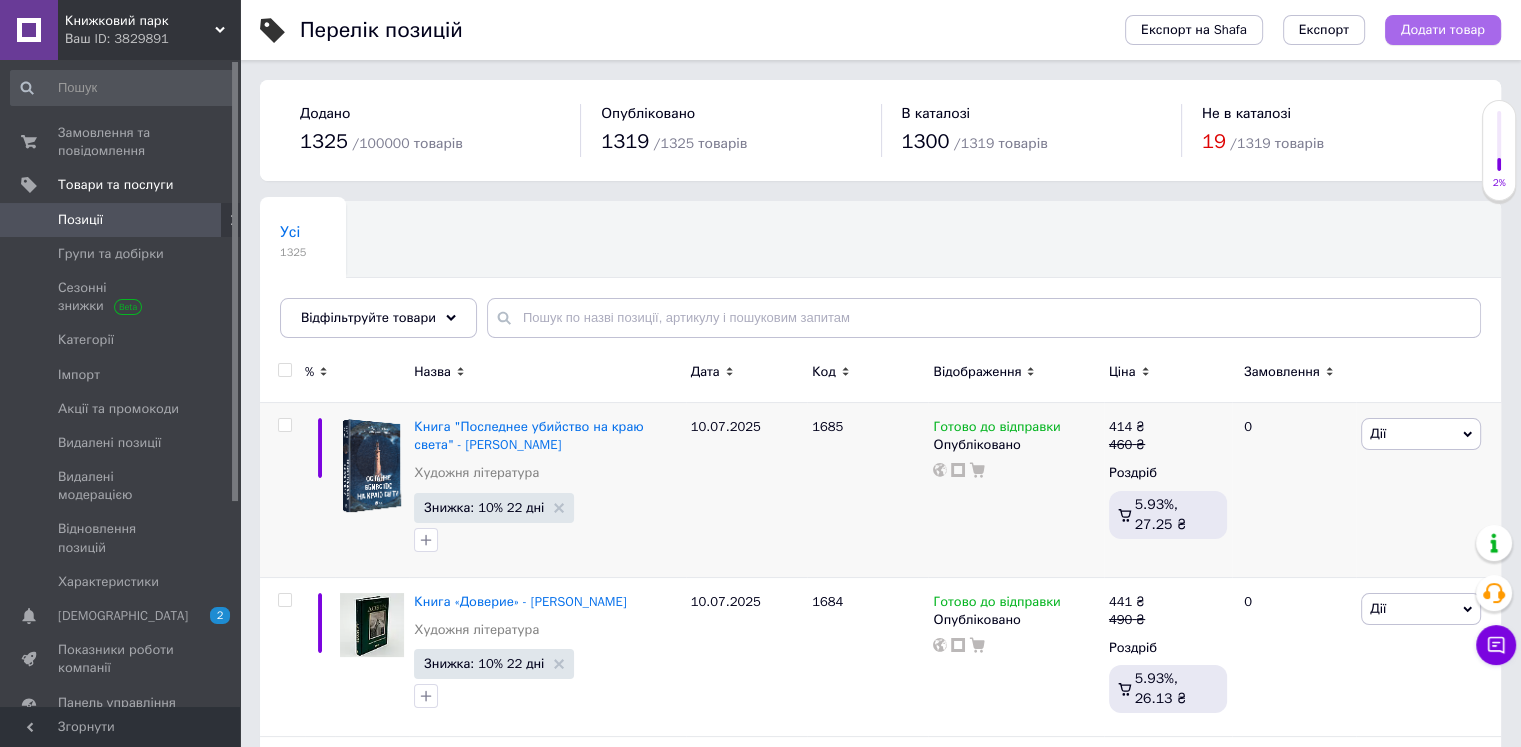 click on "Додати товар" at bounding box center [1443, 30] 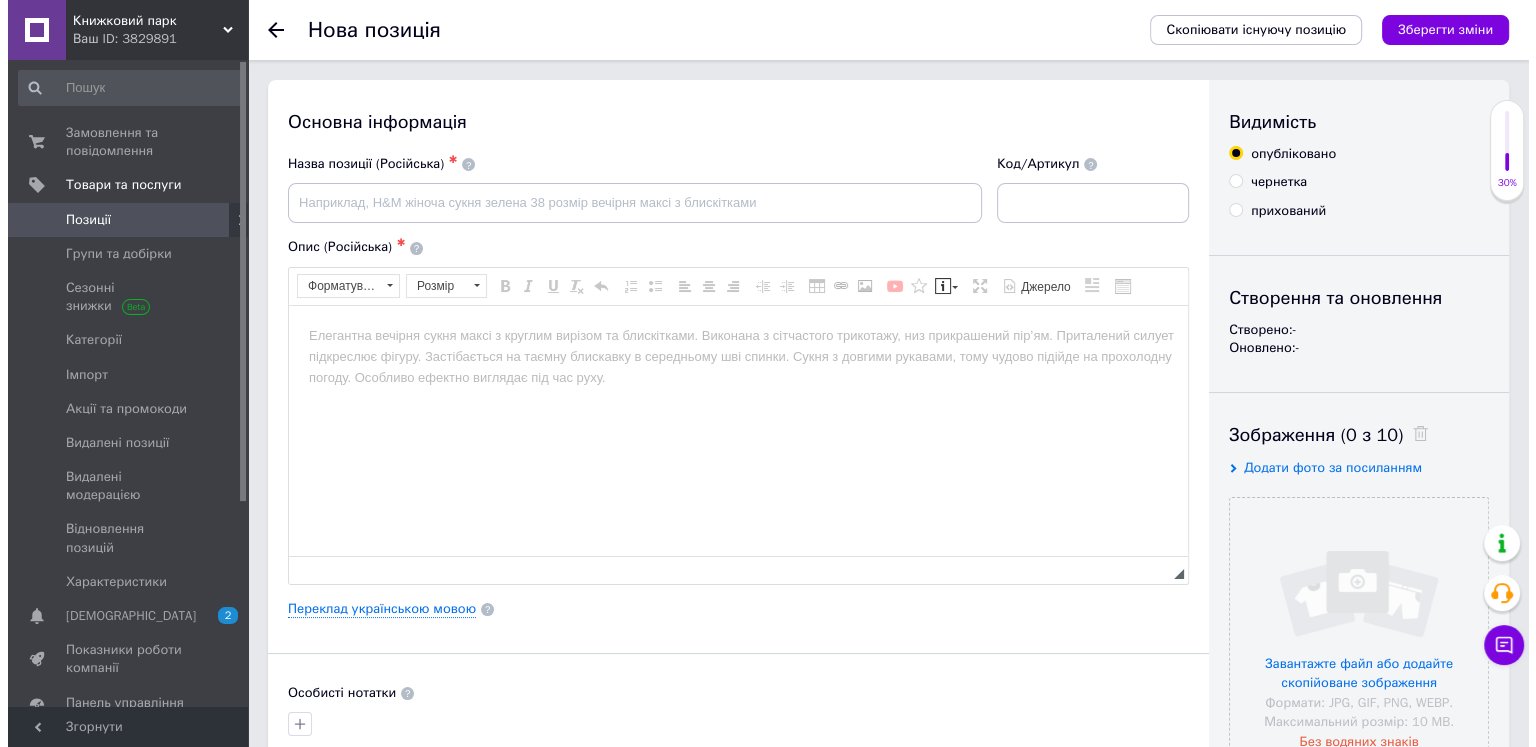 scroll, scrollTop: 0, scrollLeft: 0, axis: both 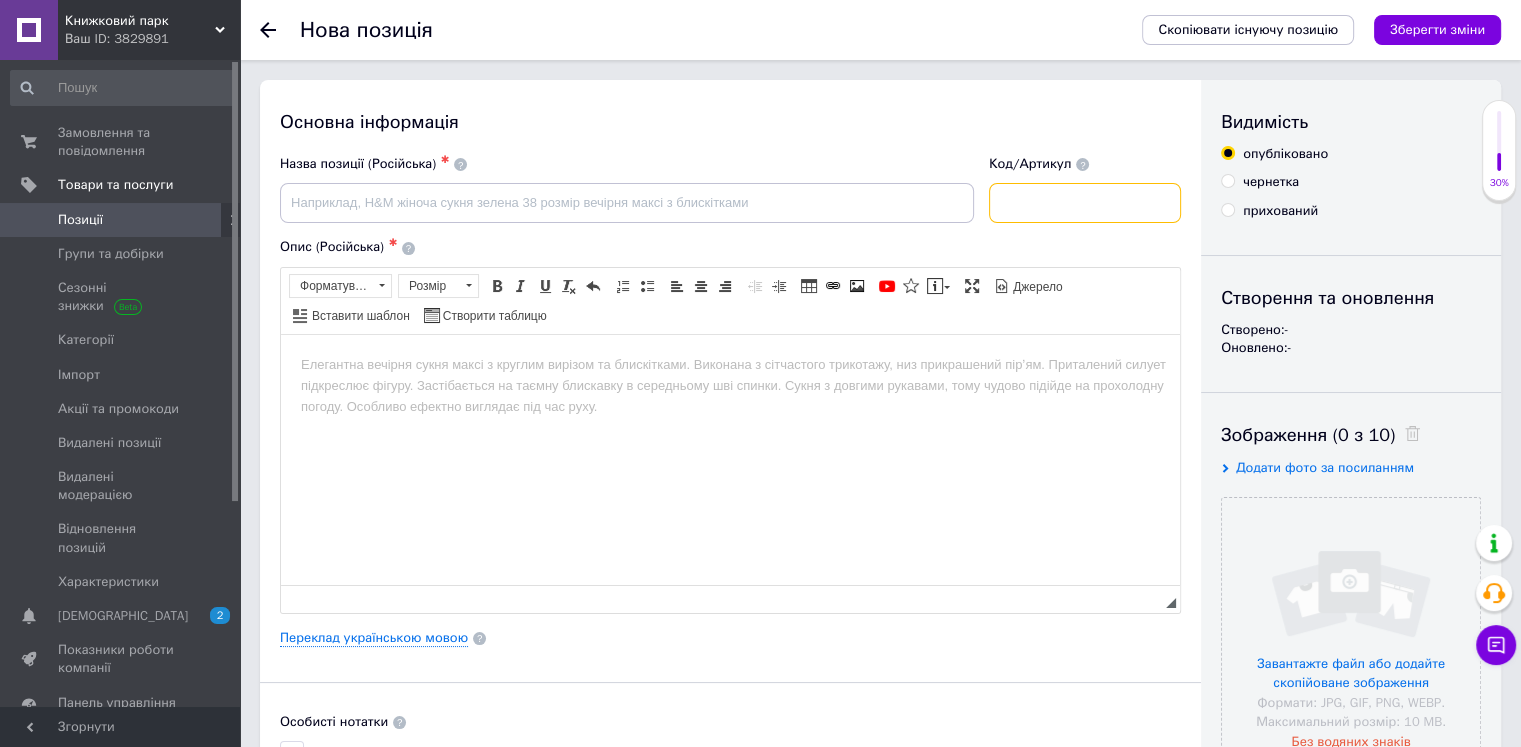 click at bounding box center [1085, 203] 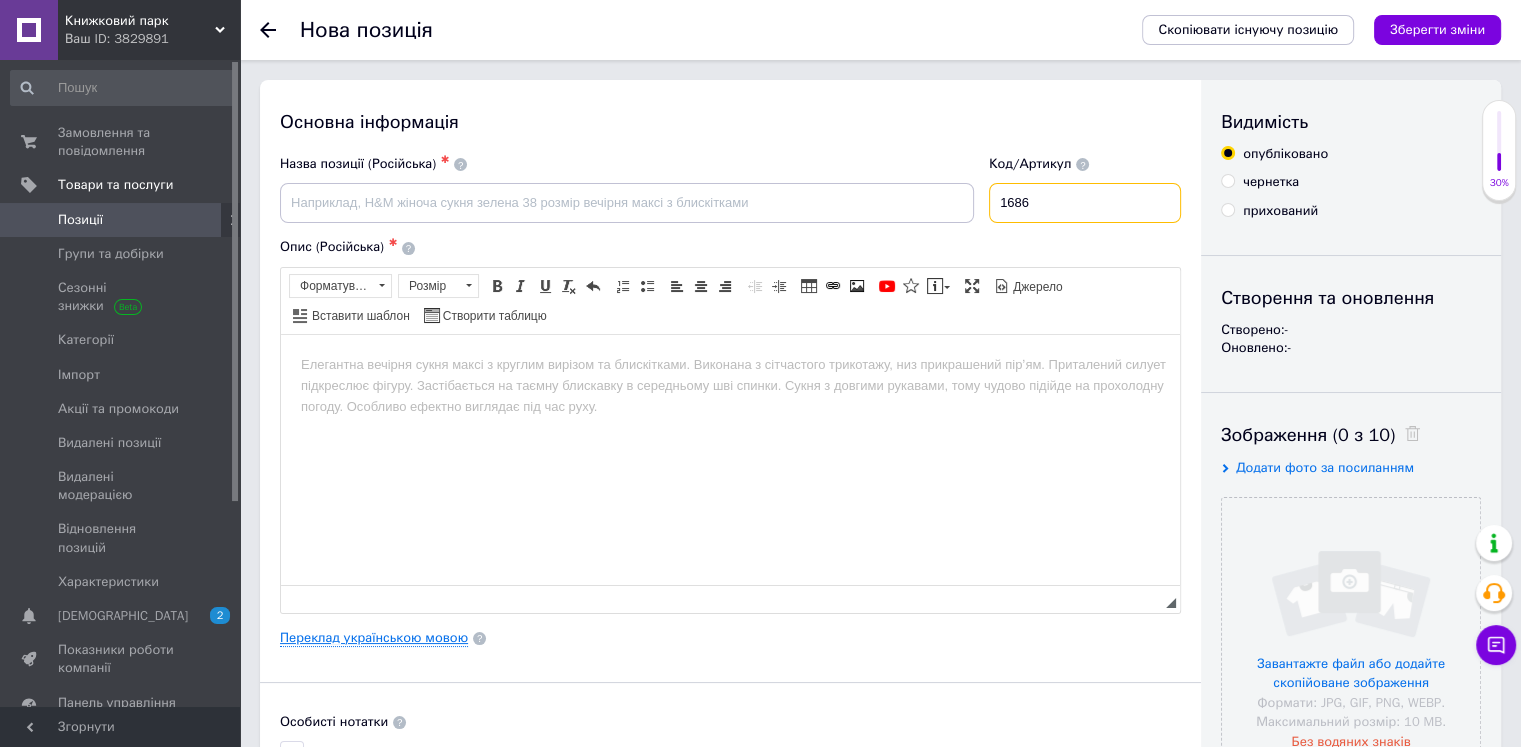 type on "1686" 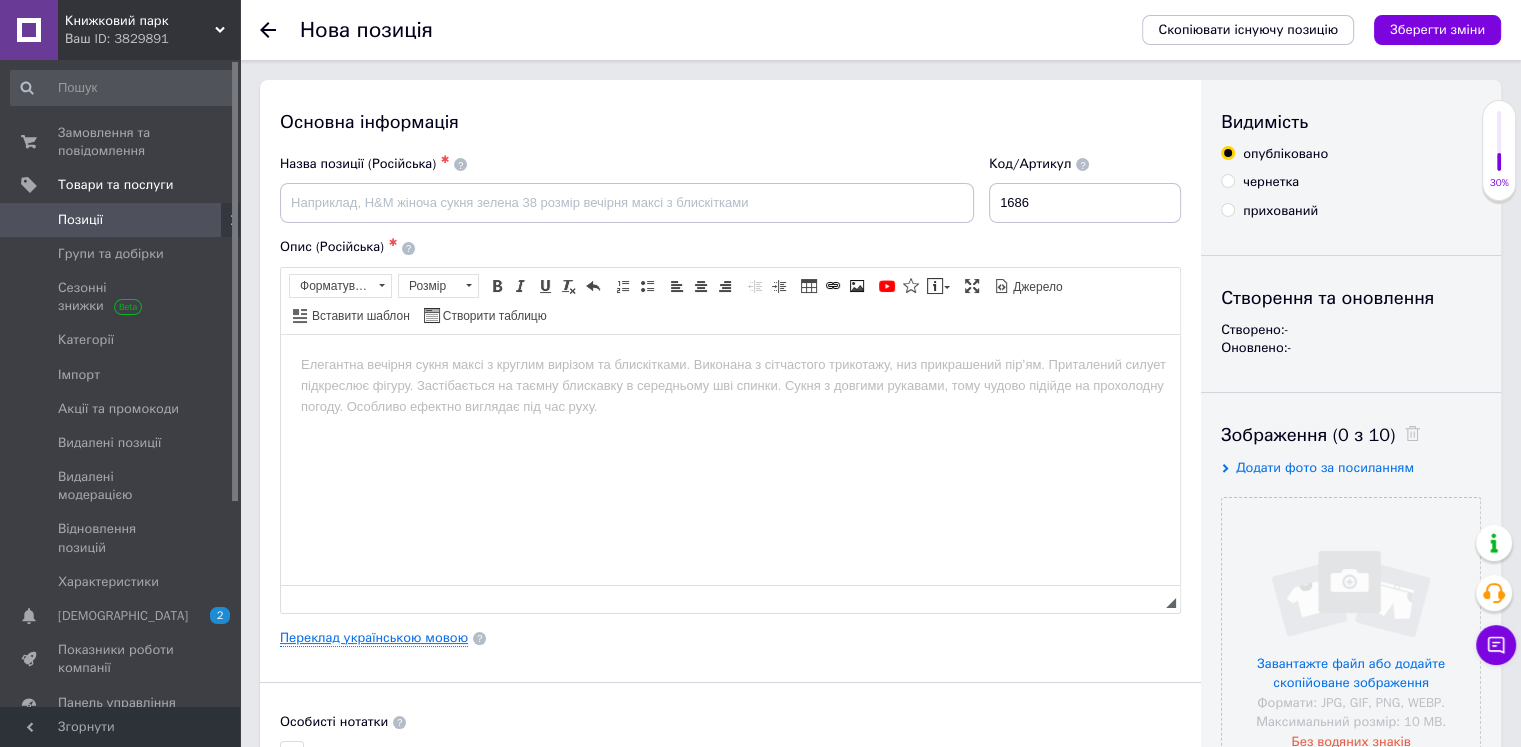 click on "Переклад українською мовою" at bounding box center (374, 638) 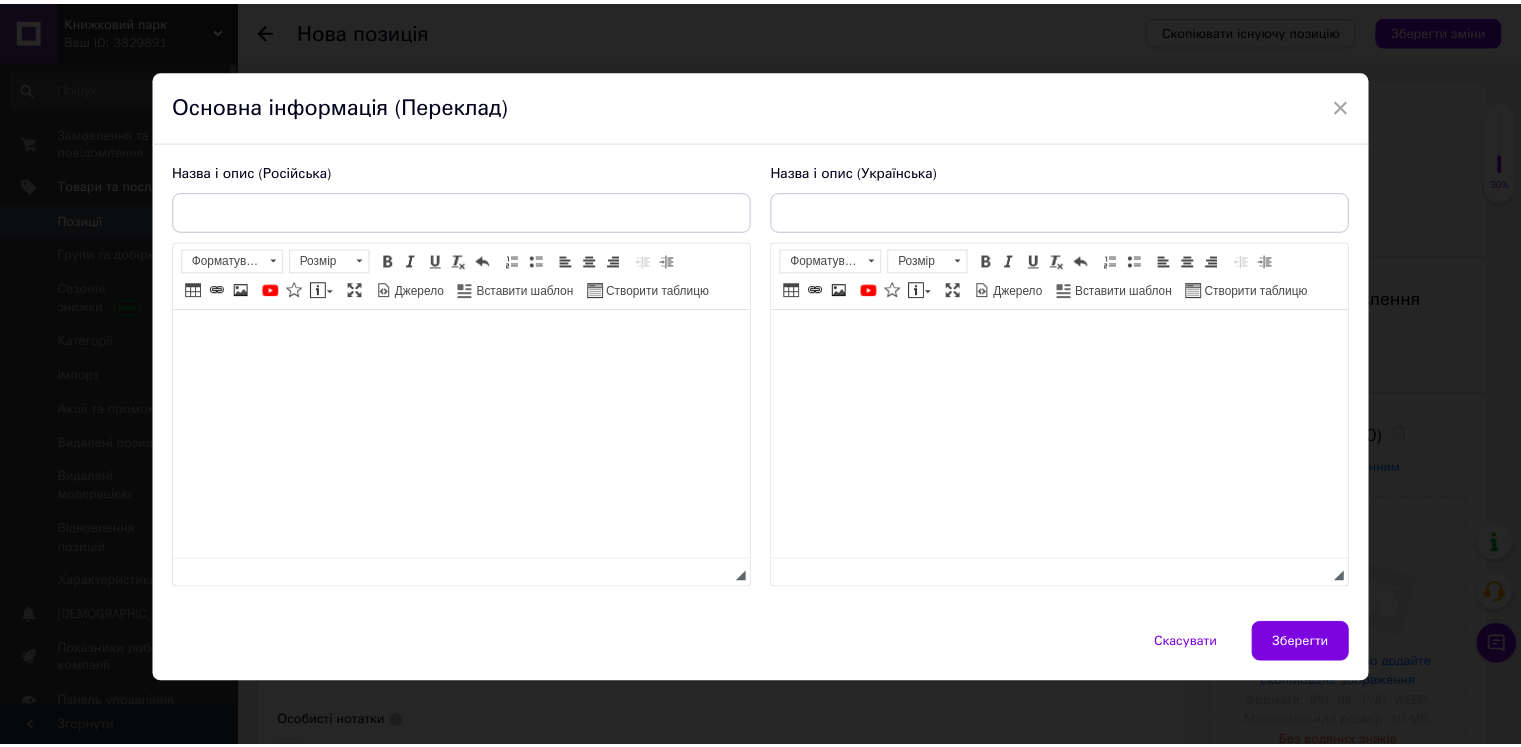 scroll, scrollTop: 0, scrollLeft: 0, axis: both 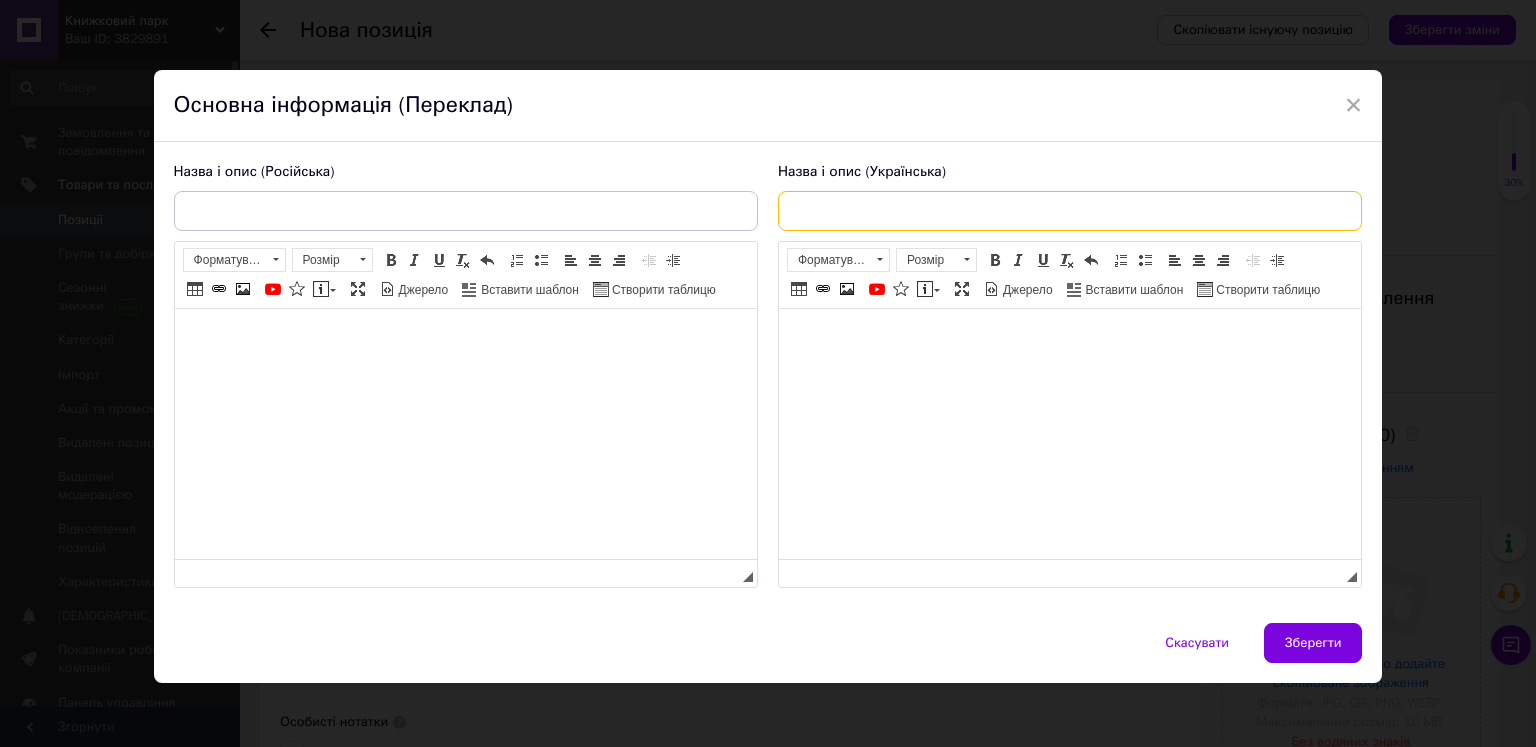 paste on "Книга "Клітемнестра" -  [PERSON_NAME]" 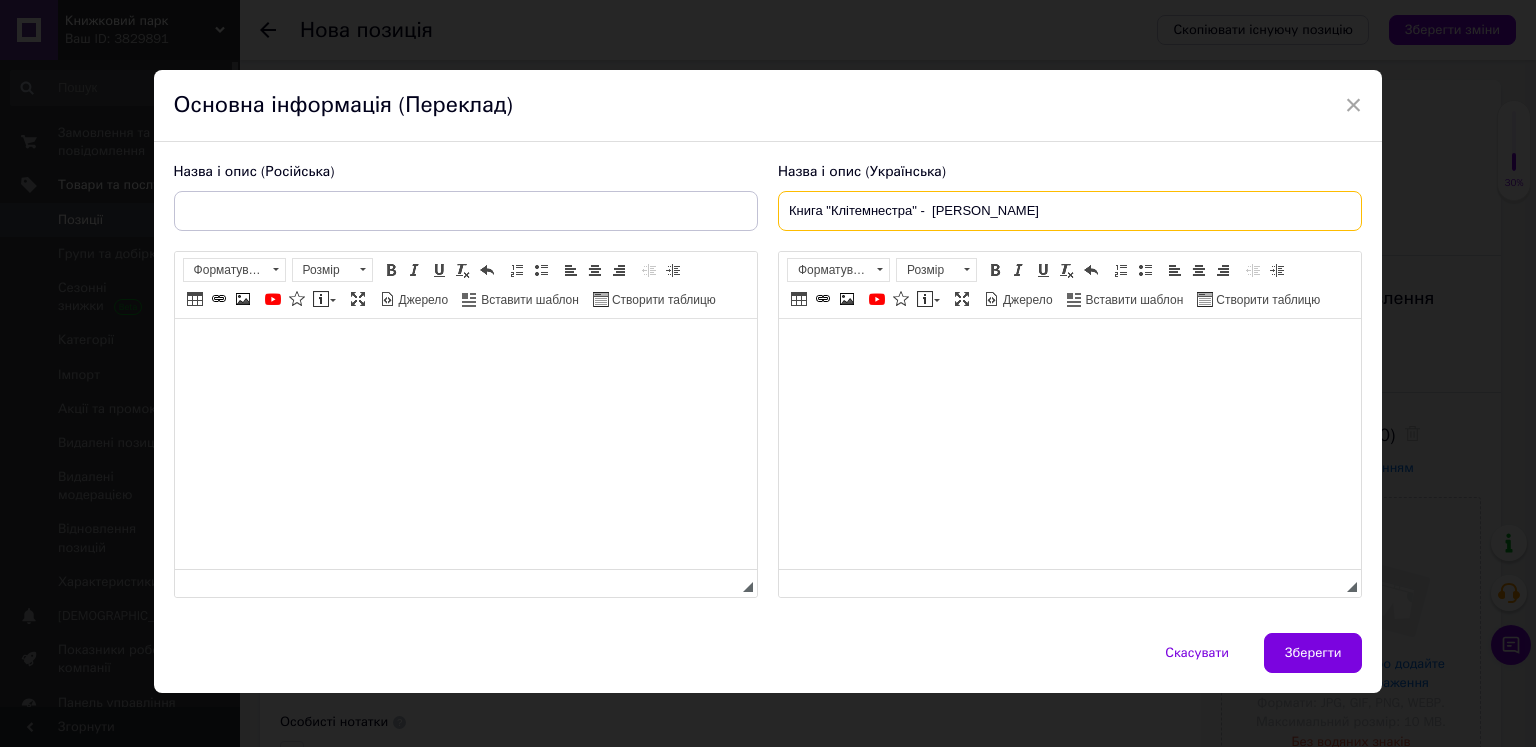 type on "Книга "Клітемнестра" -  [PERSON_NAME]" 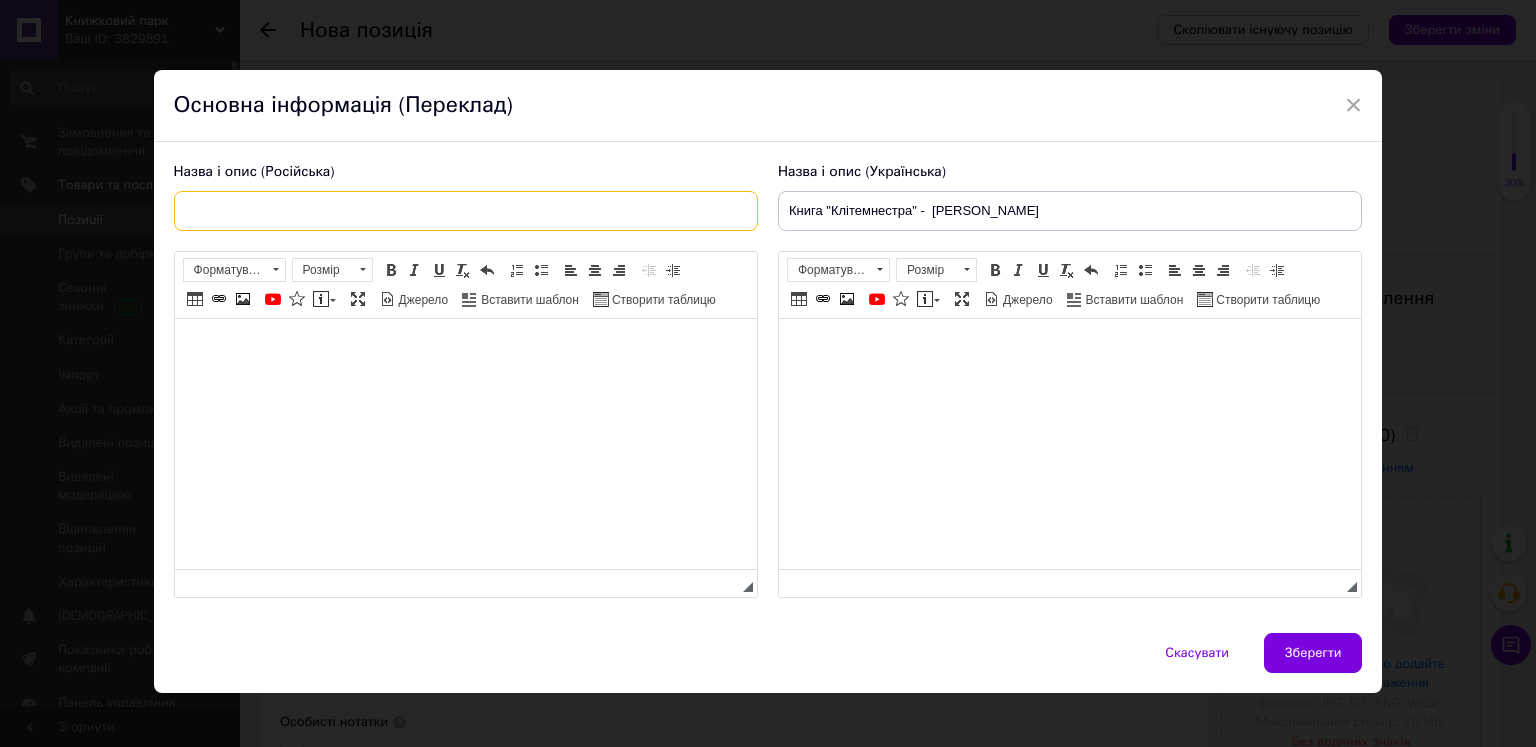 paste on "Книга "Клитемнестра" -  Констанца Казати" 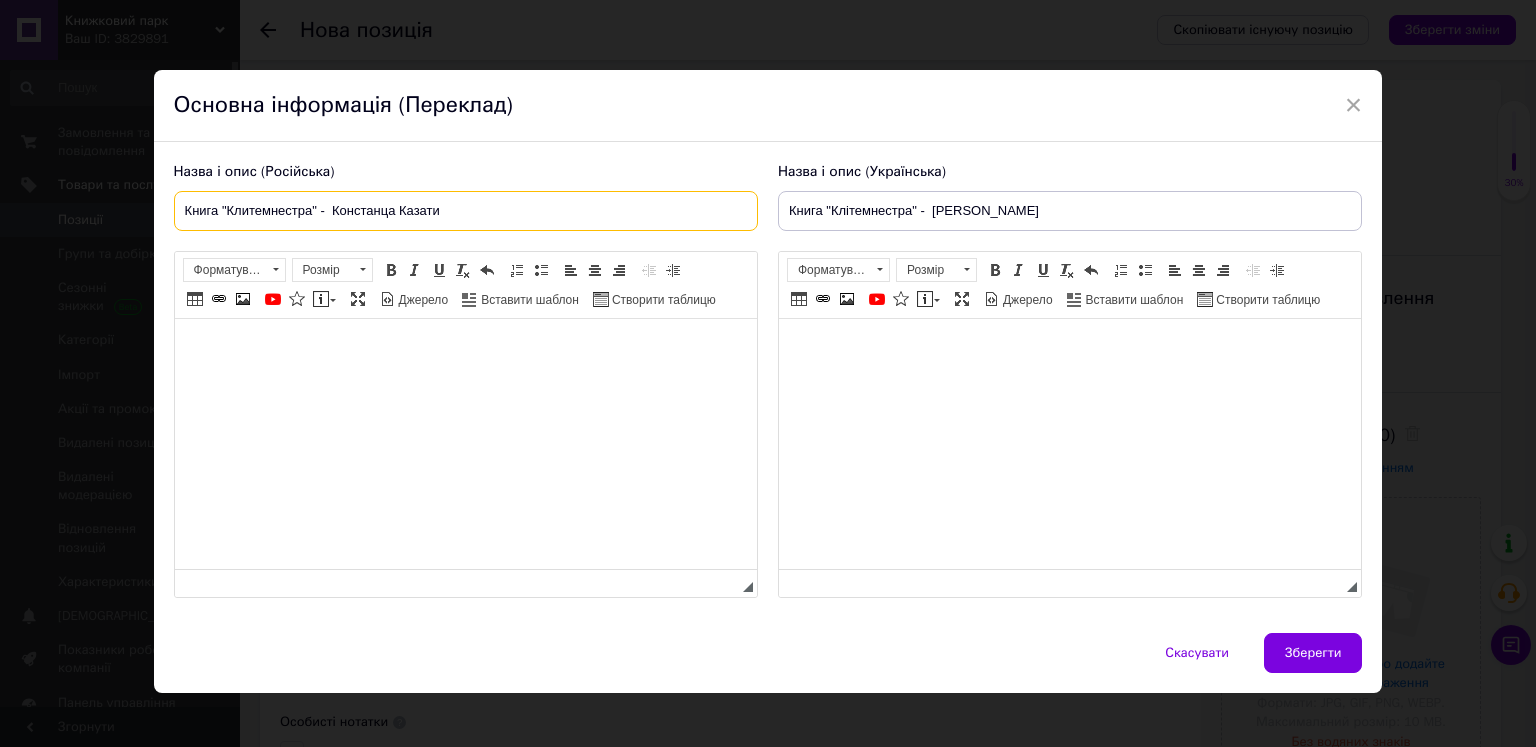 type on "Книга "Клитемнестра" -  Констанца Казати" 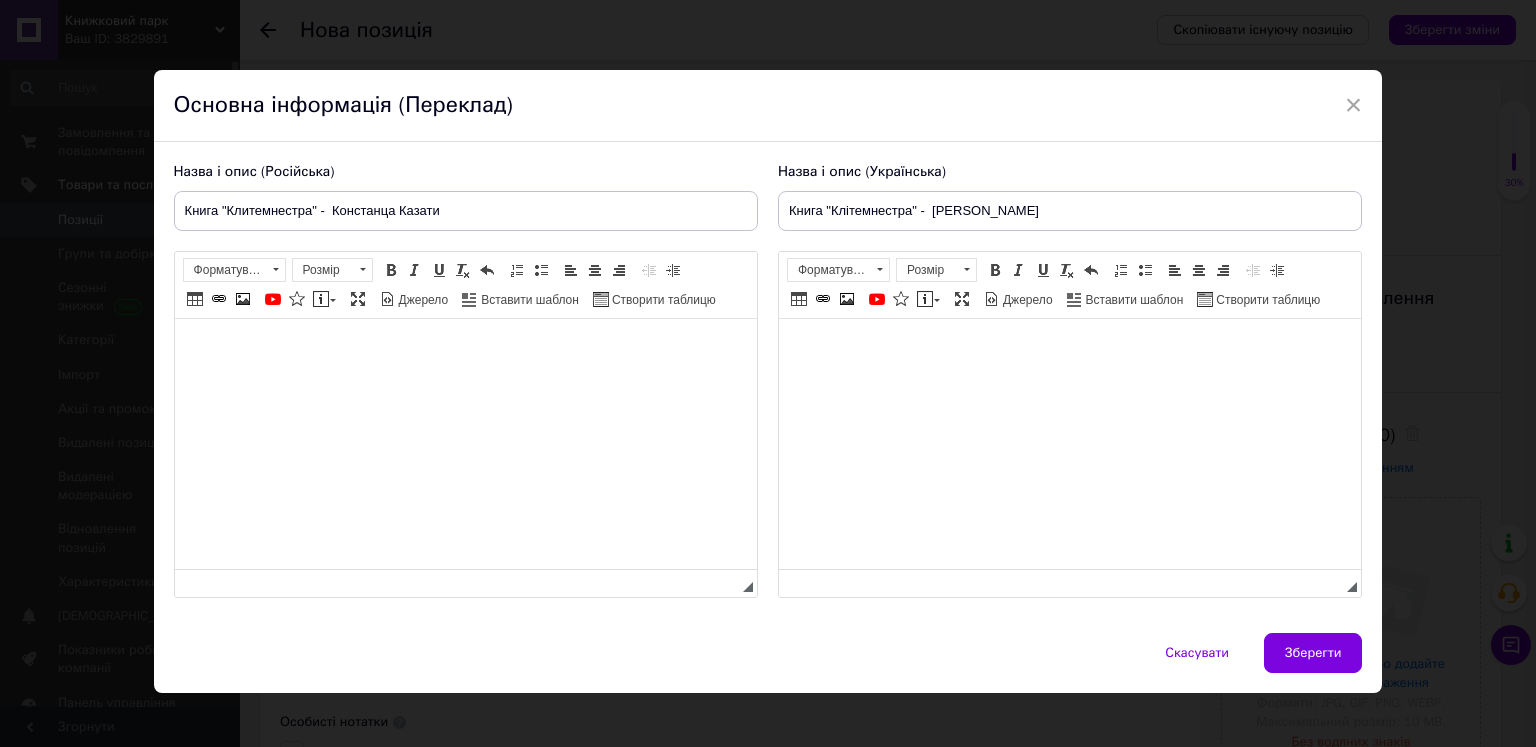 click at bounding box center [1069, 349] 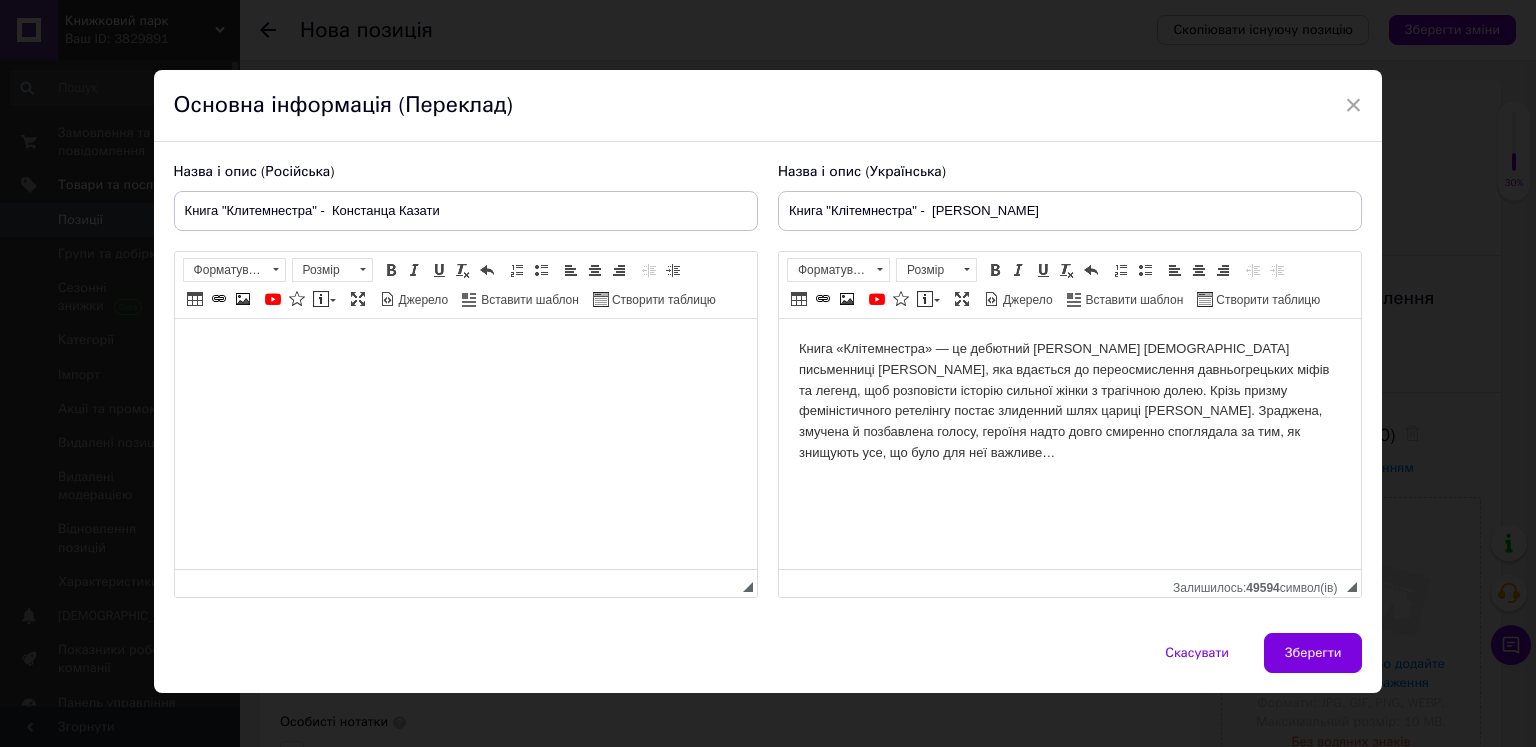 click at bounding box center [465, 349] 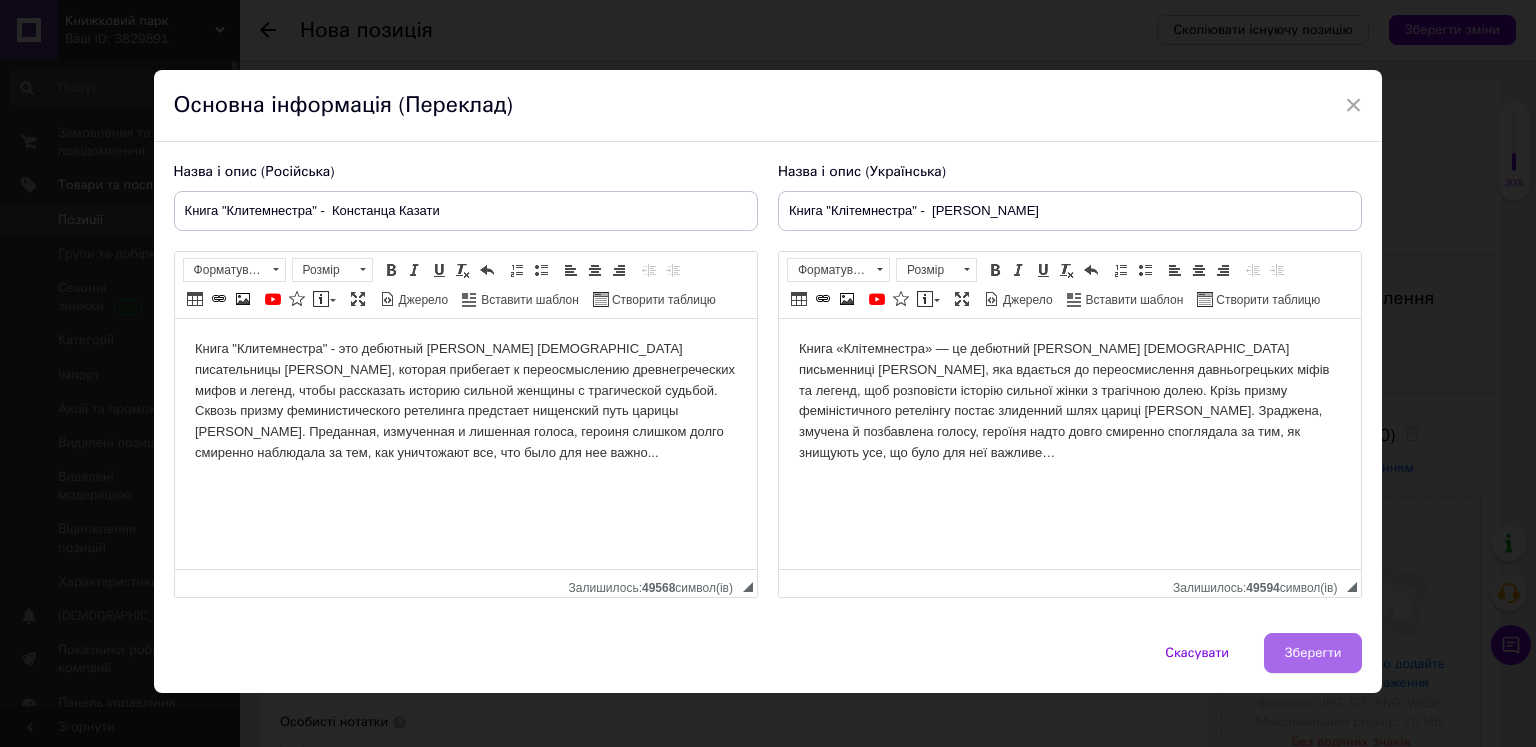 click on "Зберегти" at bounding box center (1313, 653) 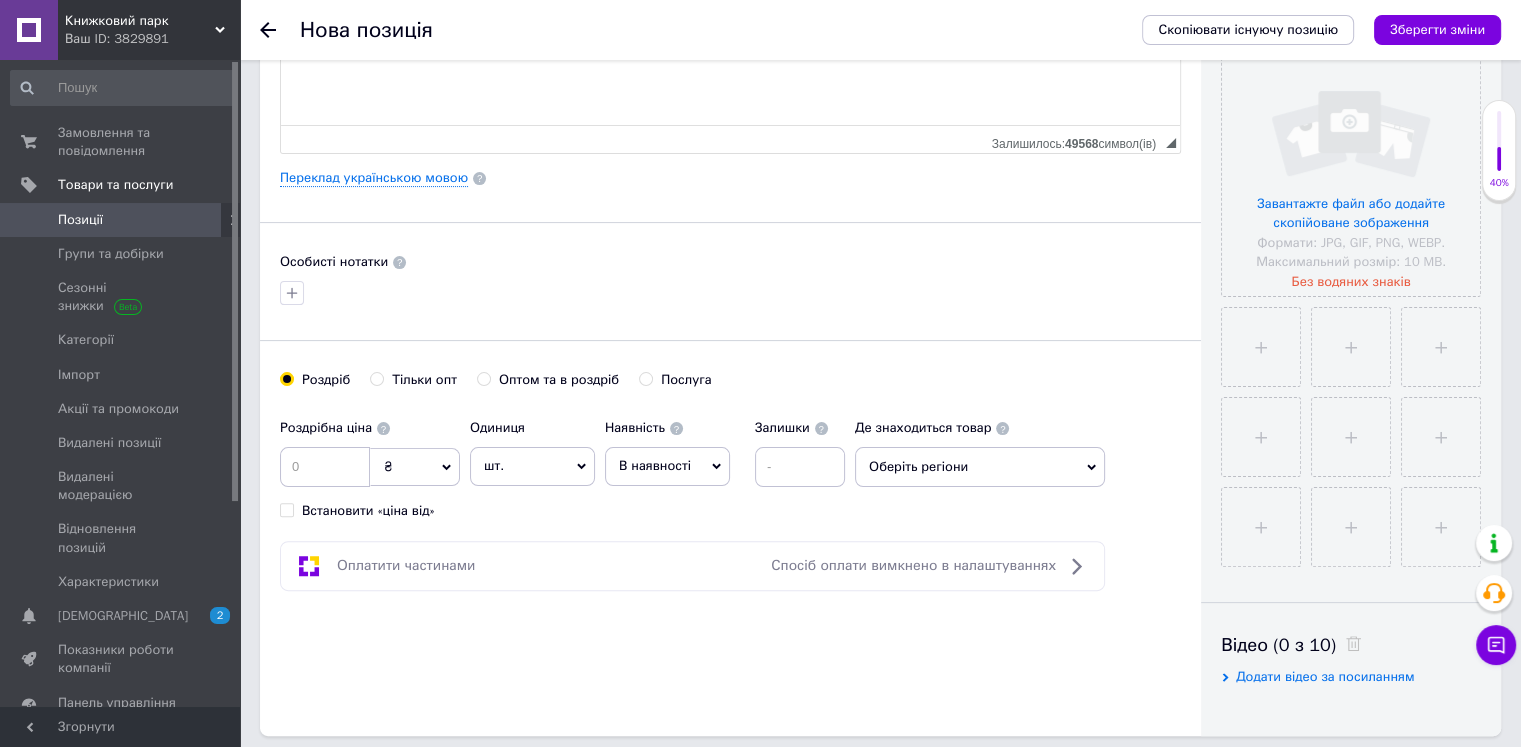 scroll, scrollTop: 700, scrollLeft: 0, axis: vertical 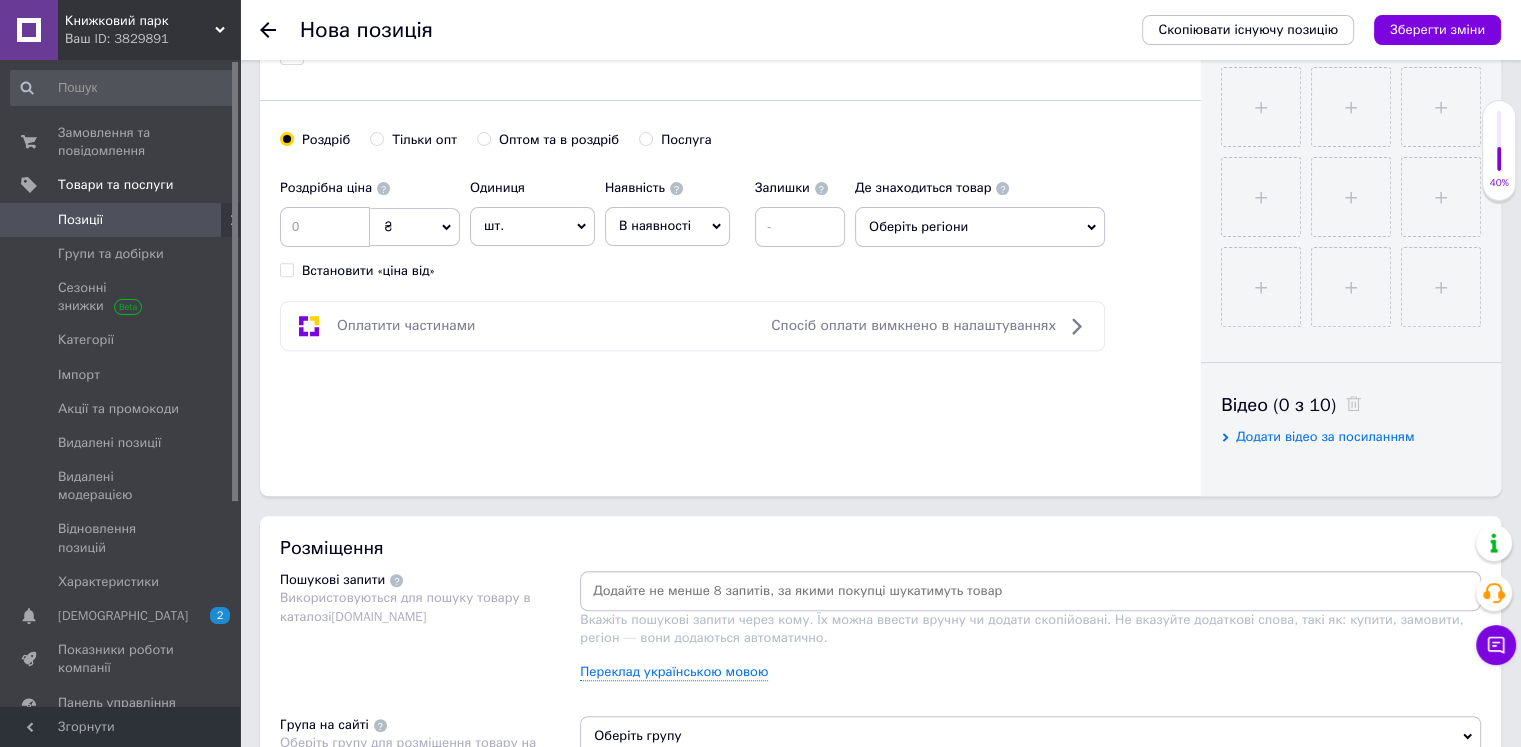 click on "В наявності" at bounding box center [655, 225] 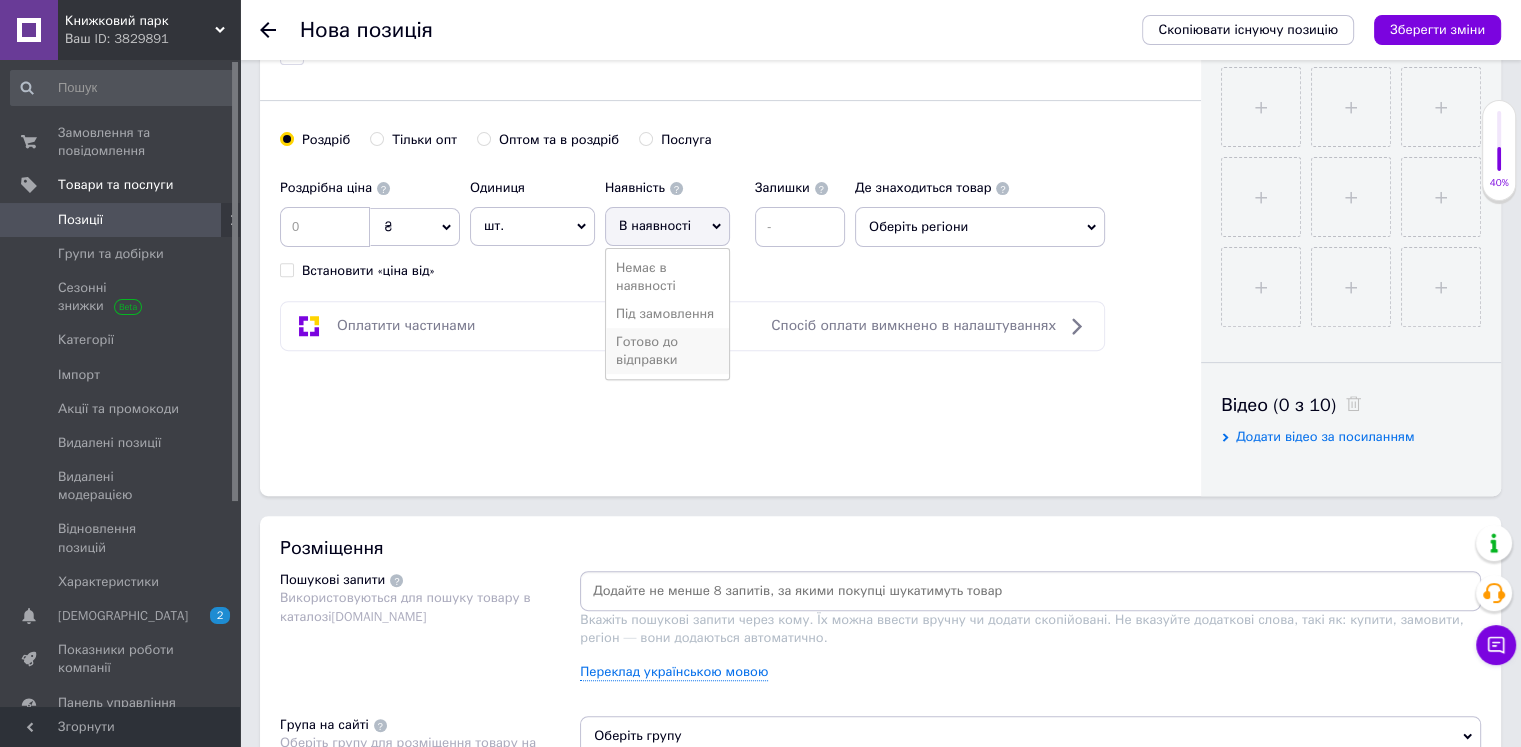 click on "Готово до відправки" at bounding box center (667, 351) 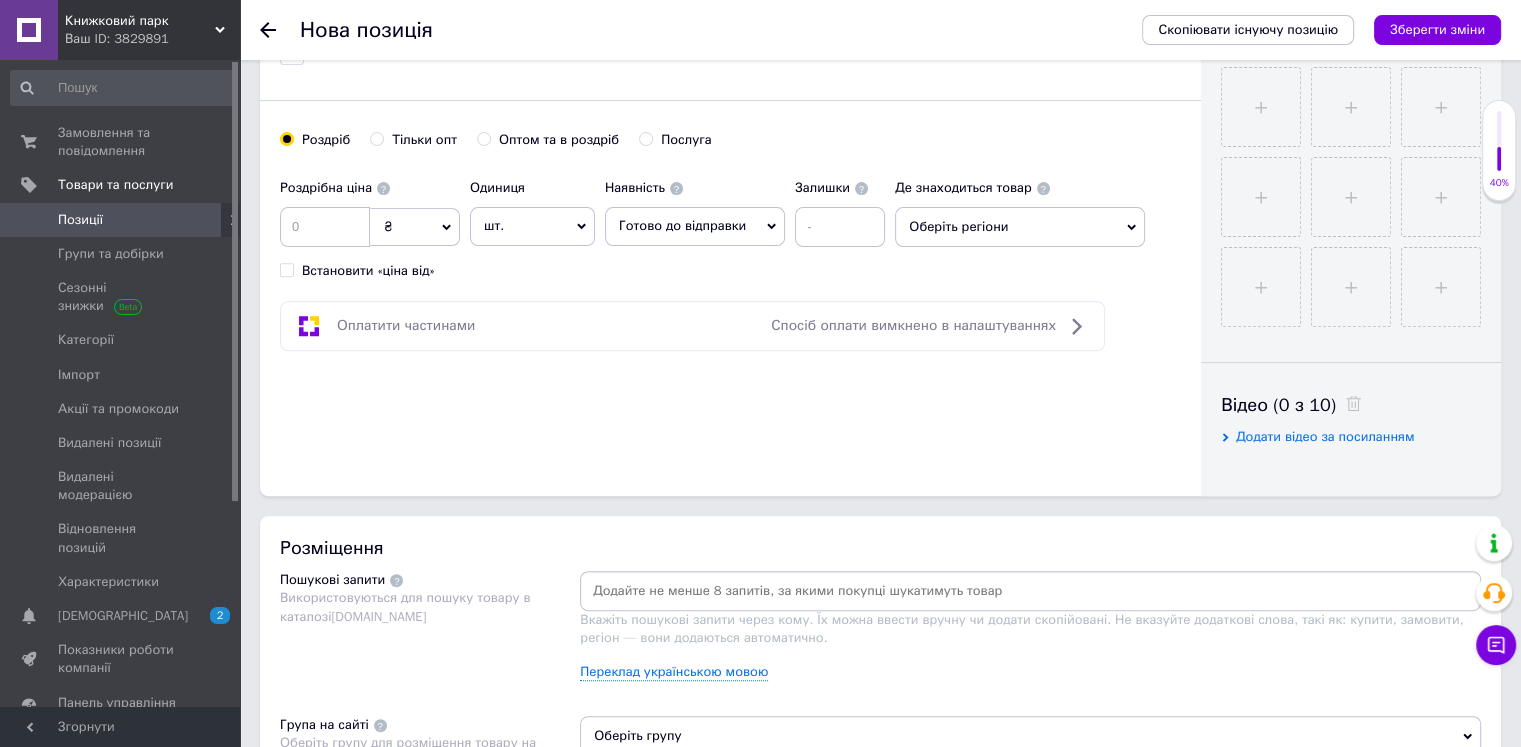 click on "Оберіть регіони" at bounding box center (1020, 227) 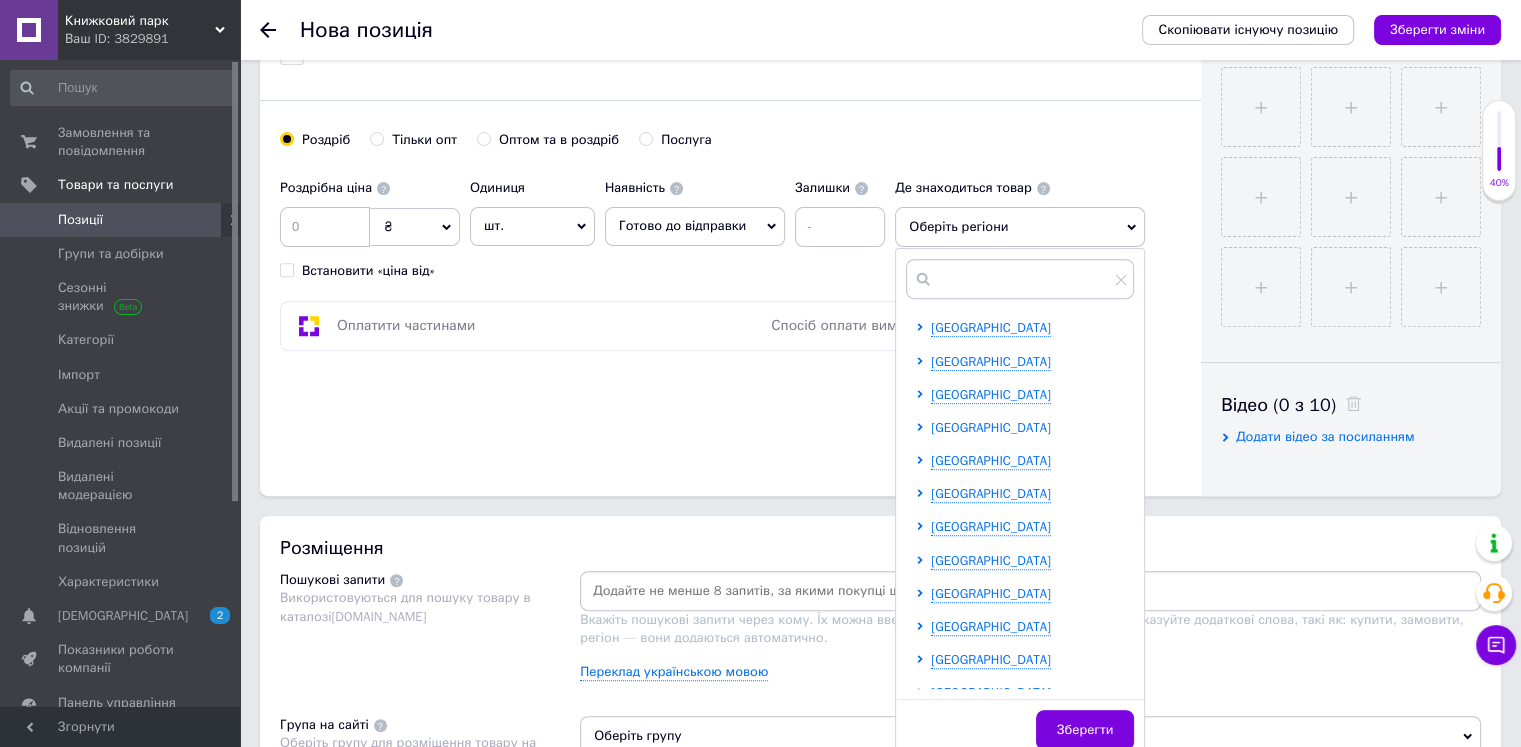 click on "[GEOGRAPHIC_DATA]" at bounding box center [991, 427] 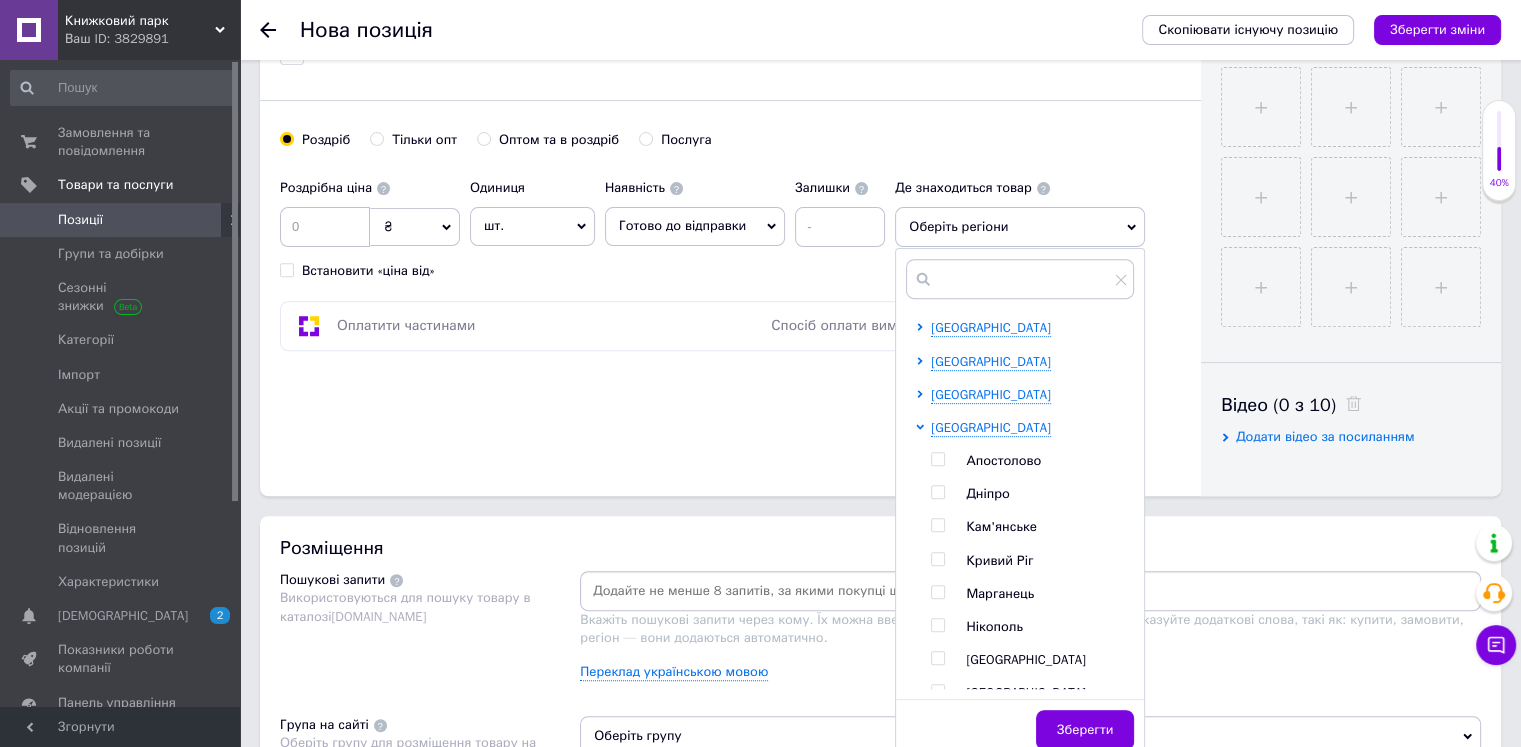 click at bounding box center (938, 492) 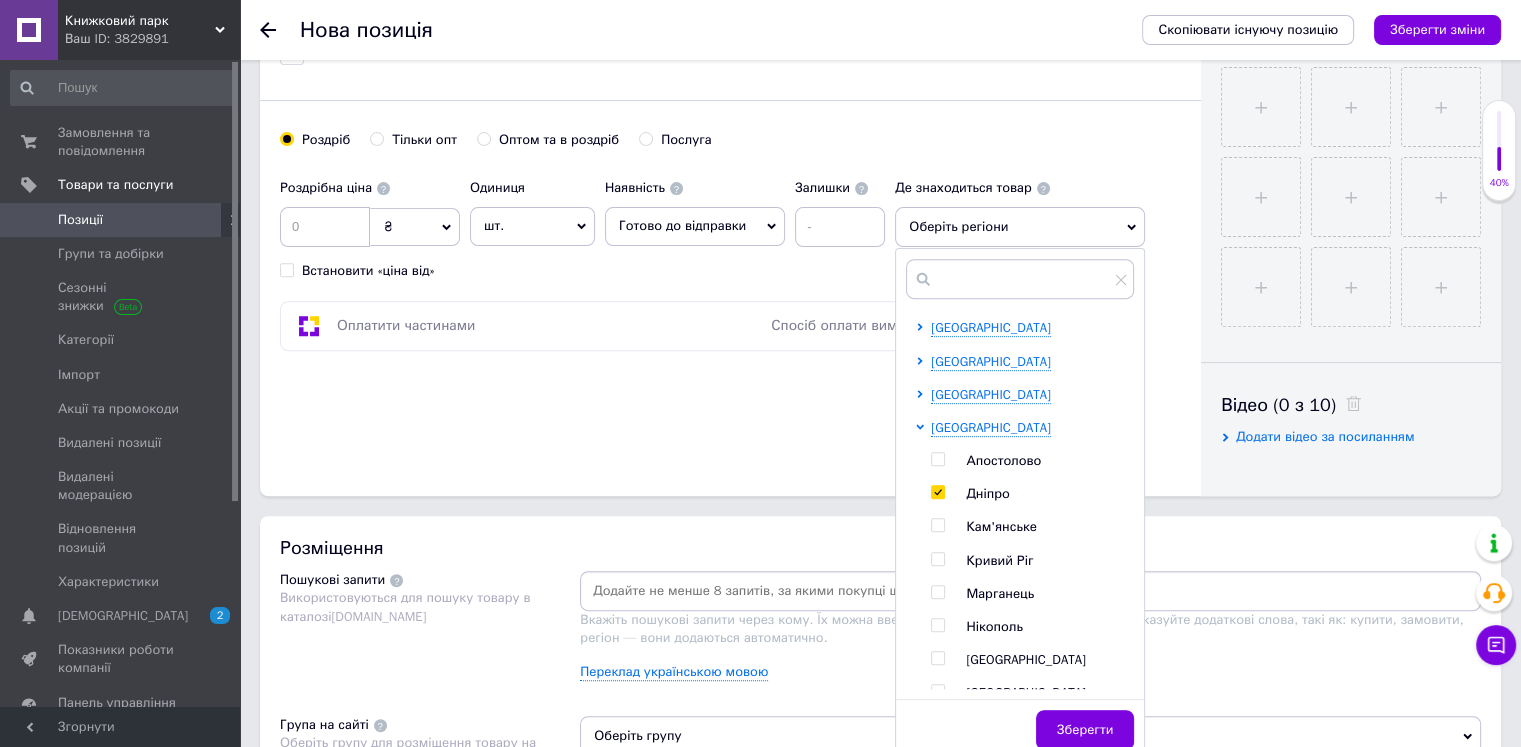 checkbox on "true" 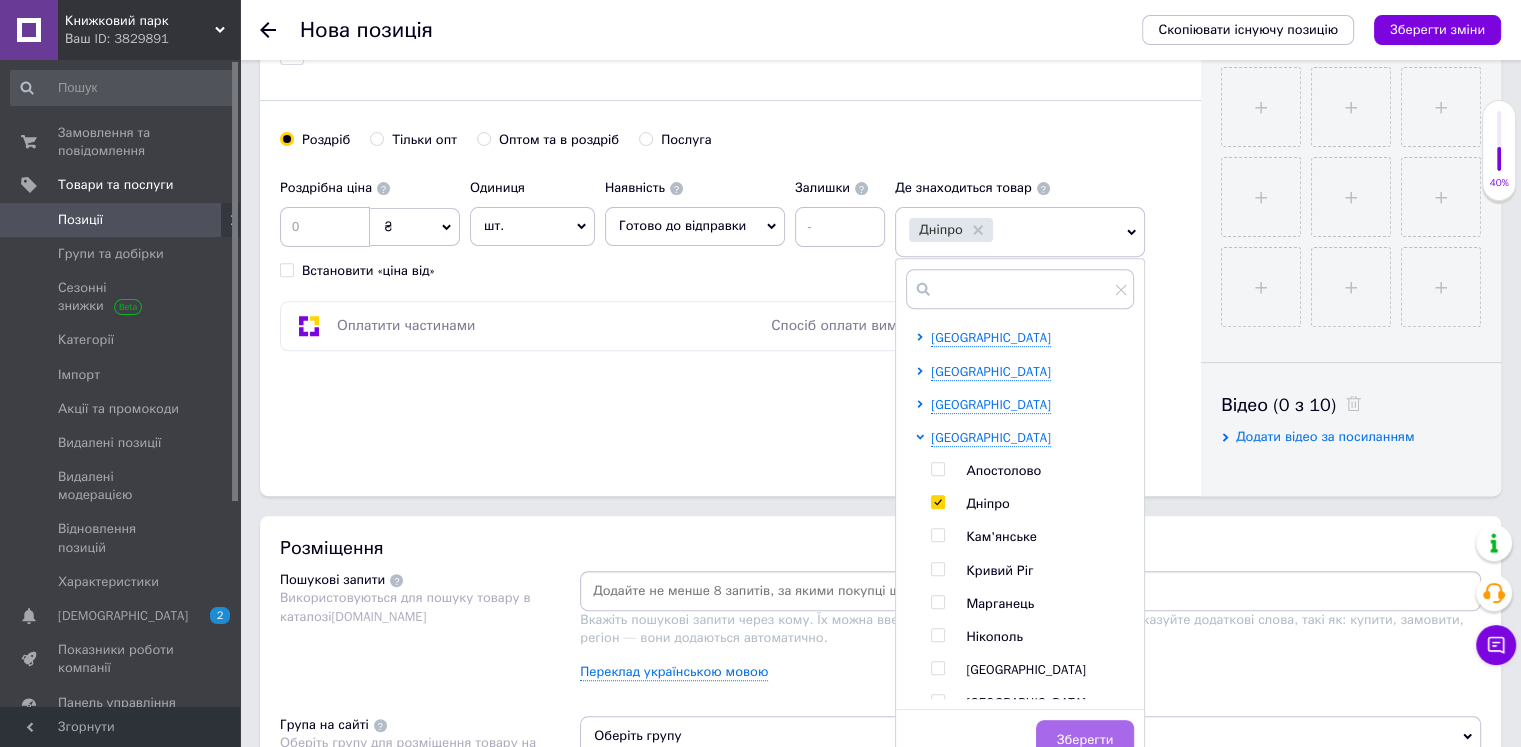 click on "Зберегти" at bounding box center [1085, 740] 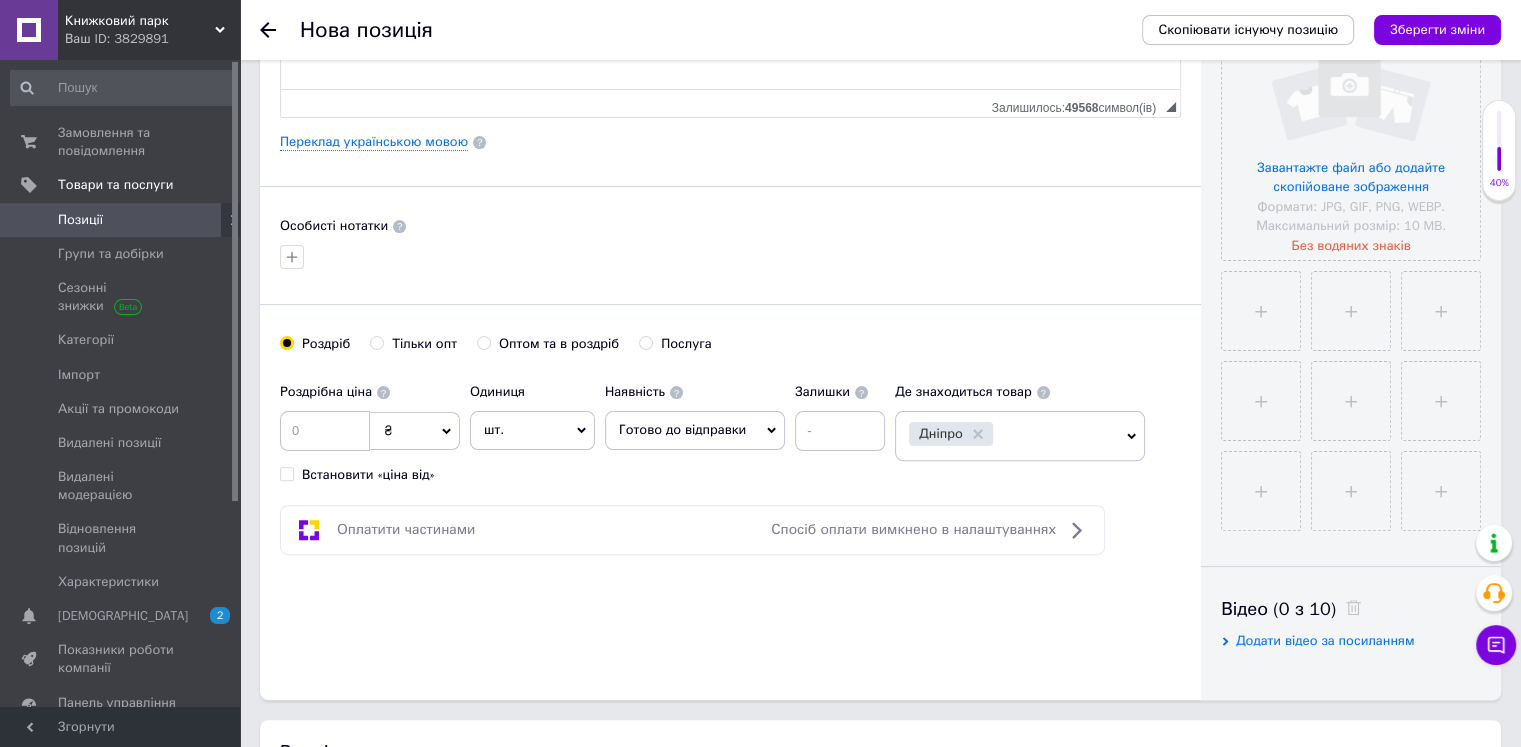 scroll, scrollTop: 400, scrollLeft: 0, axis: vertical 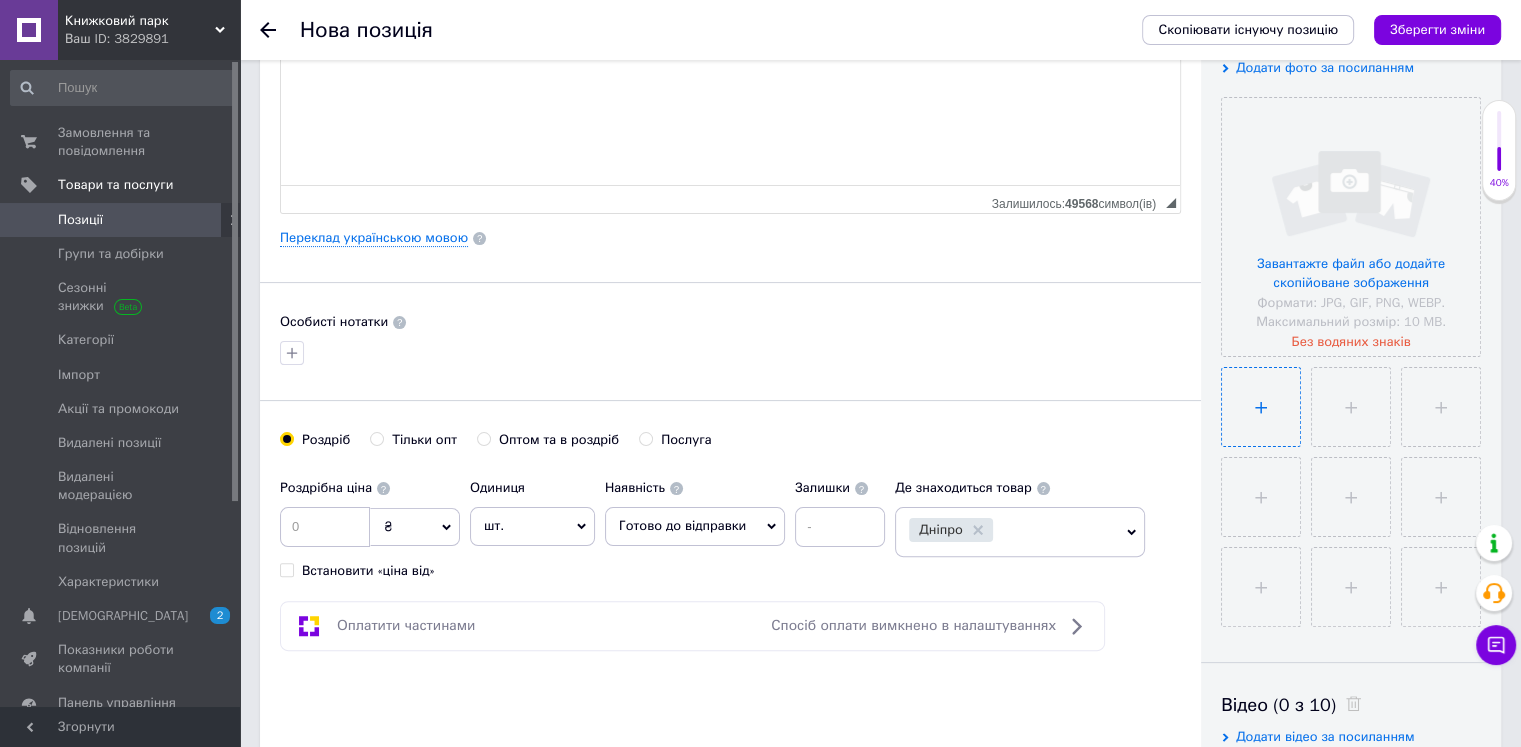 click at bounding box center (1261, 407) 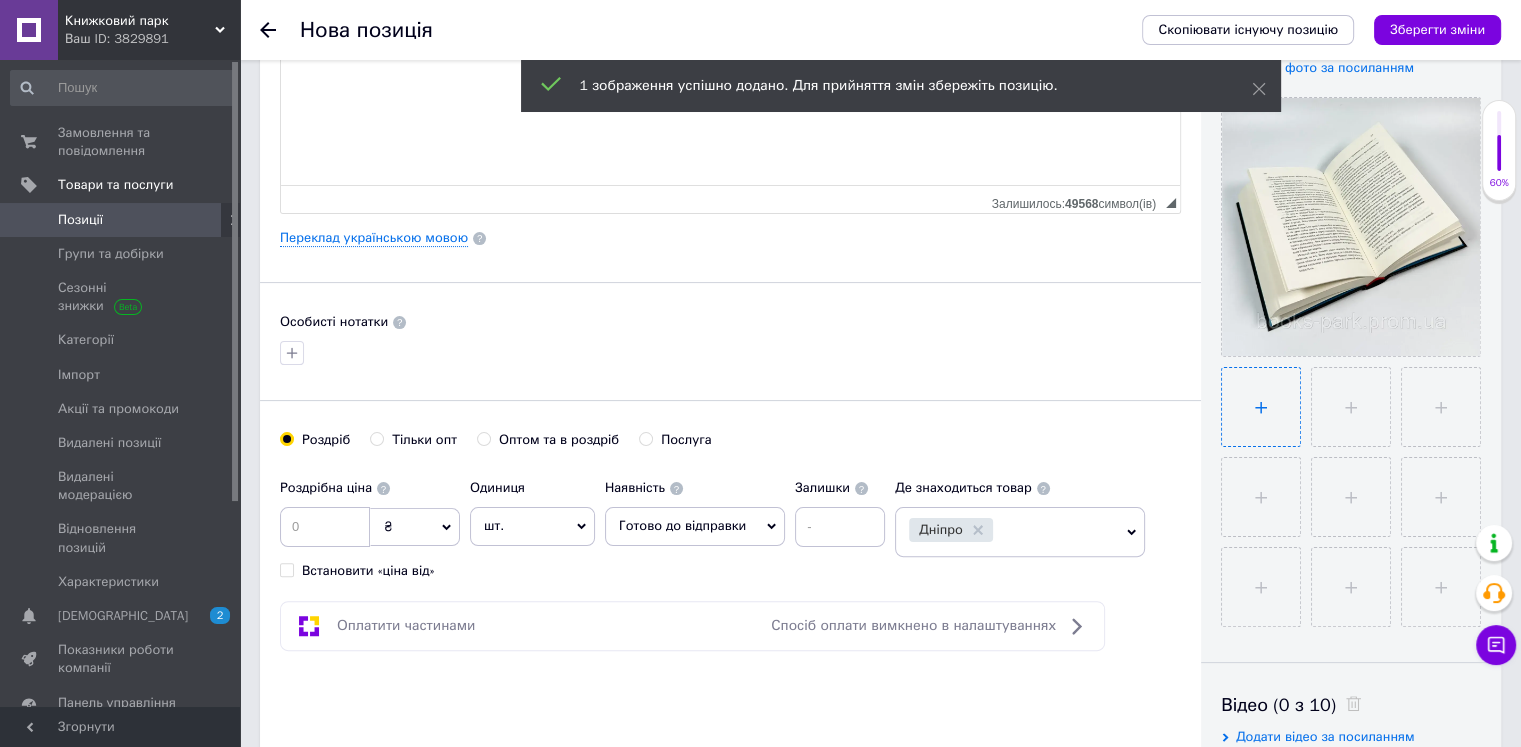 click at bounding box center [1261, 407] 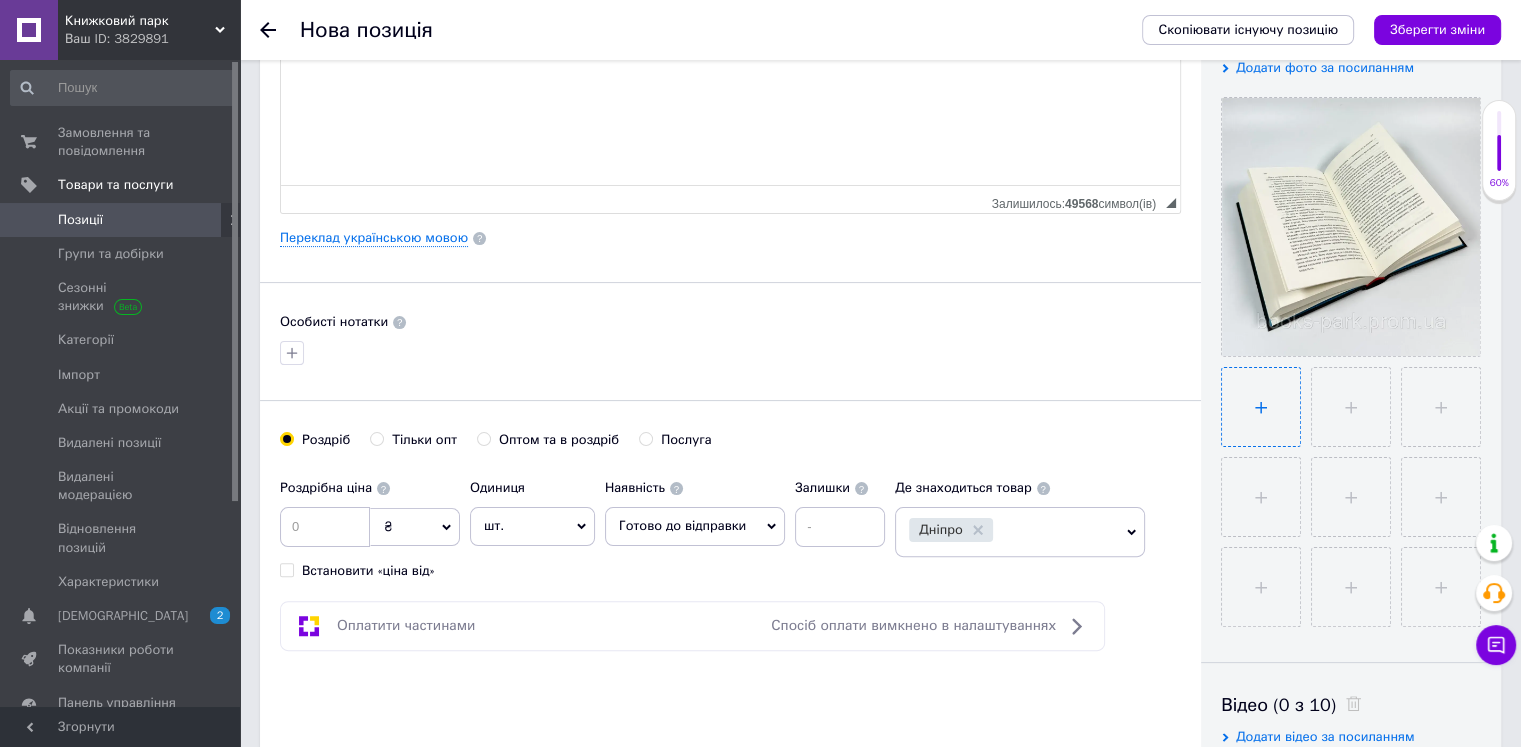 type on "C:\fakepath\клитем.webp" 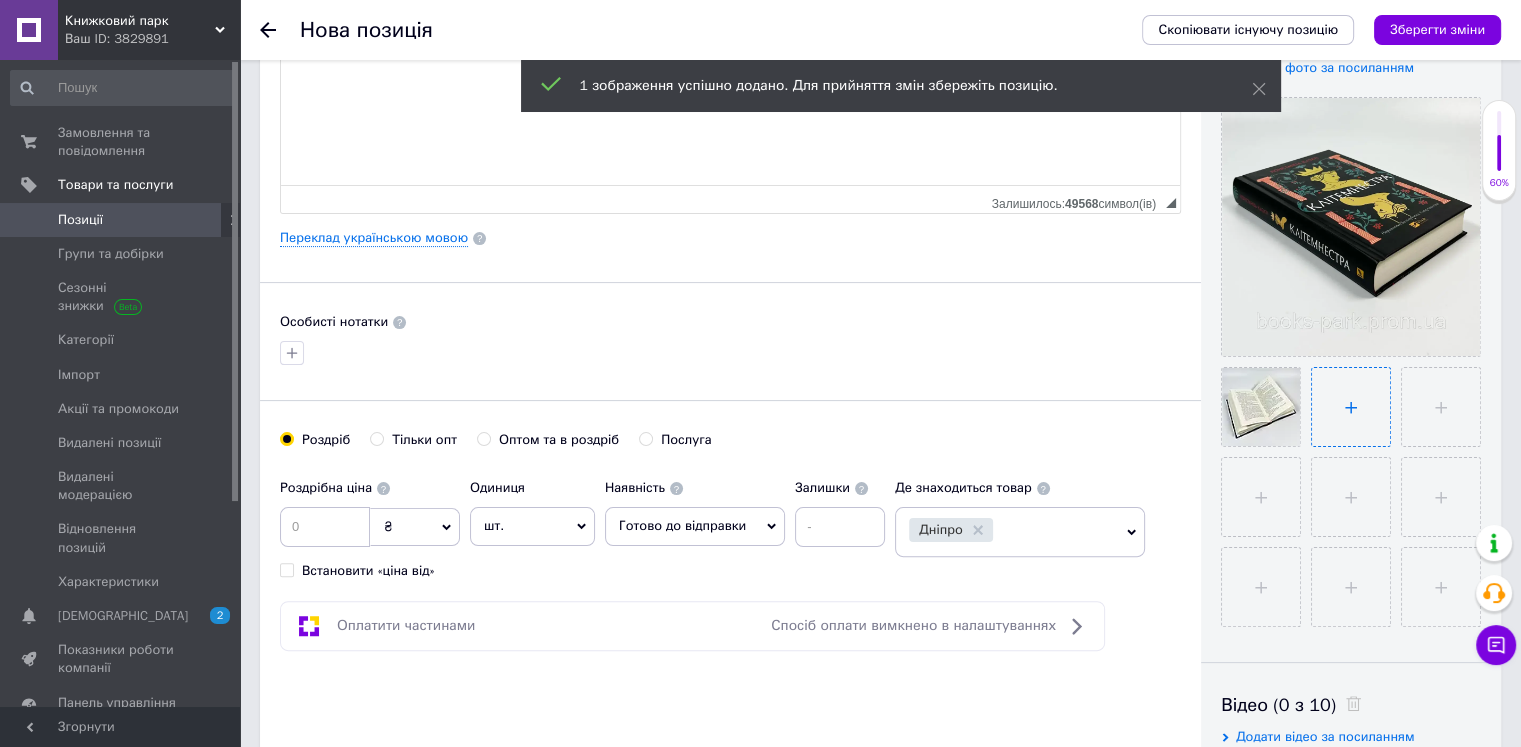 click at bounding box center [1351, 407] 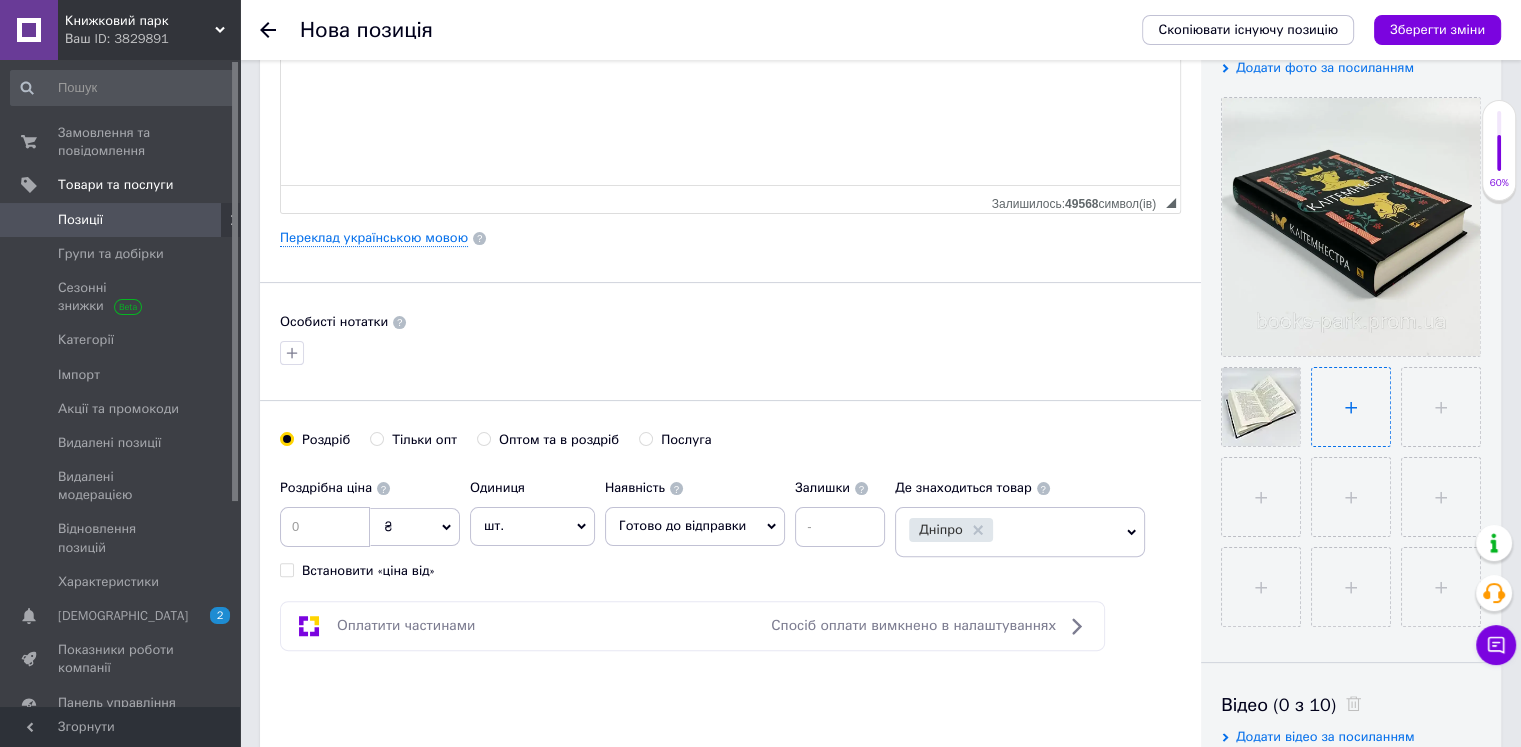 type on "C:\fakepath\клитем2.jpg" 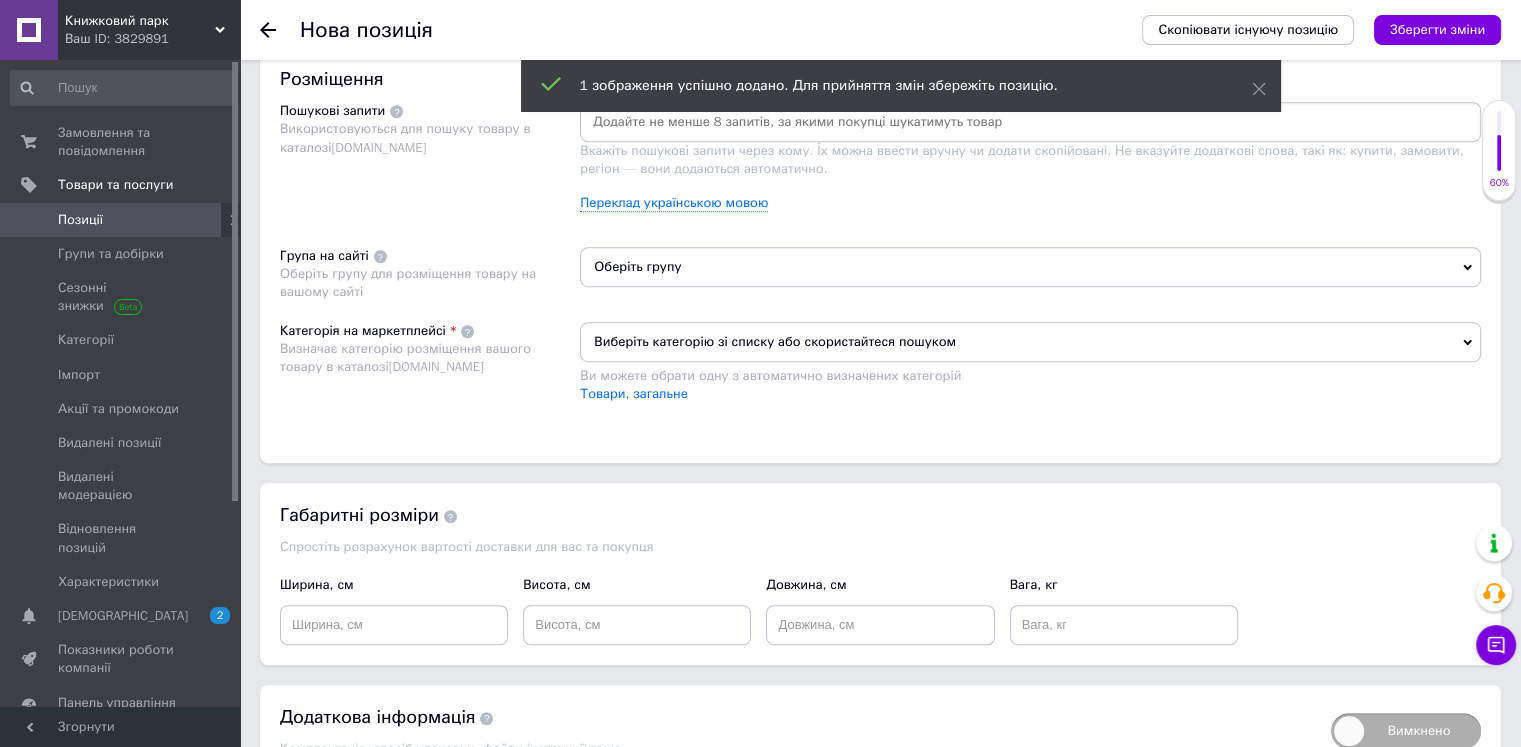 scroll, scrollTop: 1275, scrollLeft: 0, axis: vertical 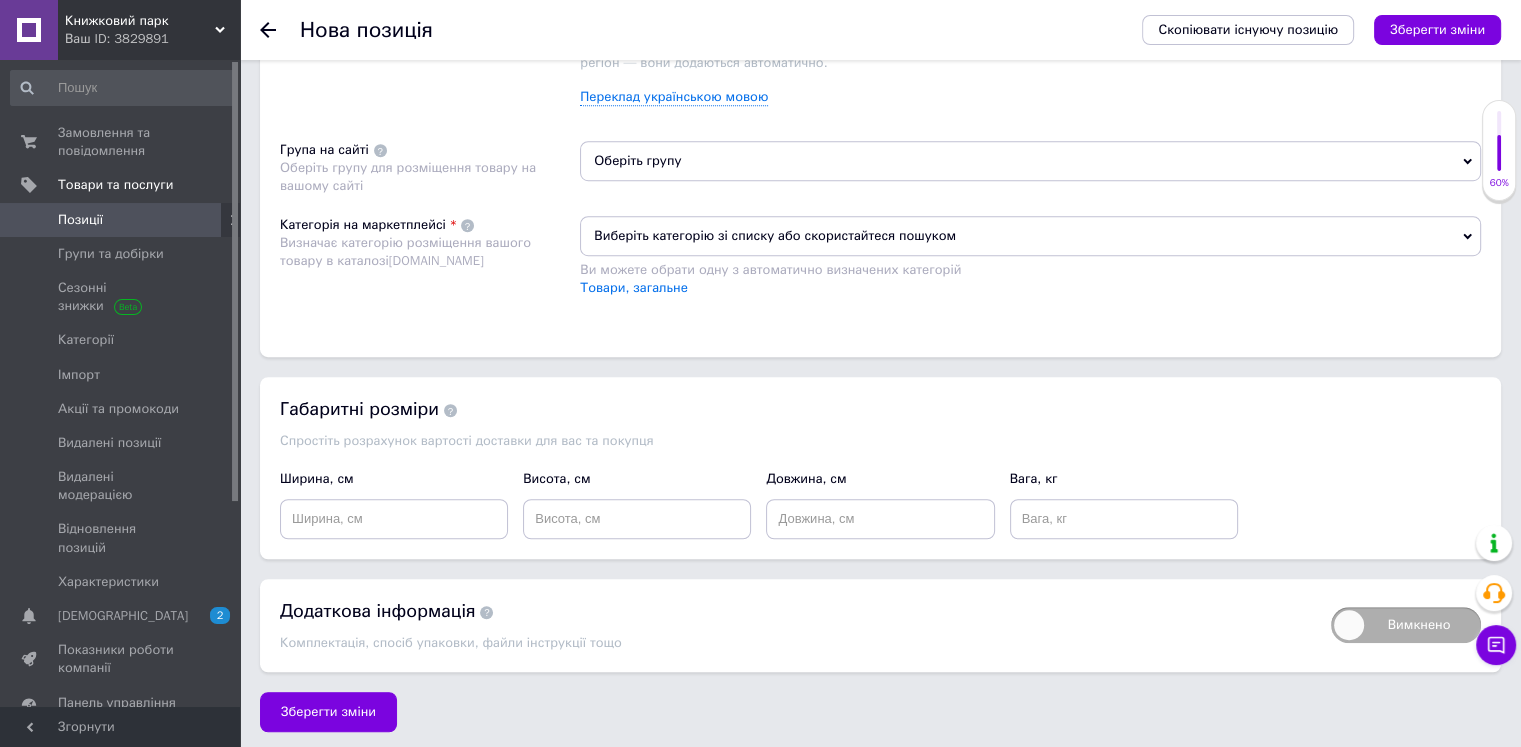 click on "Оберіть групу" at bounding box center (1030, 161) 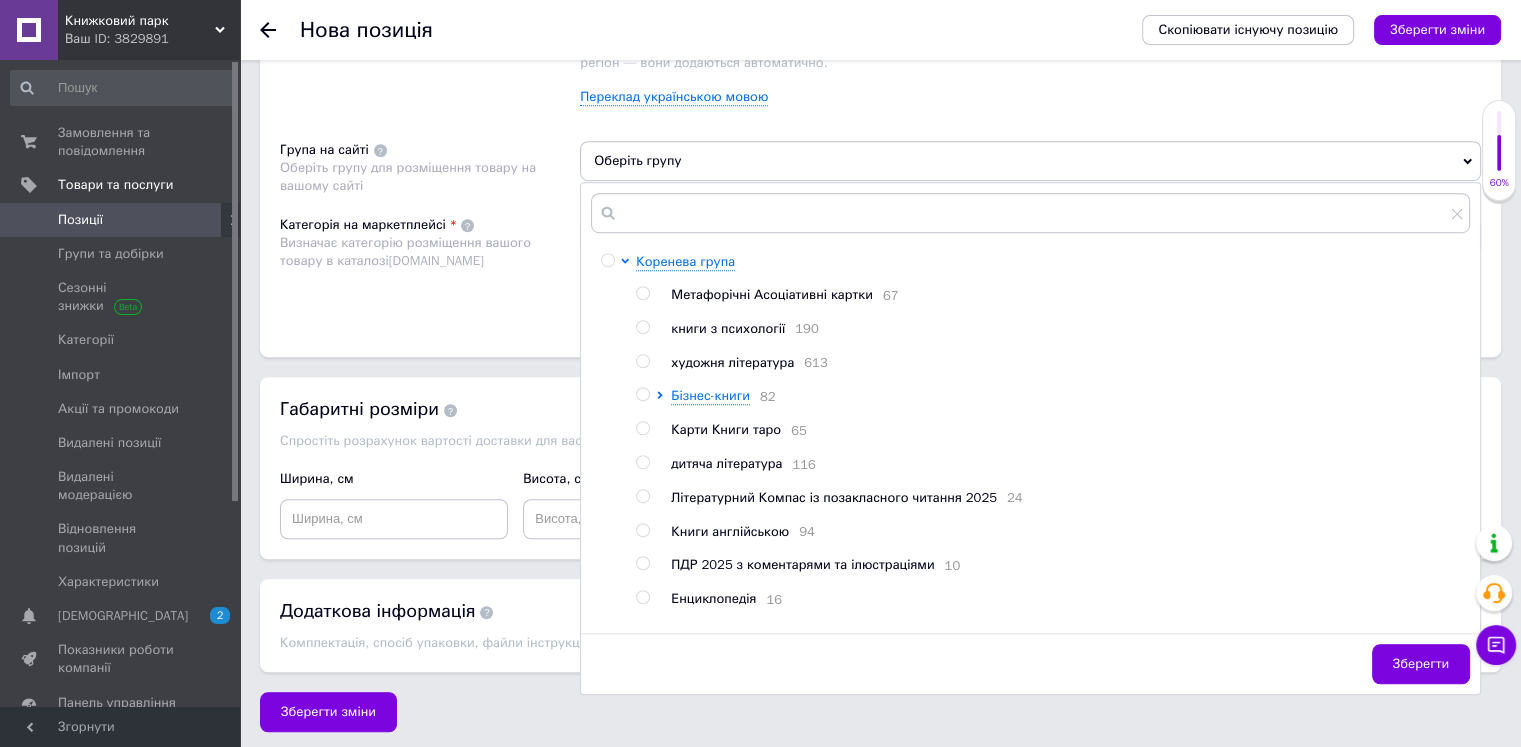 click at bounding box center [642, 361] 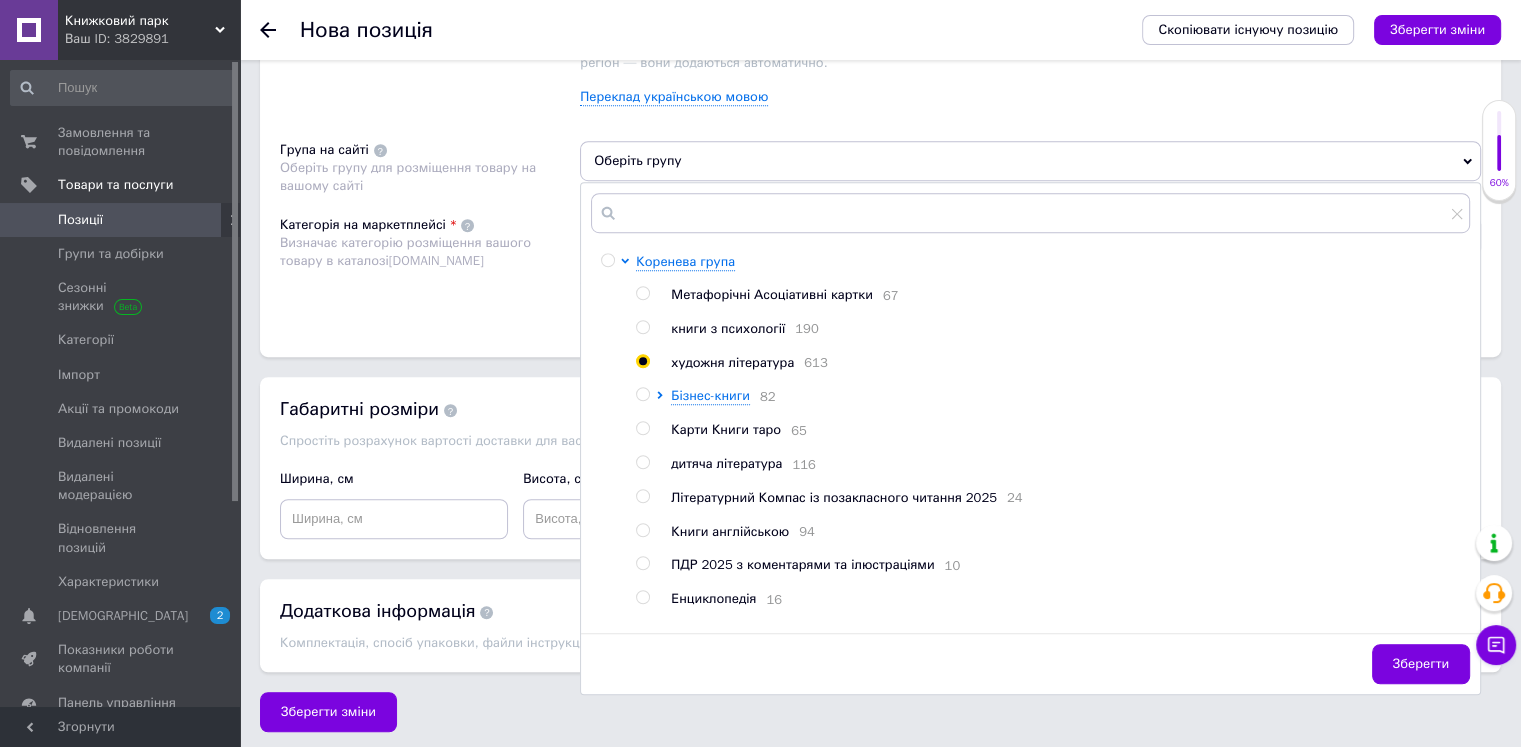 radio on "true" 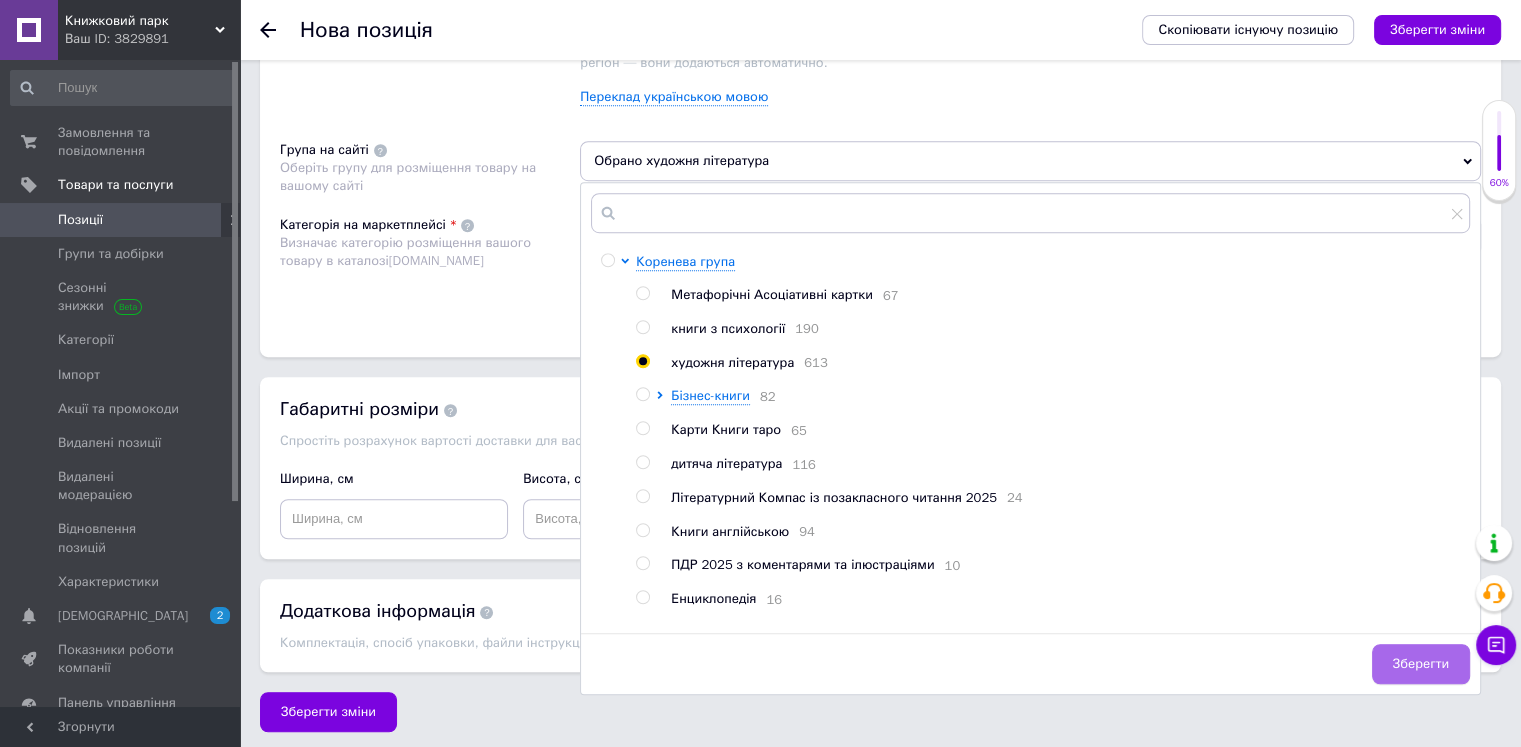 click on "Зберегти" at bounding box center [1421, 664] 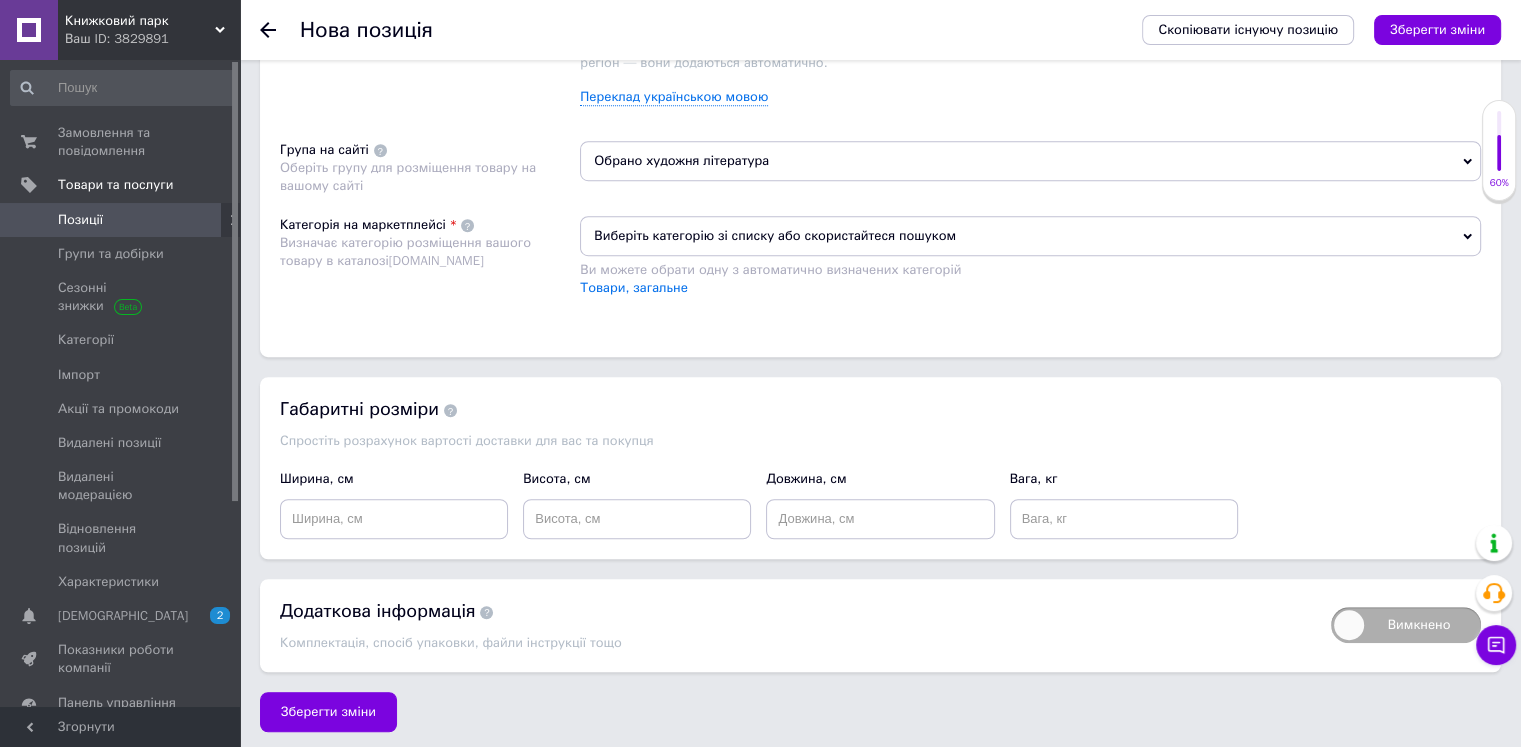 click on "Виберіть категорію зі списку або скористайтеся пошуком" at bounding box center (1030, 236) 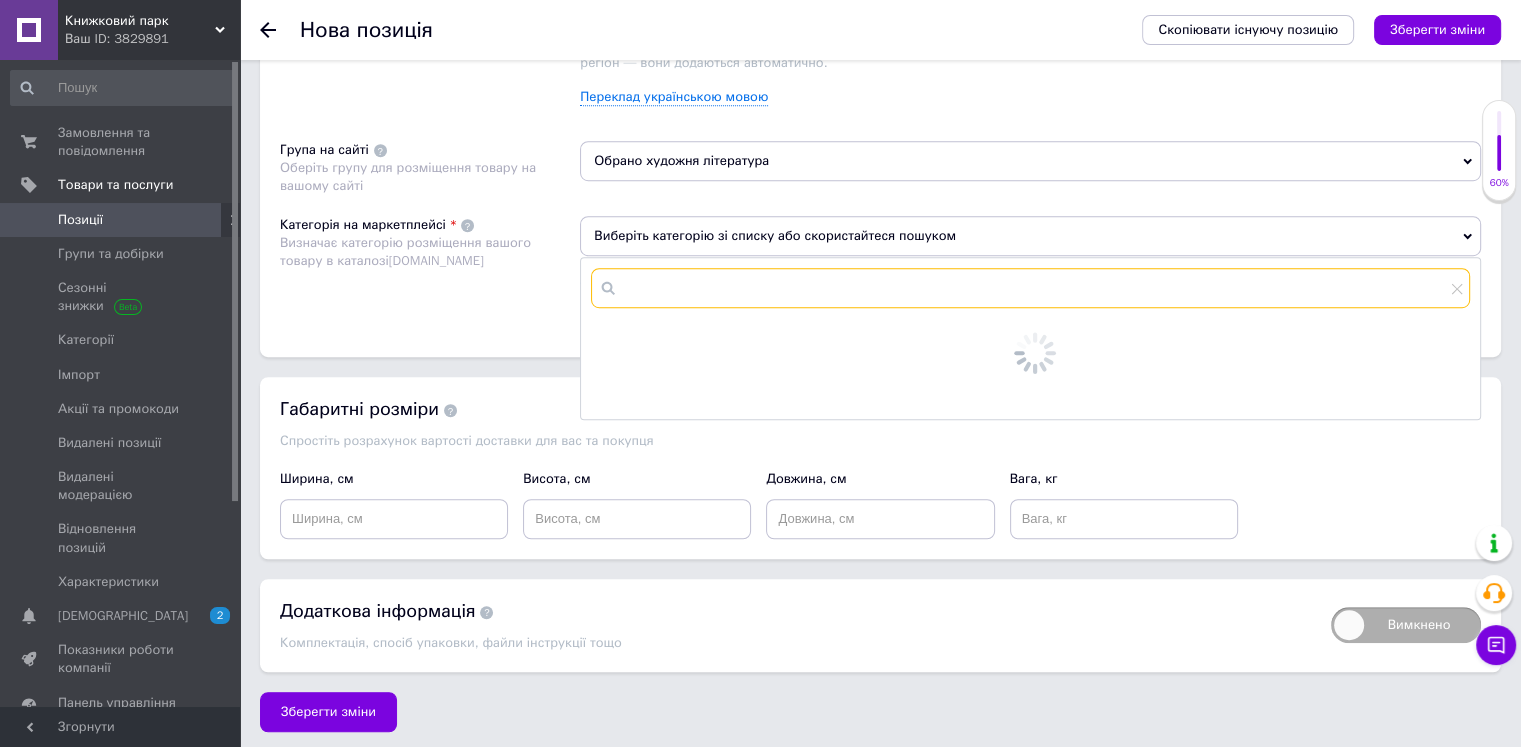 click at bounding box center (1030, 288) 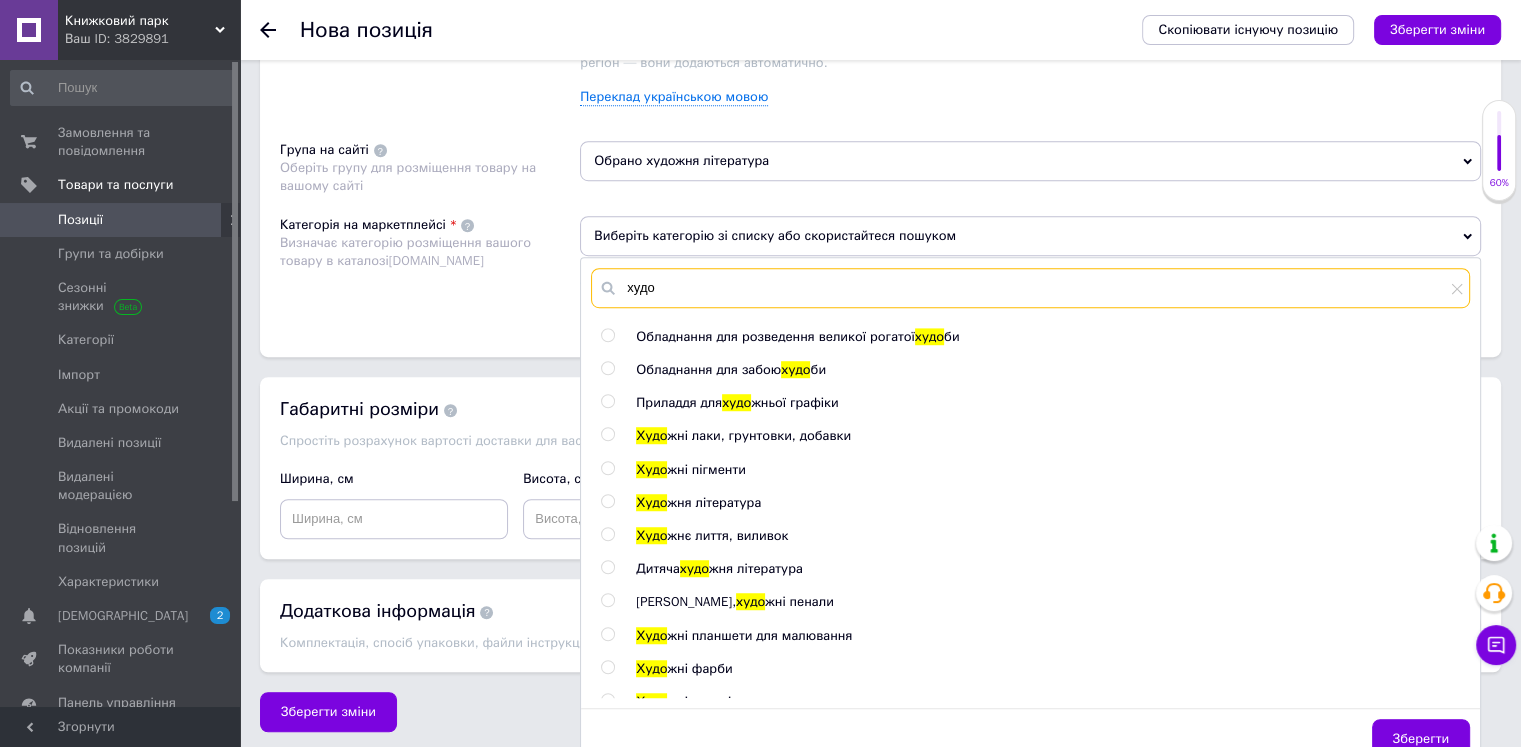 type on "худо" 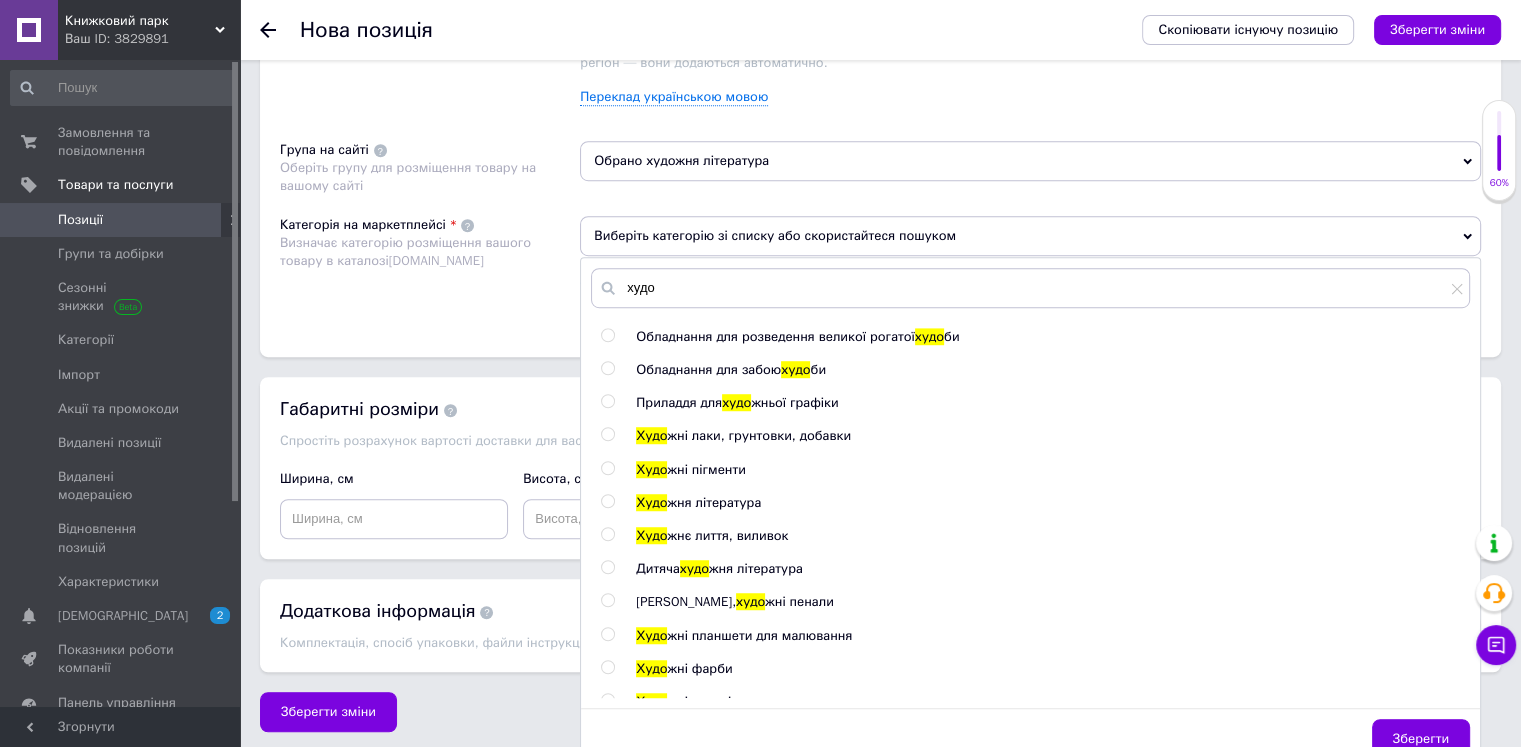 click at bounding box center (607, 501) 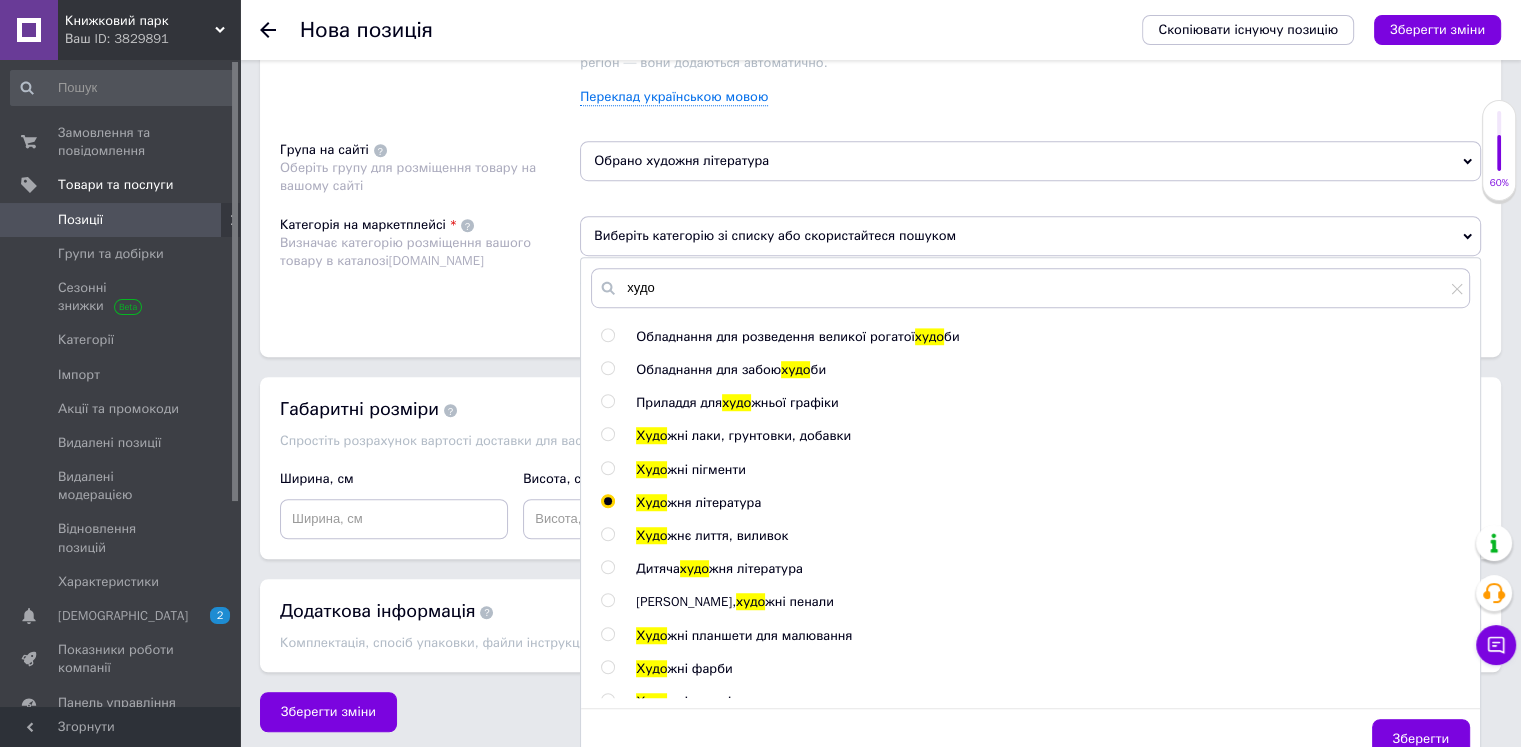 radio on "true" 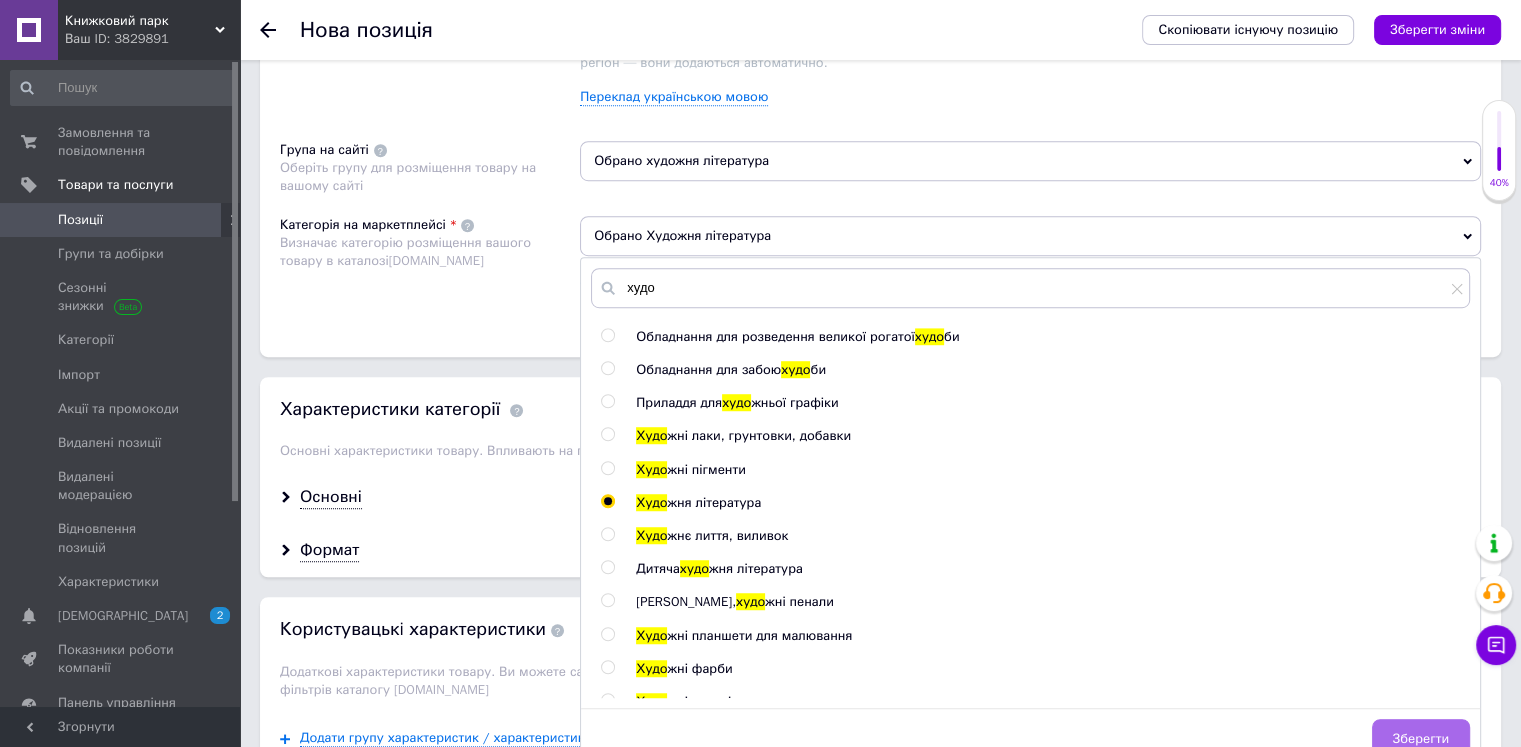 click on "Зберегти" at bounding box center [1421, 739] 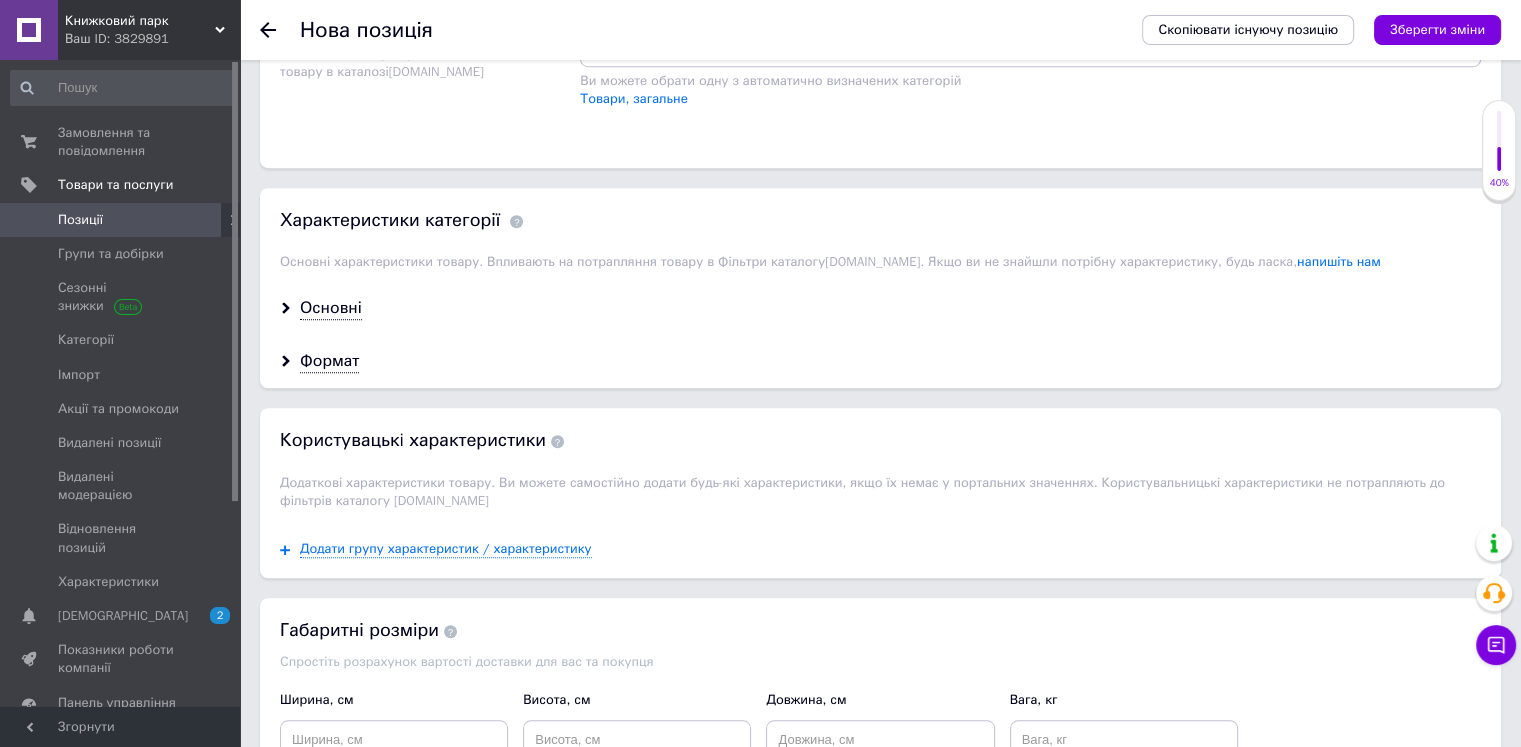 scroll, scrollTop: 1475, scrollLeft: 0, axis: vertical 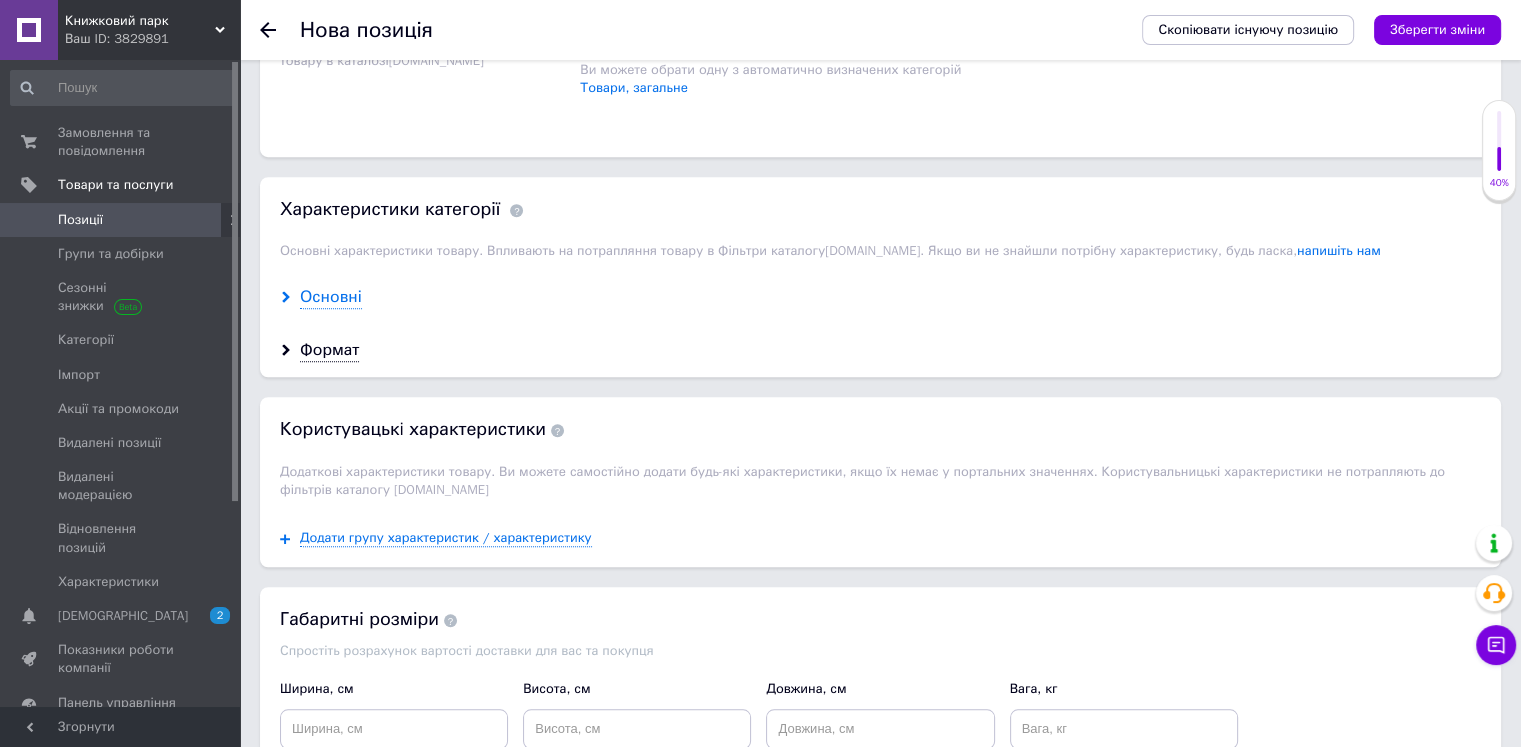 click on "Основні" at bounding box center [331, 297] 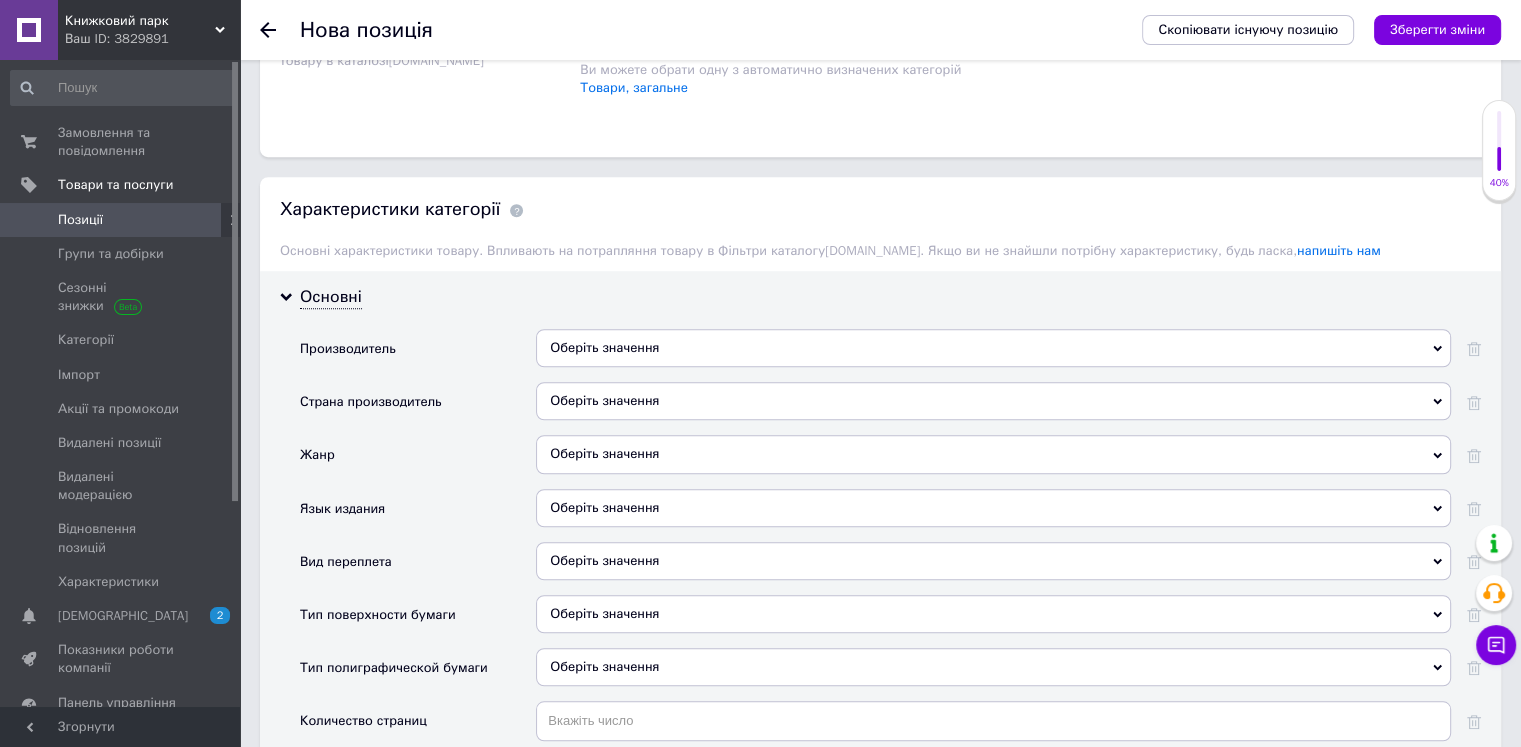 click on "Оберіть значення" at bounding box center (993, 348) 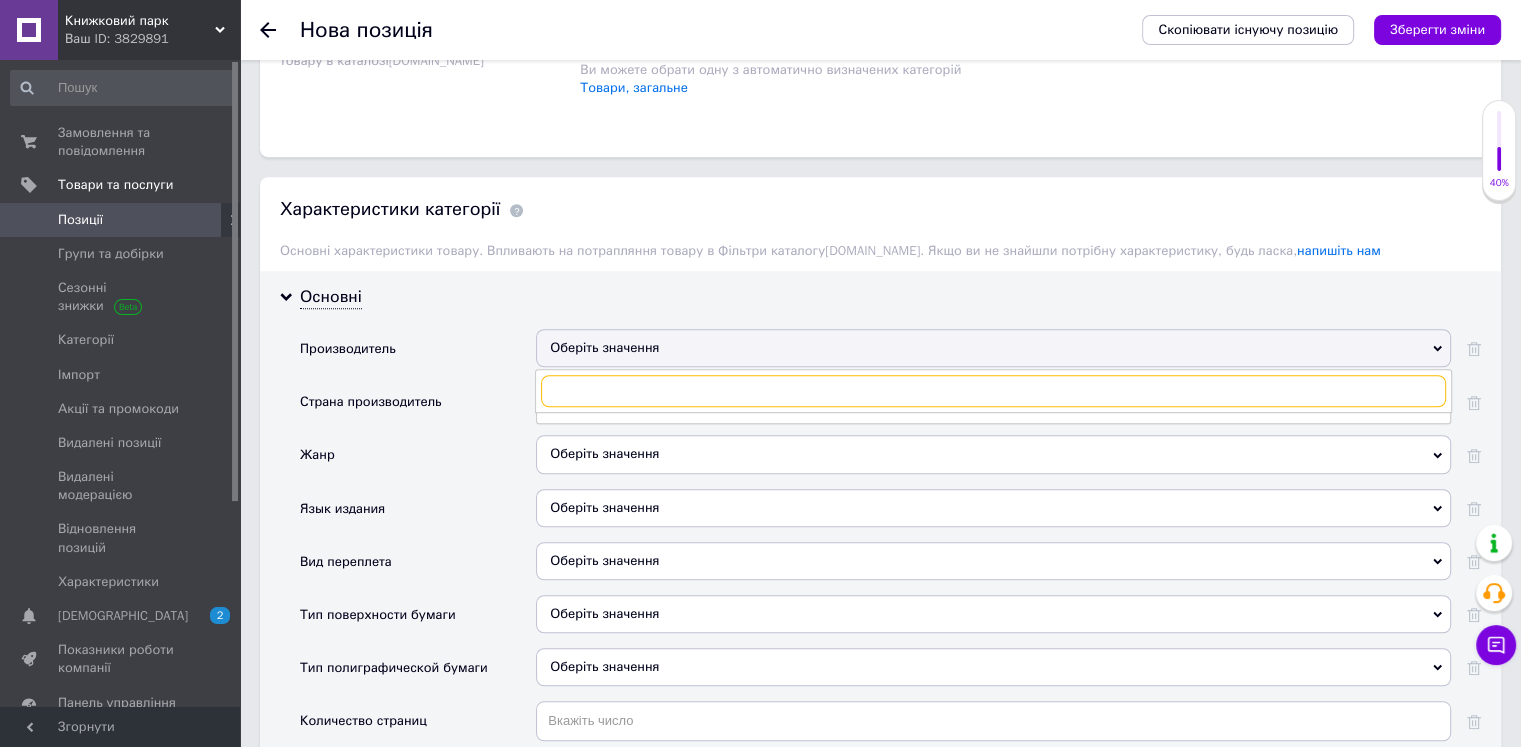 click at bounding box center (993, 391) 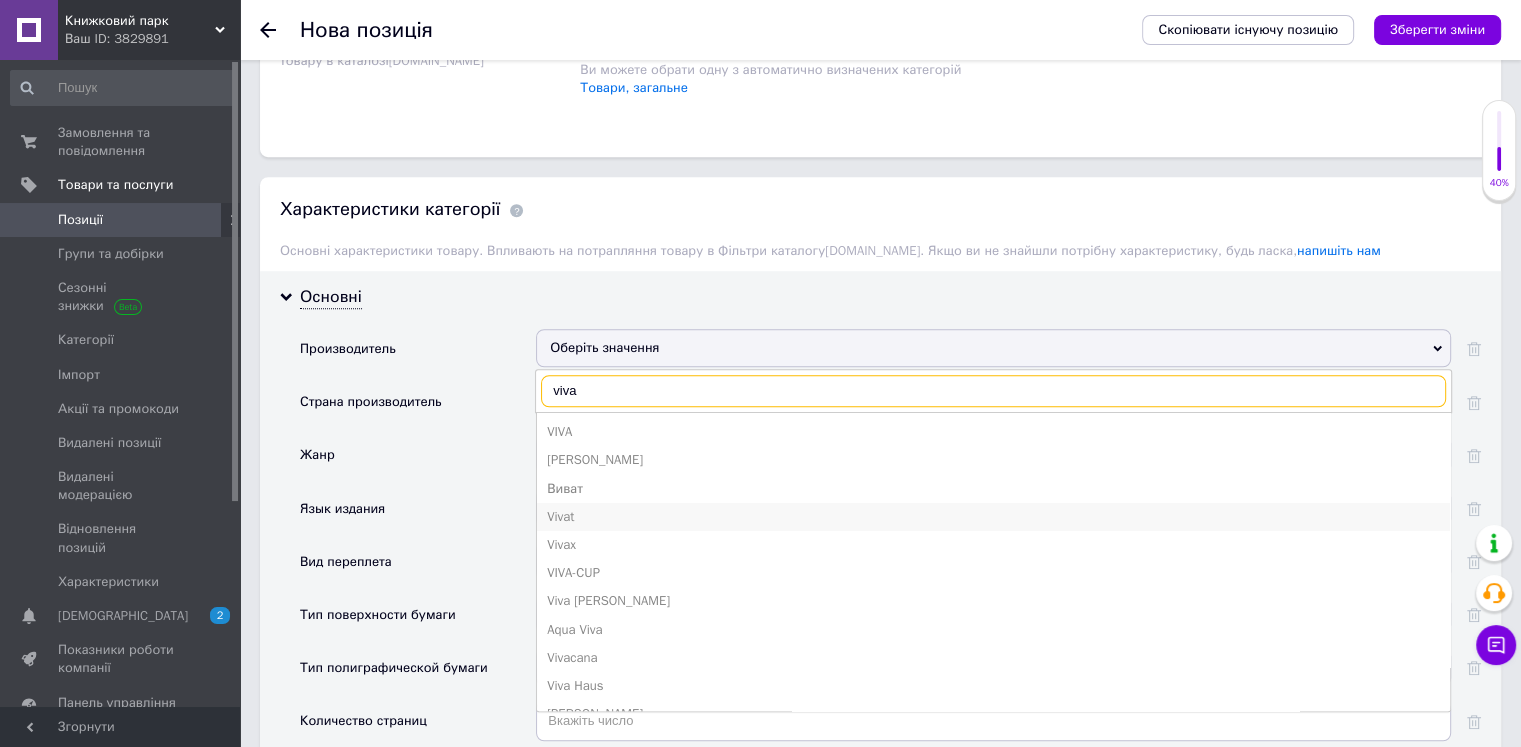 type on "viva" 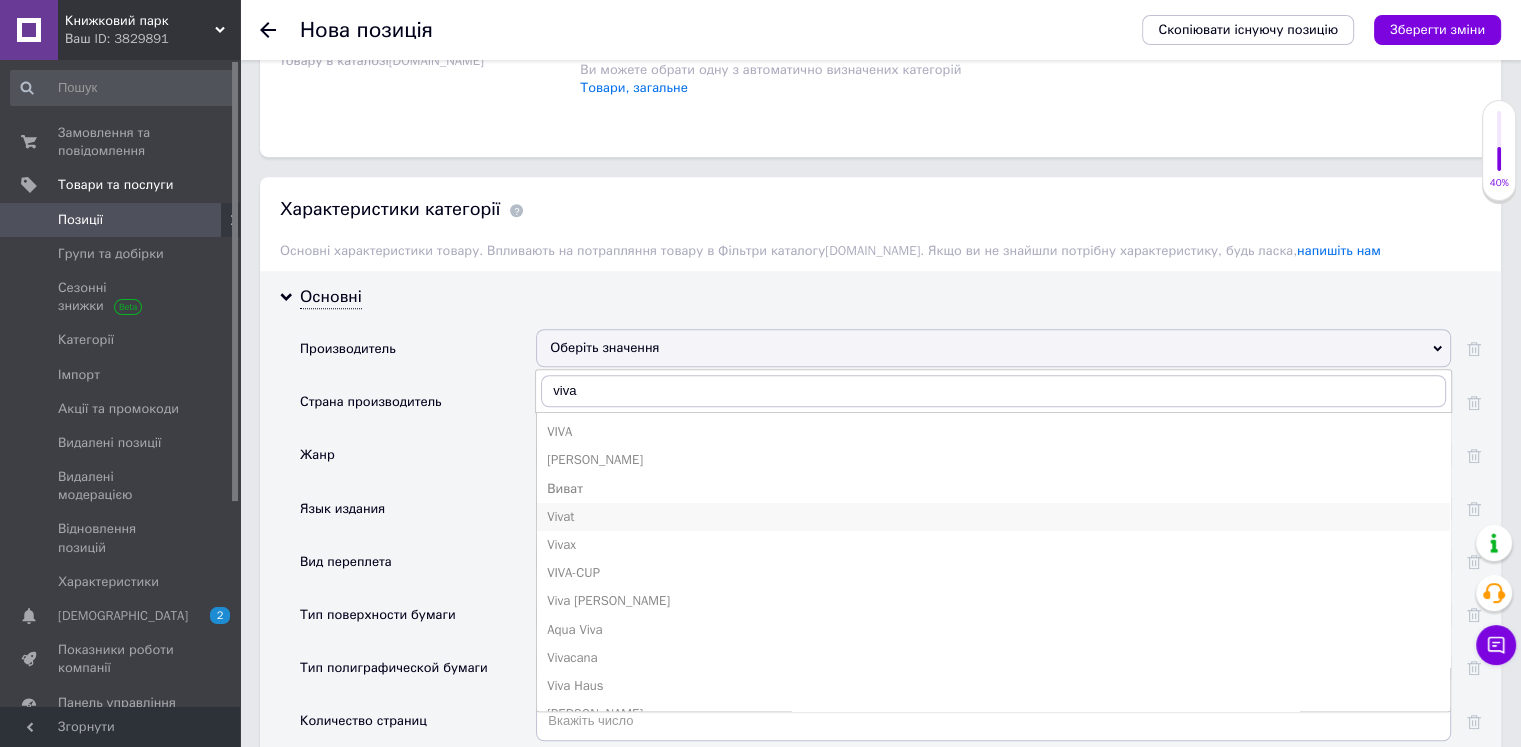 click on "Vivat" at bounding box center (993, 517) 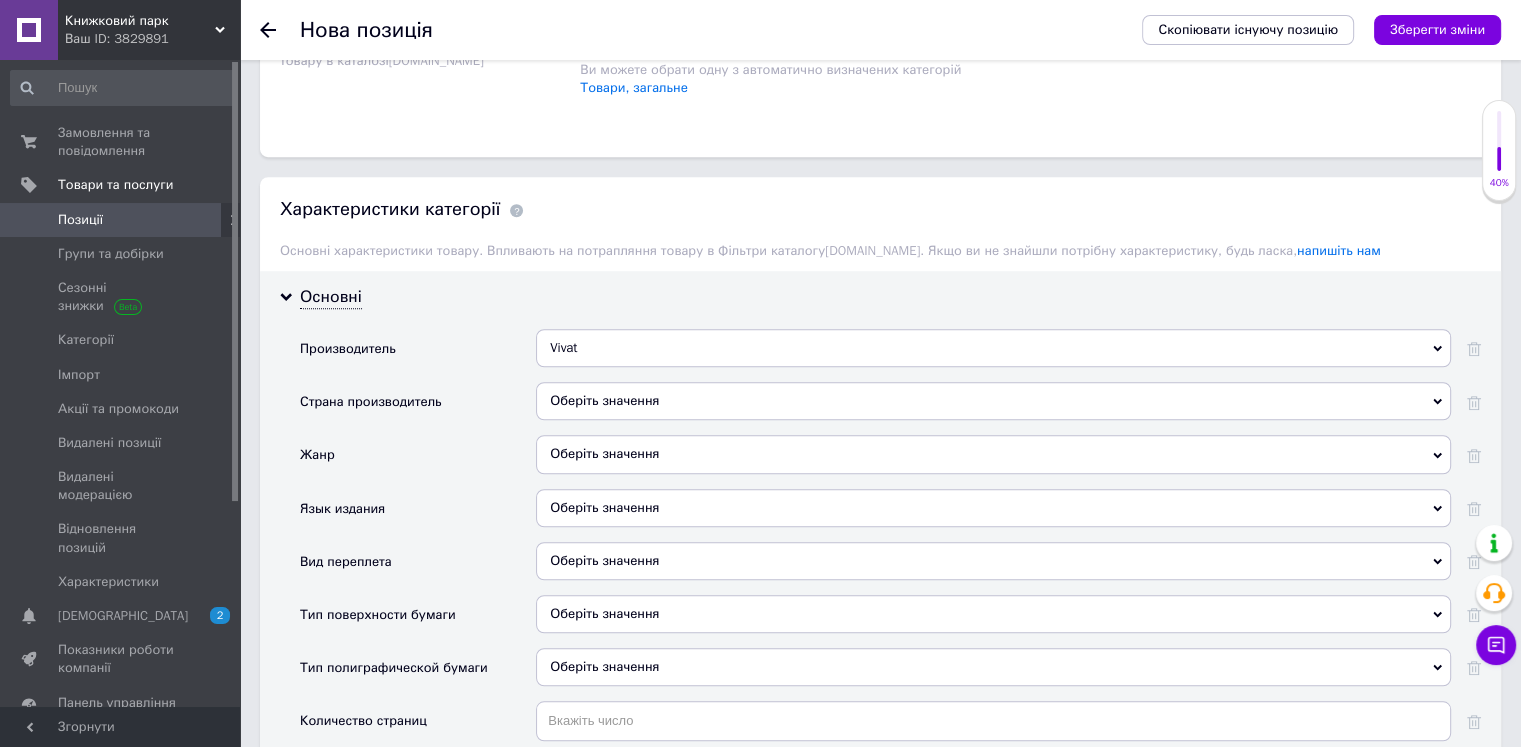 click on "Оберіть значення" at bounding box center (993, 401) 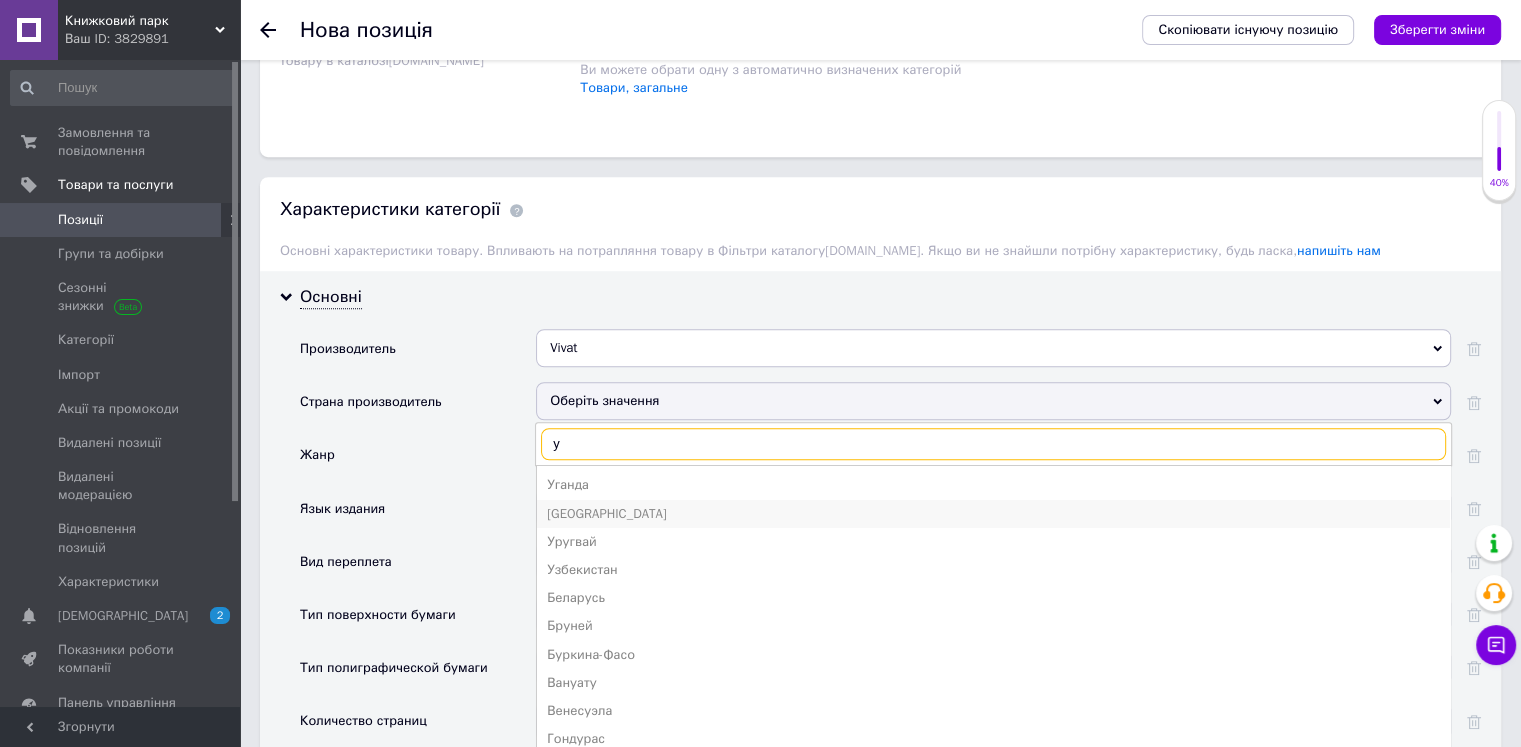 type on "у" 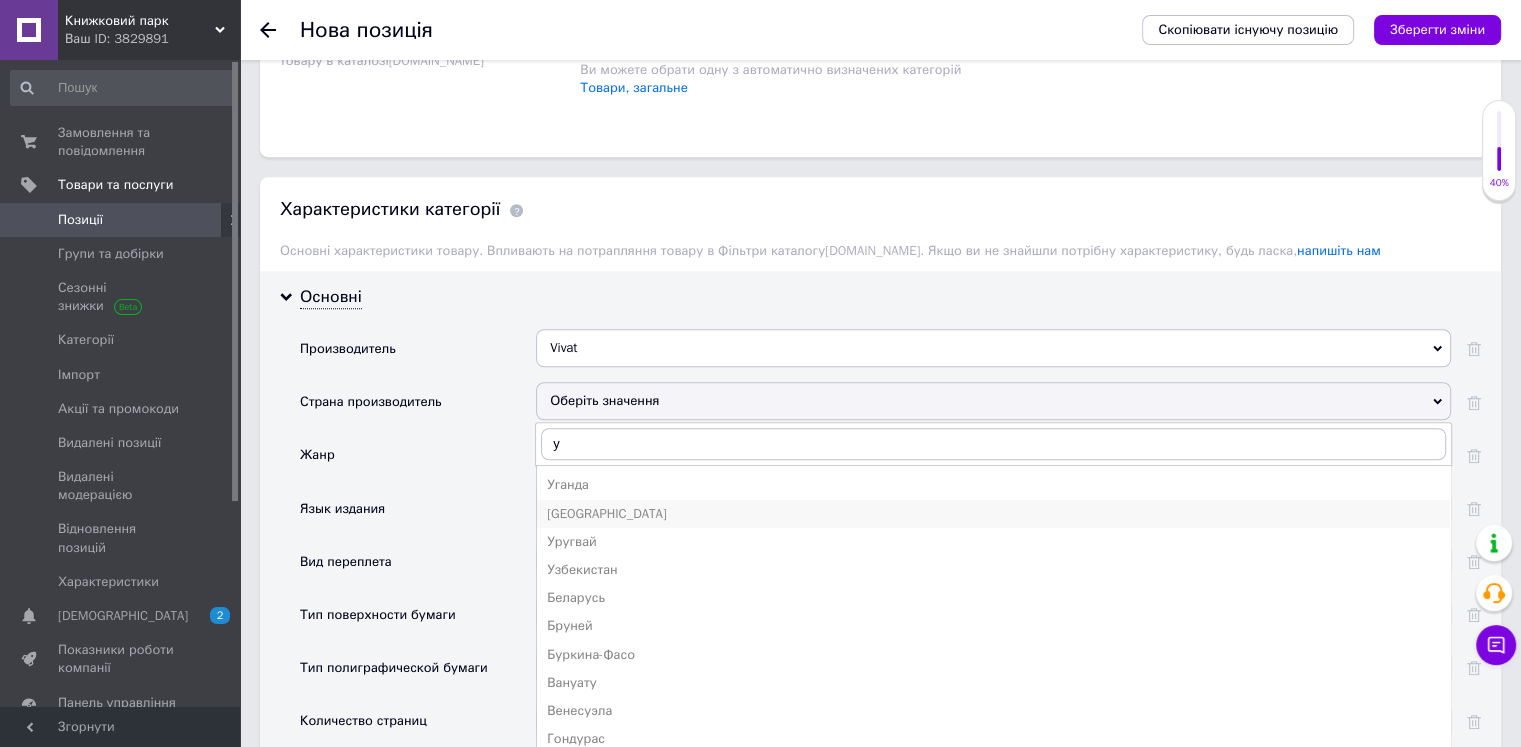 click on "[GEOGRAPHIC_DATA]" at bounding box center [993, 514] 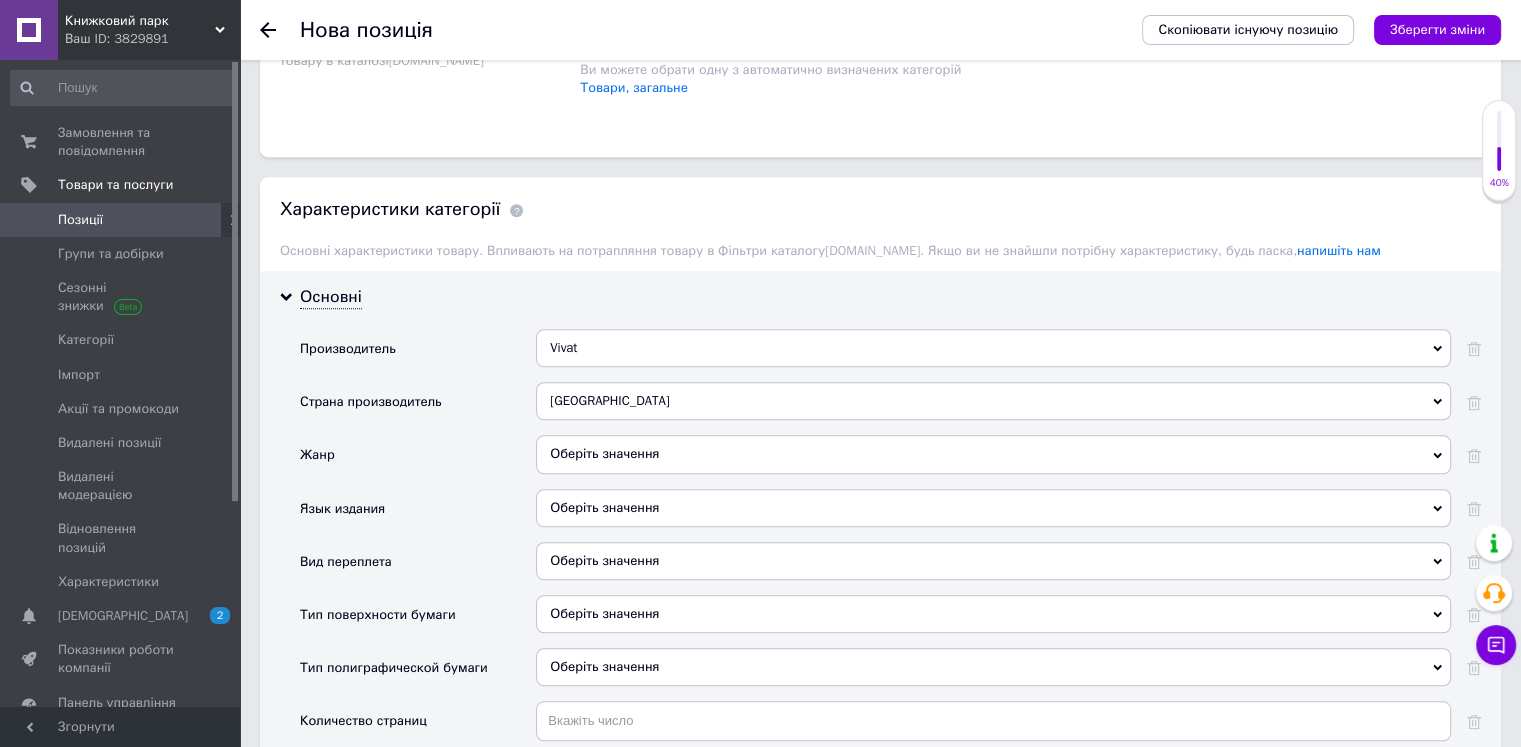 click on "Оберіть значення" at bounding box center (993, 454) 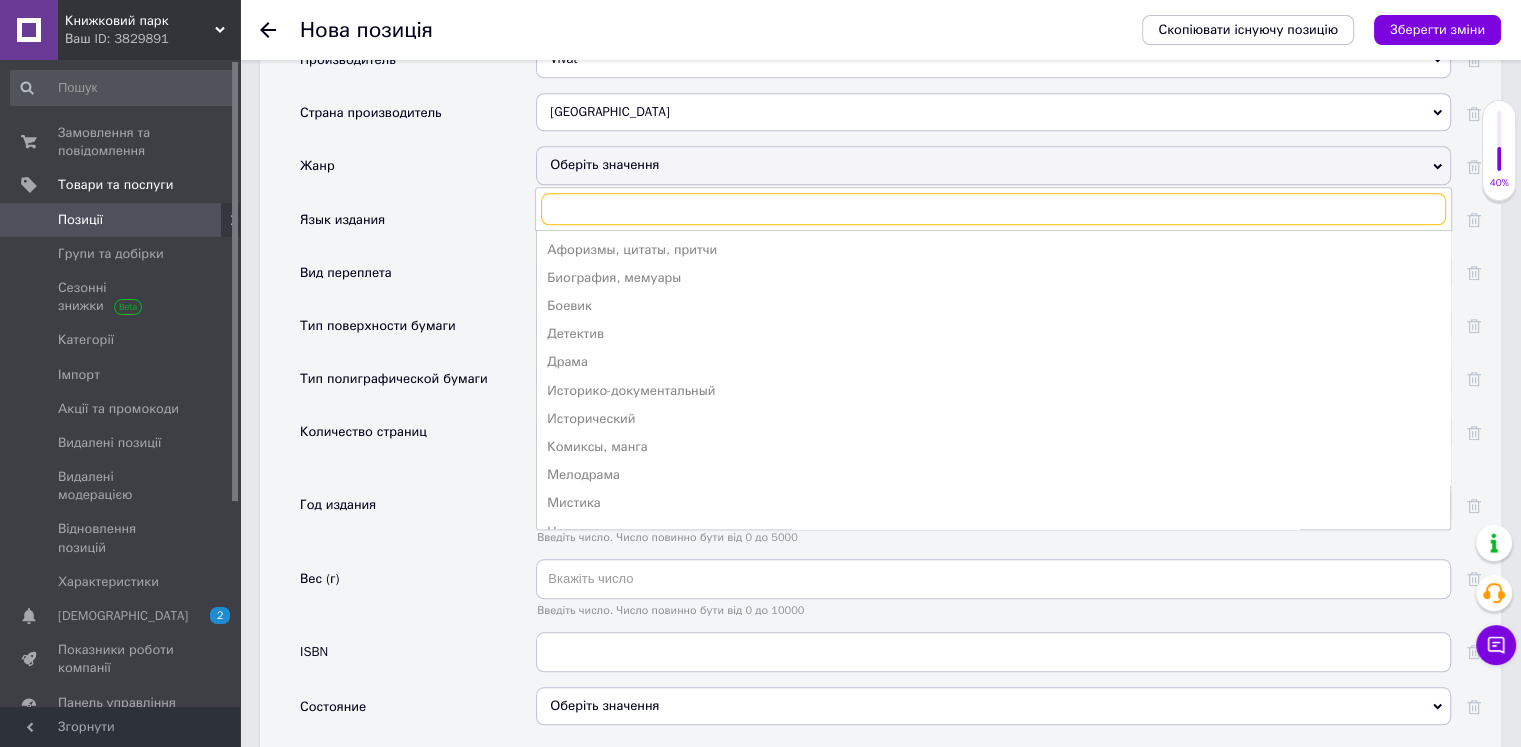 scroll, scrollTop: 1775, scrollLeft: 0, axis: vertical 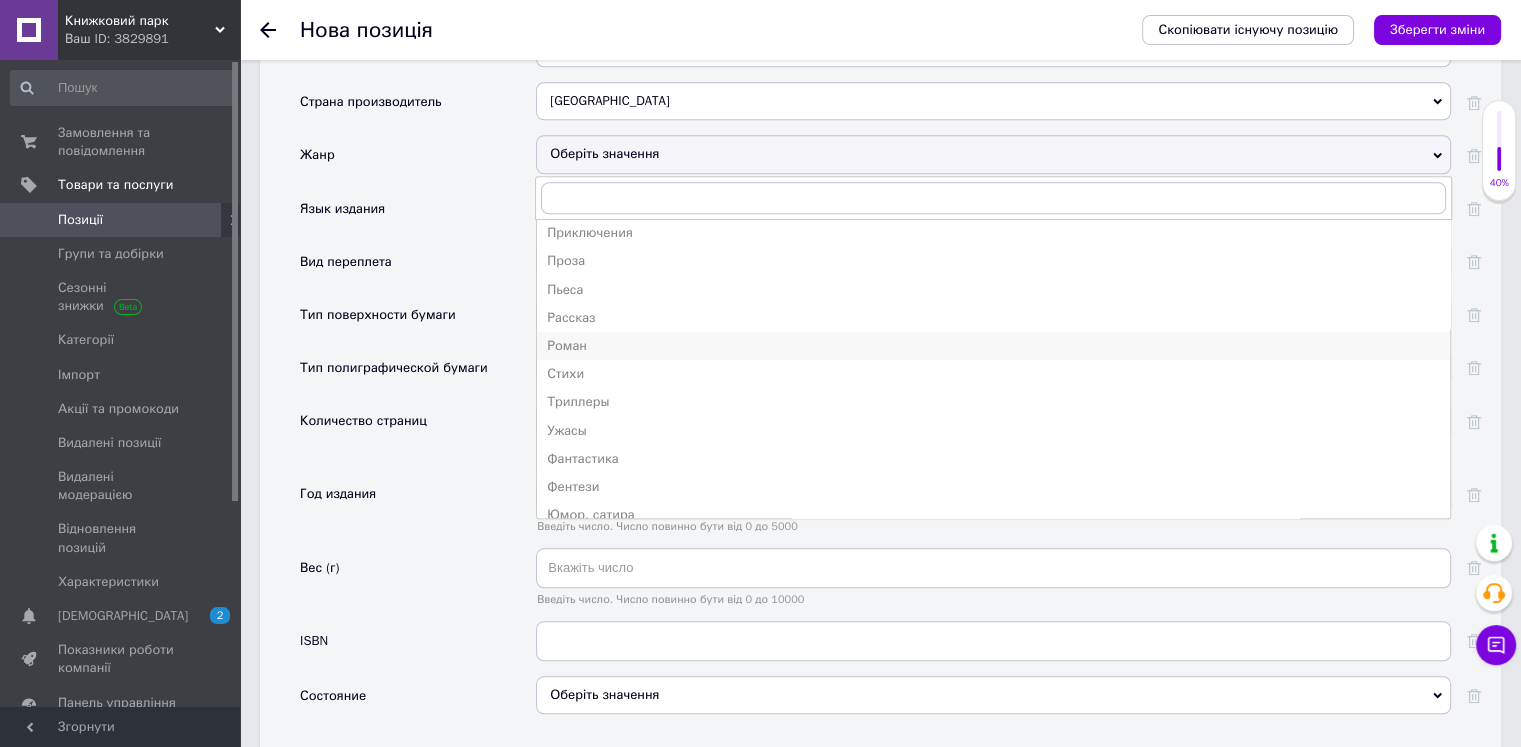 click on "Роман" at bounding box center (993, 346) 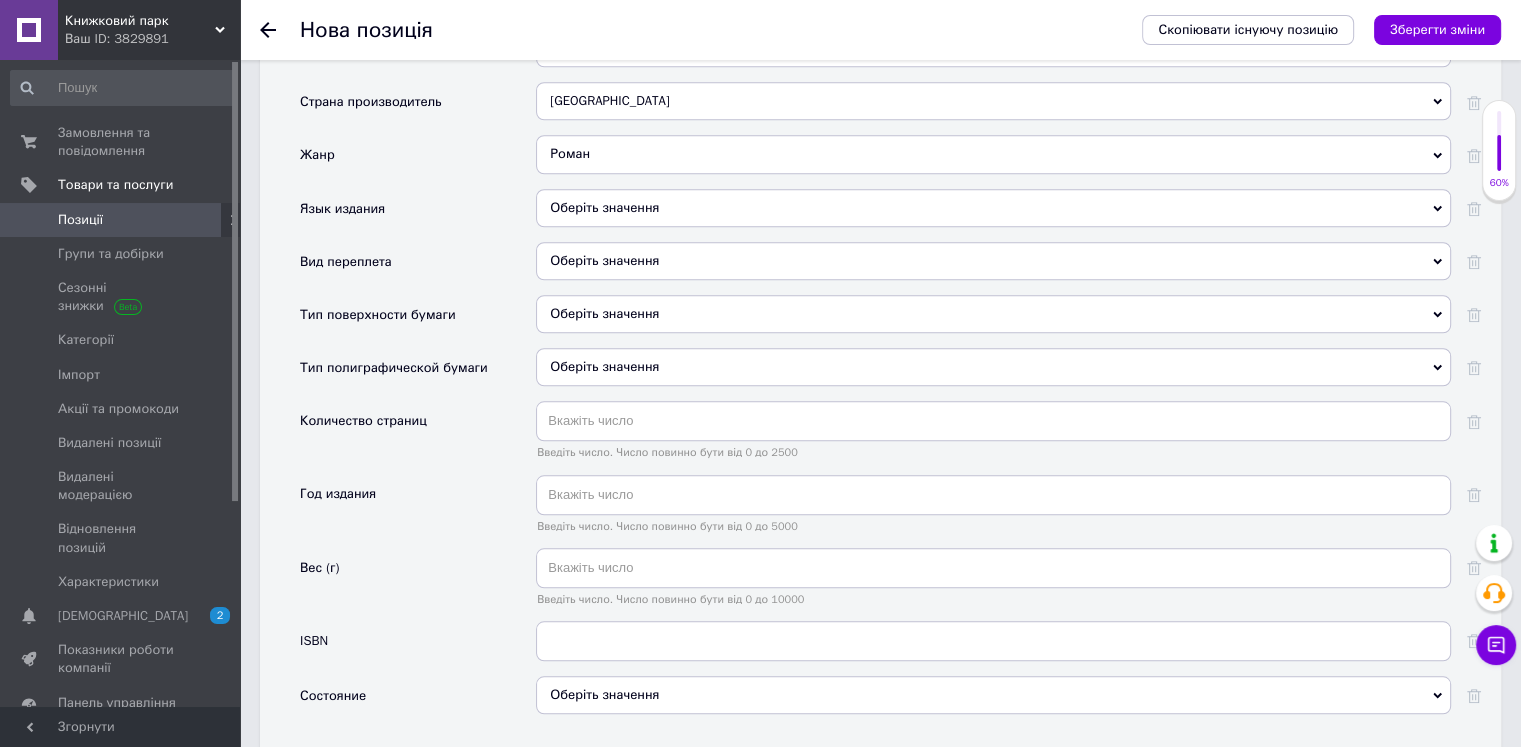 click on "Оберіть значення" at bounding box center (993, 208) 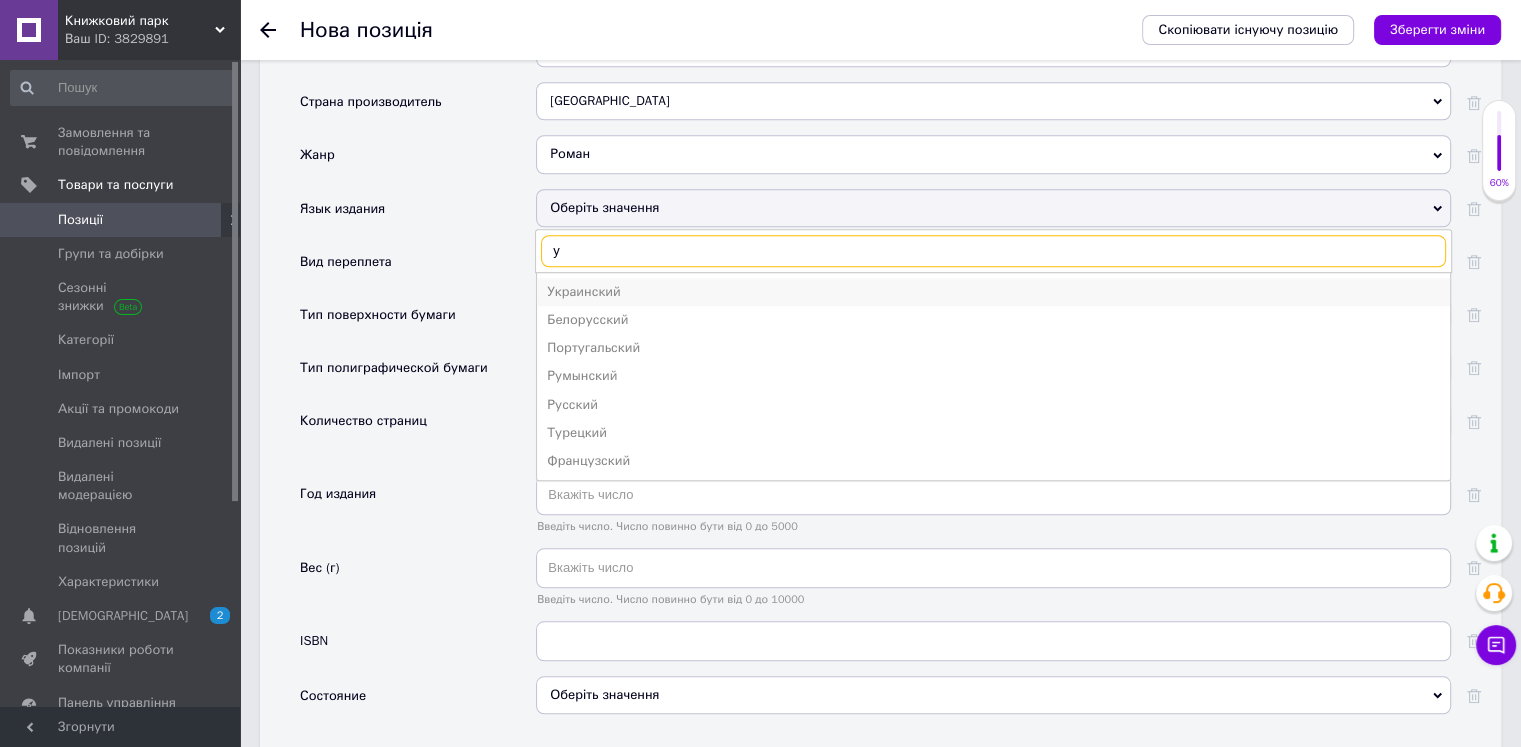 type on "у" 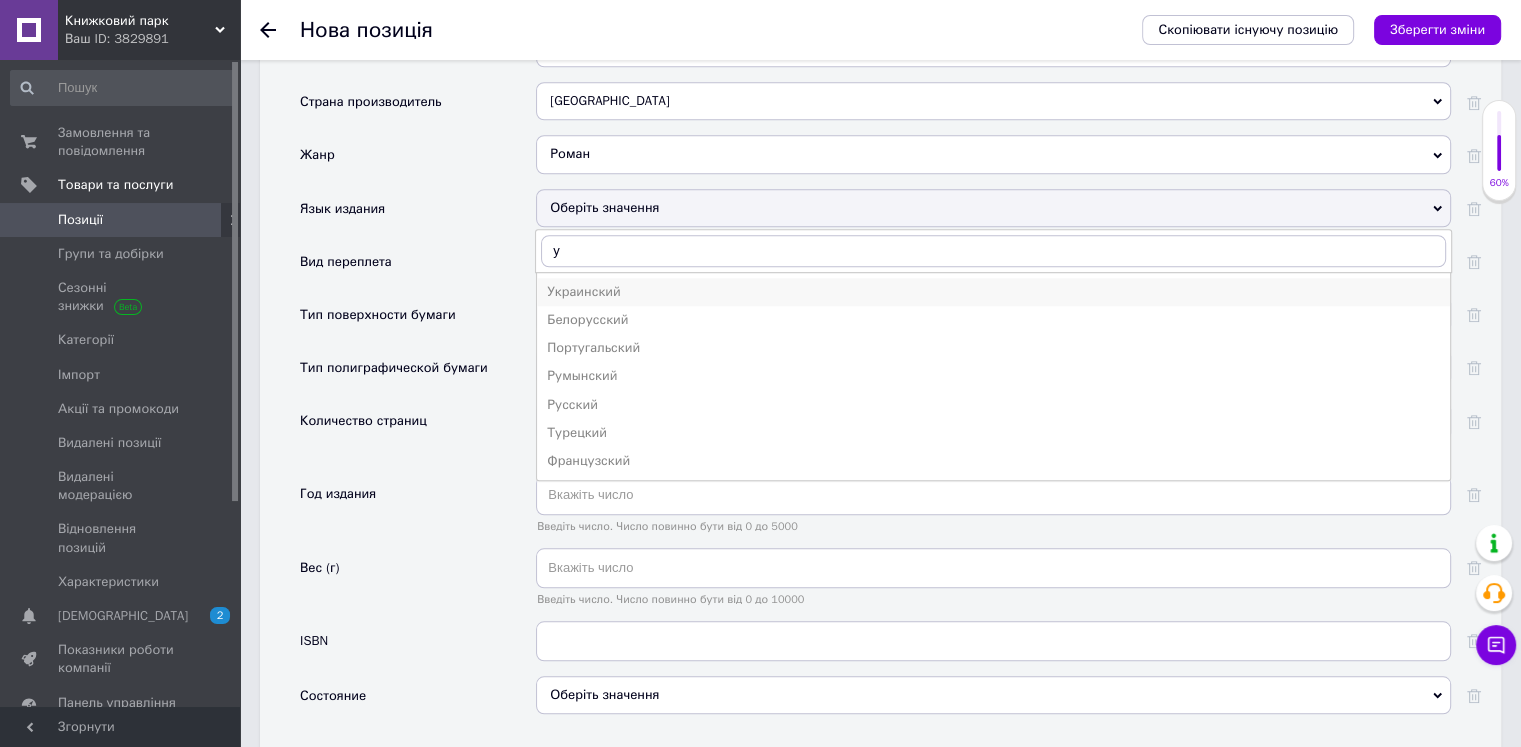 click on "Украинский" at bounding box center [993, 292] 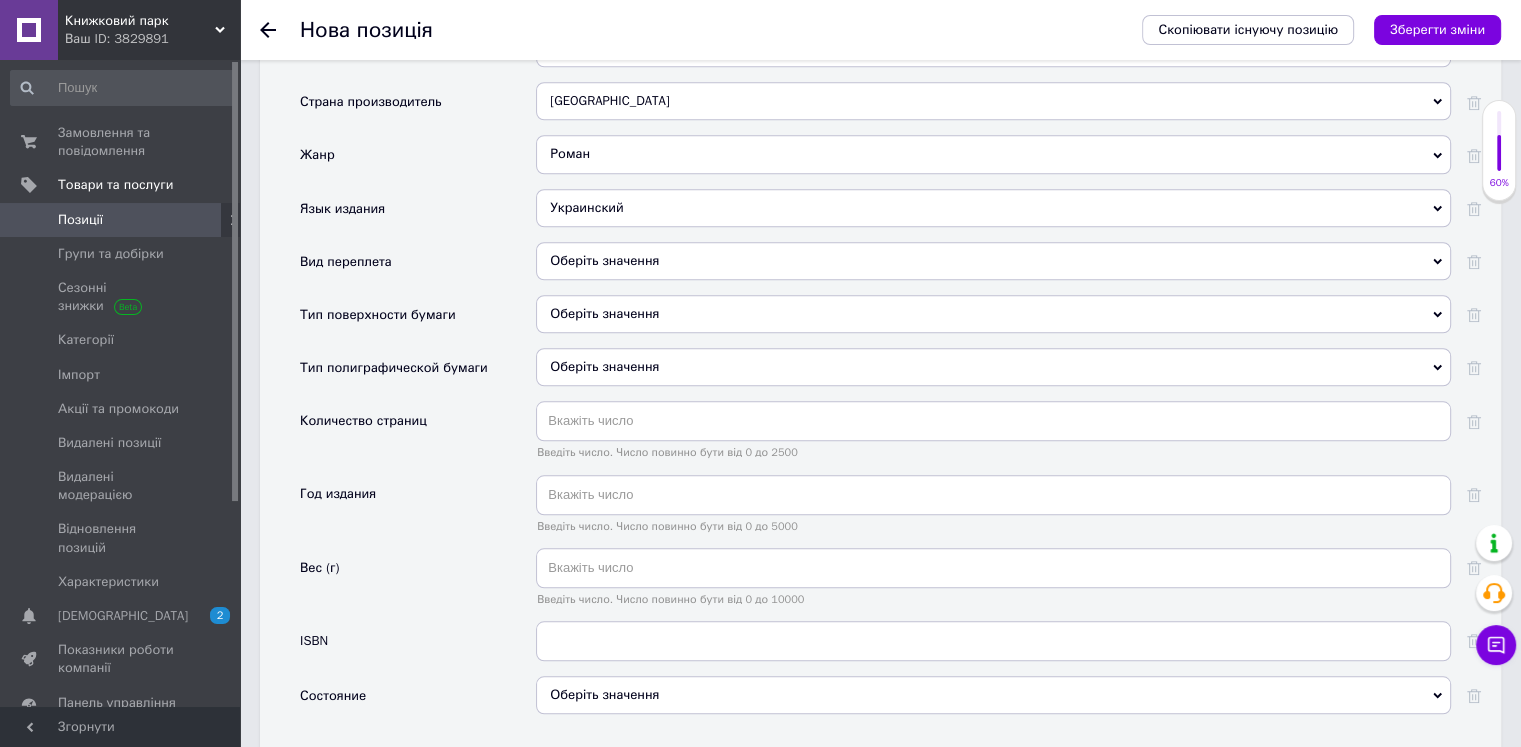 click on "Оберіть значення" at bounding box center [993, 261] 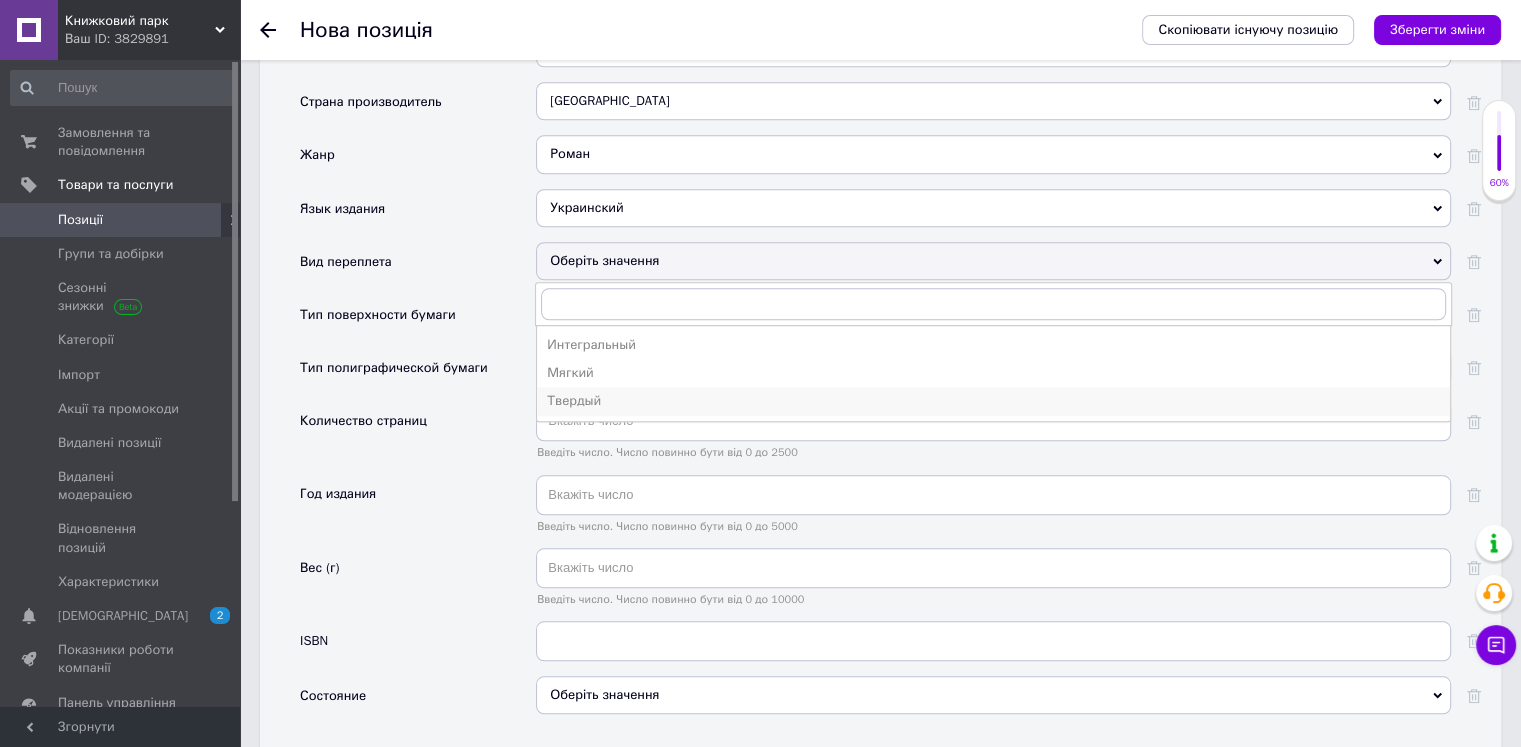 click on "Твердый" at bounding box center (993, 401) 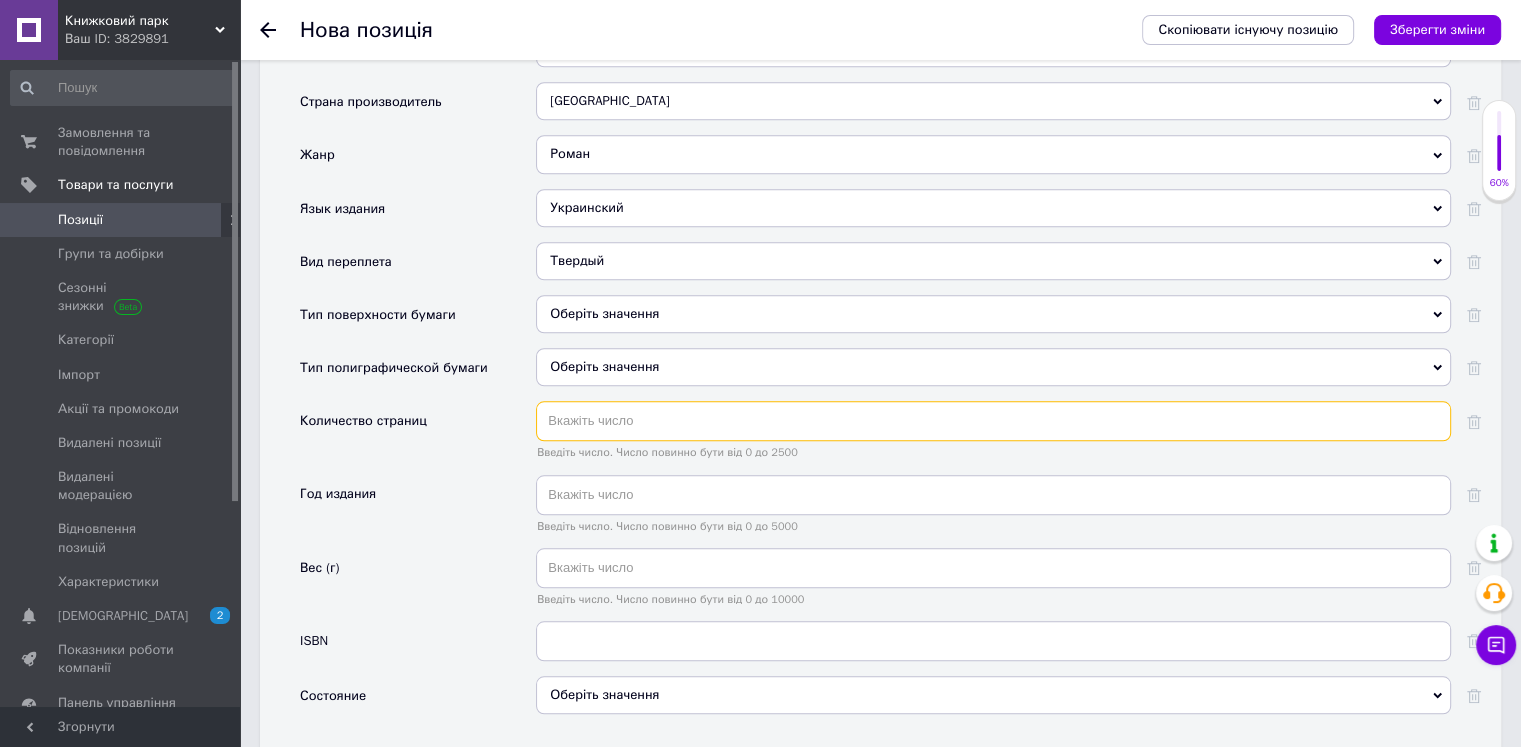 click at bounding box center [993, 421] 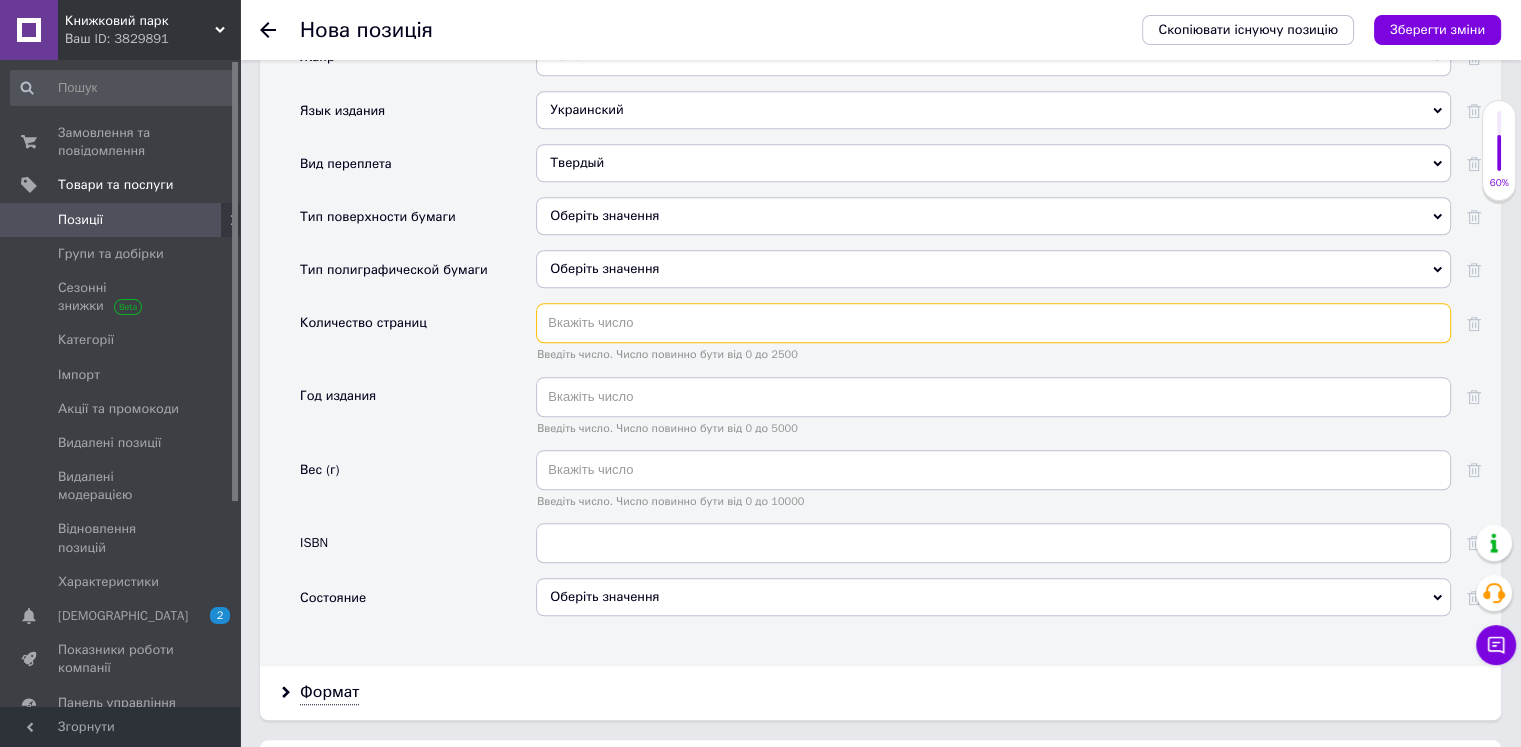 scroll, scrollTop: 1875, scrollLeft: 0, axis: vertical 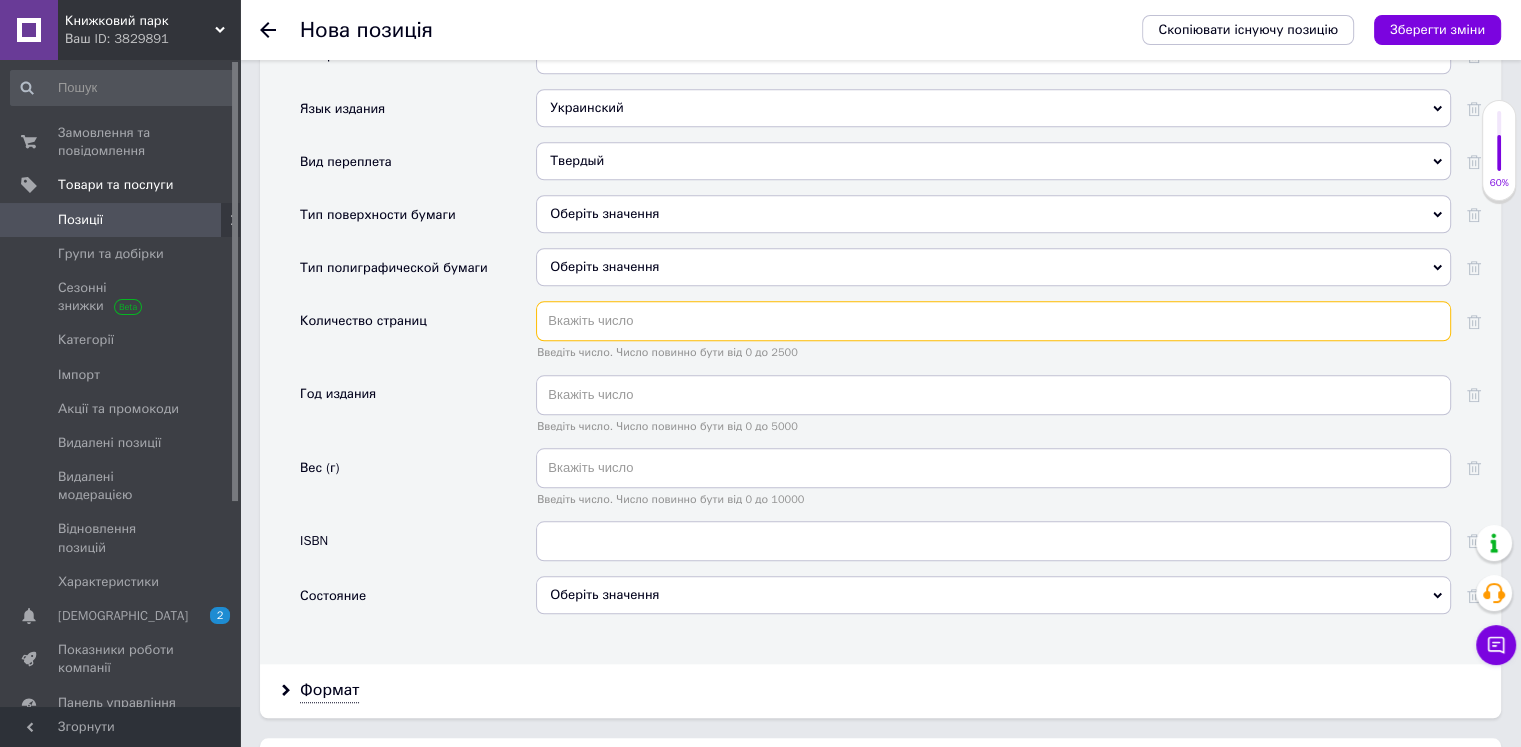 click at bounding box center [993, 321] 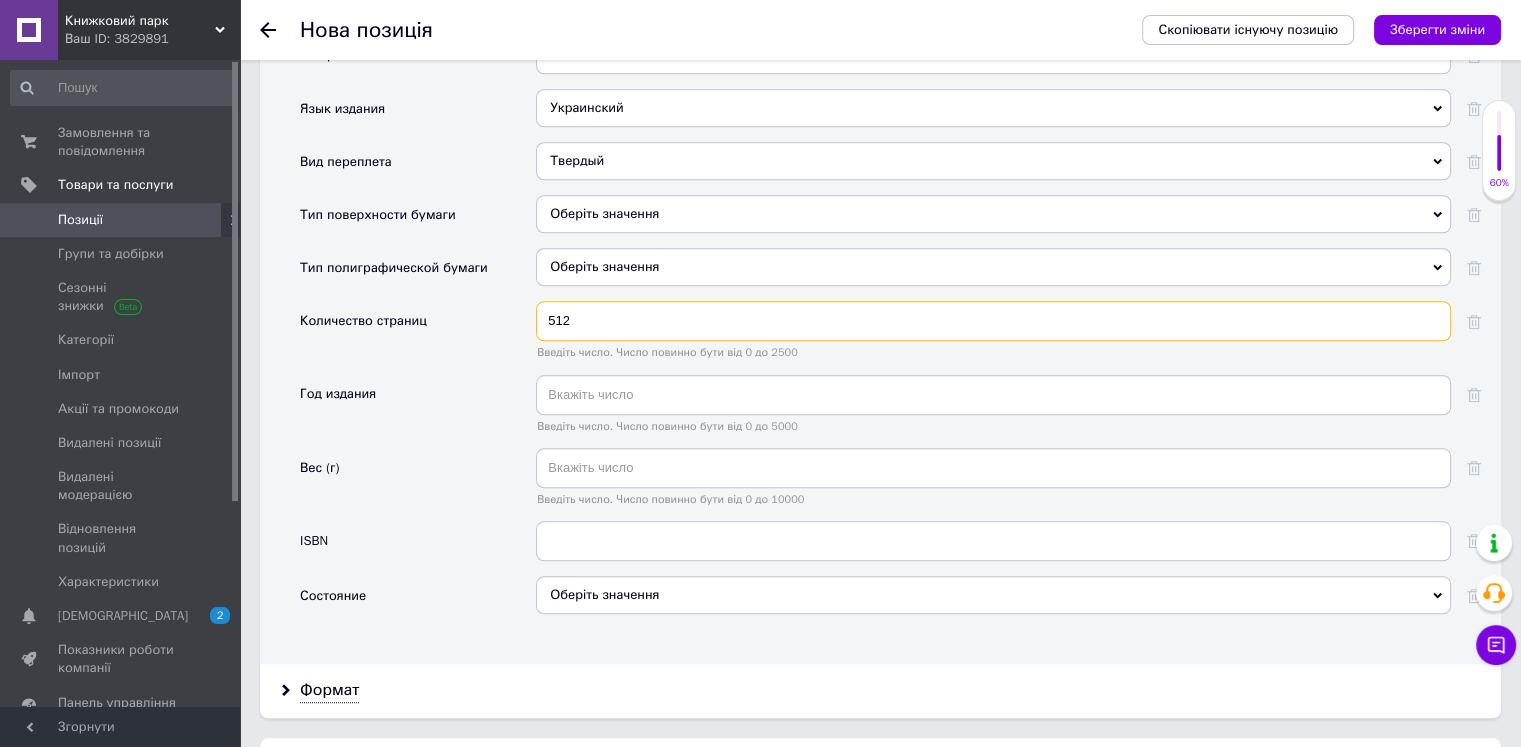 type on "512" 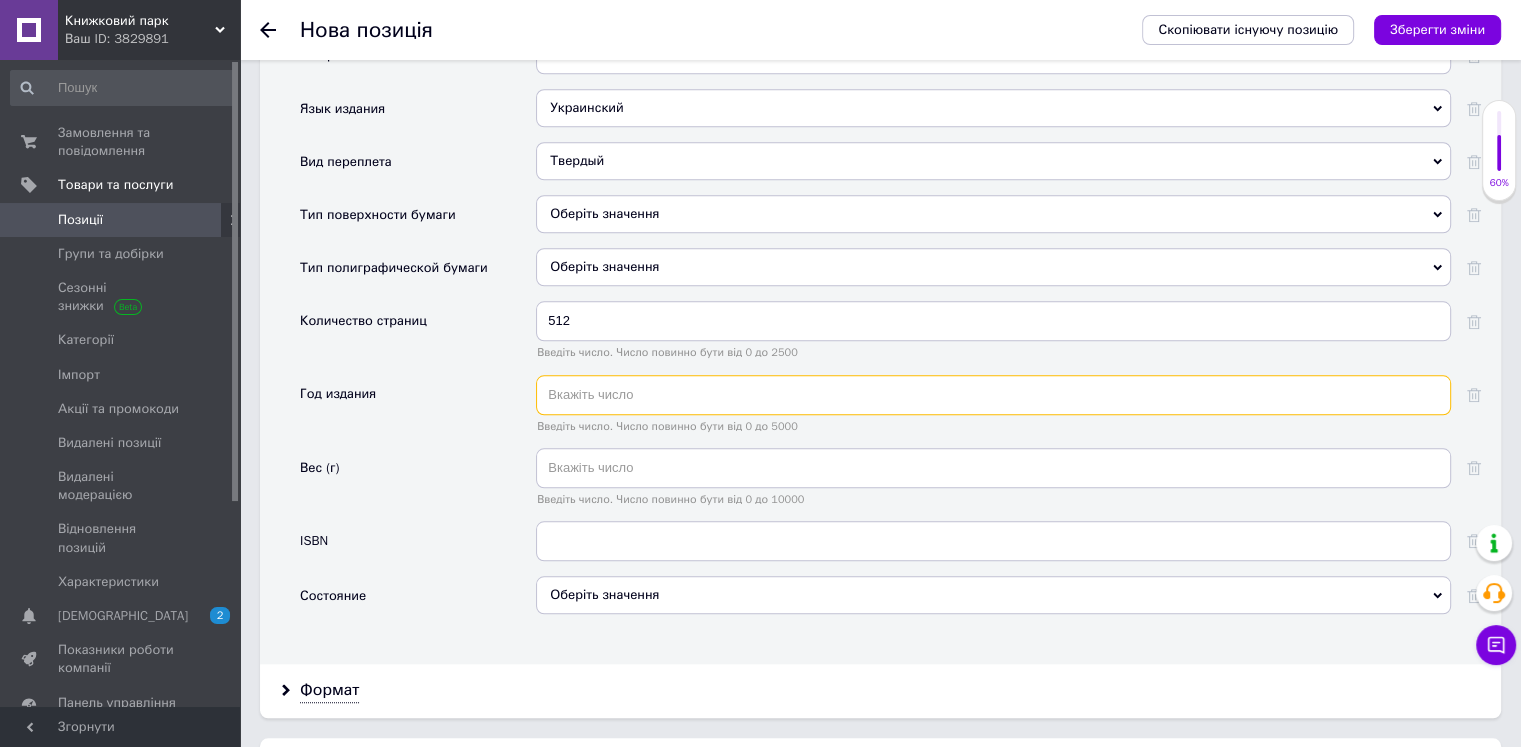 click at bounding box center [993, 395] 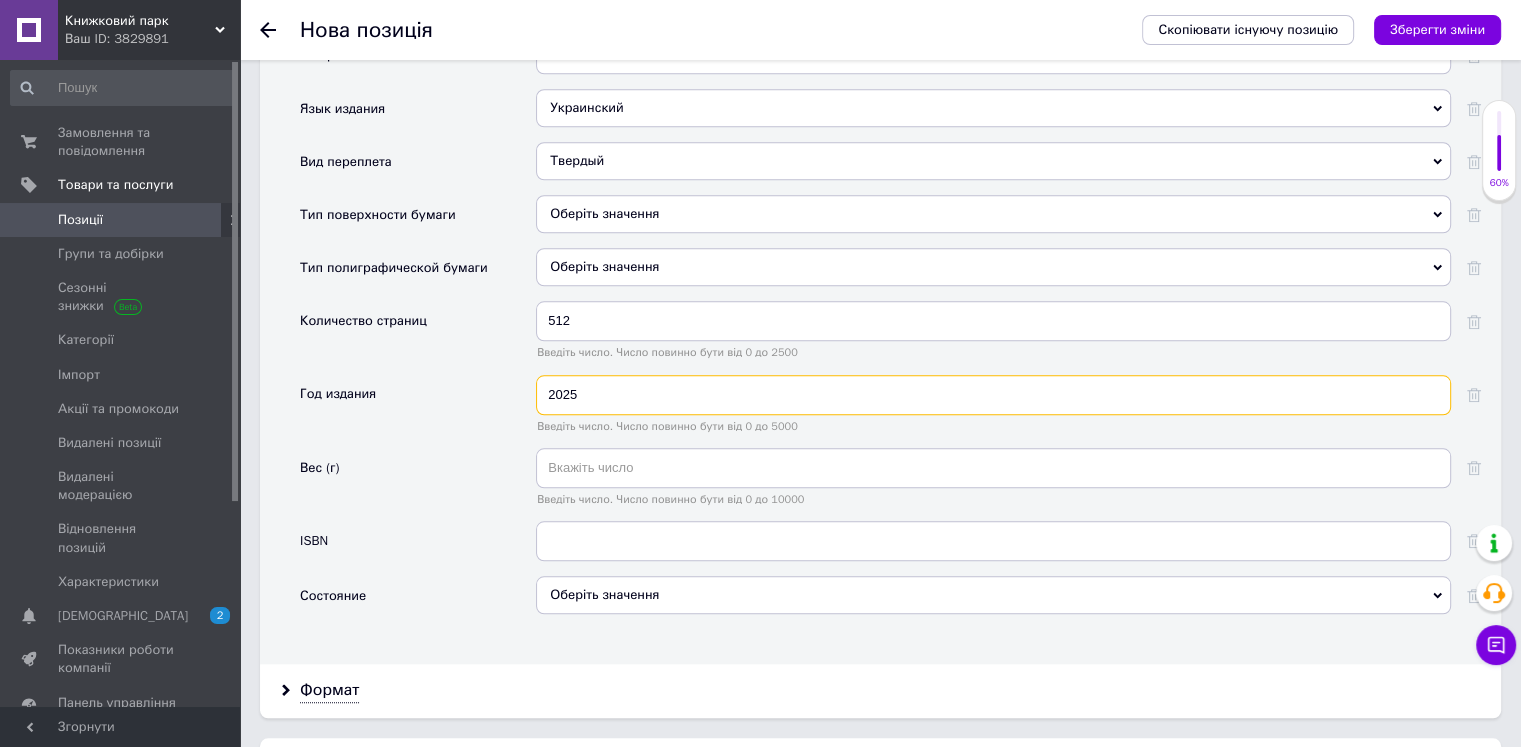 type on "2025" 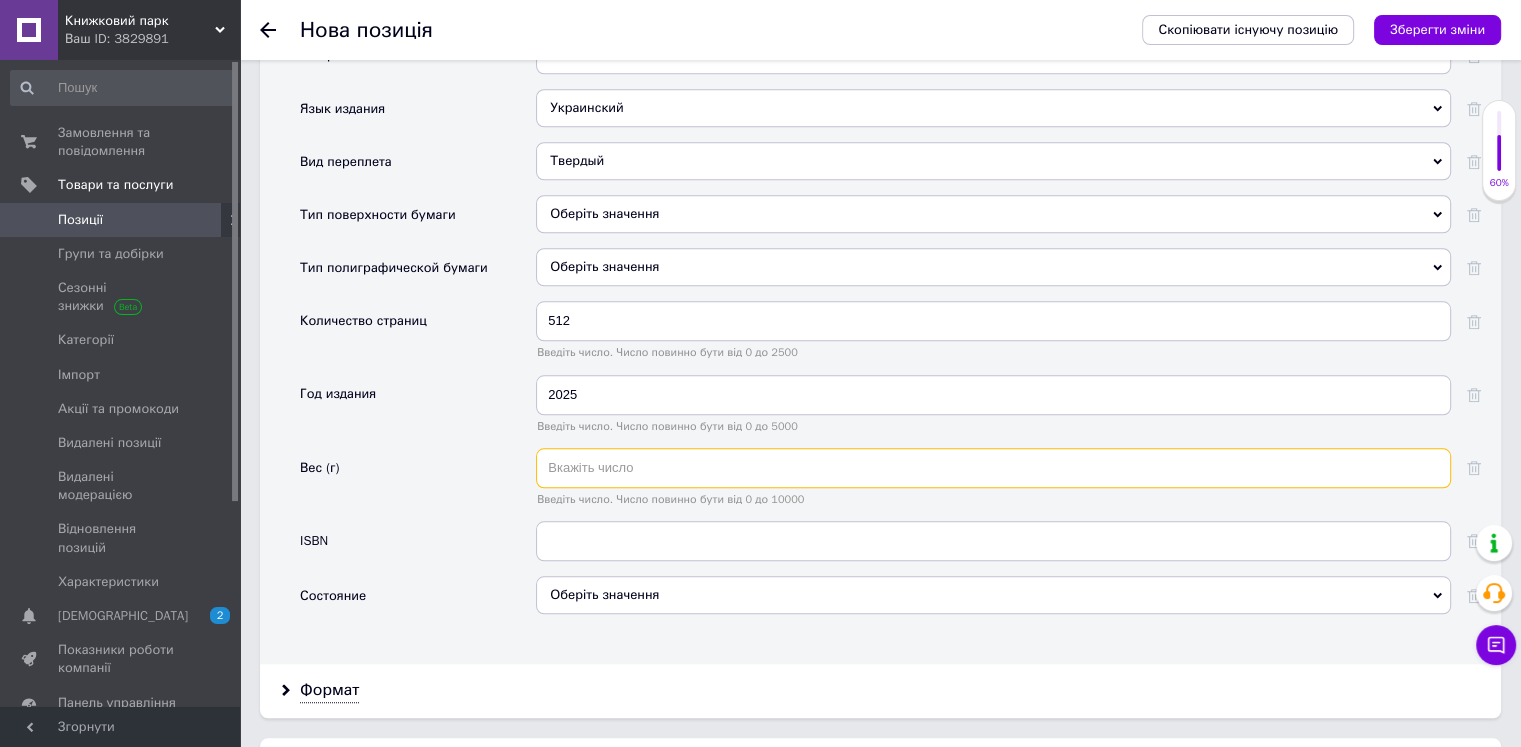click at bounding box center [993, 468] 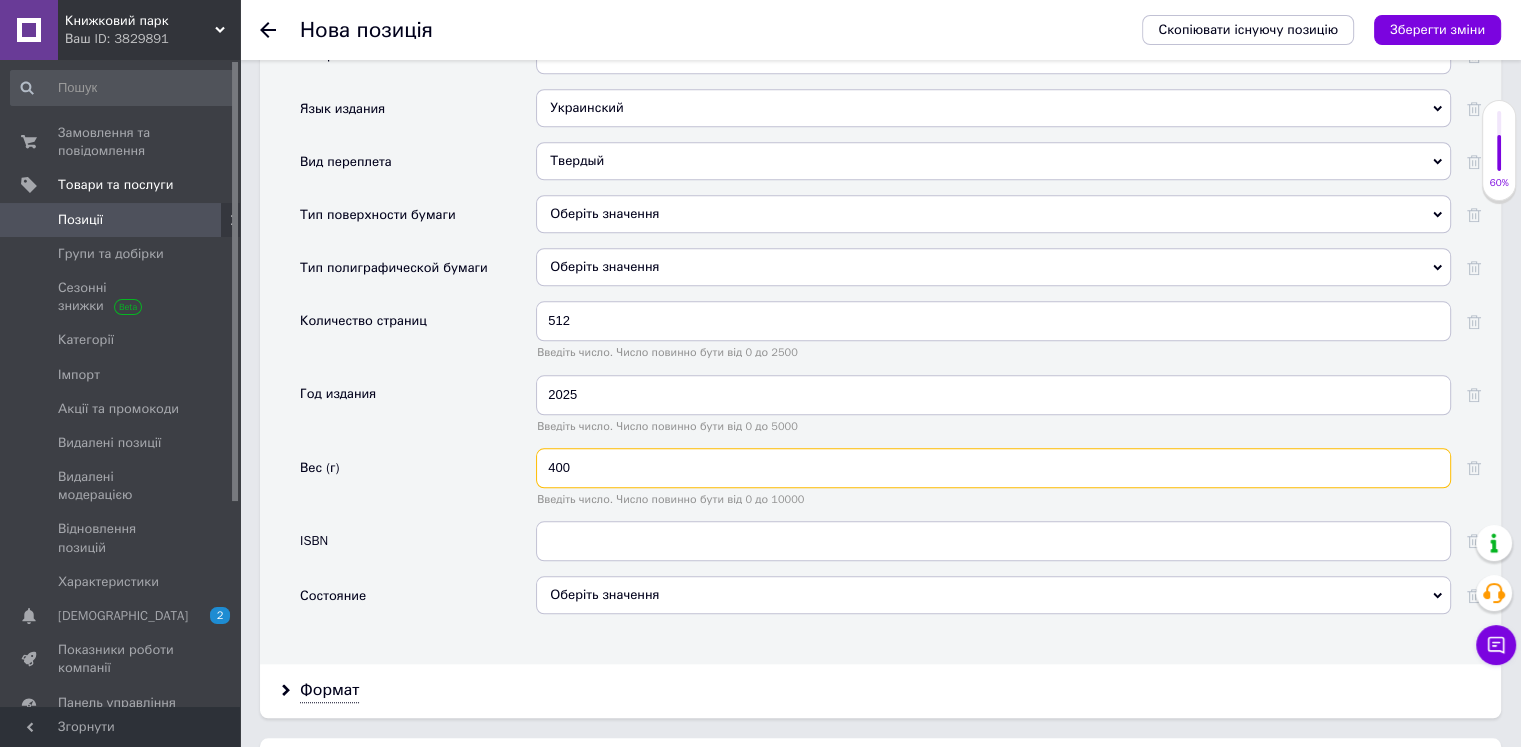 type on "400" 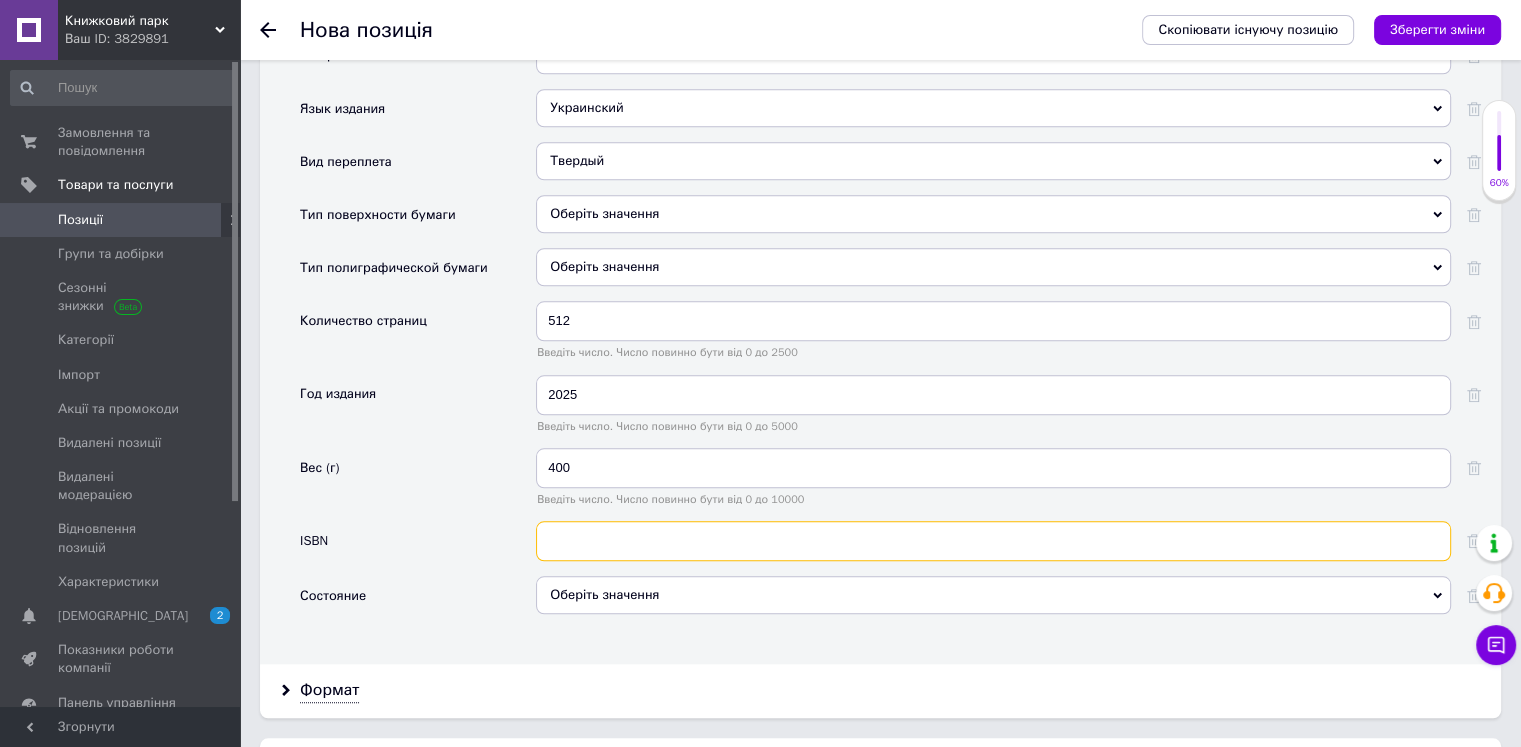 click at bounding box center (993, 541) 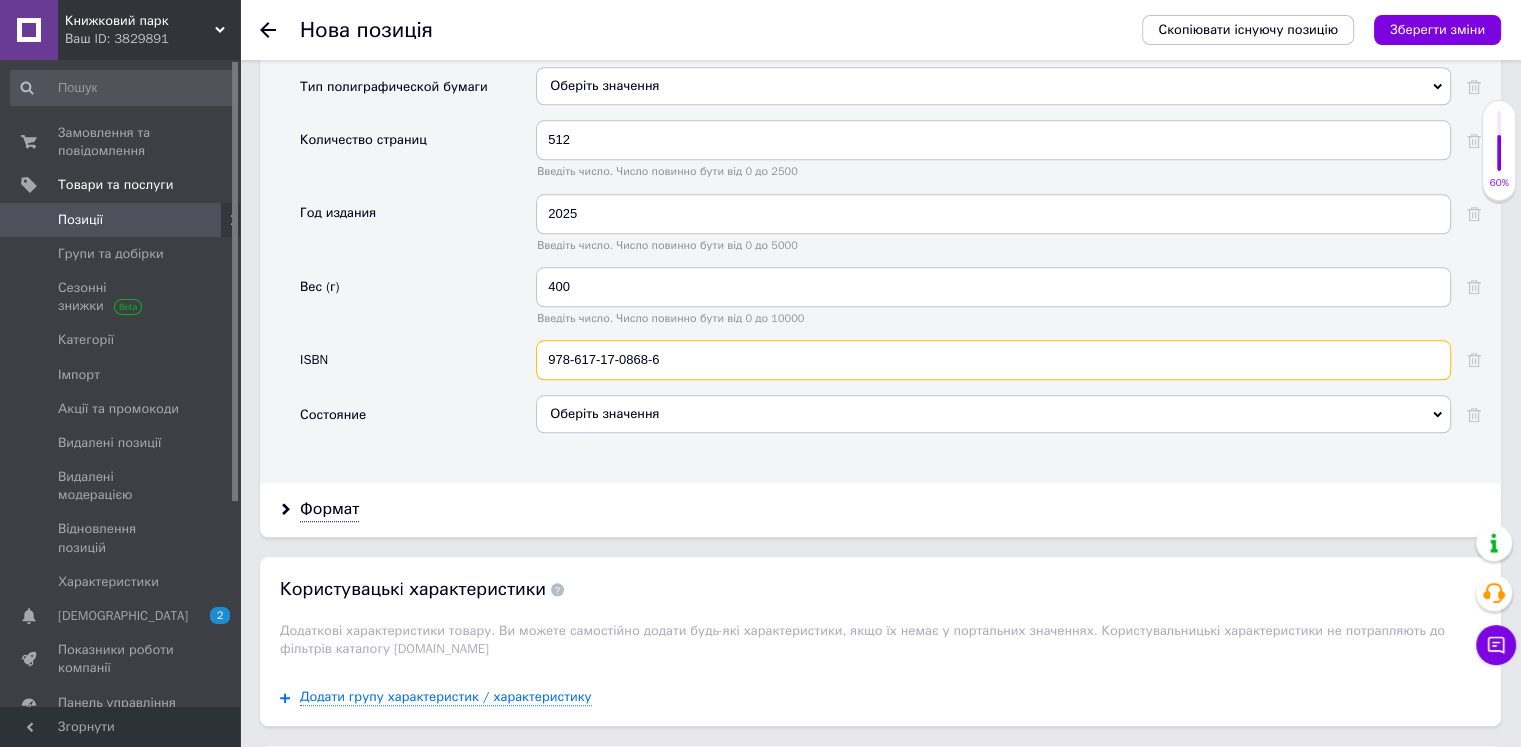 scroll, scrollTop: 2075, scrollLeft: 0, axis: vertical 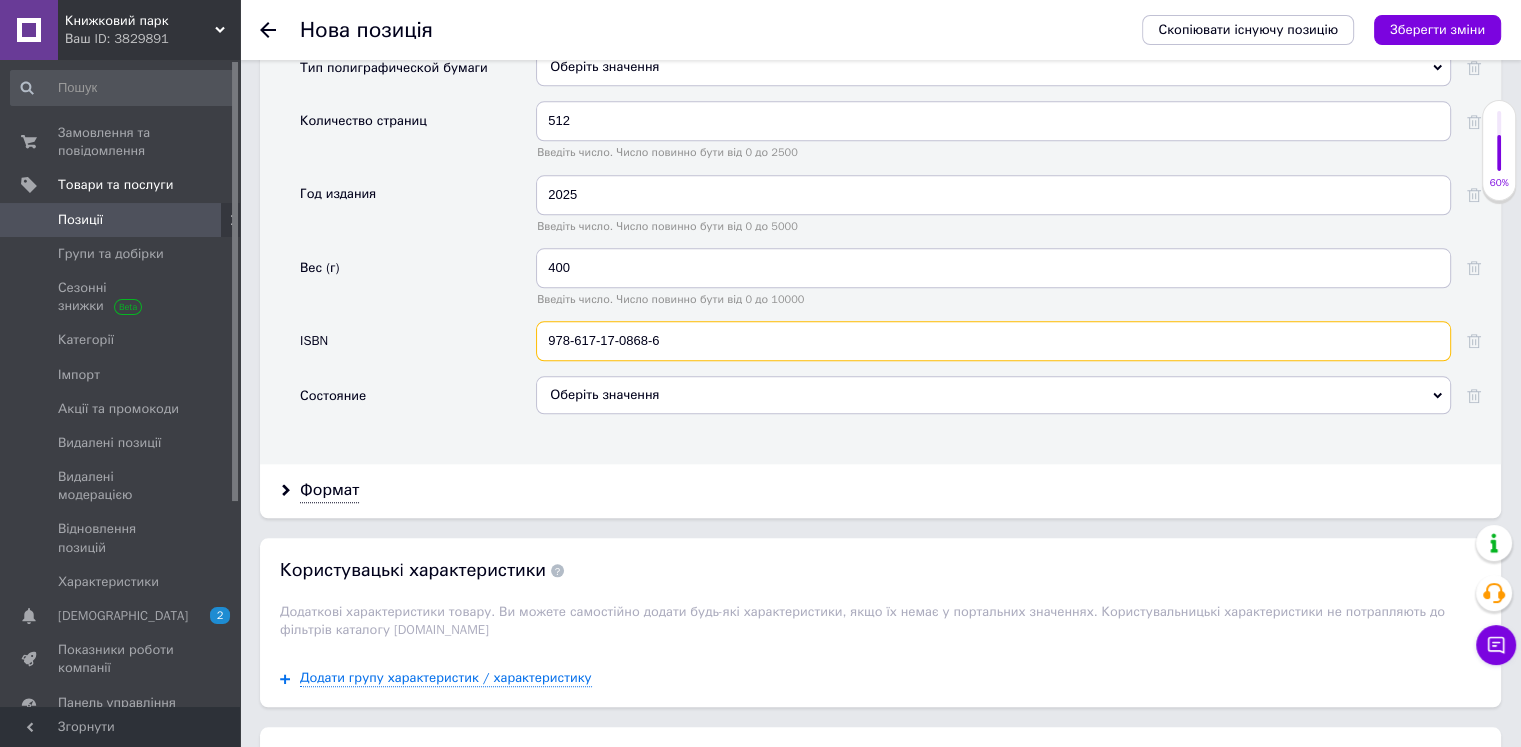 type on "978-617-17-0868-6" 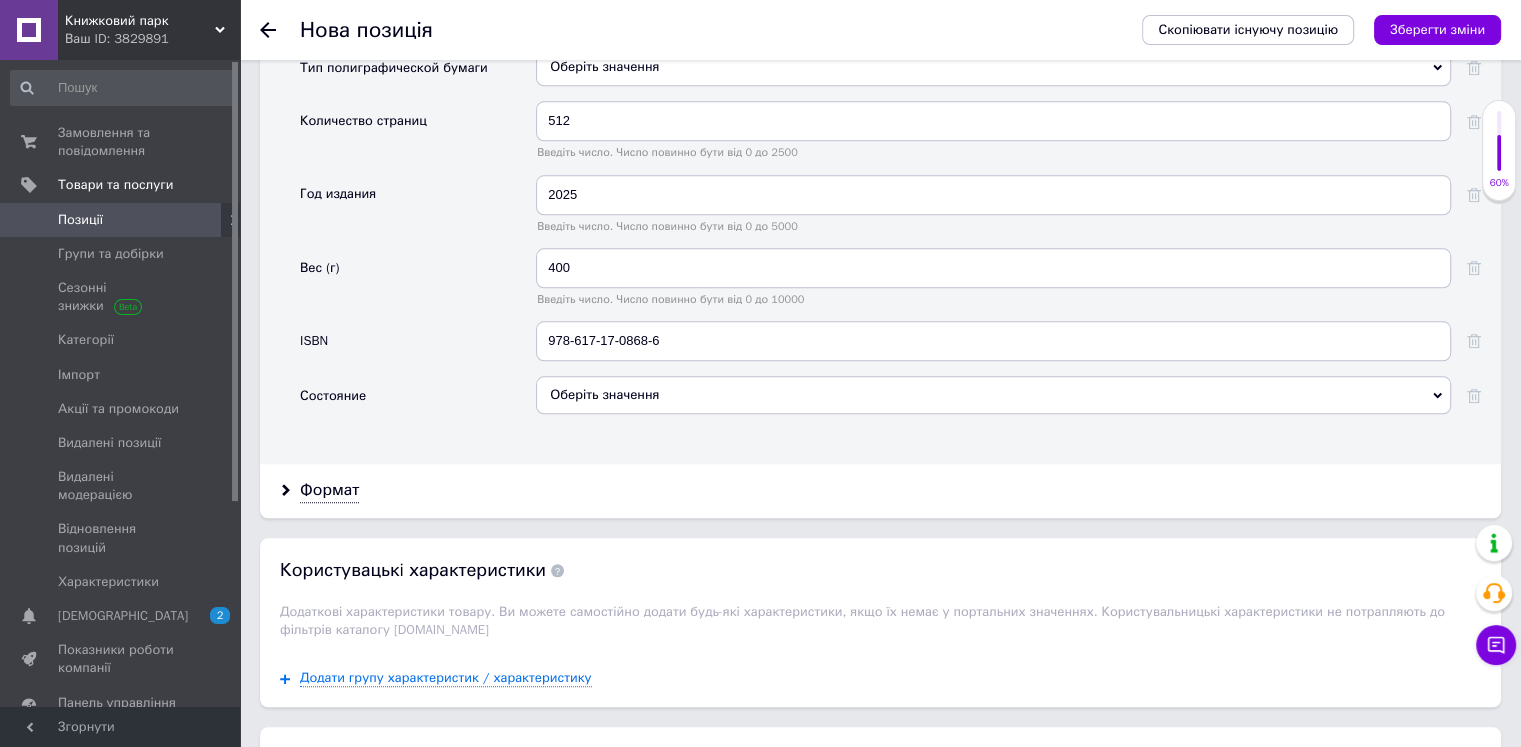 click on "Оберіть значення" at bounding box center [993, 395] 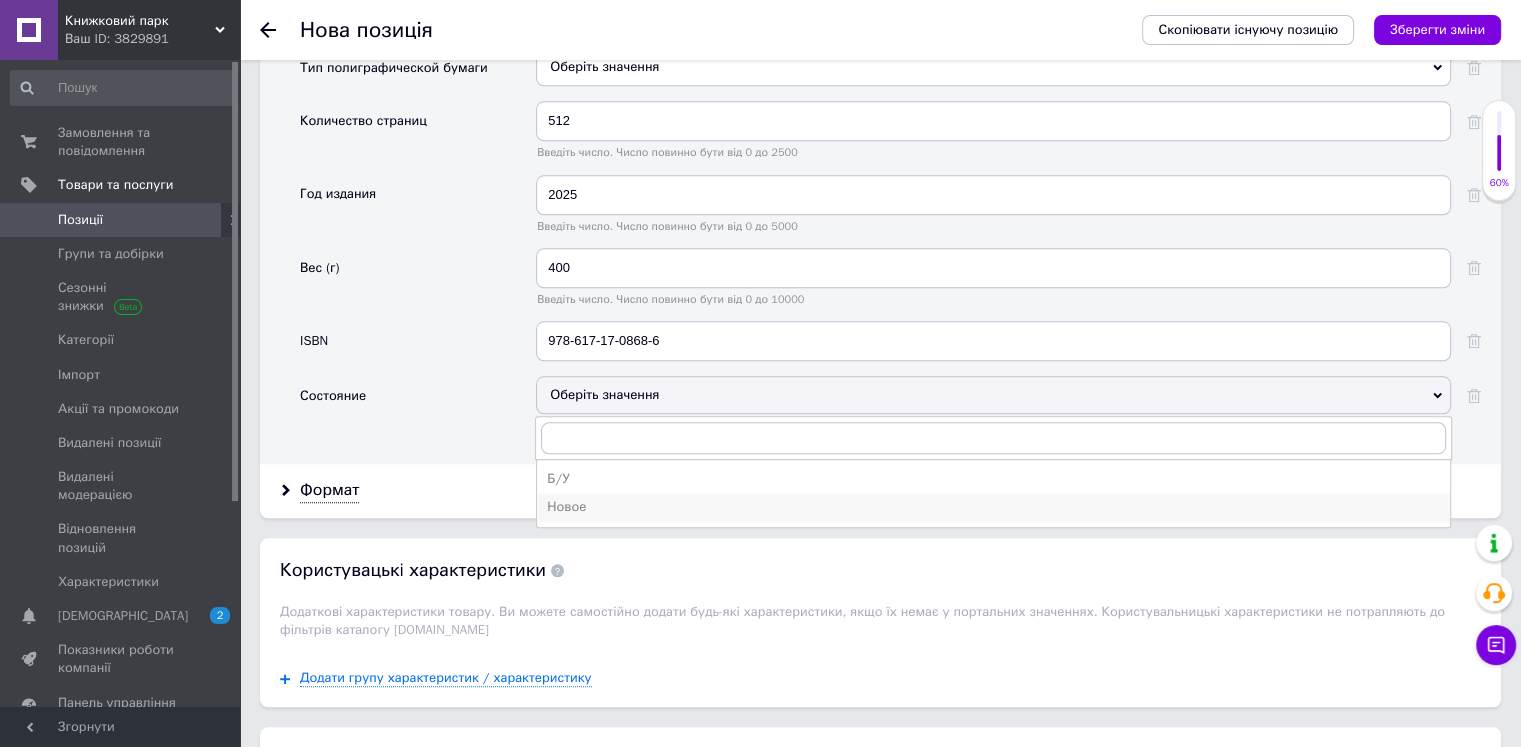 click on "Новое" at bounding box center (993, 507) 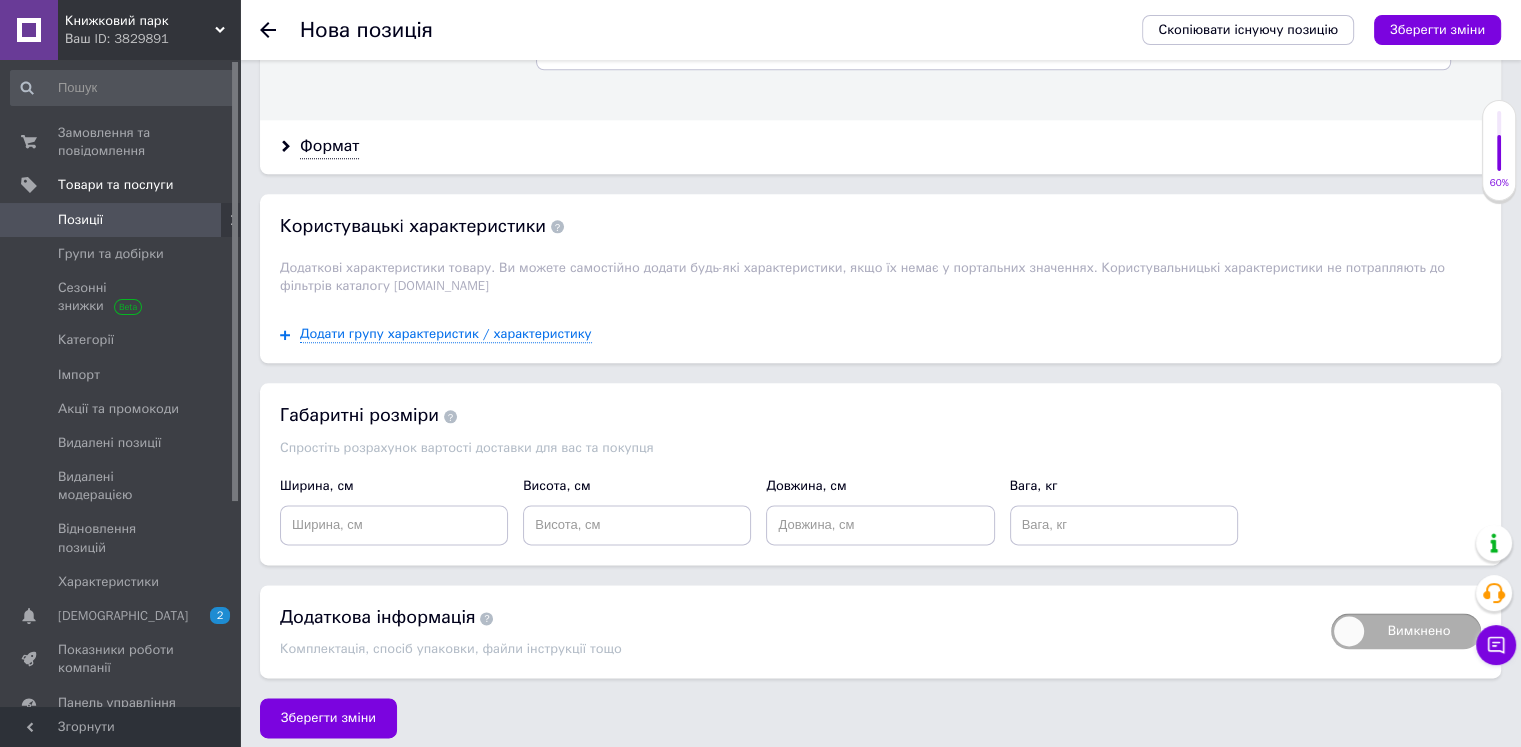 scroll, scrollTop: 2420, scrollLeft: 0, axis: vertical 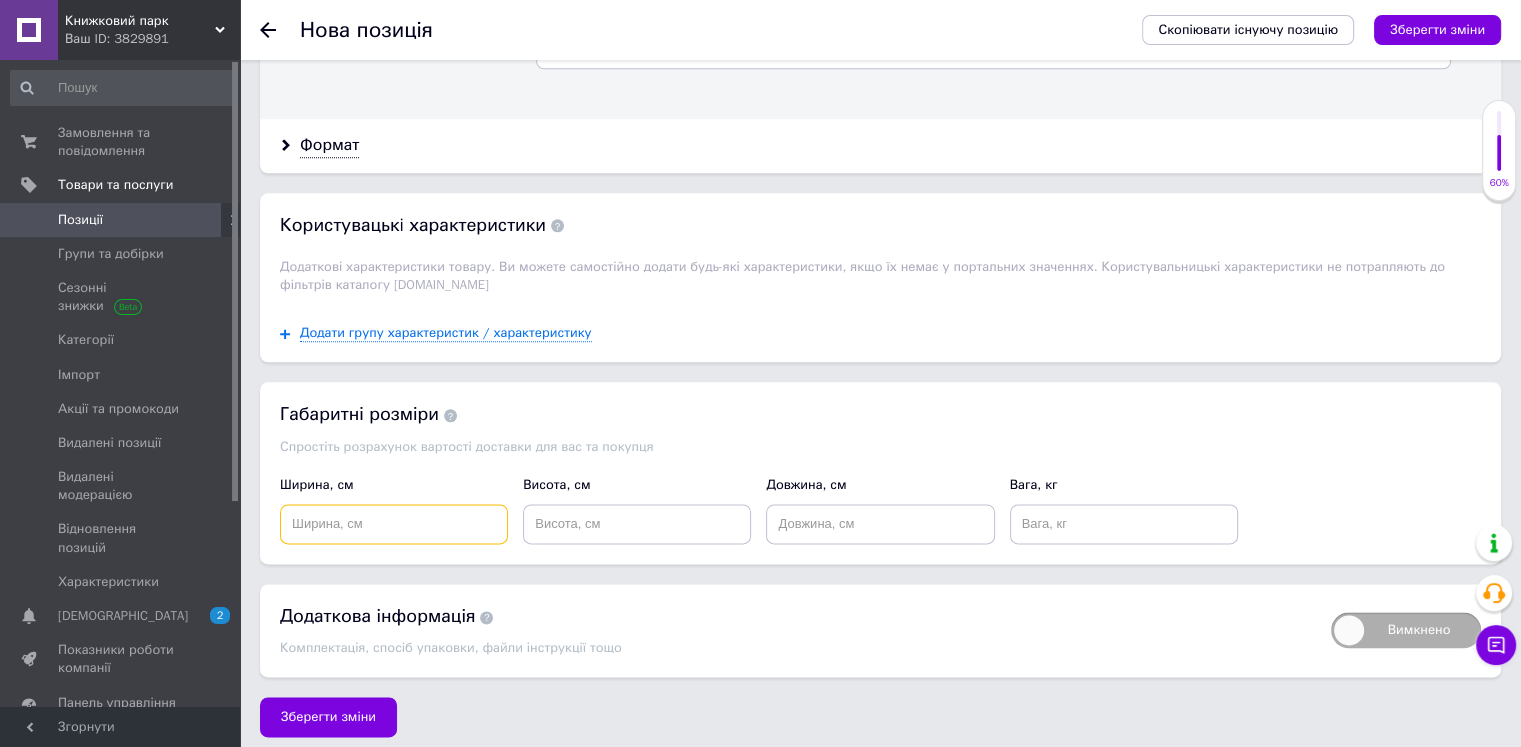 click at bounding box center (394, 524) 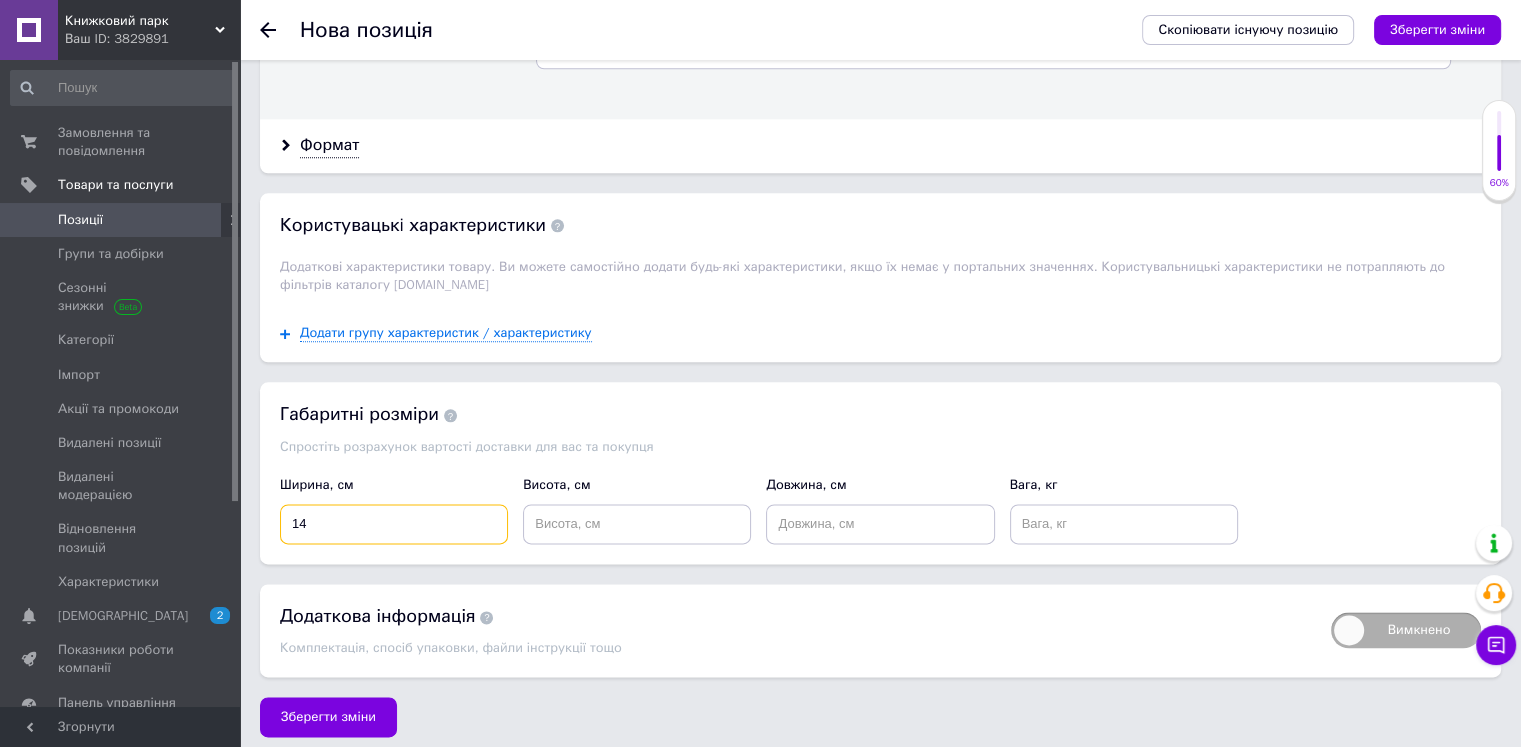 type on "14" 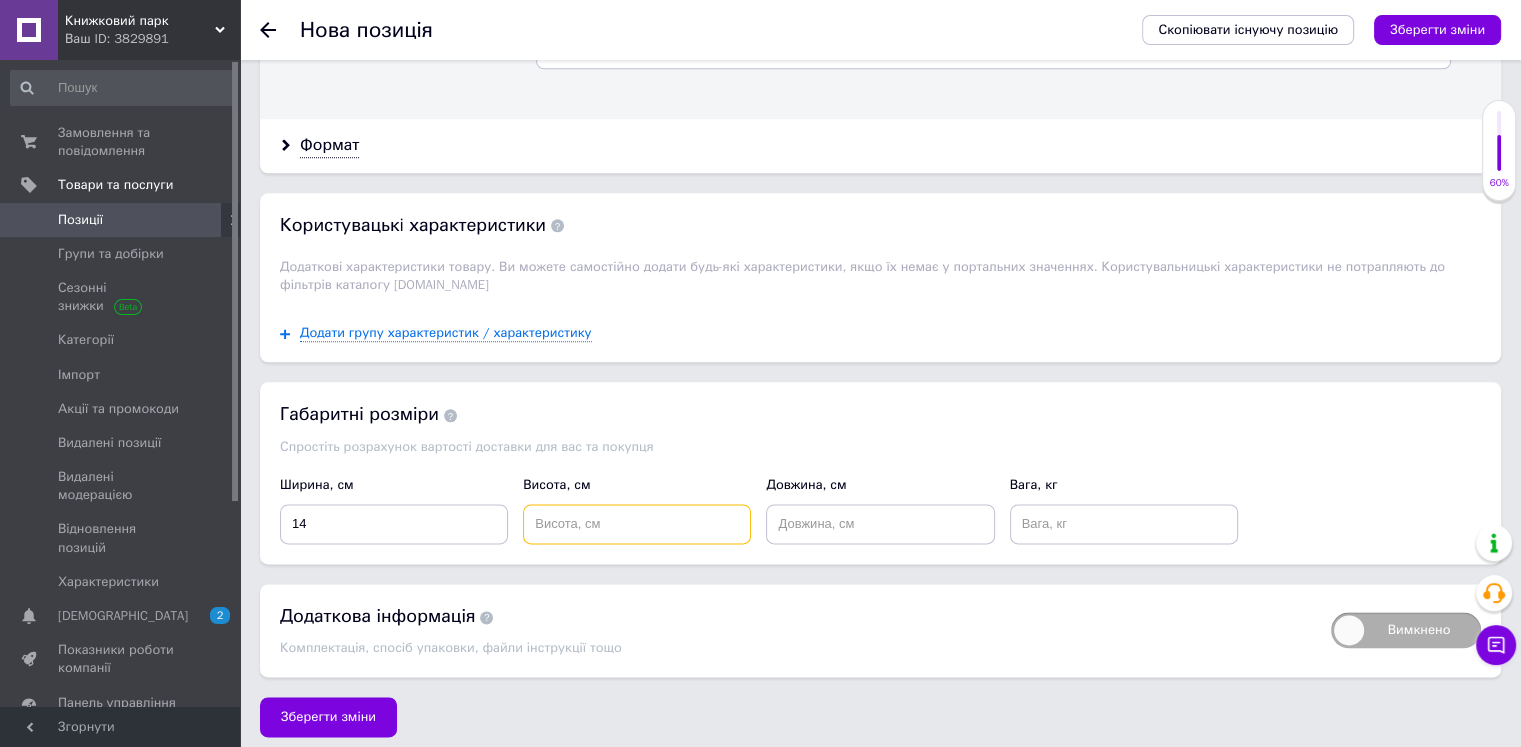 click at bounding box center [637, 524] 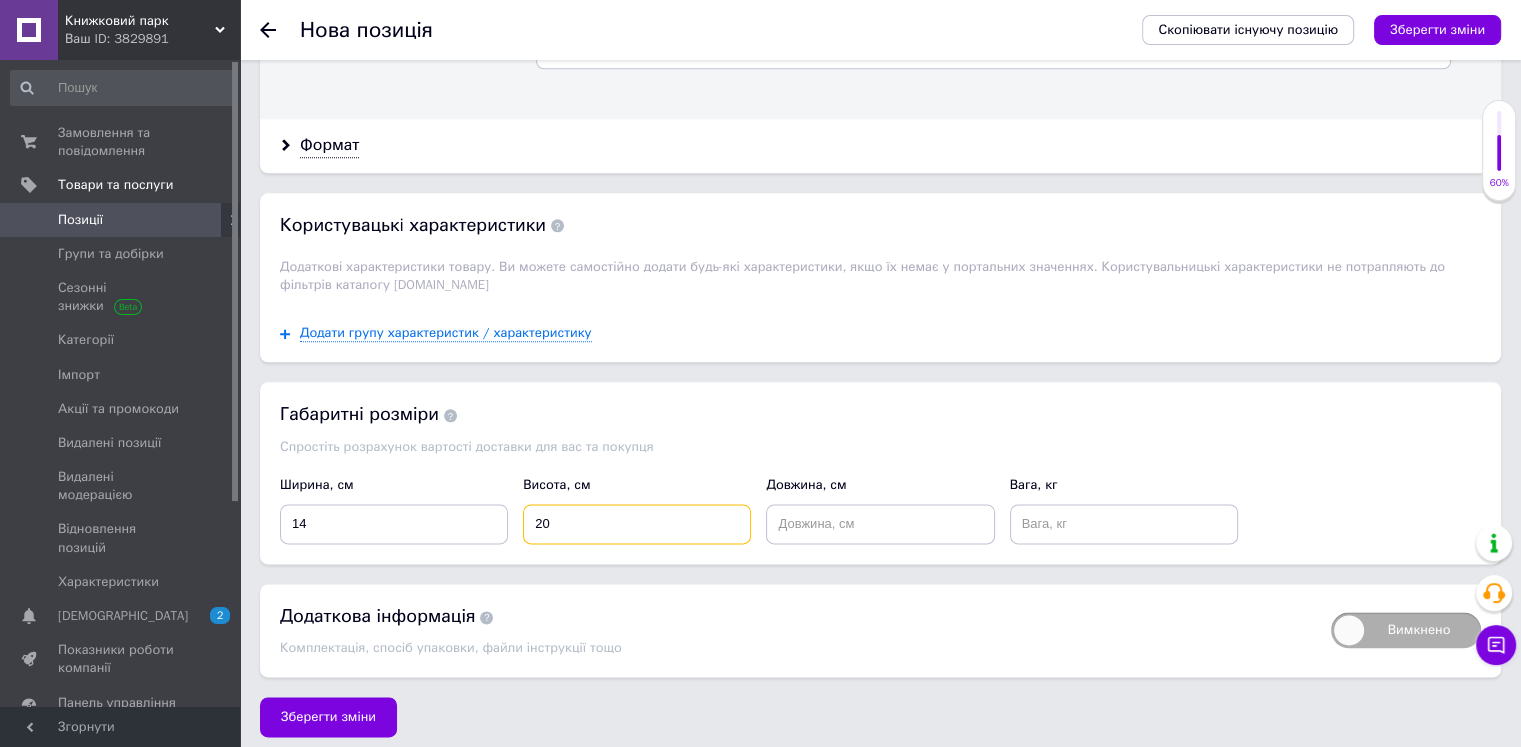 type on "20" 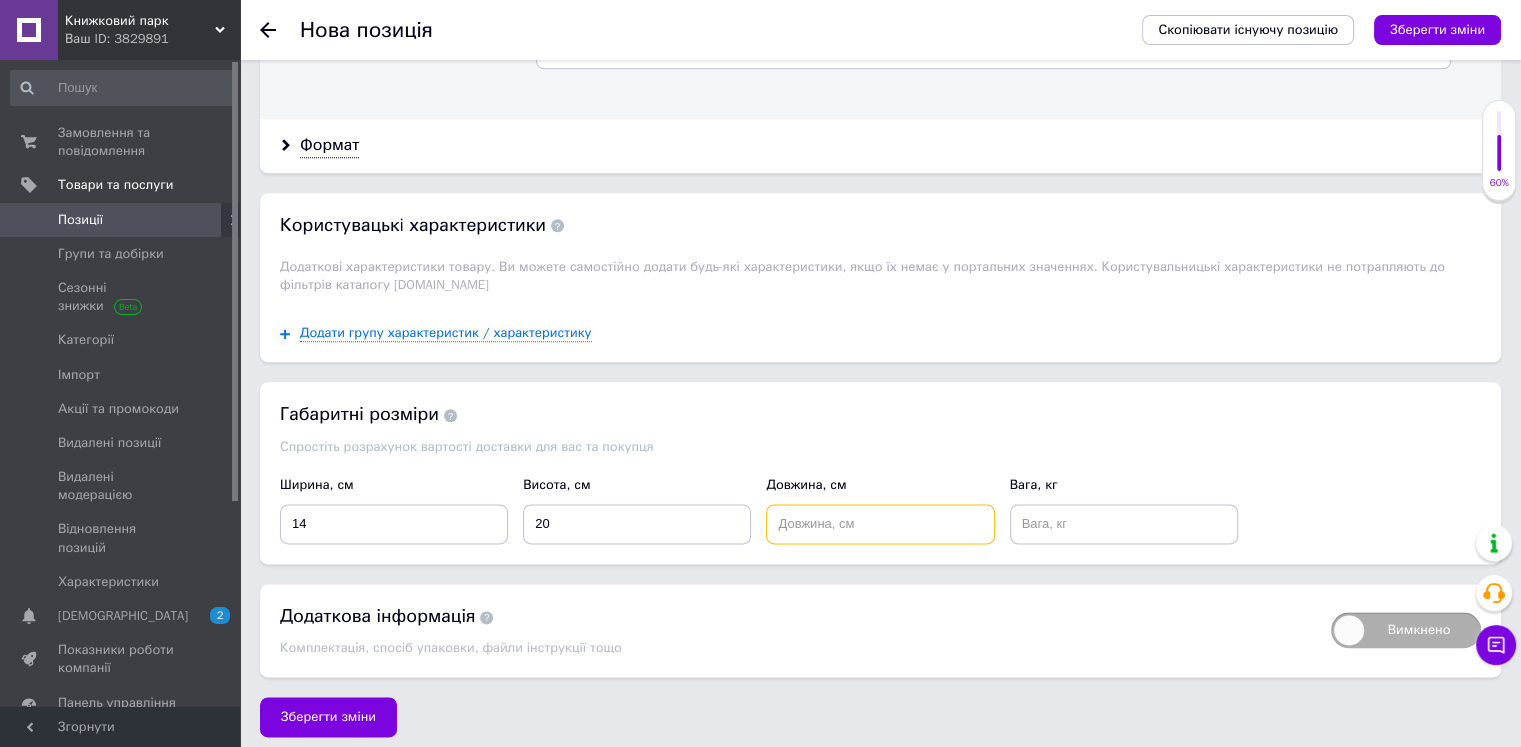 click at bounding box center [880, 524] 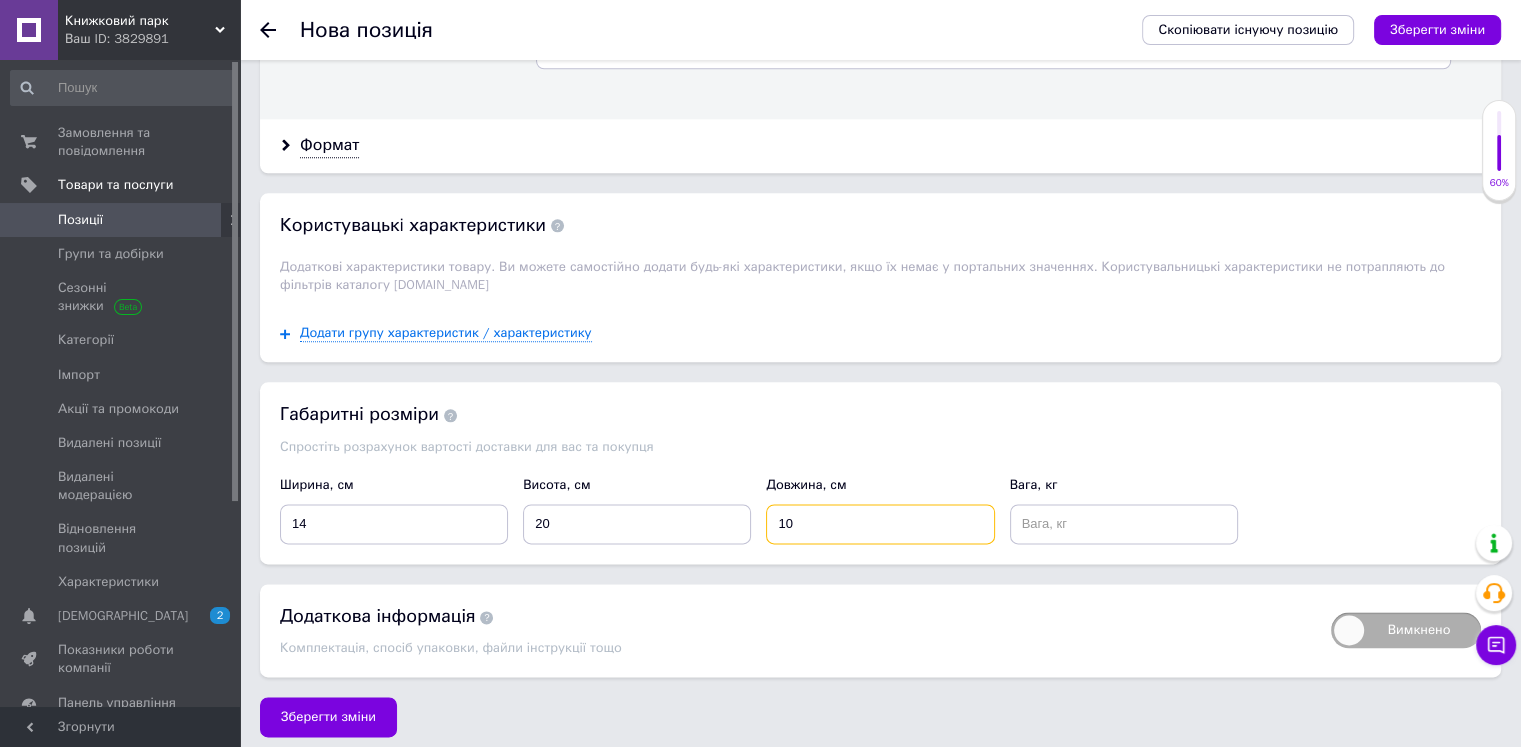 type on "10" 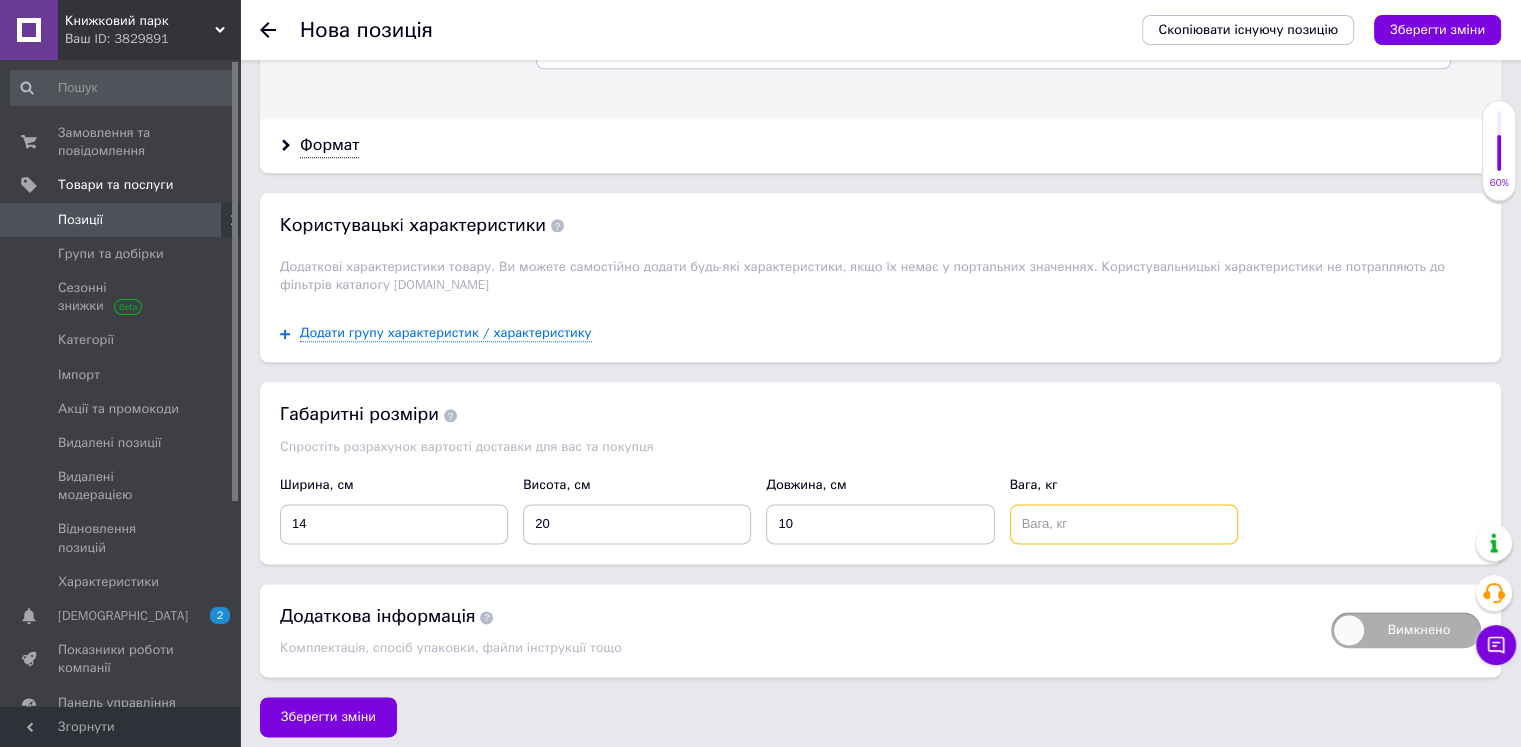 click at bounding box center [1124, 524] 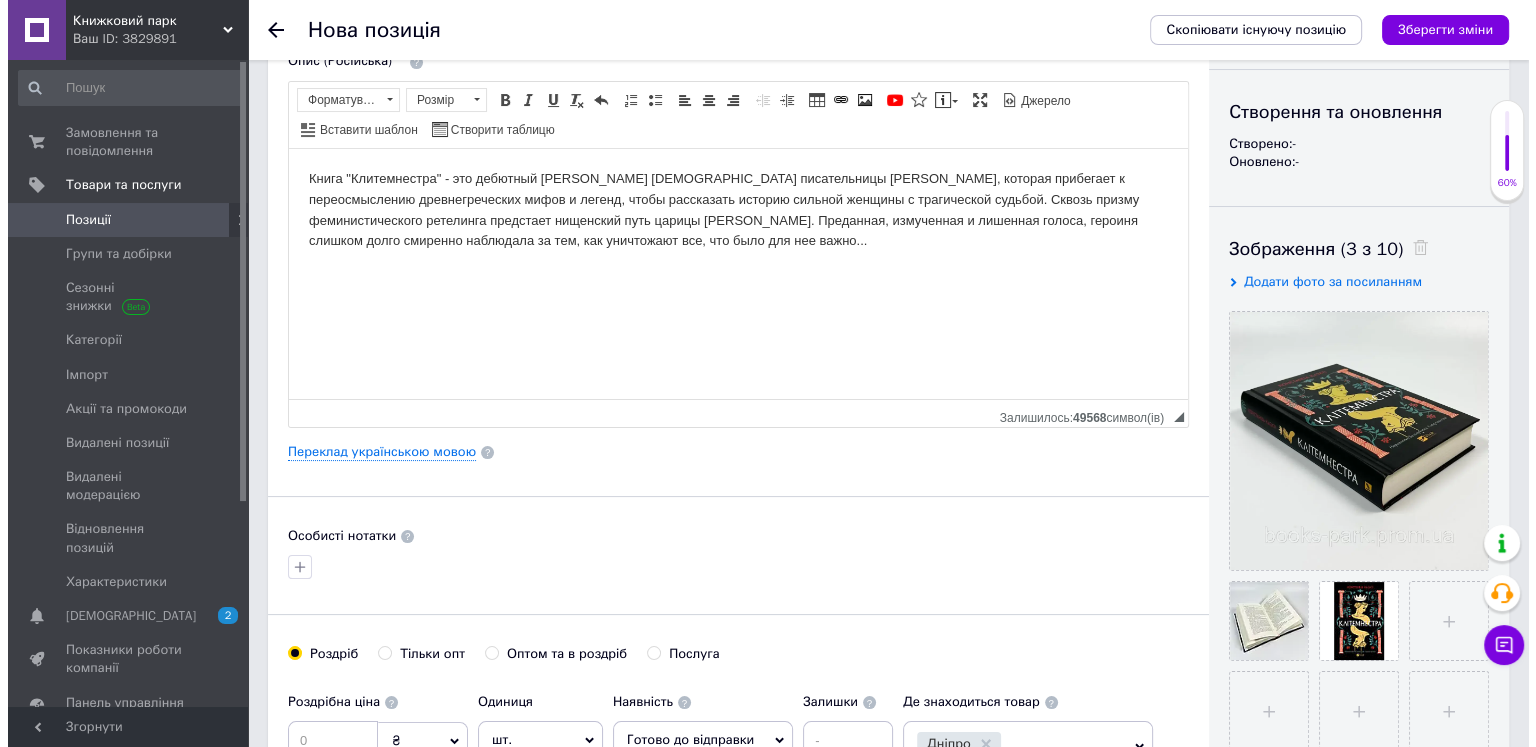 scroll, scrollTop: 0, scrollLeft: 0, axis: both 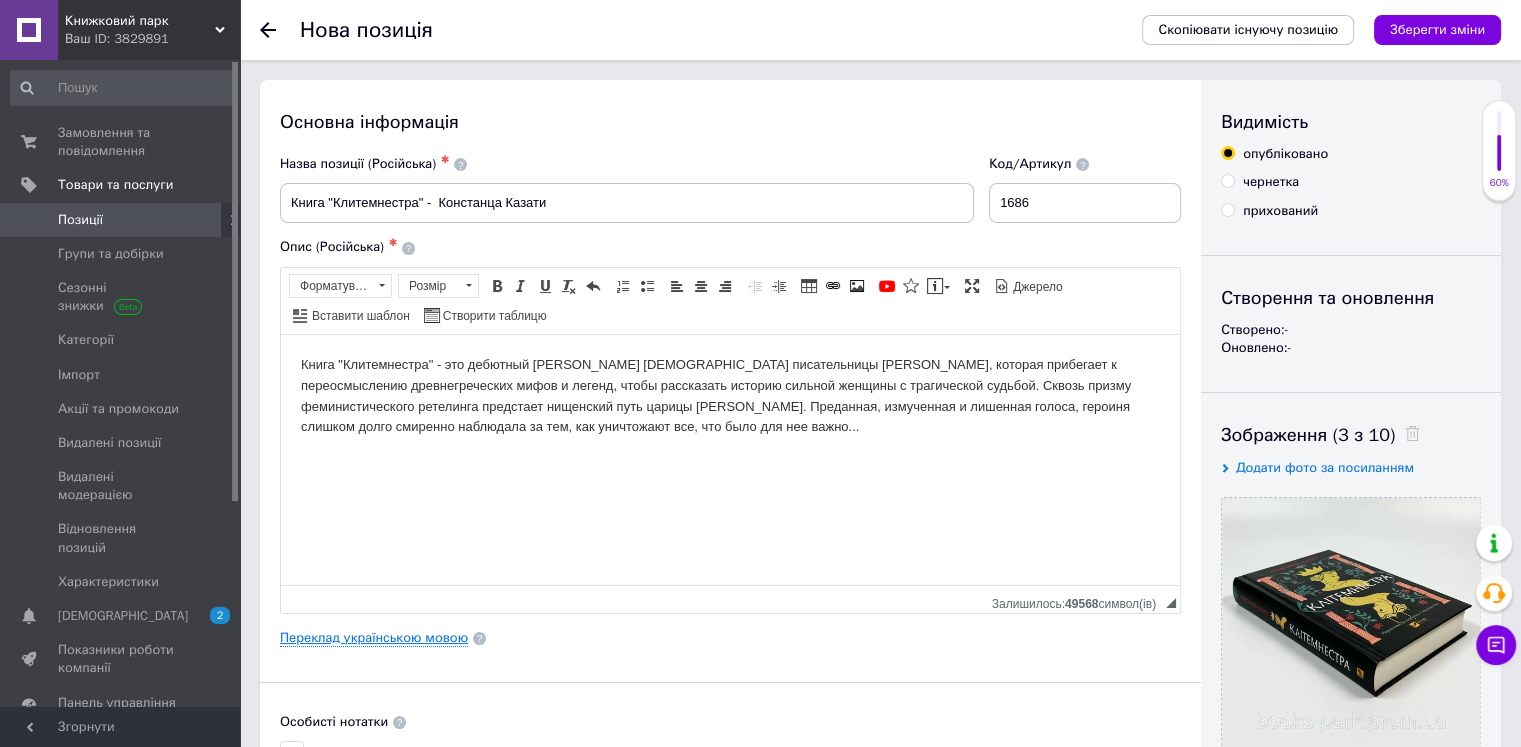 type on "0.4" 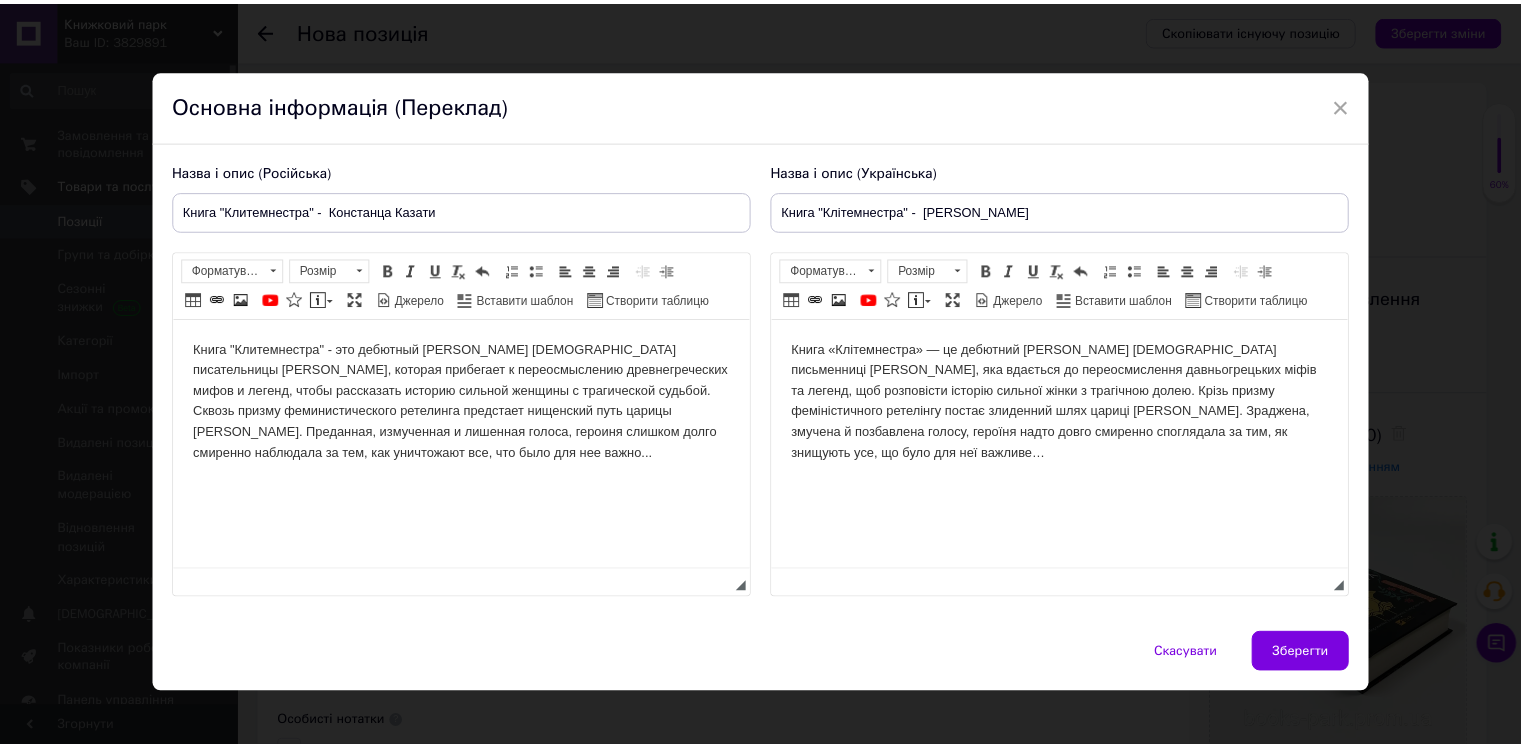 scroll, scrollTop: 0, scrollLeft: 0, axis: both 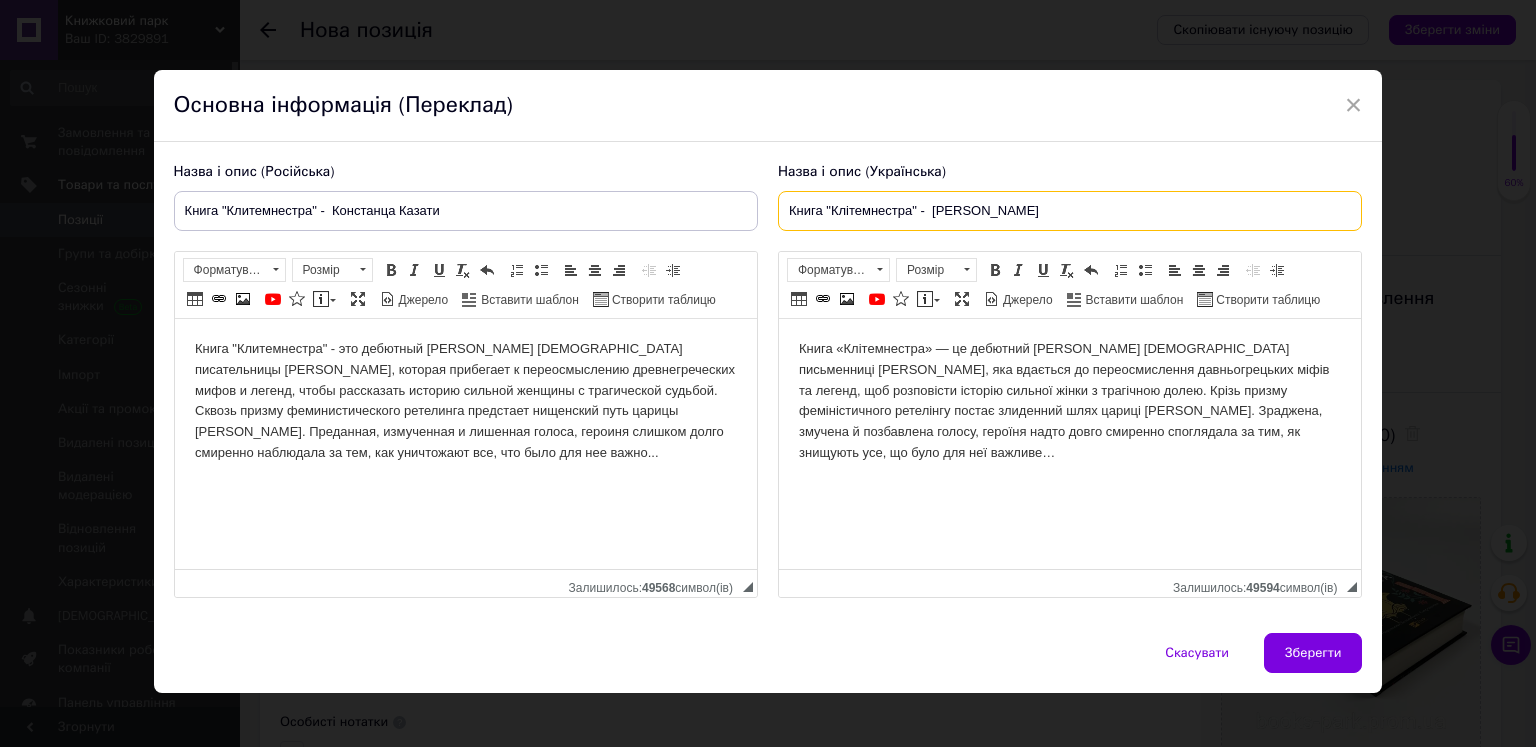 drag, startPoint x: 830, startPoint y: 205, endPoint x: 1035, endPoint y: 217, distance: 205.35092 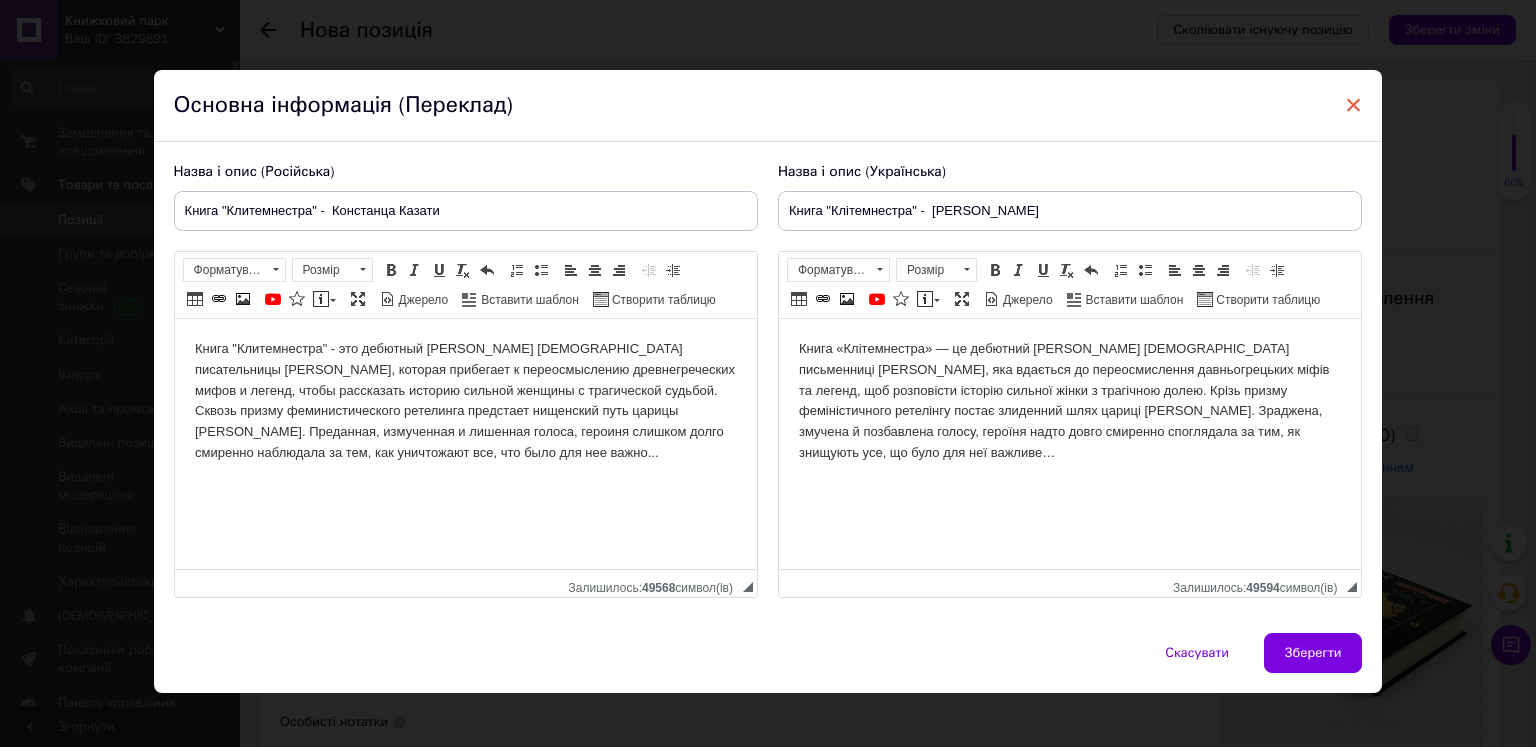 click on "×" at bounding box center [1354, 105] 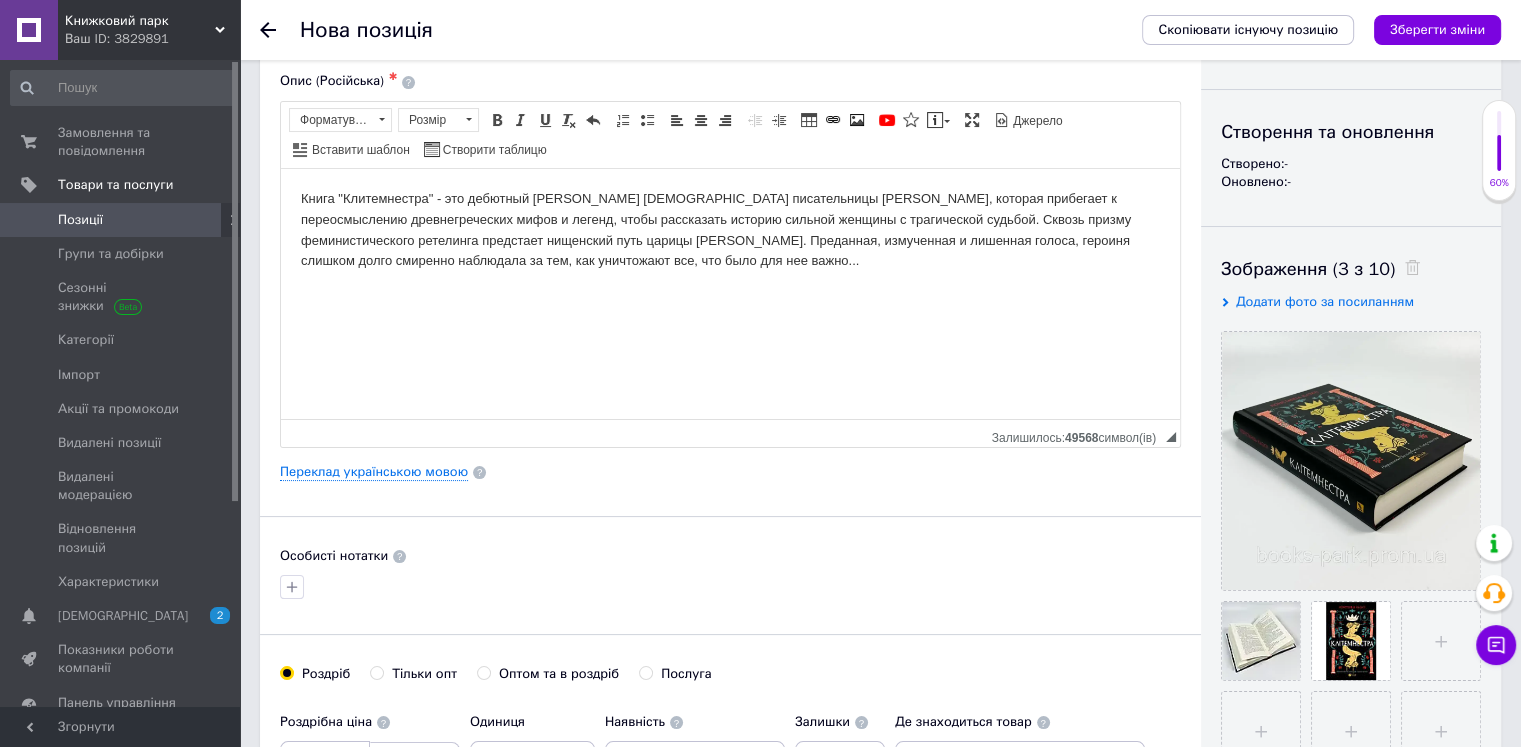 scroll, scrollTop: 300, scrollLeft: 0, axis: vertical 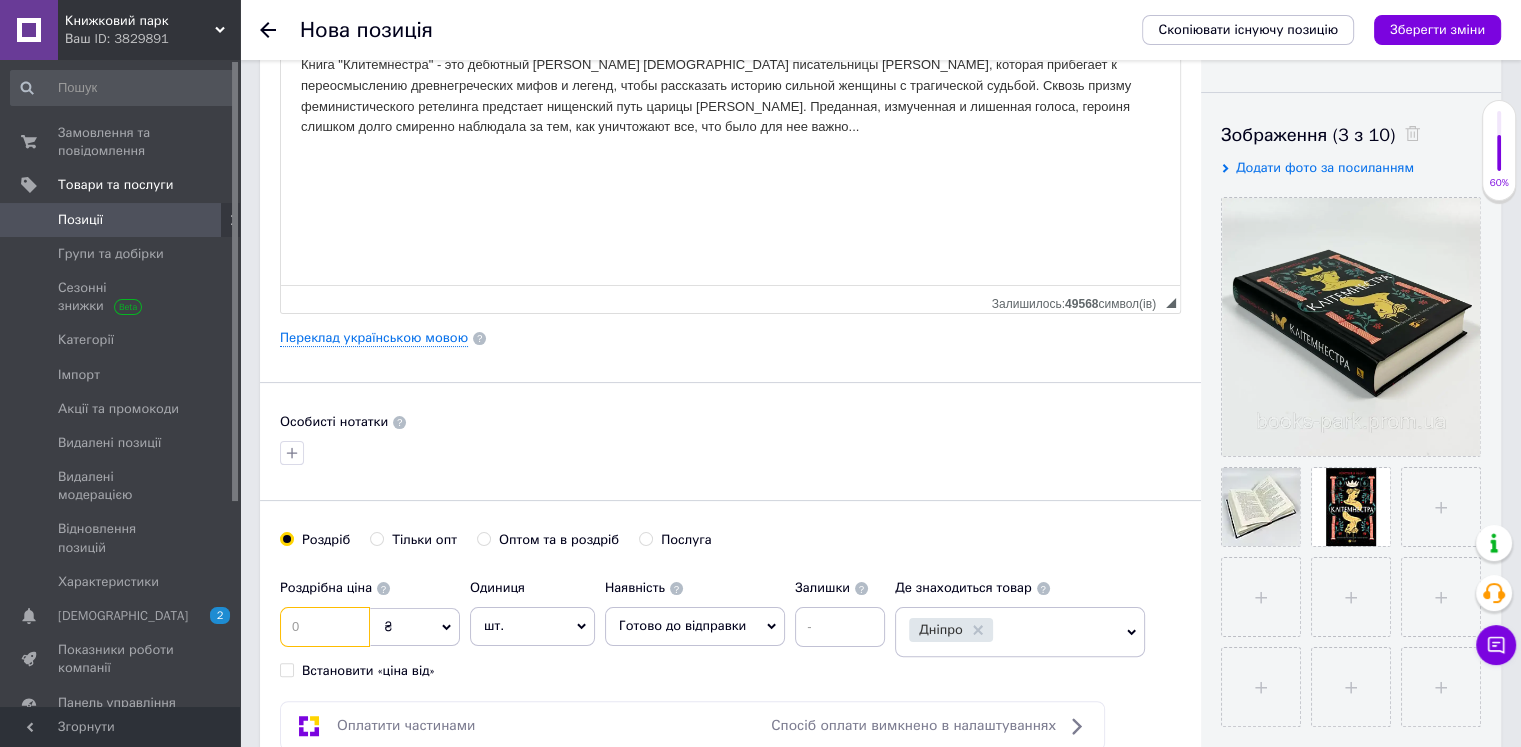 click at bounding box center (325, 627) 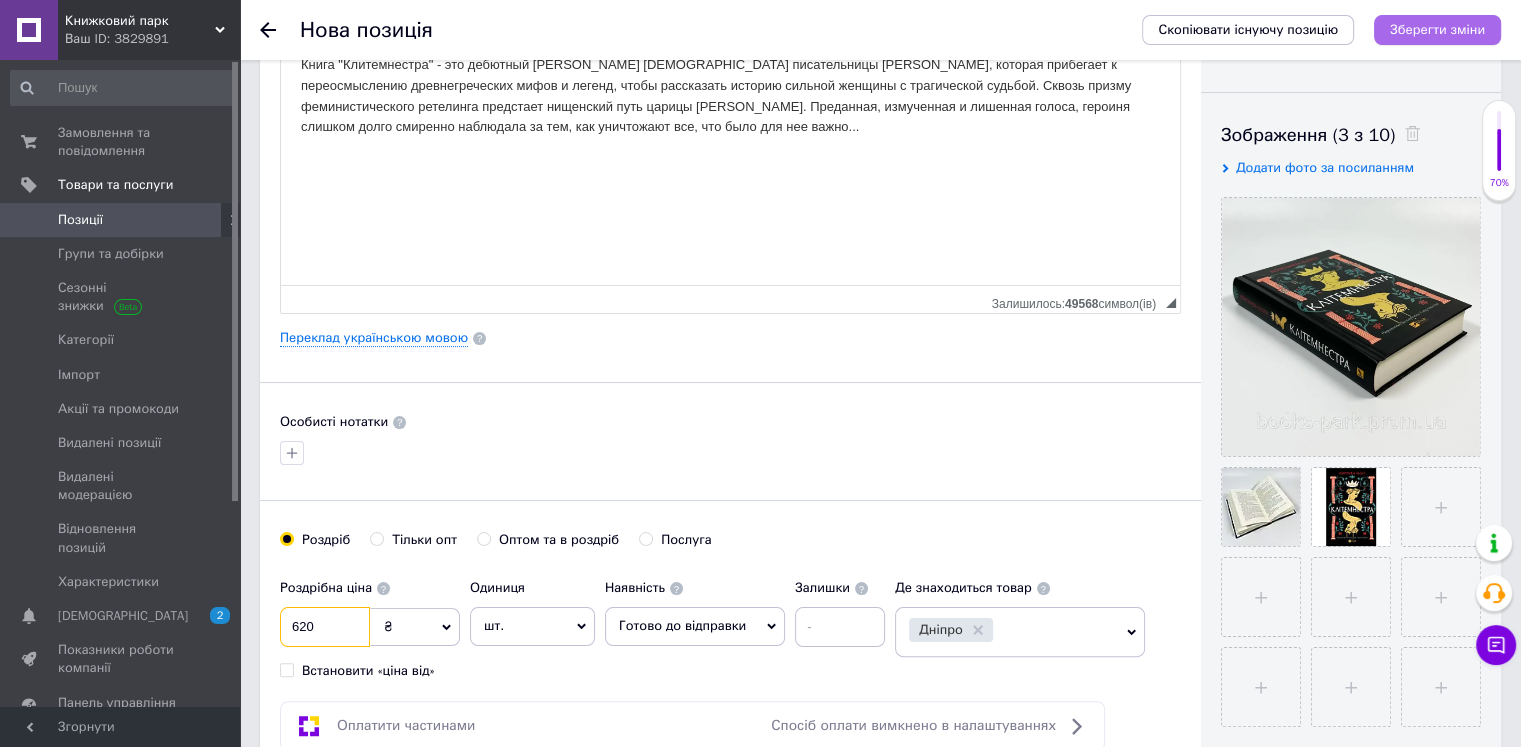 type on "620" 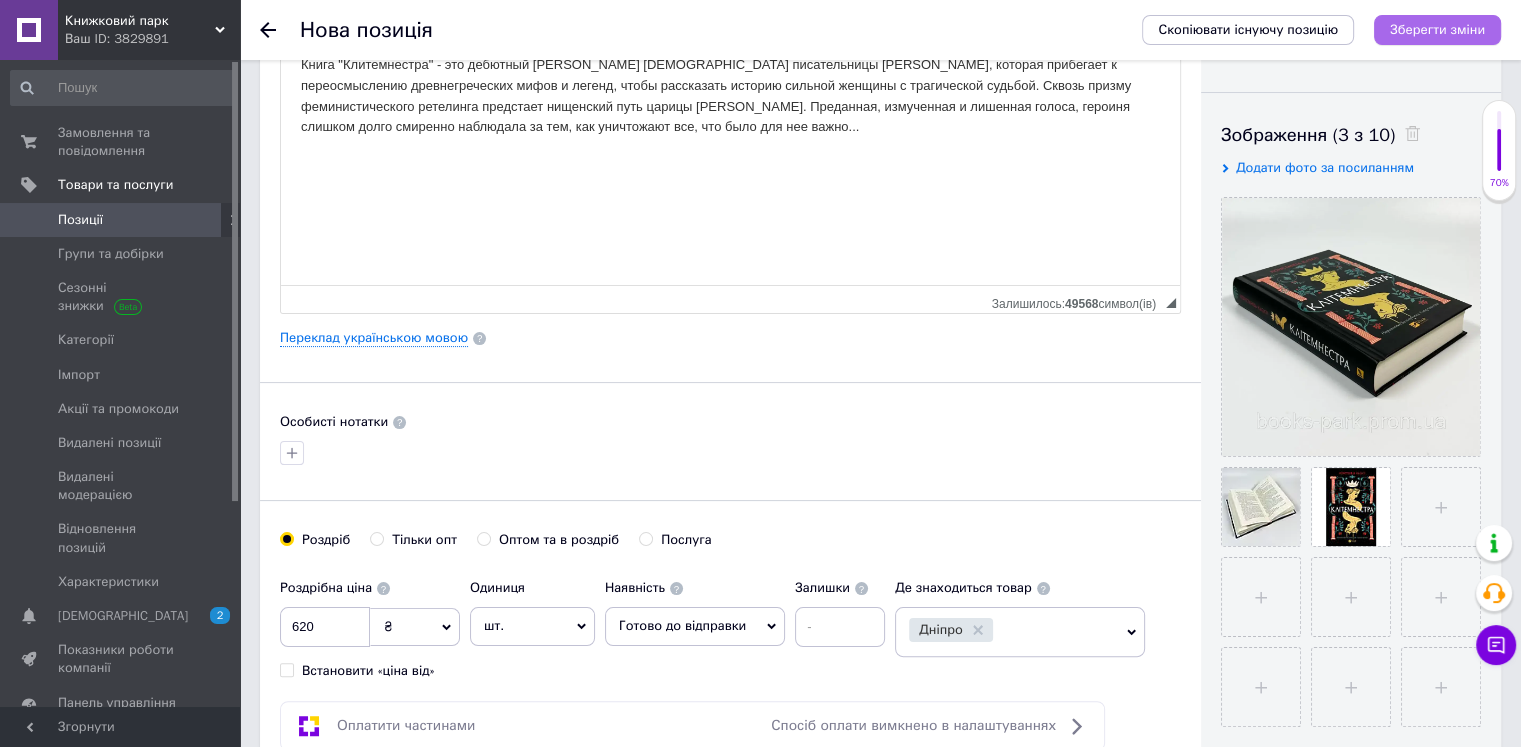 click on "Зберегти зміни" at bounding box center (1437, 29) 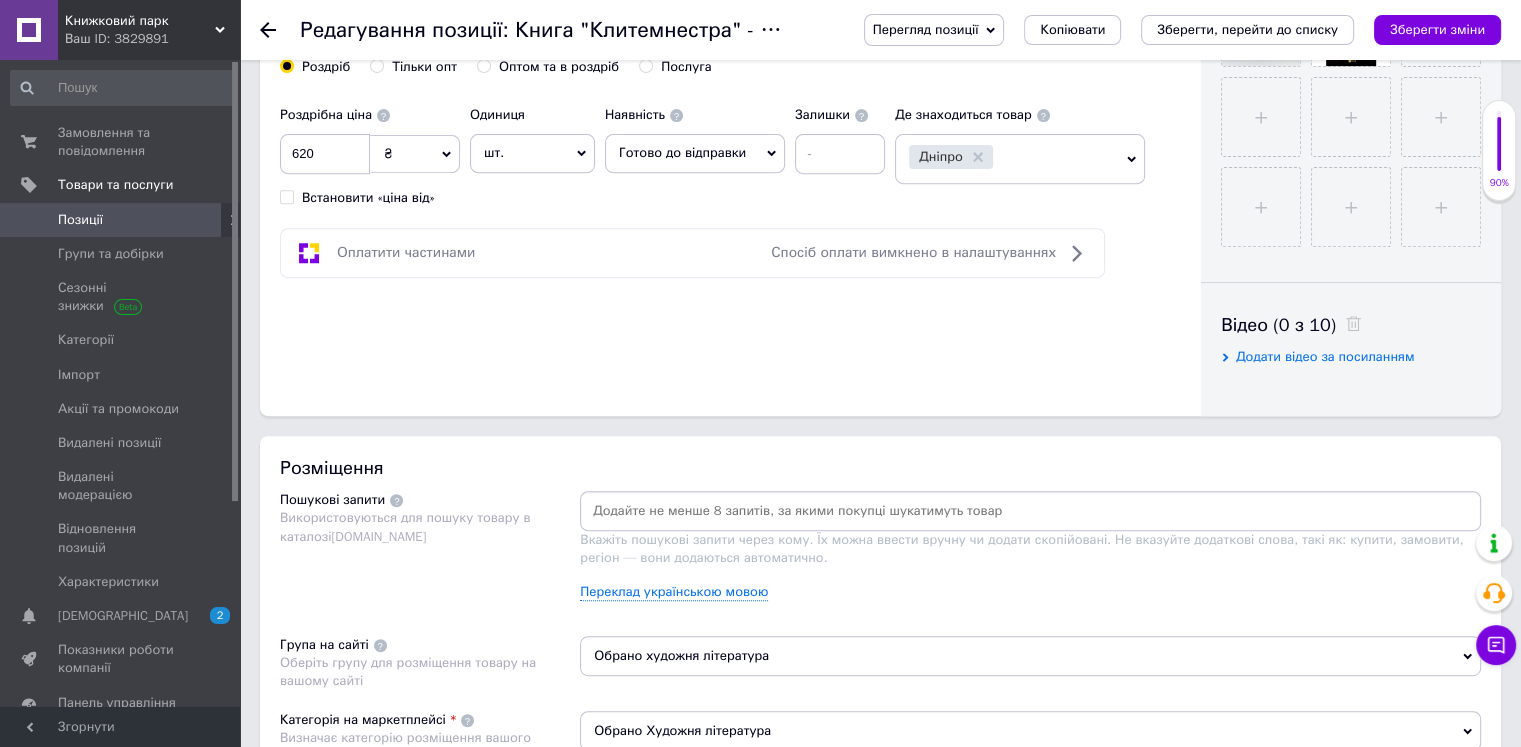 scroll, scrollTop: 800, scrollLeft: 0, axis: vertical 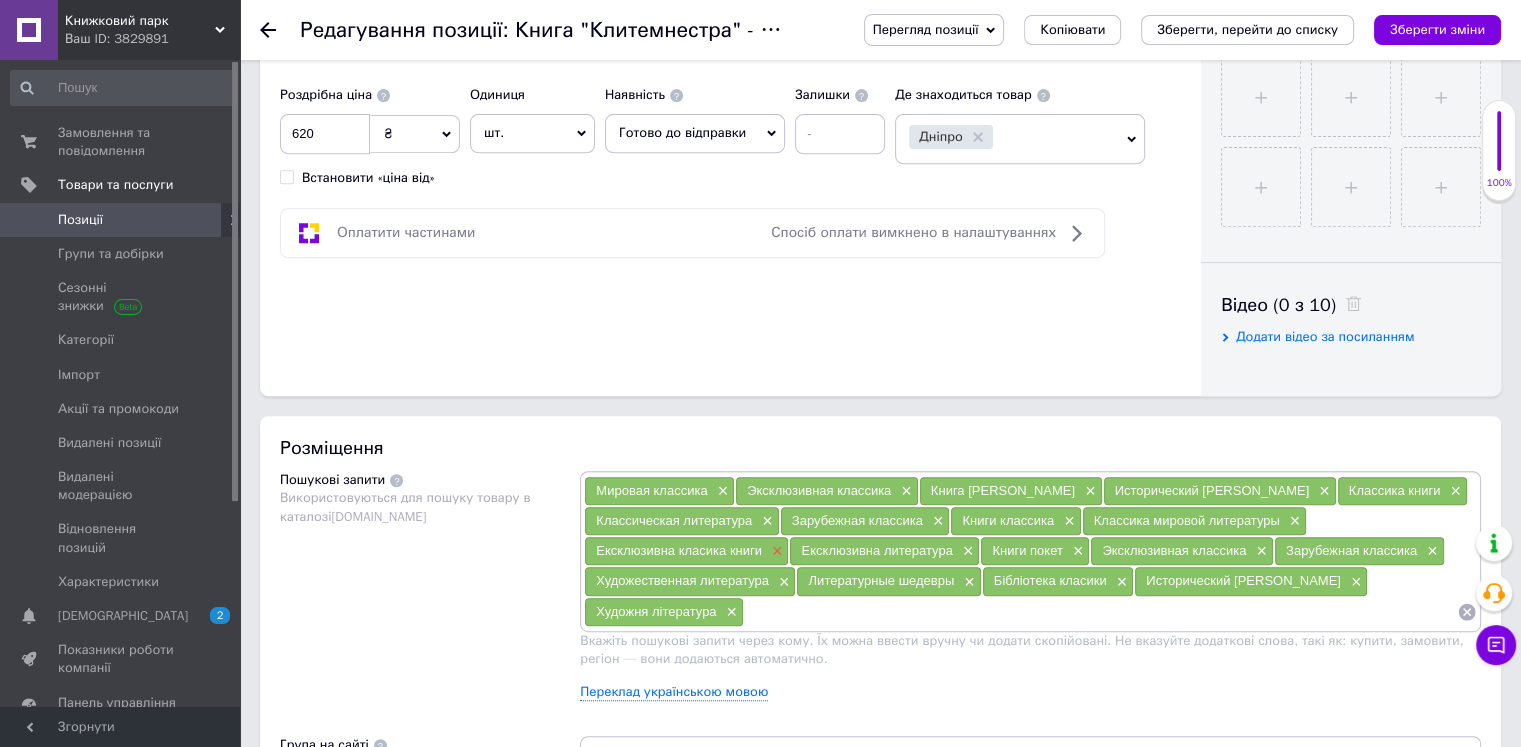 click on "×" at bounding box center (775, 551) 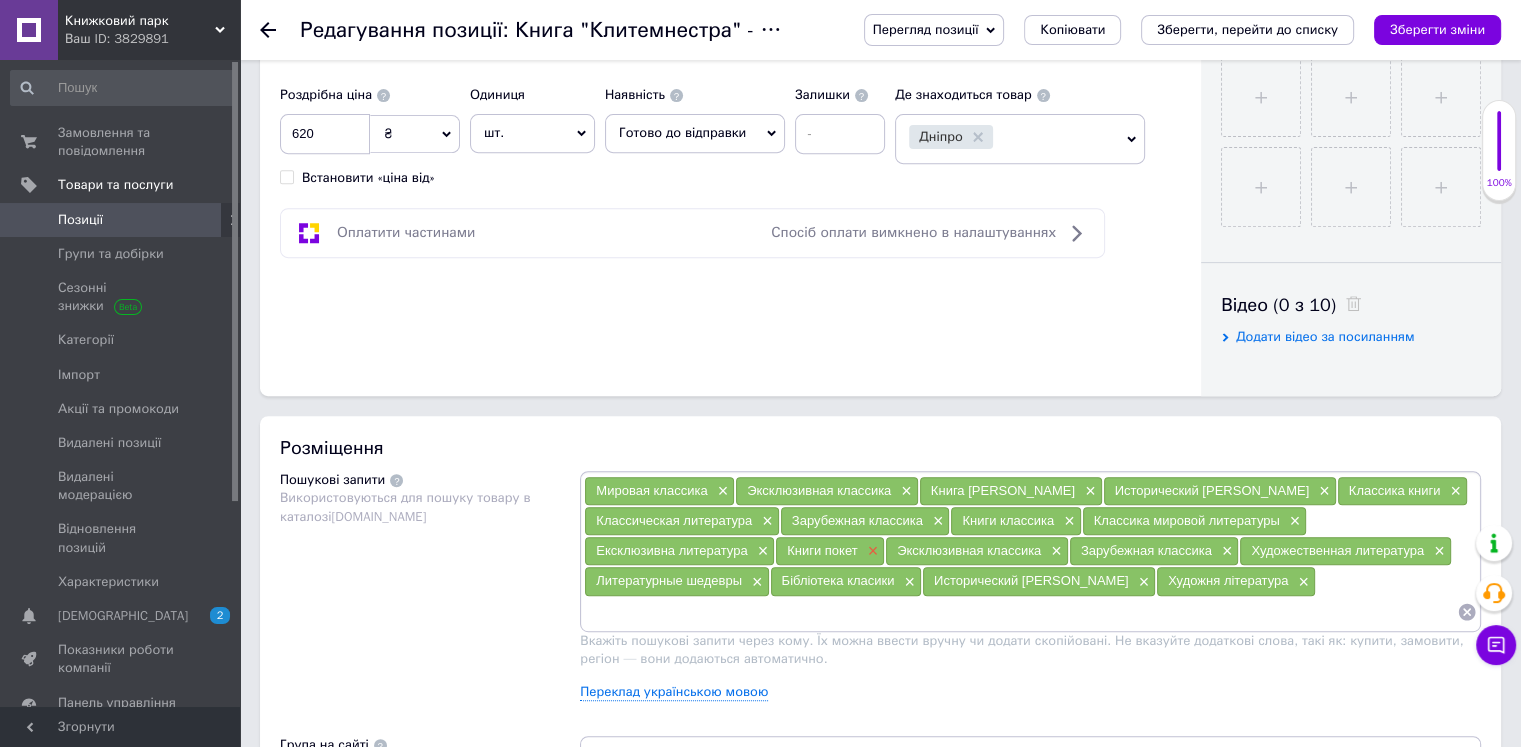 click on "×" at bounding box center (871, 551) 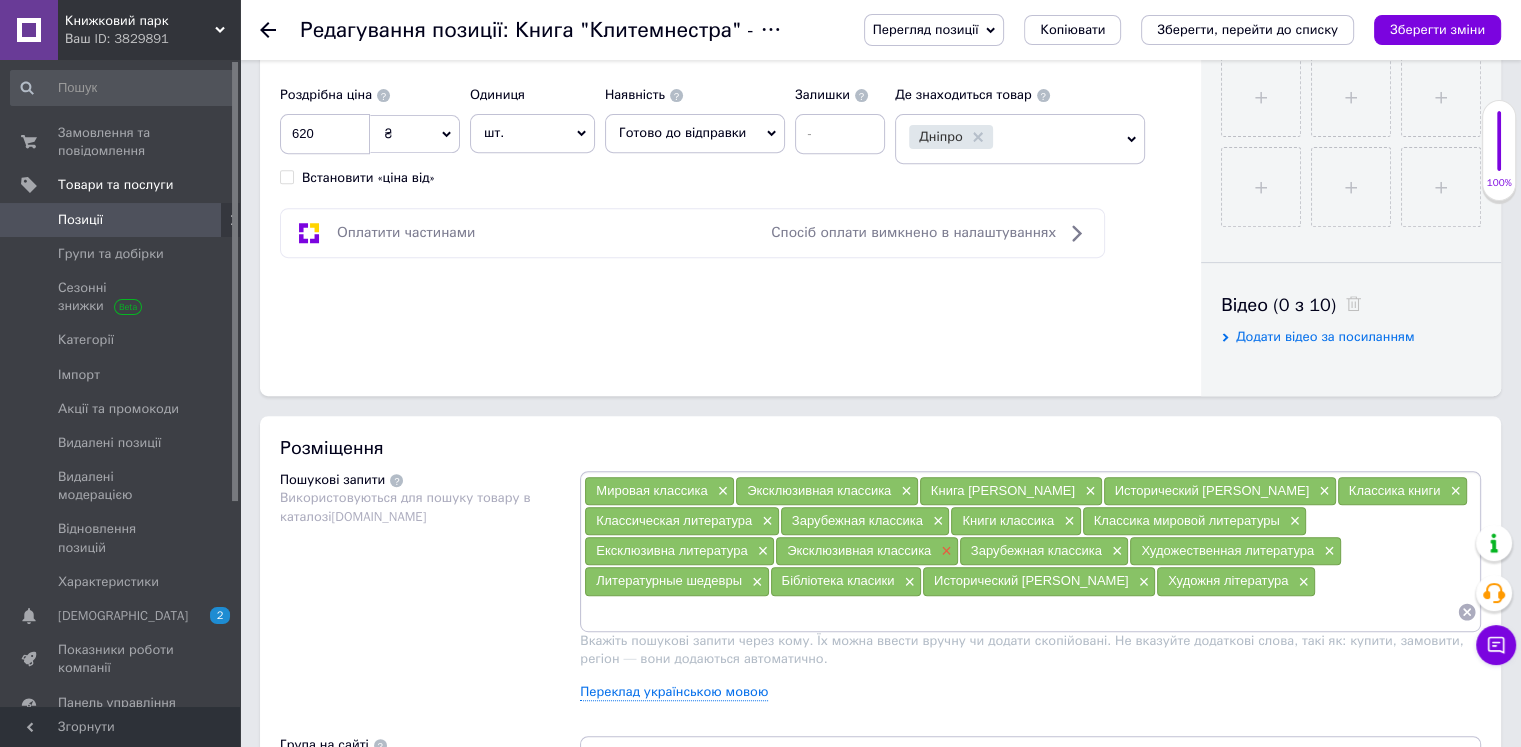 click on "×" at bounding box center [944, 551] 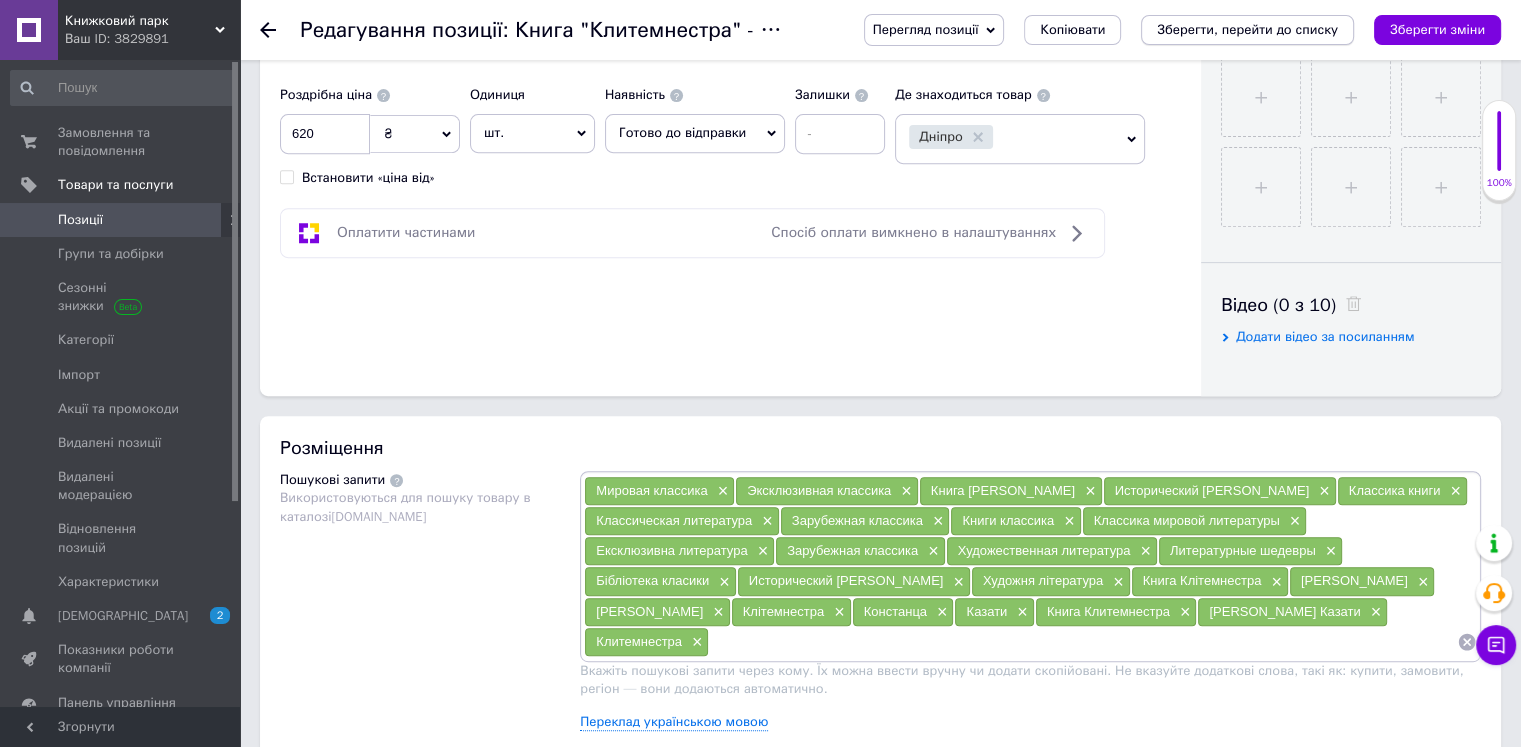 click on "Зберегти, перейти до списку" at bounding box center (1247, 29) 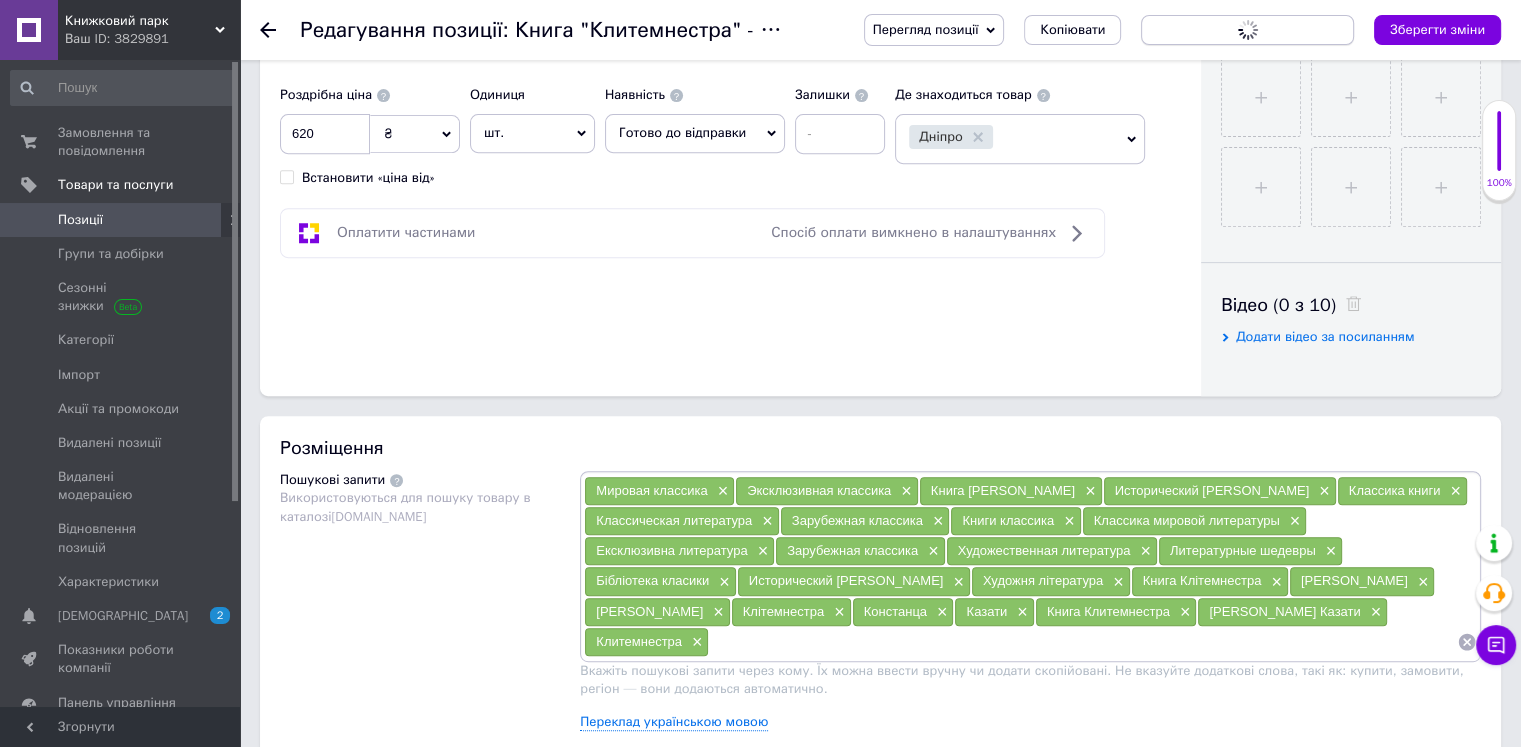 scroll, scrollTop: 0, scrollLeft: 0, axis: both 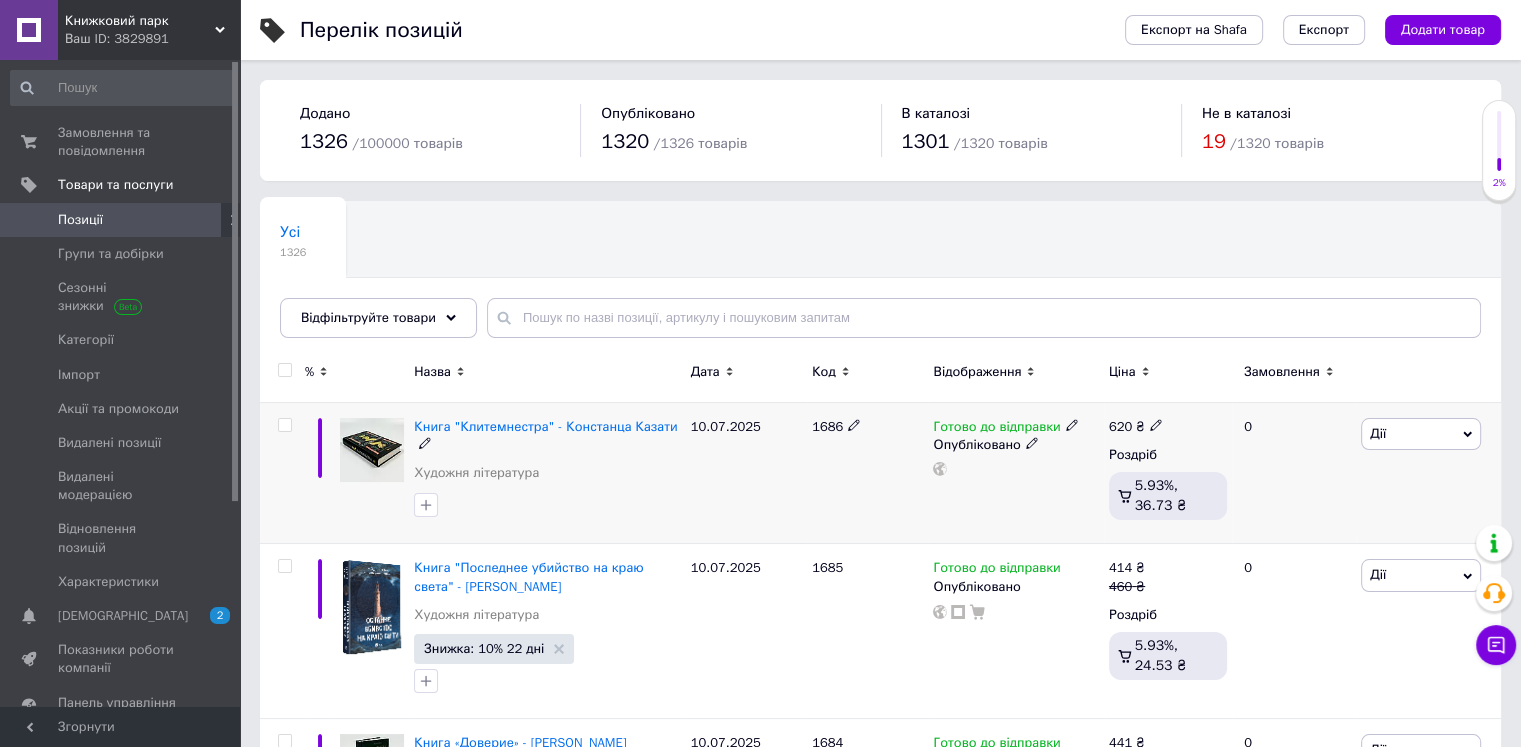 click on "Дії" at bounding box center (1378, 433) 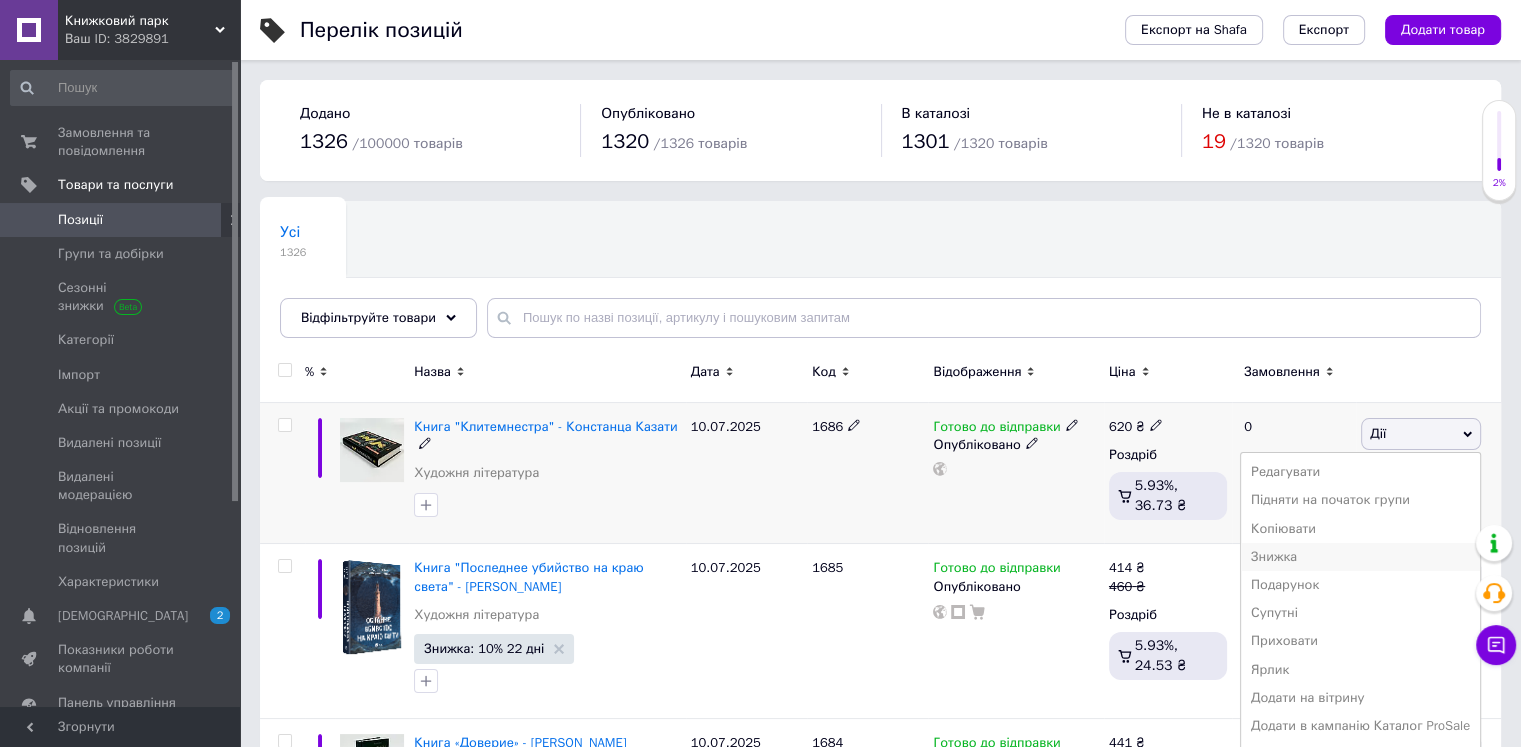 click on "Знижка" at bounding box center (1360, 557) 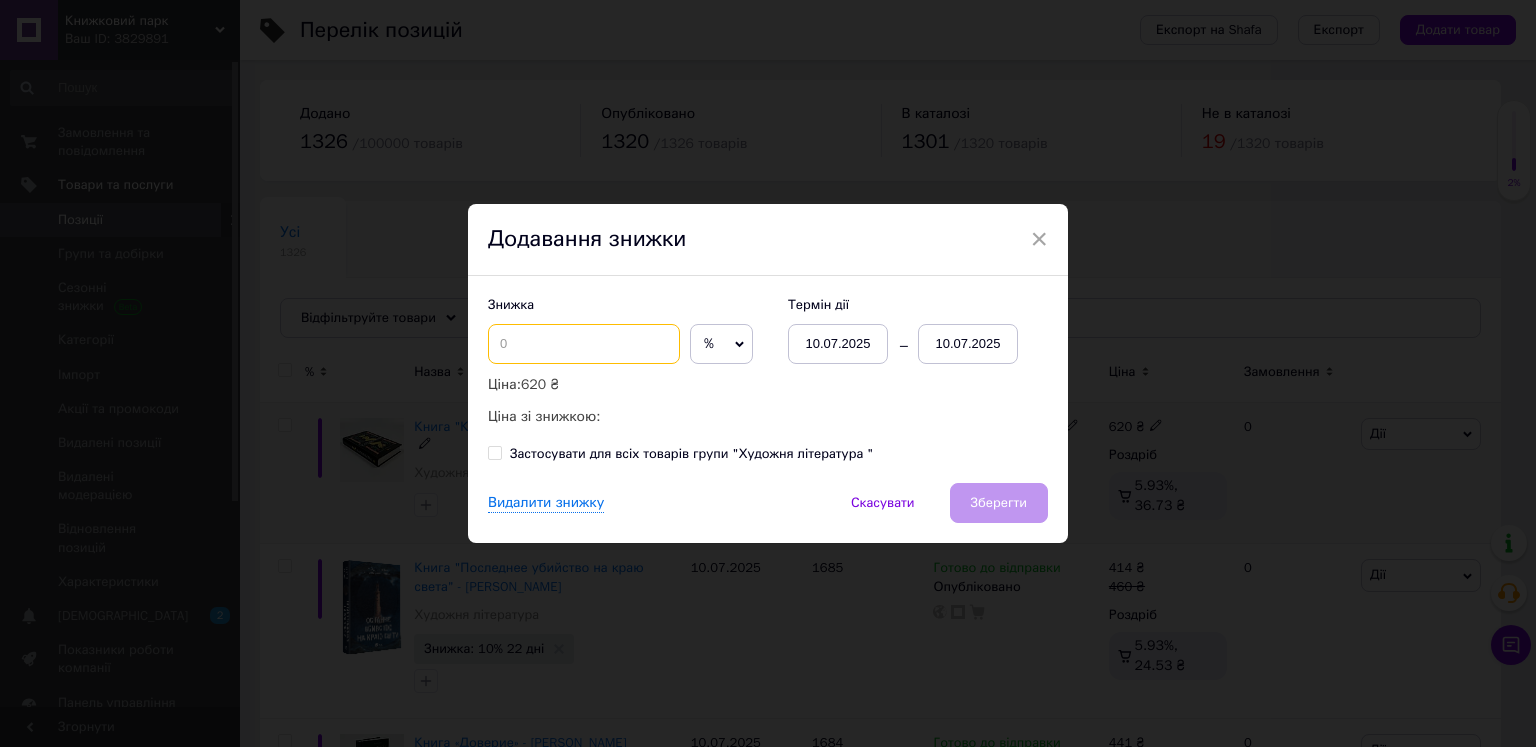click at bounding box center (584, 344) 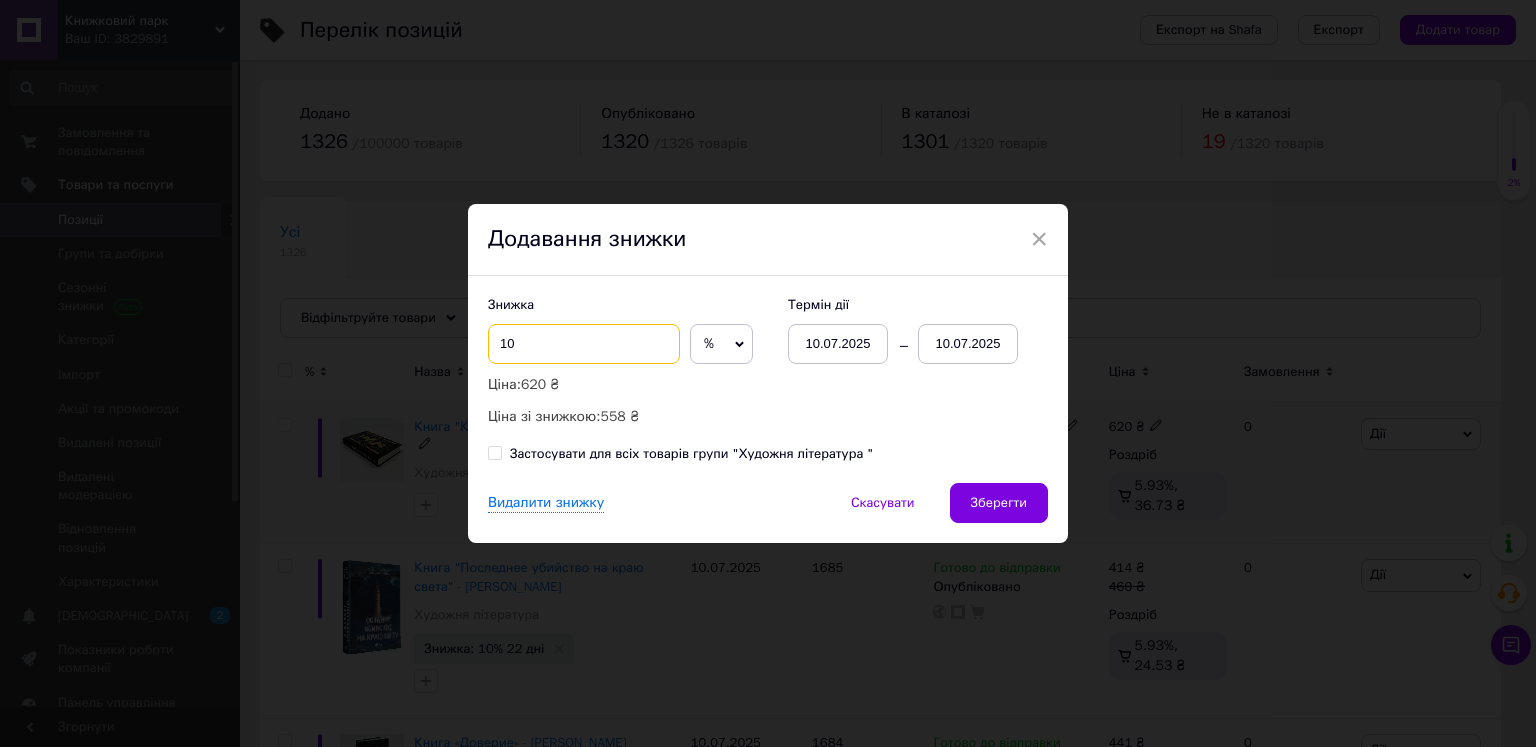 type on "10" 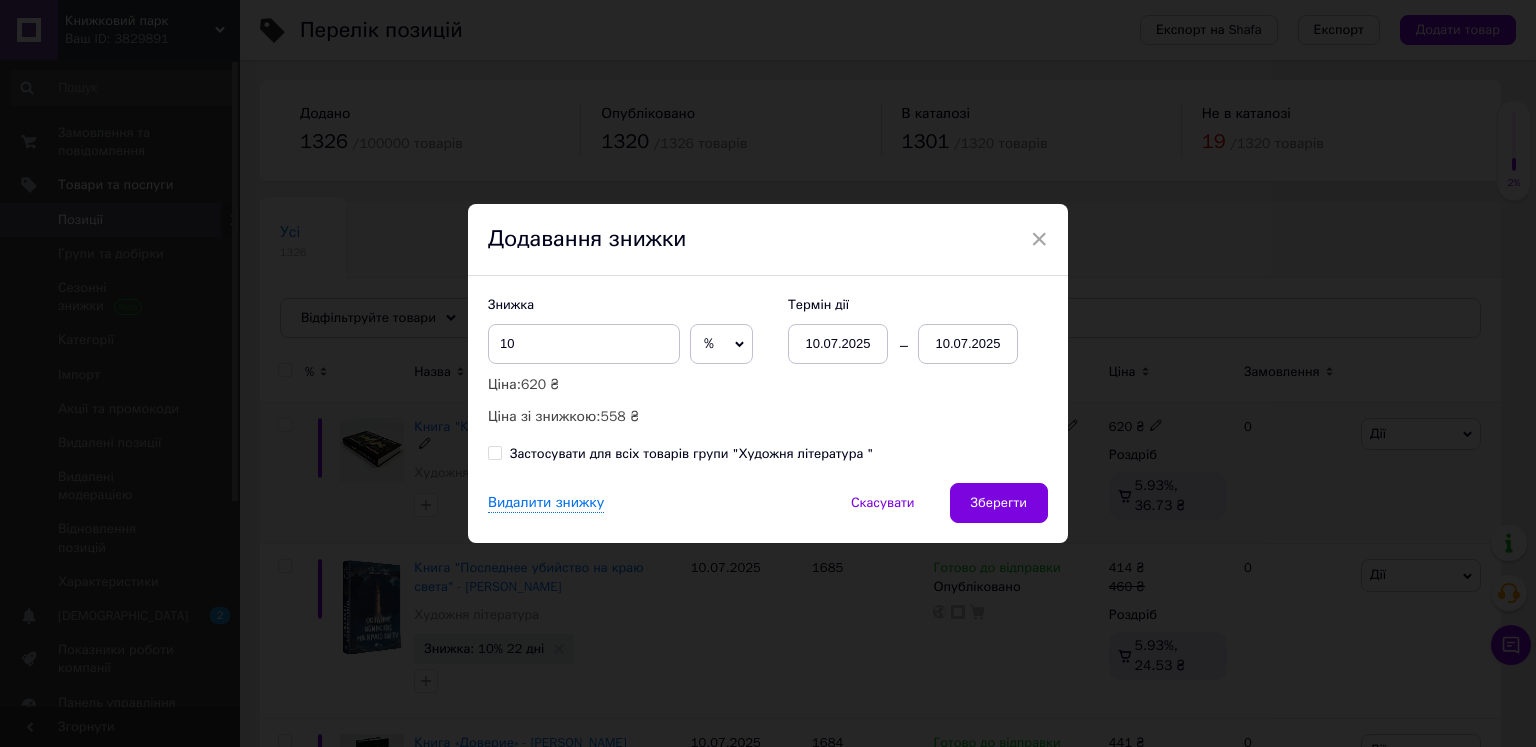 click on "10.07.2025" at bounding box center (968, 344) 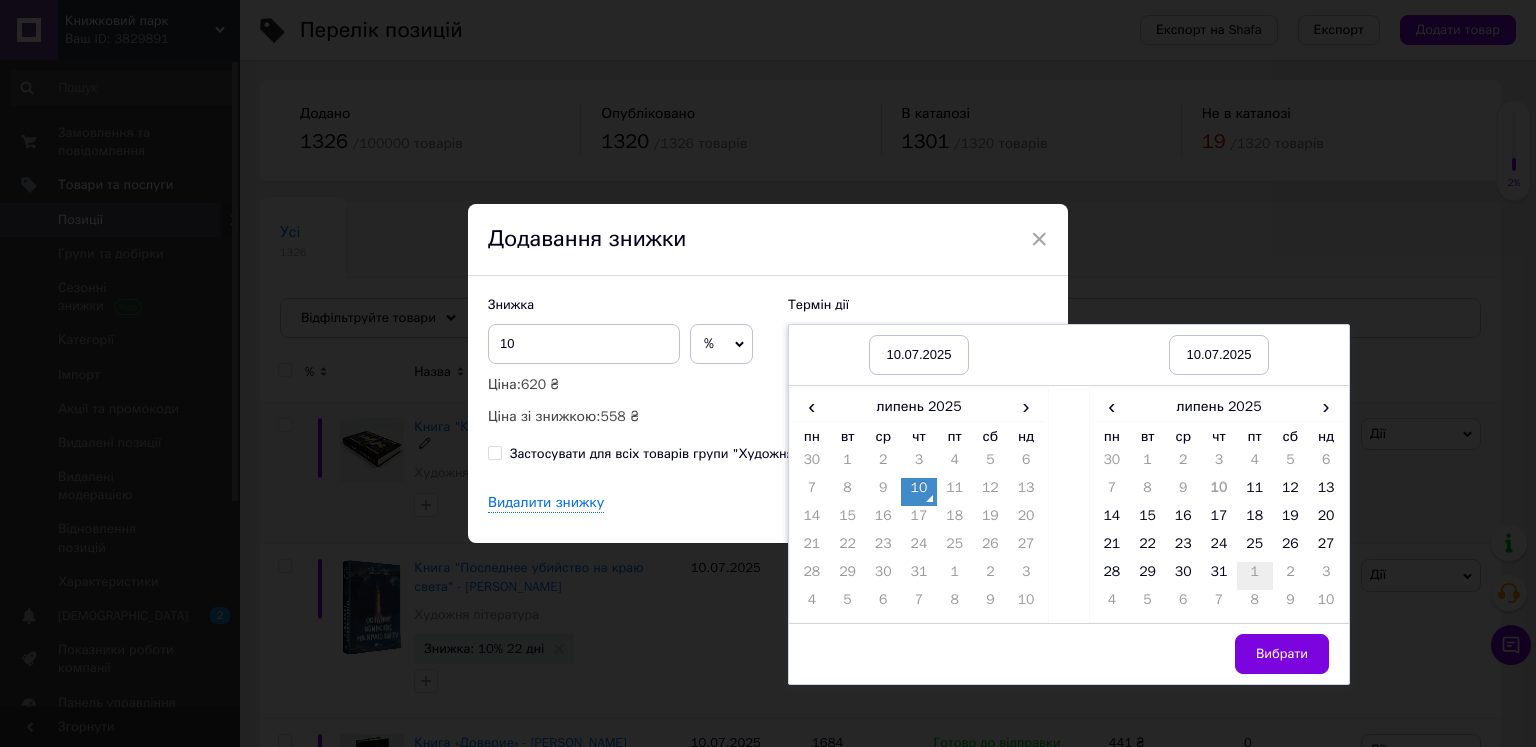 click on "1" at bounding box center (1255, 576) 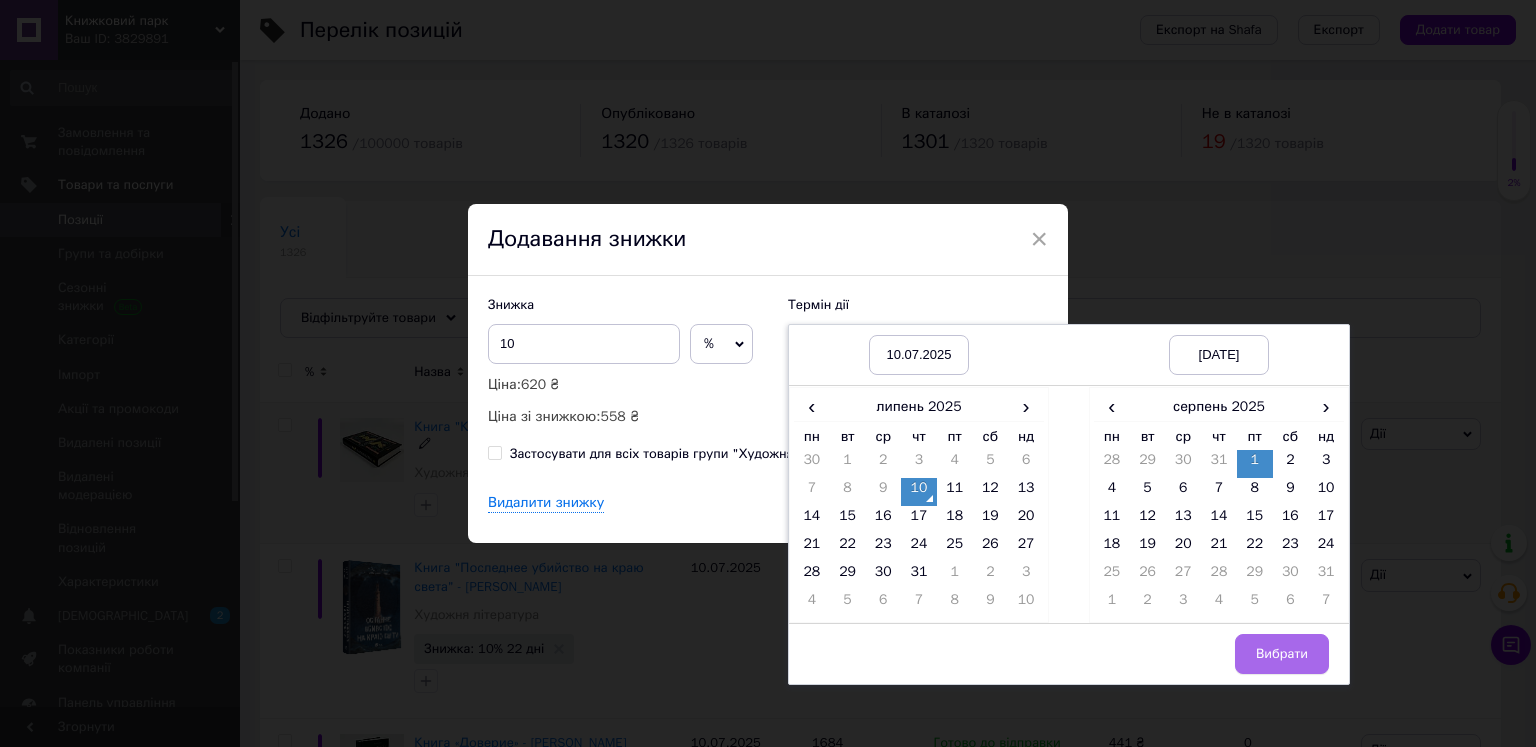 click on "Вибрати" at bounding box center [1282, 654] 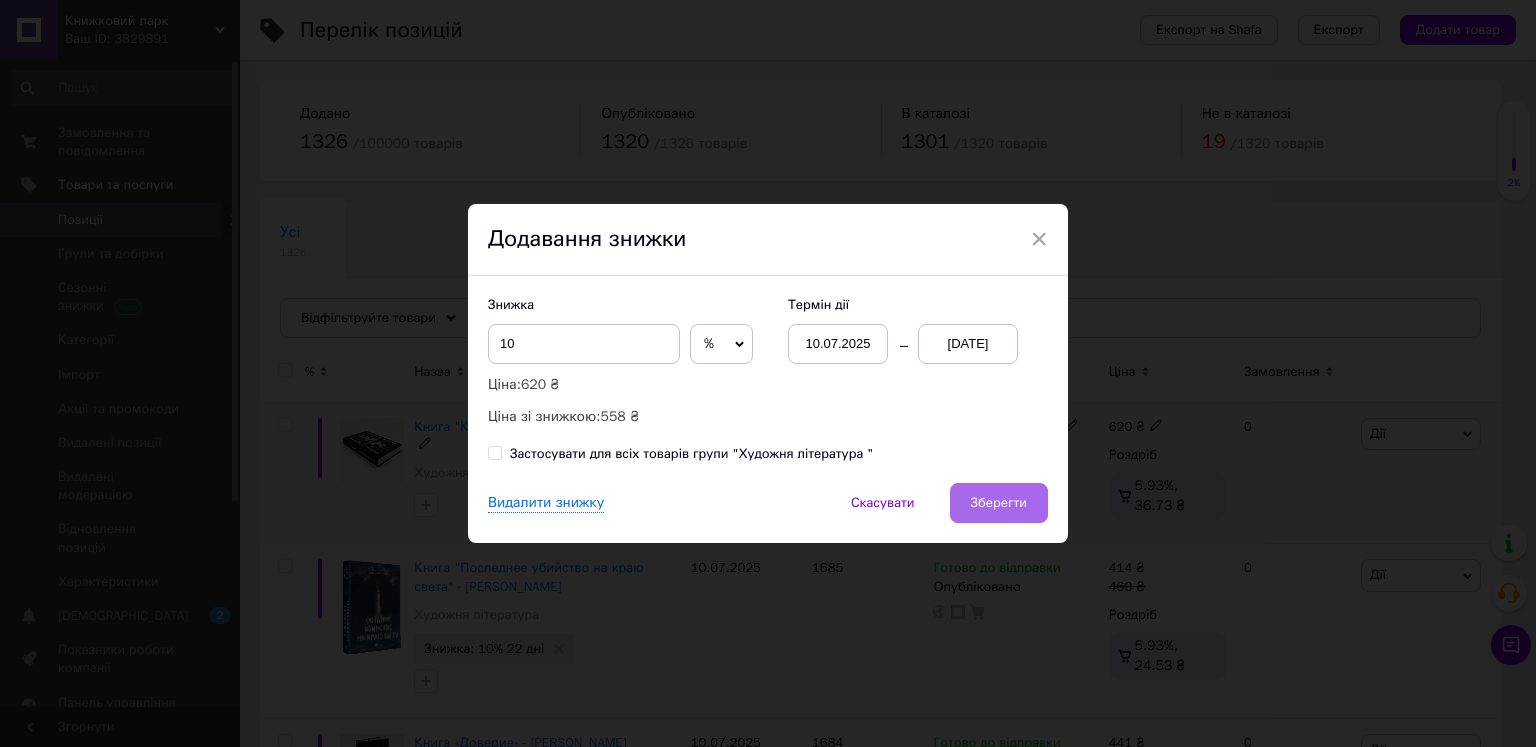 click on "Зберегти" at bounding box center [999, 503] 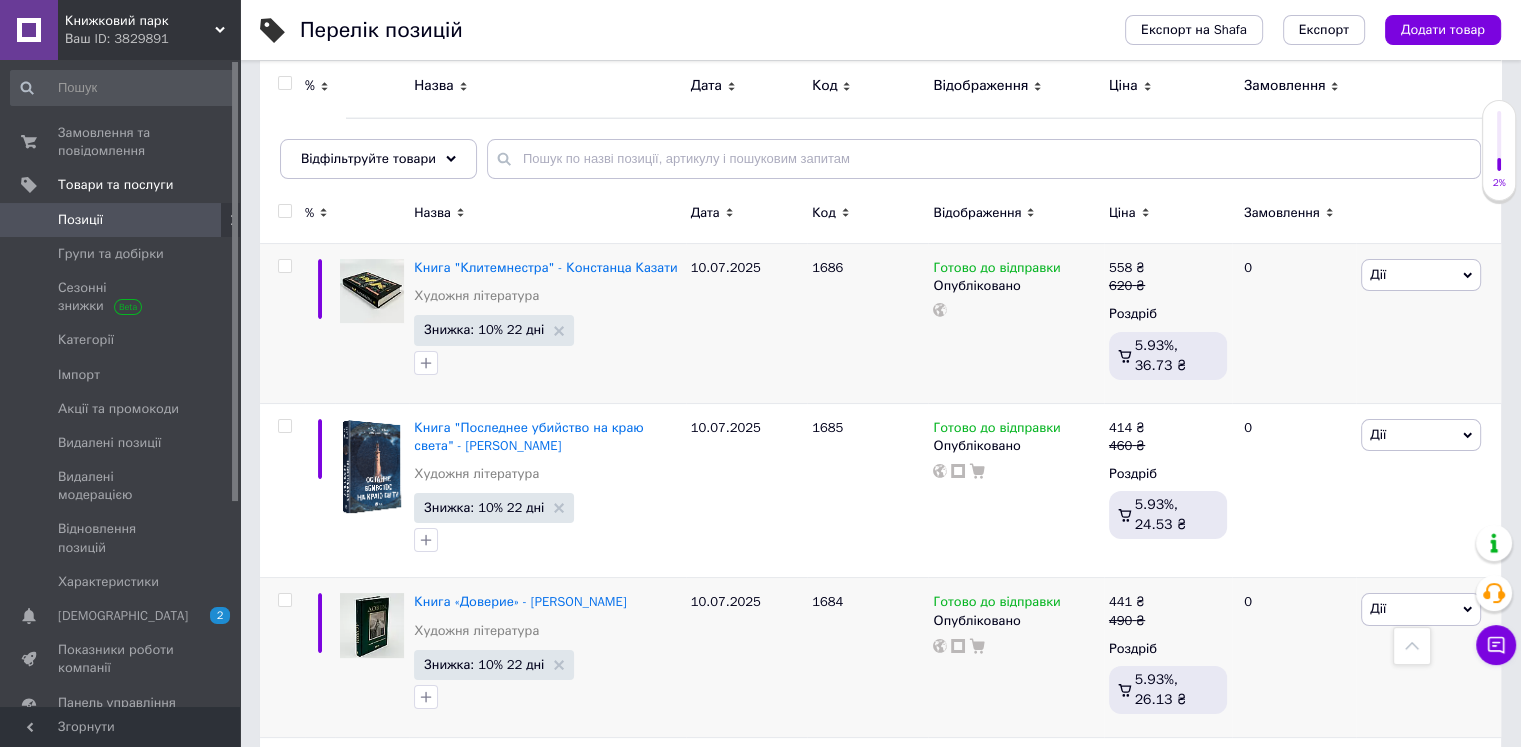 scroll, scrollTop: 100, scrollLeft: 0, axis: vertical 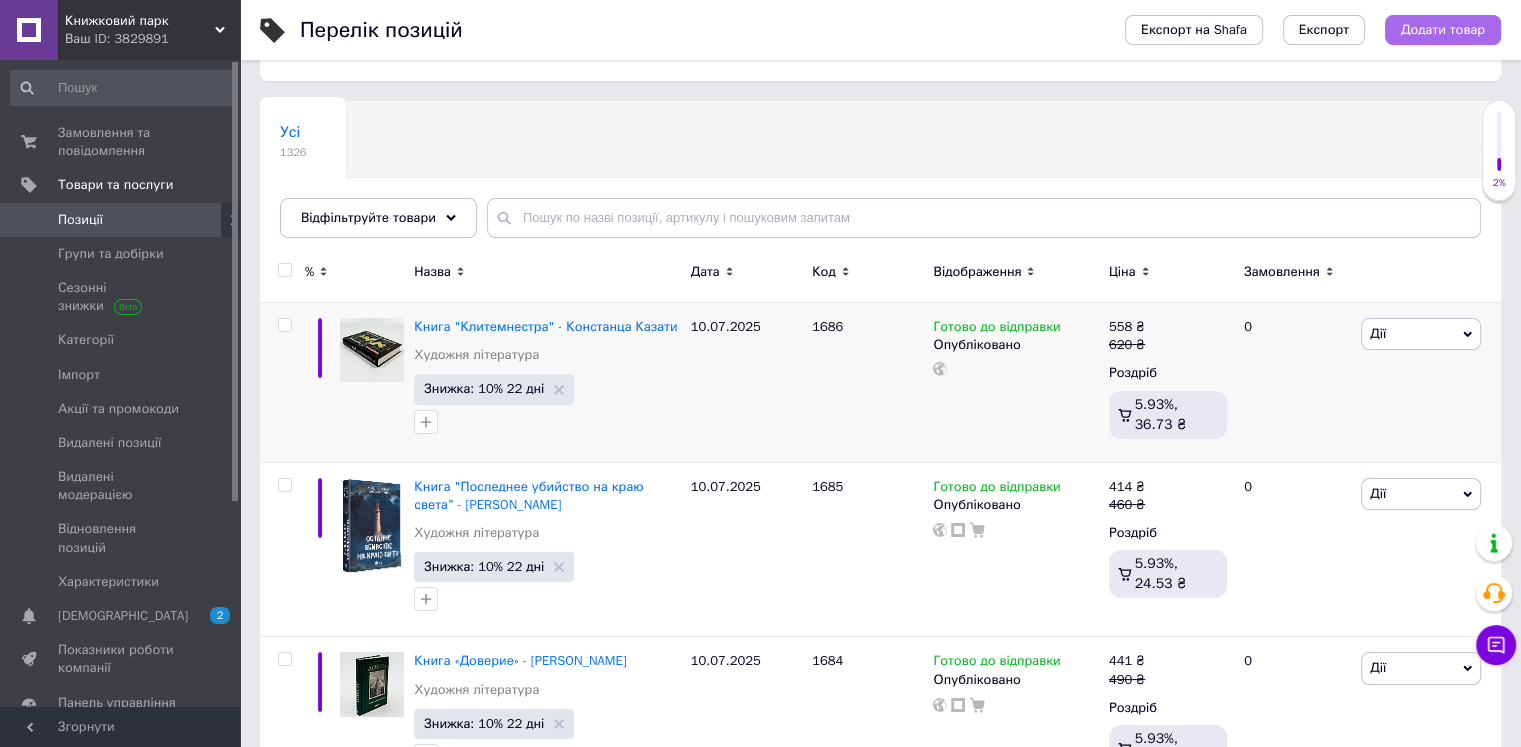 click on "Додати товар" at bounding box center (1443, 30) 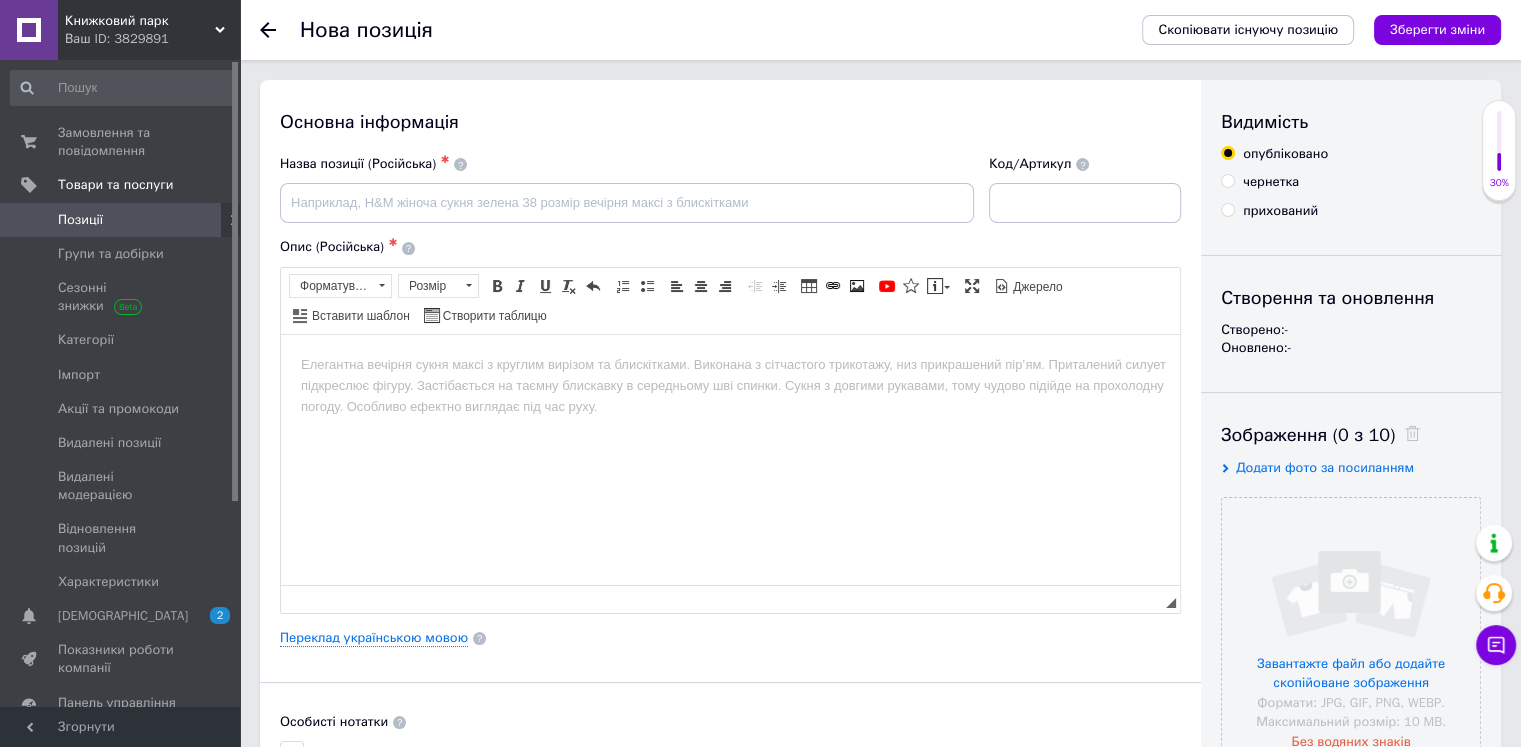 scroll, scrollTop: 0, scrollLeft: 0, axis: both 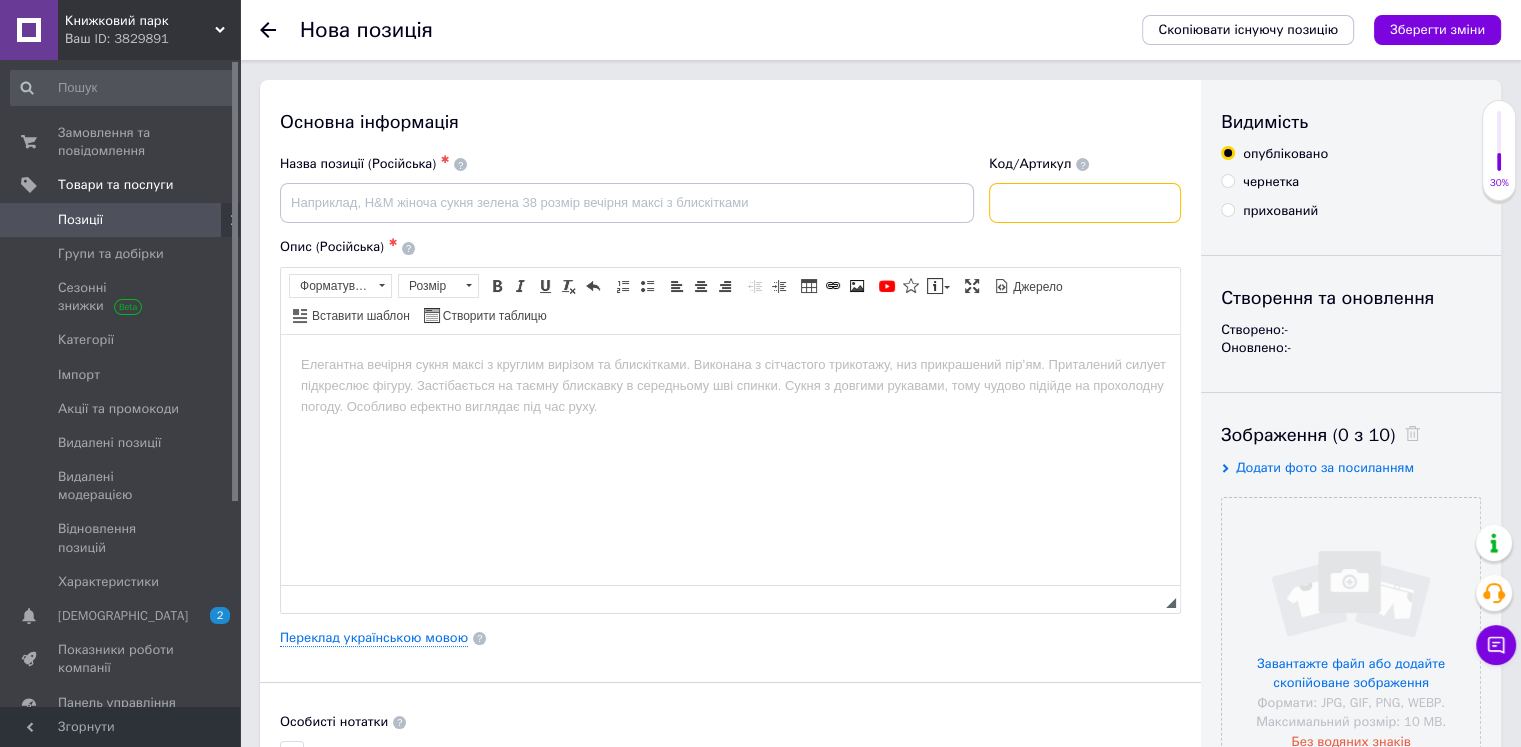 click at bounding box center (1085, 203) 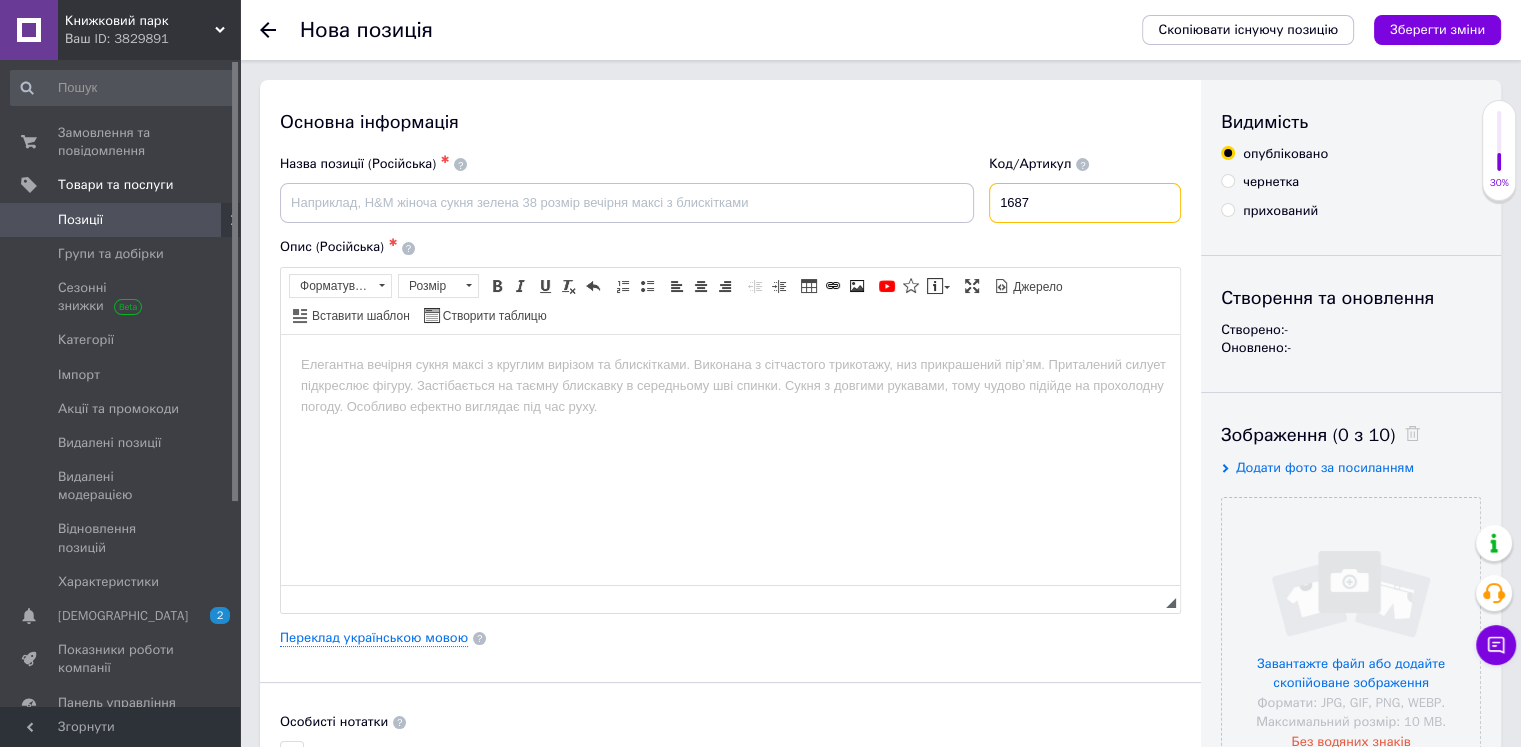 type on "1687" 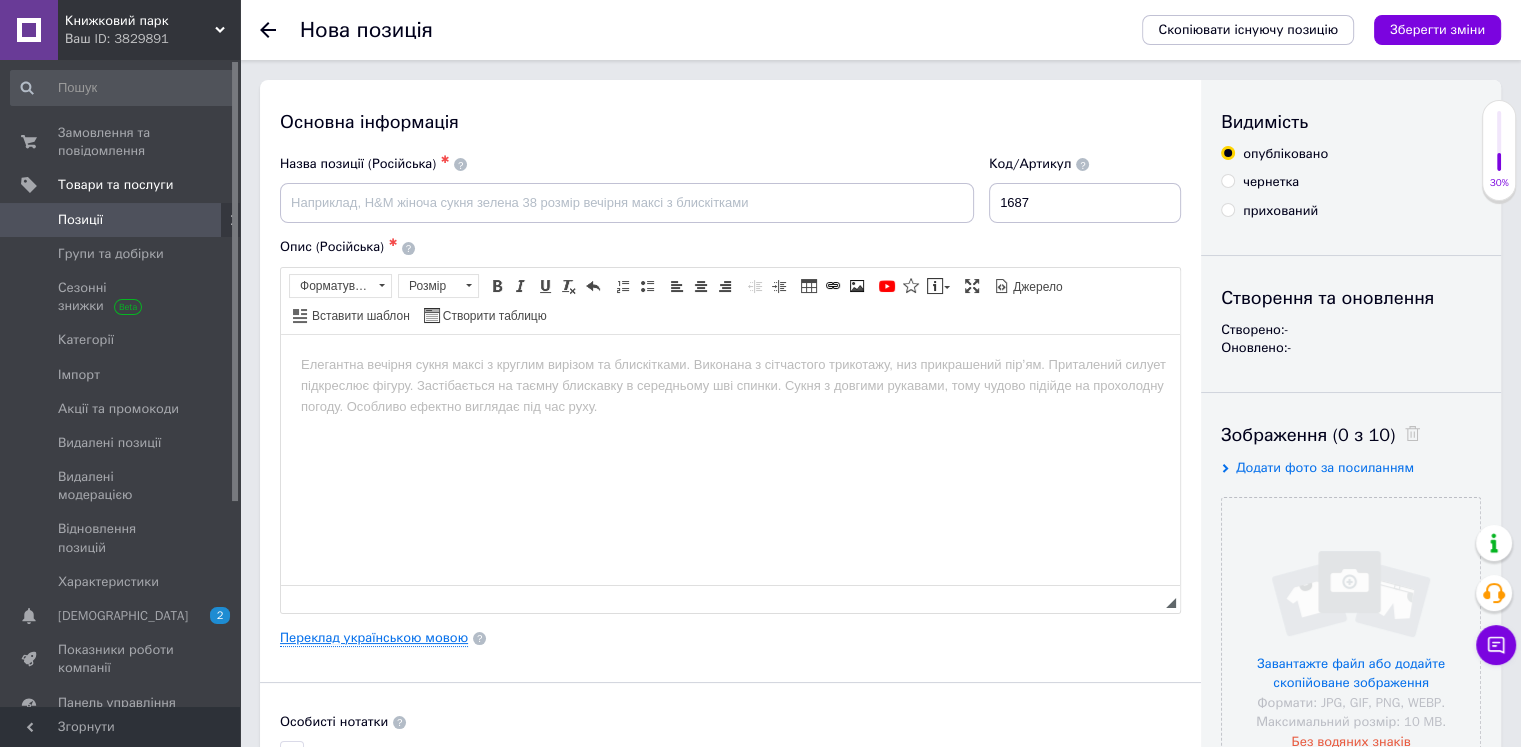 click on "Переклад українською мовою" at bounding box center [374, 638] 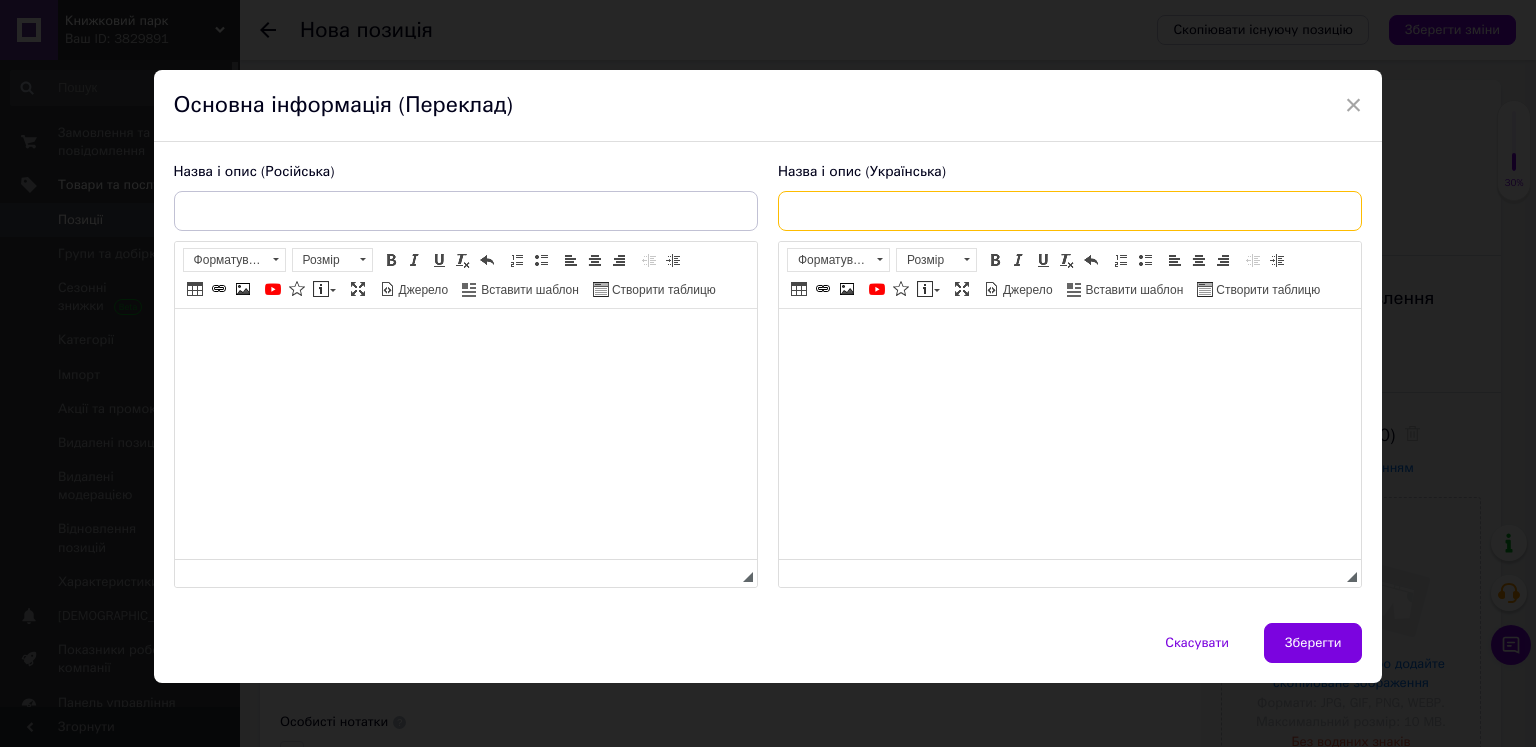 paste on "Книга "РаціON" Як їжа впливає на нас, а ми на неї -  [PERSON_NAME], [PERSON_NAME]" 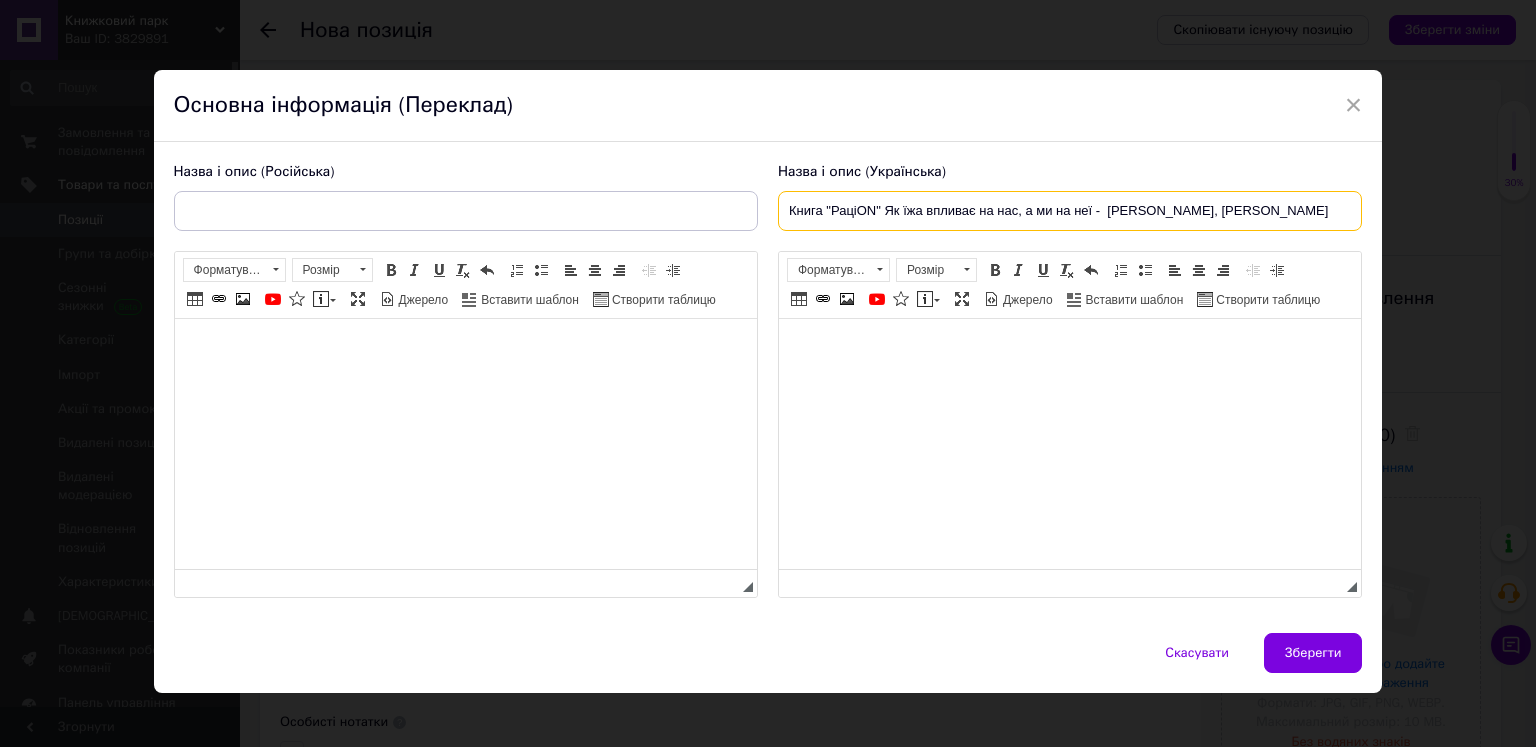 type on "Книга "РаціON" Як їжа впливає на нас, а ми на неї -  [PERSON_NAME], [PERSON_NAME]" 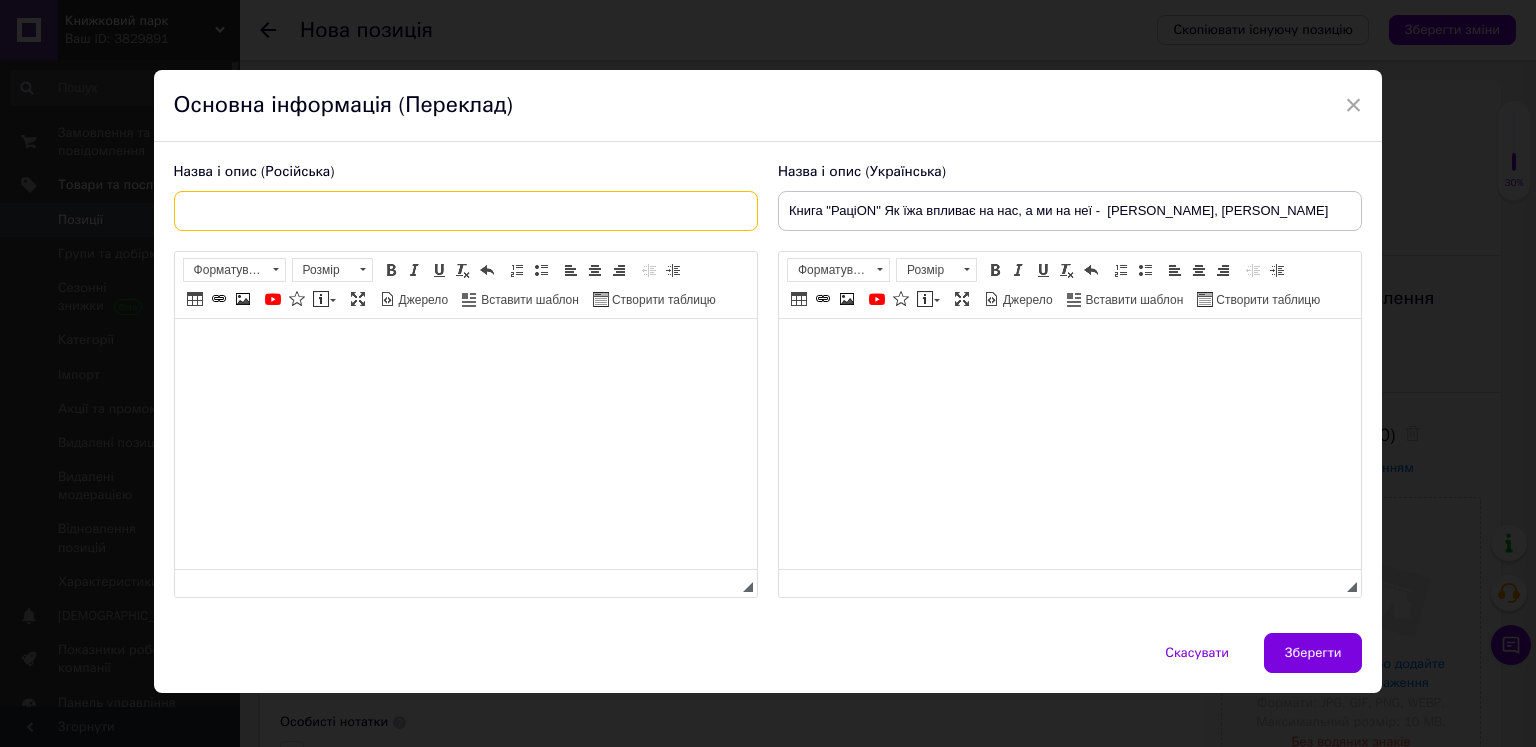 paste on "Книга "РаціON" Как еда влияет на нас, а мы на нее -  [PERSON_NAME], [PERSON_NAME]" 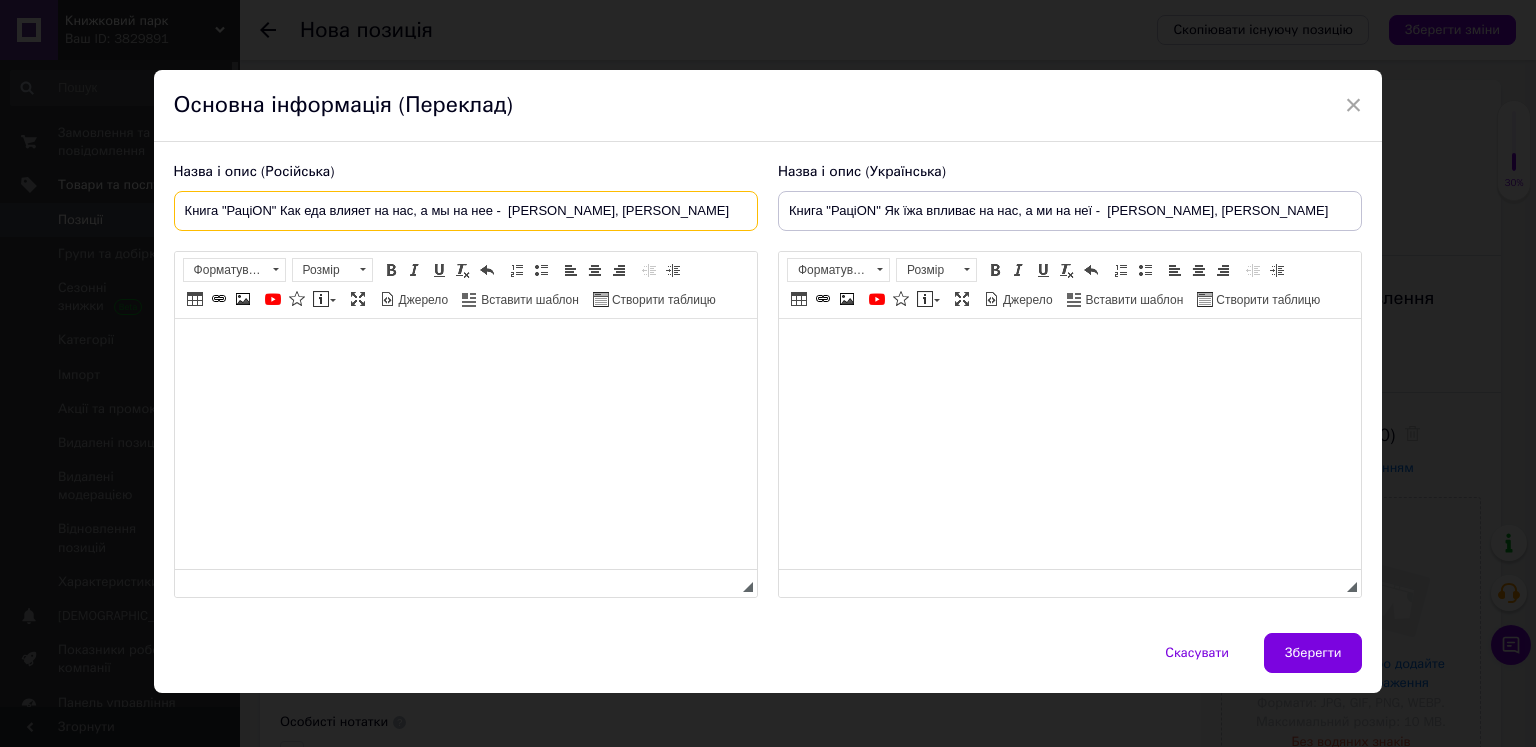 type on "Книга "РаціON" Как еда влияет на нас, а мы на нее -  [PERSON_NAME], [PERSON_NAME]" 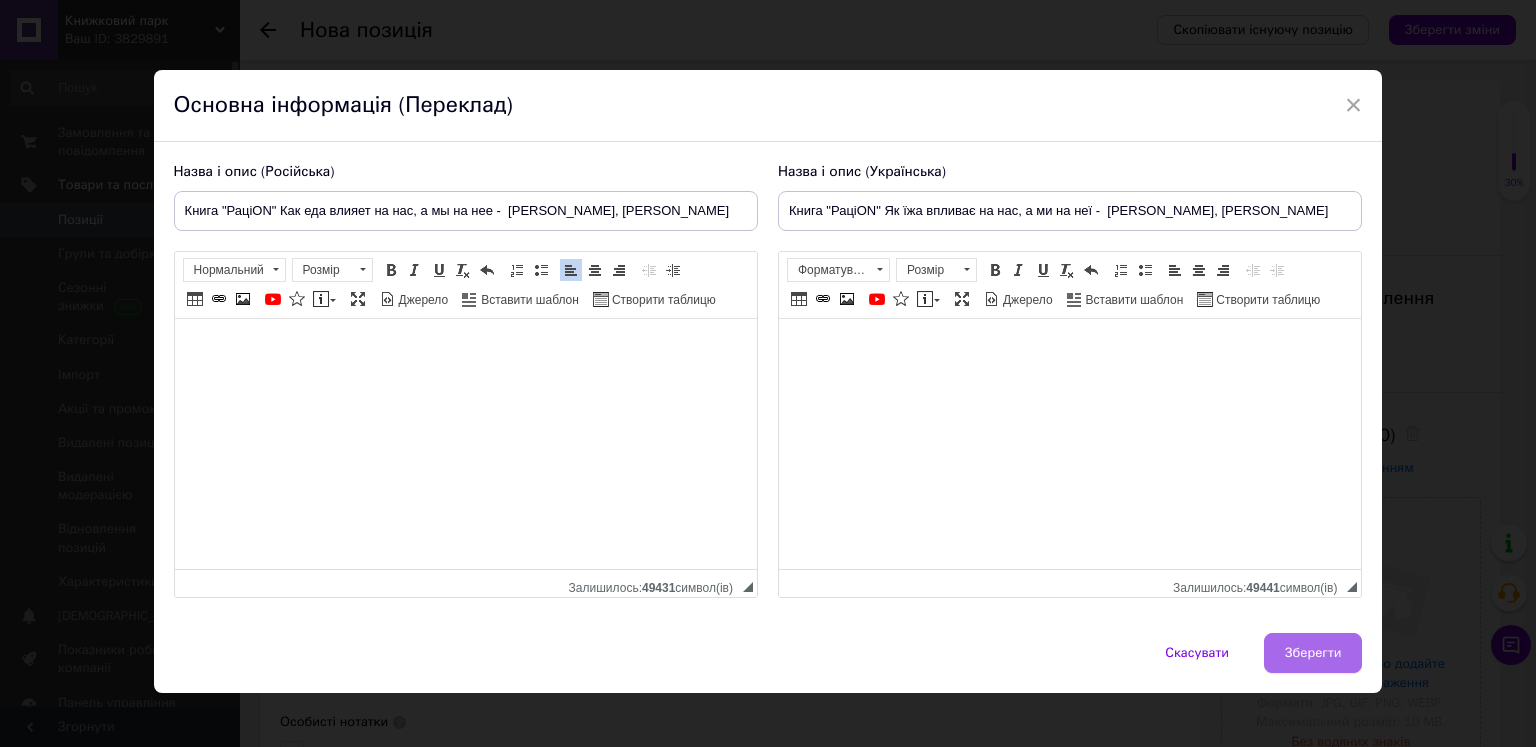 click on "Зберегти" at bounding box center (1313, 653) 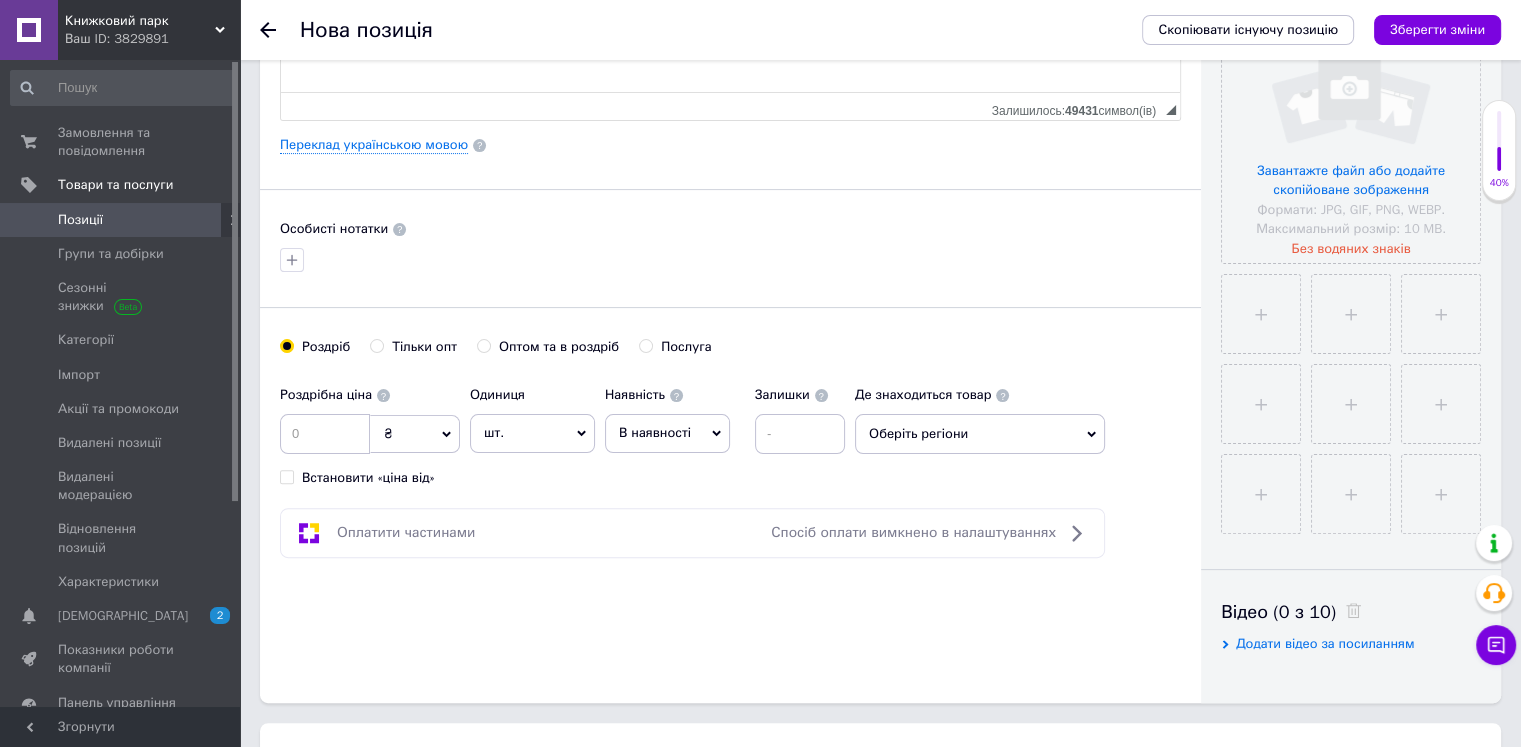 scroll, scrollTop: 500, scrollLeft: 0, axis: vertical 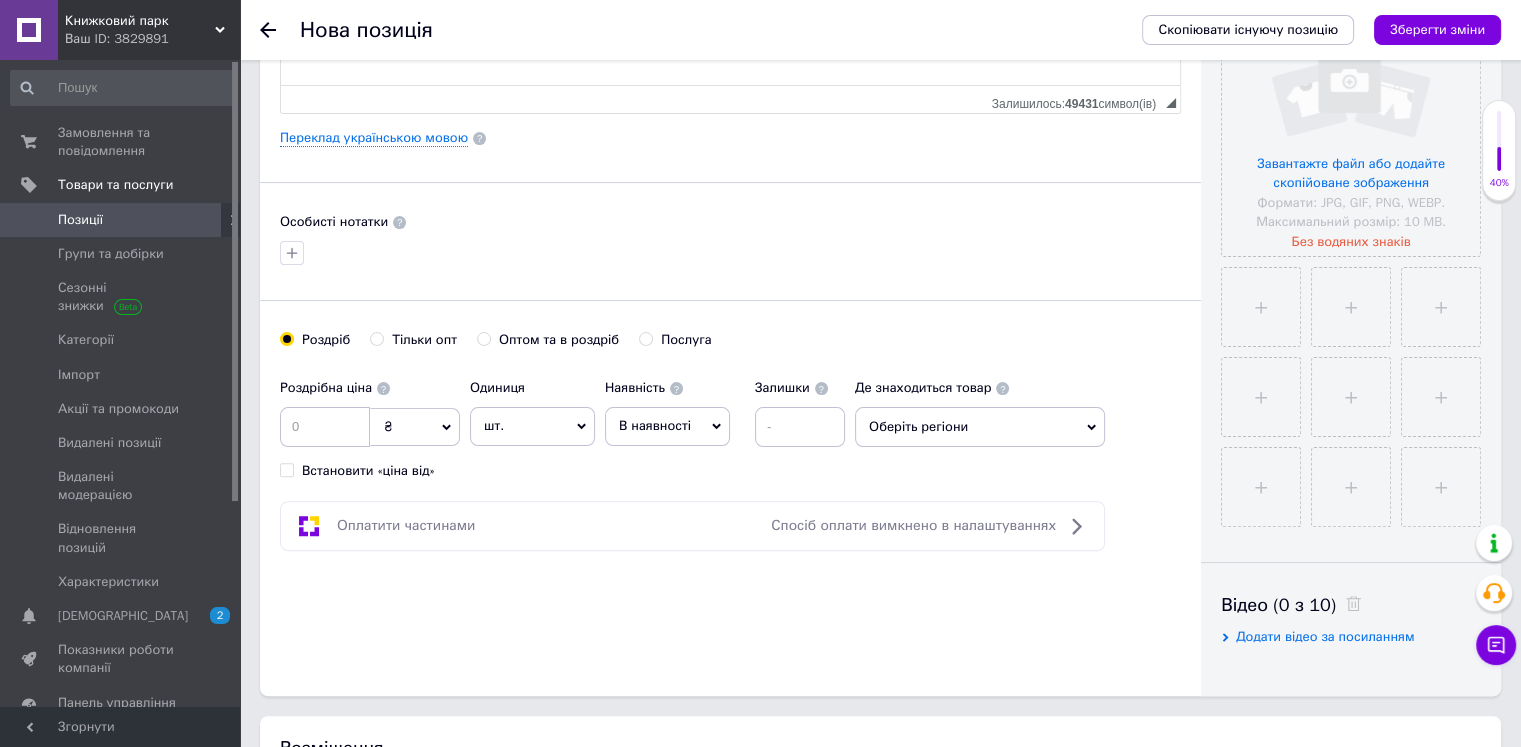 click on "В наявності" at bounding box center [655, 425] 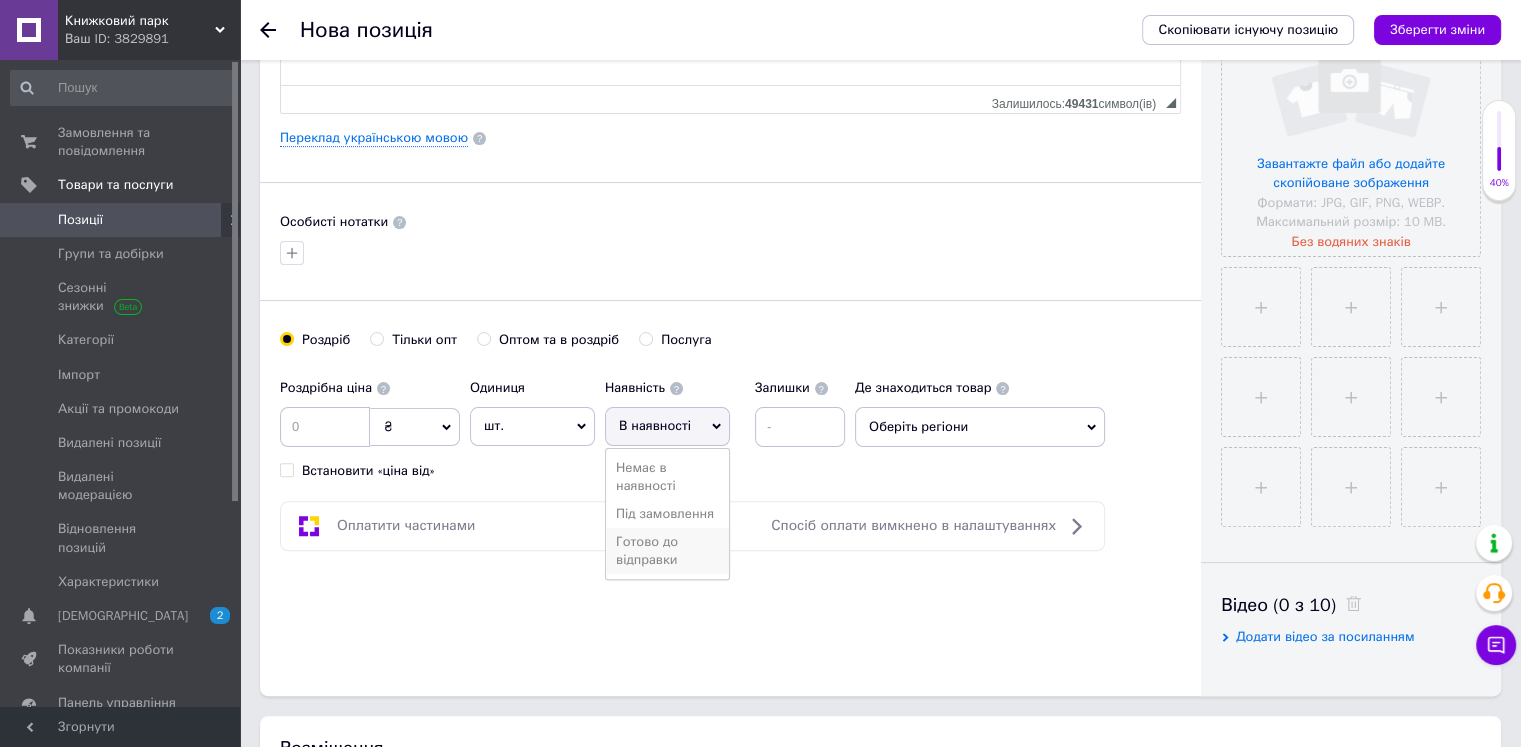 click on "Готово до відправки" at bounding box center [667, 551] 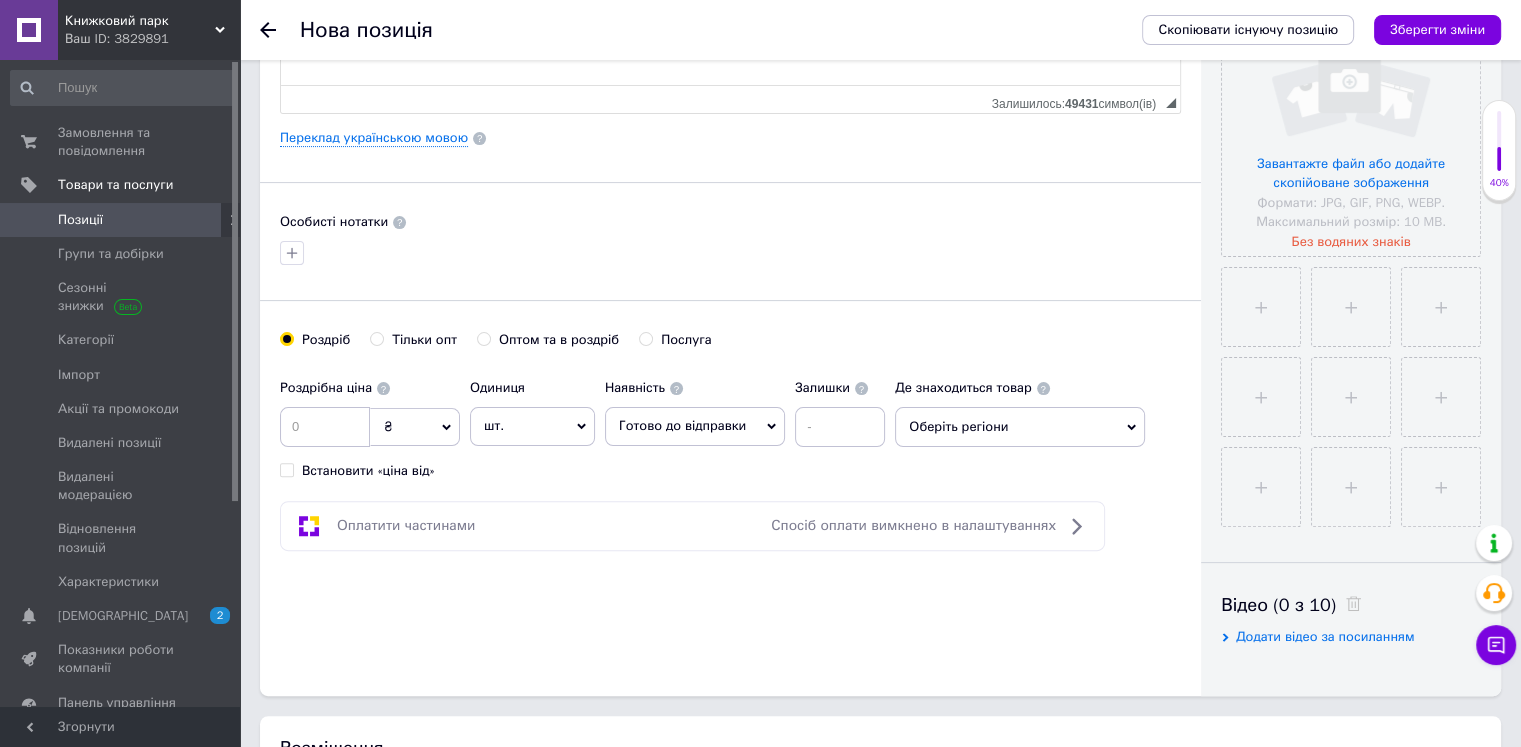 click on "Оберіть регіони" at bounding box center (1020, 427) 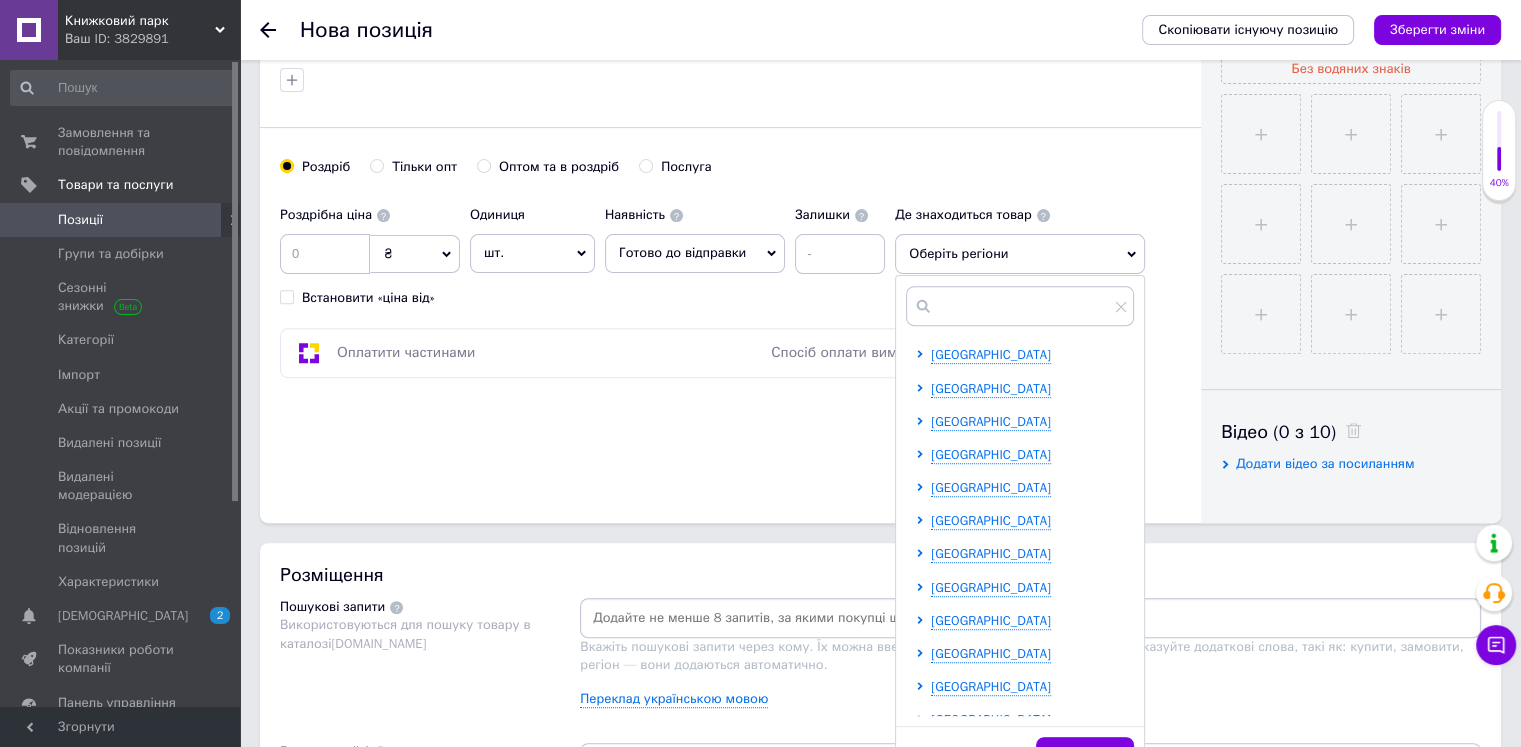 scroll, scrollTop: 700, scrollLeft: 0, axis: vertical 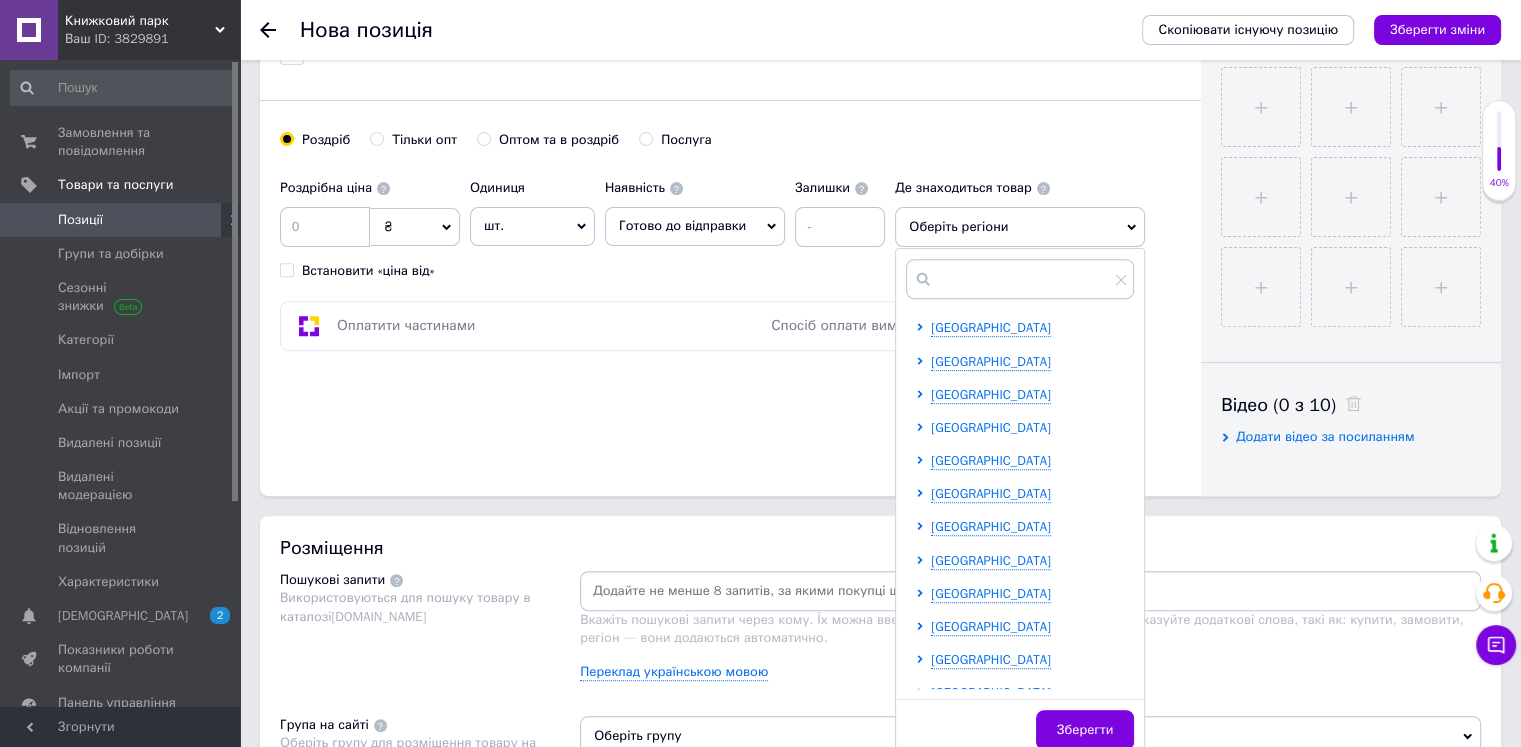 click on "[GEOGRAPHIC_DATA]" at bounding box center (991, 427) 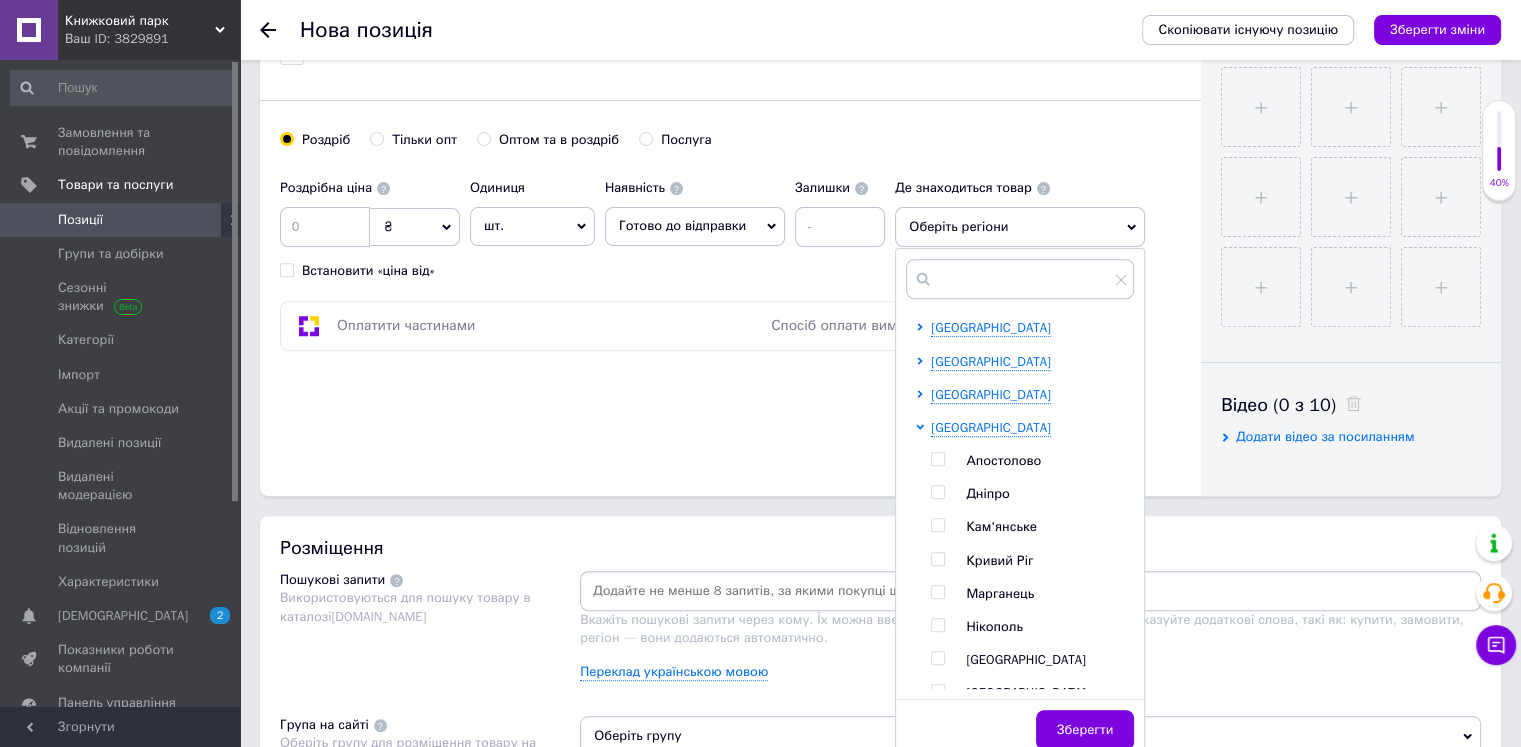 click at bounding box center [937, 492] 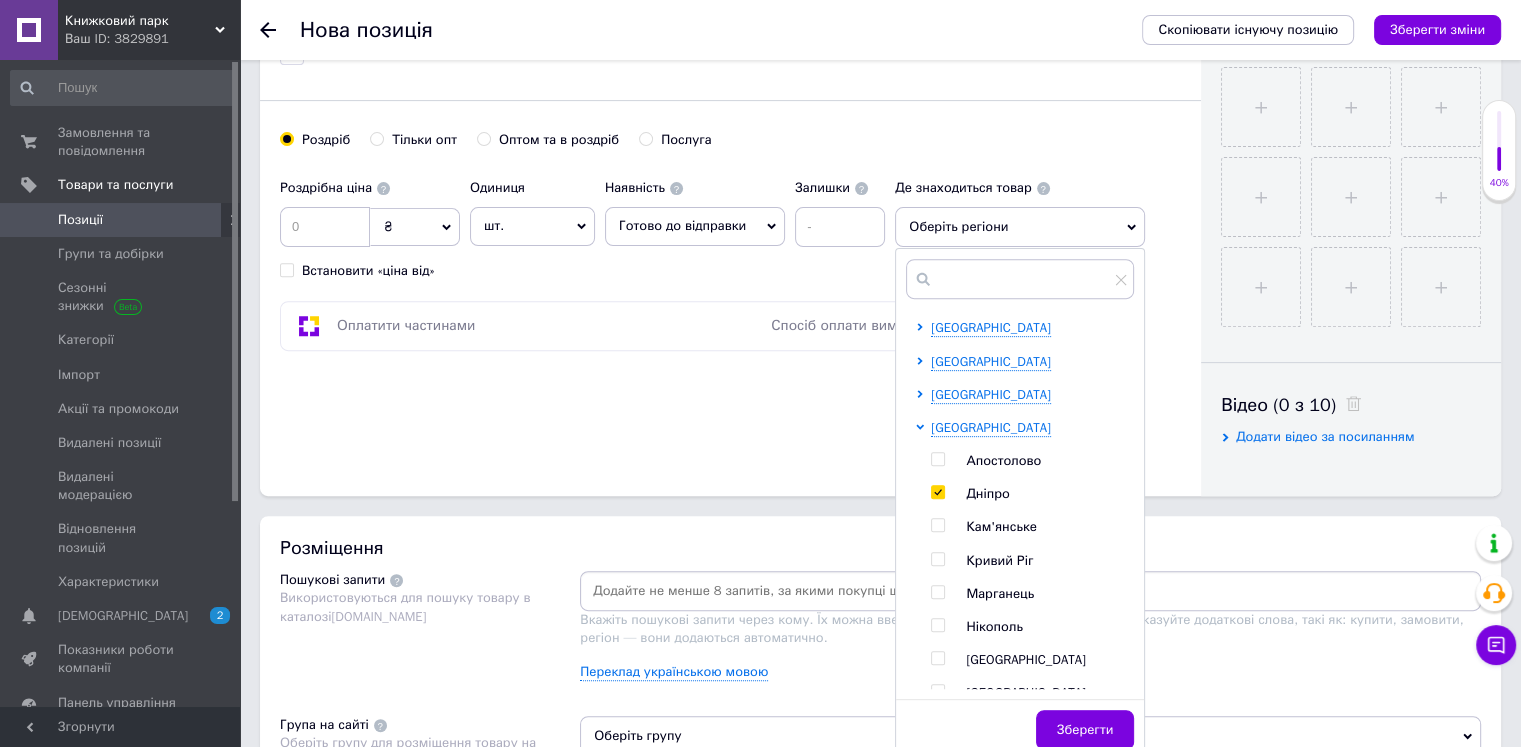 checkbox on "true" 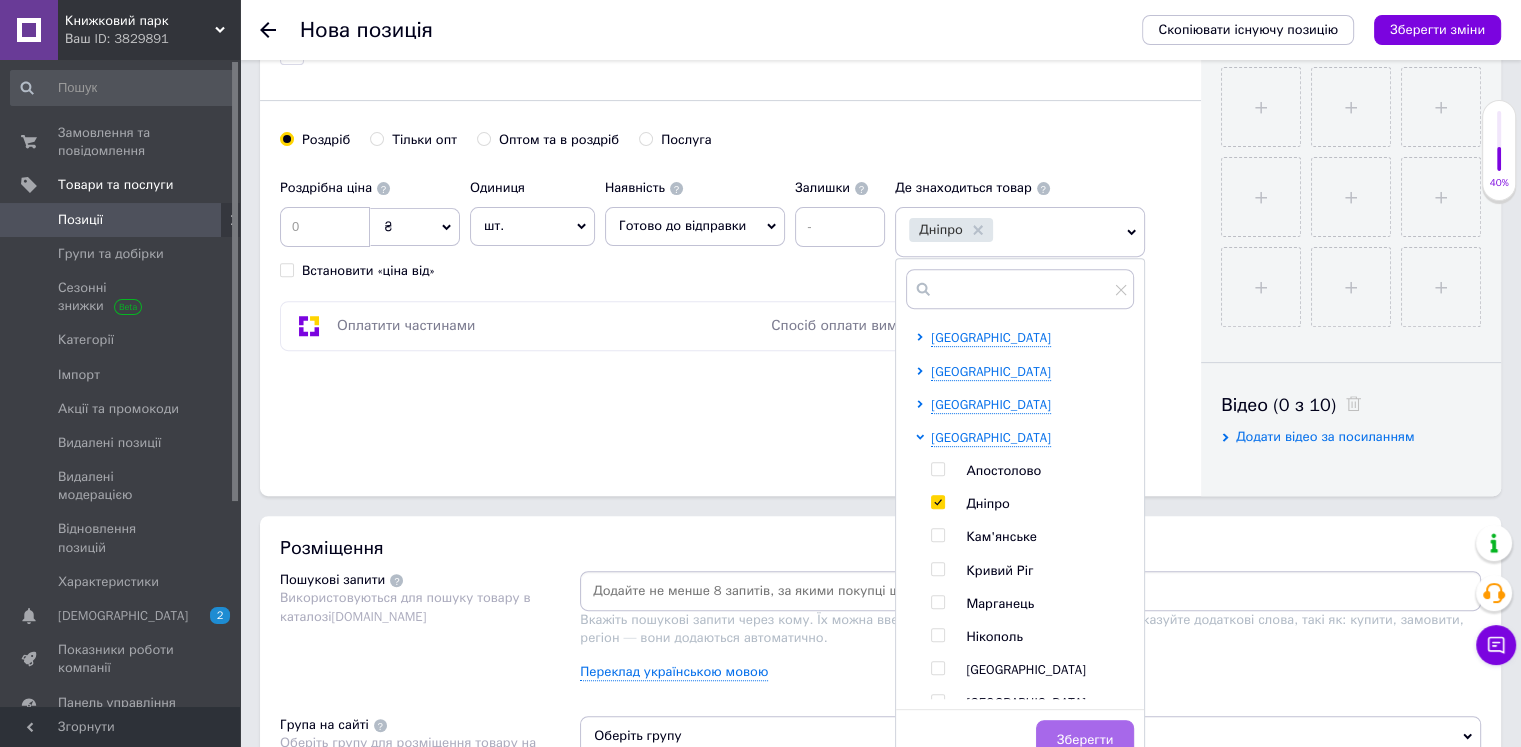click on "Зберегти" at bounding box center (1085, 740) 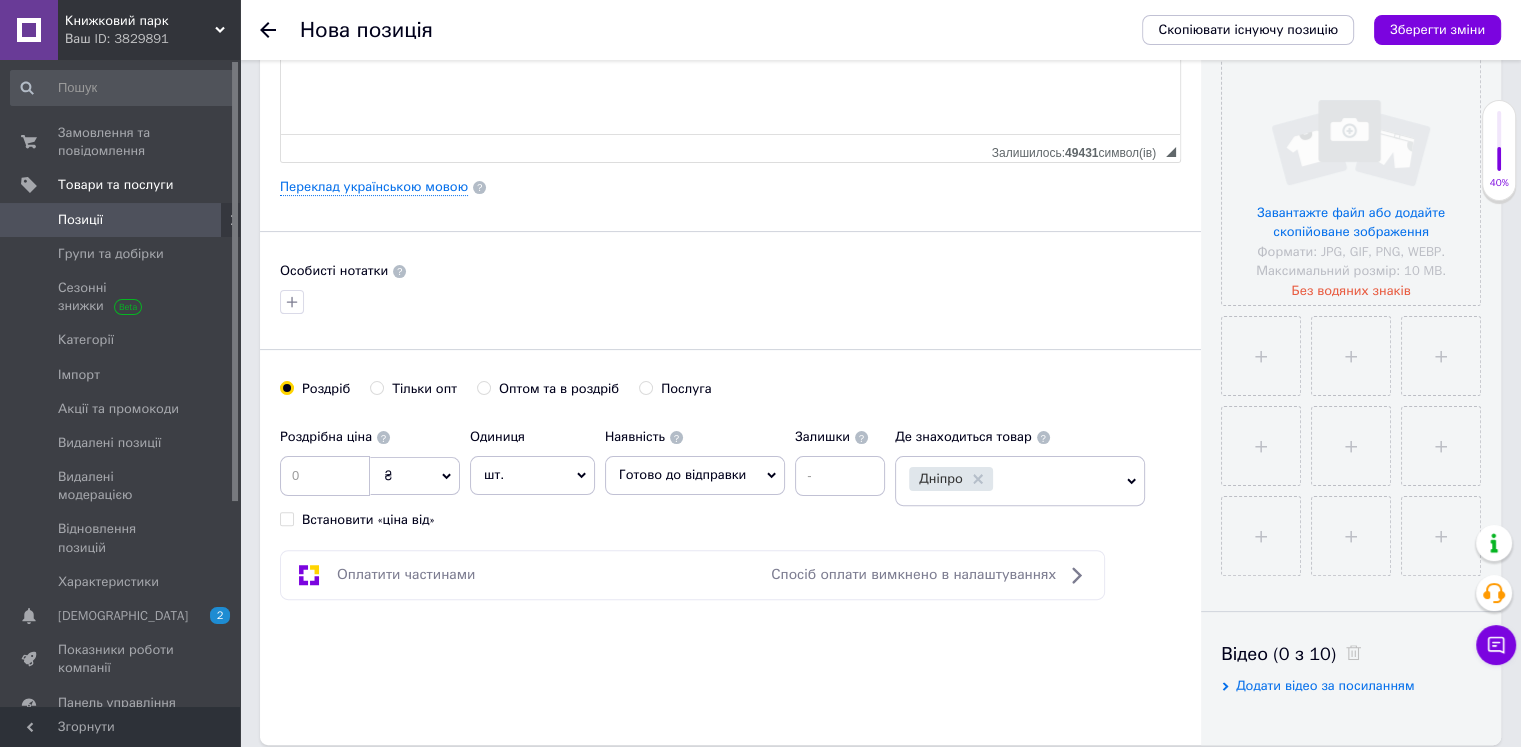 scroll, scrollTop: 400, scrollLeft: 0, axis: vertical 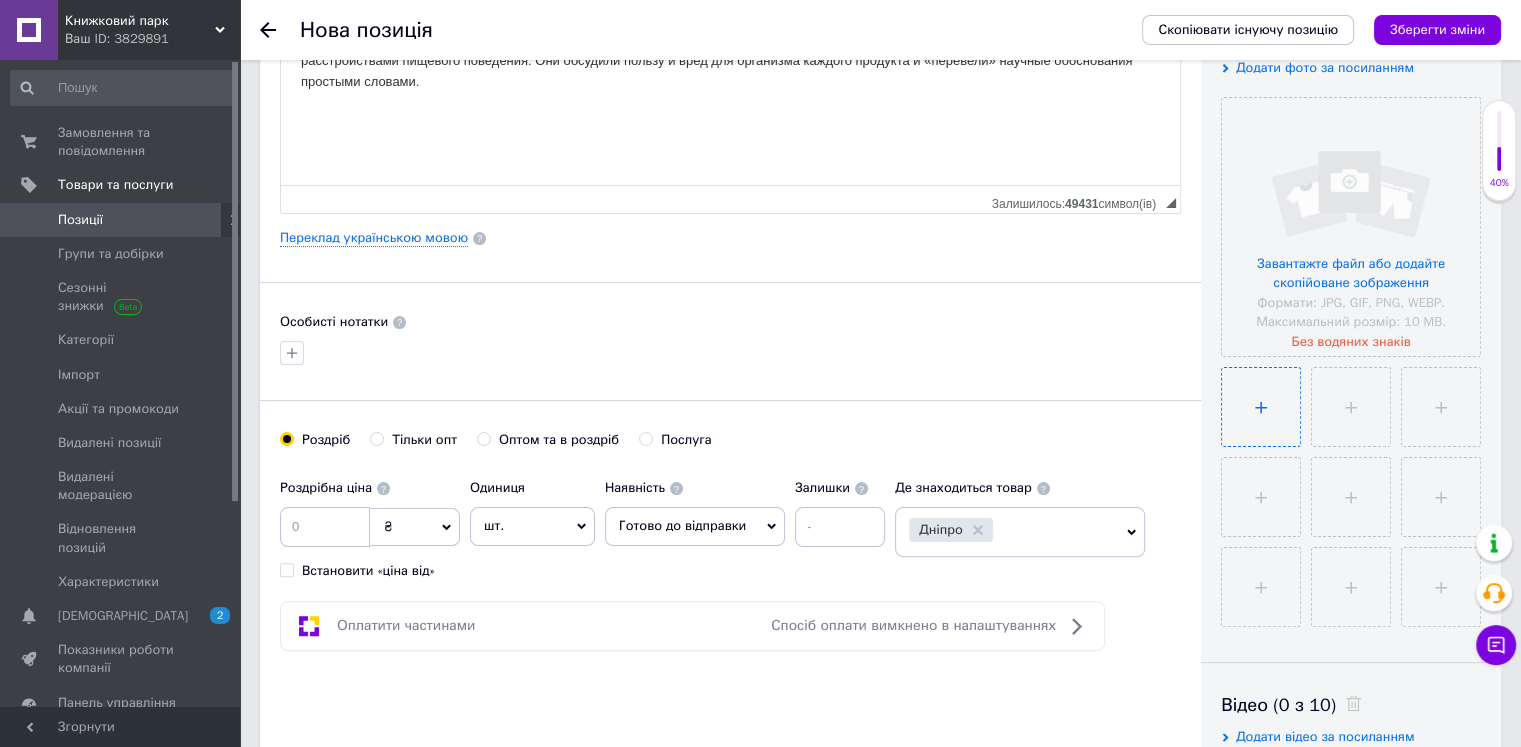 click at bounding box center [1261, 407] 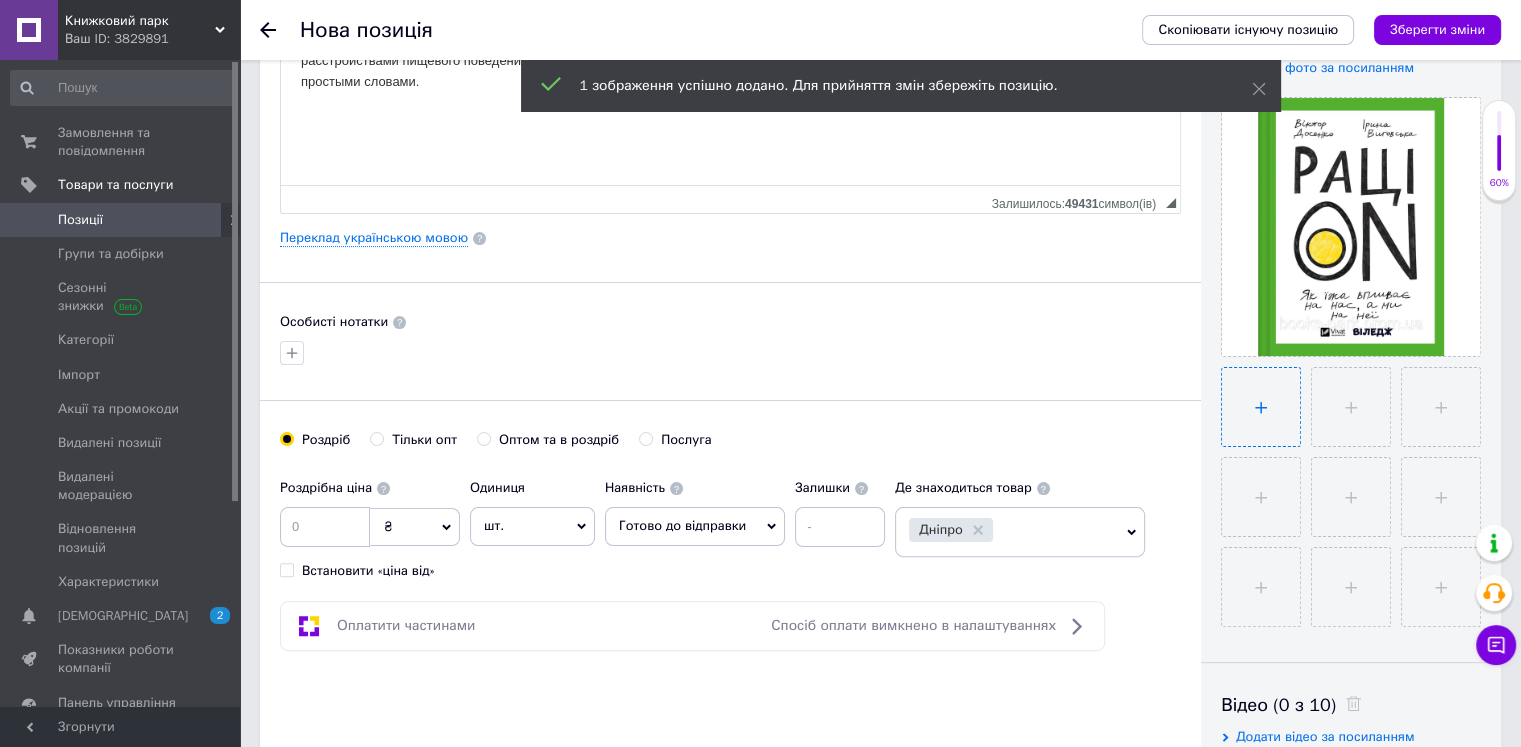 click at bounding box center (1261, 407) 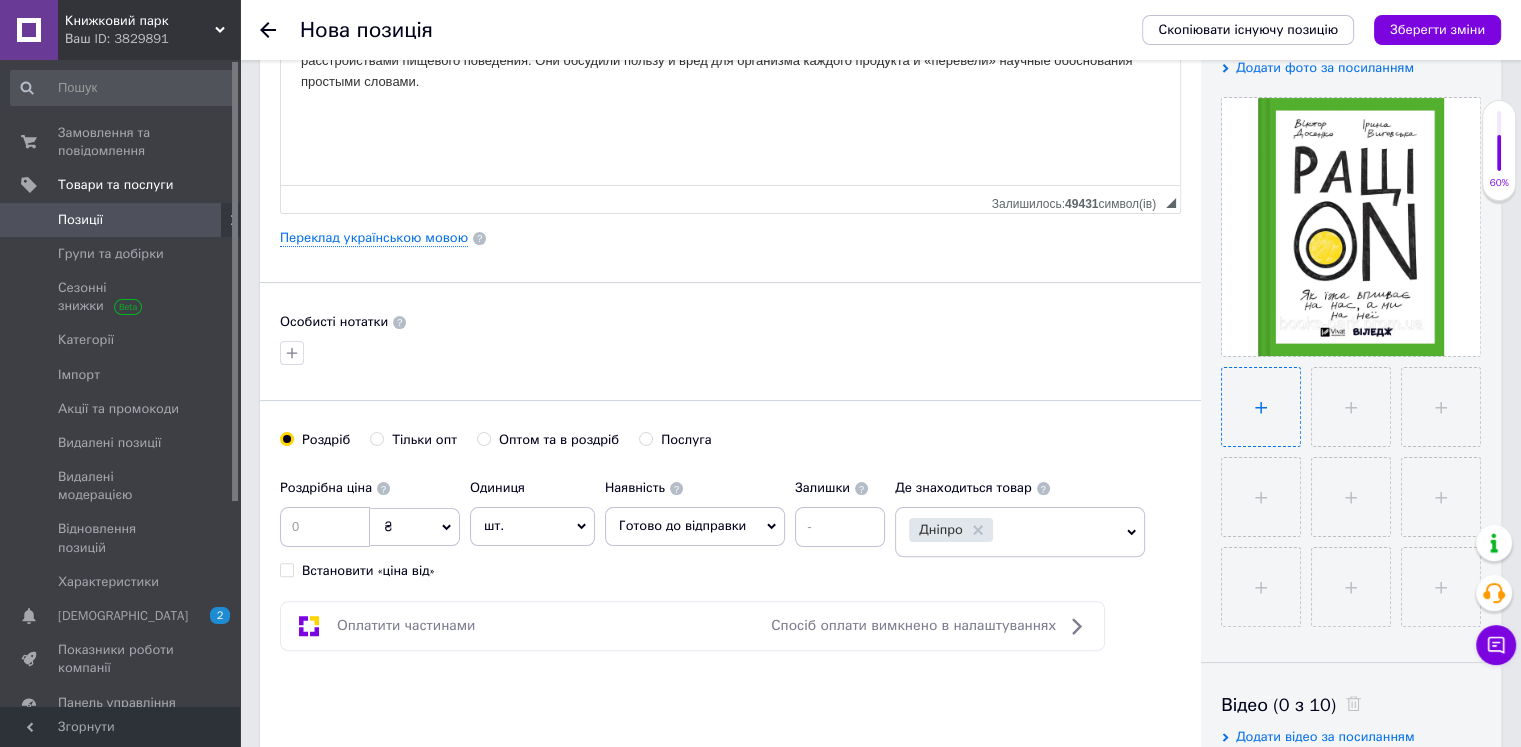 type on "C:\fakepath\рацион1.webp" 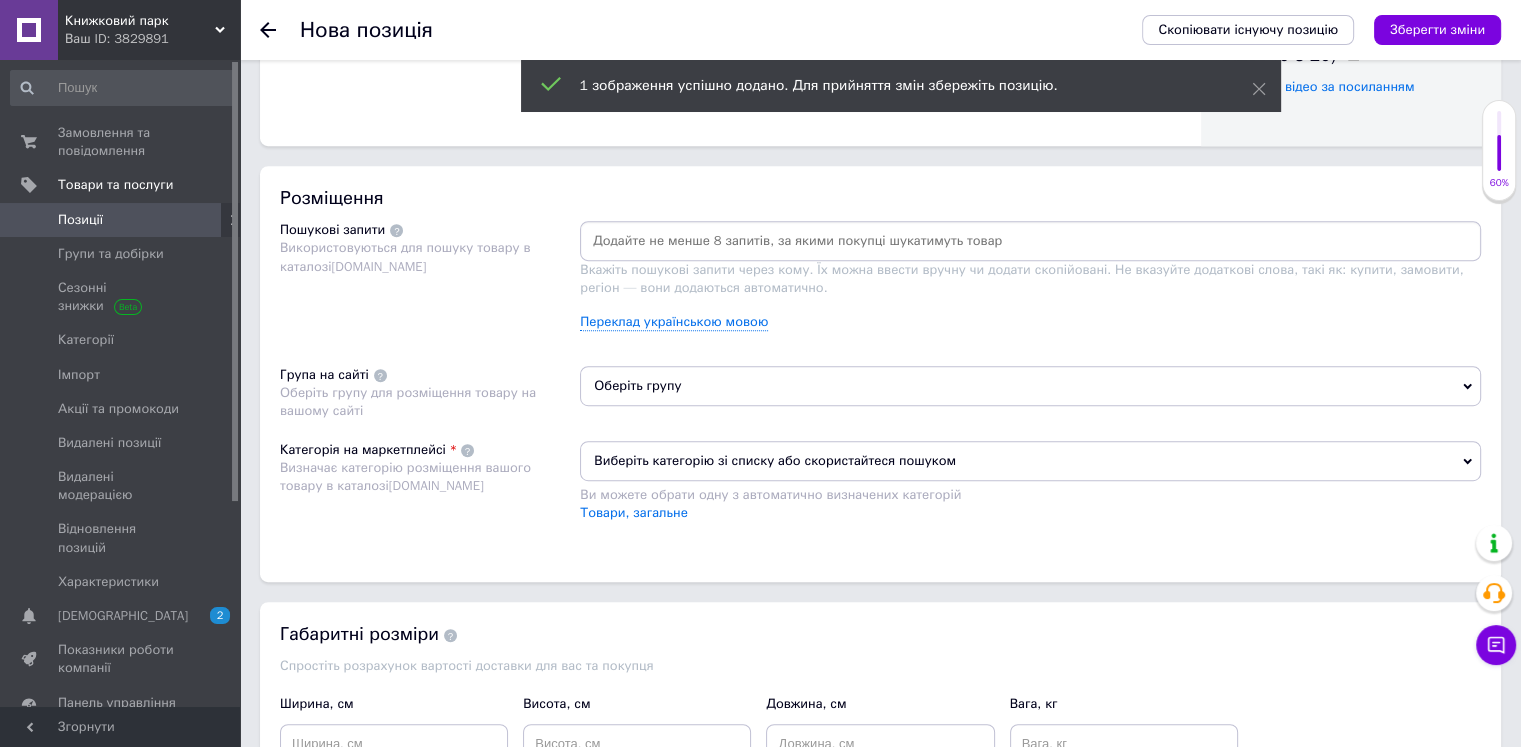 scroll, scrollTop: 1100, scrollLeft: 0, axis: vertical 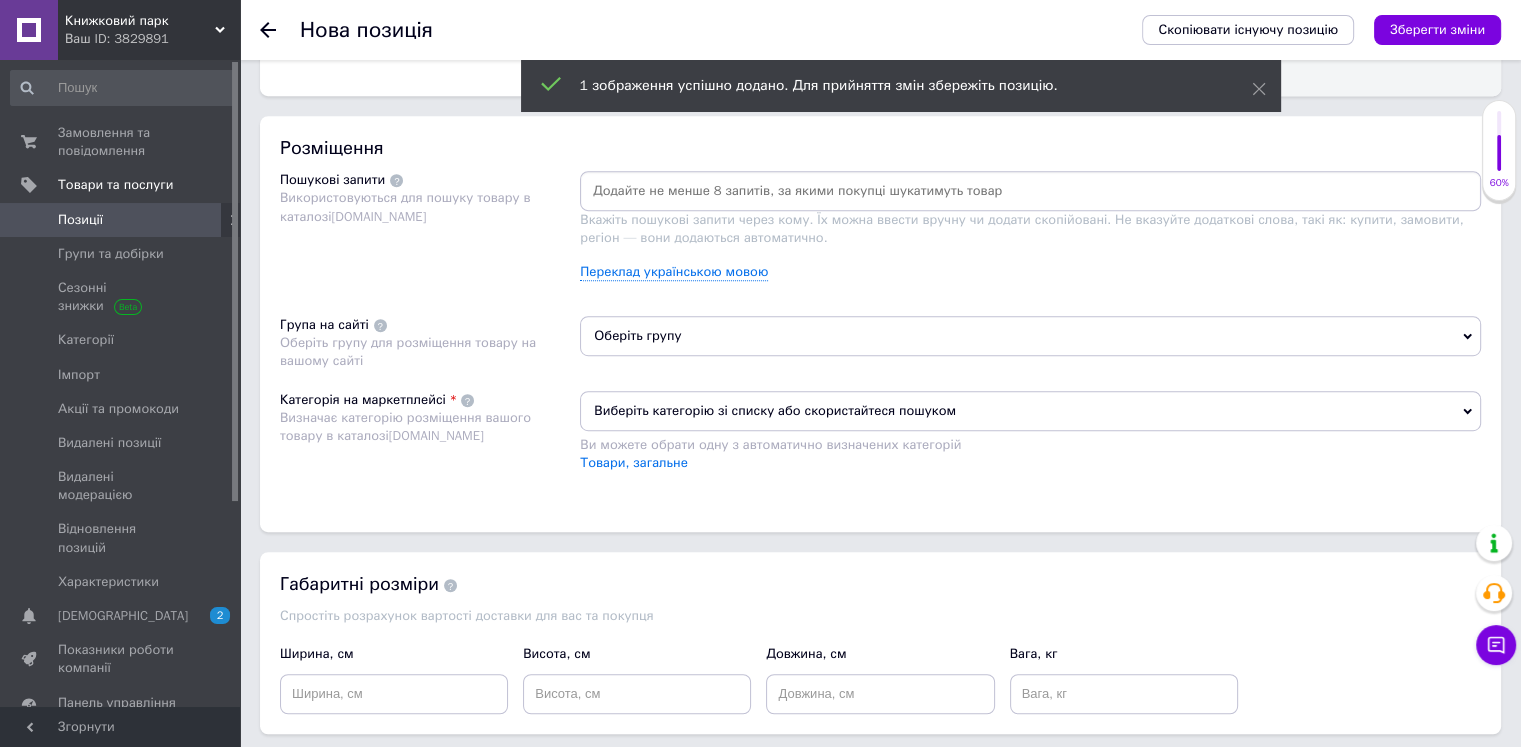 click on "Оберіть групу" at bounding box center [1030, 336] 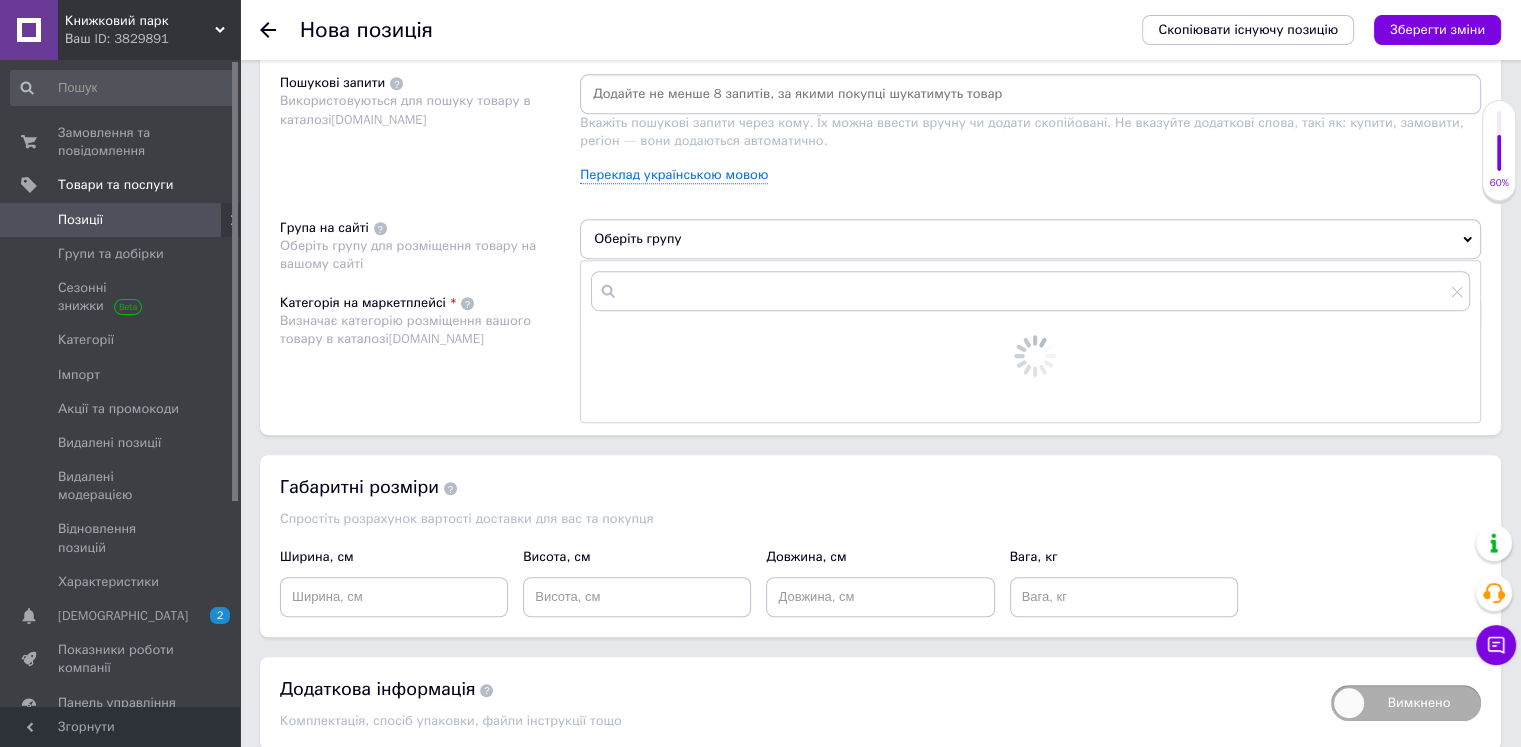 scroll, scrollTop: 1200, scrollLeft: 0, axis: vertical 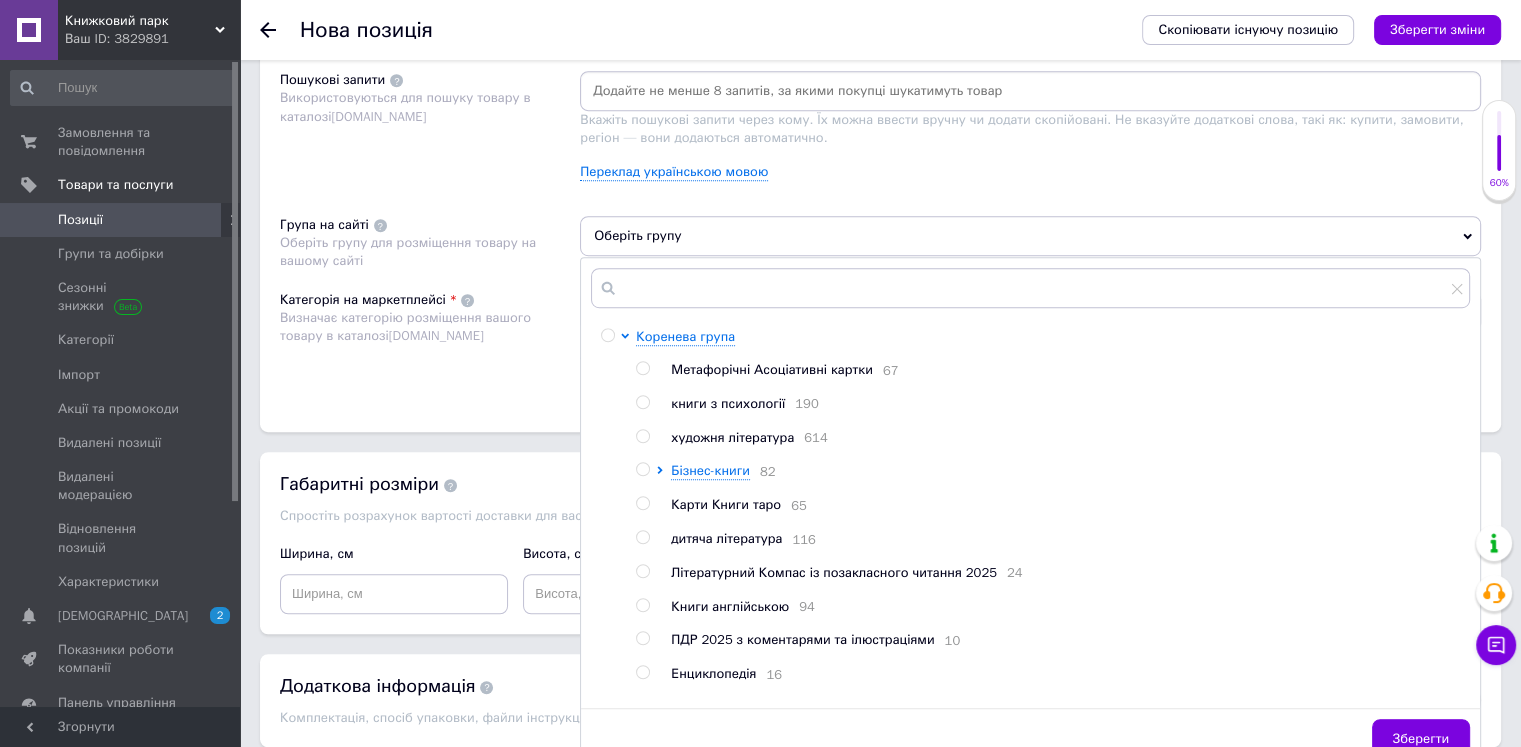 click at bounding box center (642, 402) 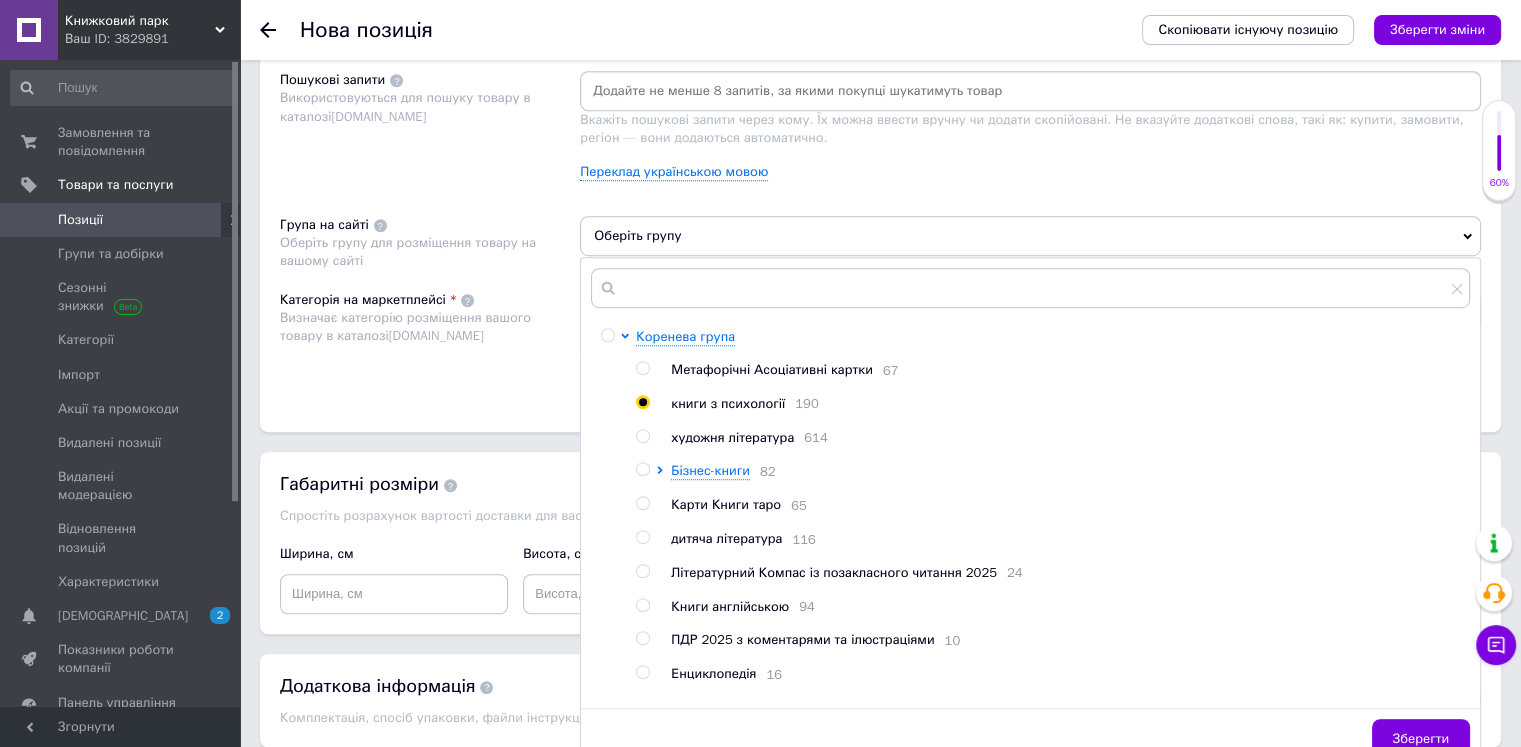 radio on "true" 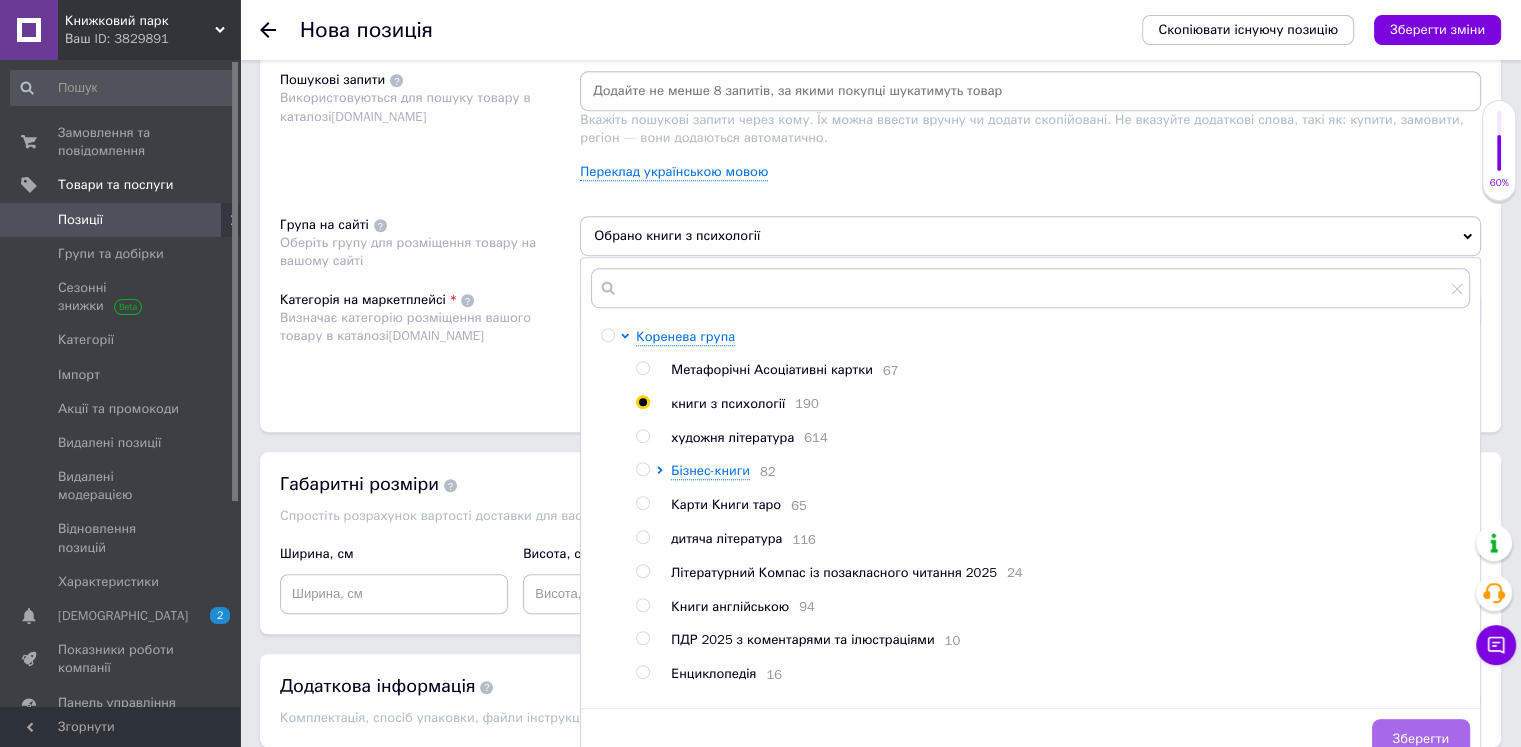 click on "Зберегти" at bounding box center (1421, 739) 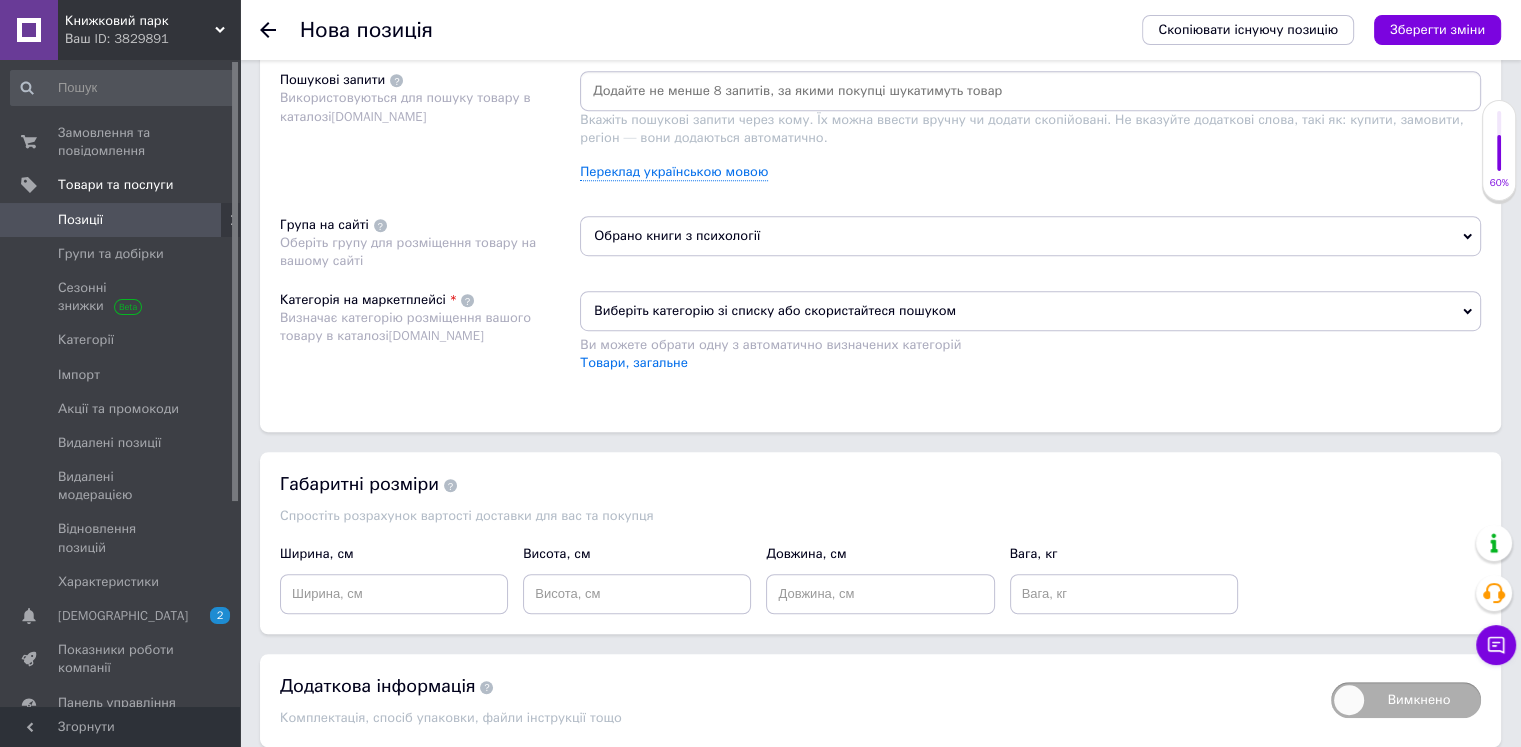 click on "Виберіть категорію зі списку або скористайтеся пошуком" at bounding box center [1030, 311] 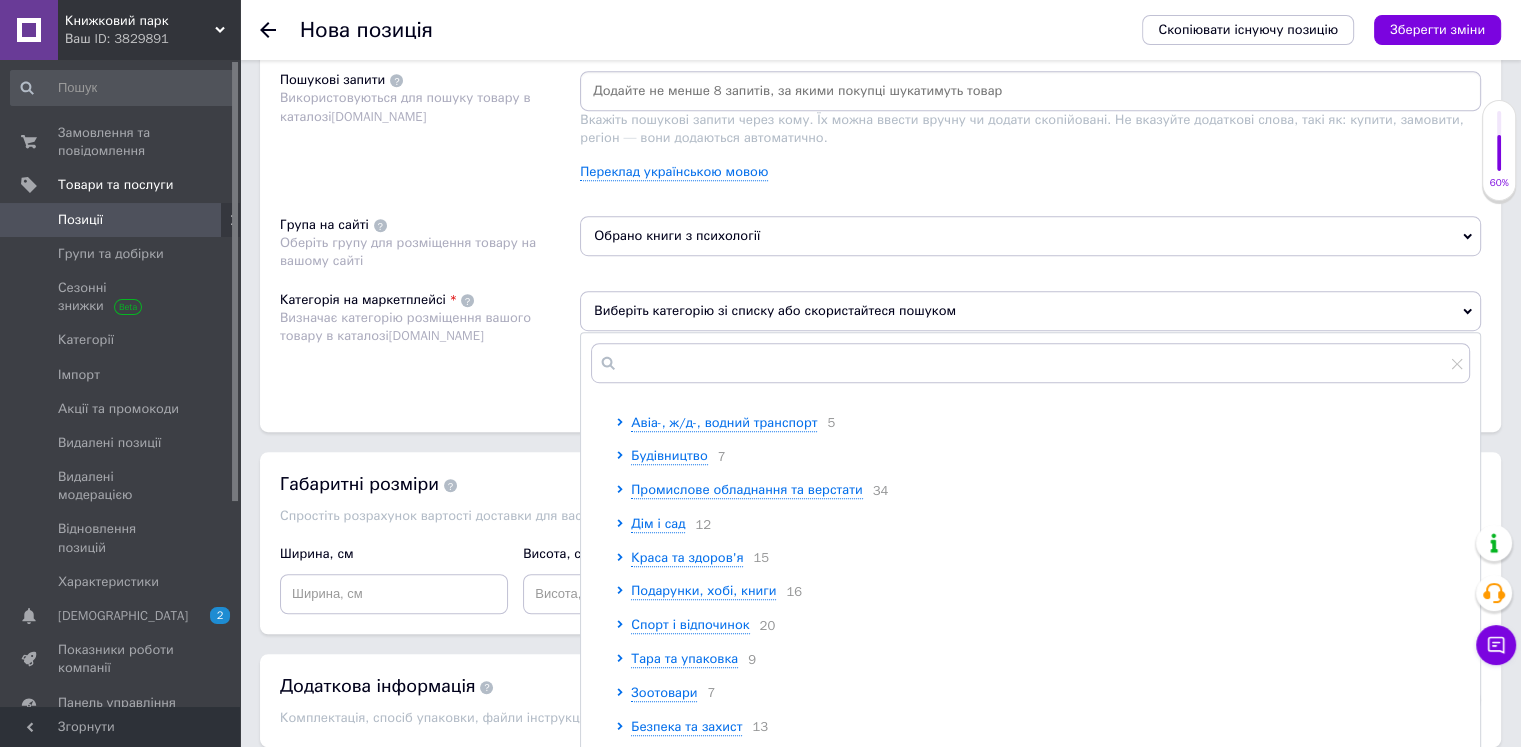 scroll, scrollTop: 200, scrollLeft: 0, axis: vertical 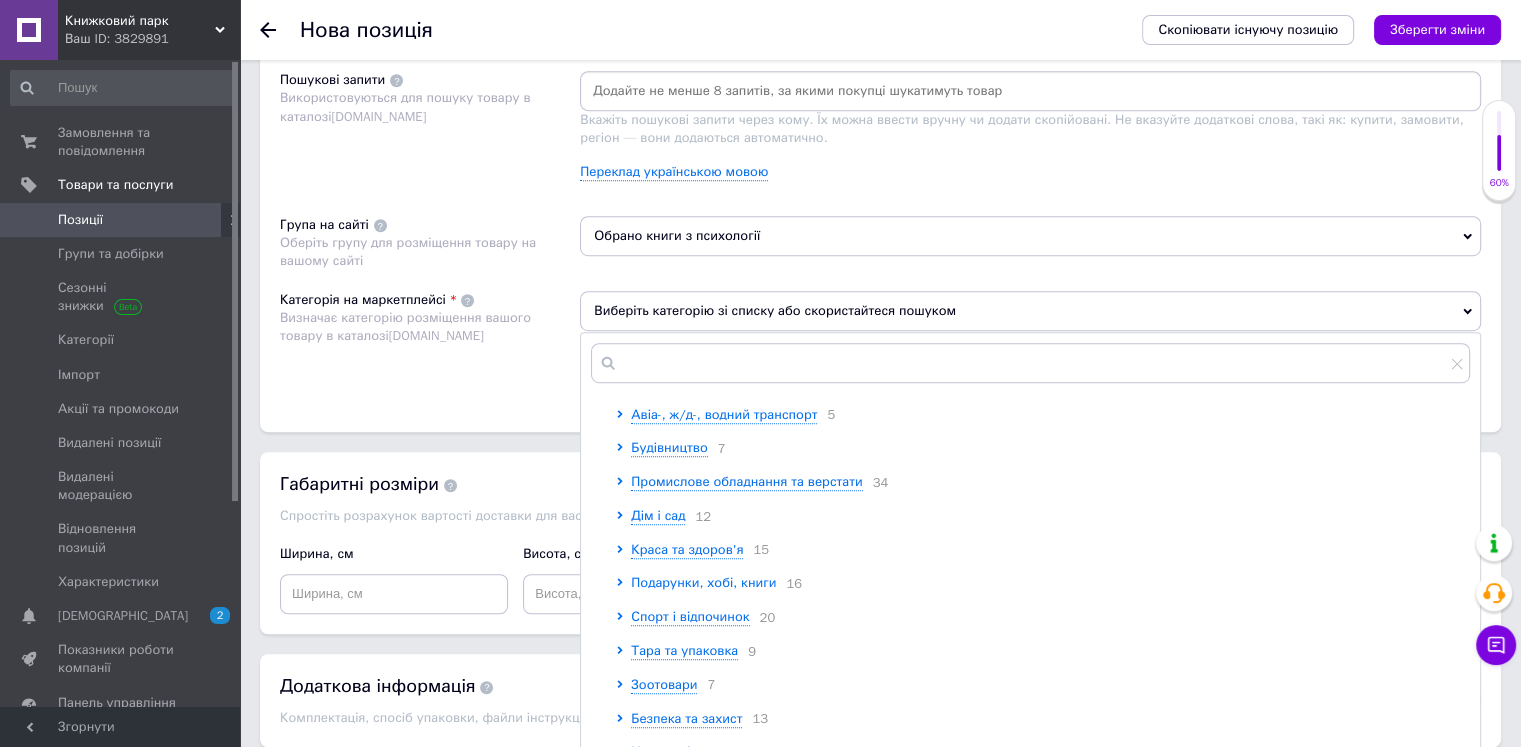click on "Подарунки, хобі, книги" at bounding box center (703, 582) 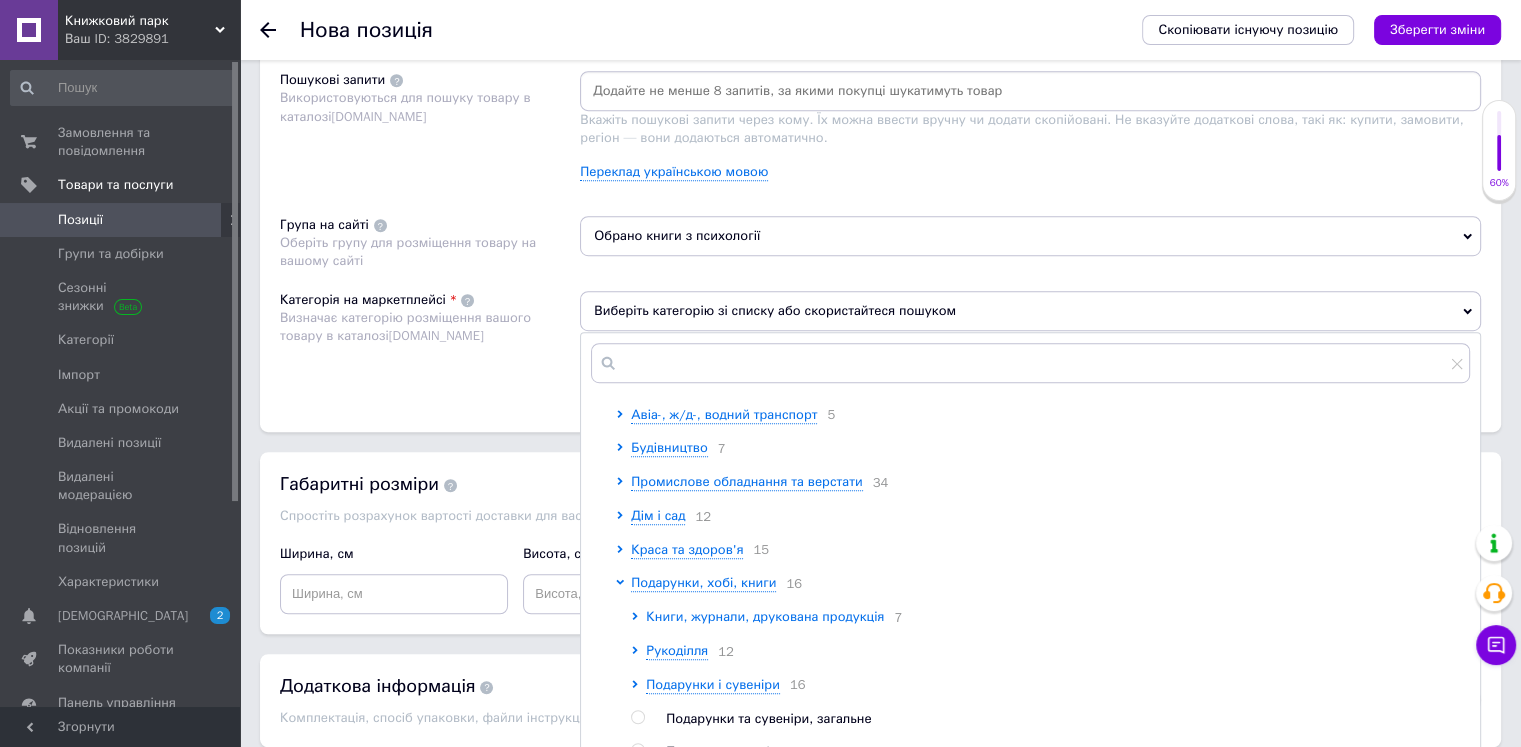 click on "Книги, журнали, друкована продукція" at bounding box center [765, 616] 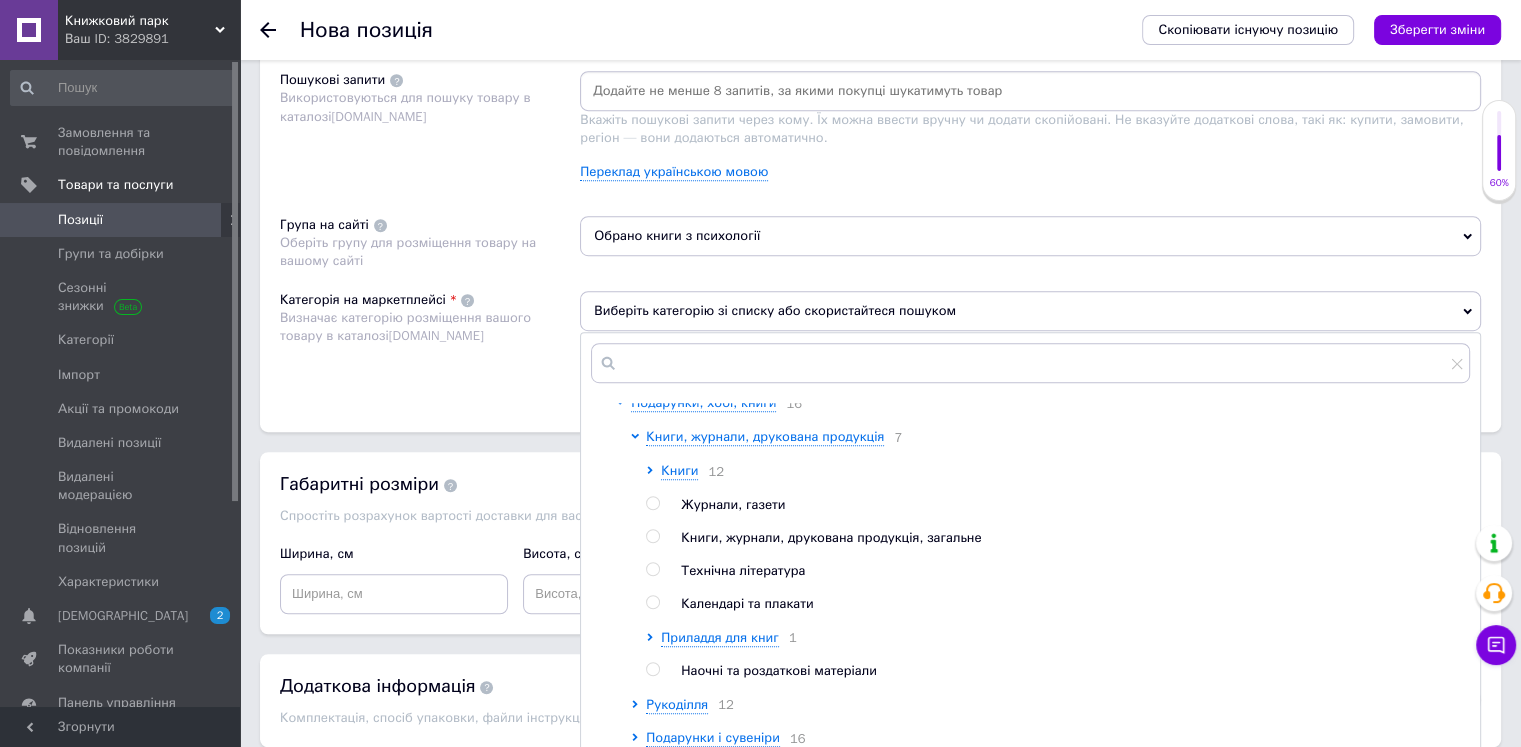 scroll, scrollTop: 400, scrollLeft: 0, axis: vertical 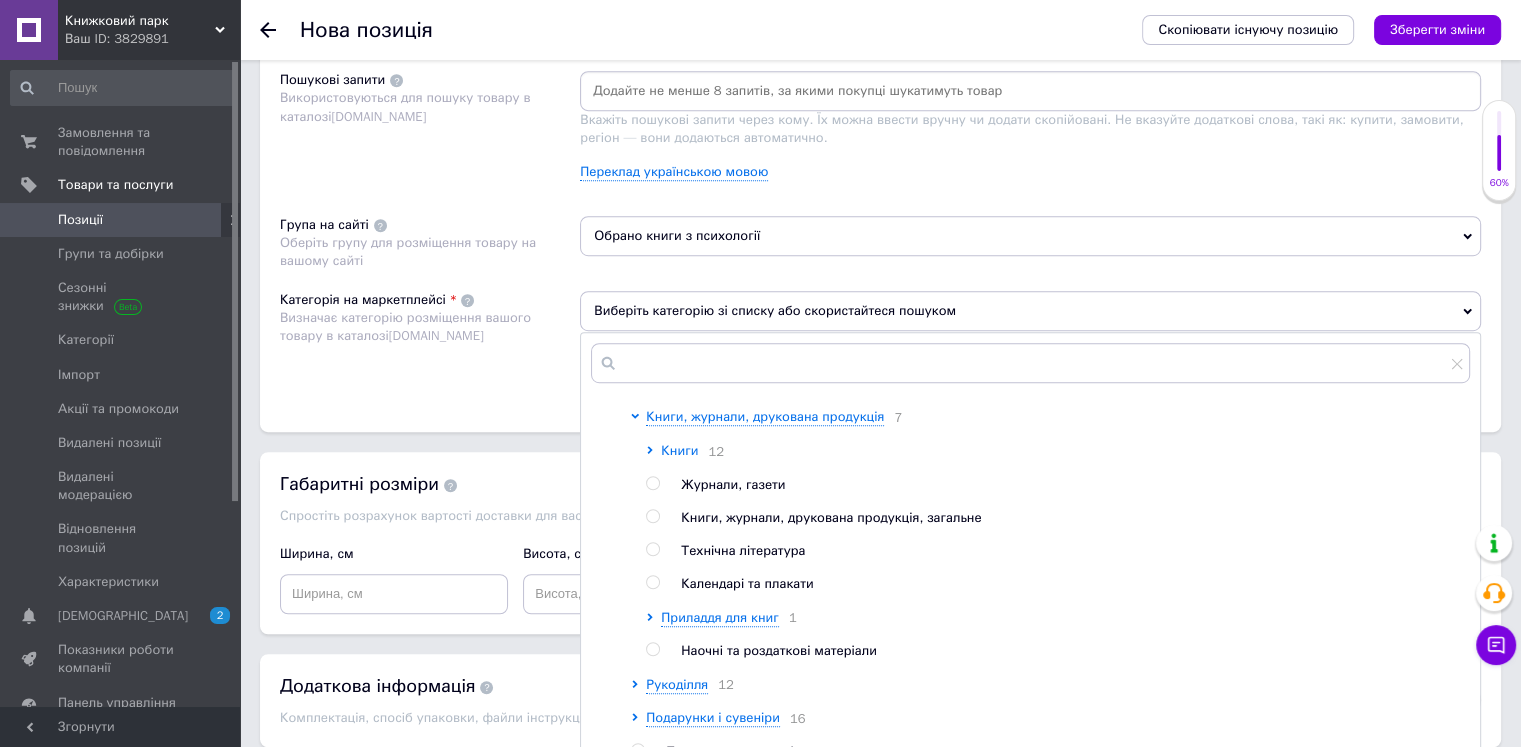 click on "Книги" at bounding box center [679, 450] 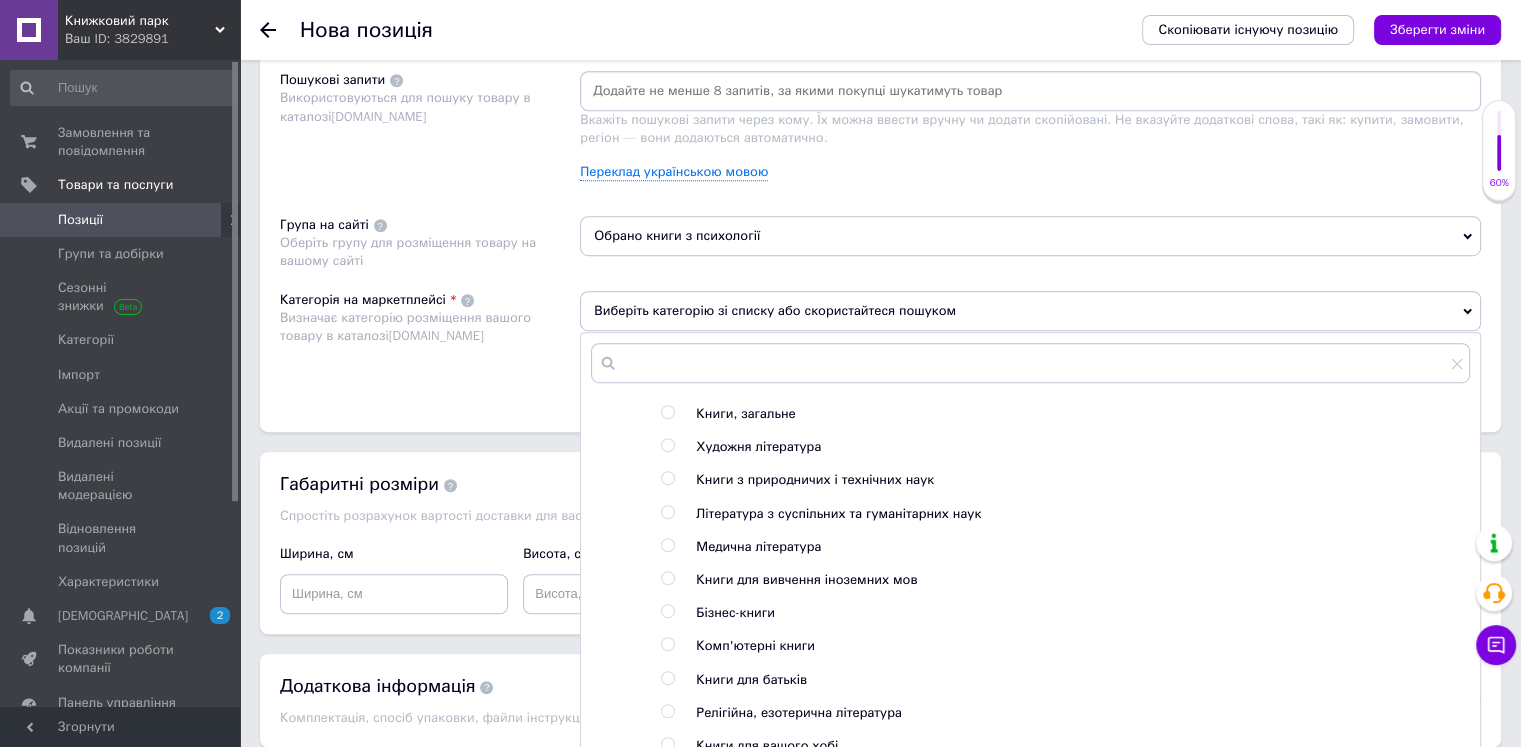 scroll, scrollTop: 500, scrollLeft: 0, axis: vertical 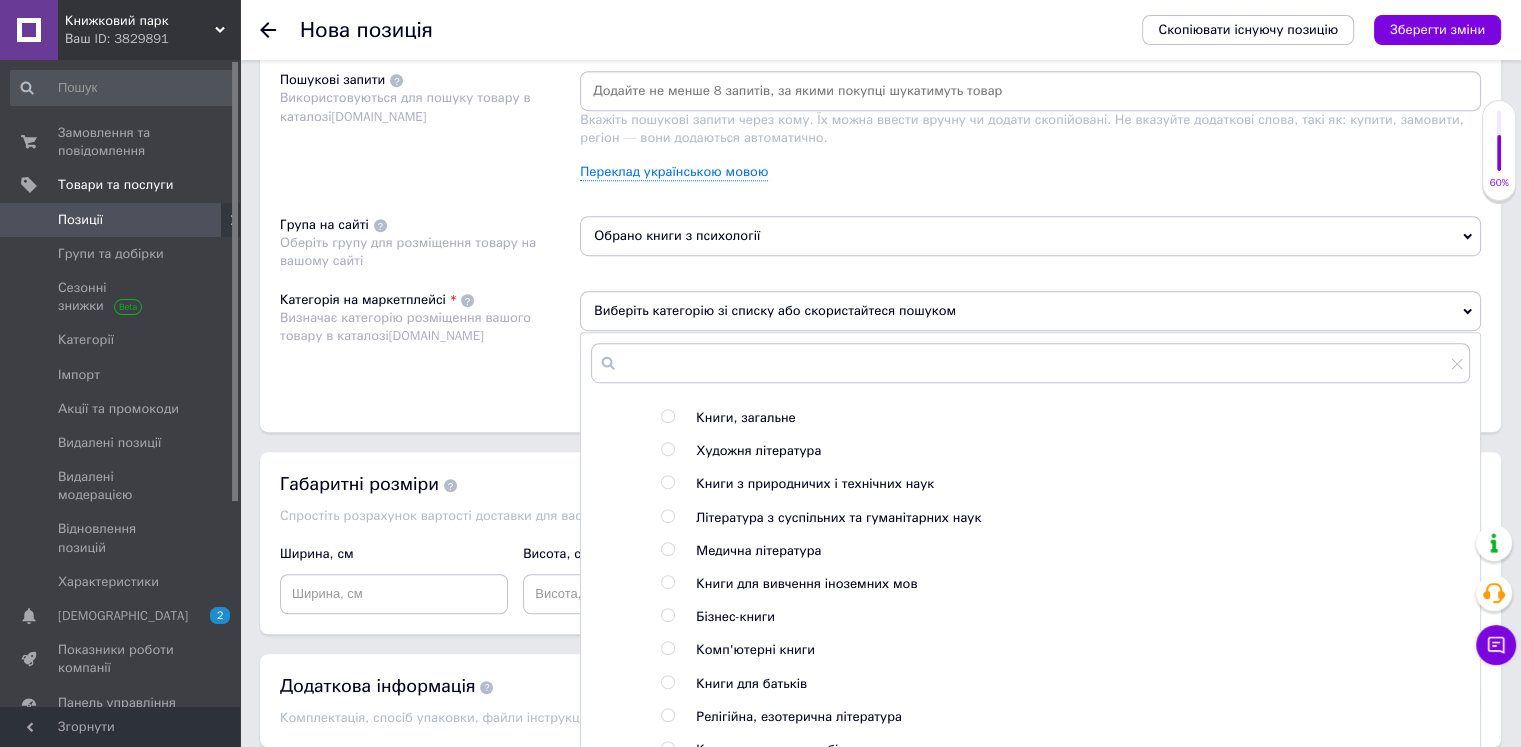 click at bounding box center [667, 516] 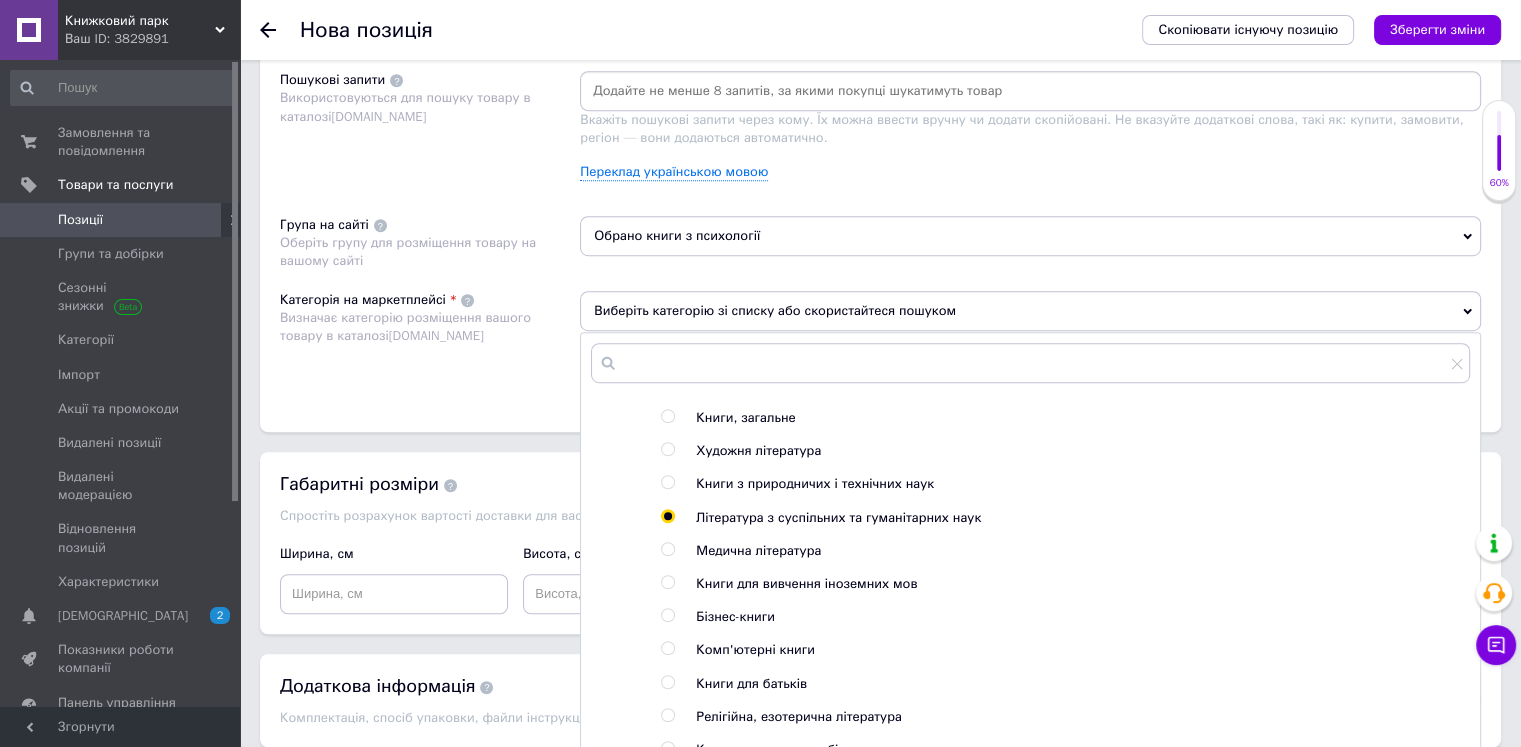 radio on "true" 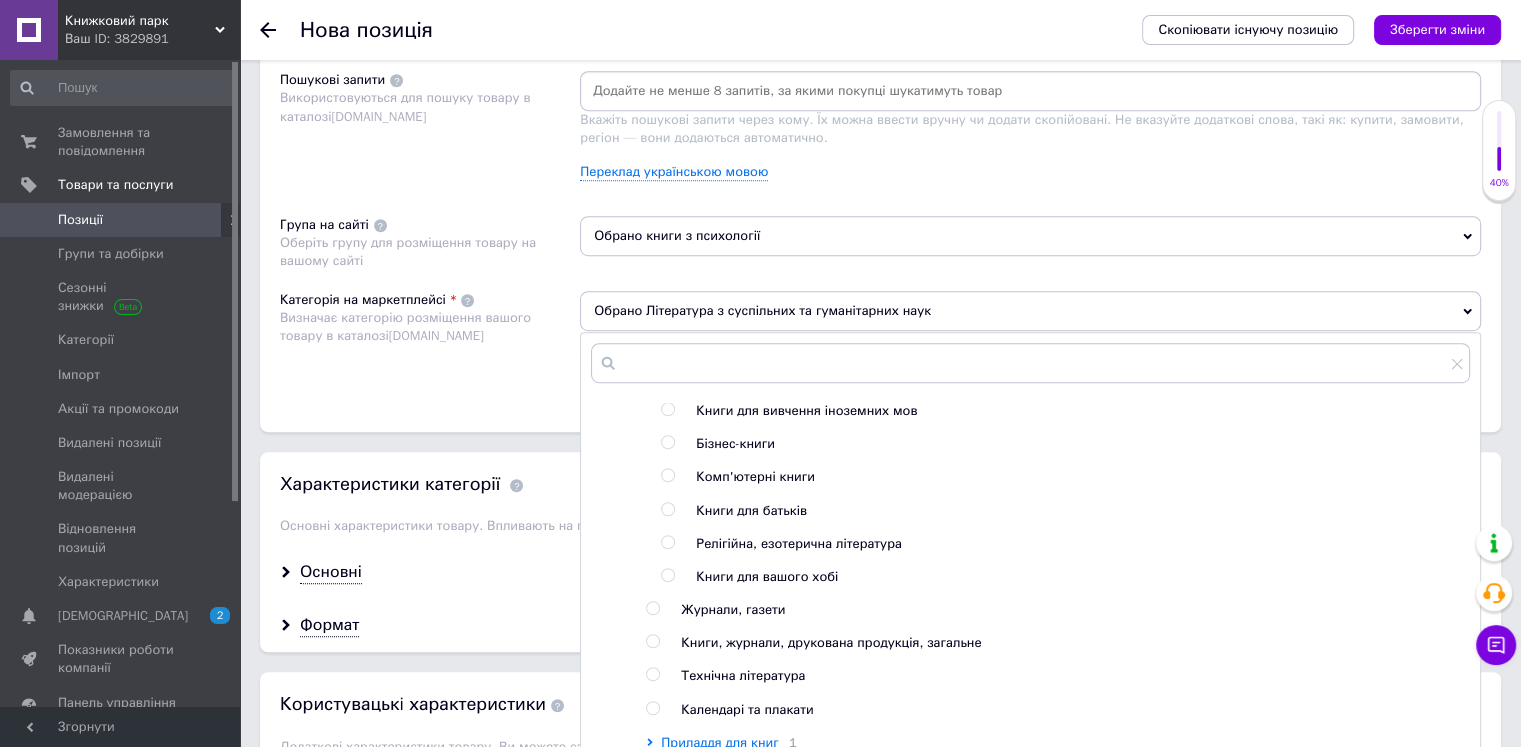 scroll, scrollTop: 700, scrollLeft: 0, axis: vertical 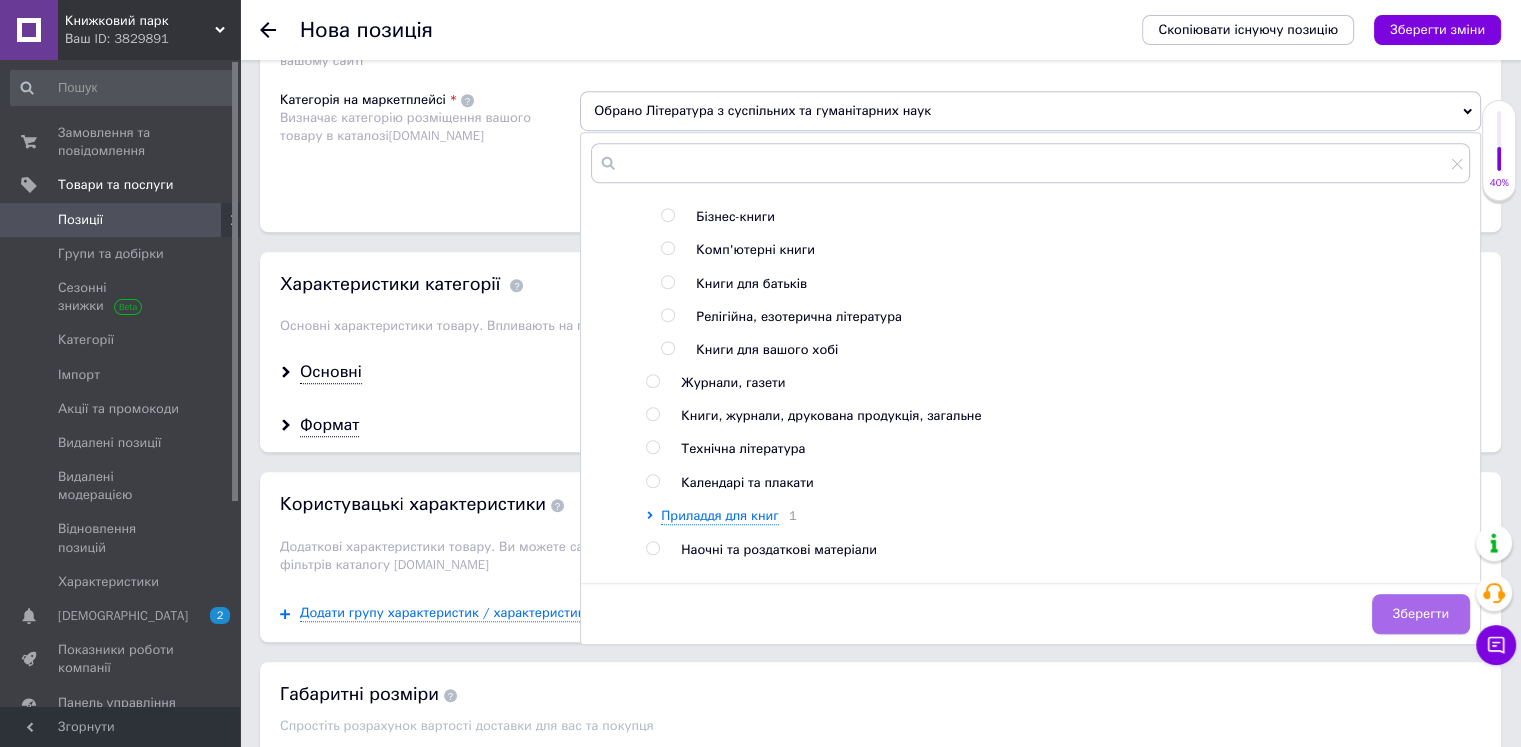 click on "Зберегти" at bounding box center [1421, 614] 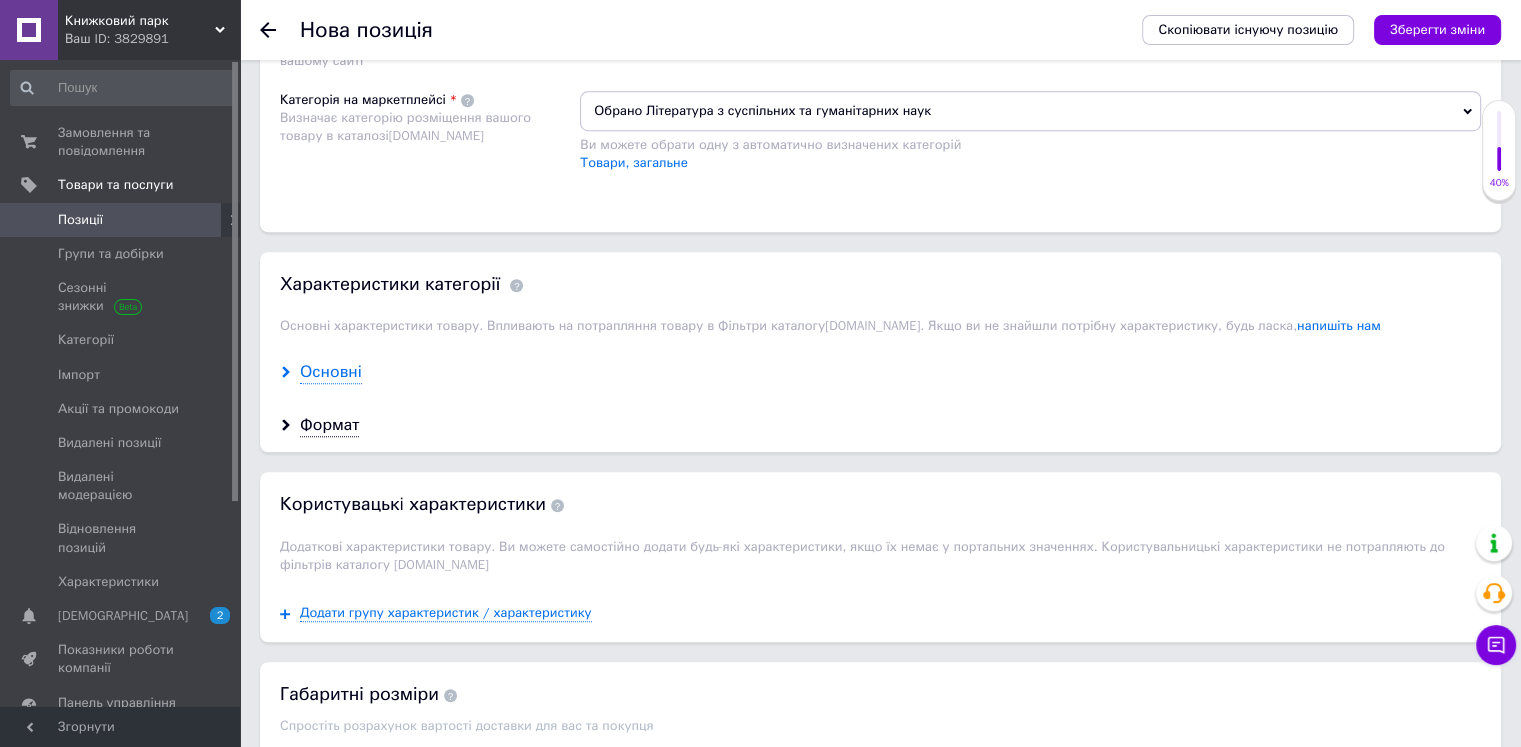 click on "Основні" at bounding box center [331, 372] 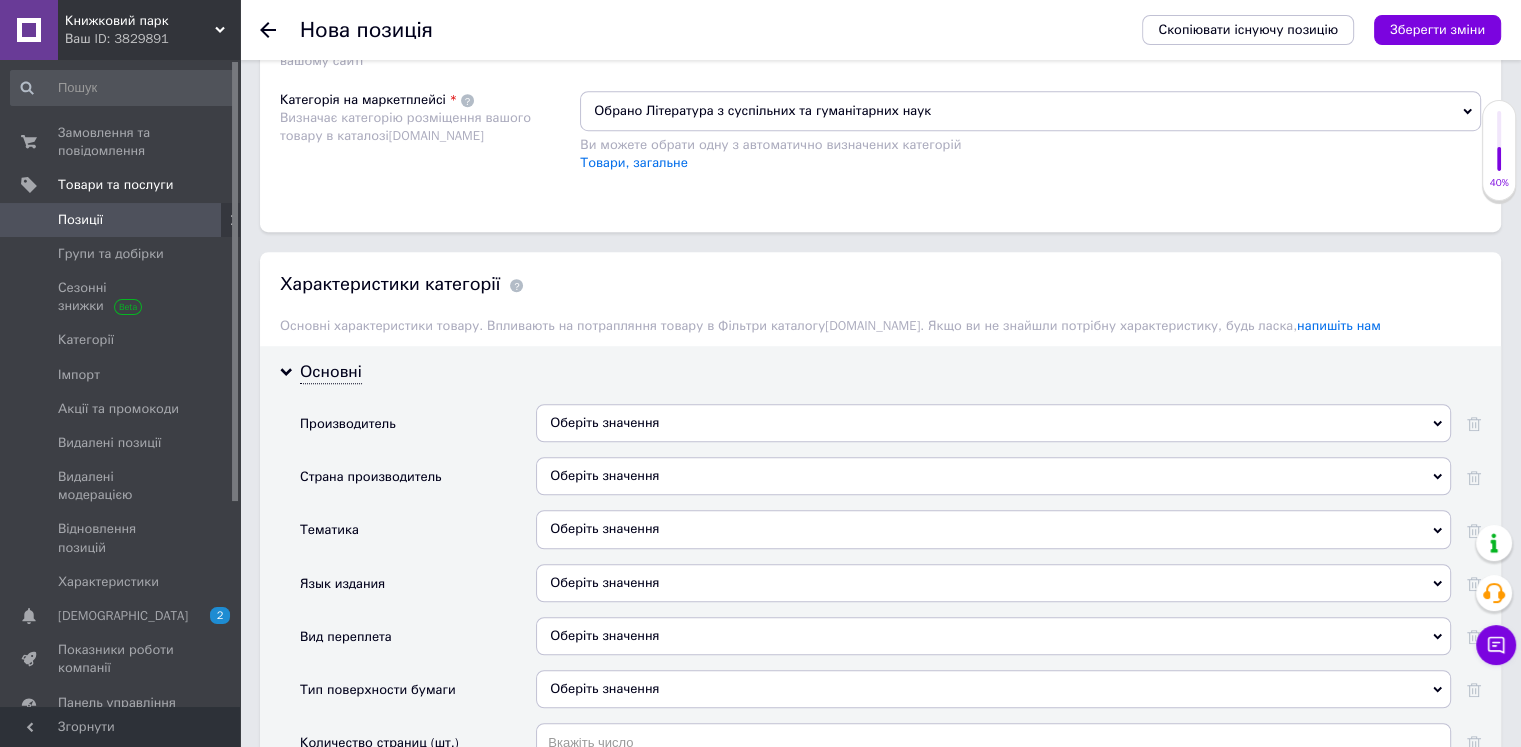 click on "Оберіть значення" at bounding box center [993, 423] 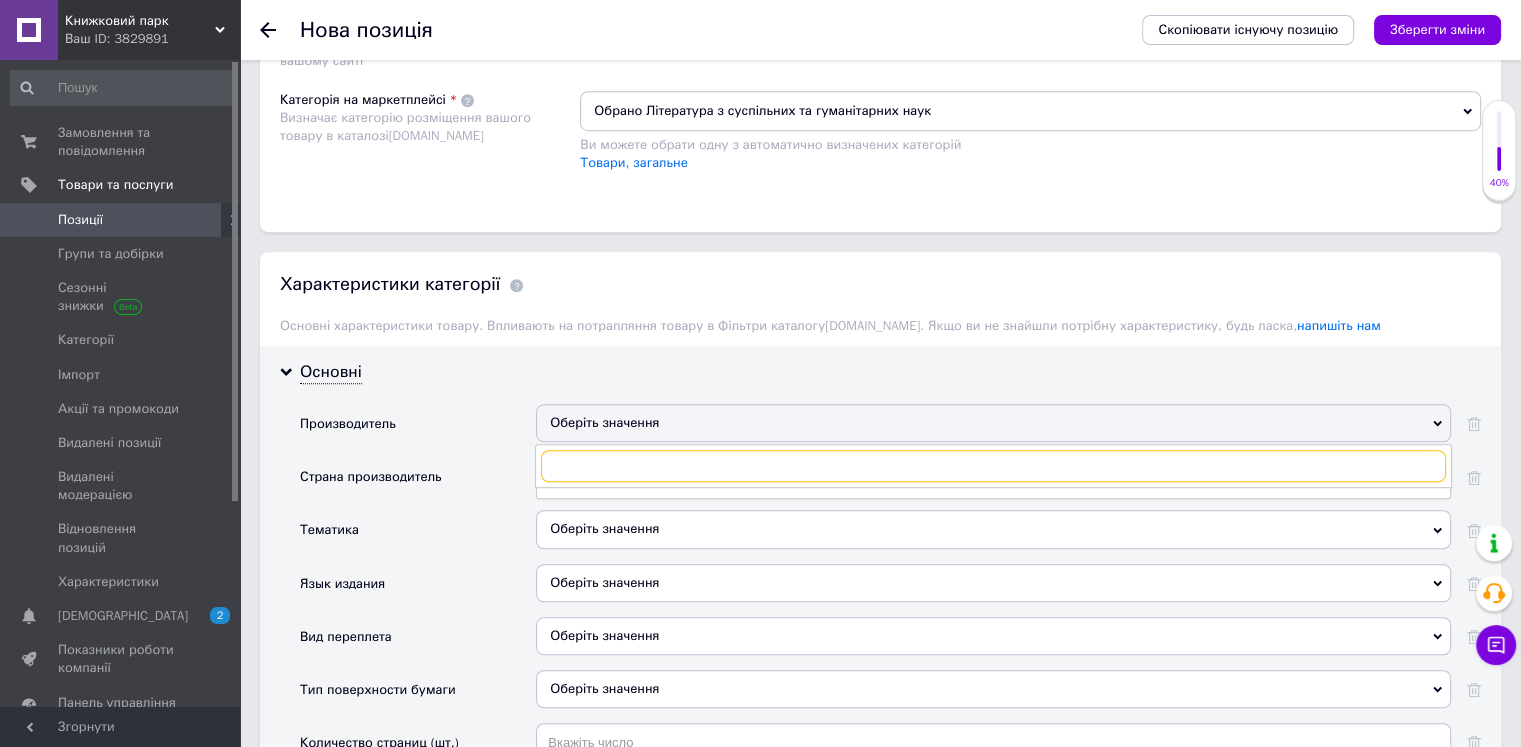 click at bounding box center (993, 466) 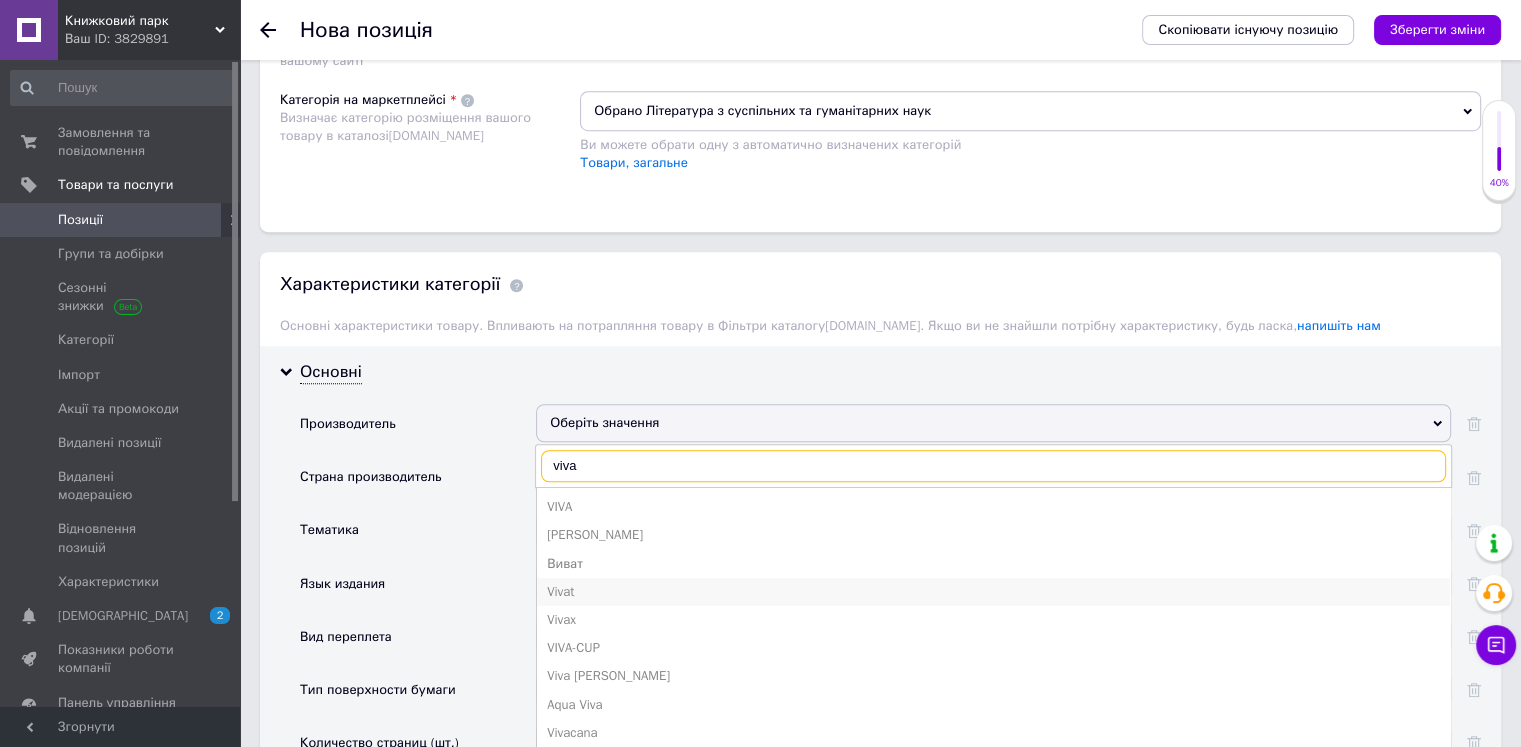 type on "viva" 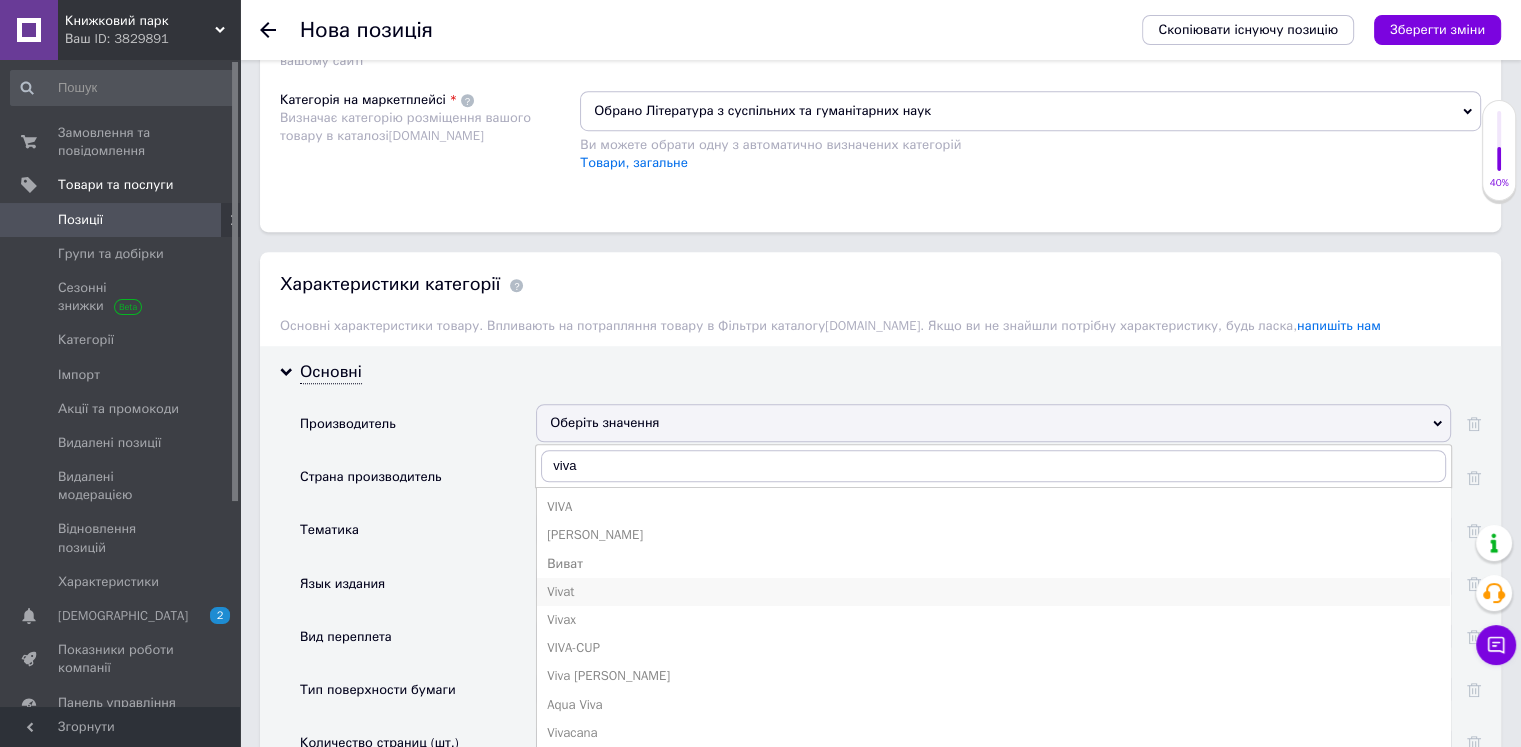 click on "Vivat" at bounding box center [993, 592] 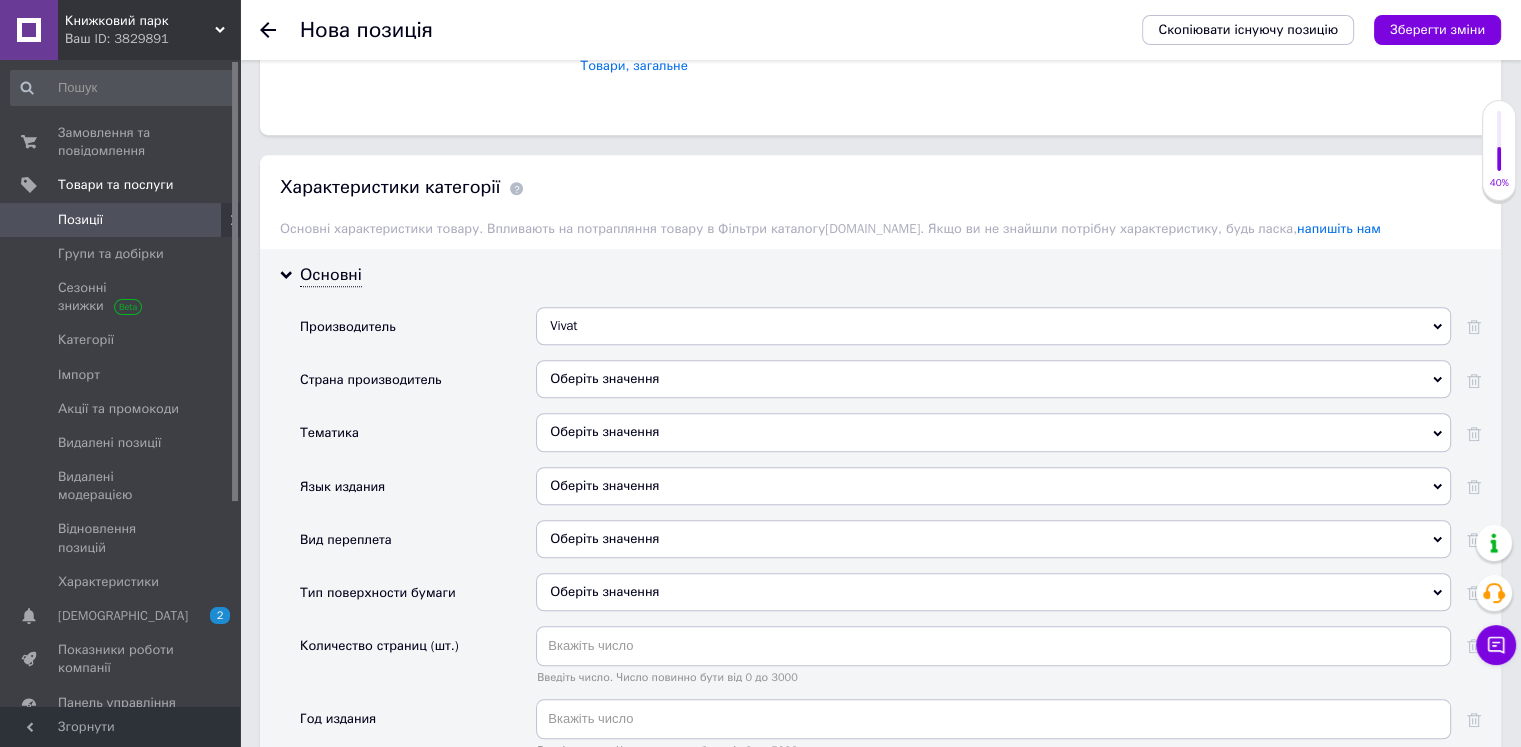 scroll, scrollTop: 1500, scrollLeft: 0, axis: vertical 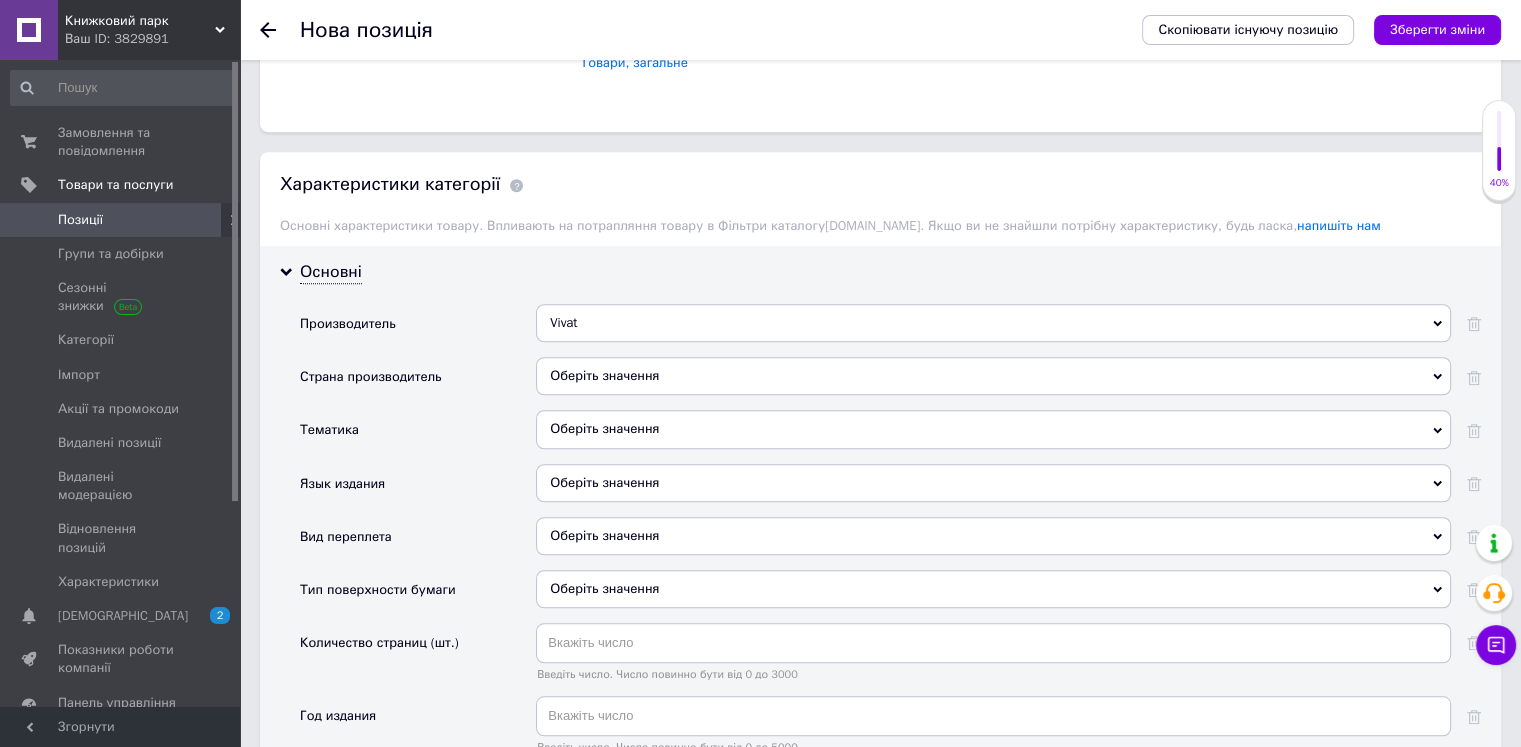 click on "Оберіть значення" at bounding box center [993, 376] 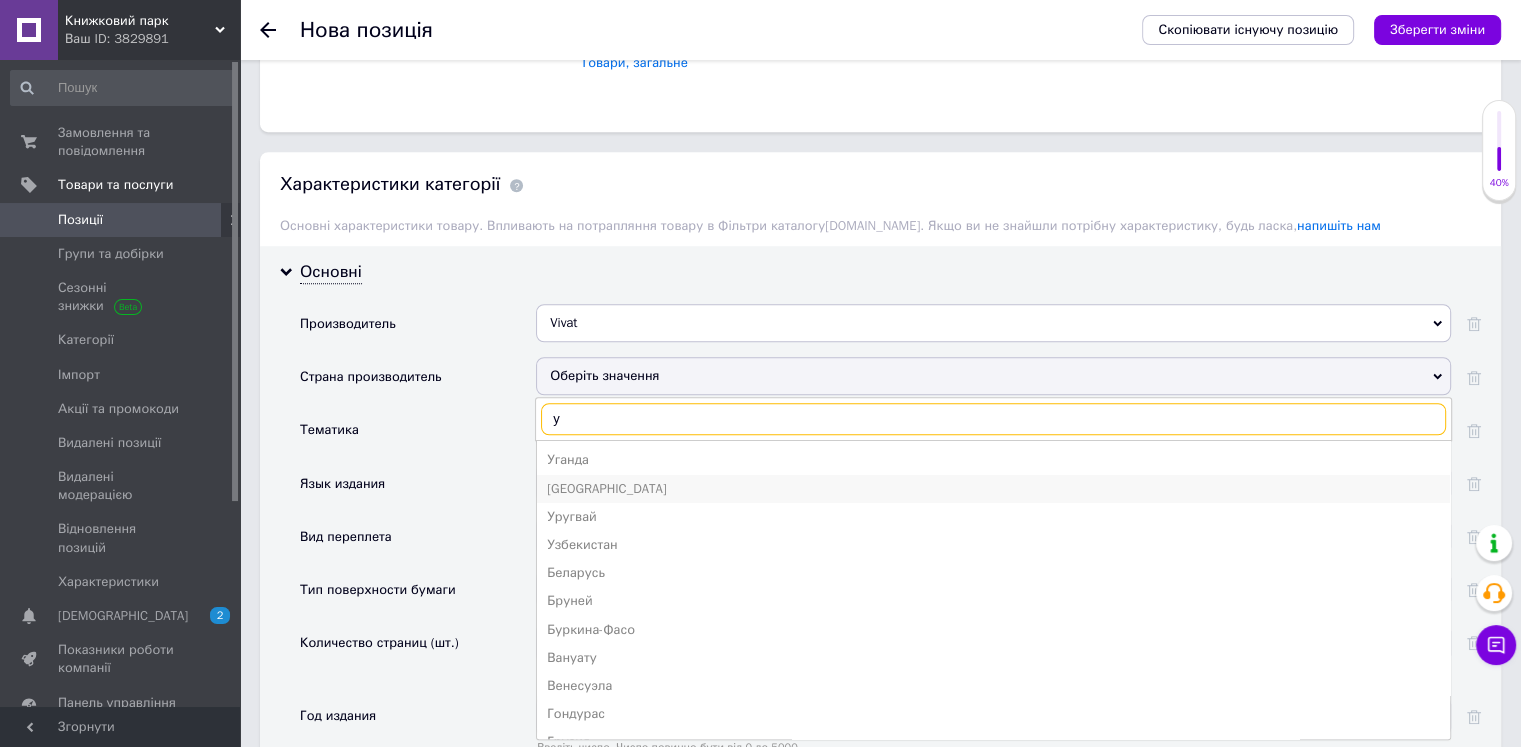 type on "у" 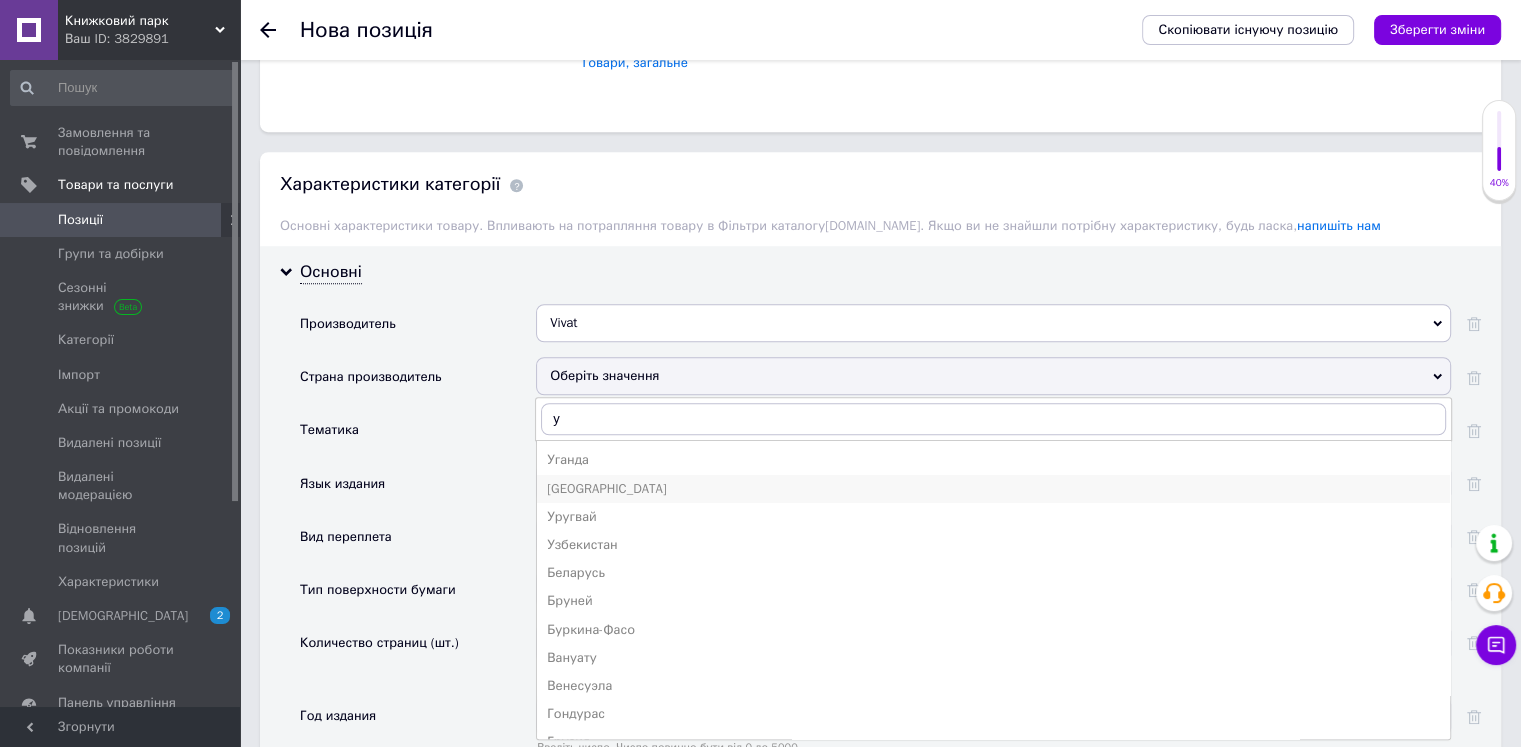 click on "[GEOGRAPHIC_DATA]" at bounding box center (993, 489) 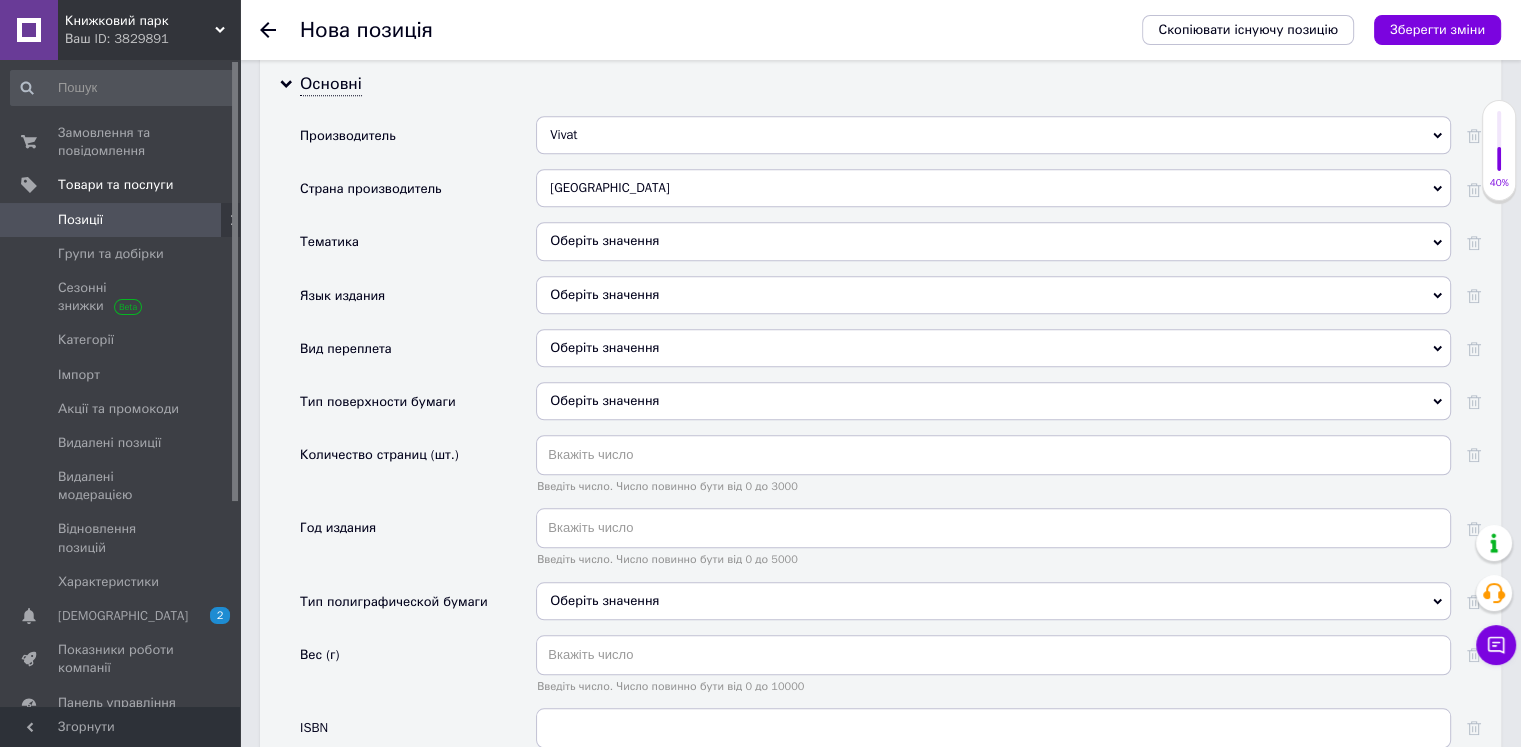scroll, scrollTop: 1700, scrollLeft: 0, axis: vertical 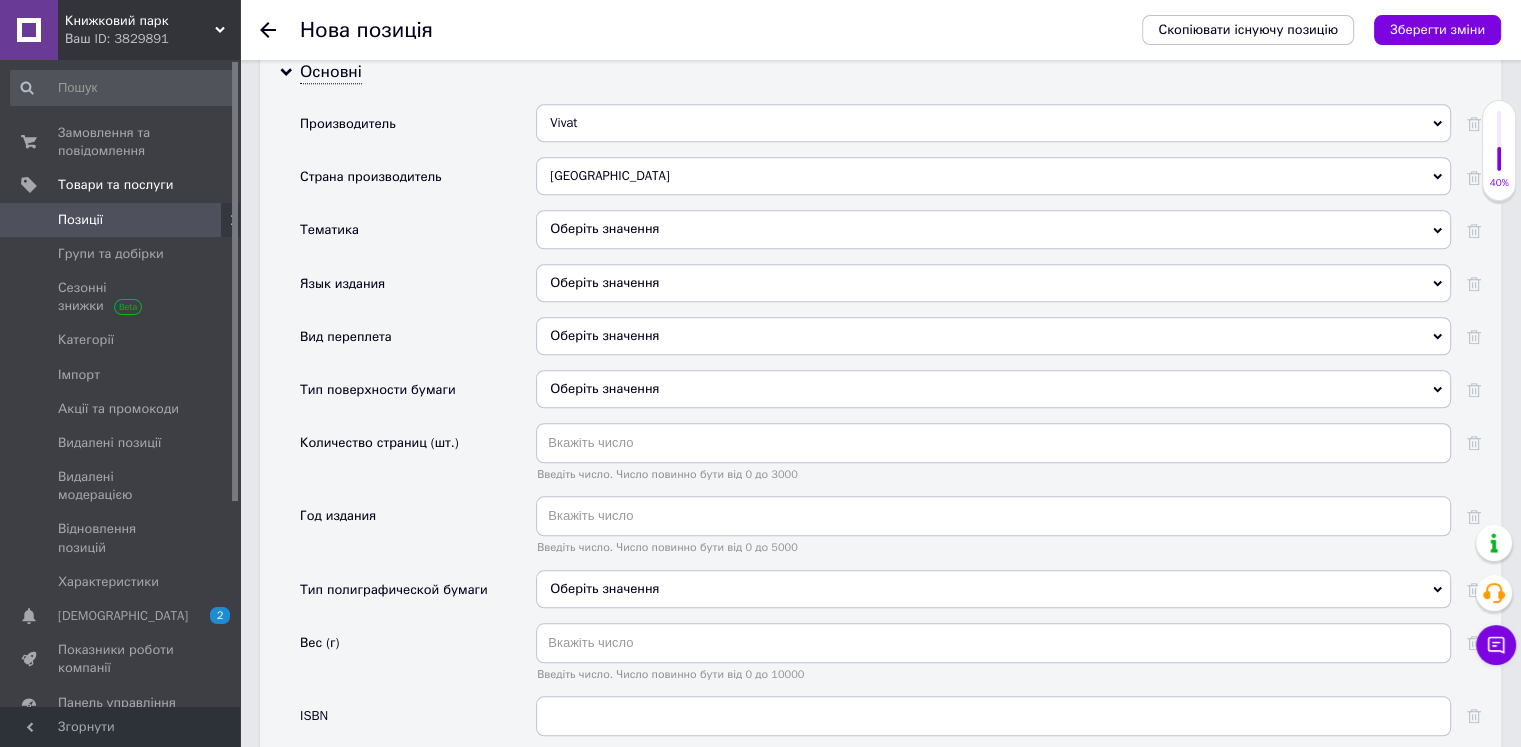 click on "Оберіть значення" at bounding box center [993, 229] 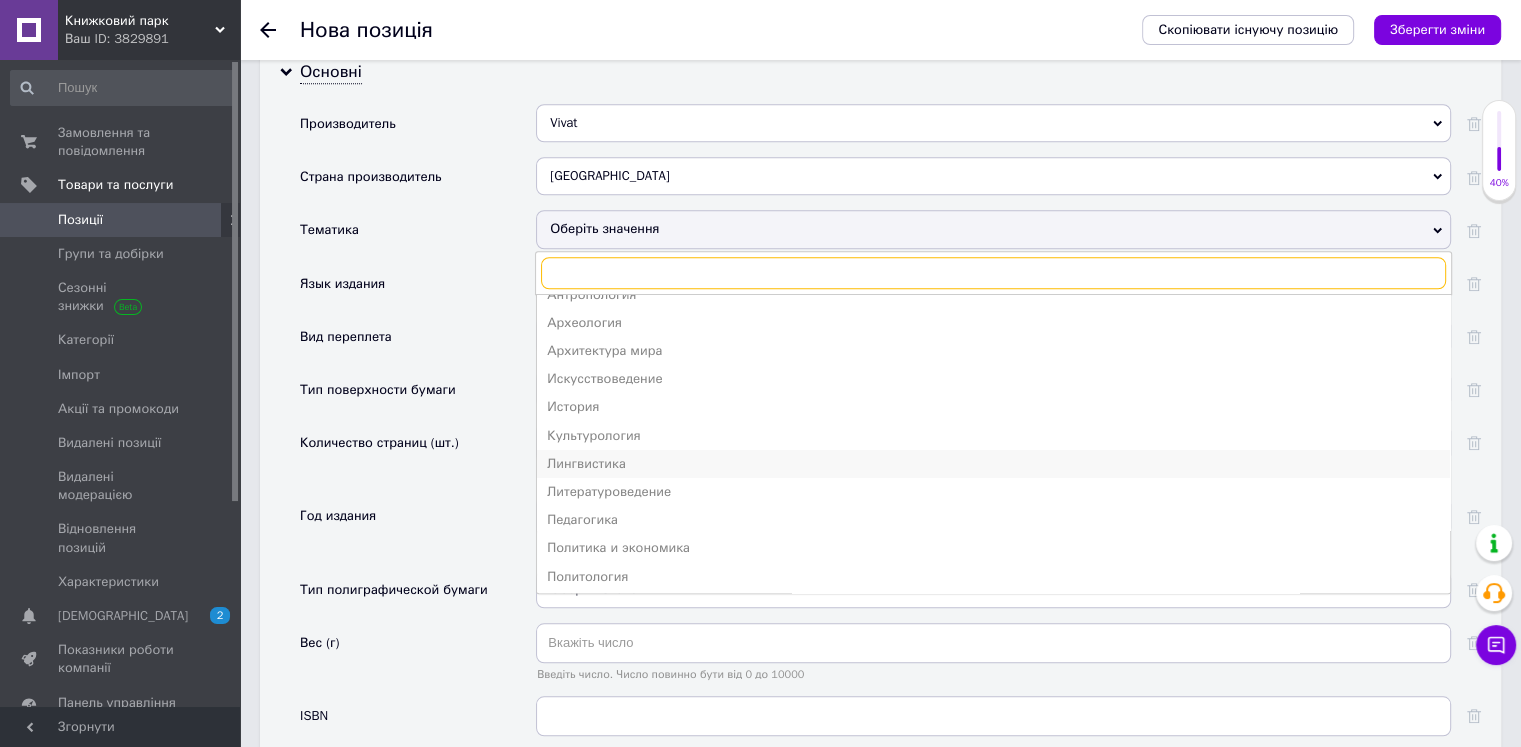 scroll, scrollTop: 0, scrollLeft: 0, axis: both 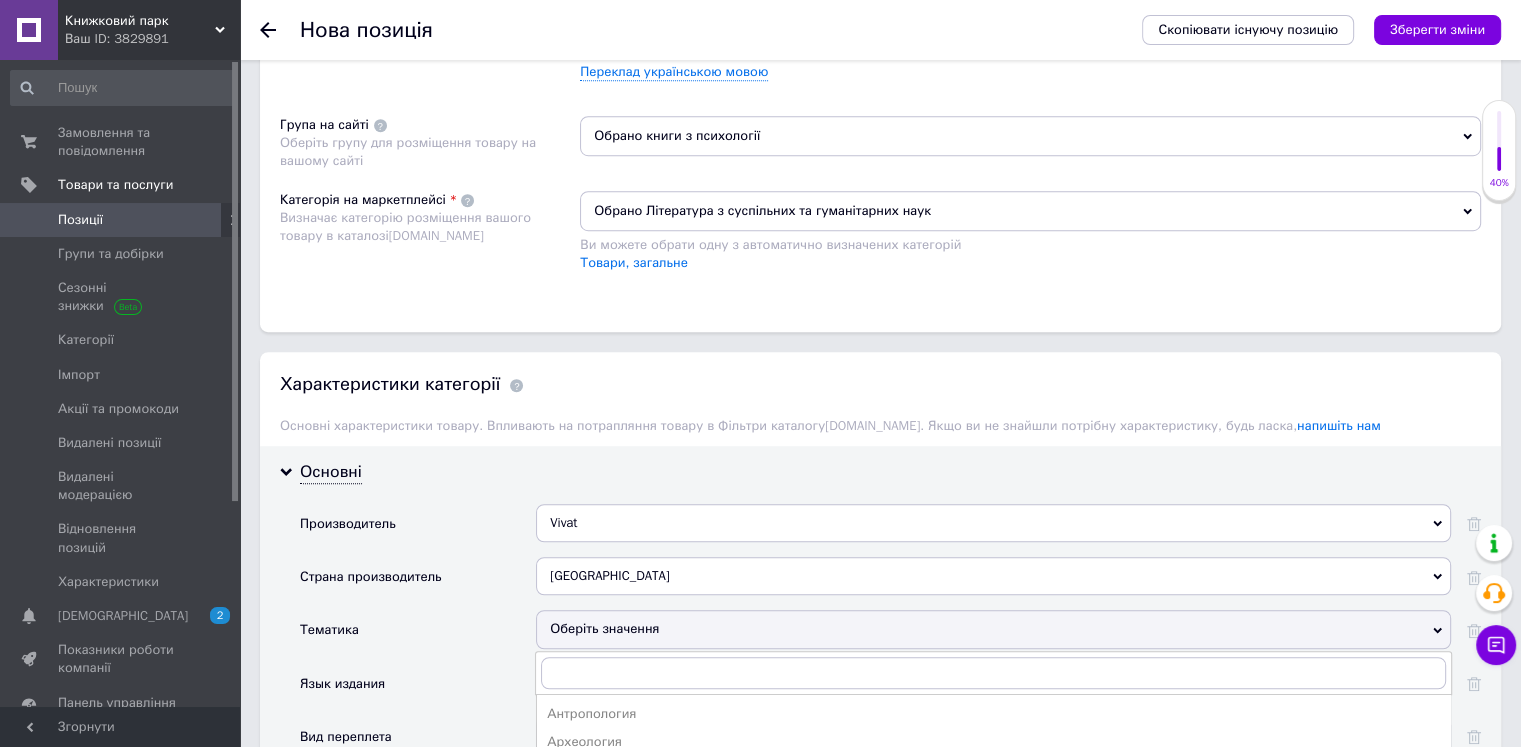 click on "Обрано Література з суспільних та гуманітарних наук" at bounding box center [1030, 211] 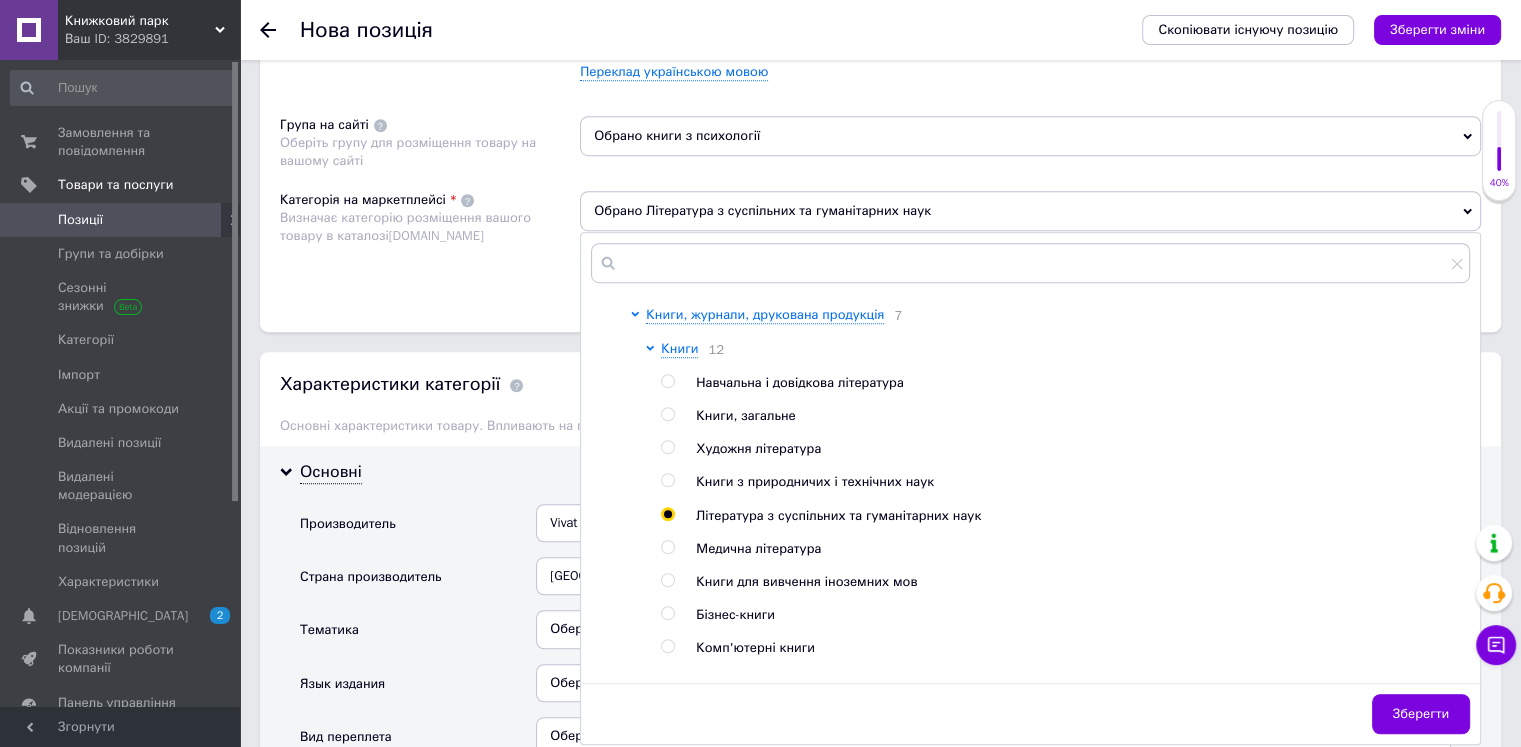 scroll, scrollTop: 400, scrollLeft: 0, axis: vertical 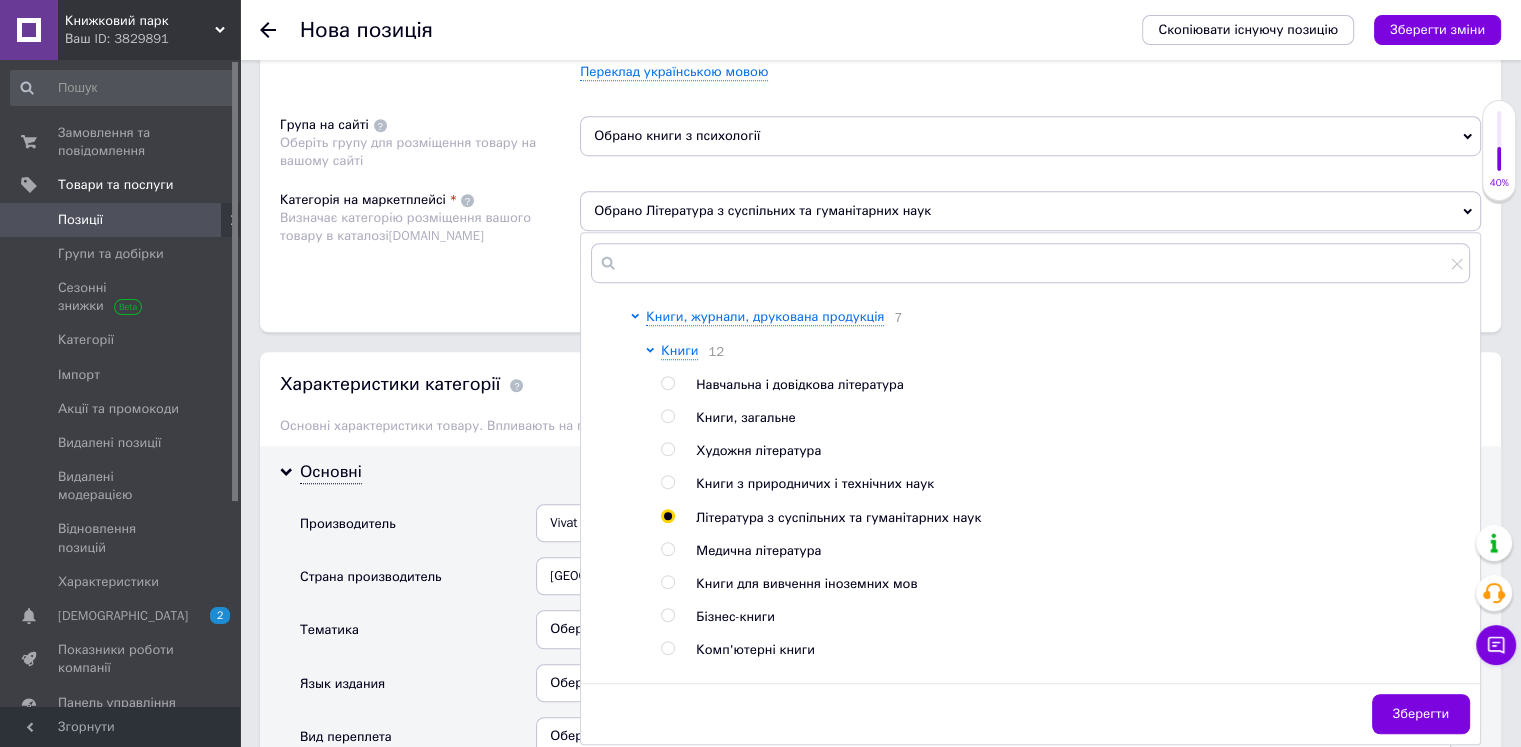 click at bounding box center (667, 383) 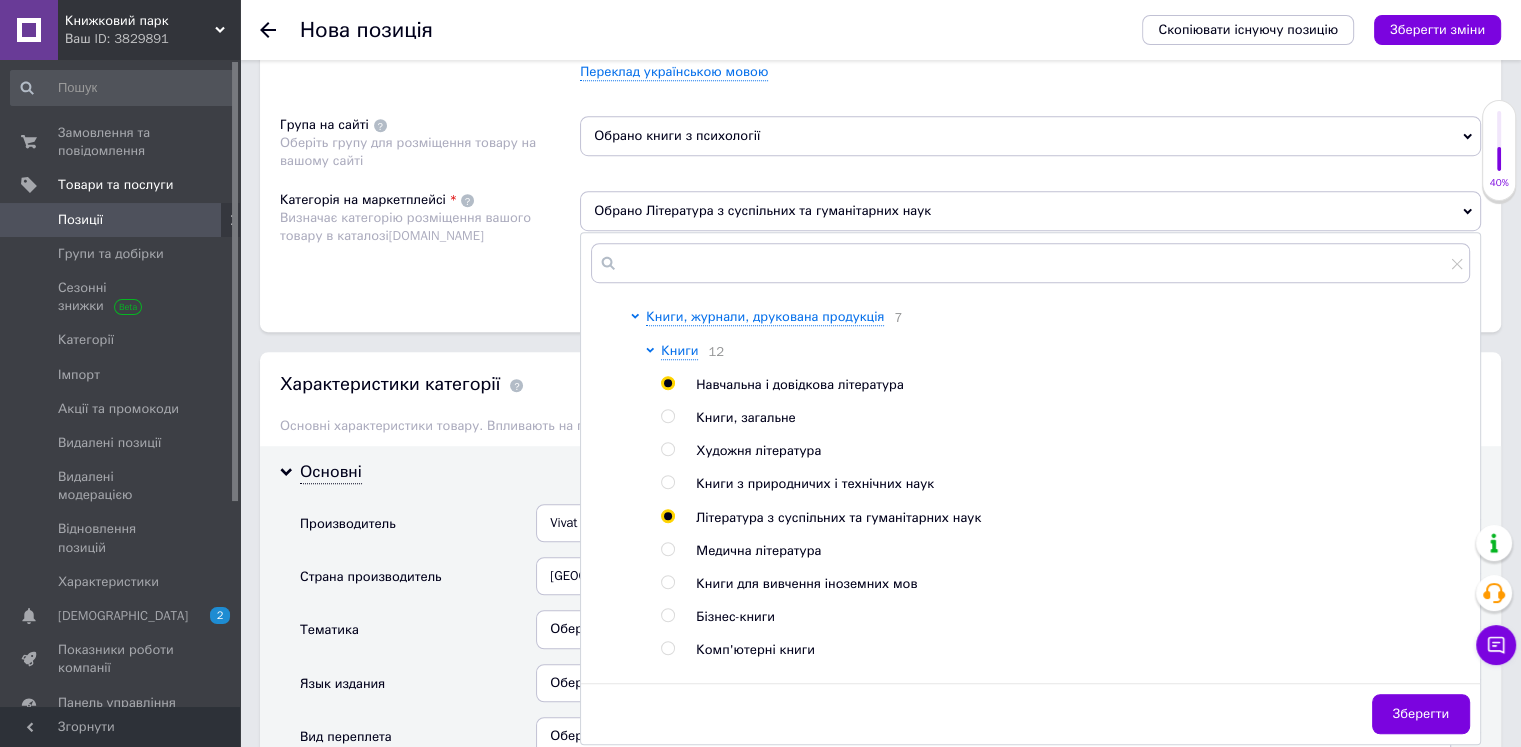 radio on "true" 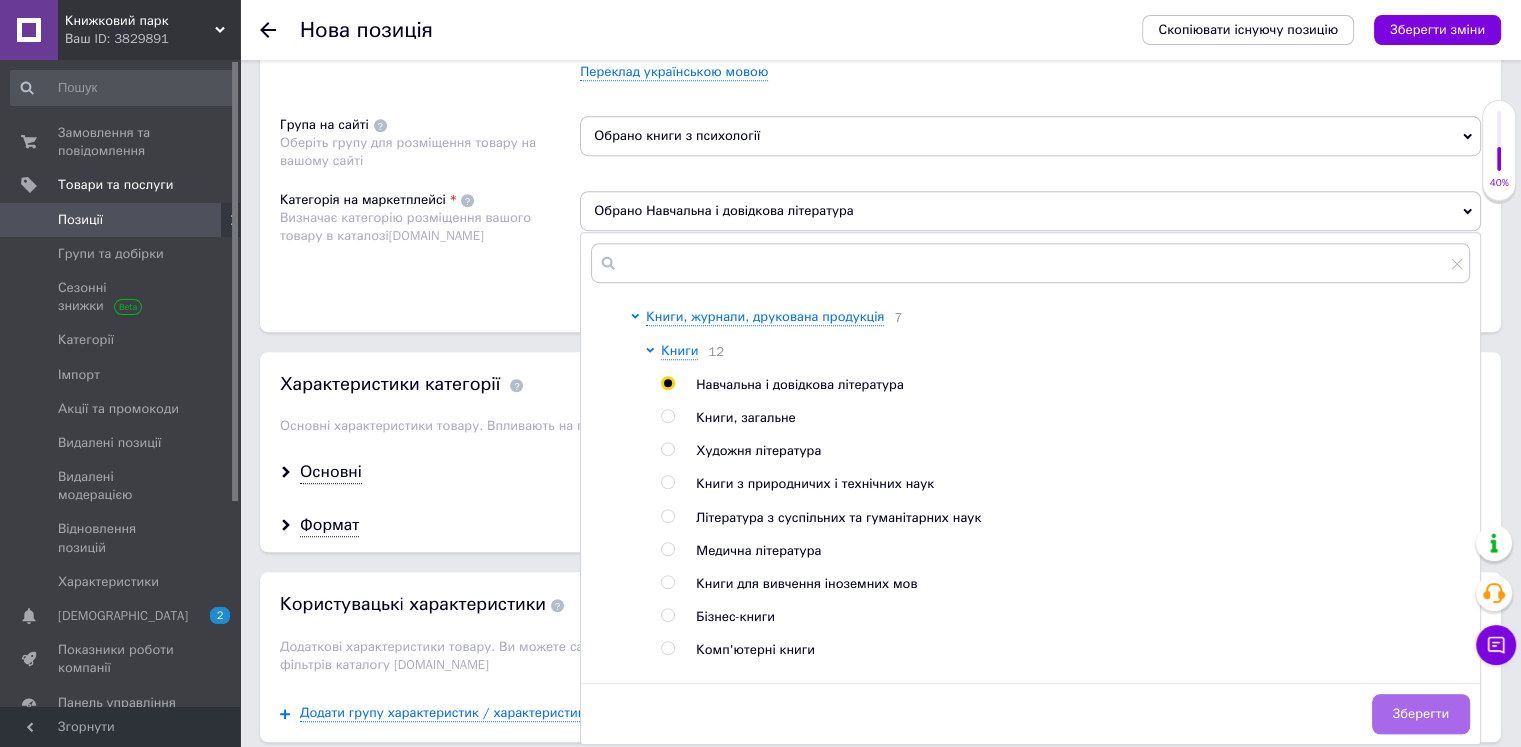 click on "Зберегти" at bounding box center (1421, 714) 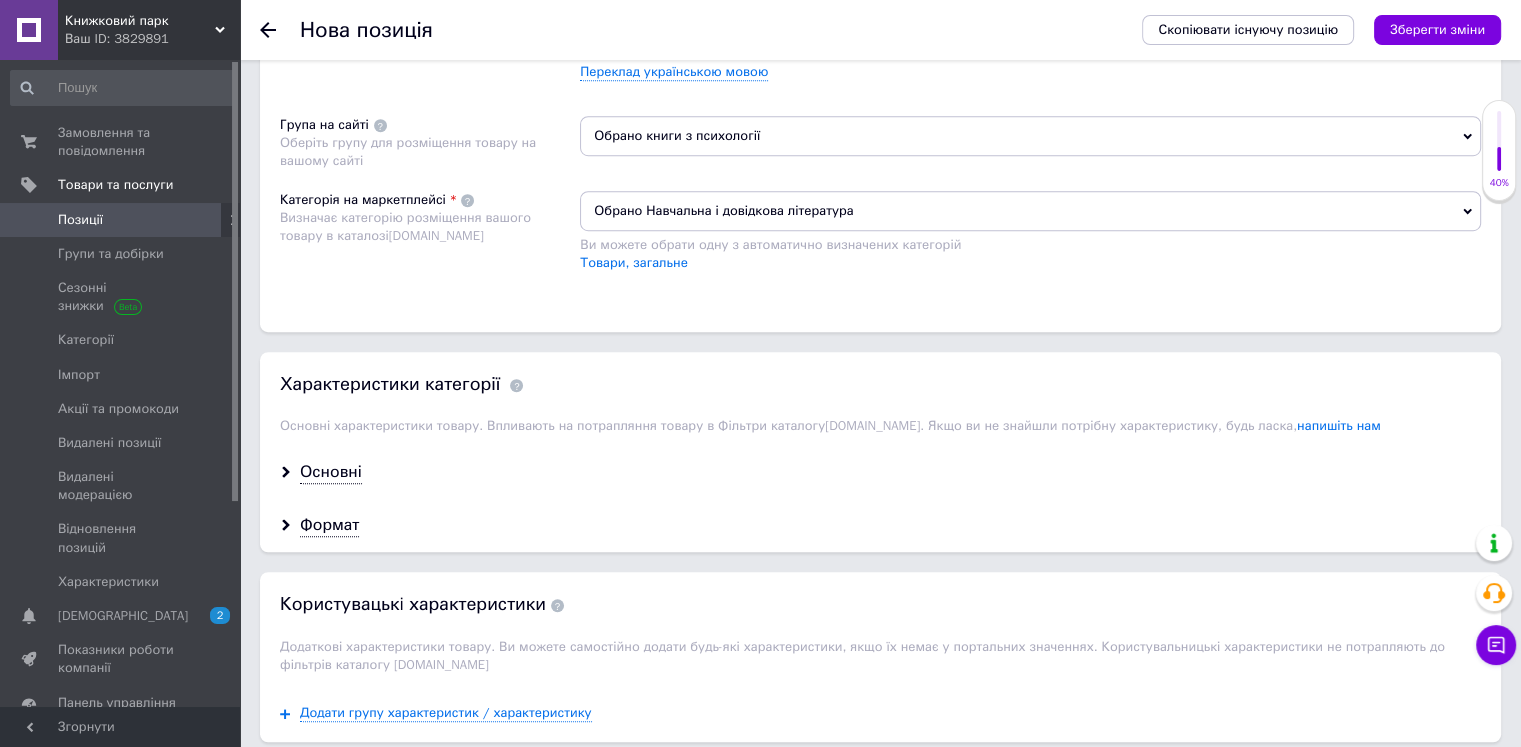 click on "Основні" at bounding box center [880, 472] 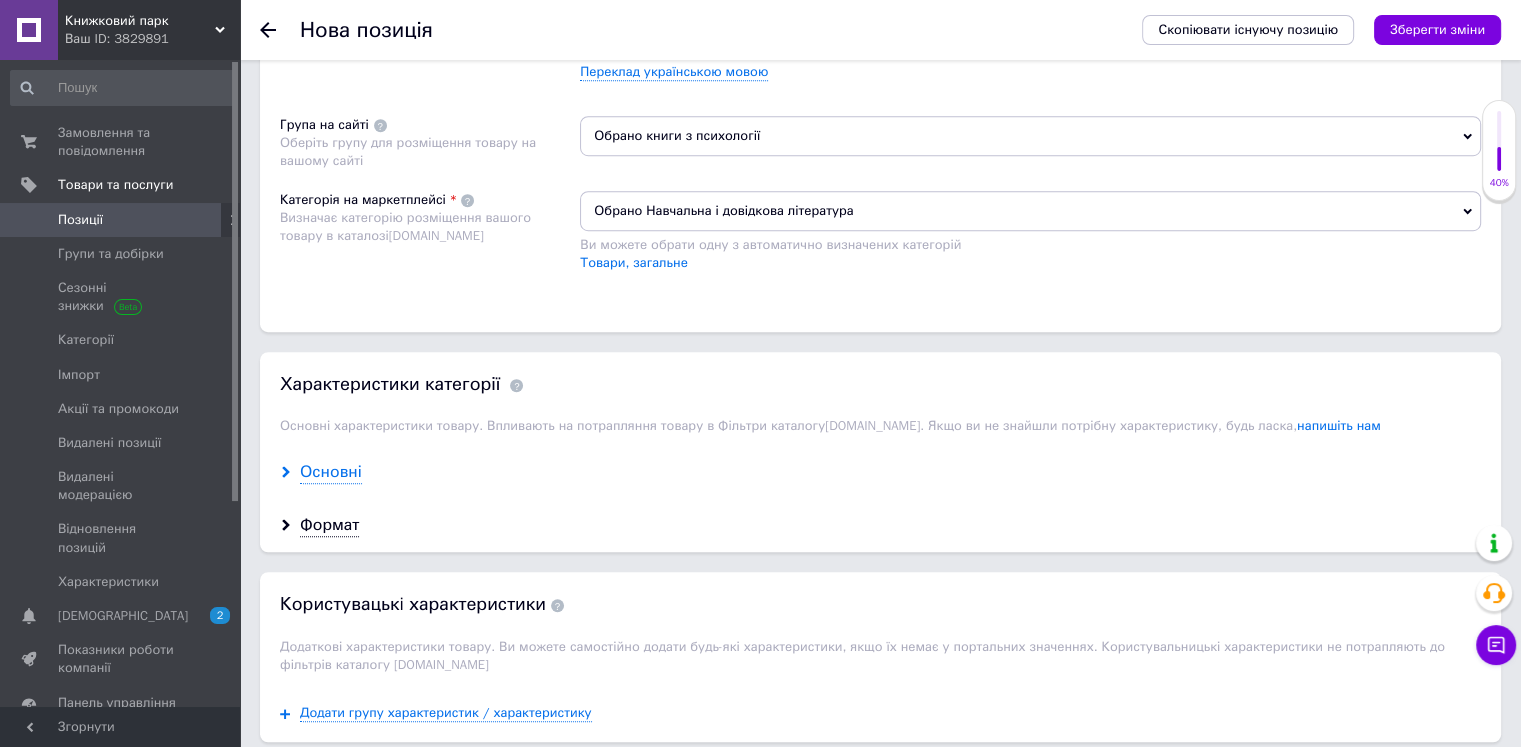 click on "Основні" at bounding box center (331, 472) 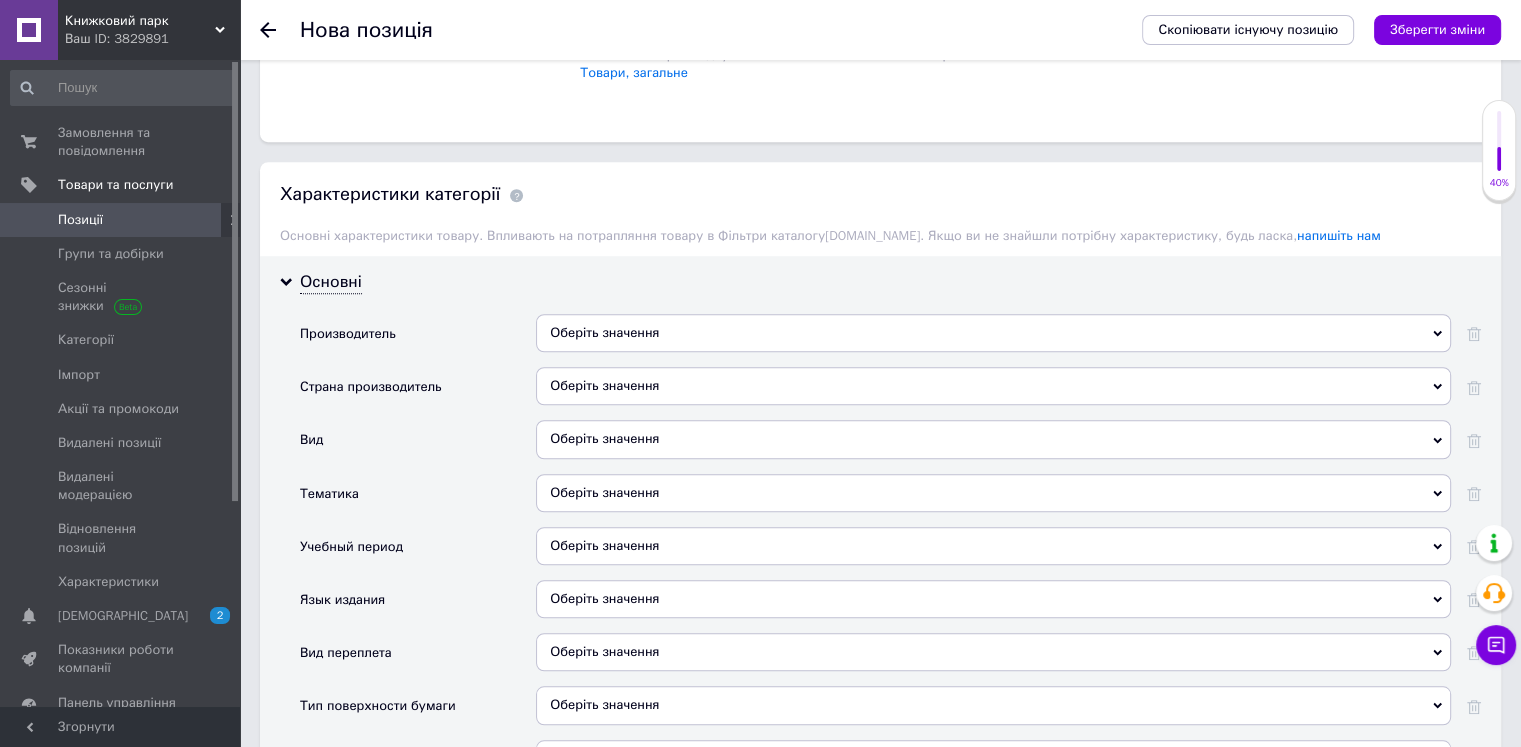 scroll, scrollTop: 1500, scrollLeft: 0, axis: vertical 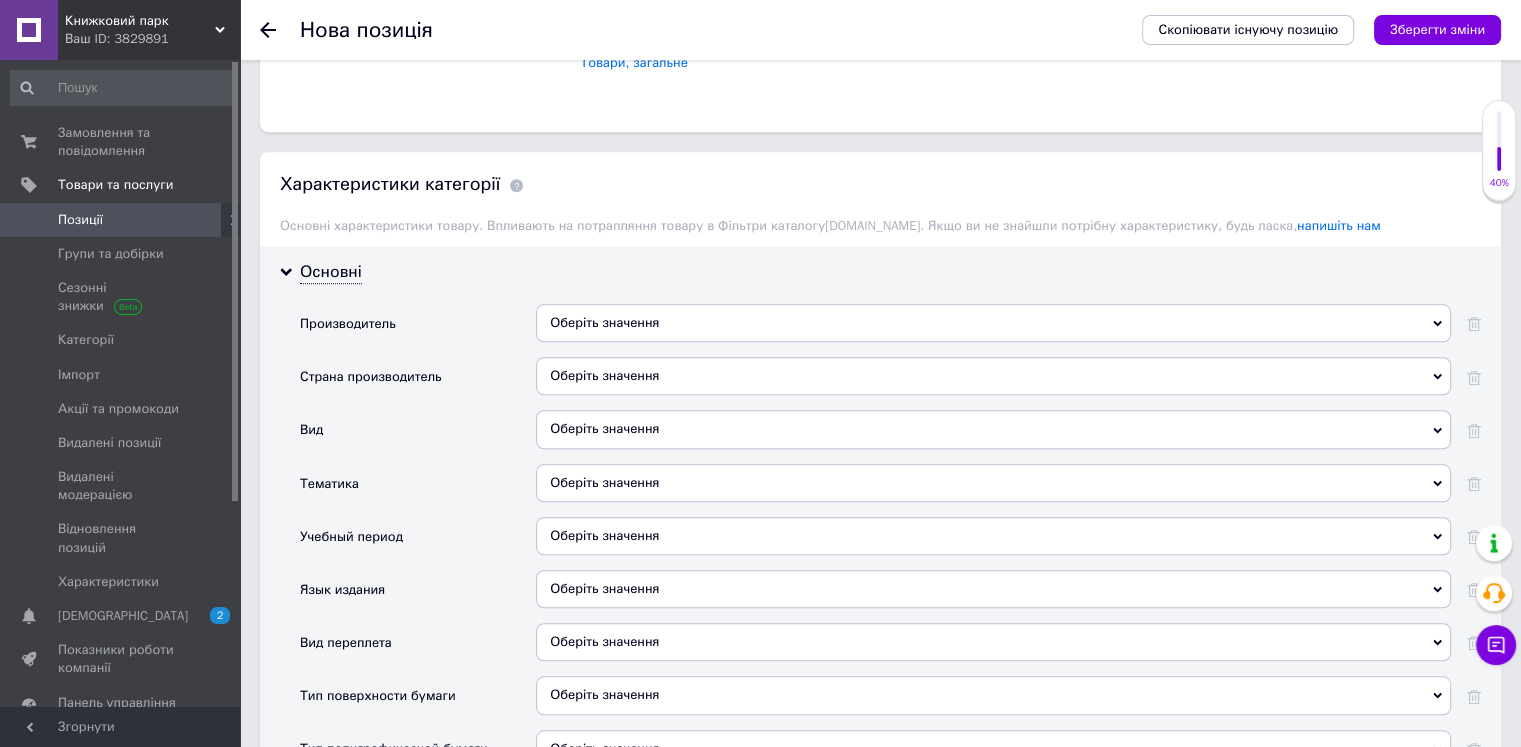 click on "Оберіть значення" at bounding box center [993, 323] 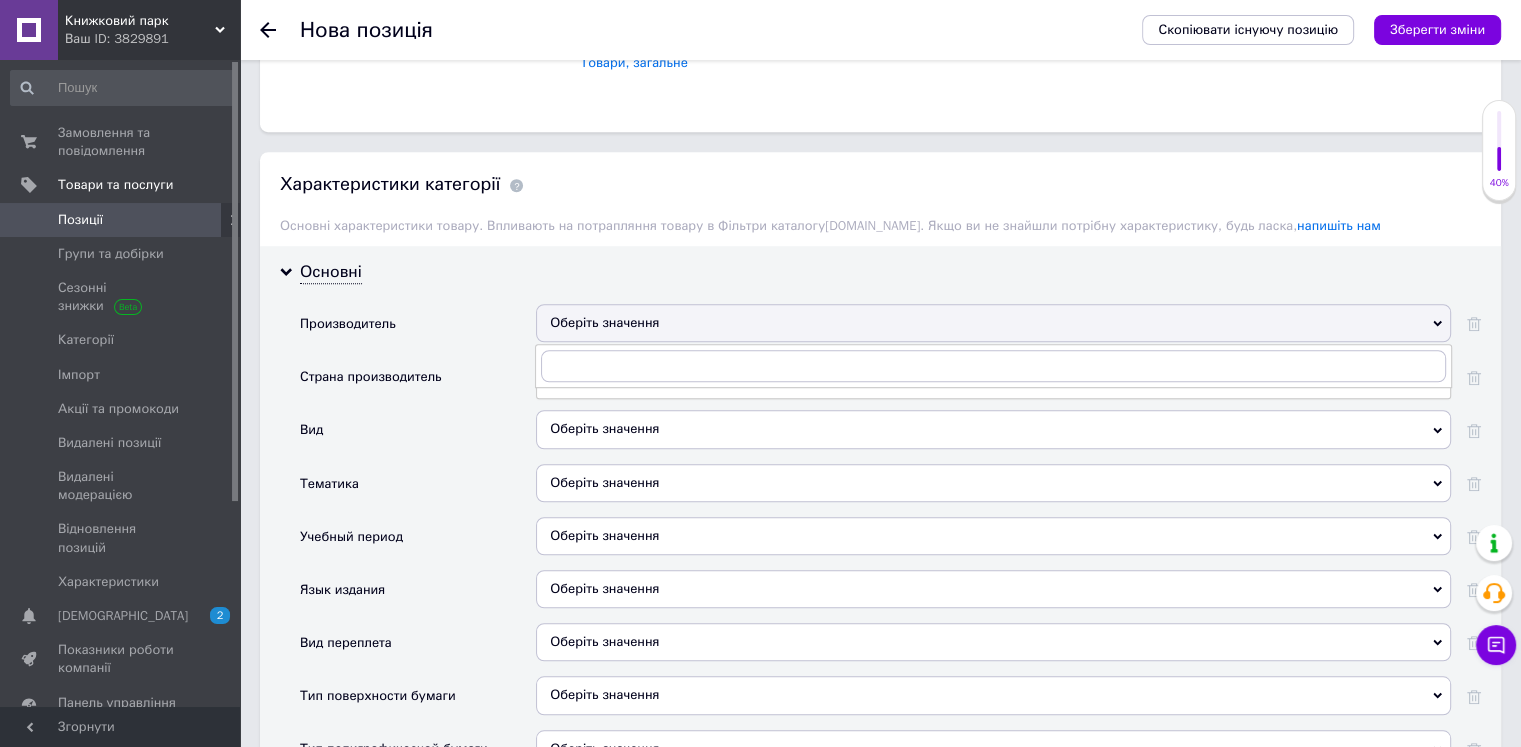 click on "Оберіть значення" at bounding box center [993, 483] 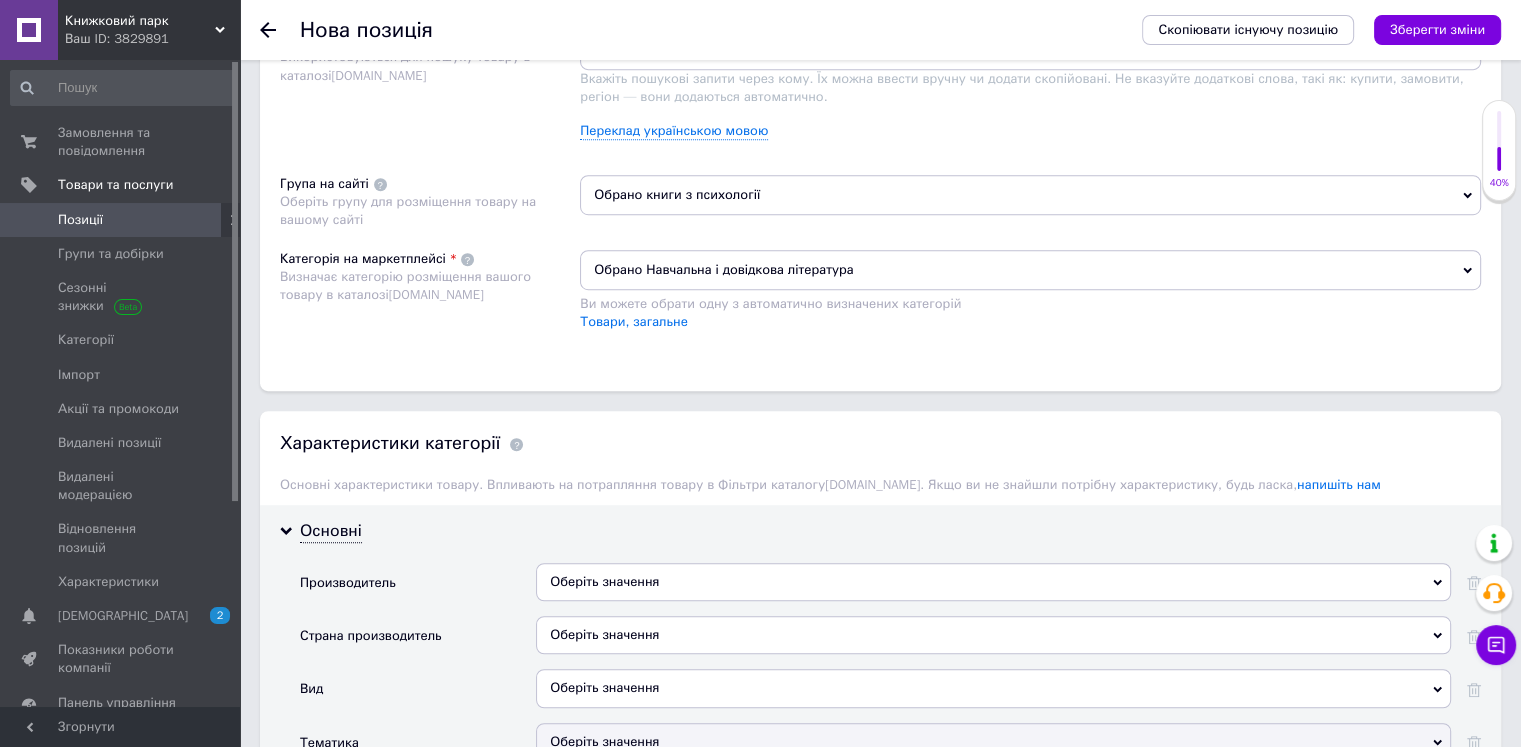 scroll, scrollTop: 1200, scrollLeft: 0, axis: vertical 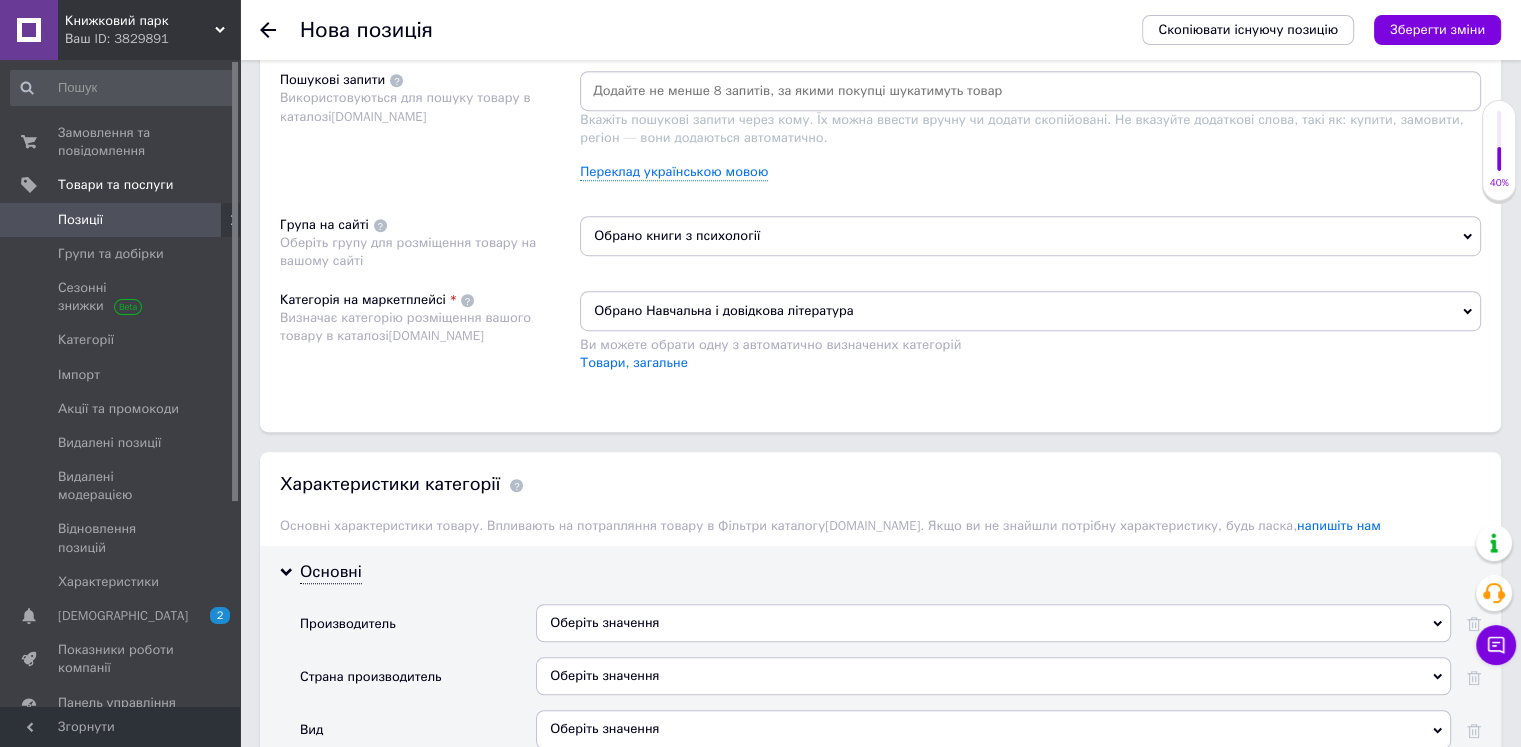 click on "Обрано Навчальна і довідкова література" at bounding box center [1030, 311] 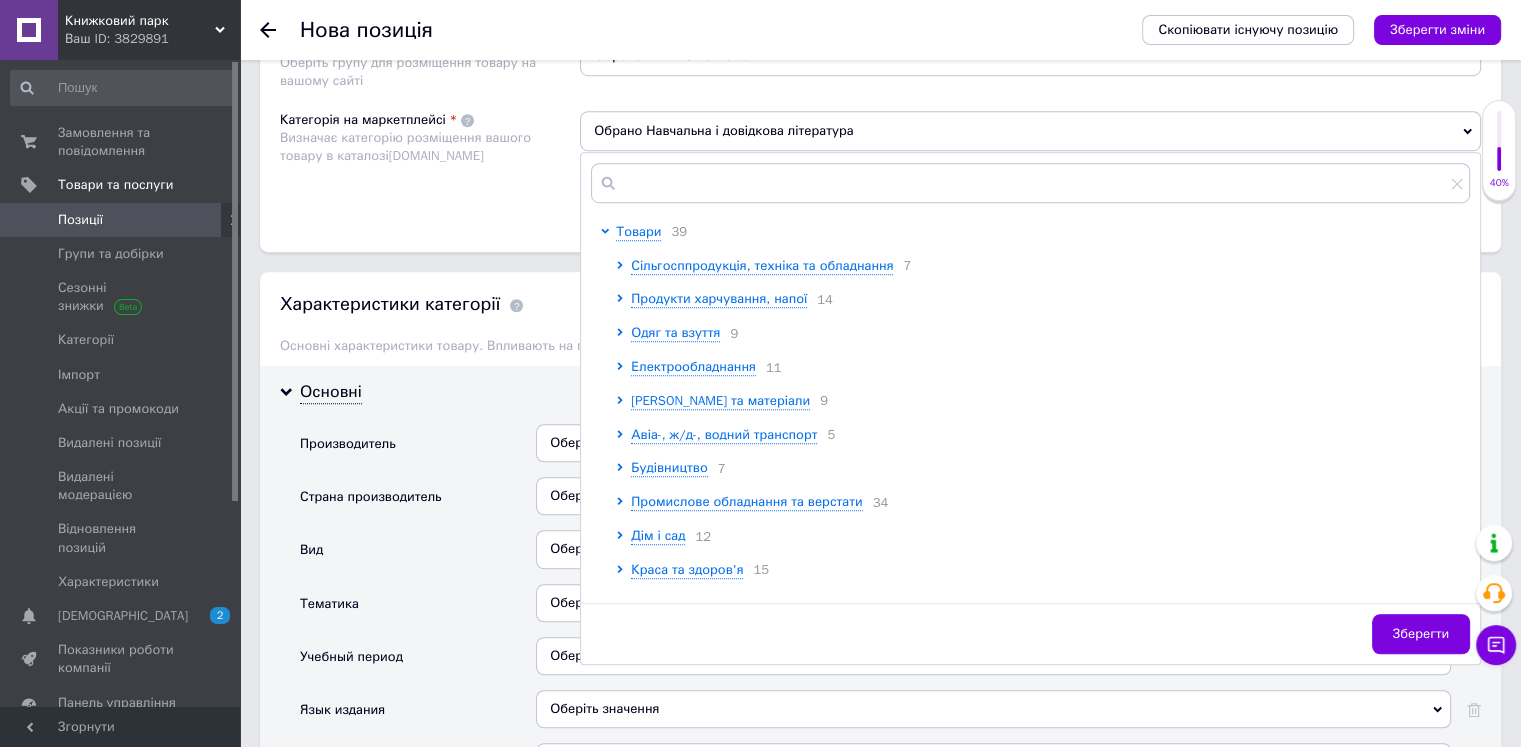 scroll, scrollTop: 1400, scrollLeft: 0, axis: vertical 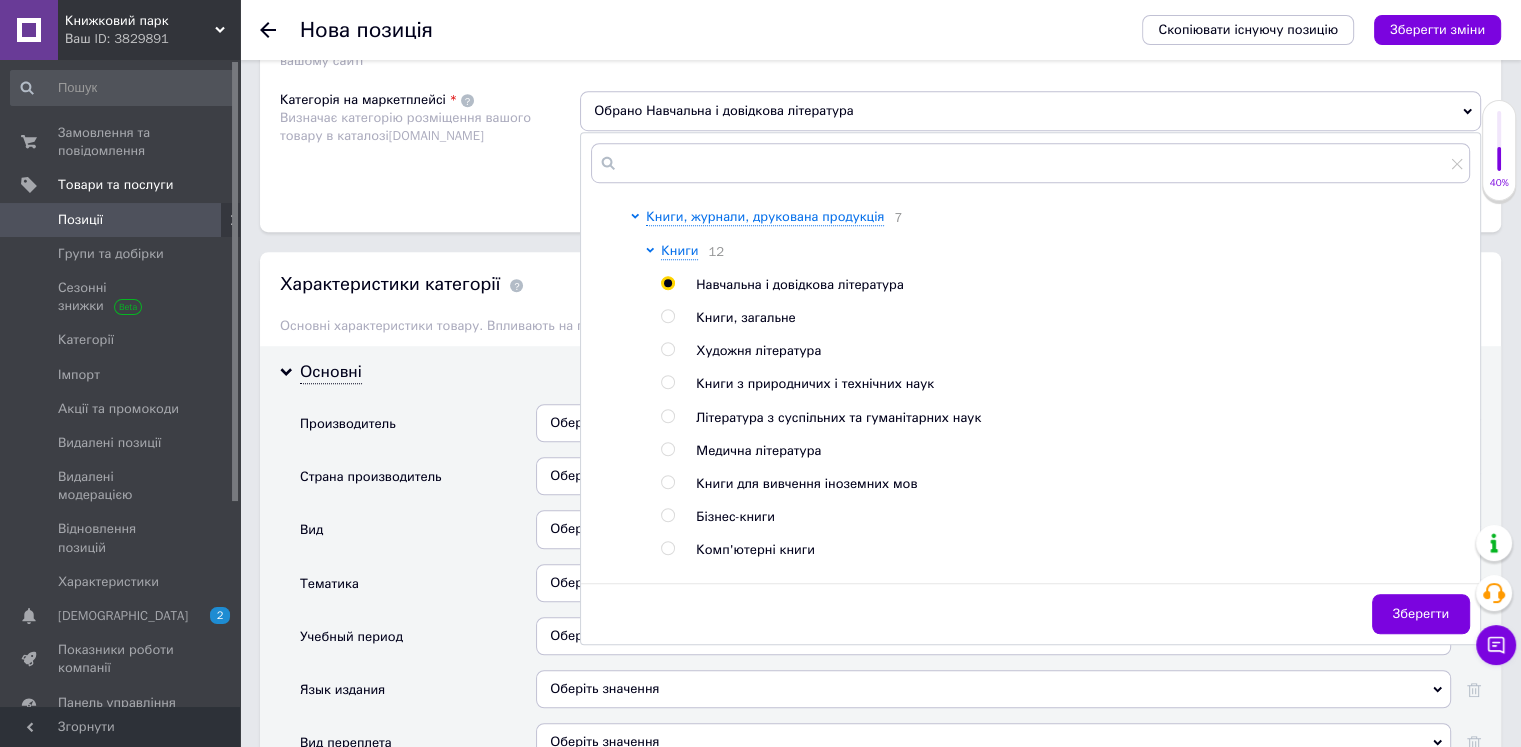 click at bounding box center (667, 382) 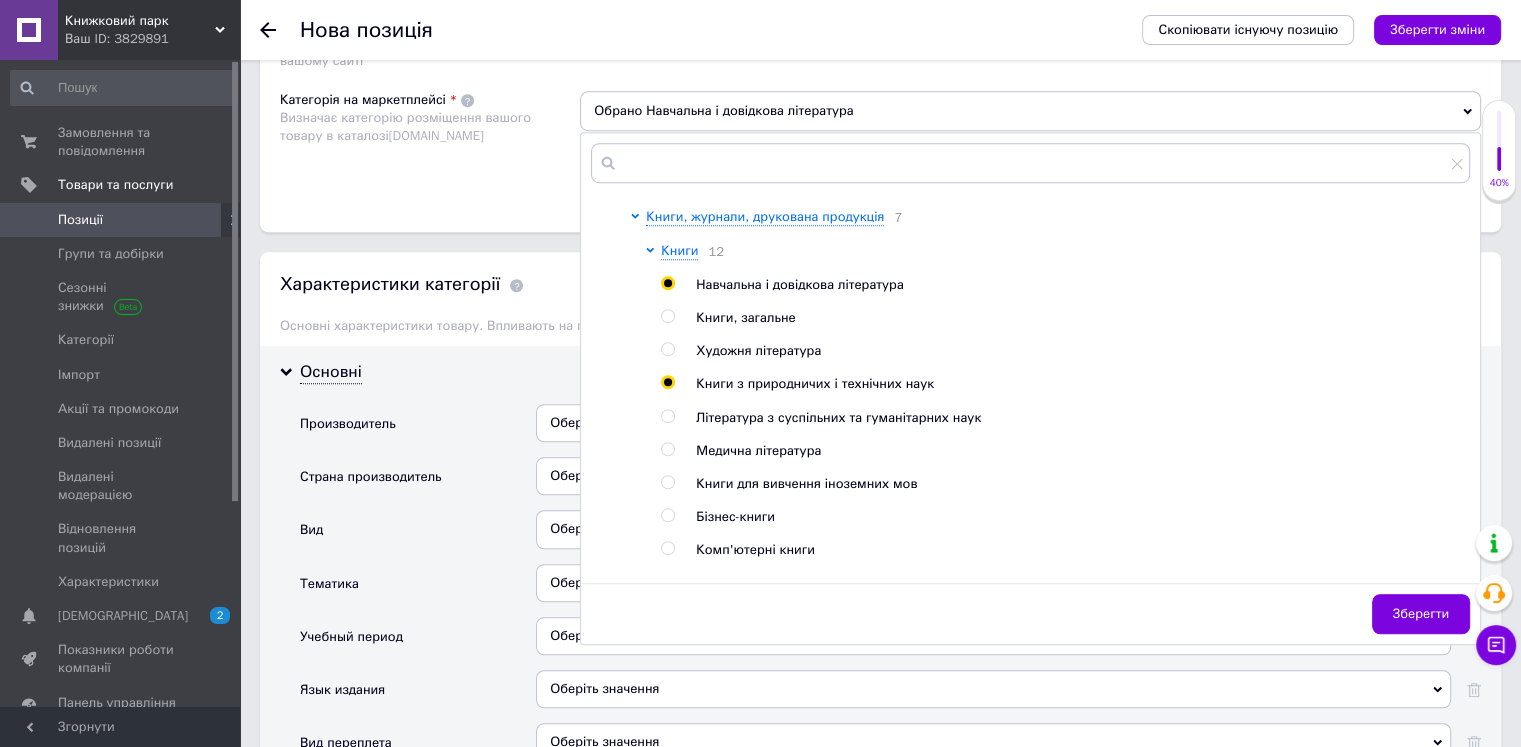 radio on "true" 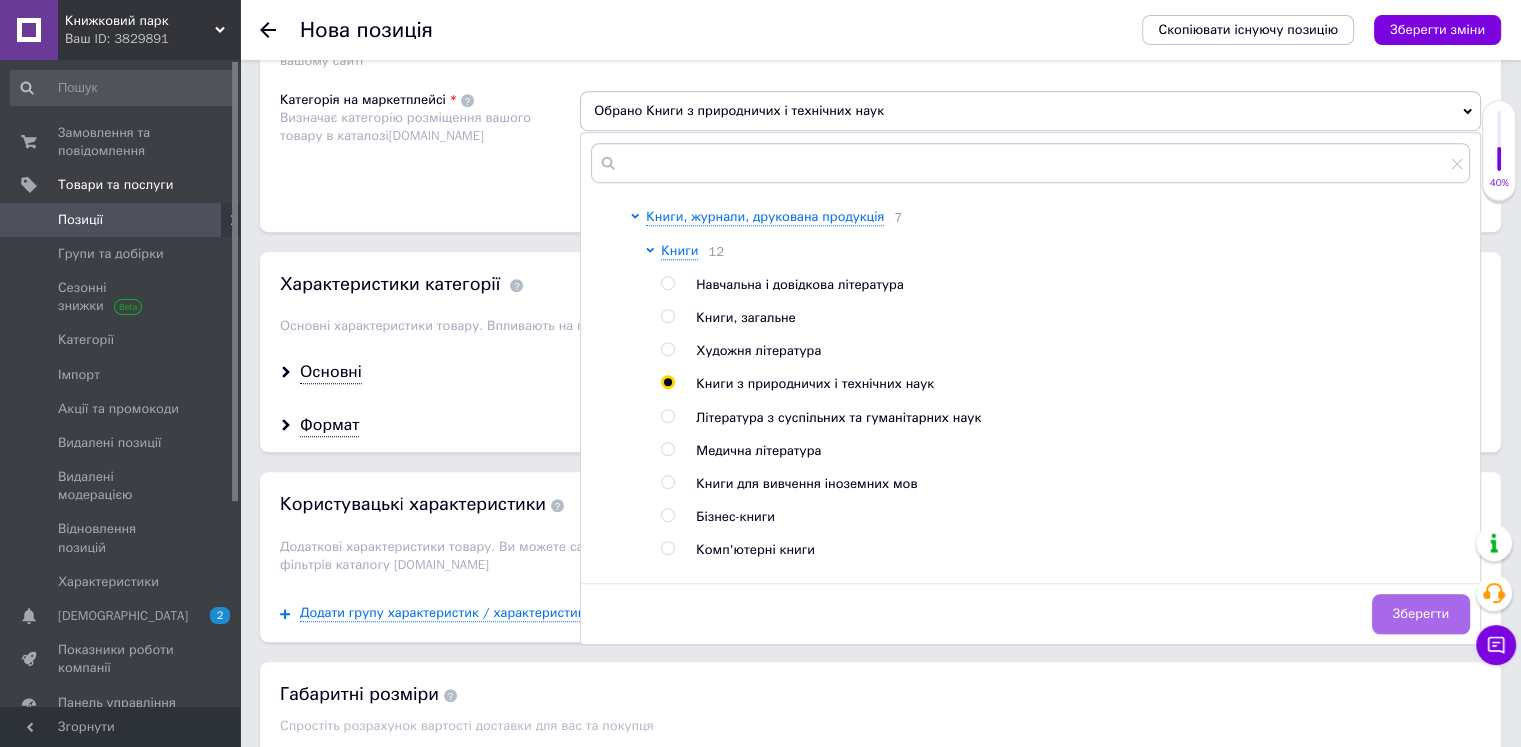 click on "Зберегти" at bounding box center [1421, 614] 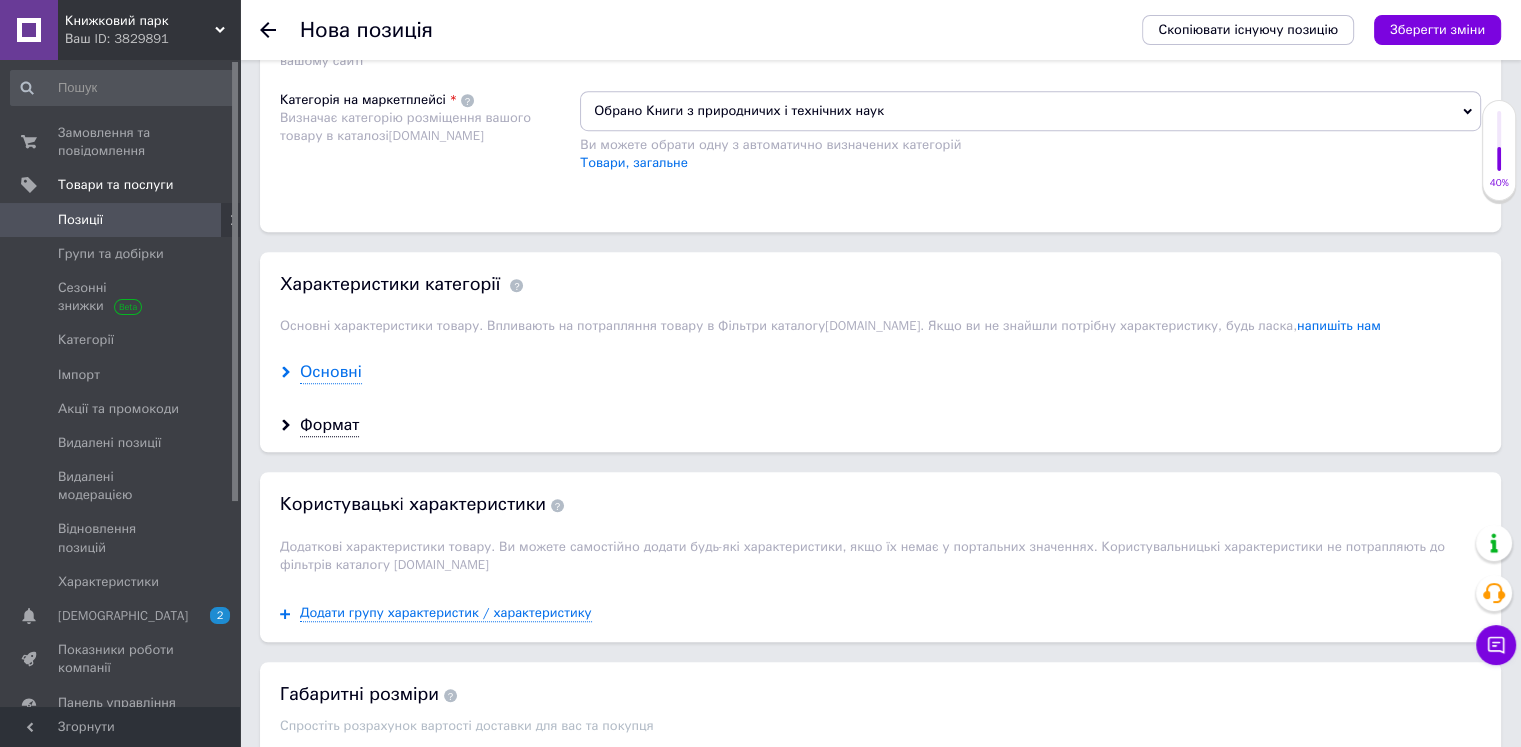 click on "Основні" at bounding box center (331, 372) 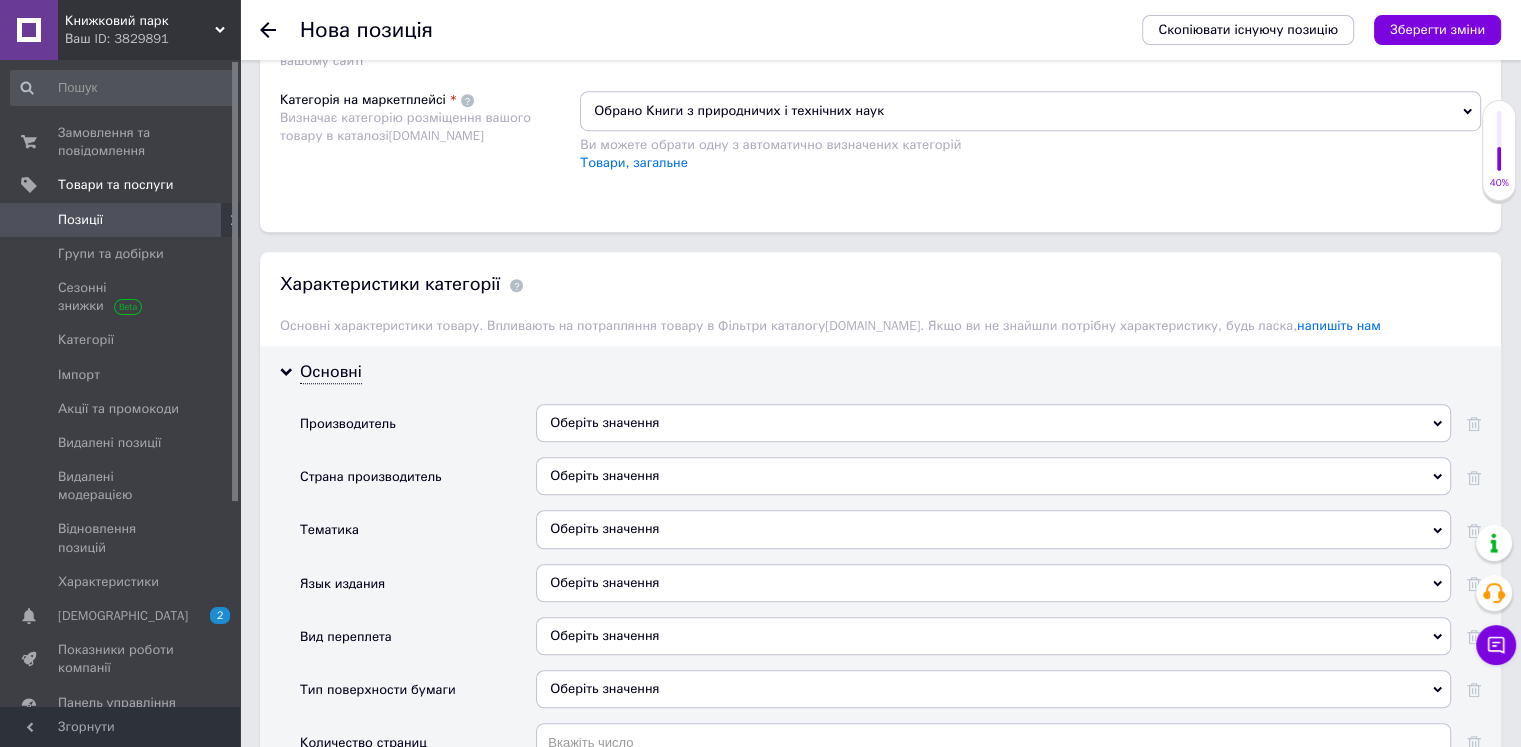 click on "Оберіть значення" at bounding box center (993, 529) 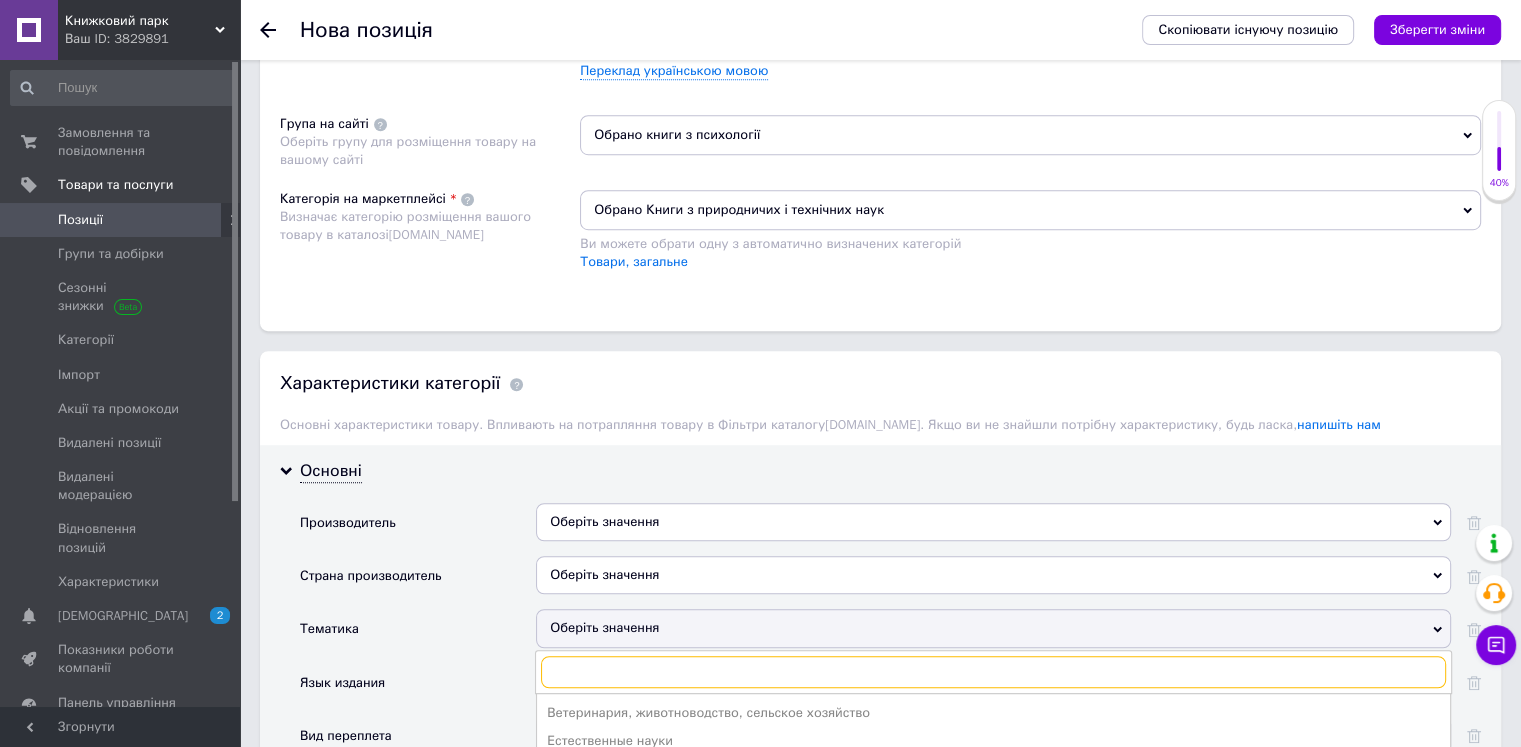 scroll, scrollTop: 1300, scrollLeft: 0, axis: vertical 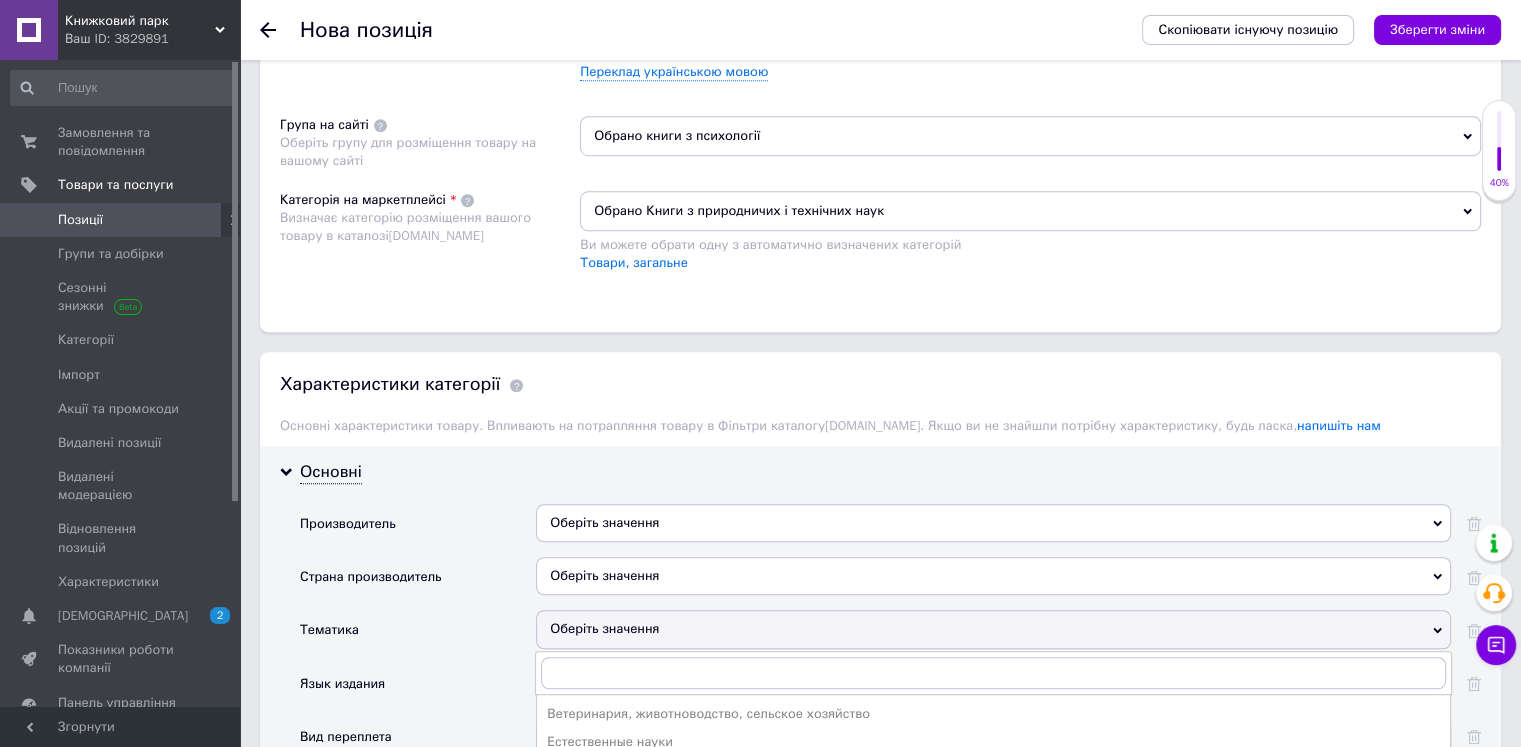 click on "Обрано Книги з природничих і технічних наук" at bounding box center (1030, 211) 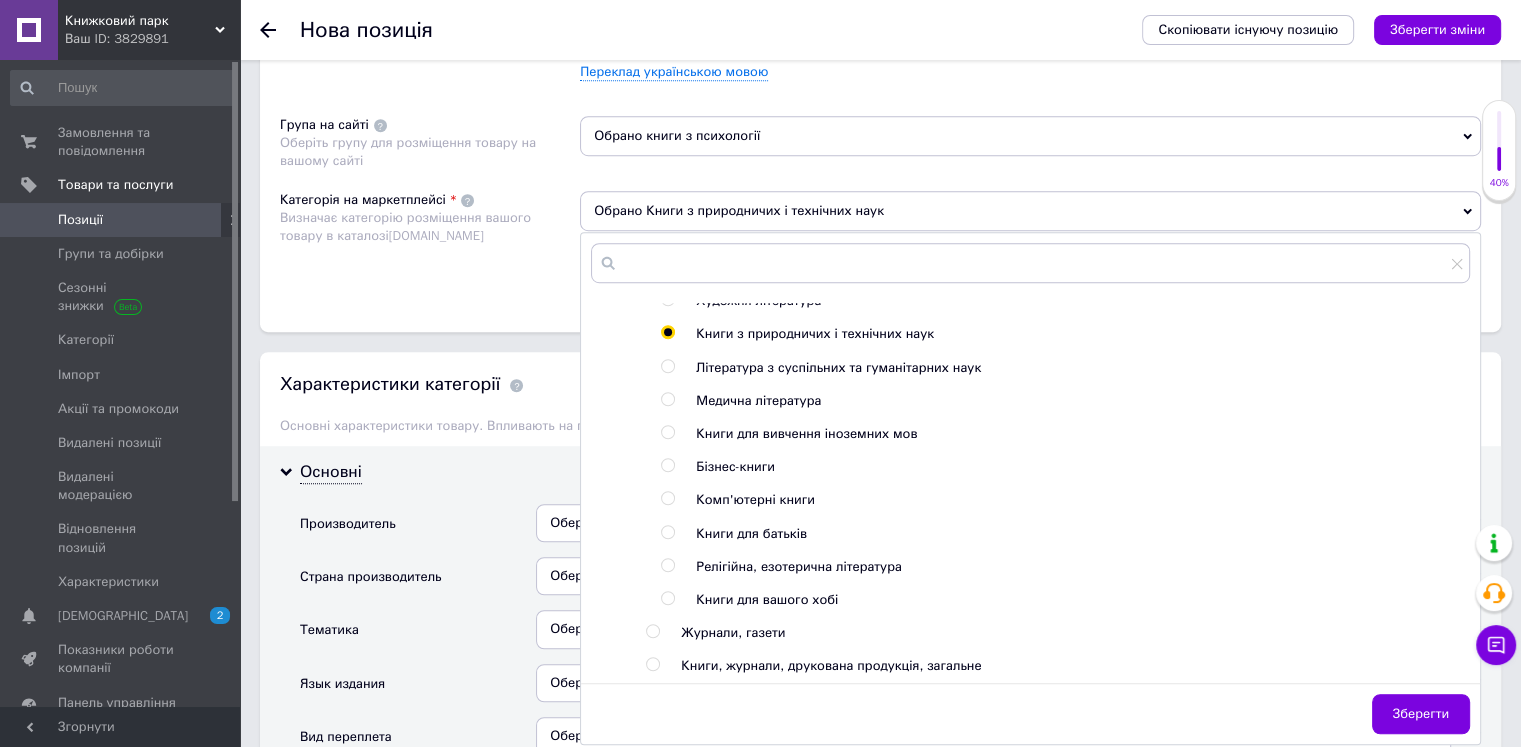 scroll, scrollTop: 500, scrollLeft: 0, axis: vertical 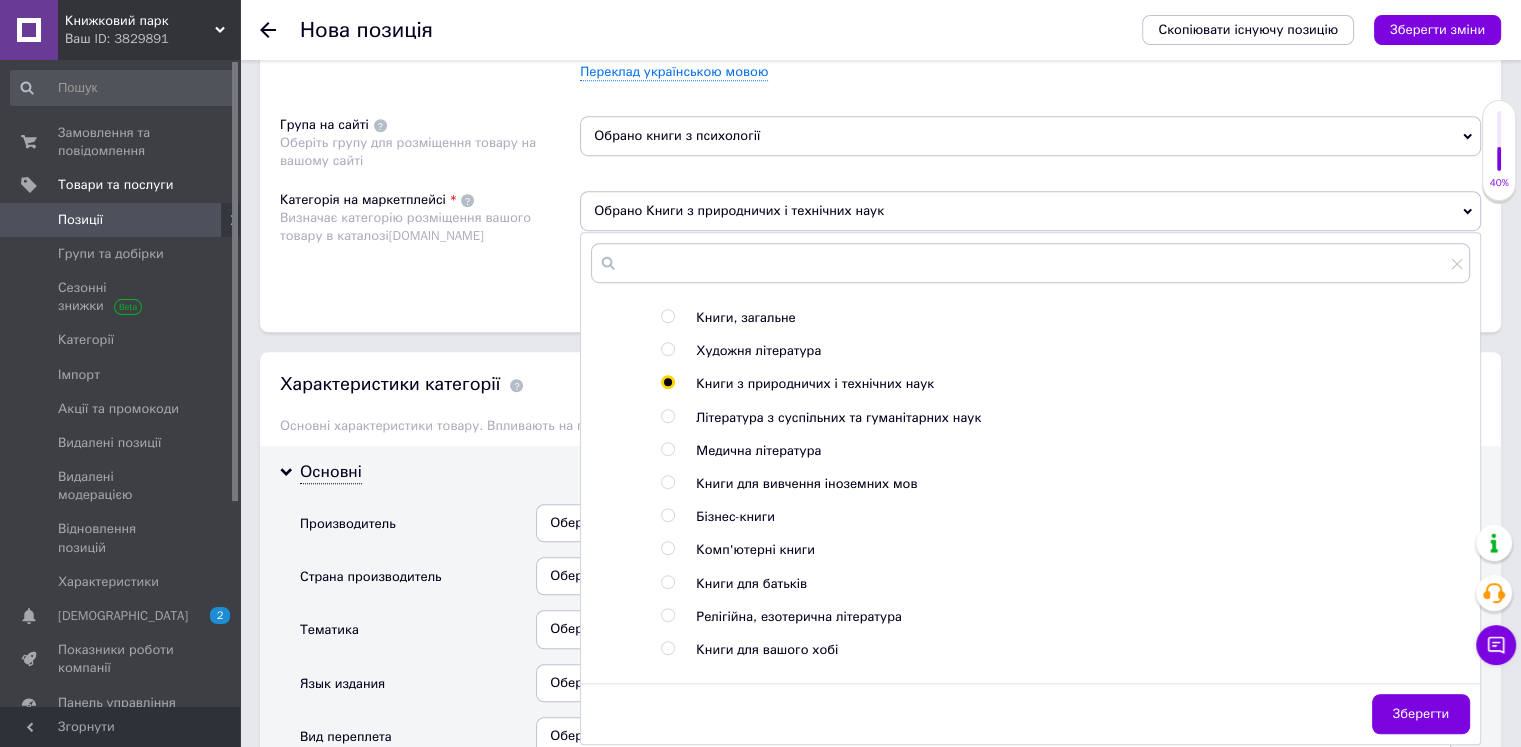 click at bounding box center [667, 449] 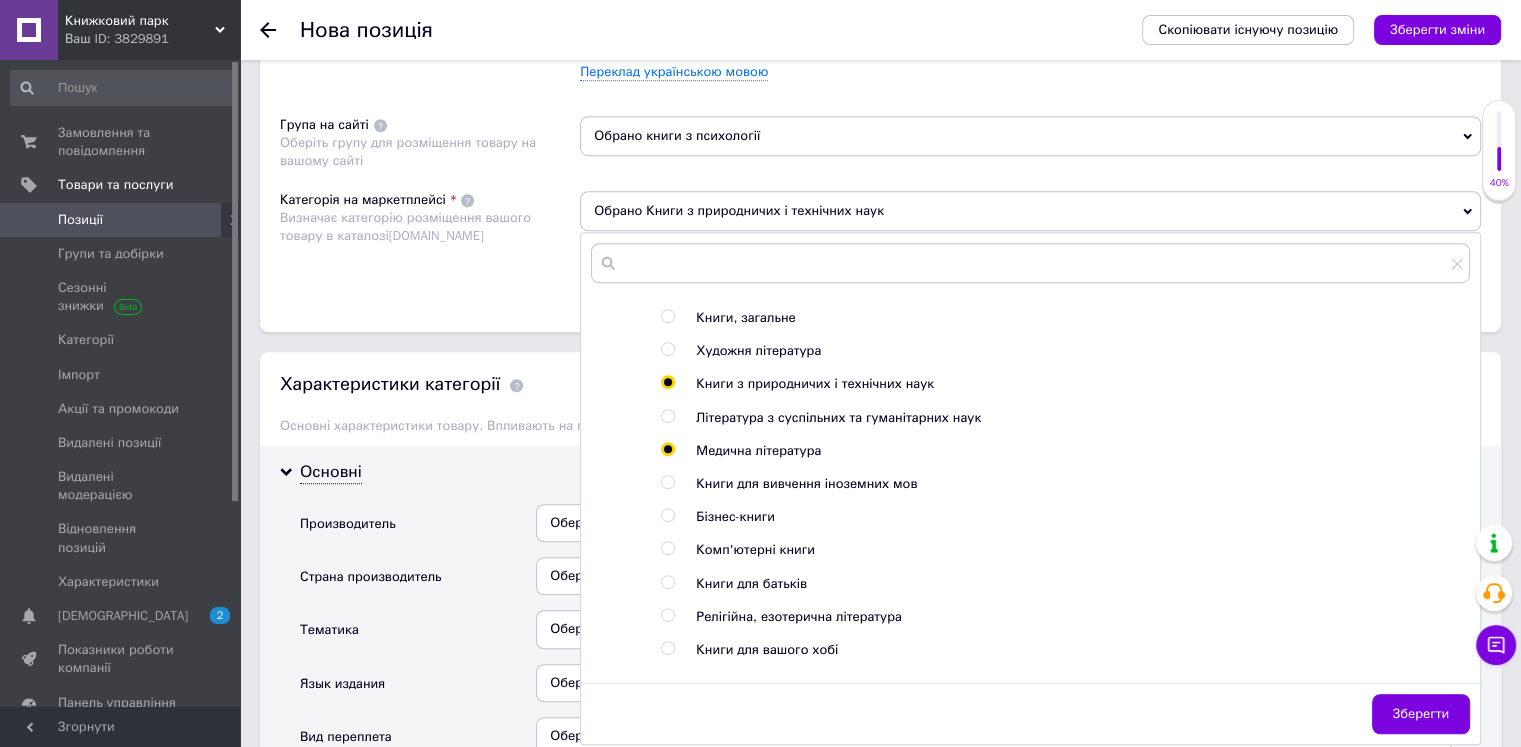 radio on "true" 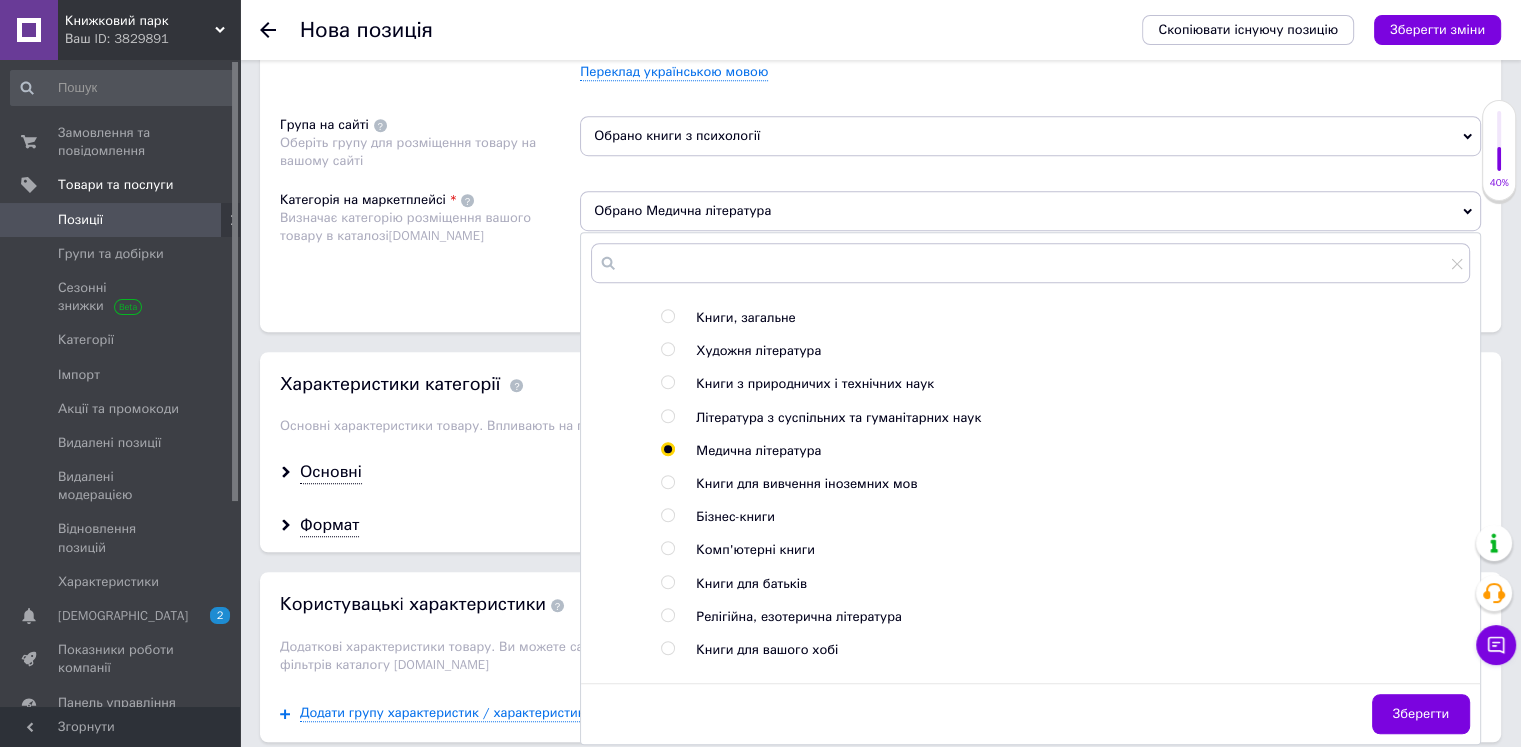 click on "Зберегти" at bounding box center [1421, 714] 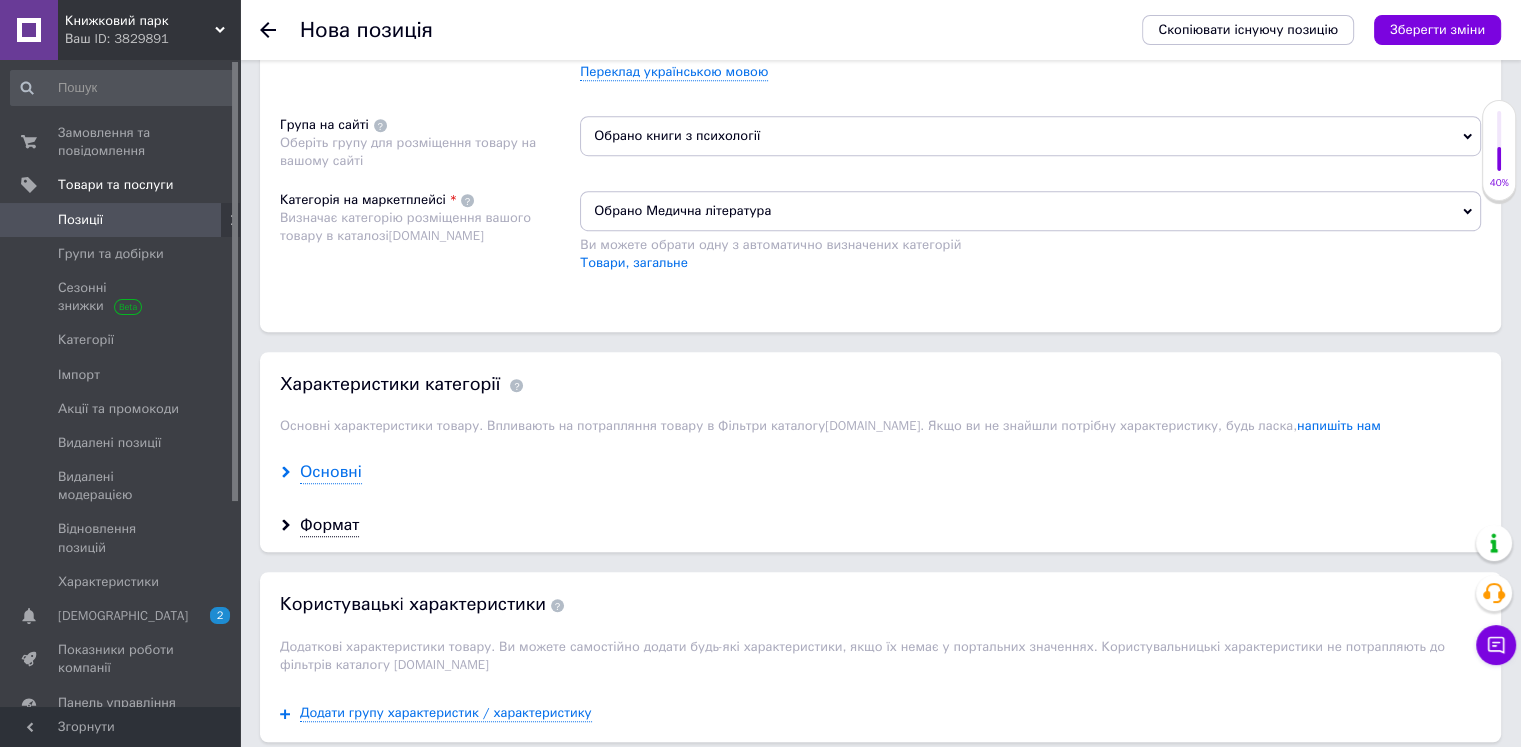 click on "Основні" at bounding box center (331, 472) 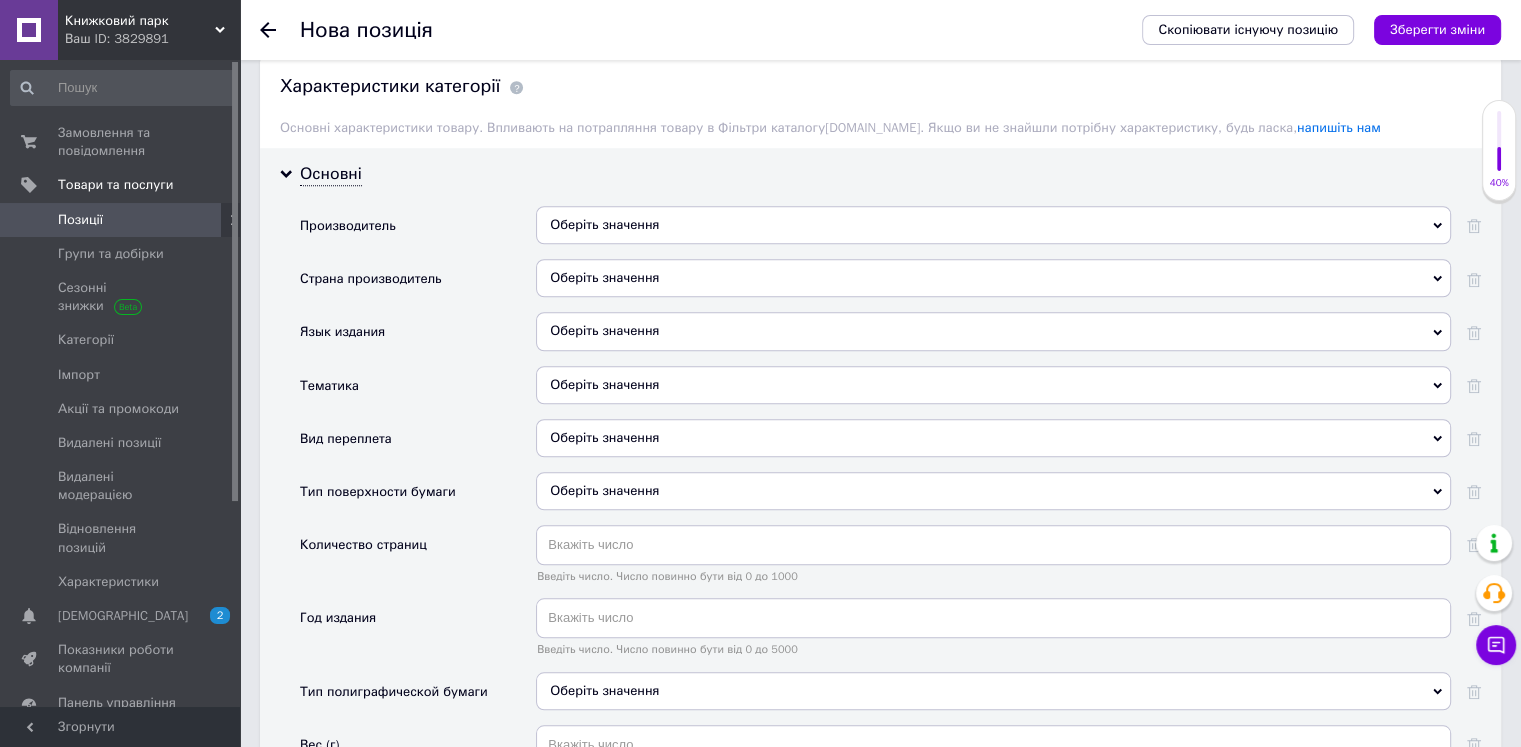 scroll, scrollTop: 1600, scrollLeft: 0, axis: vertical 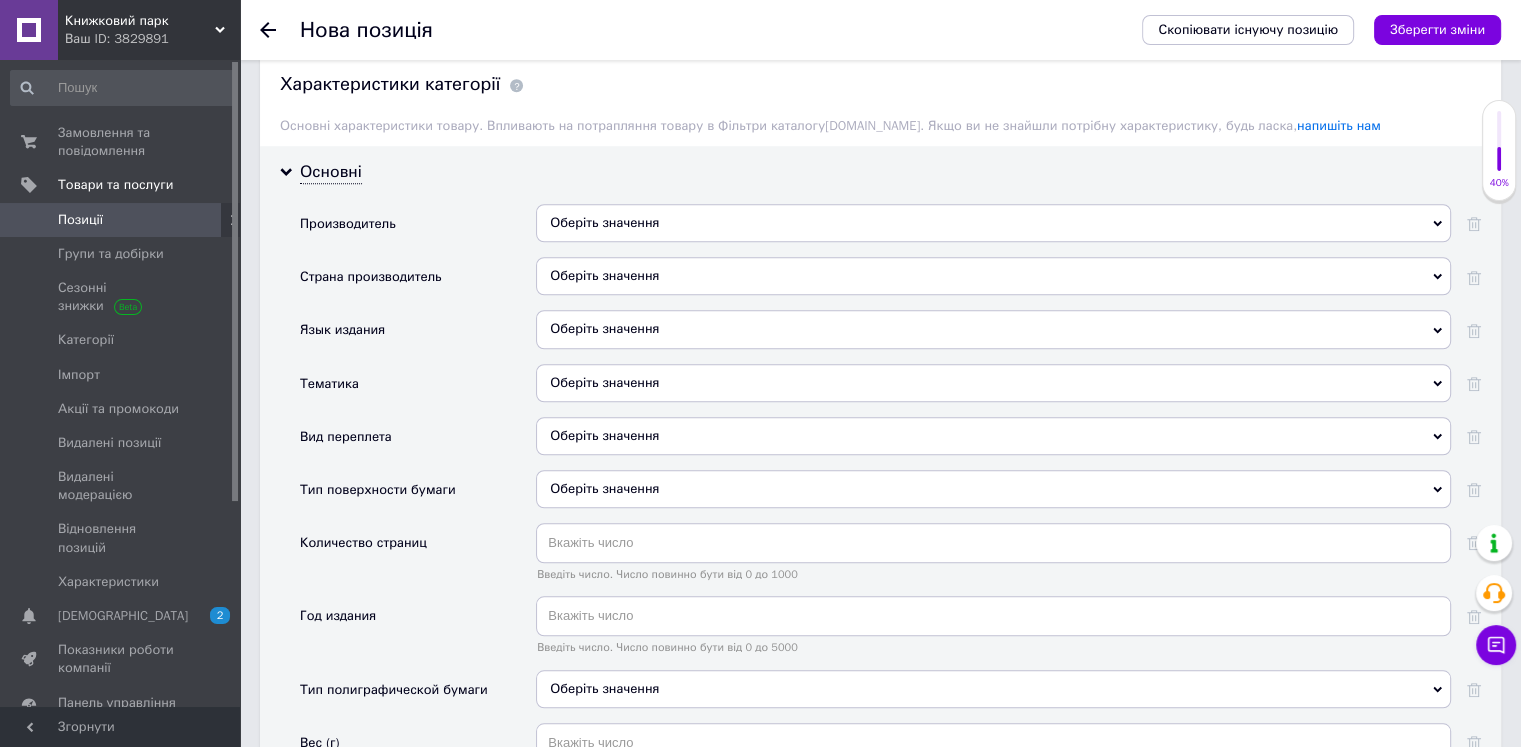 click on "Оберіть значення" at bounding box center [993, 383] 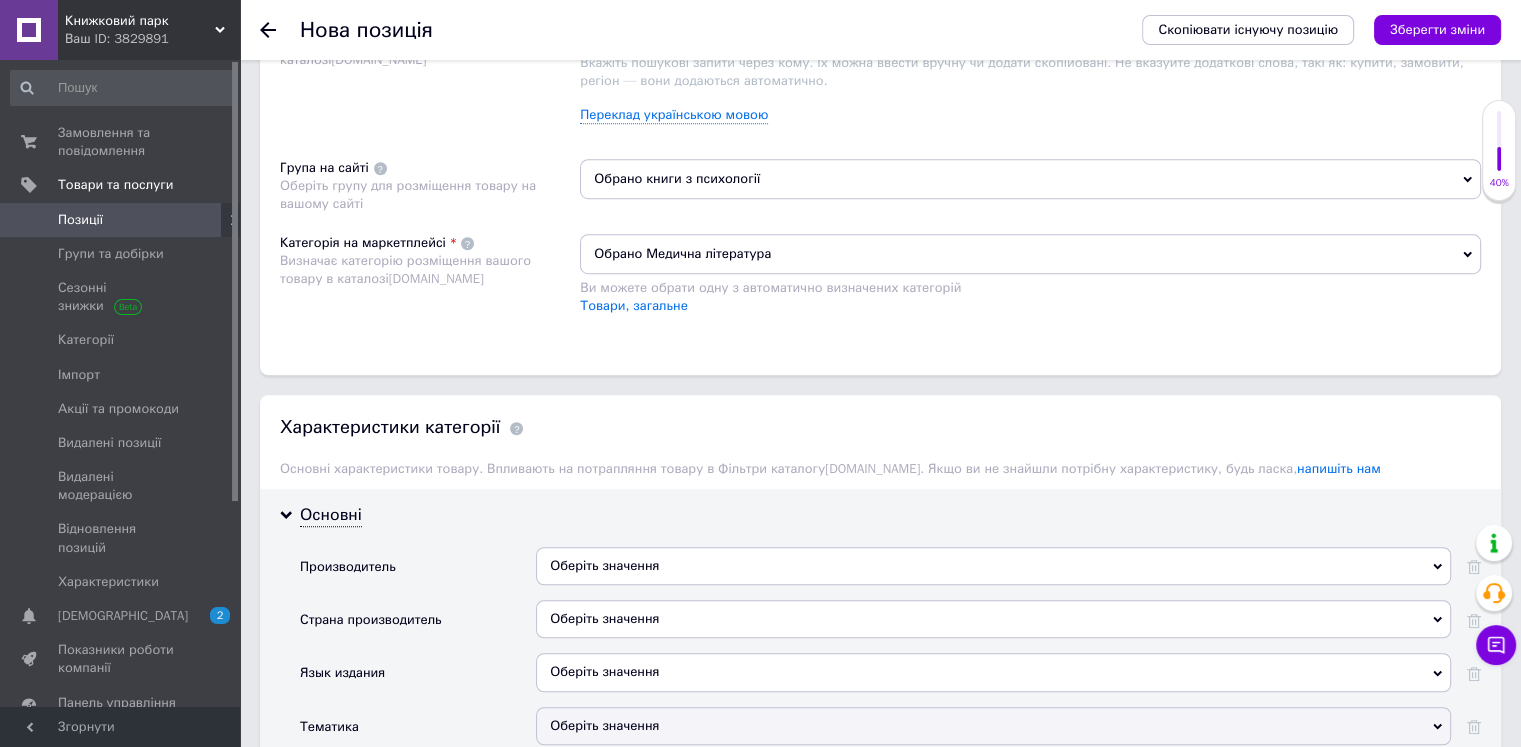 scroll, scrollTop: 1200, scrollLeft: 0, axis: vertical 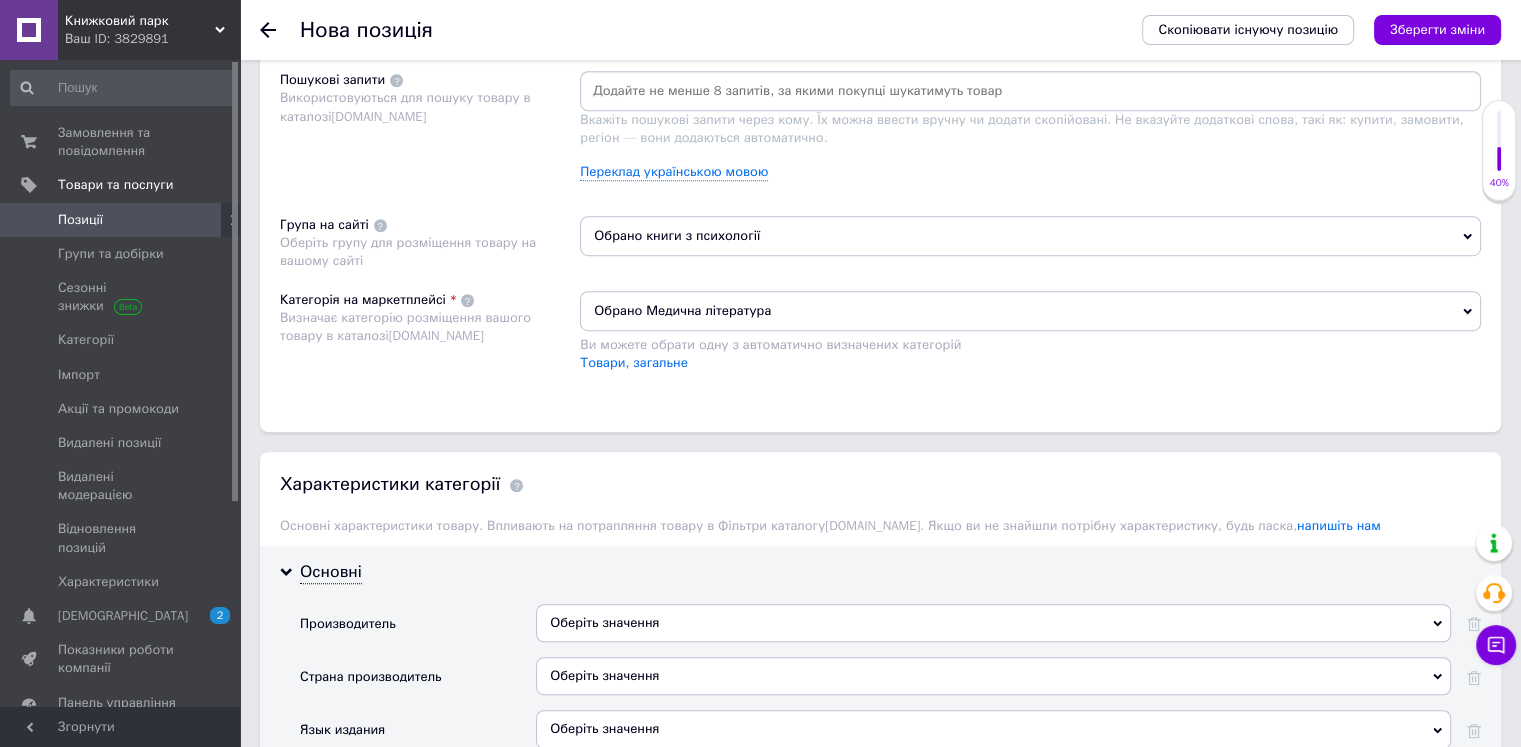 click on "Обрано Медична література" at bounding box center (1030, 311) 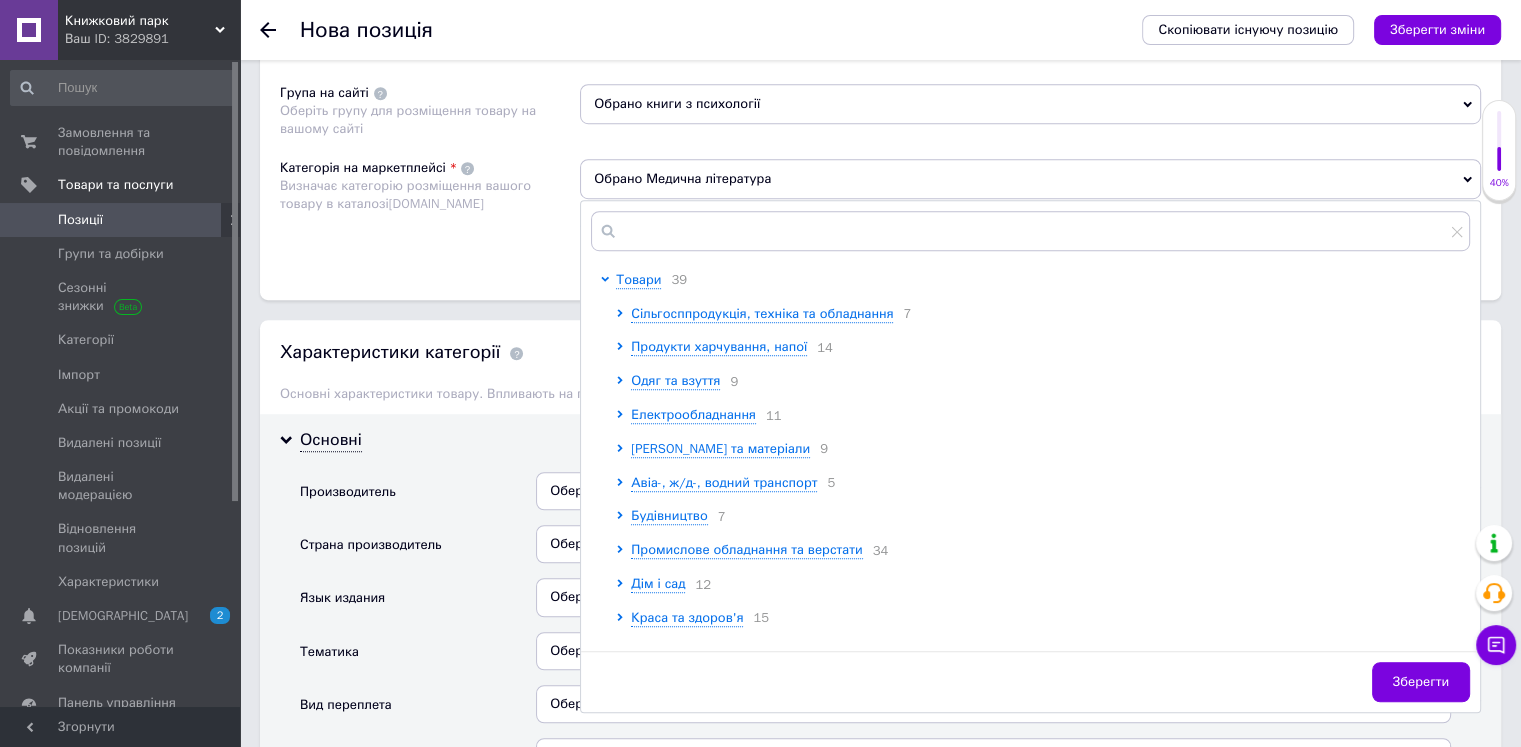scroll, scrollTop: 1400, scrollLeft: 0, axis: vertical 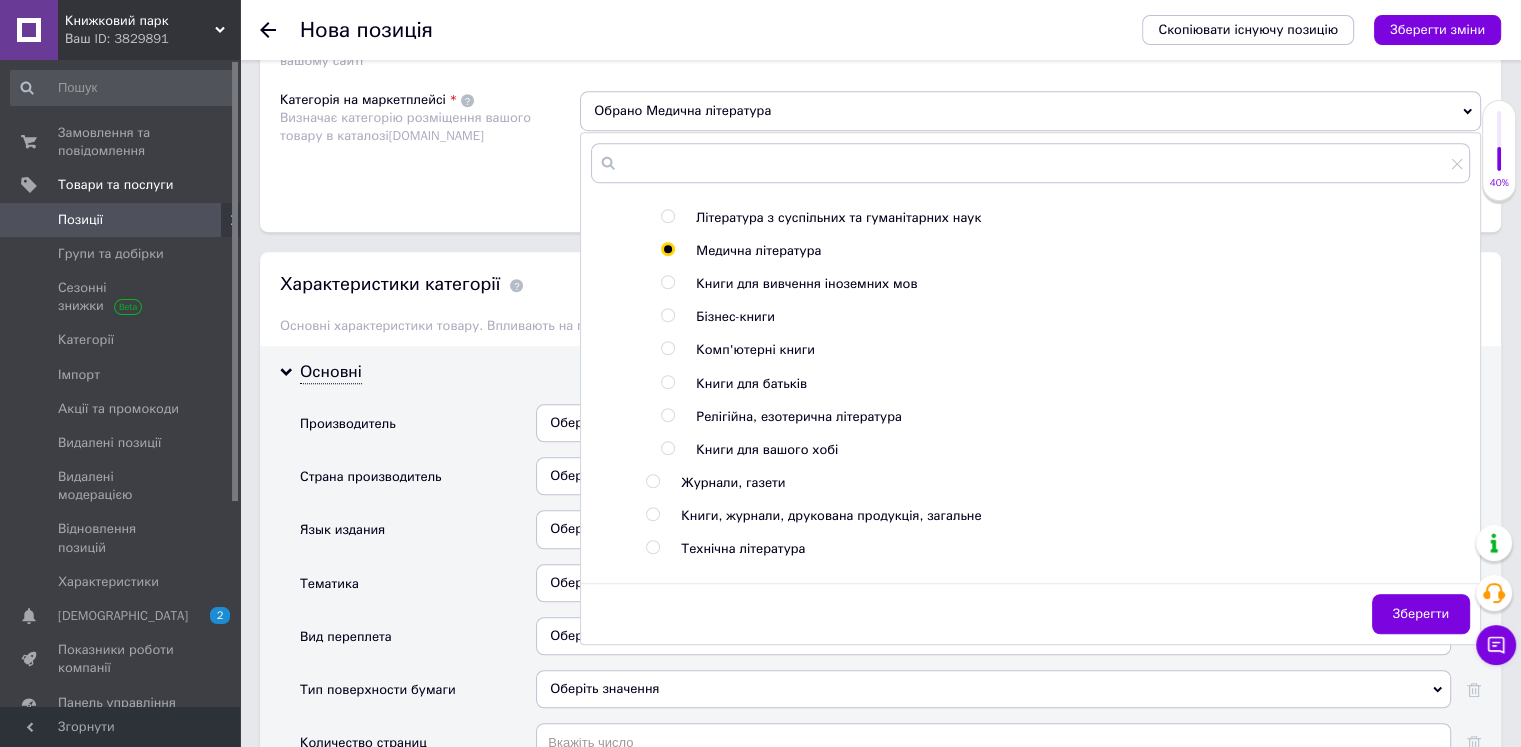 click at bounding box center (667, 448) 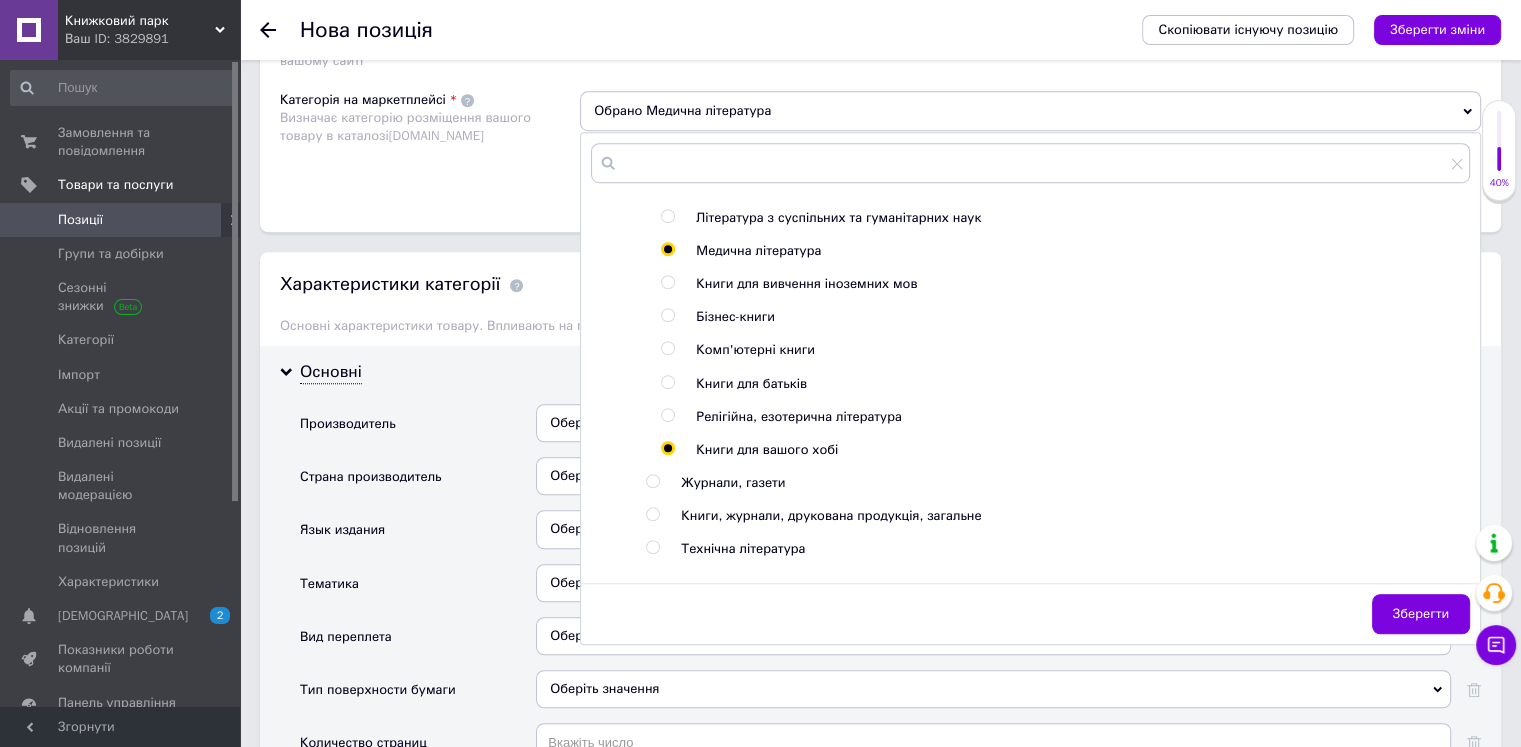 radio on "true" 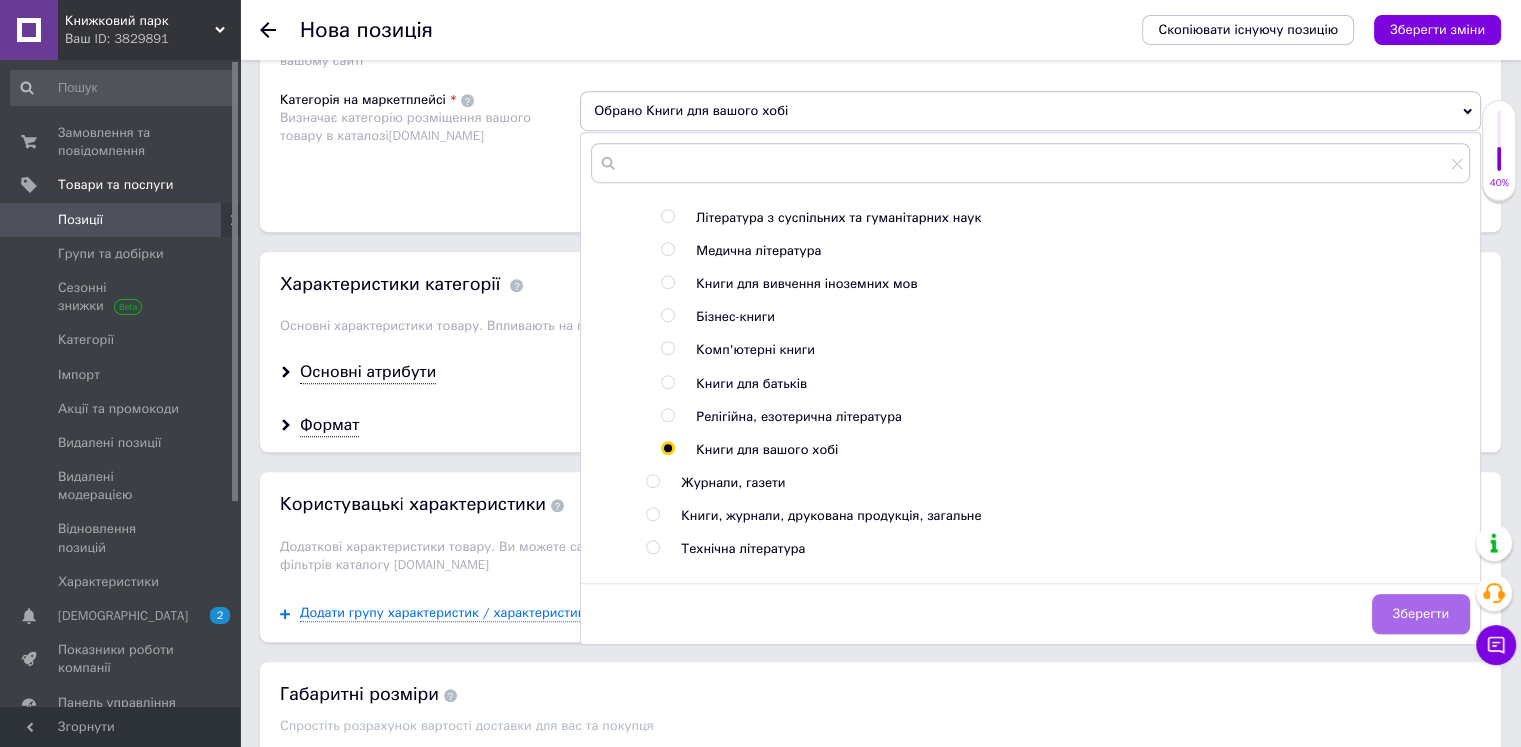 click on "Зберегти" at bounding box center [1421, 614] 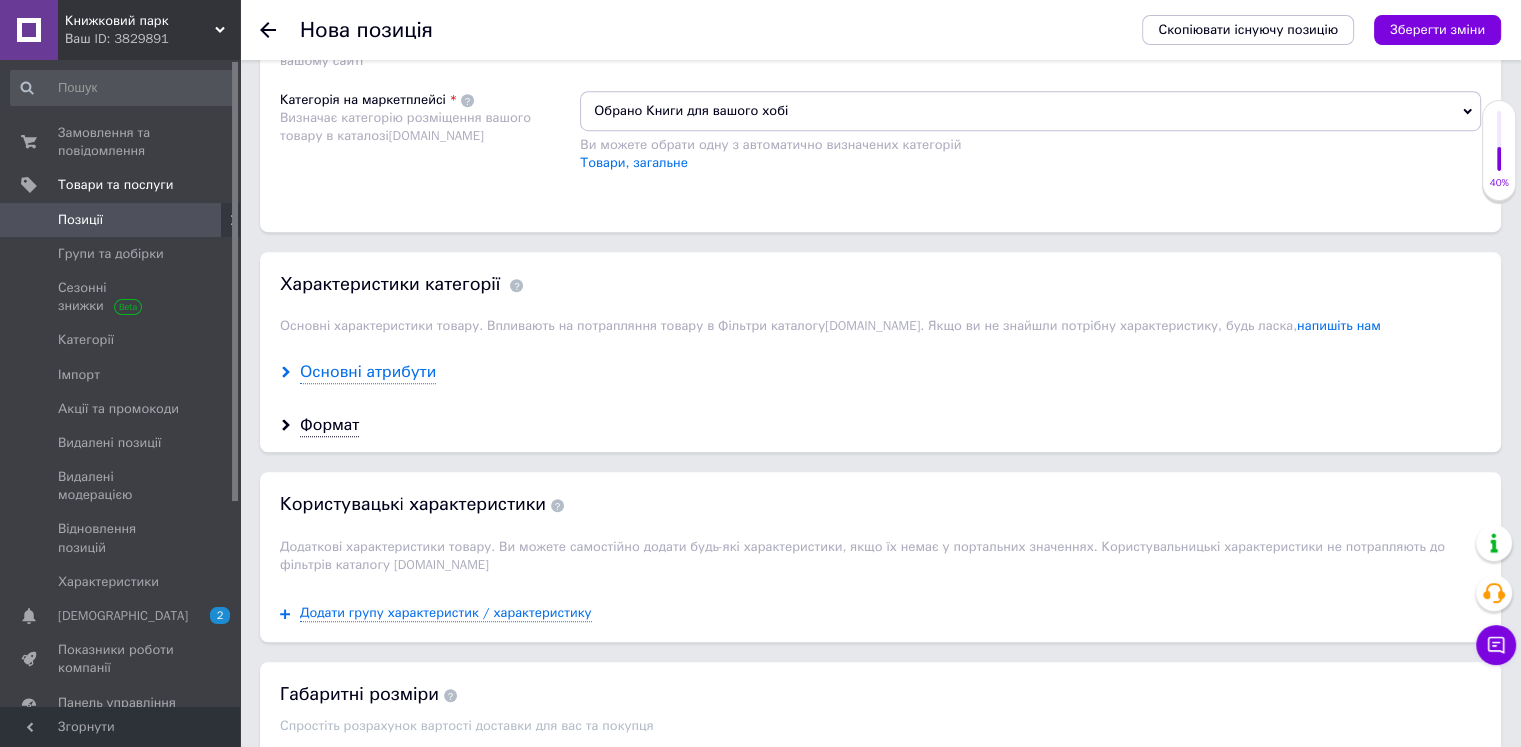 click on "Основні атрибути" at bounding box center (368, 372) 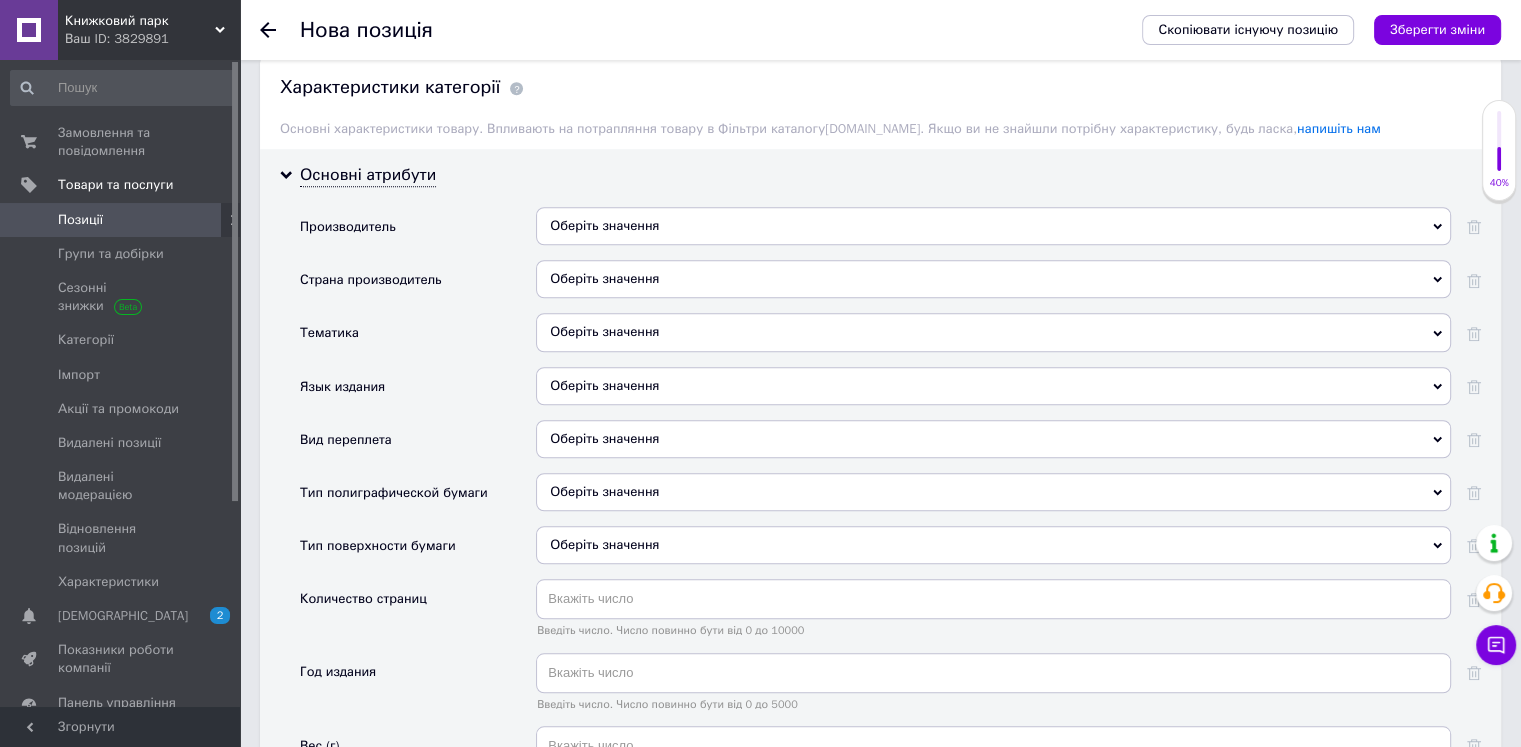 scroll, scrollTop: 1600, scrollLeft: 0, axis: vertical 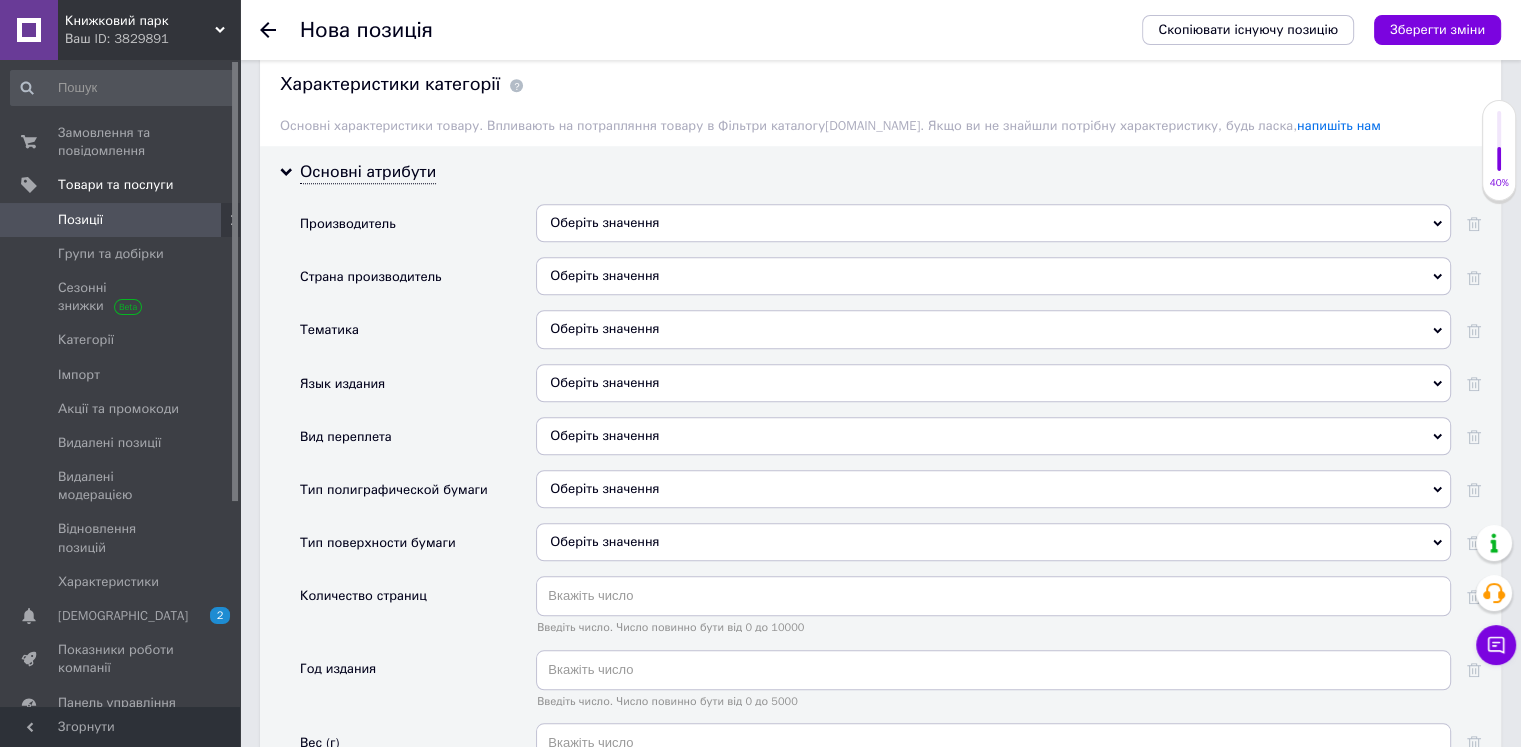 click on "Оберіть значення" at bounding box center (993, 329) 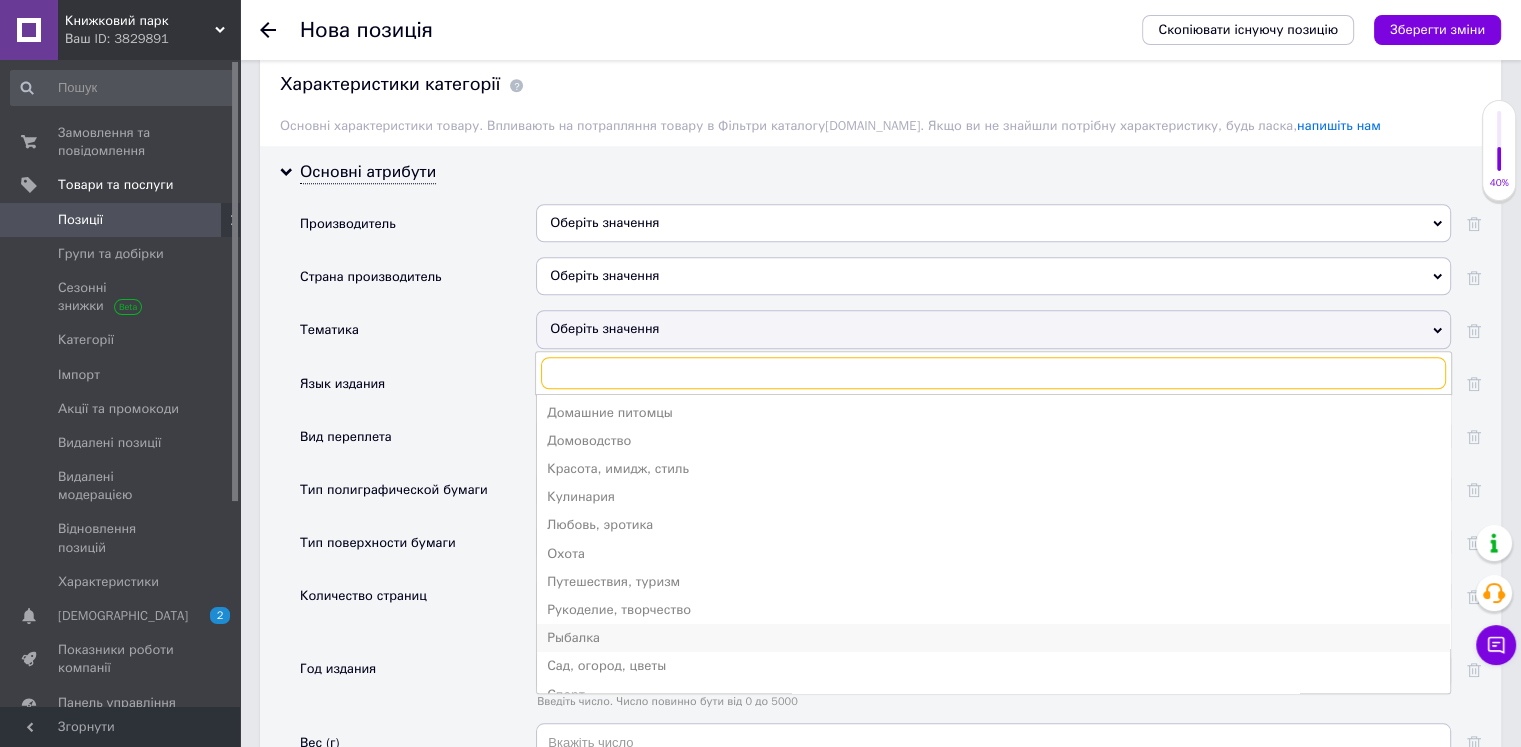 scroll, scrollTop: 0, scrollLeft: 0, axis: both 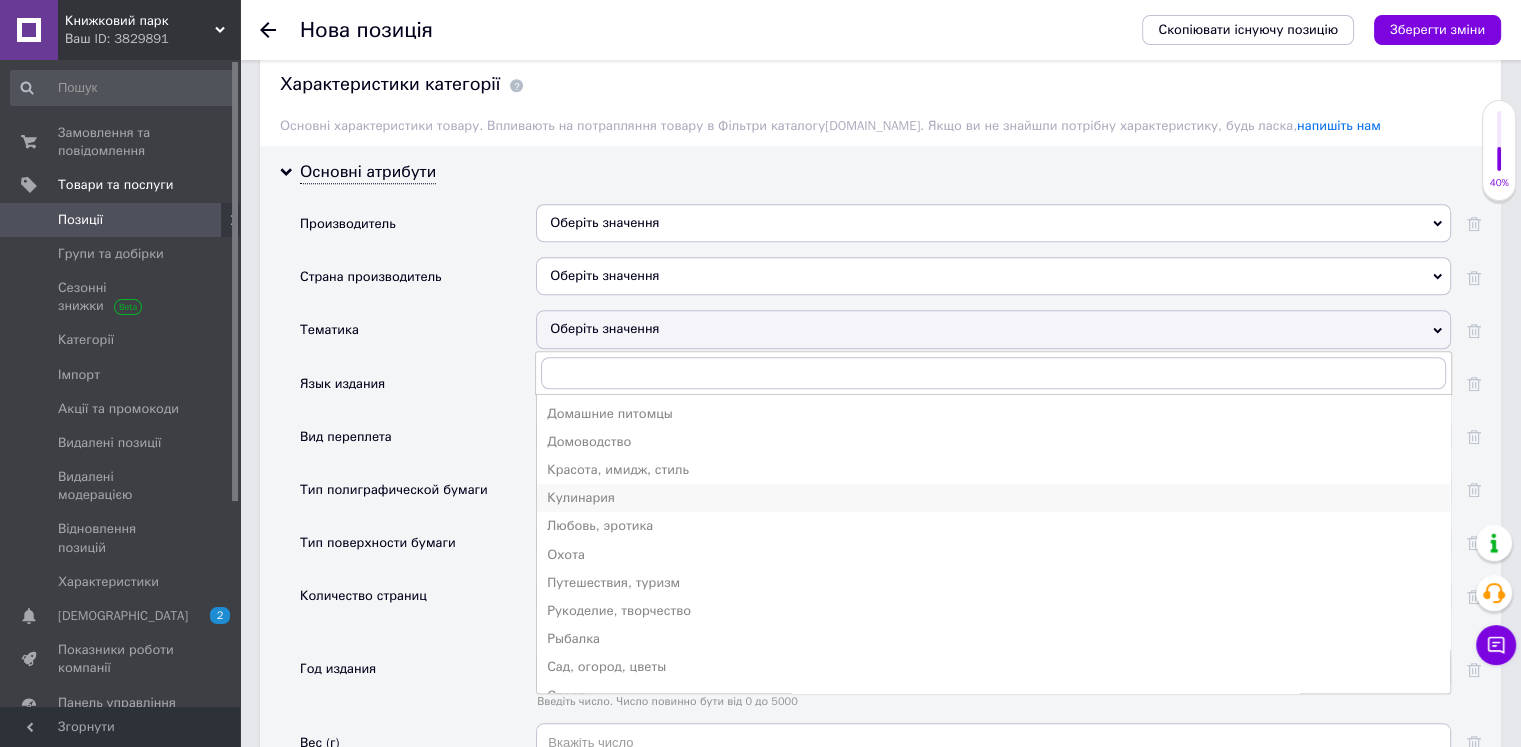 click on "Кулинария" at bounding box center [993, 498] 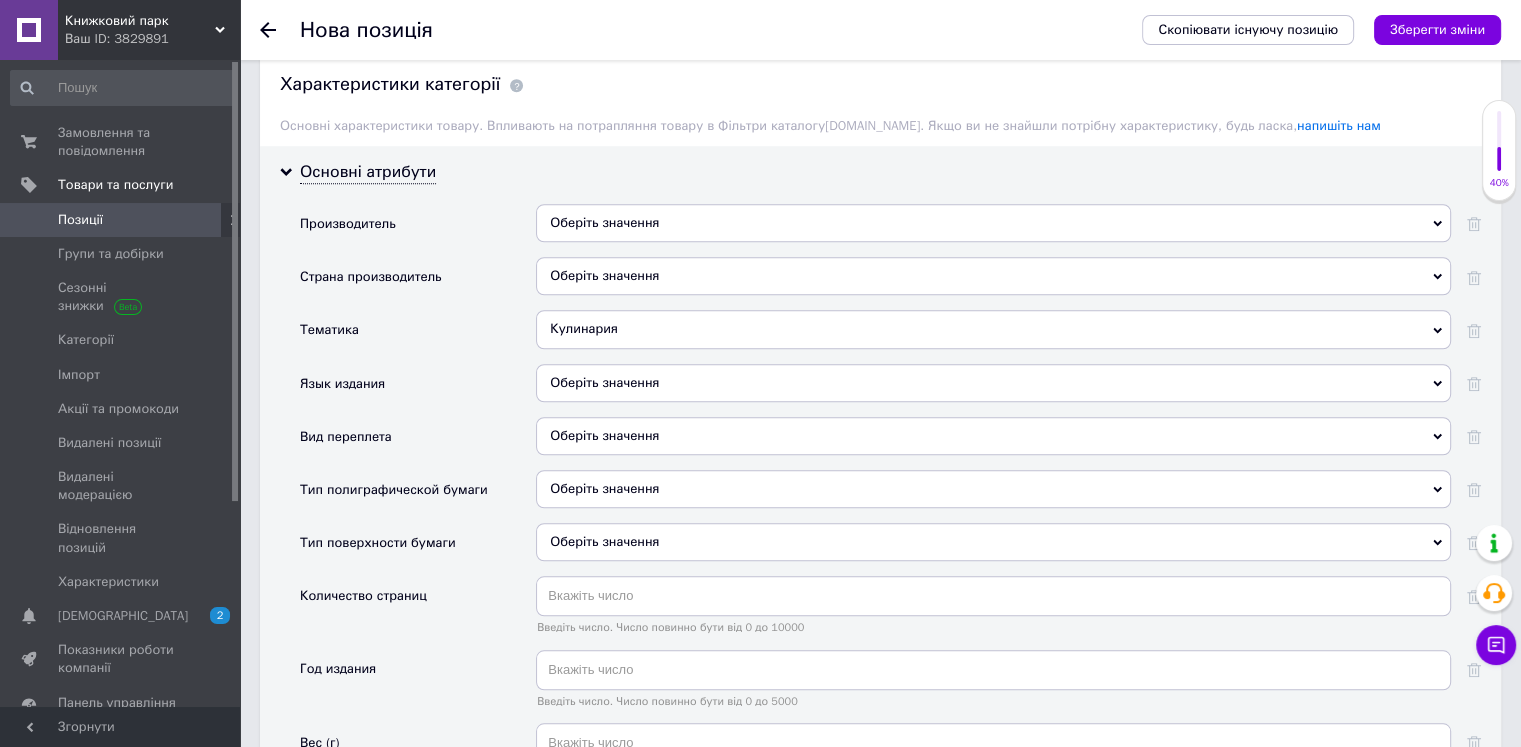 click on "Оберіть значення" at bounding box center (993, 276) 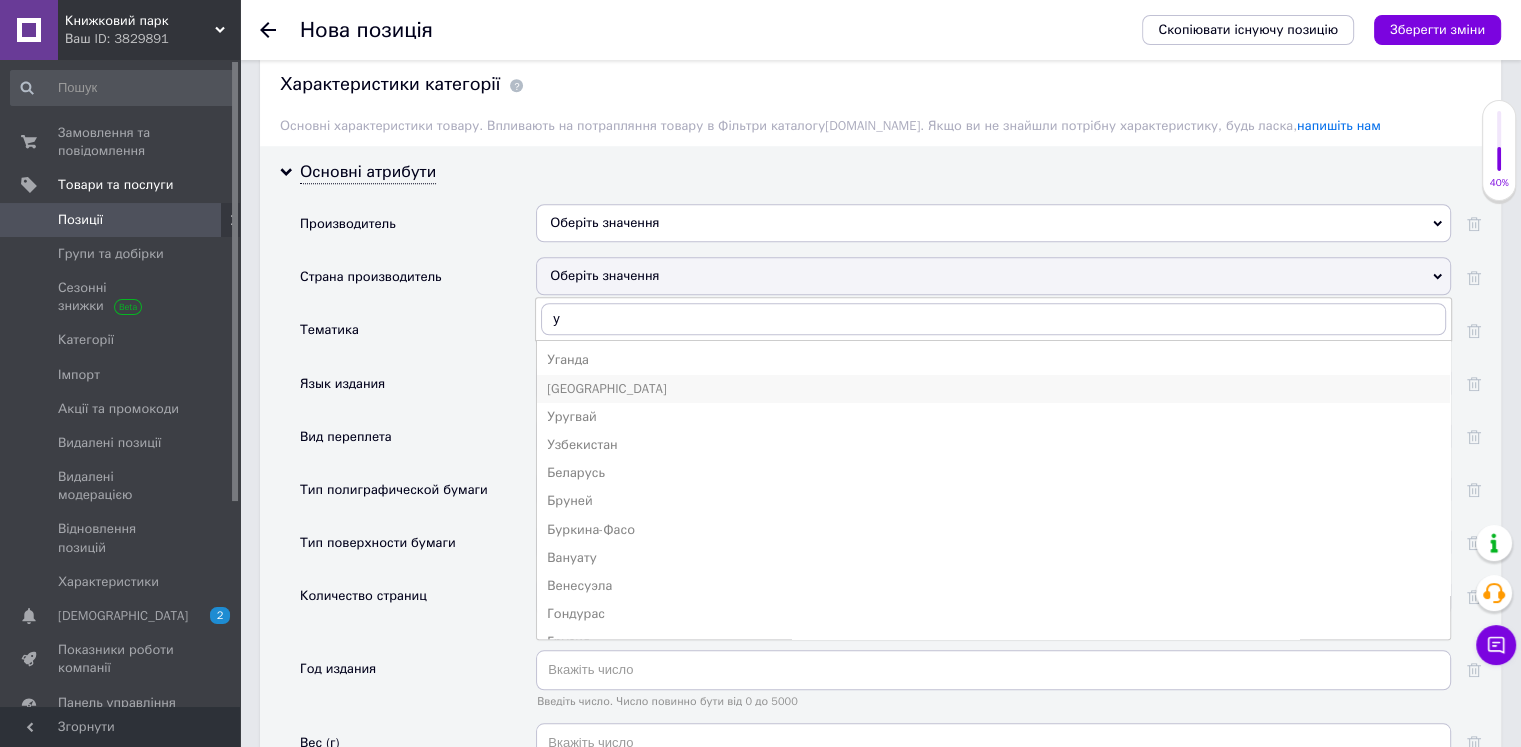 click on "[GEOGRAPHIC_DATA]" at bounding box center [993, 389] 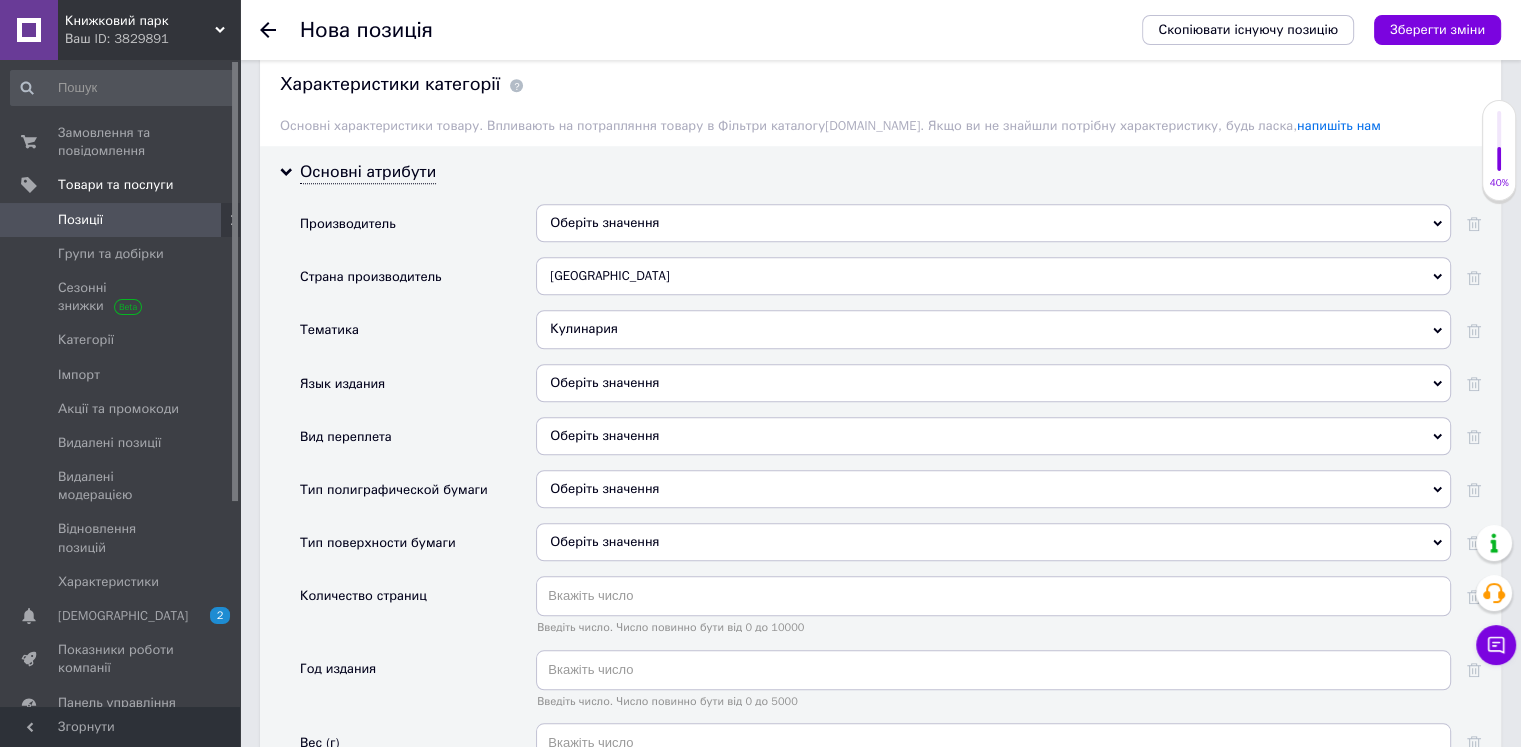 click on "Оберіть значення" at bounding box center (993, 223) 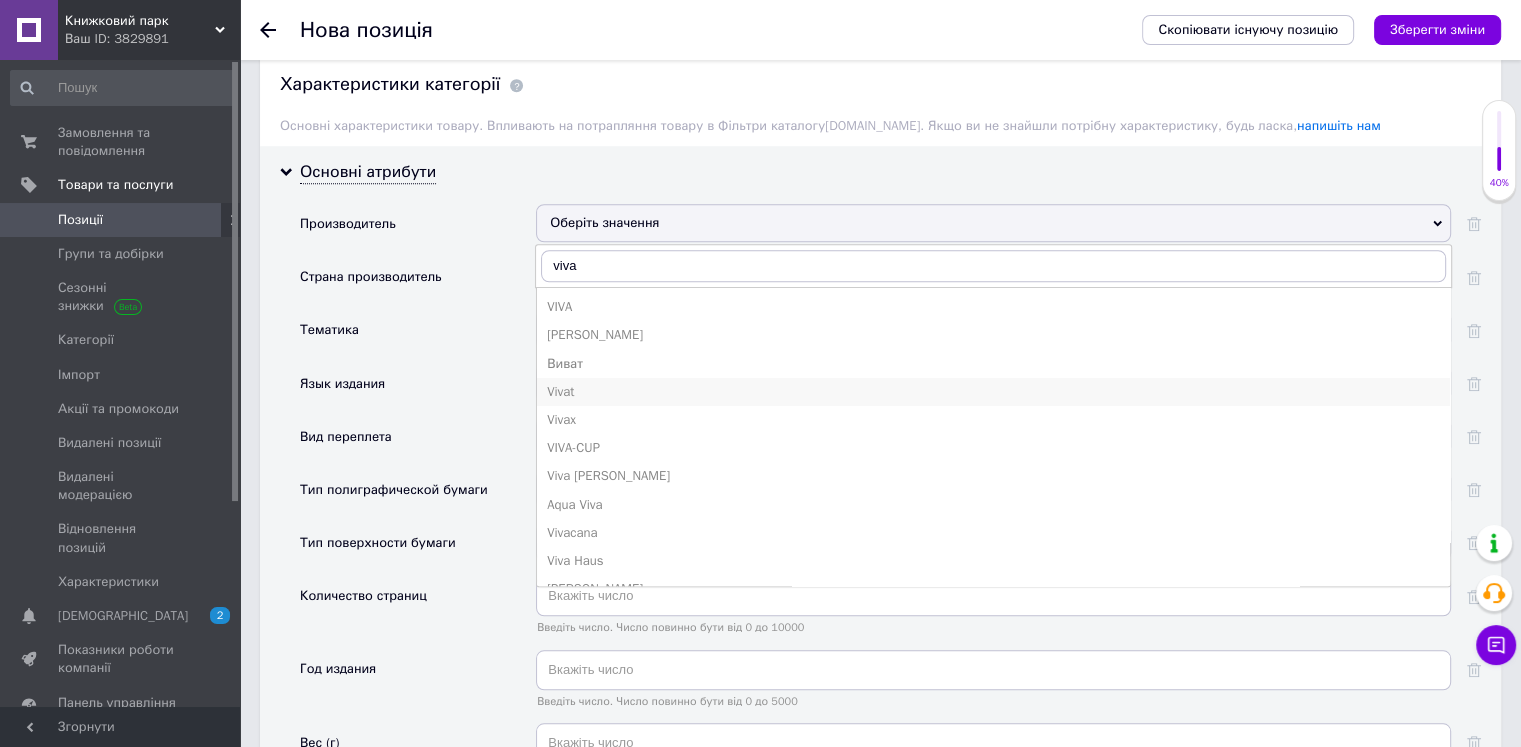 click on "Vivat" at bounding box center (993, 392) 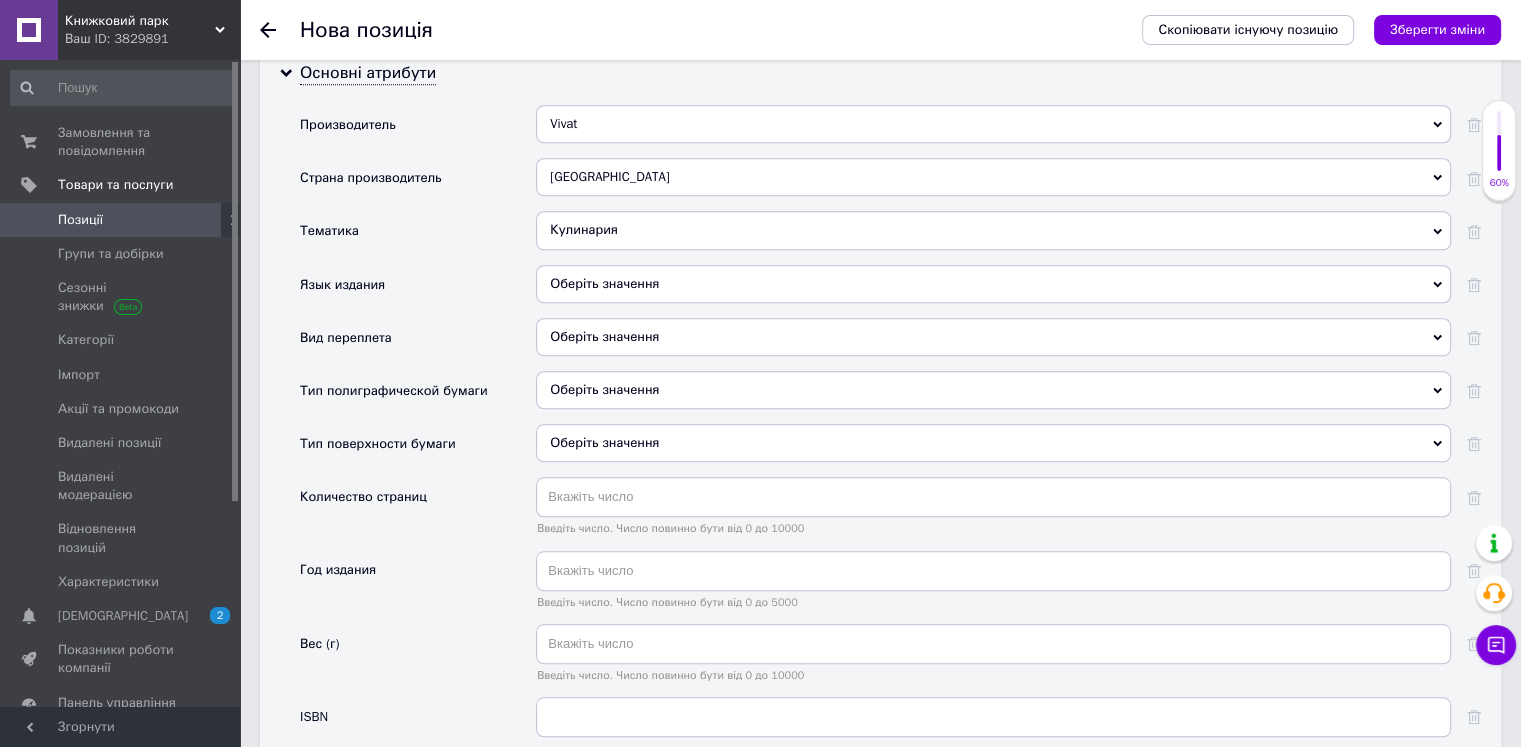 scroll, scrollTop: 1700, scrollLeft: 0, axis: vertical 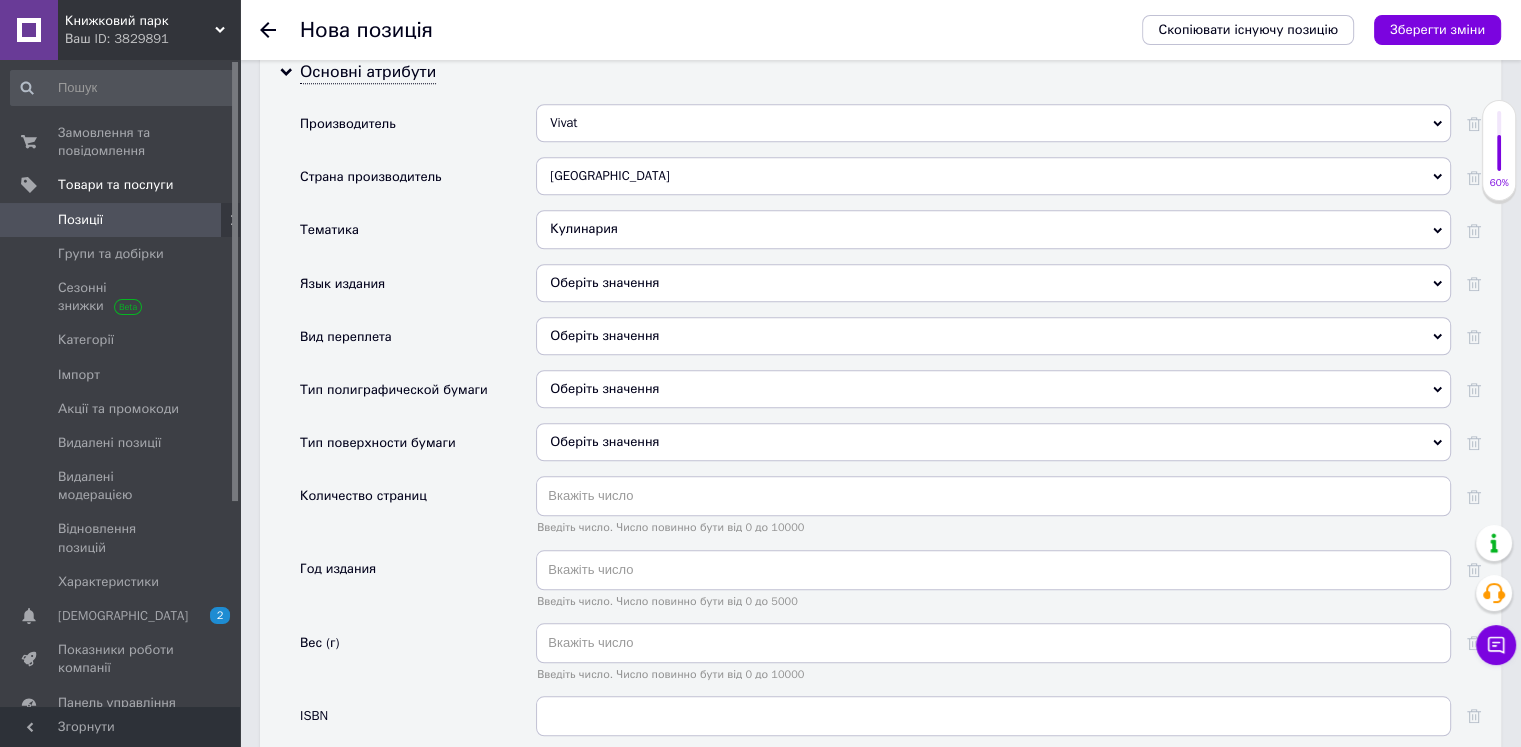 click on "Оберіть значення" at bounding box center (993, 283) 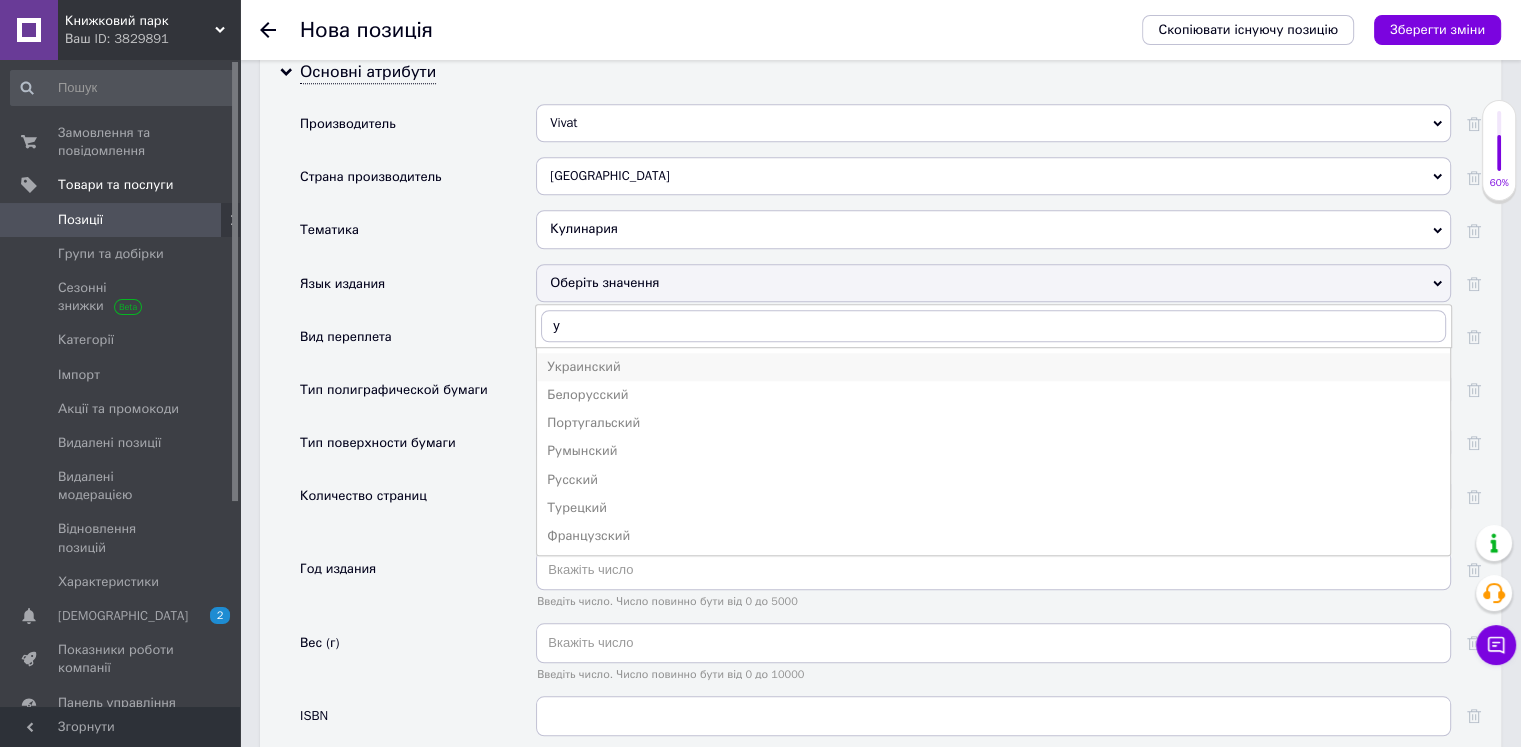 click on "Украинский" at bounding box center [993, 367] 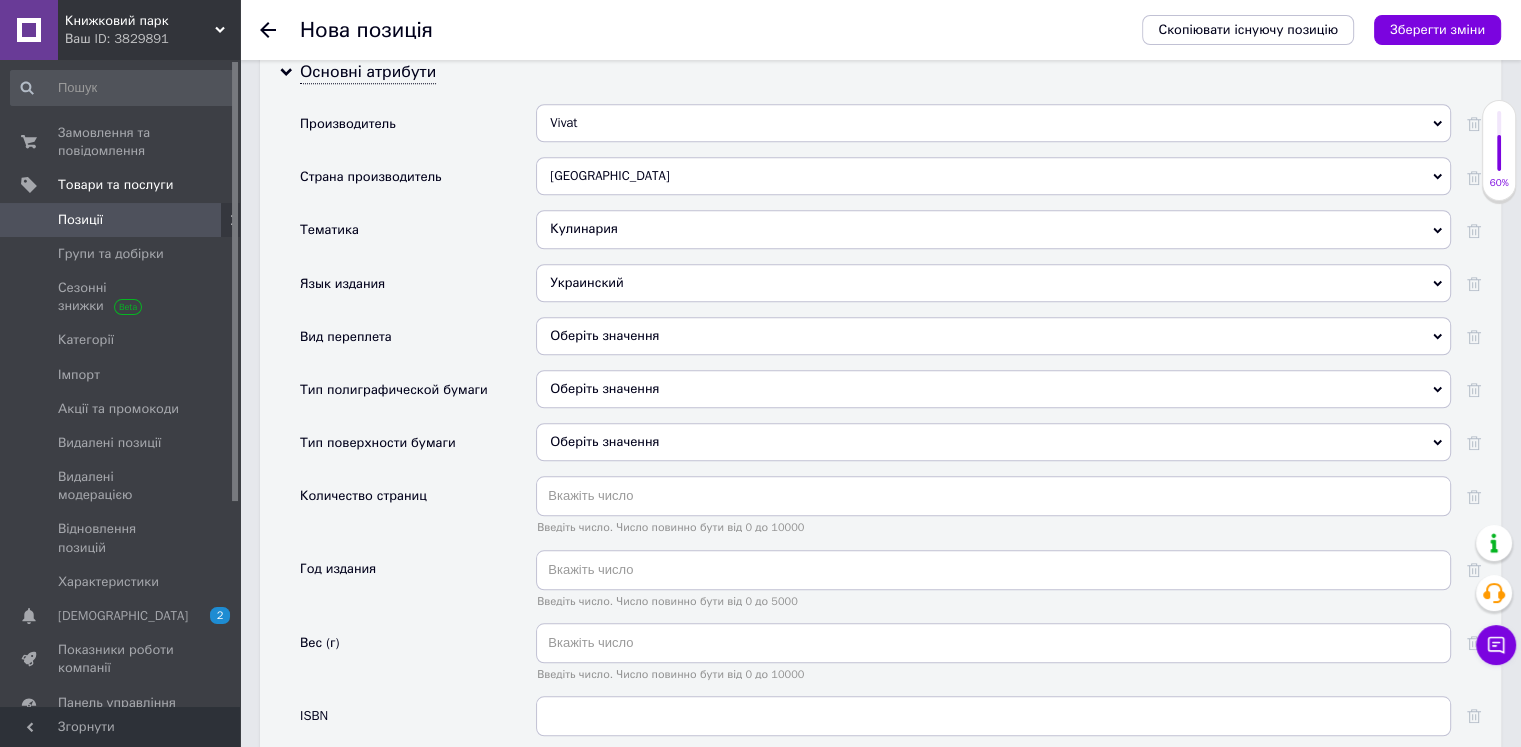 click on "Оберіть значення" at bounding box center [993, 336] 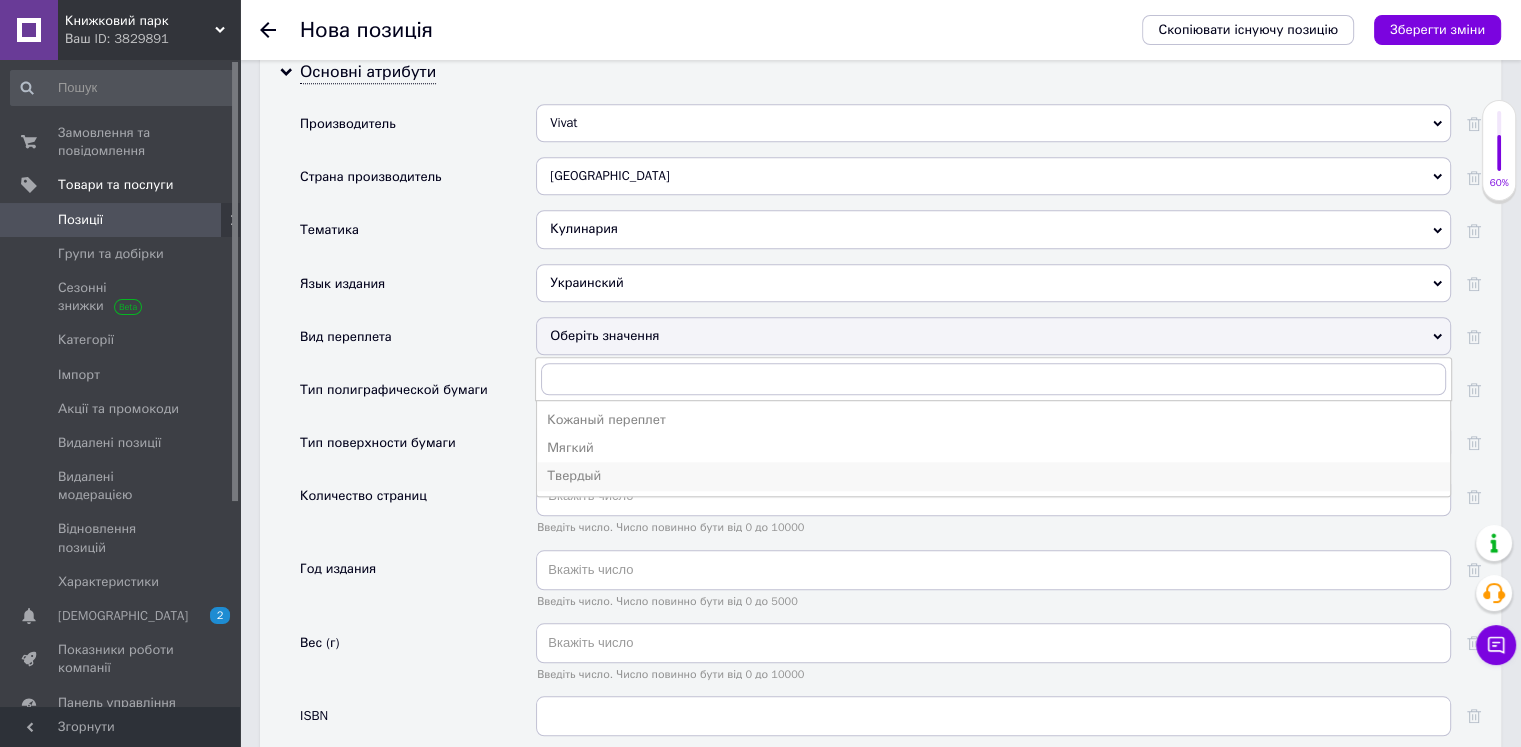 click on "Твердый" at bounding box center [993, 476] 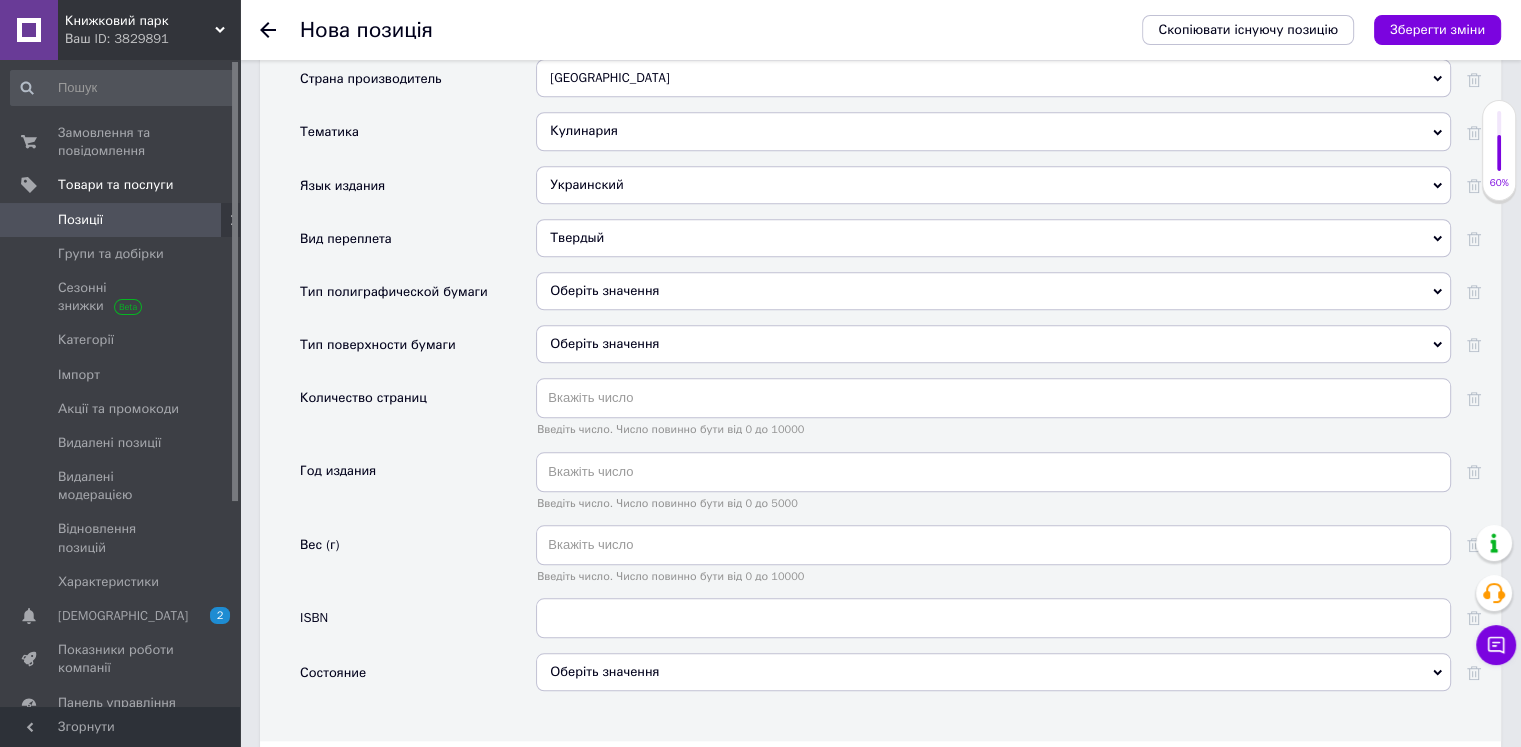 scroll, scrollTop: 1800, scrollLeft: 0, axis: vertical 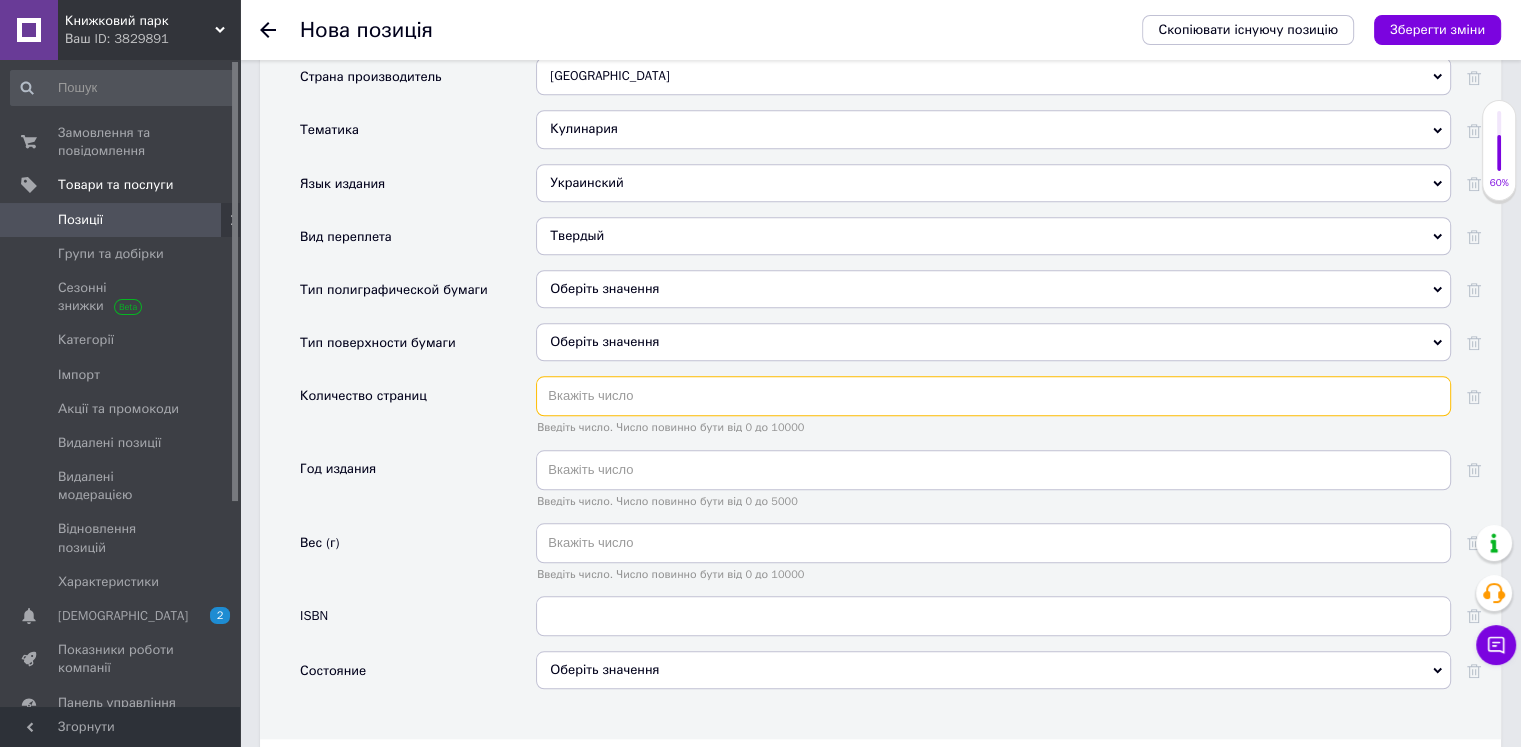 click at bounding box center [993, 396] 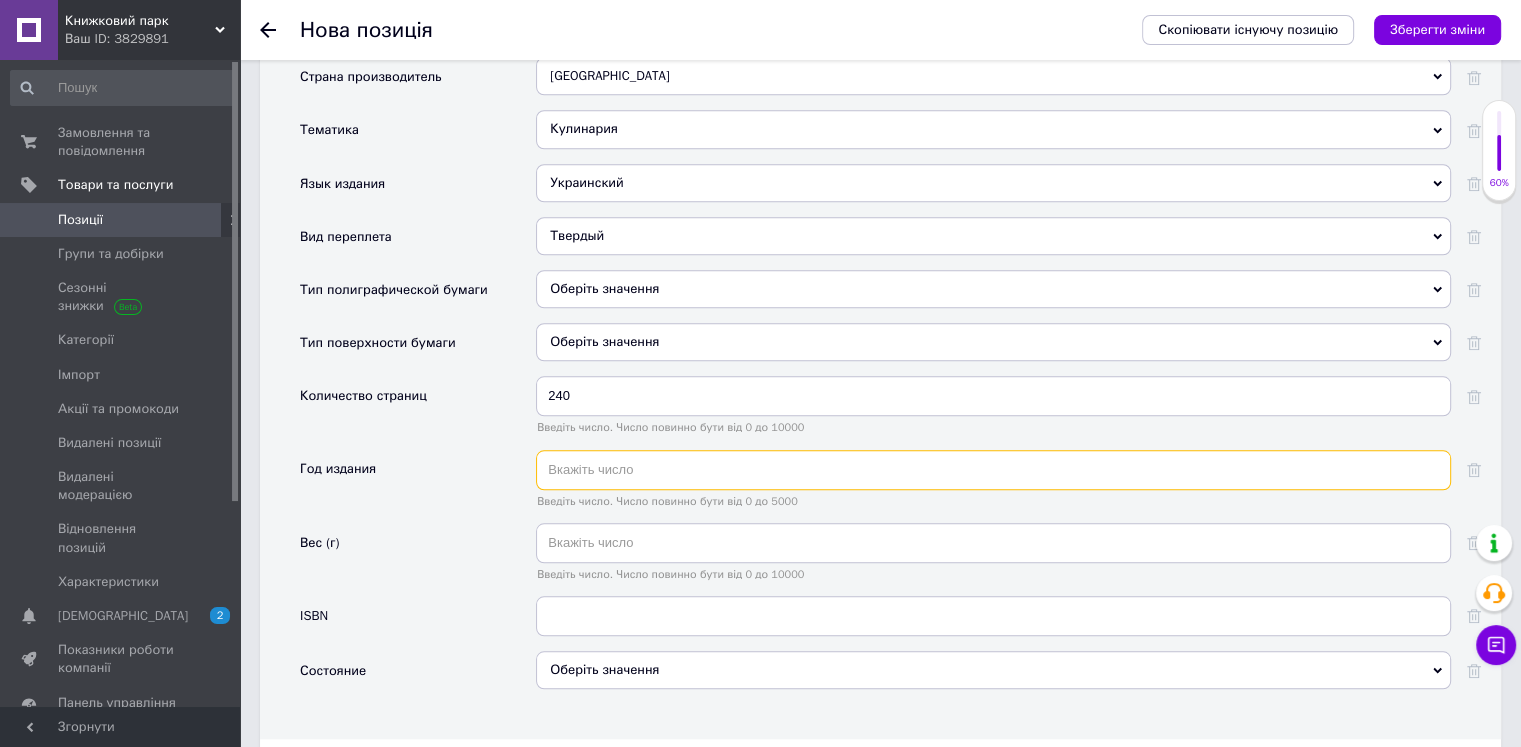 click at bounding box center (993, 470) 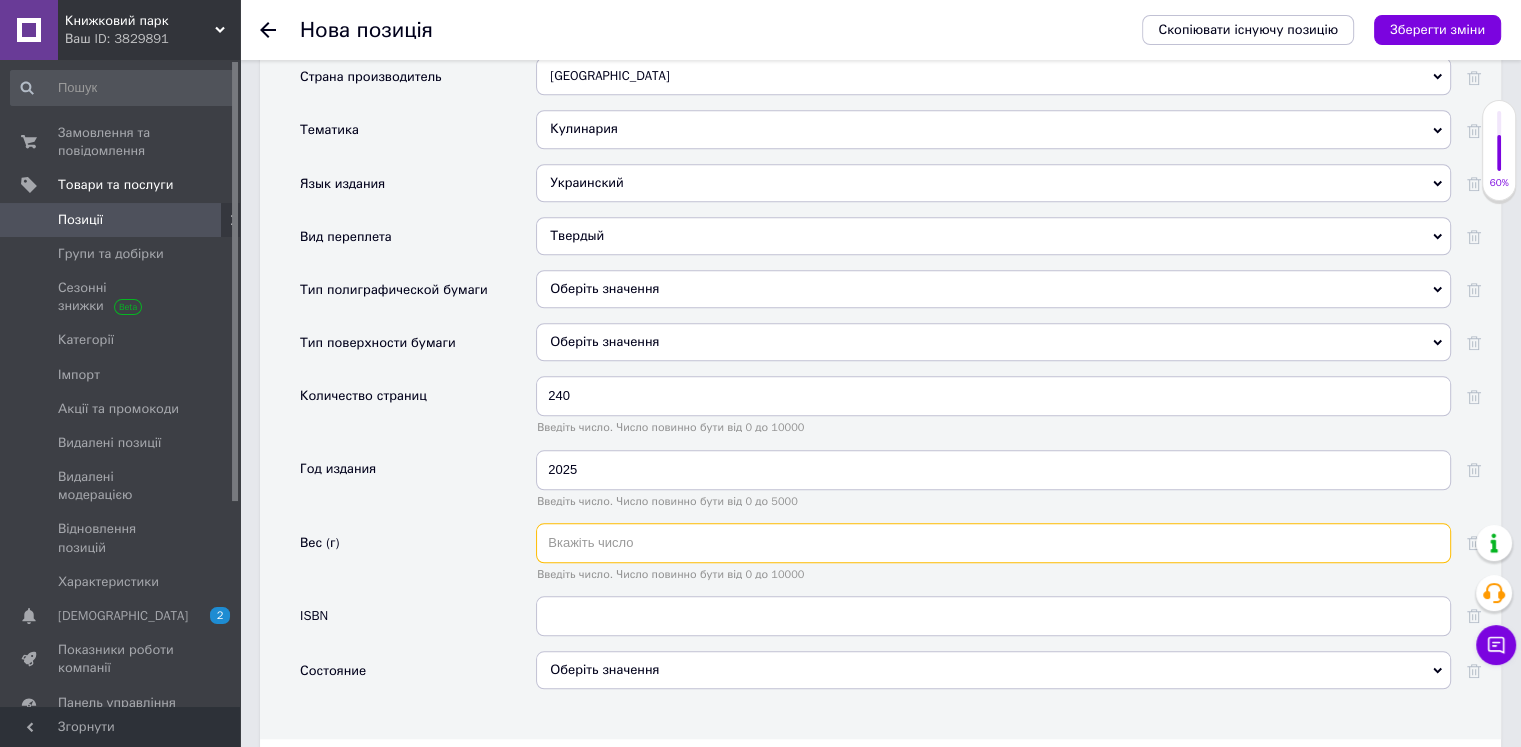 click at bounding box center (993, 543) 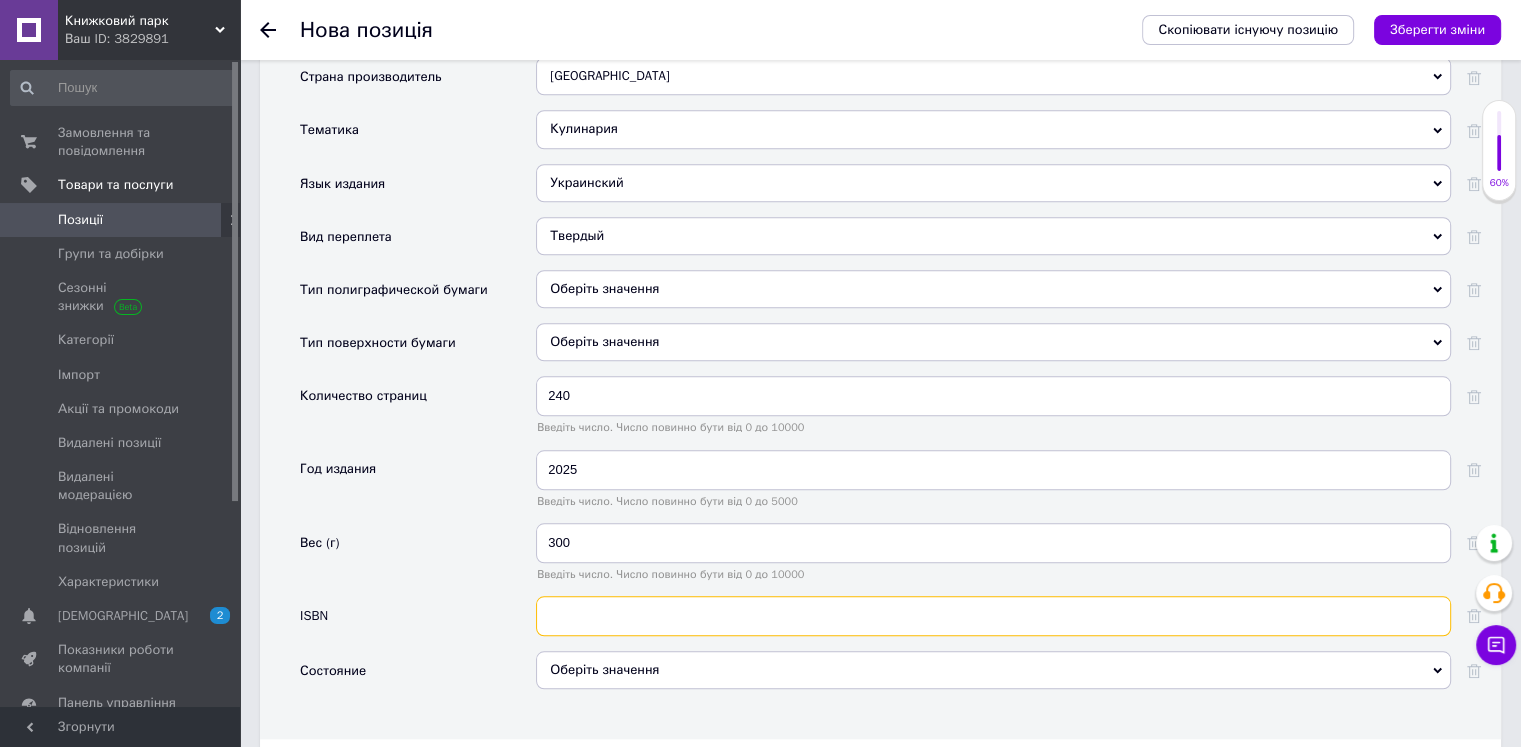 click at bounding box center [993, 616] 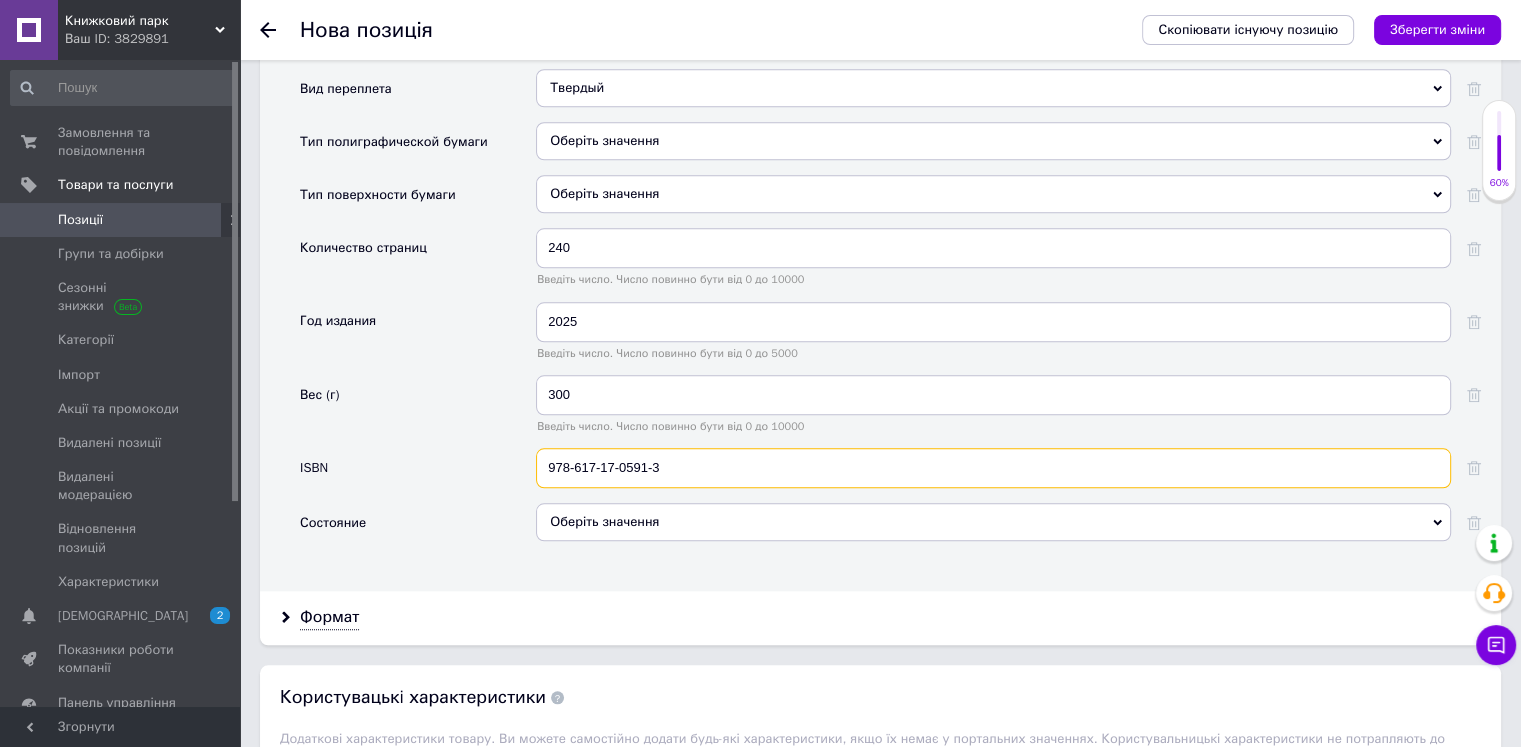 scroll, scrollTop: 2000, scrollLeft: 0, axis: vertical 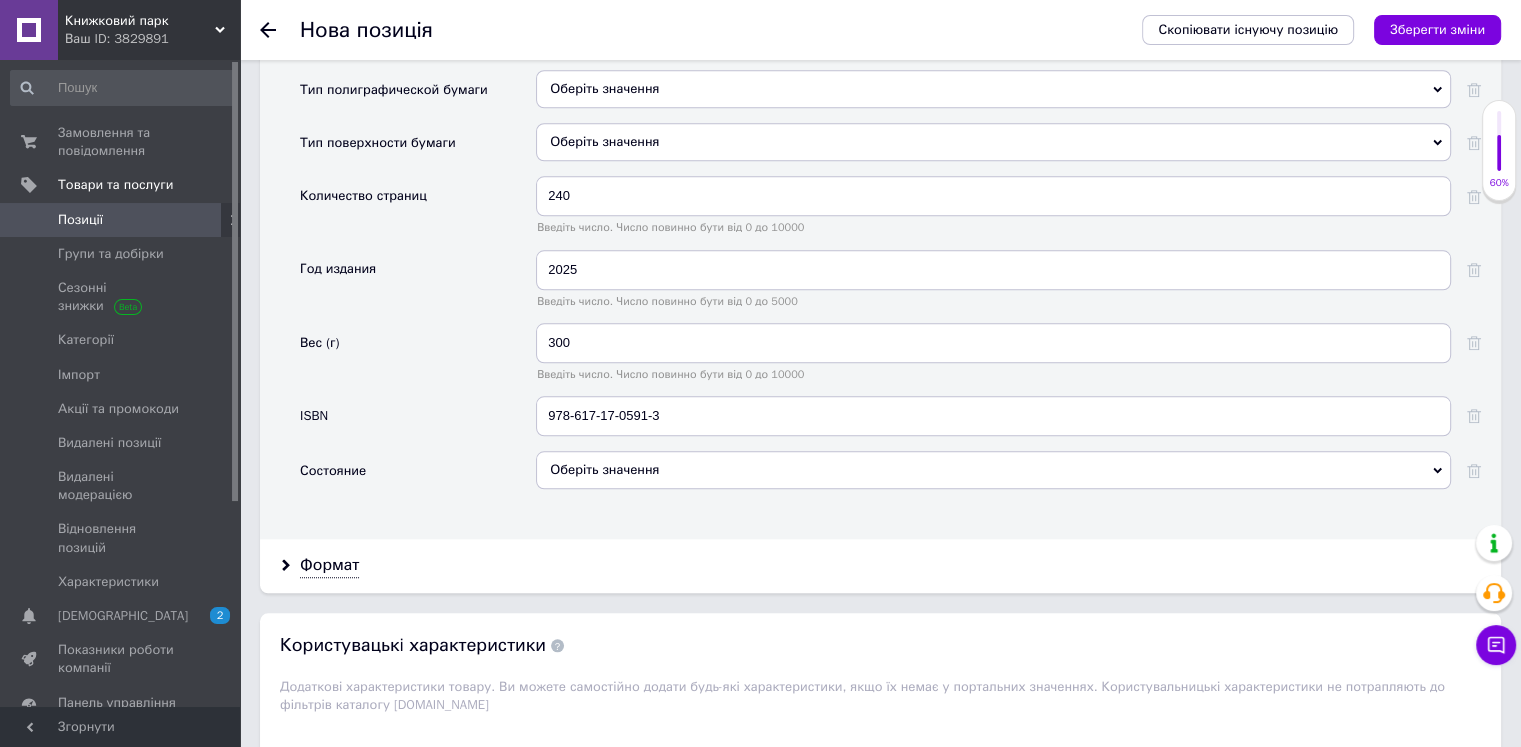 click on "Оберіть значення" at bounding box center (993, 470) 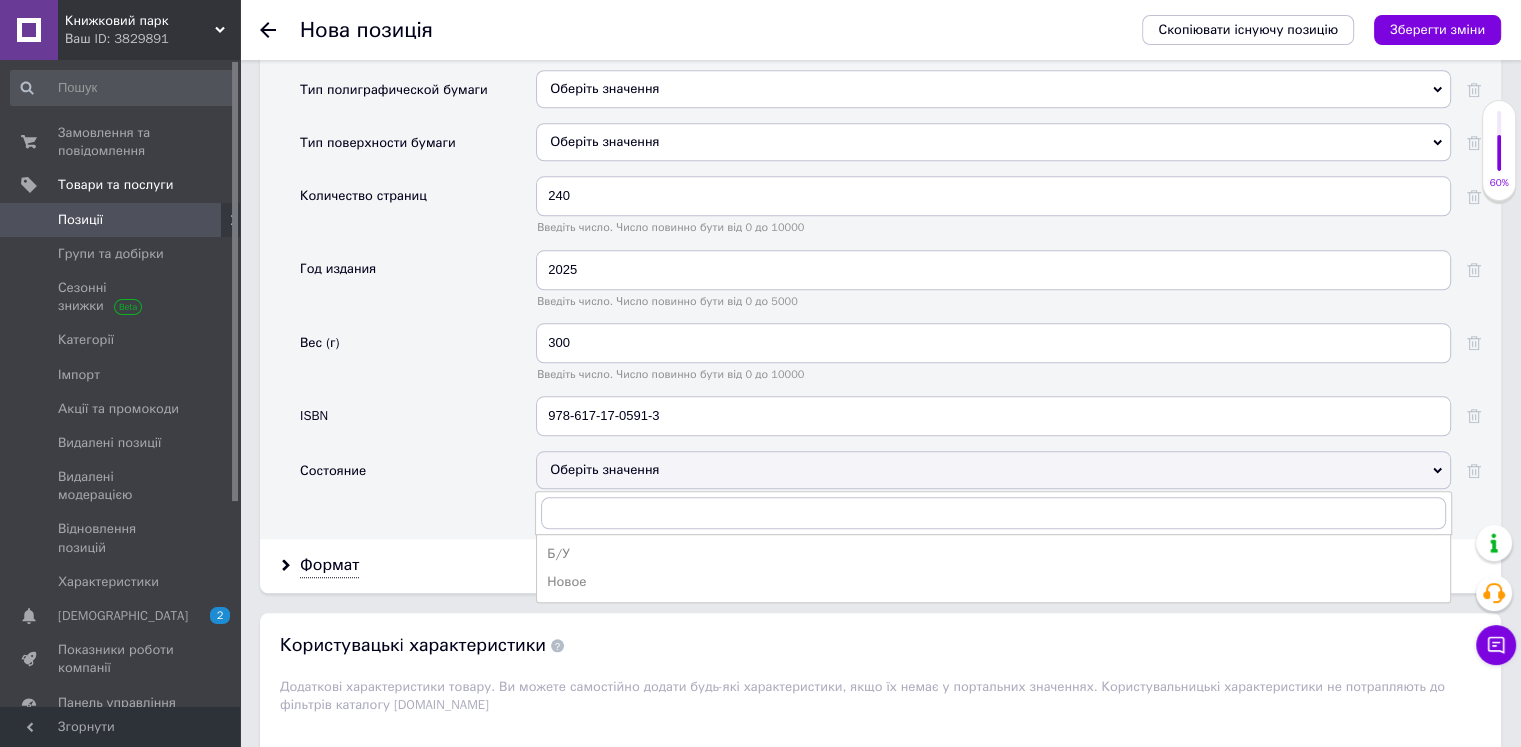 click on "Новое" at bounding box center (993, 582) 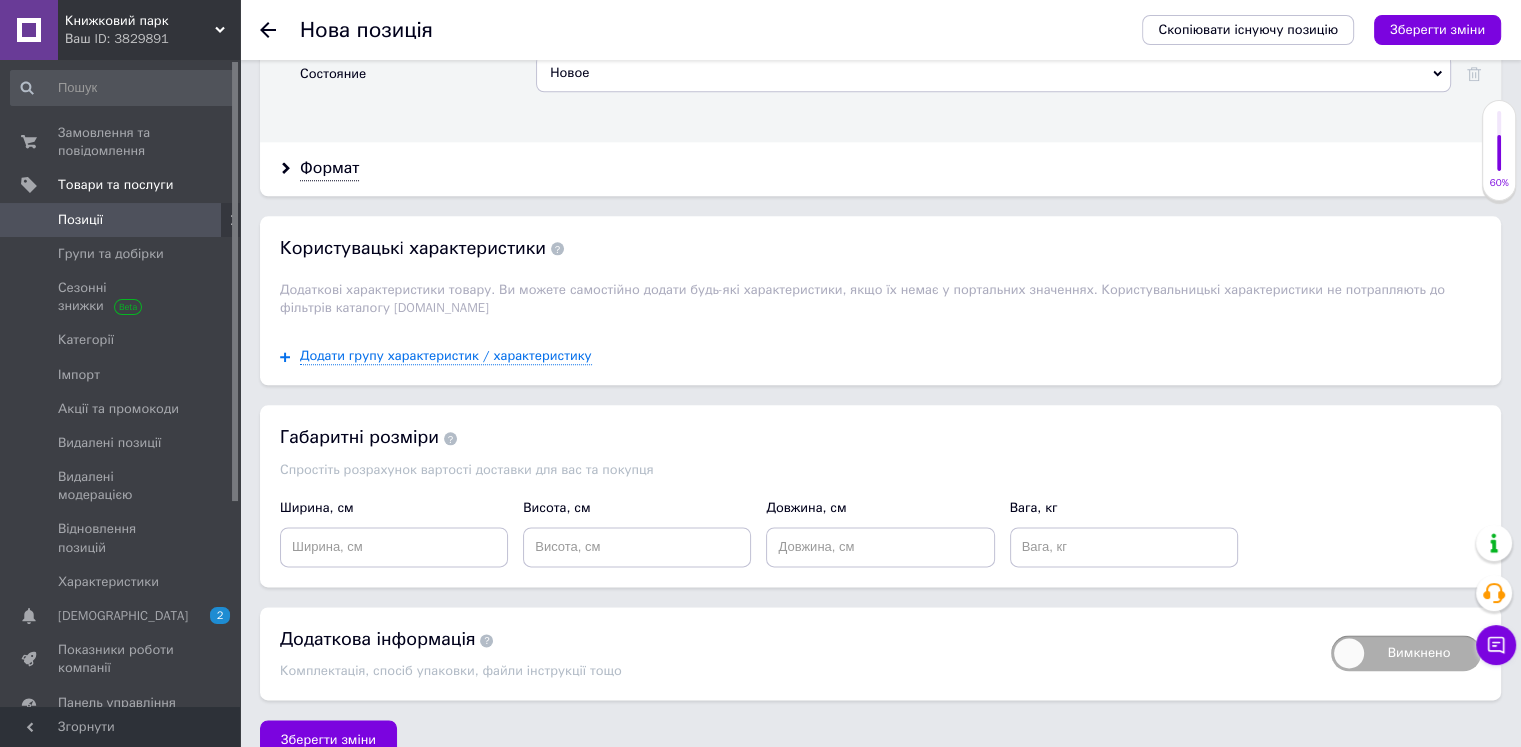scroll, scrollTop: 2400, scrollLeft: 0, axis: vertical 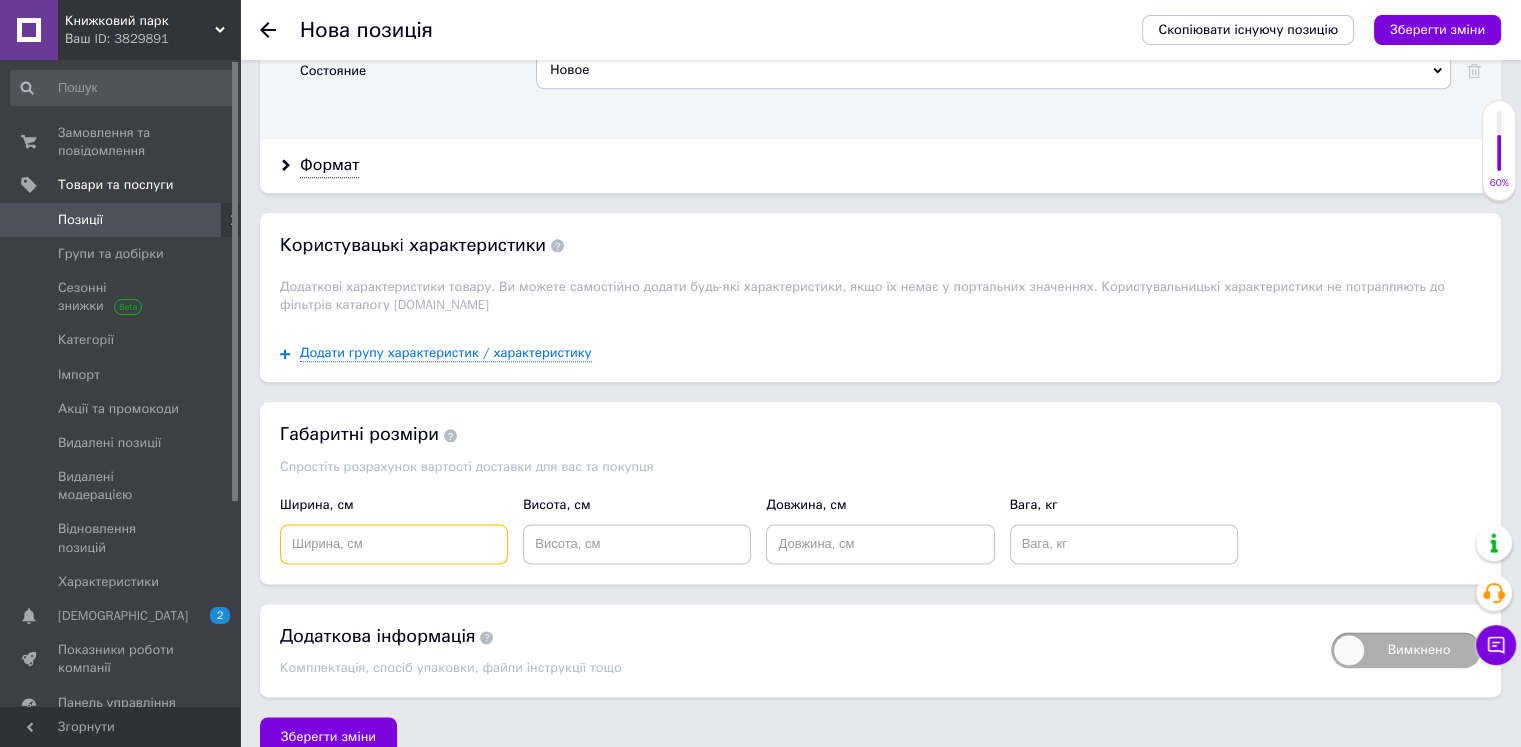click at bounding box center [394, 544] 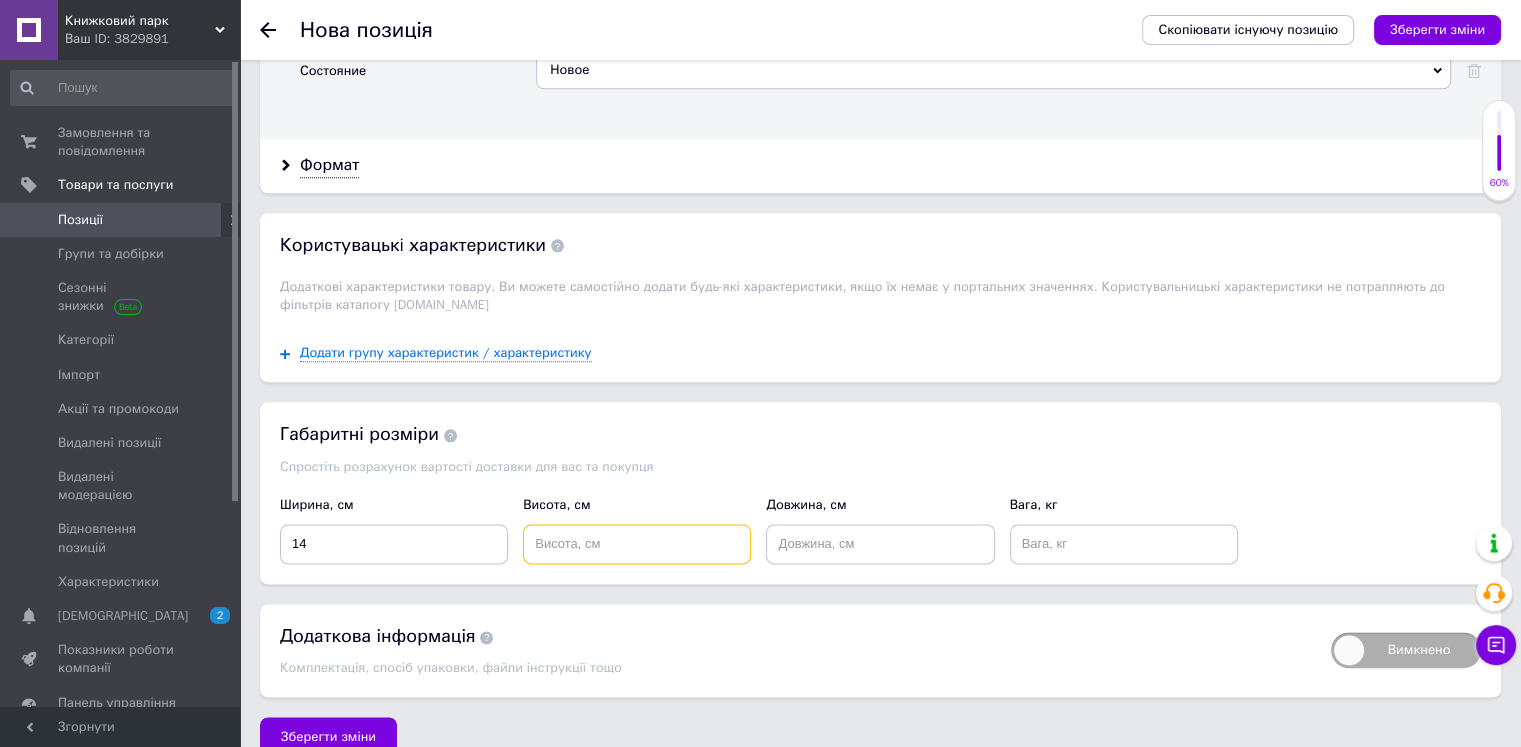 click at bounding box center [637, 544] 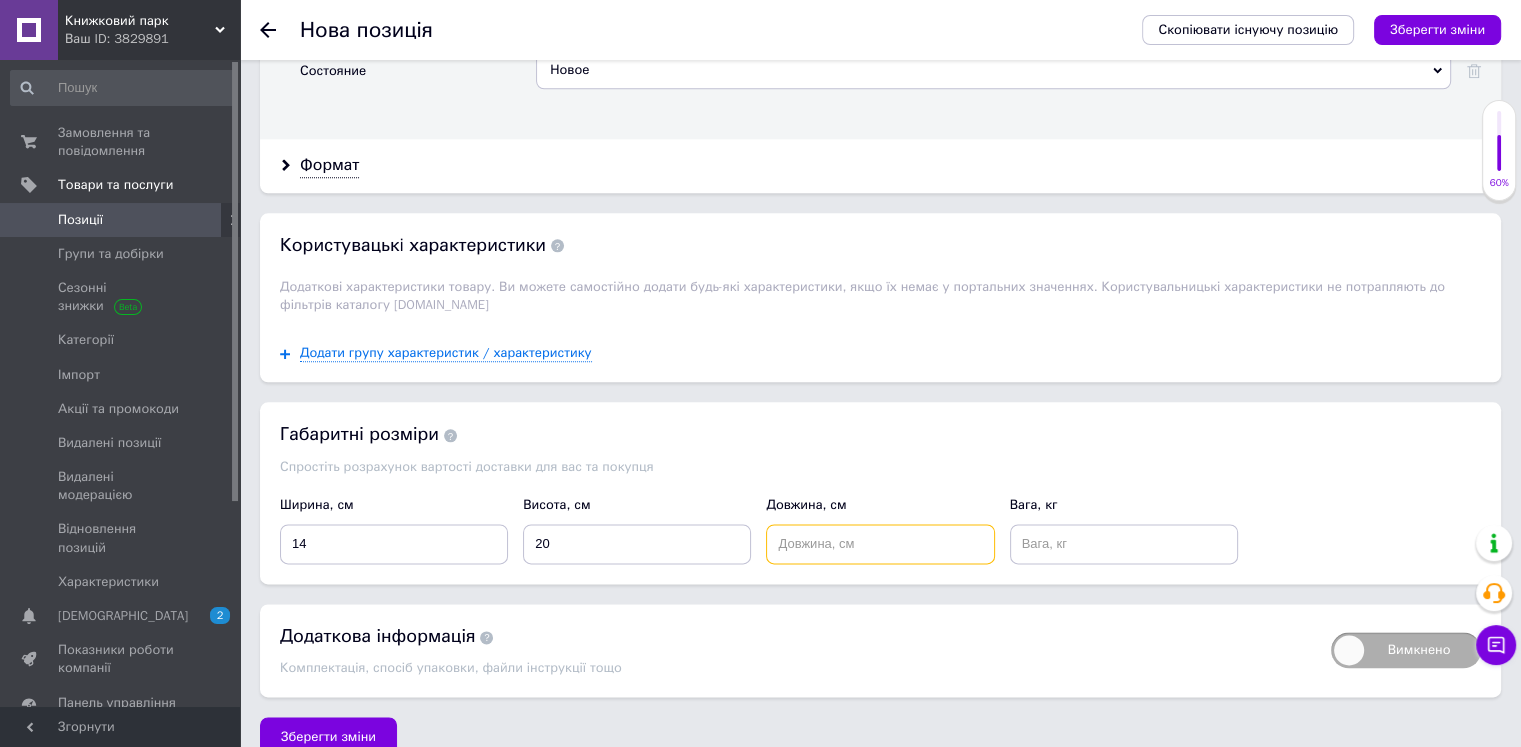 click at bounding box center (880, 544) 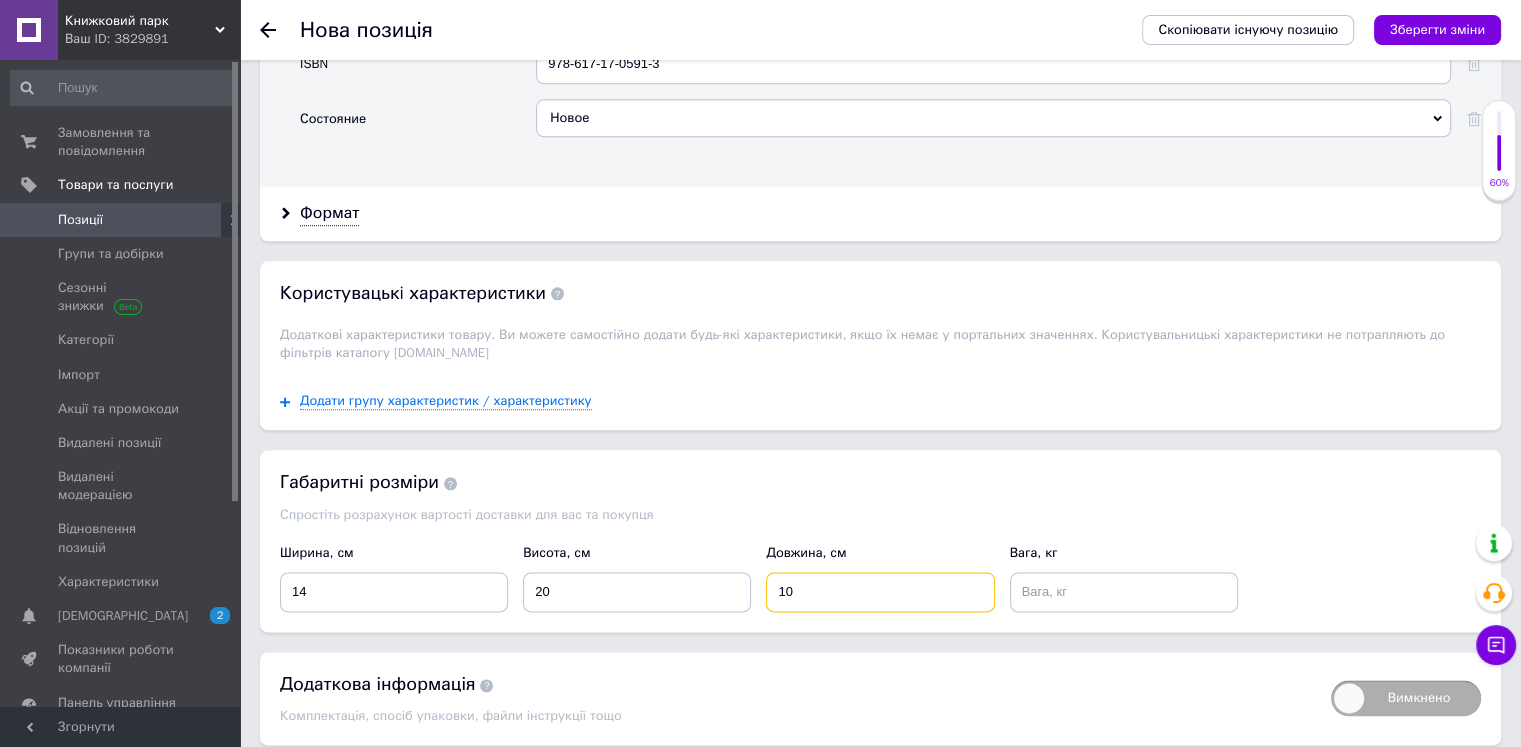 scroll, scrollTop: 2400, scrollLeft: 0, axis: vertical 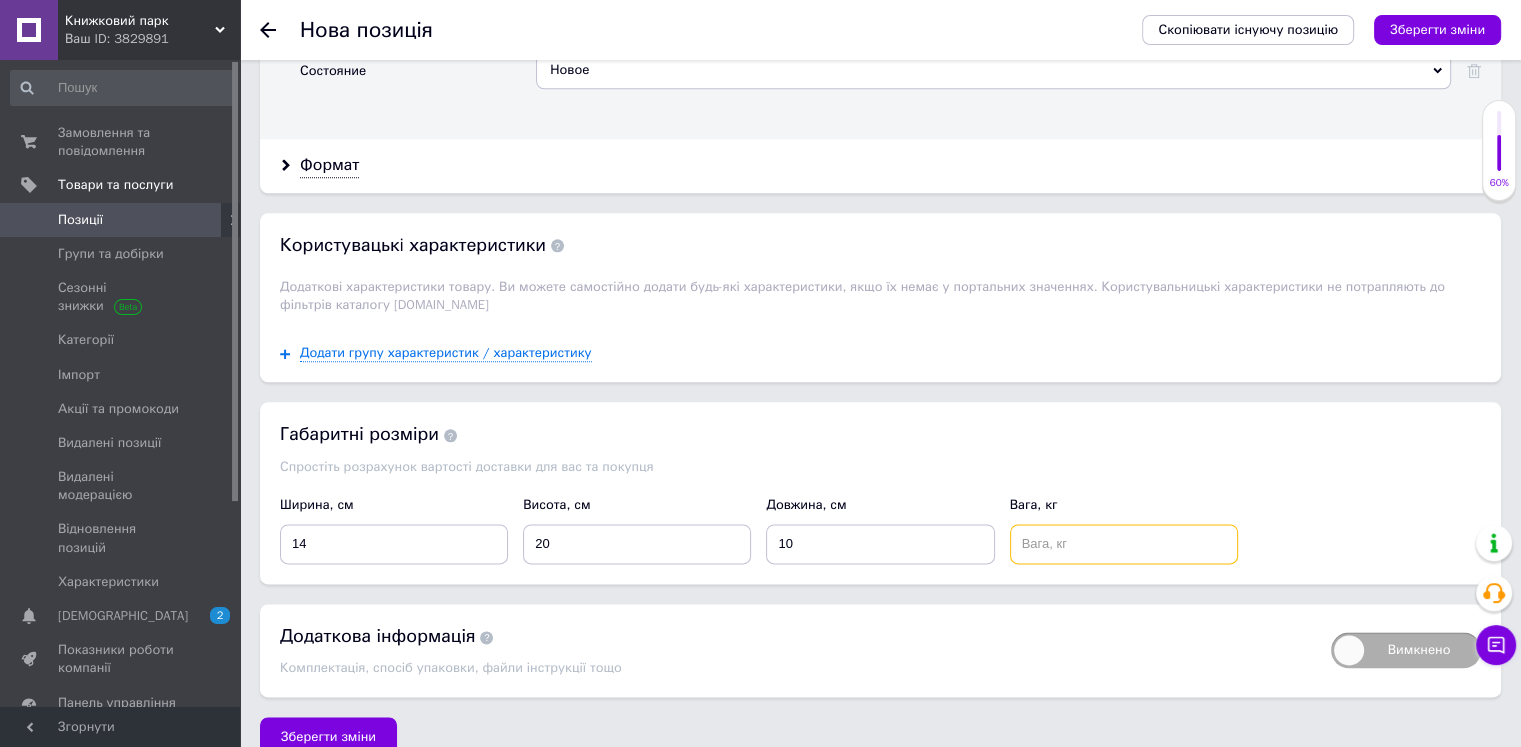 click at bounding box center (1124, 544) 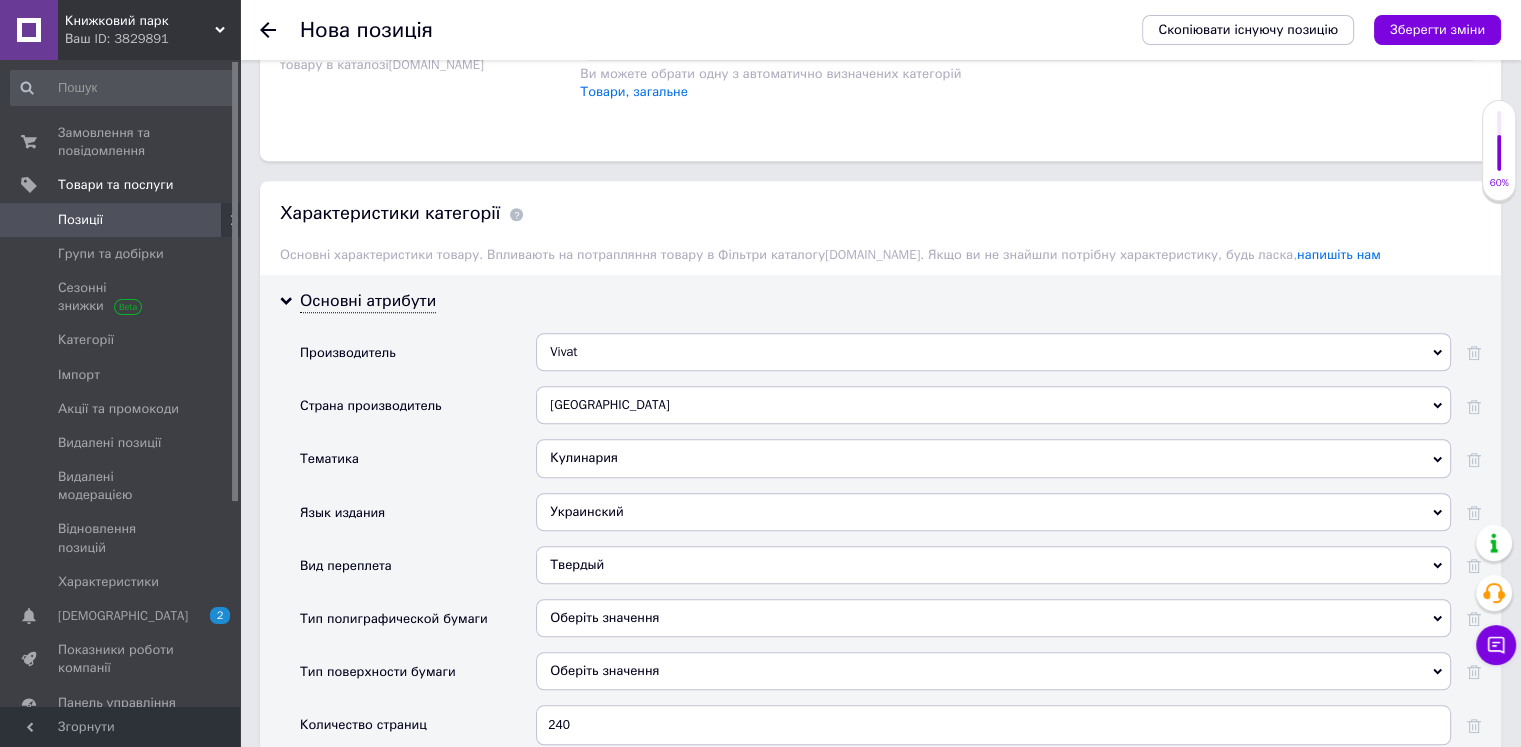 scroll, scrollTop: 1500, scrollLeft: 0, axis: vertical 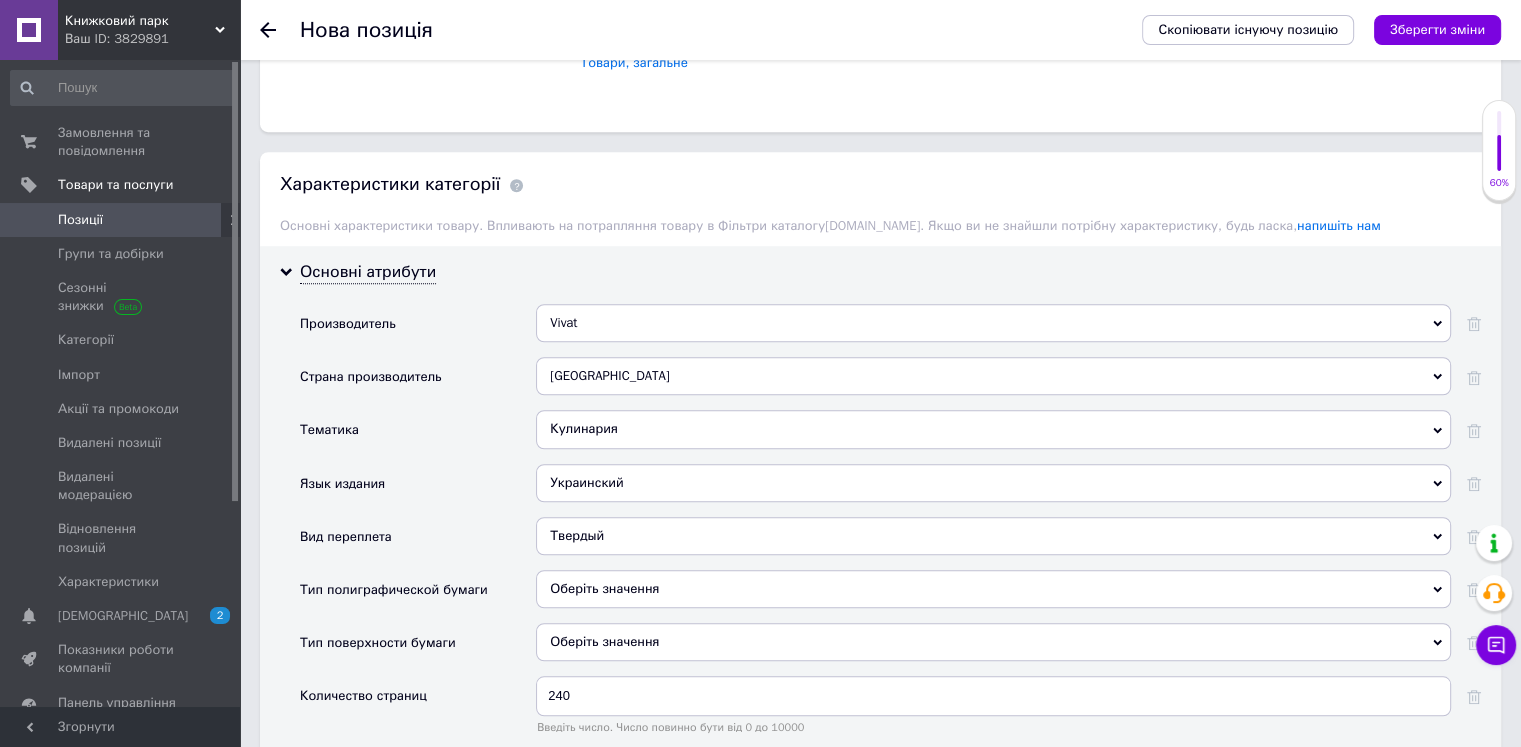 click on "Кулинария" at bounding box center [993, 429] 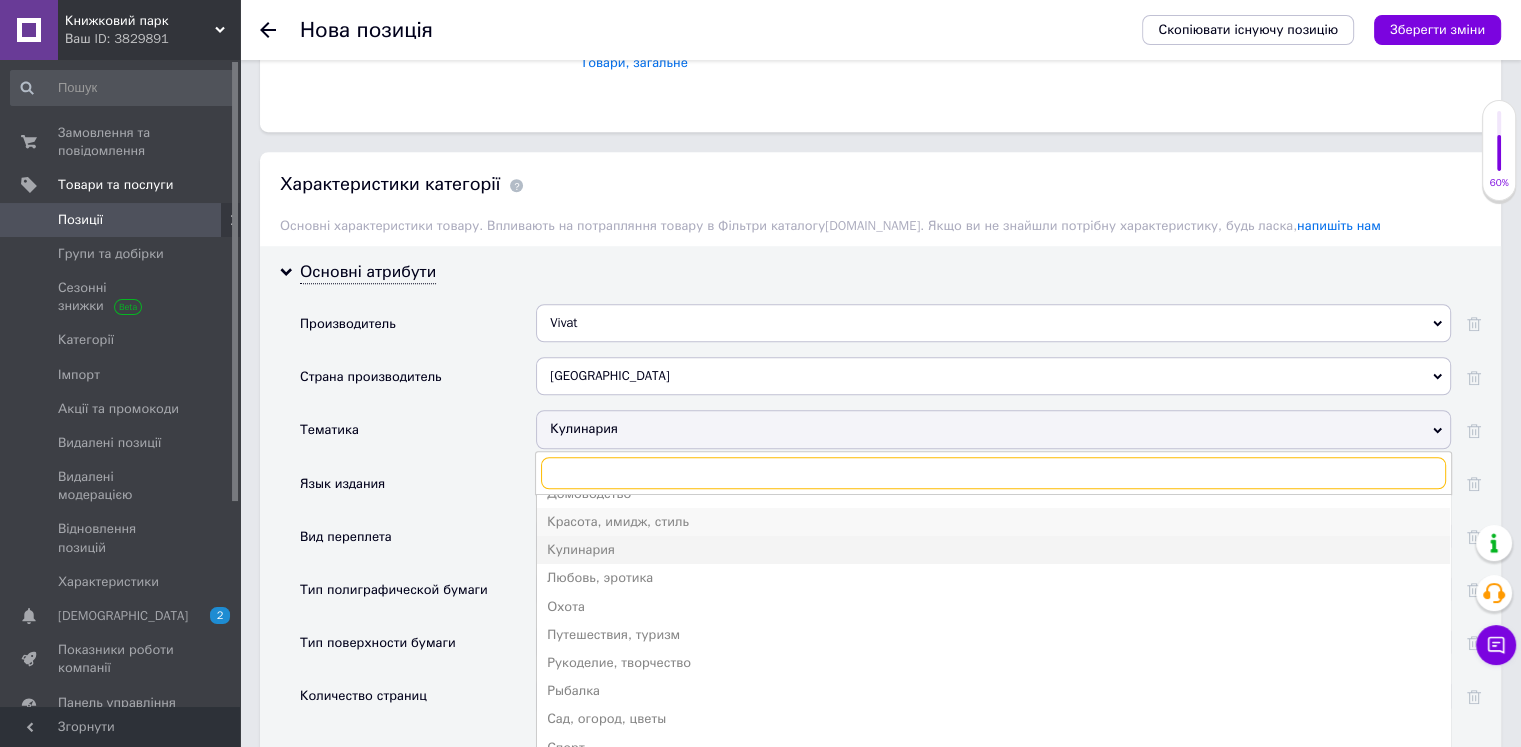 scroll, scrollTop: 49, scrollLeft: 0, axis: vertical 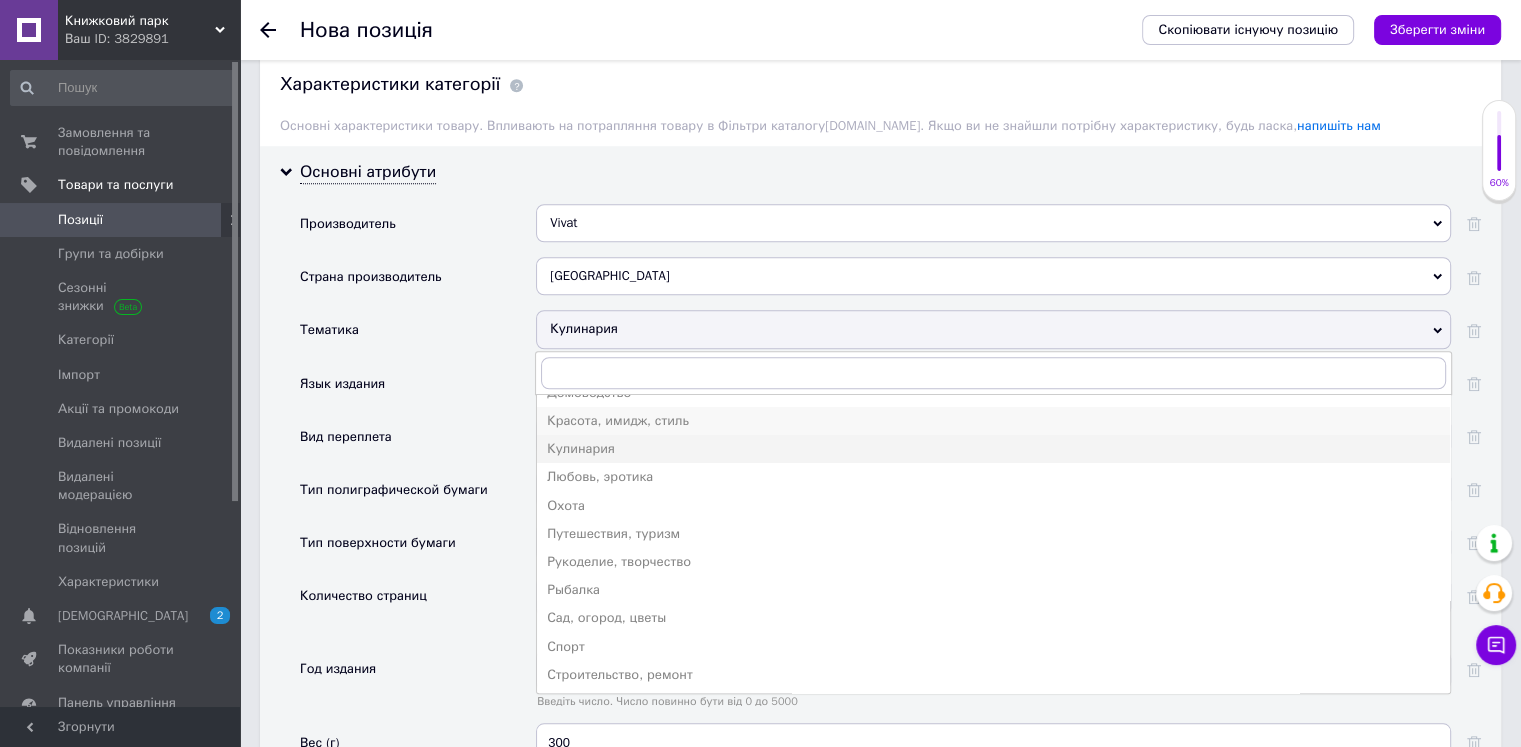 click on "Красота, имидж, стиль" at bounding box center (993, 421) 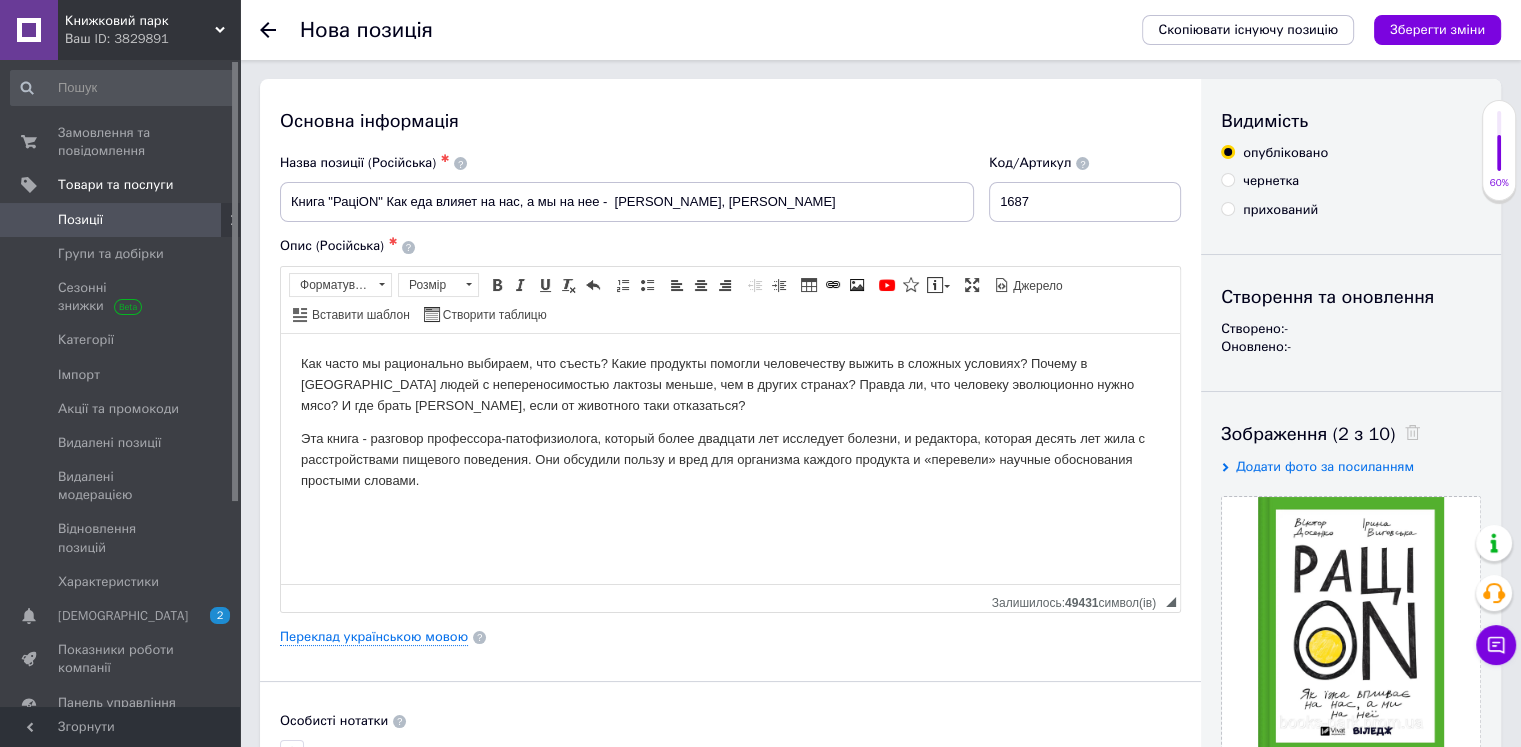 scroll, scrollTop: 0, scrollLeft: 0, axis: both 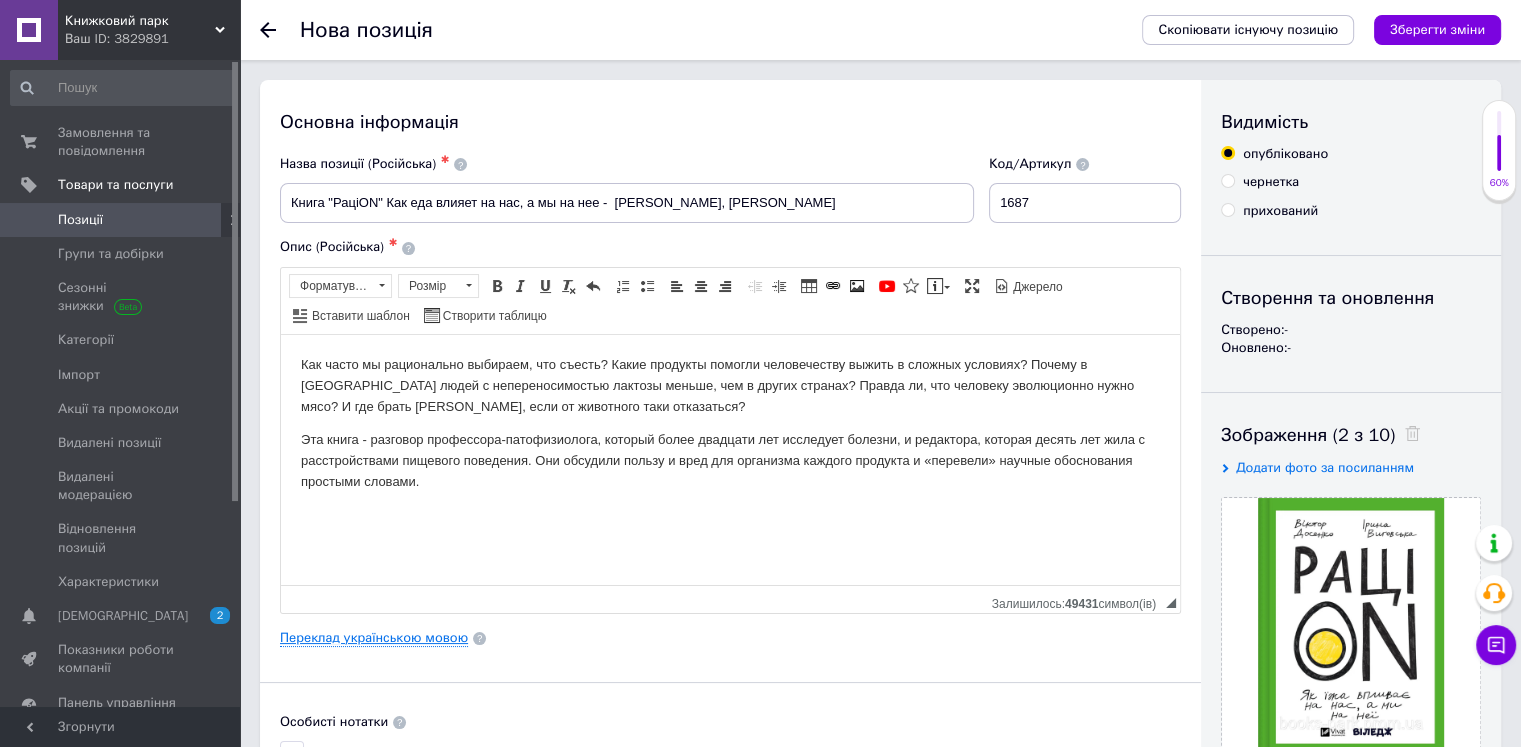 click on "Переклад українською мовою" at bounding box center (374, 638) 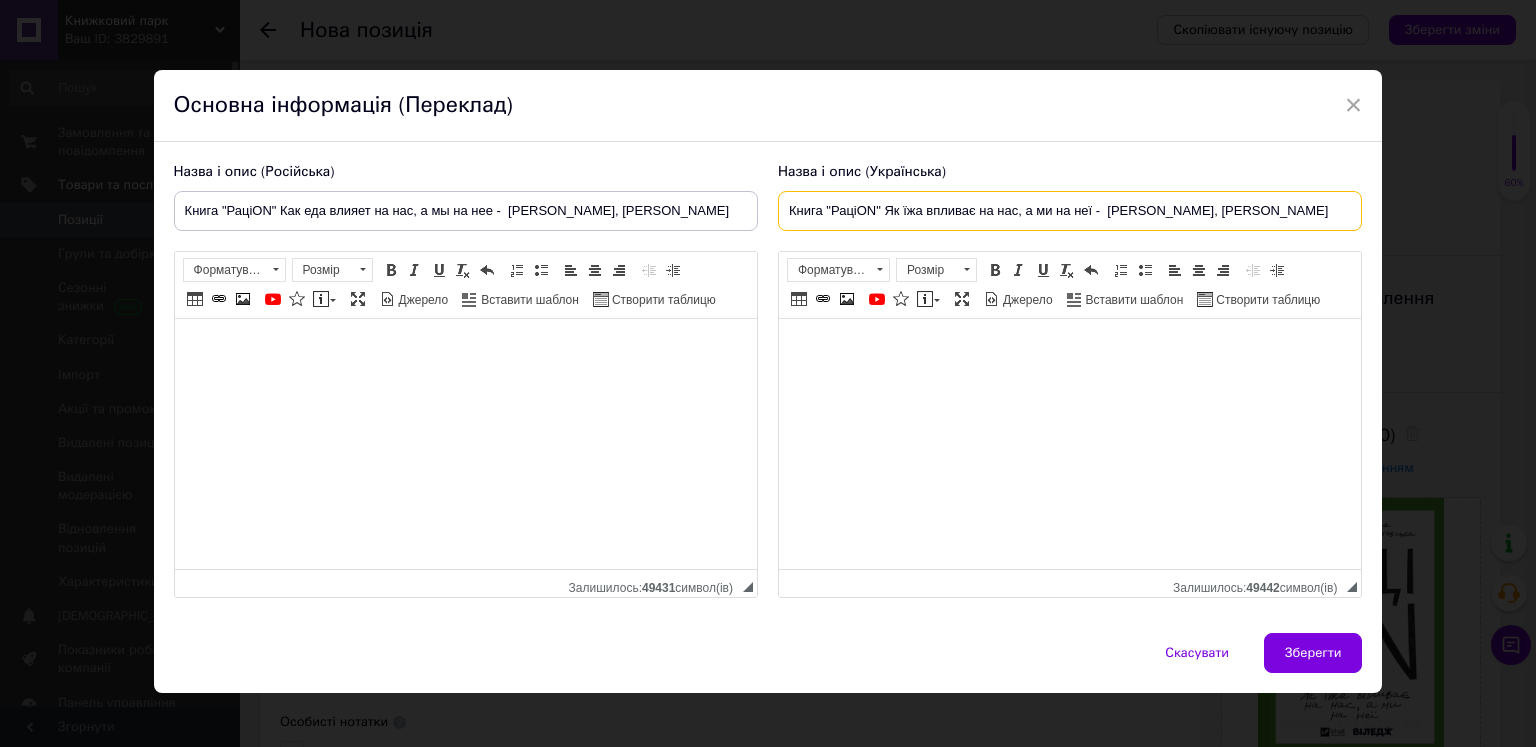 drag, startPoint x: 825, startPoint y: 208, endPoint x: 1197, endPoint y: 210, distance: 372.00537 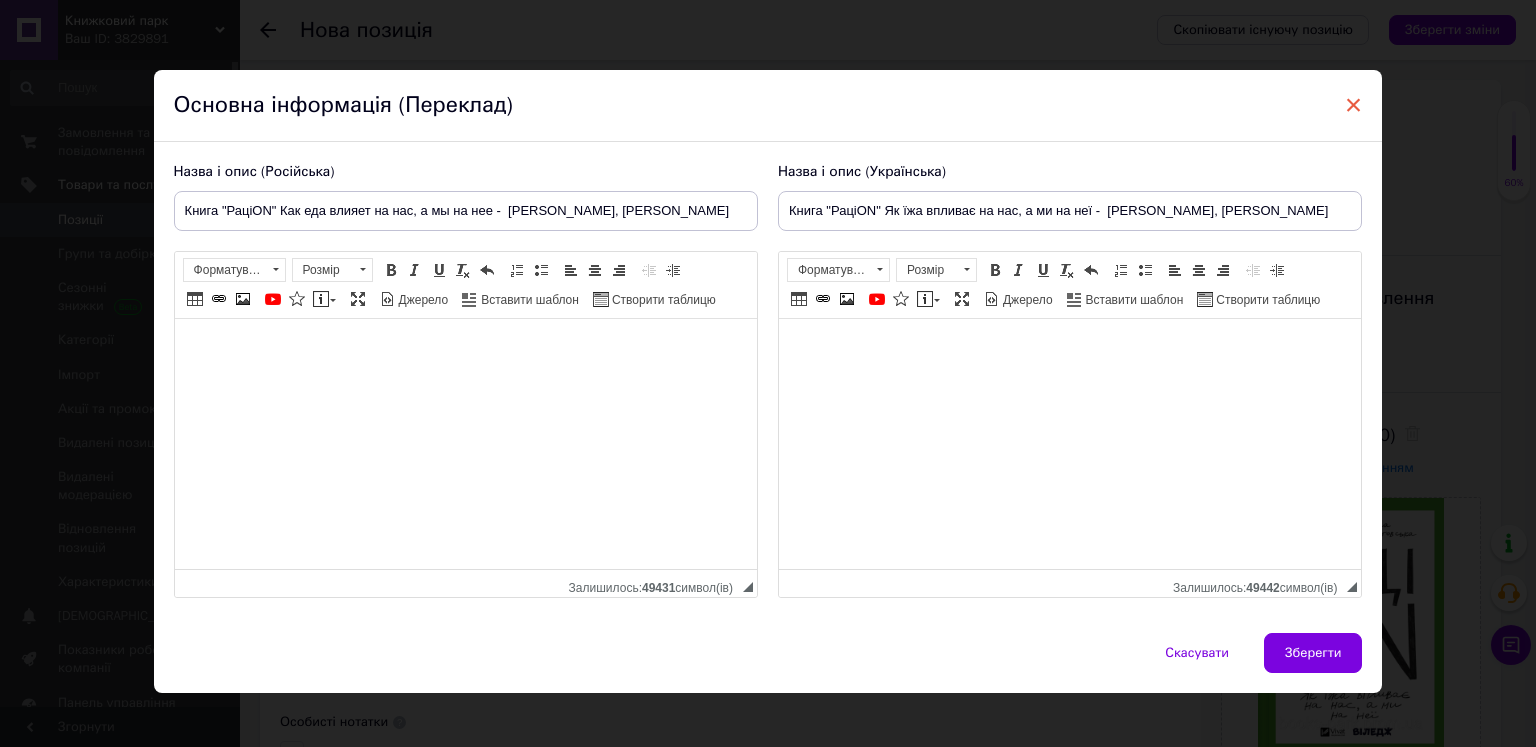 click on "×" at bounding box center [1354, 105] 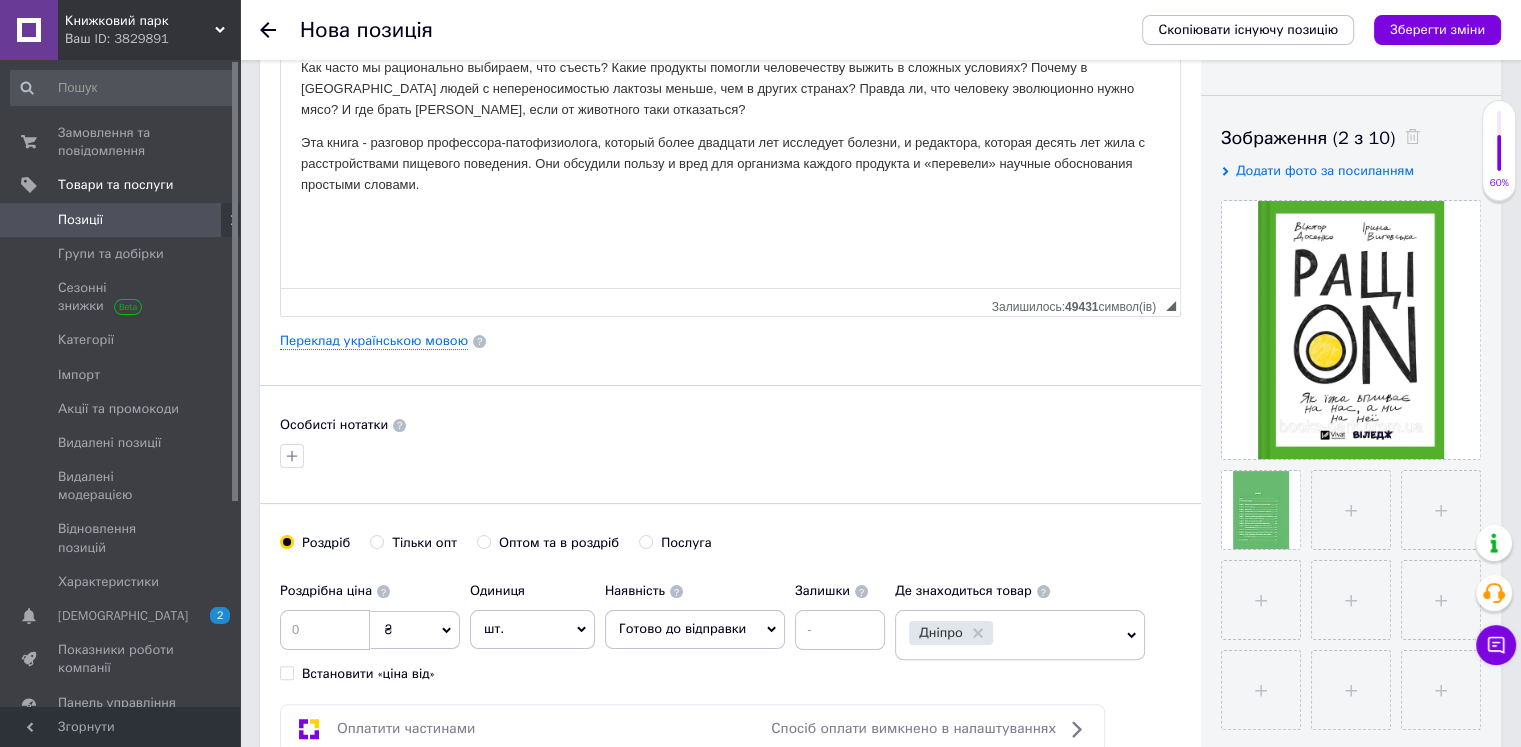 scroll, scrollTop: 300, scrollLeft: 0, axis: vertical 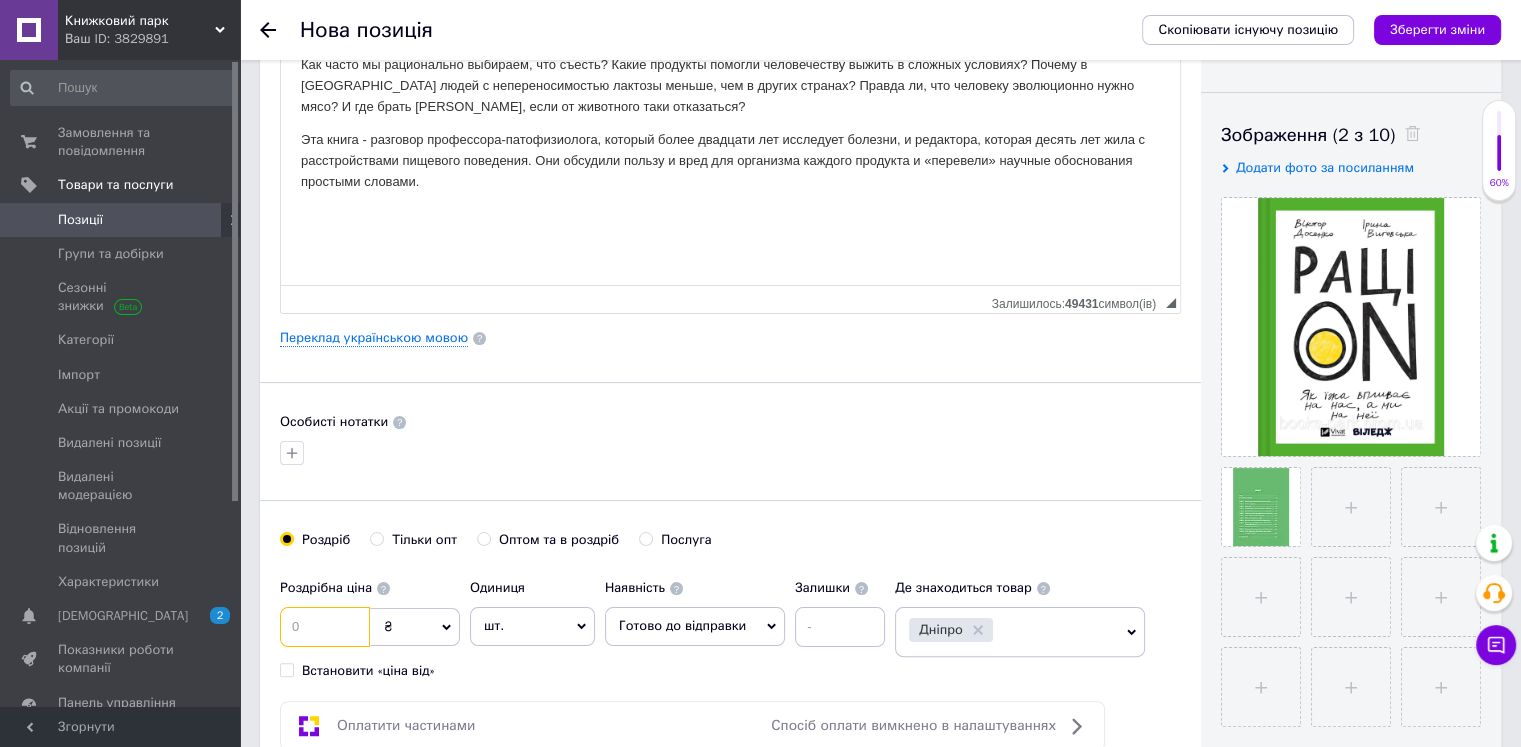 click at bounding box center [325, 627] 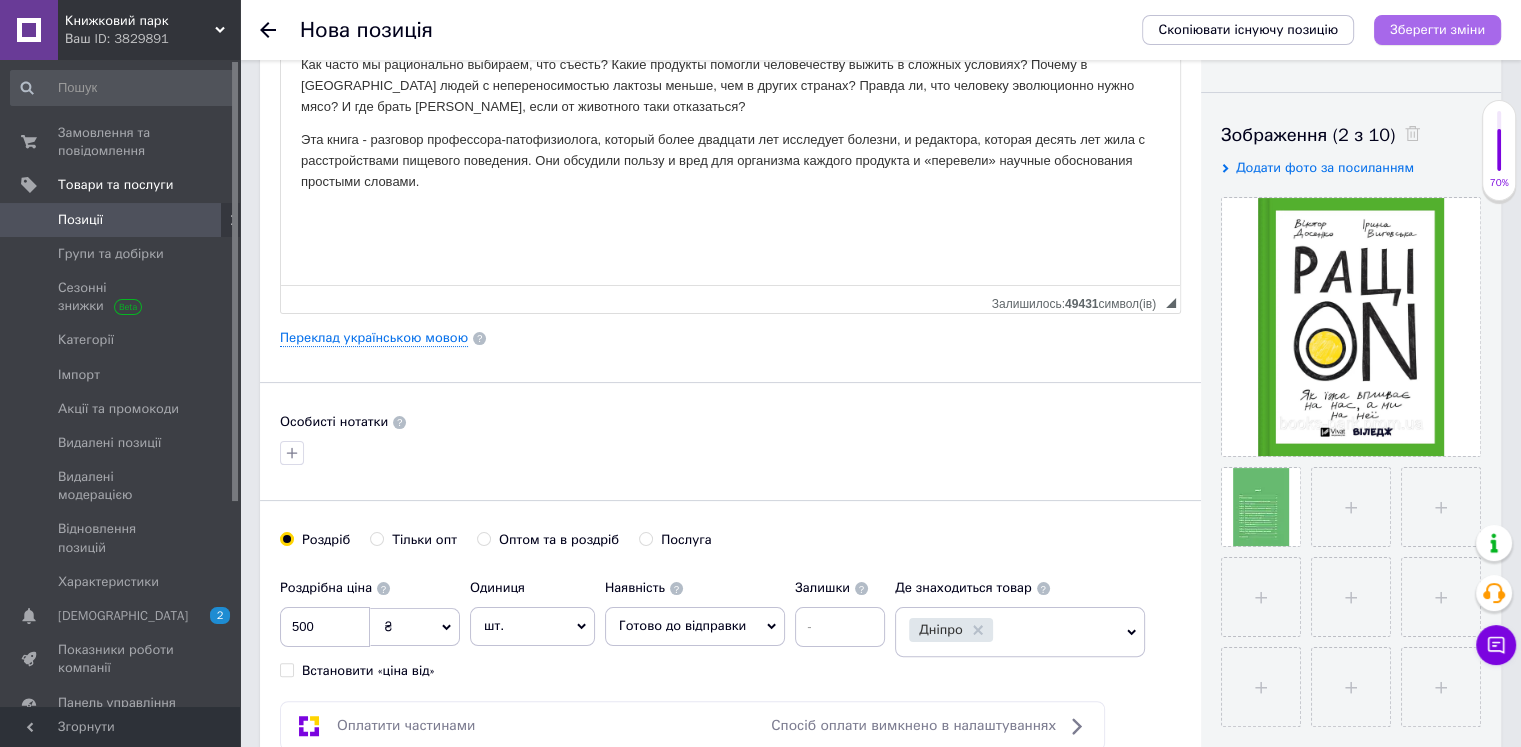 click on "Зберегти зміни" at bounding box center [1437, 29] 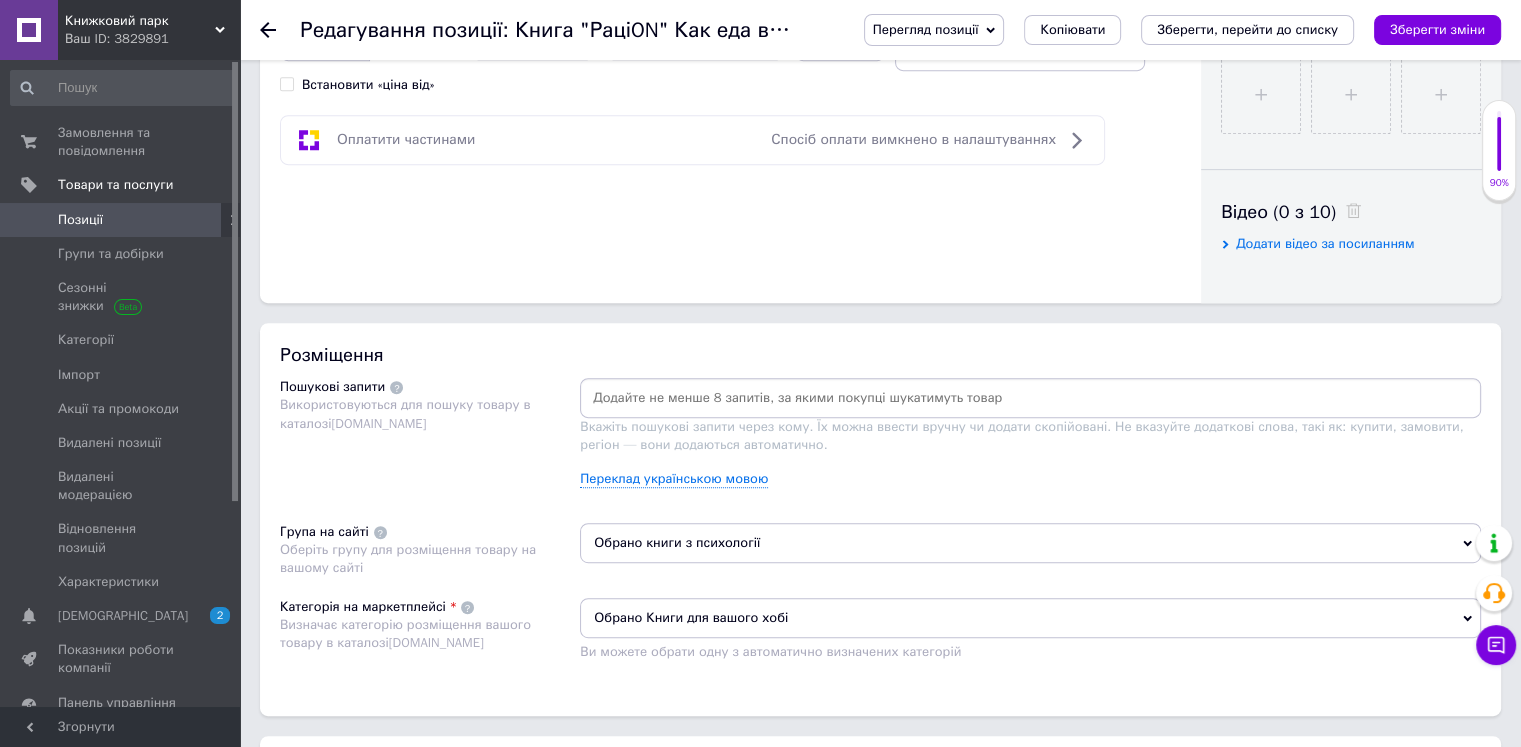 scroll, scrollTop: 900, scrollLeft: 0, axis: vertical 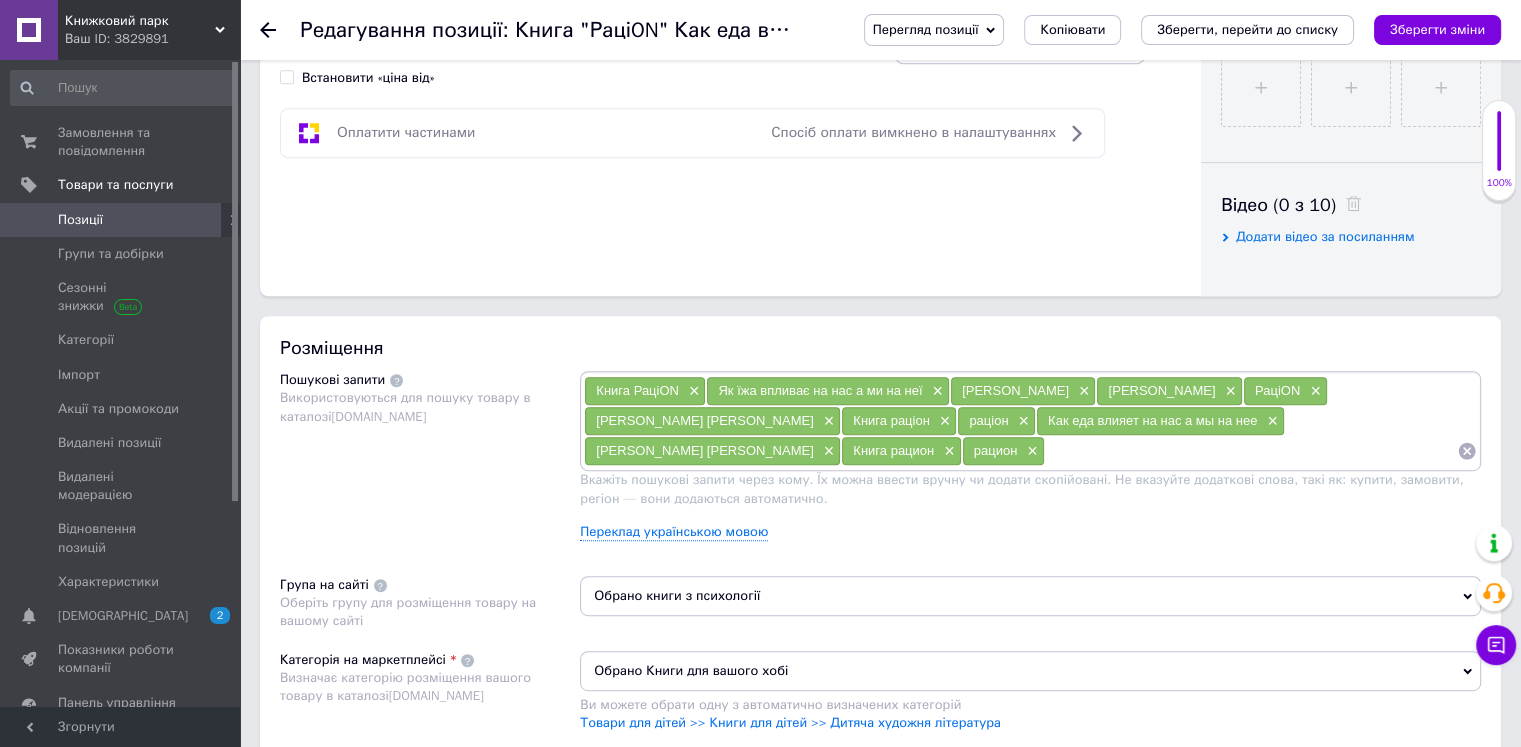 paste on "Книга здорового раціону" 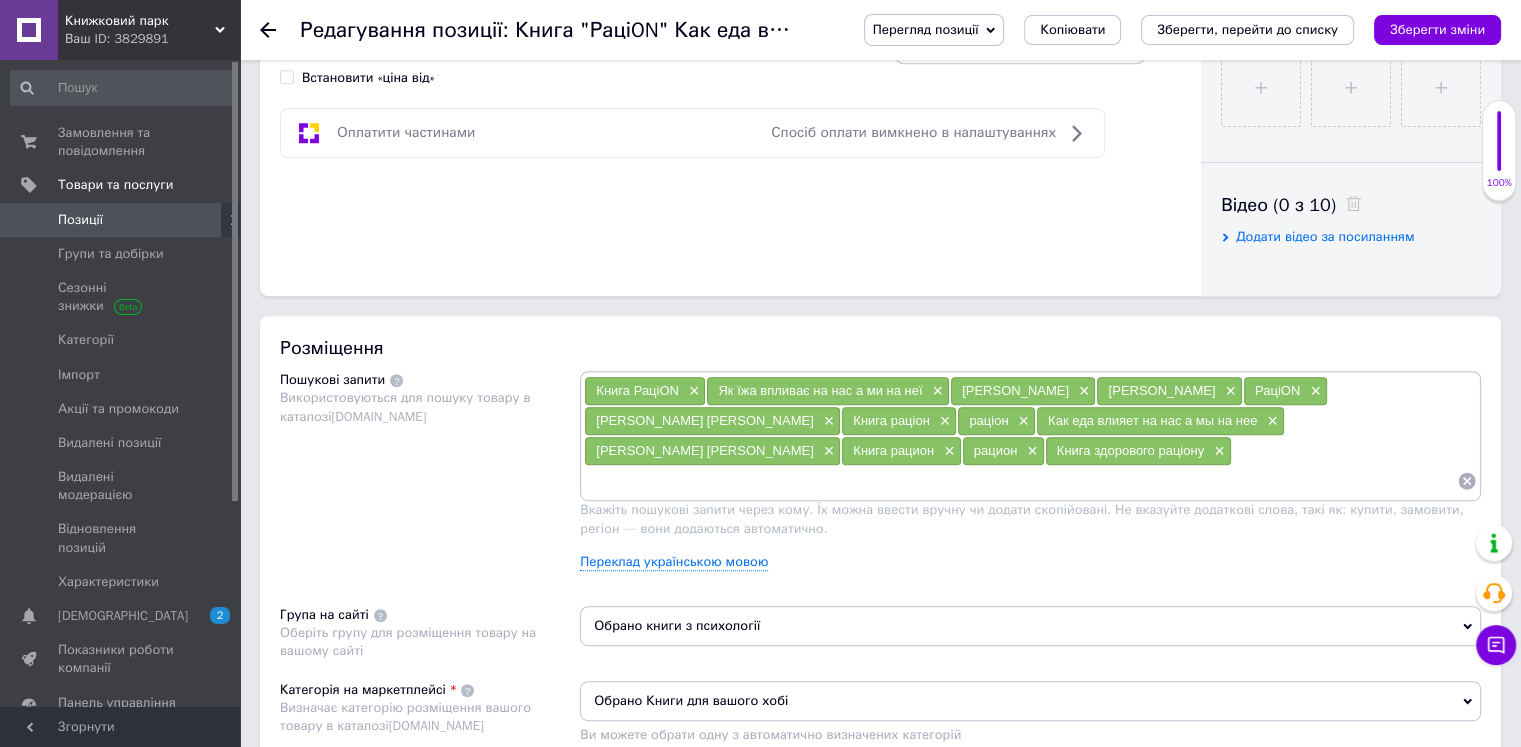 paste on "Книги про здорове харчування веганів" 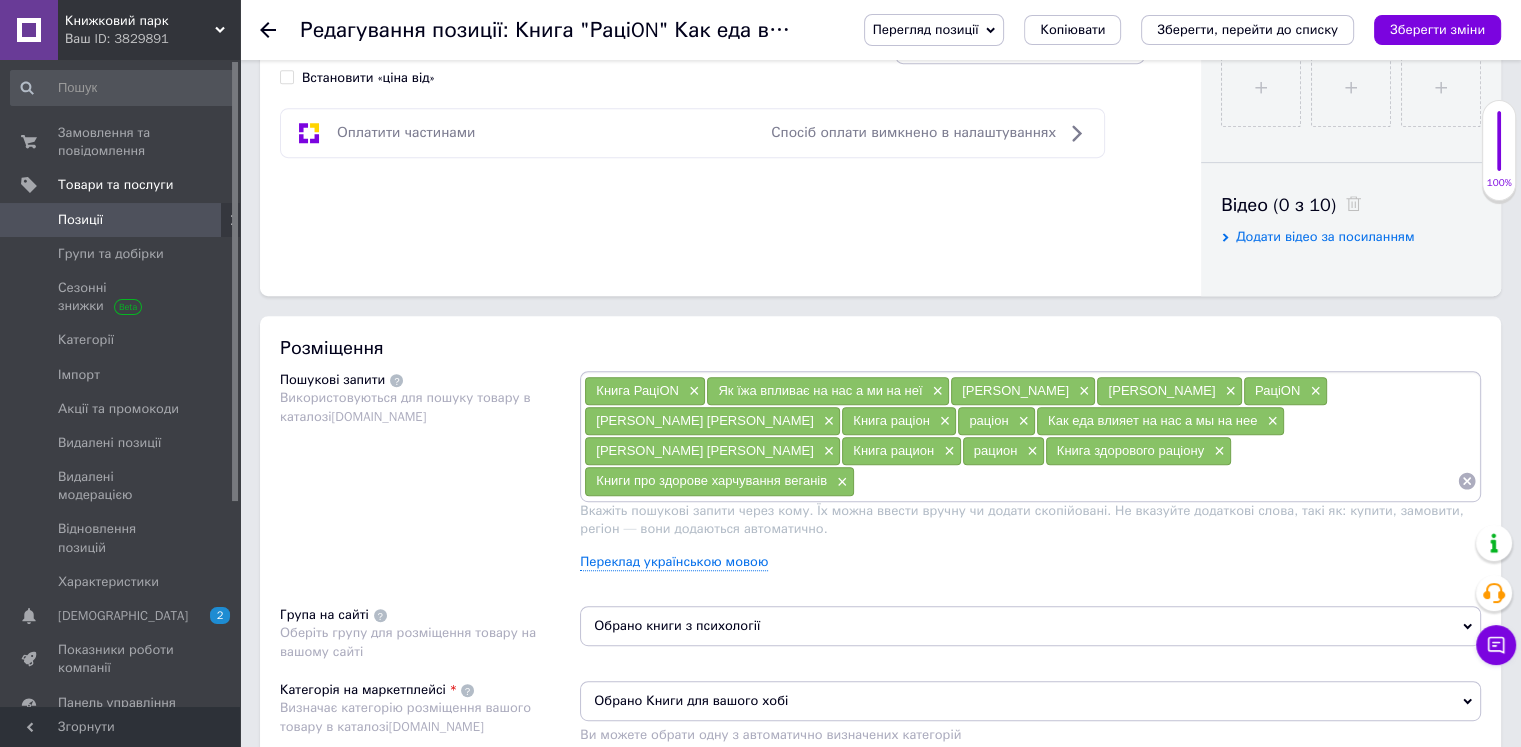 paste on "Книги про здорове харчування веганів" 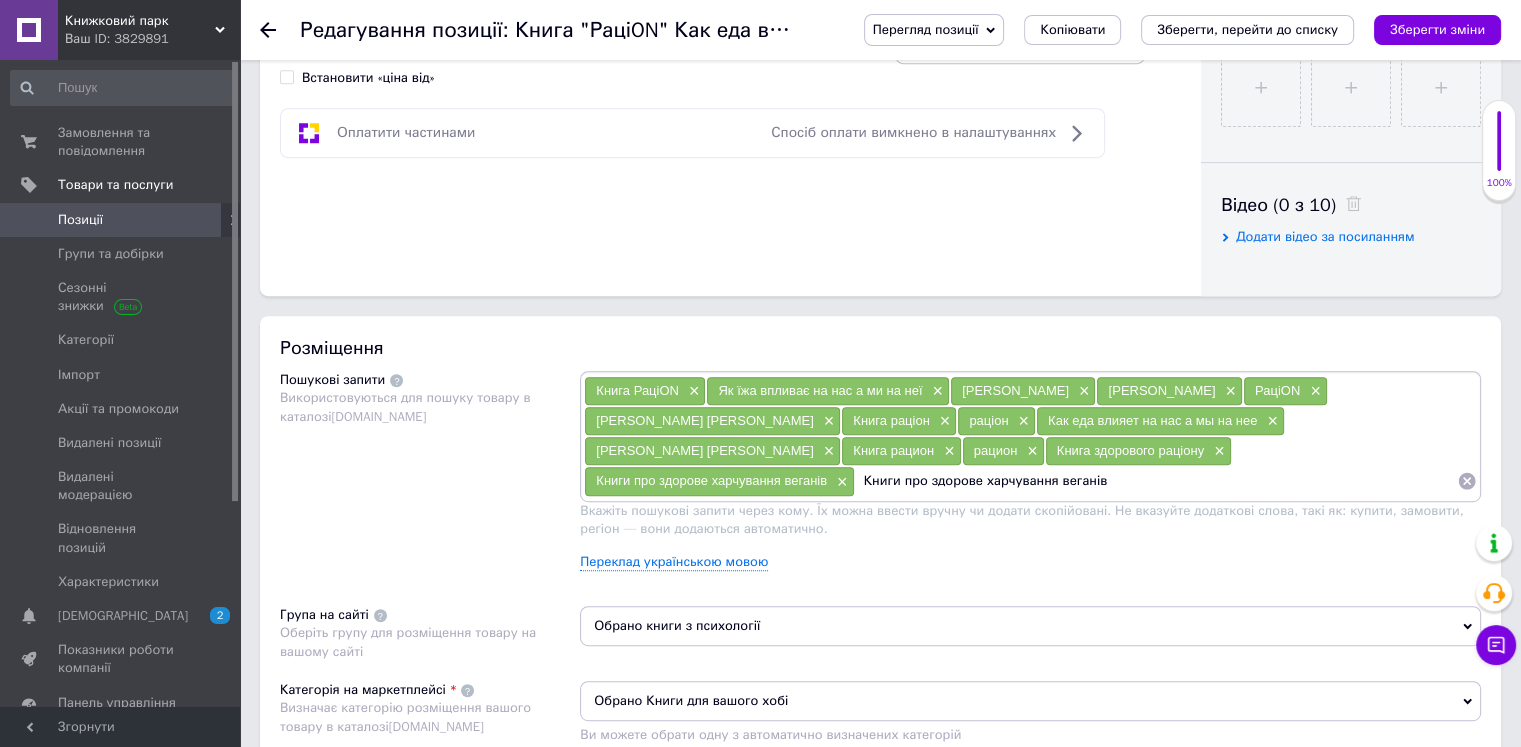 drag, startPoint x: 1242, startPoint y: 445, endPoint x: 1302, endPoint y: 445, distance: 60 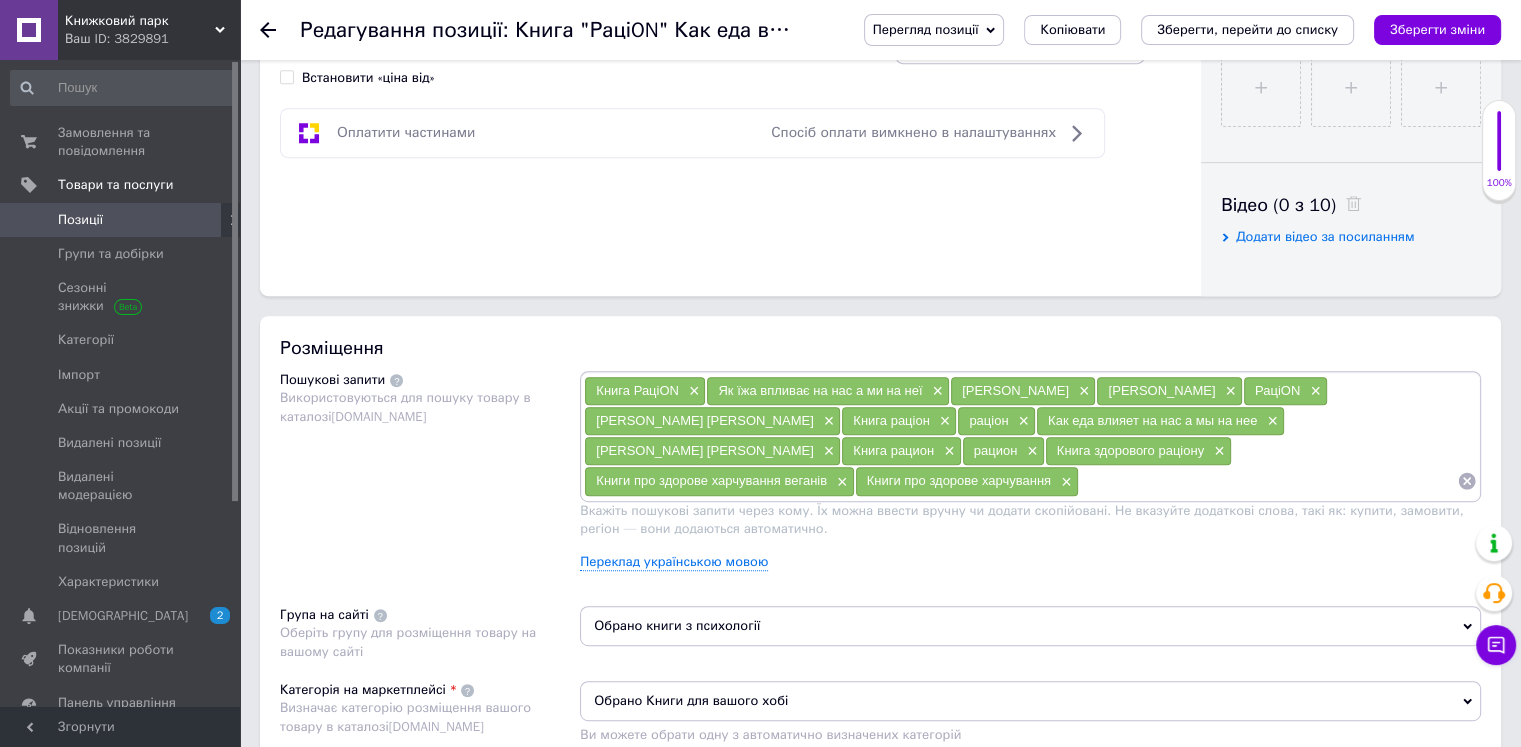 paste on "Книги про здорове харчування" 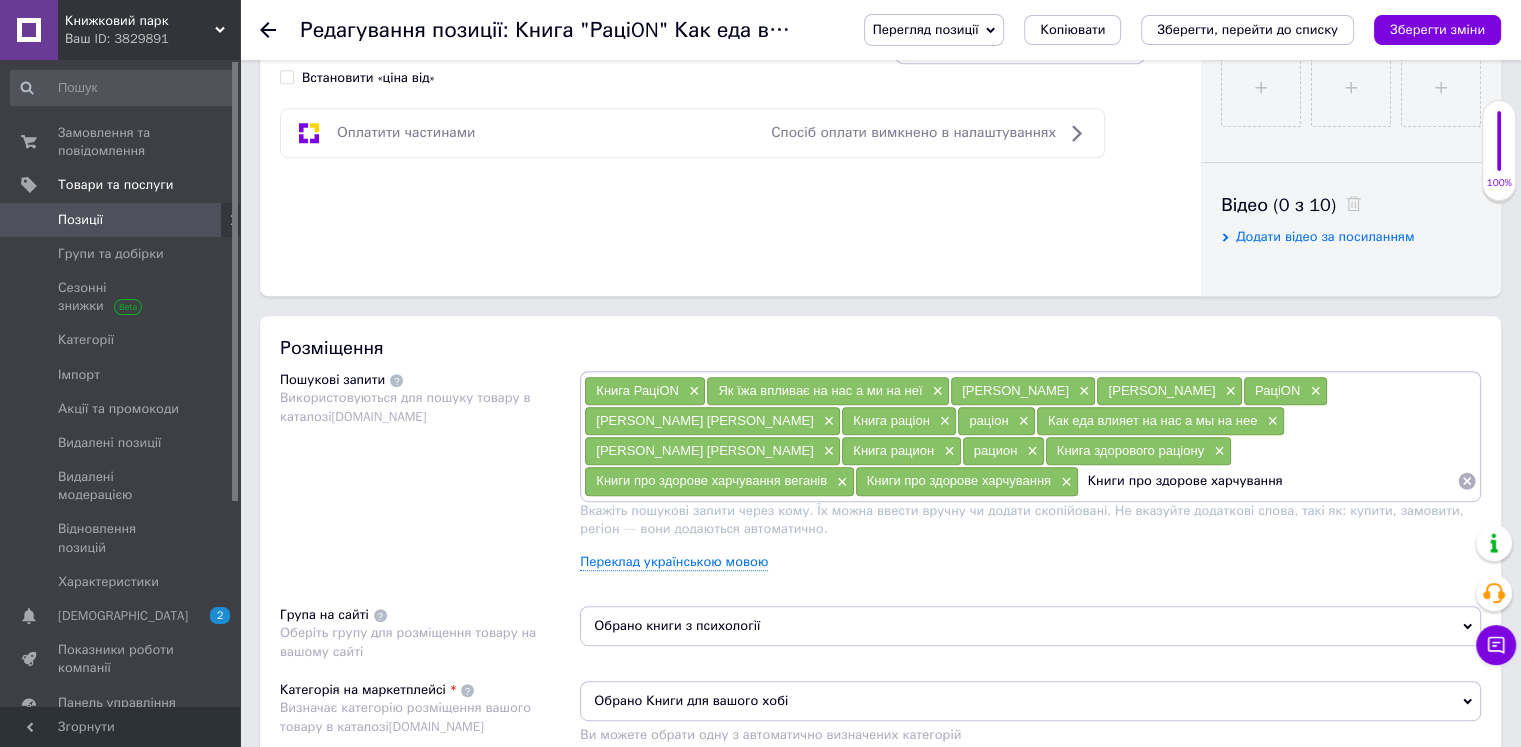 drag, startPoint x: 708, startPoint y: 481, endPoint x: 666, endPoint y: 480, distance: 42.0119 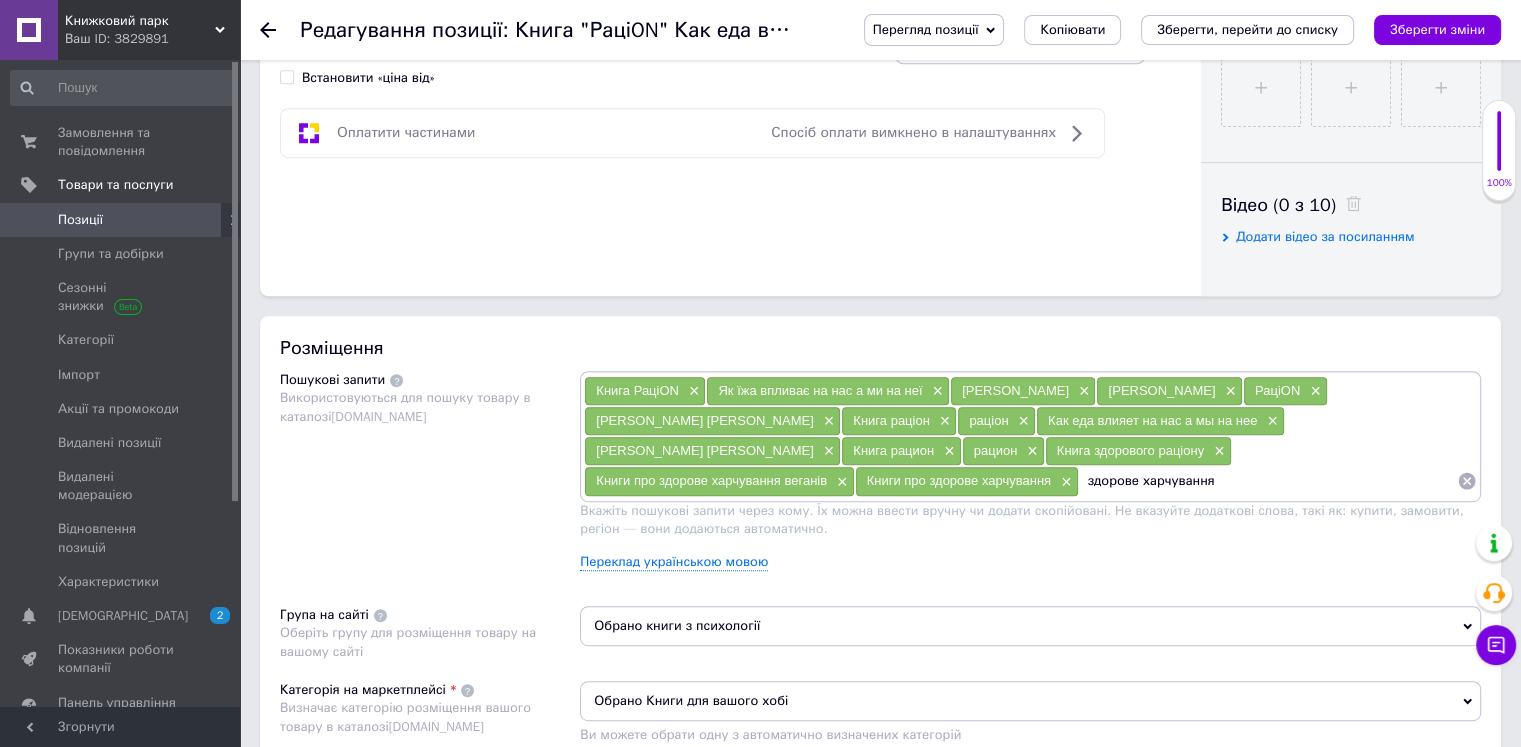 click on "здорове харчування" at bounding box center [1268, 481] 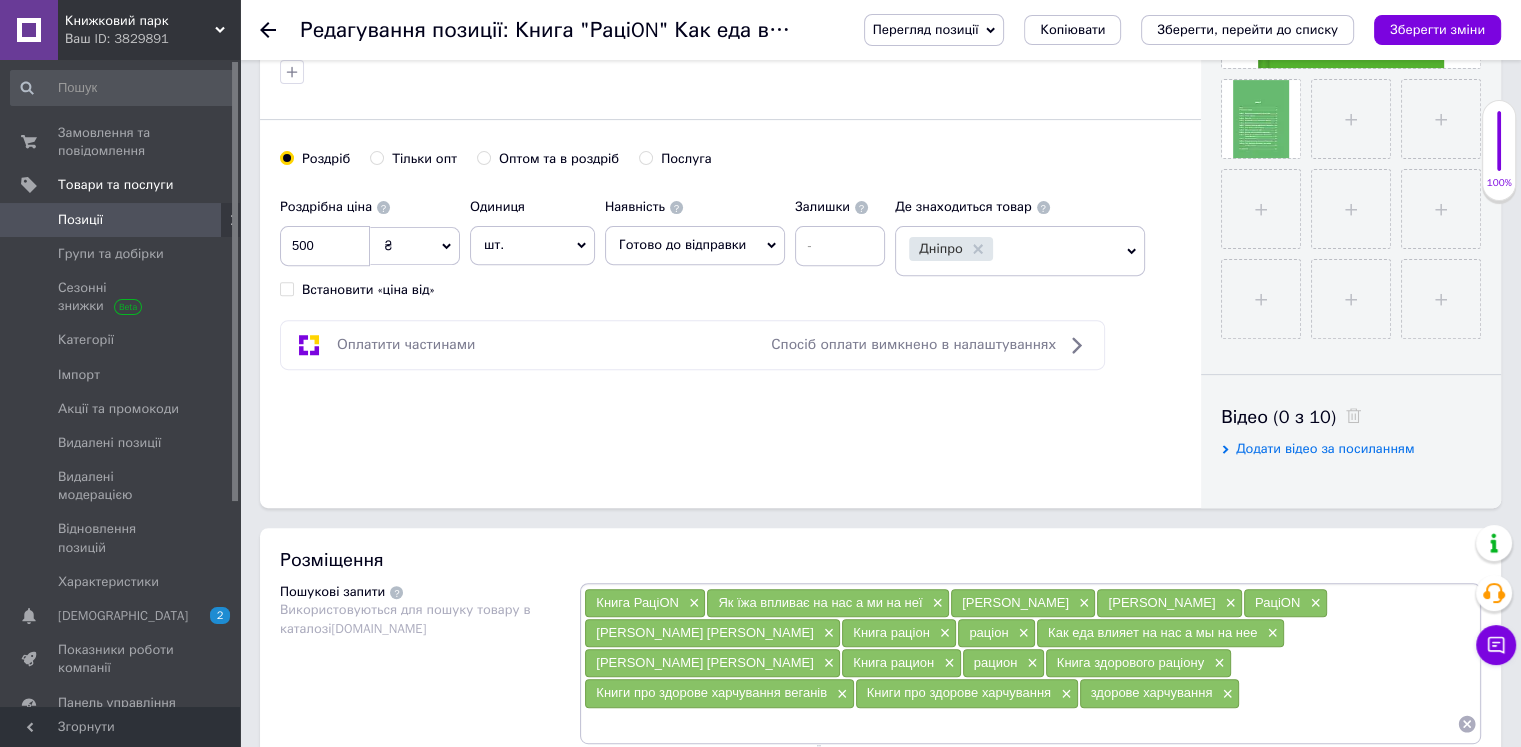 scroll, scrollTop: 600, scrollLeft: 0, axis: vertical 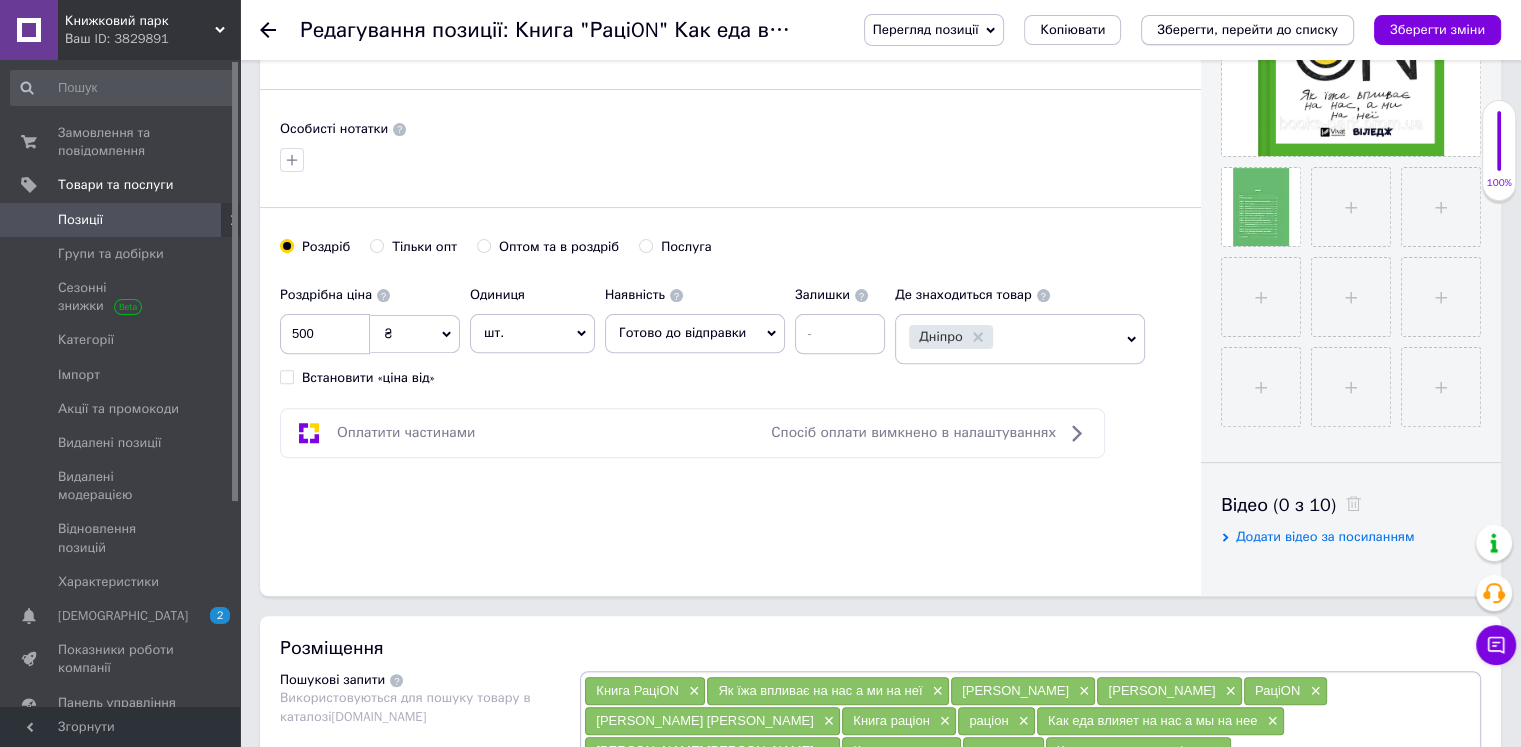 click on "Зберегти, перейти до списку" at bounding box center (1247, 30) 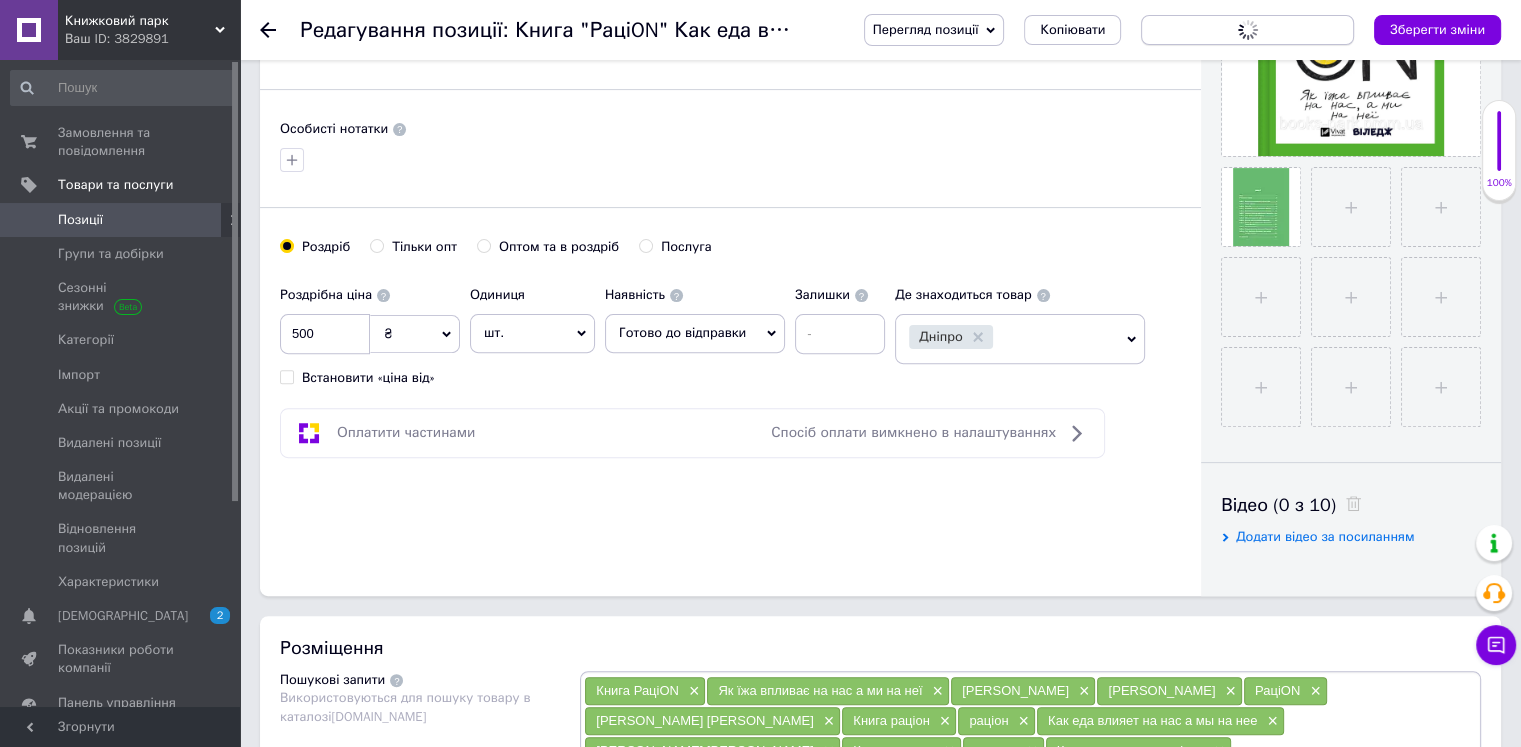 scroll, scrollTop: 0, scrollLeft: 0, axis: both 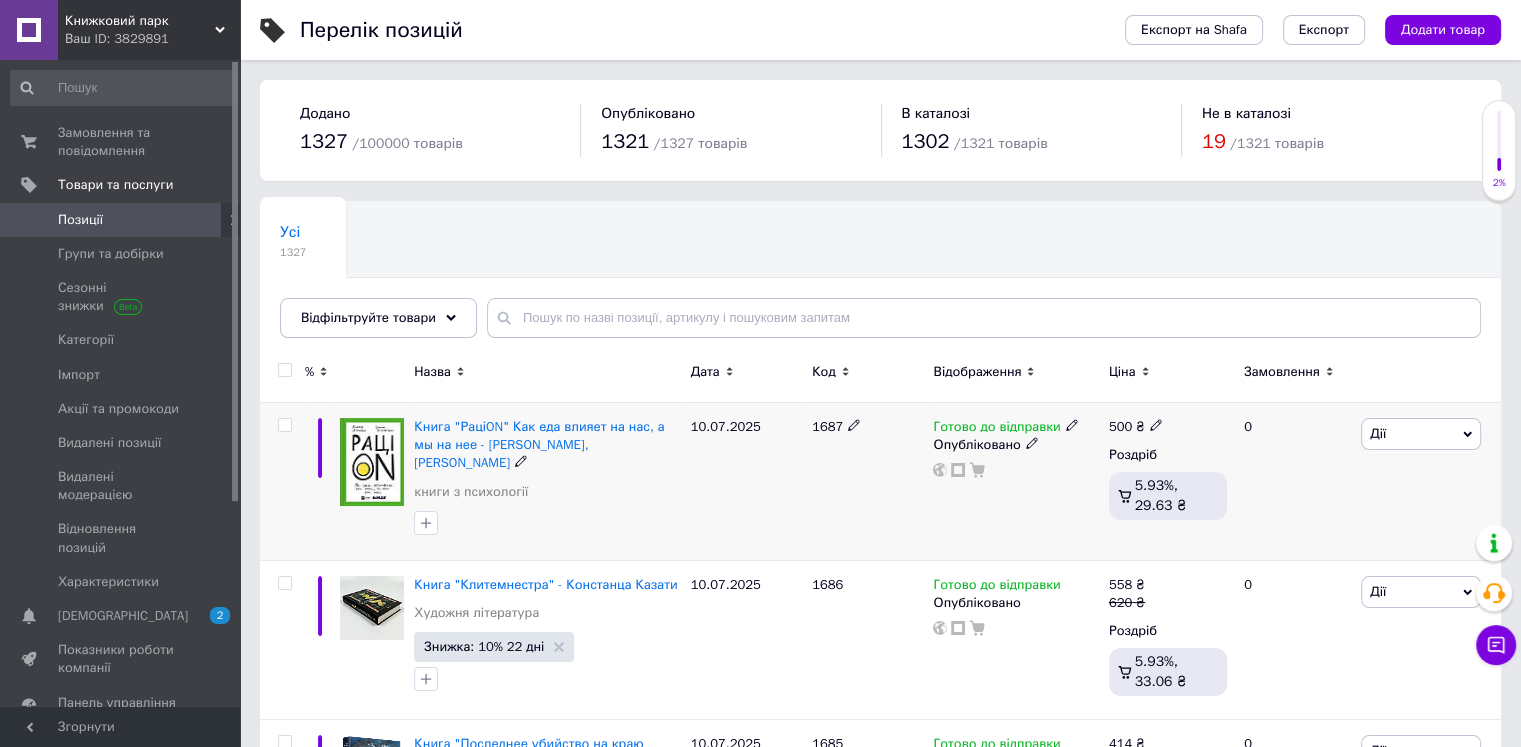 click on "Дії" at bounding box center (1421, 434) 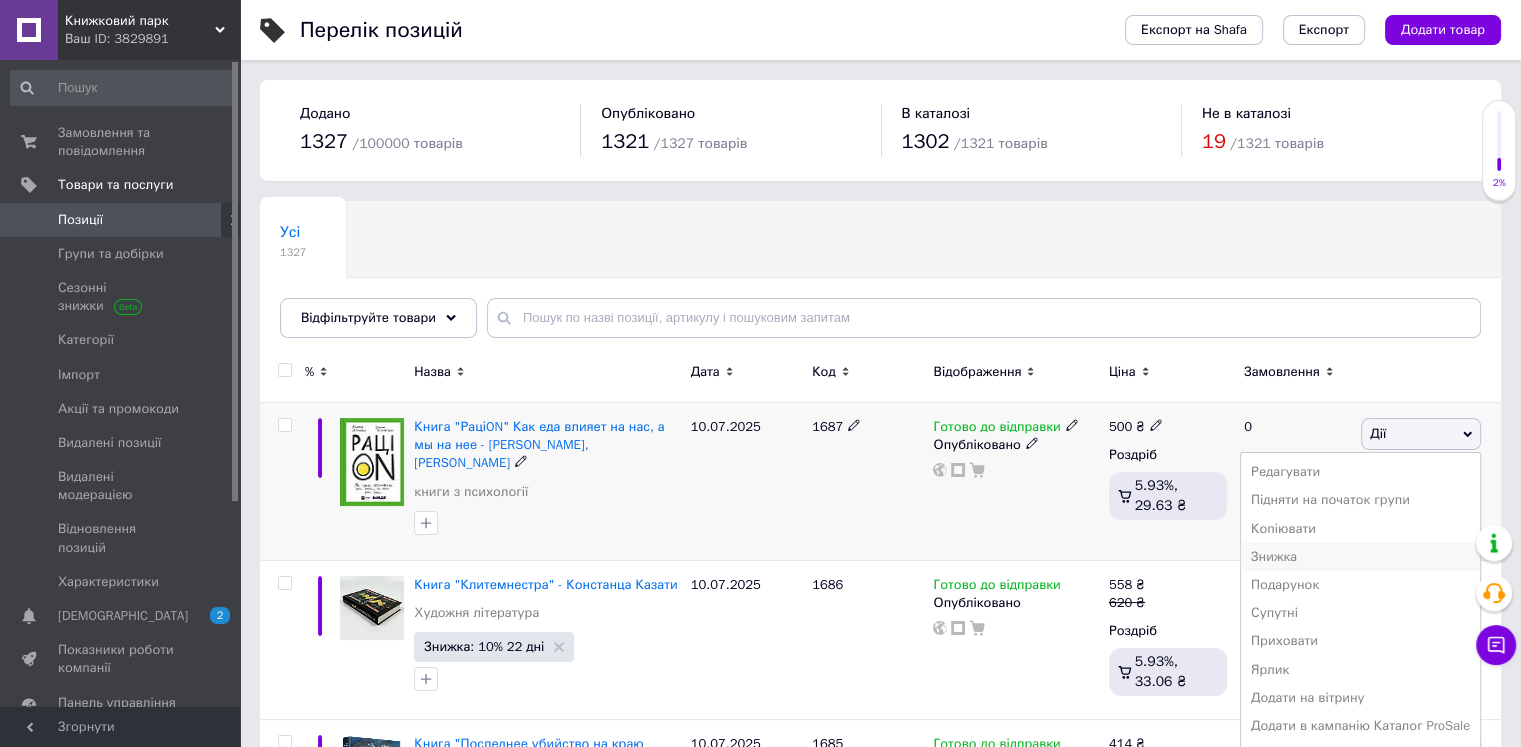 click on "Знижка" at bounding box center [1360, 557] 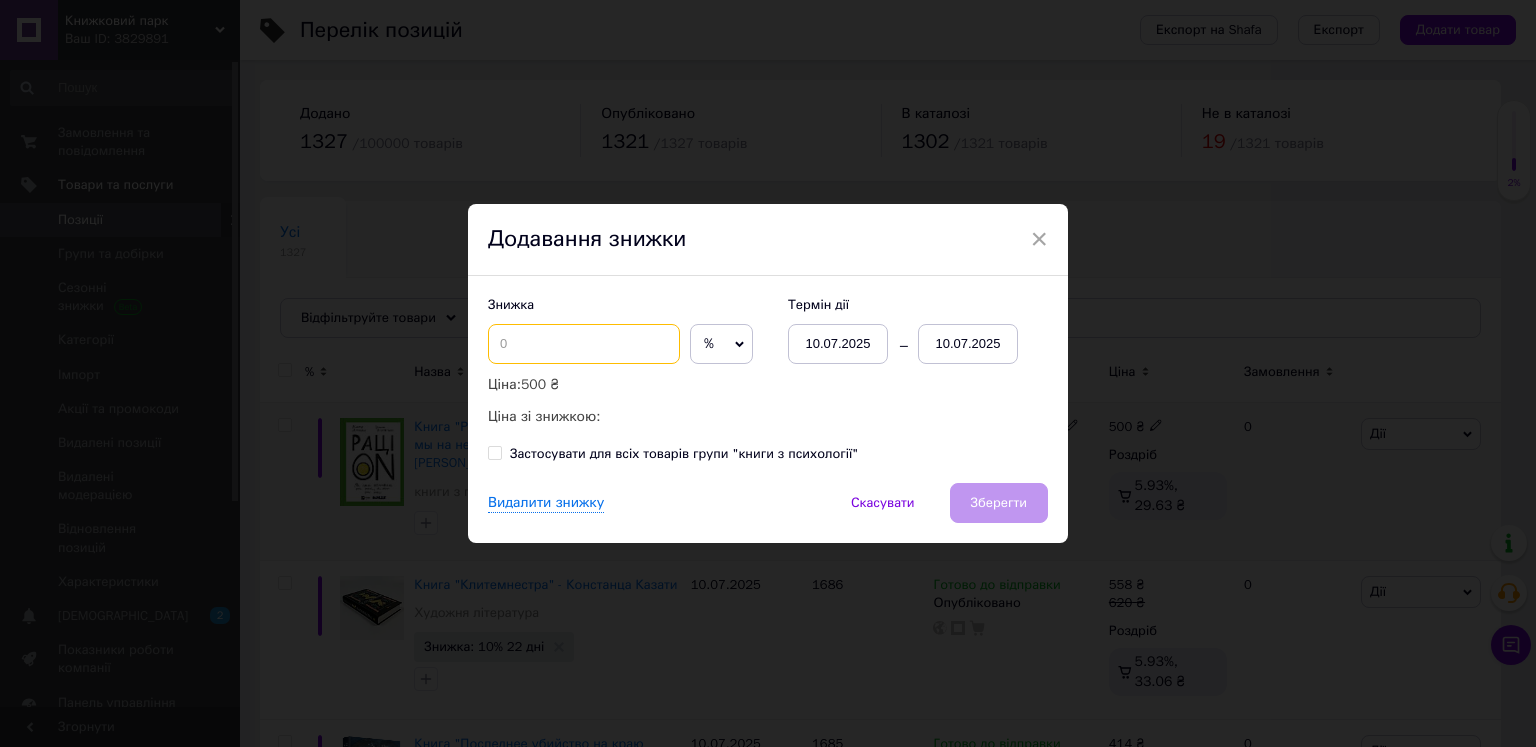 click at bounding box center (584, 344) 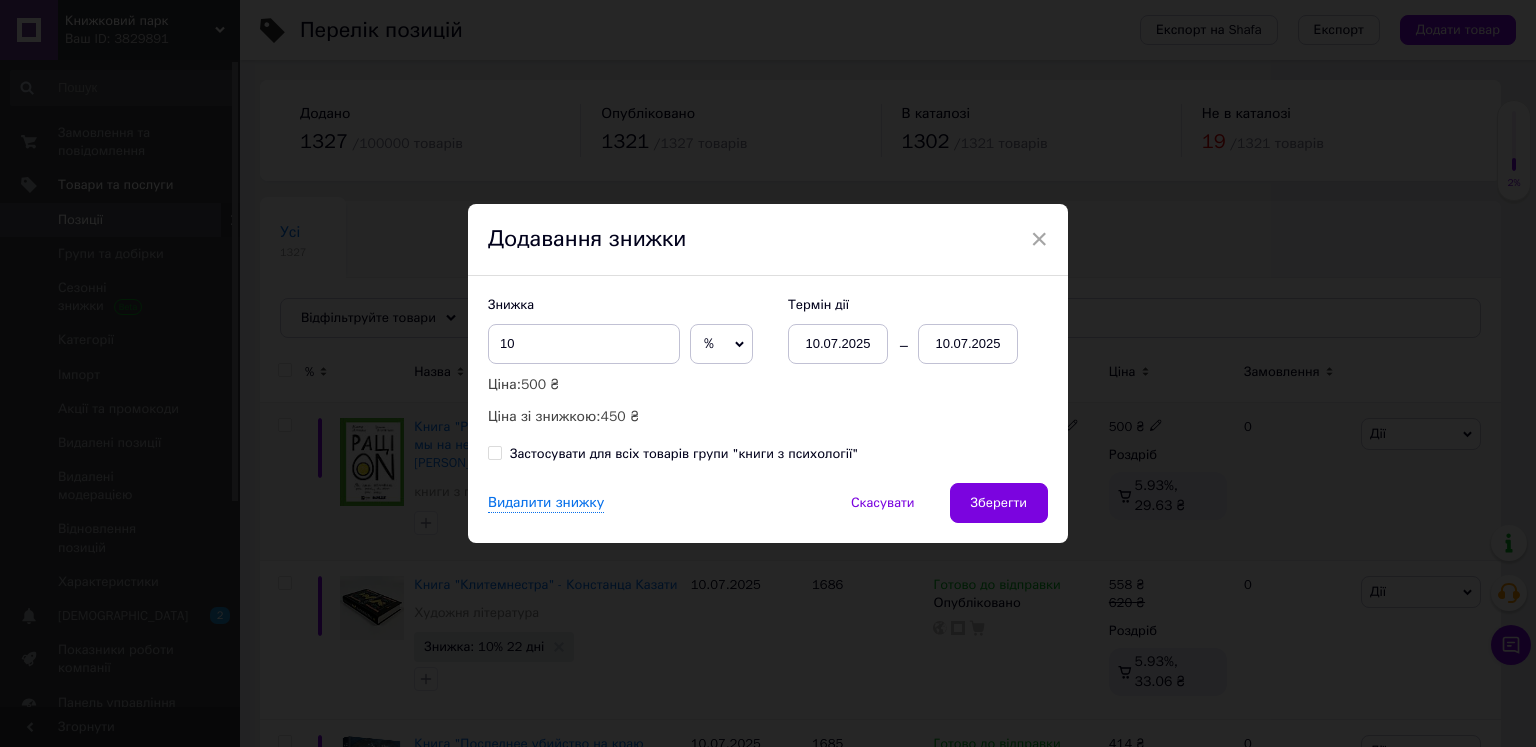 click on "10.07.2025" at bounding box center [968, 344] 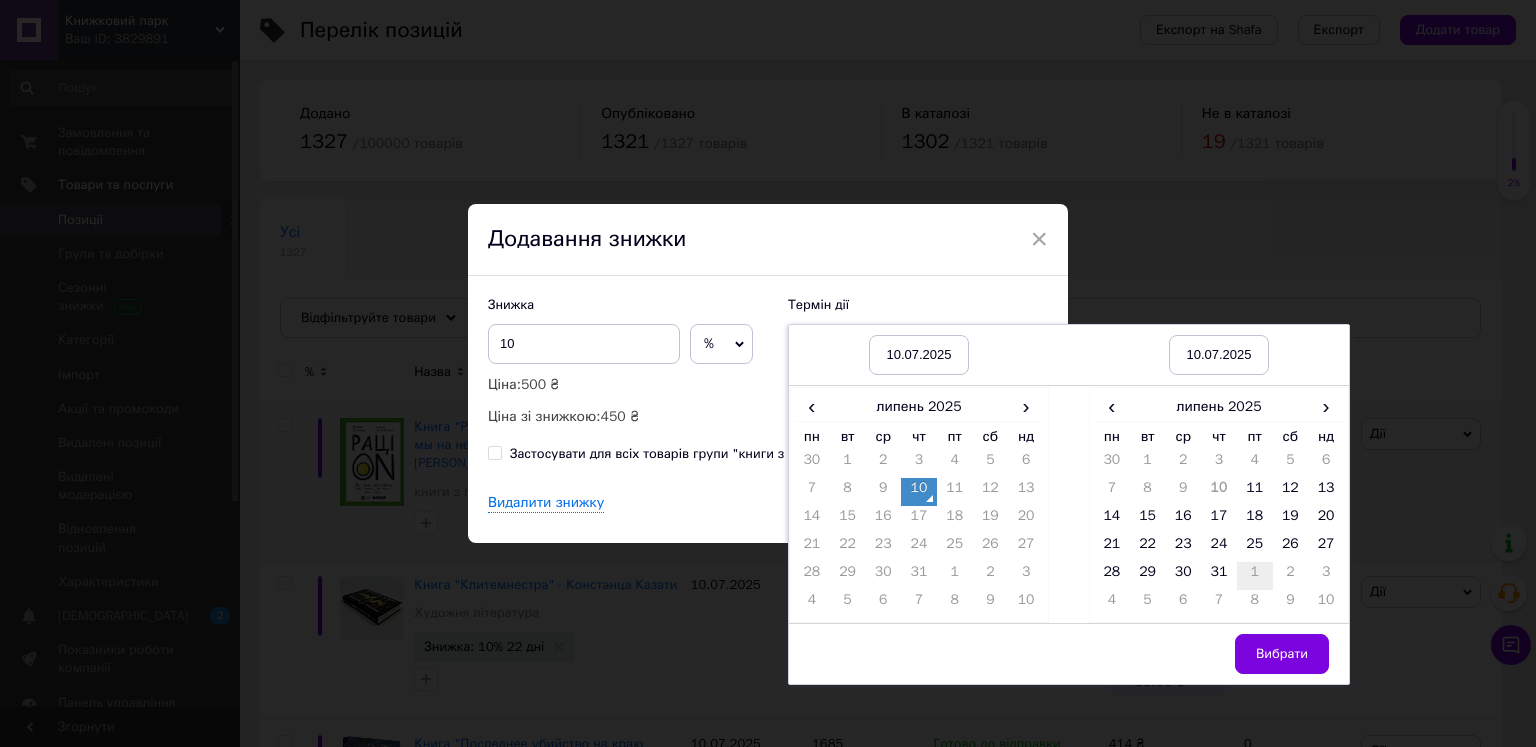 click on "1" at bounding box center (1255, 576) 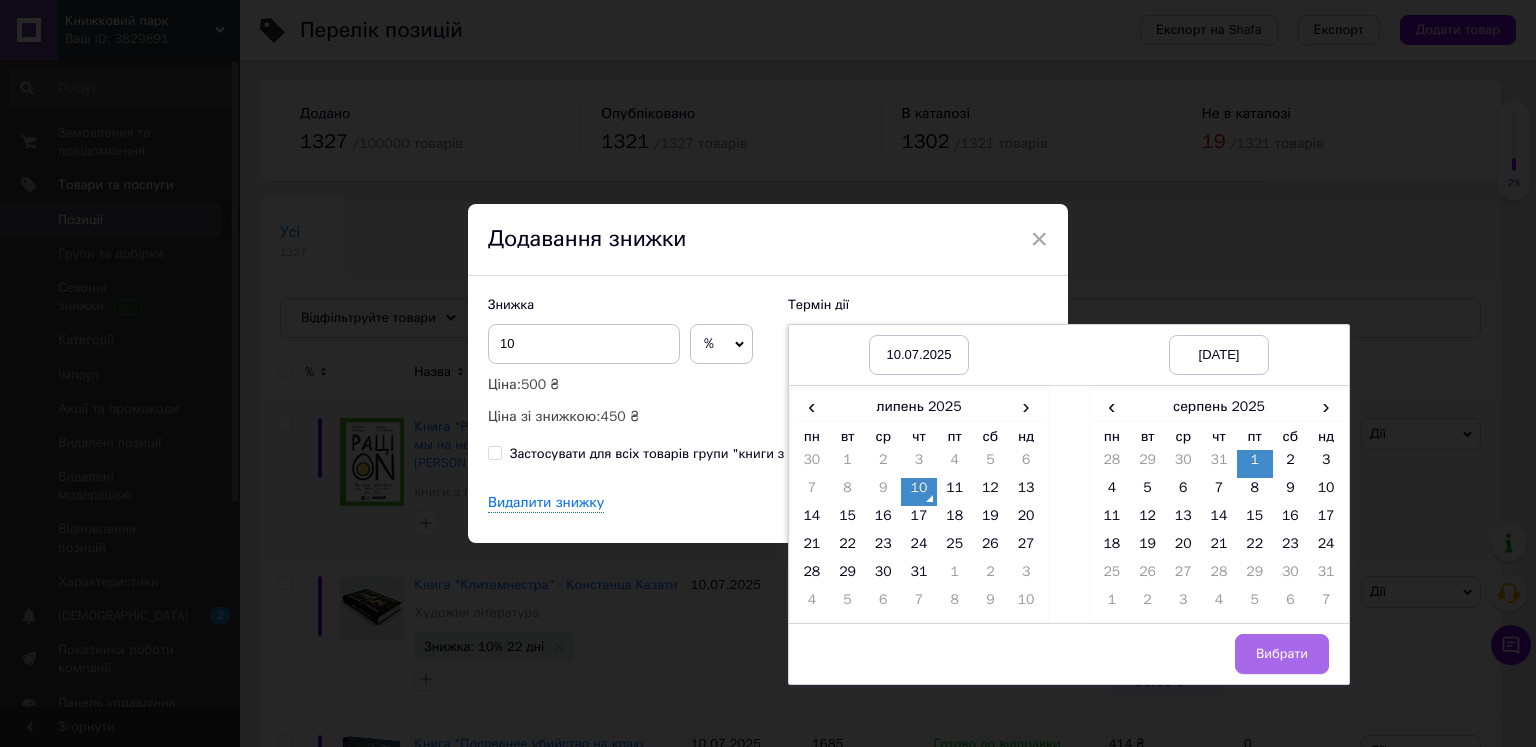 click on "Вибрати" at bounding box center [1282, 654] 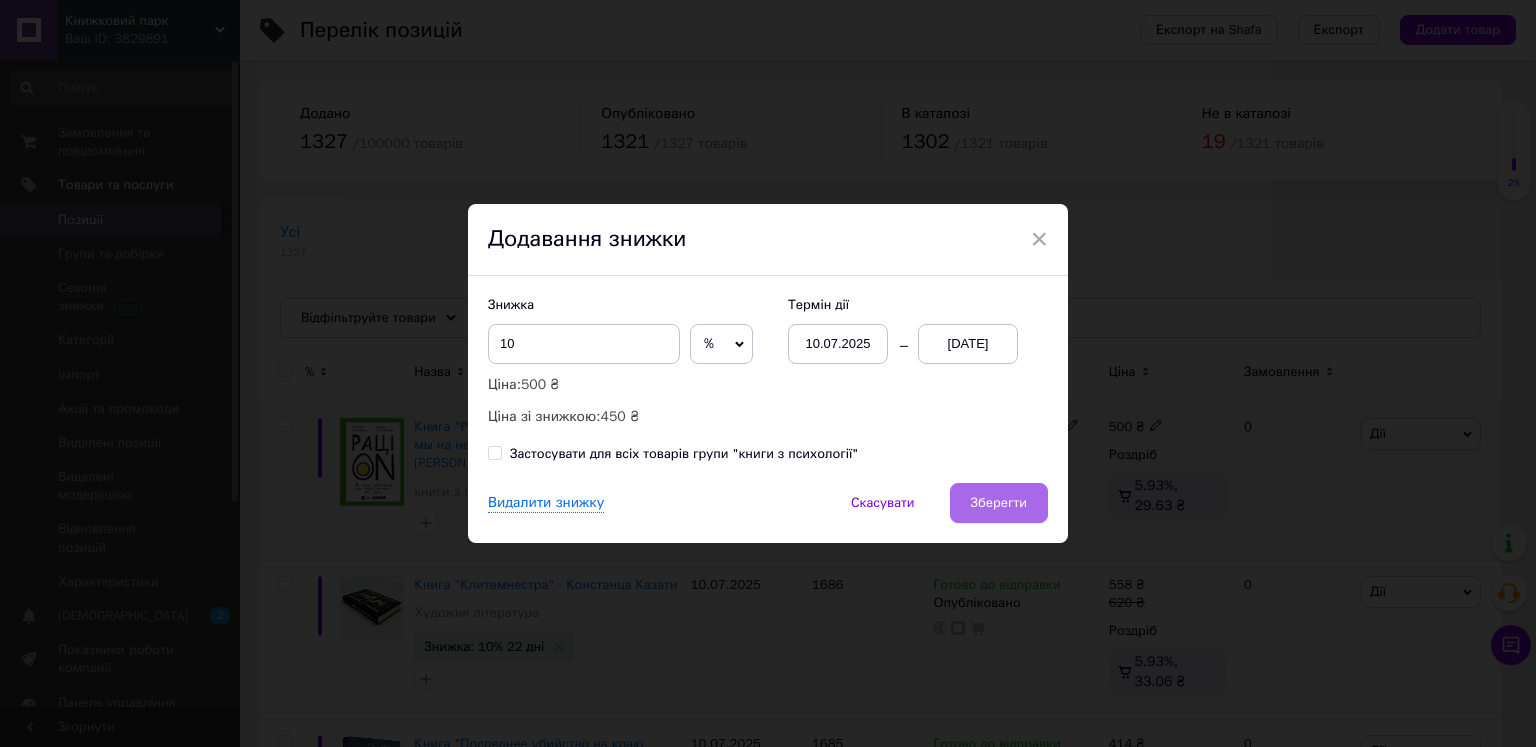 click on "Зберегти" at bounding box center (999, 503) 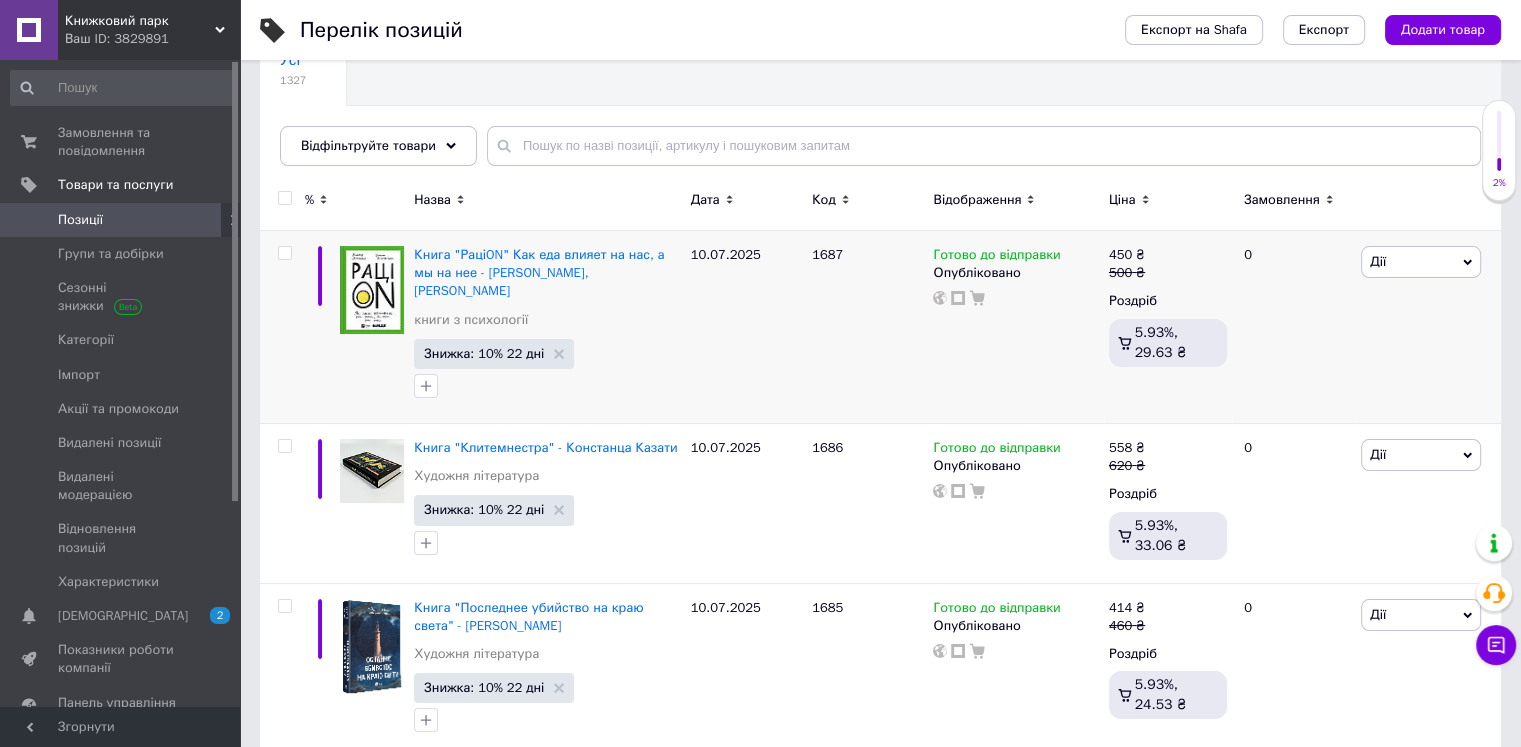 scroll, scrollTop: 200, scrollLeft: 0, axis: vertical 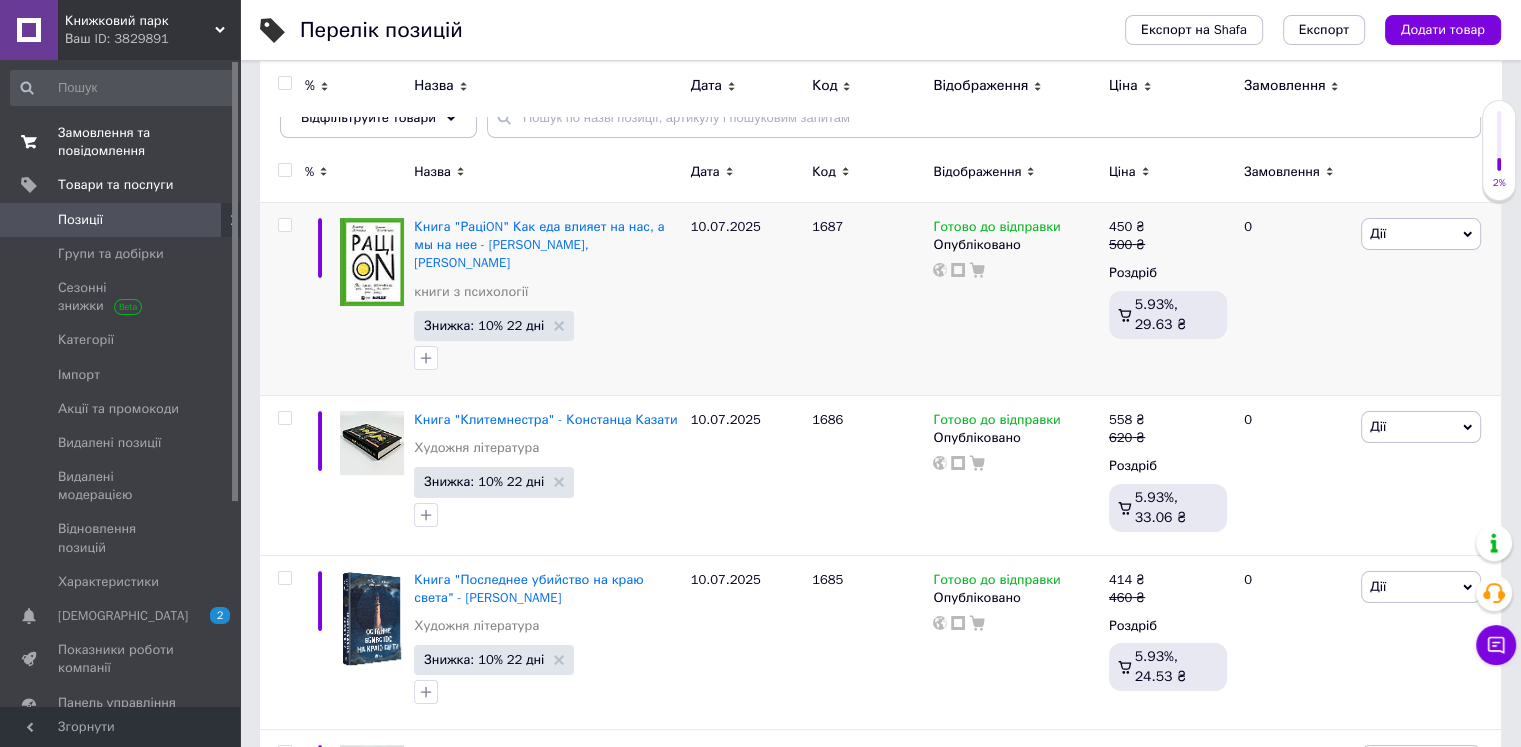 click on "Замовлення та повідомлення" at bounding box center [121, 142] 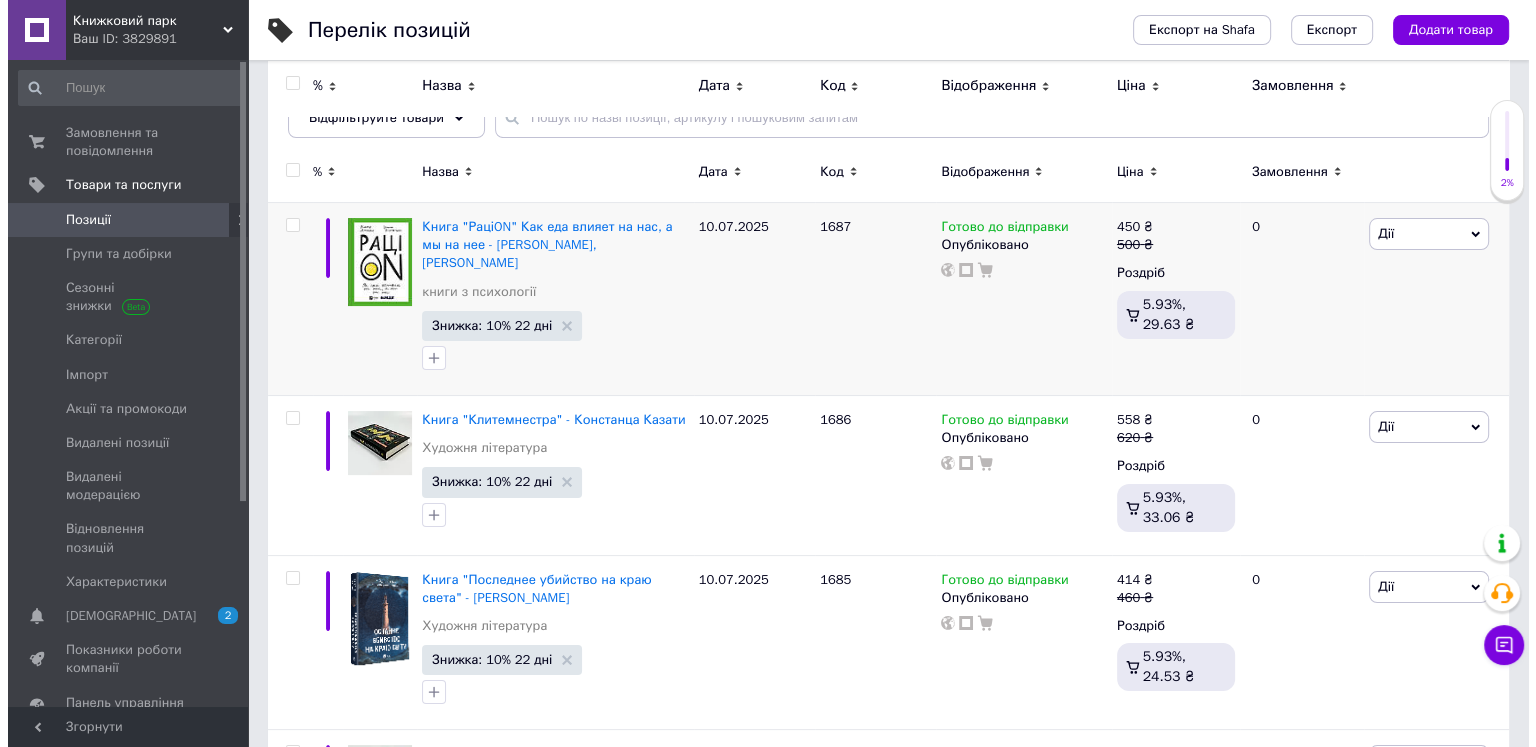 scroll, scrollTop: 0, scrollLeft: 0, axis: both 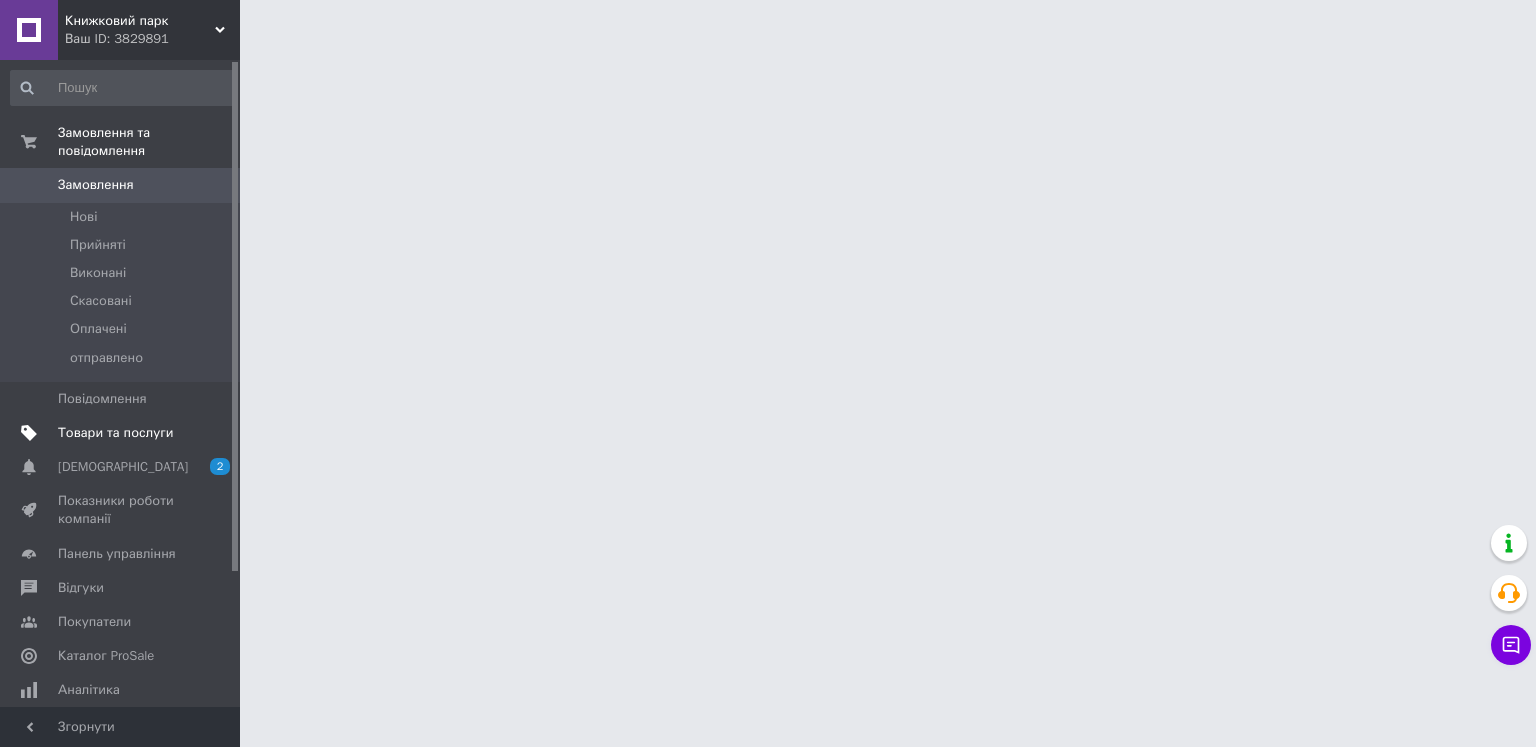 click on "Товари та послуги" at bounding box center [115, 433] 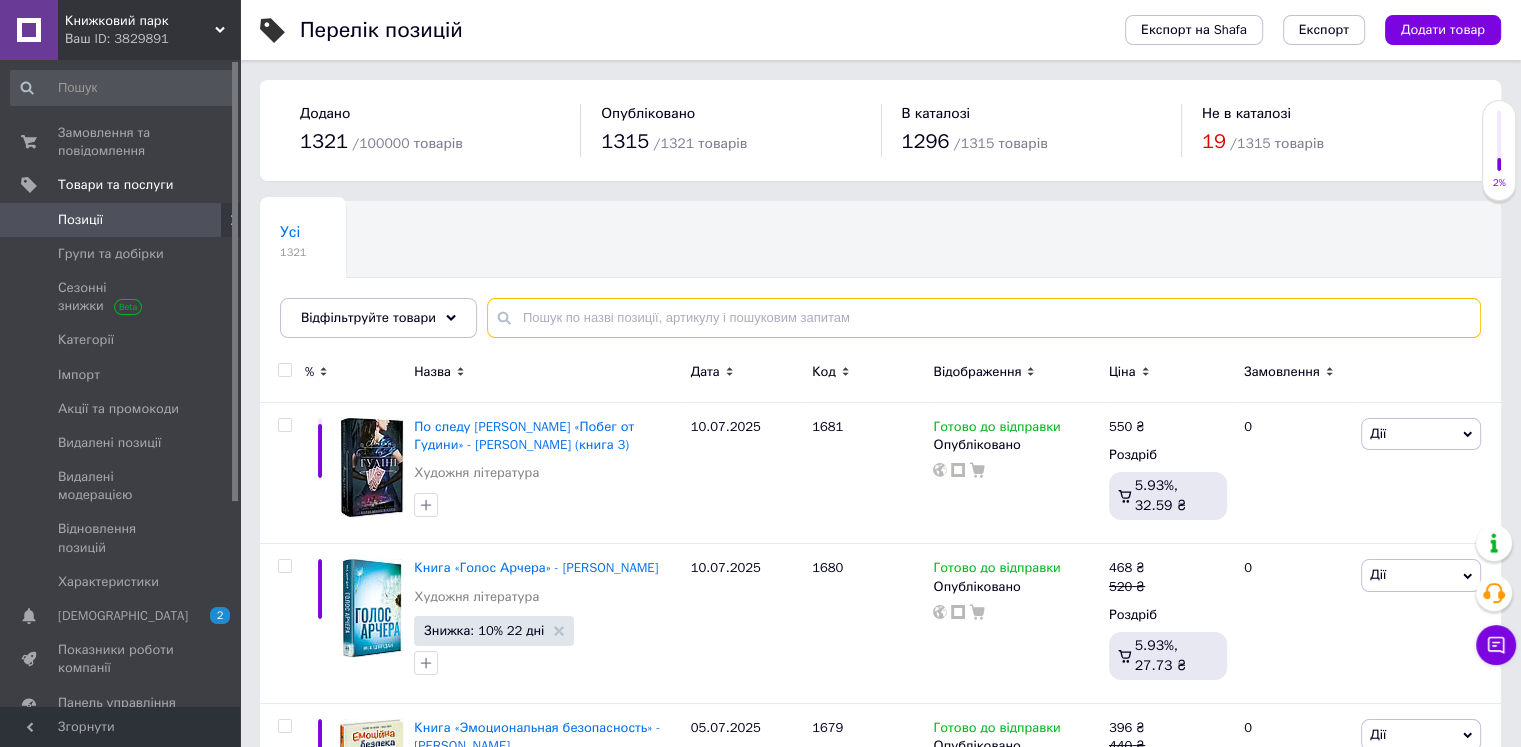 click at bounding box center (984, 318) 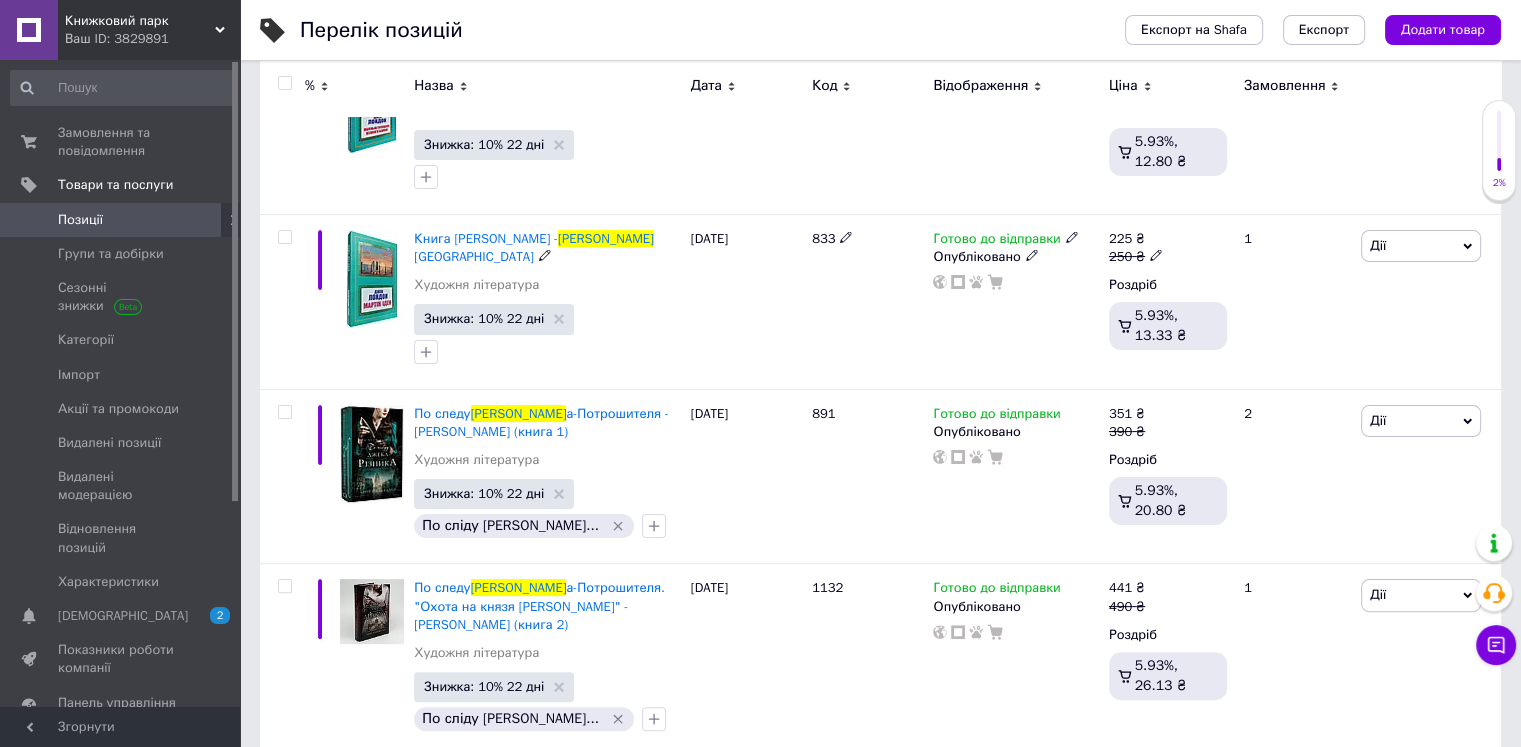 scroll, scrollTop: 400, scrollLeft: 0, axis: vertical 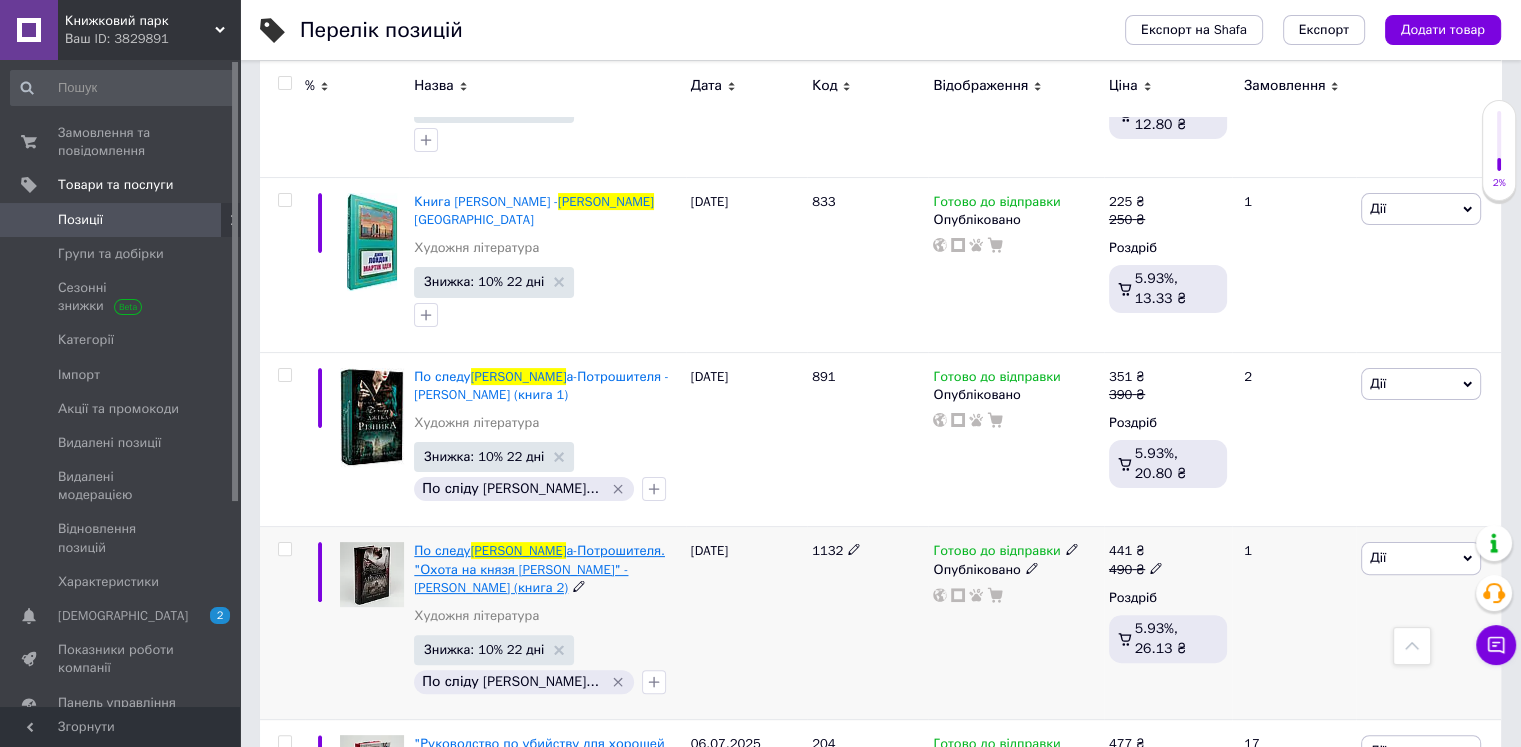type on "джек" 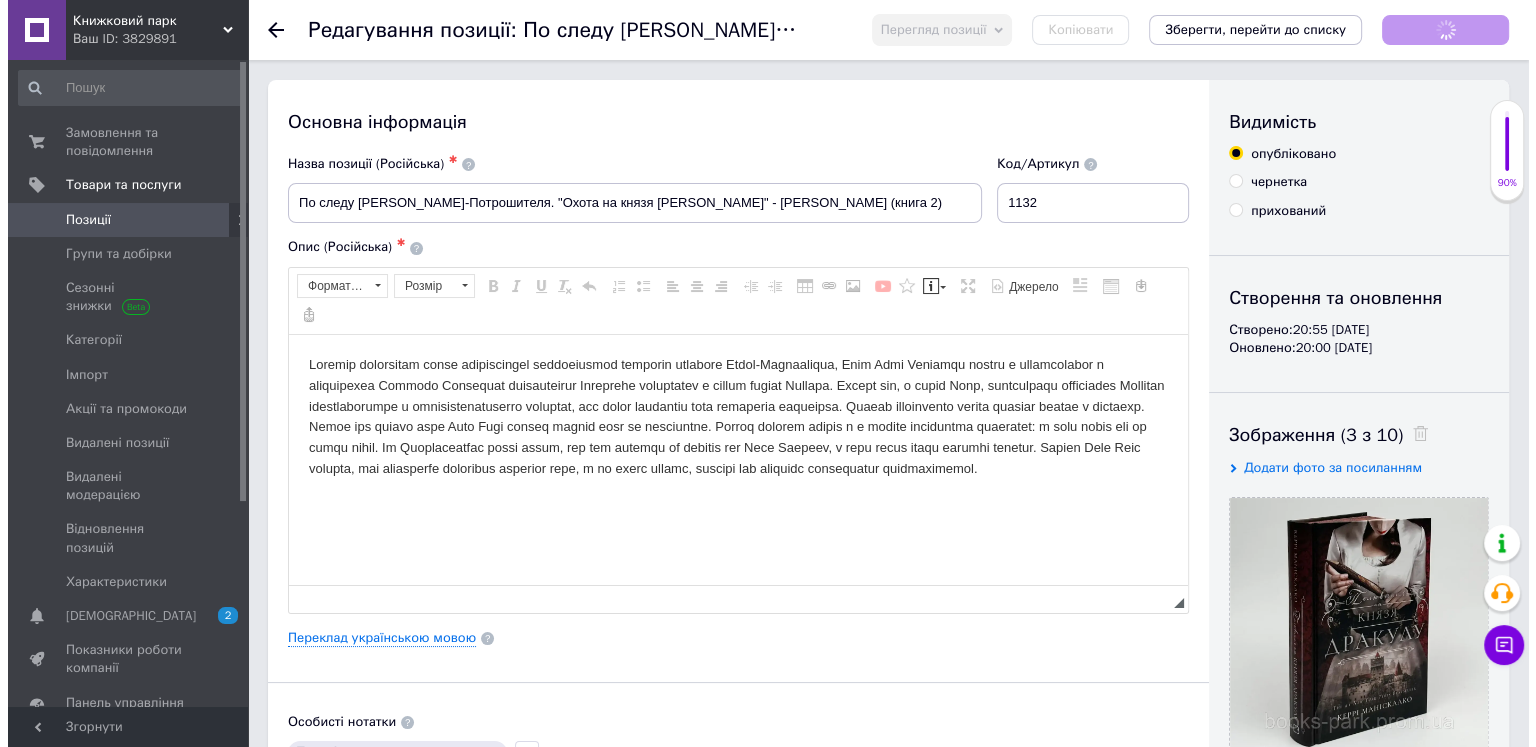 scroll, scrollTop: 0, scrollLeft: 0, axis: both 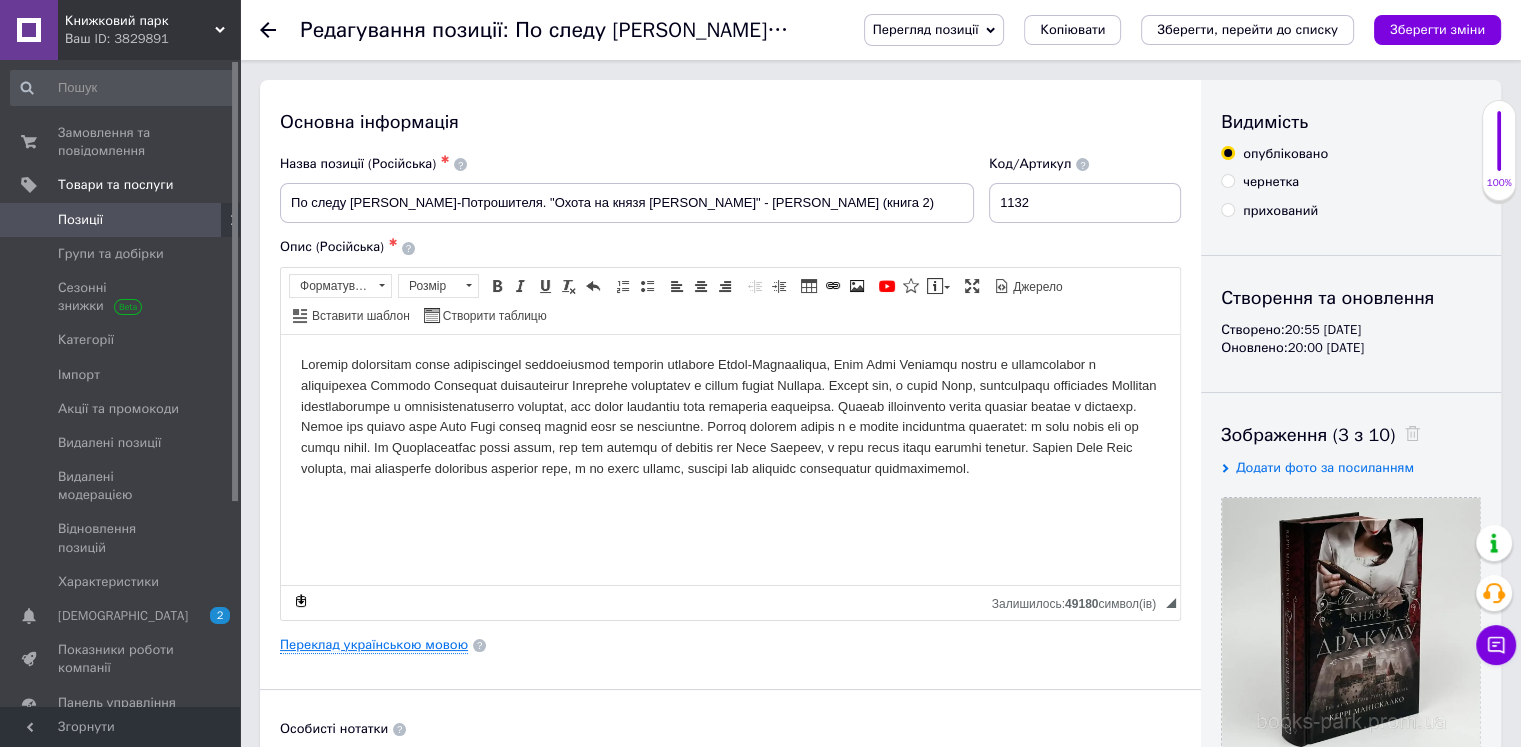 click on "Переклад українською мовою" at bounding box center [374, 645] 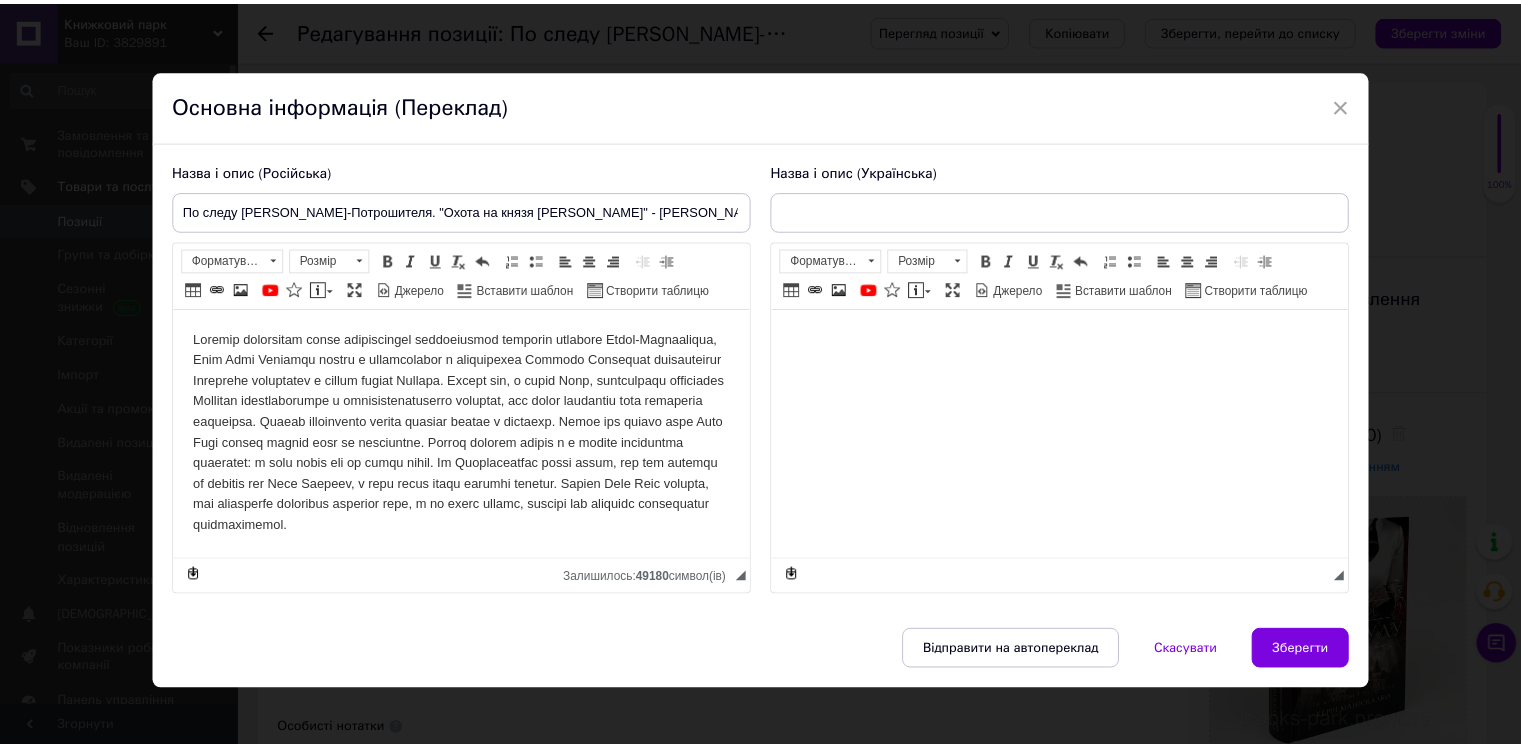 scroll, scrollTop: 0, scrollLeft: 0, axis: both 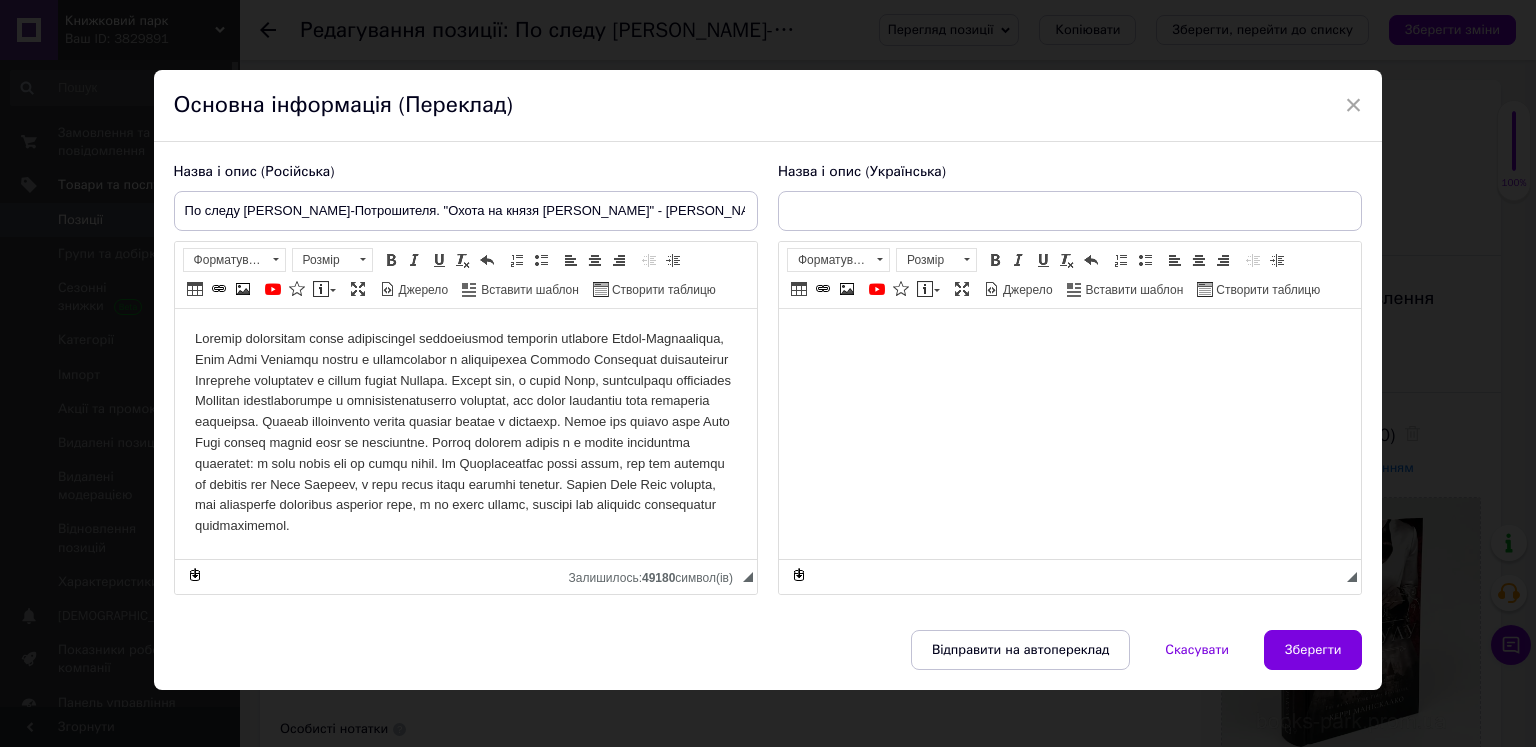 type on "По сліду Джека-Різника. "Полювання на князя Дракулу" - Керрі Маніскалко (книга 2)" 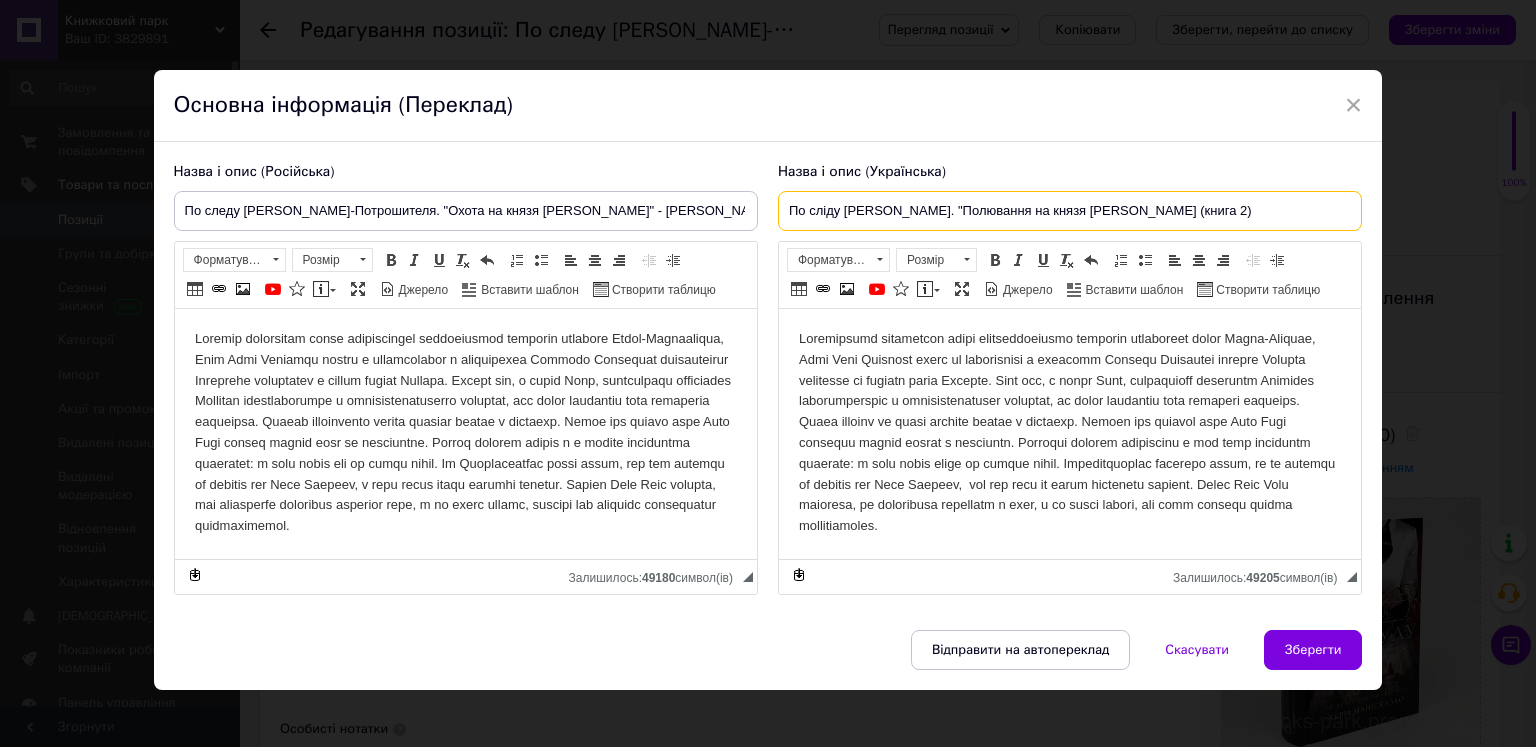 drag, startPoint x: 942, startPoint y: 205, endPoint x: 1115, endPoint y: 208, distance: 173.02602 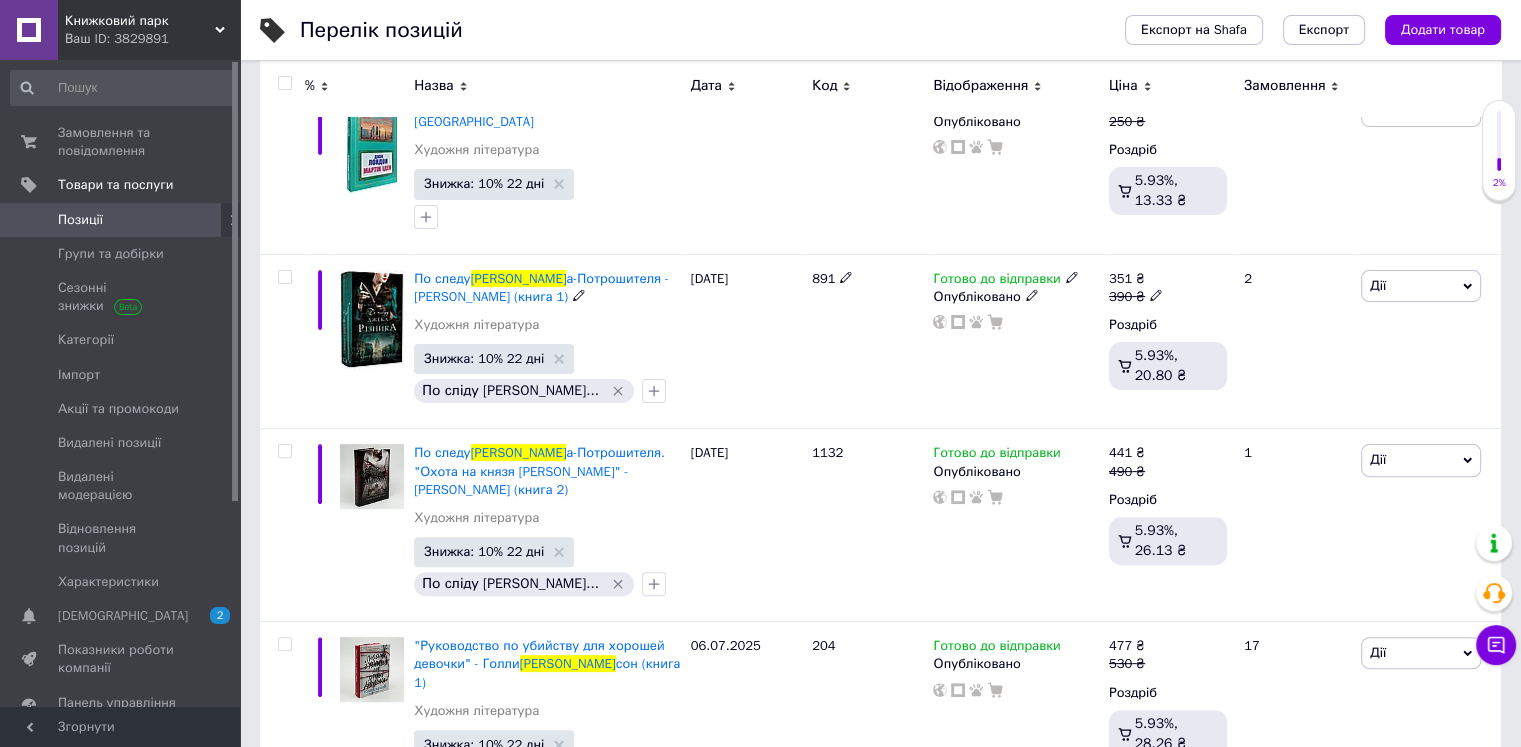 scroll, scrollTop: 500, scrollLeft: 0, axis: vertical 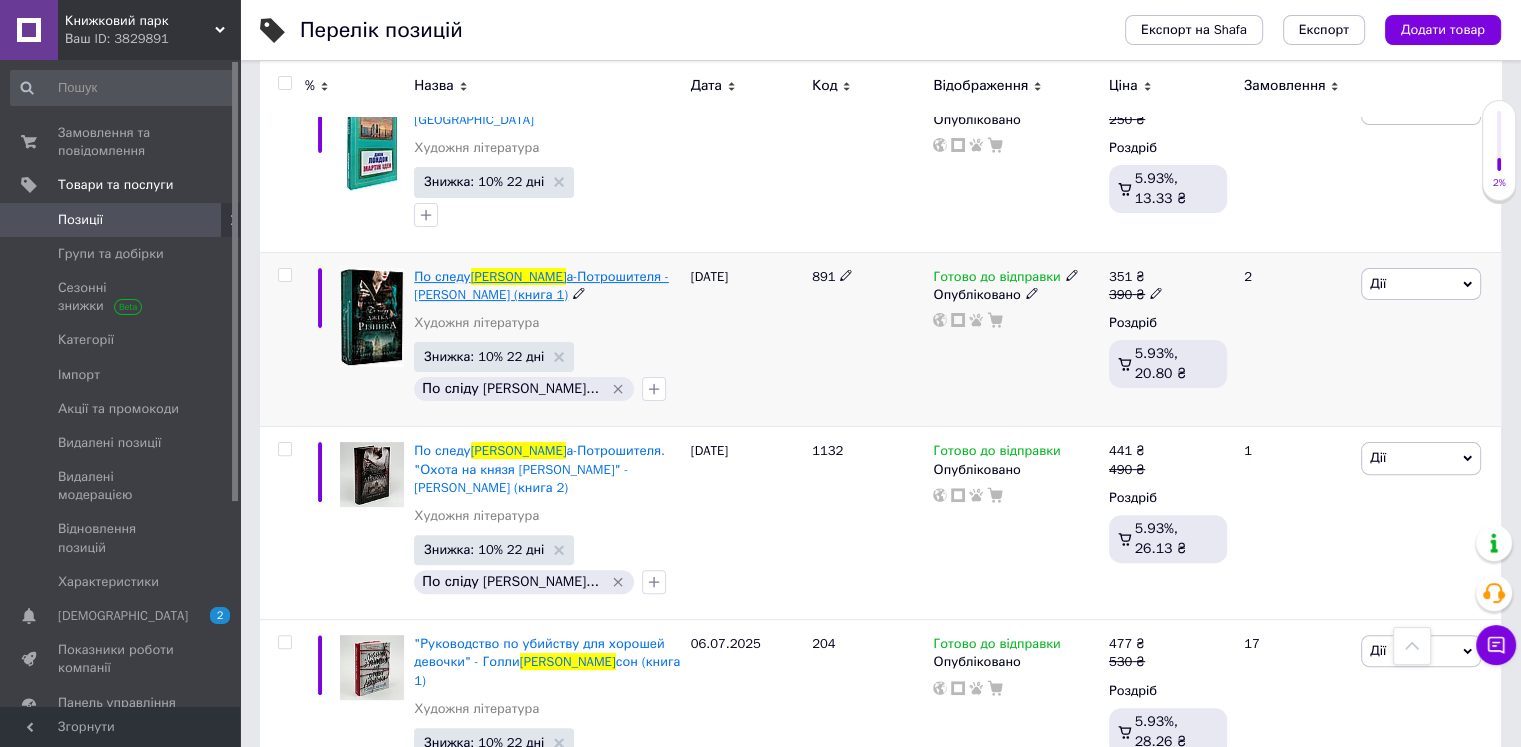 click on "По следу" at bounding box center (442, 276) 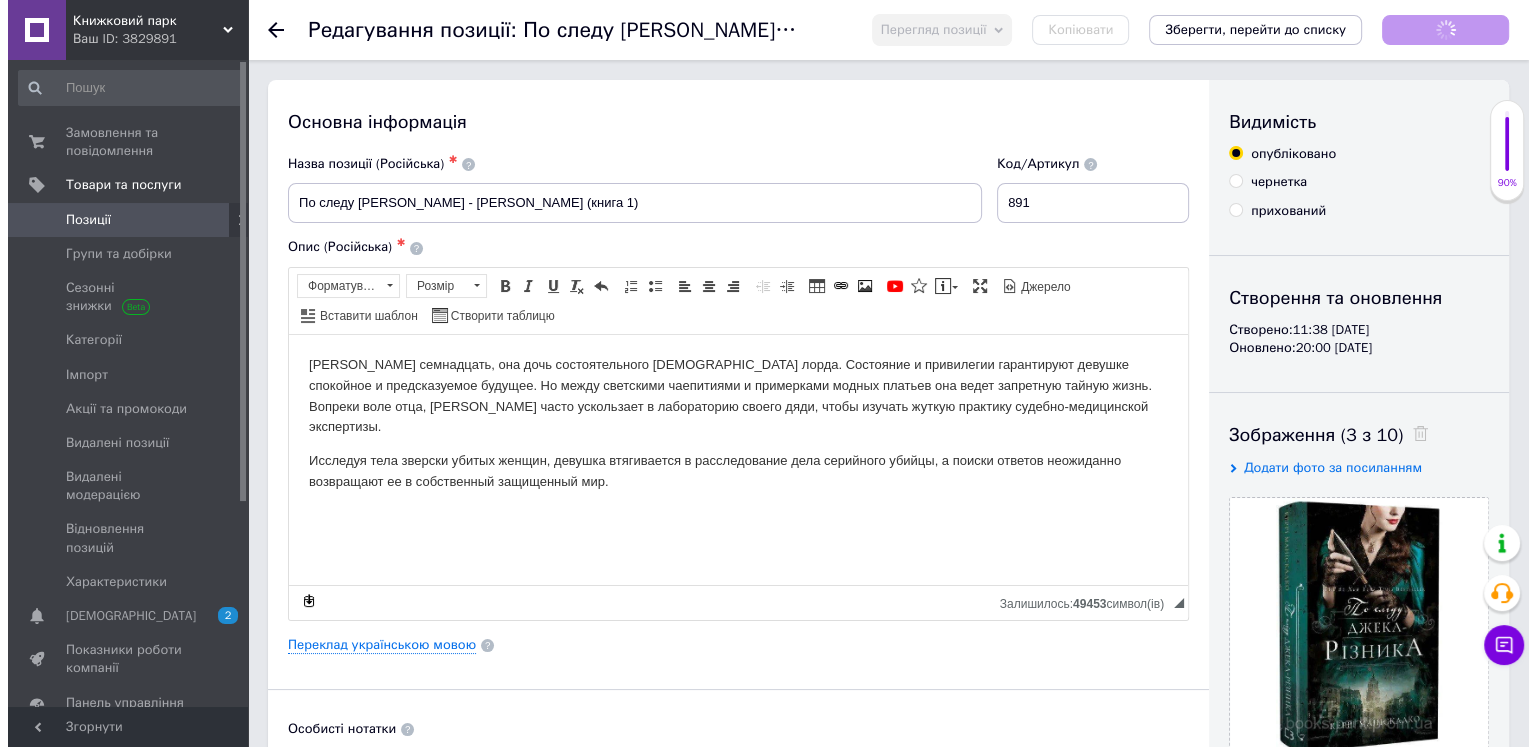 scroll, scrollTop: 0, scrollLeft: 0, axis: both 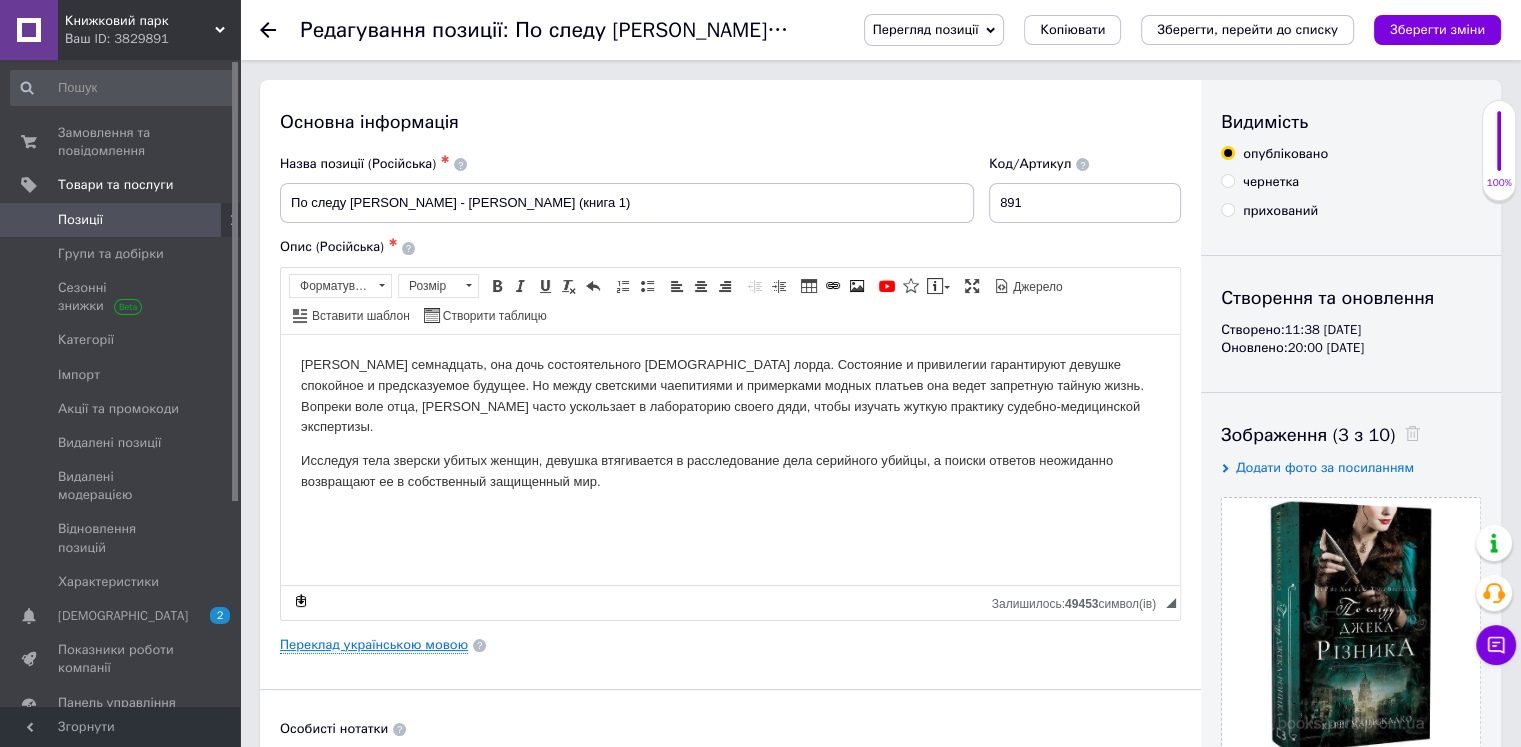 click on "Переклад українською мовою" at bounding box center (374, 645) 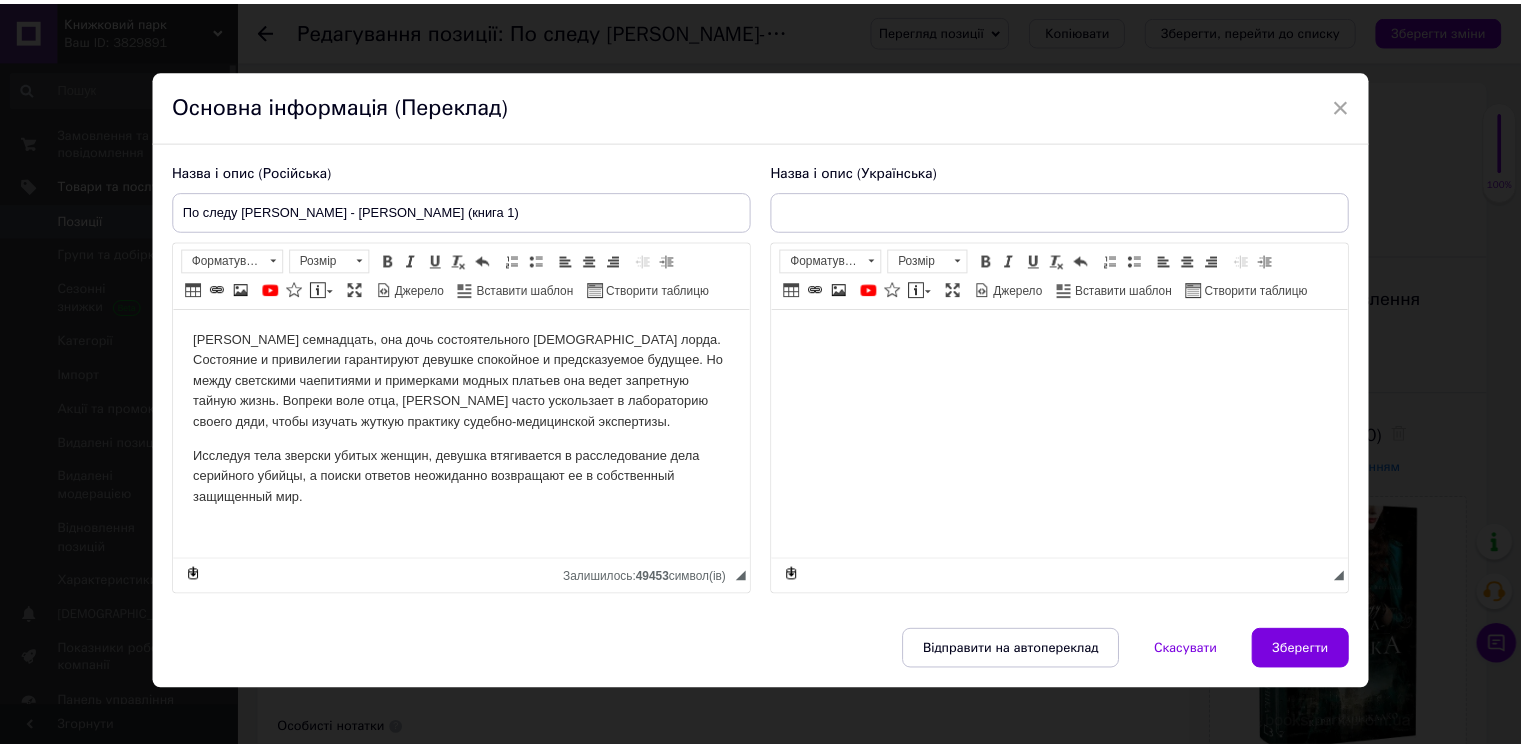 scroll, scrollTop: 0, scrollLeft: 0, axis: both 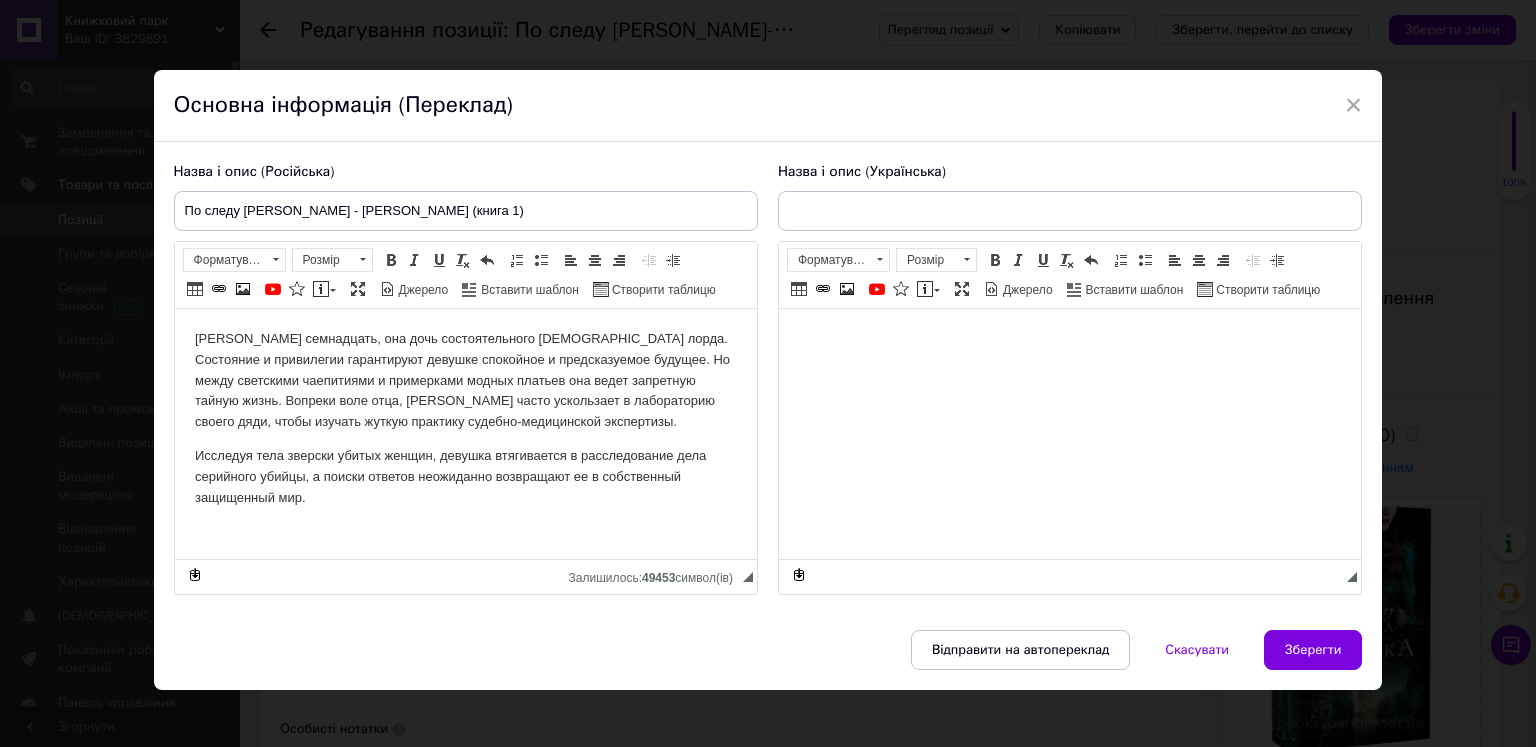 type on "По сліду Джека-Різника - Керрі Маніскалко  (книга 1)" 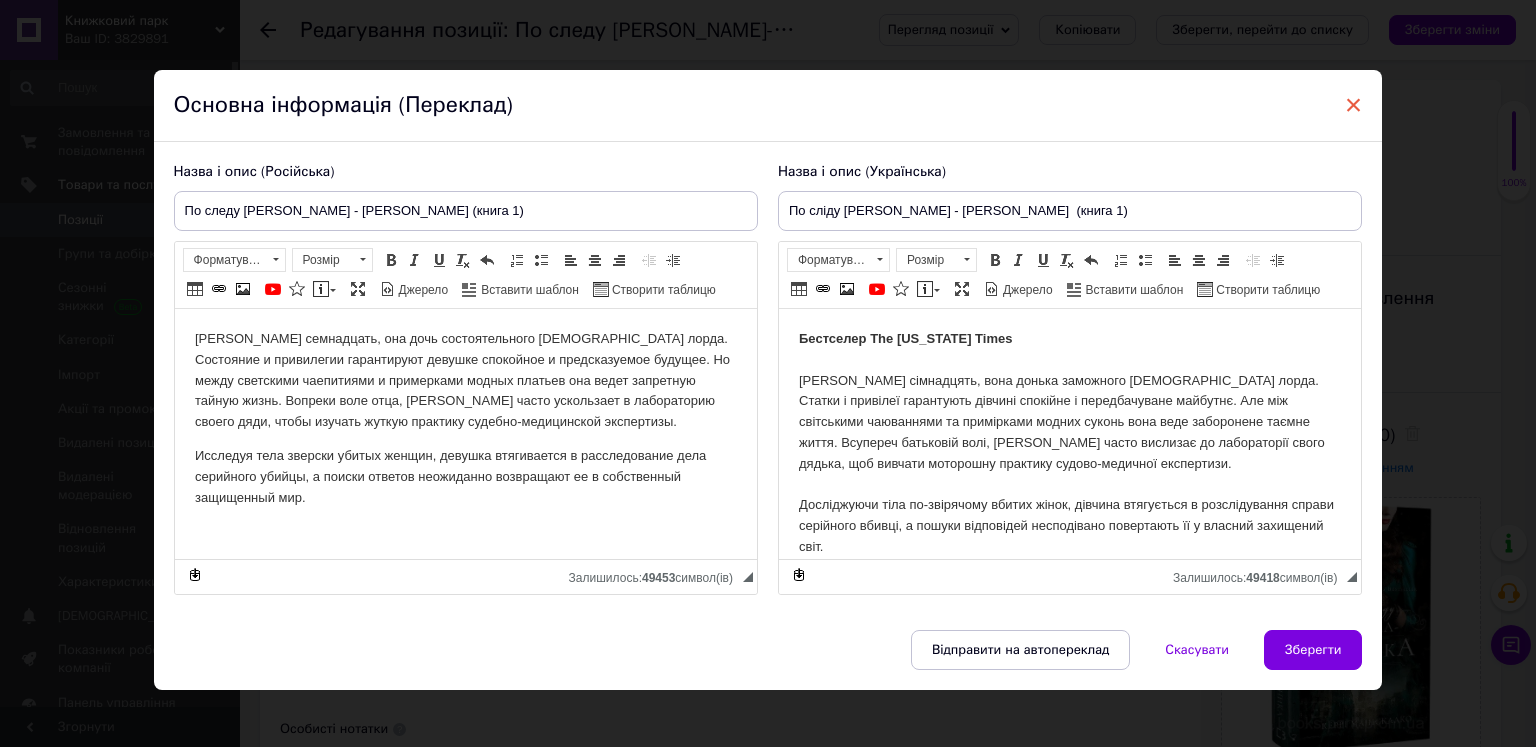 click on "×" at bounding box center [1354, 105] 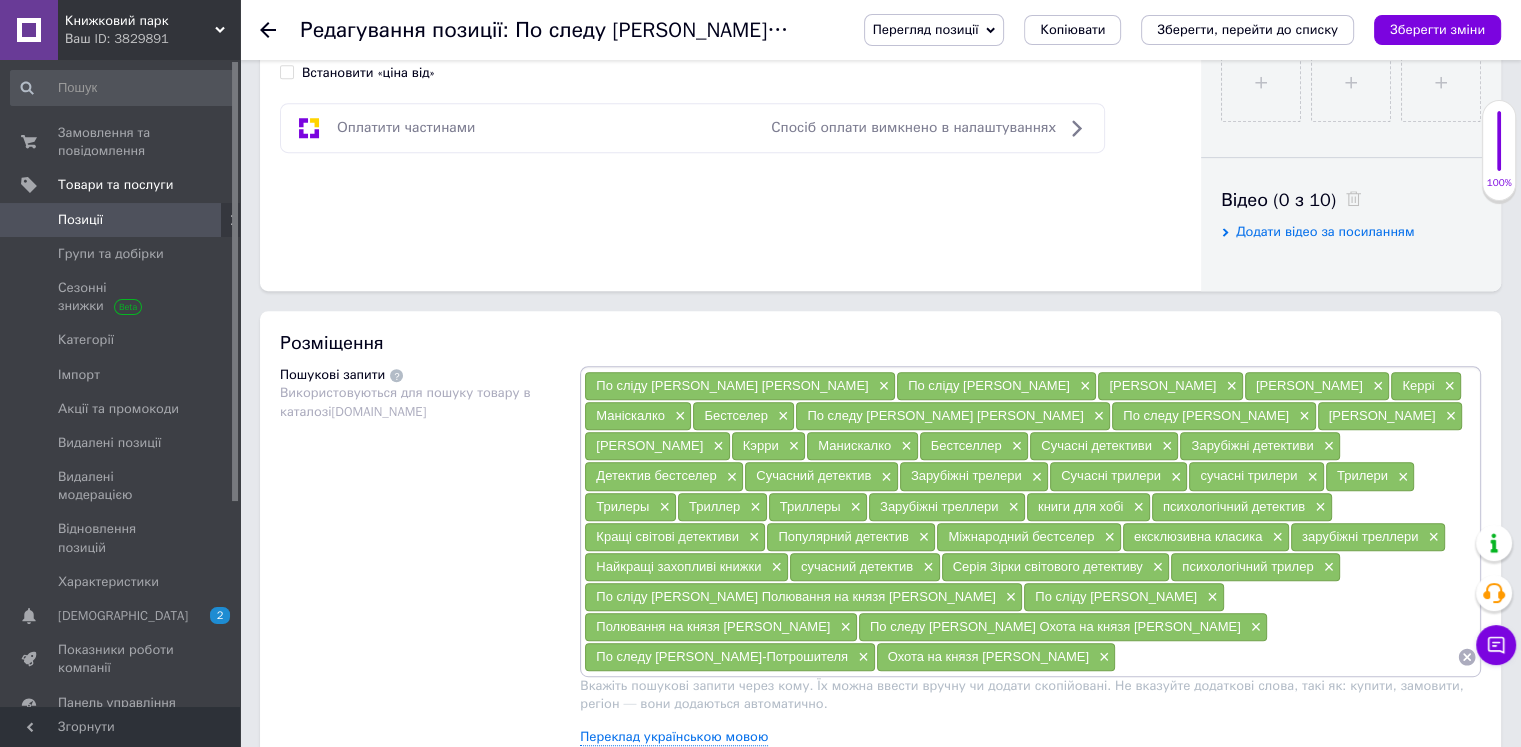scroll, scrollTop: 1000, scrollLeft: 0, axis: vertical 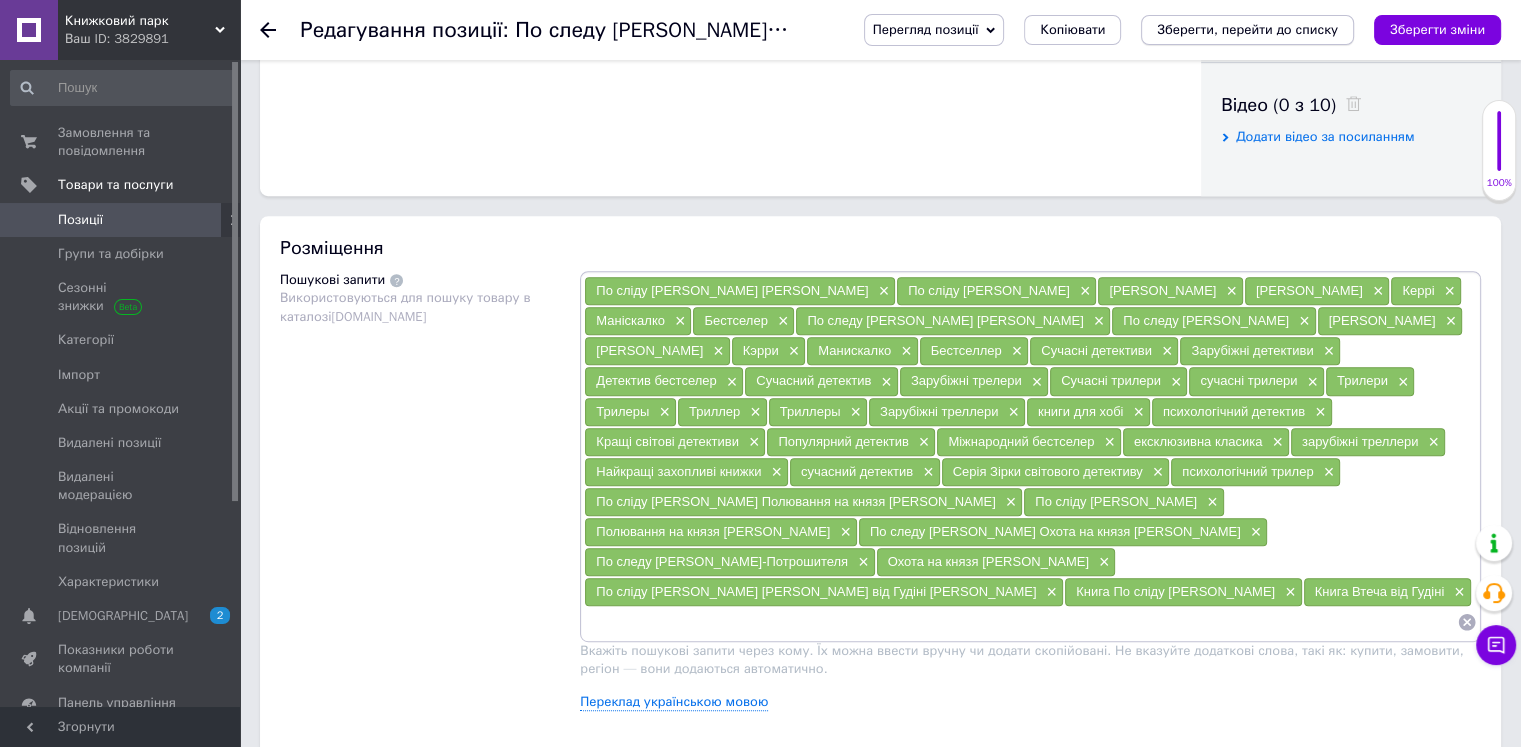click on "Зберегти, перейти до списку" at bounding box center (1247, 29) 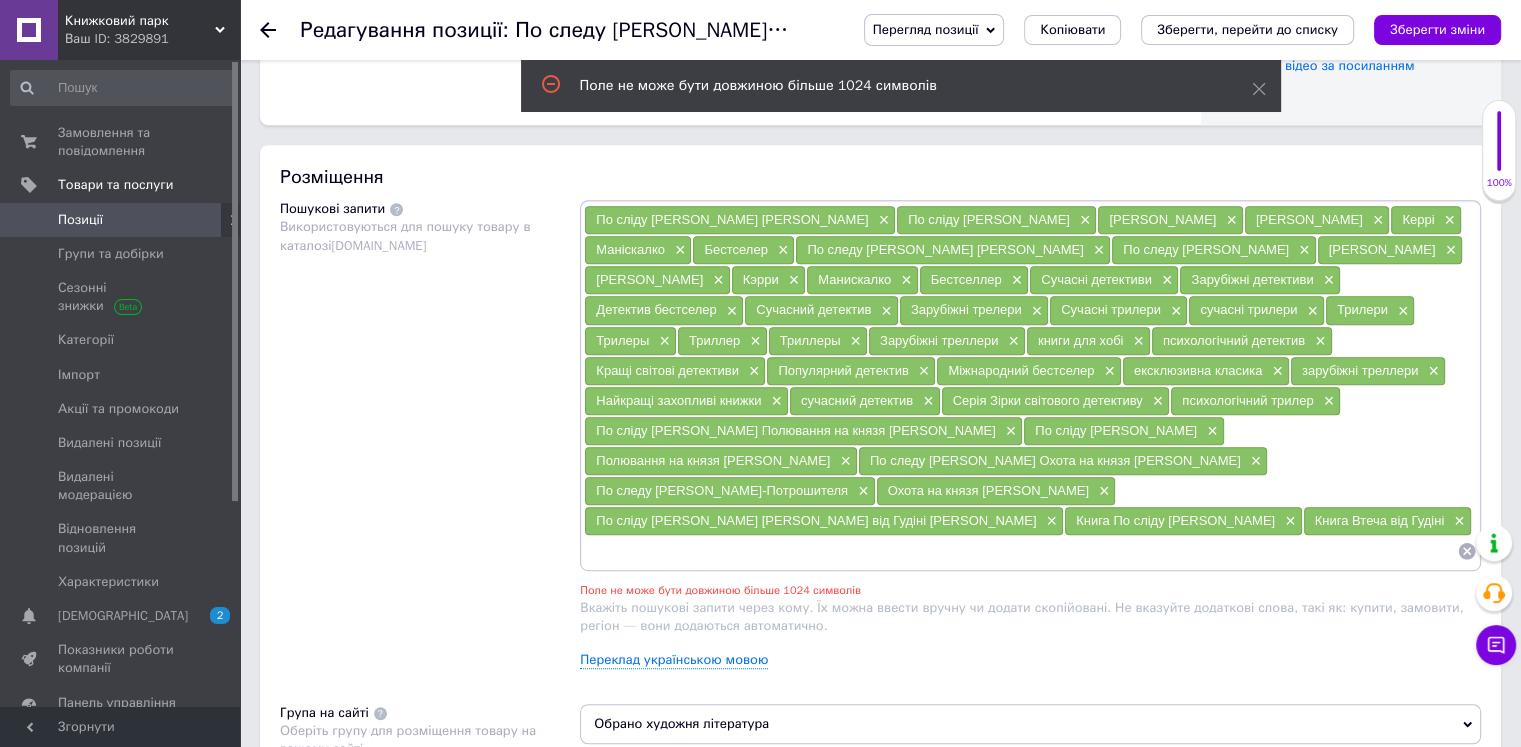 scroll, scrollTop: 1050, scrollLeft: 0, axis: vertical 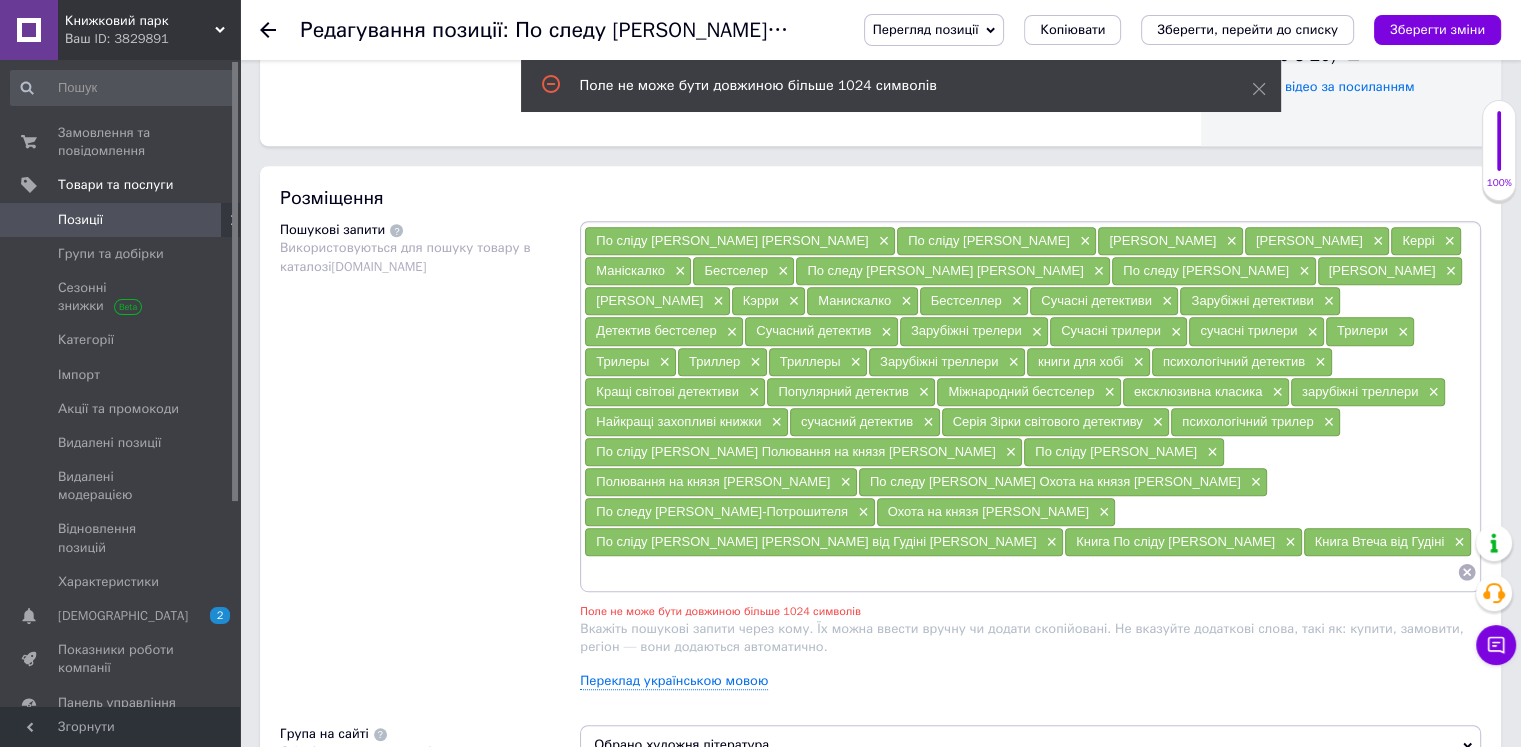 click on "По сліду Джека-Різника Керрі Маніскалко × По сліду Джека Різника × Керрі Маніскалко × Джек Різник × Керрі × Маніскалко × Бестселер × По следу Джека- Потрошителя Кэрри Манискалко × По следу Джека Потрошителя × Кэрри Манискалко × Джек Потрошитель × Кэрри × Манискалко × Бестселлер × Сучасні детективи × Зарубіжні детективи × Детектив бестселер × Сучасний детектив × Зарубіжні трелери × Сучасні трилери × сучасні трилери × Трилери × Трилеры × Триллер × Триллеры × Зарубіжні треллери × книги для хобі × психологічний детектив × Кращі світові детективи × × × × × ×" at bounding box center [1030, 406] 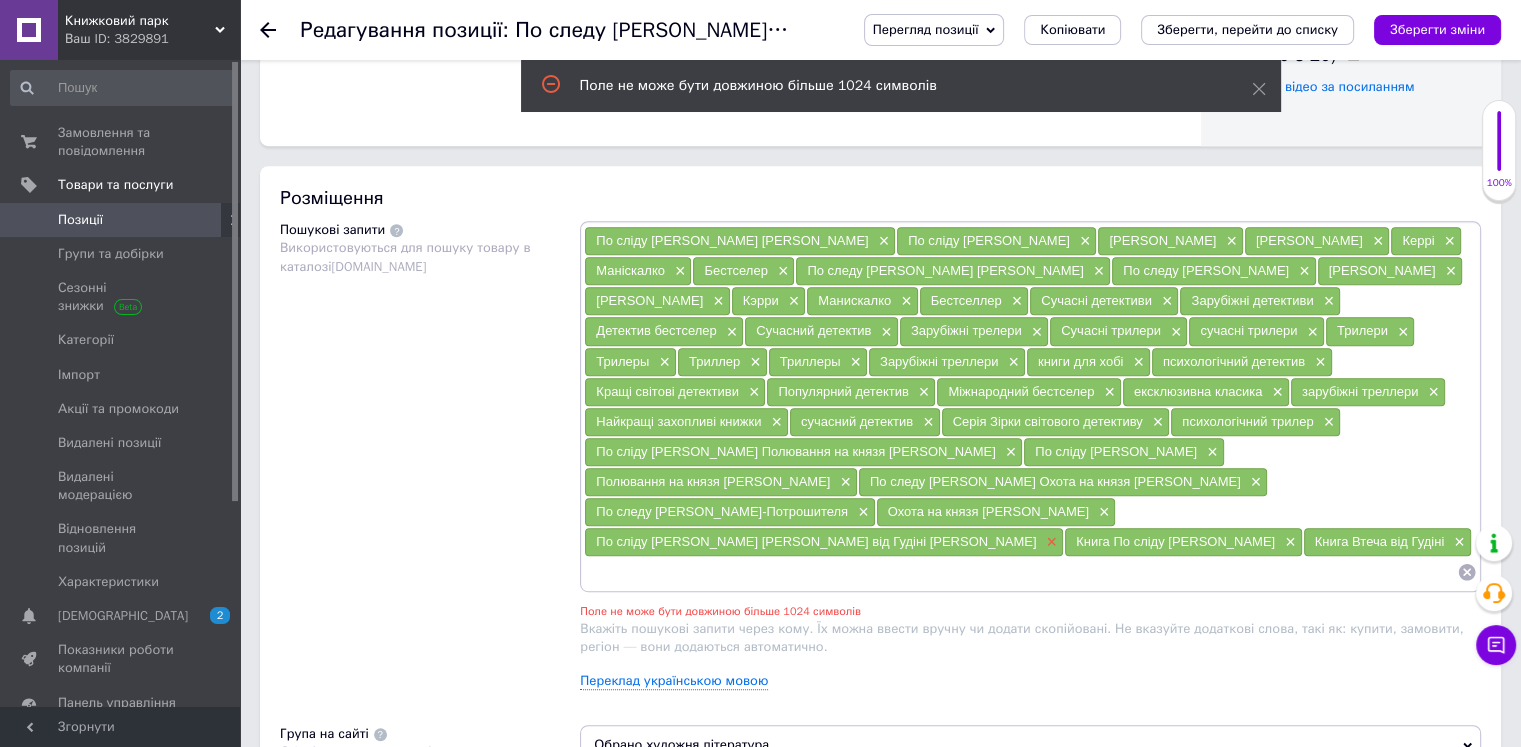 click on "×" at bounding box center [1049, 542] 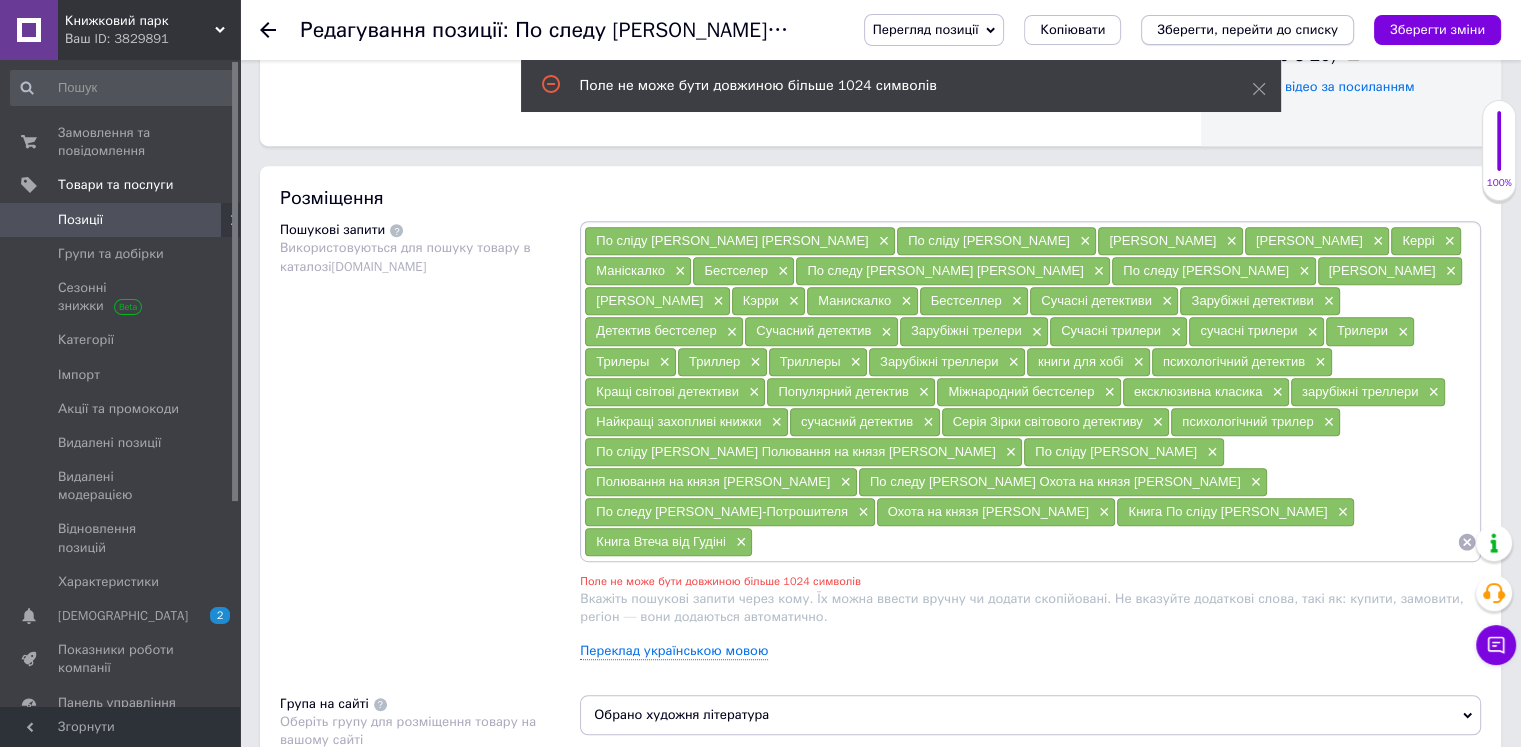 click on "Зберегти, перейти до списку" at bounding box center (1247, 29) 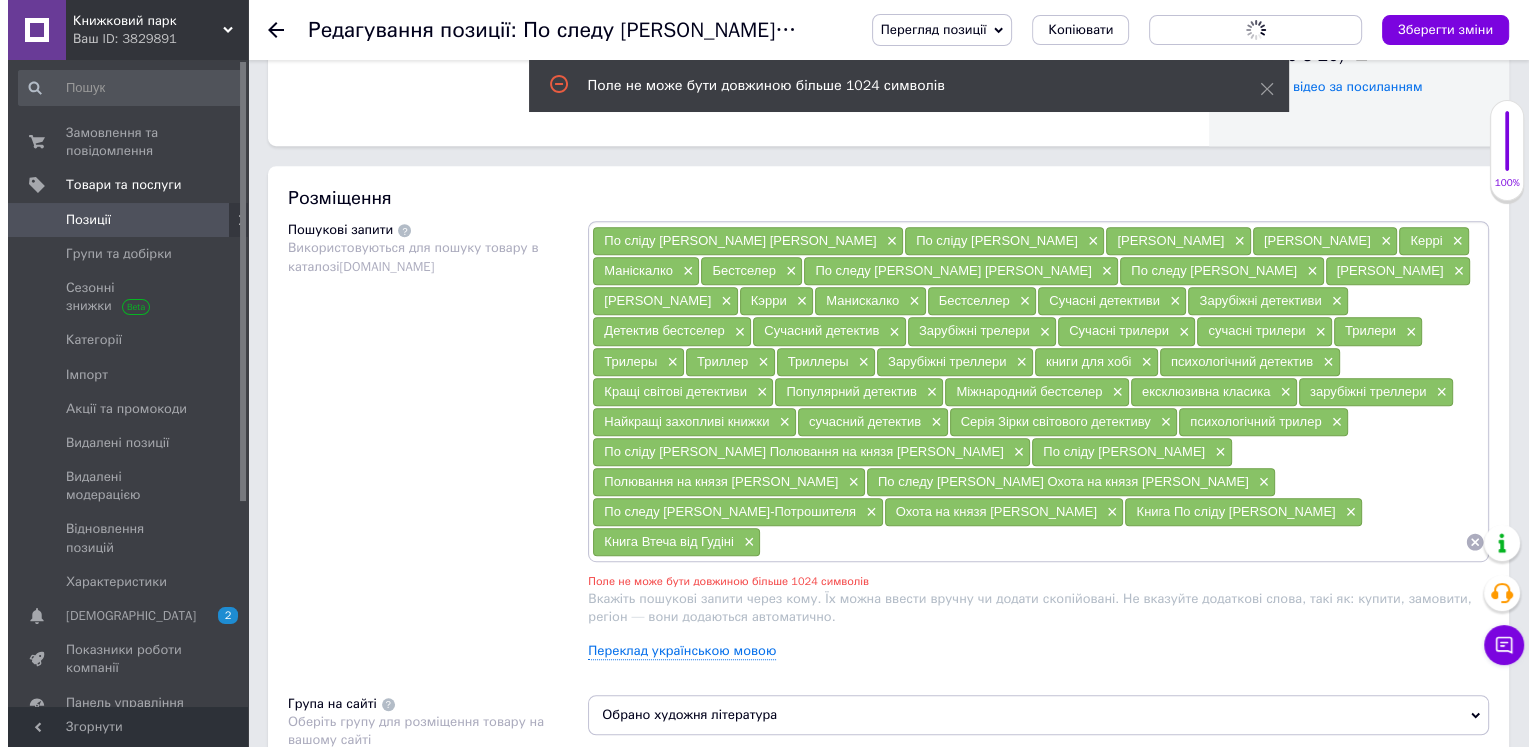 scroll, scrollTop: 0, scrollLeft: 0, axis: both 